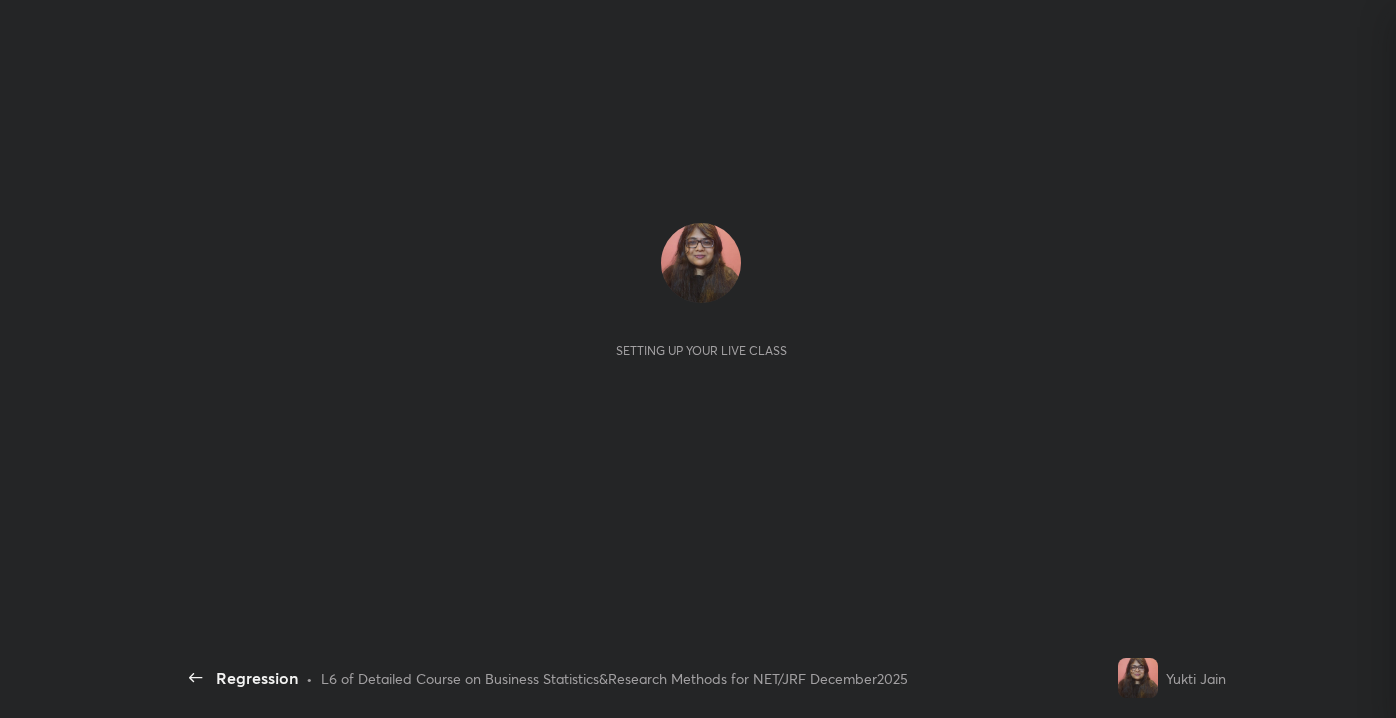 scroll, scrollTop: 0, scrollLeft: 0, axis: both 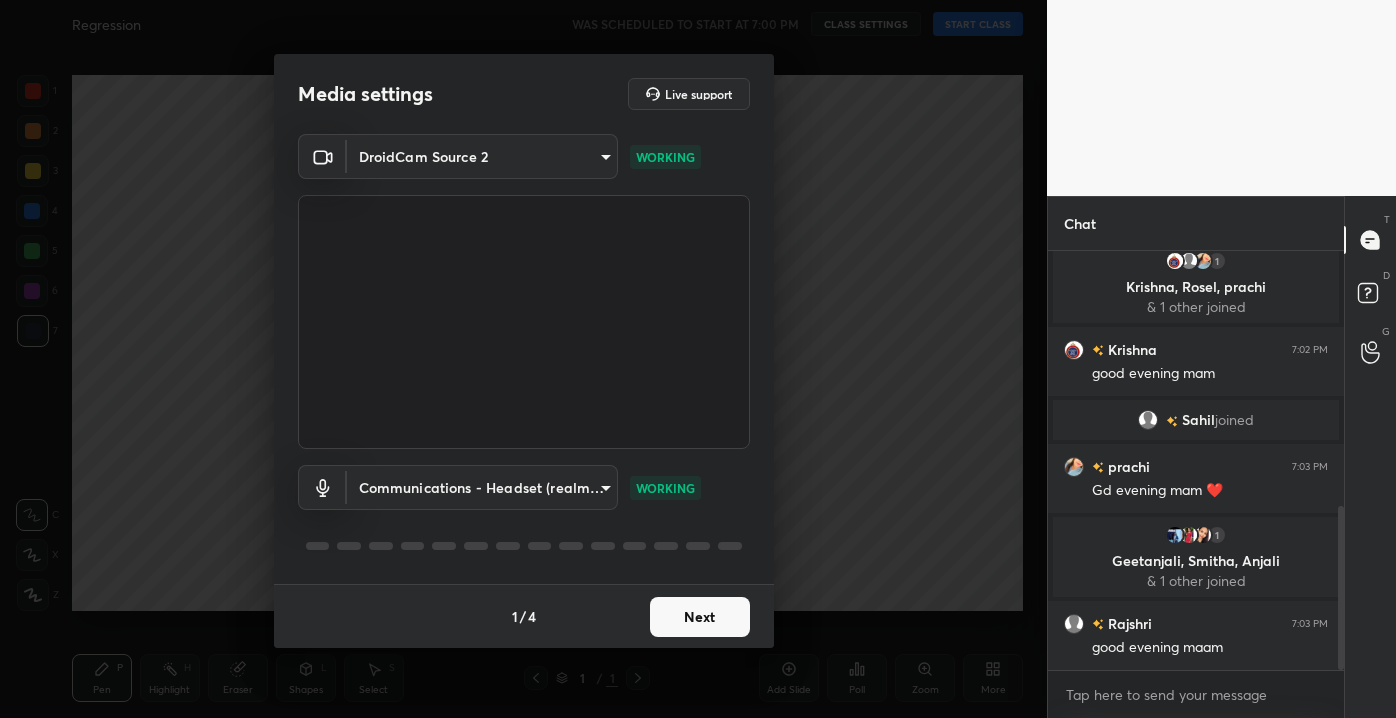 click on "Media settings Live support DroidCam Source 2 c9814900ff78ce36233347c5ad63e6800731d3c59099873d171bf74885343fbf WORKING Communications - Headset (realme Buds Wireless 3) communications WORKING 1 / 4 Next" at bounding box center [523, 359] 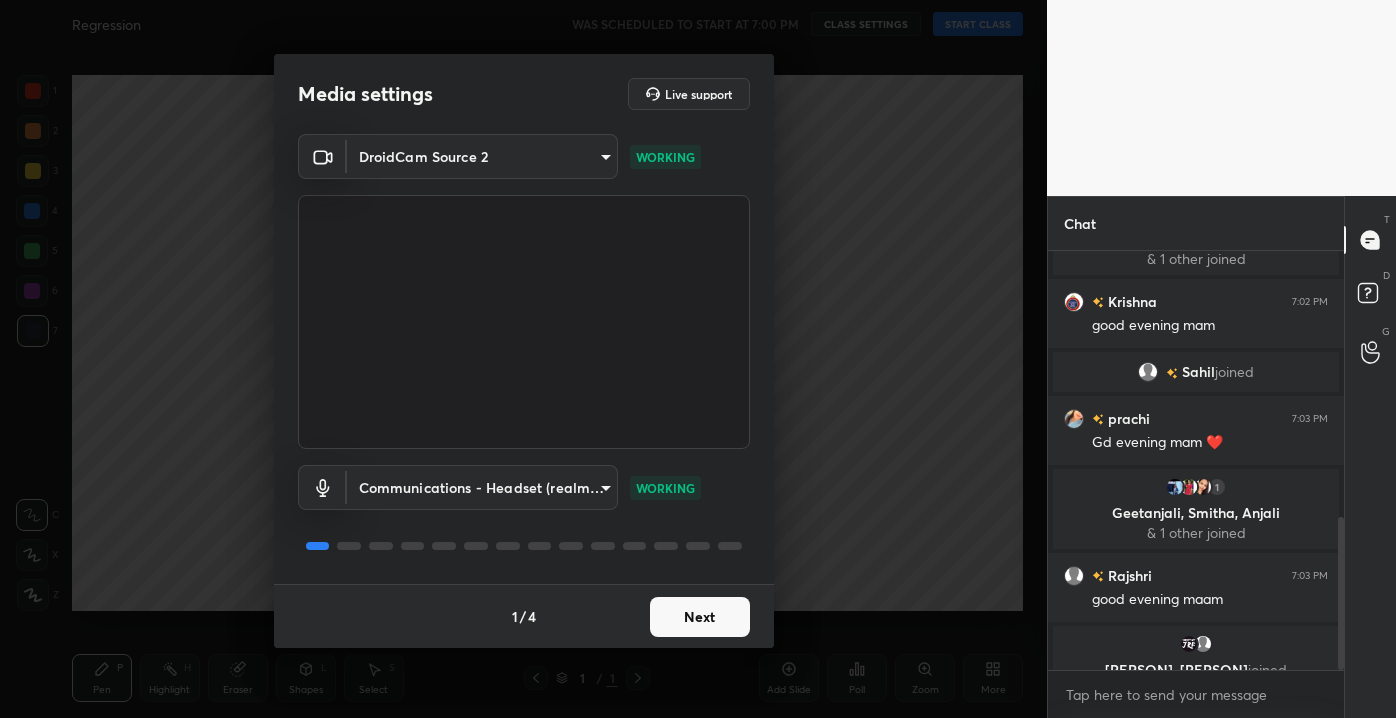 scroll, scrollTop: 725, scrollLeft: 0, axis: vertical 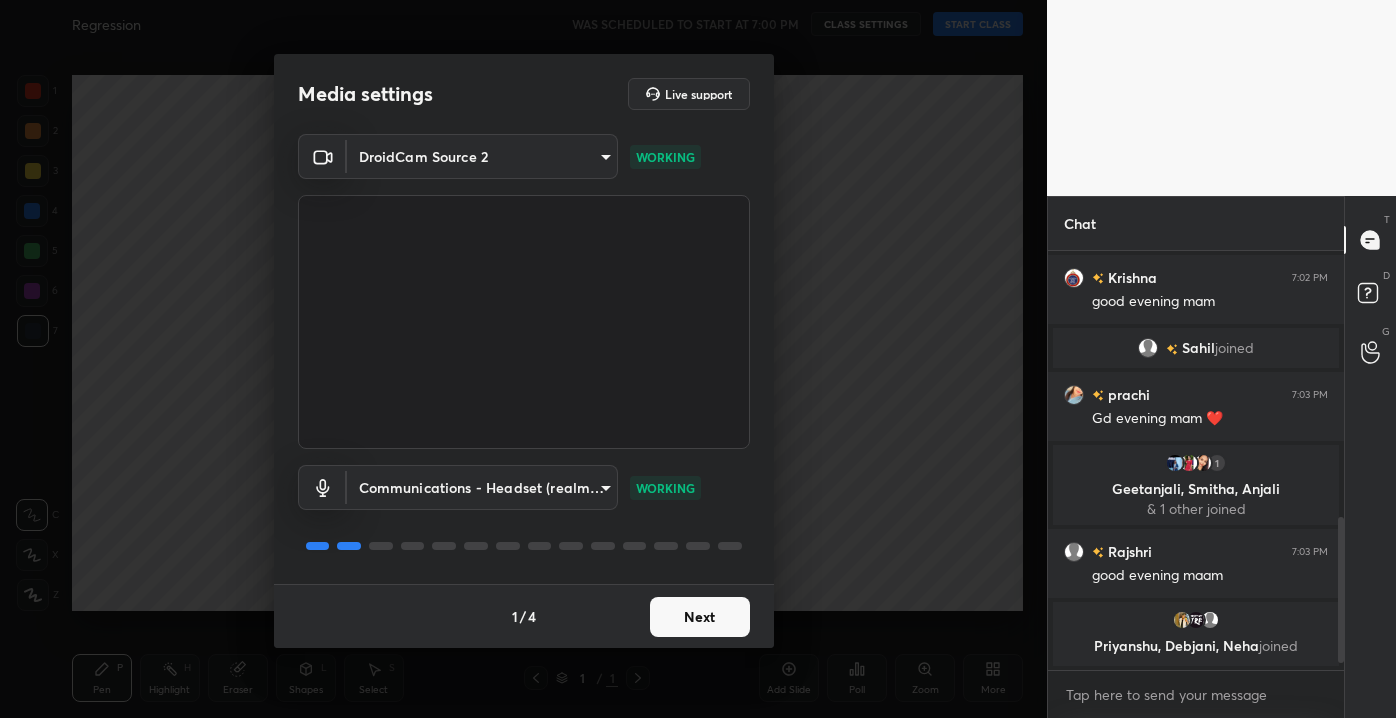 click on "Next" at bounding box center (700, 617) 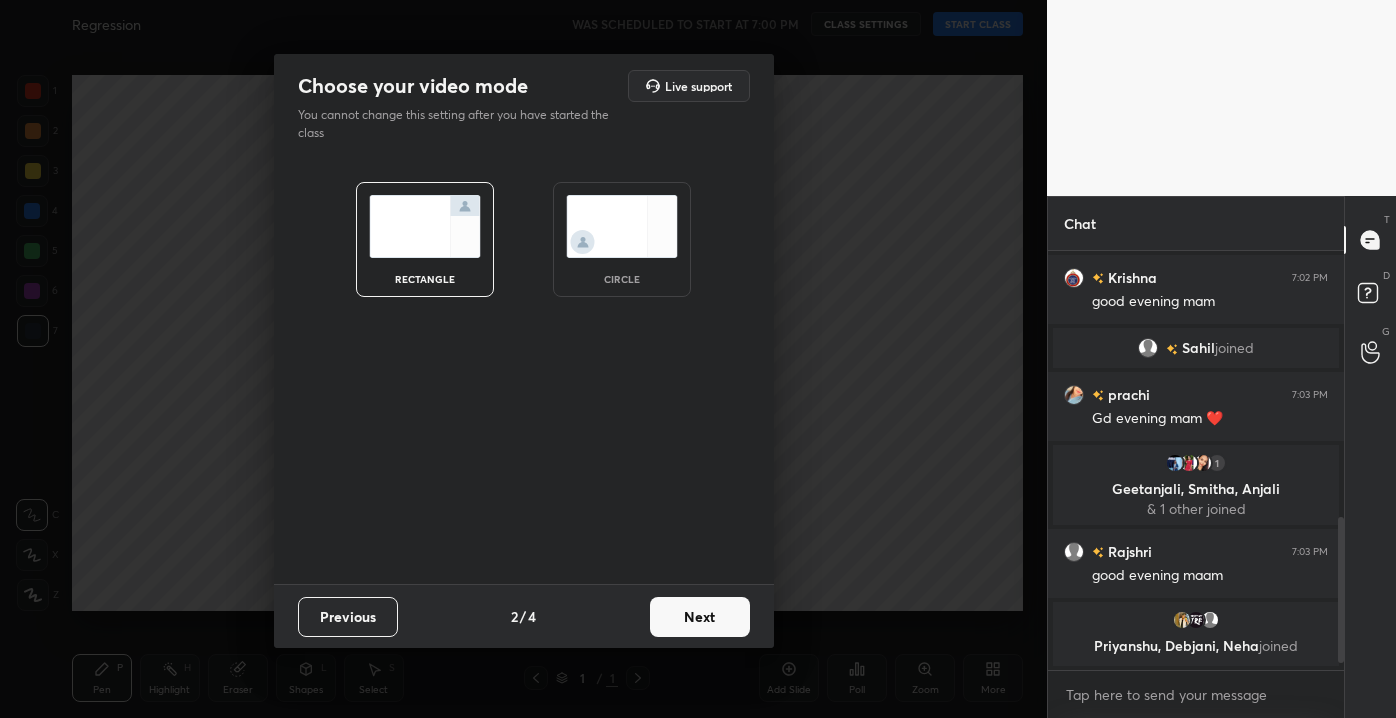 click on "Next" at bounding box center [700, 617] 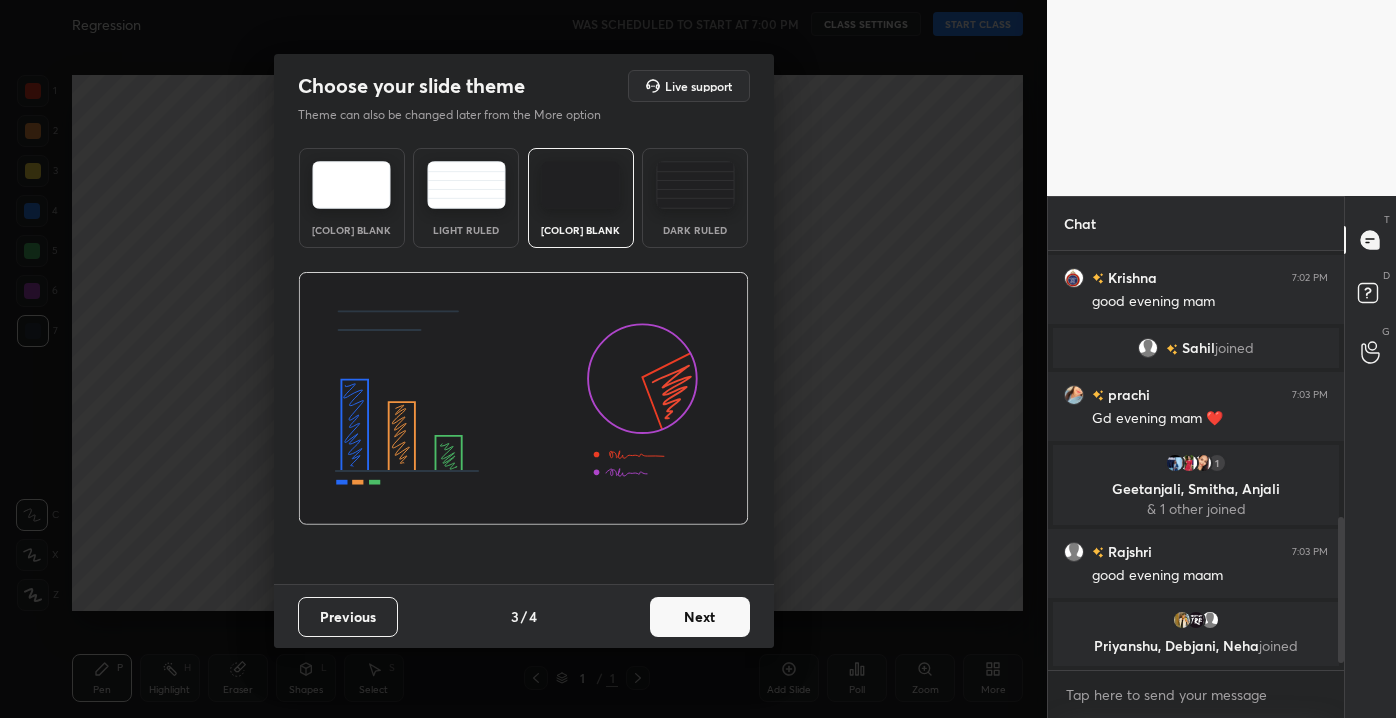 click on "Next" at bounding box center [700, 617] 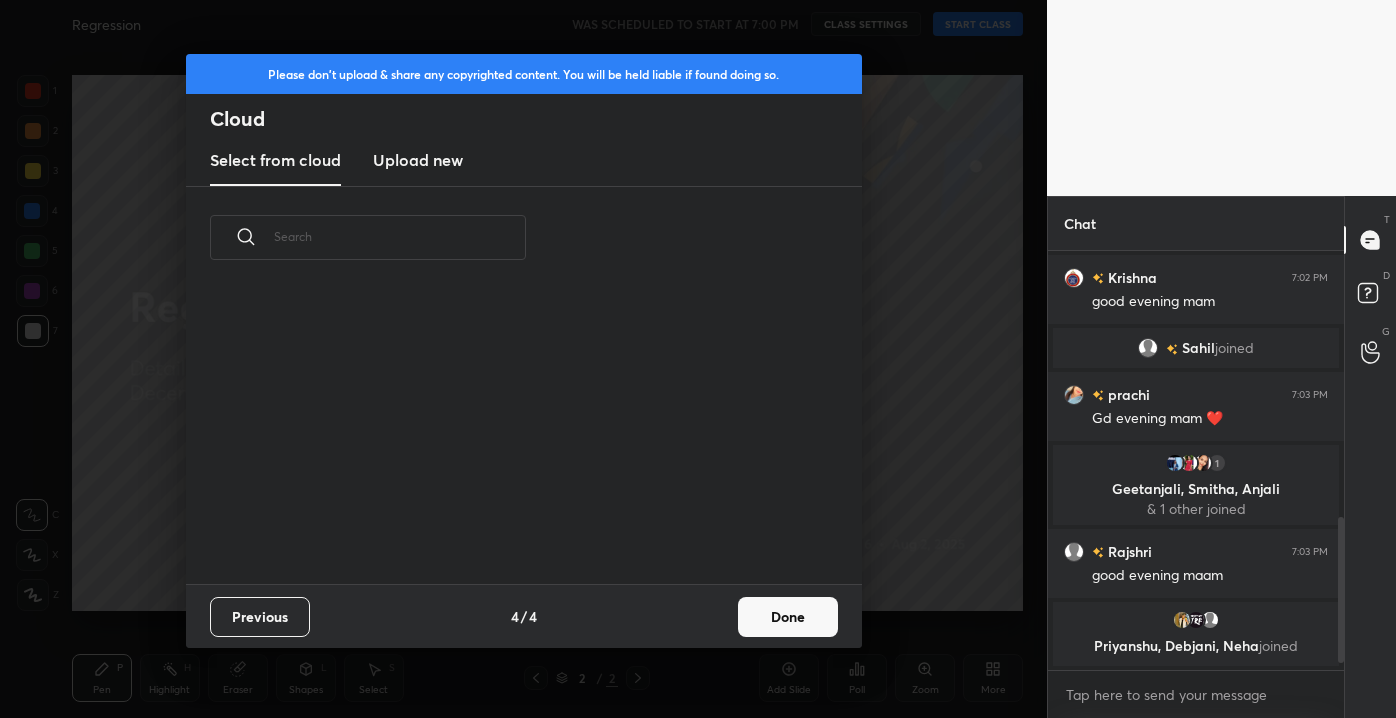 scroll, scrollTop: 7, scrollLeft: 10, axis: both 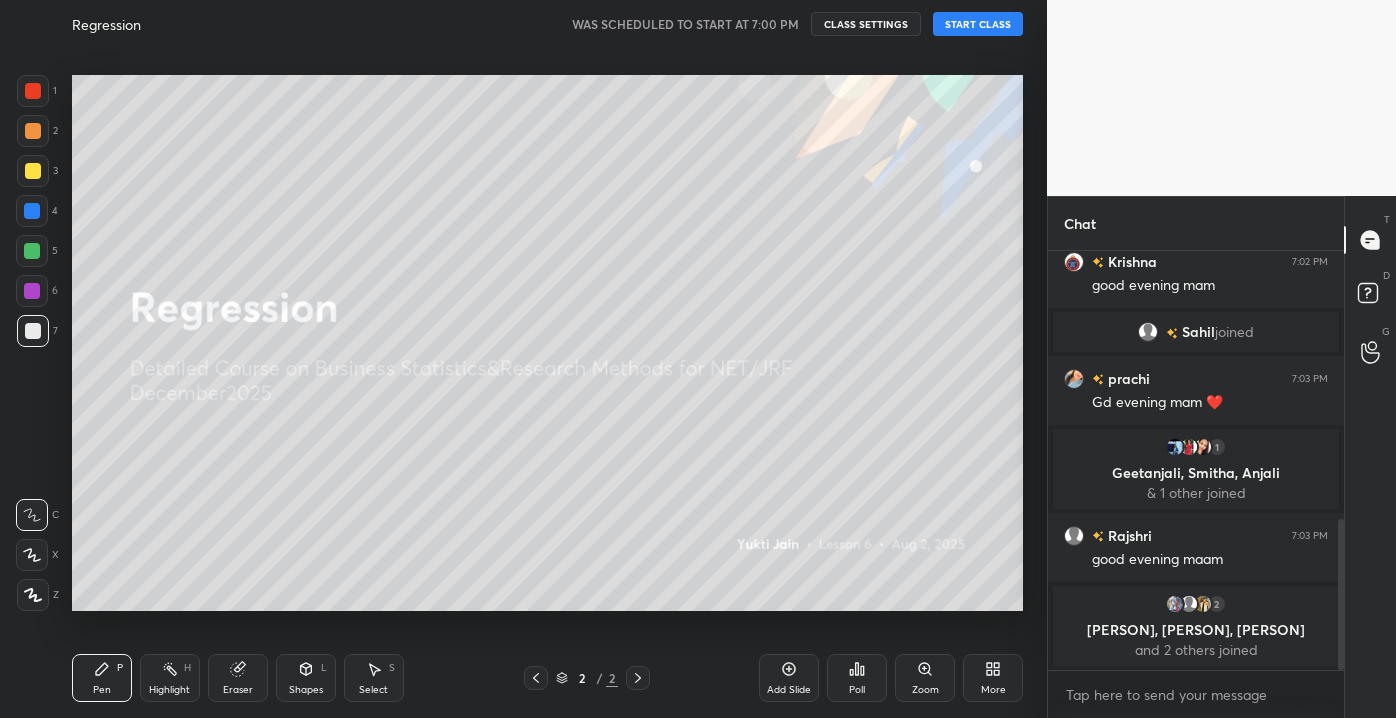 click on "START CLASS" at bounding box center (978, 24) 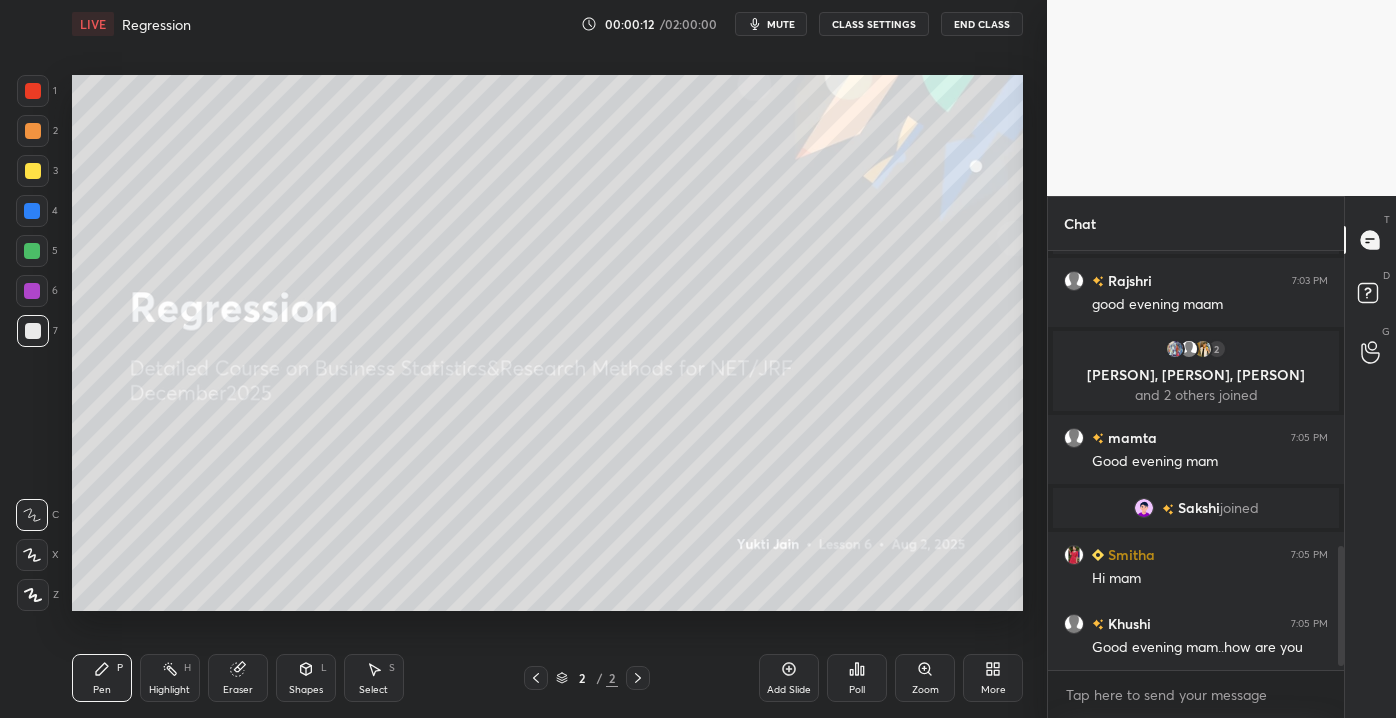 scroll, scrollTop: 1064, scrollLeft: 0, axis: vertical 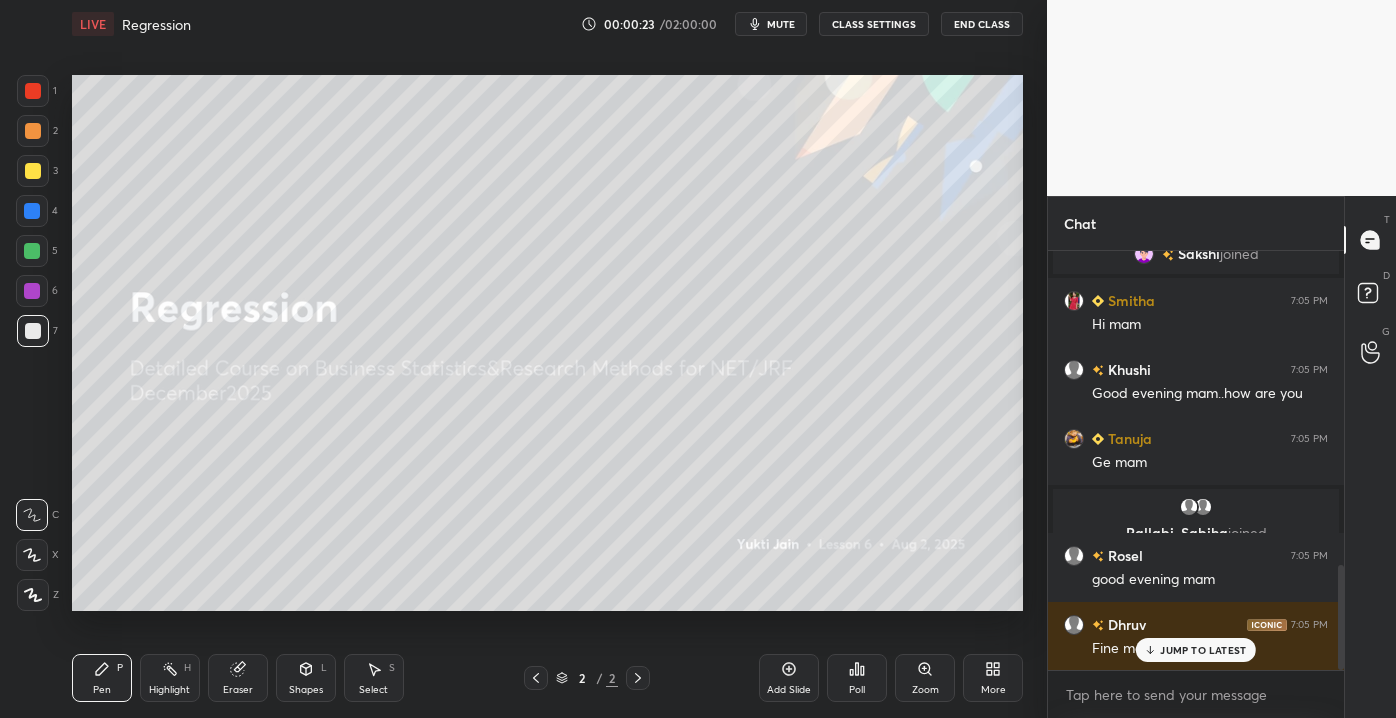 click on "JUMP TO LATEST" at bounding box center [1203, 650] 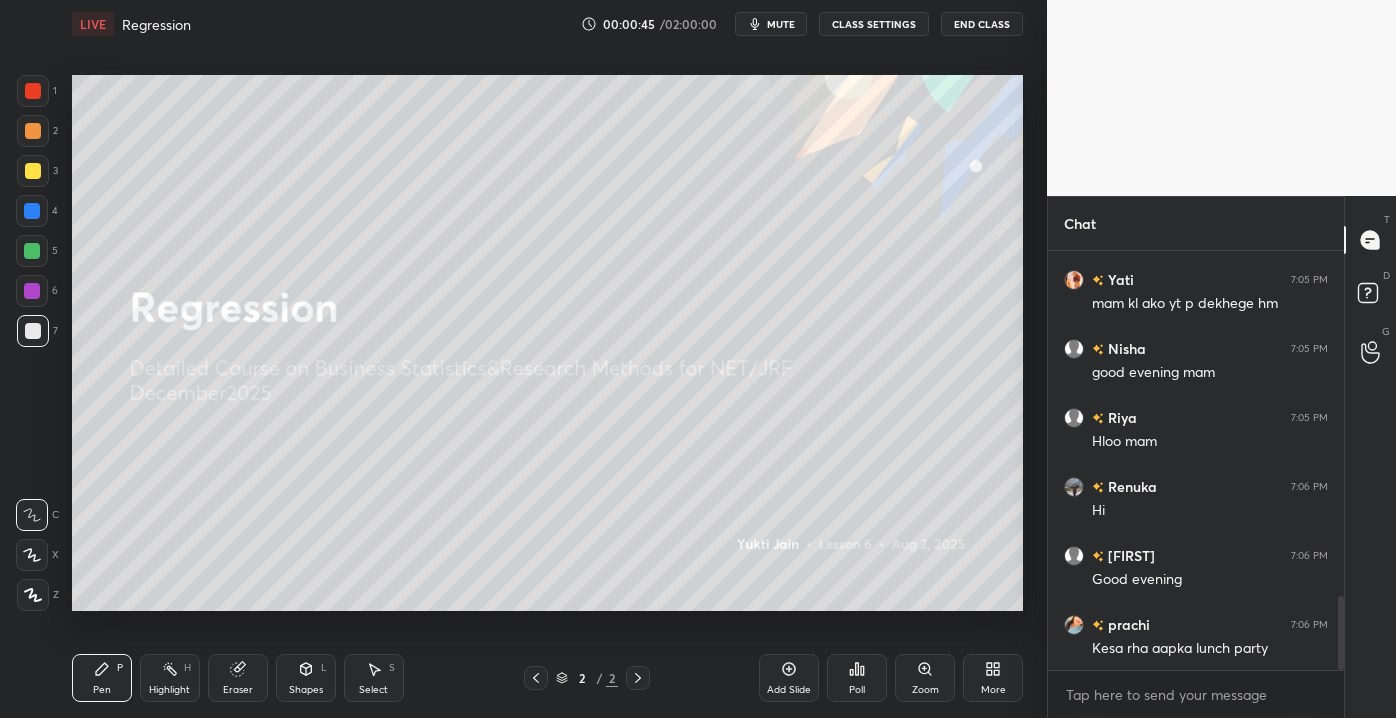 scroll, scrollTop: 1960, scrollLeft: 0, axis: vertical 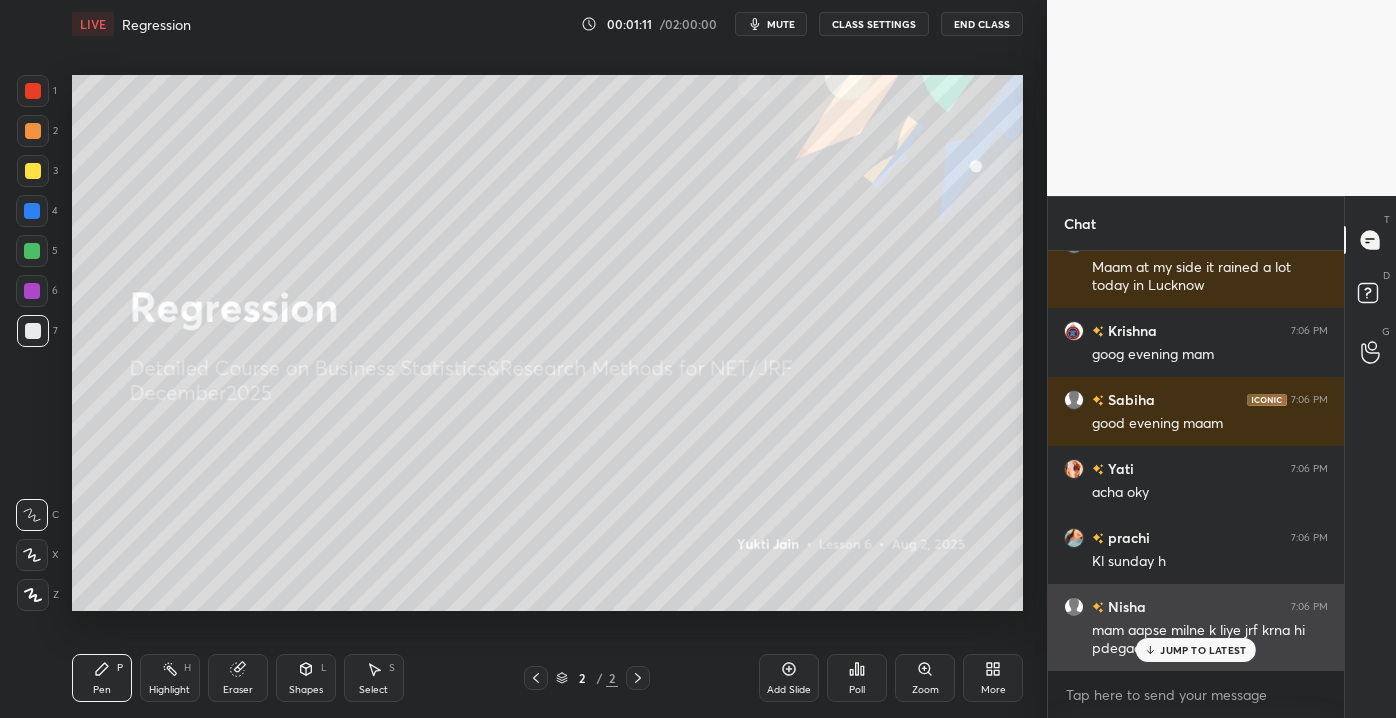 click on "JUMP TO LATEST" at bounding box center [1203, 650] 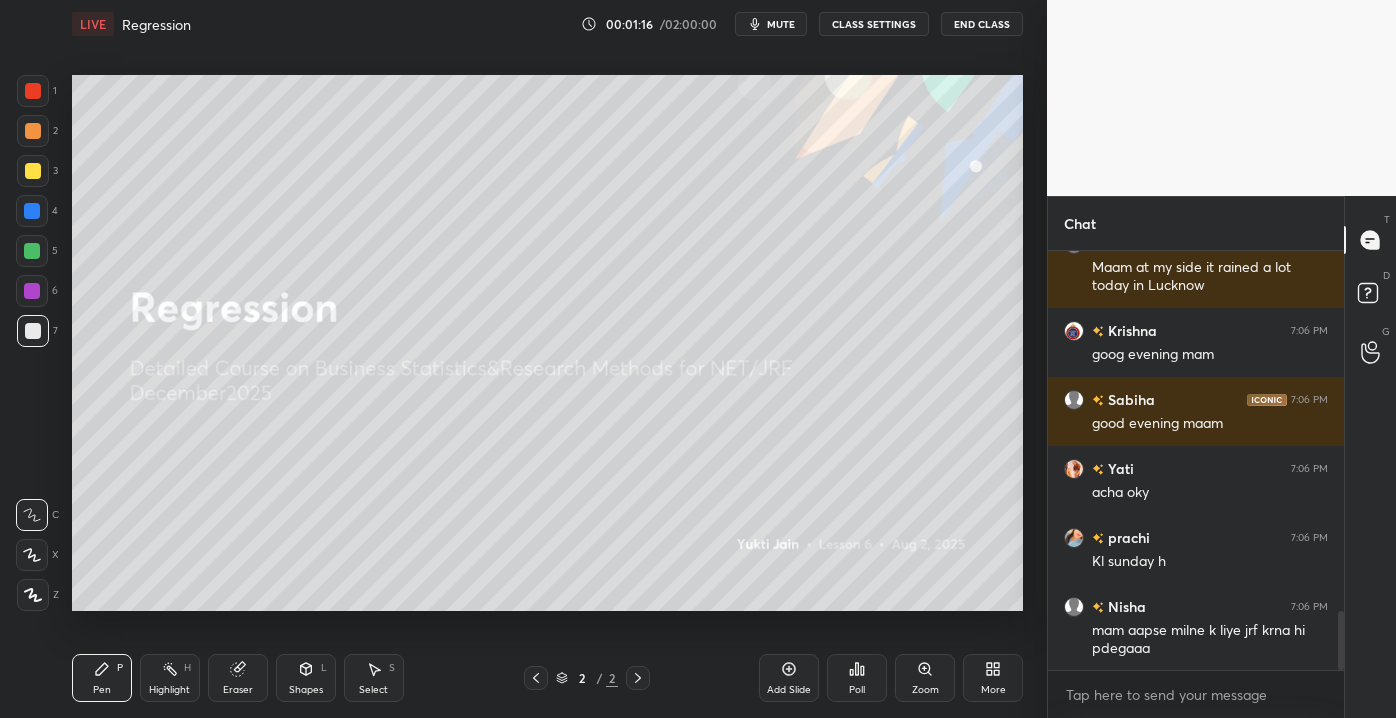 click 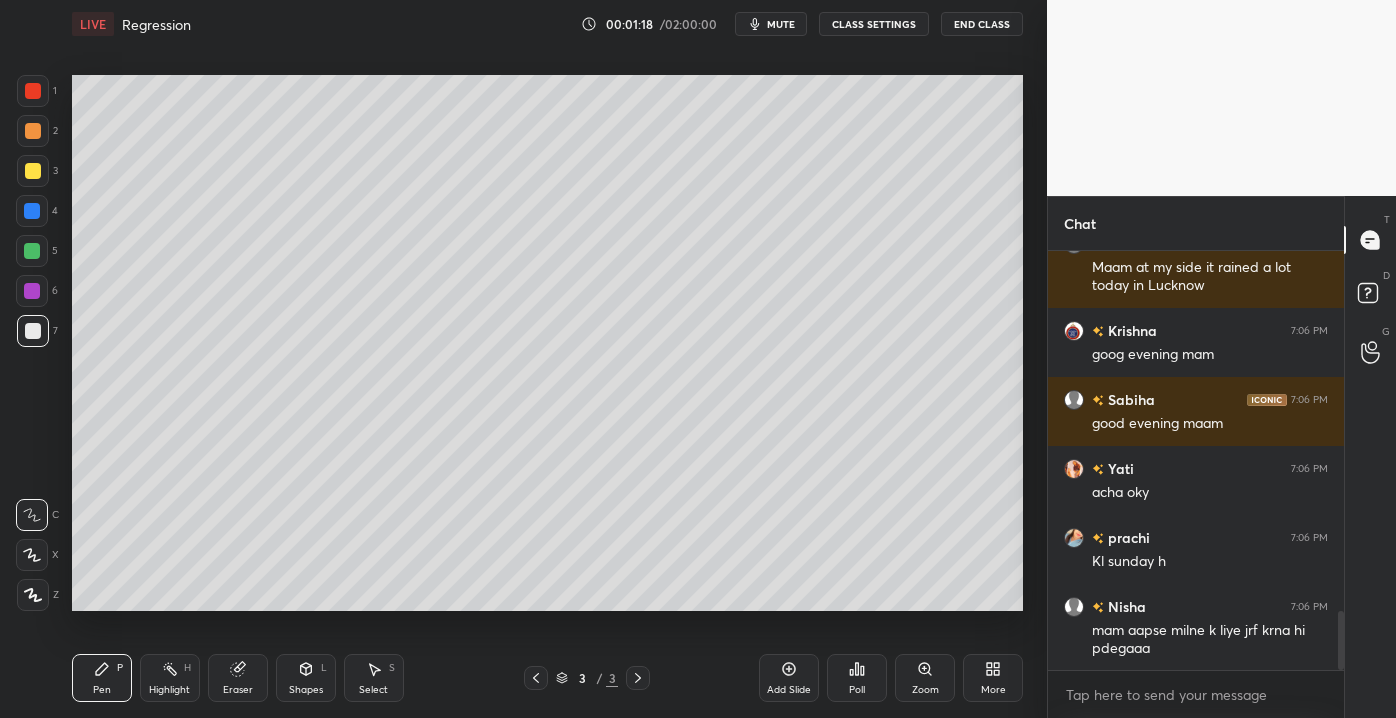 click at bounding box center [33, 171] 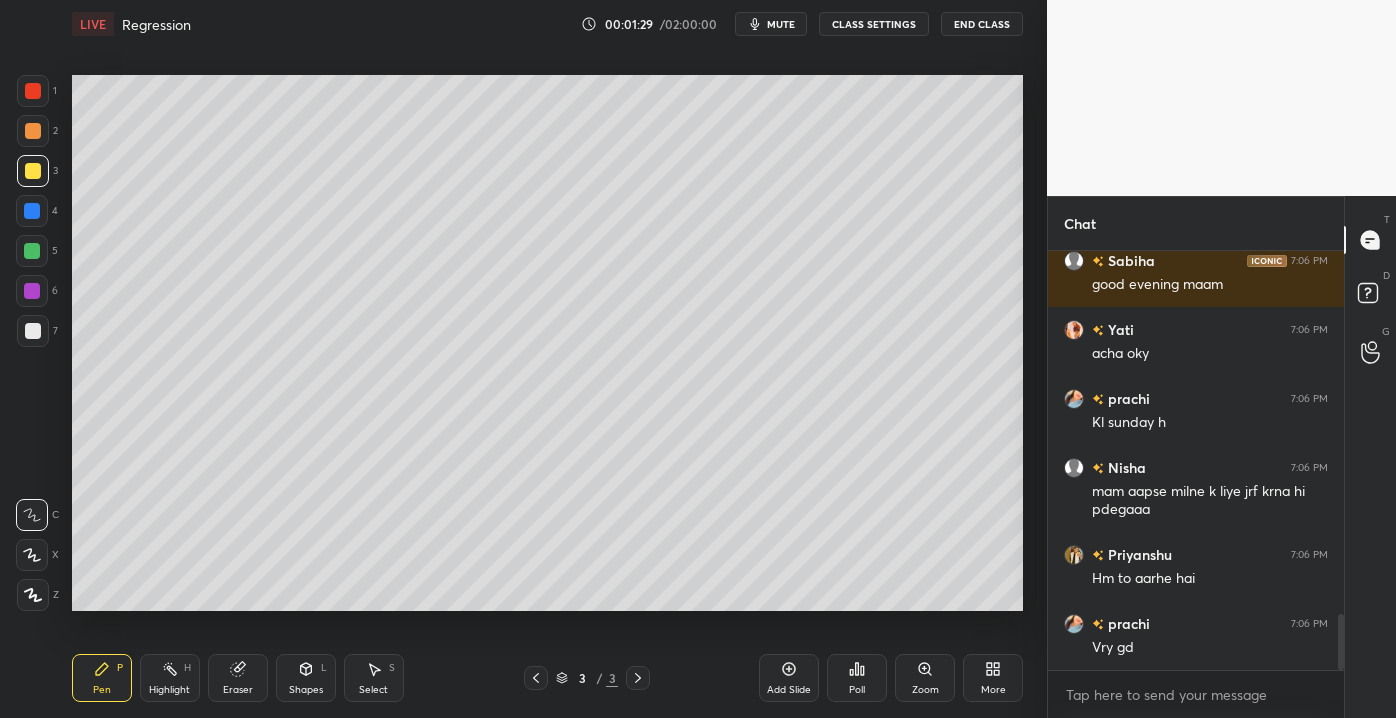 scroll, scrollTop: 2752, scrollLeft: 0, axis: vertical 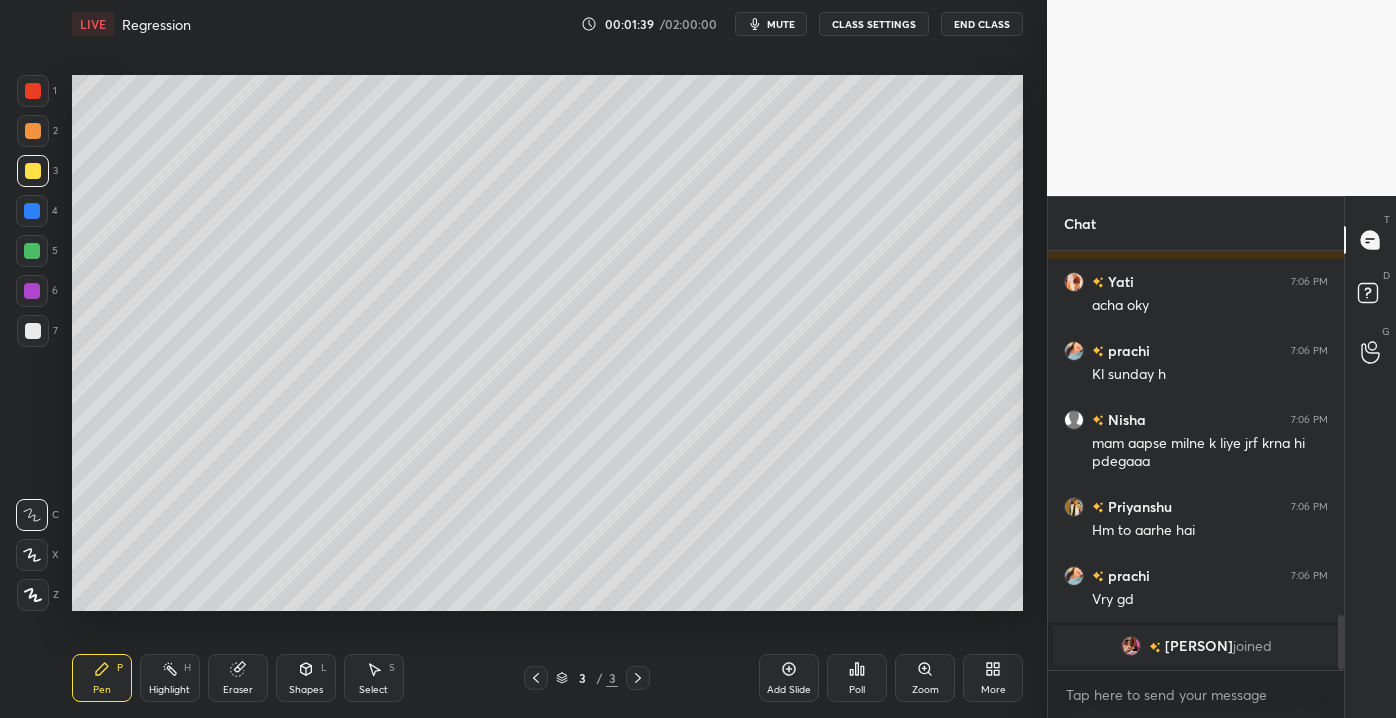 drag, startPoint x: 38, startPoint y: 345, endPoint x: 53, endPoint y: 345, distance: 15 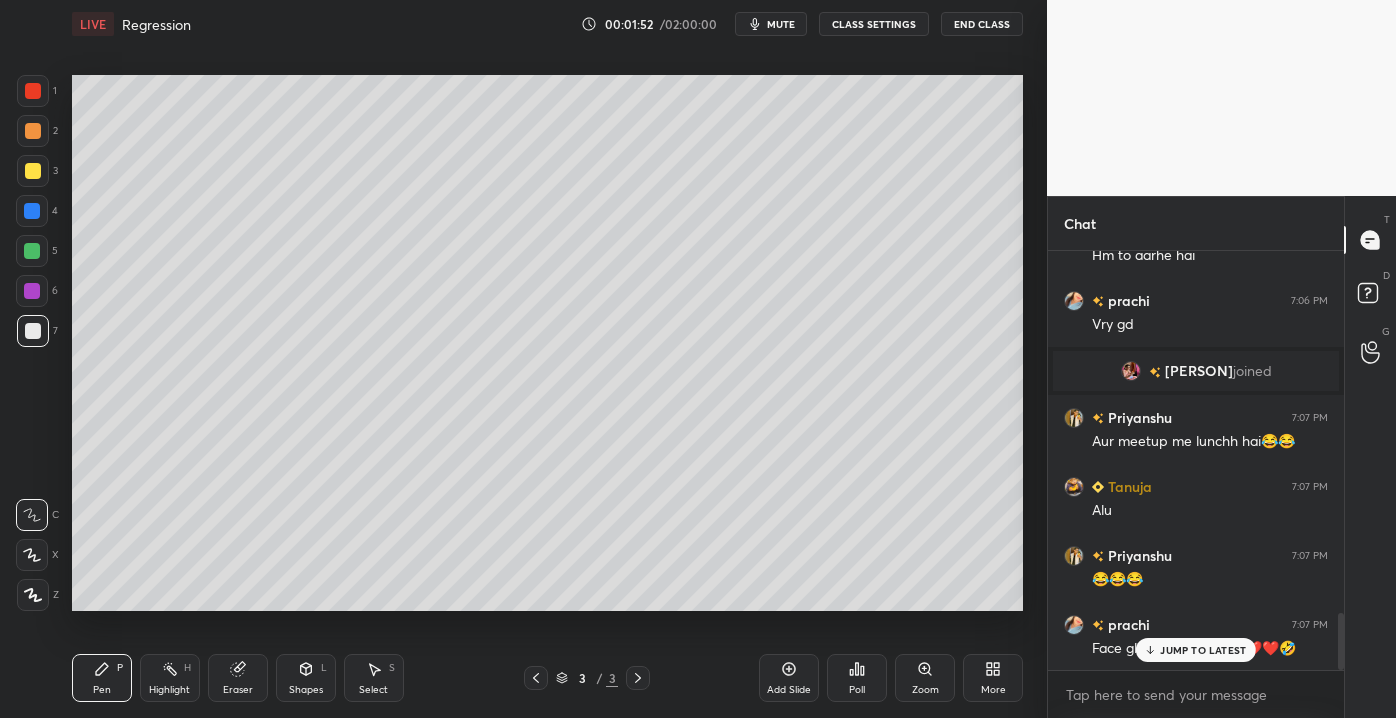 scroll, scrollTop: 2698, scrollLeft: 0, axis: vertical 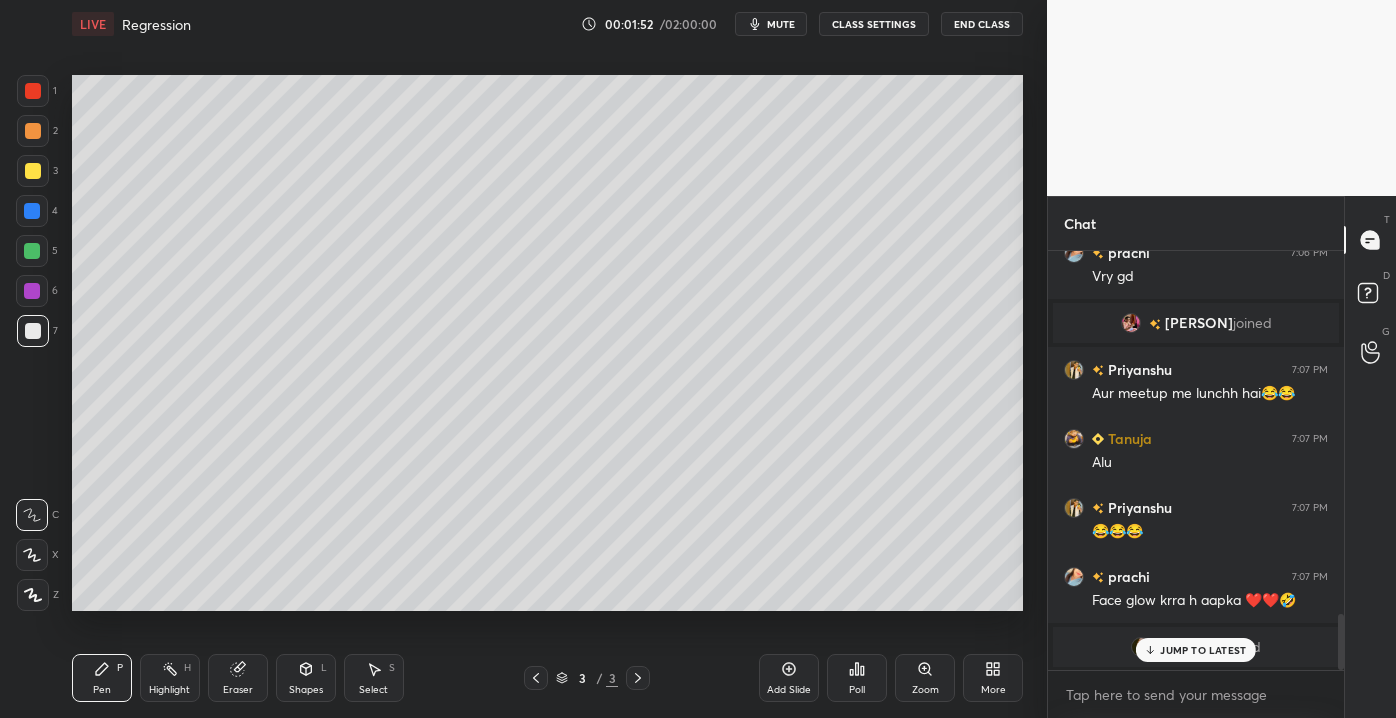 click on "JUMP TO LATEST" at bounding box center [1196, 650] 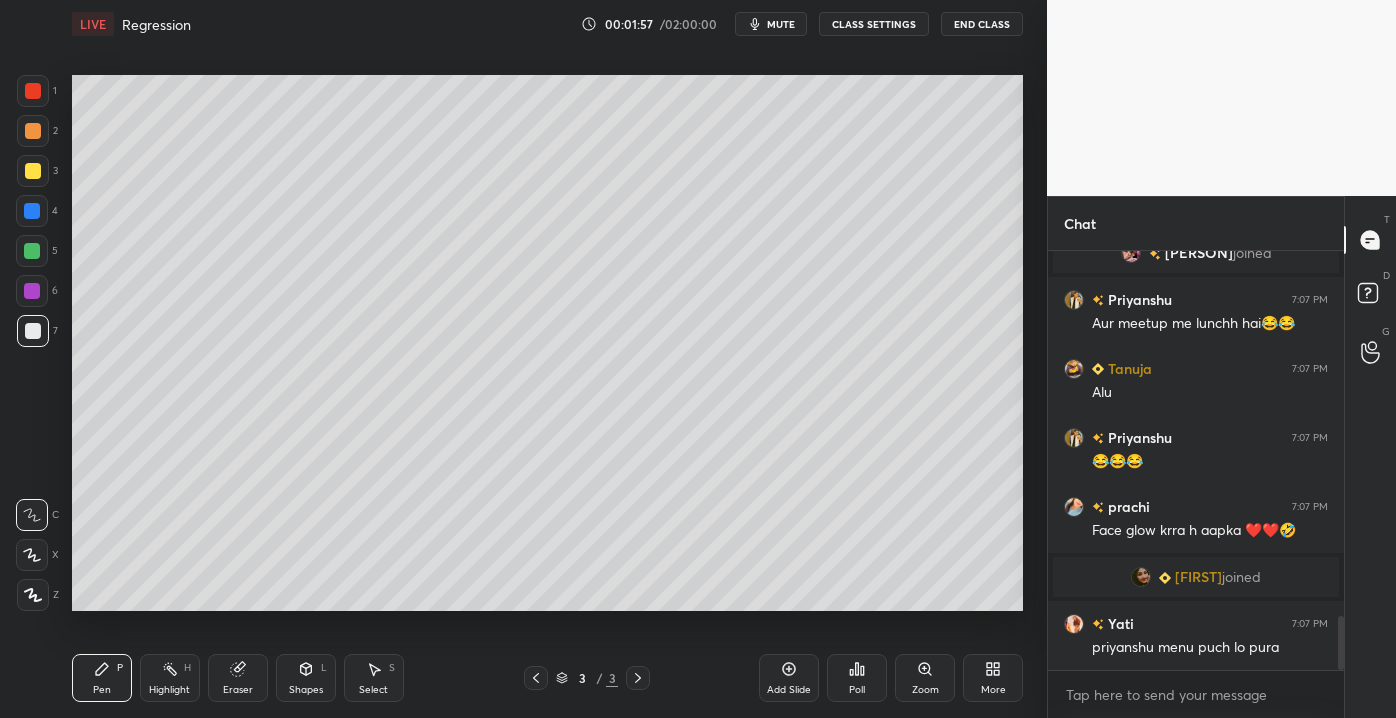 scroll, scrollTop: 2837, scrollLeft: 0, axis: vertical 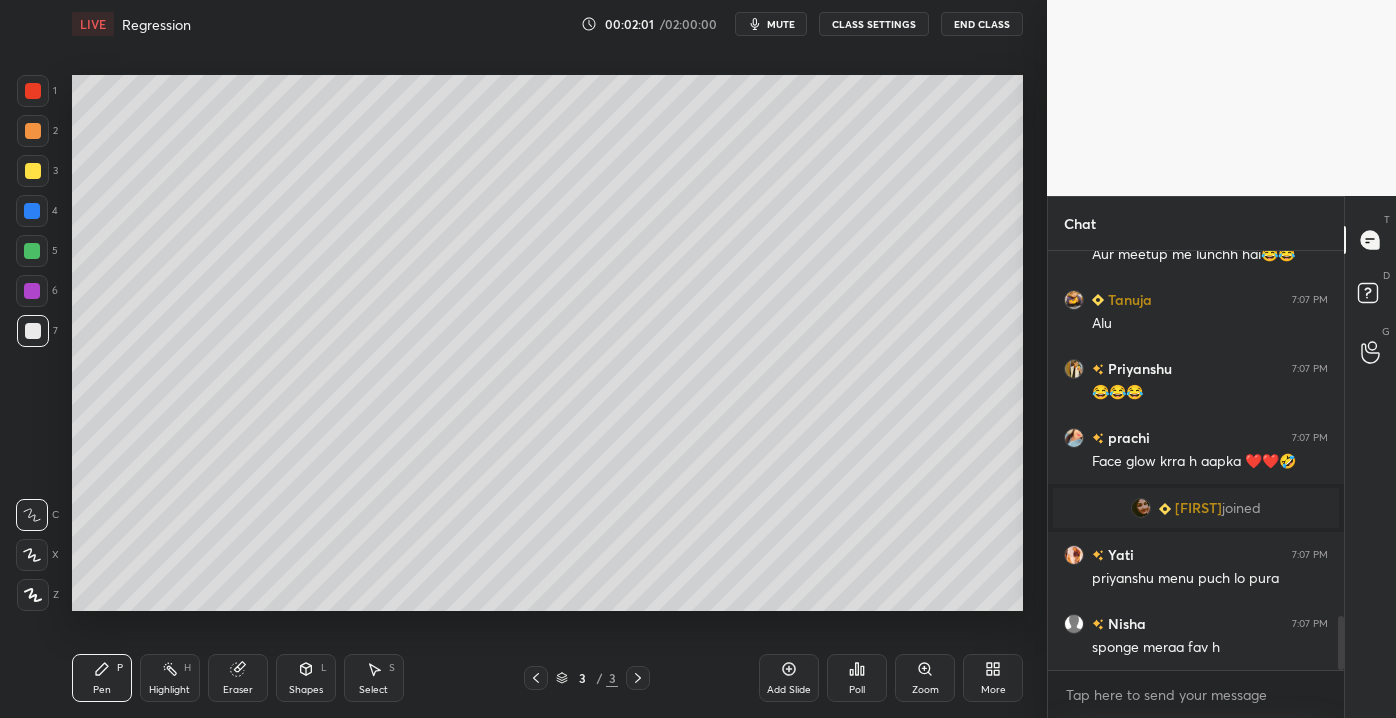click on "Setting up your live class Poll for   secs No correct answer Start poll" at bounding box center (547, 343) 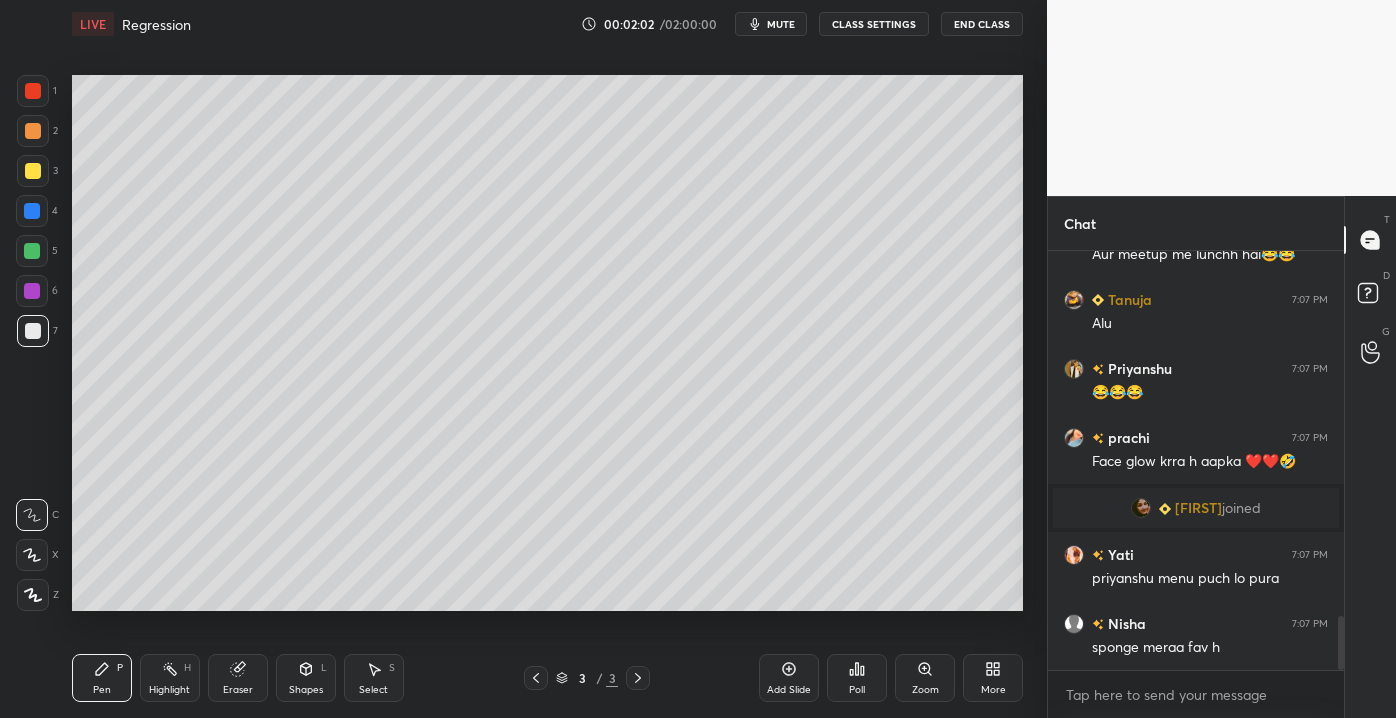 click at bounding box center [33, 131] 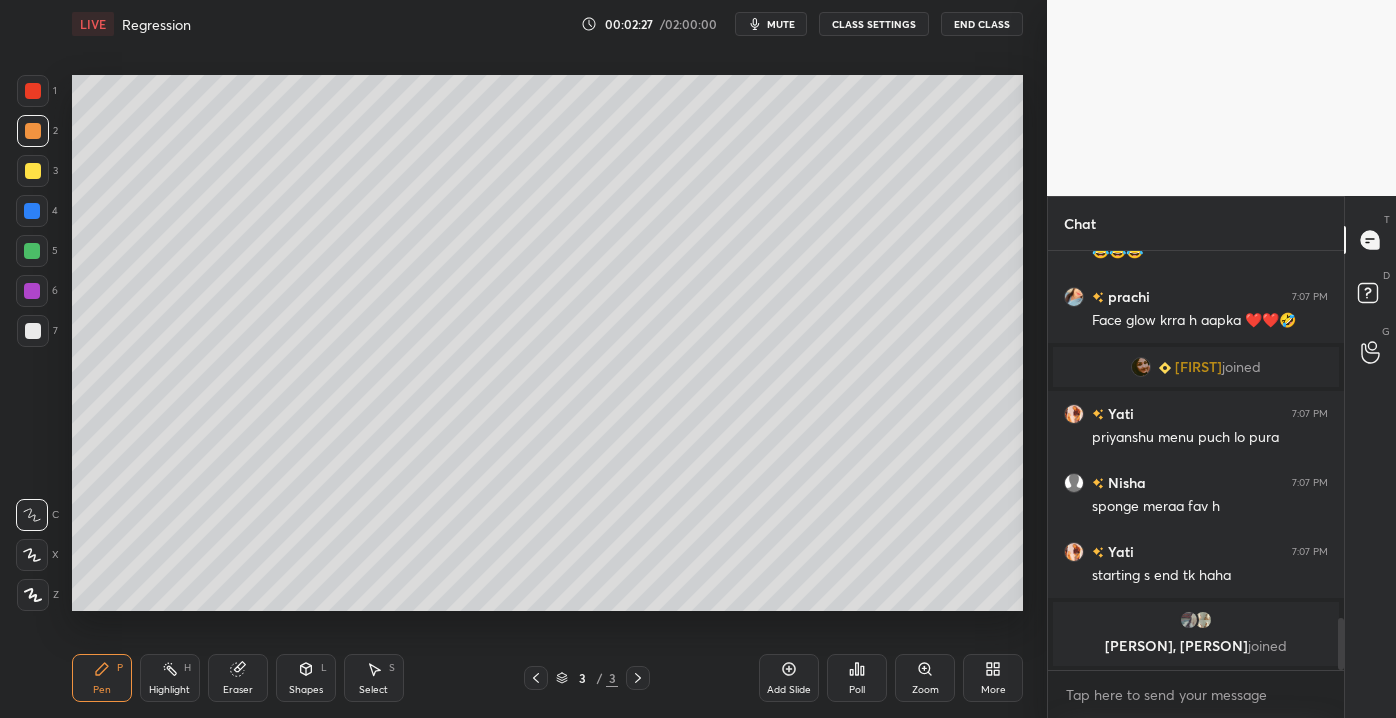 scroll, scrollTop: 2858, scrollLeft: 0, axis: vertical 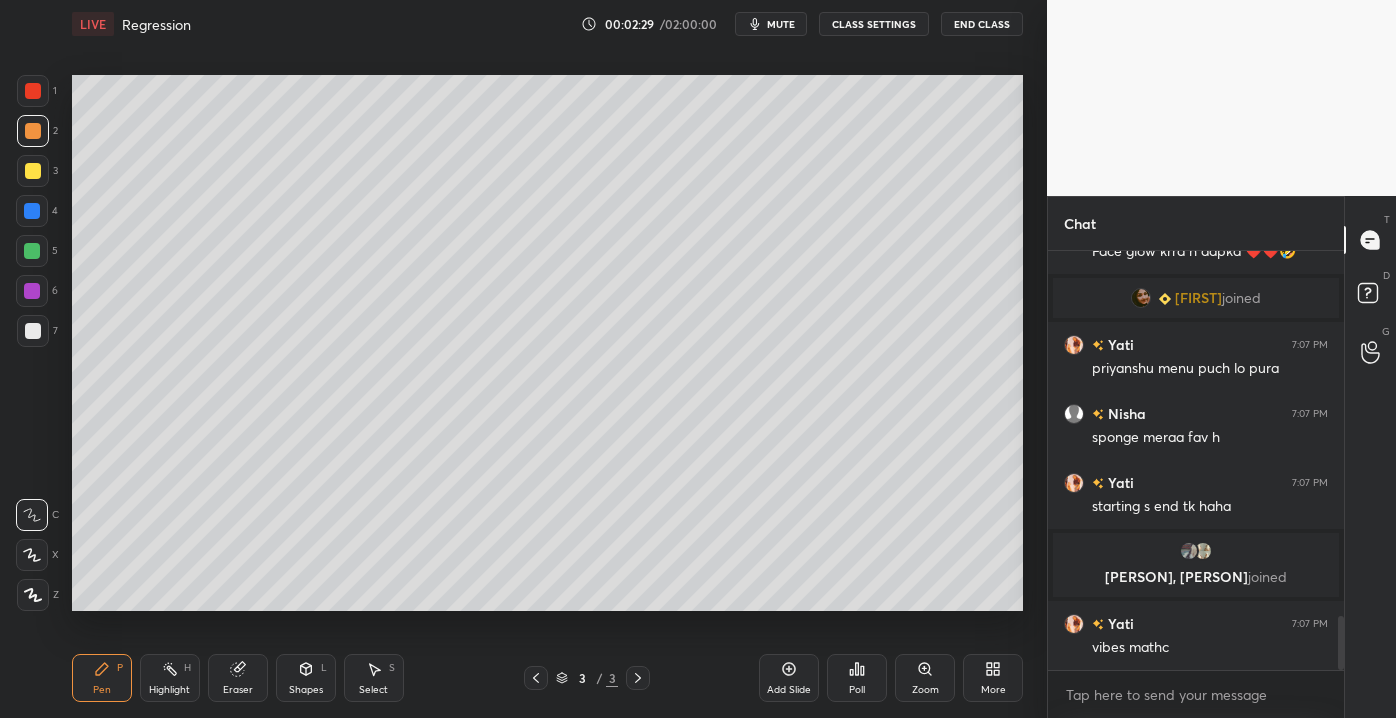 click at bounding box center [33, 331] 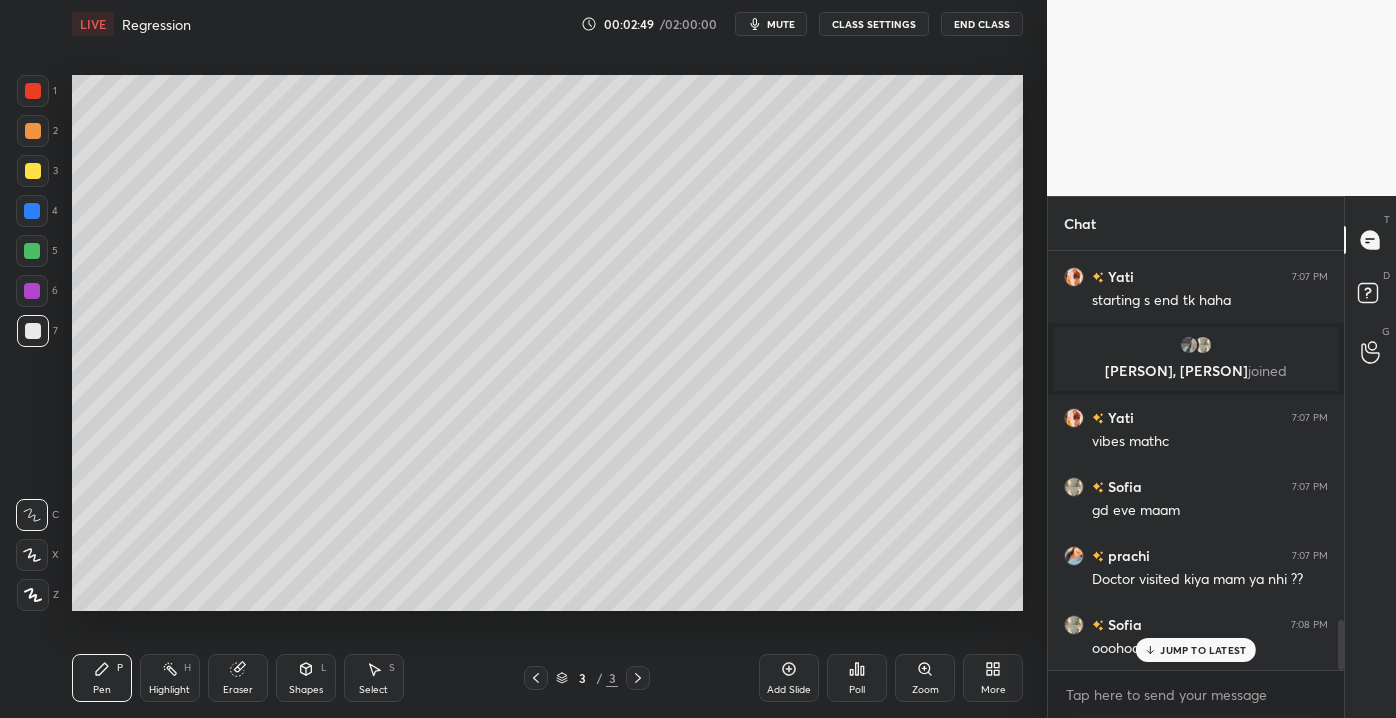 scroll, scrollTop: 3112, scrollLeft: 0, axis: vertical 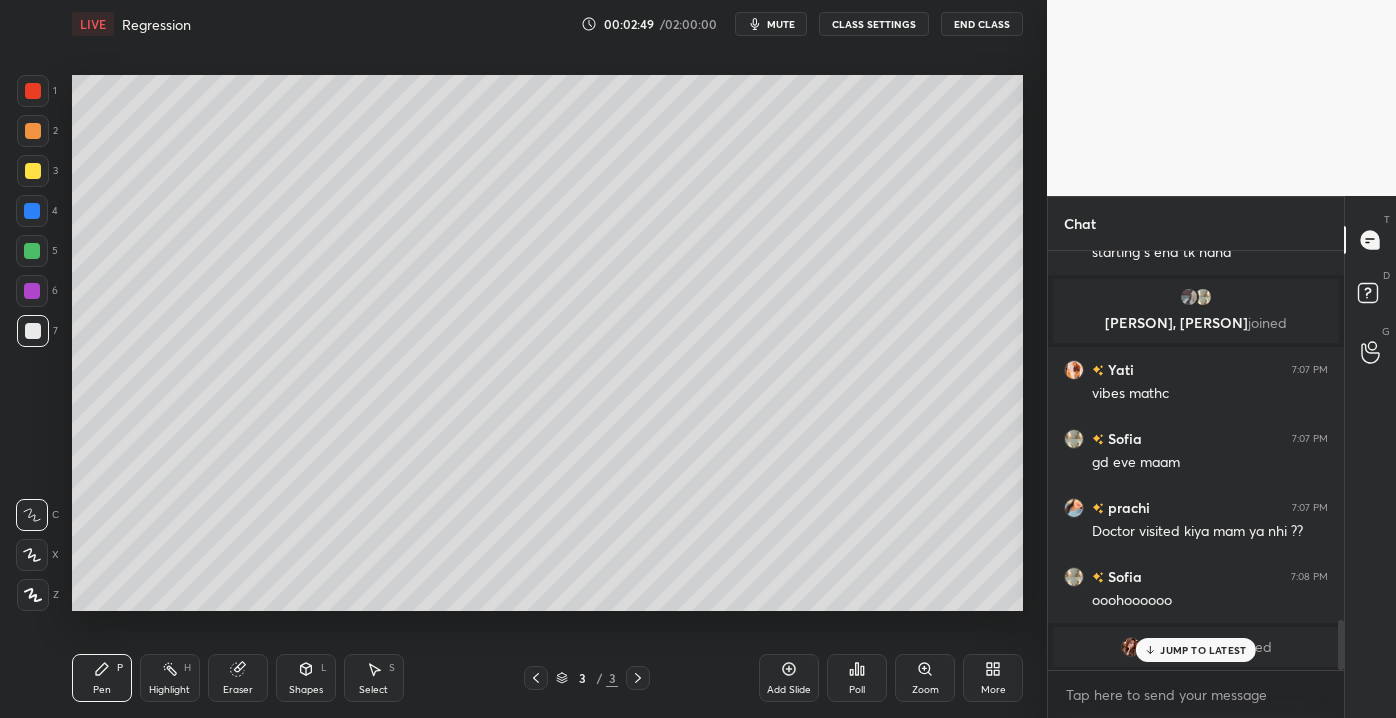 click at bounding box center (33, 171) 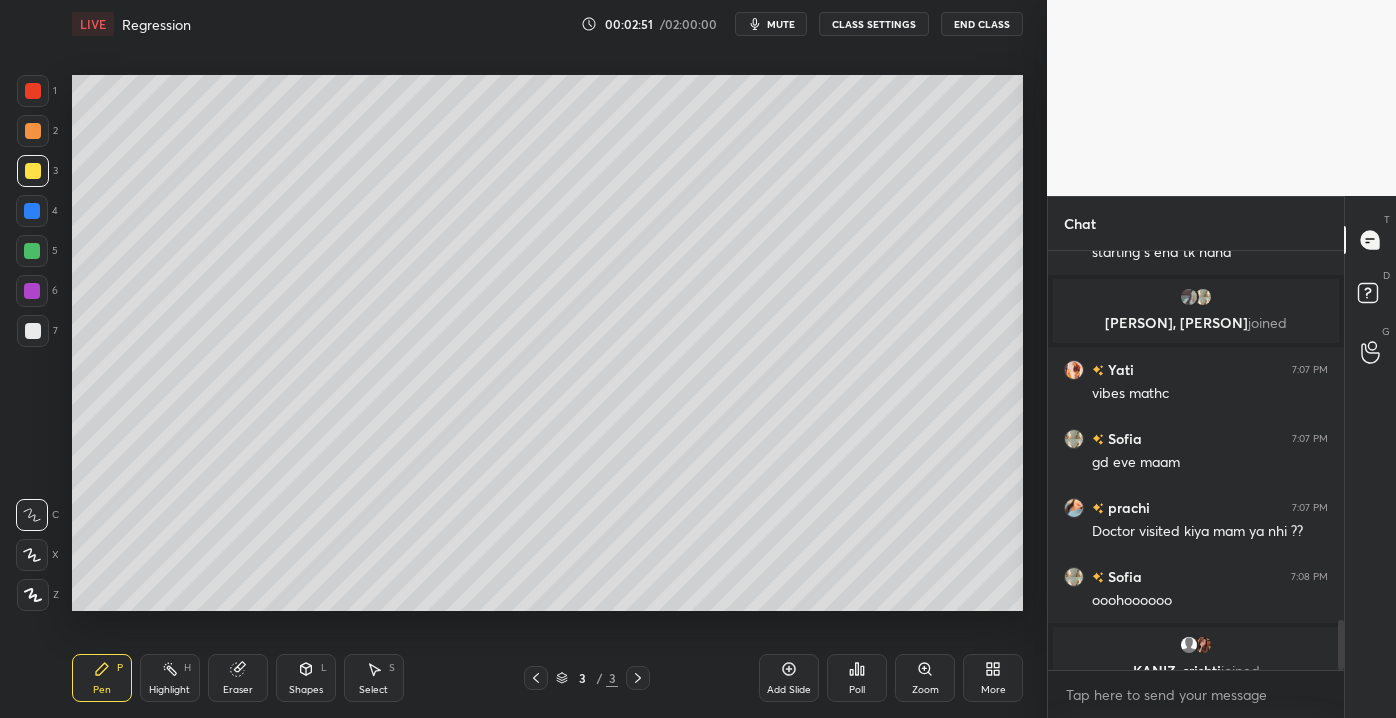 scroll, scrollTop: 3356, scrollLeft: 0, axis: vertical 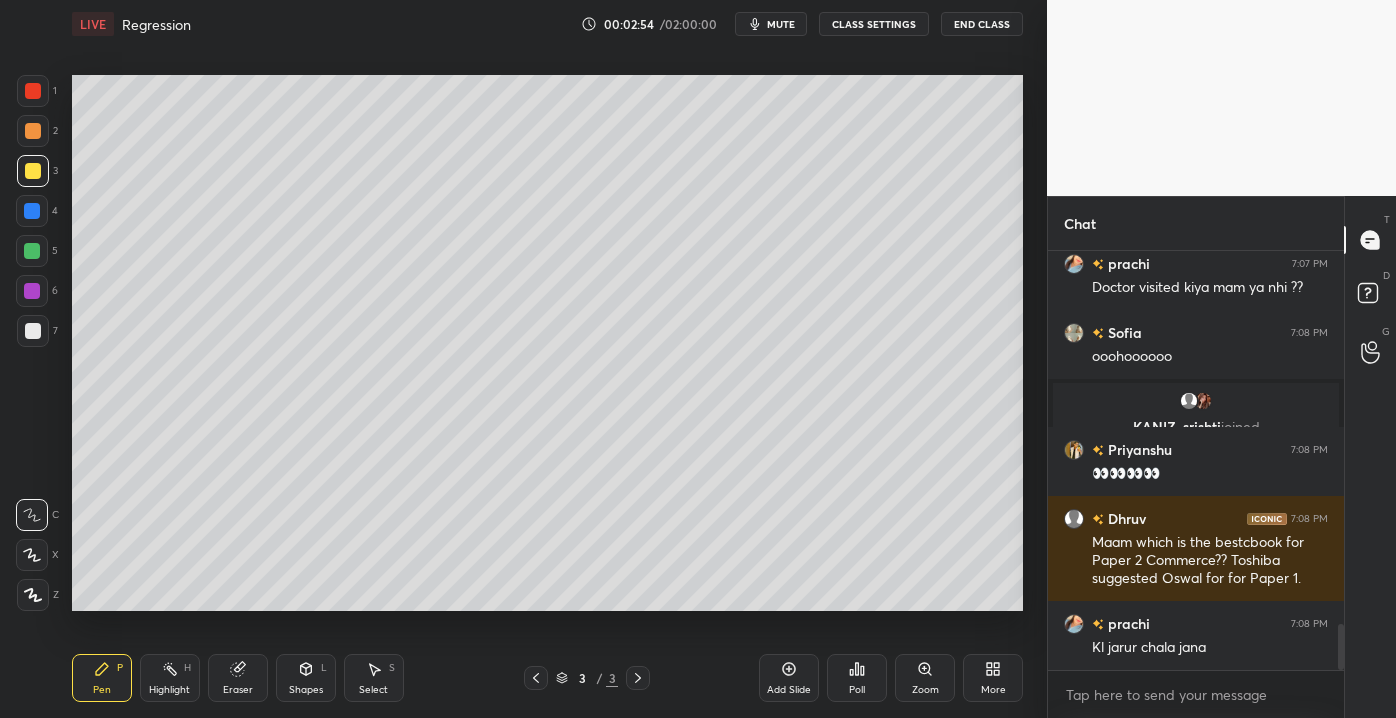 click on "Add Slide" at bounding box center (789, 690) 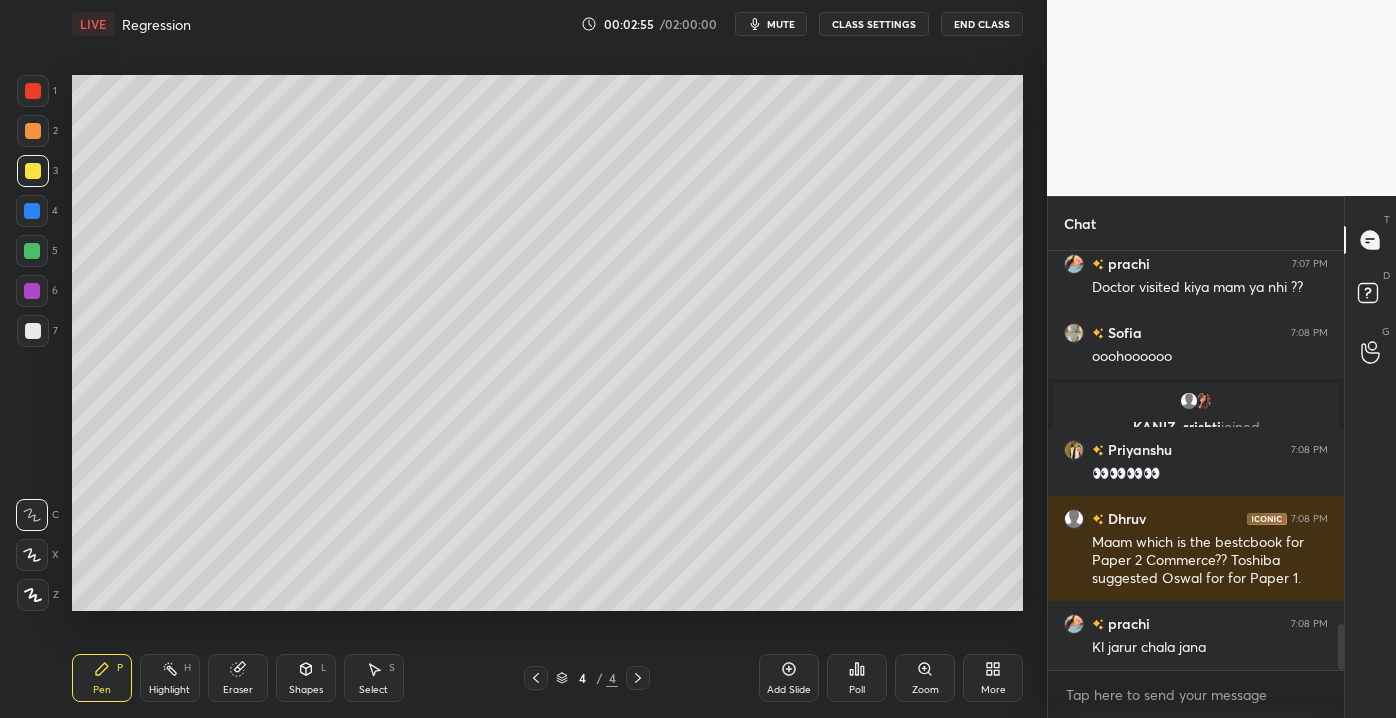 click on "Shapes L" at bounding box center [306, 678] 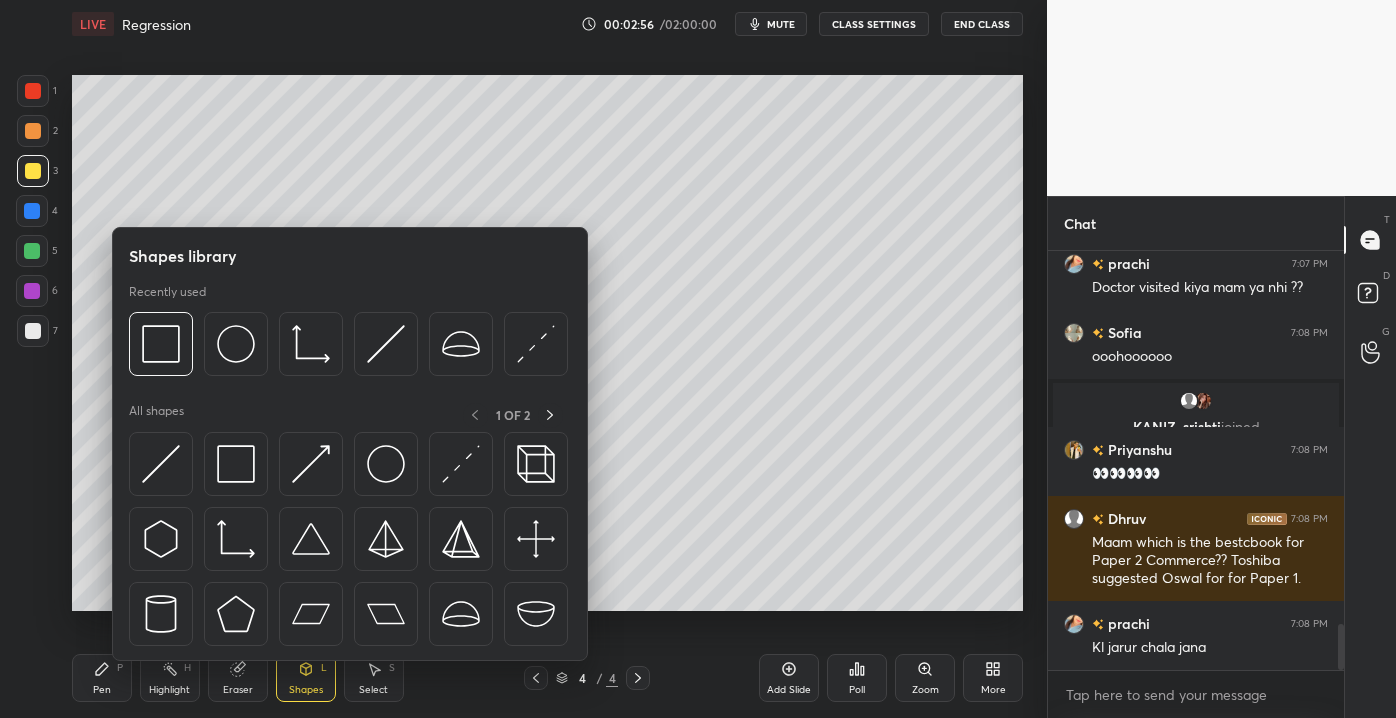 scroll, scrollTop: 3376, scrollLeft: 0, axis: vertical 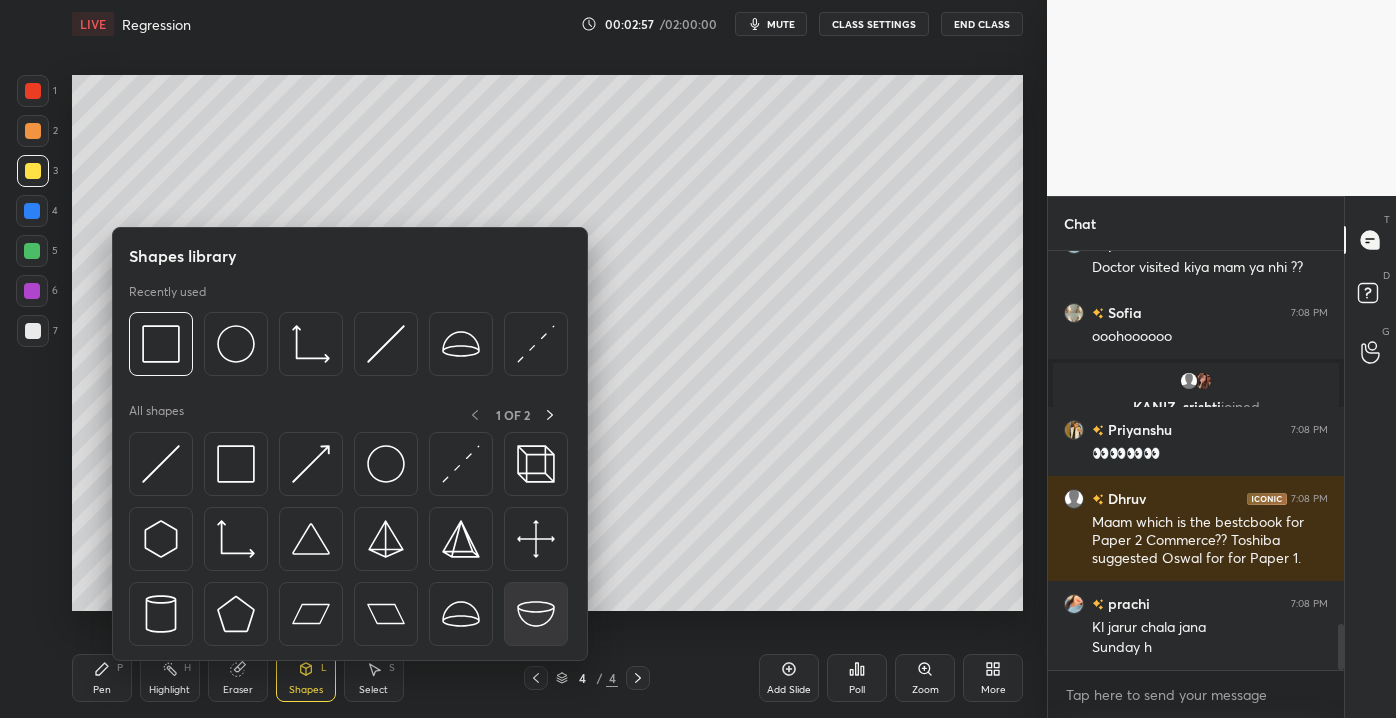 click at bounding box center [536, 614] 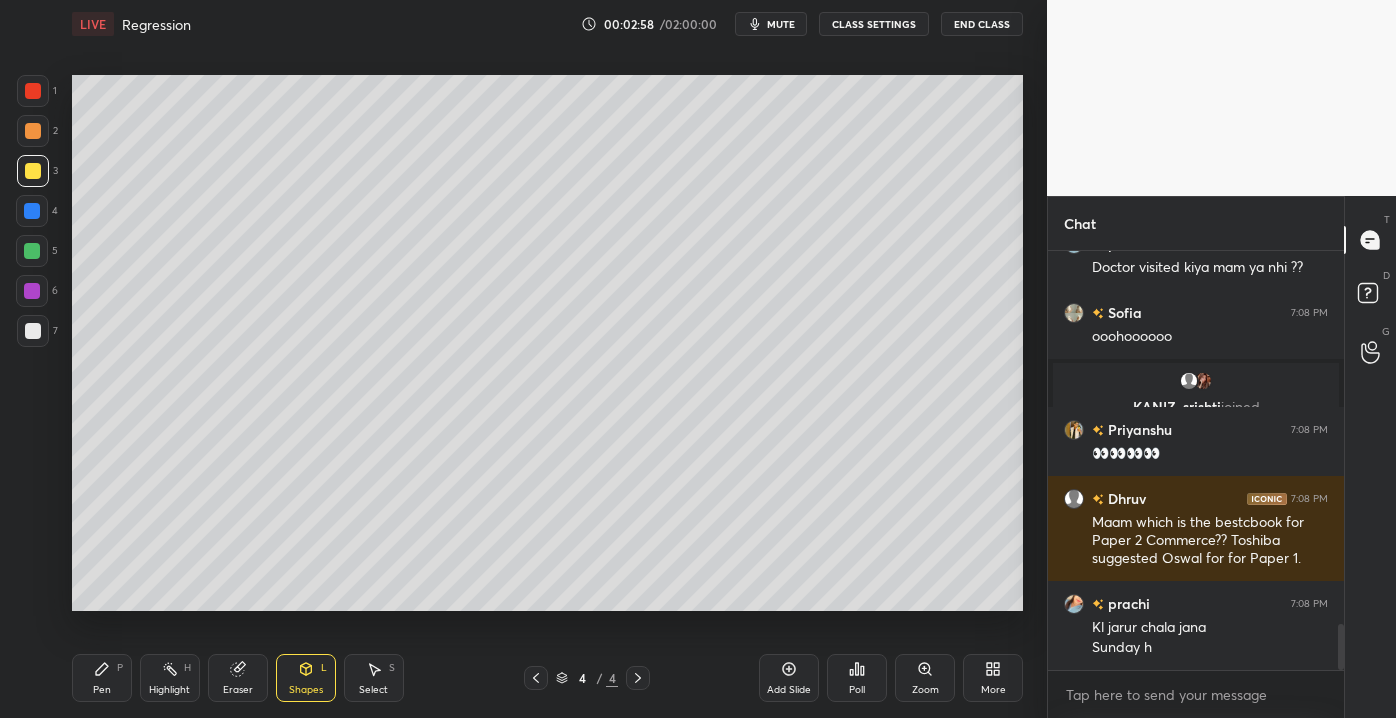 click at bounding box center (33, 331) 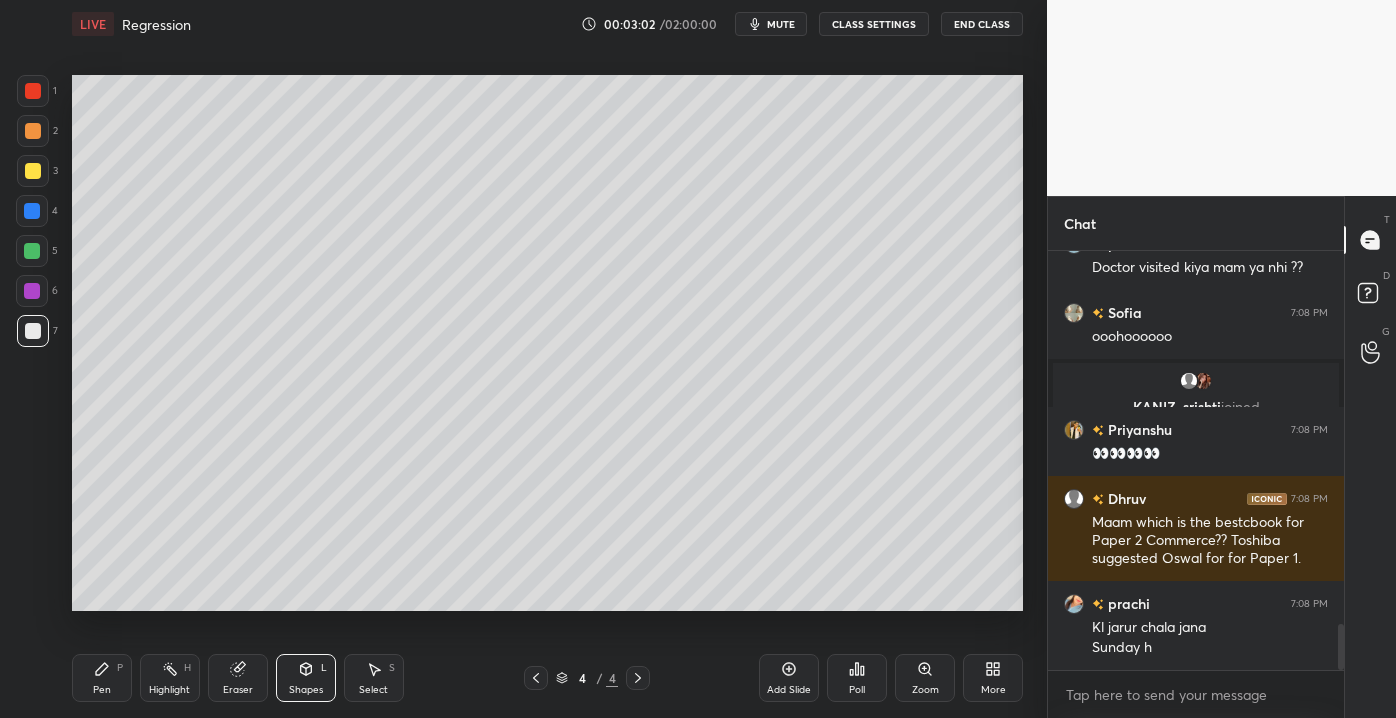 click on "Pen P" at bounding box center [102, 678] 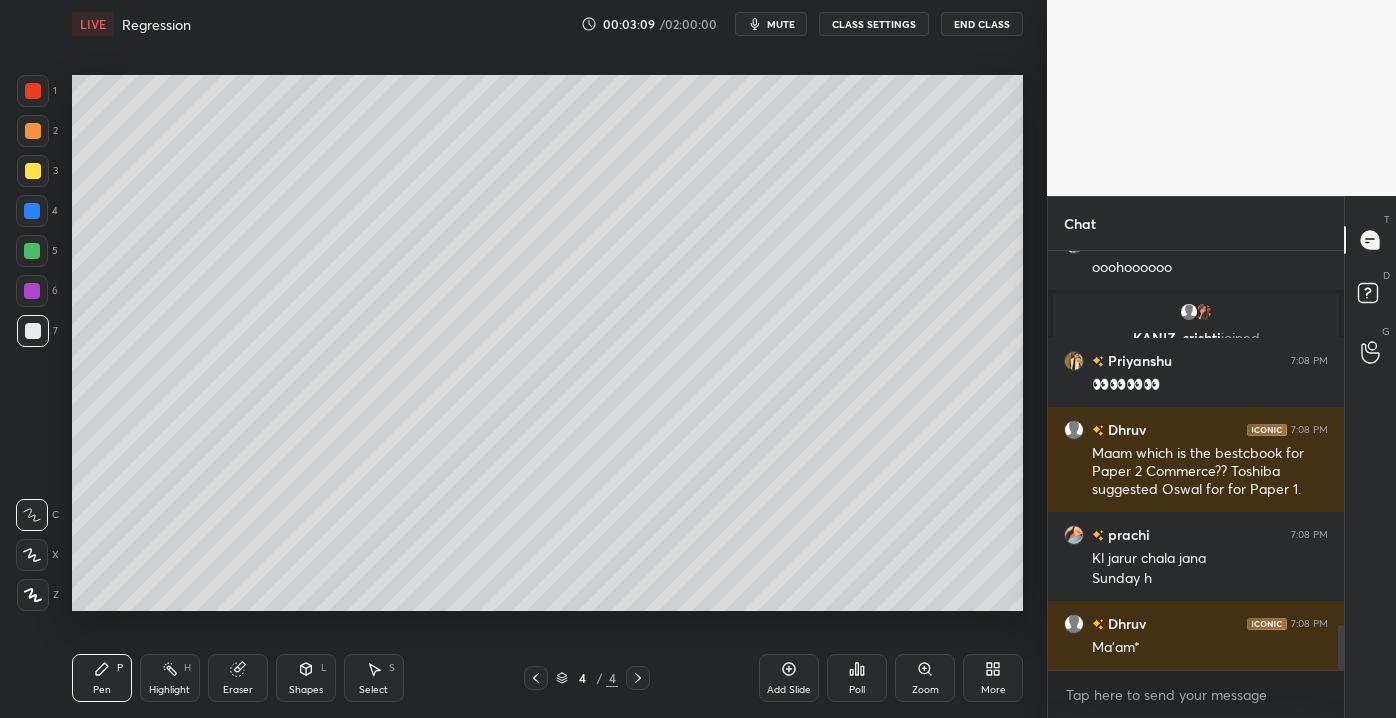 scroll, scrollTop: 3514, scrollLeft: 0, axis: vertical 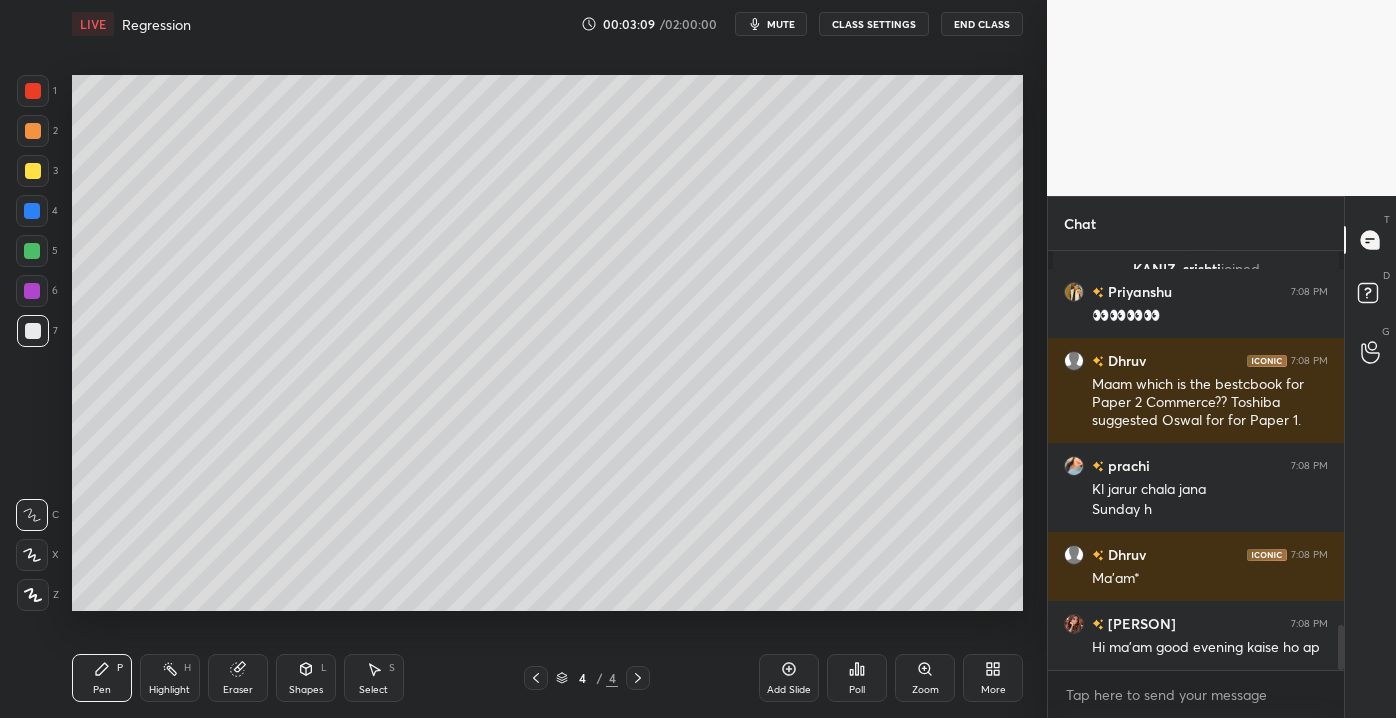 drag, startPoint x: 23, startPoint y: 175, endPoint x: 24, endPoint y: 187, distance: 12.0415945 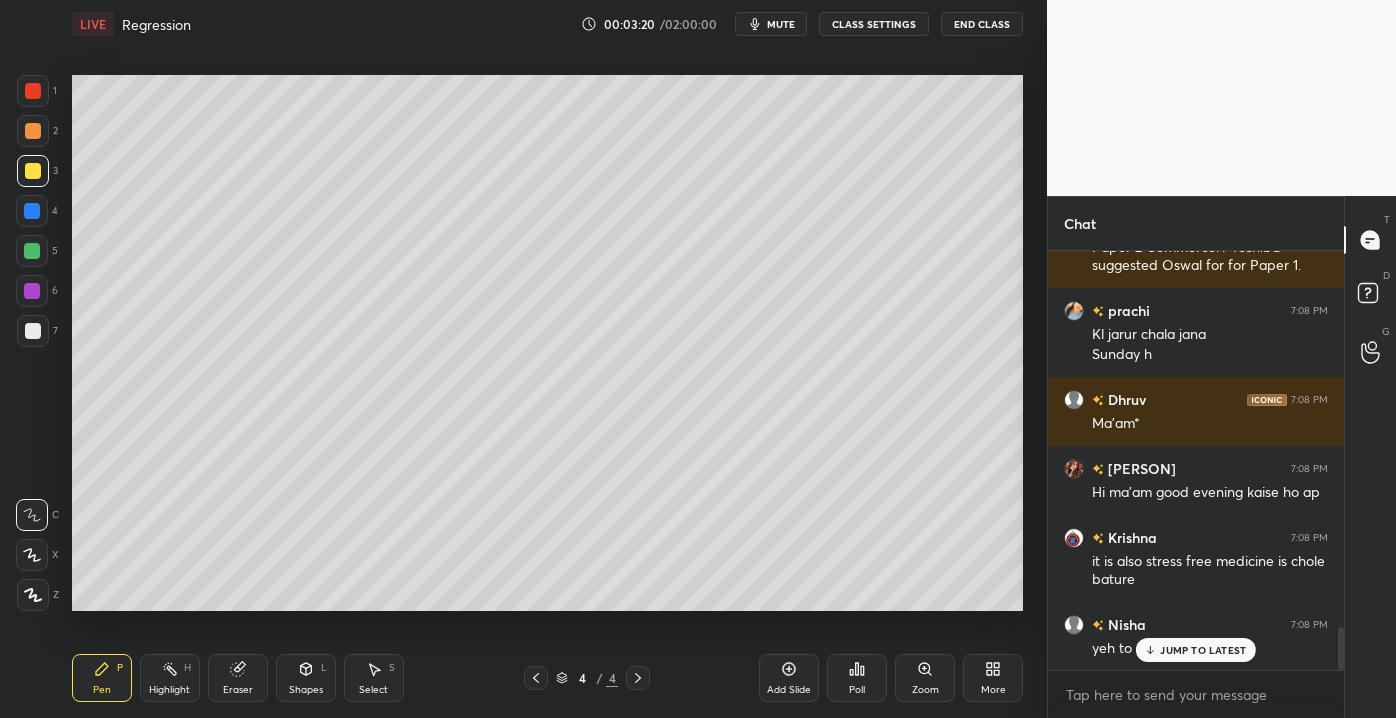scroll, scrollTop: 3738, scrollLeft: 0, axis: vertical 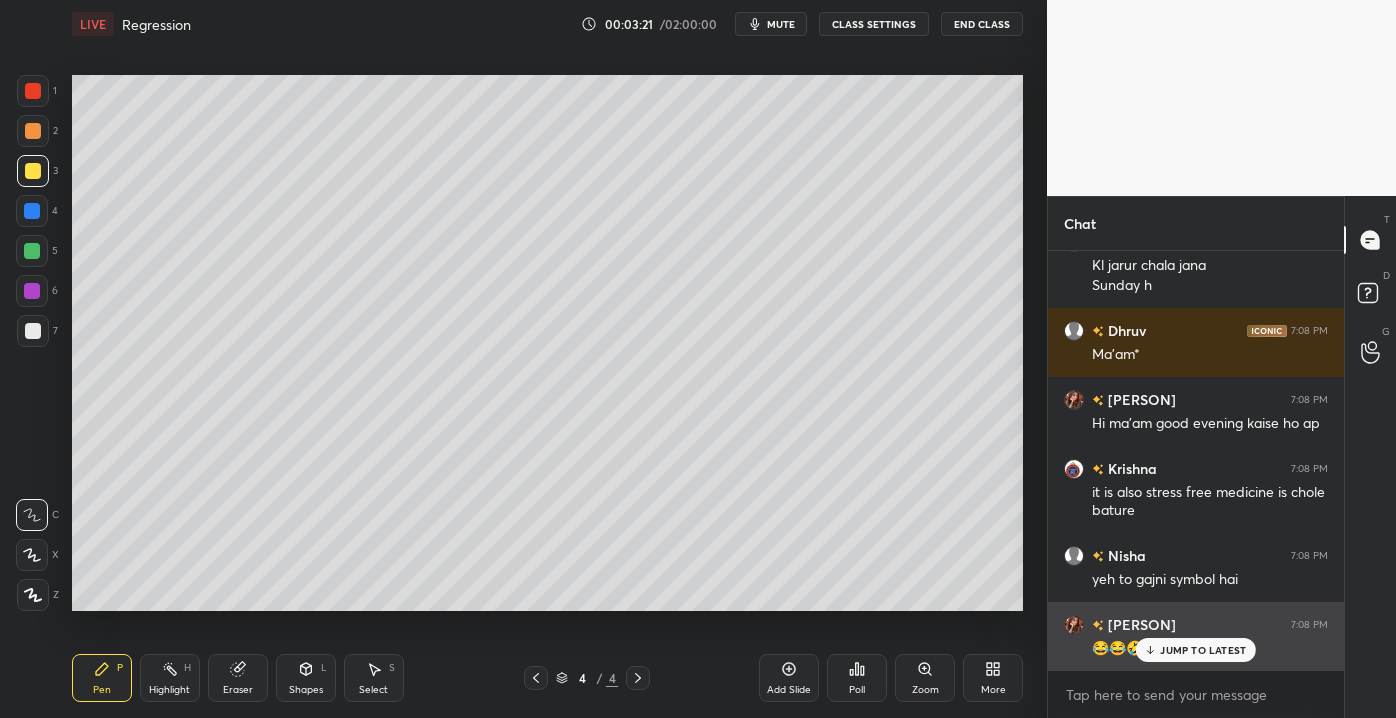 click on "JUMP TO LATEST" at bounding box center [1196, 650] 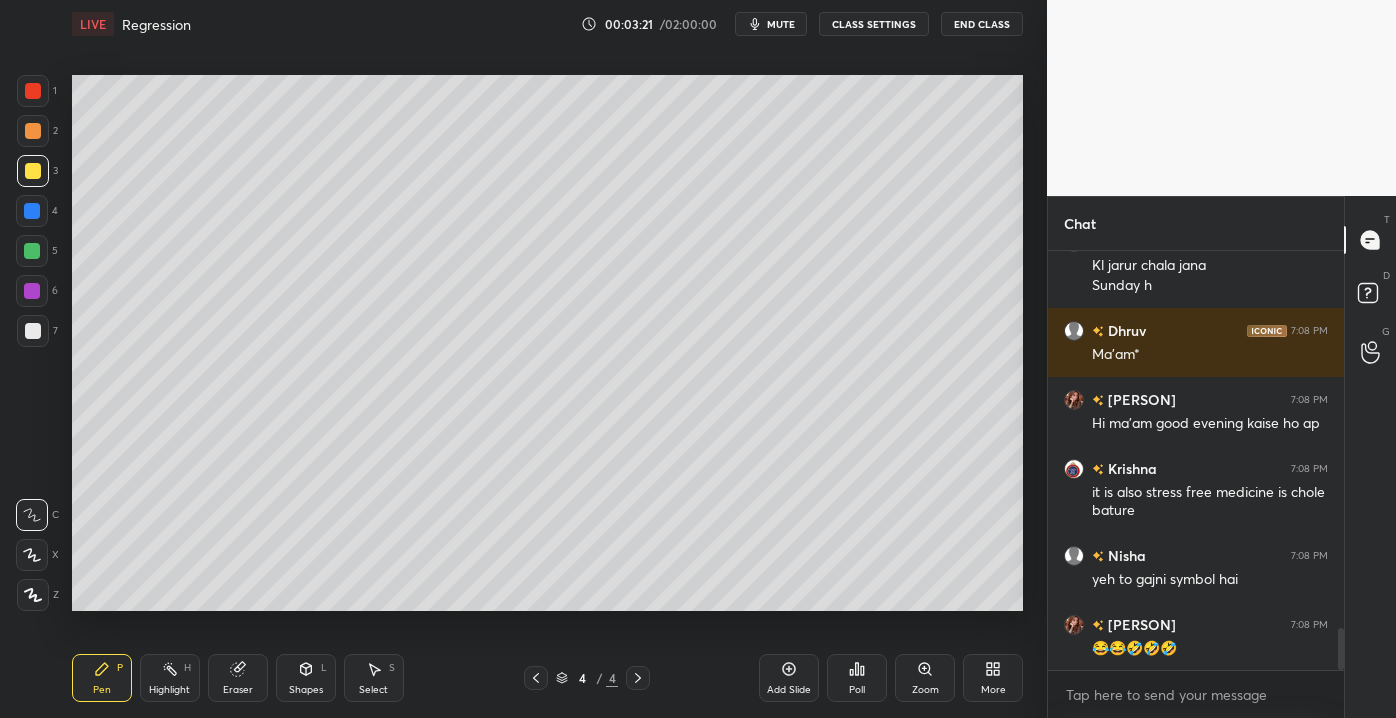 scroll, scrollTop: 3826, scrollLeft: 0, axis: vertical 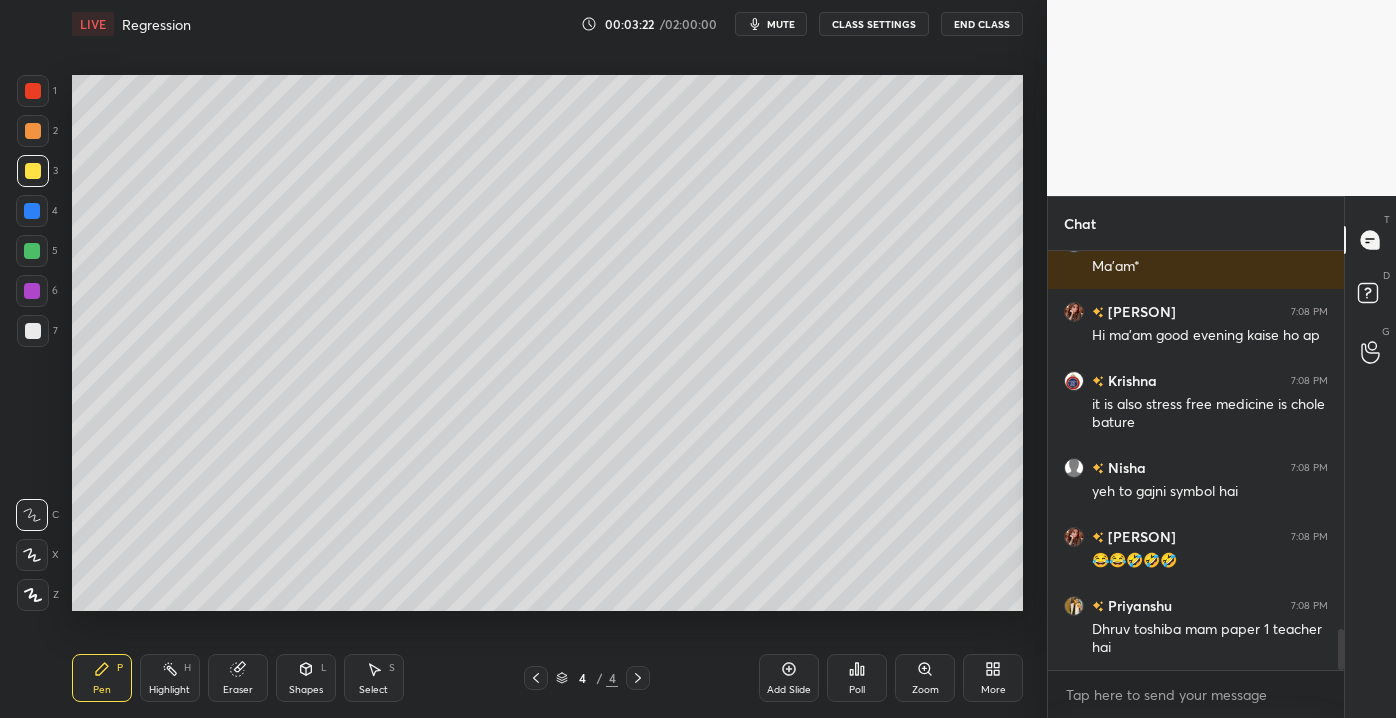 click at bounding box center (33, 131) 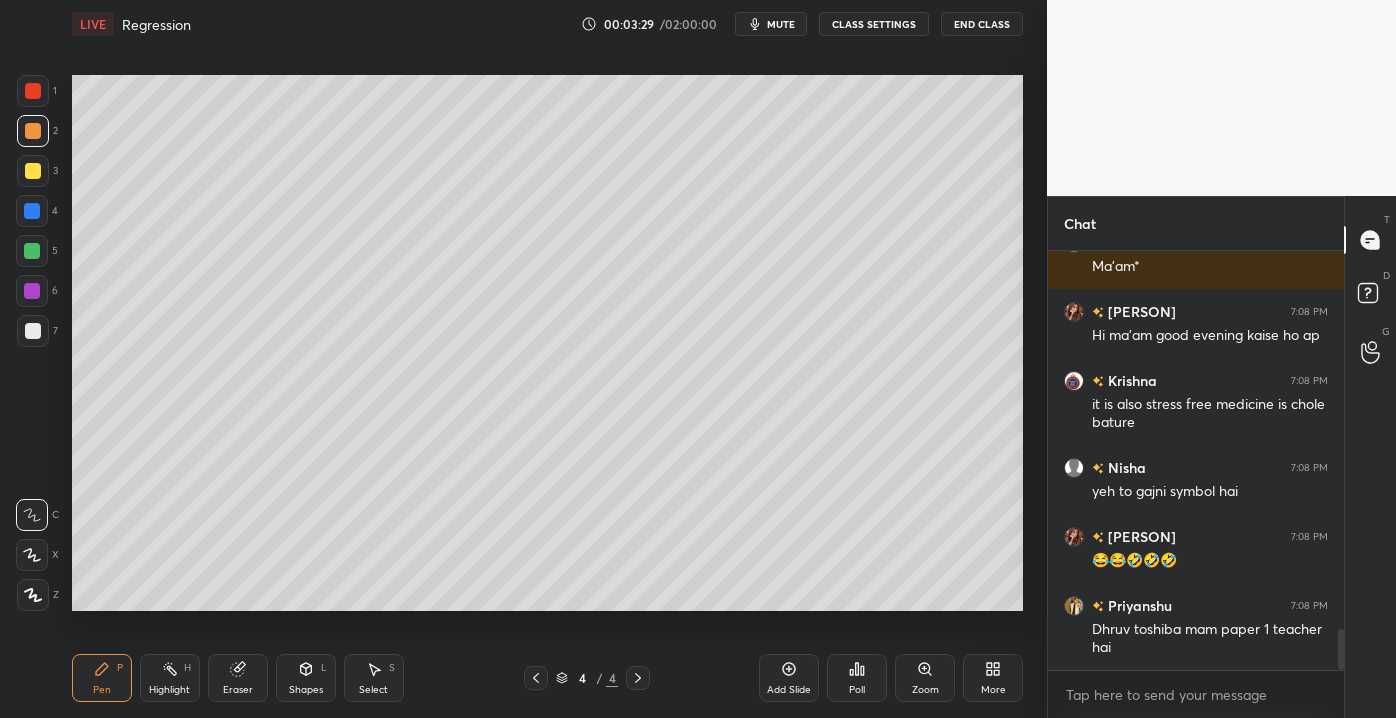 scroll, scrollTop: 3874, scrollLeft: 0, axis: vertical 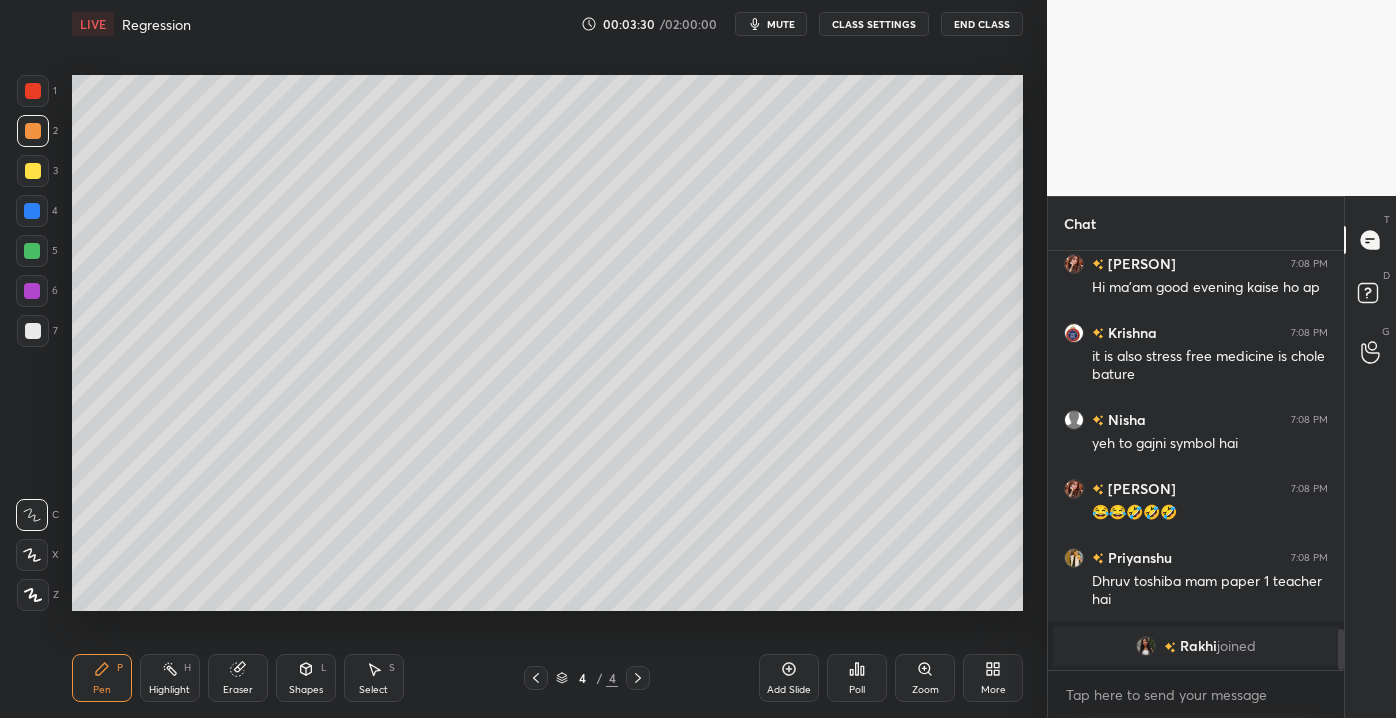 click at bounding box center [32, 251] 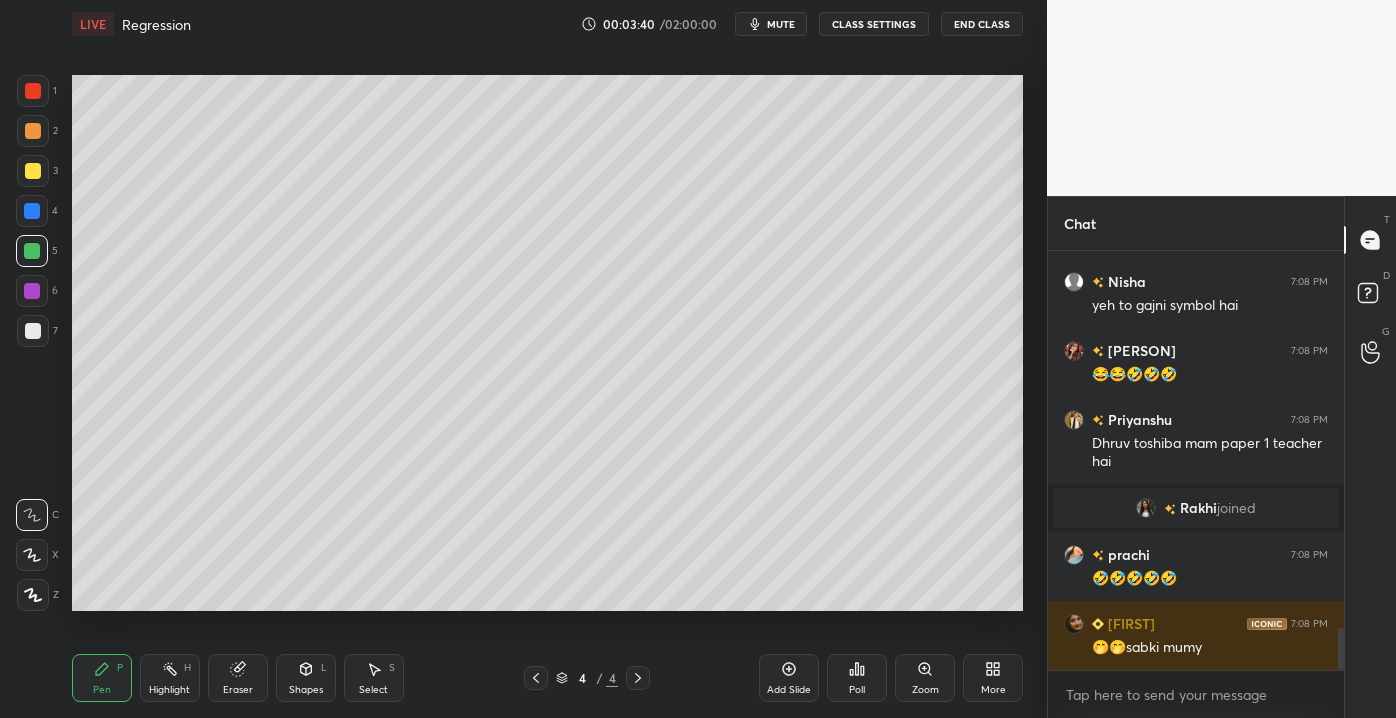 scroll, scrollTop: 3826, scrollLeft: 0, axis: vertical 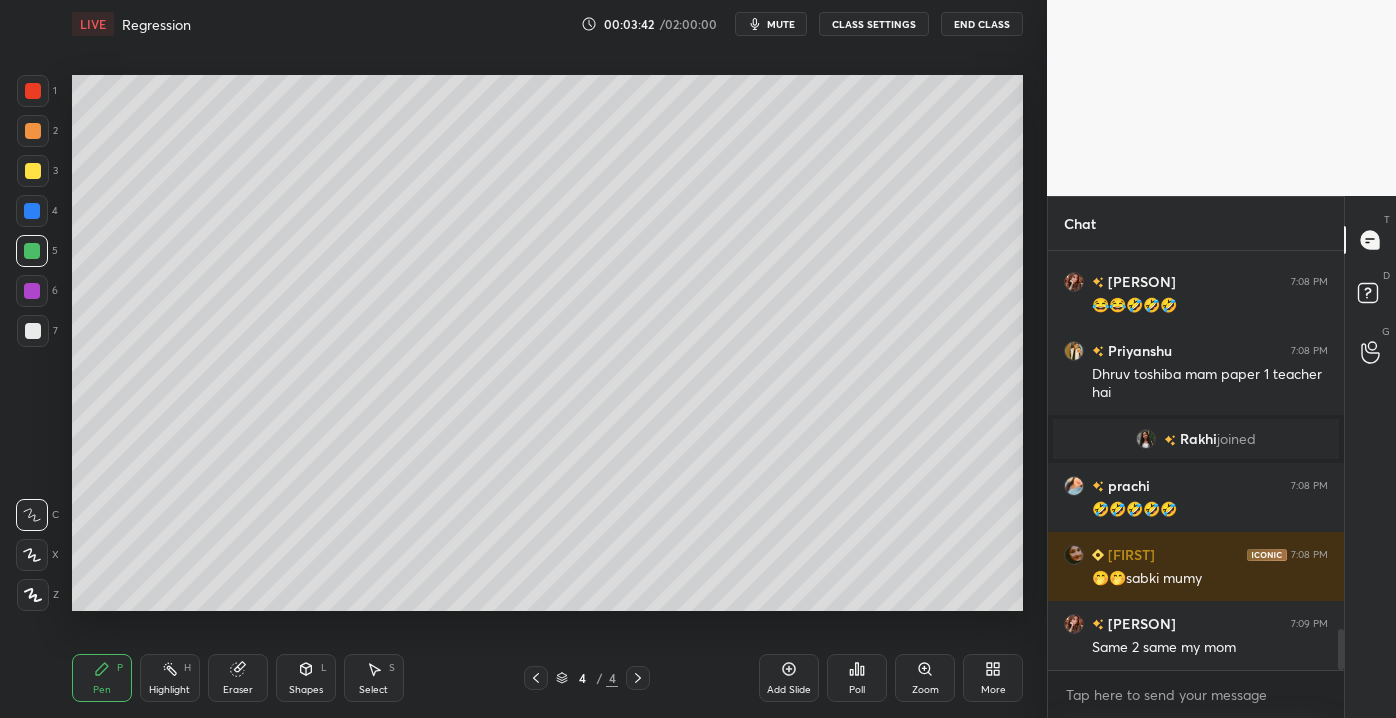 drag, startPoint x: 38, startPoint y: 140, endPoint x: 55, endPoint y: 148, distance: 18.788294 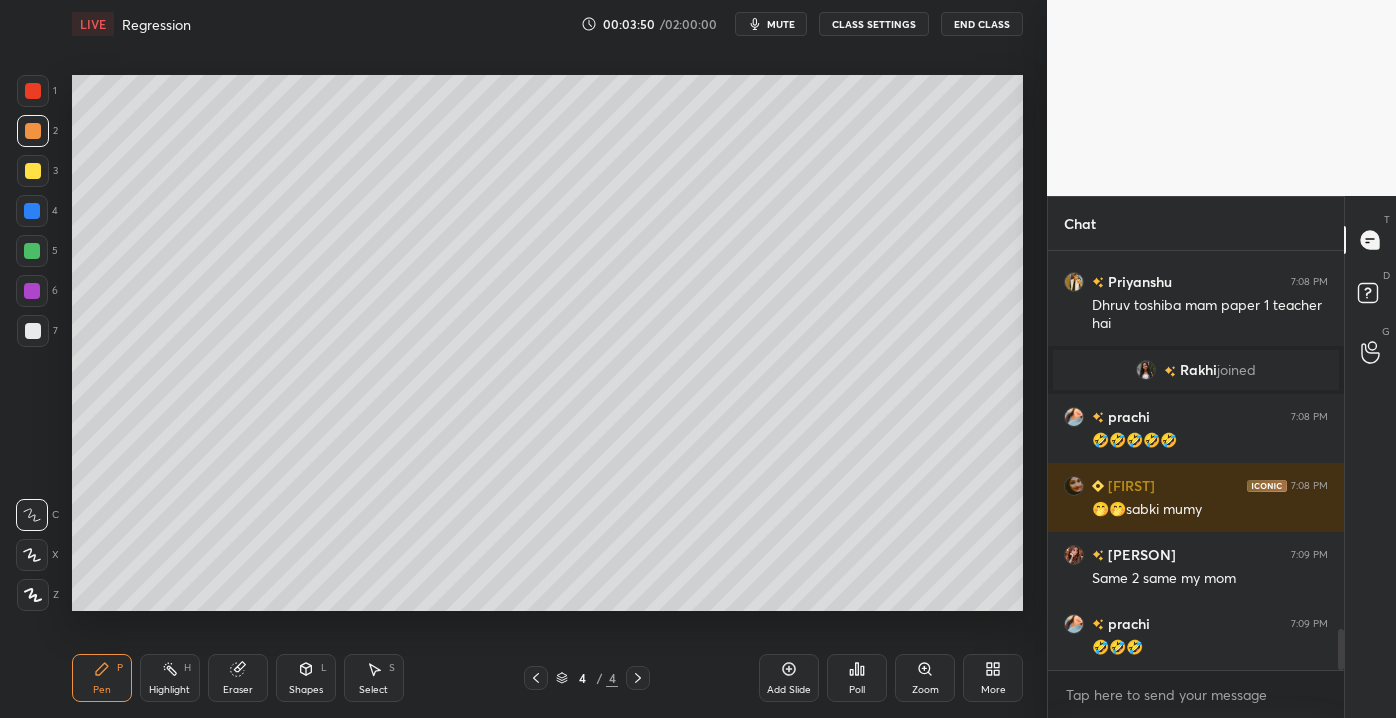 scroll, scrollTop: 3981, scrollLeft: 0, axis: vertical 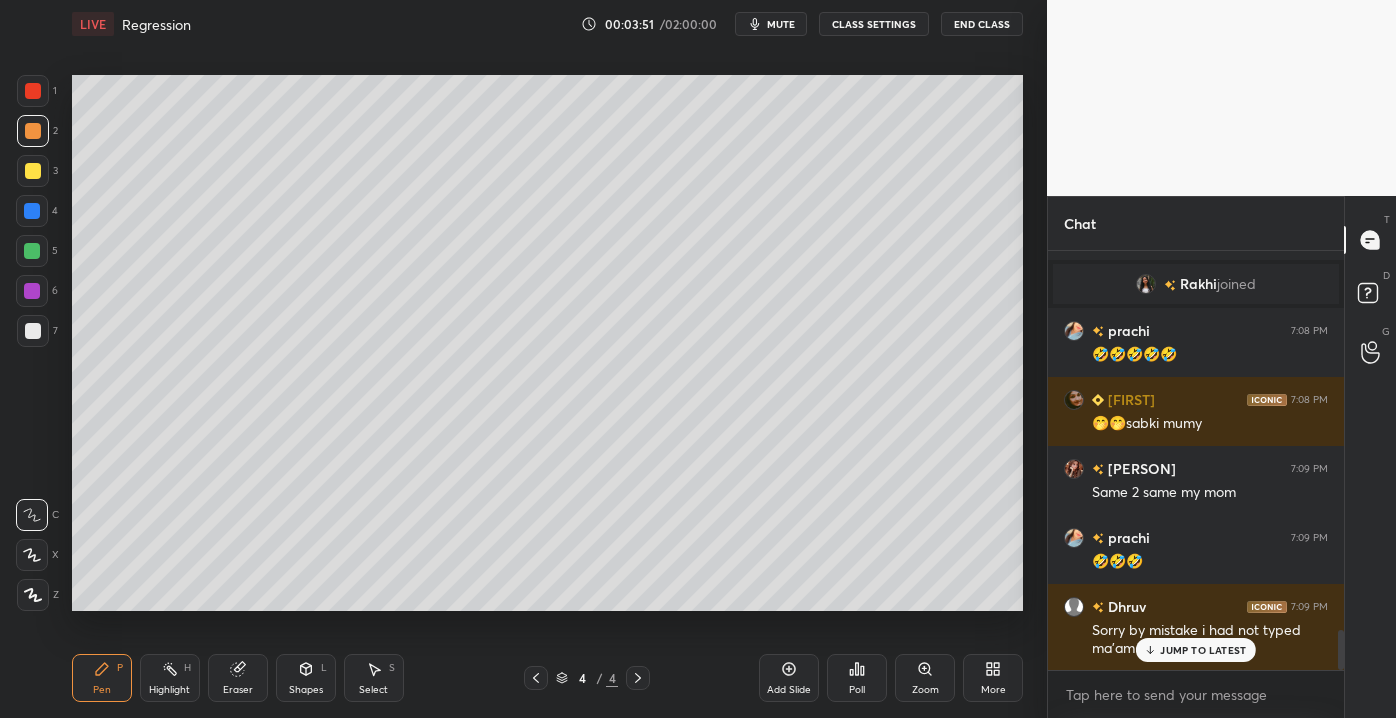 click on "JUMP TO LATEST" at bounding box center (1203, 650) 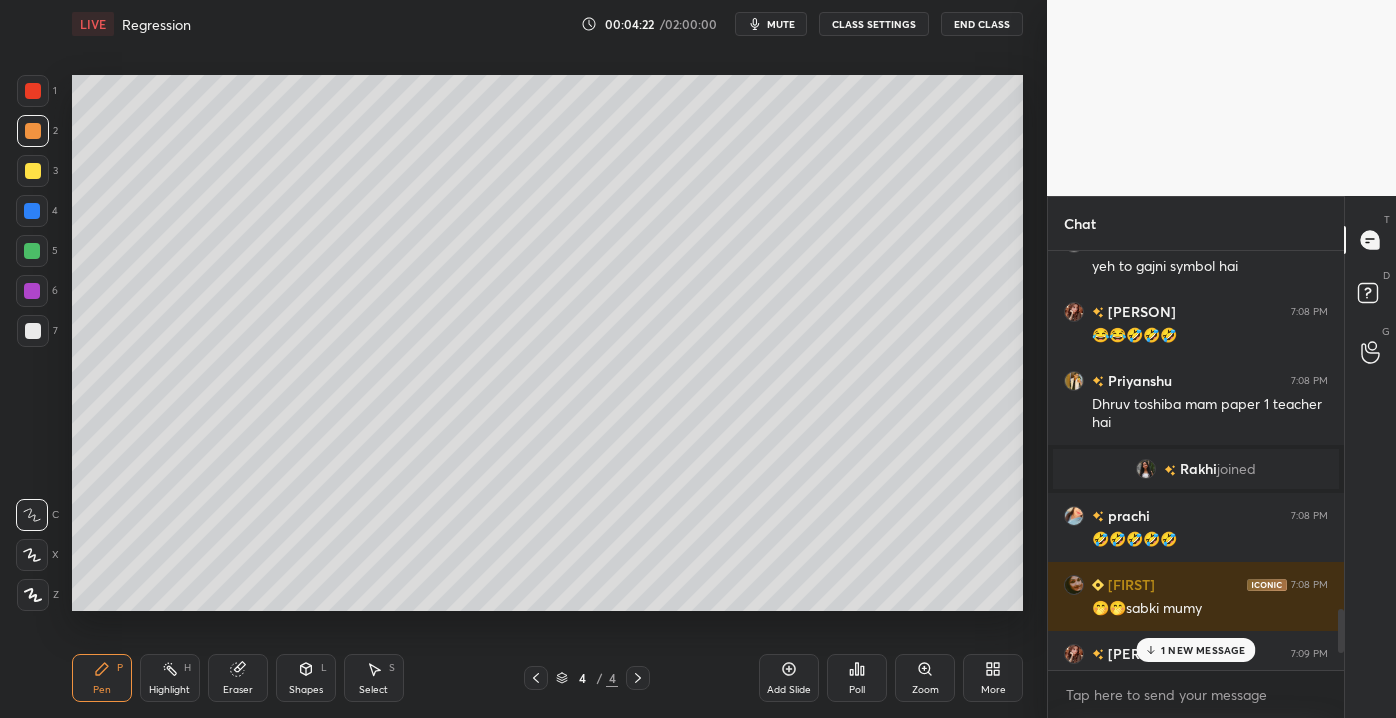 scroll, scrollTop: 4236, scrollLeft: 0, axis: vertical 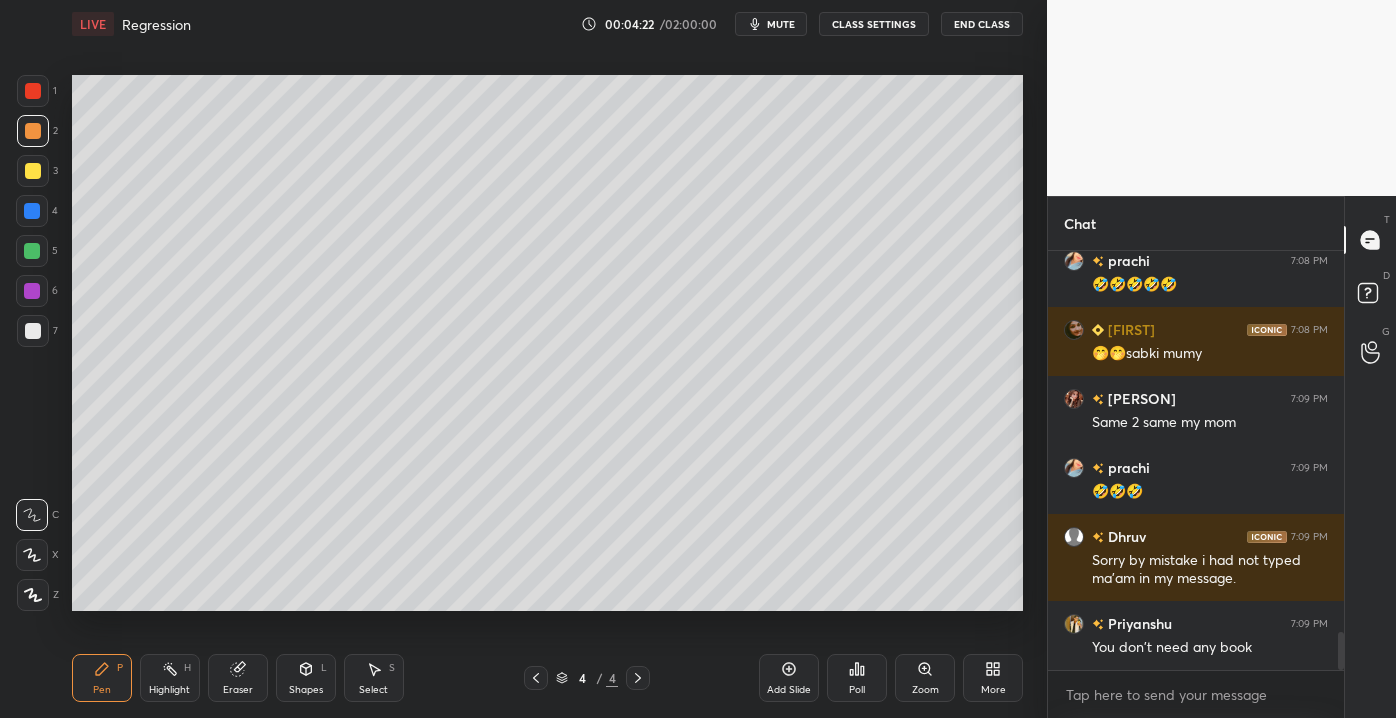 drag, startPoint x: 1341, startPoint y: 653, endPoint x: 1344, endPoint y: 705, distance: 52.086468 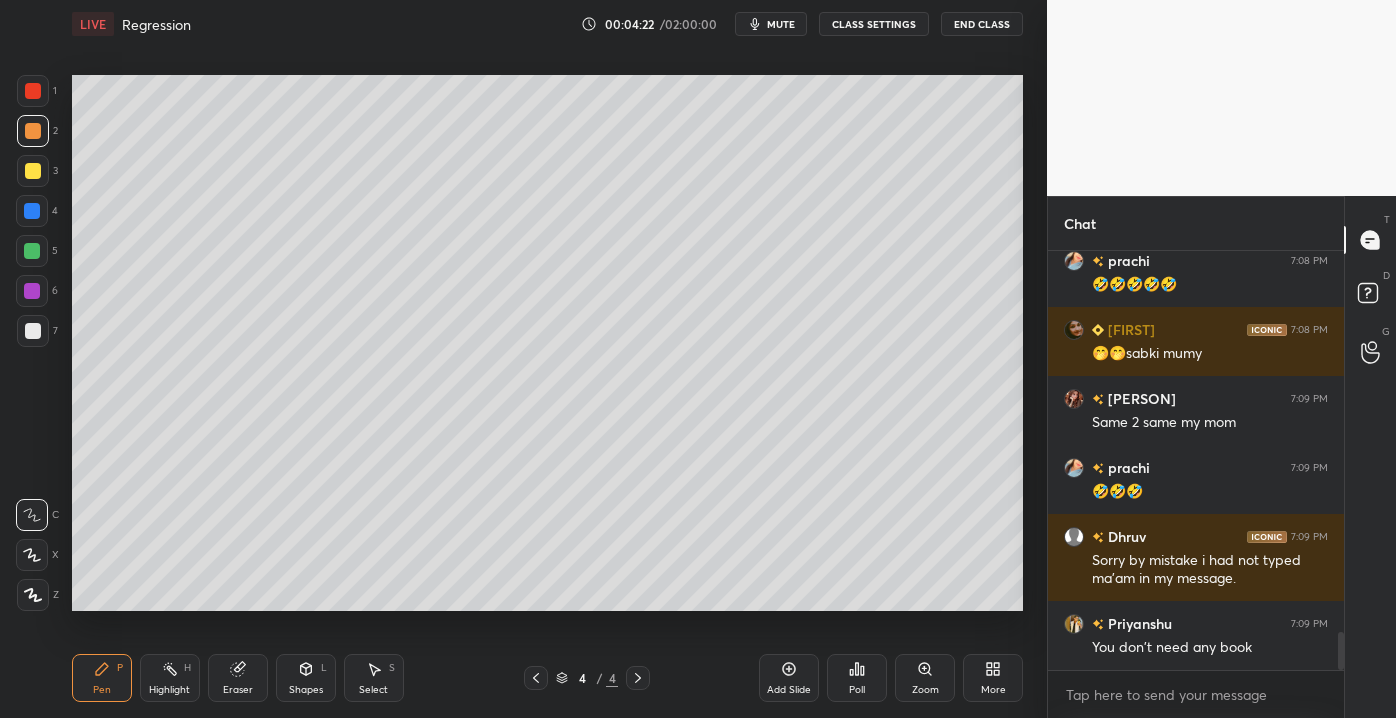 click on "Chat [PERSON]  joined [PERSON] 7:08 PM 🤣🤣🤣🤣🤣 [PERSON] 7:08 PM 🤭🤭sabki mumy [PERSON] 7:09 PM Same 2 same my mom [PERSON] 7:09 PM 🤣🤣🤣 [PERSON] 7:09 PM Sorry by mistake i had not typed ma'am in my message. [PERSON] 7:09 PM You don't need any book JUMP TO LATEST Enable hand raising Enable raise hand to speak to learners. Once enabled, chat will be turned off temporarily. Enable x   introducing Raise a hand with a doubt Now learners can raise their hand along with a doubt  How it works? Doubts asked by learners will show up here NEW DOUBTS ASKED No one has raised a hand yet Can't raise hand Looks like educator just invited you to speak. Please wait before you can raise your hand again. Got it T Messages (T) D Doubts (D) G Raise Hand (G)" at bounding box center [1221, 457] 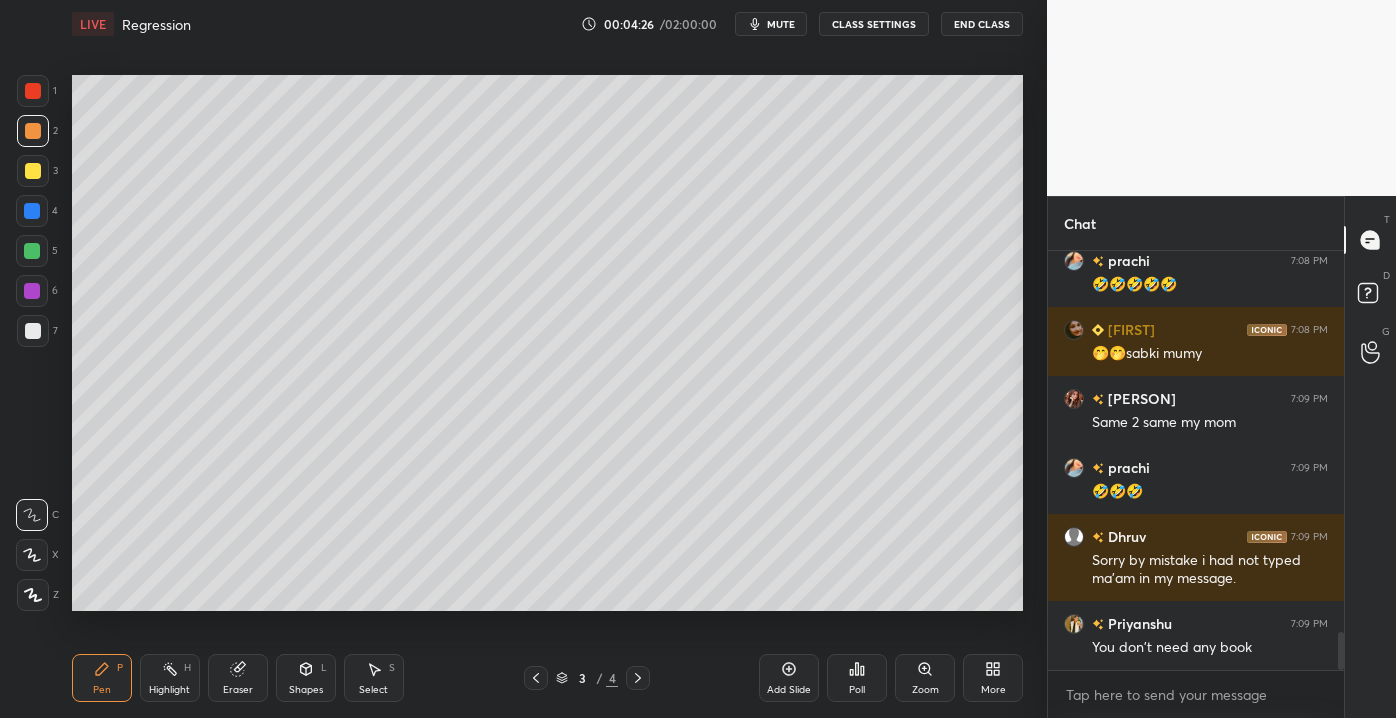 drag, startPoint x: 783, startPoint y: 681, endPoint x: 781, endPoint y: 667, distance: 14.142136 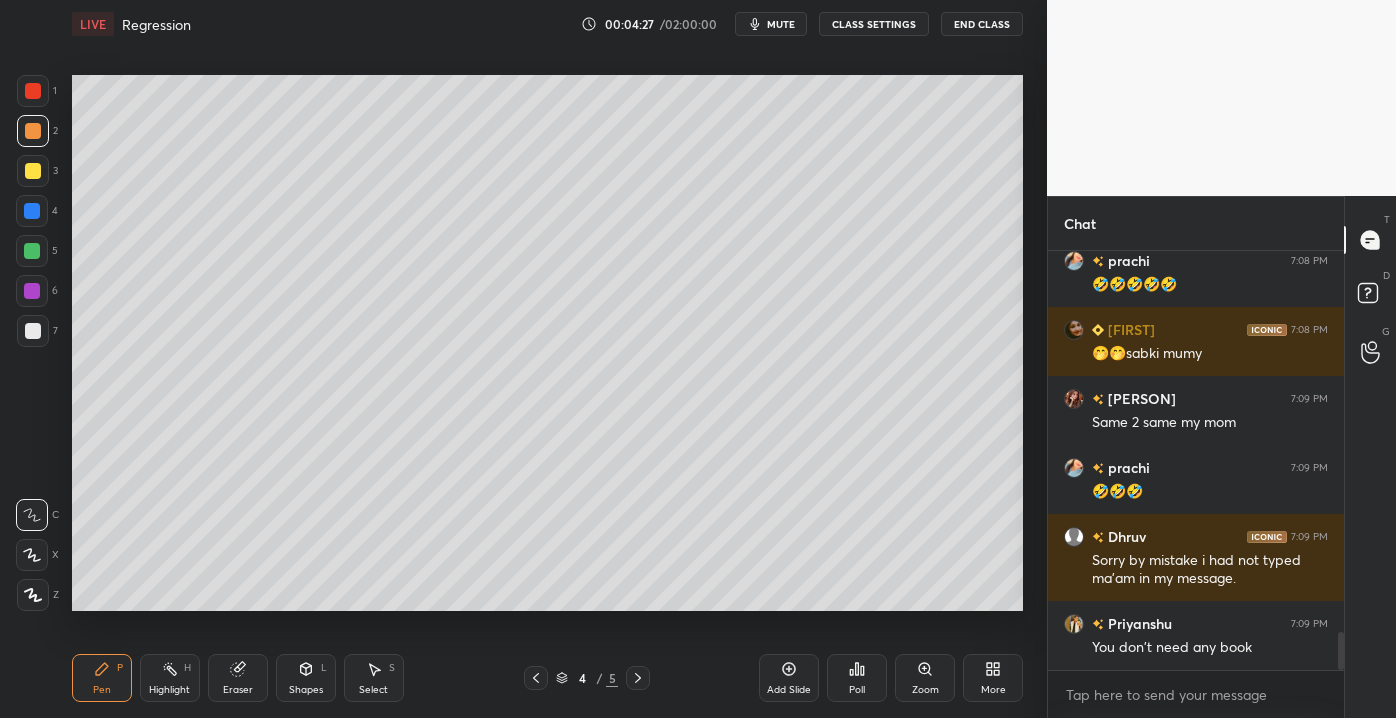 click at bounding box center (33, 331) 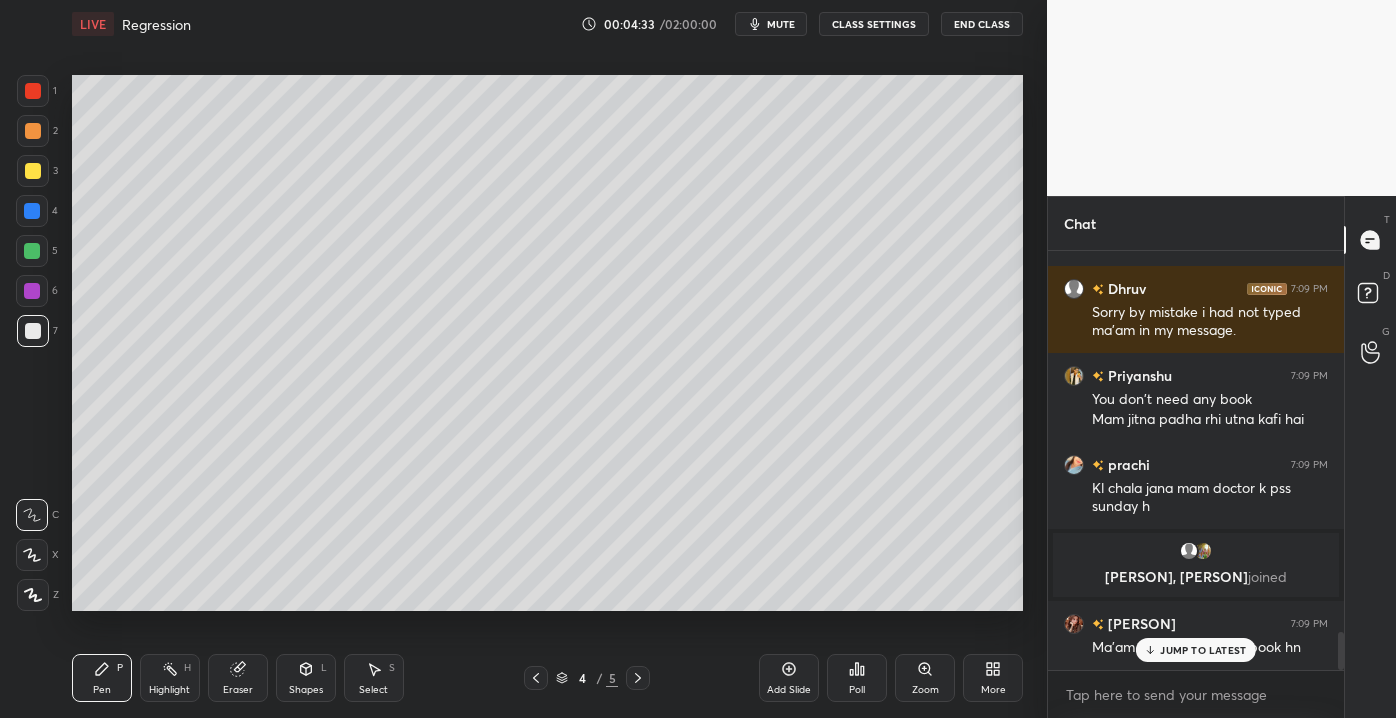 scroll, scrollTop: 4162, scrollLeft: 0, axis: vertical 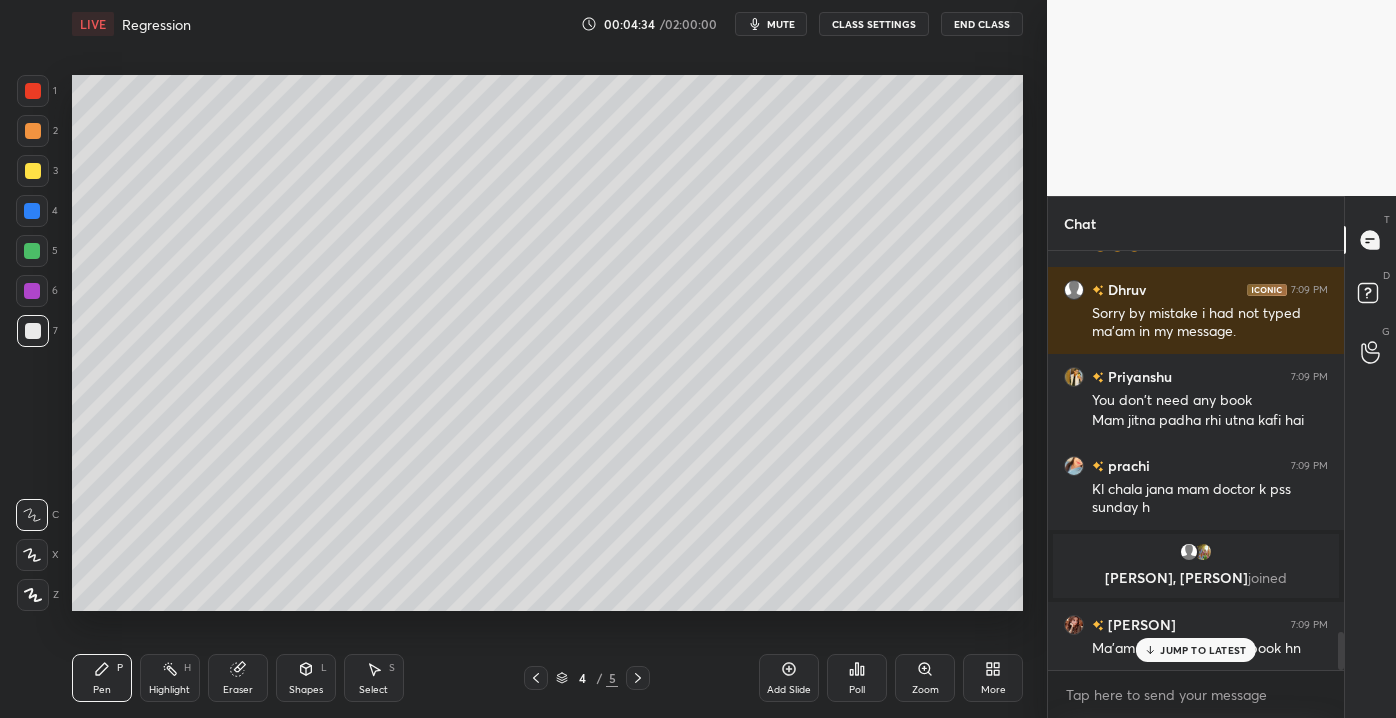 click on "JUMP TO LATEST" at bounding box center [1196, 650] 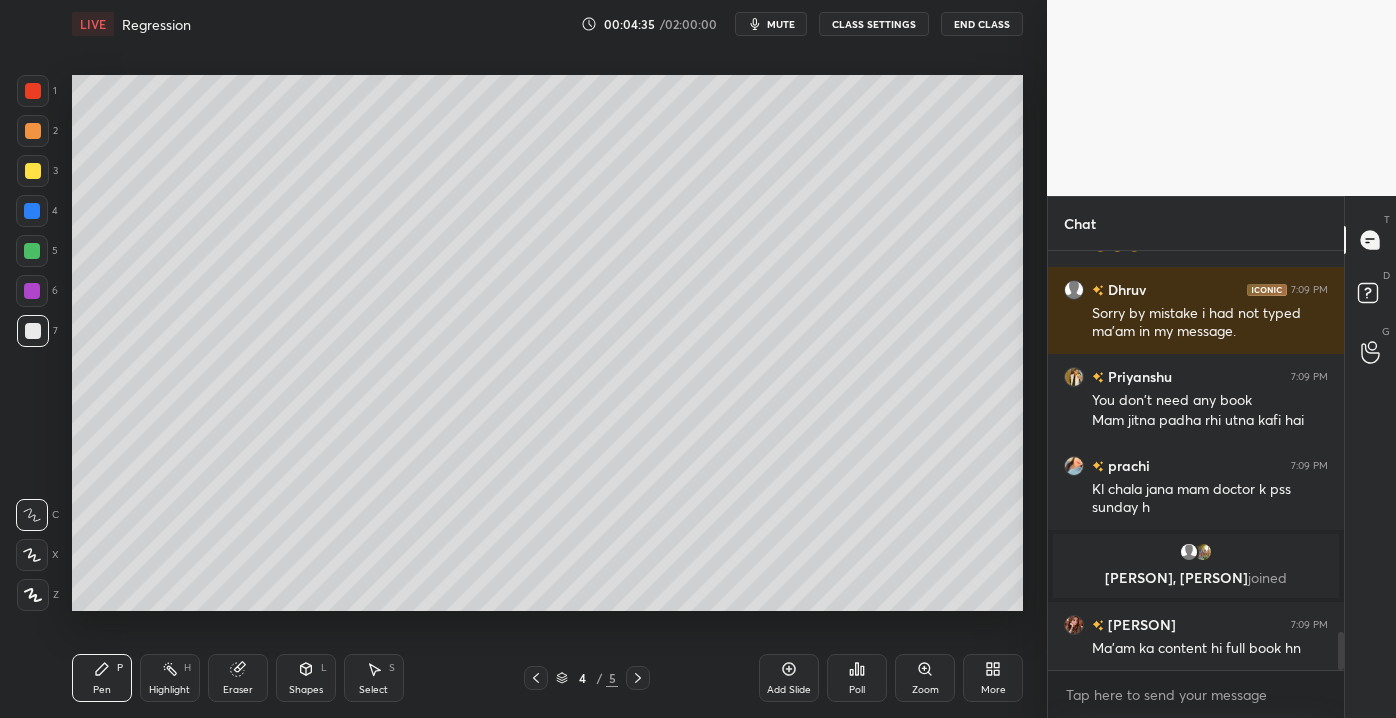 scroll, scrollTop: 4232, scrollLeft: 0, axis: vertical 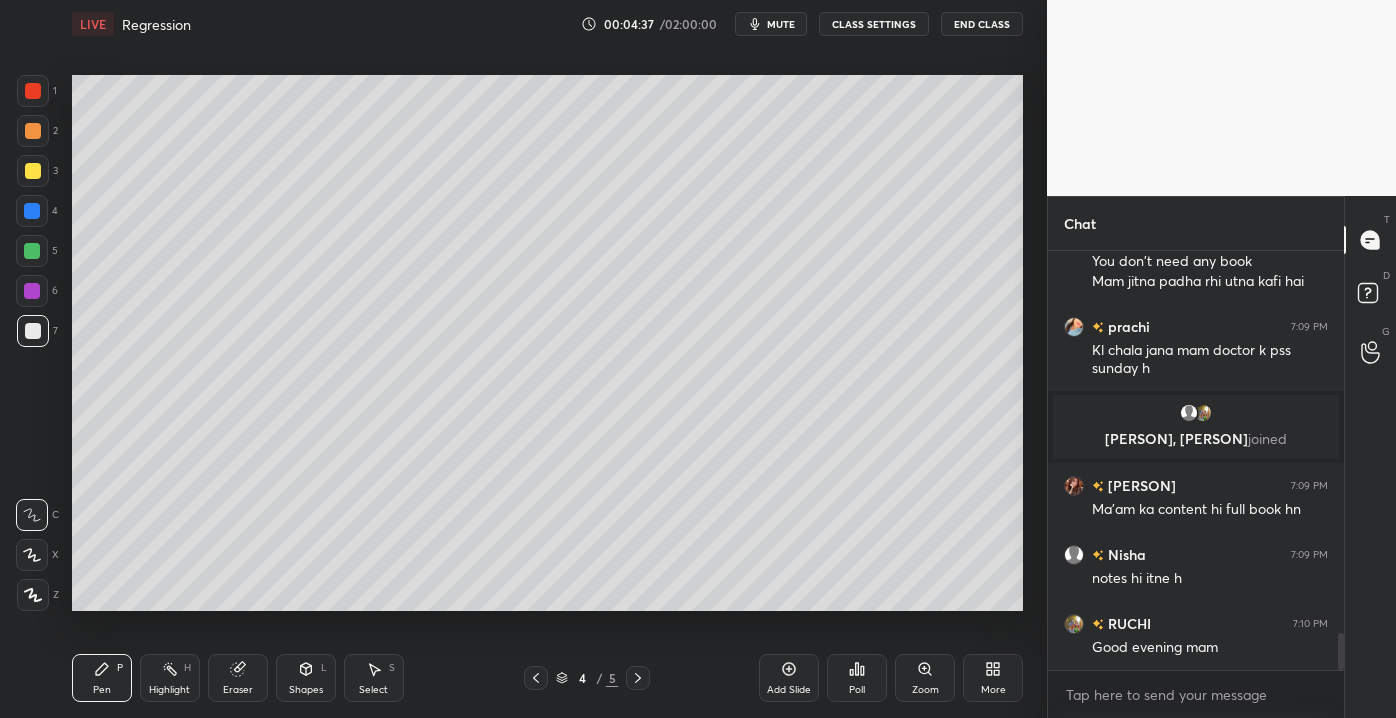 click on "3" at bounding box center (37, 171) 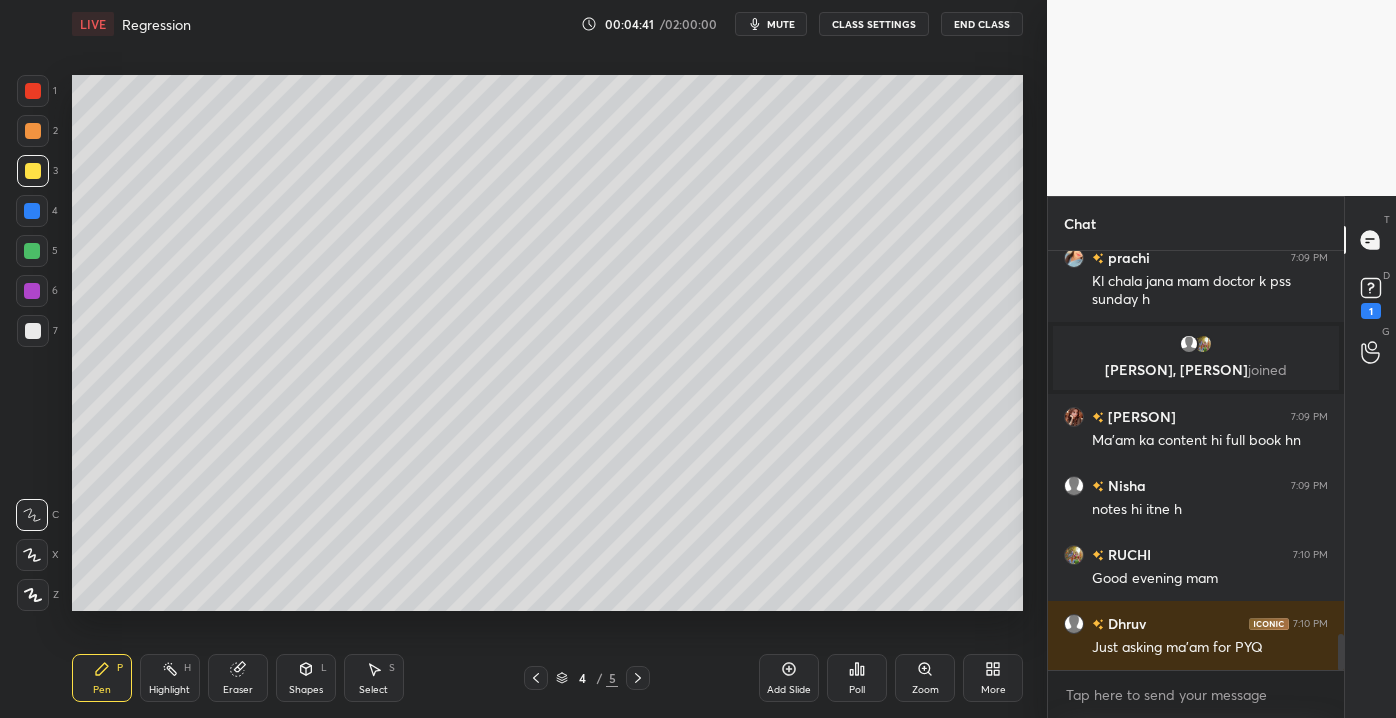 scroll, scrollTop: 4456, scrollLeft: 0, axis: vertical 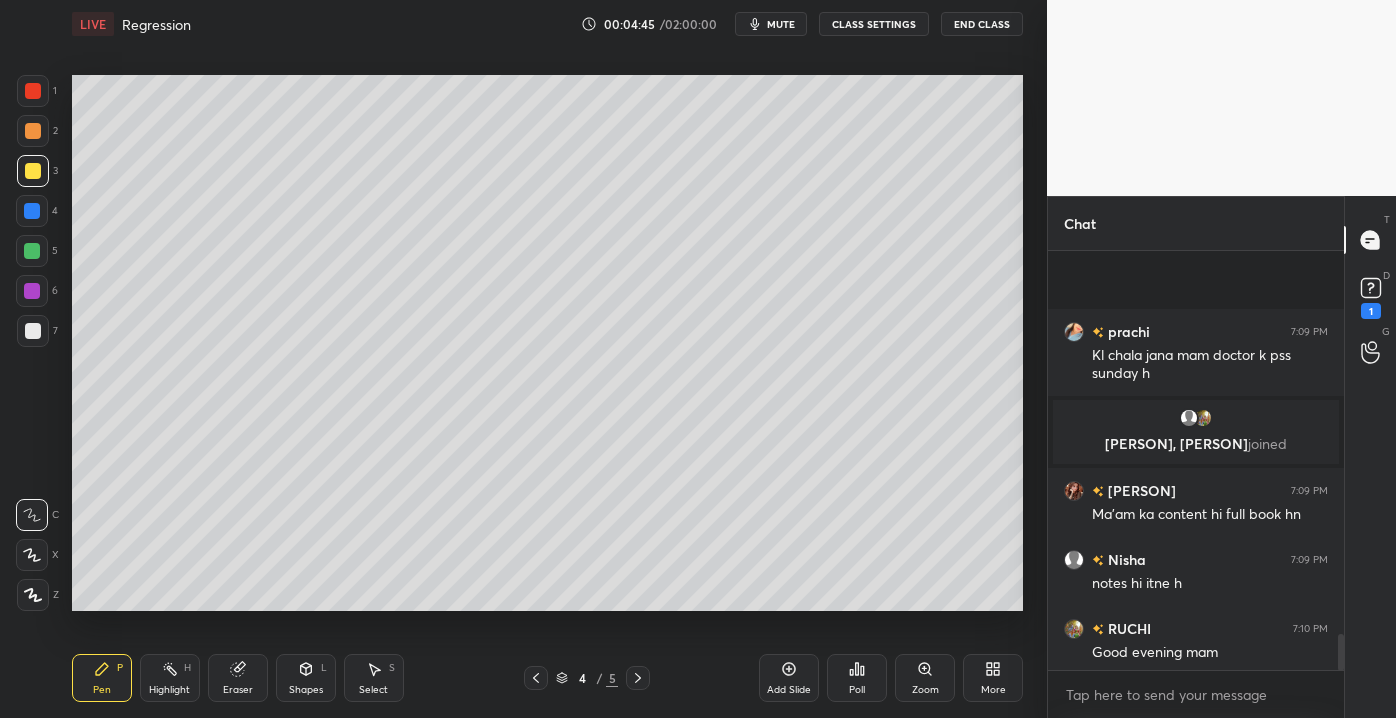 click on "1 2 3 4 5 6 7 C X Z C X Z E E Erase all   H H" at bounding box center (32, 342) 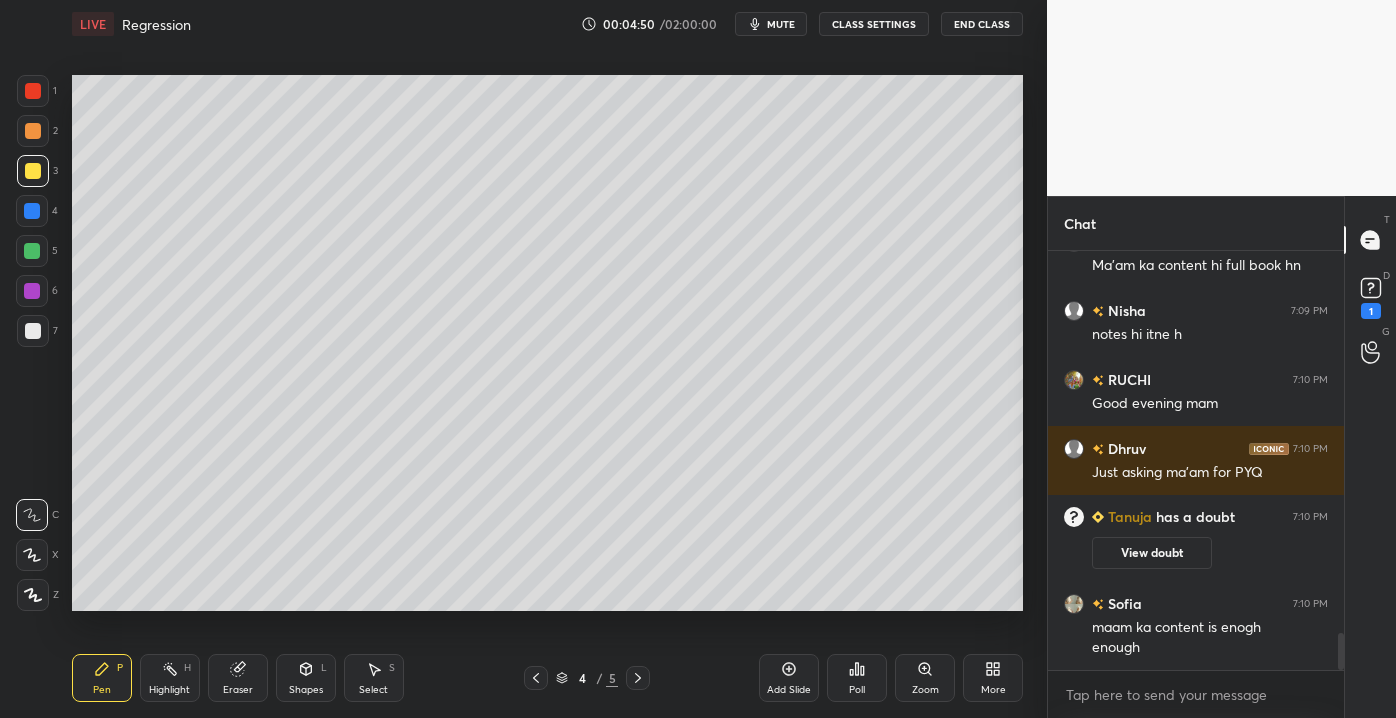 scroll, scrollTop: 4384, scrollLeft: 0, axis: vertical 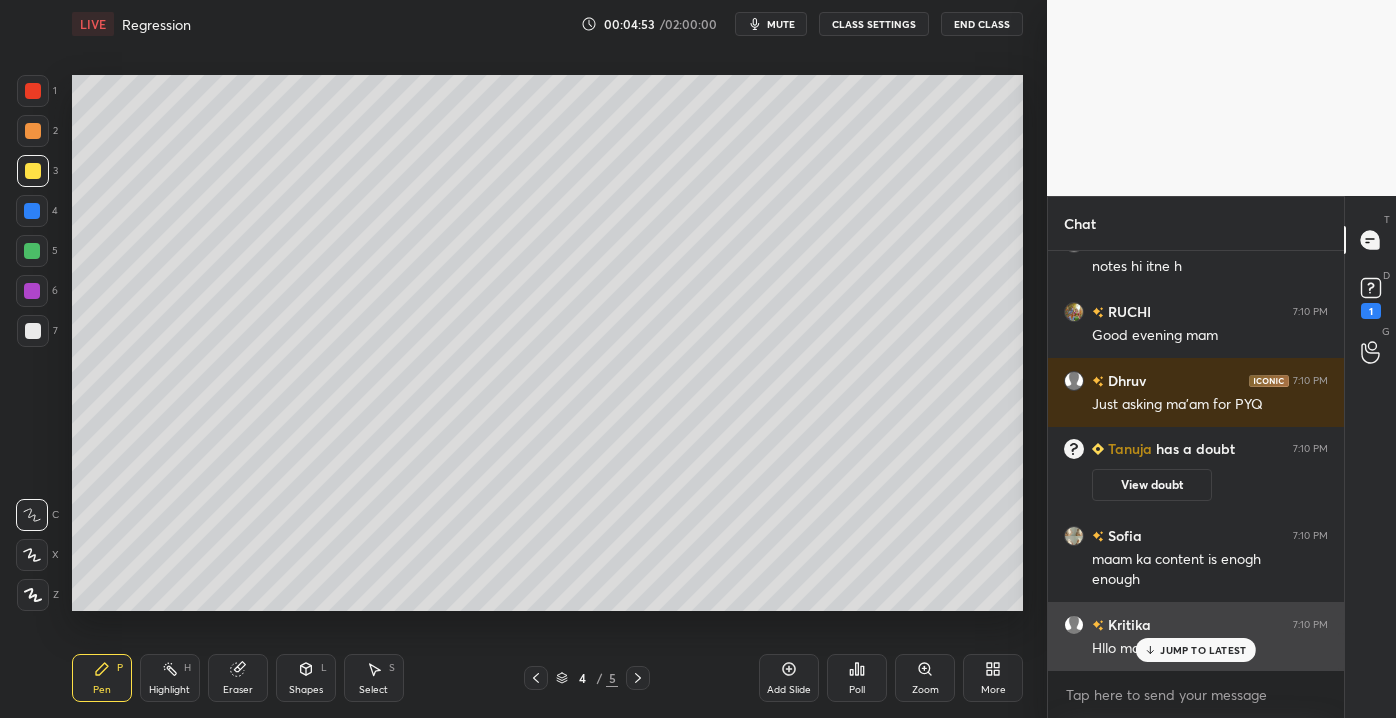 click on "JUMP TO LATEST" at bounding box center [1203, 650] 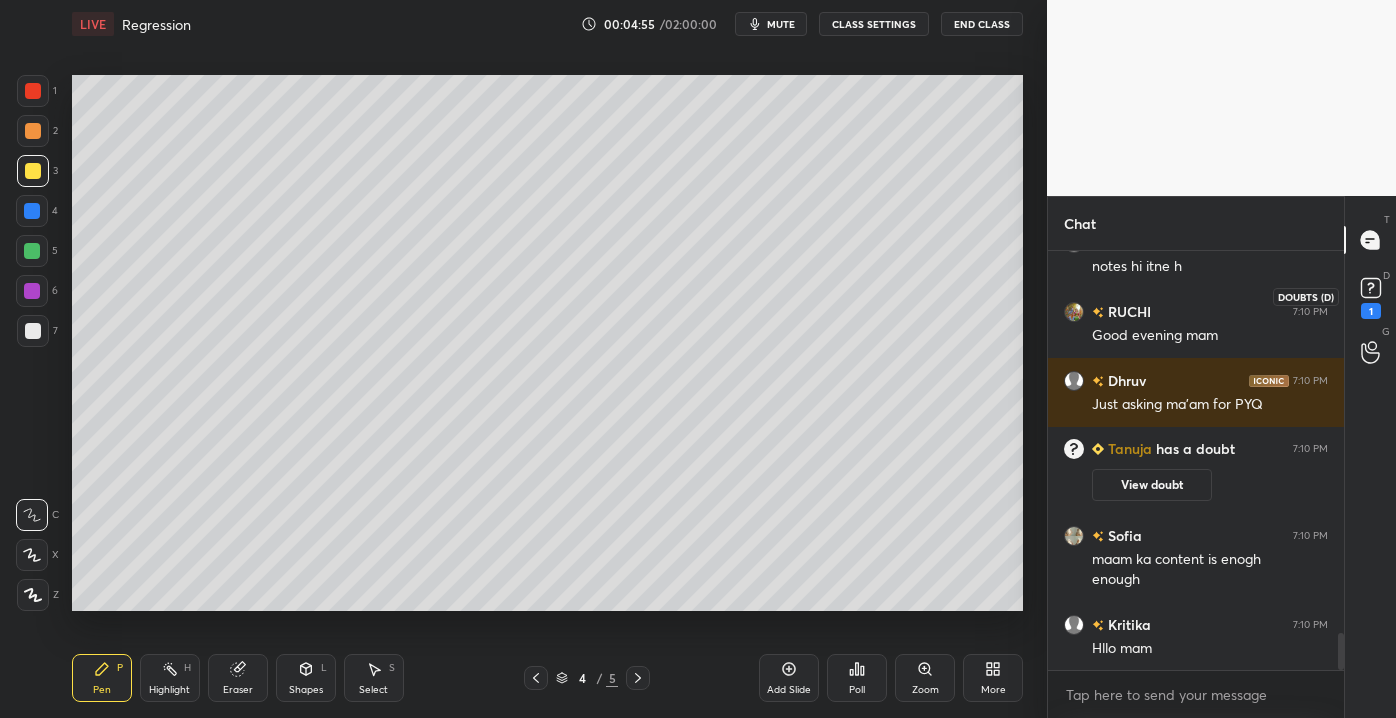 click on "1" at bounding box center [1371, 311] 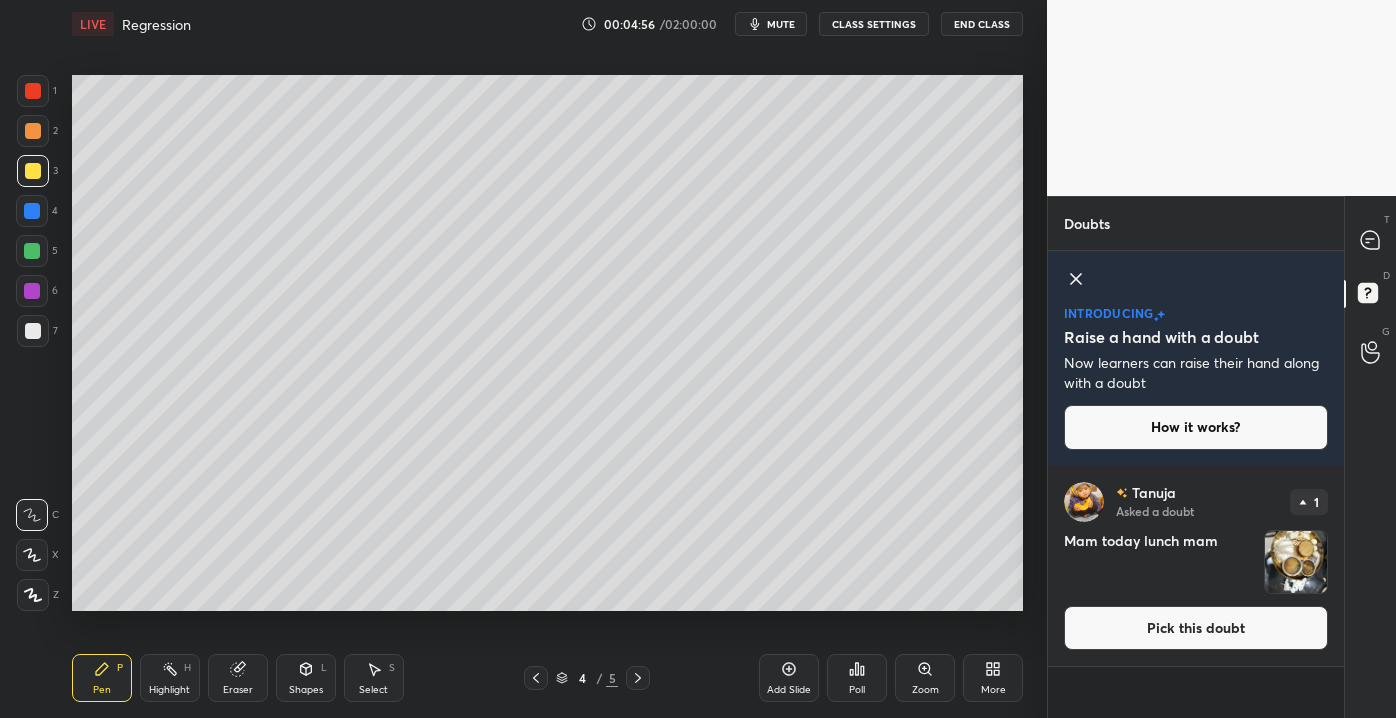 click on "Pick this doubt" at bounding box center [1196, 628] 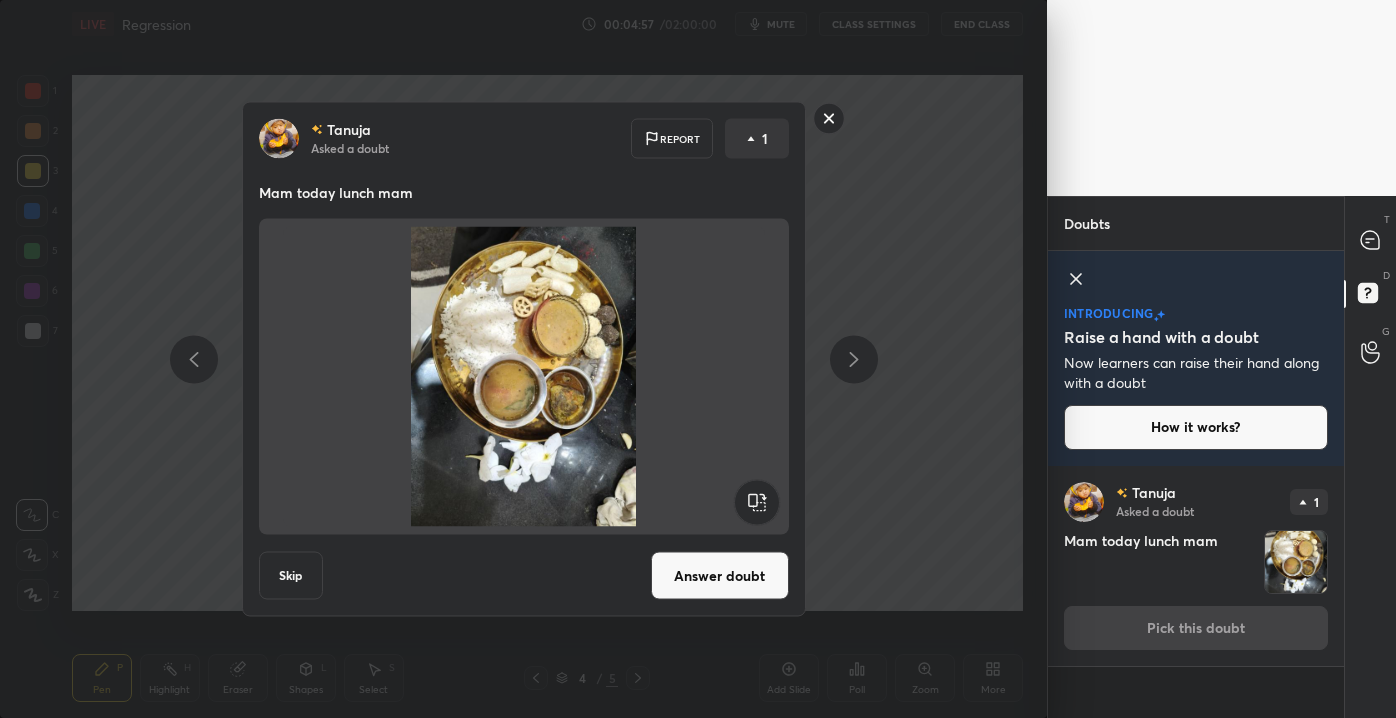 click on "Answer doubt" at bounding box center (720, 576) 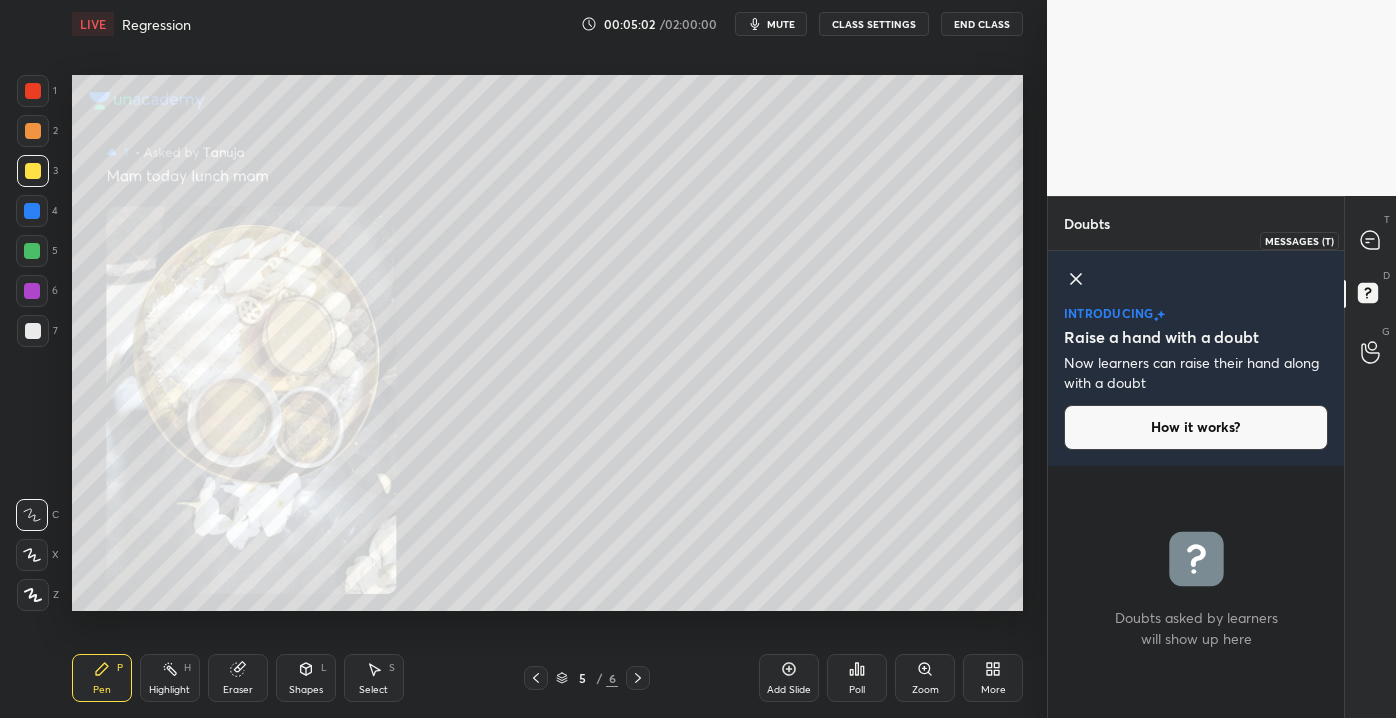 click 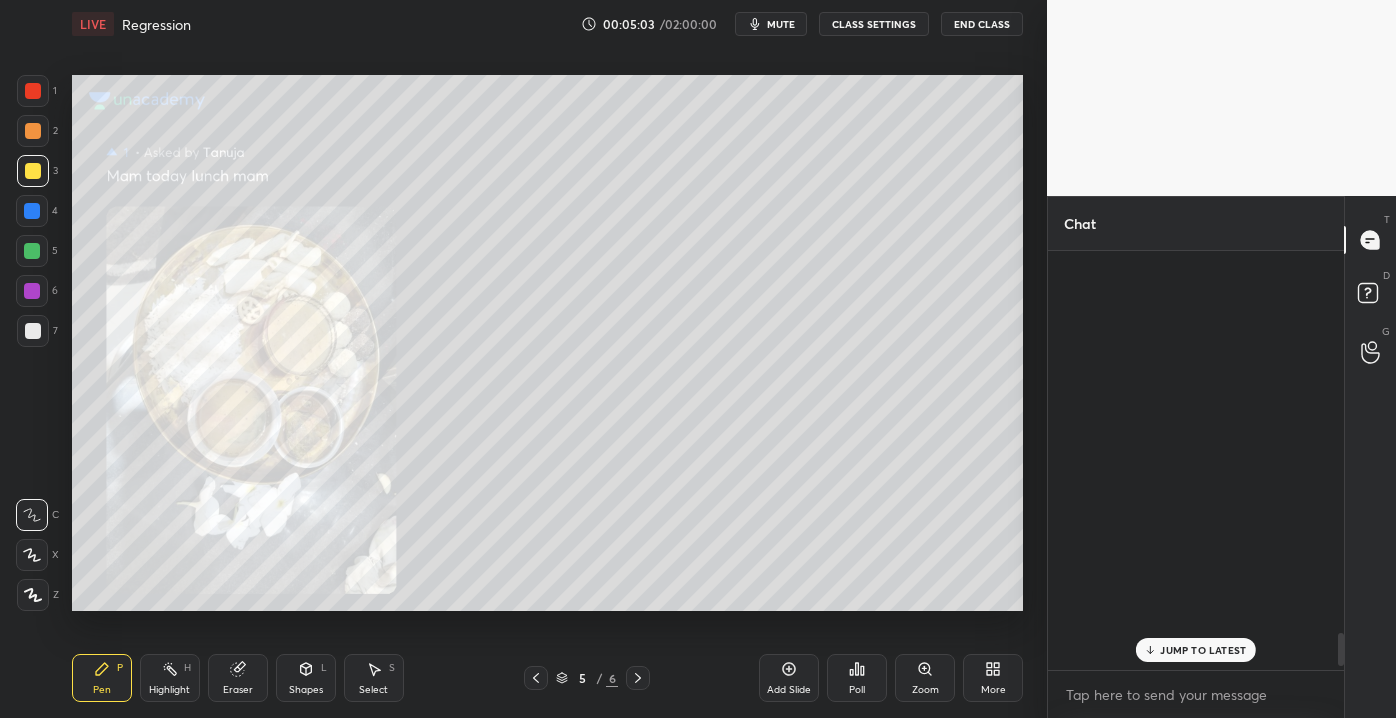 scroll, scrollTop: 4845, scrollLeft: 0, axis: vertical 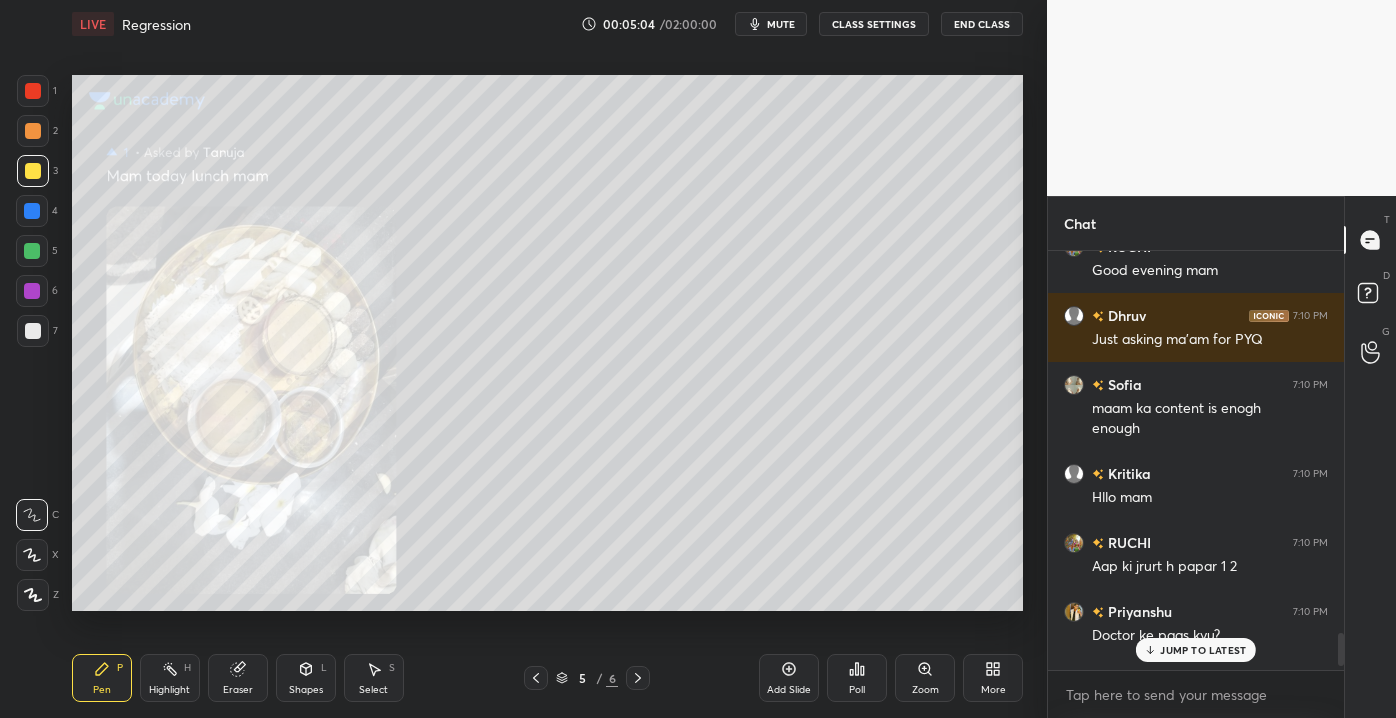 click on "JUMP TO LATEST" at bounding box center [1203, 650] 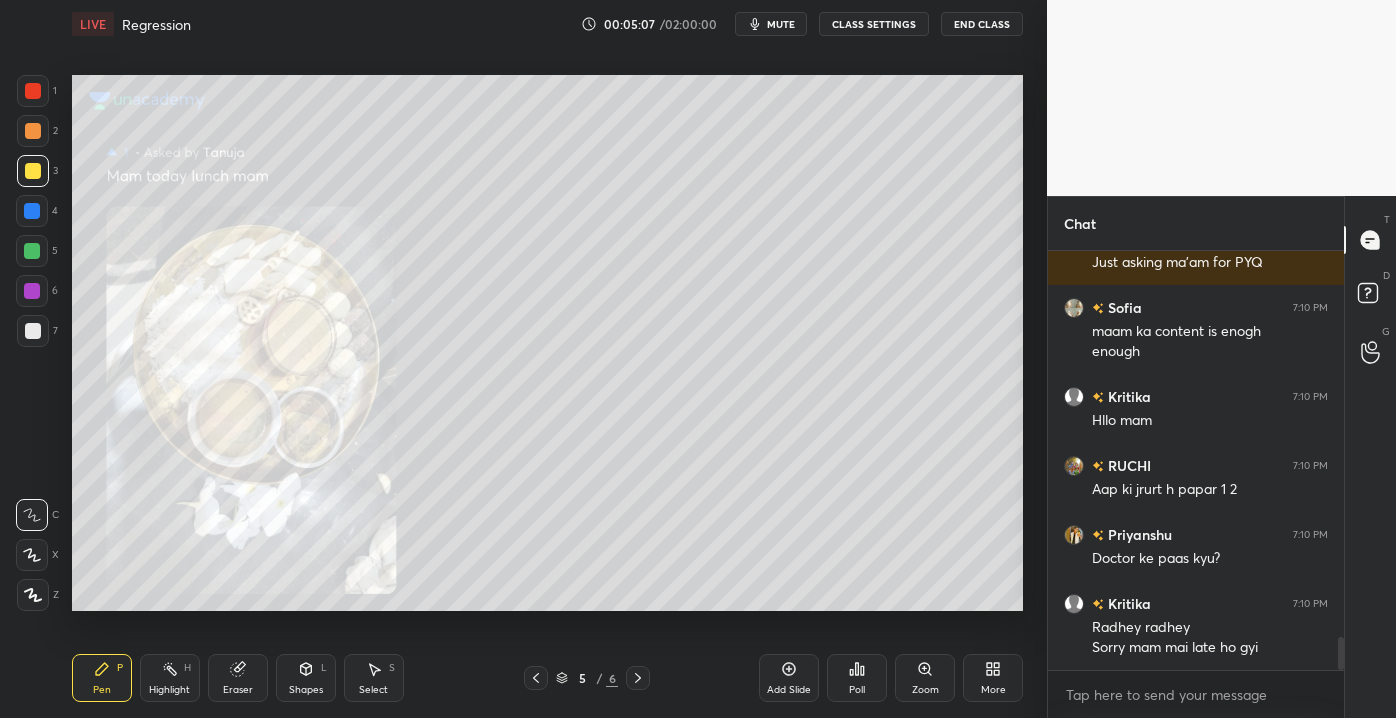 scroll, scrollTop: 4991, scrollLeft: 0, axis: vertical 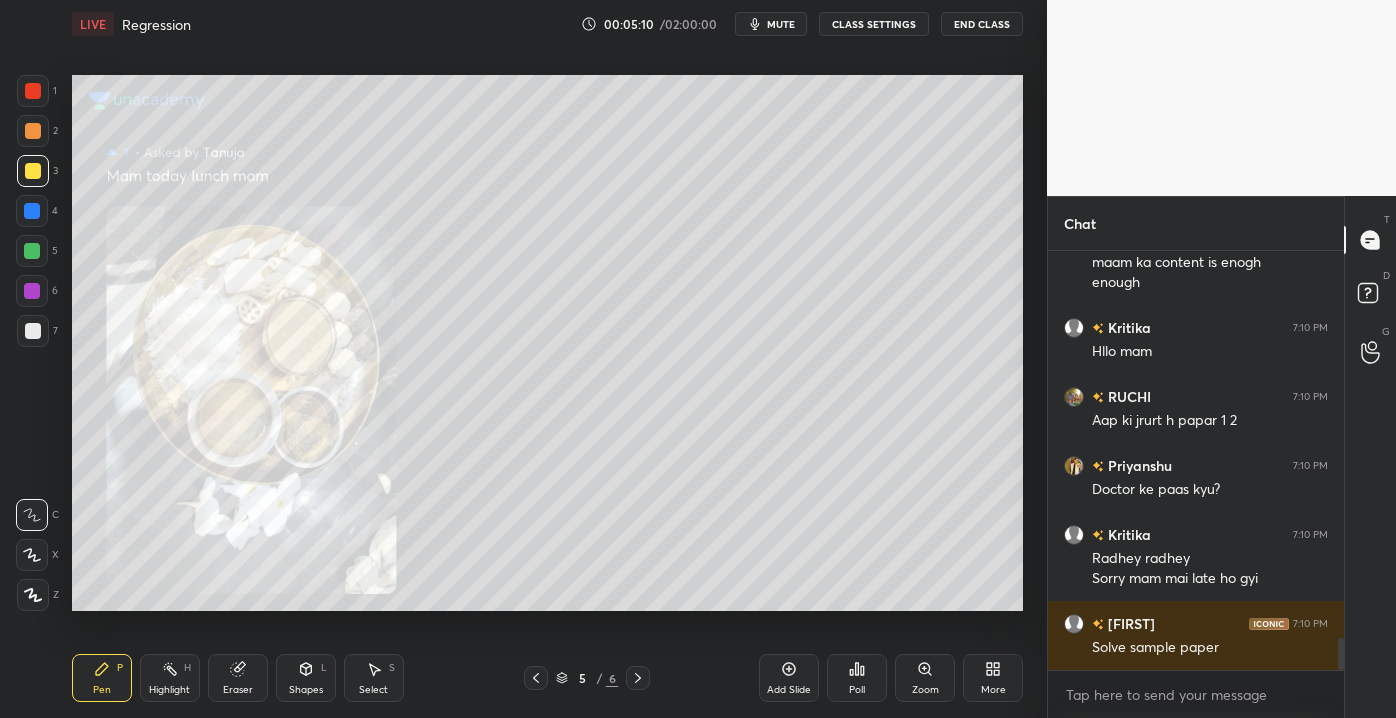 click on "Zoom" at bounding box center [925, 690] 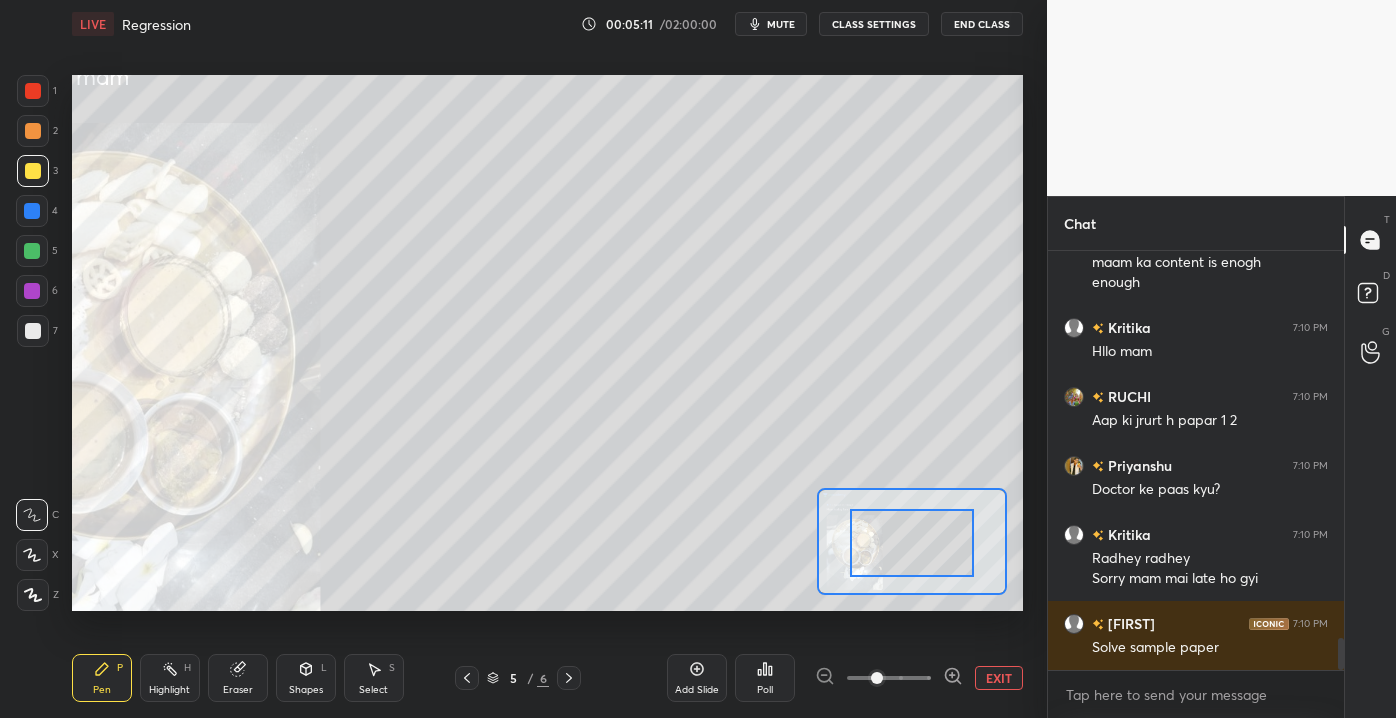 drag, startPoint x: 917, startPoint y: 558, endPoint x: 871, endPoint y: 572, distance: 48.08326 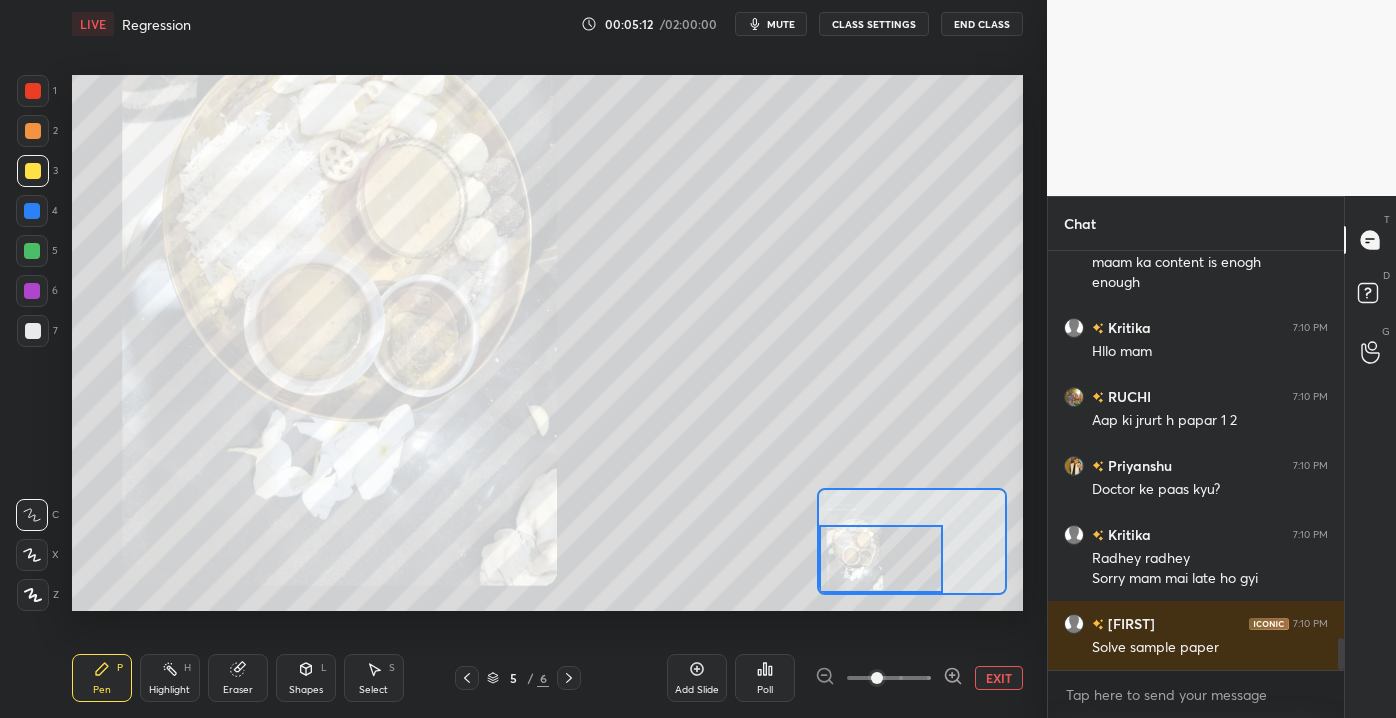 click on "Setting up your live class Poll for   secs No correct answer Start poll" at bounding box center (547, 342) 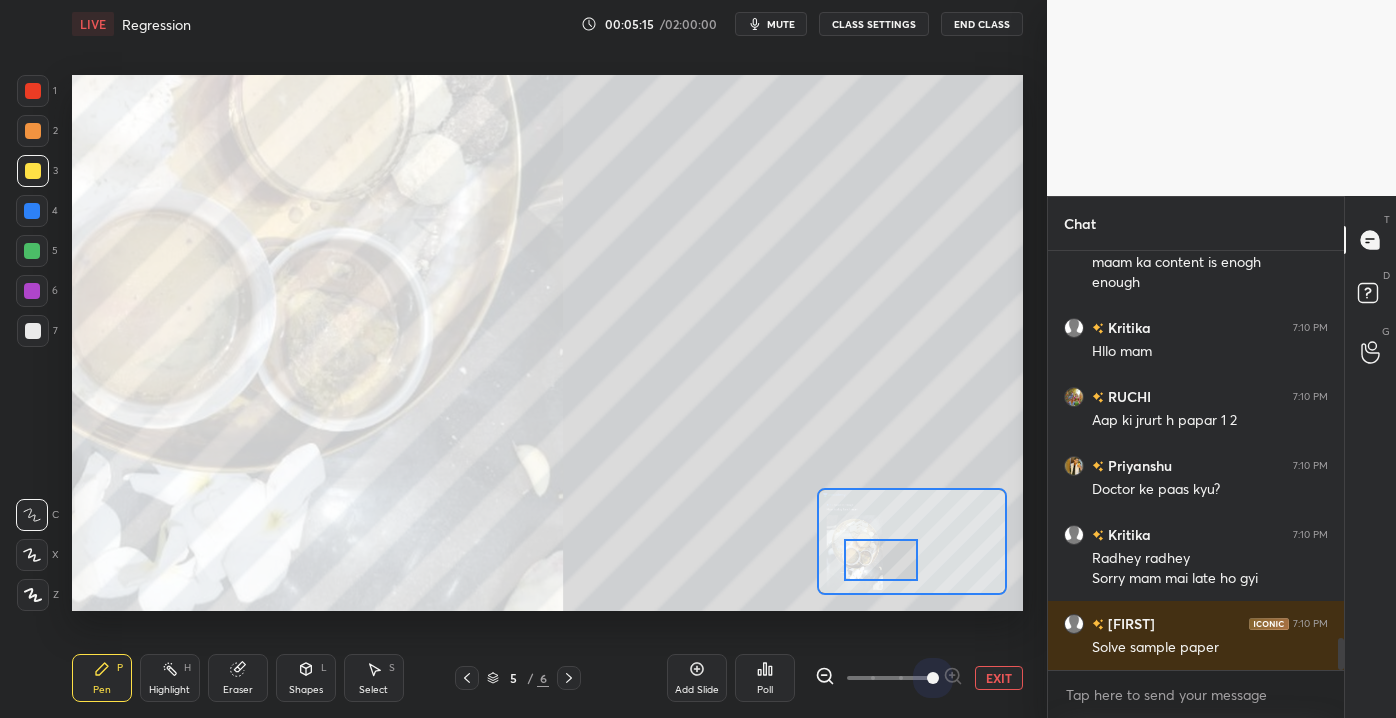 drag, startPoint x: 869, startPoint y: 672, endPoint x: 918, endPoint y: 644, distance: 56.435802 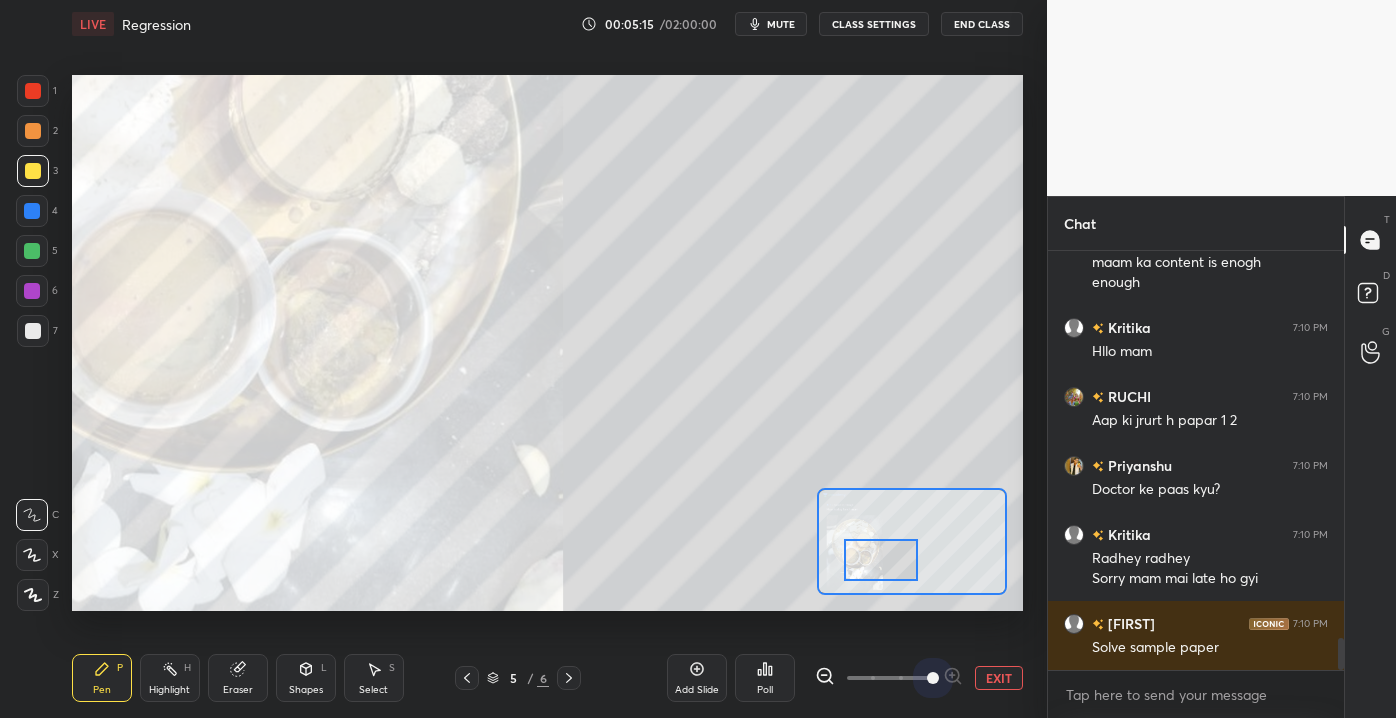 click at bounding box center [933, 678] 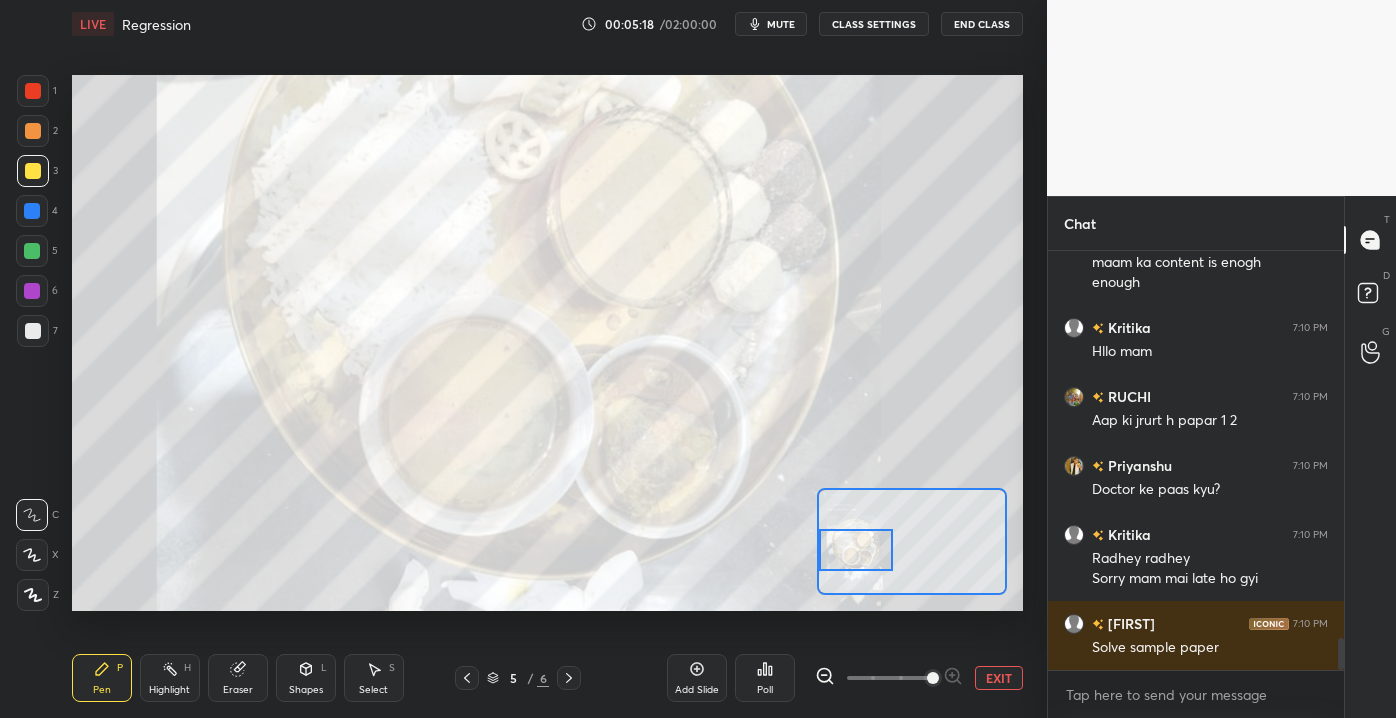drag, startPoint x: 880, startPoint y: 572, endPoint x: 858, endPoint y: 566, distance: 22.803509 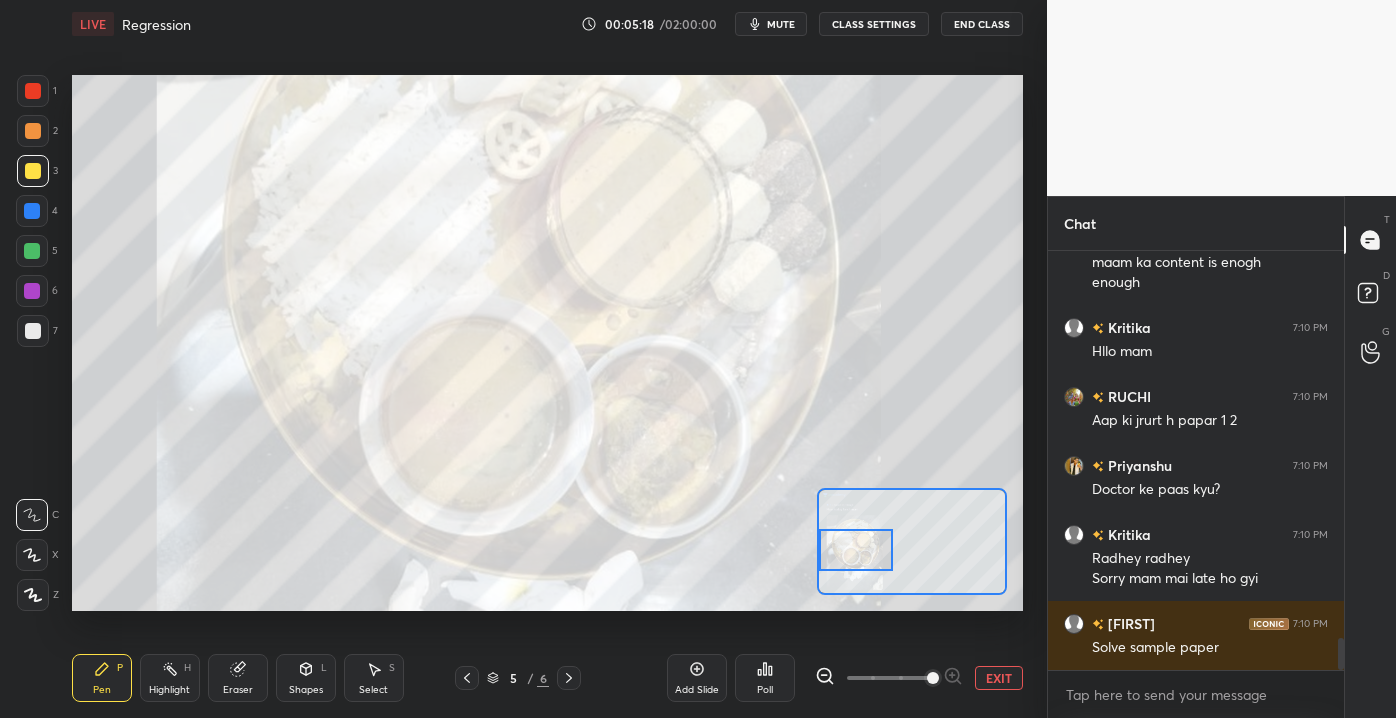 click at bounding box center (856, 549) 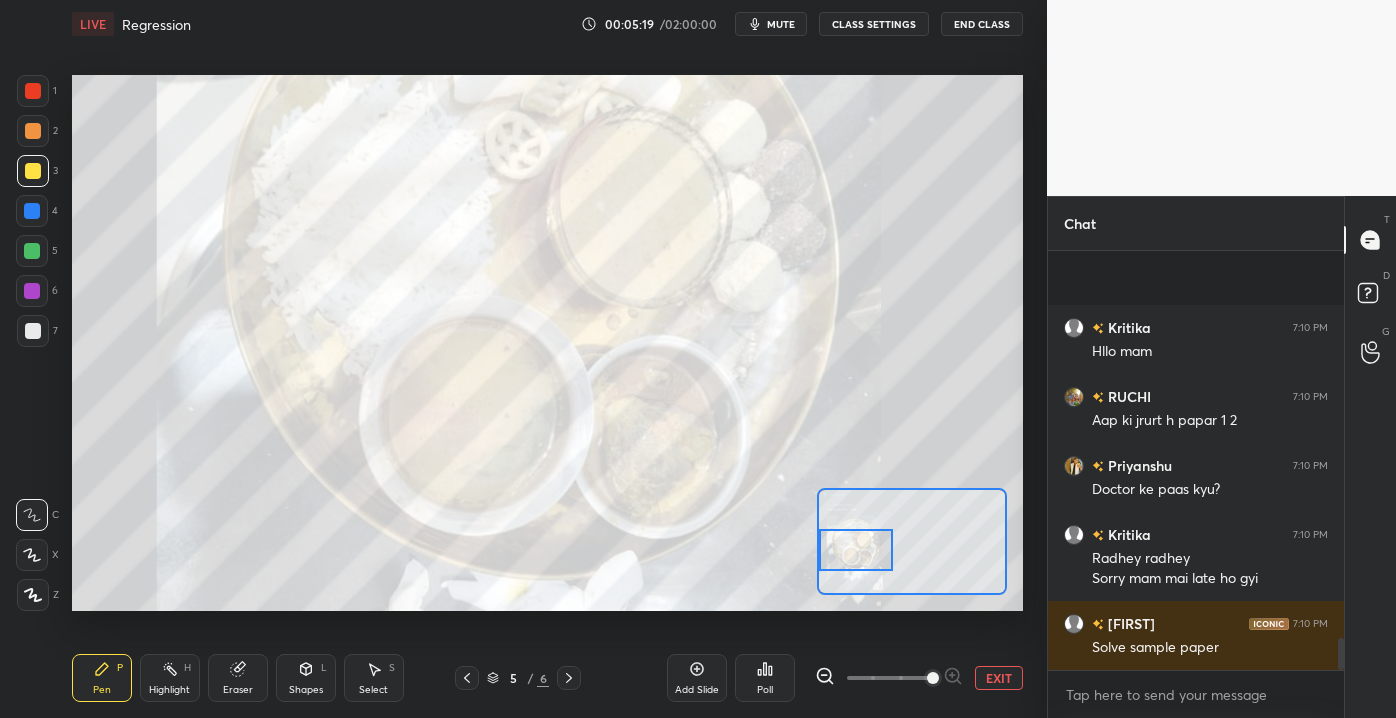 scroll, scrollTop: 5114, scrollLeft: 0, axis: vertical 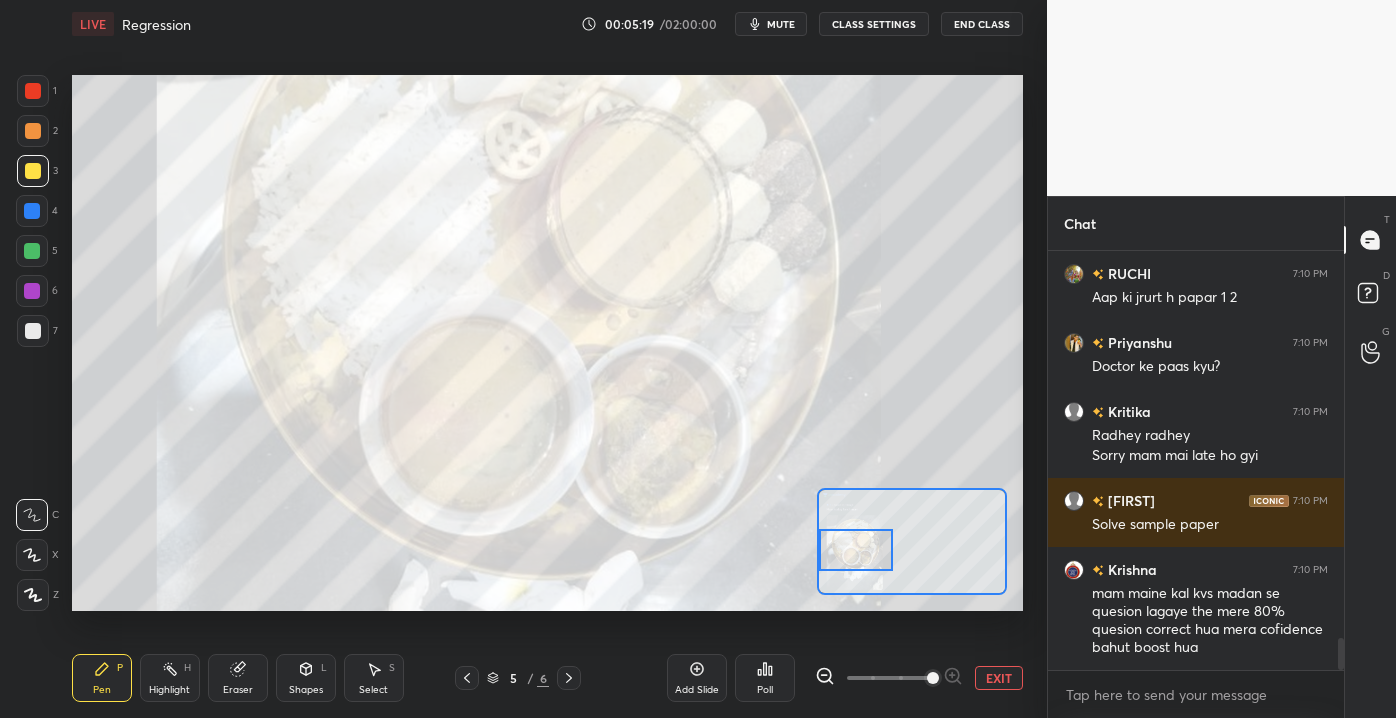 click at bounding box center (33, 131) 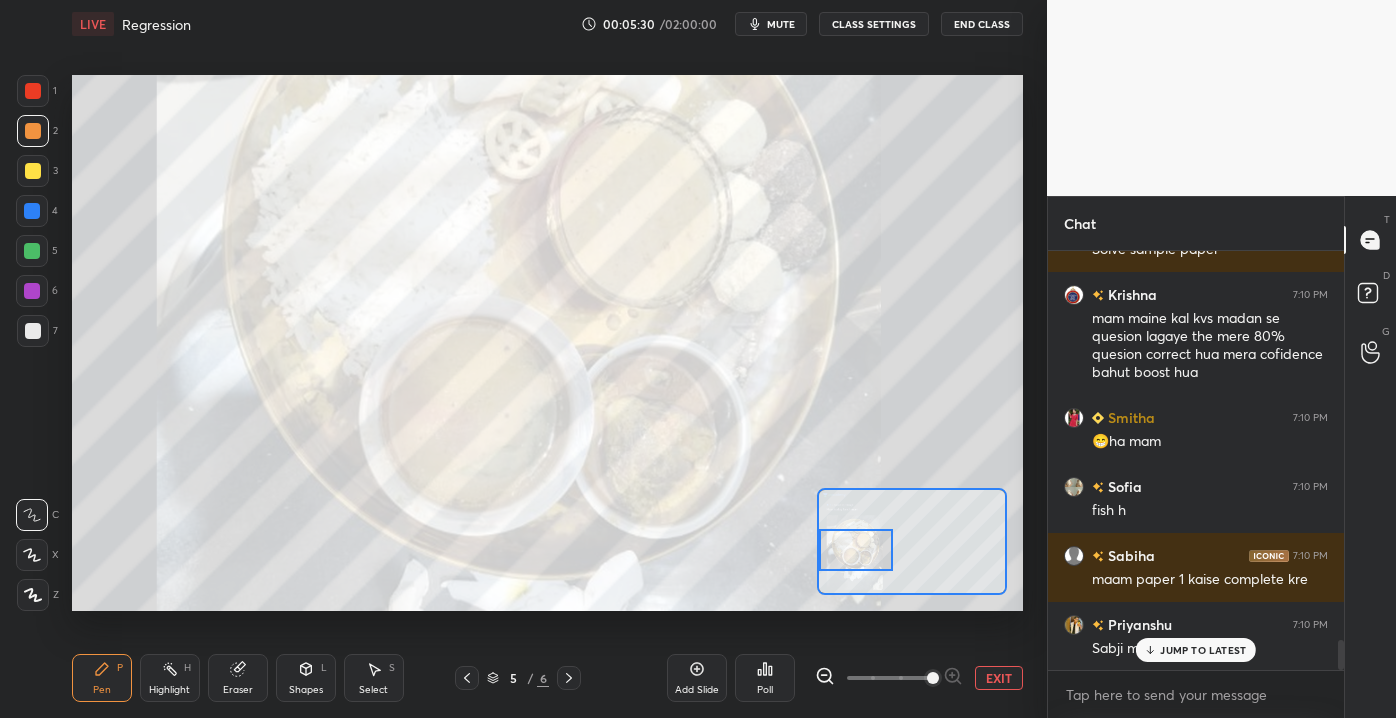 scroll, scrollTop: 5458, scrollLeft: 0, axis: vertical 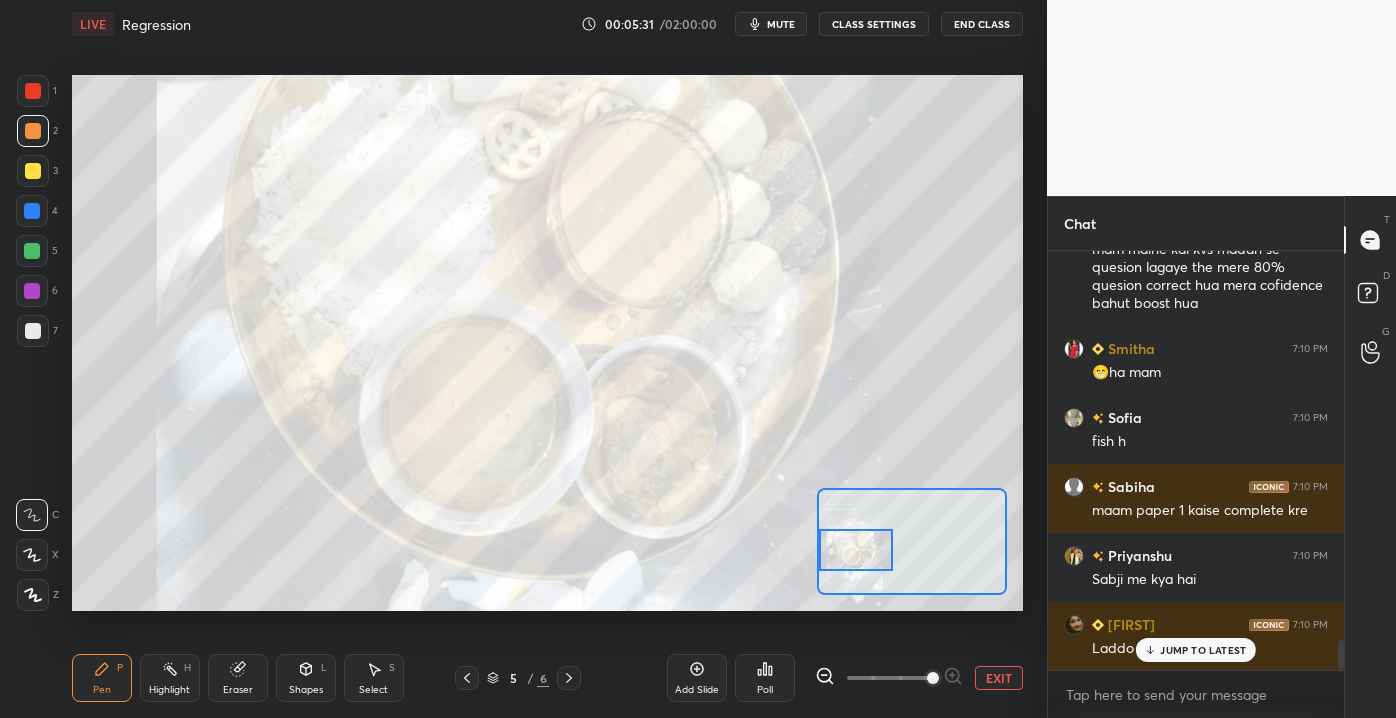 click on "JUMP TO LATEST" at bounding box center (1196, 650) 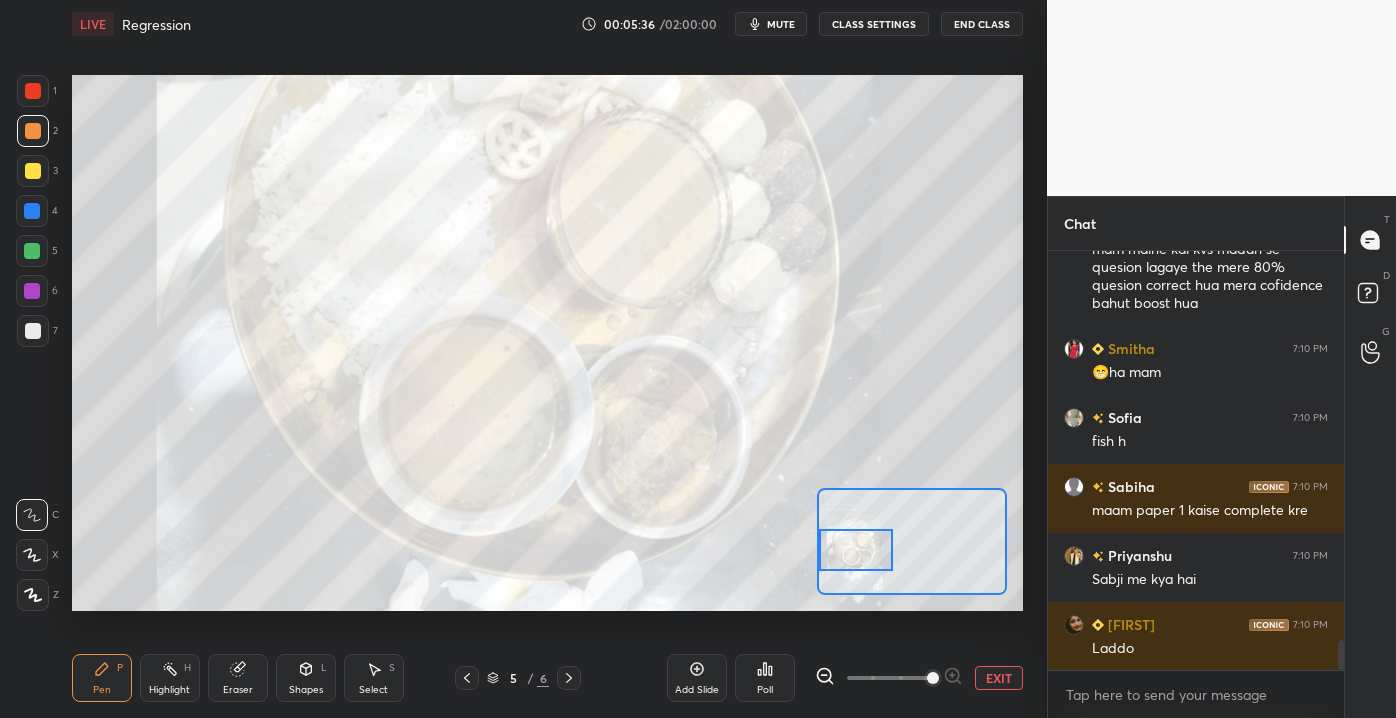 scroll, scrollTop: 5528, scrollLeft: 0, axis: vertical 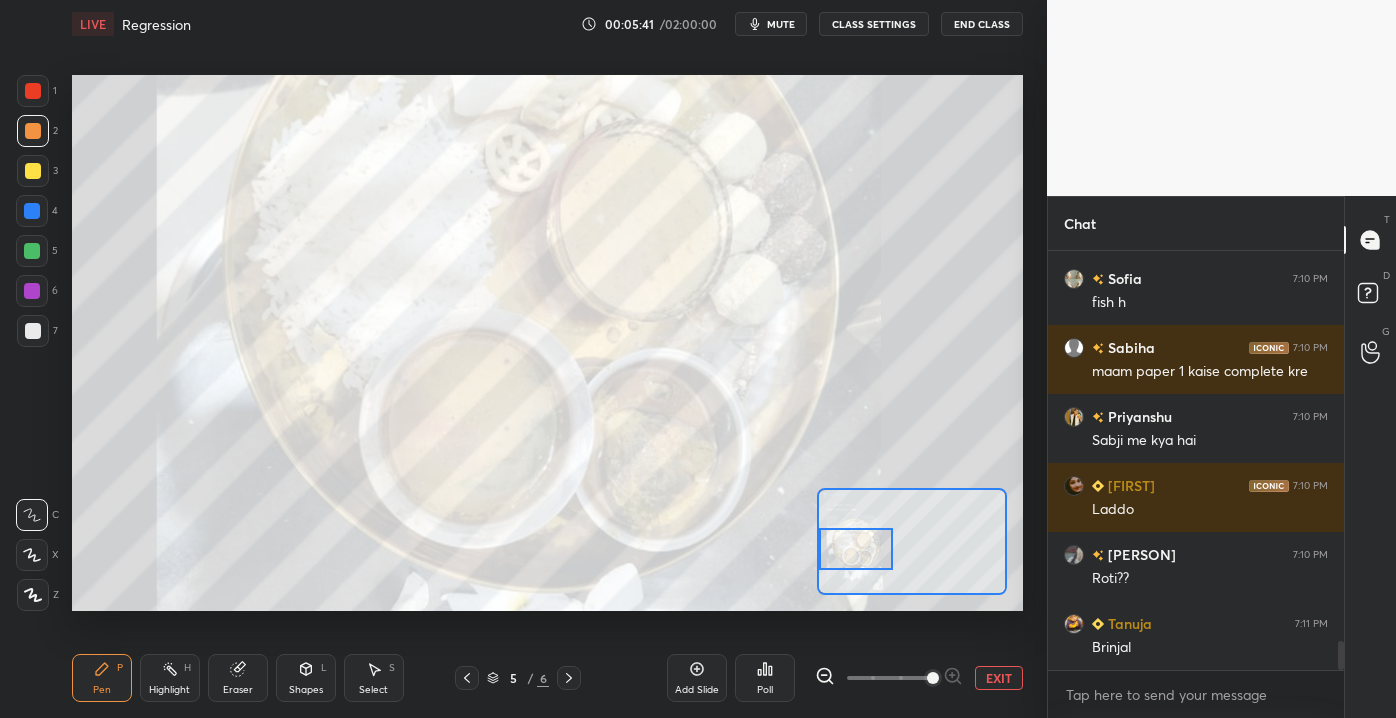 click at bounding box center [856, 548] 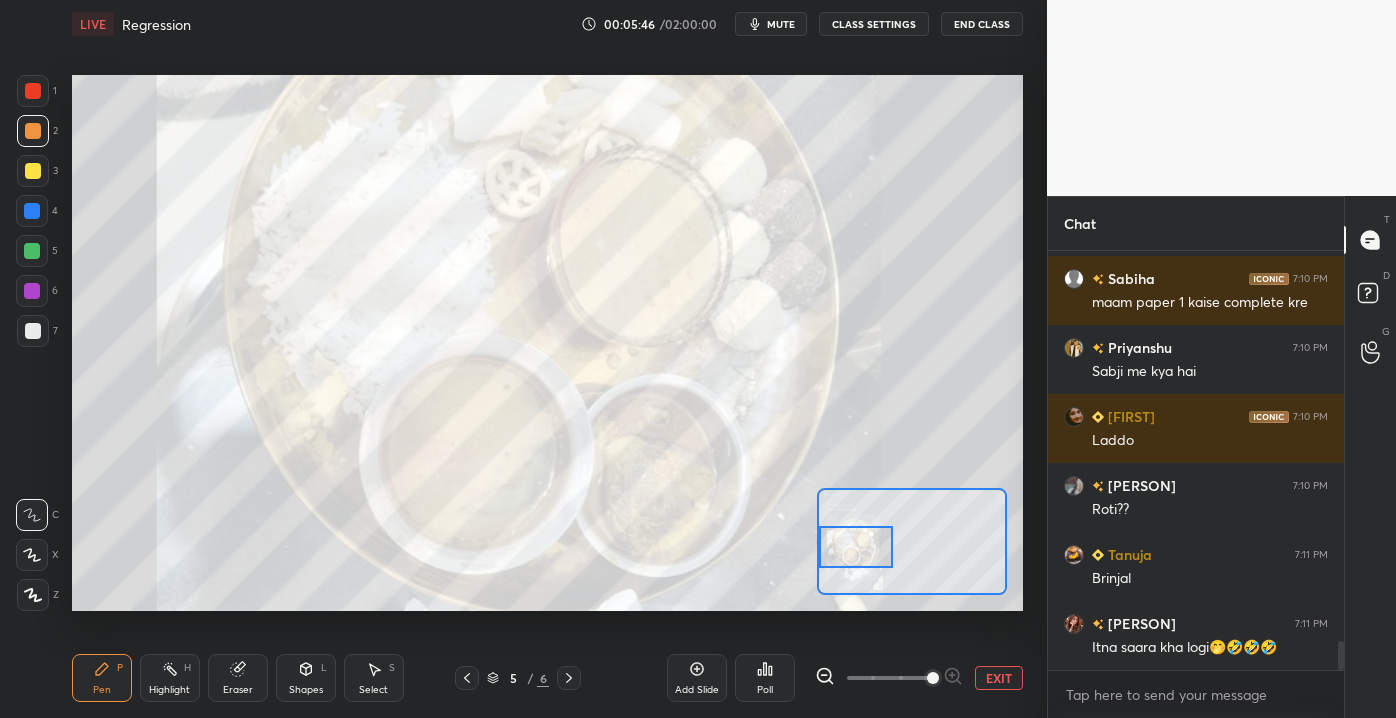 scroll, scrollTop: 5735, scrollLeft: 0, axis: vertical 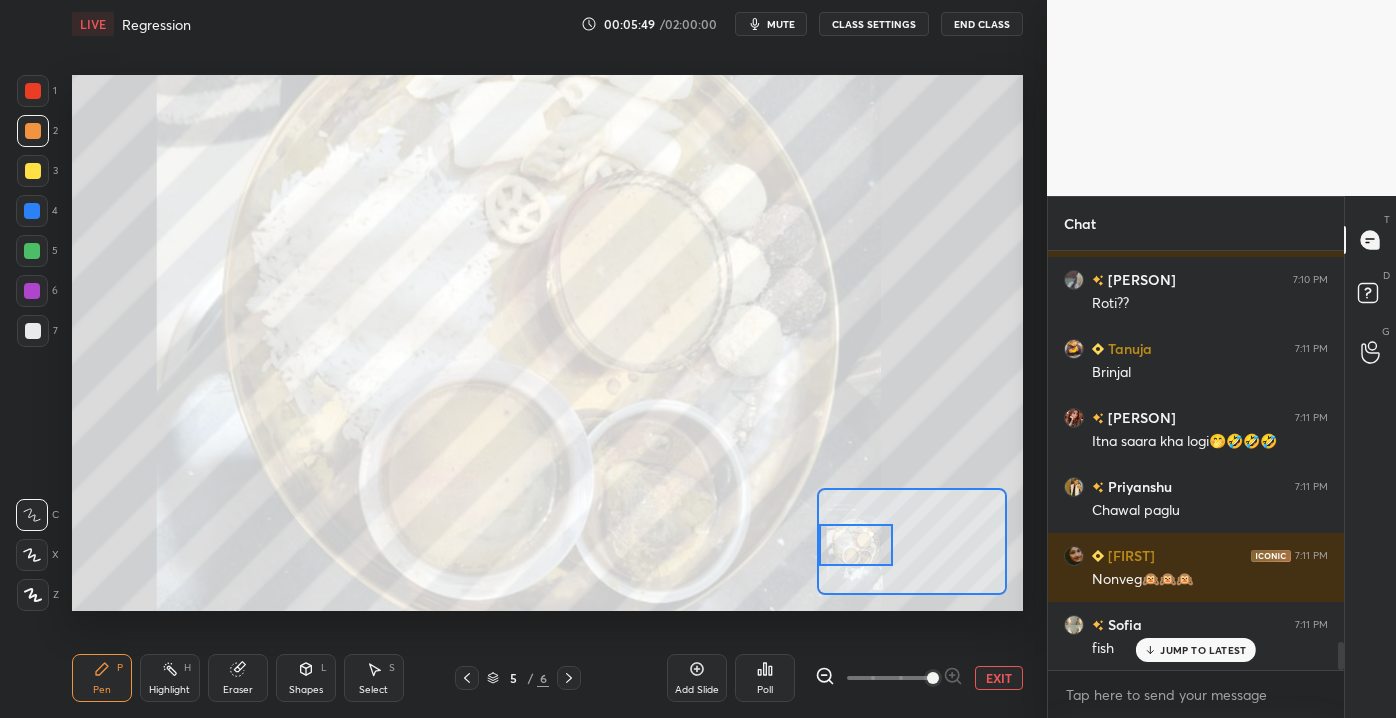 drag, startPoint x: 852, startPoint y: 554, endPoint x: 872, endPoint y: 567, distance: 23.853722 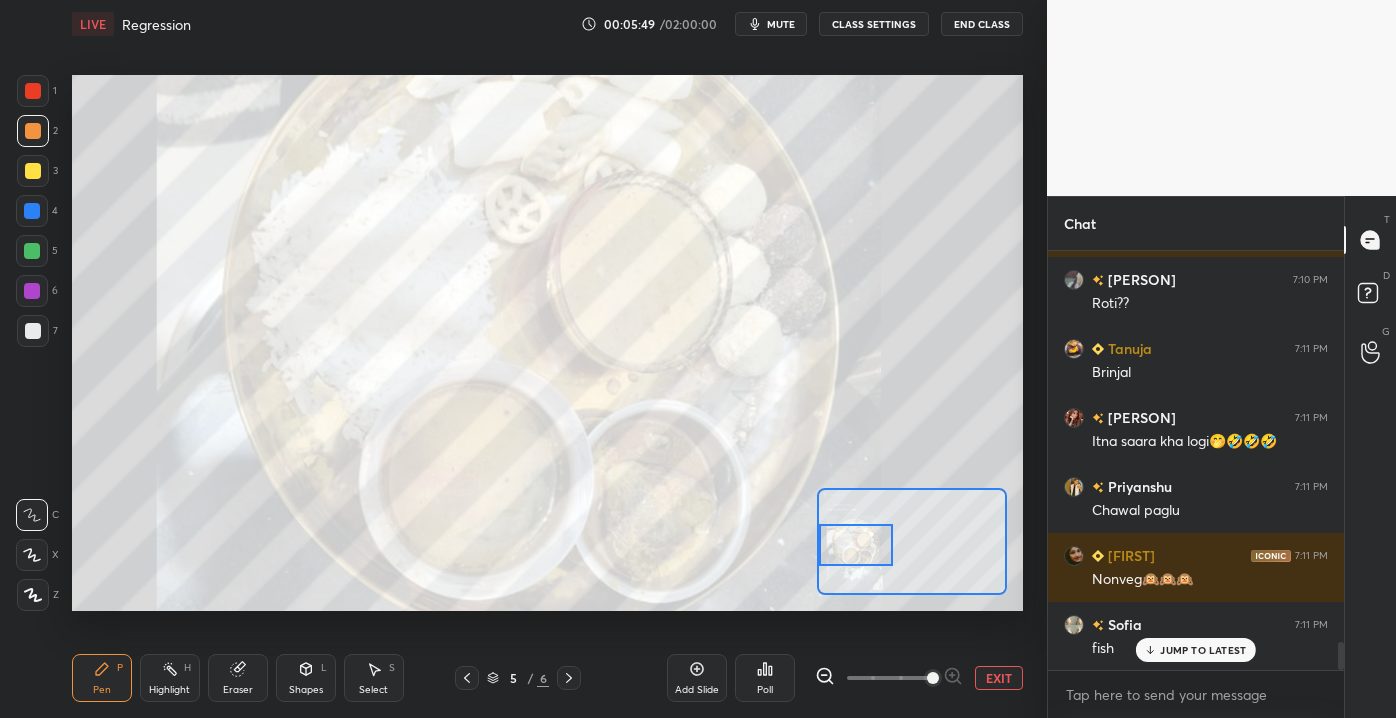 click at bounding box center (856, 544) 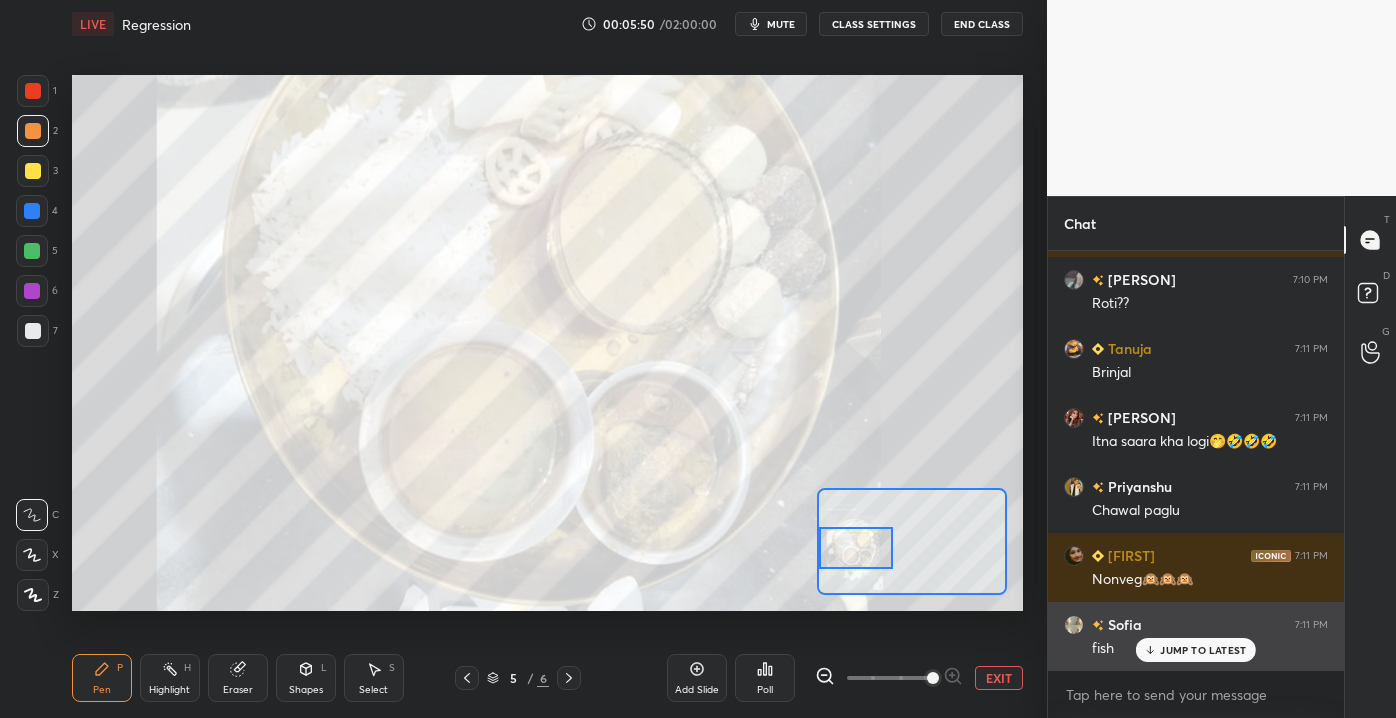 click on "JUMP TO LATEST" at bounding box center [1196, 650] 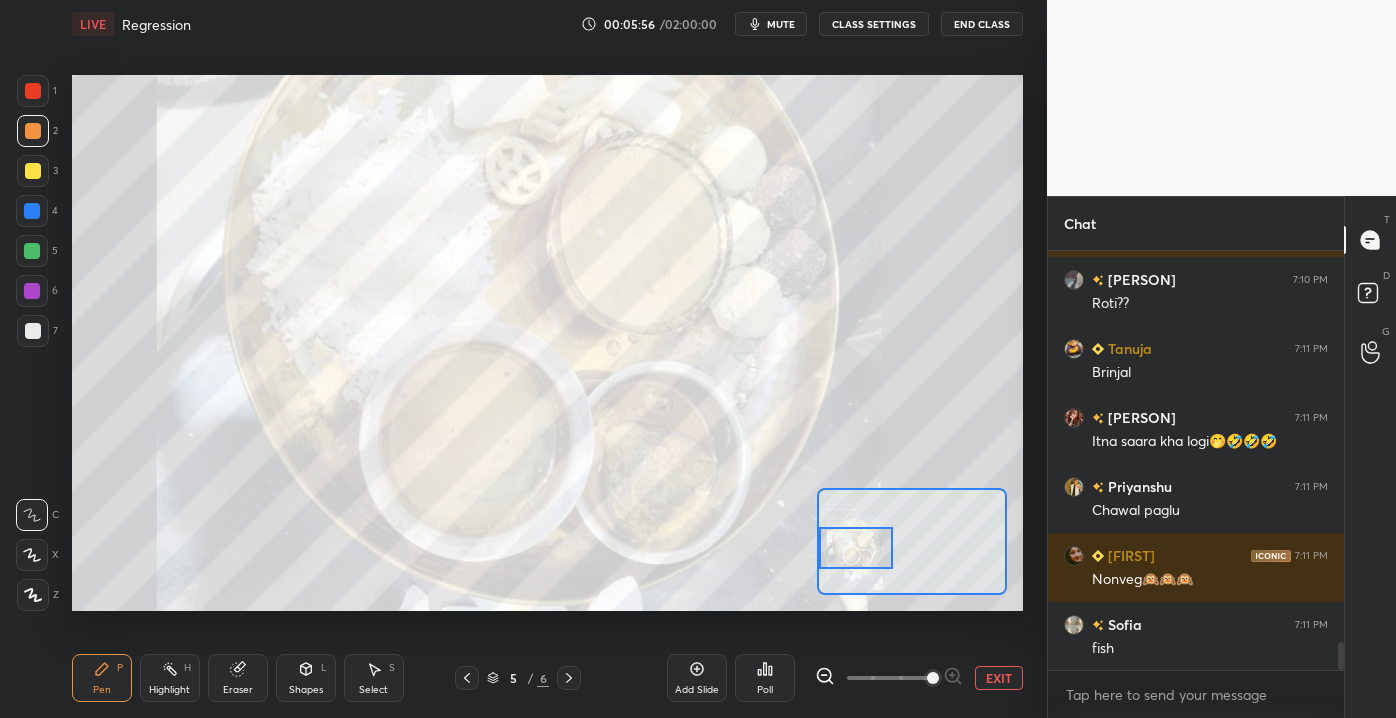 click on "EXIT" at bounding box center (999, 678) 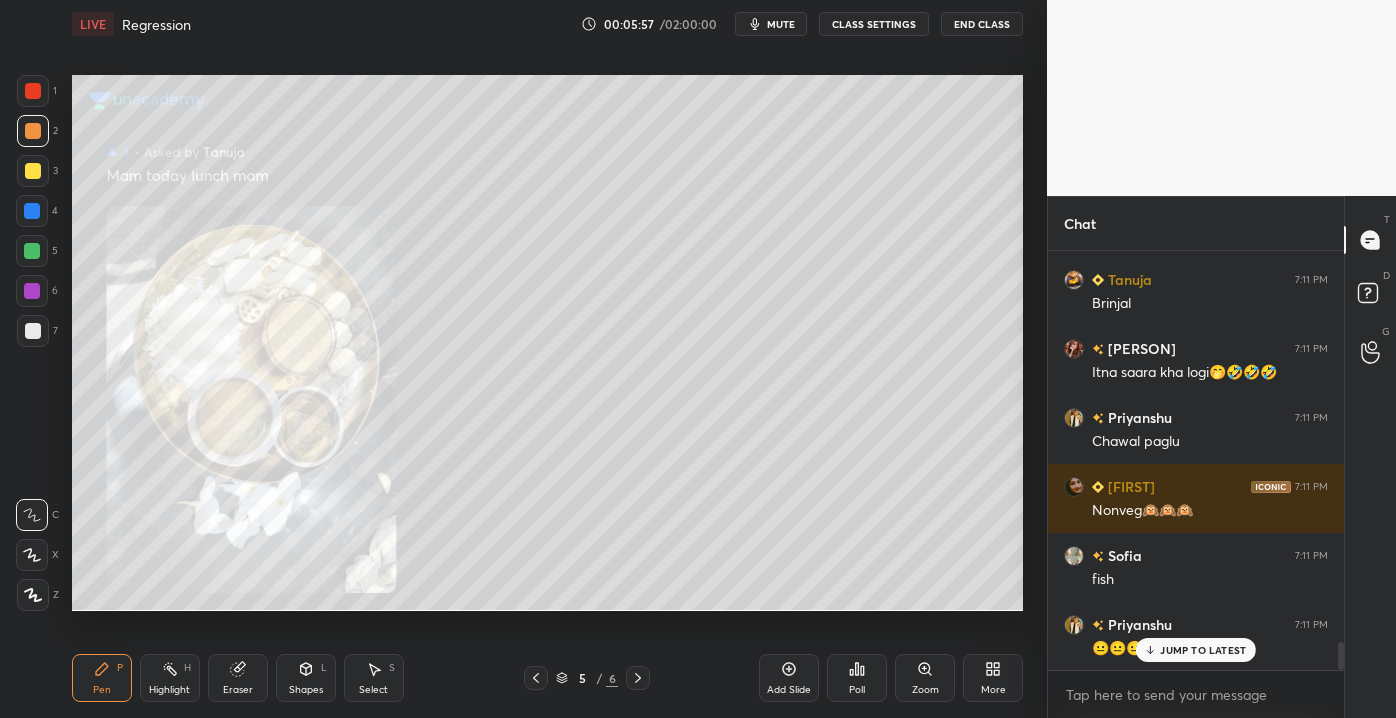 click on "3" at bounding box center (37, 175) 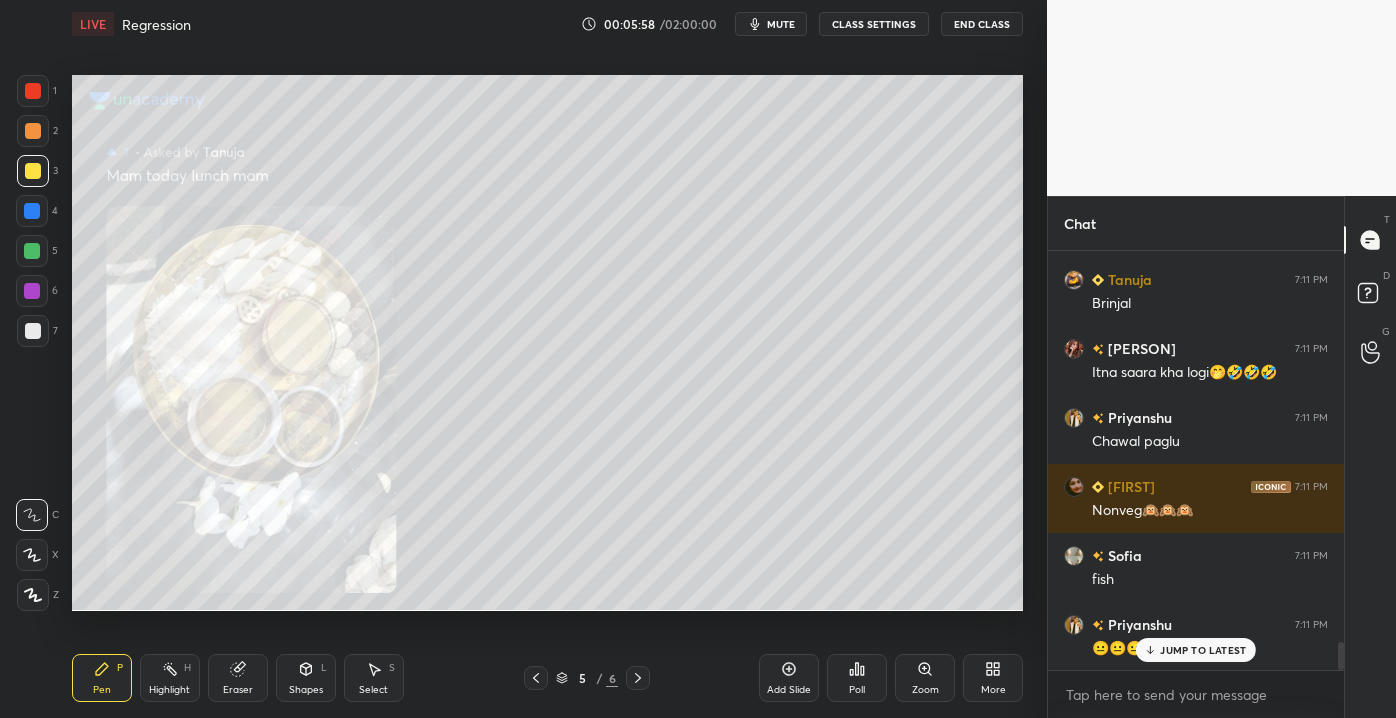scroll, scrollTop: 6010, scrollLeft: 0, axis: vertical 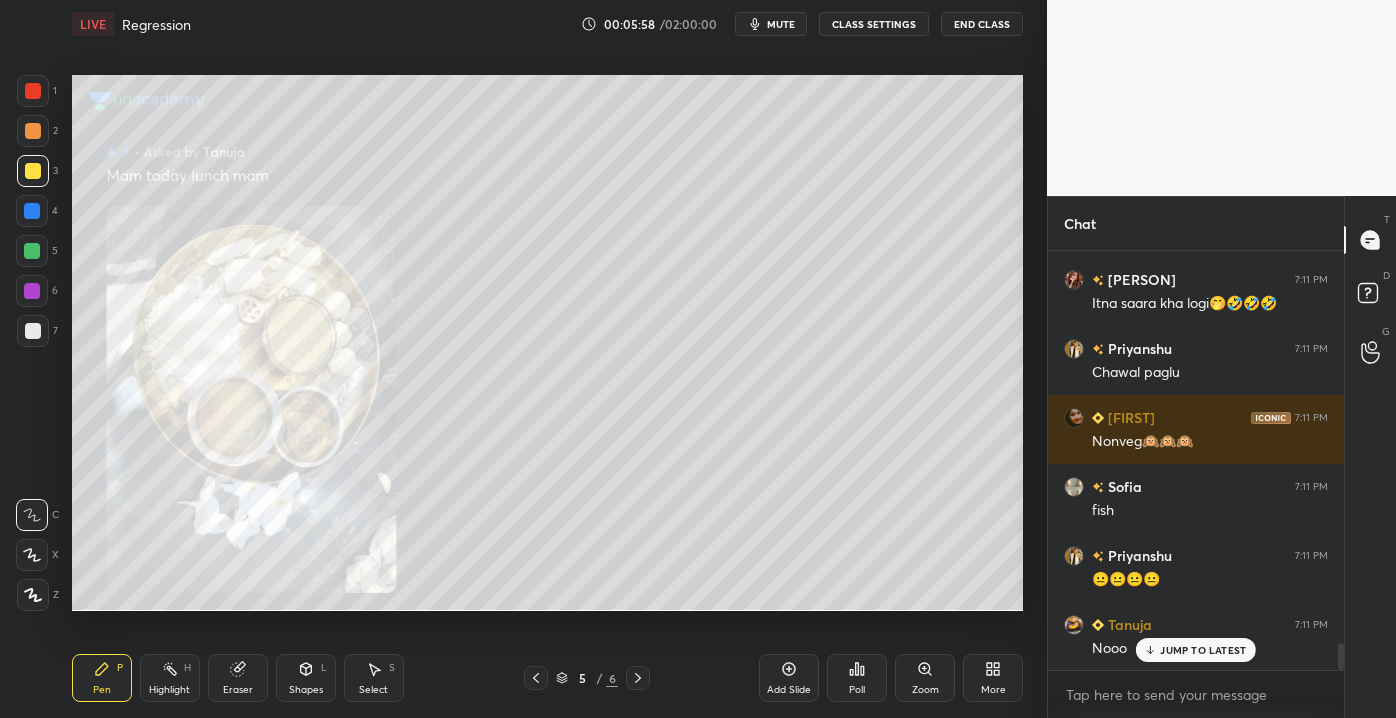 click on "x" at bounding box center (1196, 694) 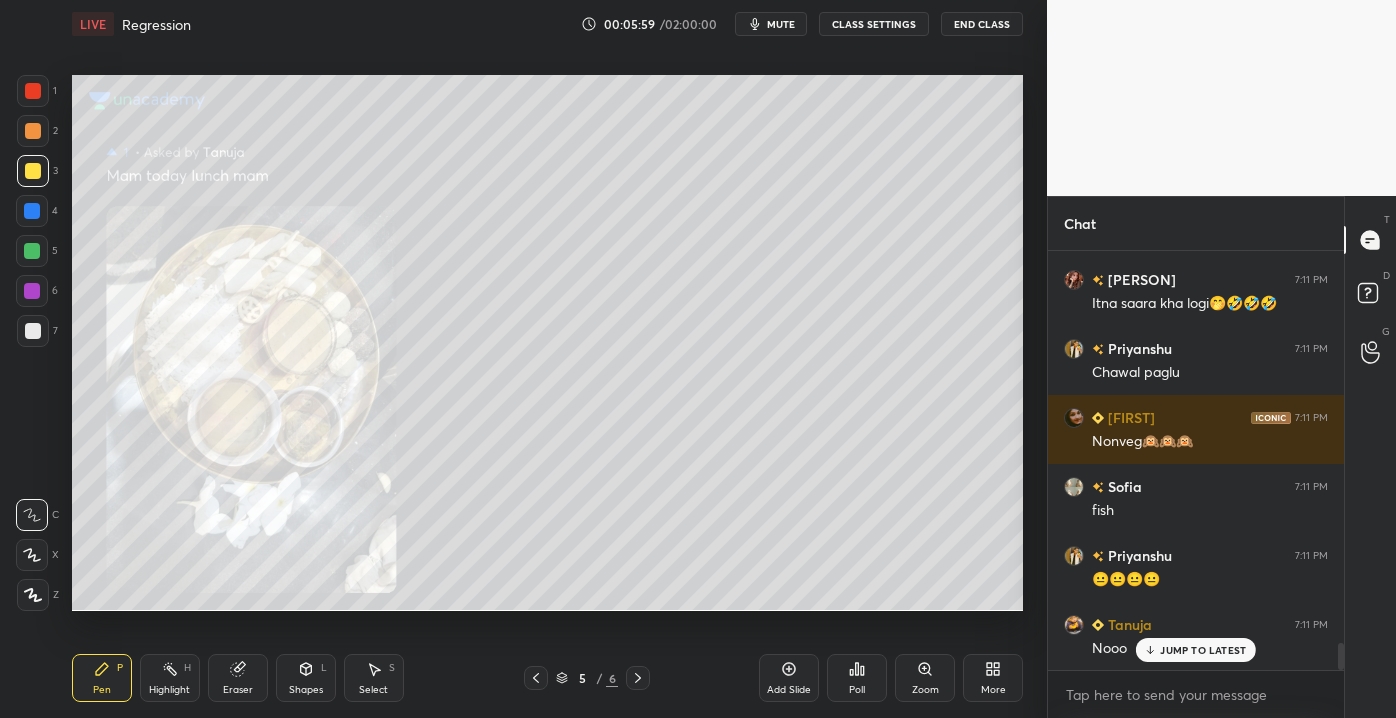 click on "JUMP TO LATEST" at bounding box center [1203, 650] 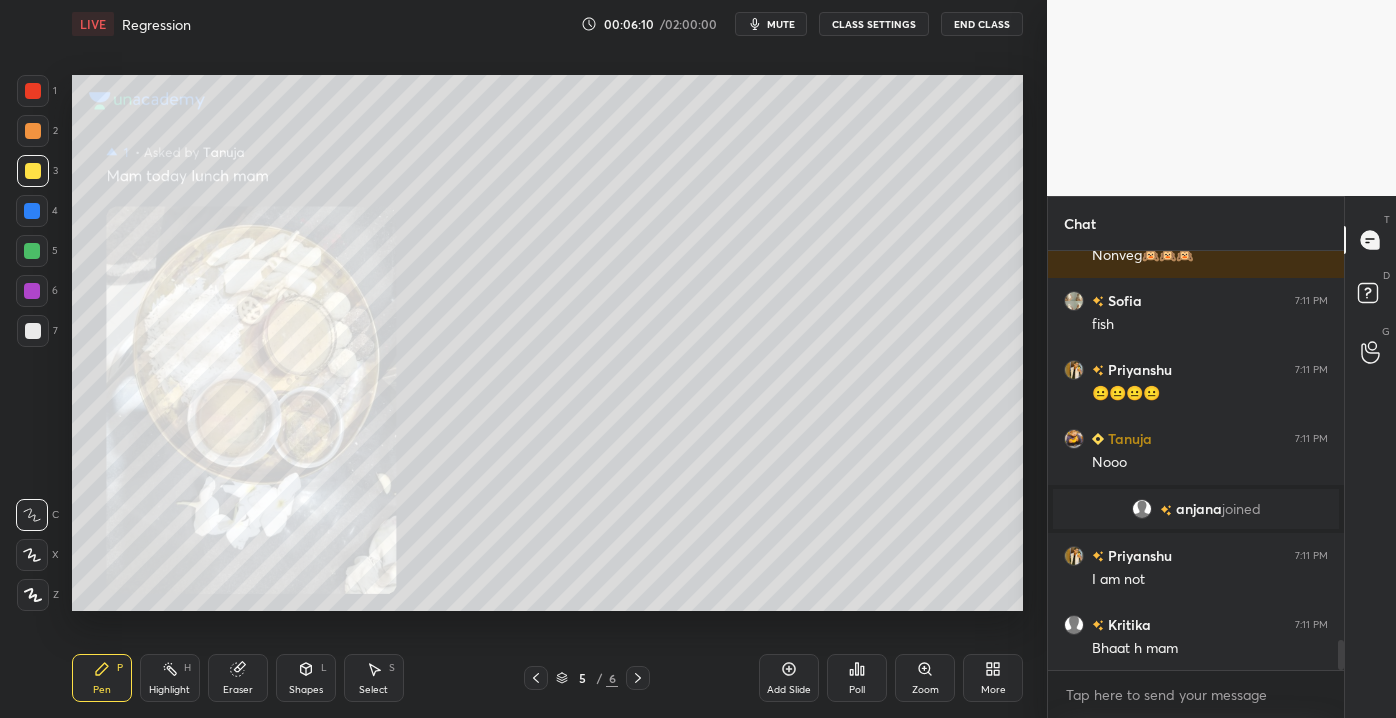 scroll, scrollTop: 5413, scrollLeft: 0, axis: vertical 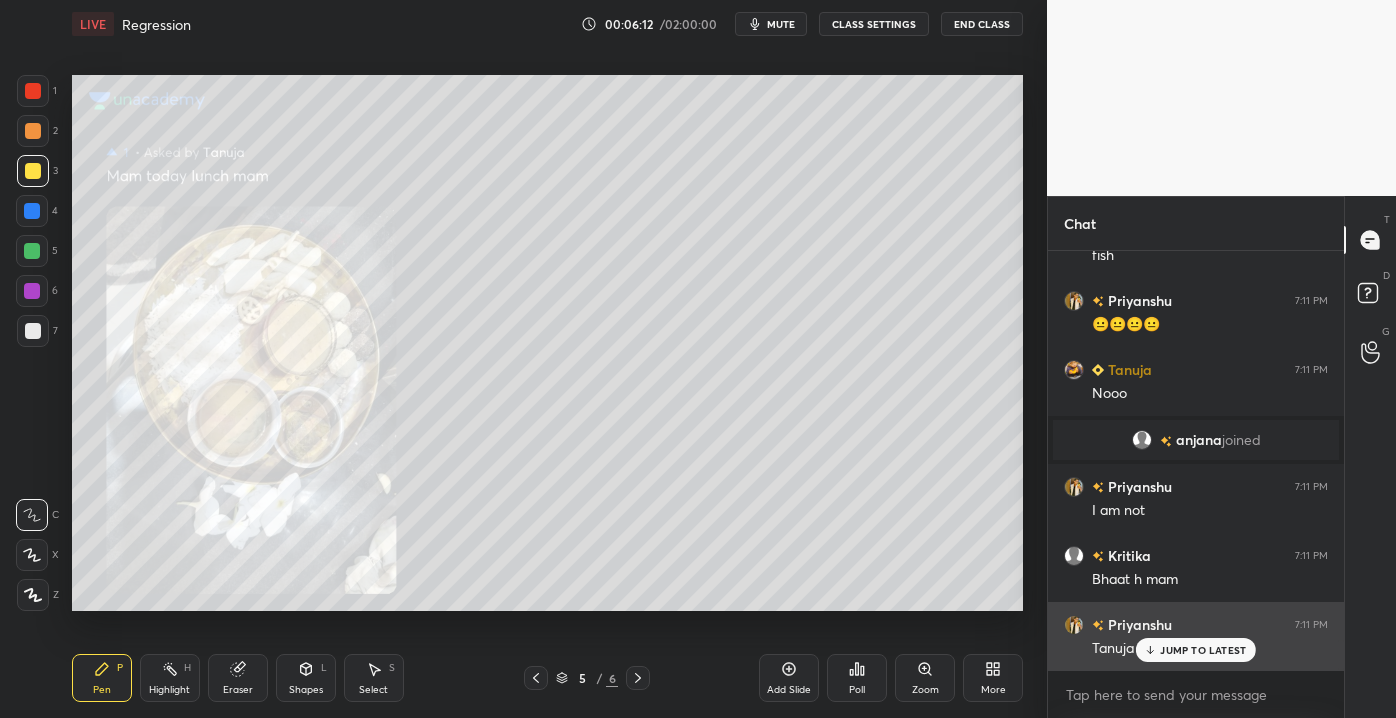 click on "JUMP TO LATEST" at bounding box center [1203, 650] 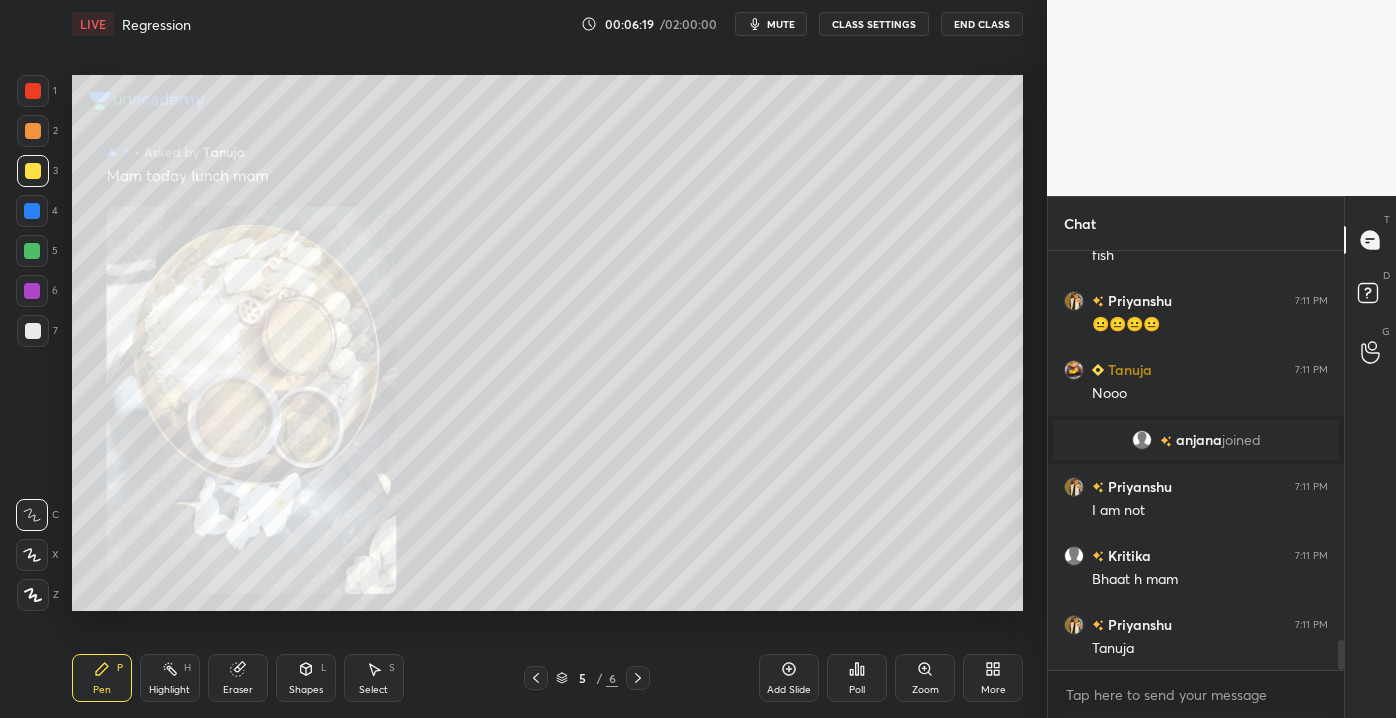 scroll, scrollTop: 5482, scrollLeft: 0, axis: vertical 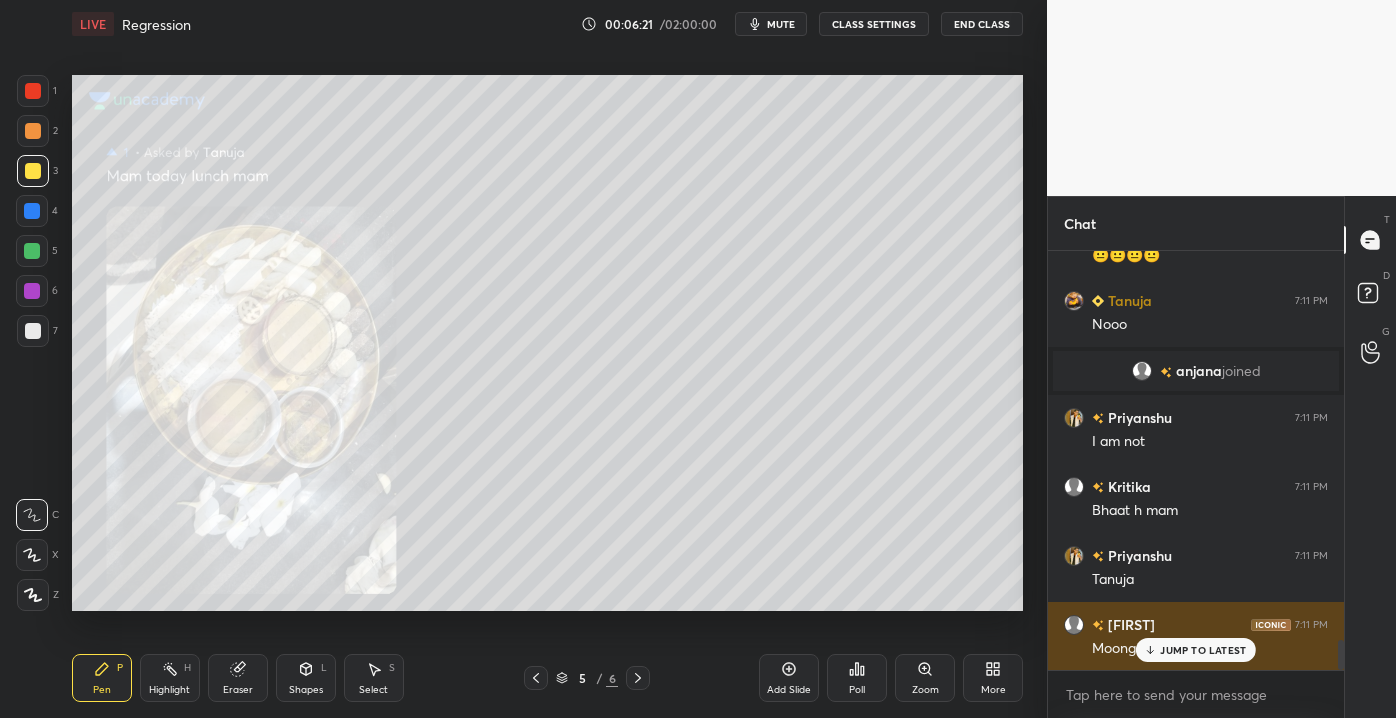 click on "JUMP TO LATEST" at bounding box center [1203, 650] 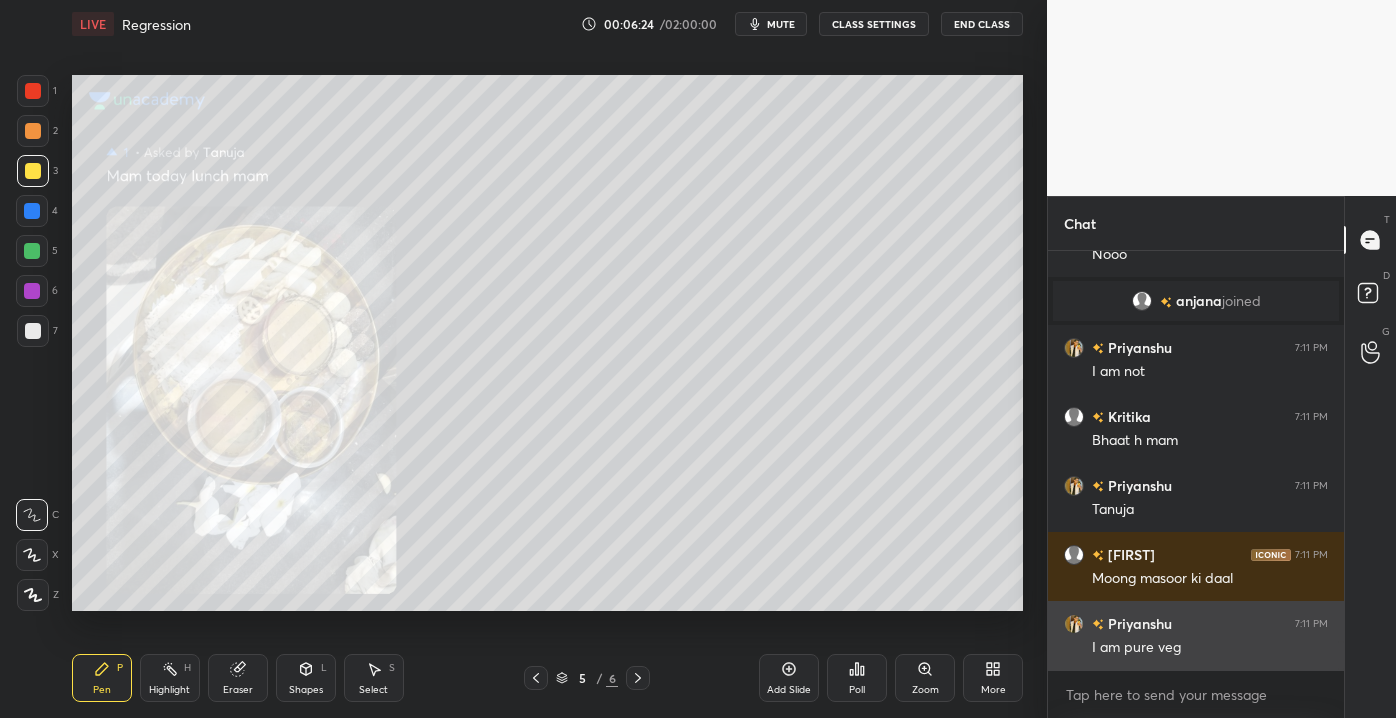 scroll, scrollTop: 5600, scrollLeft: 0, axis: vertical 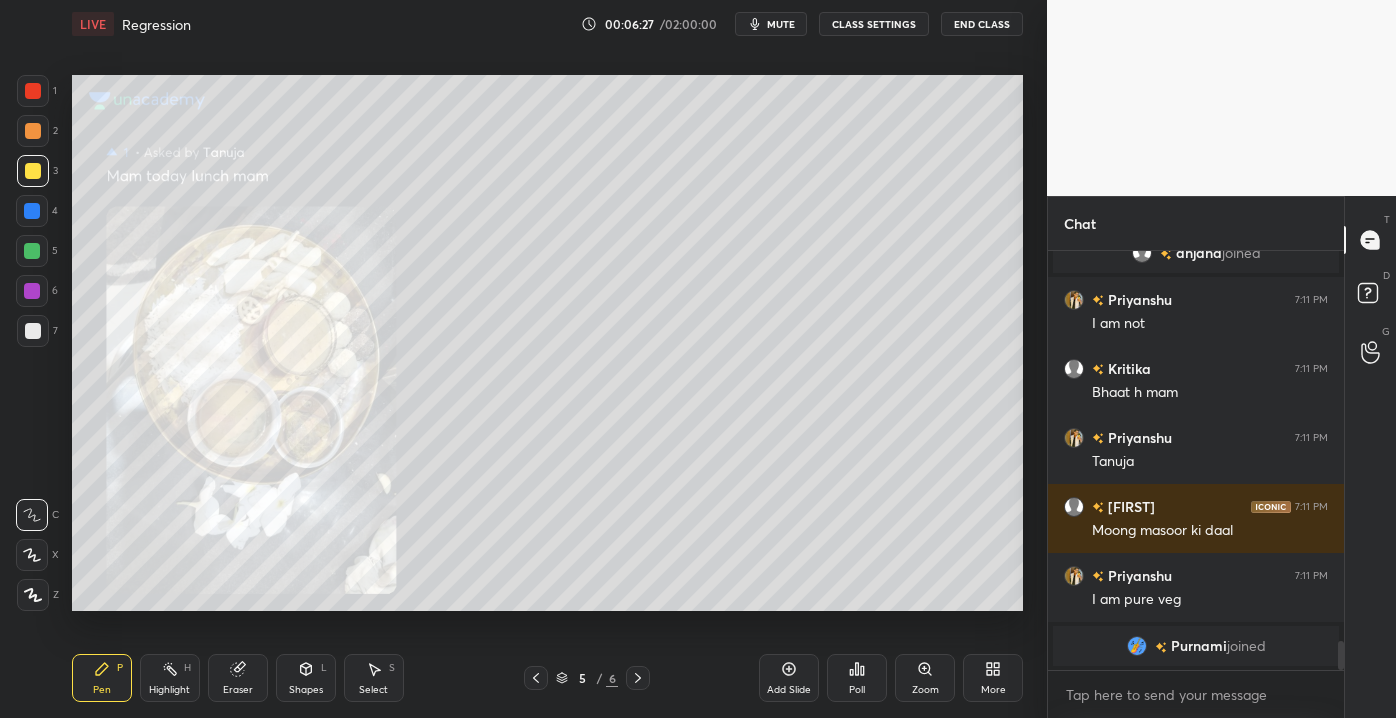 click on "More" at bounding box center [993, 678] 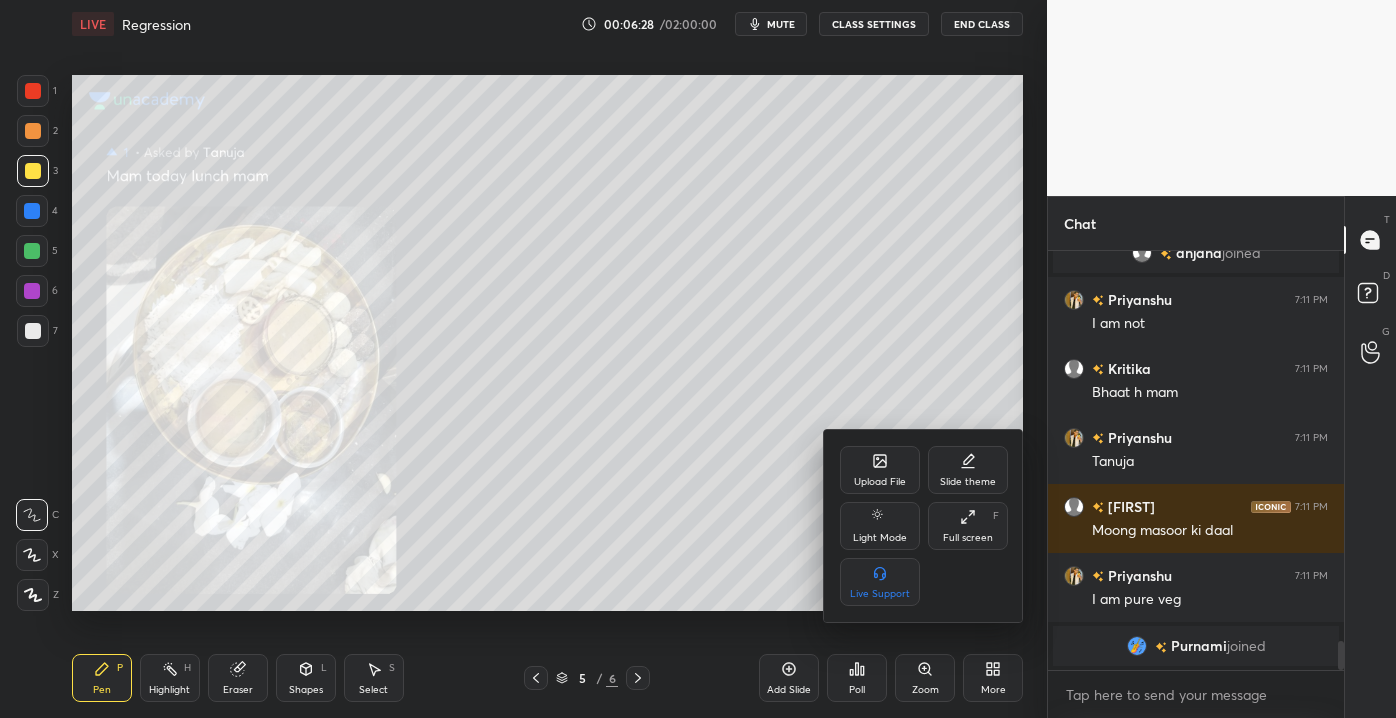 scroll, scrollTop: 5519, scrollLeft: 0, axis: vertical 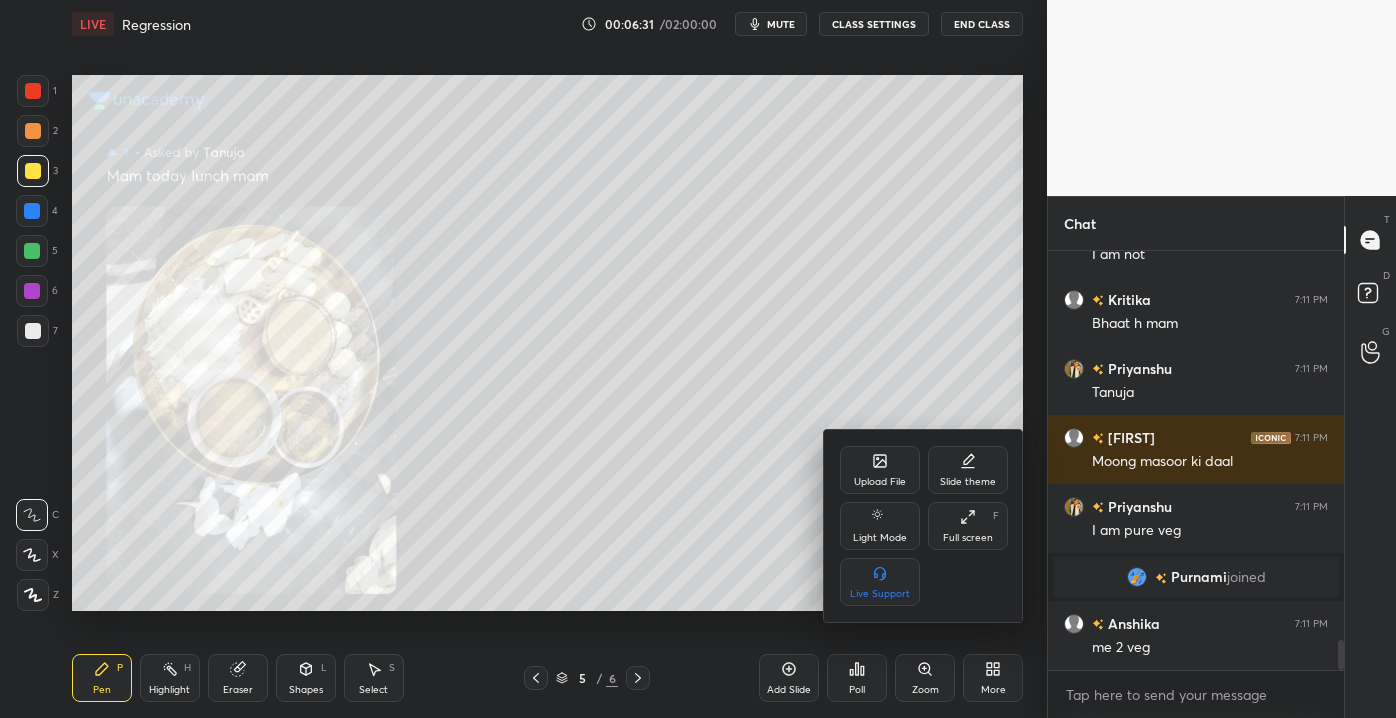 click on "Upload File" at bounding box center [880, 482] 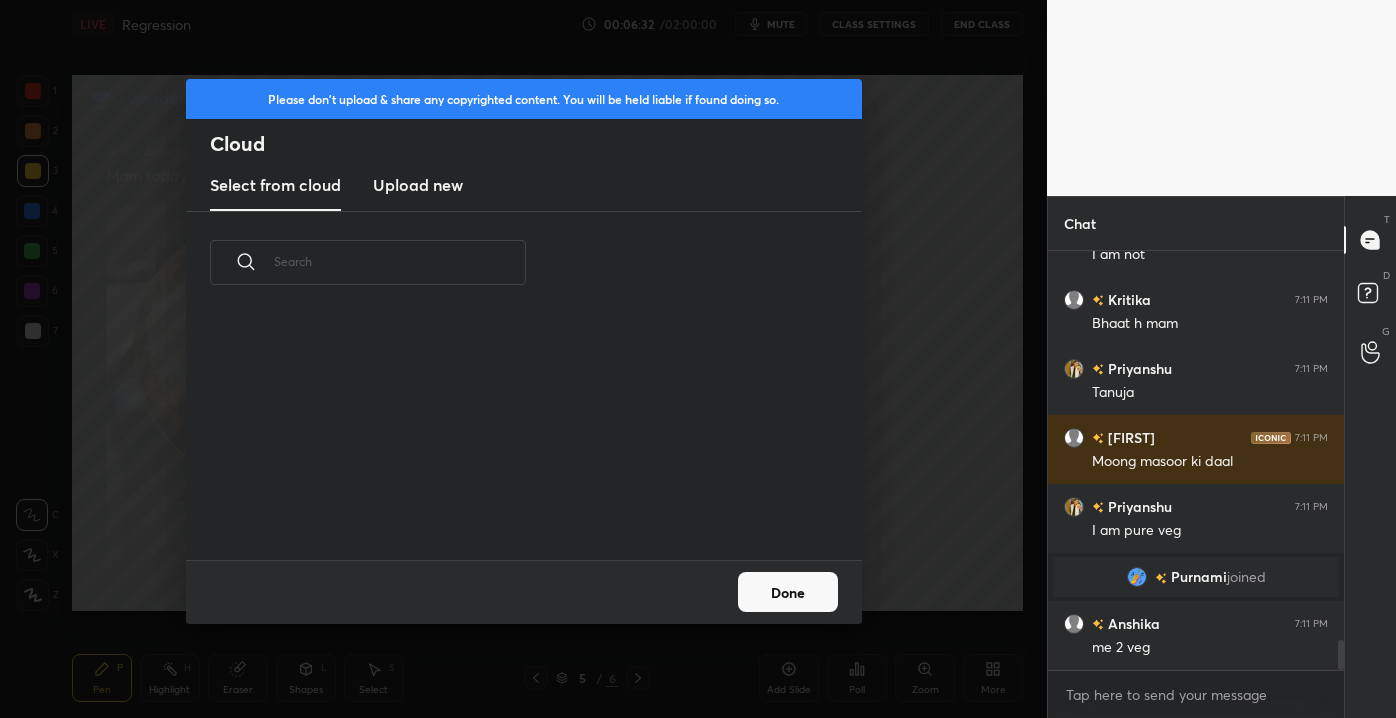 scroll, scrollTop: 247, scrollLeft: 642, axis: both 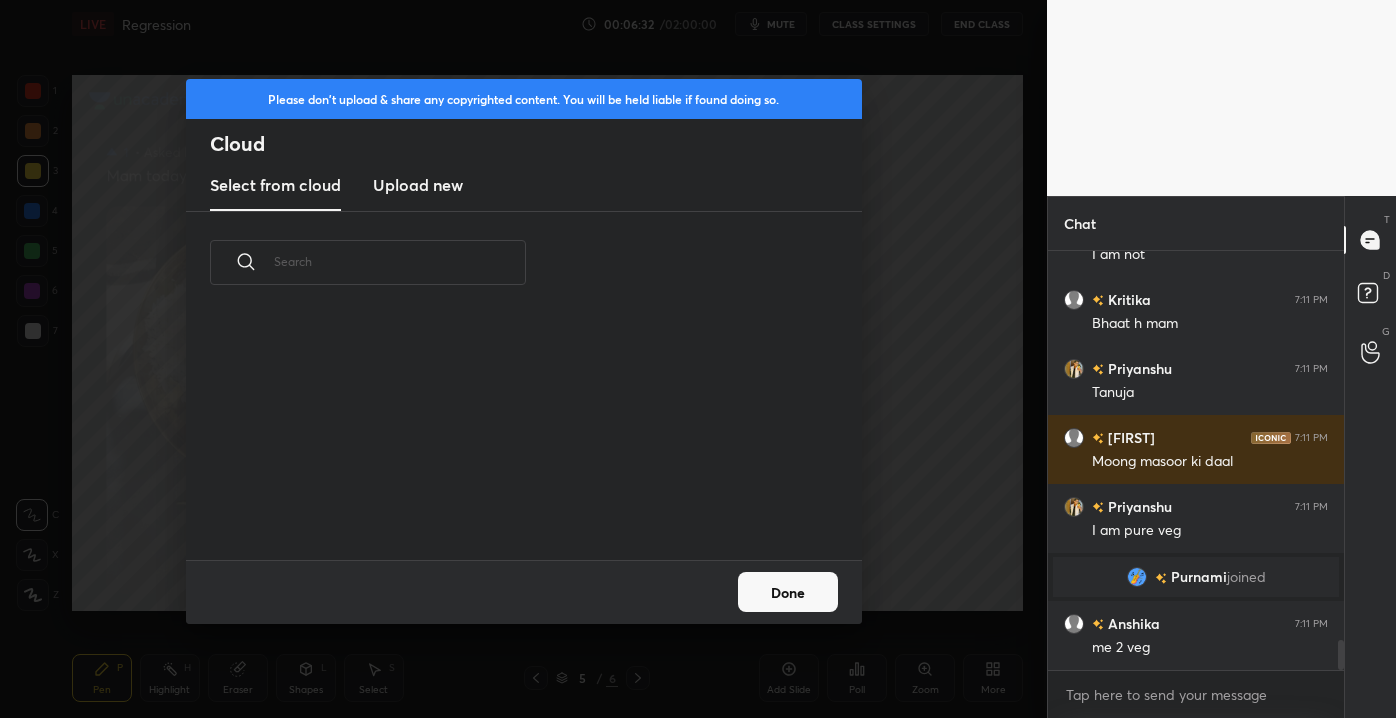 click on "Upload new" at bounding box center [418, 186] 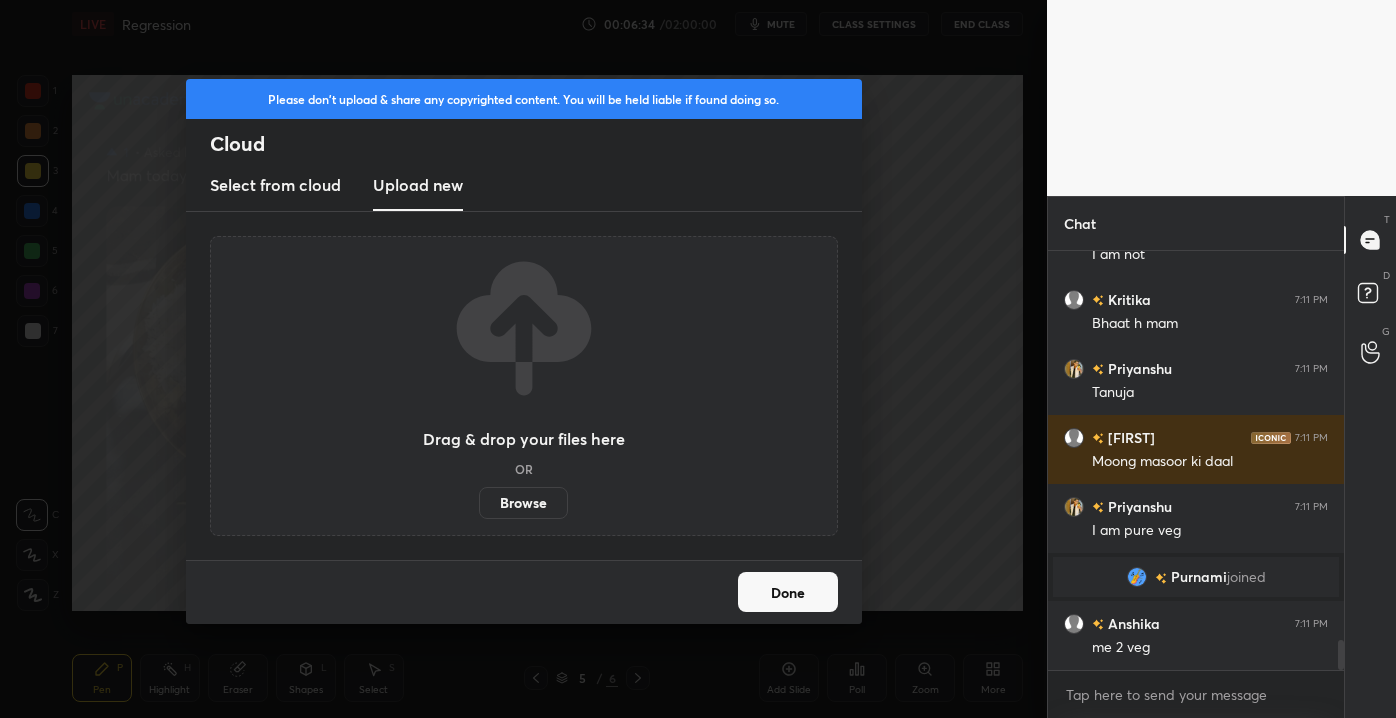 click on "Browse" at bounding box center (523, 503) 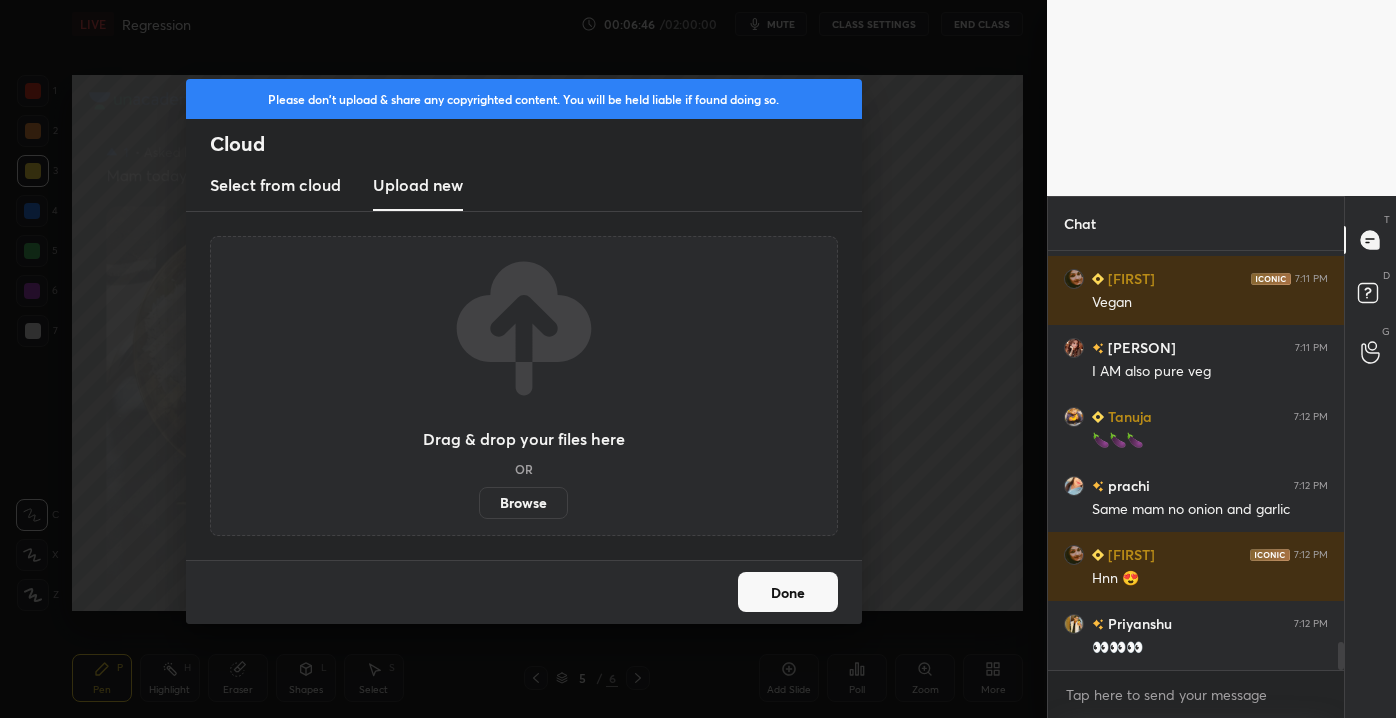 scroll, scrollTop: 6071, scrollLeft: 0, axis: vertical 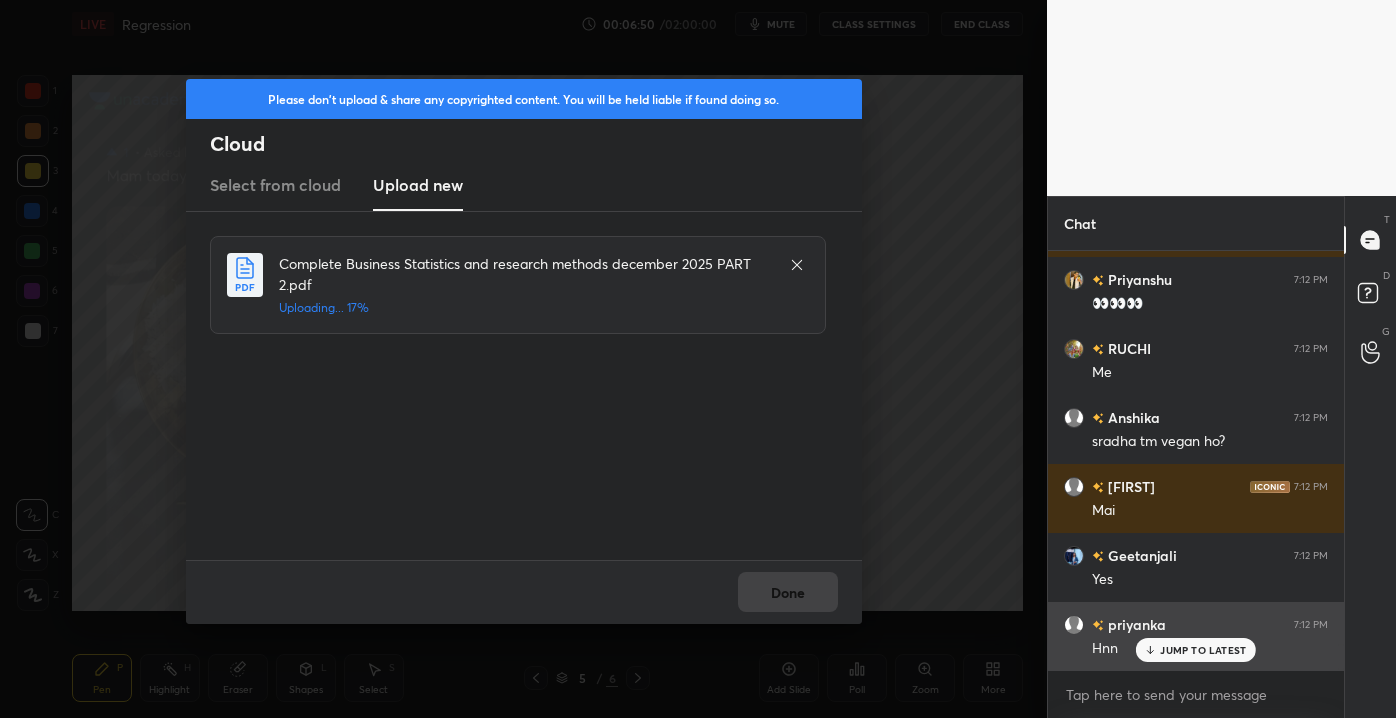 click on "Hnn" at bounding box center [1210, 647] 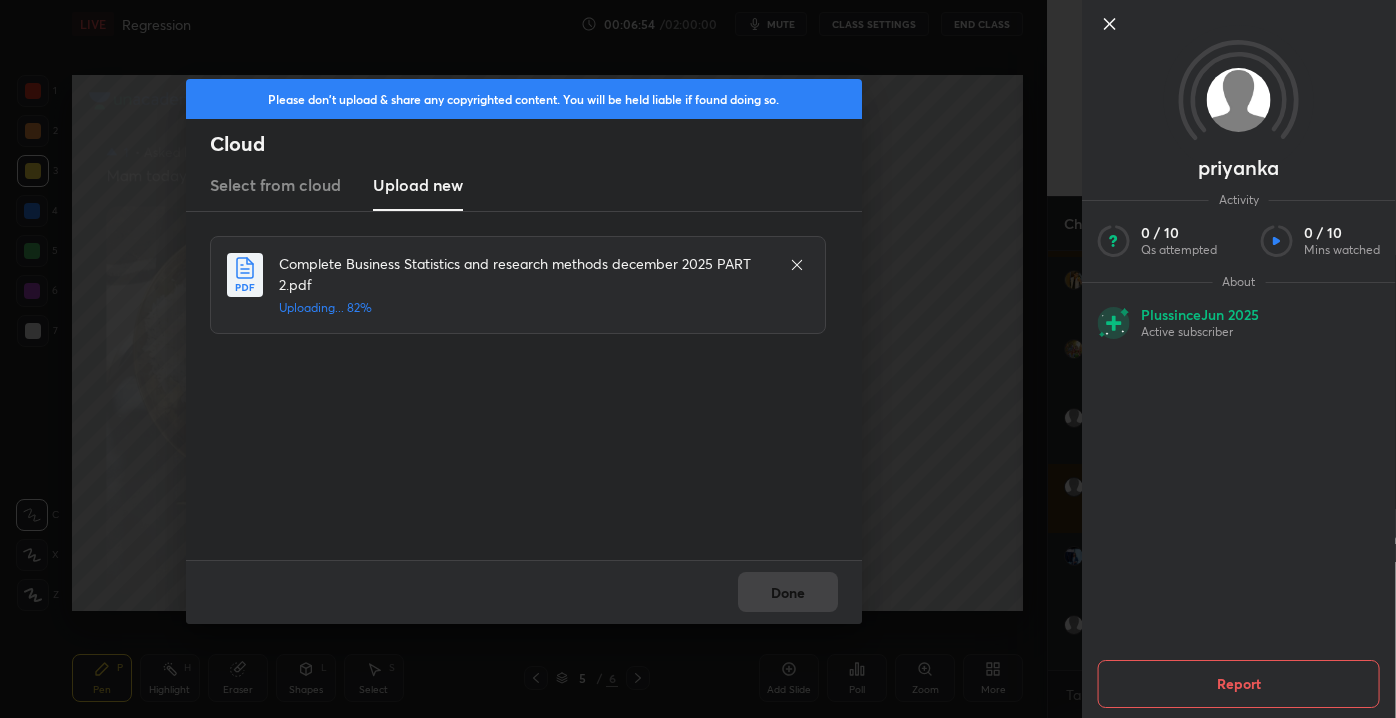 click 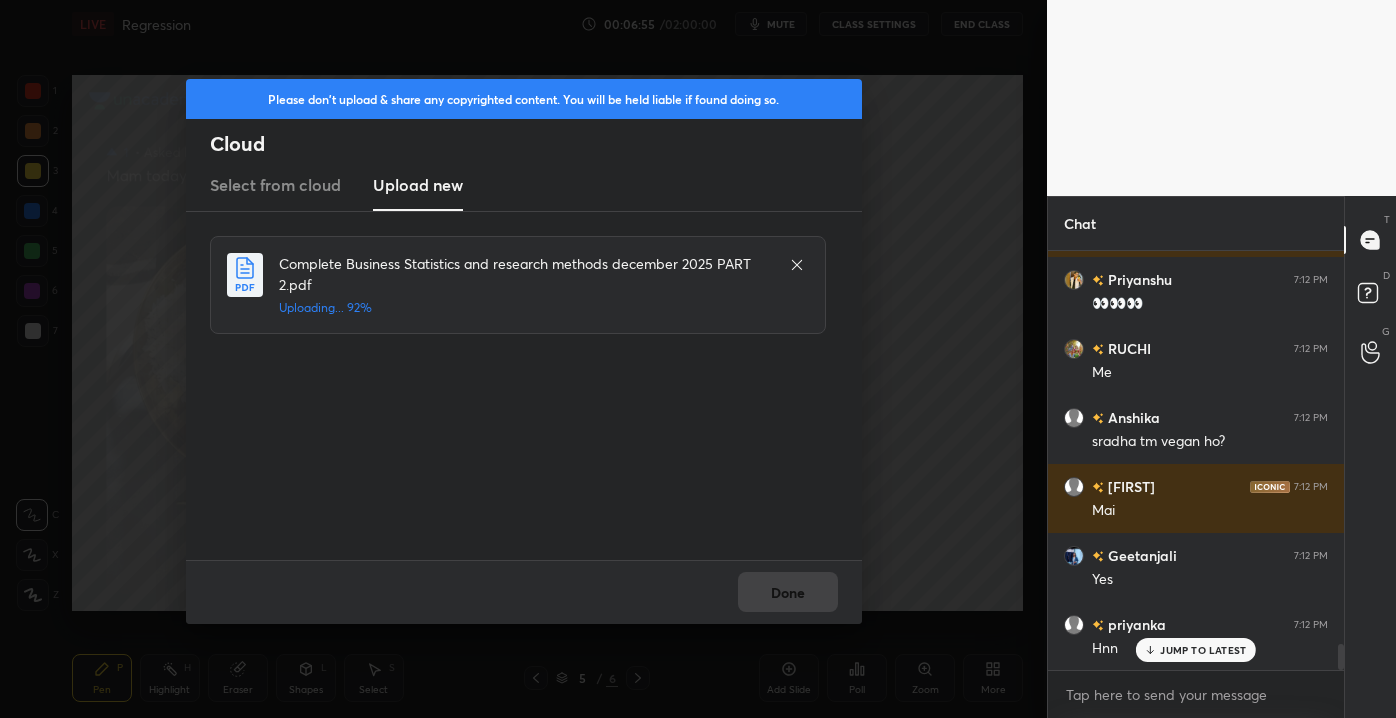 scroll, scrollTop: 6346, scrollLeft: 0, axis: vertical 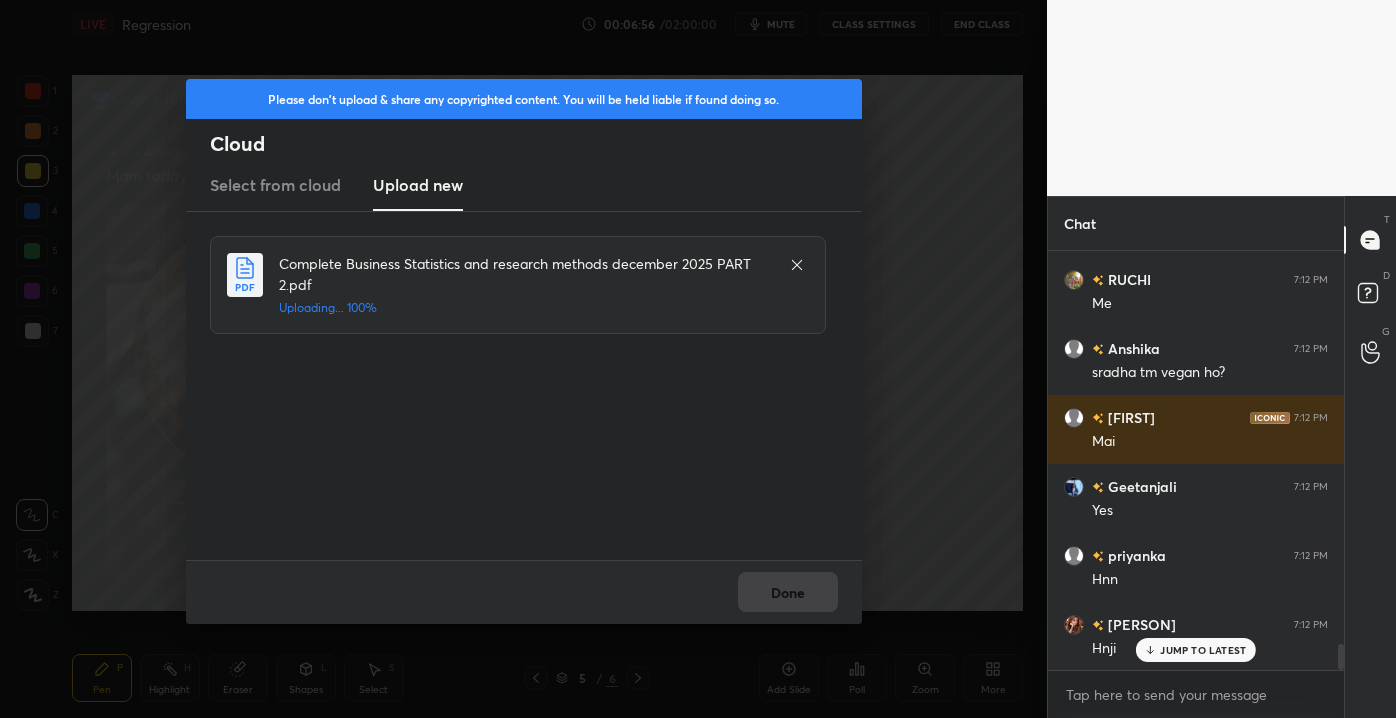 click on "JUMP TO LATEST" at bounding box center [1203, 650] 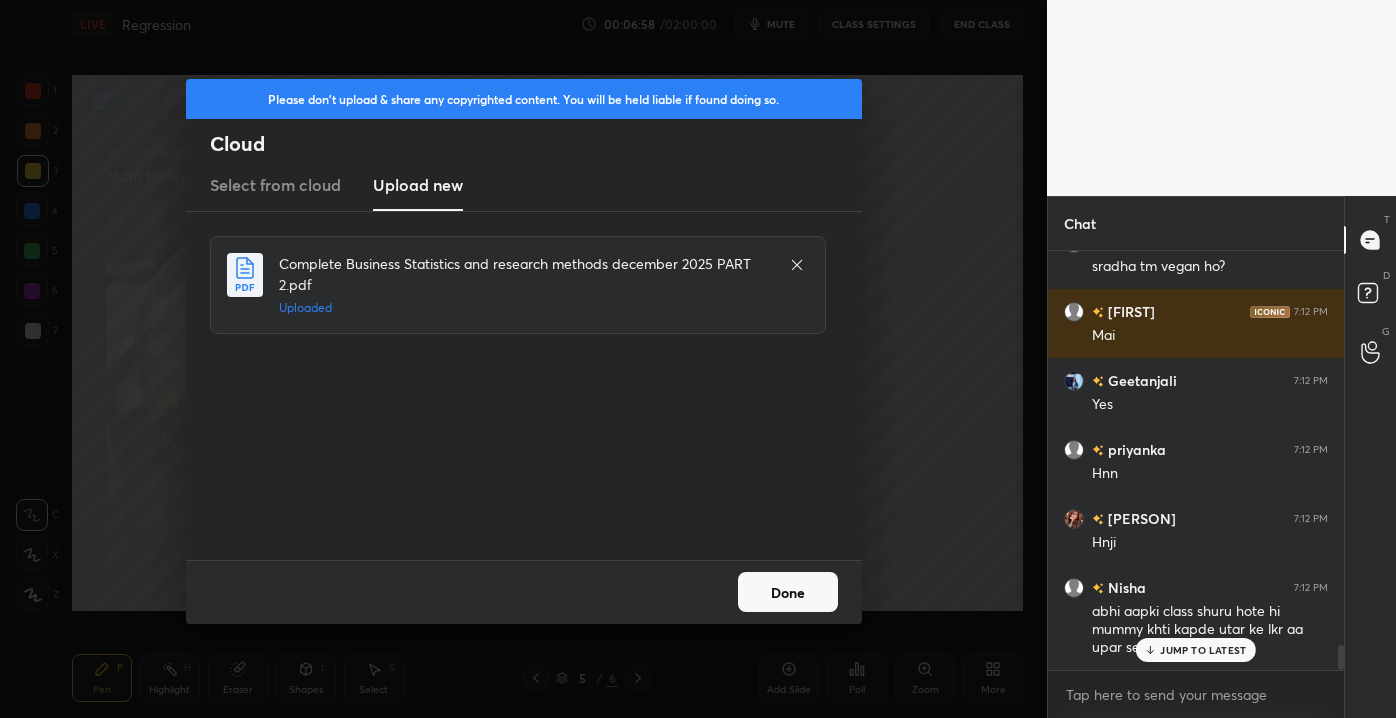 scroll, scrollTop: 6520, scrollLeft: 0, axis: vertical 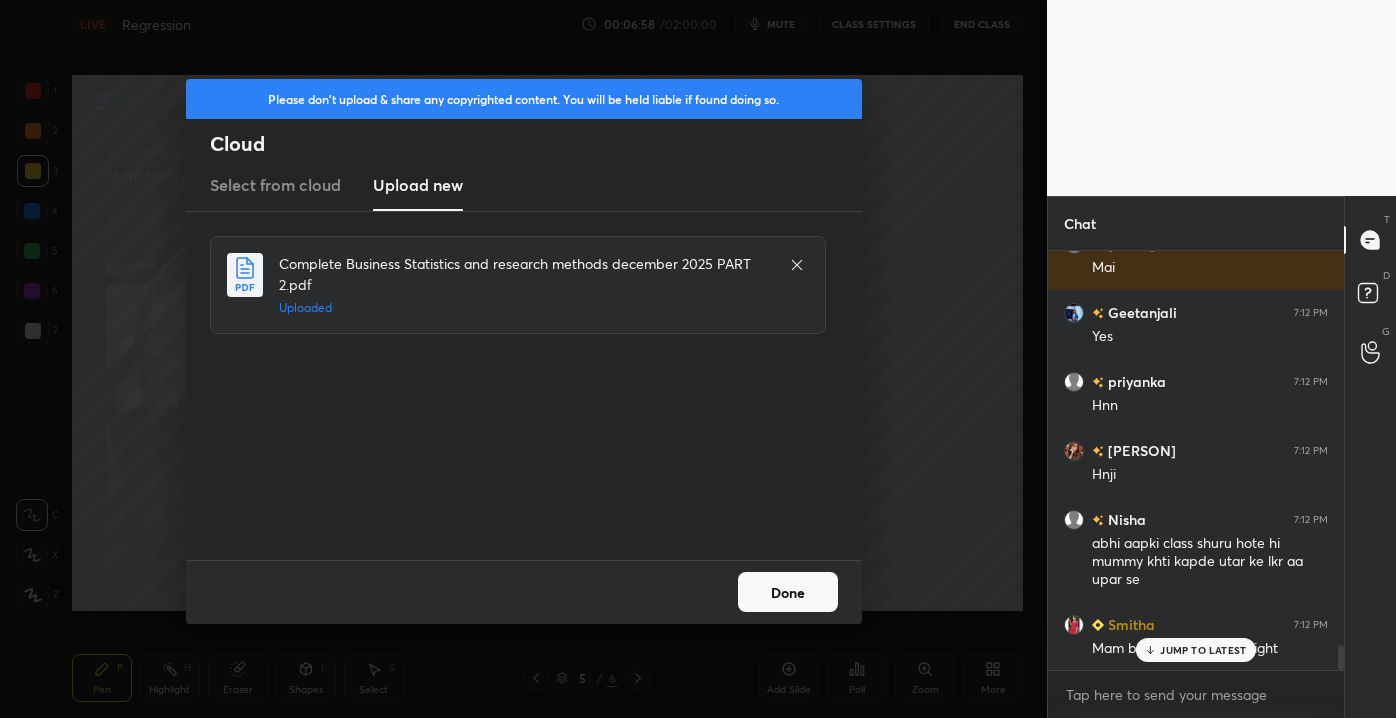 click on "Done" at bounding box center (788, 592) 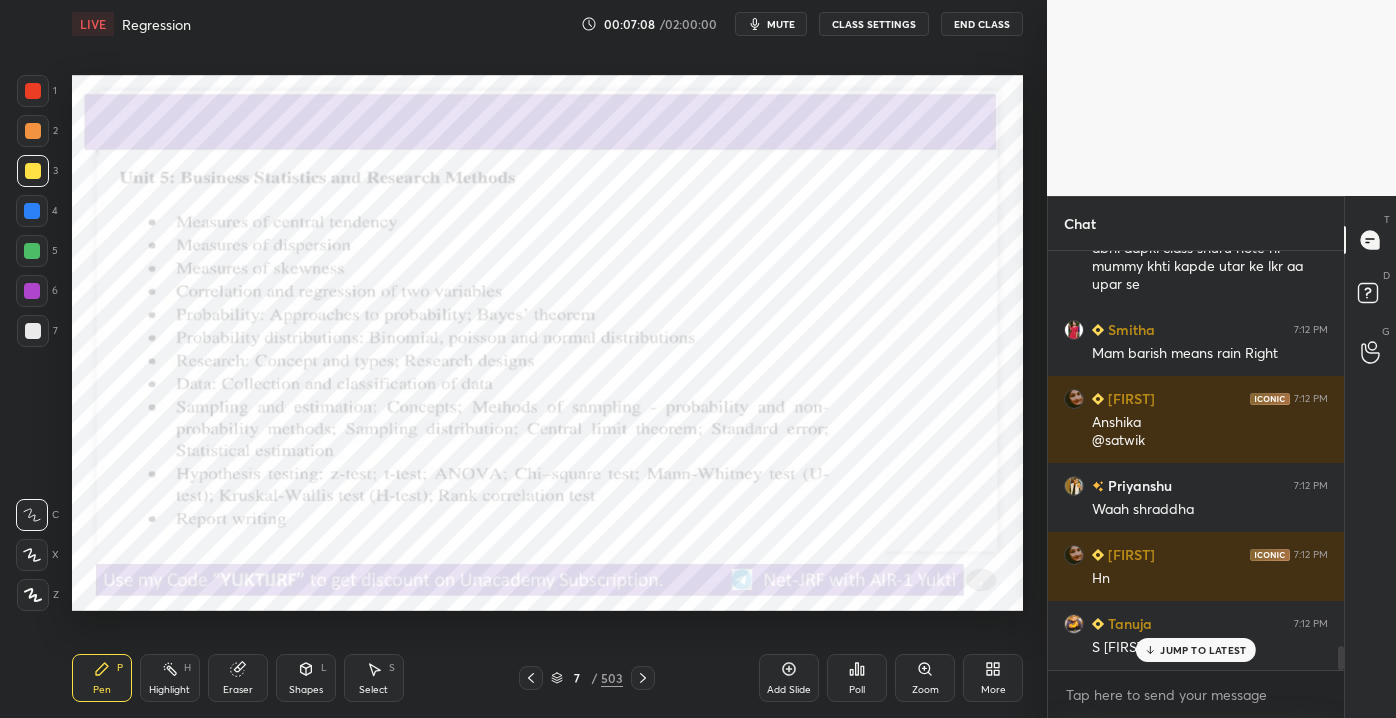 scroll, scrollTop: 6901, scrollLeft: 0, axis: vertical 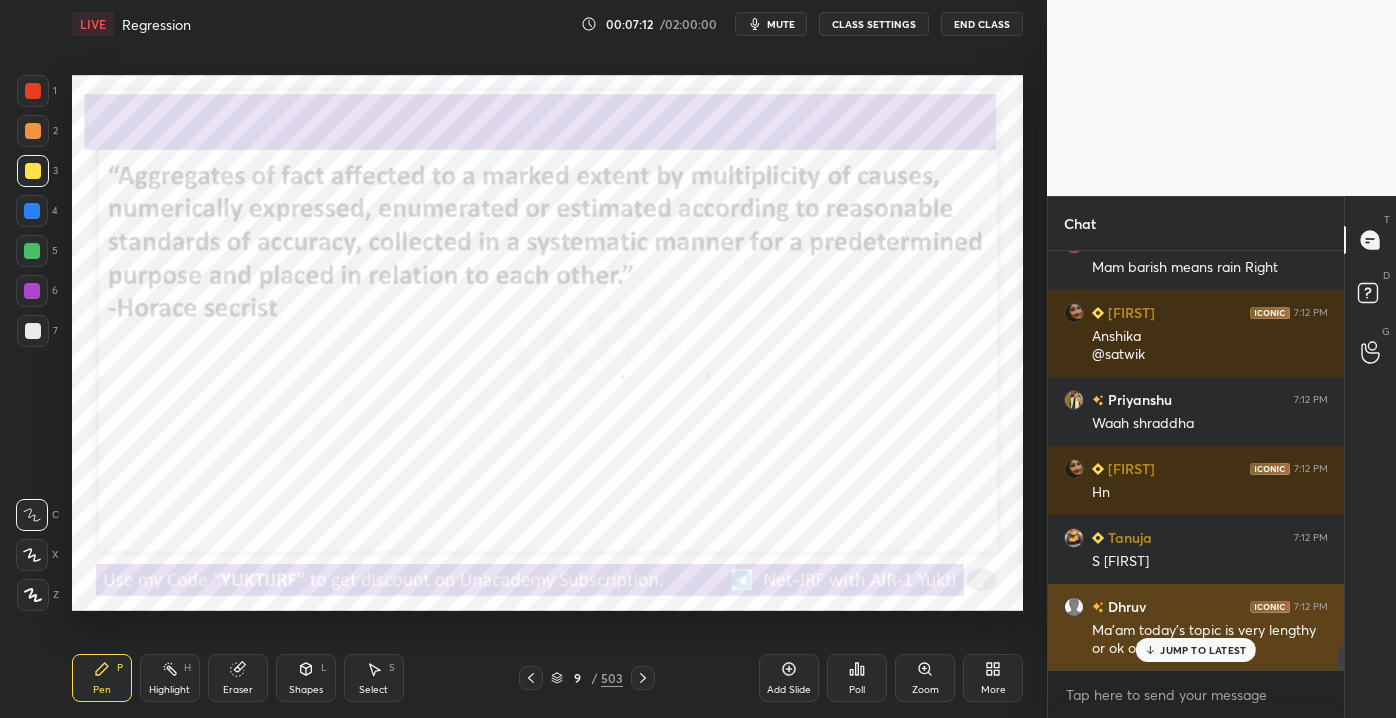 click on "JUMP TO LATEST" at bounding box center [1203, 650] 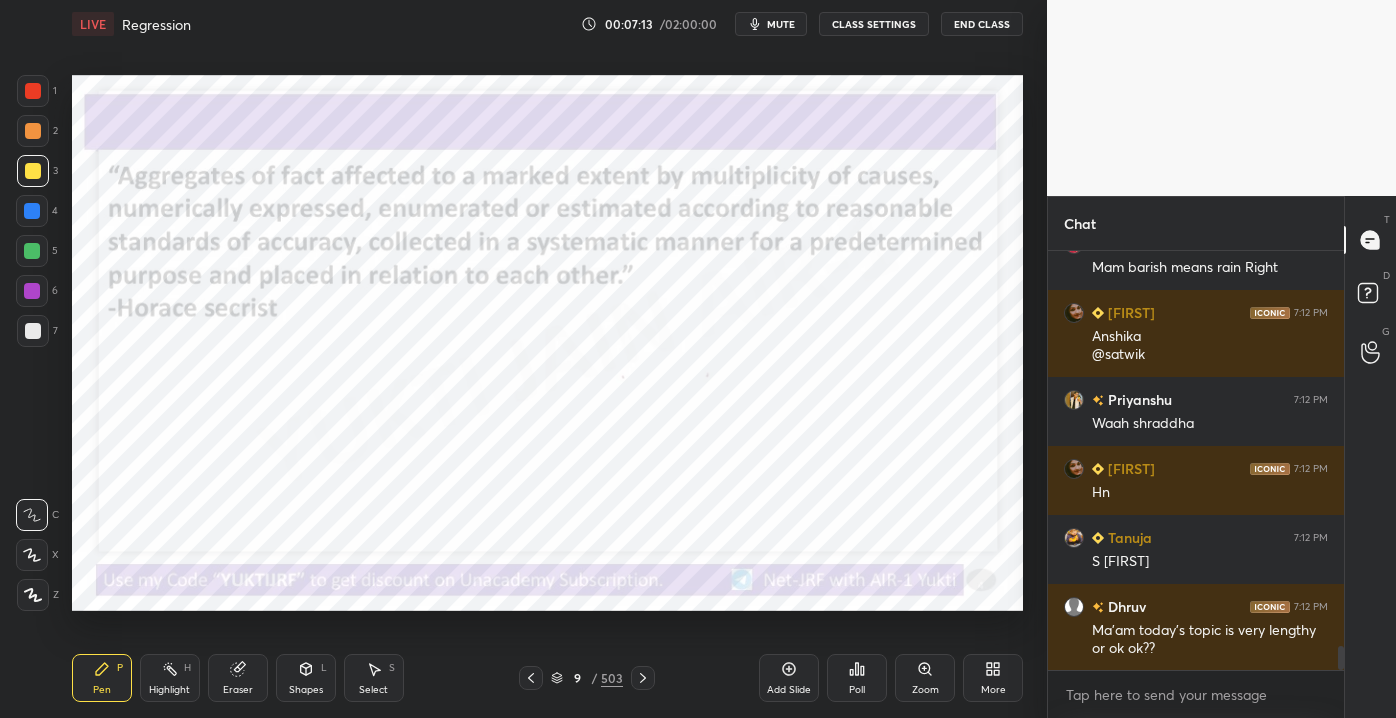click on "9" at bounding box center [577, 678] 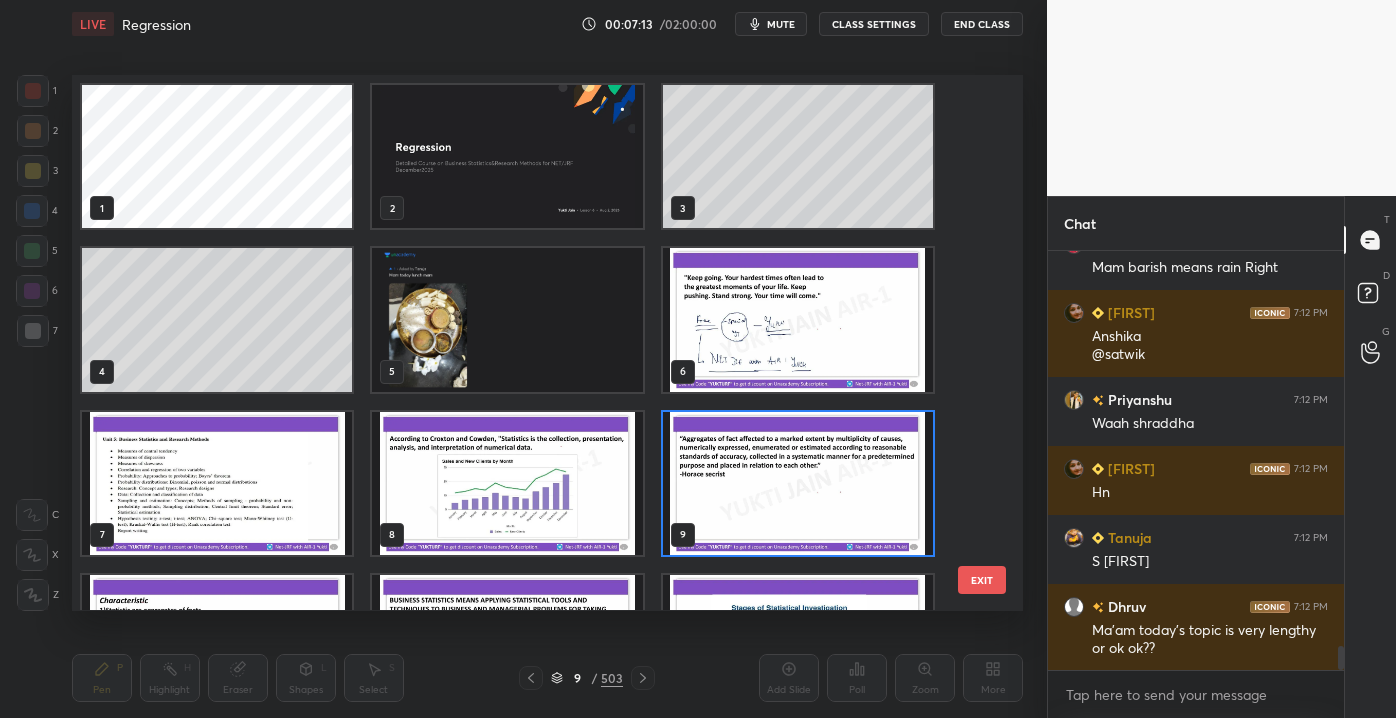 scroll, scrollTop: 6, scrollLeft: 10, axis: both 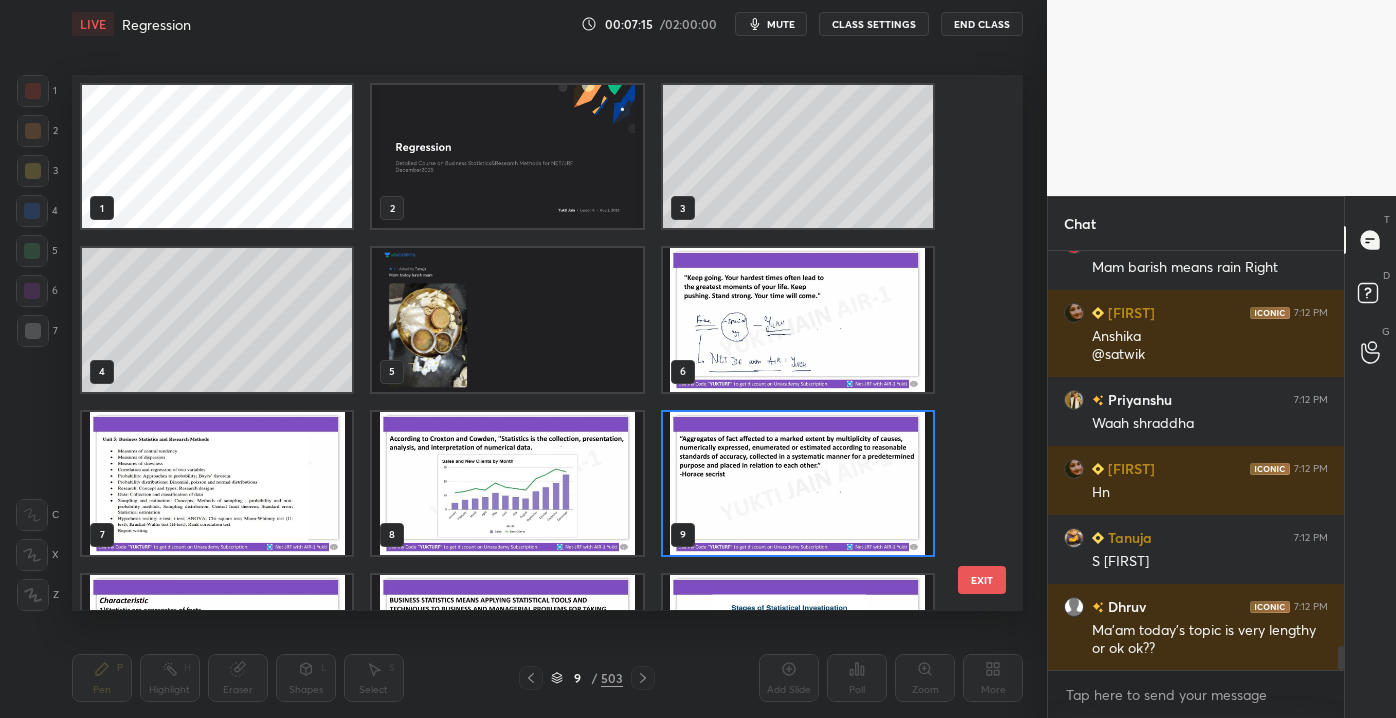 drag, startPoint x: 978, startPoint y: 108, endPoint x: 979, endPoint y: 130, distance: 22.022715 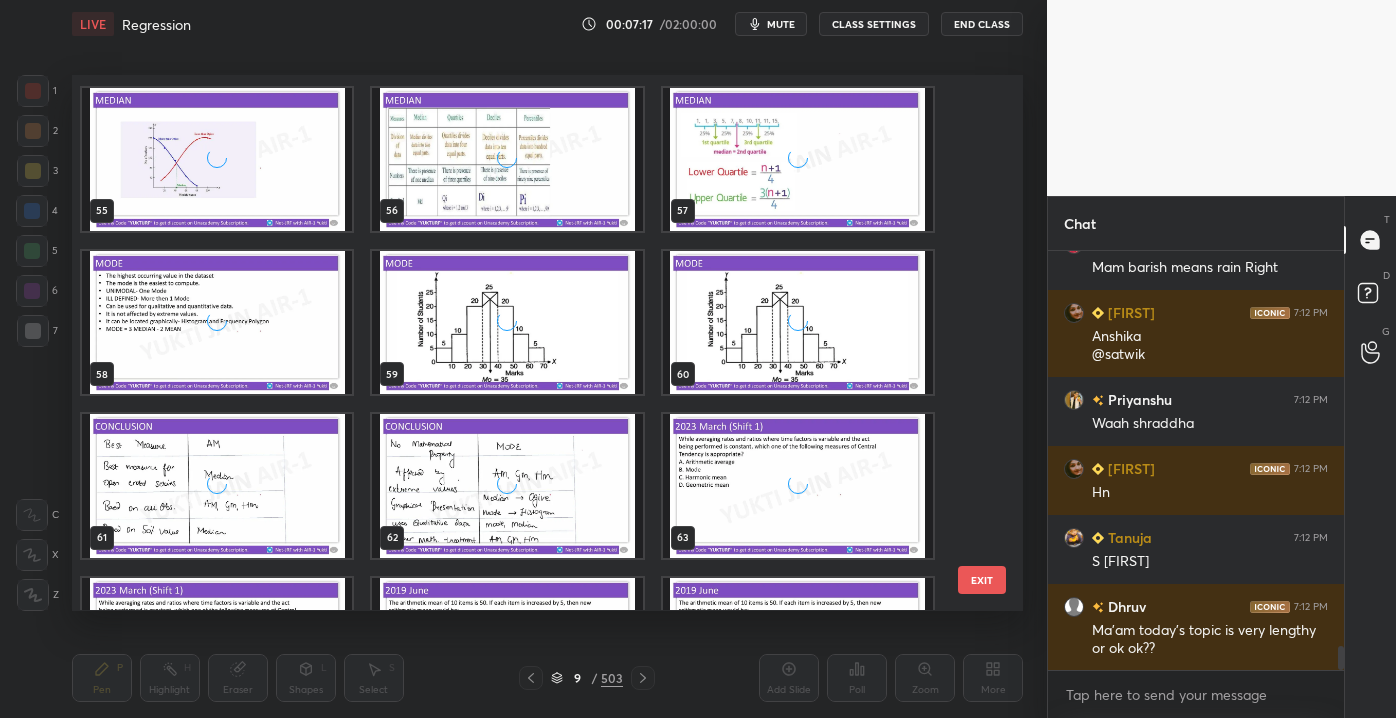 scroll, scrollTop: 3213, scrollLeft: 0, axis: vertical 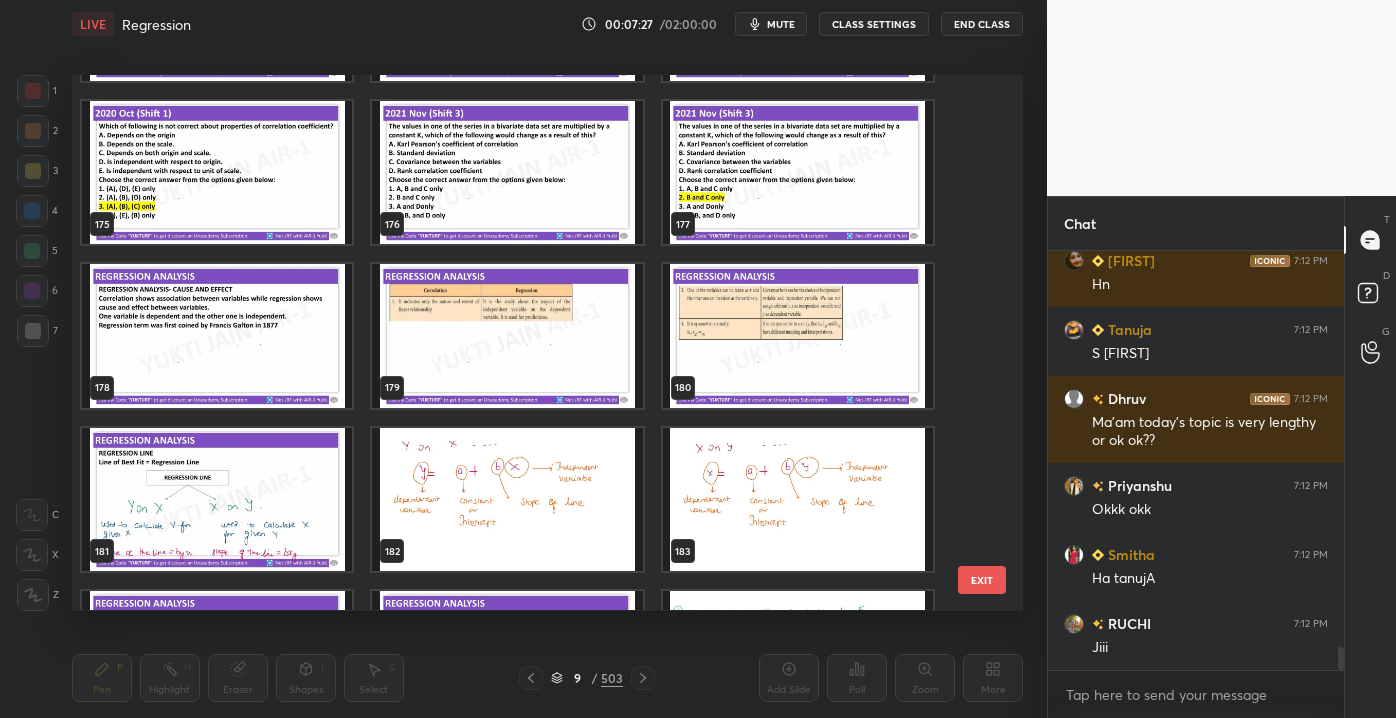 click on "178" at bounding box center [217, 336] 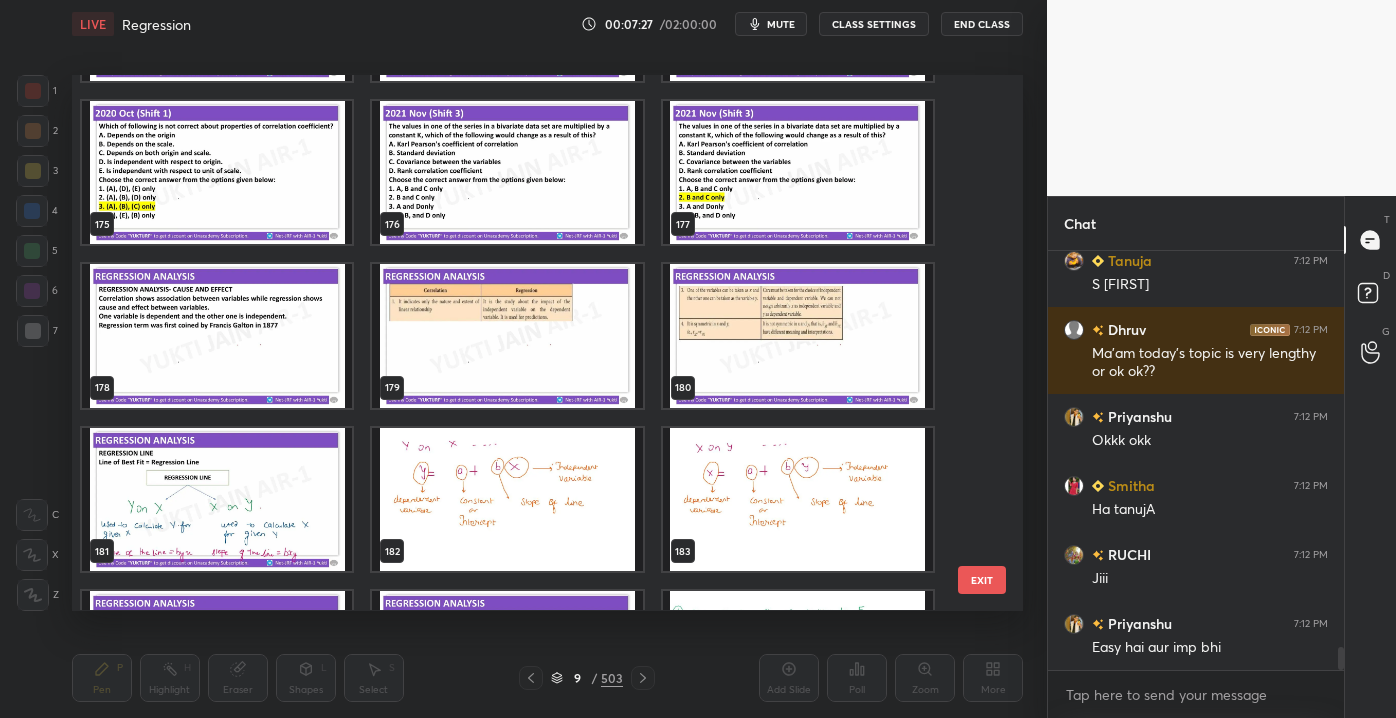 click at bounding box center (217, 336) 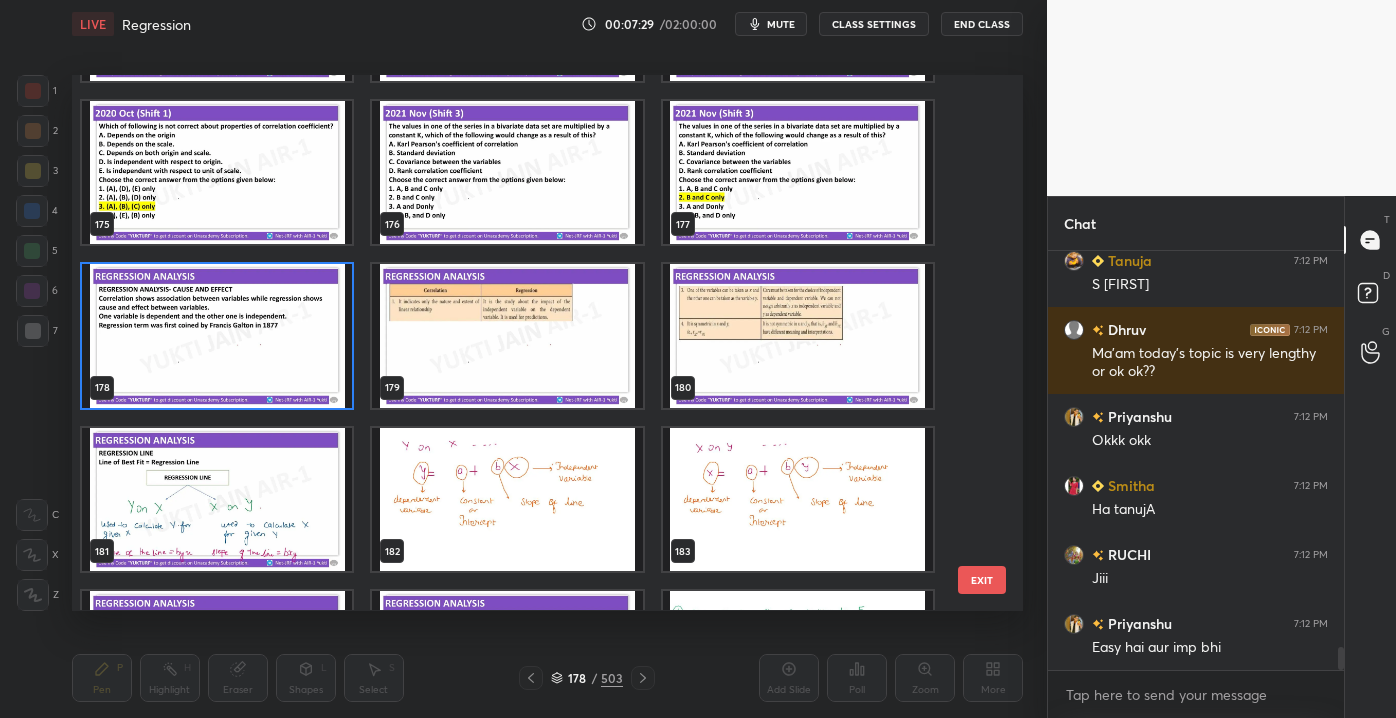 click at bounding box center [217, 336] 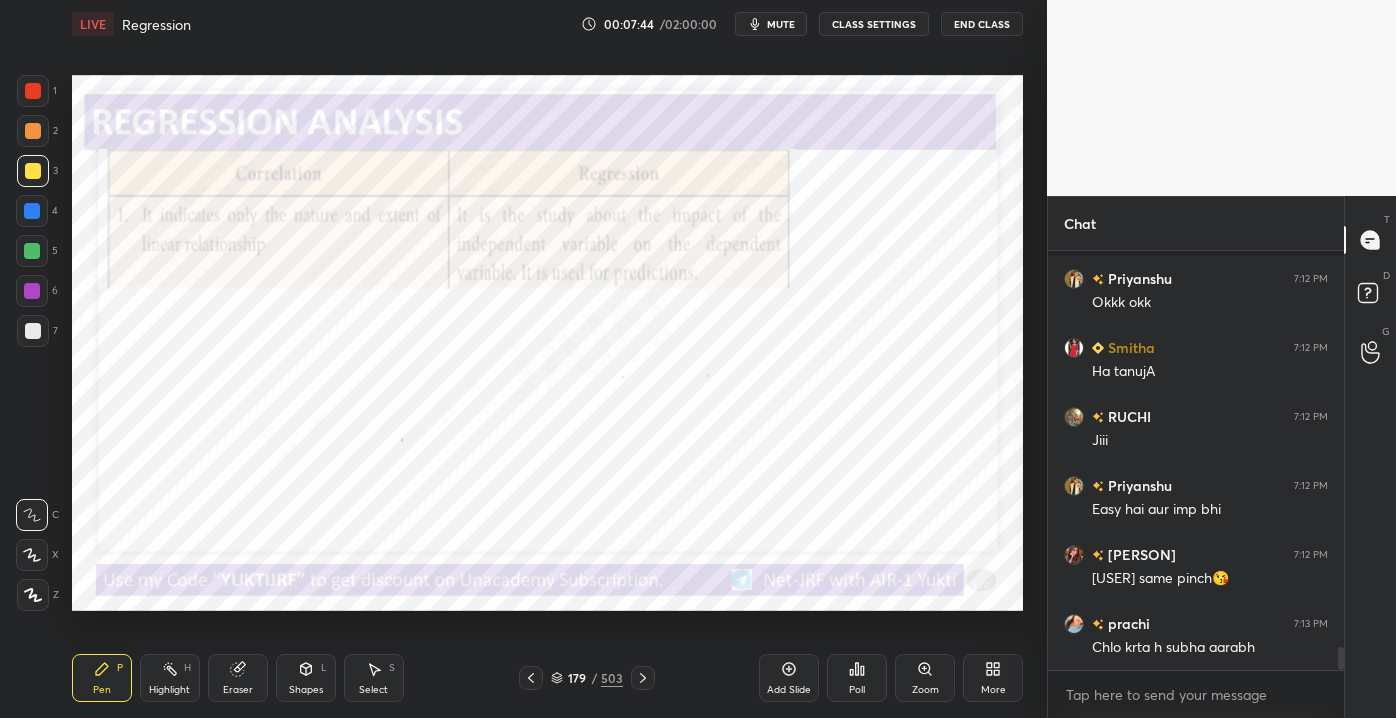 scroll, scrollTop: 7421, scrollLeft: 0, axis: vertical 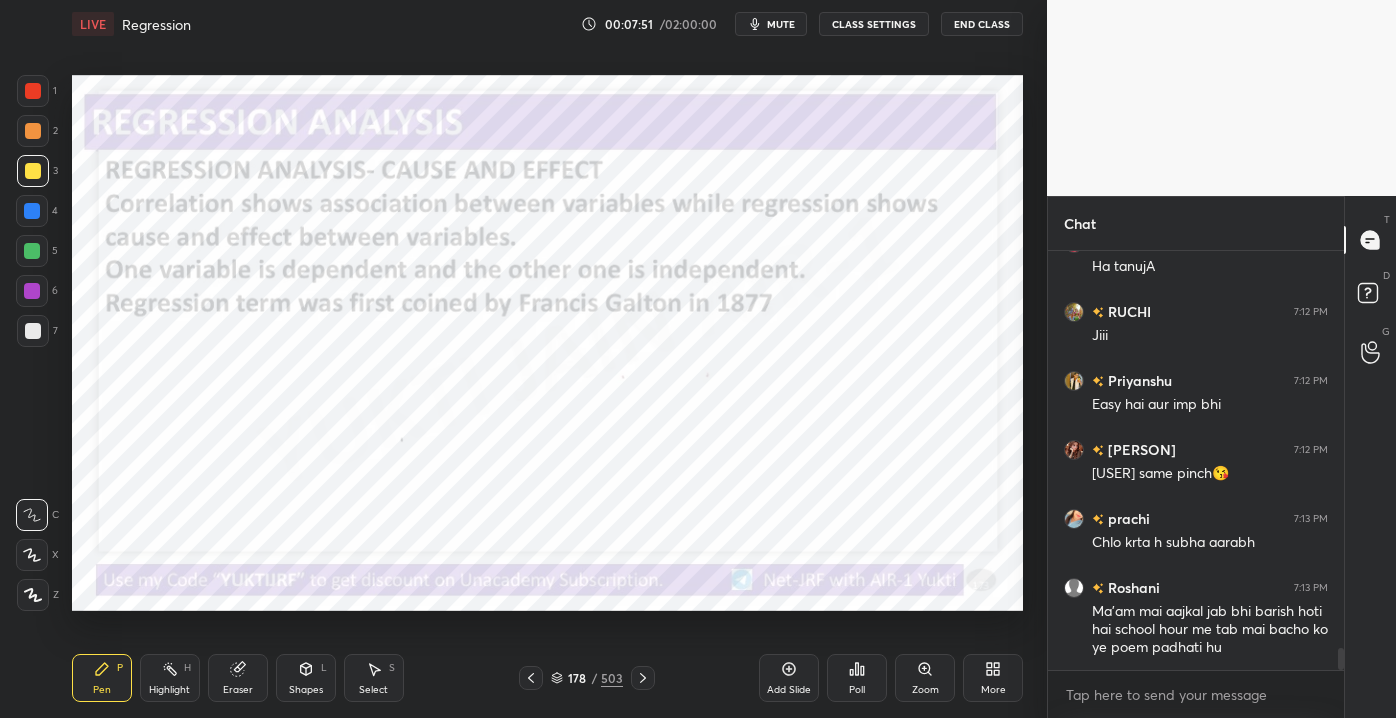 click at bounding box center [33, 91] 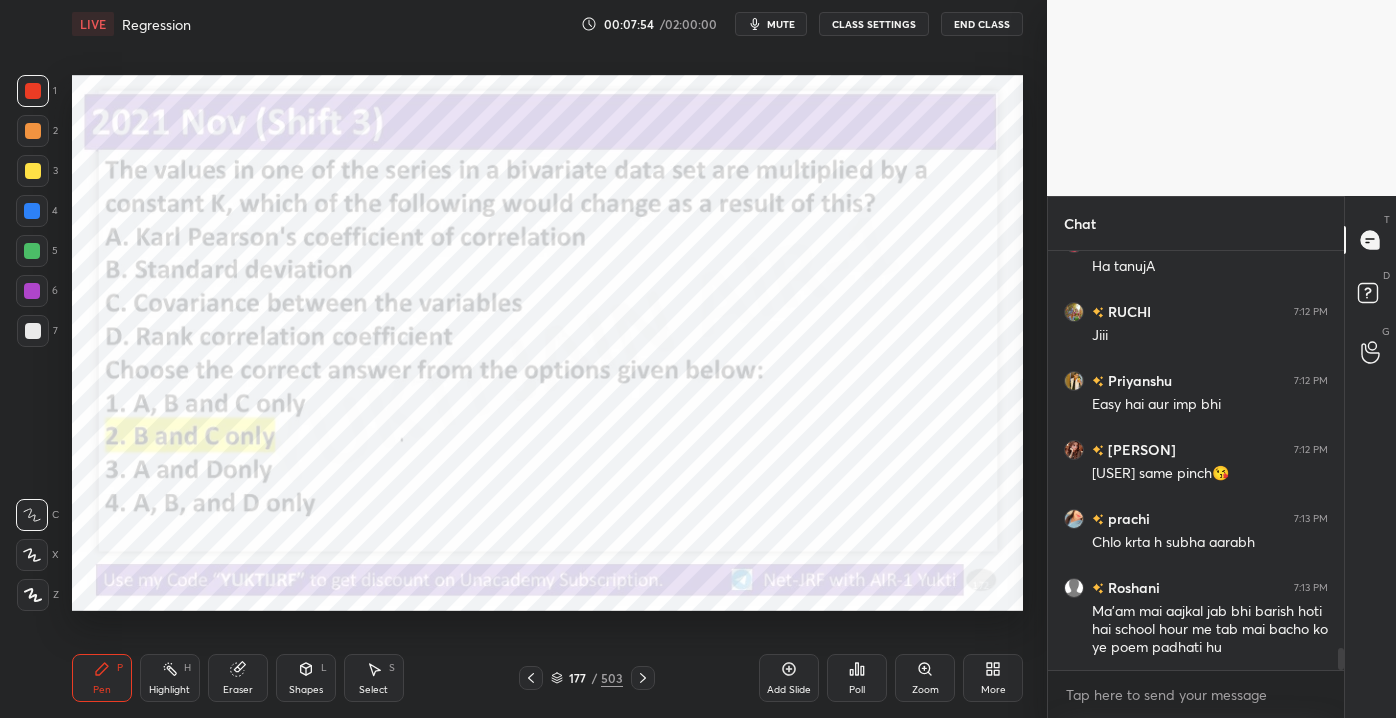 click on "Add Slide" at bounding box center (789, 690) 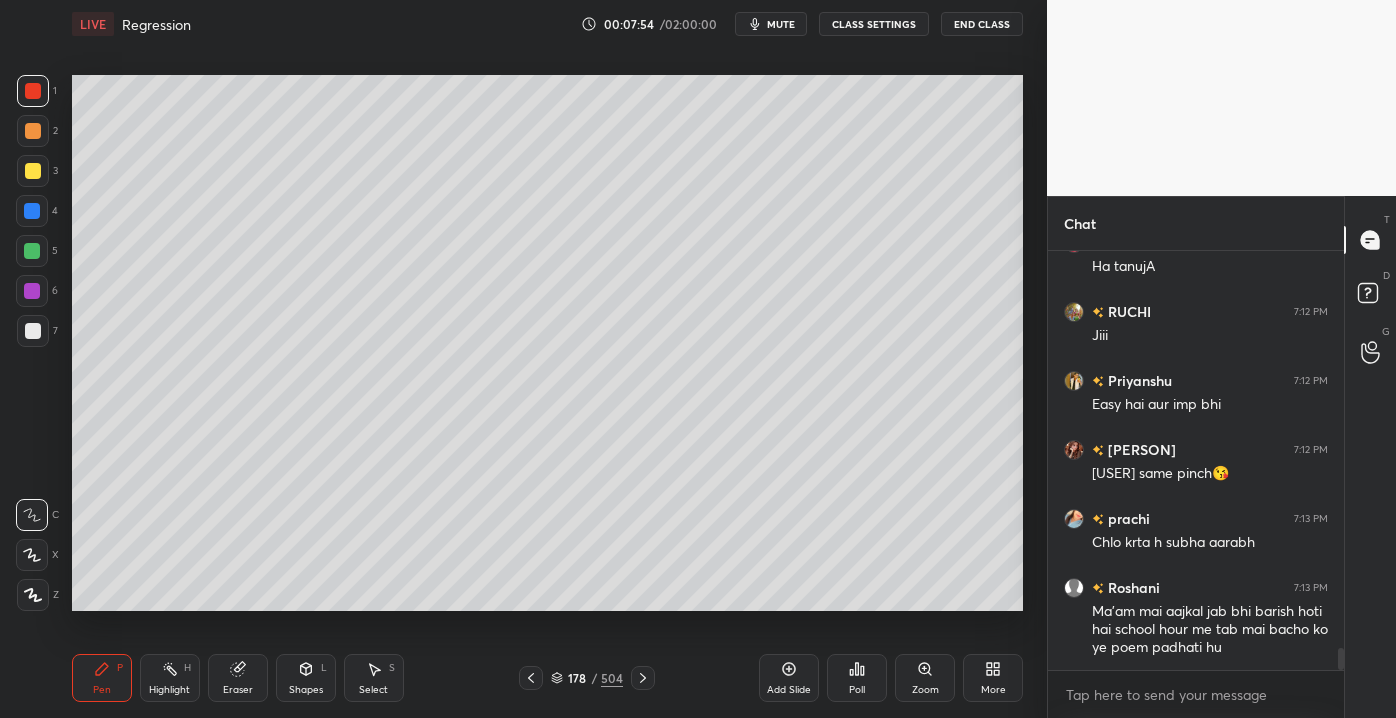 click at bounding box center (33, 331) 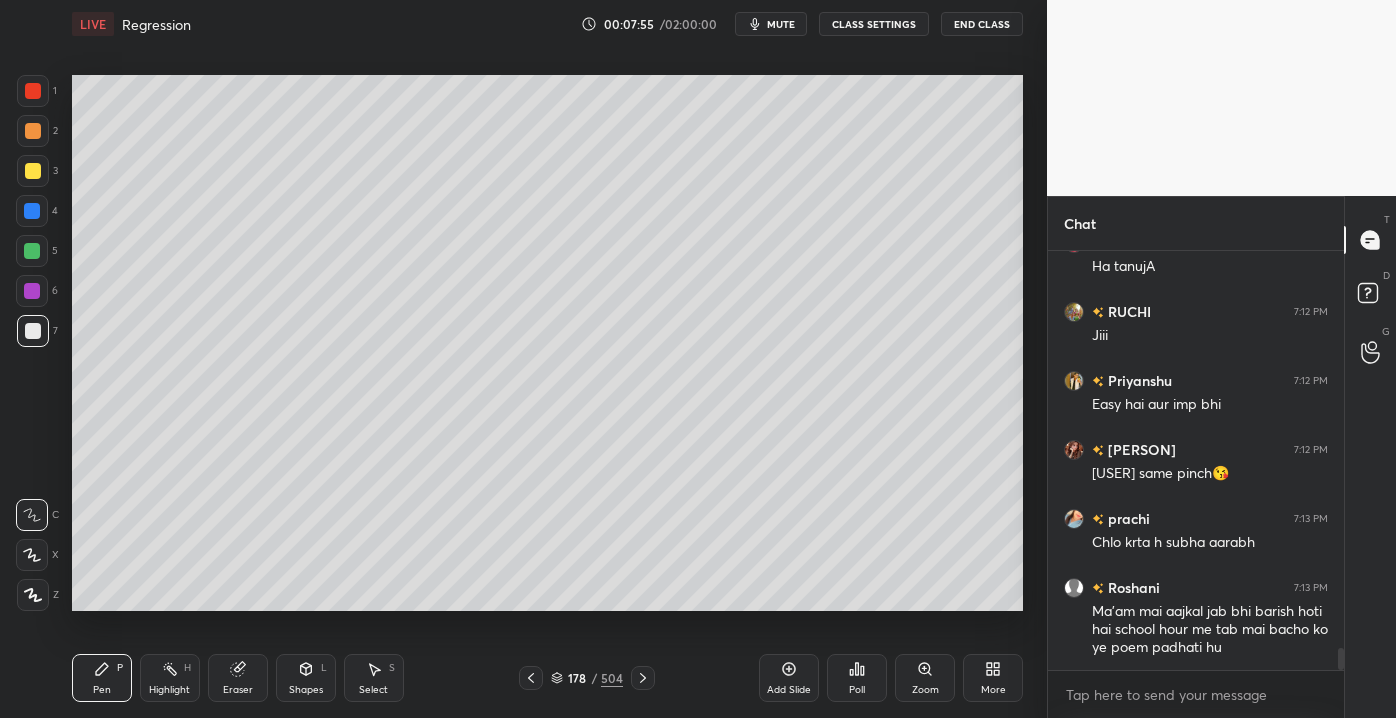 click at bounding box center (33, 171) 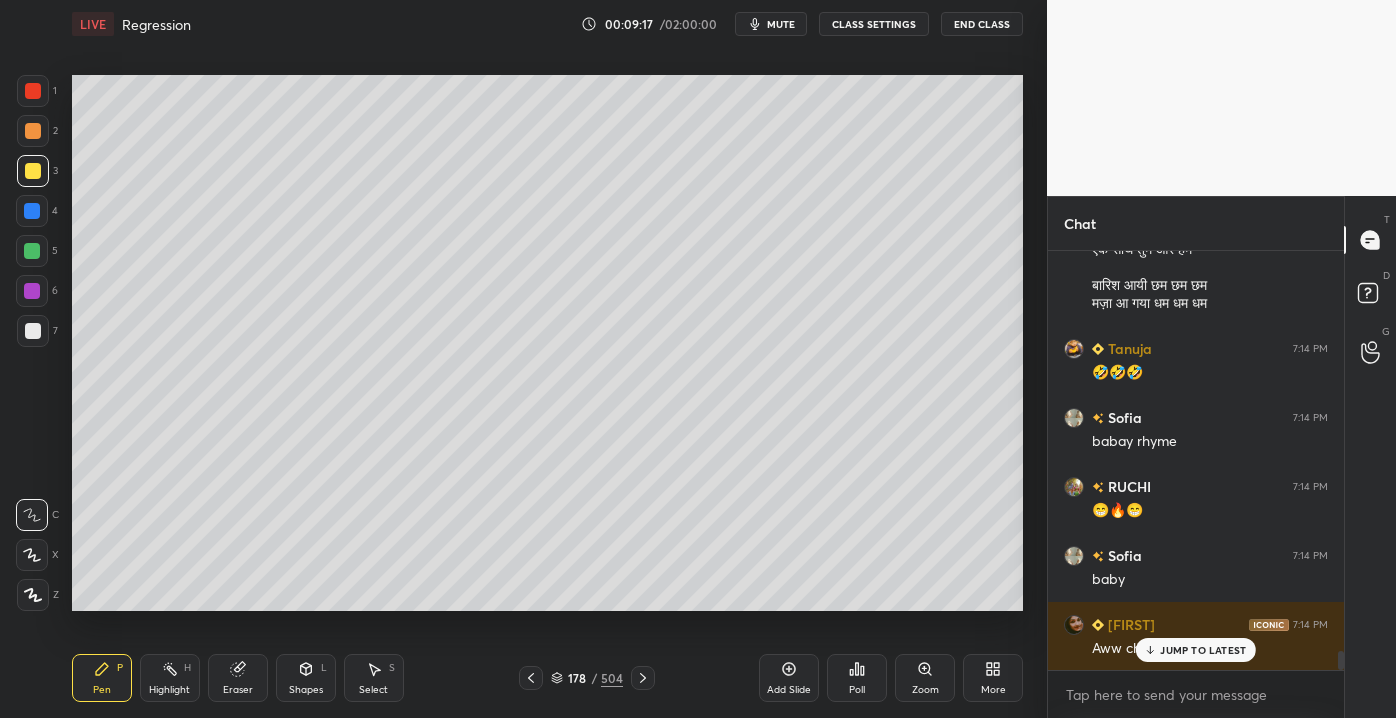 scroll, scrollTop: 8709, scrollLeft: 0, axis: vertical 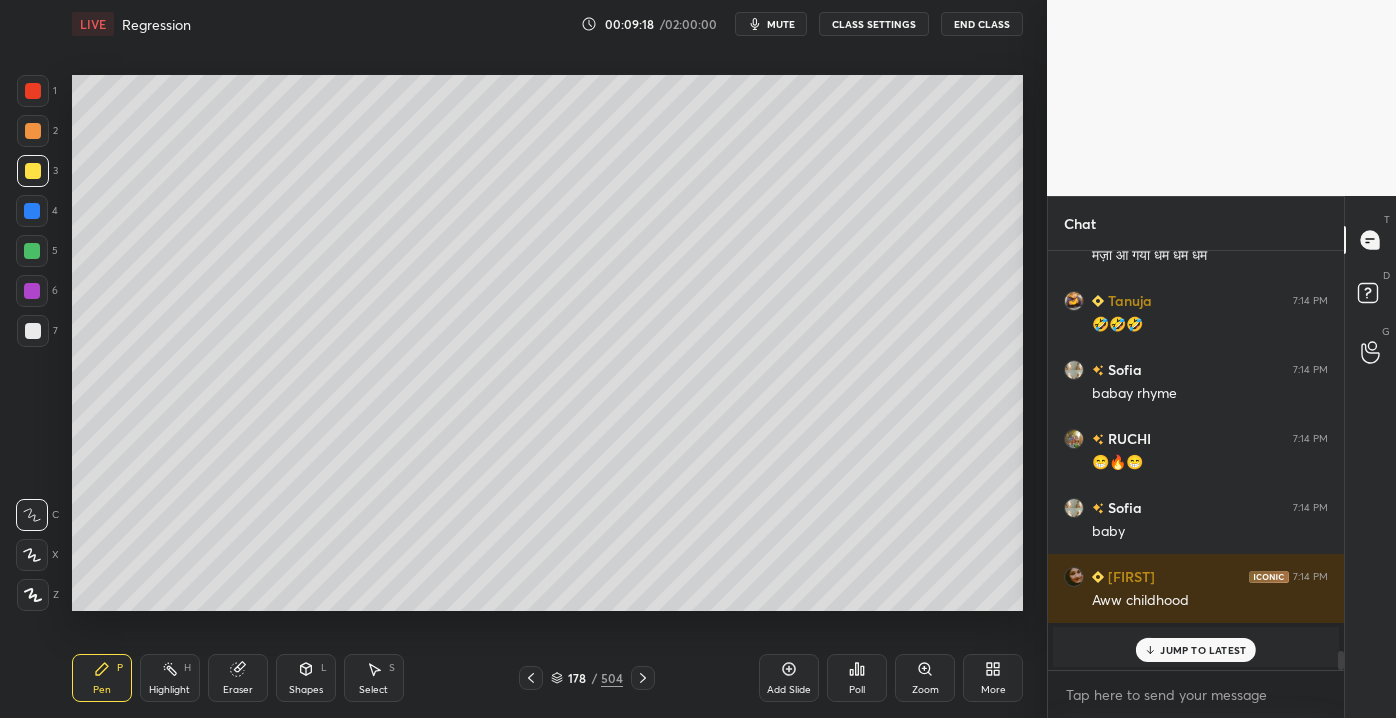 click on "JUMP TO LATEST" at bounding box center (1203, 650) 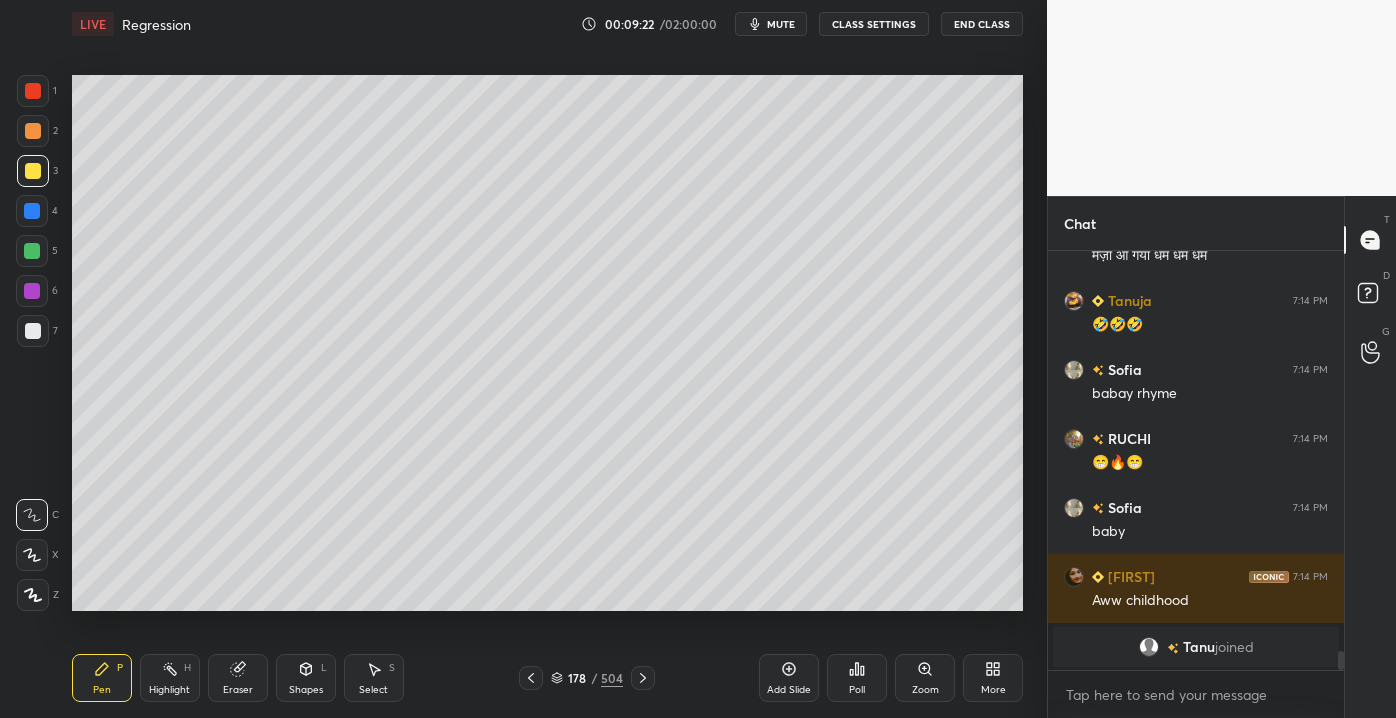 drag, startPoint x: 1338, startPoint y: 660, endPoint x: 1339, endPoint y: 671, distance: 11.045361 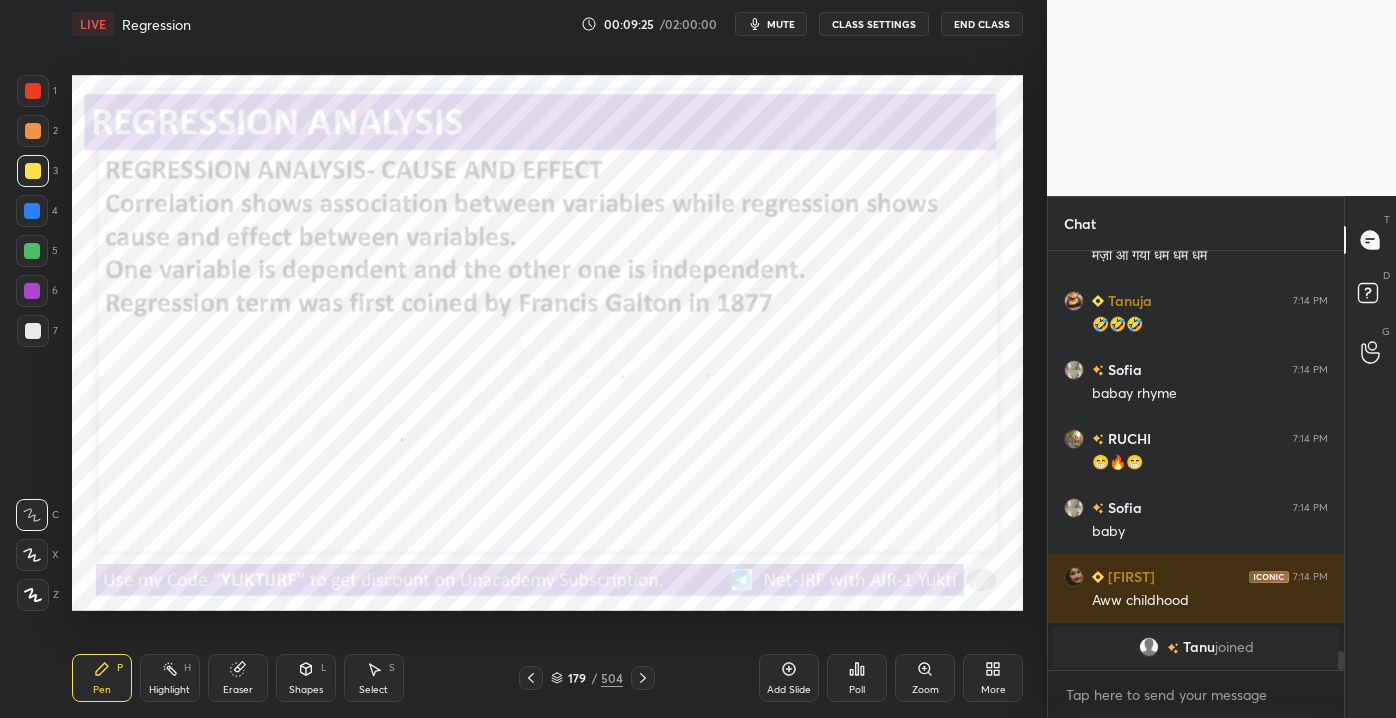 click on "1" at bounding box center (37, 95) 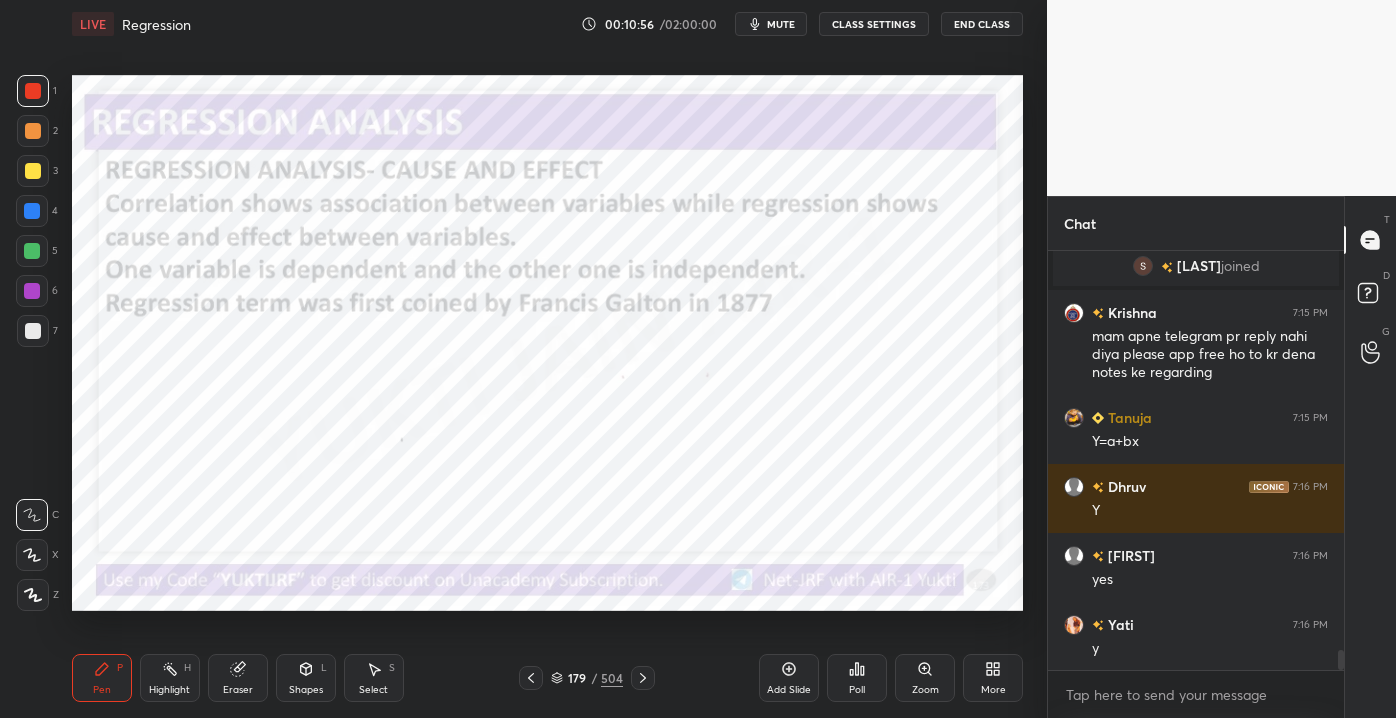 scroll, scrollTop: 8568, scrollLeft: 0, axis: vertical 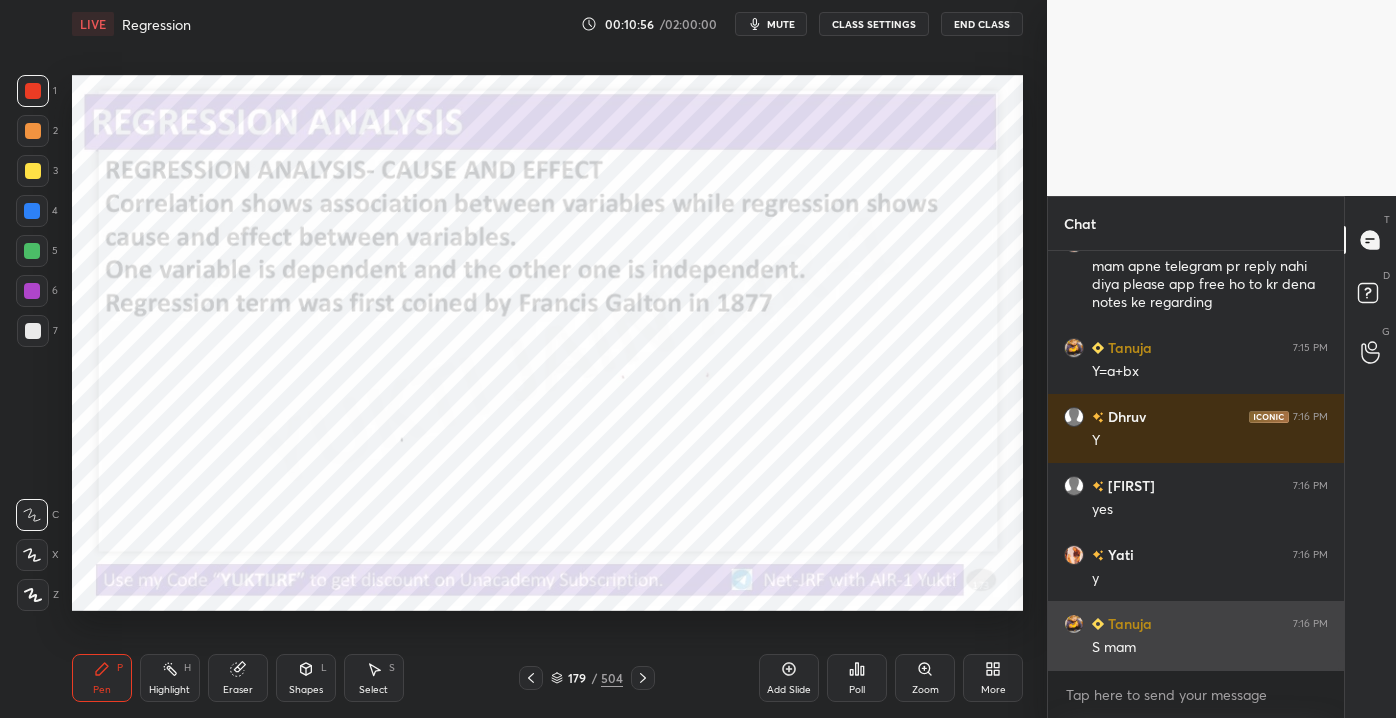 click on "S mam" at bounding box center [1210, 648] 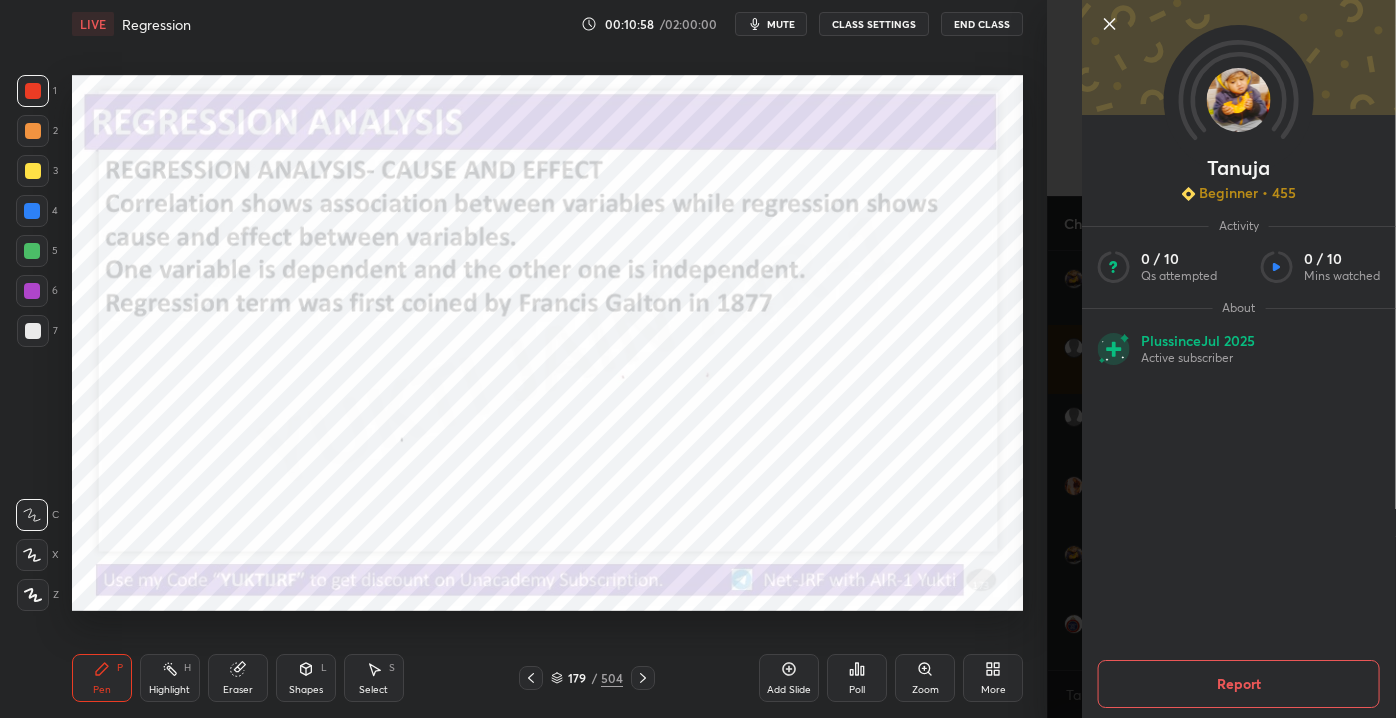 scroll, scrollTop: 8792, scrollLeft: 0, axis: vertical 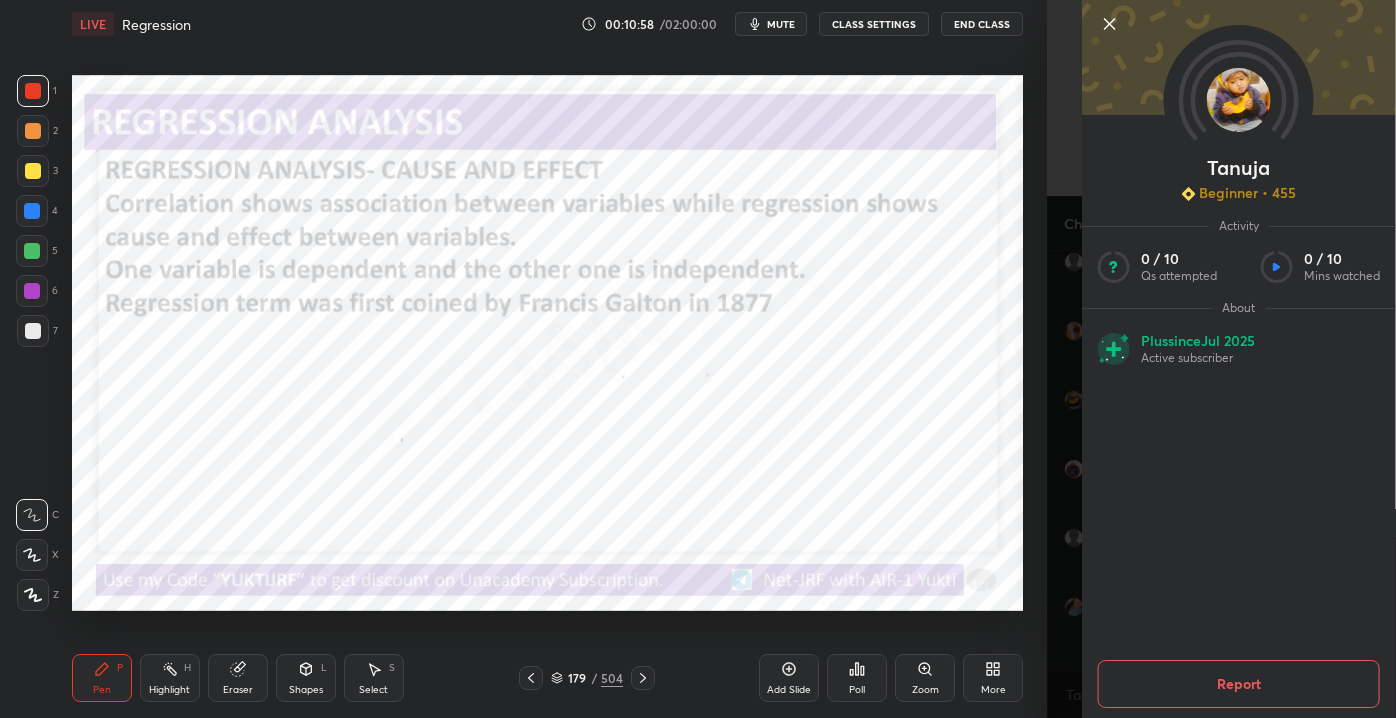click 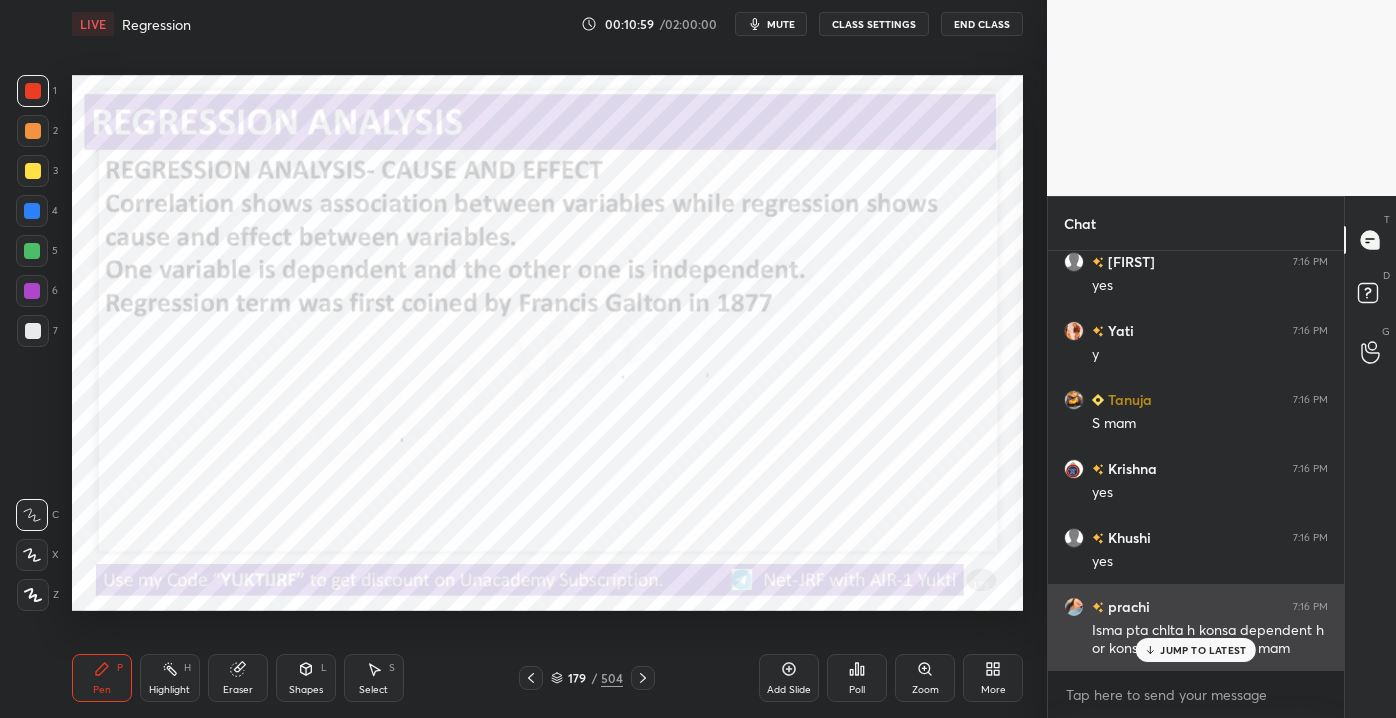 click on "JUMP TO LATEST" at bounding box center (1203, 650) 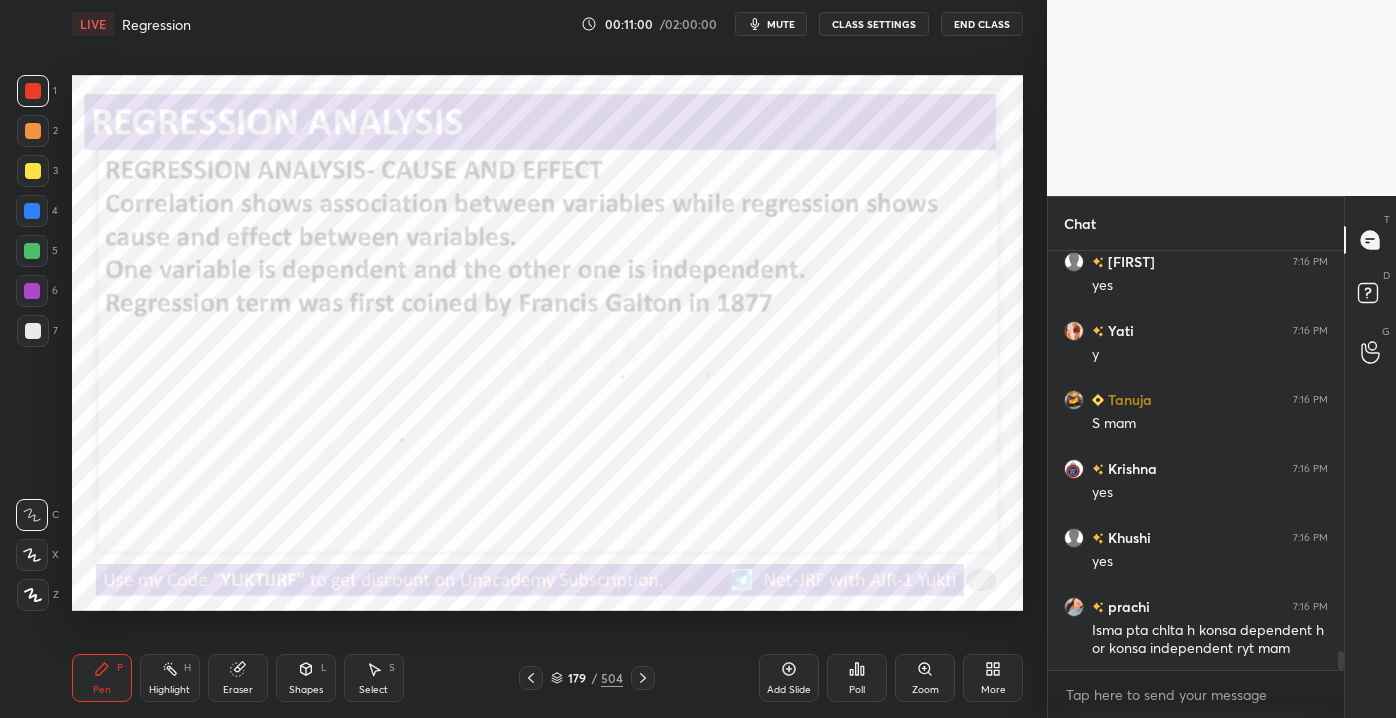 scroll, scrollTop: 8861, scrollLeft: 0, axis: vertical 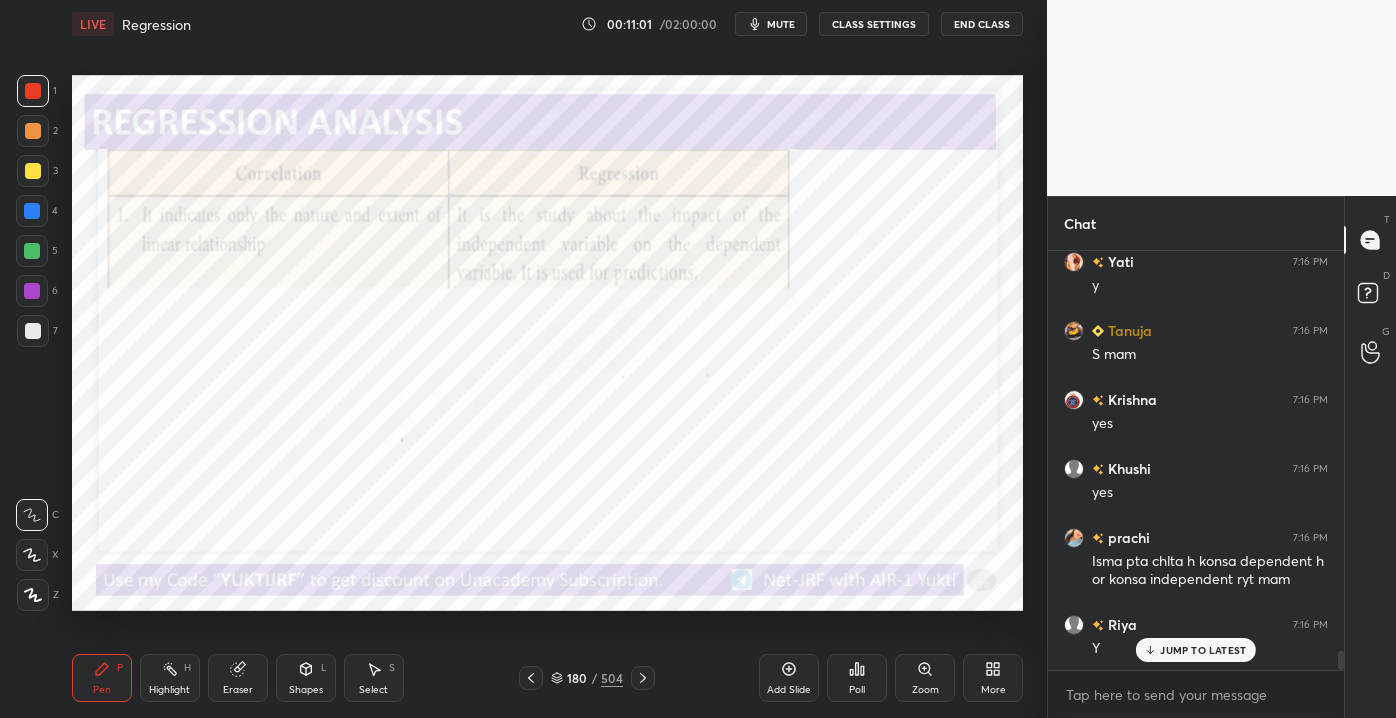click on "JUMP TO LATEST" at bounding box center [1203, 650] 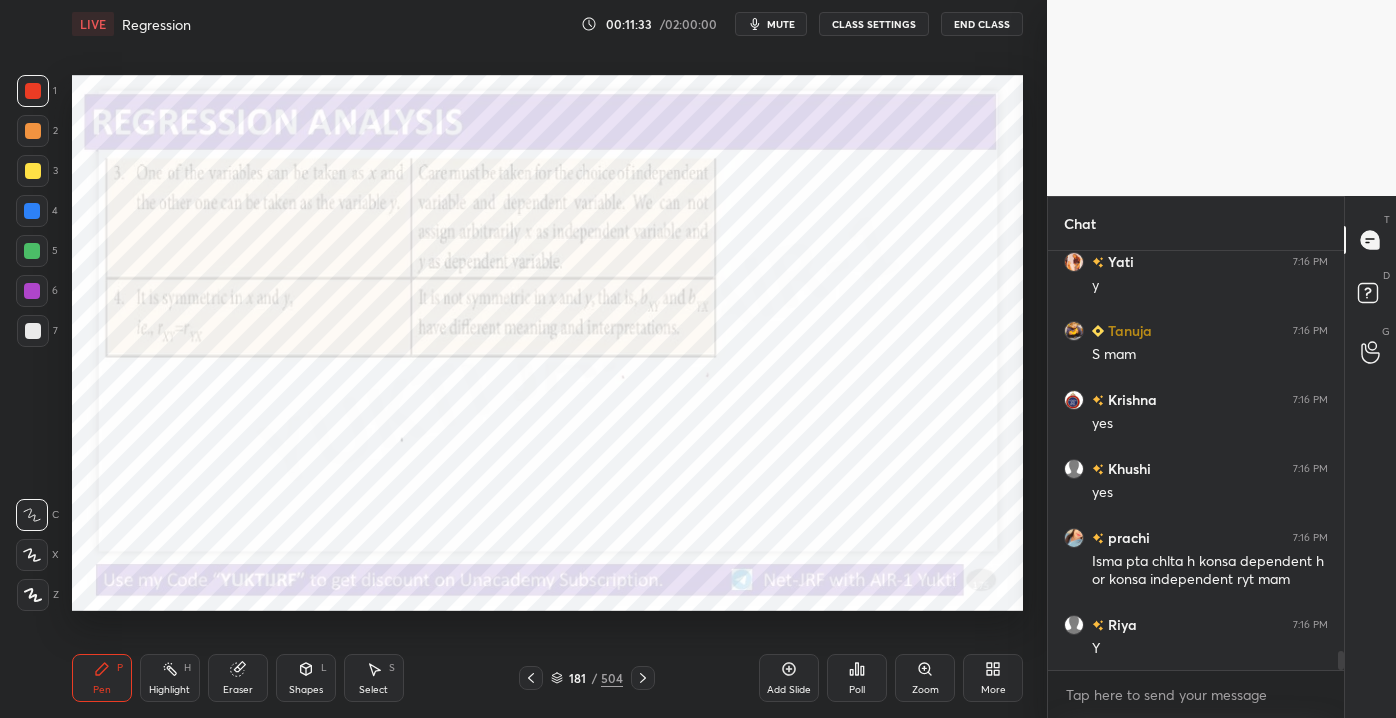 scroll, scrollTop: 8930, scrollLeft: 0, axis: vertical 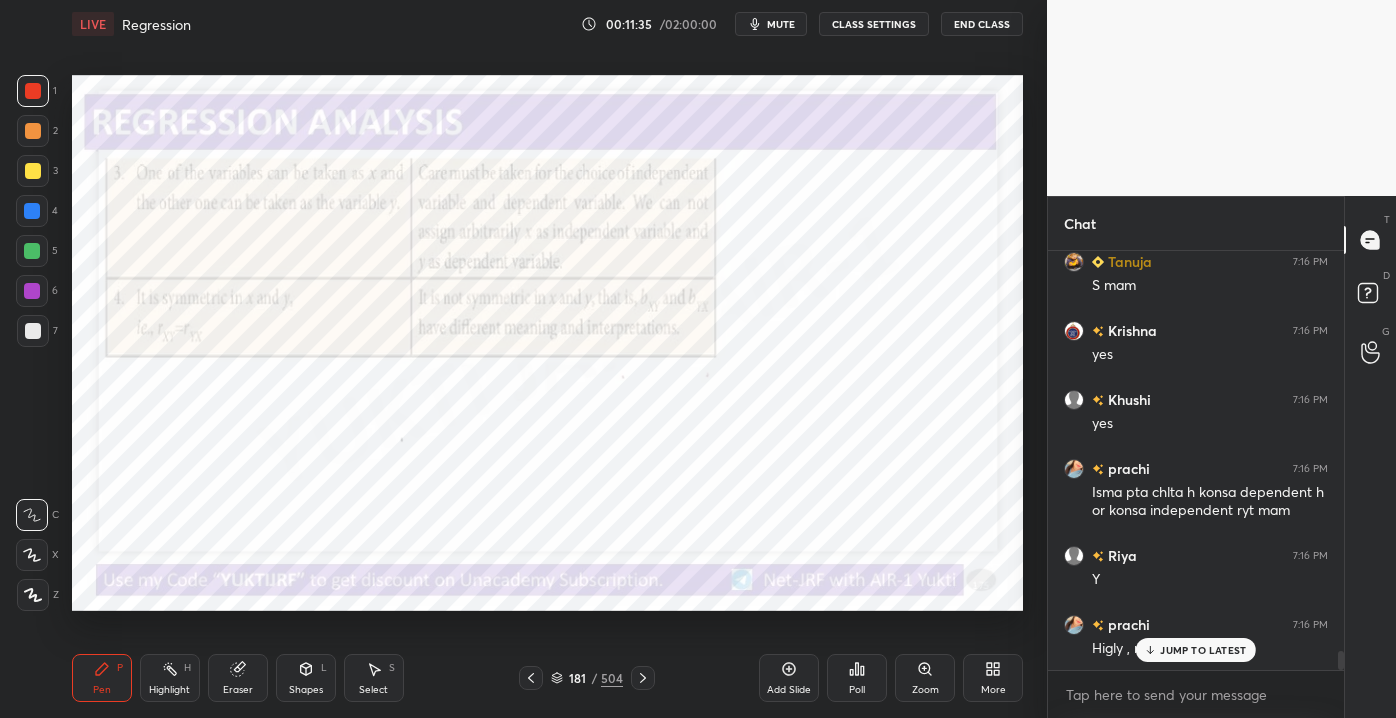 click on "JUMP TO LATEST" at bounding box center [1203, 650] 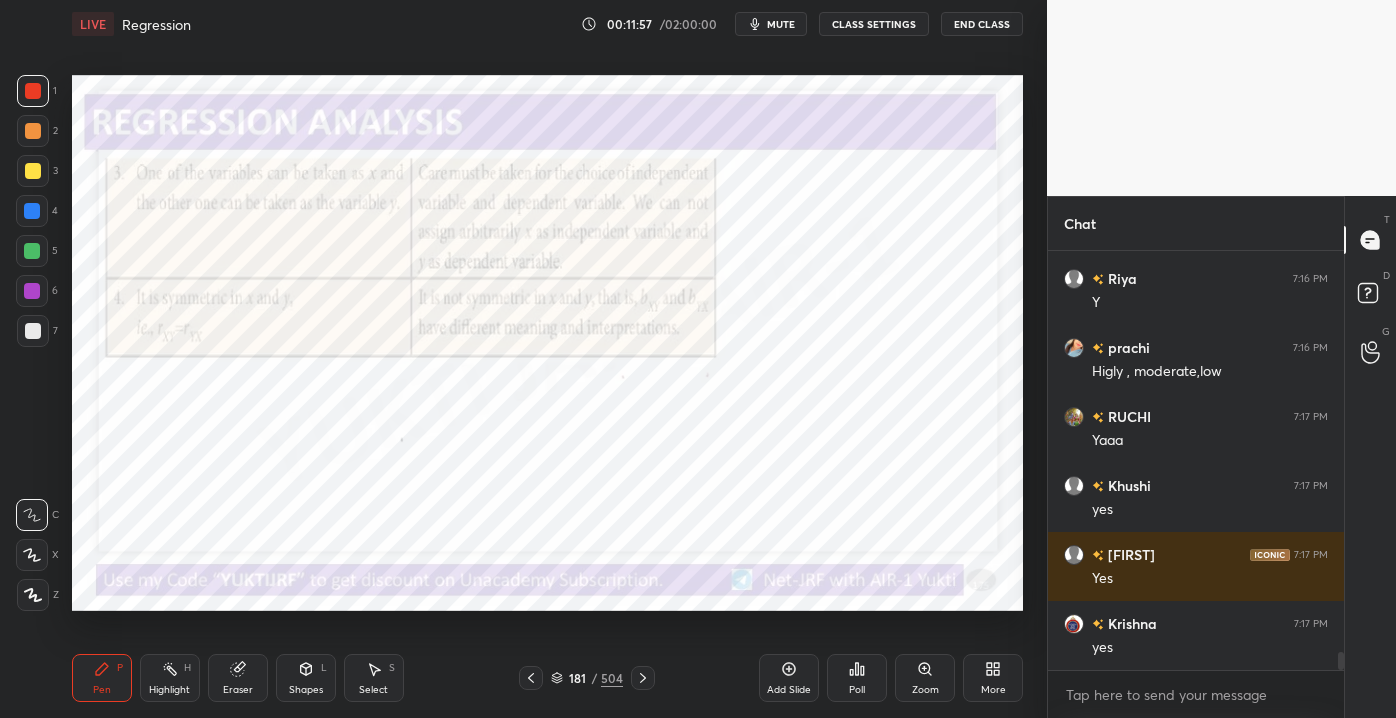 scroll, scrollTop: 9276, scrollLeft: 0, axis: vertical 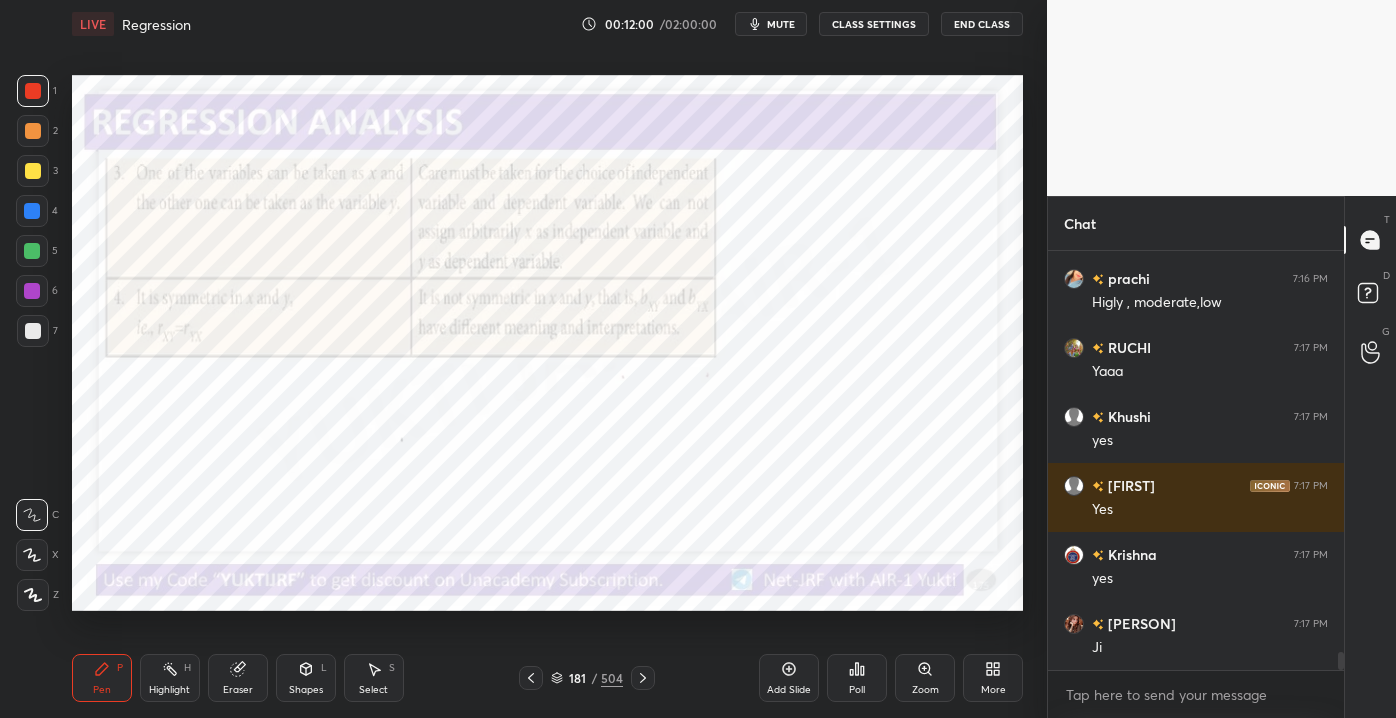 click on "Eraser" at bounding box center [238, 690] 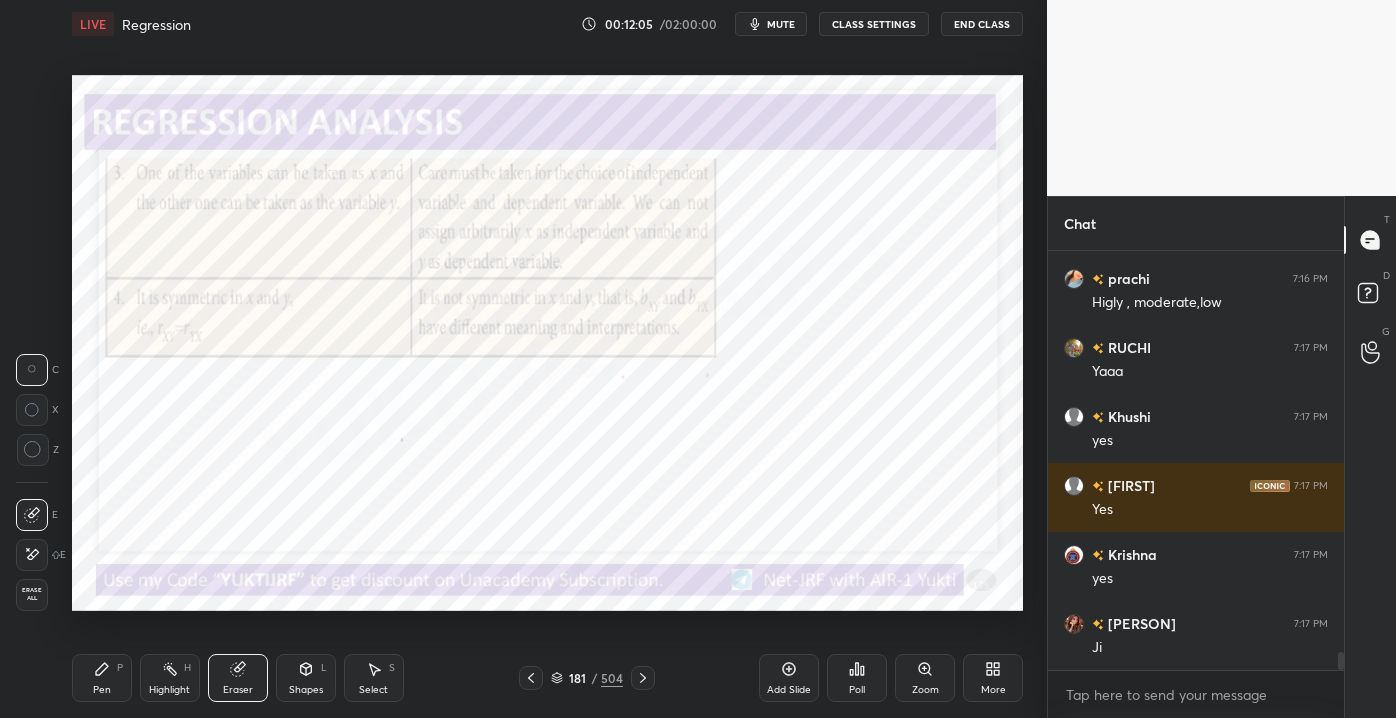 click on "Pen P" at bounding box center (102, 678) 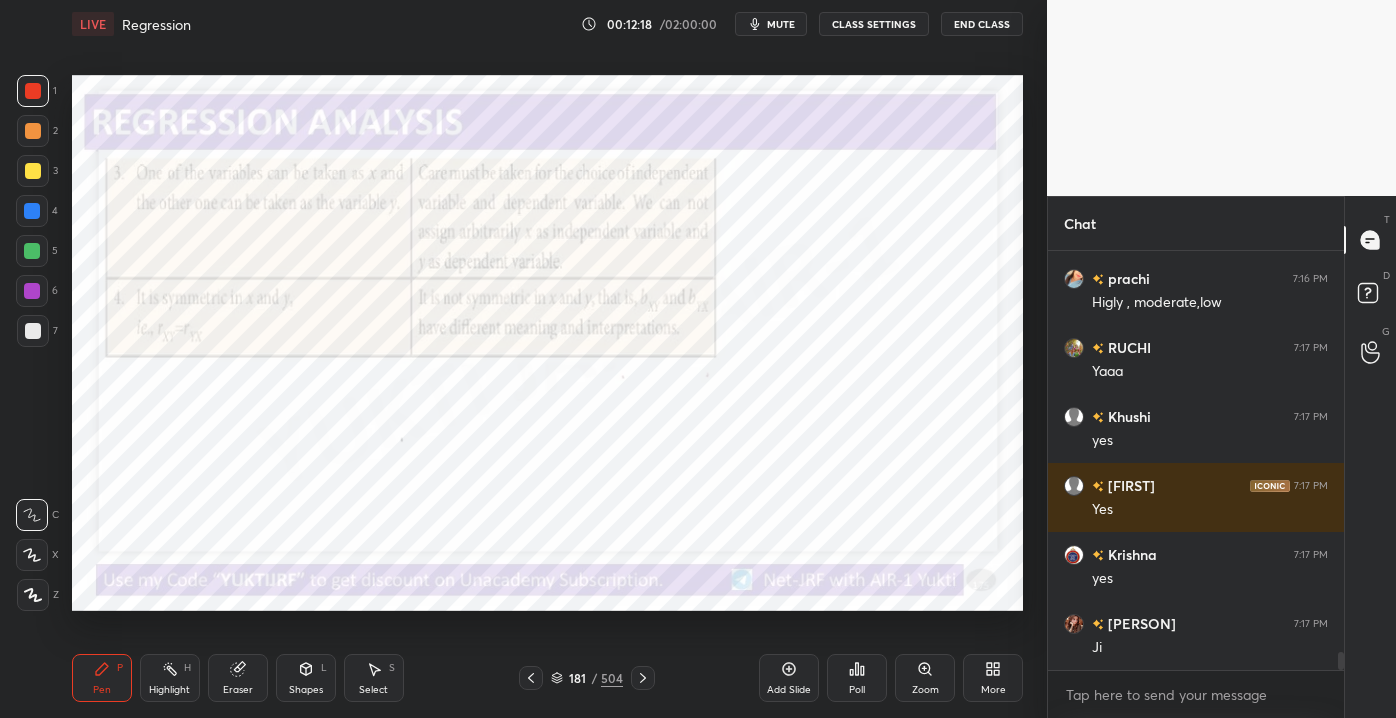 scroll, scrollTop: 9344, scrollLeft: 0, axis: vertical 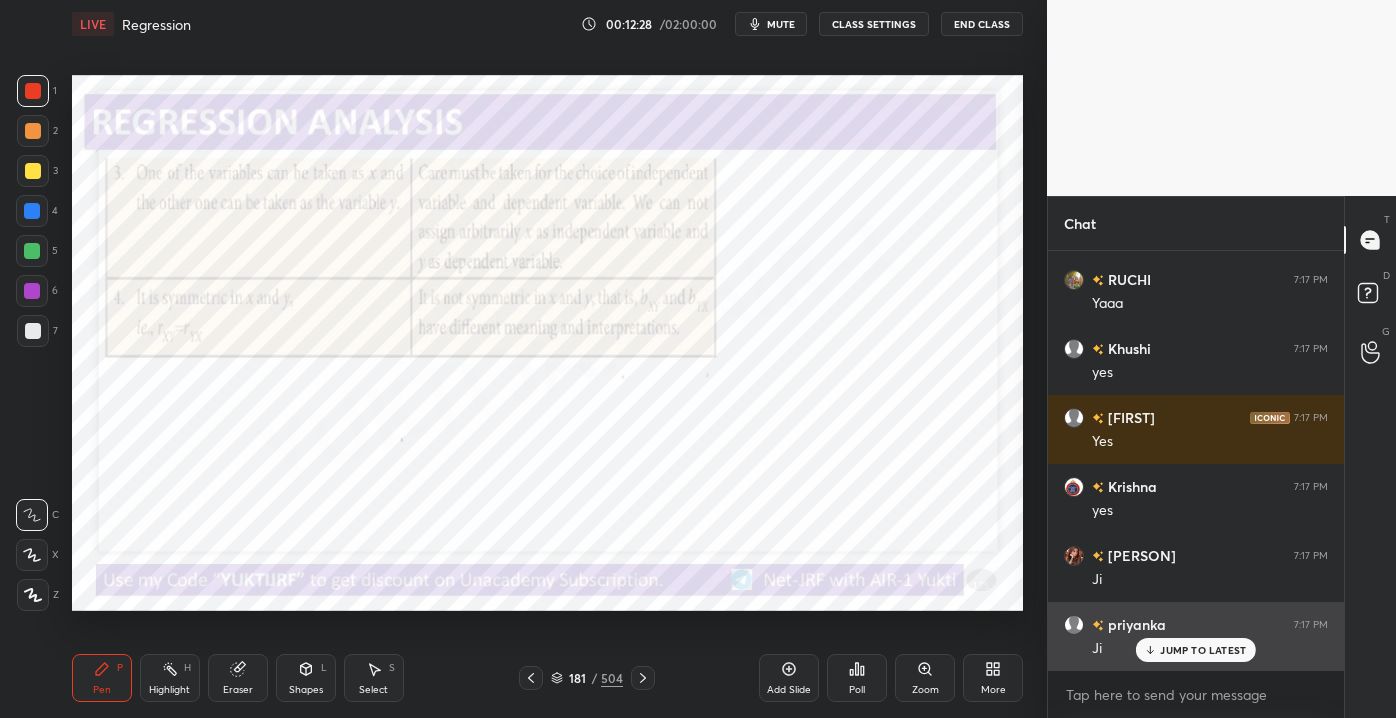 click on "JUMP TO LATEST" at bounding box center [1203, 650] 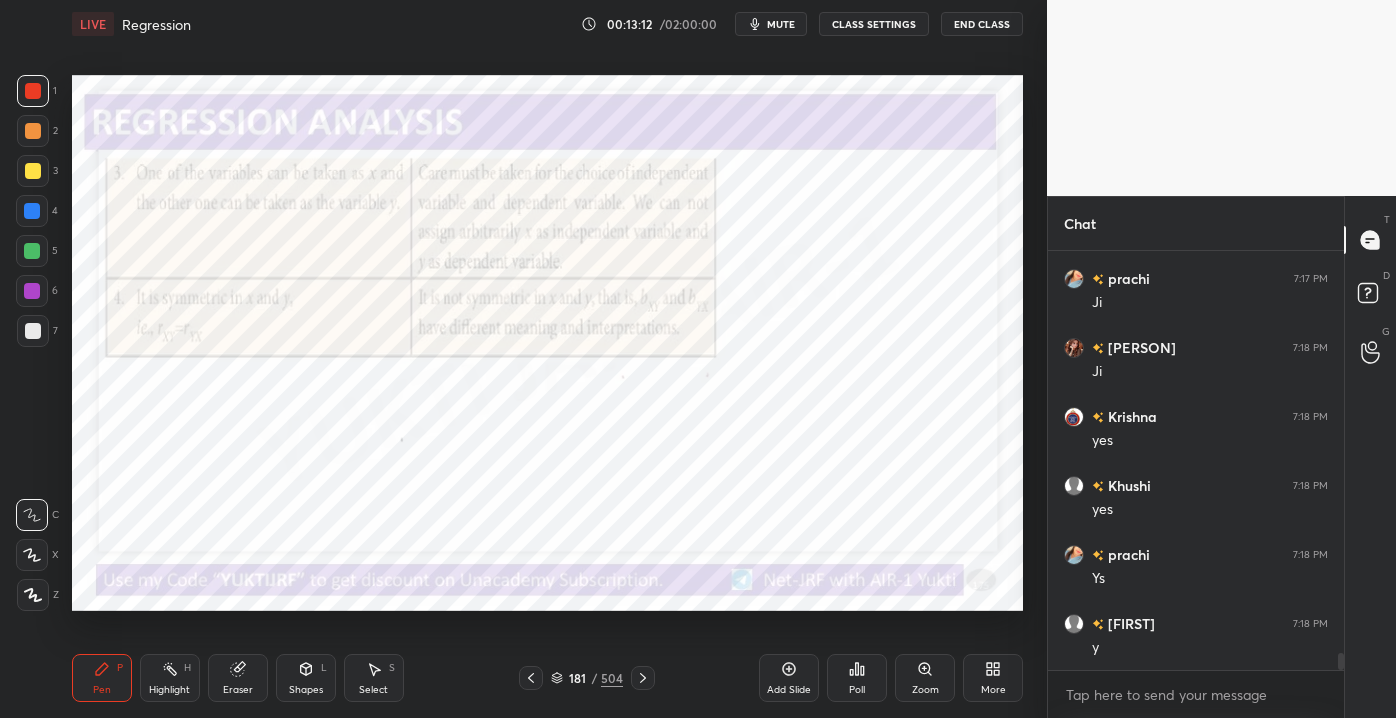 scroll, scrollTop: 9896, scrollLeft: 0, axis: vertical 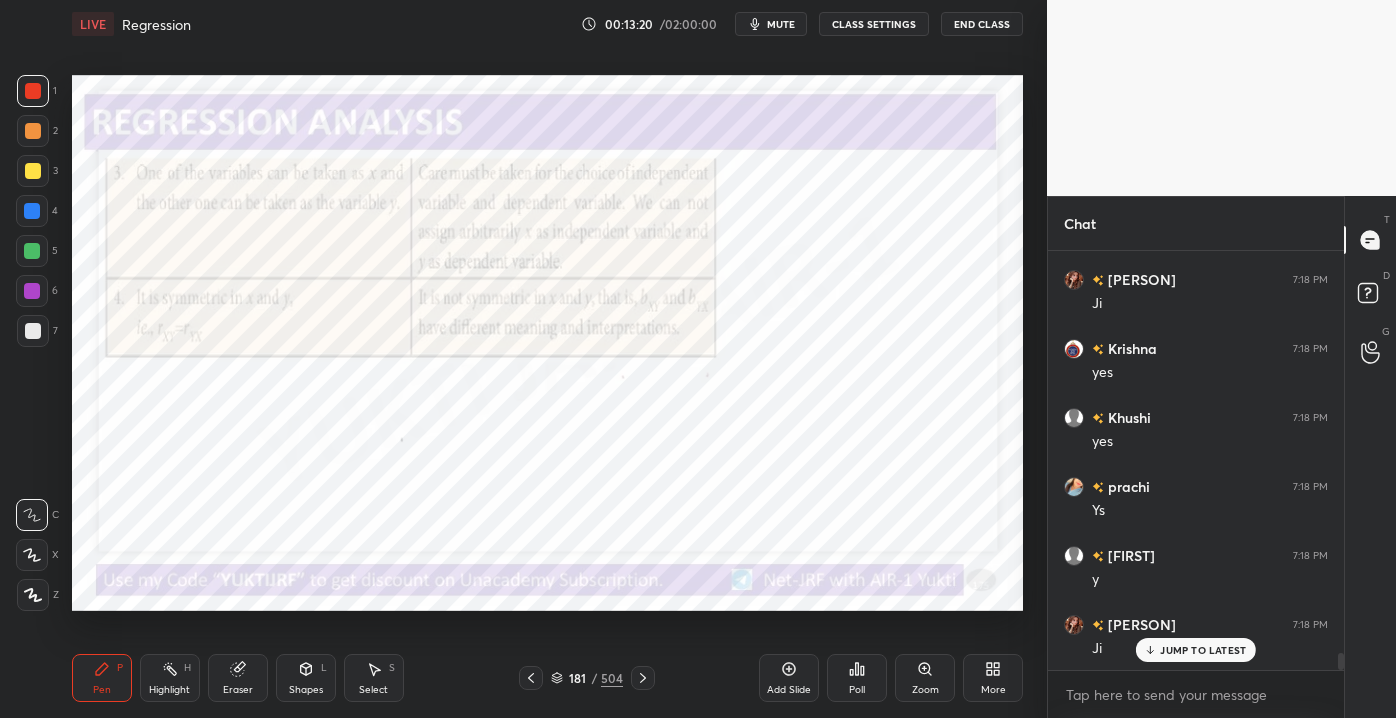 click on "JUMP TO LATEST" at bounding box center (1203, 650) 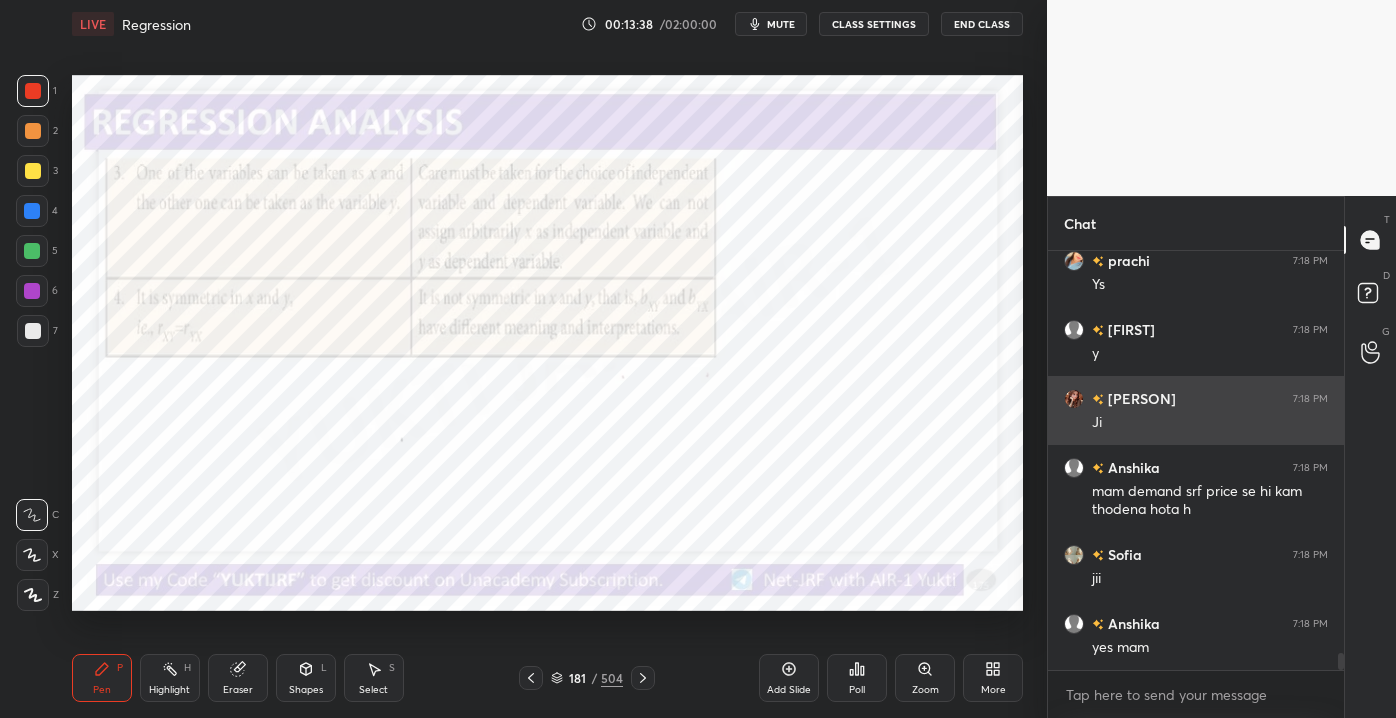 scroll, scrollTop: 10208, scrollLeft: 0, axis: vertical 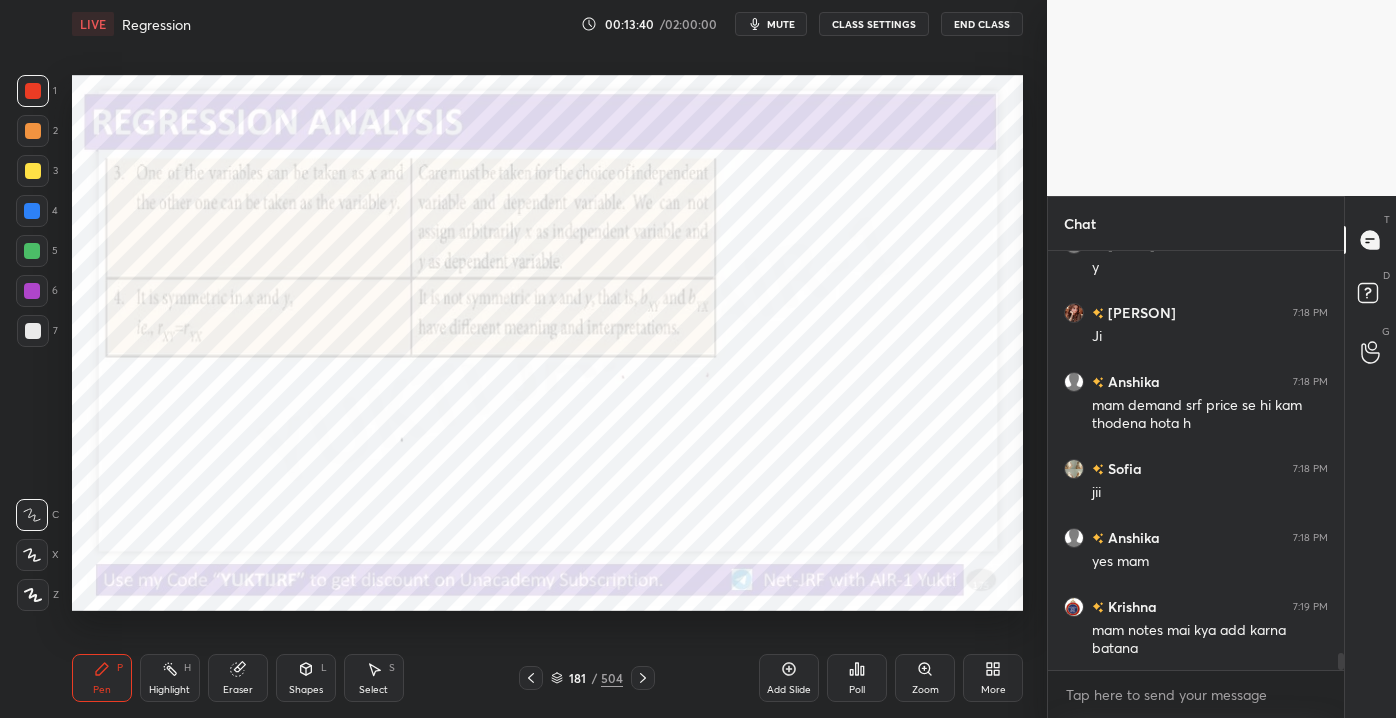 click on "Eraser" at bounding box center (238, 678) 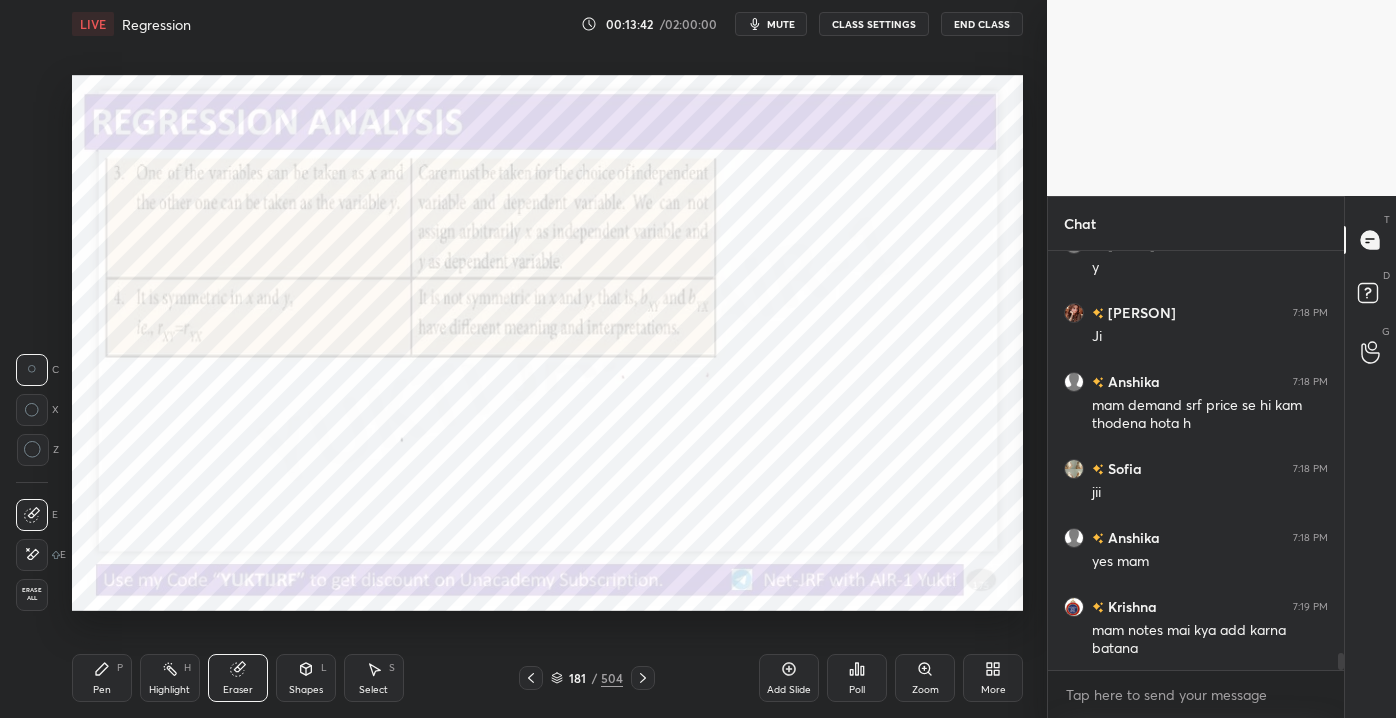 click 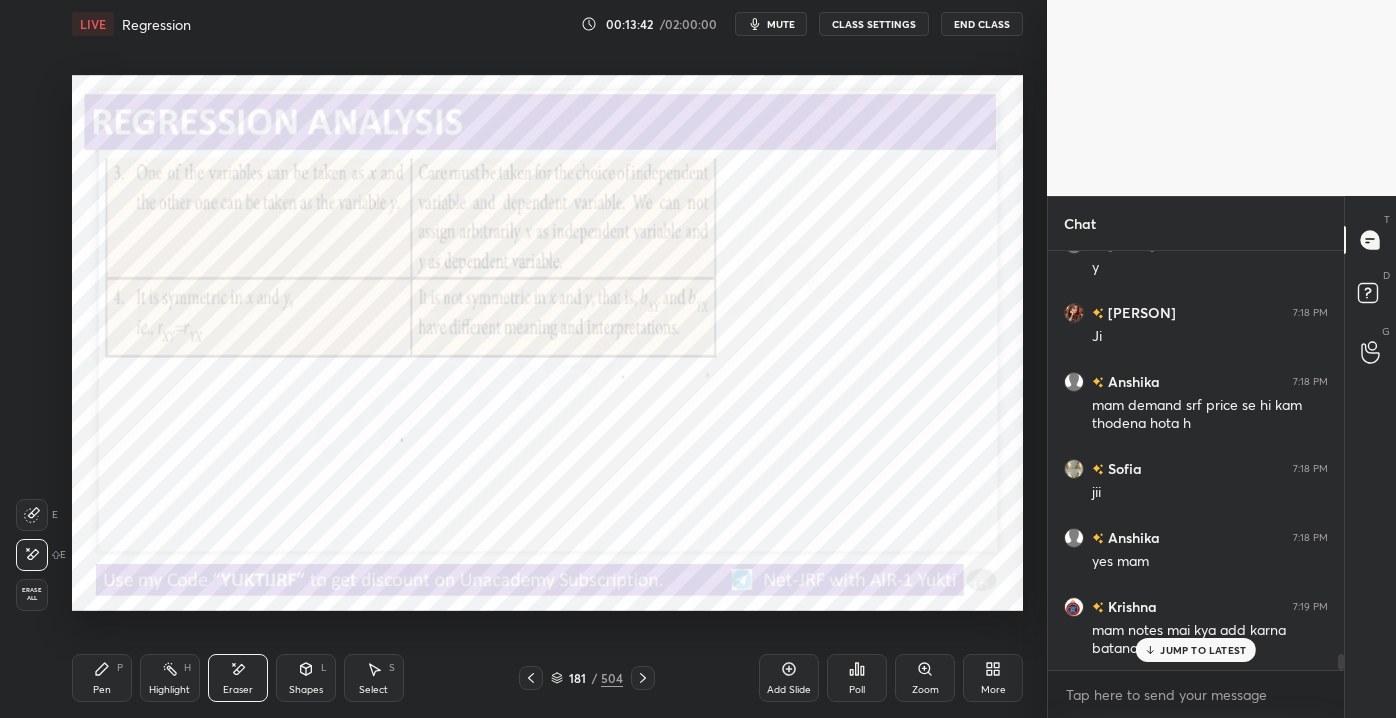 scroll, scrollTop: 10277, scrollLeft: 0, axis: vertical 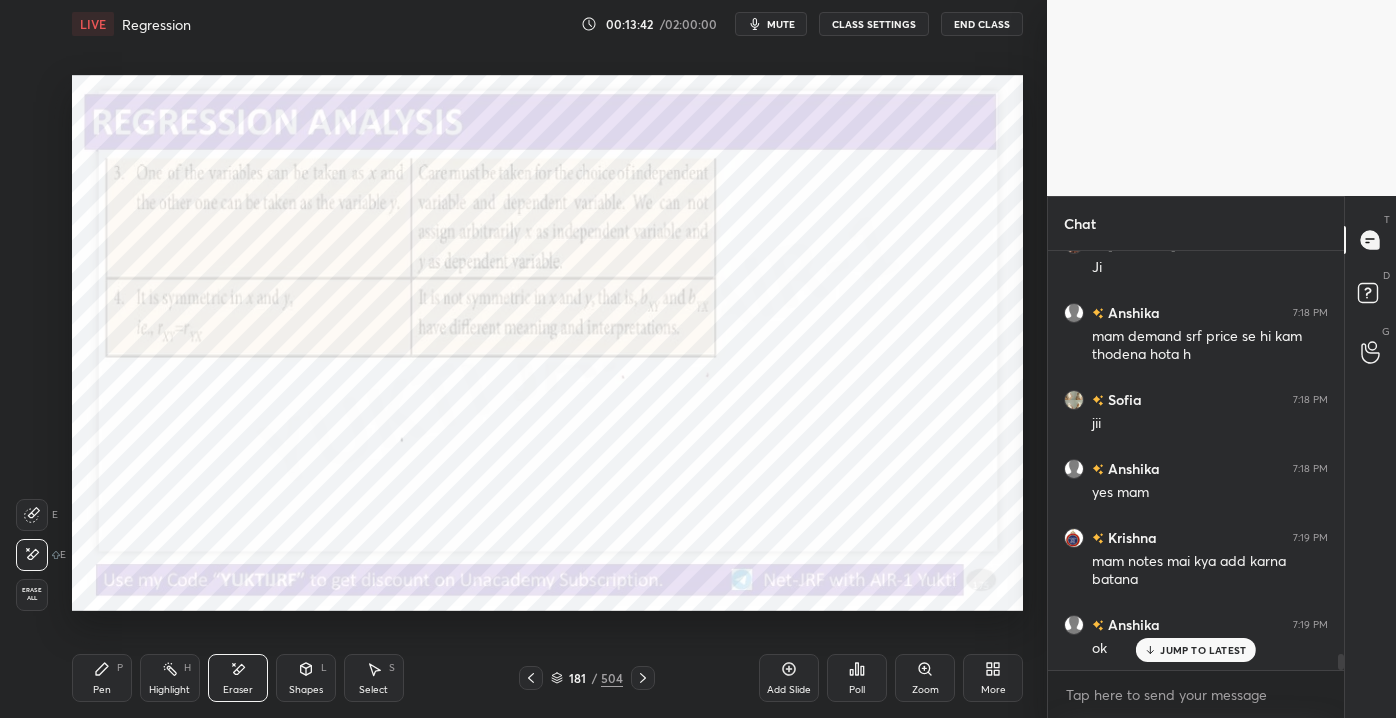 click on "Erase all" at bounding box center (34, 595) 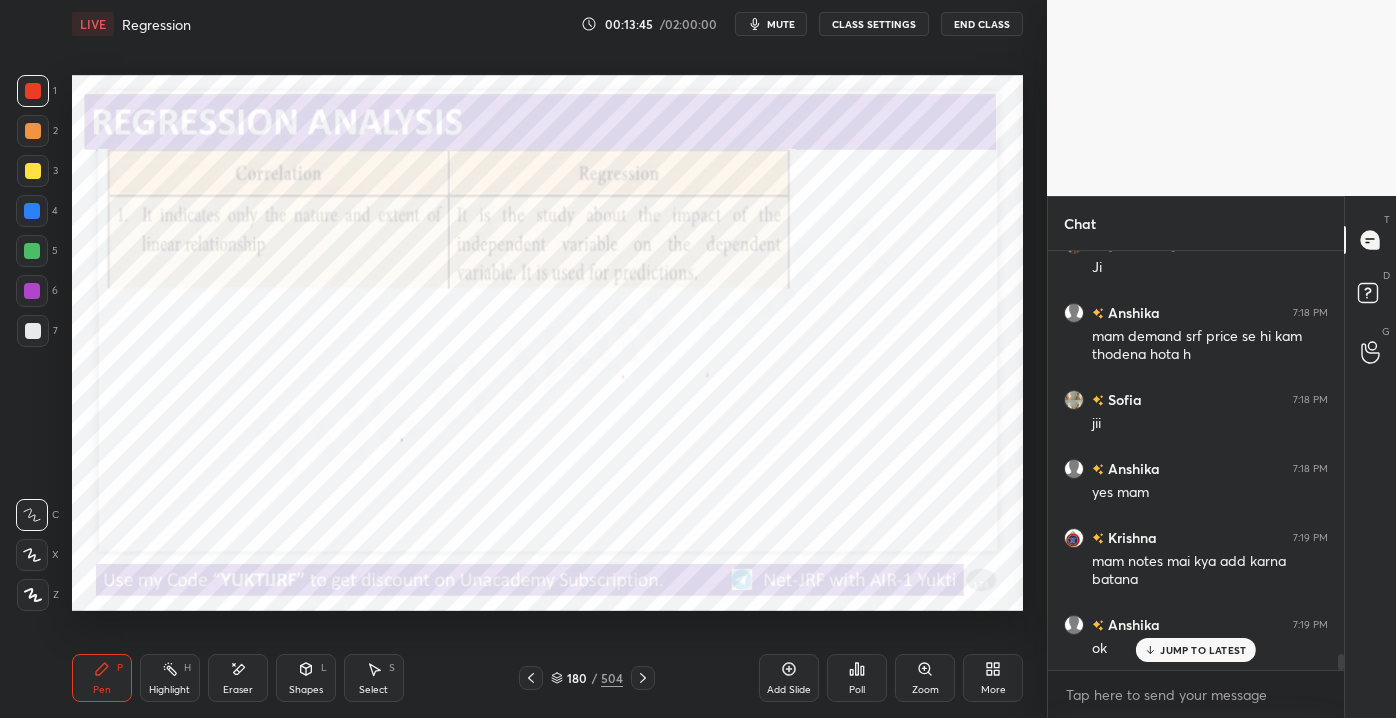 click on "1" at bounding box center (37, 95) 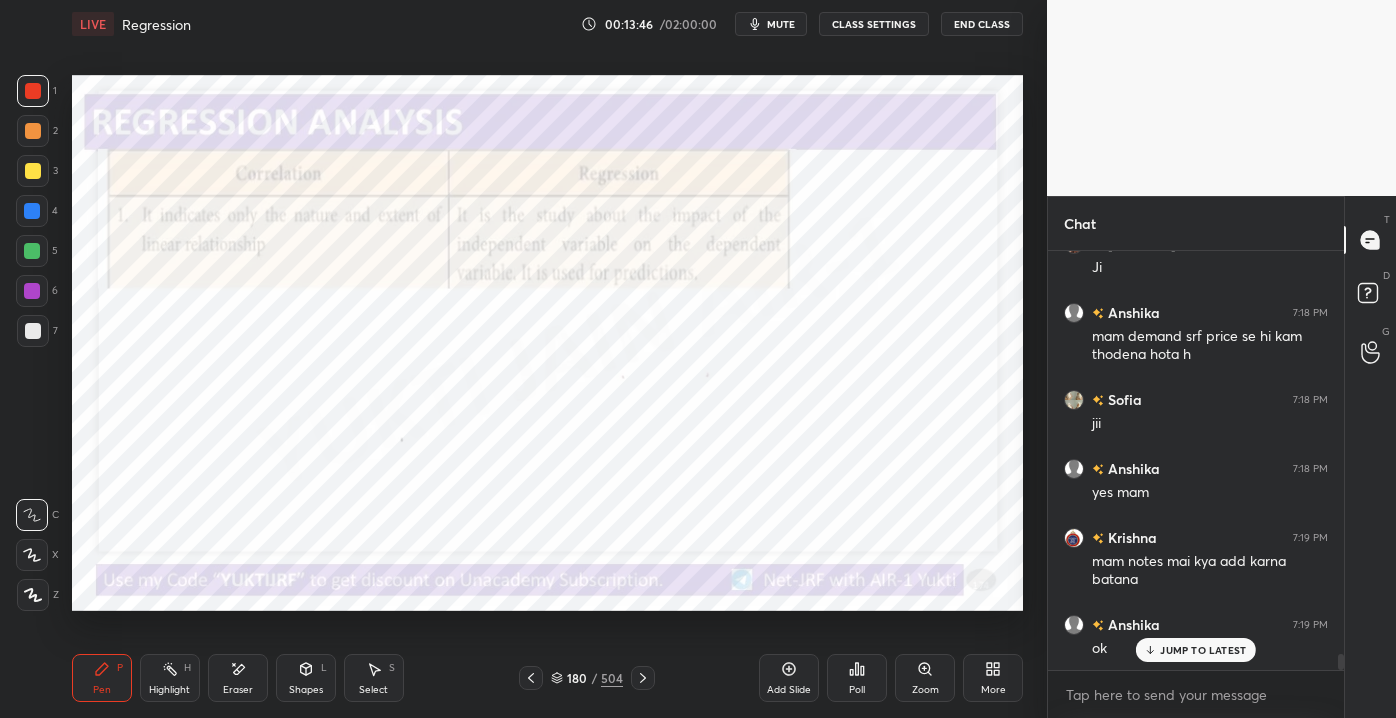 click on "1" at bounding box center (37, 95) 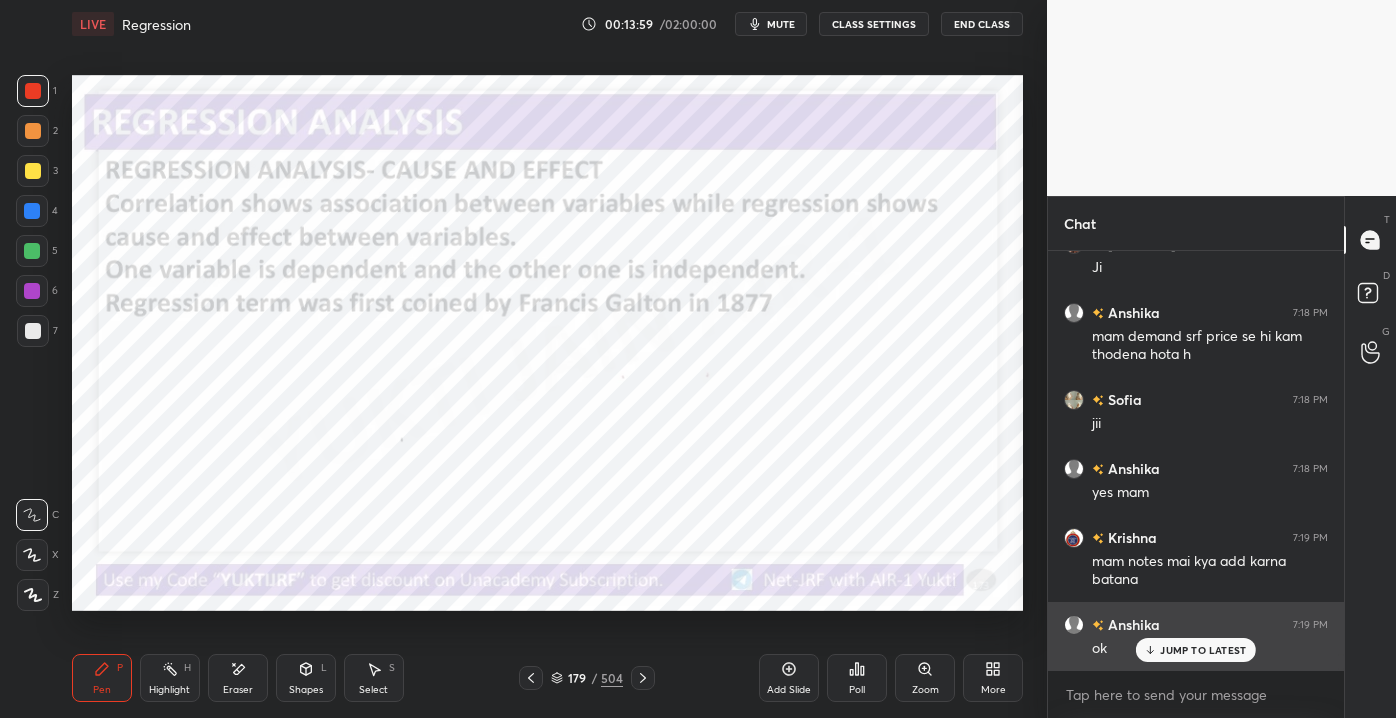 click 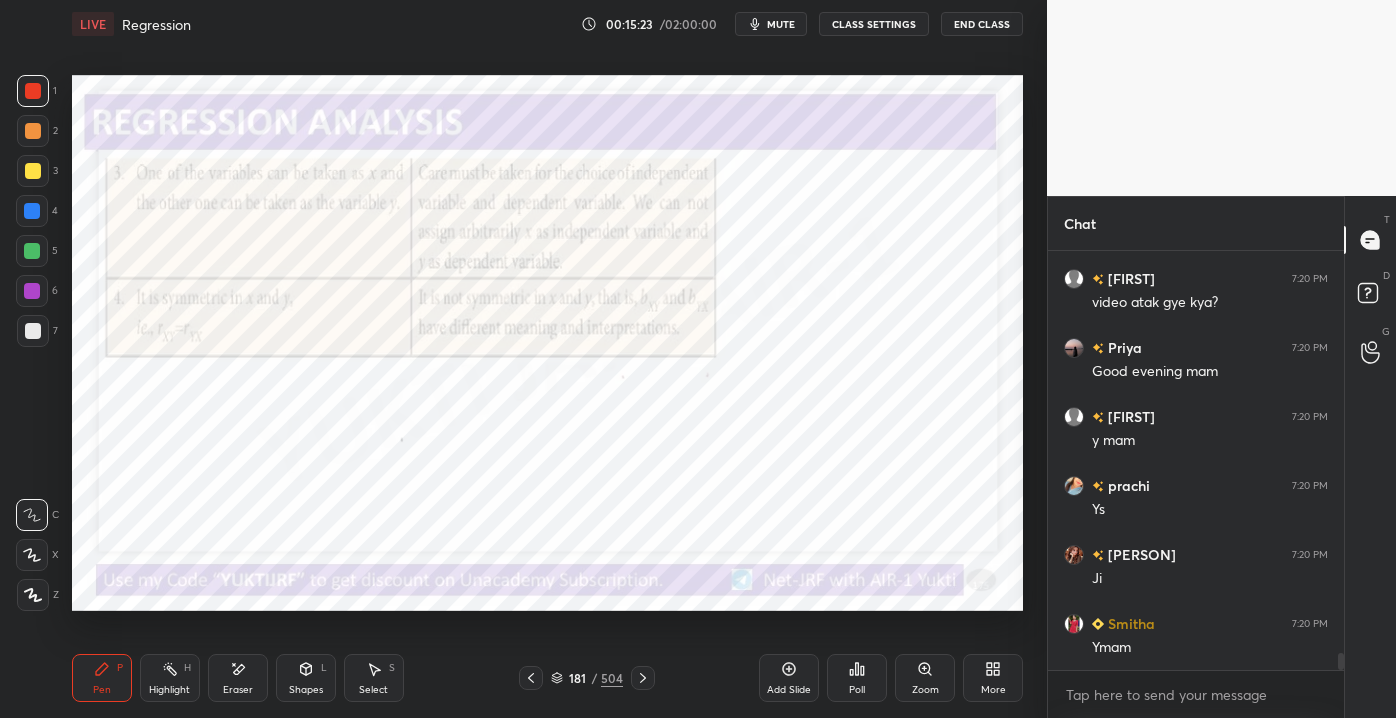 scroll, scrollTop: 9832, scrollLeft: 0, axis: vertical 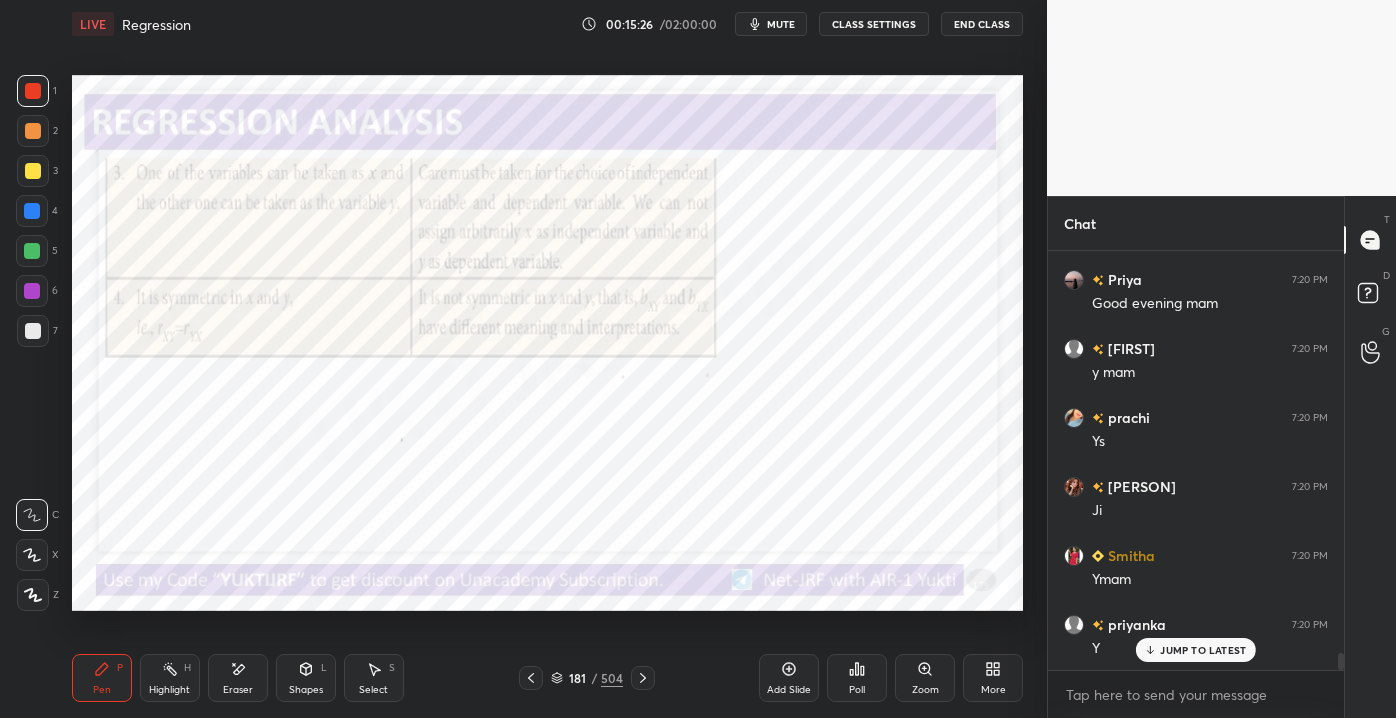 click on "Eraser" at bounding box center (238, 678) 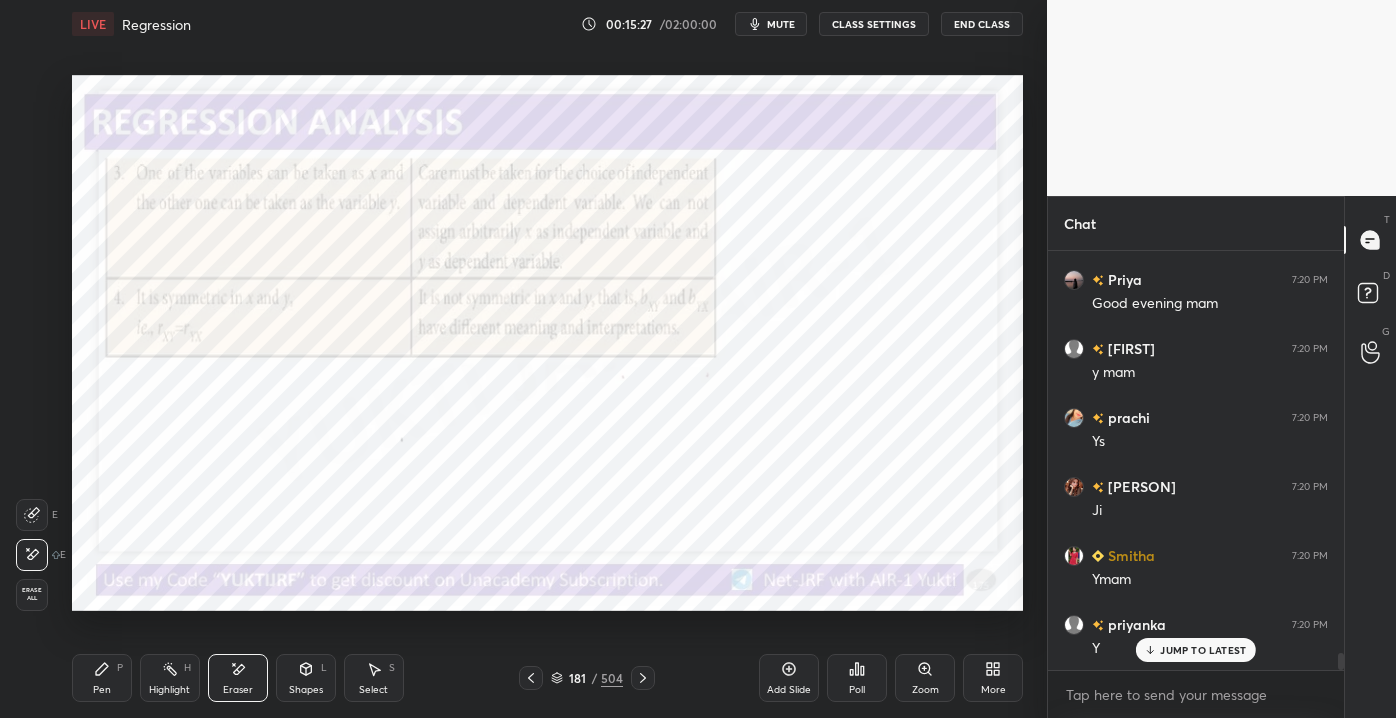 click on "Erase all" at bounding box center (32, 594) 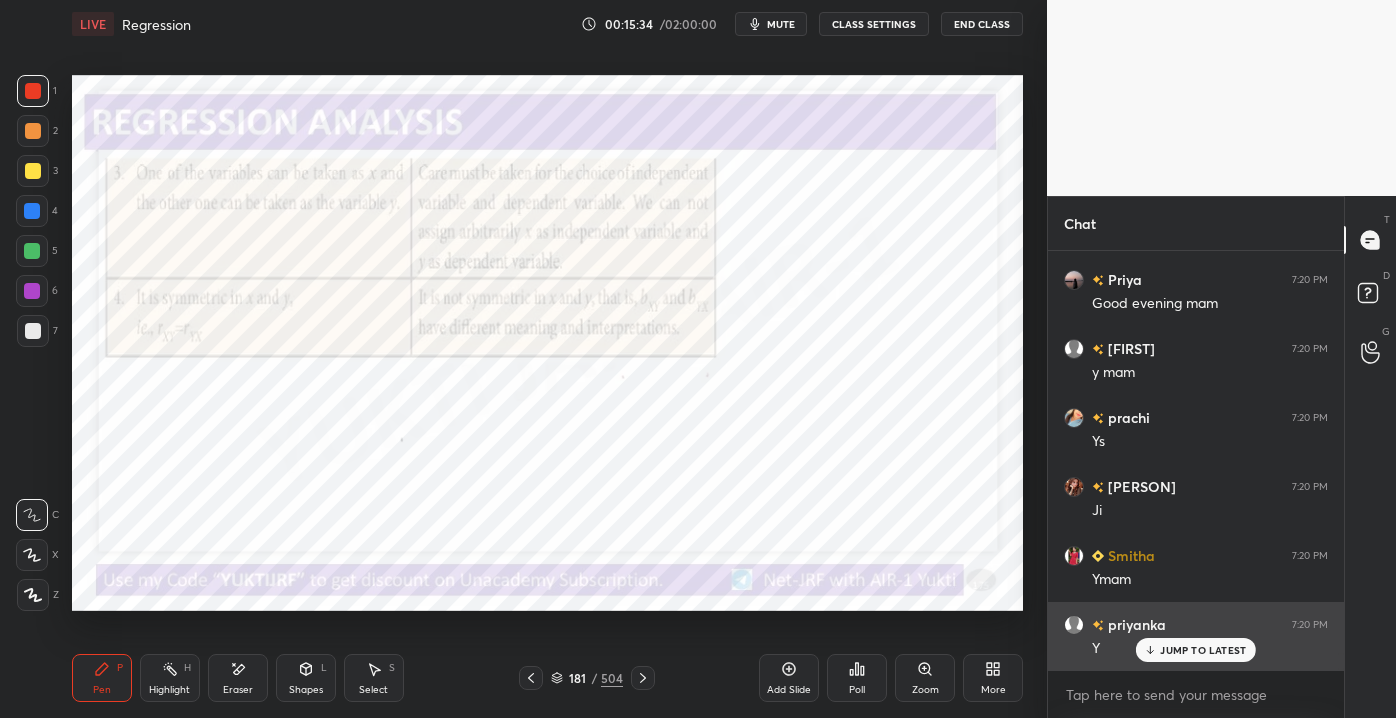 click on "JUMP TO LATEST" at bounding box center (1203, 650) 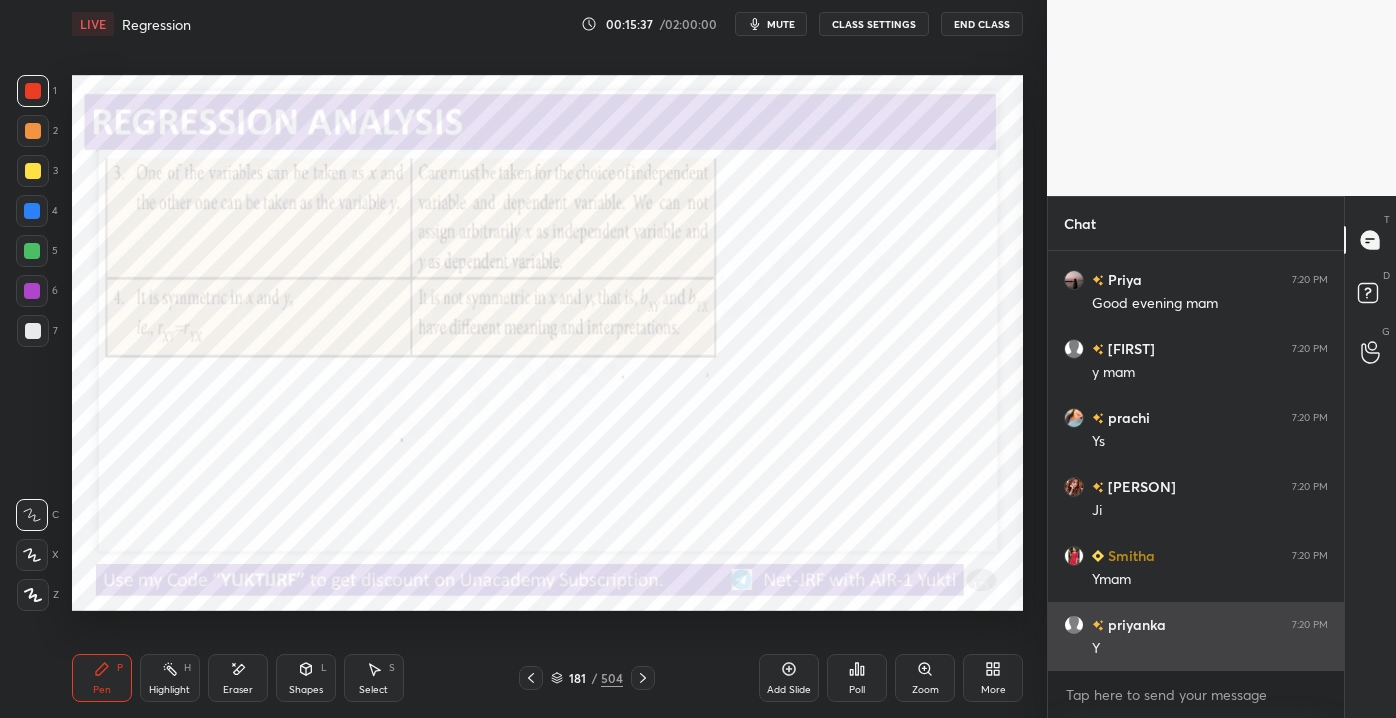 scroll, scrollTop: 9901, scrollLeft: 0, axis: vertical 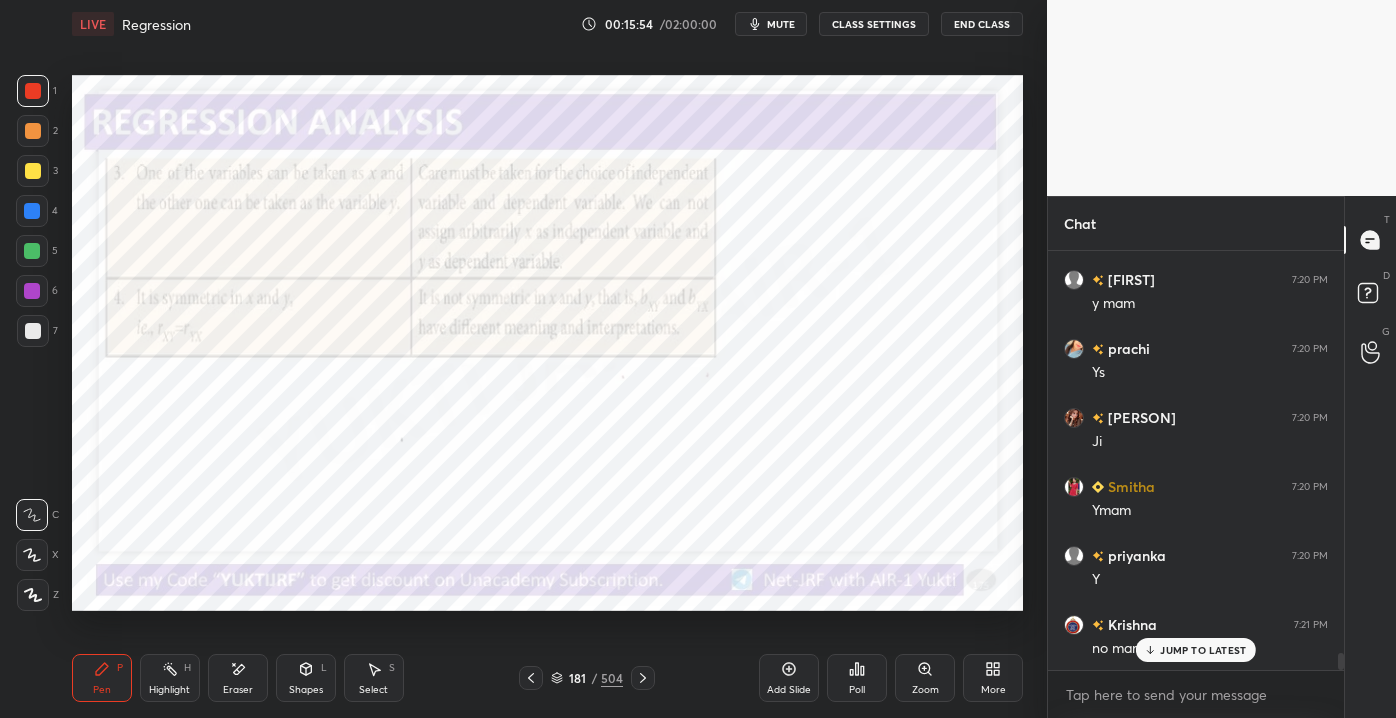 click on "JUMP TO LATEST" at bounding box center [1203, 650] 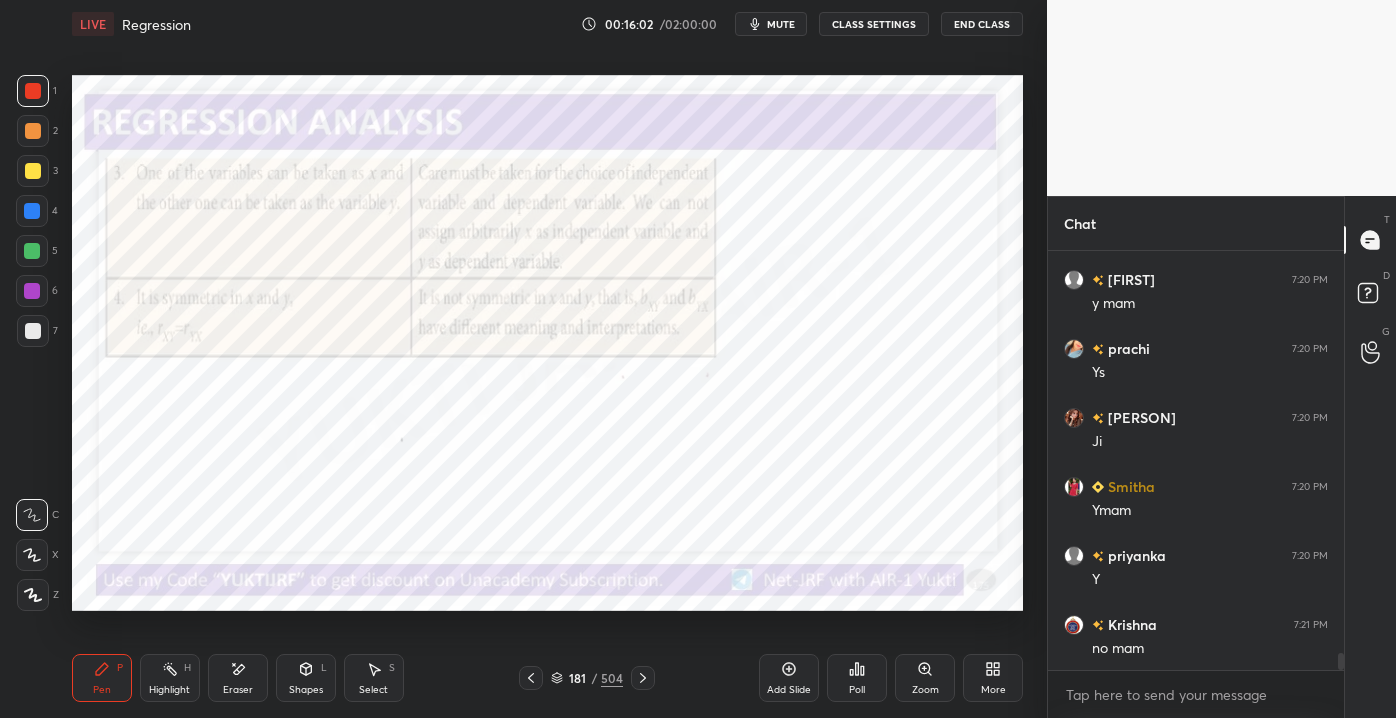 scroll, scrollTop: 9970, scrollLeft: 0, axis: vertical 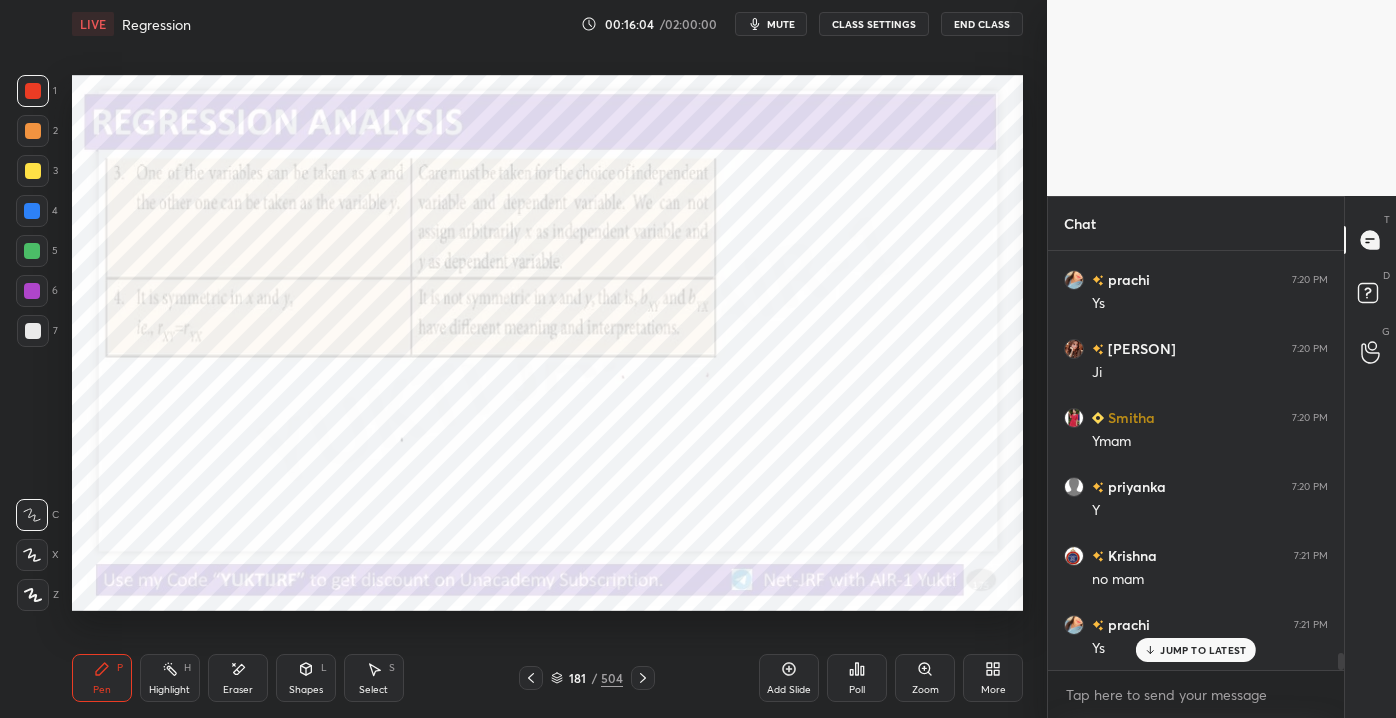 click on "JUMP TO LATEST" at bounding box center [1203, 650] 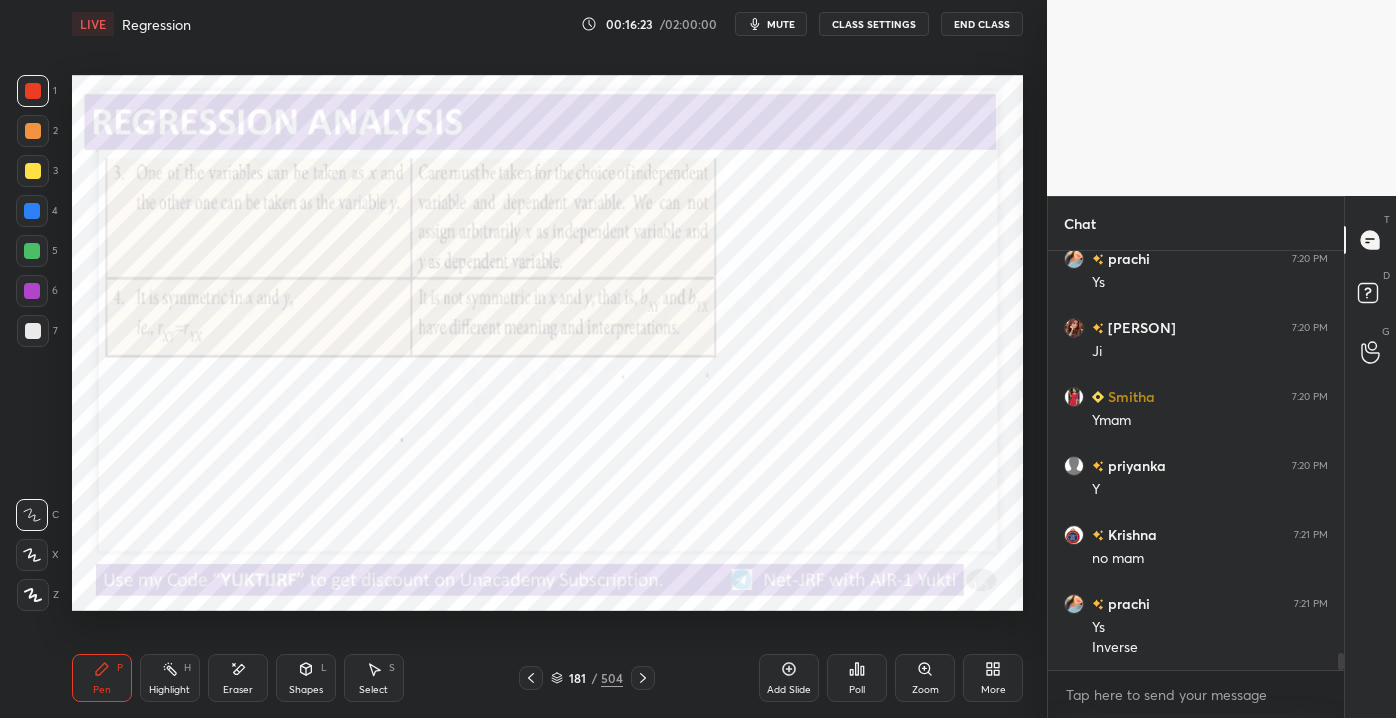 scroll, scrollTop: 10010, scrollLeft: 0, axis: vertical 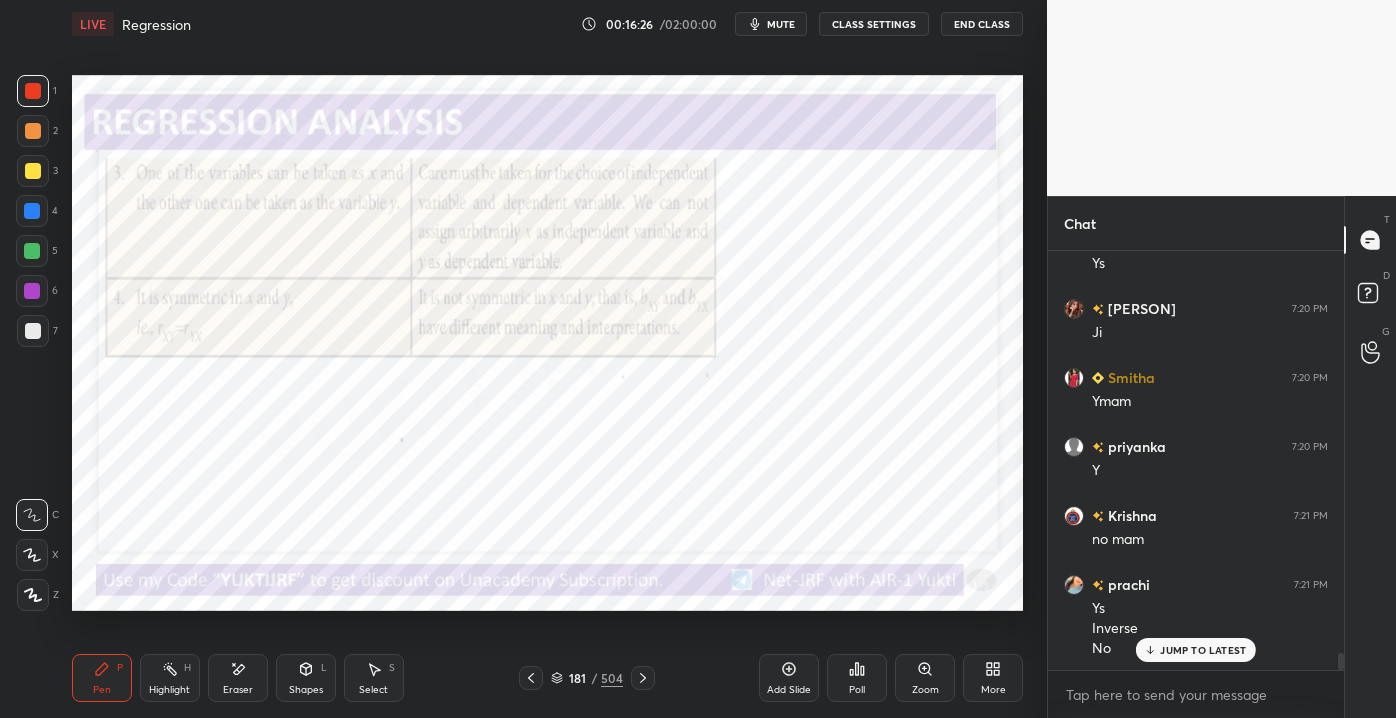 click on "JUMP TO LATEST" at bounding box center (1203, 650) 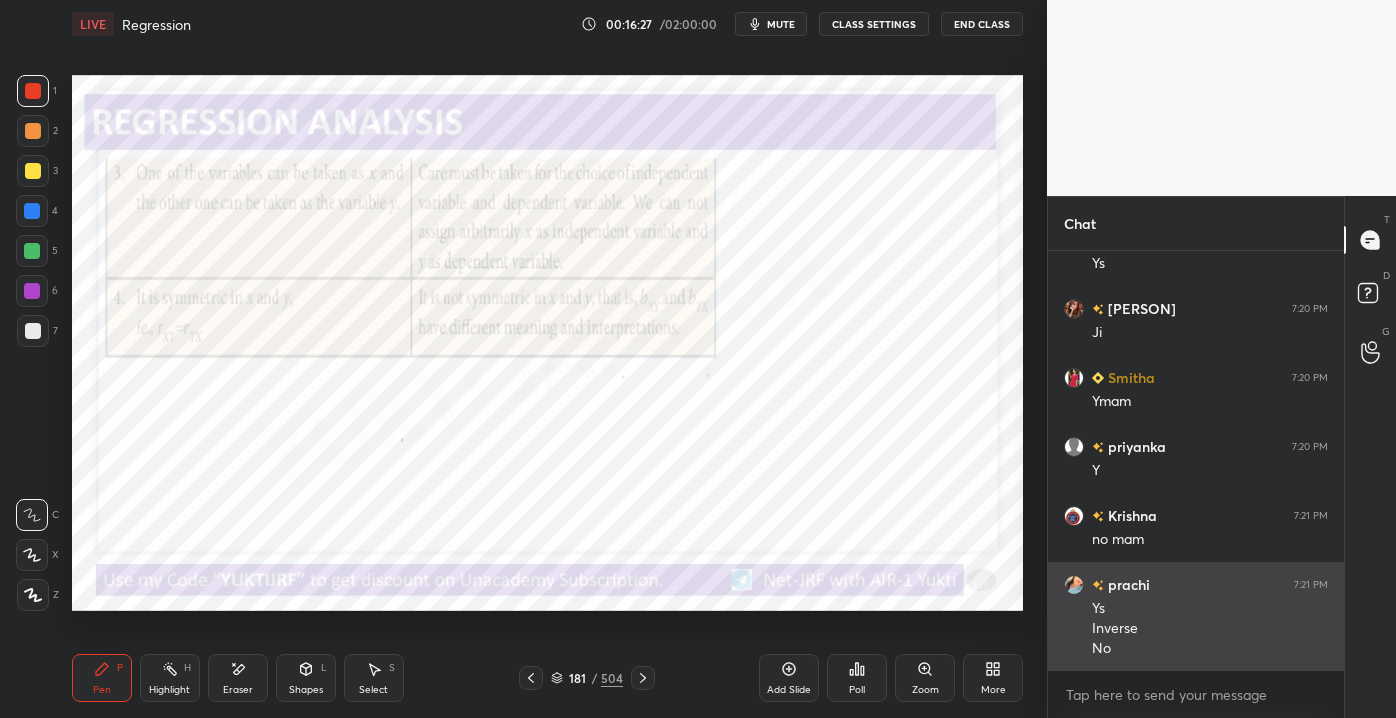 click on "No" at bounding box center [1210, 649] 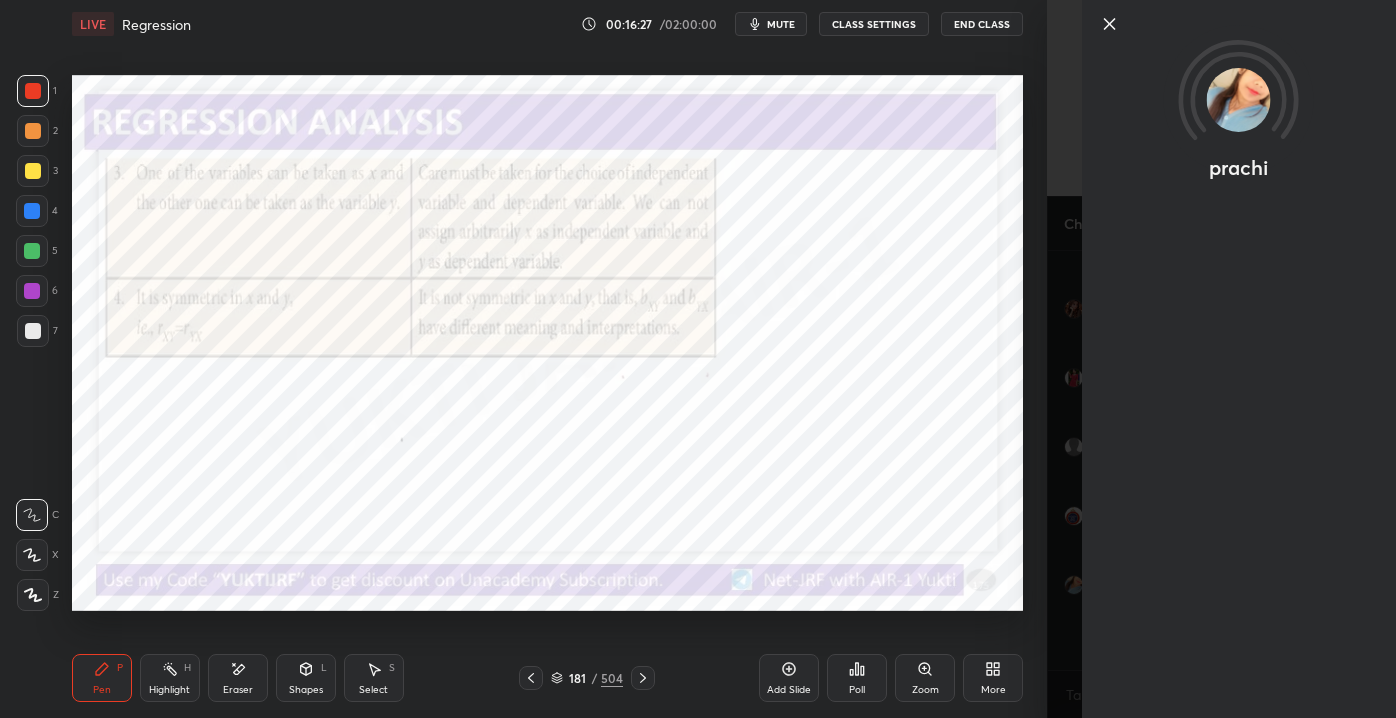 click on "prachi" at bounding box center [1221, 359] 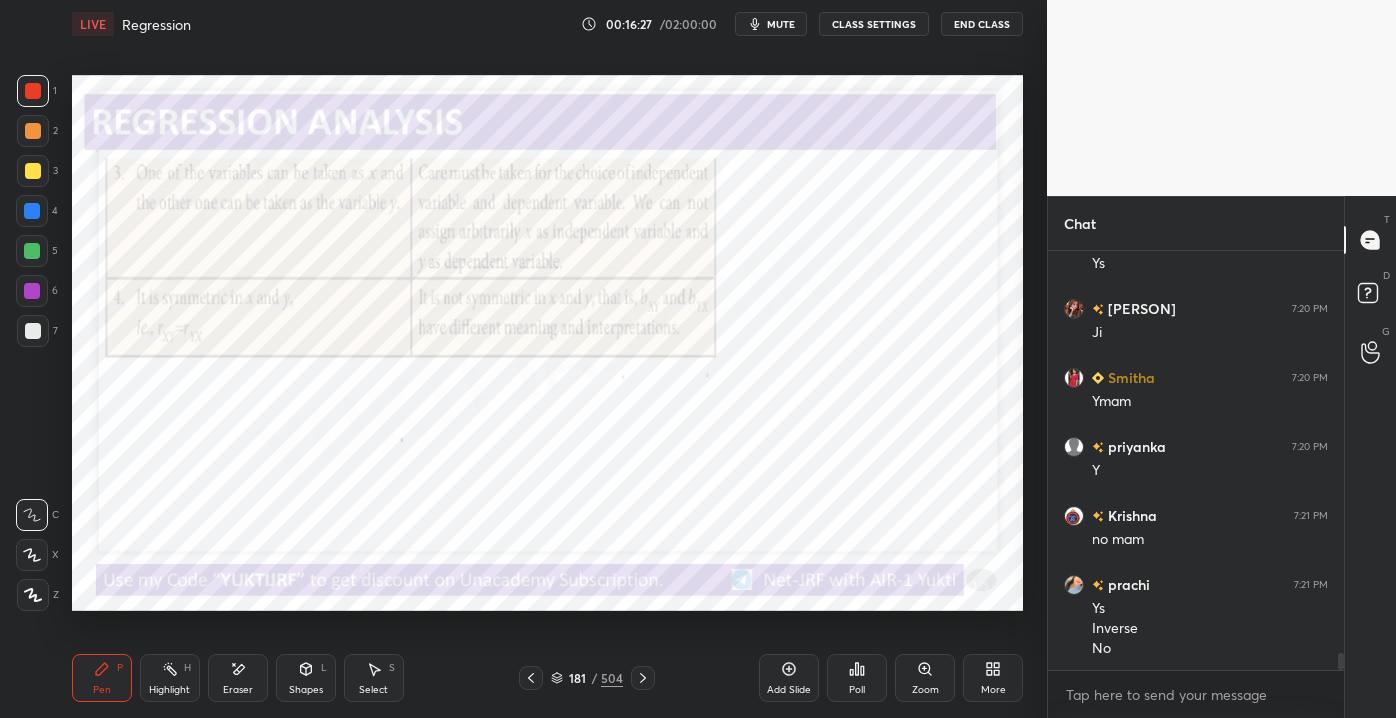 click on "prachi" at bounding box center (1221, 359) 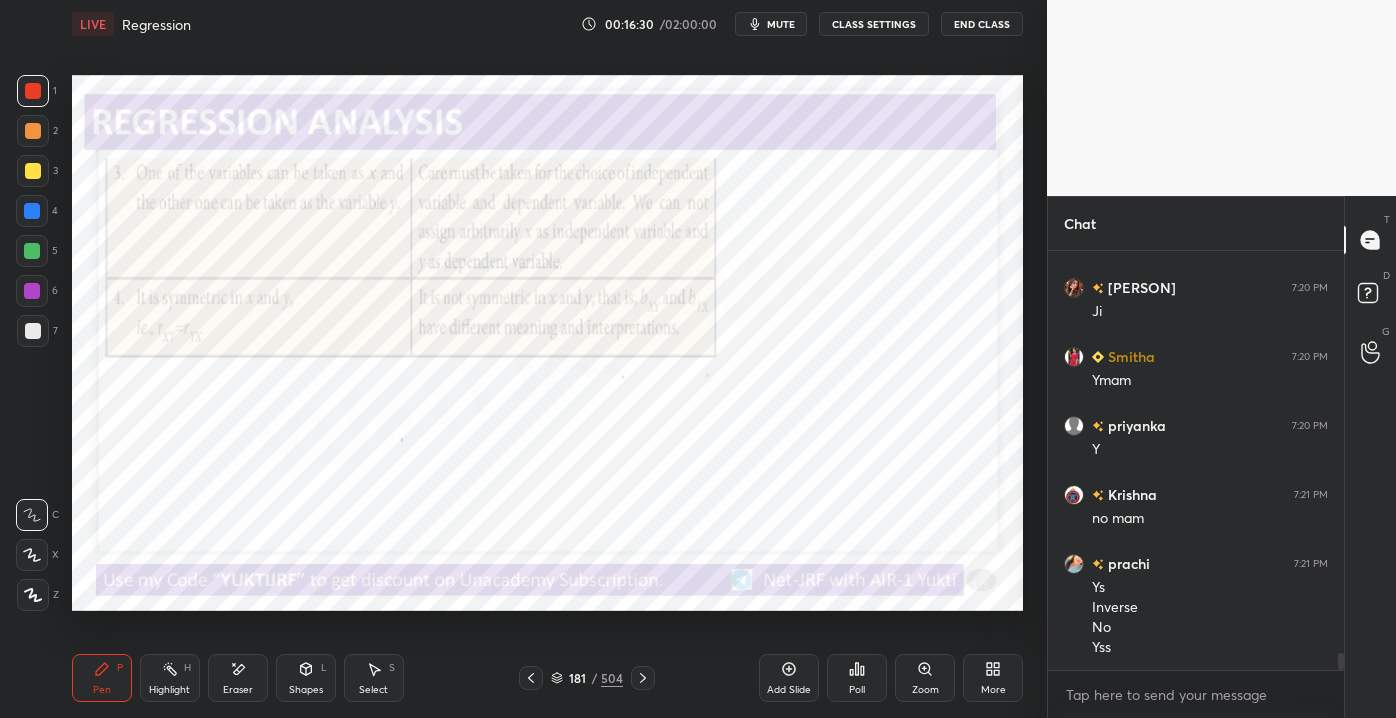 scroll, scrollTop: 10100, scrollLeft: 0, axis: vertical 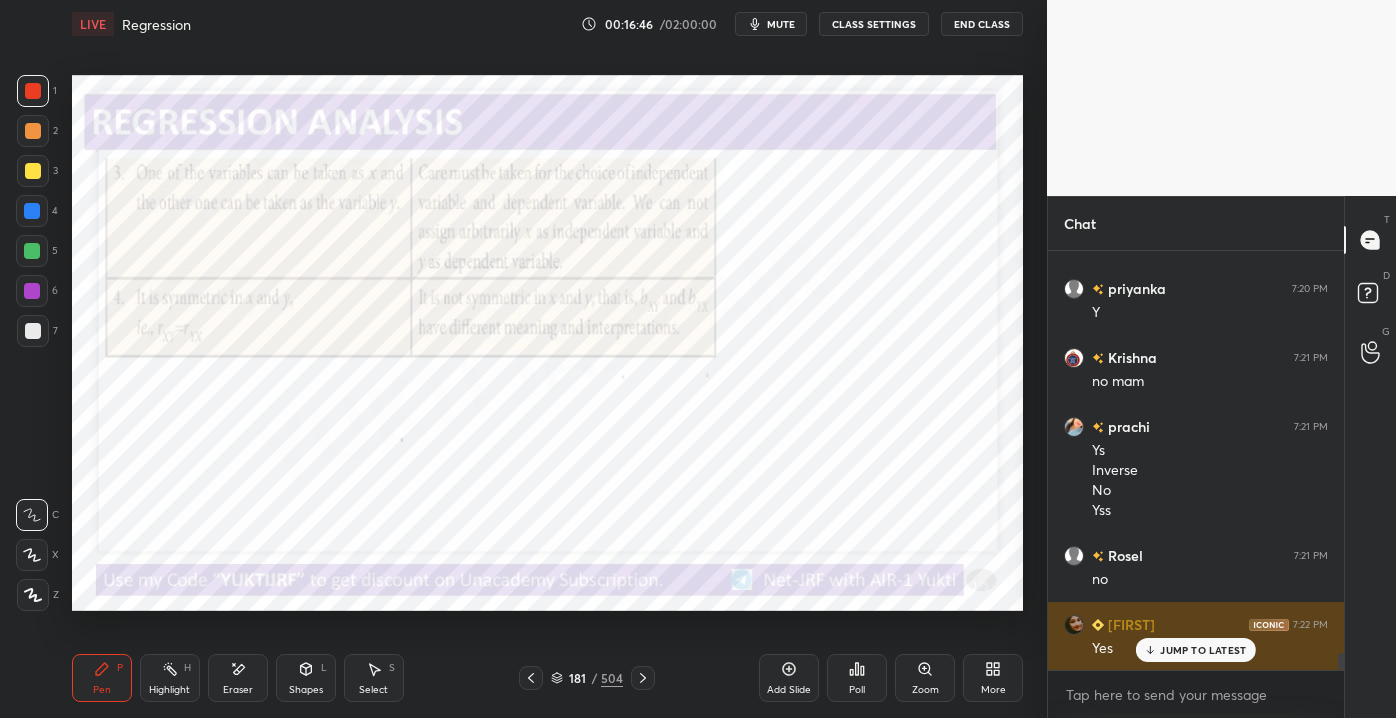 click on "JUMP TO LATEST" at bounding box center (1203, 650) 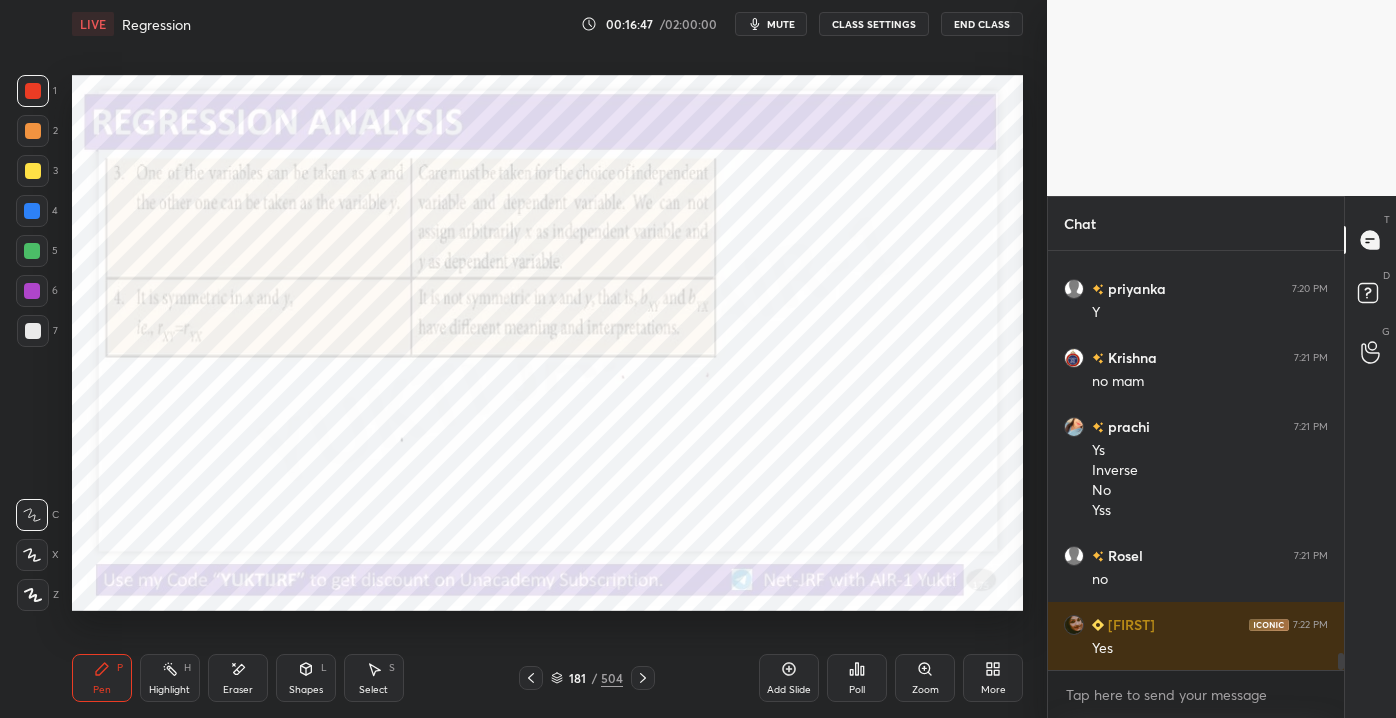 click on "Add Slide" at bounding box center [789, 678] 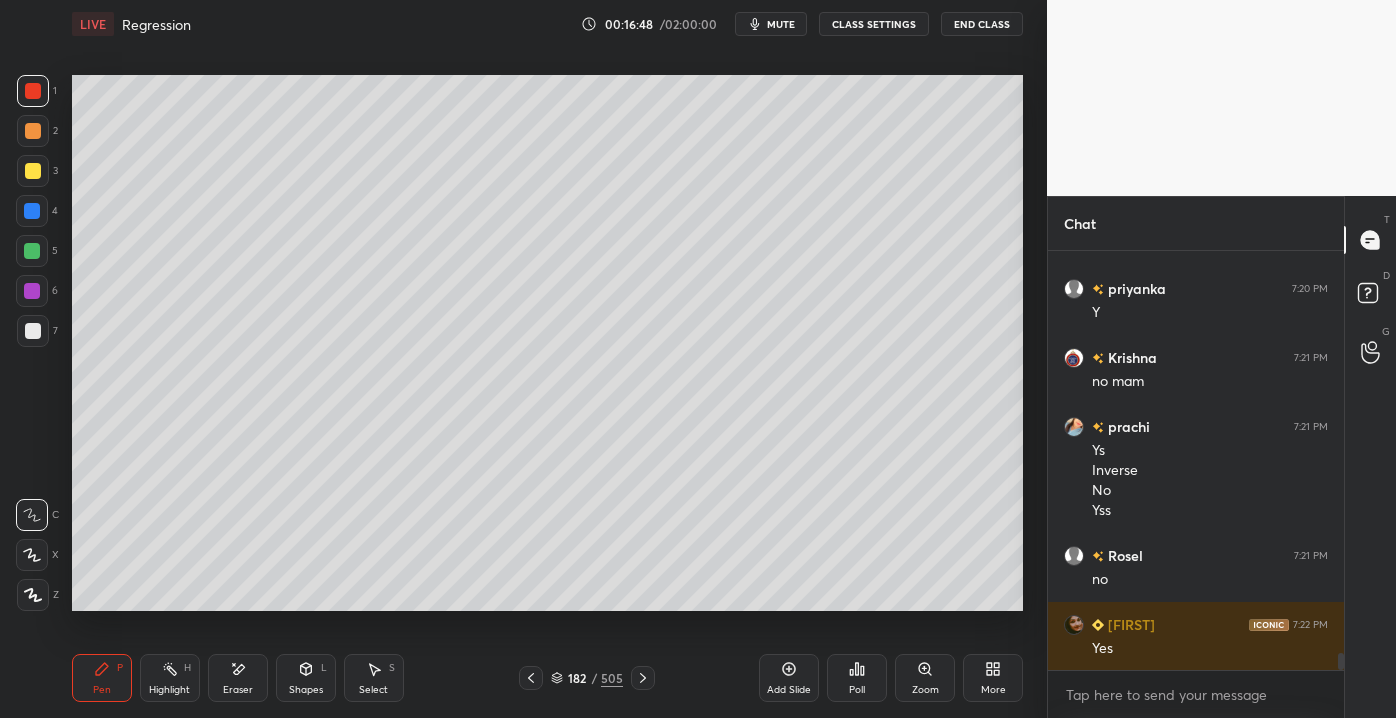 click at bounding box center (33, 331) 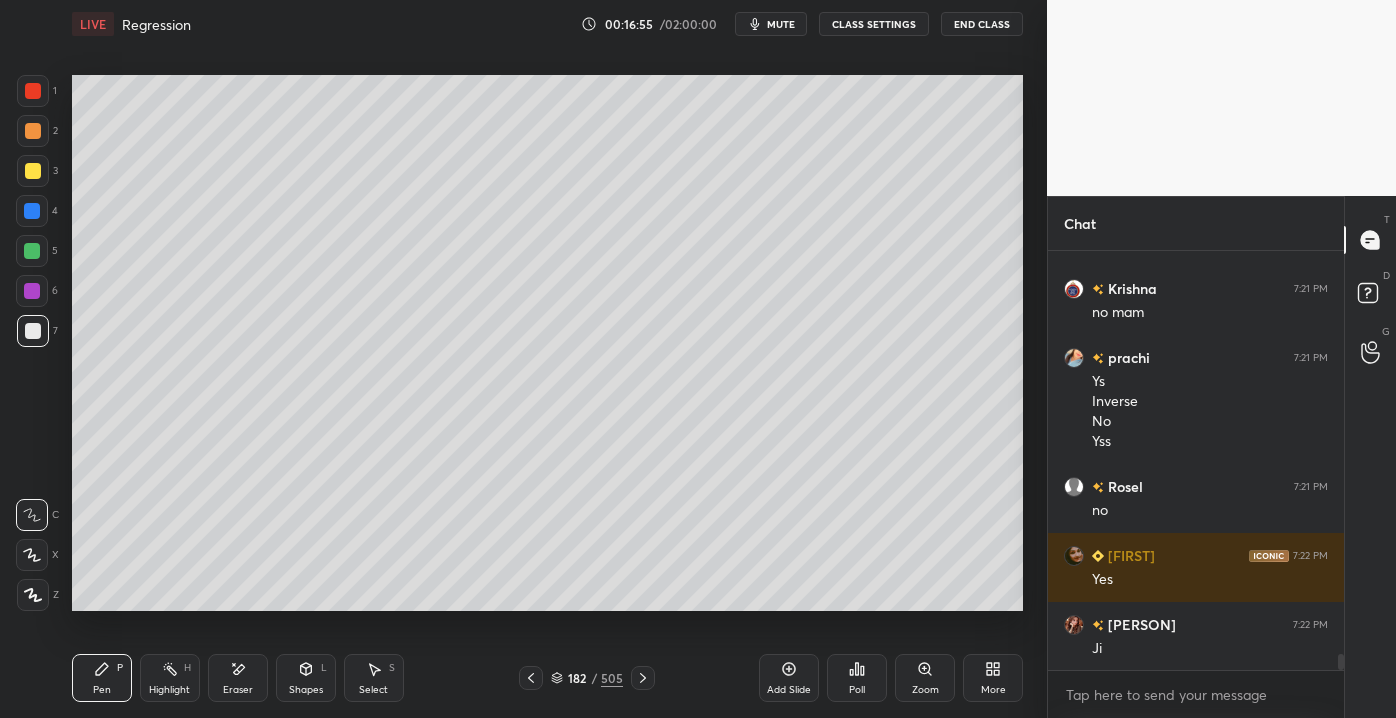 scroll, scrollTop: 10306, scrollLeft: 0, axis: vertical 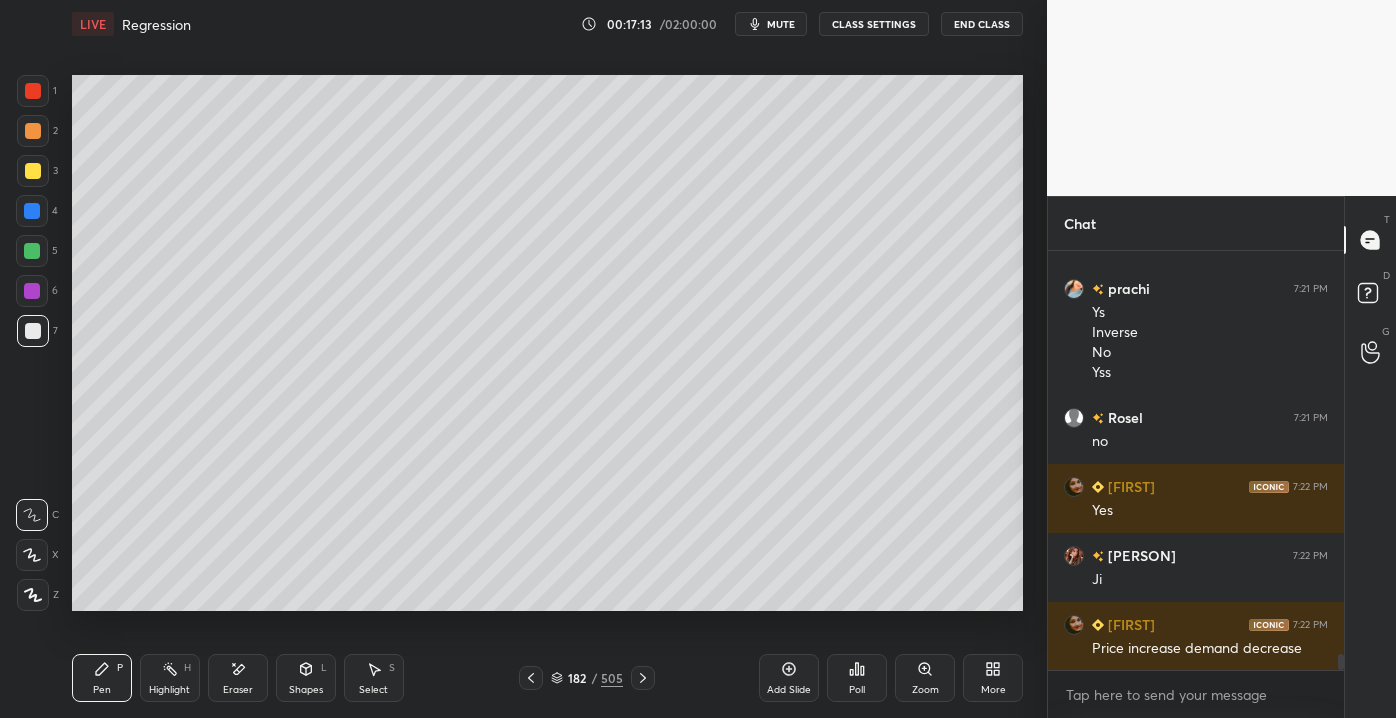 click at bounding box center (33, 171) 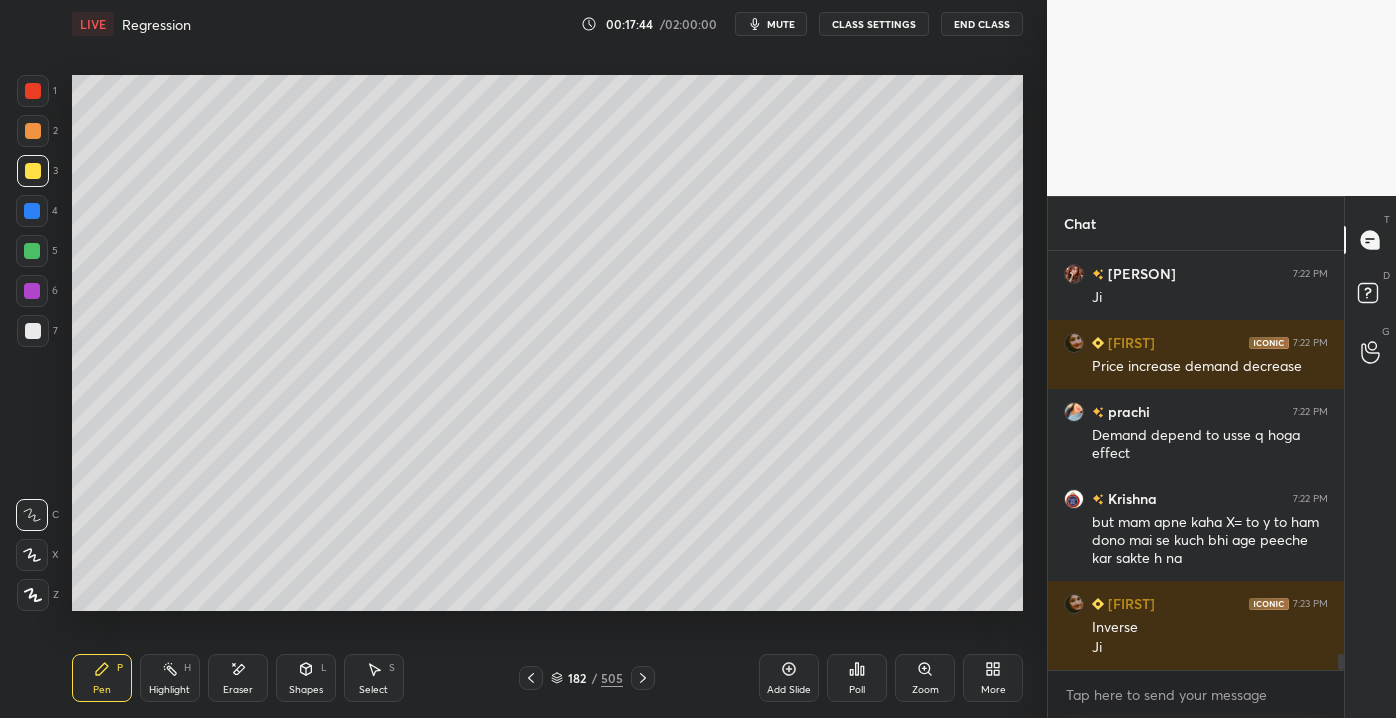 scroll, scrollTop: 10656, scrollLeft: 0, axis: vertical 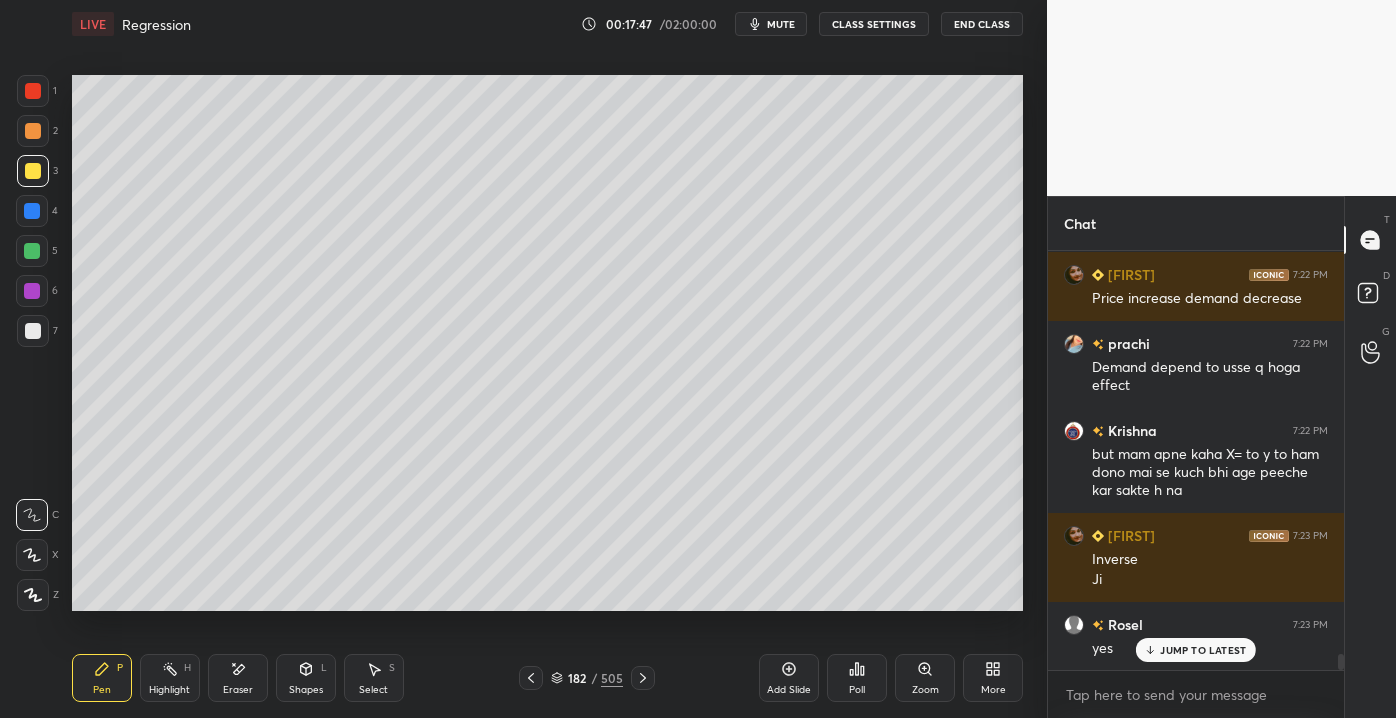 click on "JUMP TO LATEST" at bounding box center (1203, 650) 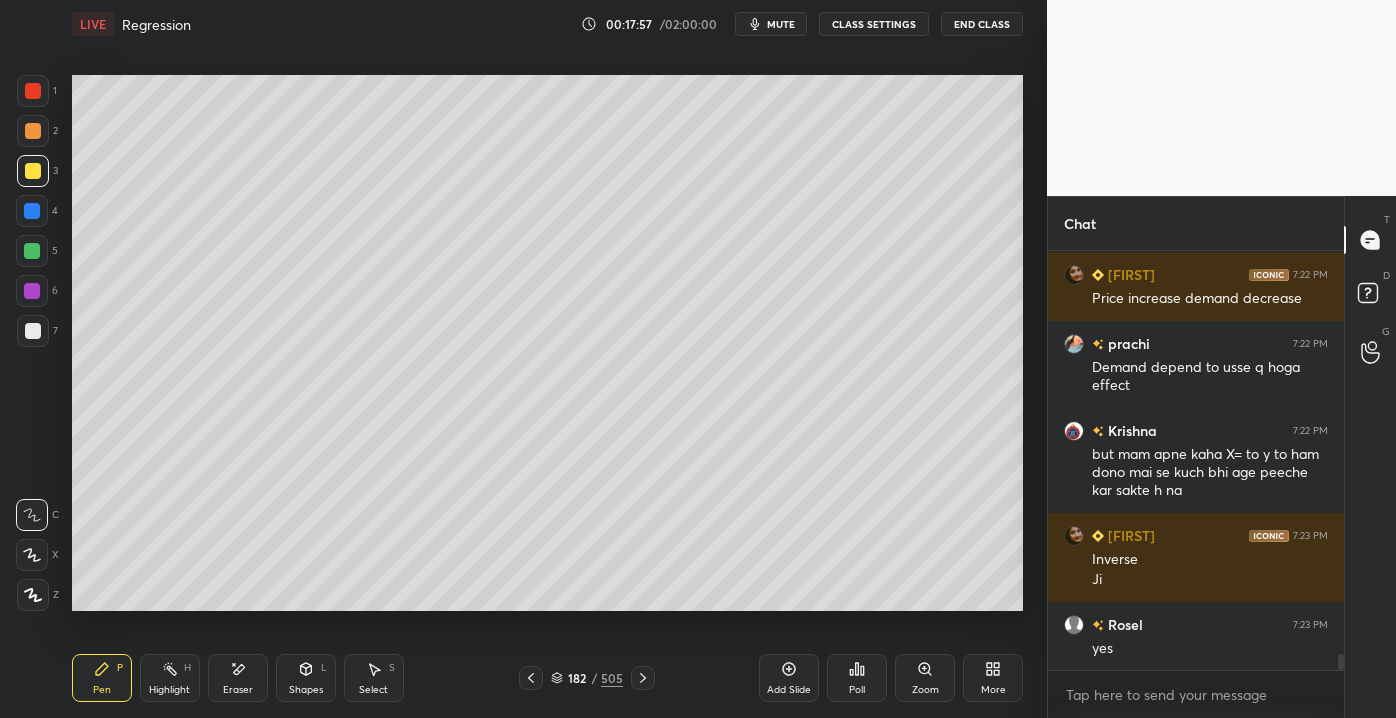 scroll, scrollTop: 10725, scrollLeft: 0, axis: vertical 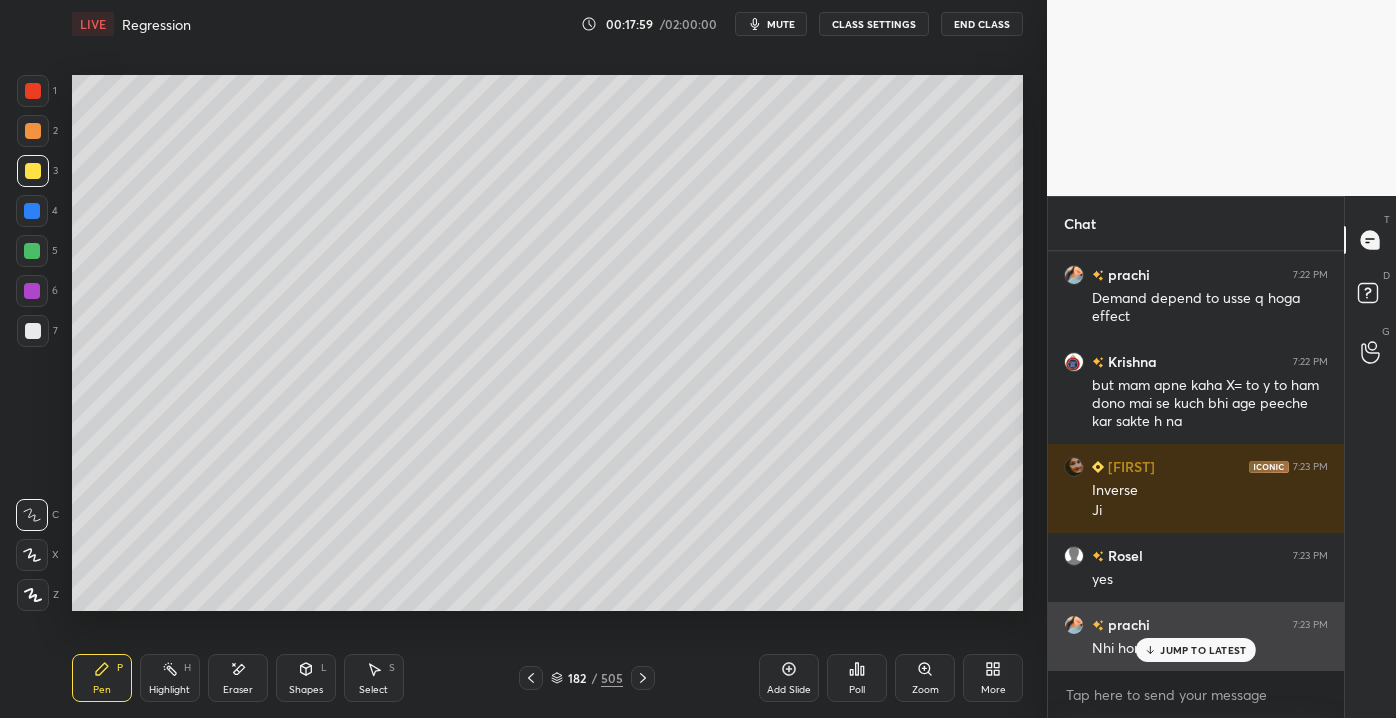 click on "JUMP TO LATEST" at bounding box center [1196, 650] 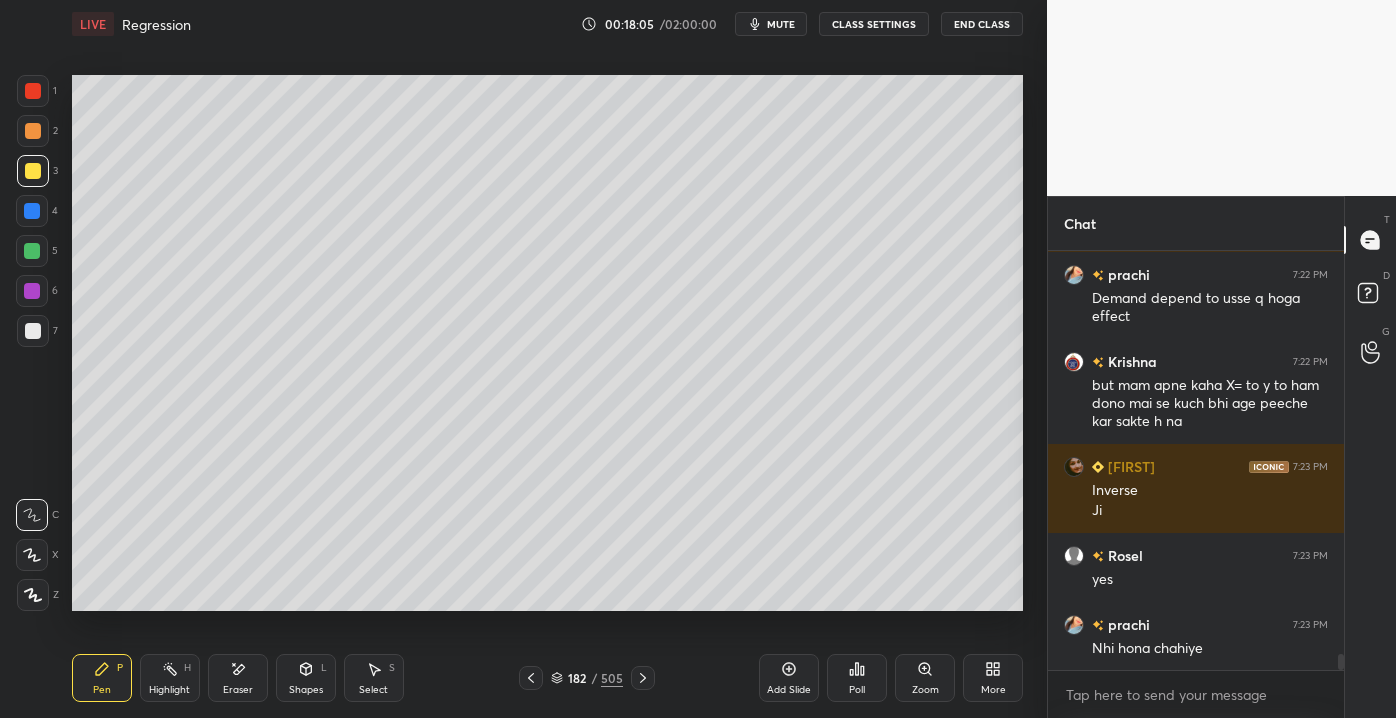 scroll, scrollTop: 10794, scrollLeft: 0, axis: vertical 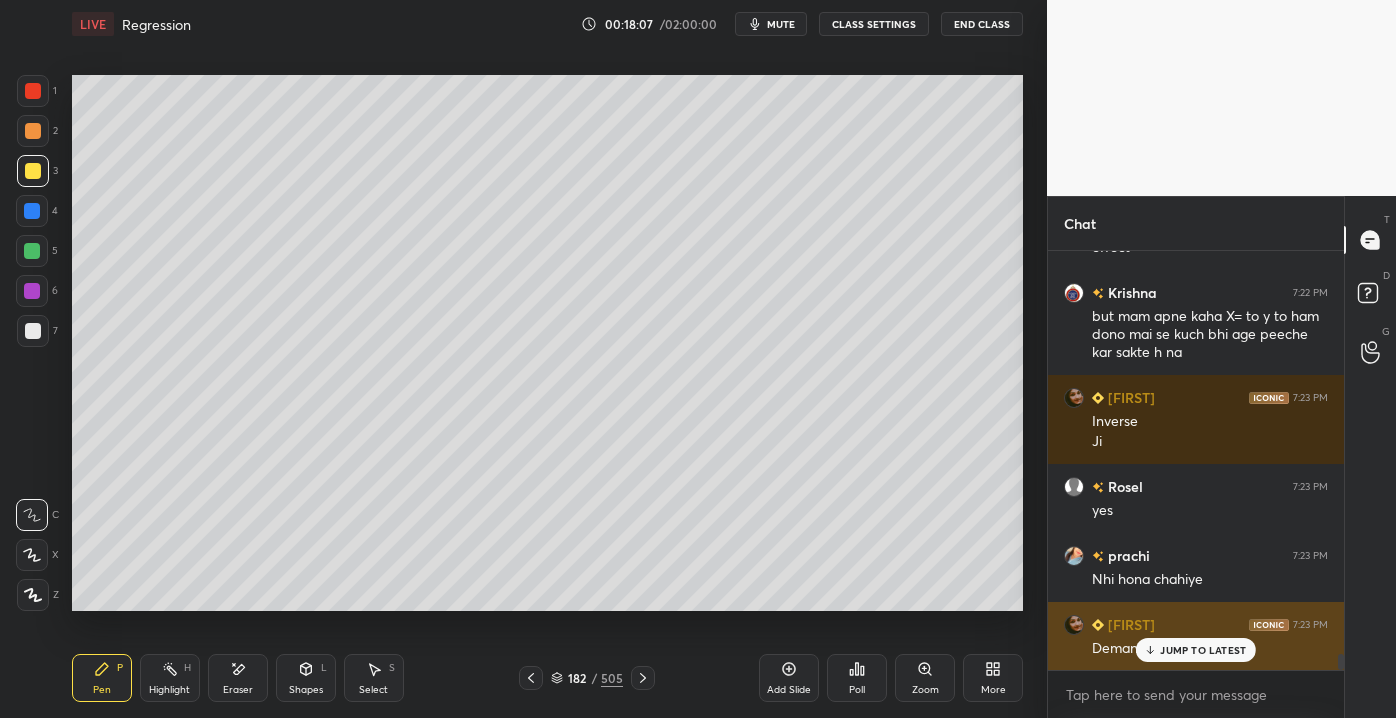 click on "JUMP TO LATEST" at bounding box center (1203, 650) 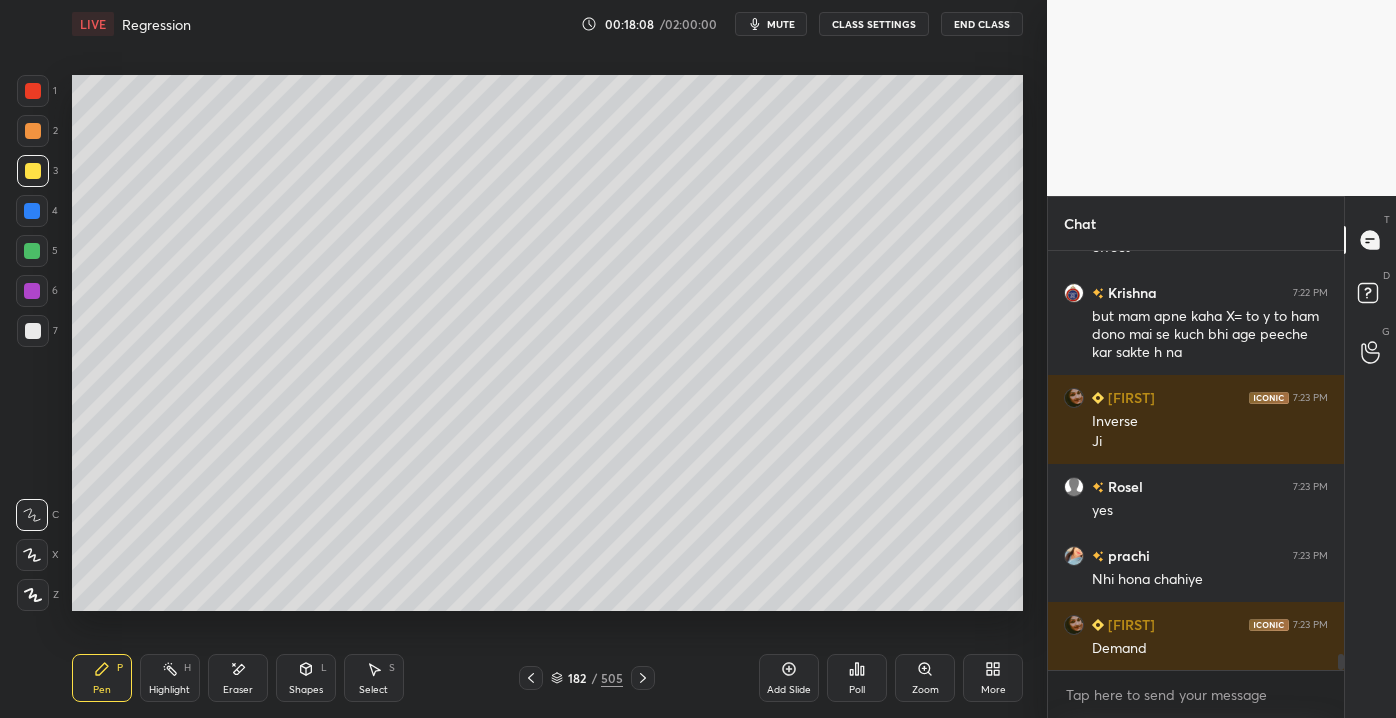 click on "Add Slide" at bounding box center (789, 690) 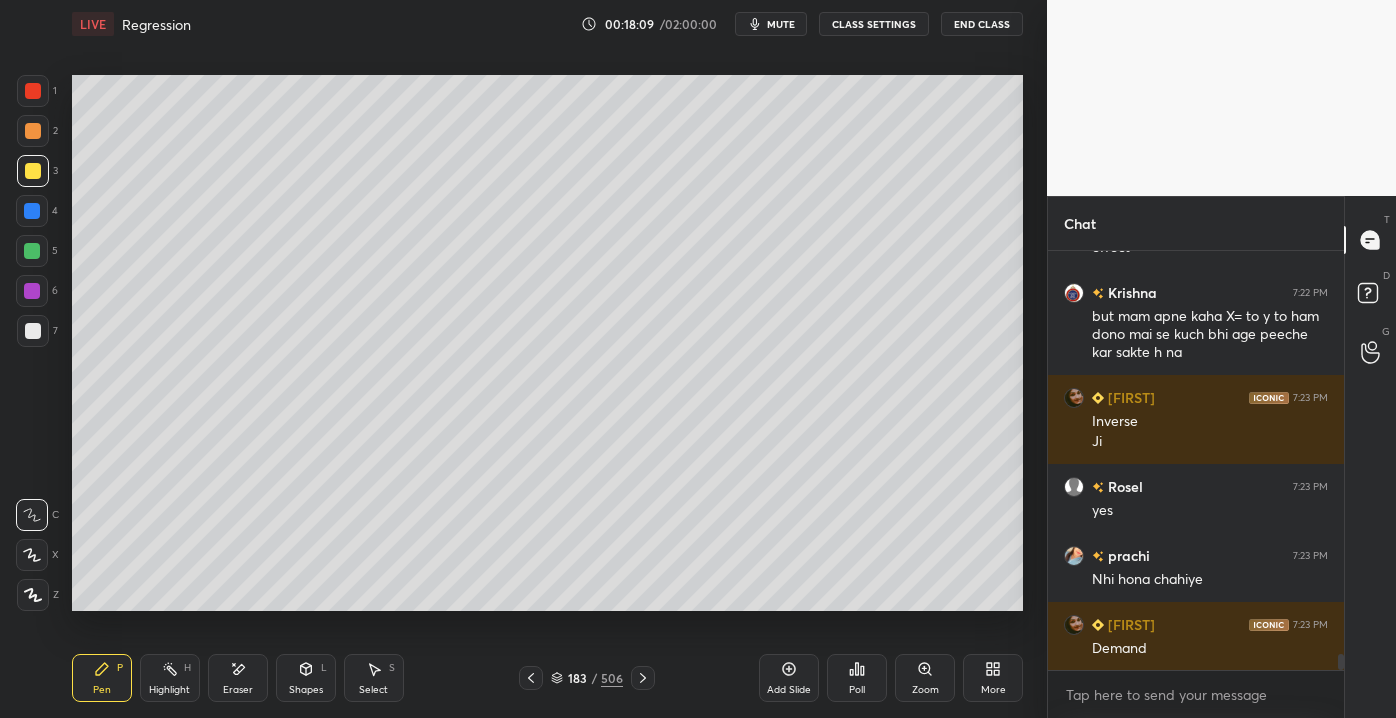 click at bounding box center [33, 331] 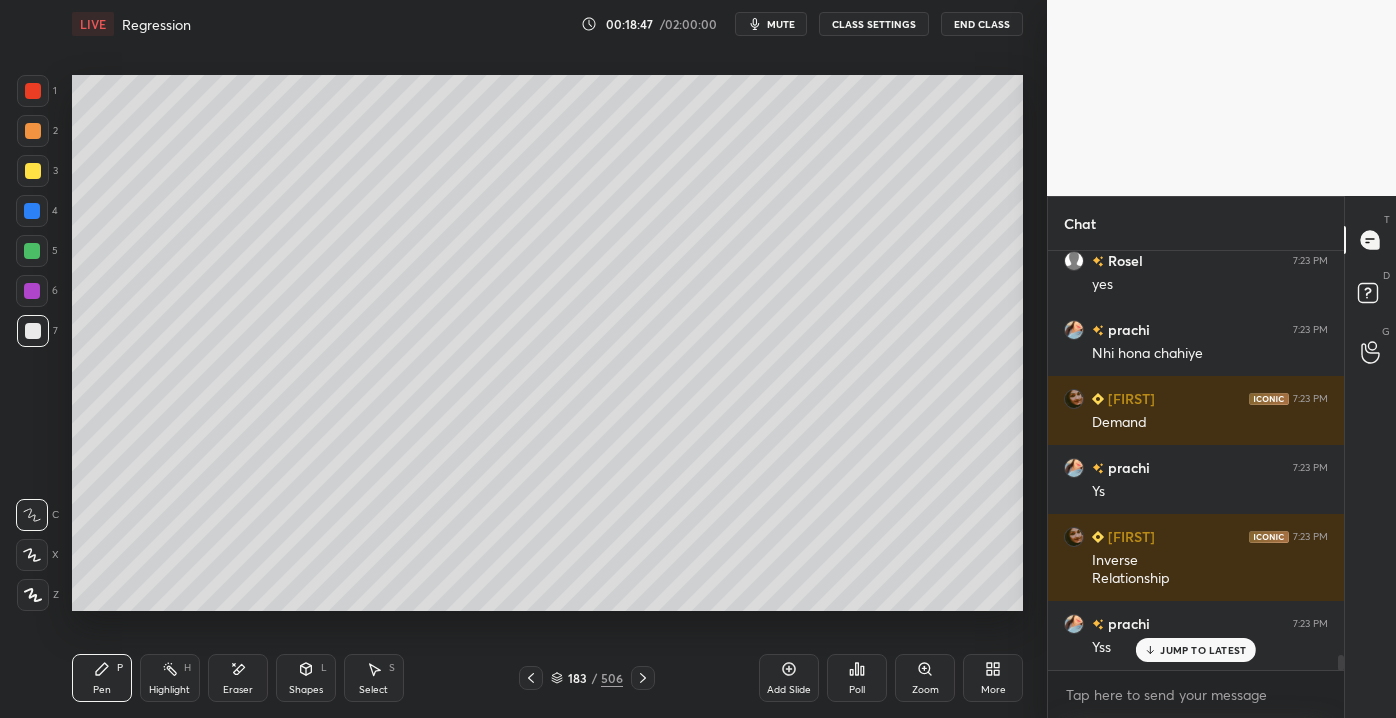 scroll, scrollTop: 11088, scrollLeft: 0, axis: vertical 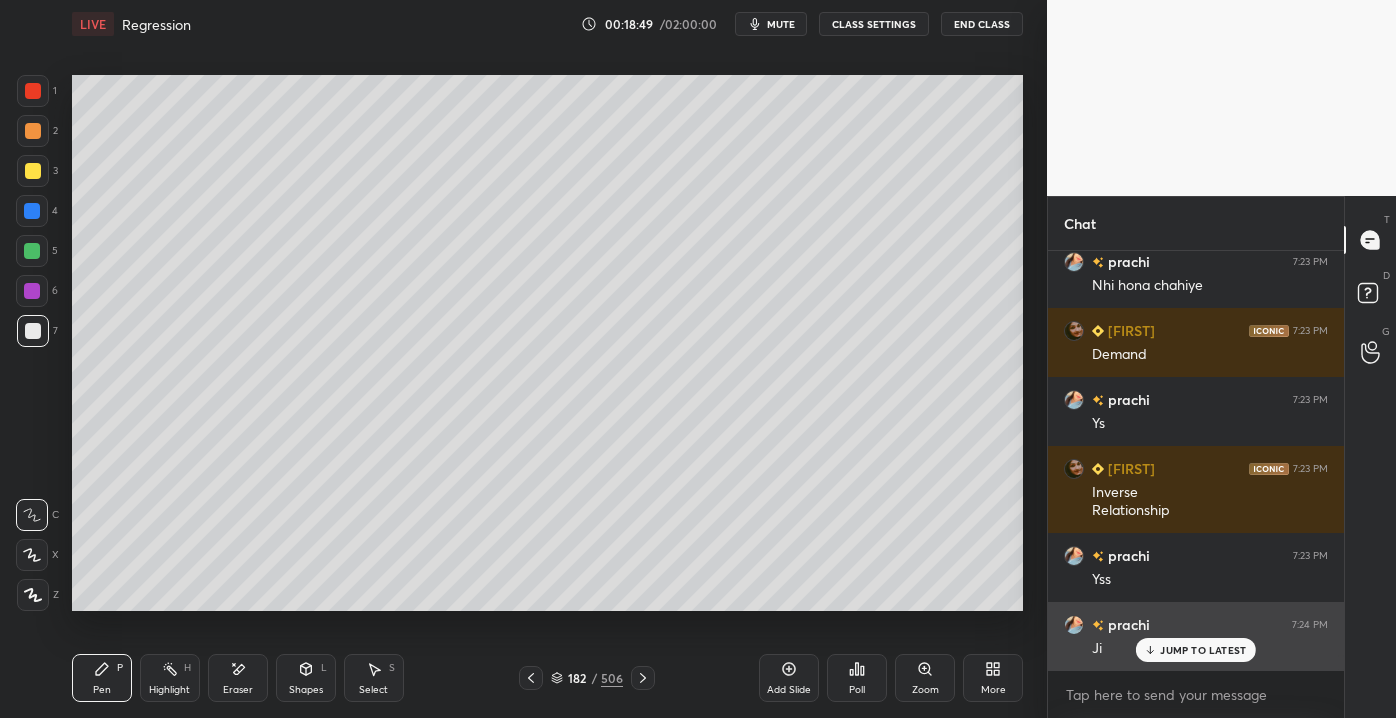 drag, startPoint x: 1165, startPoint y: 660, endPoint x: 1176, endPoint y: 661, distance: 11.045361 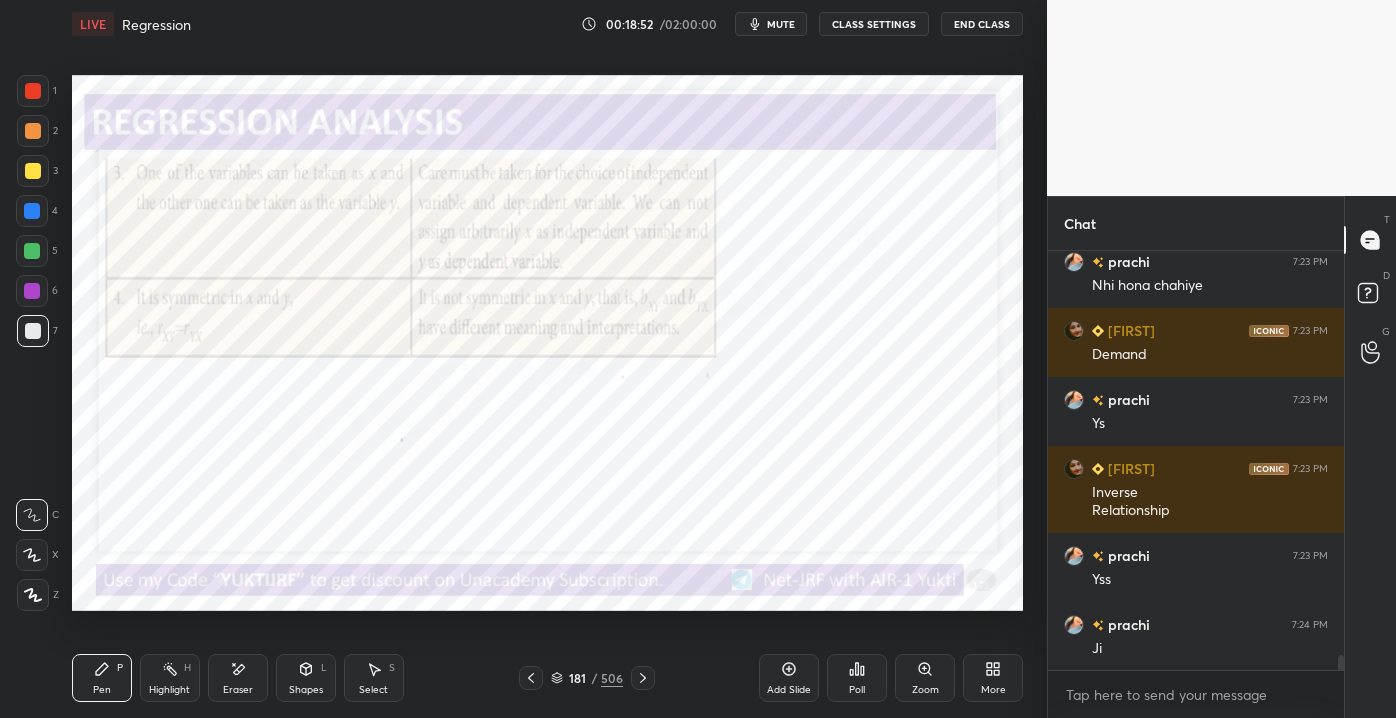 click at bounding box center [33, 91] 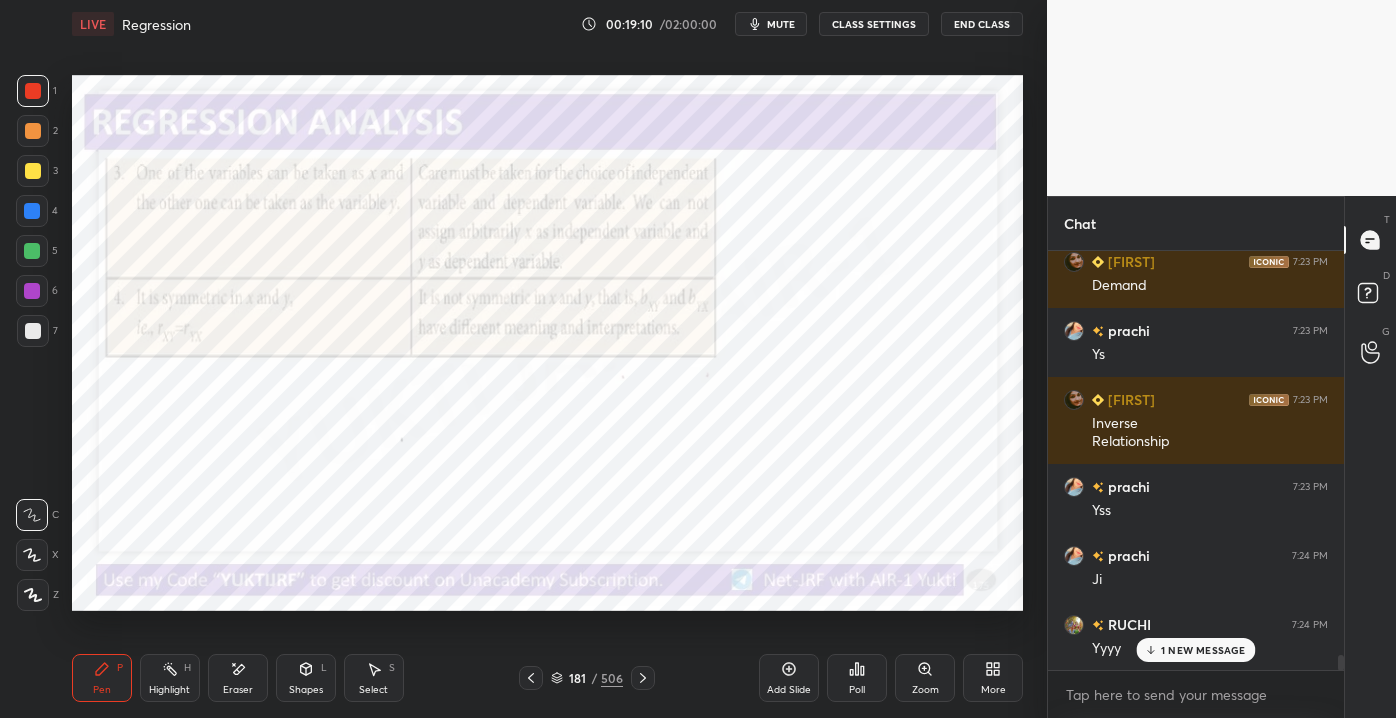 scroll, scrollTop: 11226, scrollLeft: 0, axis: vertical 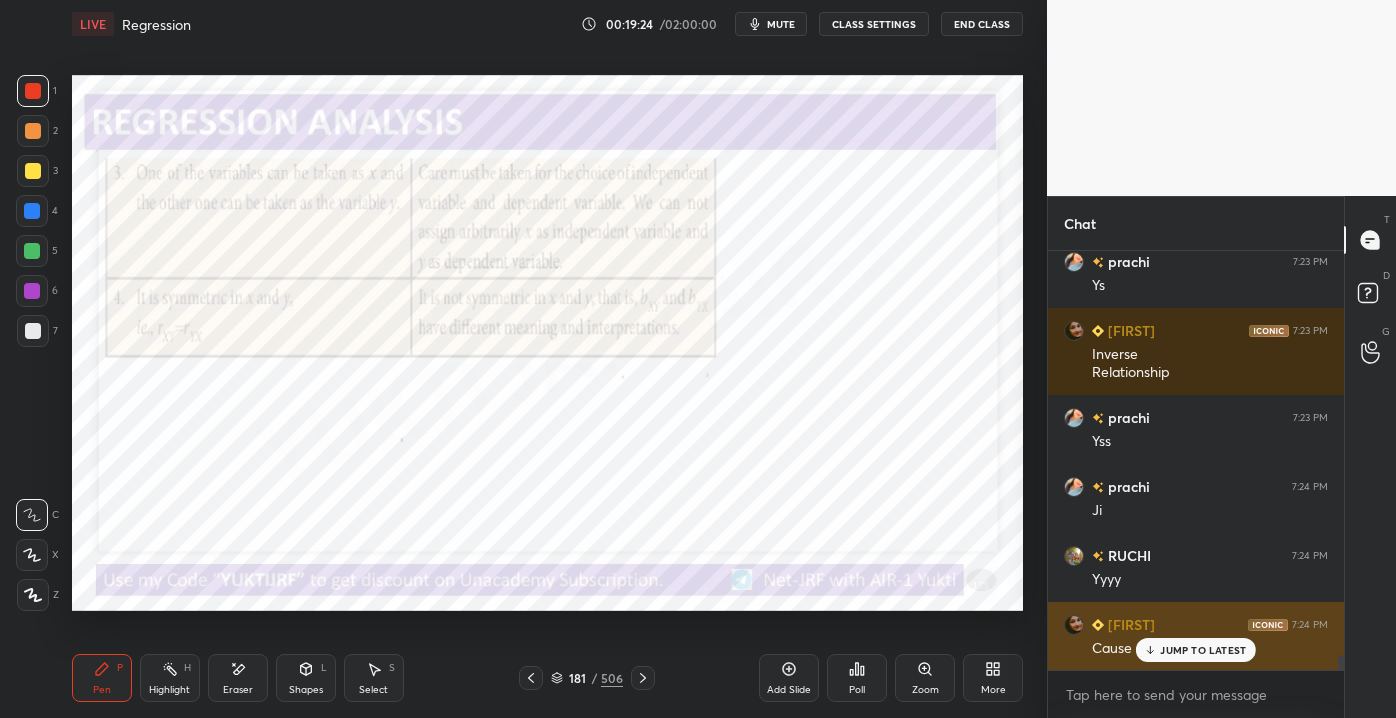 click on "JUMP TO LATEST" at bounding box center [1203, 650] 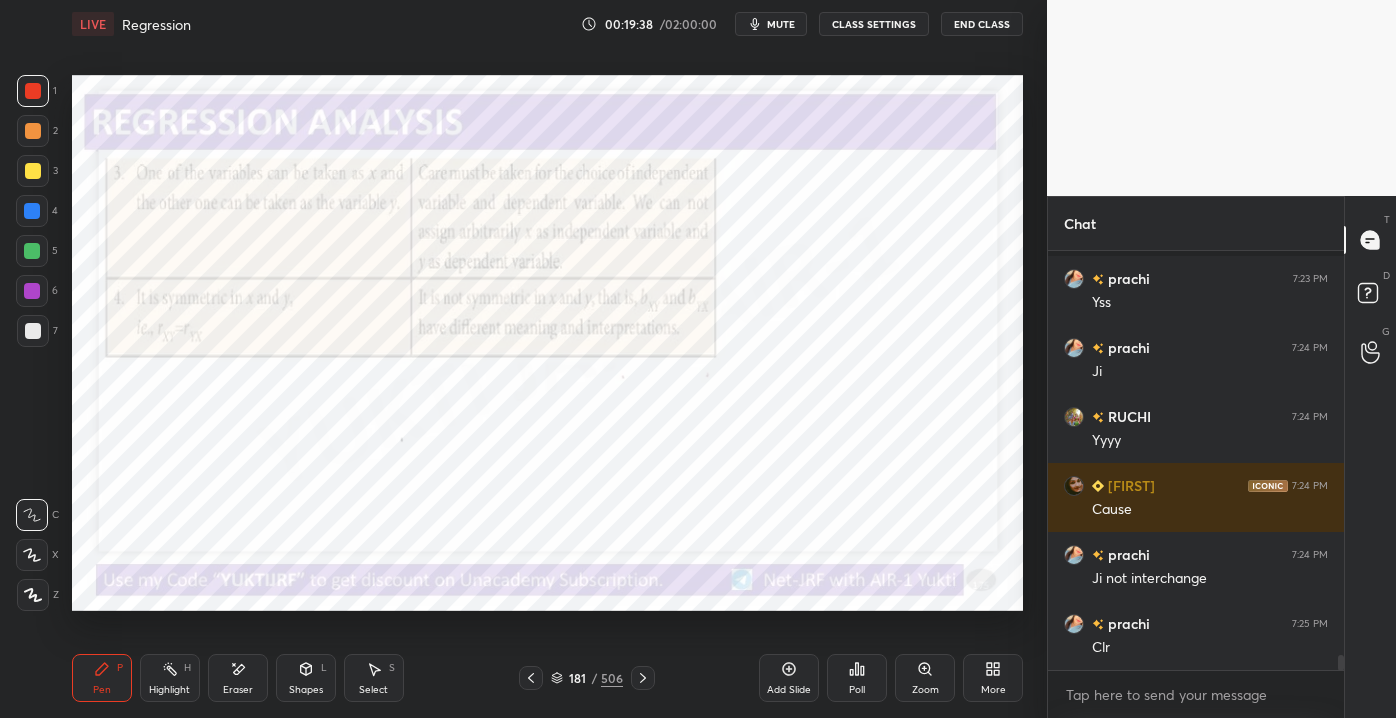scroll, scrollTop: 11482, scrollLeft: 0, axis: vertical 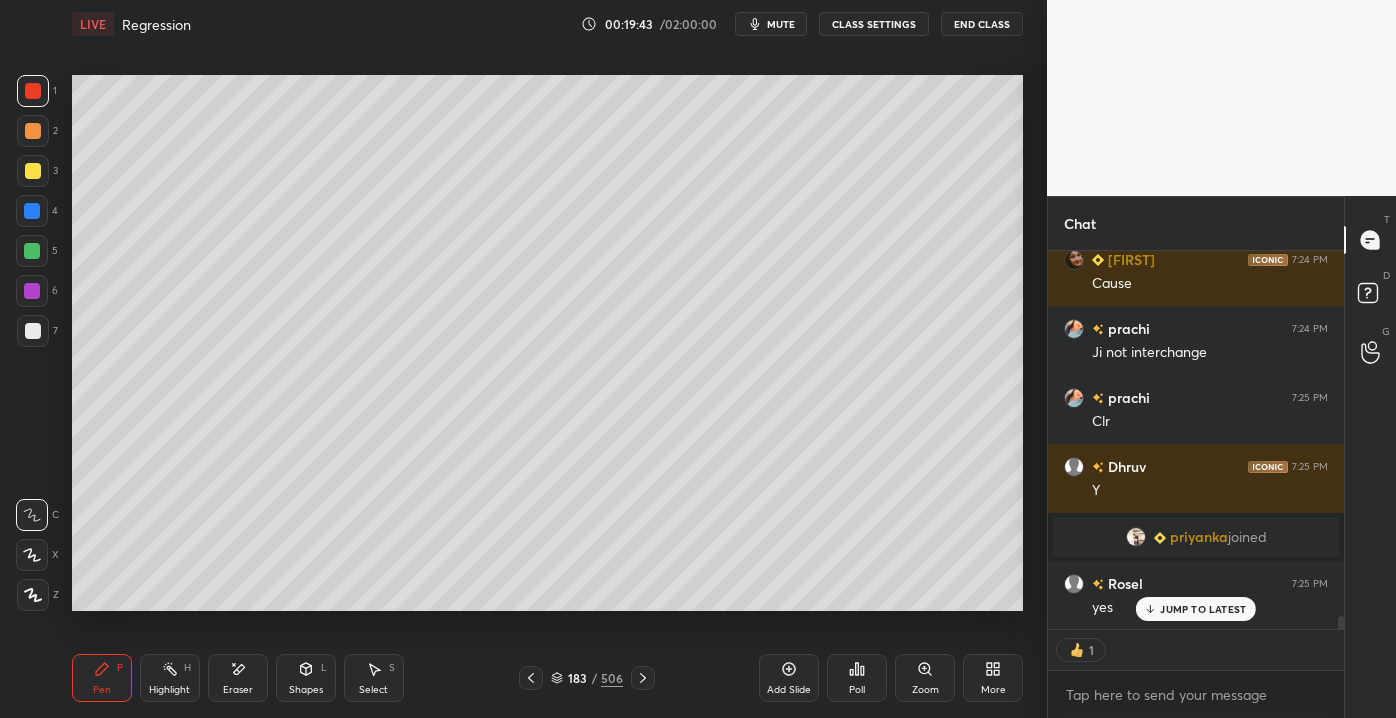 drag, startPoint x: 37, startPoint y: 165, endPoint x: 48, endPoint y: 177, distance: 16.27882 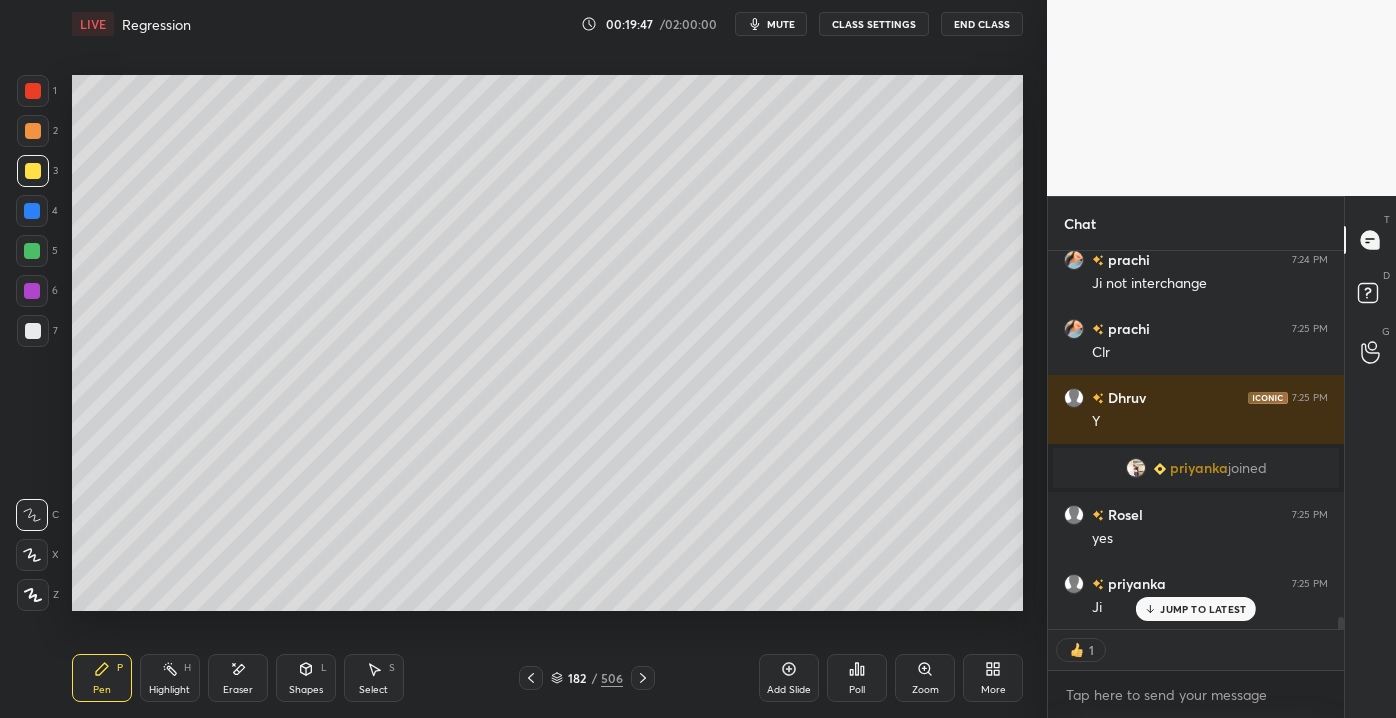 scroll, scrollTop: 11160, scrollLeft: 0, axis: vertical 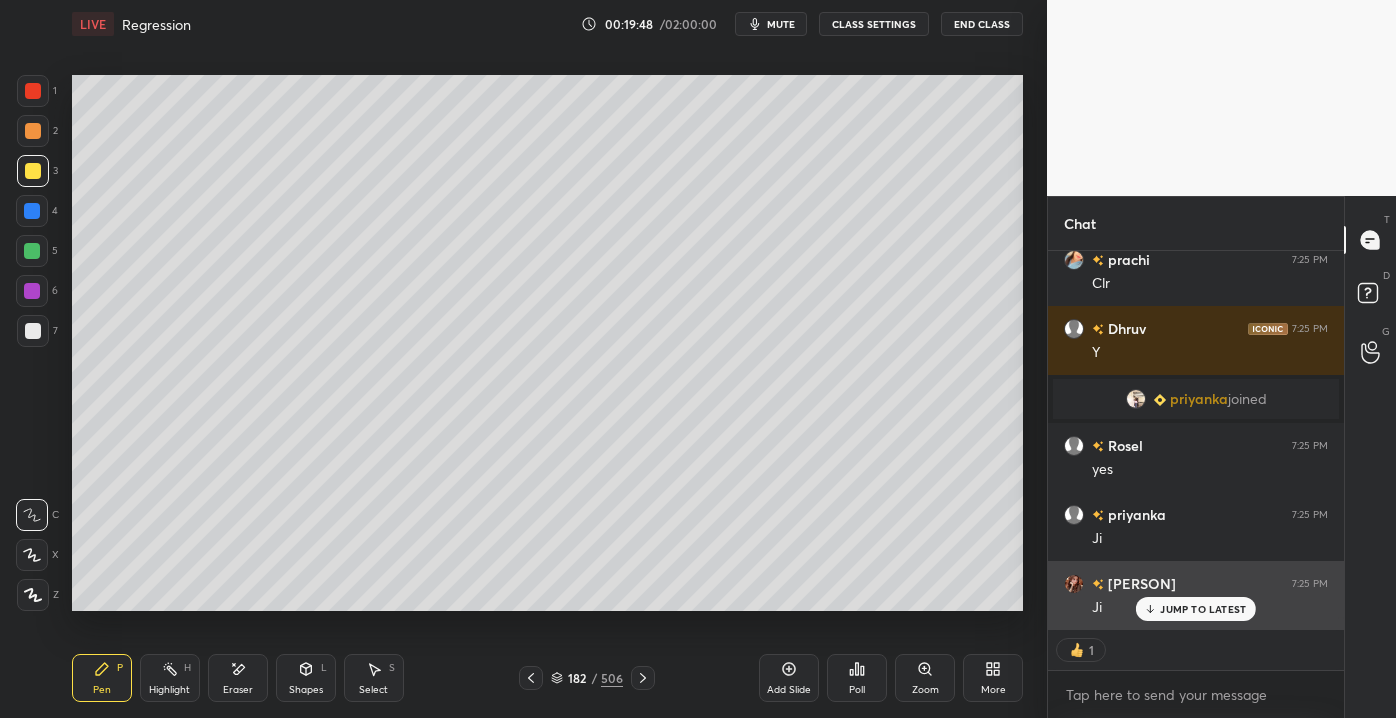 click on "srishti 7:25 PM Ji" at bounding box center [1196, 595] 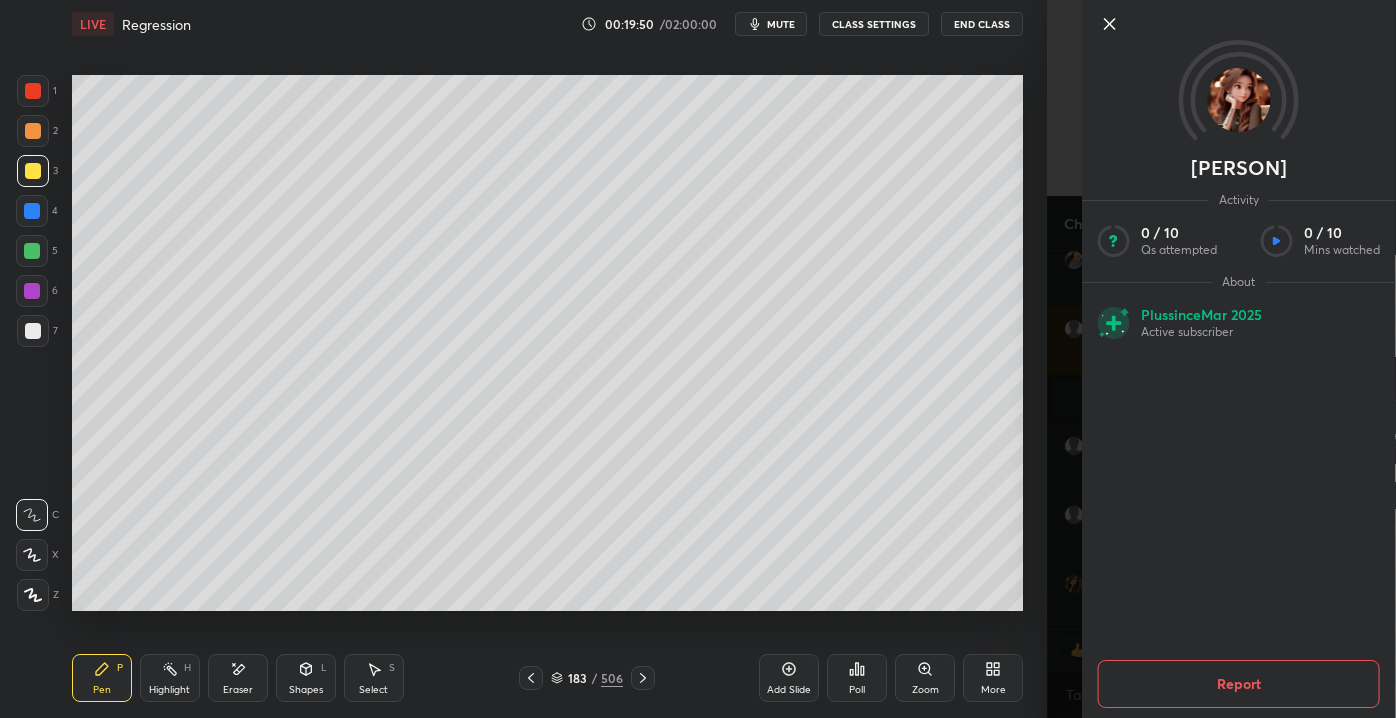 click 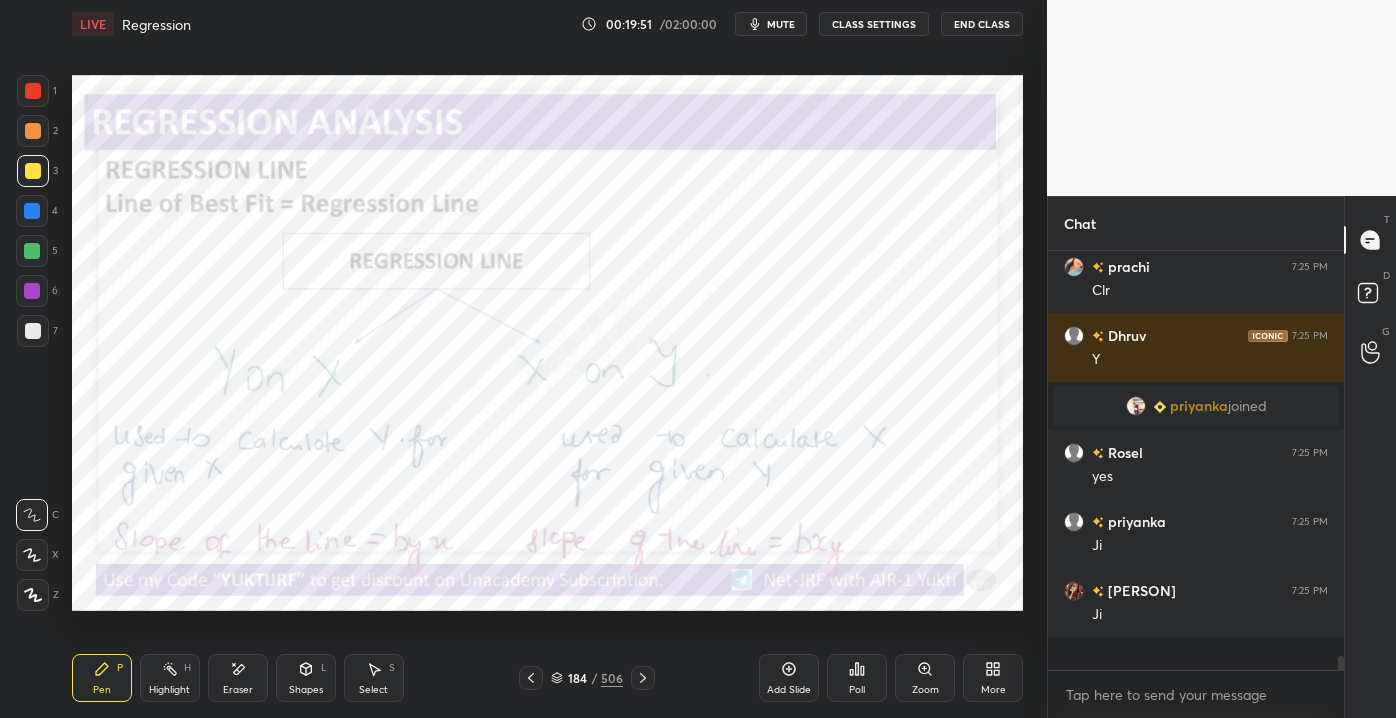 scroll, scrollTop: 7, scrollLeft: 5, axis: both 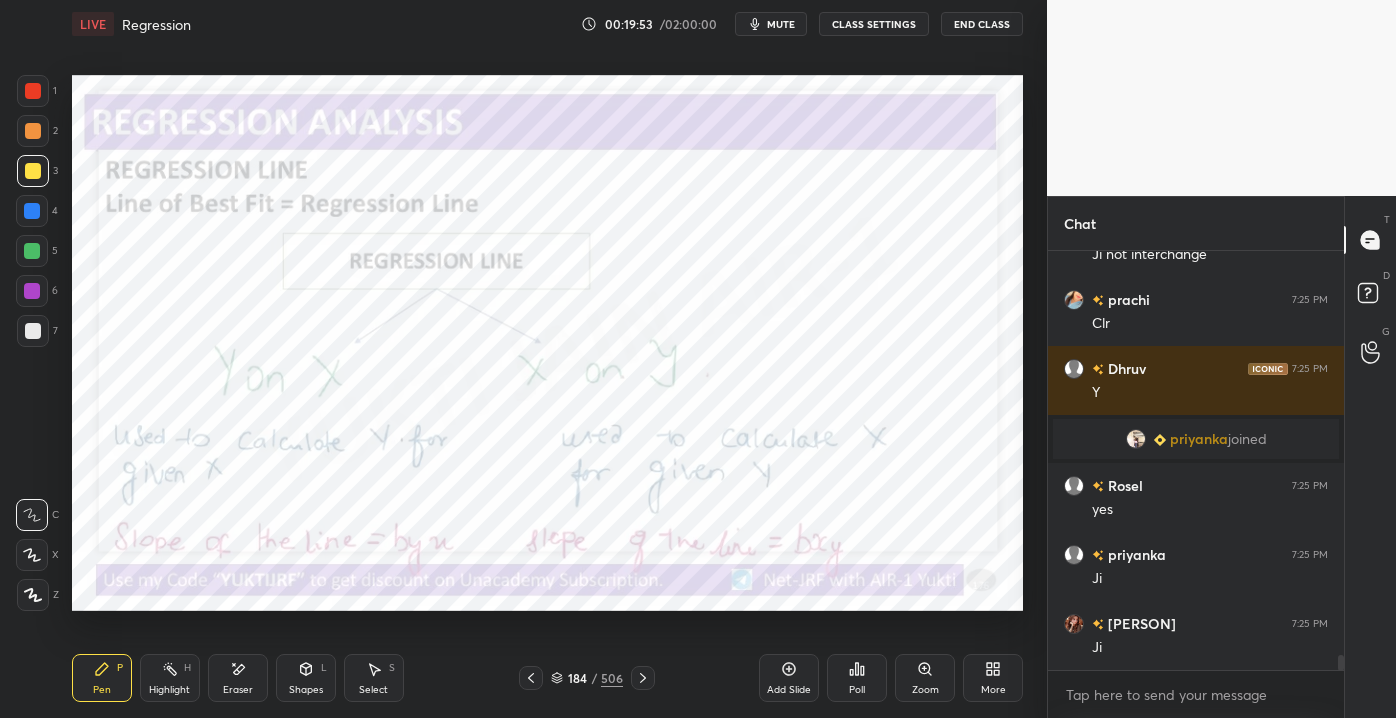 click at bounding box center (33, 91) 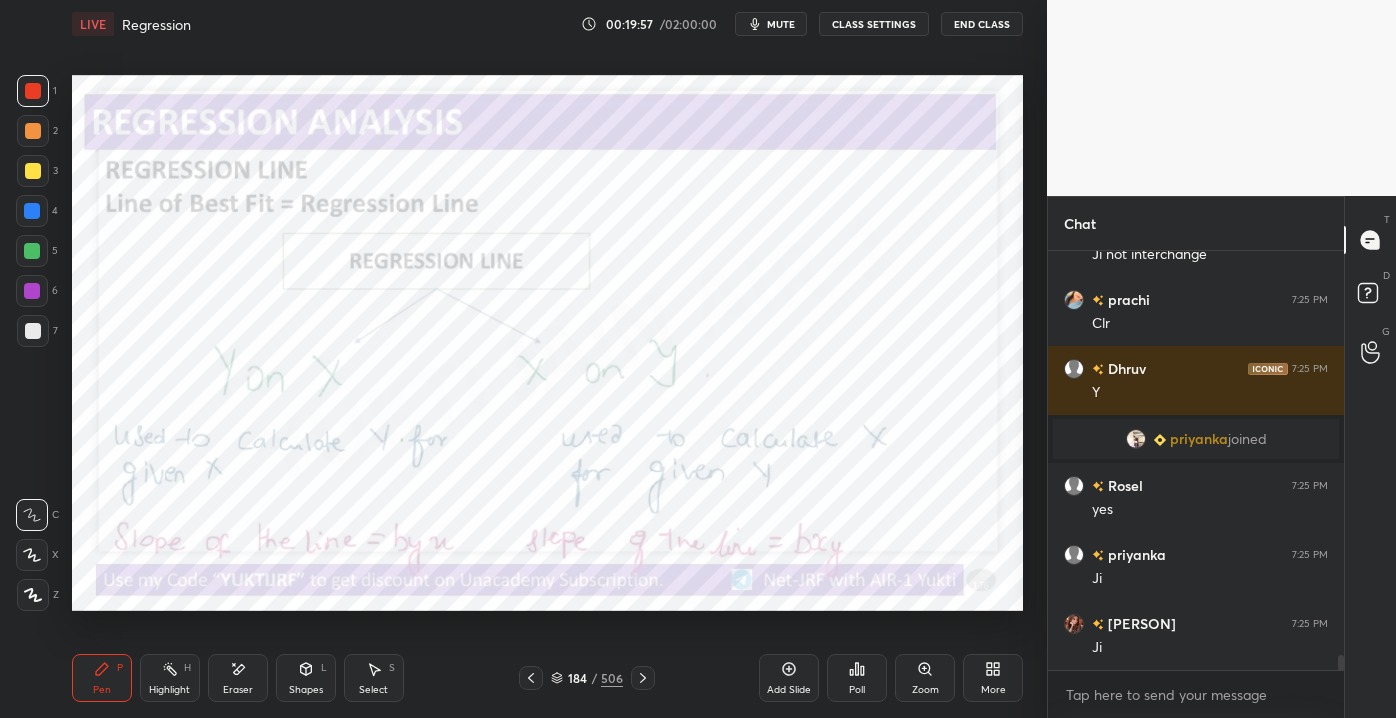 click on "Setting up your live class Poll for   secs No correct answer Start poll" at bounding box center (547, 343) 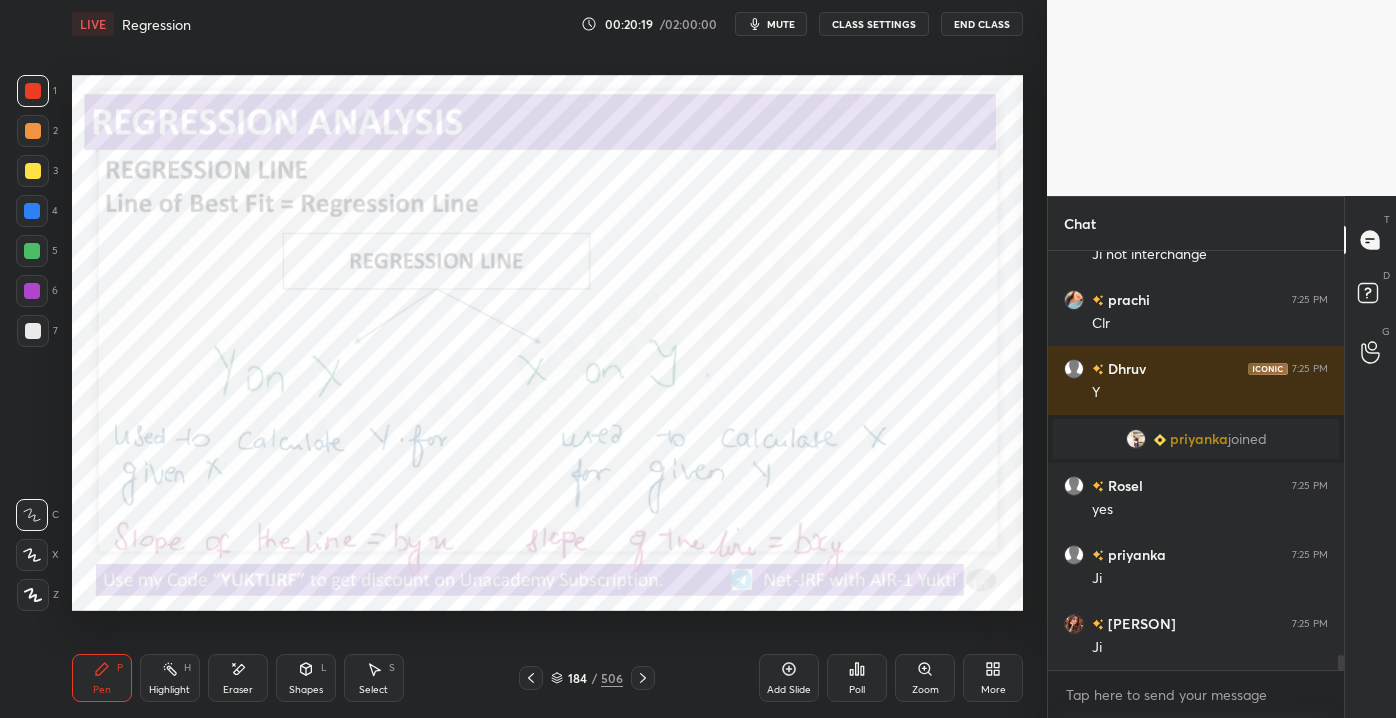 click on "Shapes L" at bounding box center (306, 678) 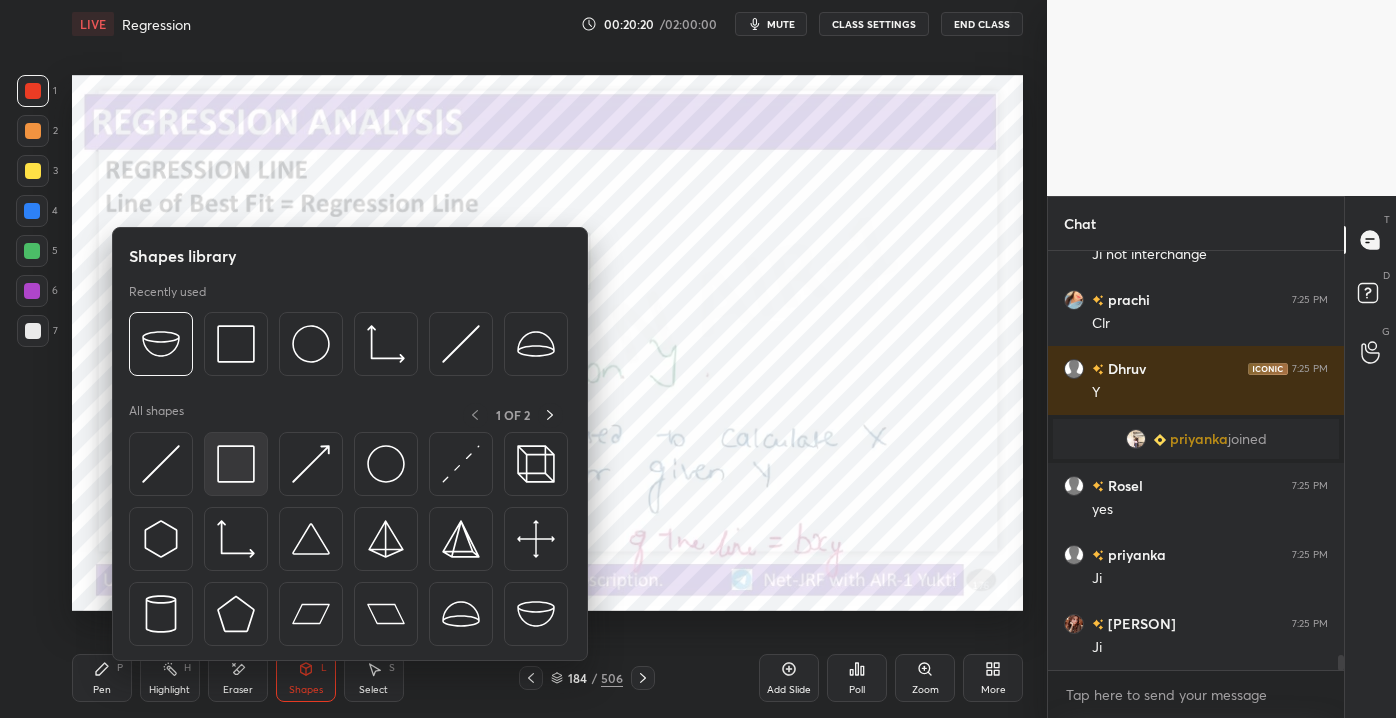 click at bounding box center [236, 464] 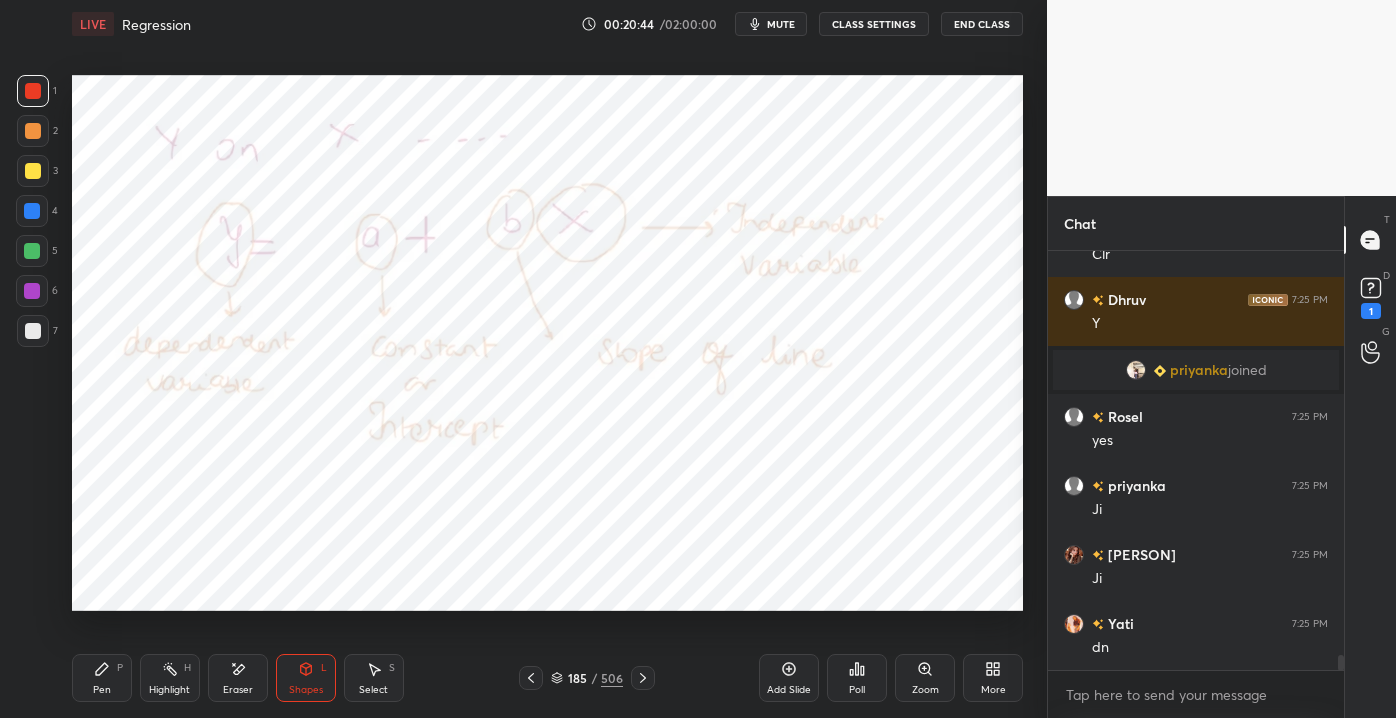 scroll, scrollTop: 11274, scrollLeft: 0, axis: vertical 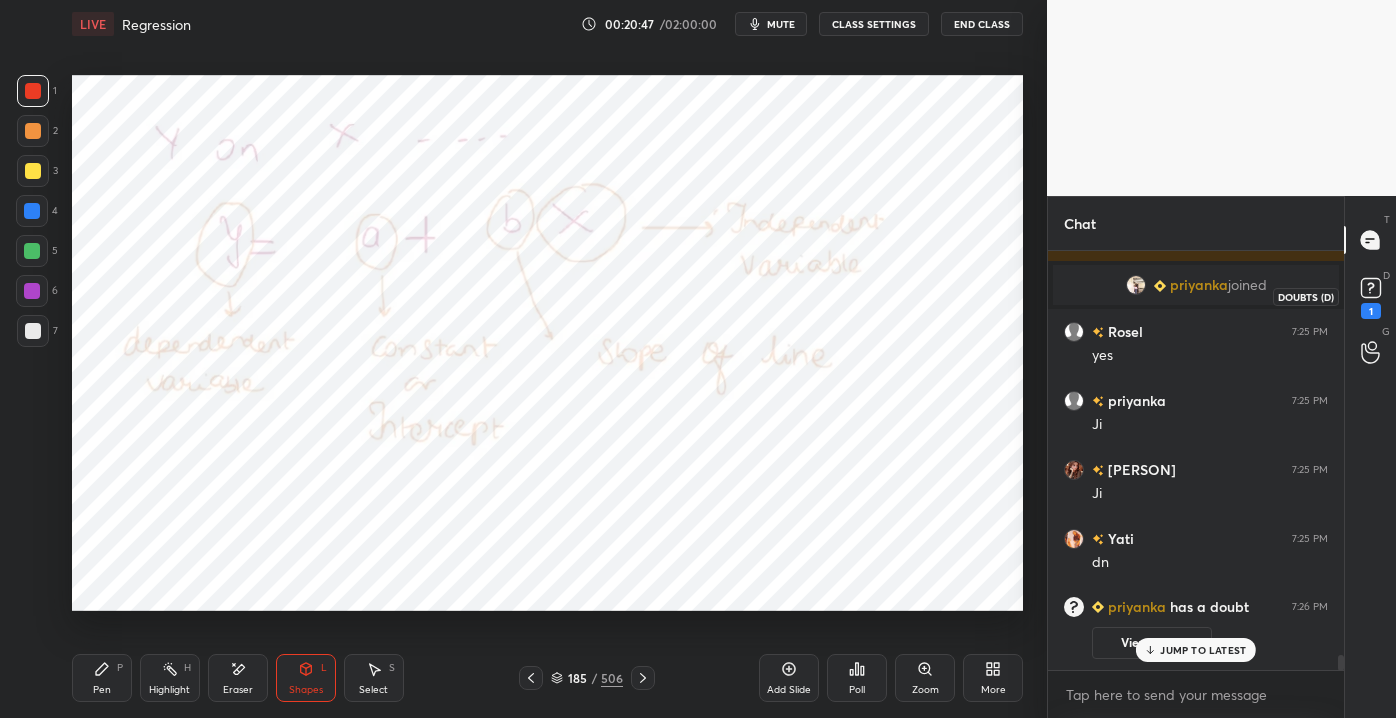 click 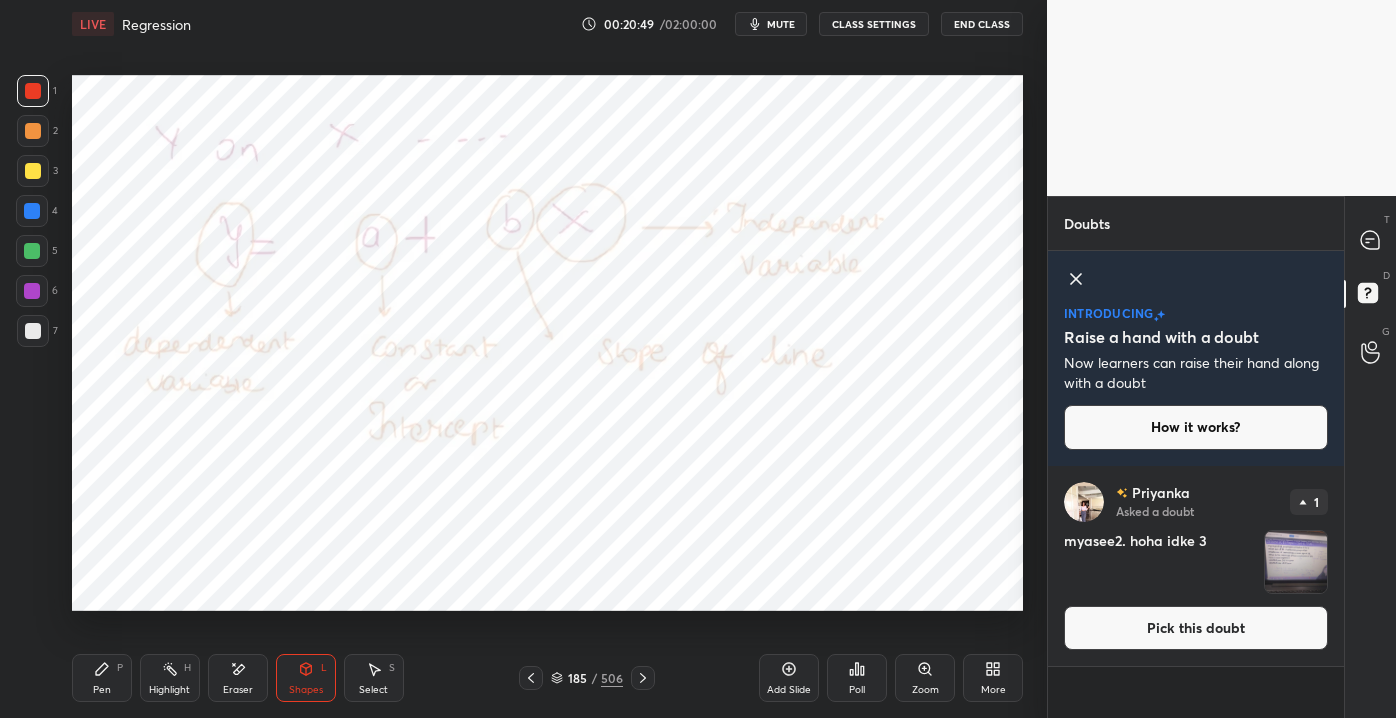 click on "Pick this doubt" at bounding box center (1196, 628) 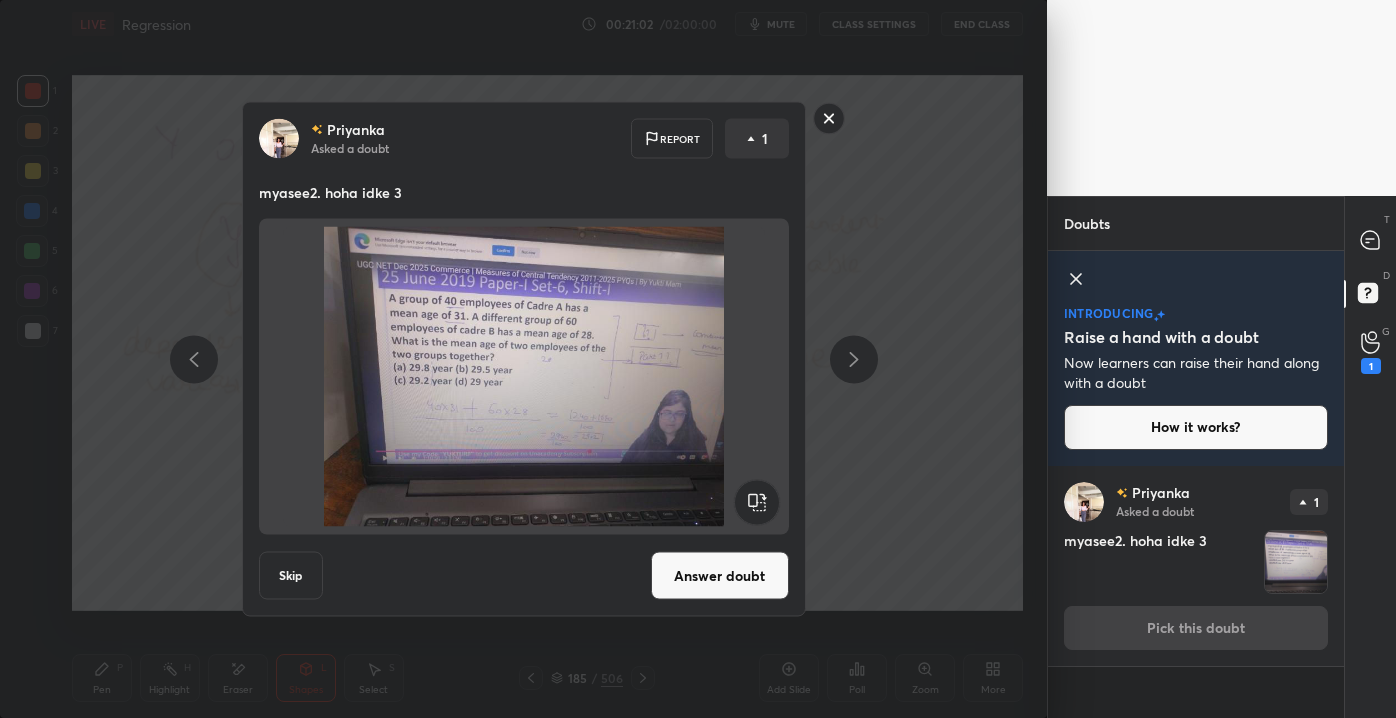 click on "Answer doubt" at bounding box center [720, 576] 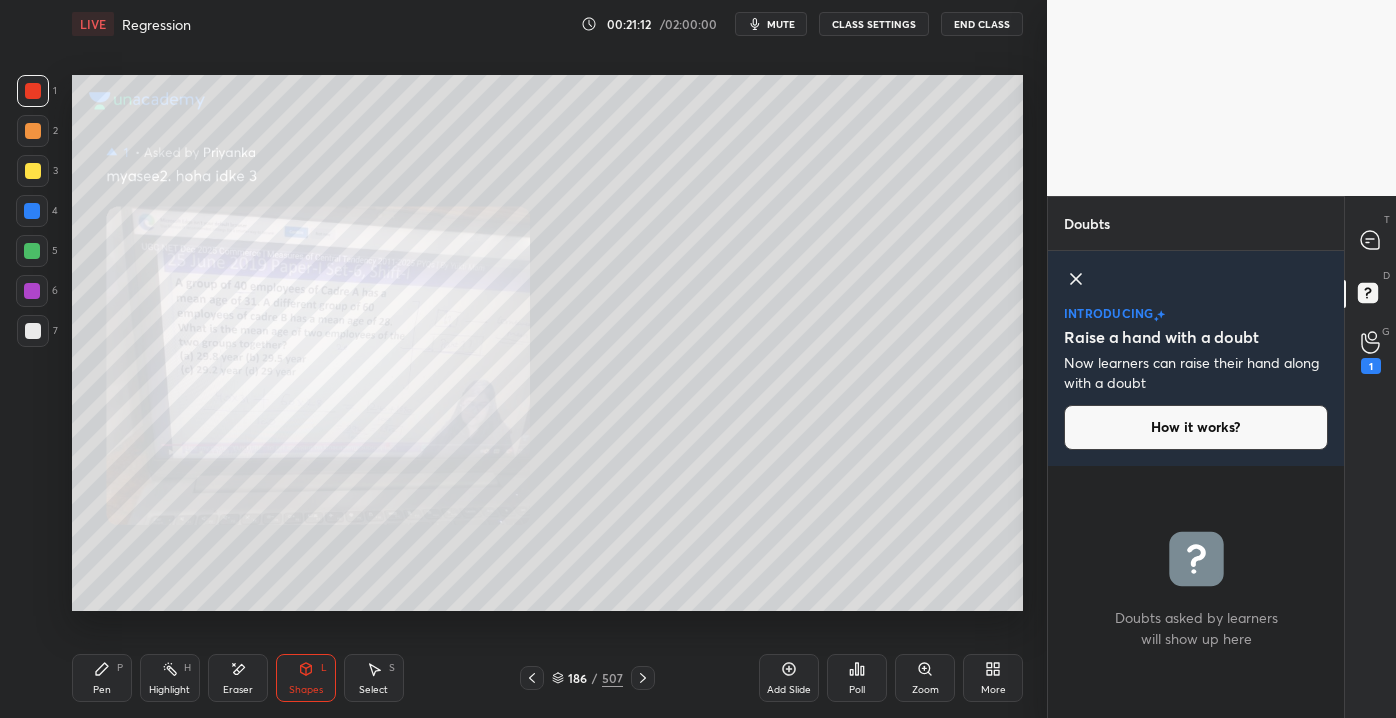 click on "Zoom" at bounding box center (925, 690) 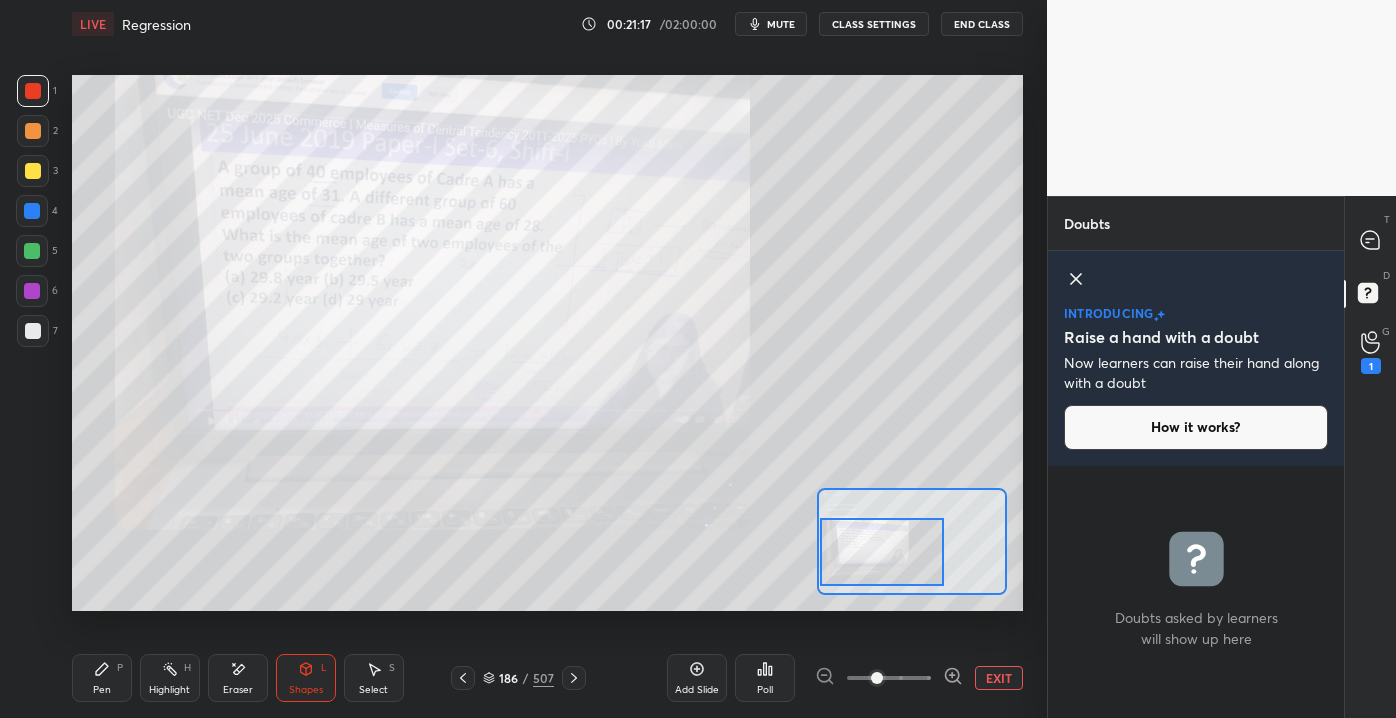 drag, startPoint x: 871, startPoint y: 550, endPoint x: 840, endPoint y: 524, distance: 40.459858 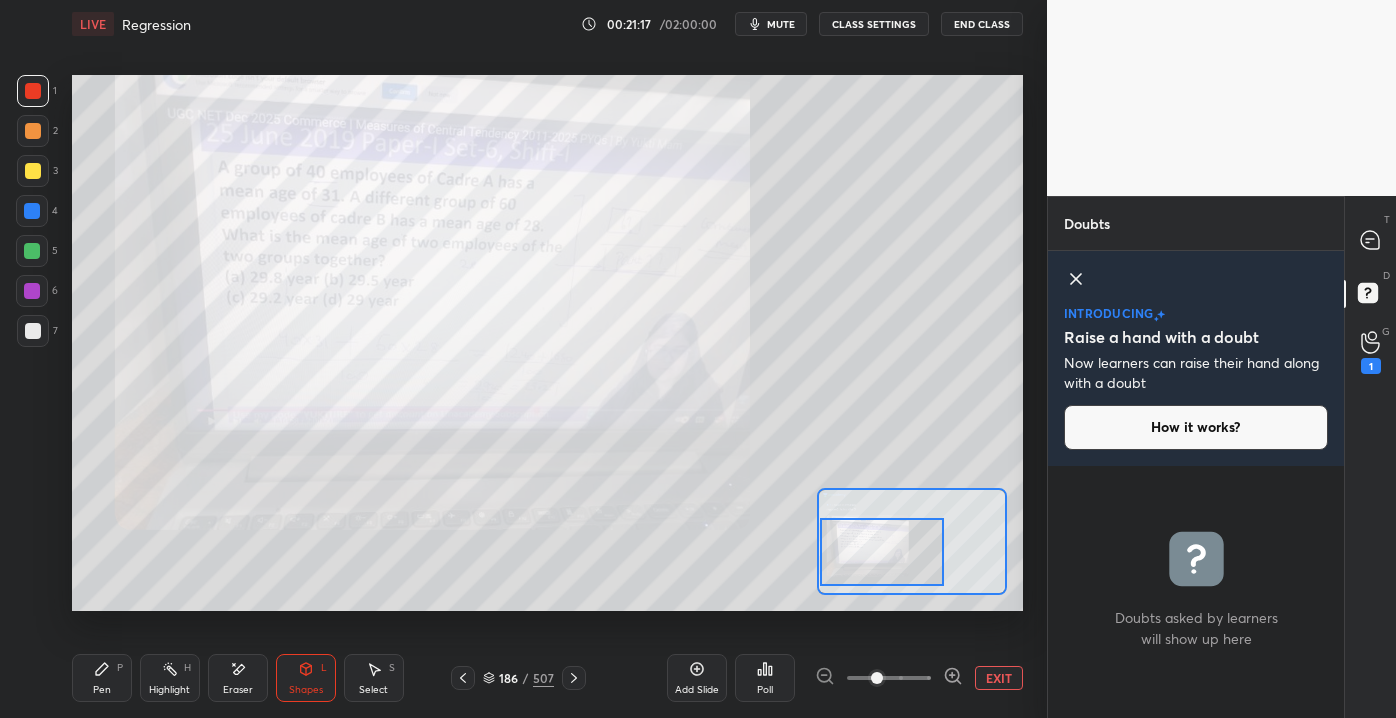 click at bounding box center (882, 552) 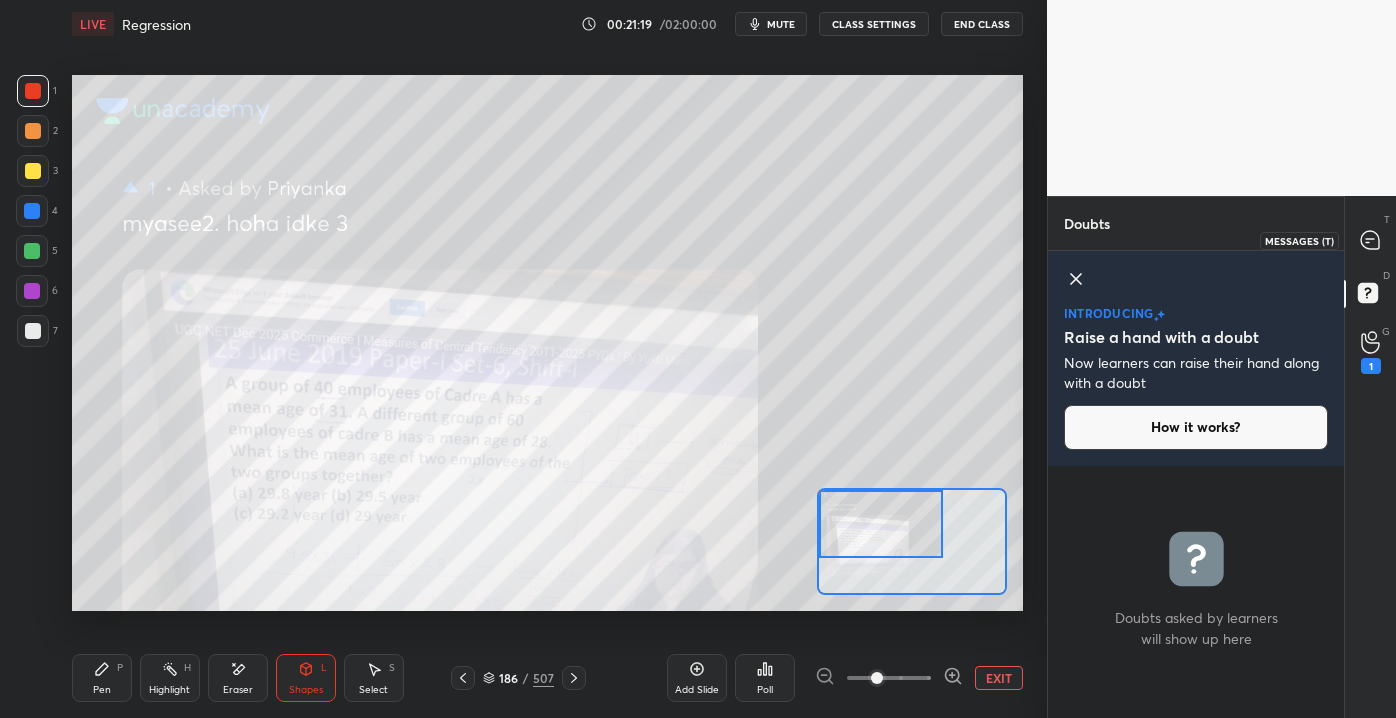 click 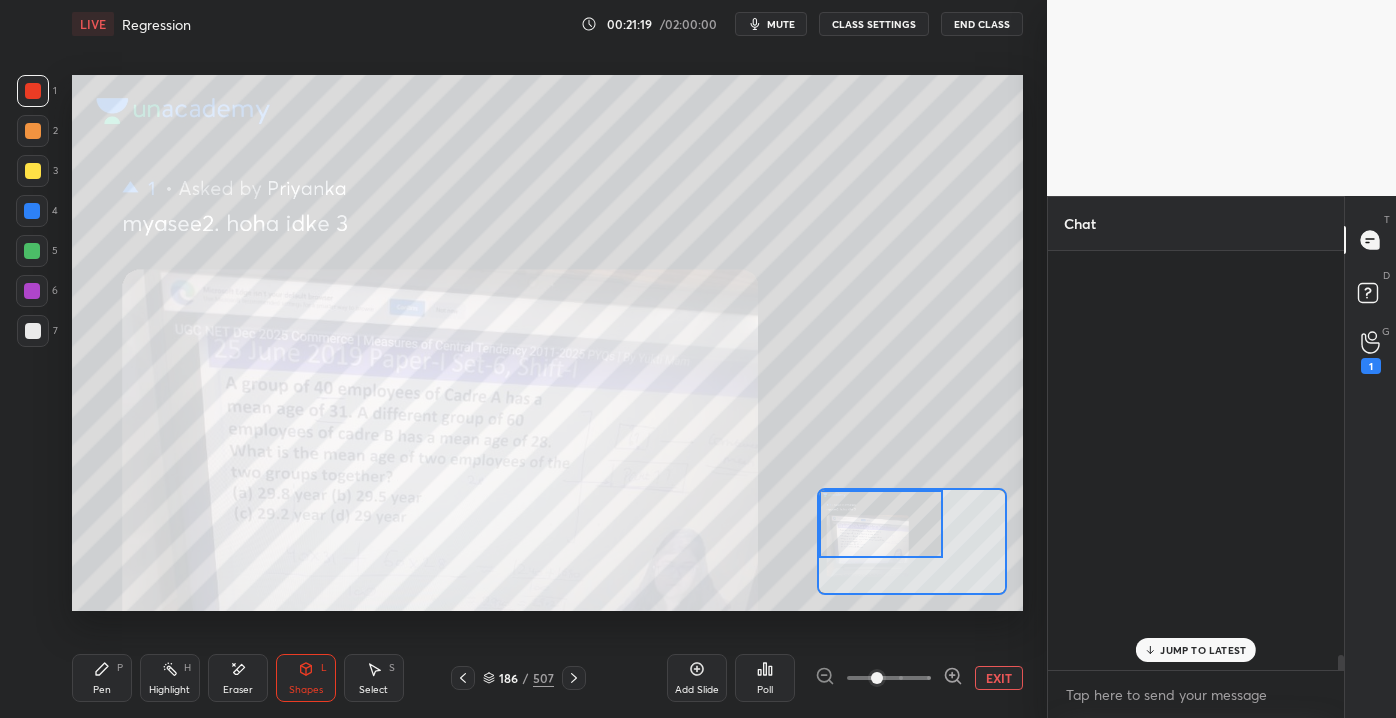 scroll, scrollTop: 11428, scrollLeft: 0, axis: vertical 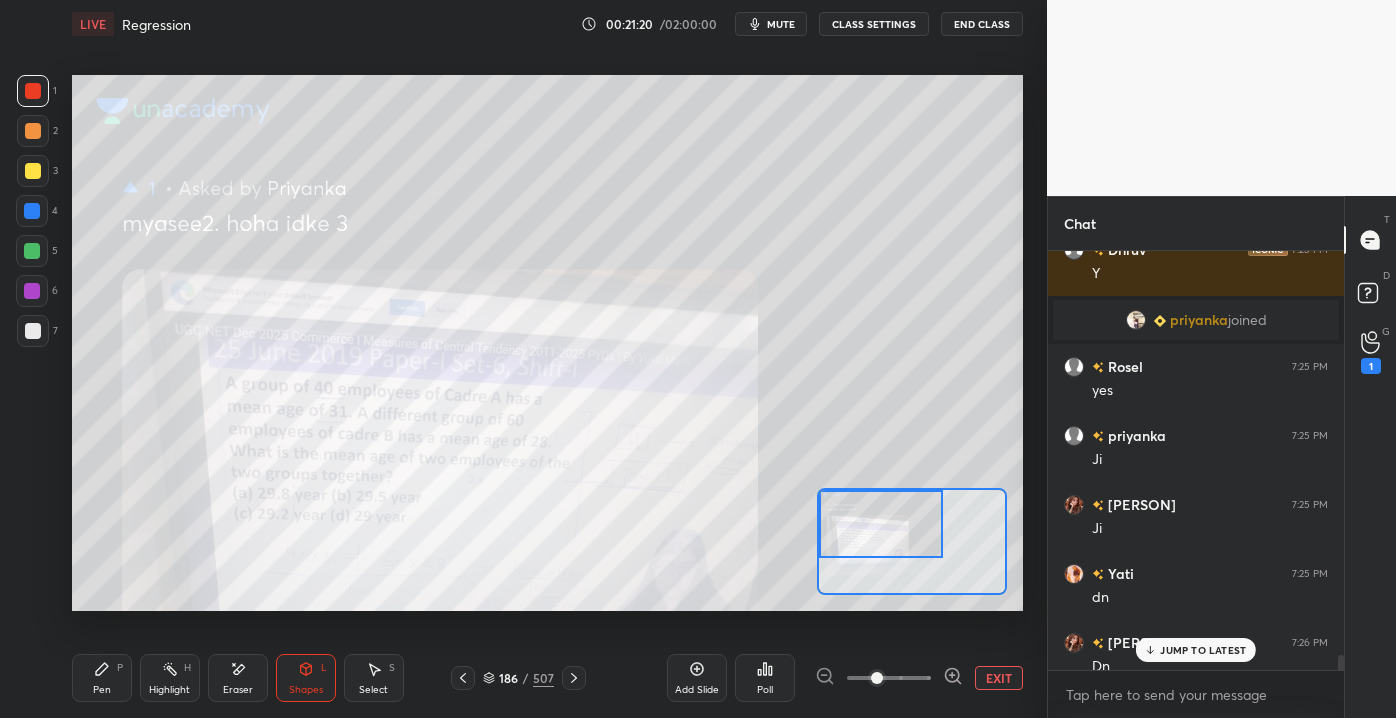 click on "JUMP TO LATEST" at bounding box center [1196, 650] 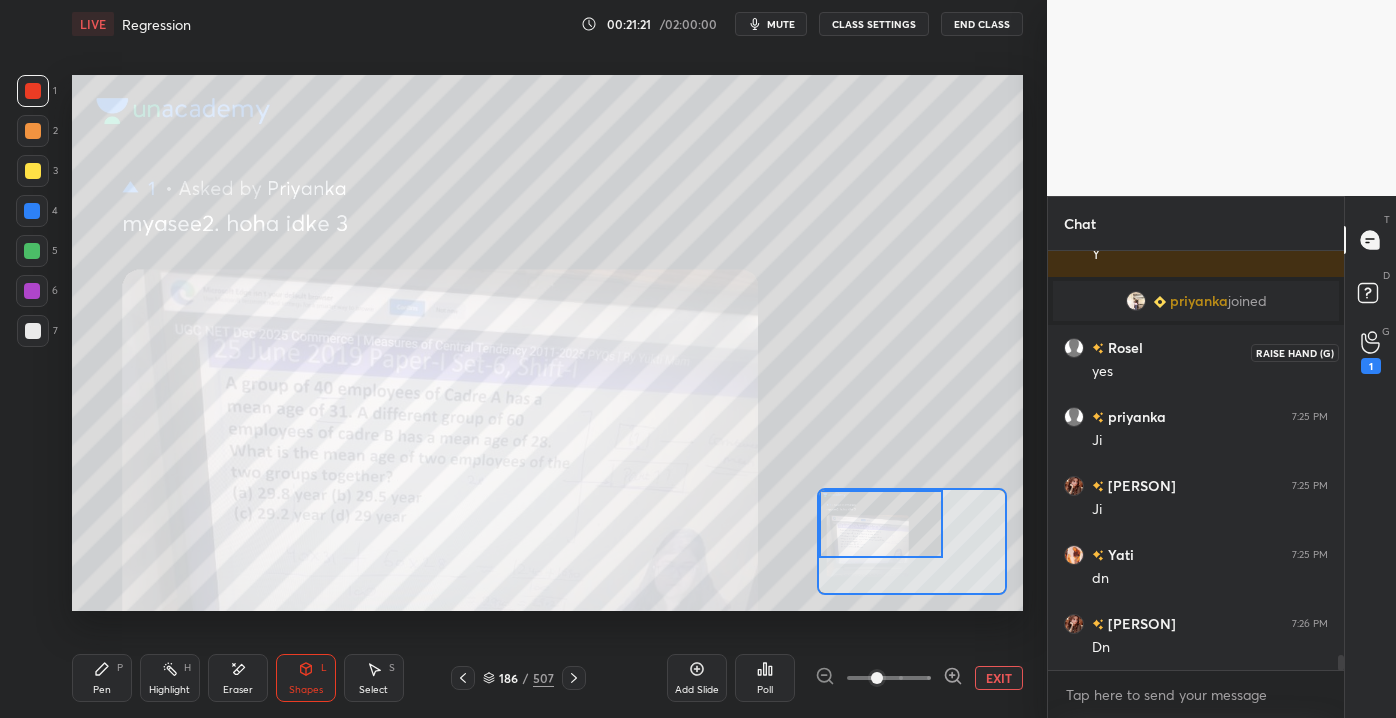 click on "1" at bounding box center [1371, 352] 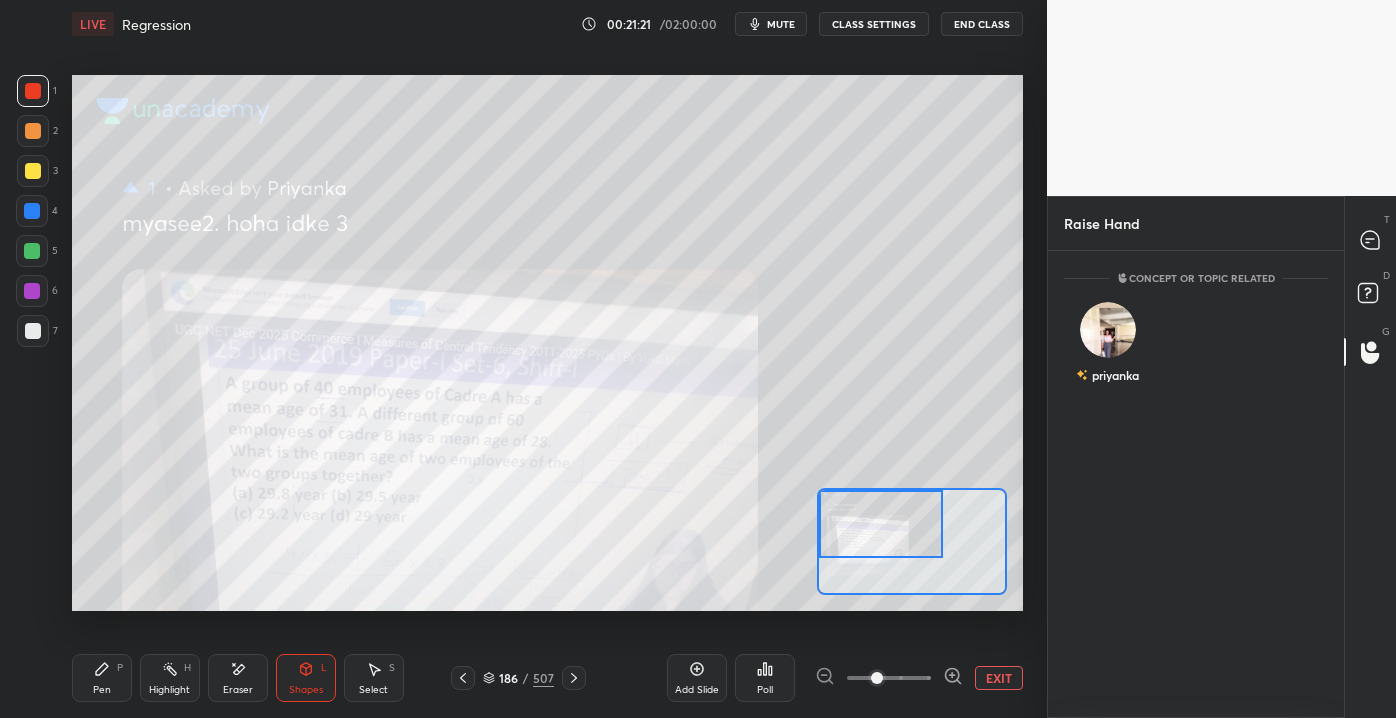 scroll, scrollTop: 461, scrollLeft: 290, axis: both 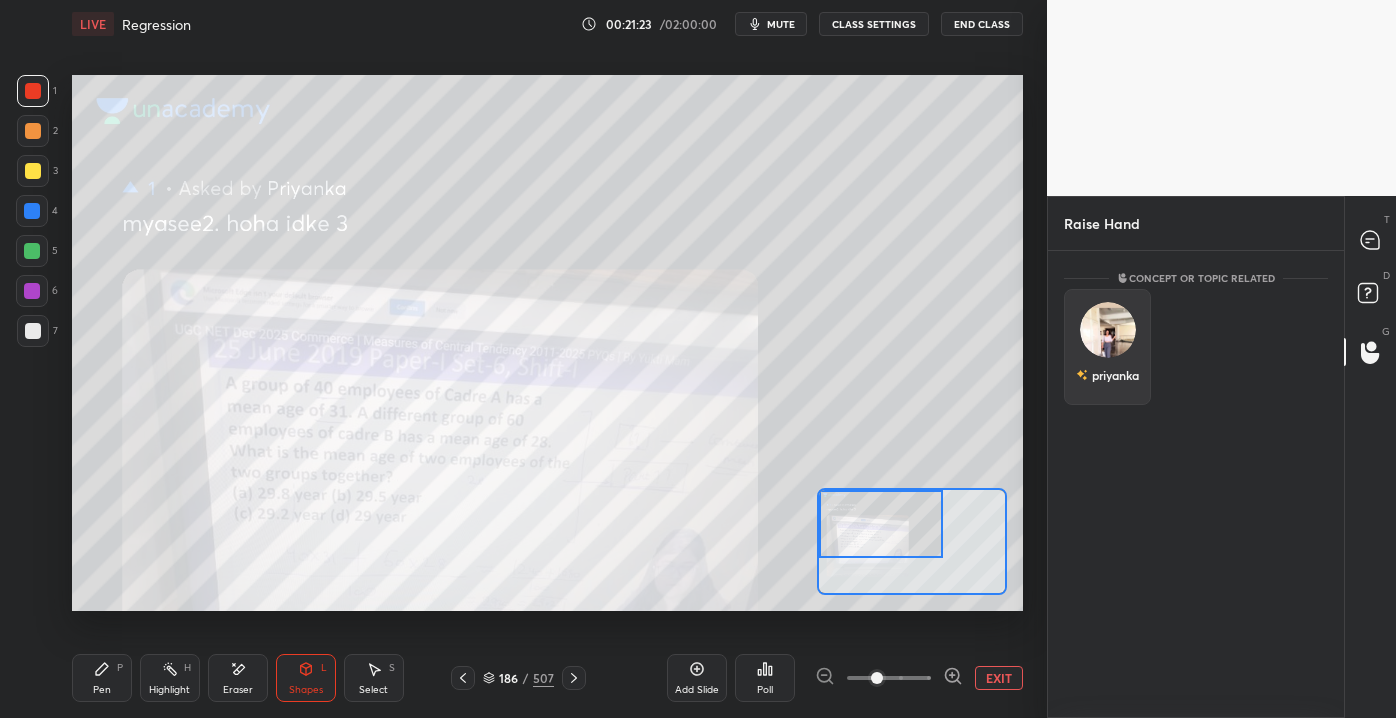 click on "priyanka" at bounding box center [1107, 347] 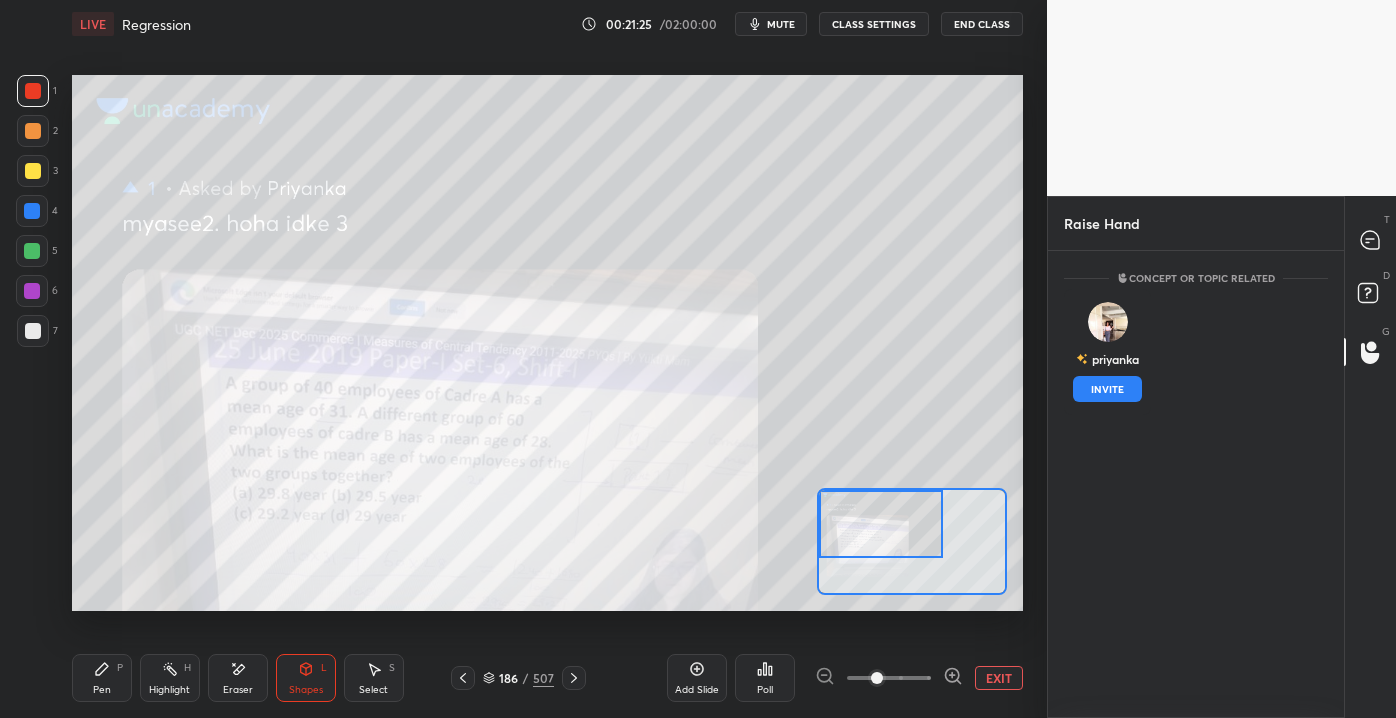 click on "Add Slide Poll EXIT" at bounding box center (845, 678) 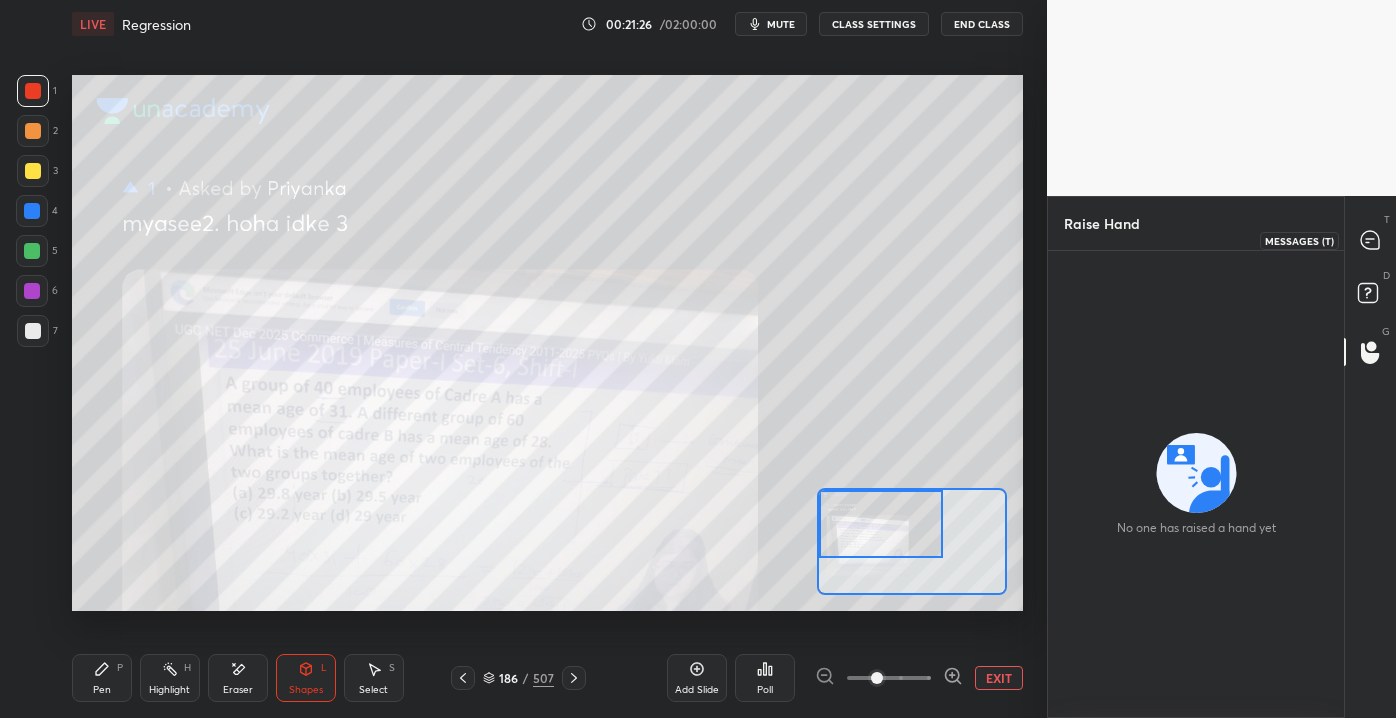 click 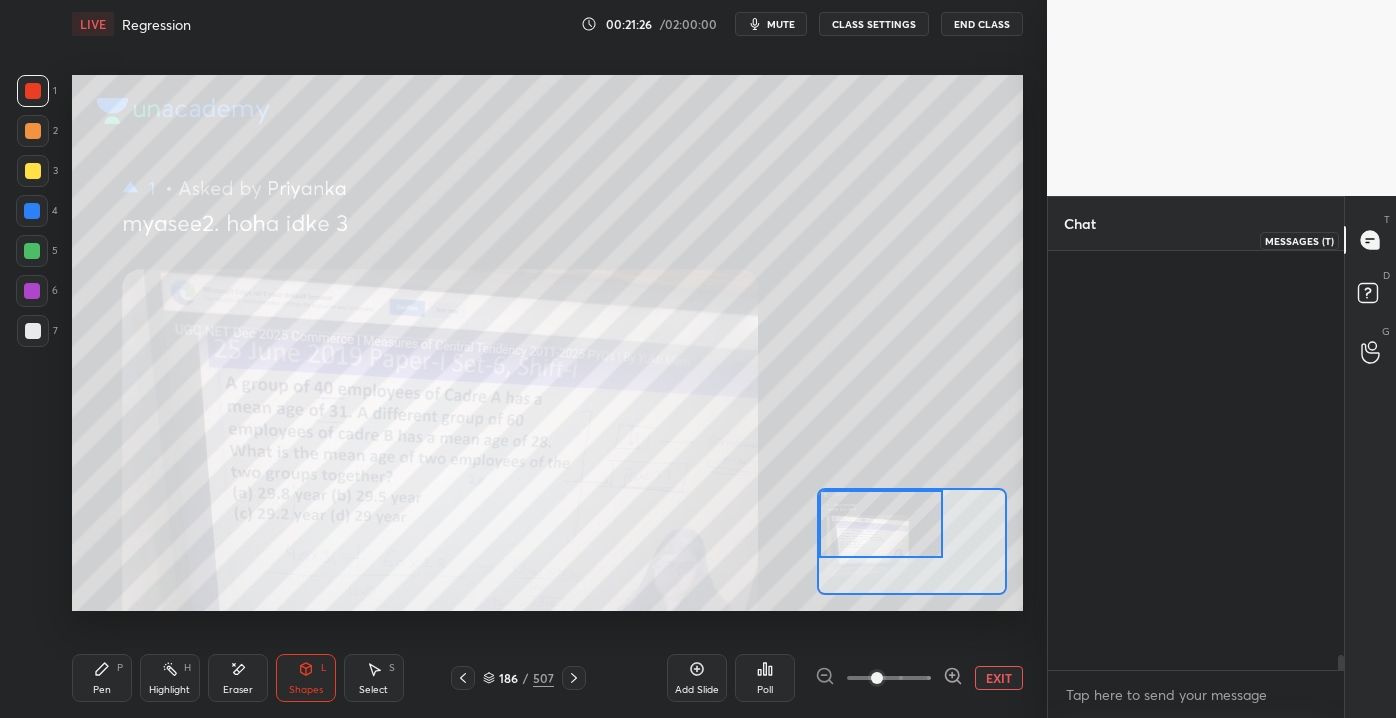 scroll, scrollTop: 11447, scrollLeft: 0, axis: vertical 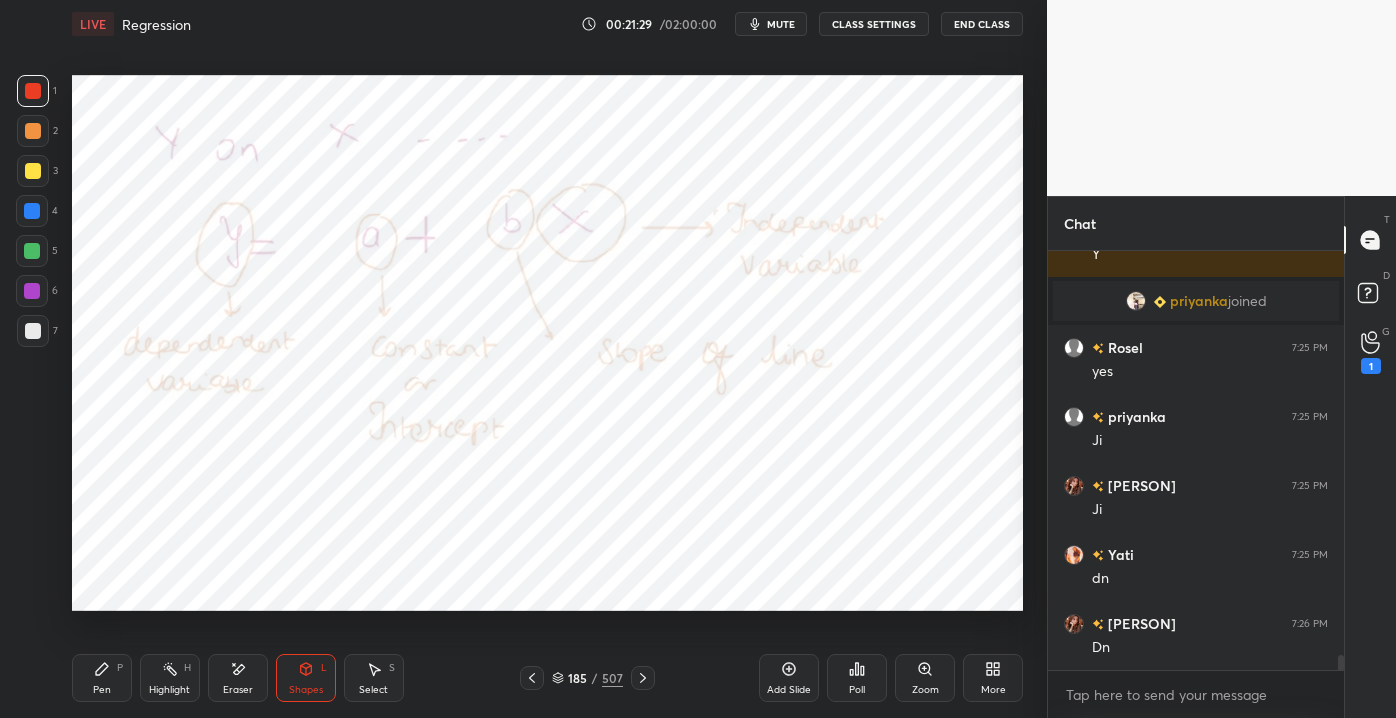 click at bounding box center [33, 91] 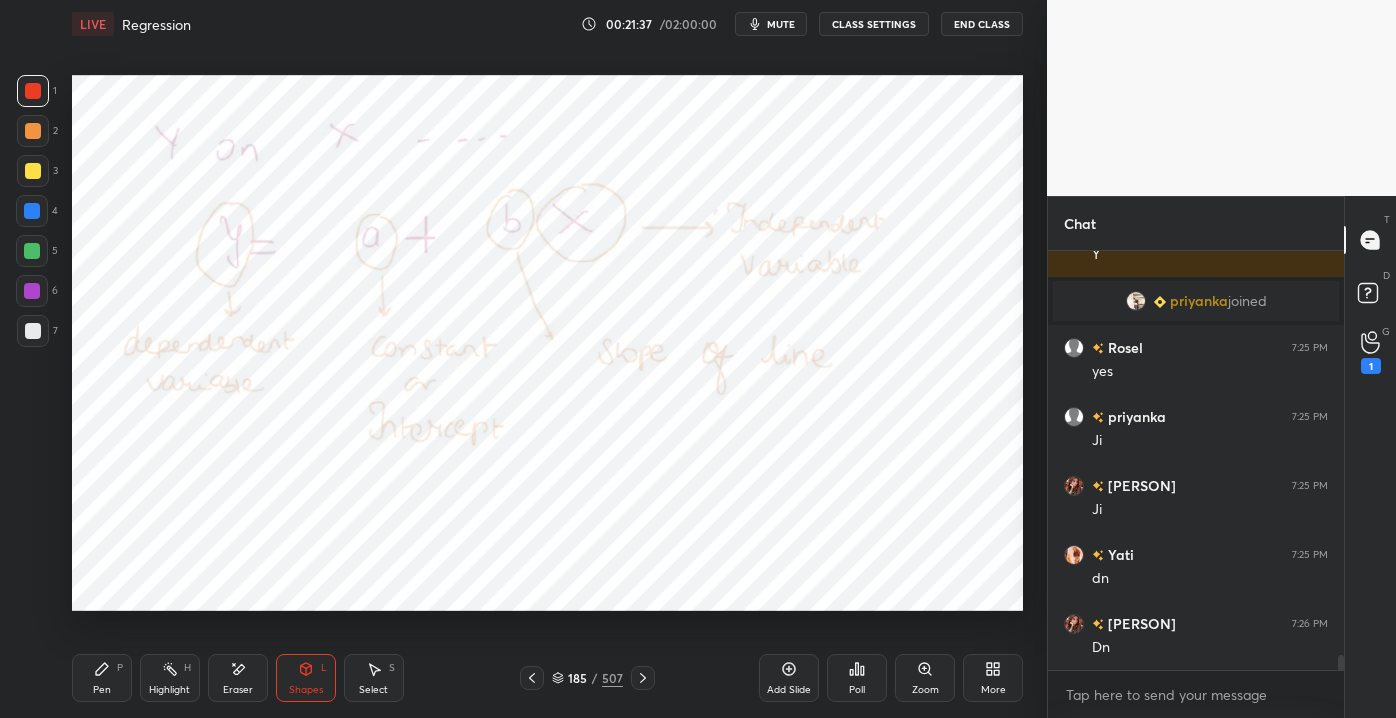 click at bounding box center (33, 91) 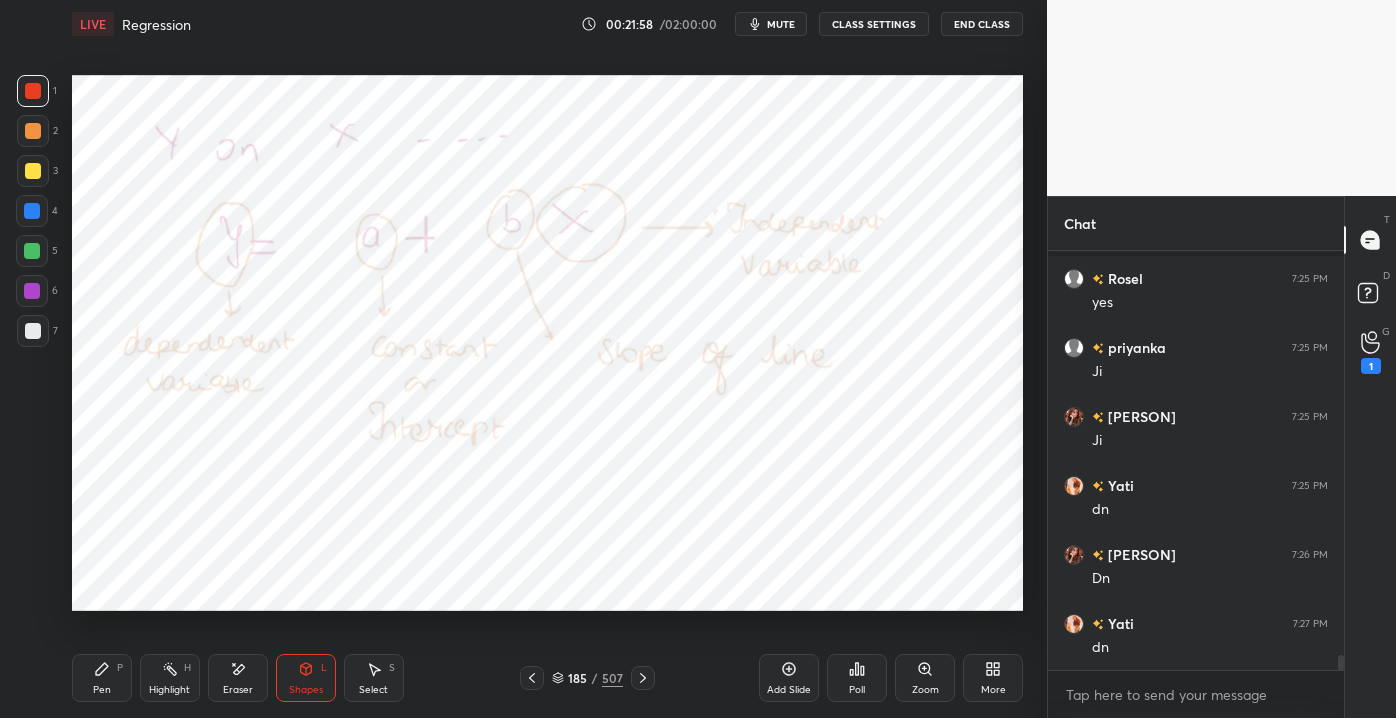 scroll, scrollTop: 11584, scrollLeft: 0, axis: vertical 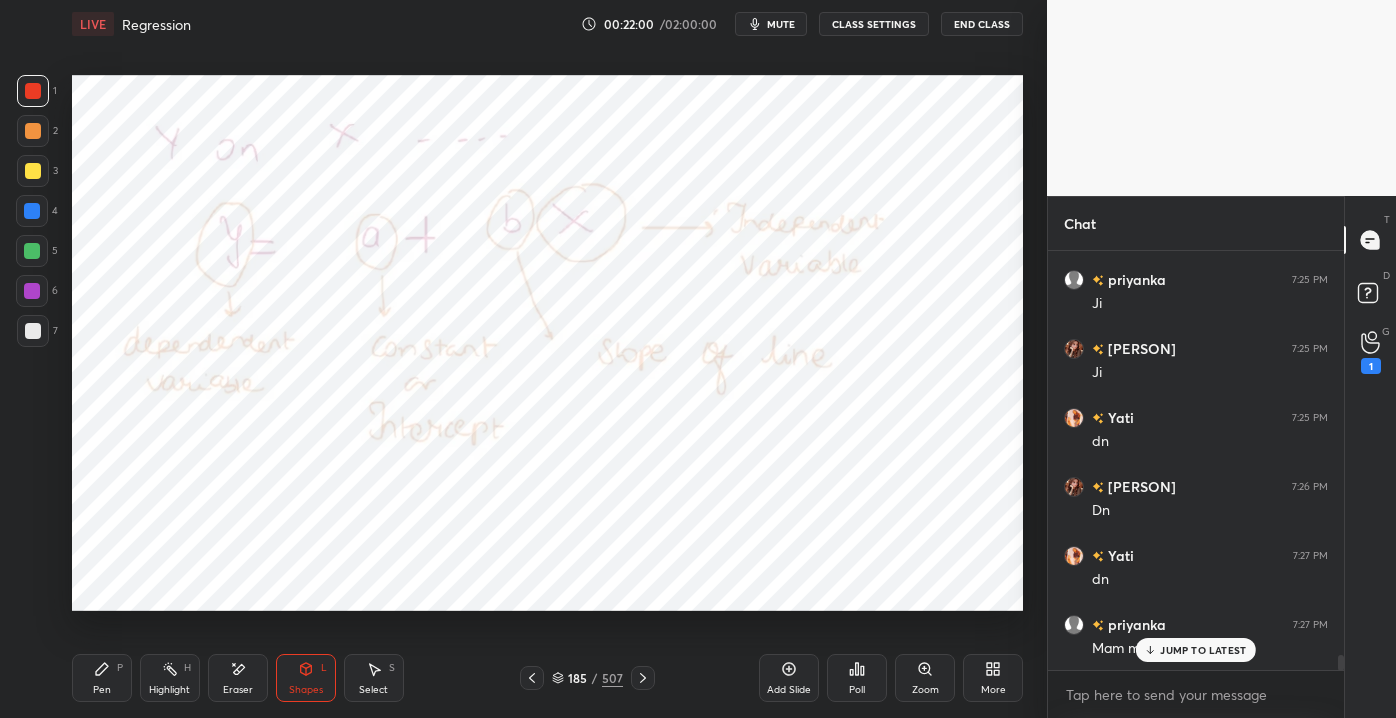 click at bounding box center (33, 91) 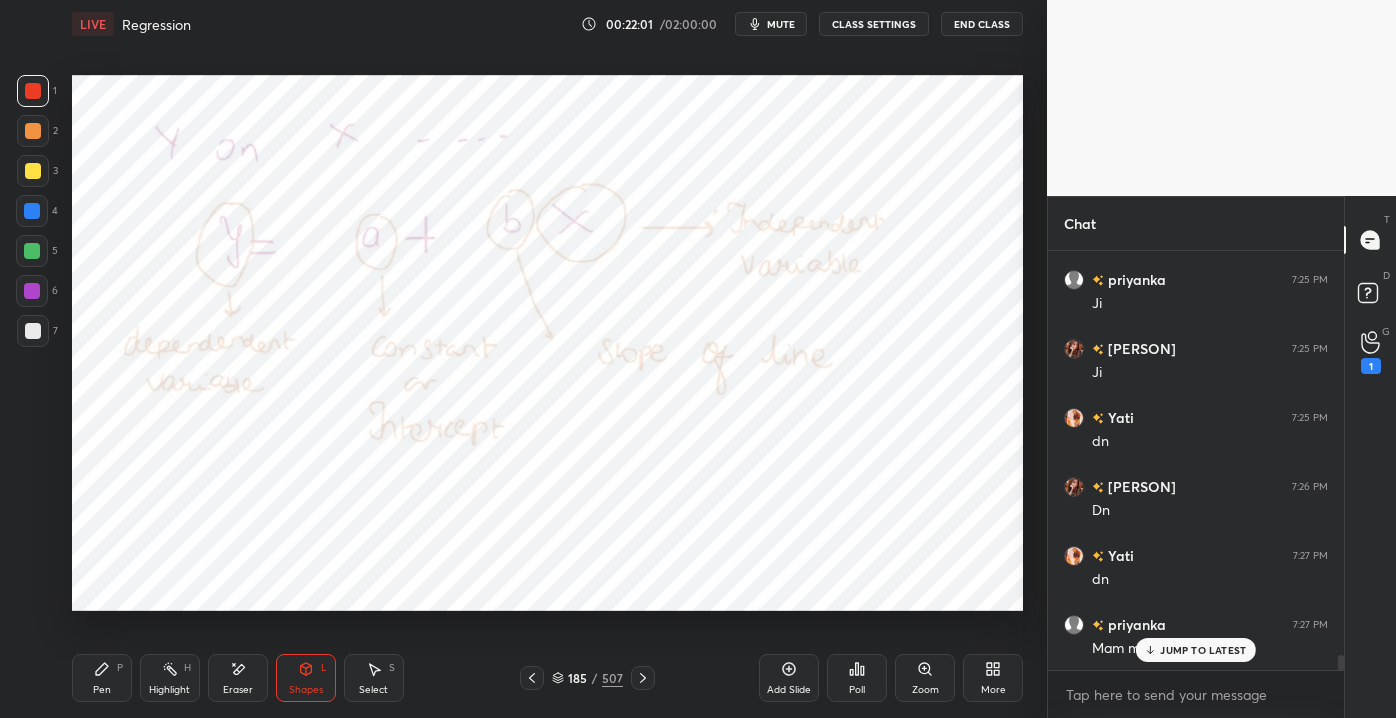 click on "JUMP TO LATEST" at bounding box center [1203, 650] 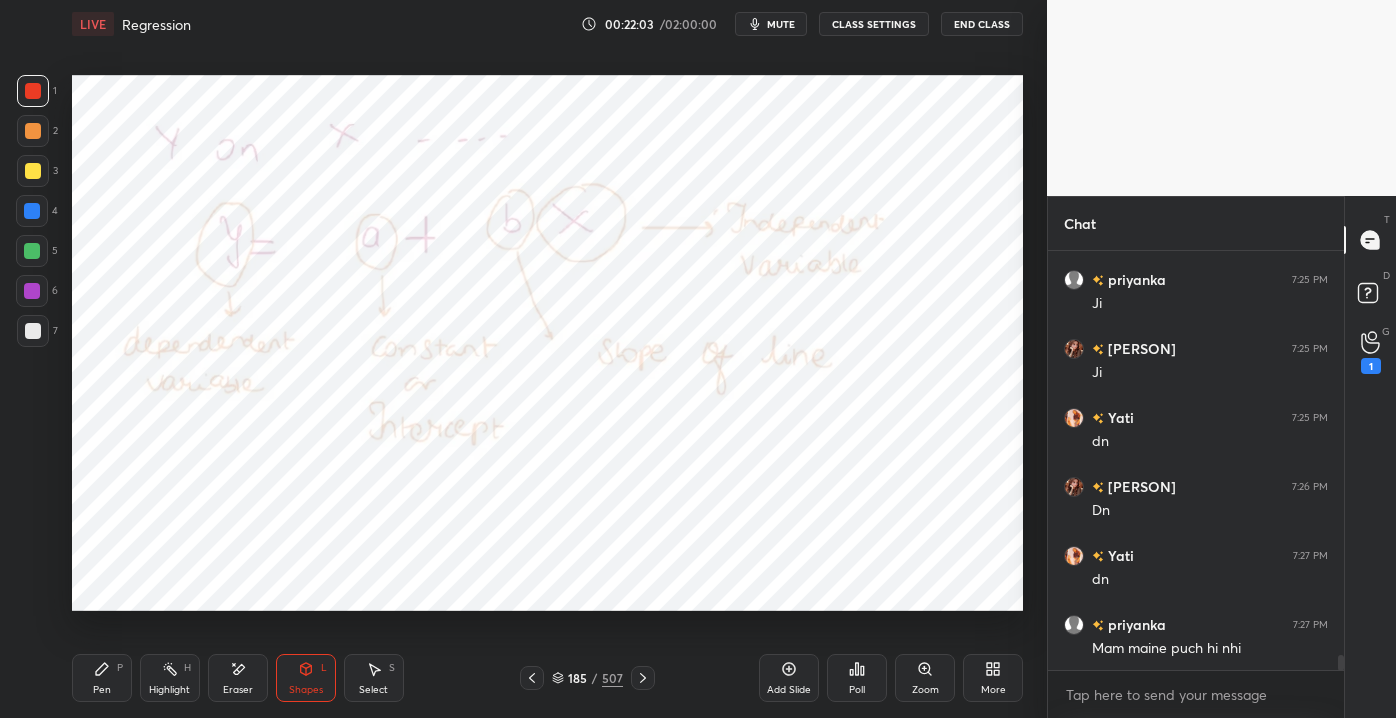 click on "Pen" at bounding box center (102, 690) 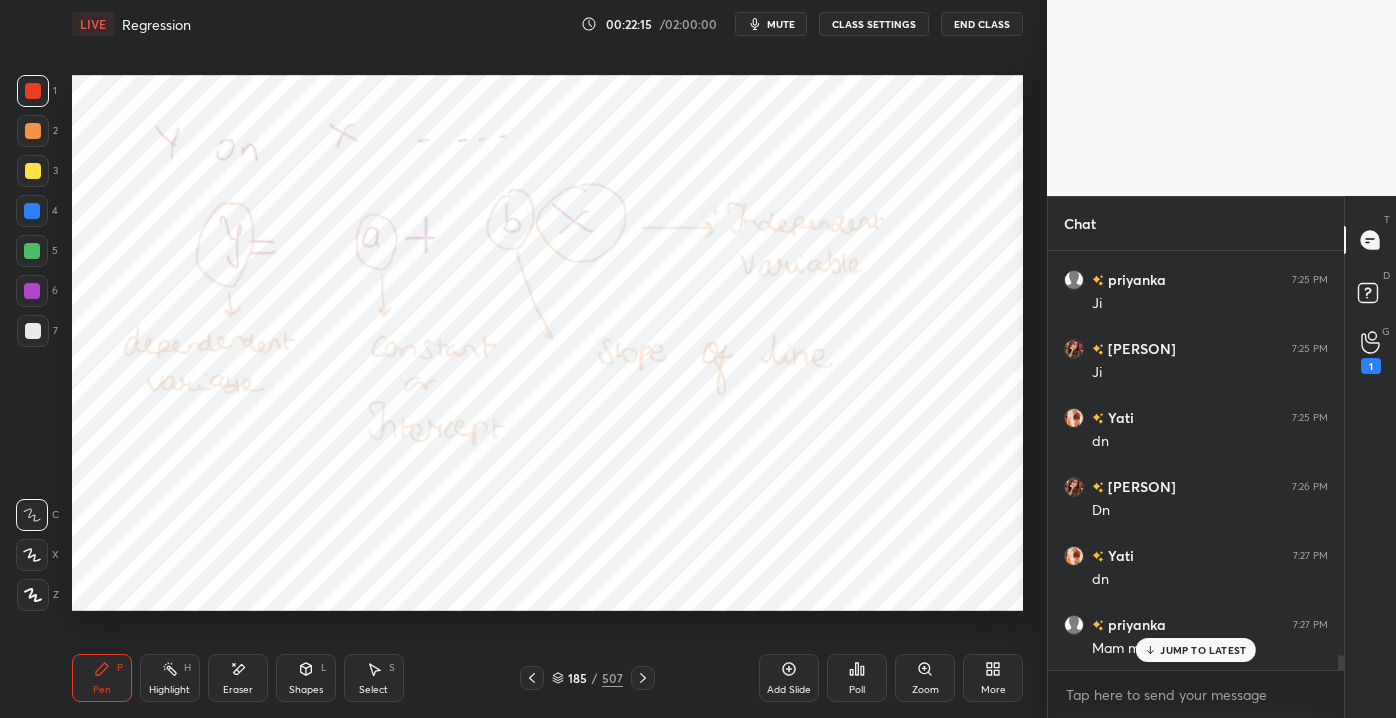 scroll, scrollTop: 11653, scrollLeft: 0, axis: vertical 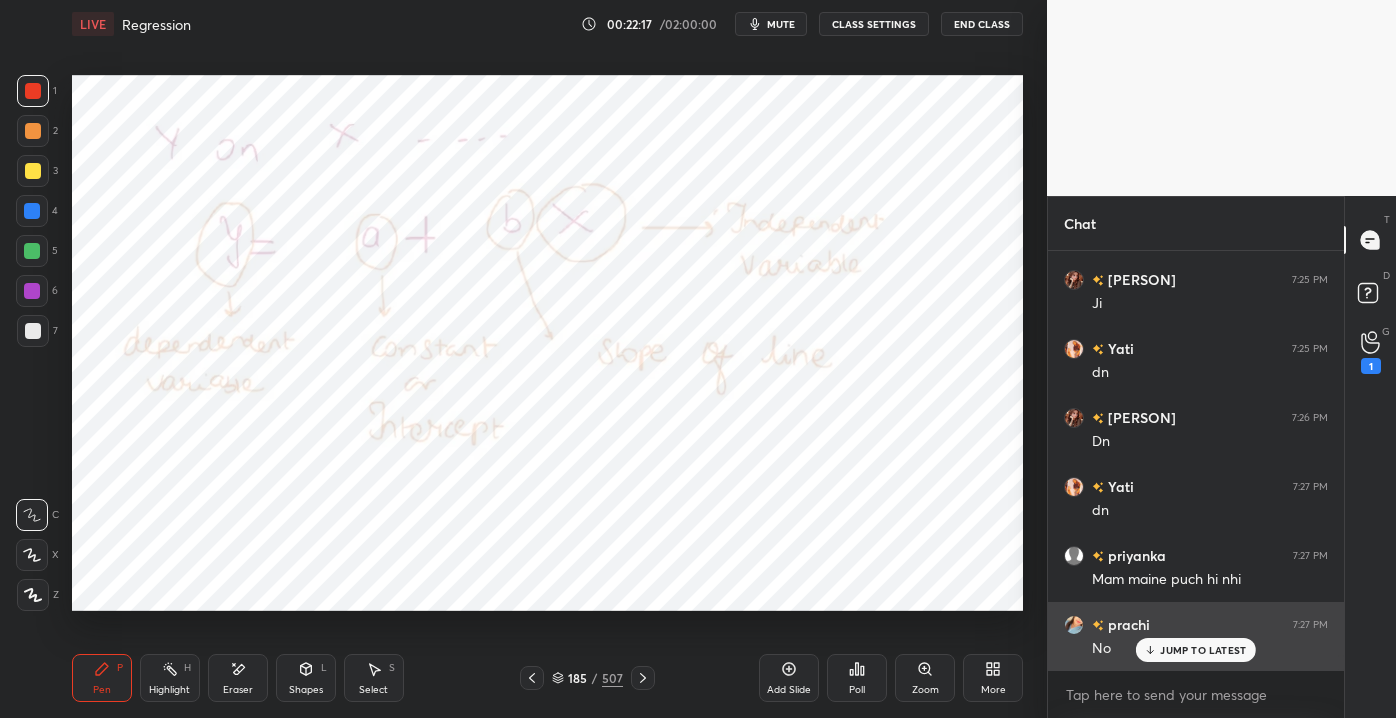 click on "JUMP TO LATEST" at bounding box center (1196, 650) 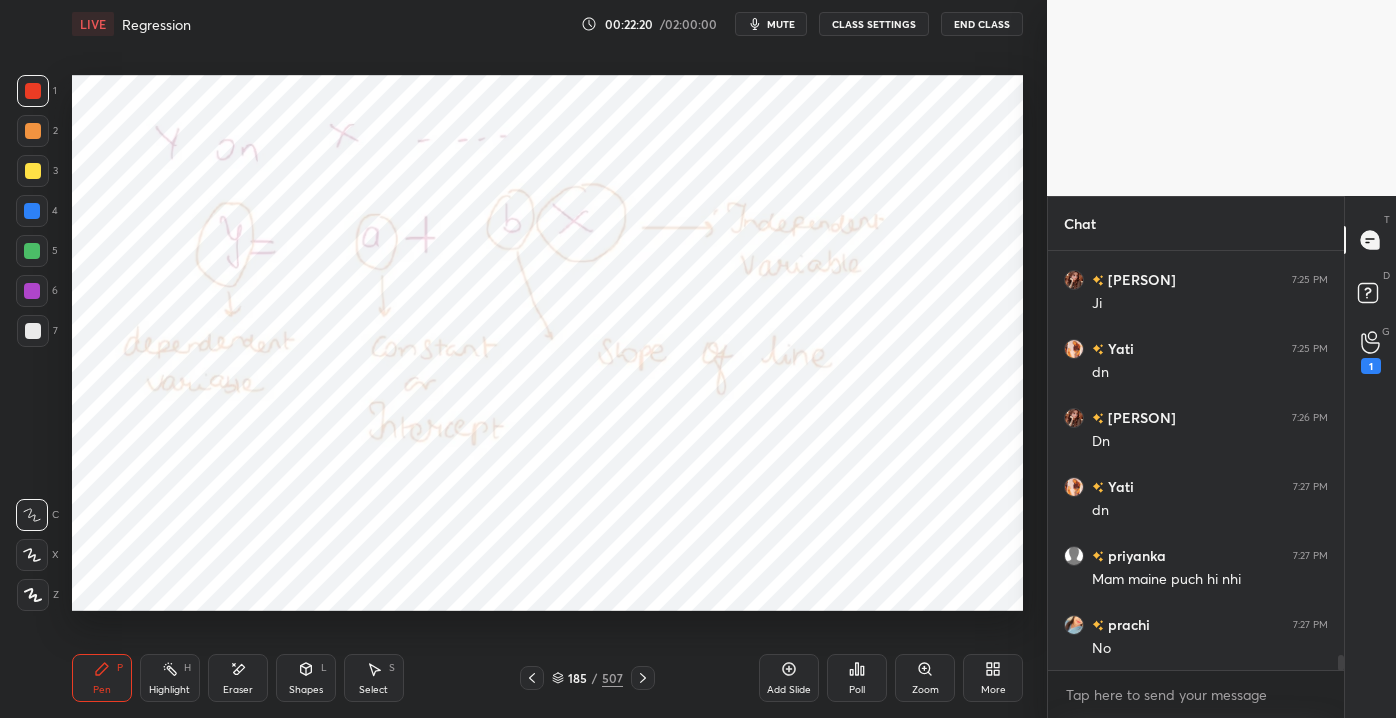 scroll, scrollTop: 11722, scrollLeft: 0, axis: vertical 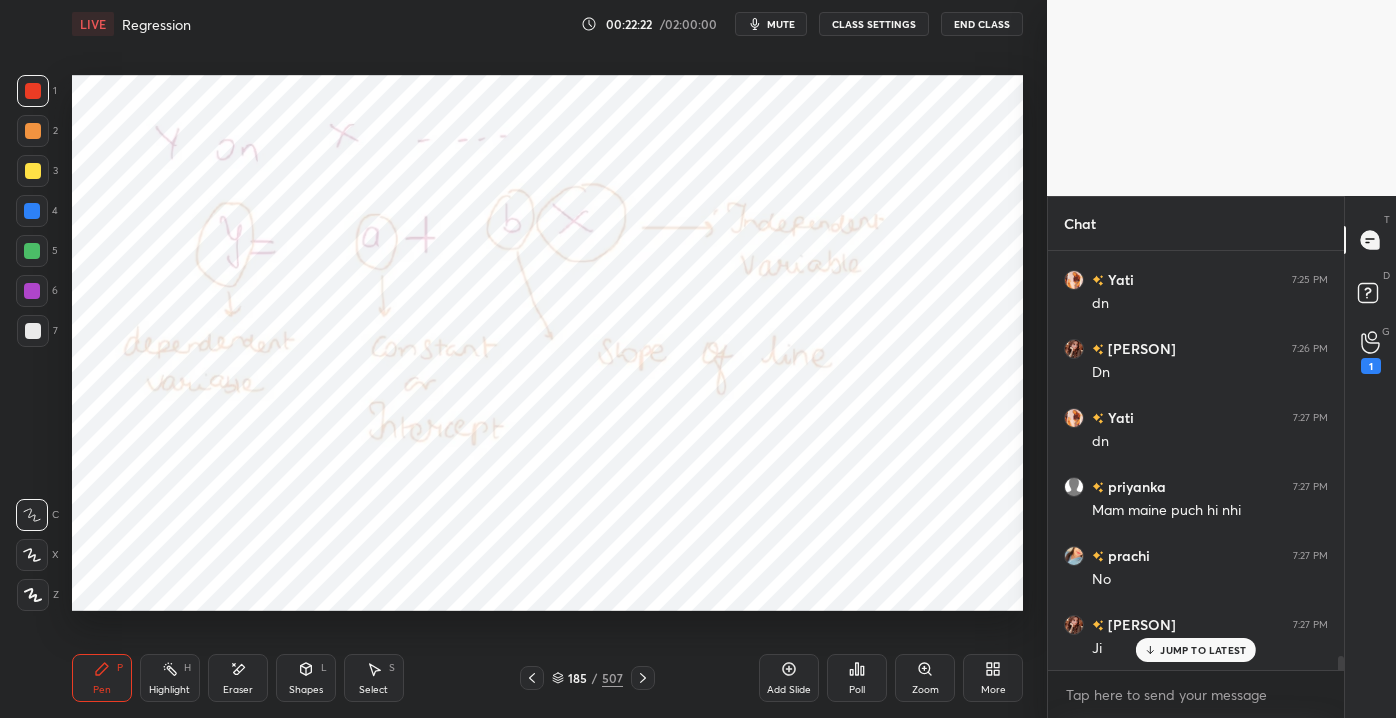 click on "JUMP TO LATEST" at bounding box center (1203, 650) 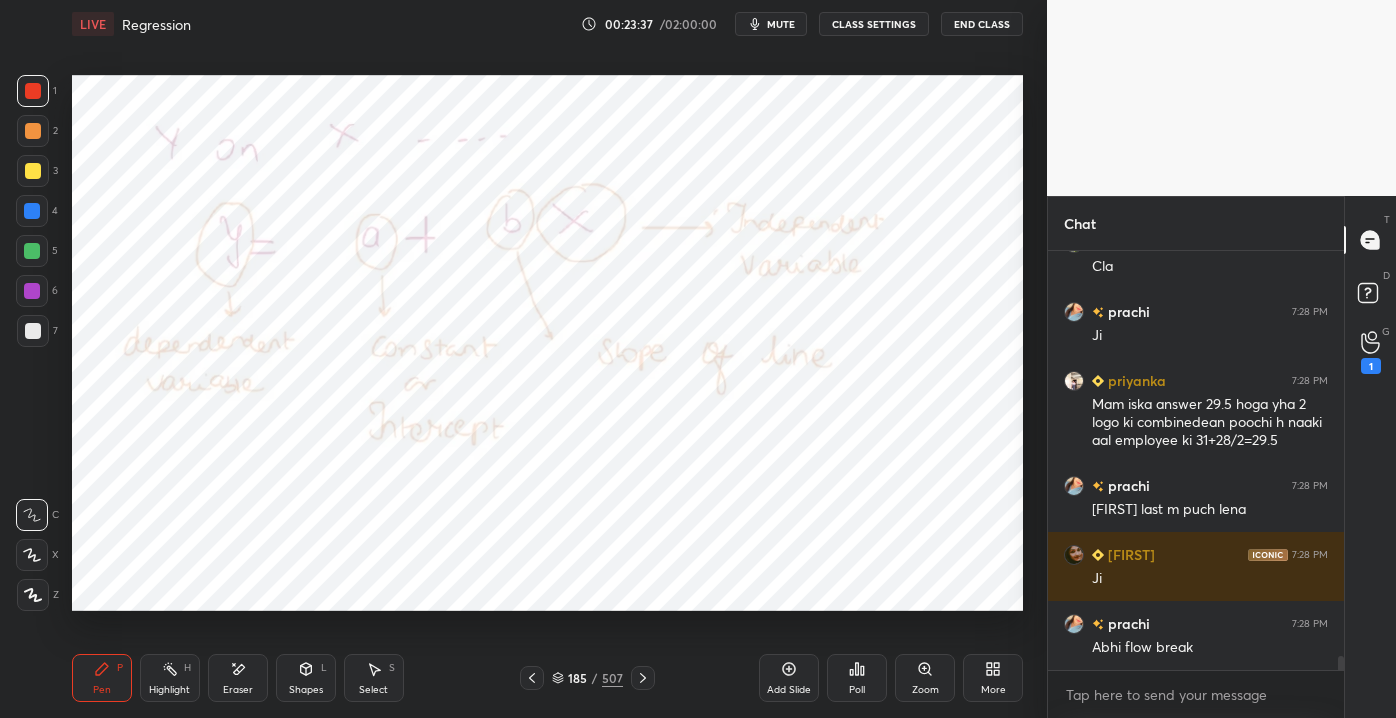 scroll, scrollTop: 12448, scrollLeft: 0, axis: vertical 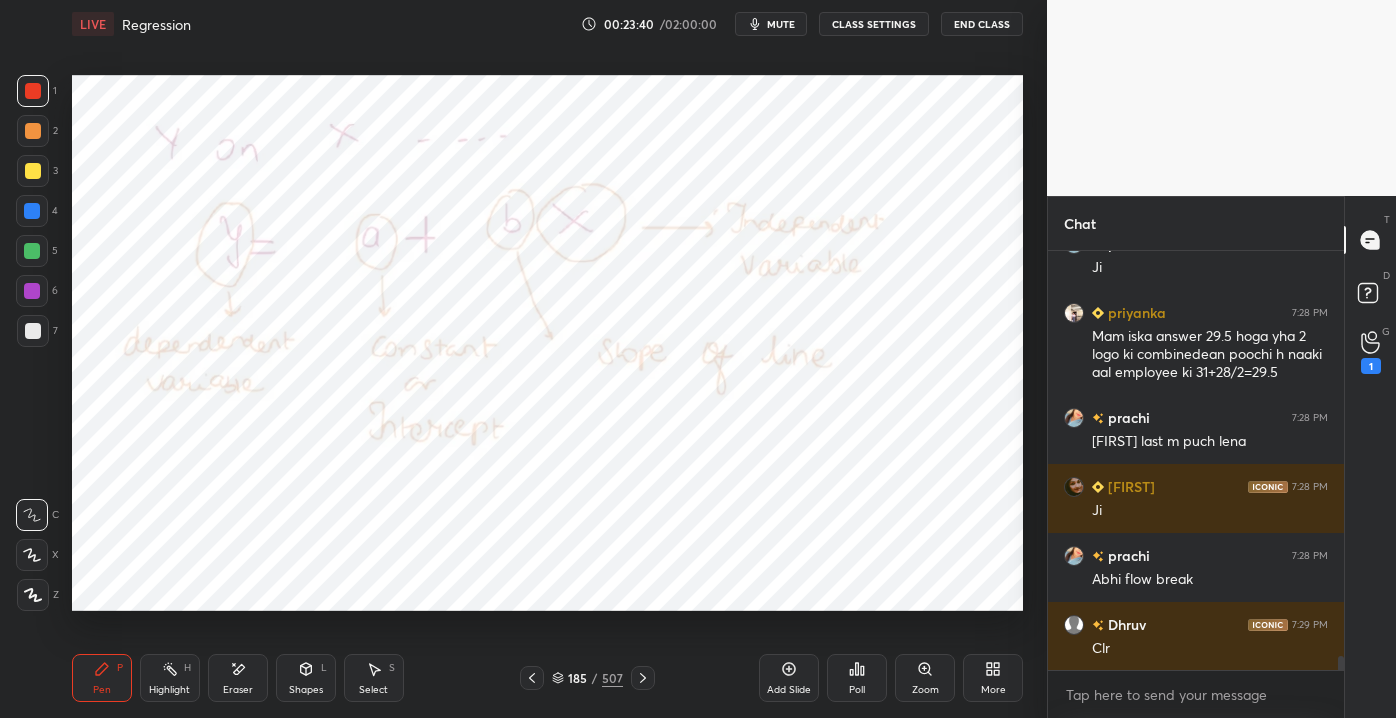 click on "JUMP TO LATEST" at bounding box center [1203, 714] 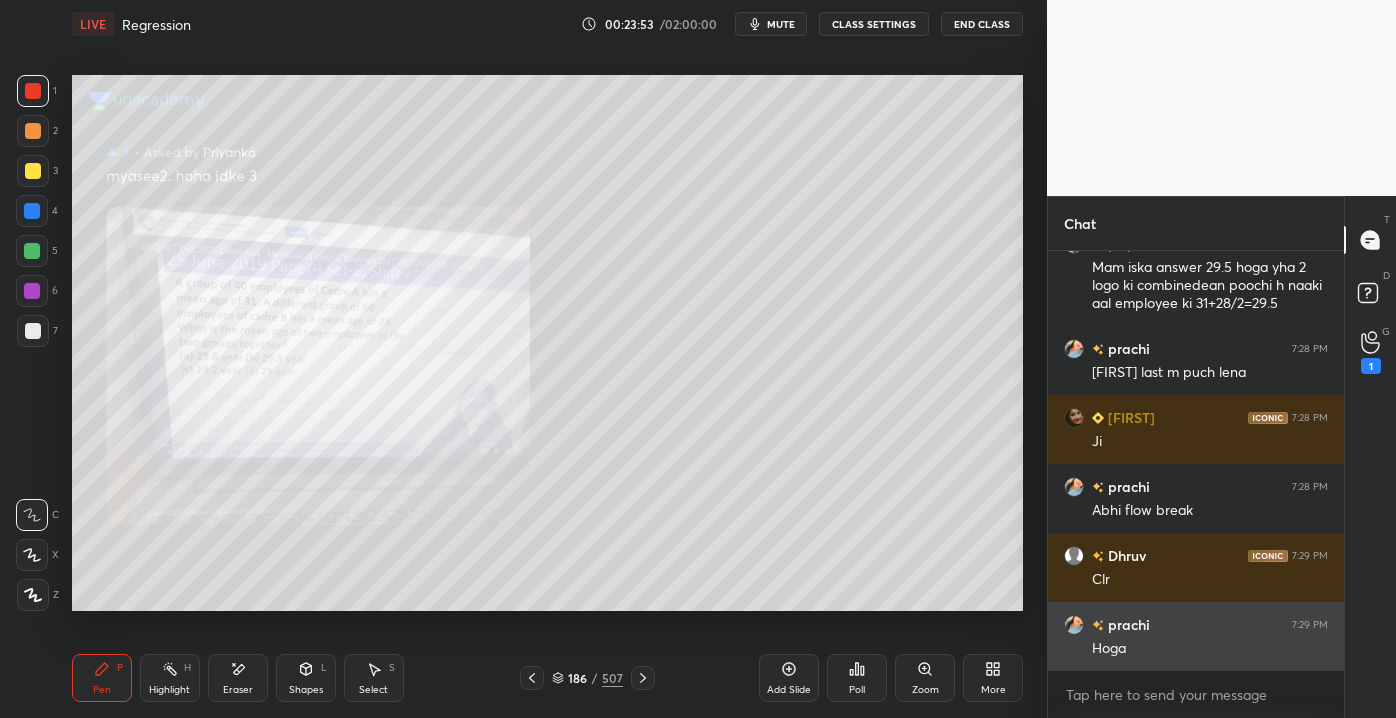scroll, scrollTop: 12586, scrollLeft: 0, axis: vertical 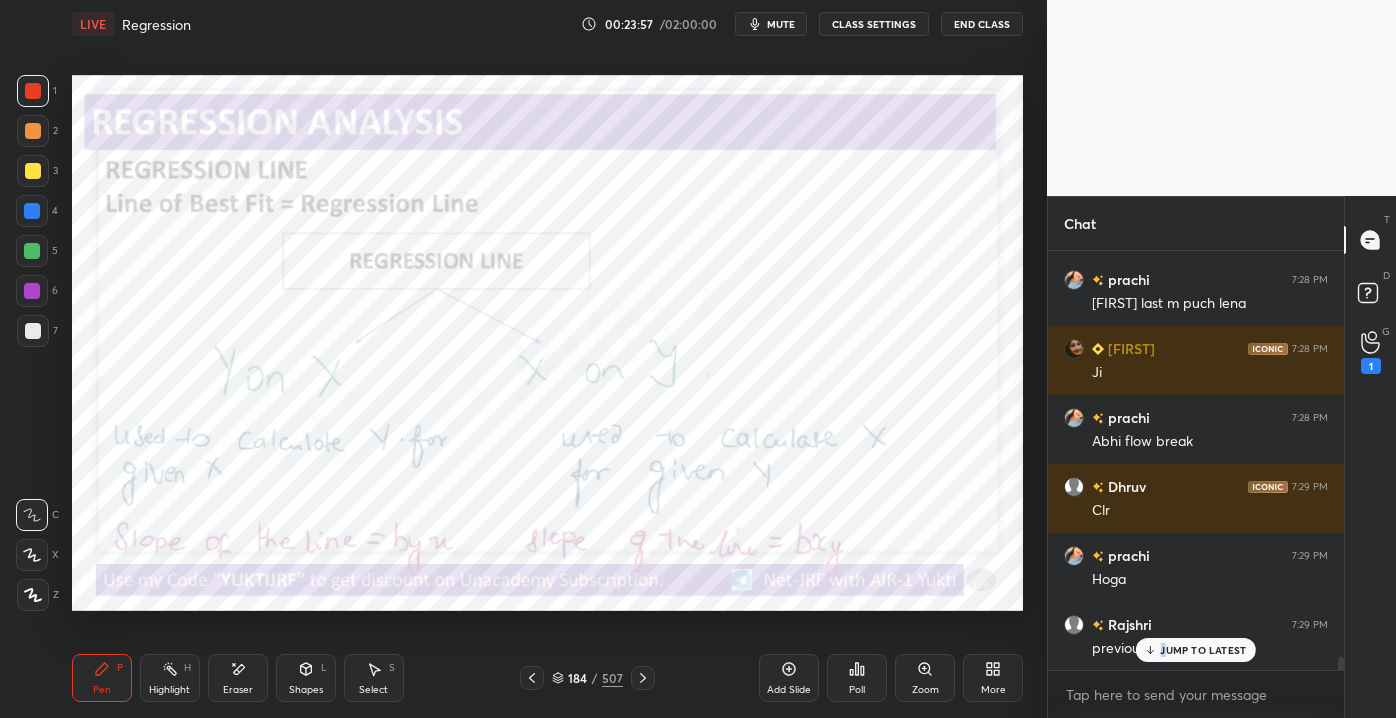 click on "srishti 7:26 PM Dn Yati 7:27 PM dn priyanka 7:27 PM Mam maine puch hi nhi prachi 7:27 PM No srishti 7:27 PM Ji Dhruv 7:27 PM Clr Smitha 7:27 PM Ys mam Kumari 7:27 PM Present mam RUCHI 7:28 PM Cla prachi 7:28 PM Ji priyanka 7:28 PM Mam iska answer 29.5 hoga yha 2 logo ki combinedean poochi h naaki aal employee ki 31+28/2=29.5 prachi 7:28 PM Priyanka last m puch lena Sradha 7:28 PM Ji prachi 7:28 PM Abhi flow break Dhruv 7:29 PM Clr prachi 7:29 PM Hoga Rajshri 7:29 PM previous page JUMP TO LATEST" at bounding box center [1196, 460] 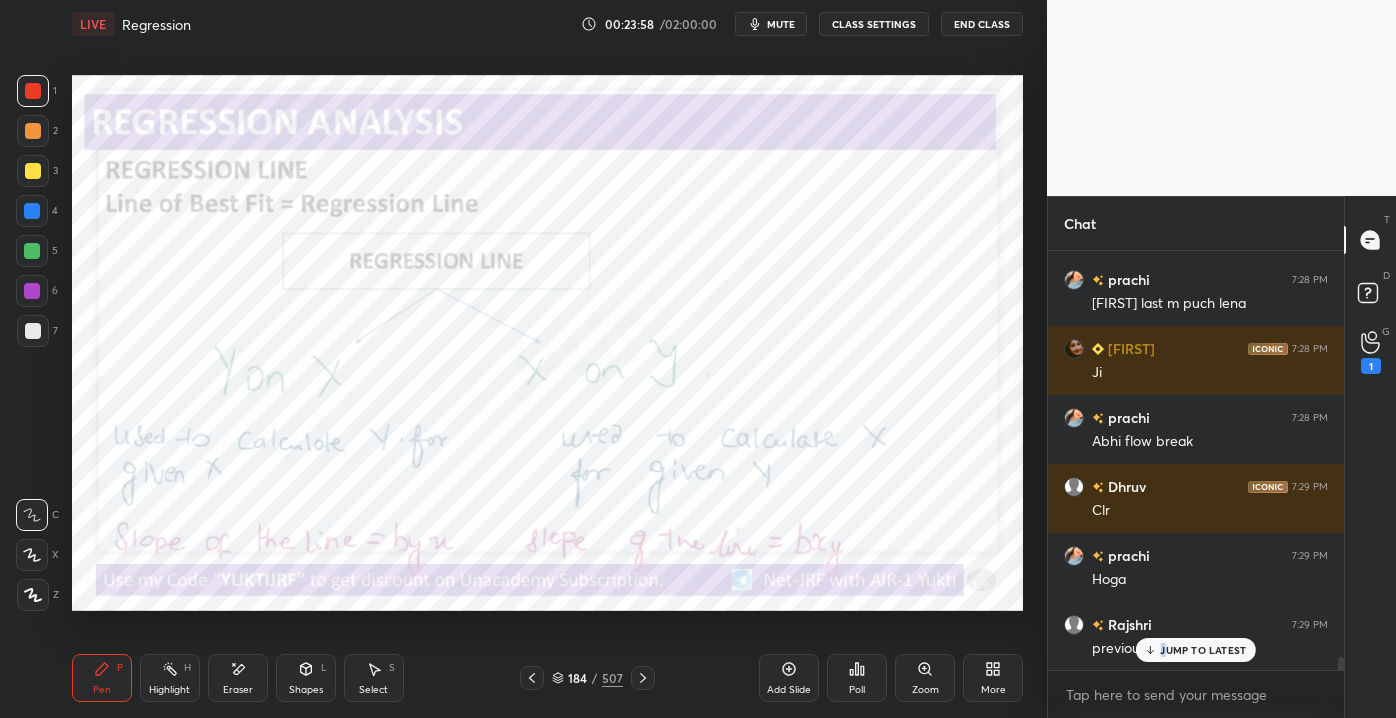 click on "JUMP TO LATEST" at bounding box center [1203, 650] 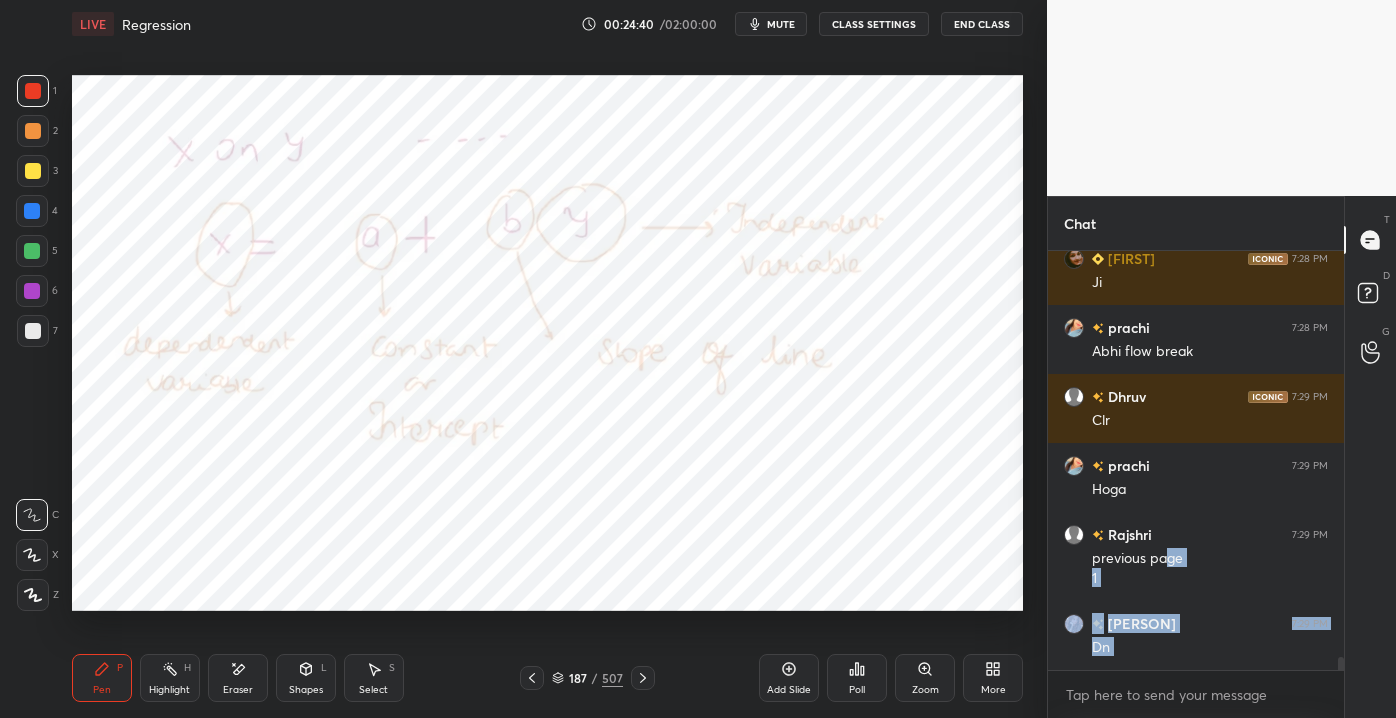 scroll, scrollTop: 12744, scrollLeft: 0, axis: vertical 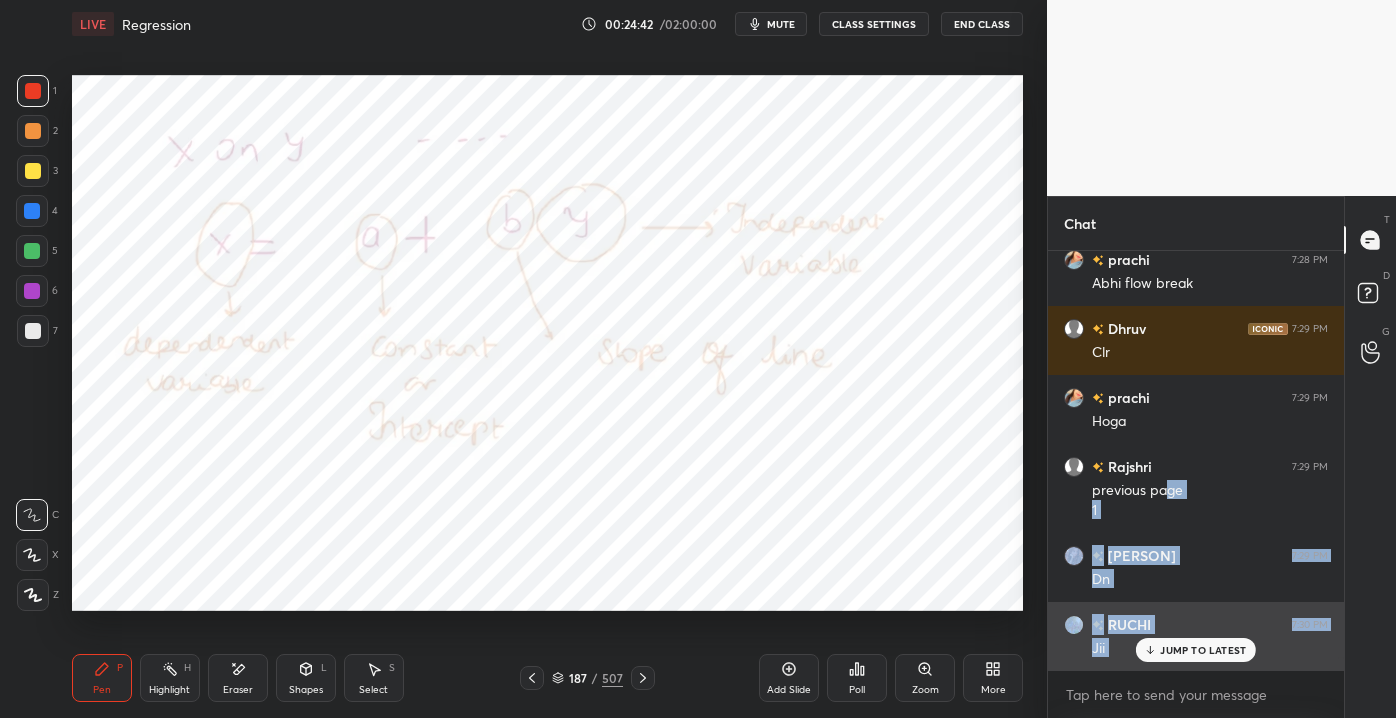 click on "Jii" at bounding box center (1210, 647) 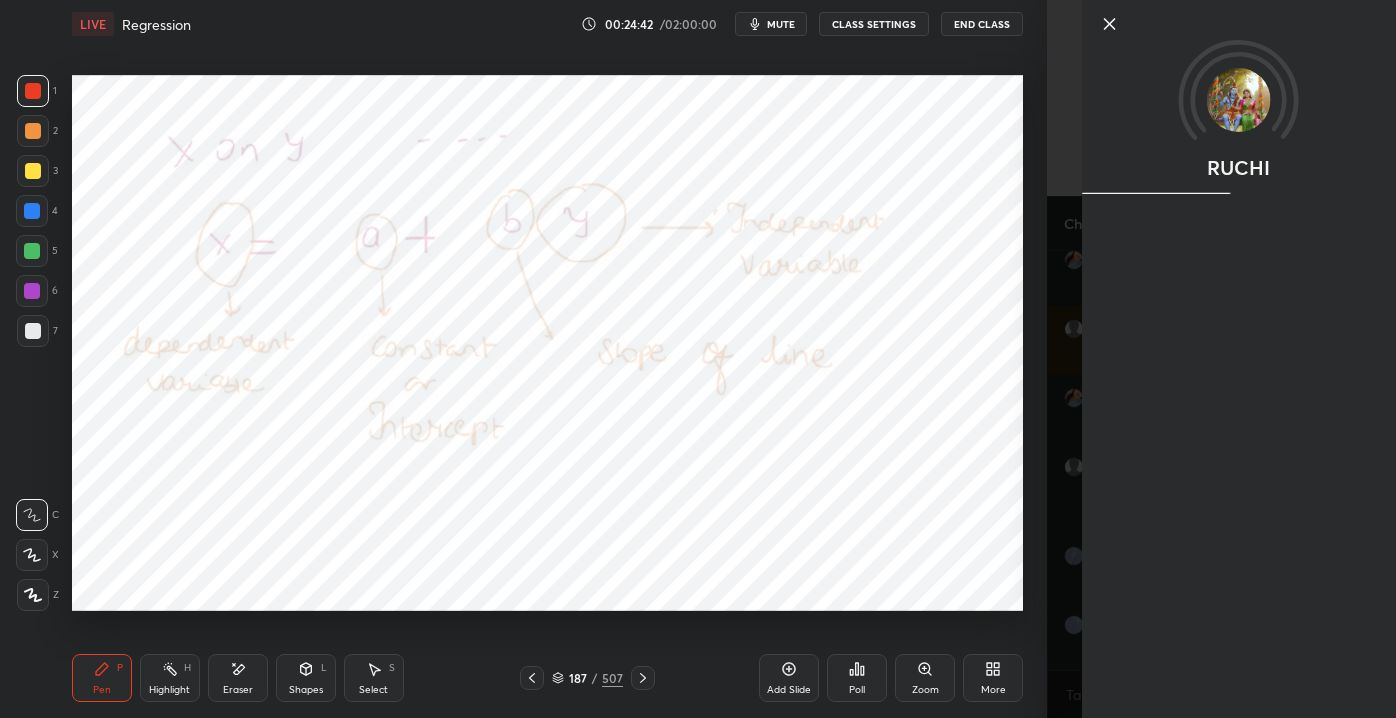 click on "RUCHI" at bounding box center [1221, 359] 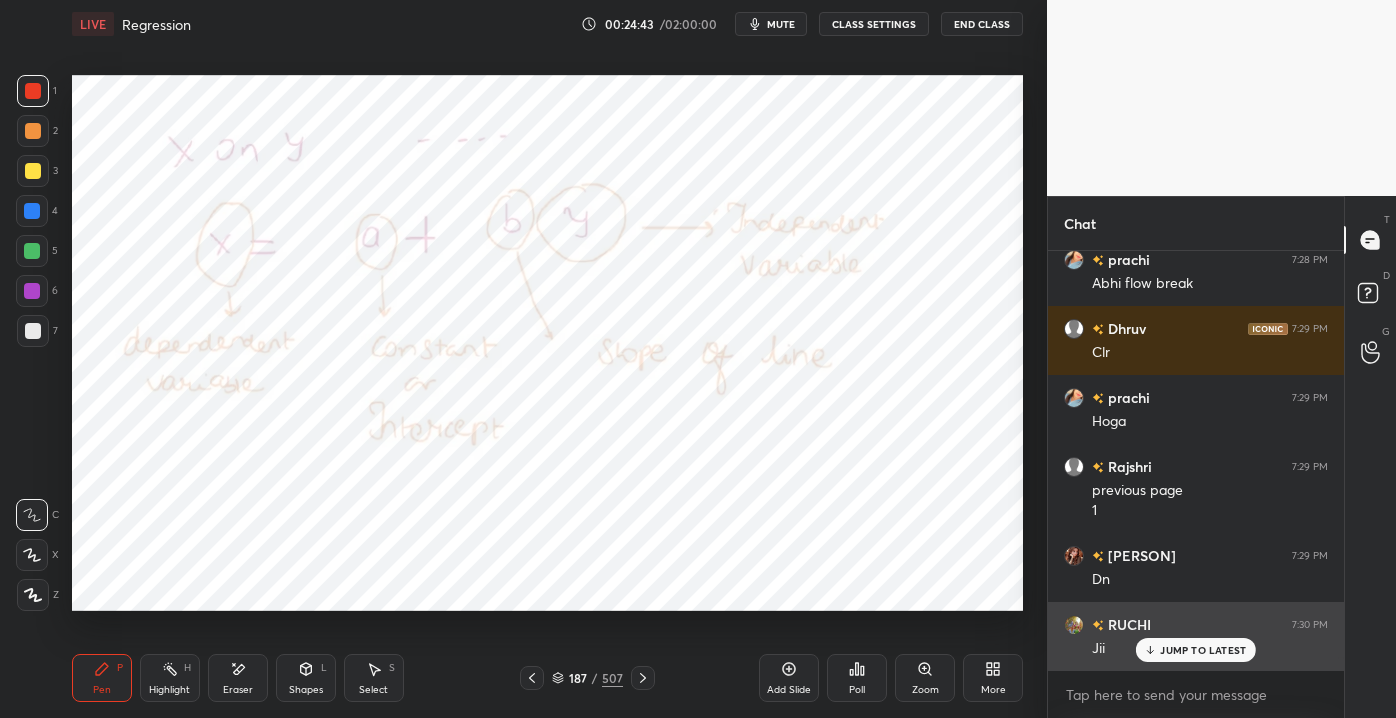 click on "JUMP TO LATEST" at bounding box center (1196, 650) 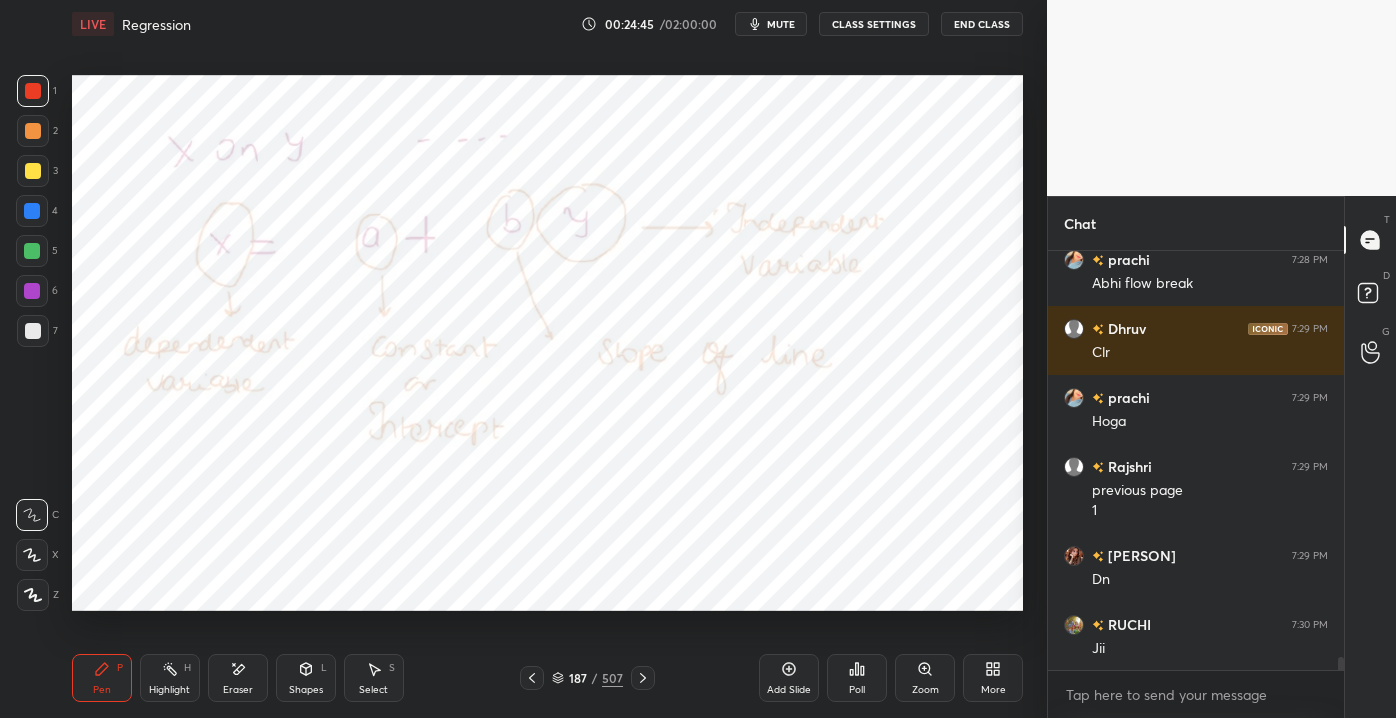 scroll, scrollTop: 12813, scrollLeft: 0, axis: vertical 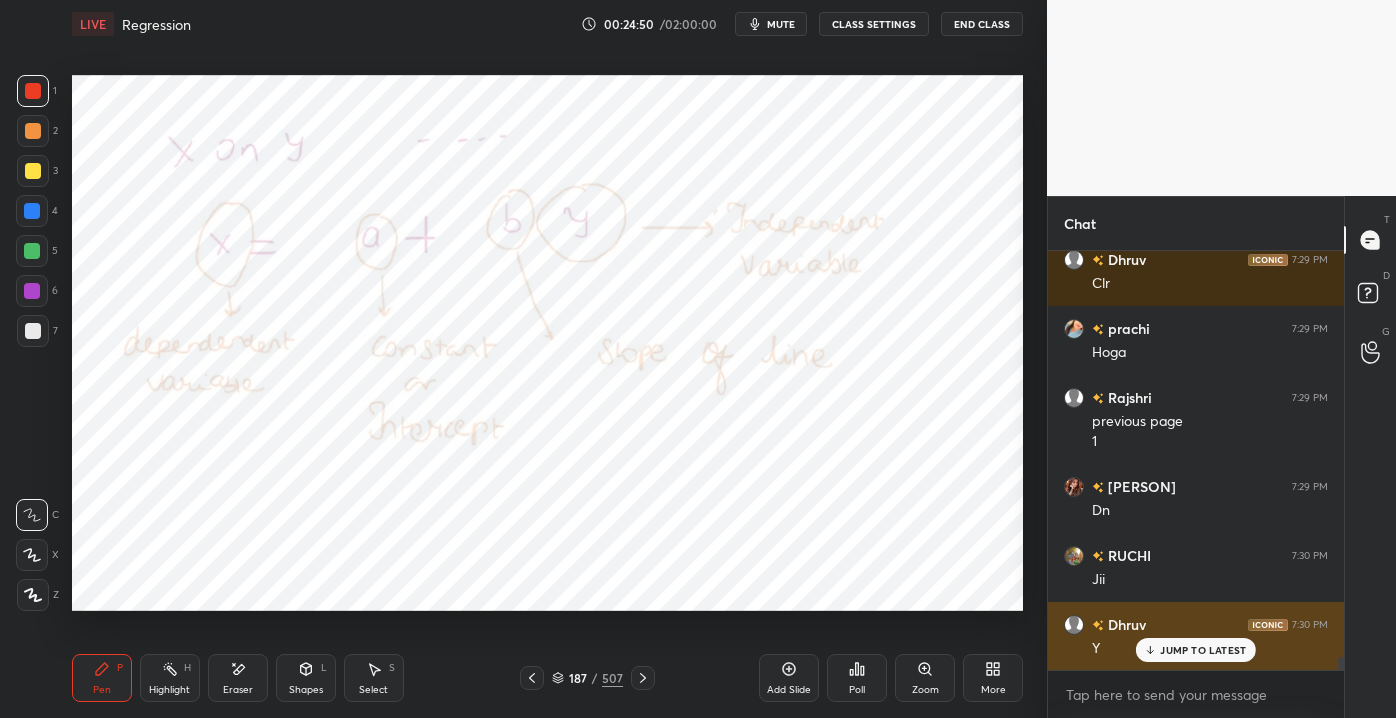 click on "JUMP TO LATEST" at bounding box center (1203, 650) 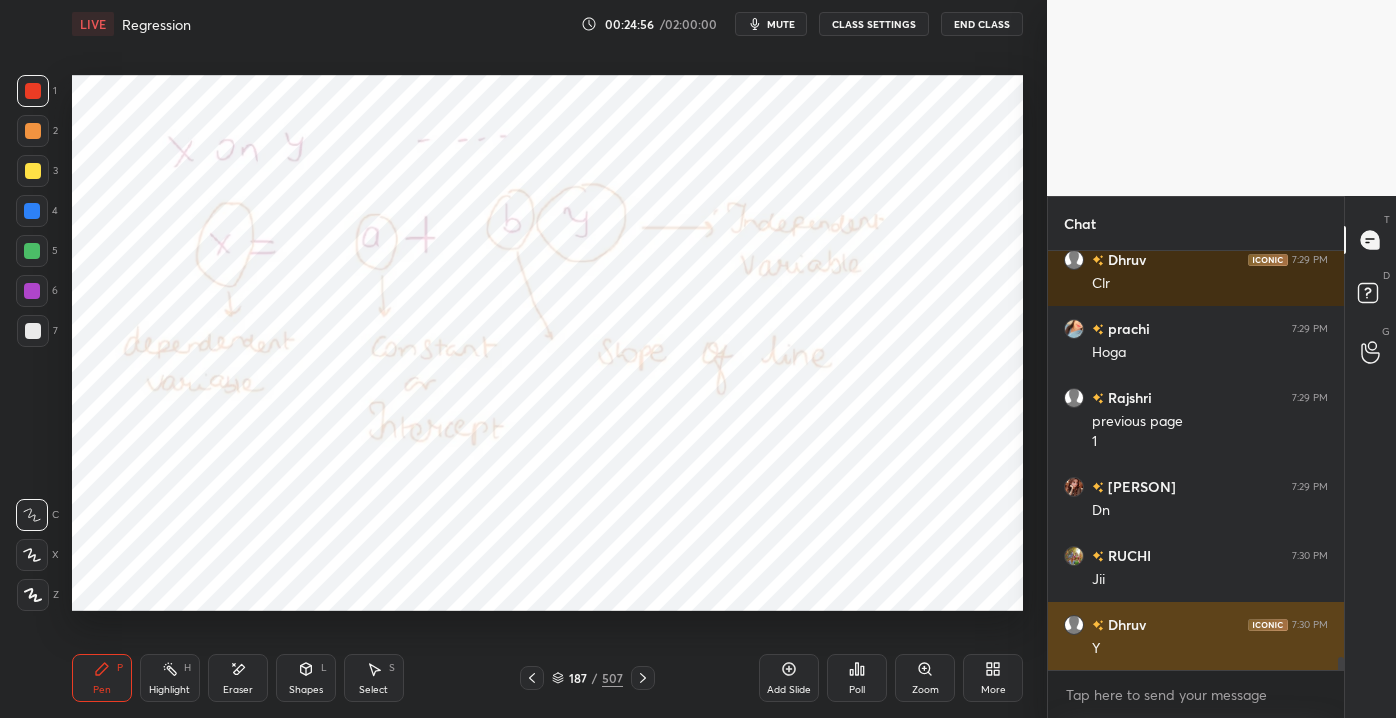 scroll, scrollTop: 12882, scrollLeft: 0, axis: vertical 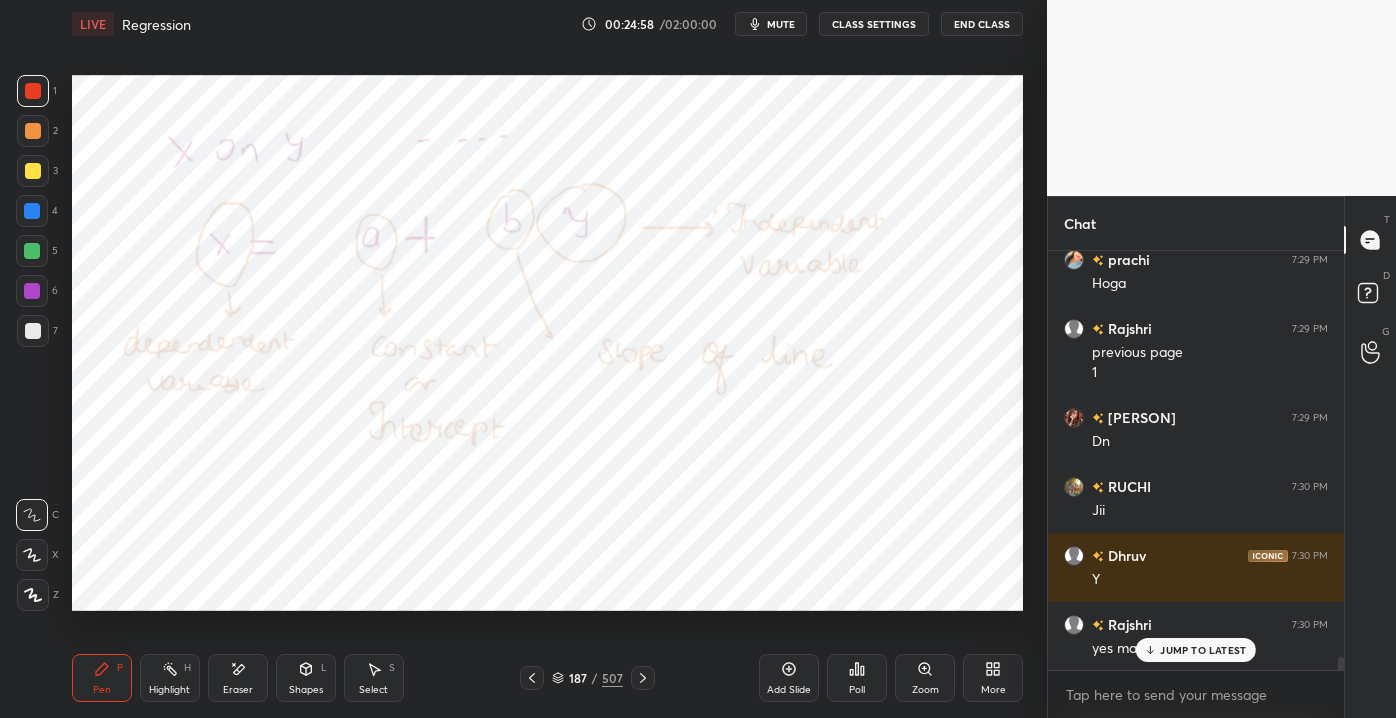 click on "JUMP TO LATEST" at bounding box center [1196, 650] 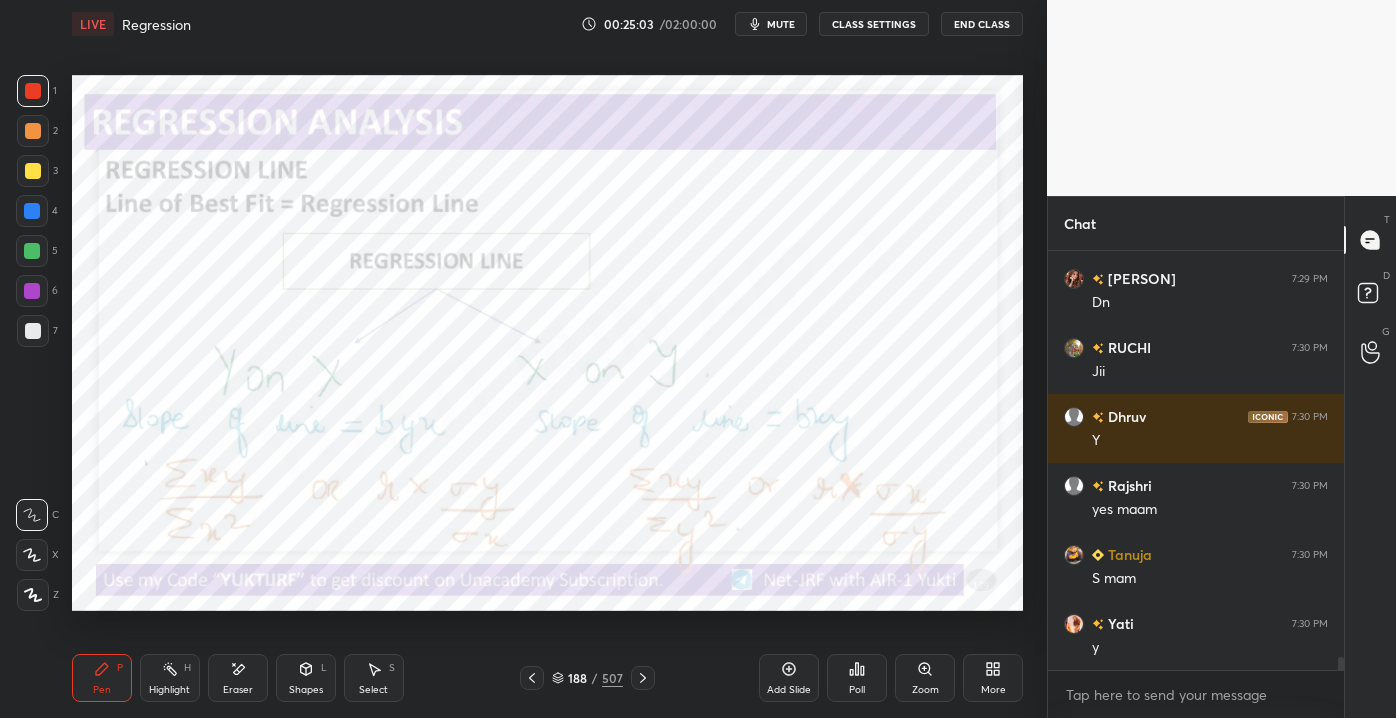 scroll, scrollTop: 13090, scrollLeft: 0, axis: vertical 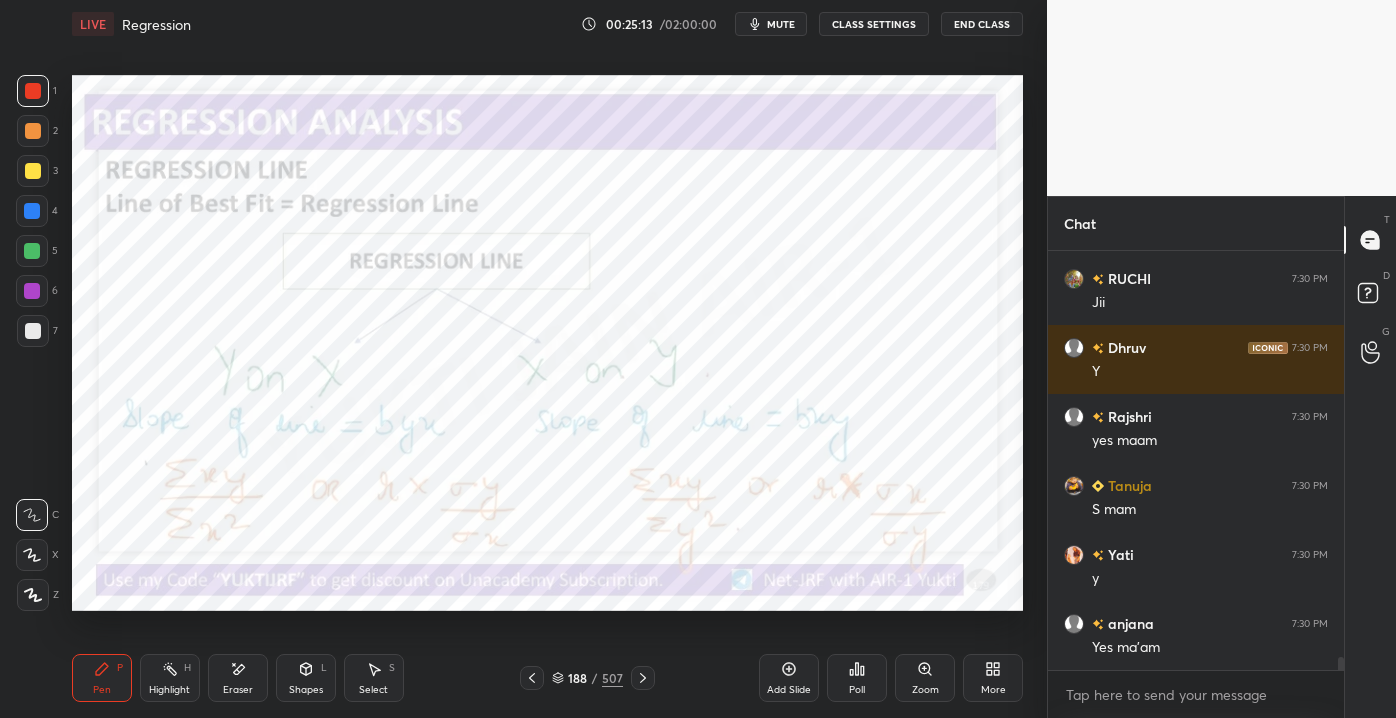 click on "Add Slide" at bounding box center (789, 678) 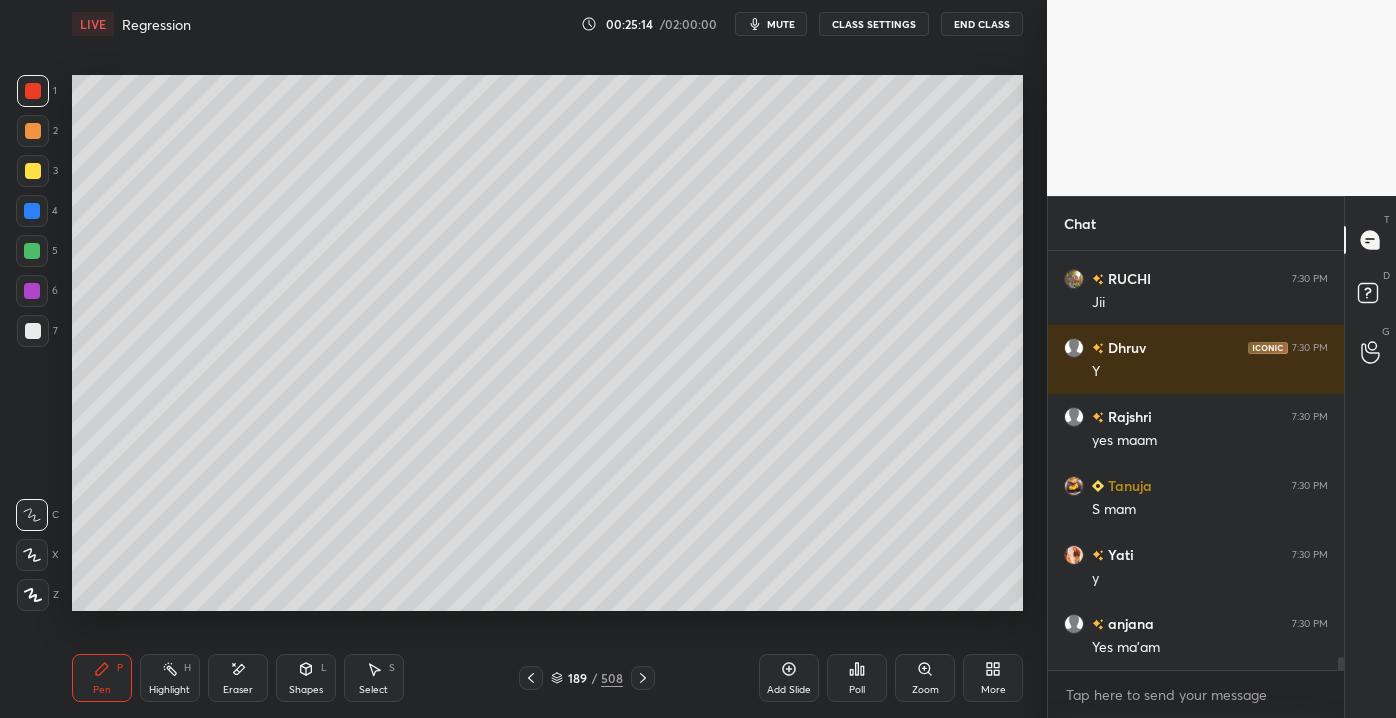 click at bounding box center [33, 331] 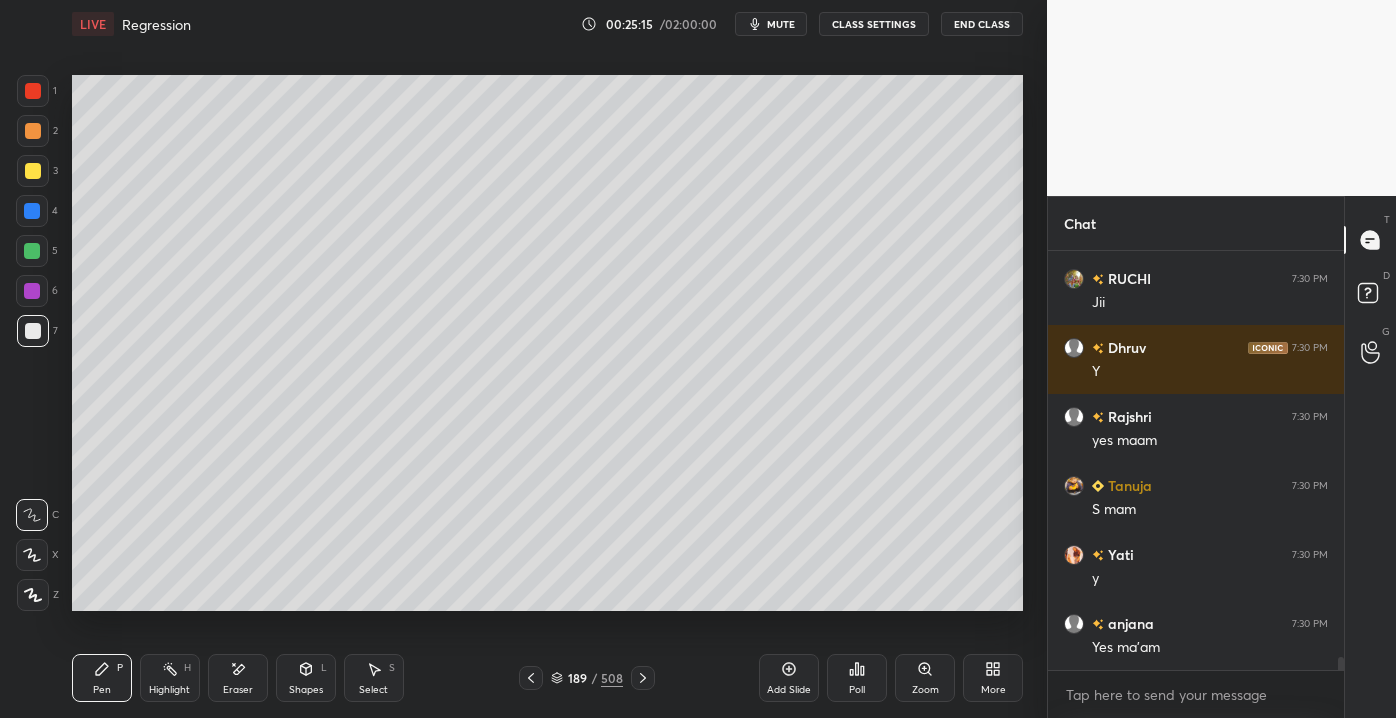 scroll, scrollTop: 373, scrollLeft: 290, axis: both 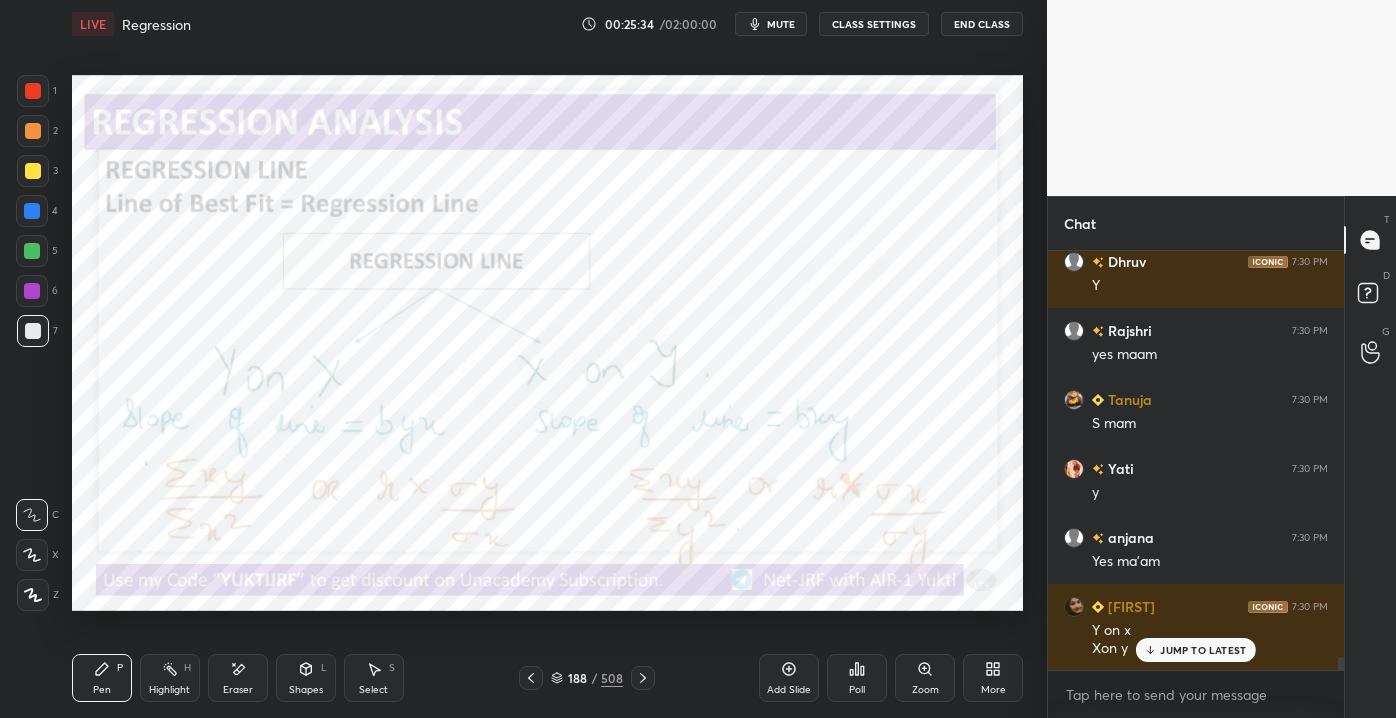 drag, startPoint x: 29, startPoint y: 90, endPoint x: 34, endPoint y: 105, distance: 15.811388 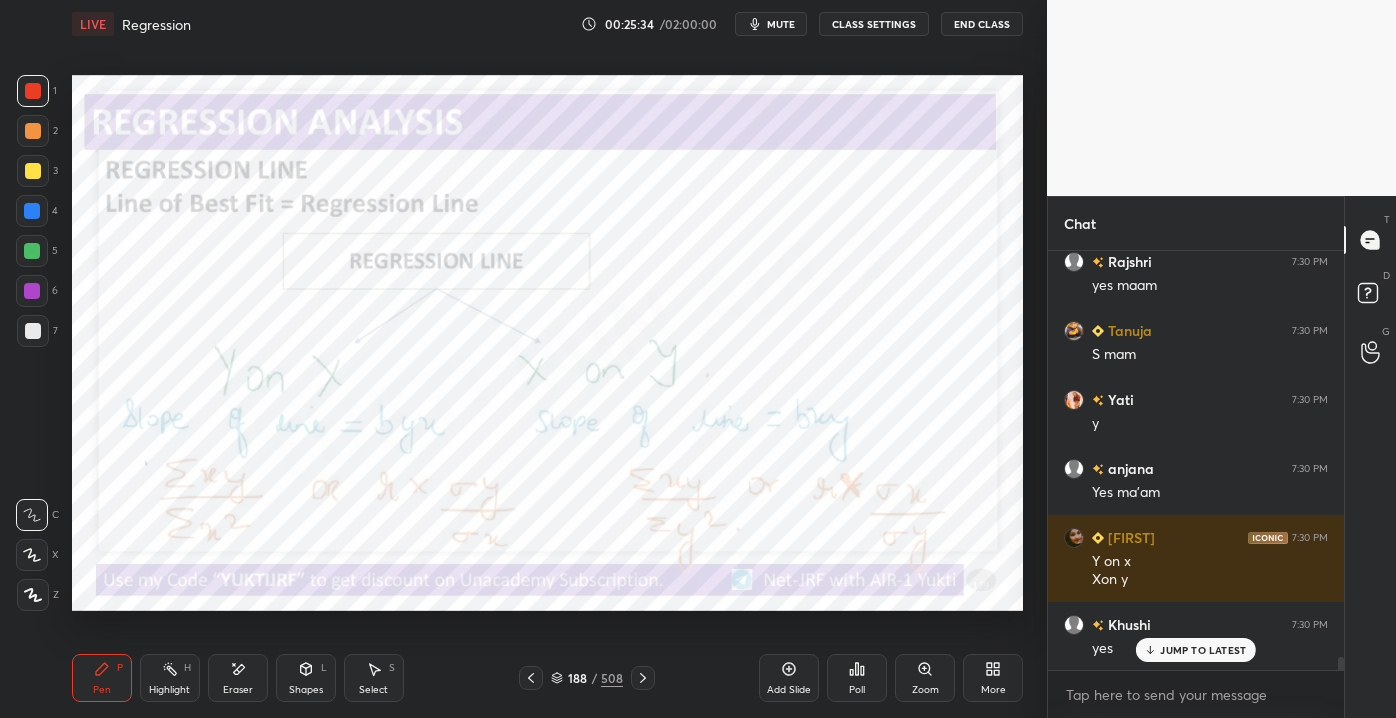 click at bounding box center [33, 171] 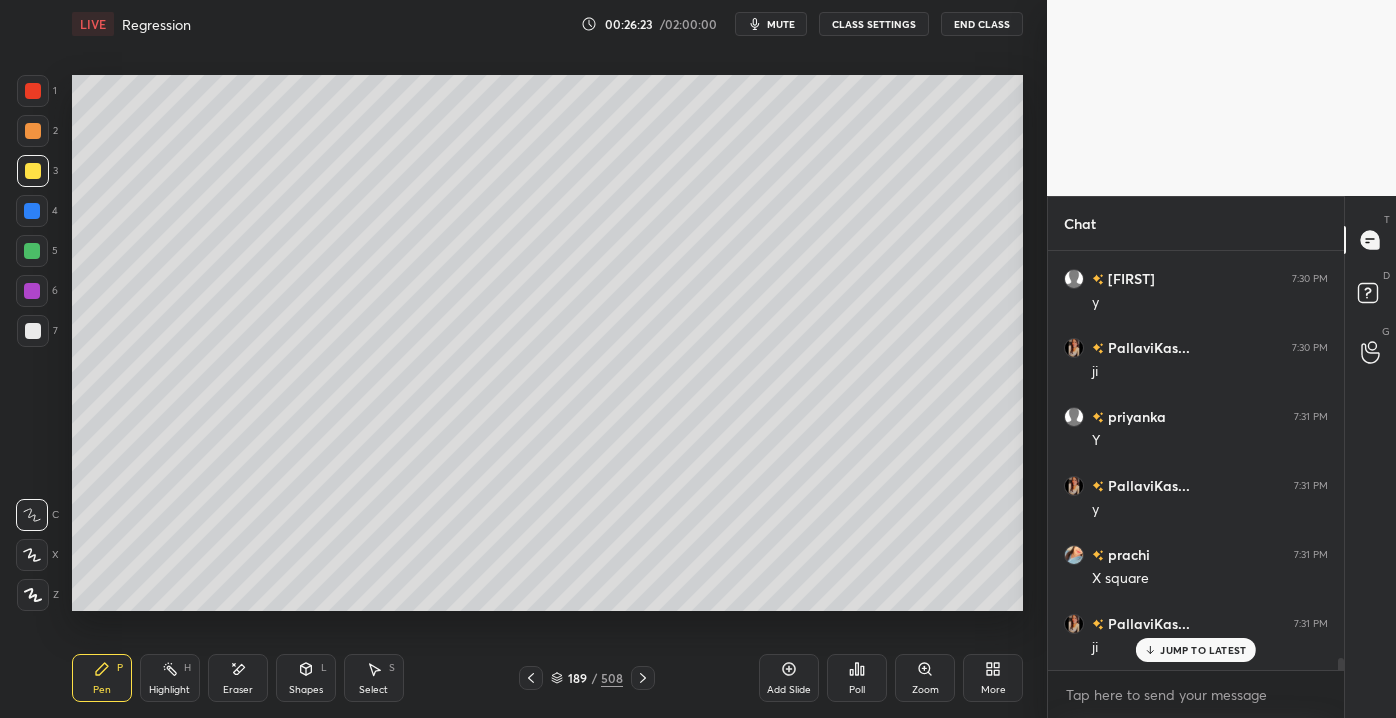 scroll, scrollTop: 13728, scrollLeft: 0, axis: vertical 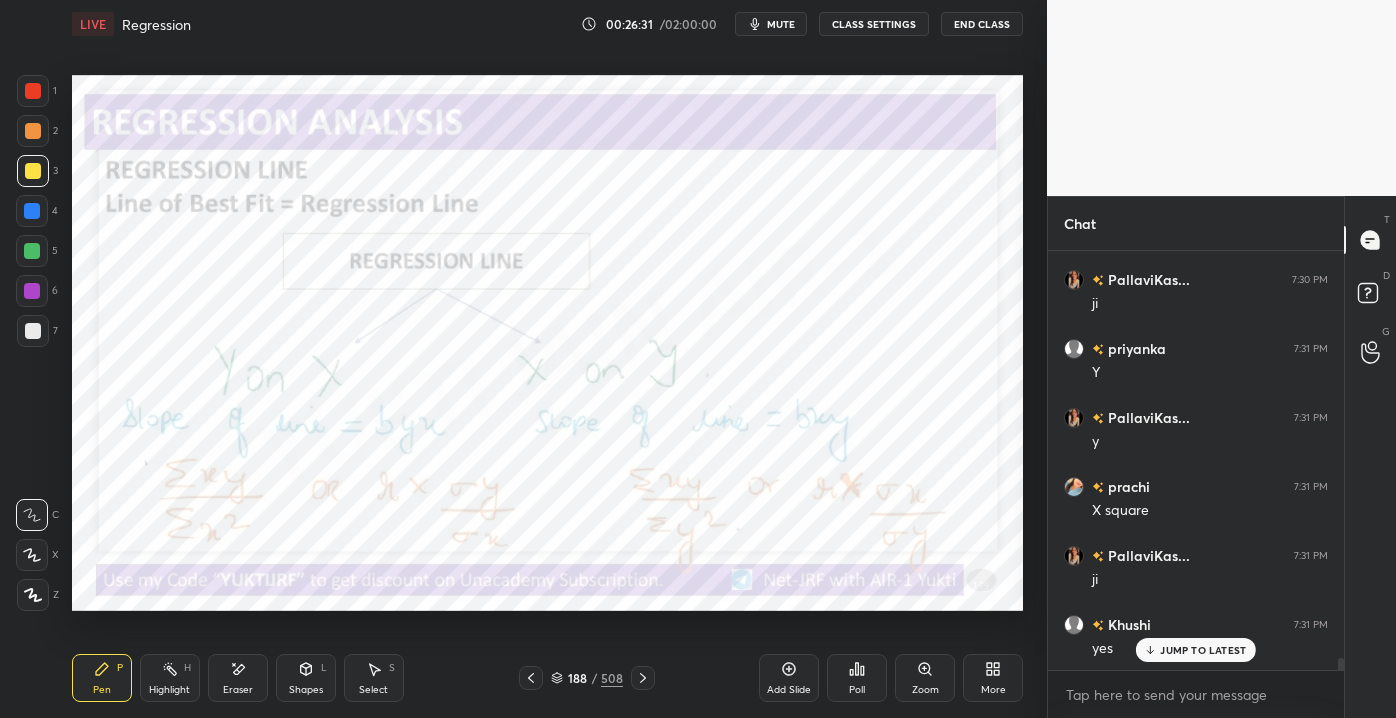 drag, startPoint x: 223, startPoint y: 701, endPoint x: 242, endPoint y: 694, distance: 20.248457 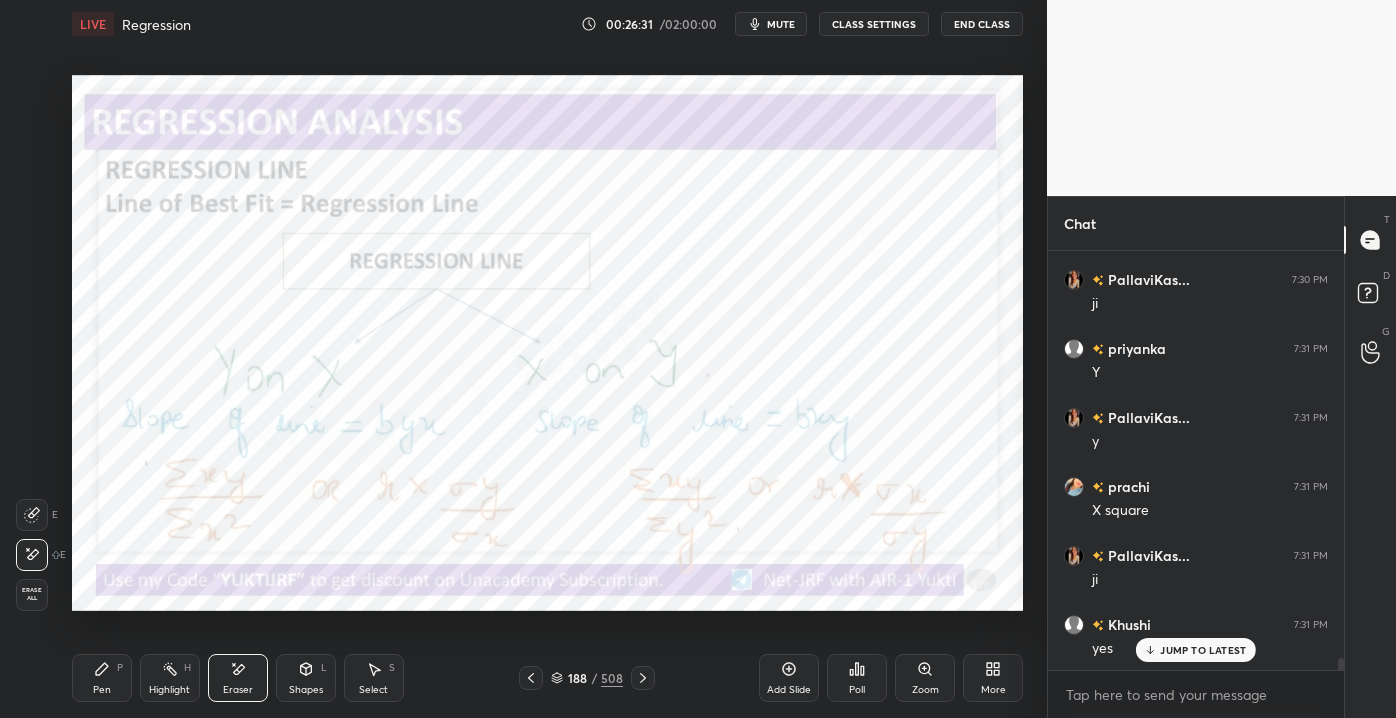 click on "Shapes" at bounding box center (306, 690) 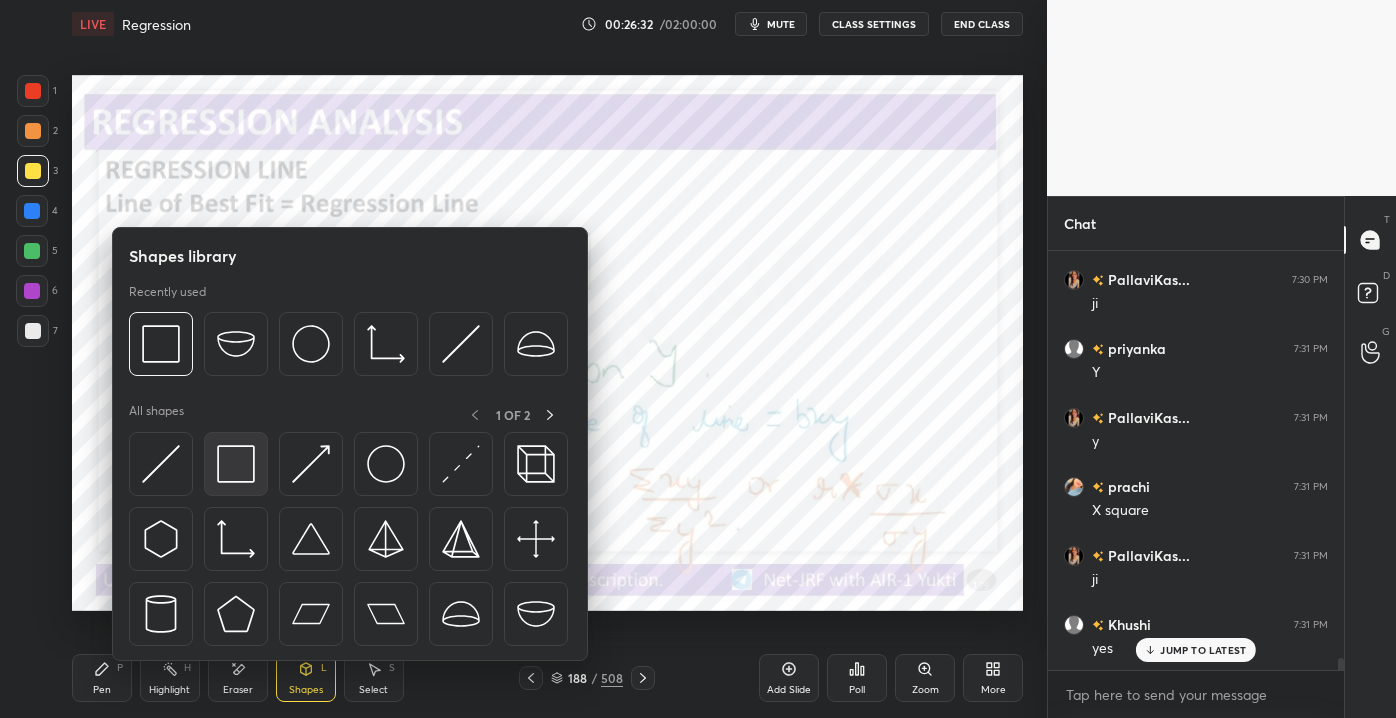click at bounding box center [236, 464] 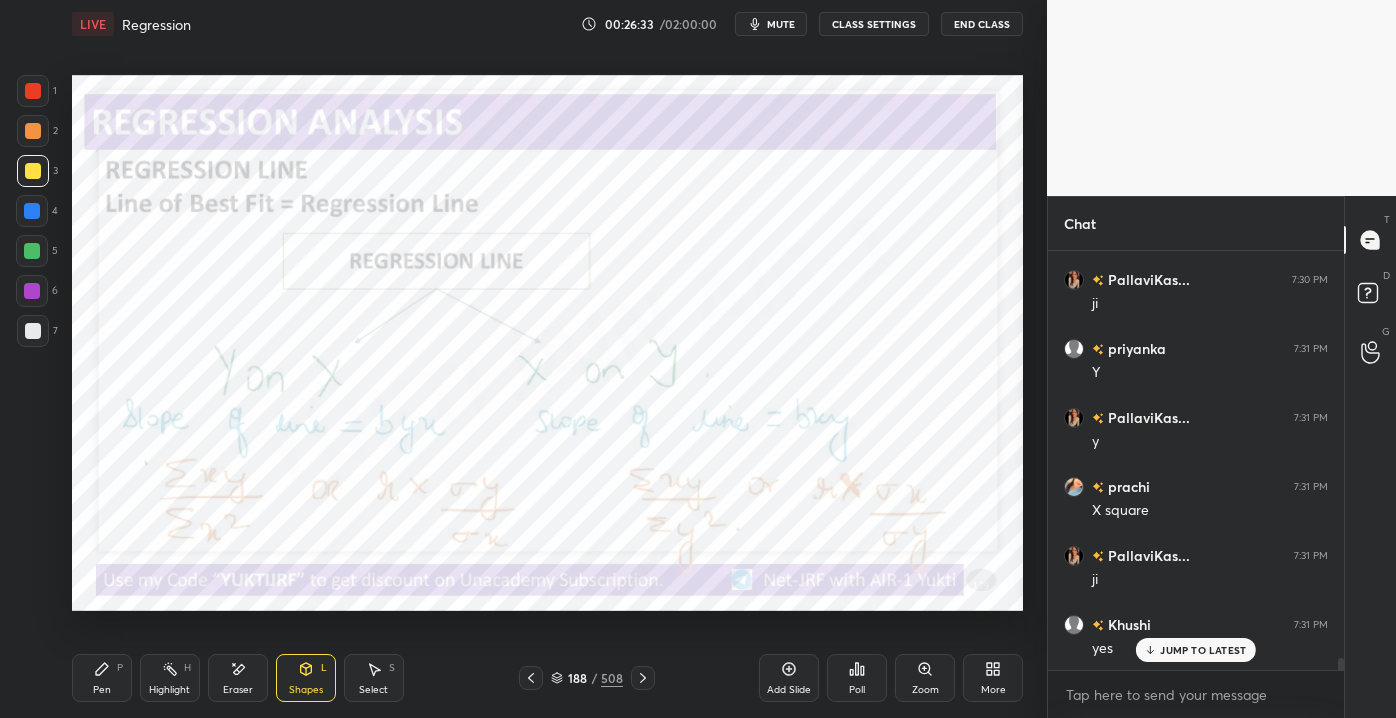 click on "1 2 3 4 5 6 7" at bounding box center (37, 215) 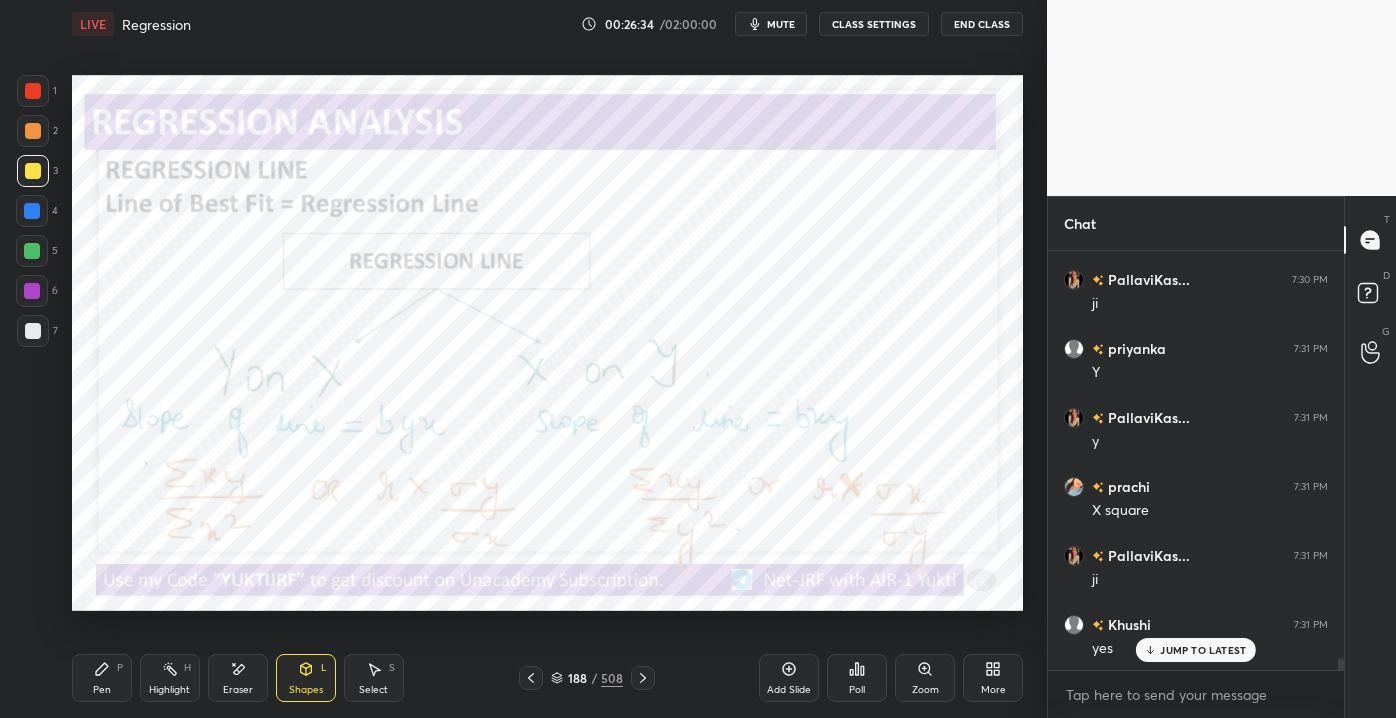 click at bounding box center [33, 91] 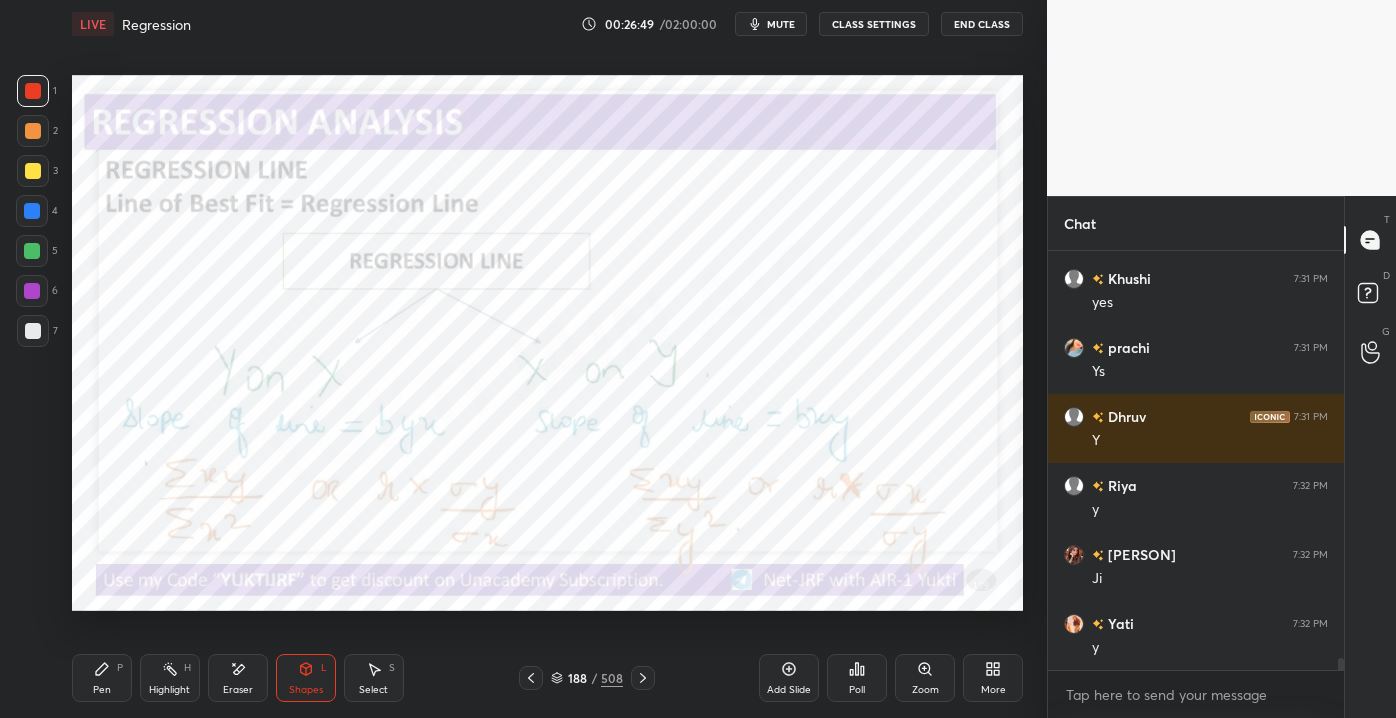 scroll, scrollTop: 14143, scrollLeft: 0, axis: vertical 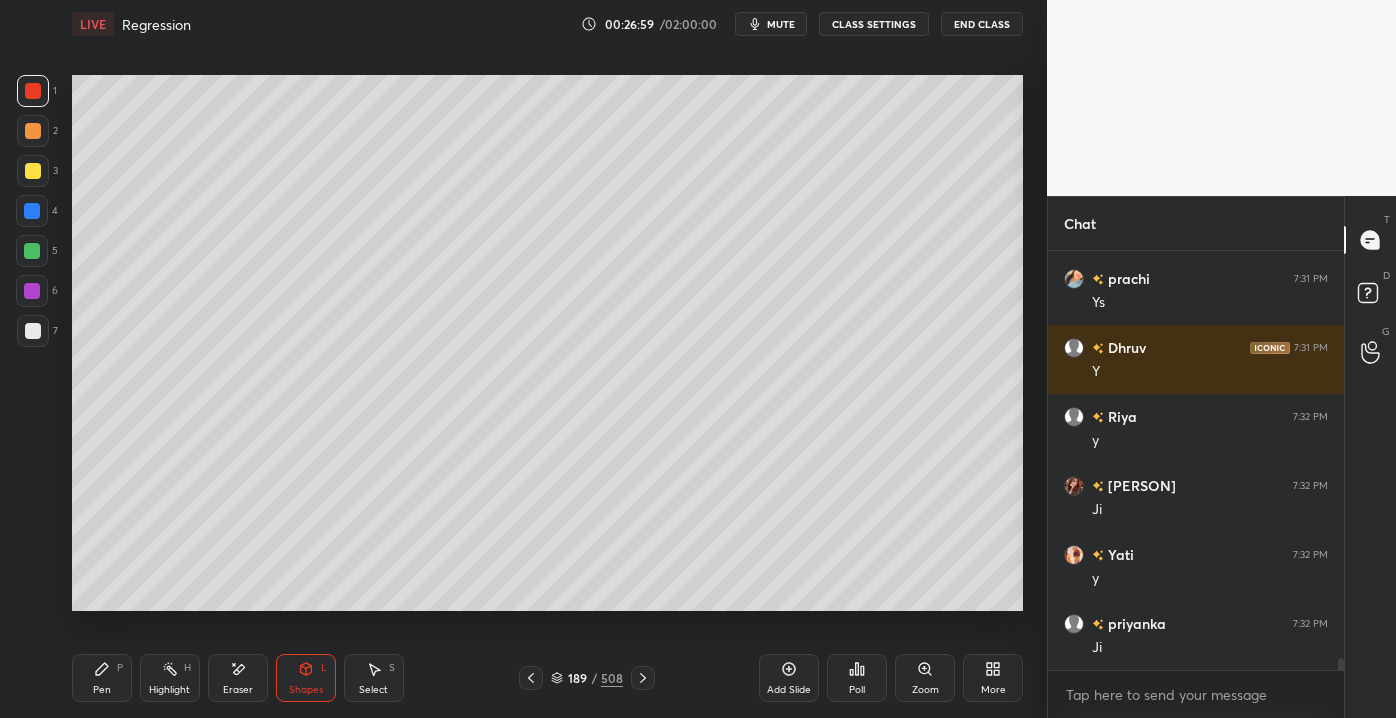 click on "7" at bounding box center [37, 335] 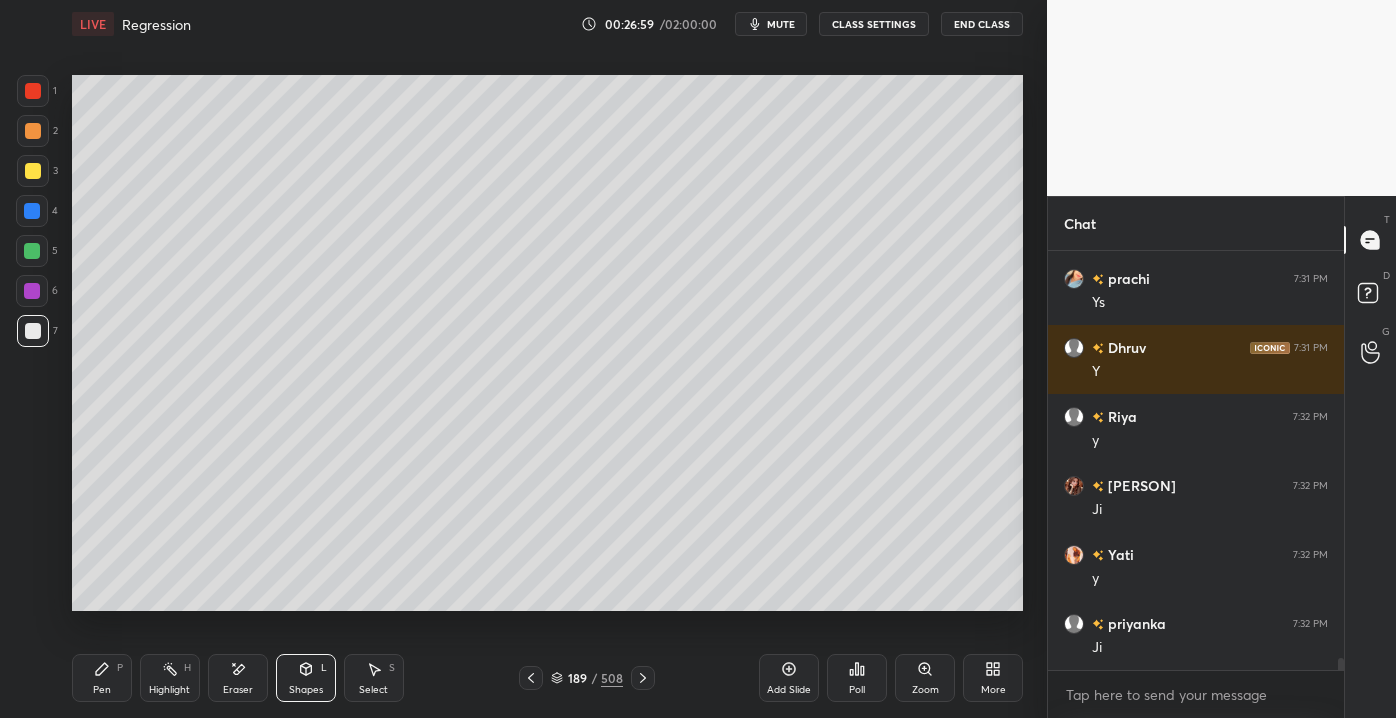 click on "Pen P" at bounding box center [102, 678] 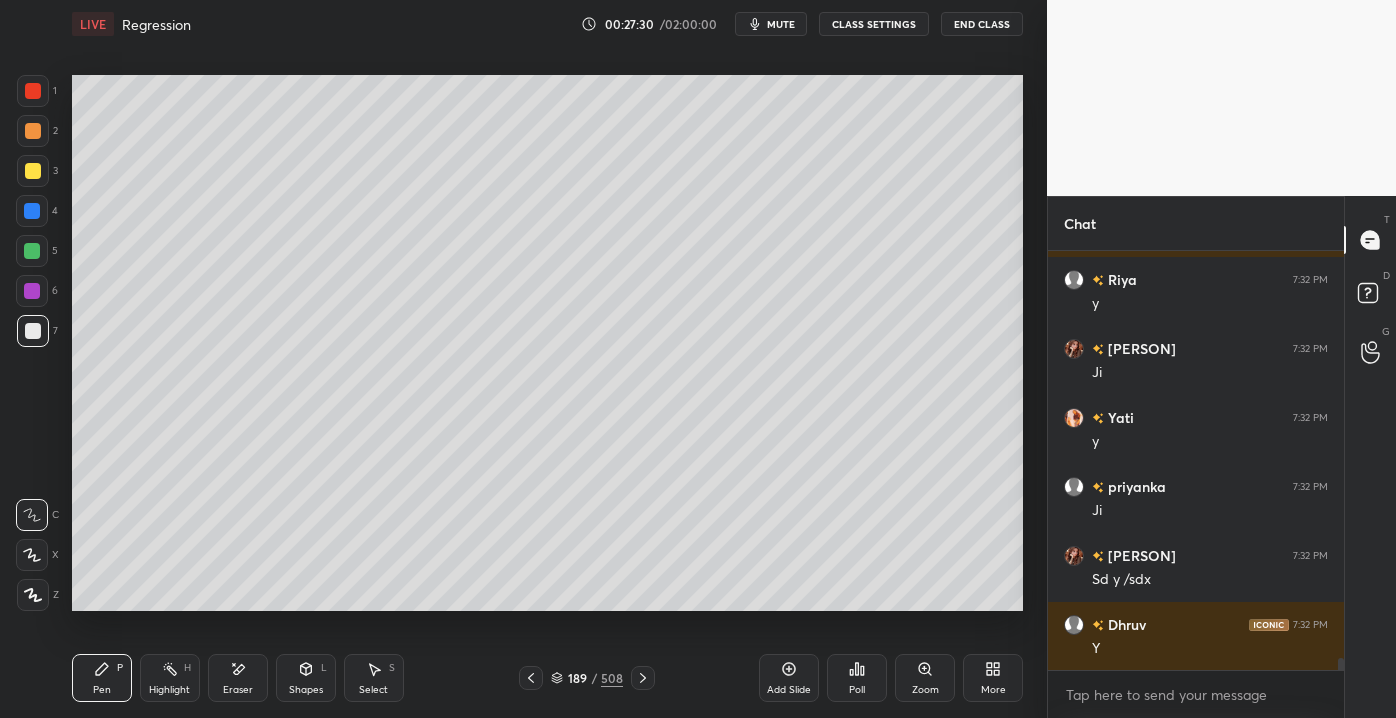 scroll, scrollTop: 14349, scrollLeft: 0, axis: vertical 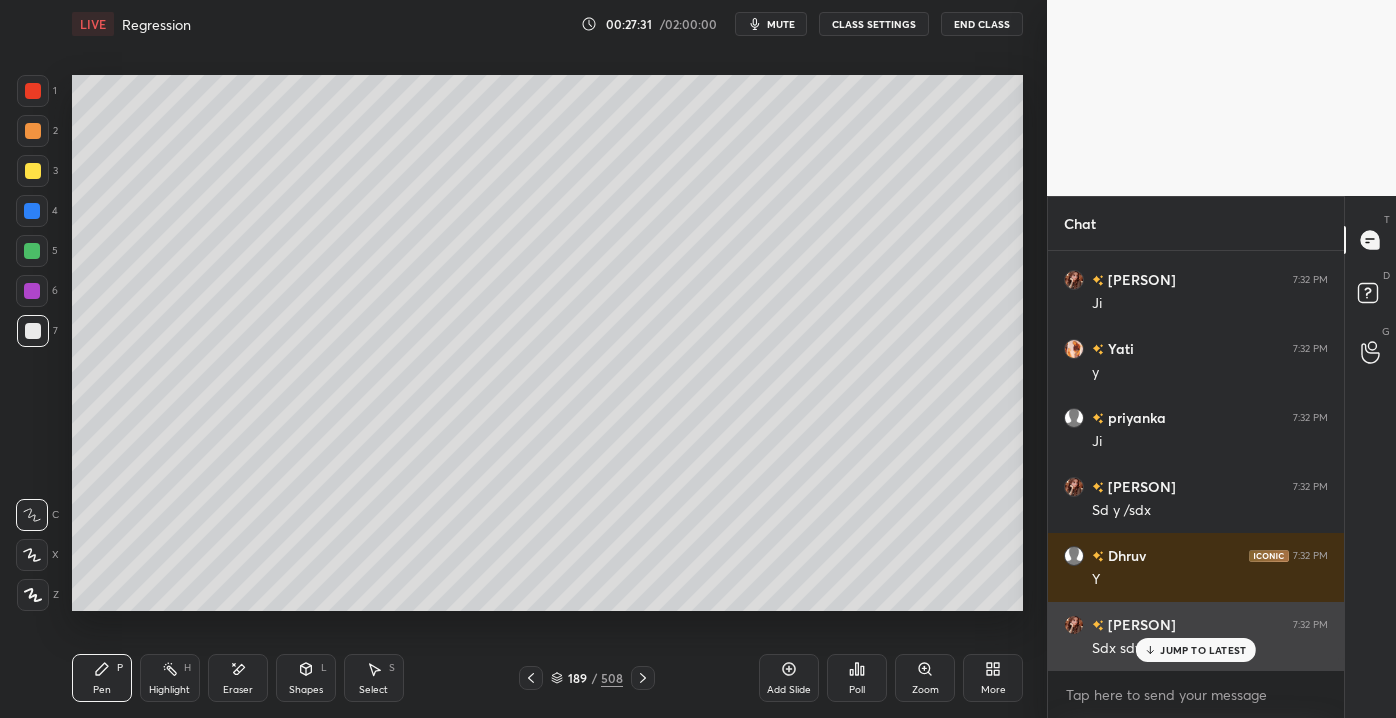 click on "JUMP TO LATEST" at bounding box center [1203, 650] 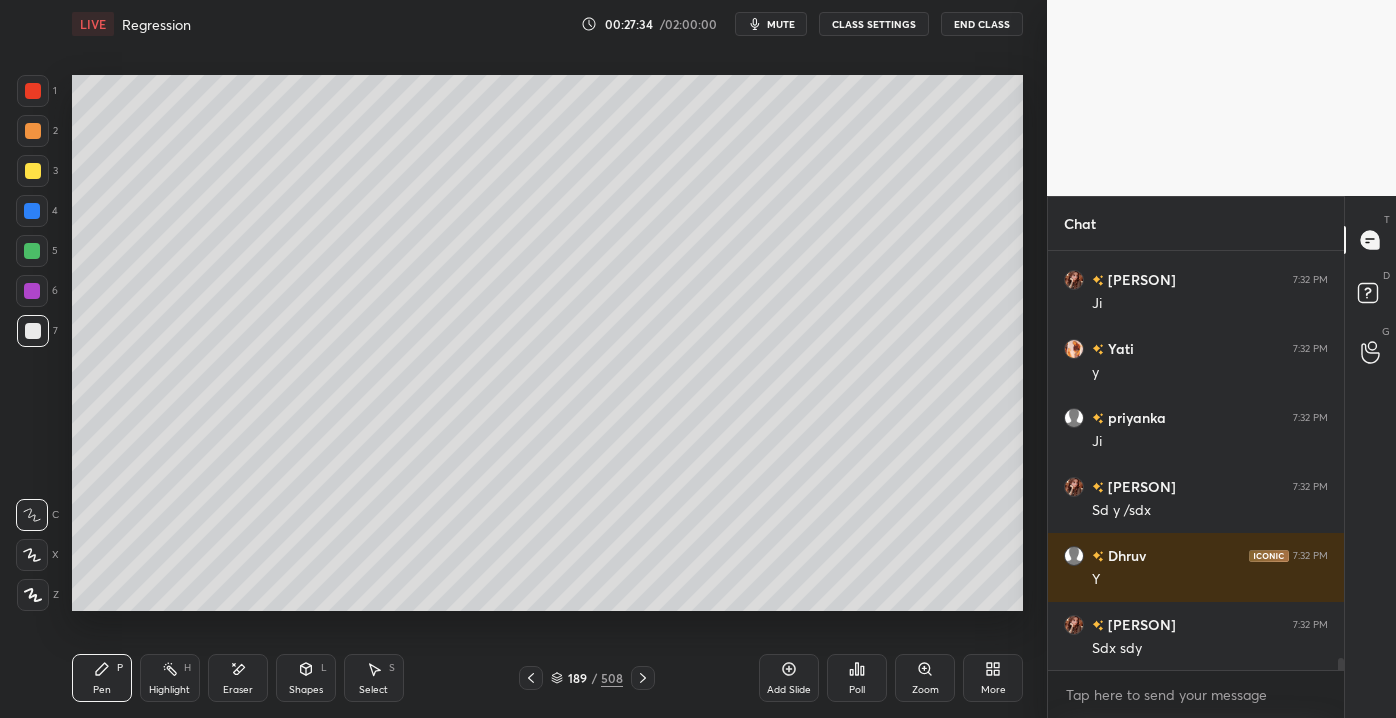 scroll, scrollTop: 14418, scrollLeft: 0, axis: vertical 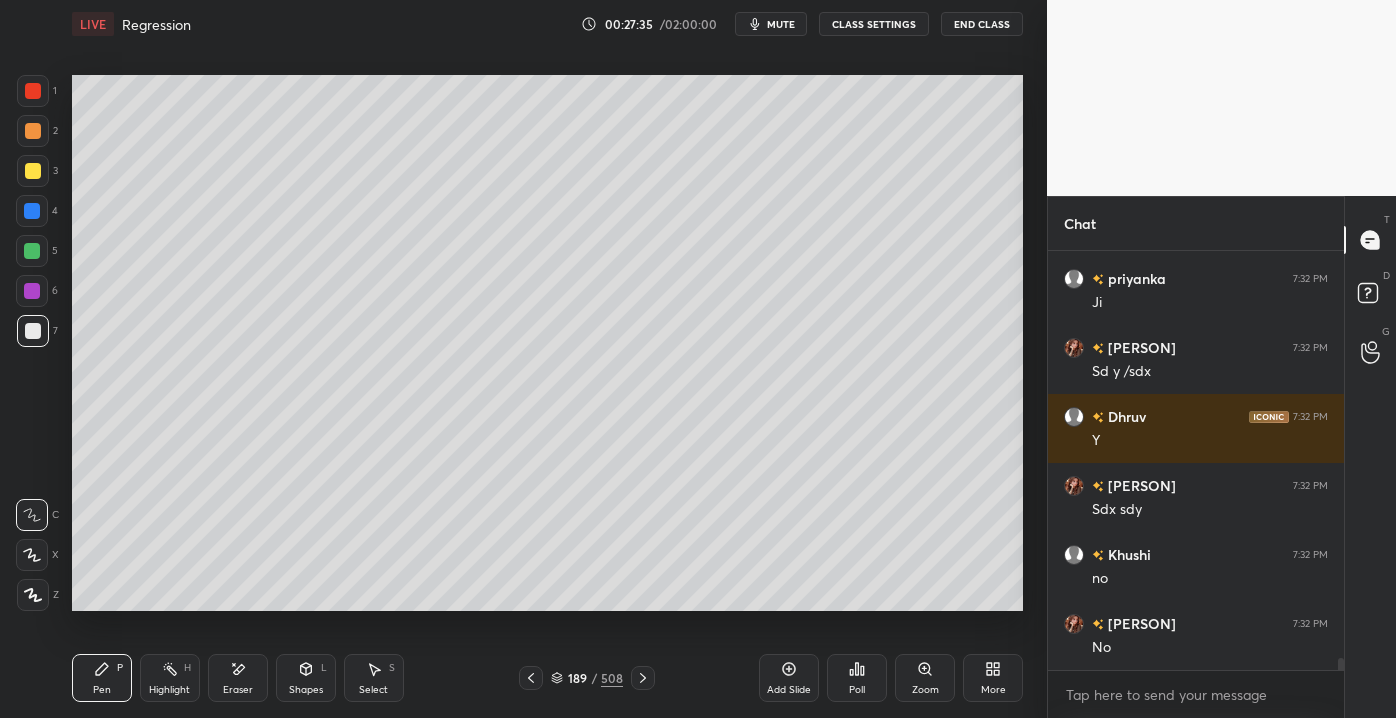 click on "No" at bounding box center (1210, 648) 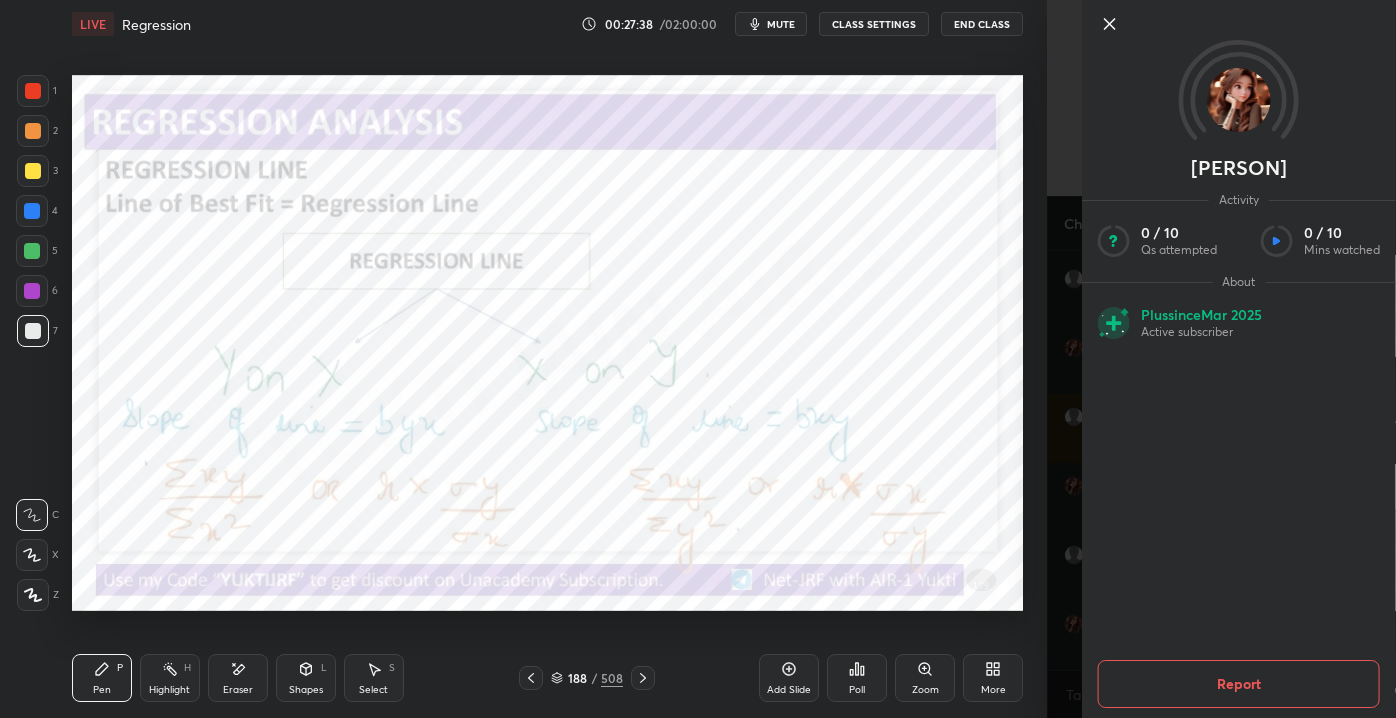 scroll, scrollTop: 14557, scrollLeft: 0, axis: vertical 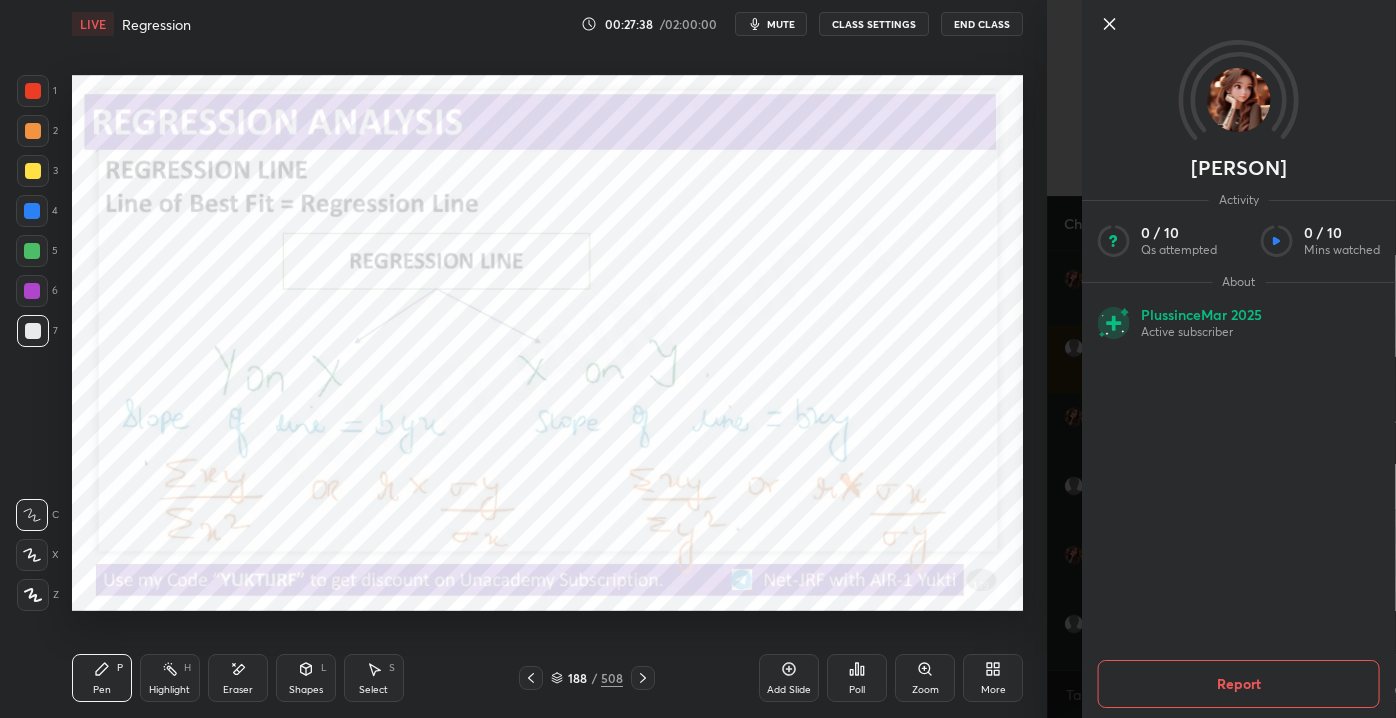 drag, startPoint x: 1108, startPoint y: 27, endPoint x: 1098, endPoint y: 30, distance: 10.440307 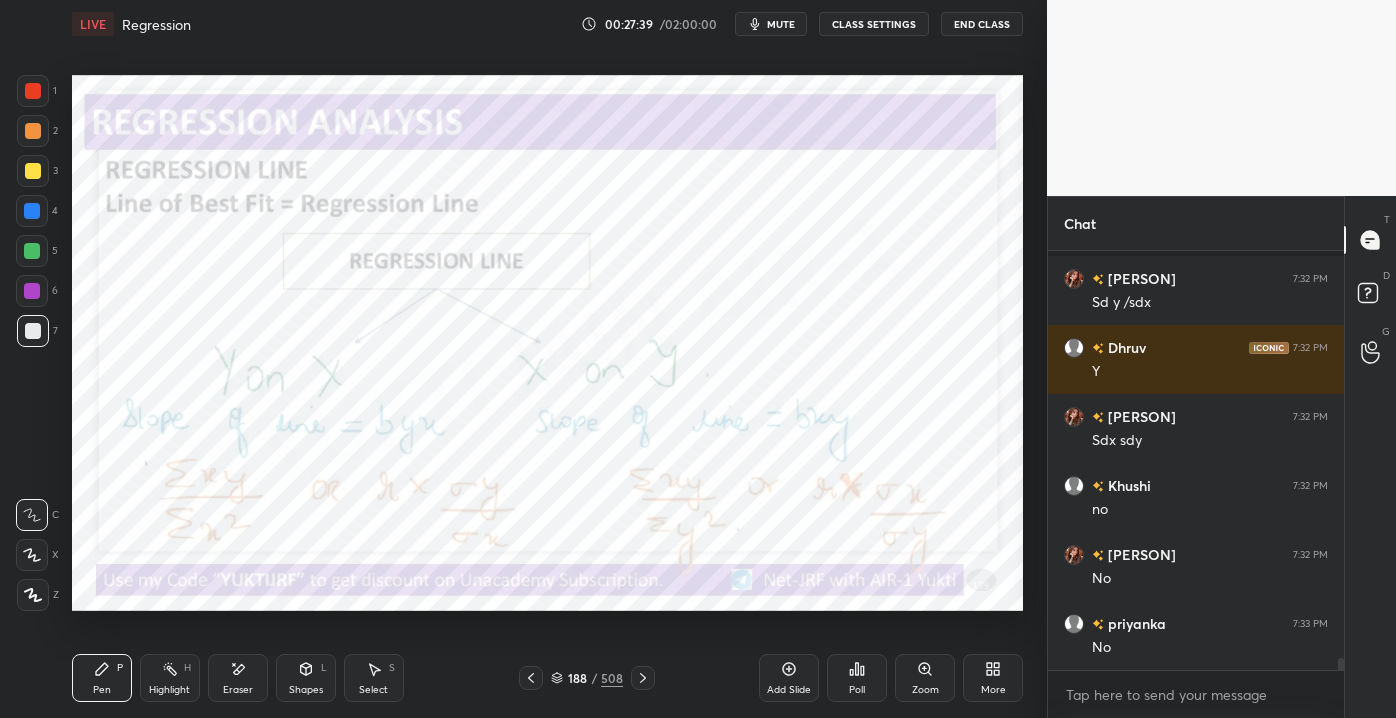 scroll, scrollTop: 14695, scrollLeft: 0, axis: vertical 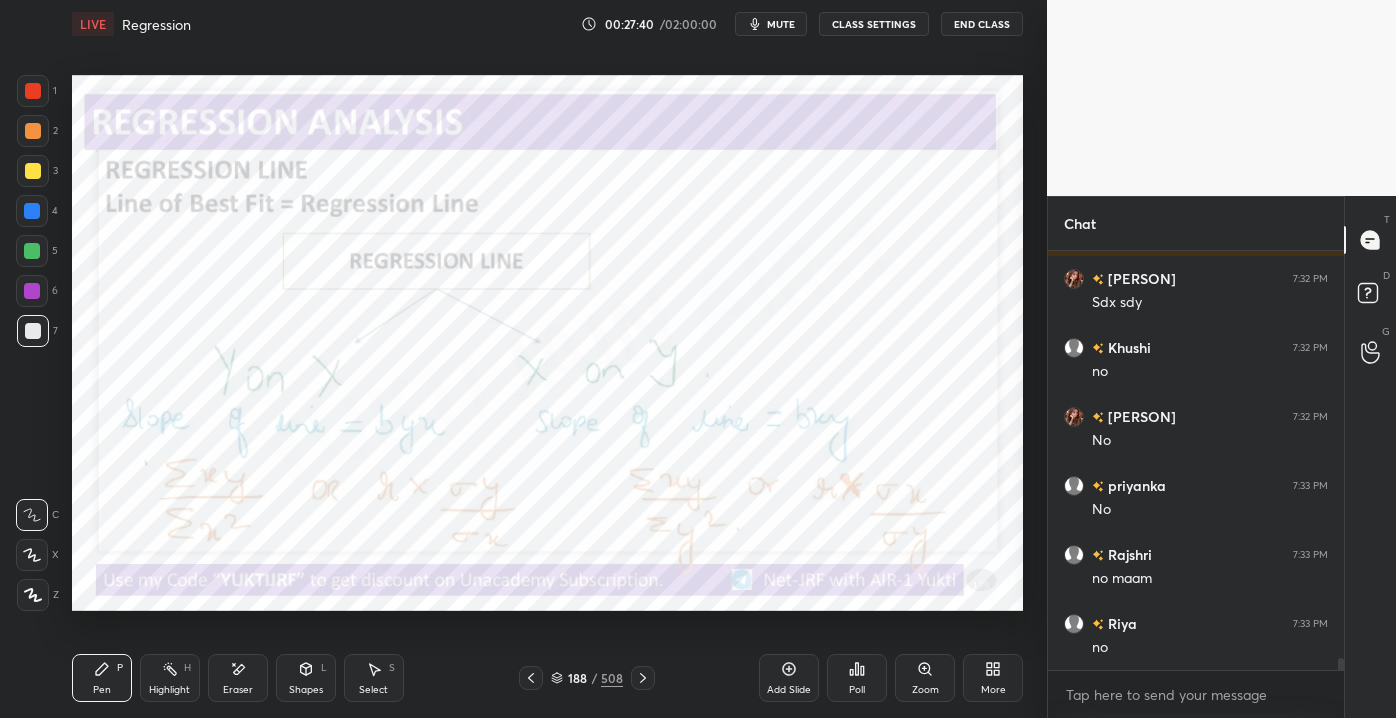 click on "Shapes L" at bounding box center (306, 678) 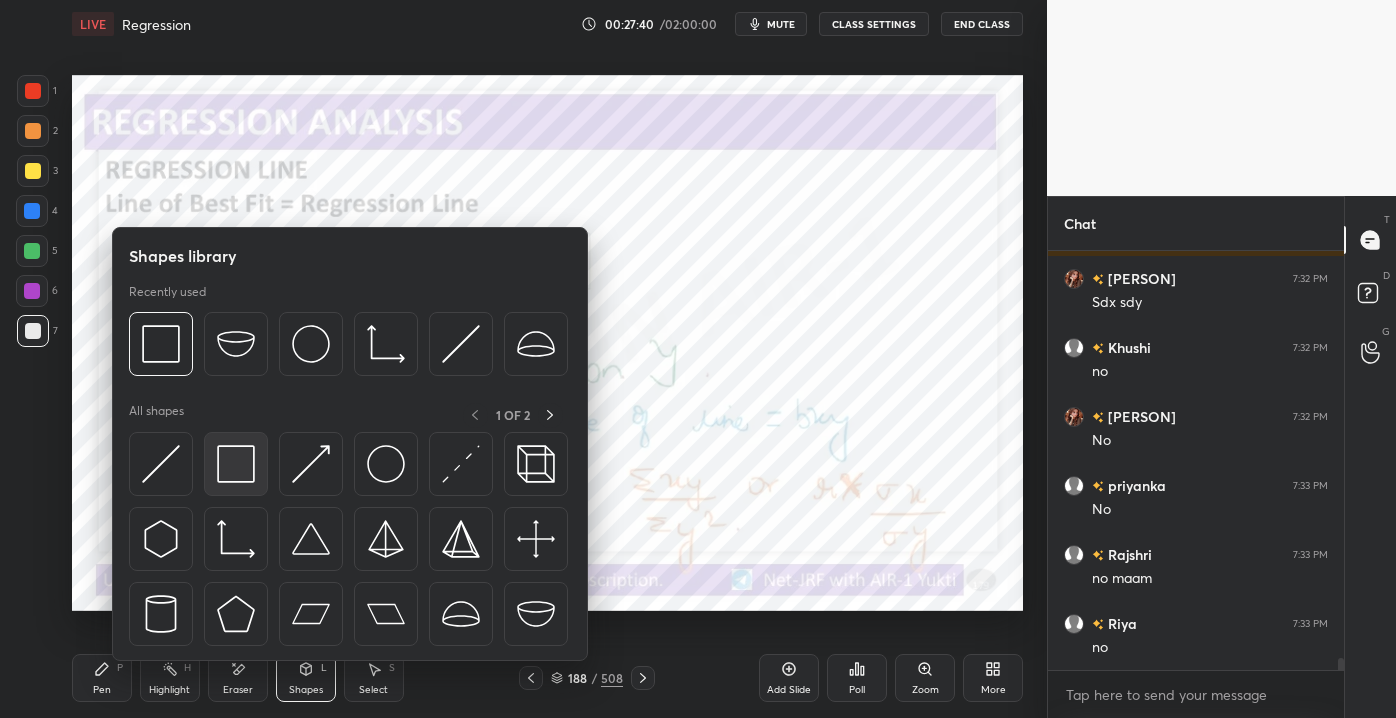 click at bounding box center (236, 464) 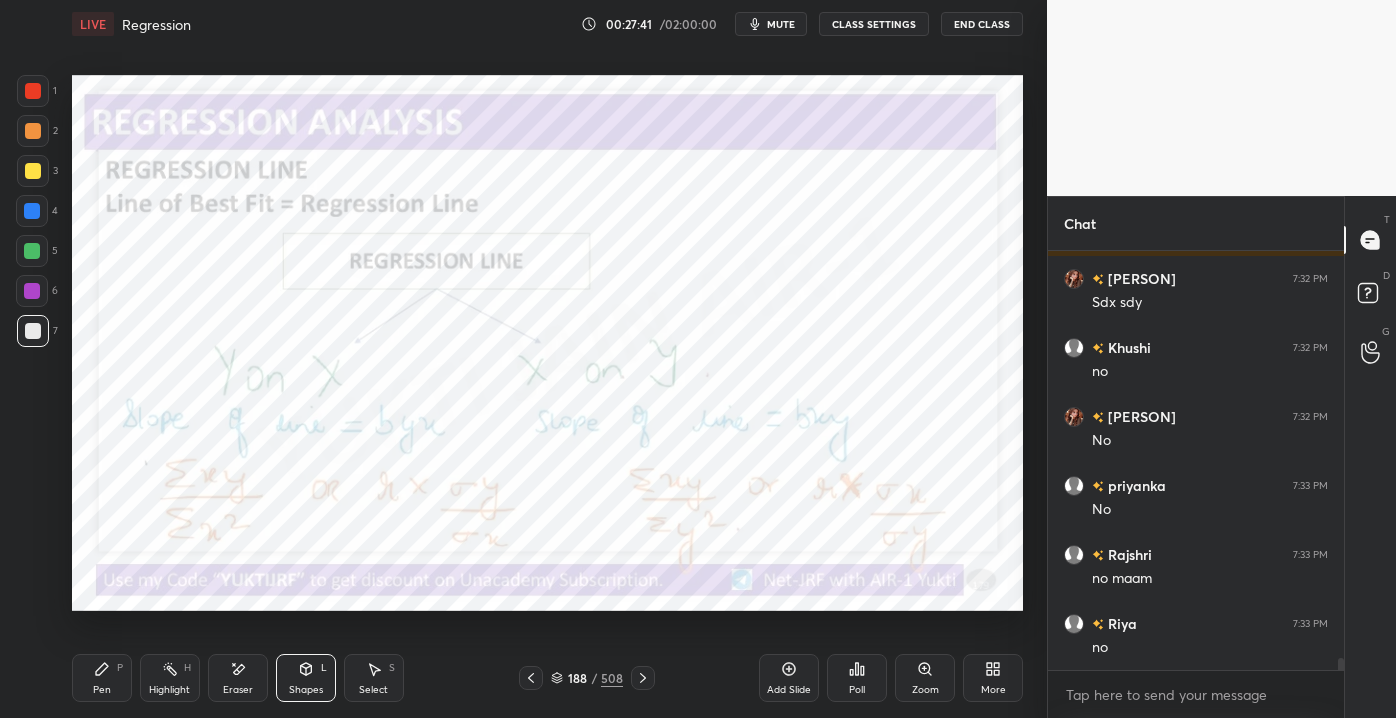 click at bounding box center [33, 91] 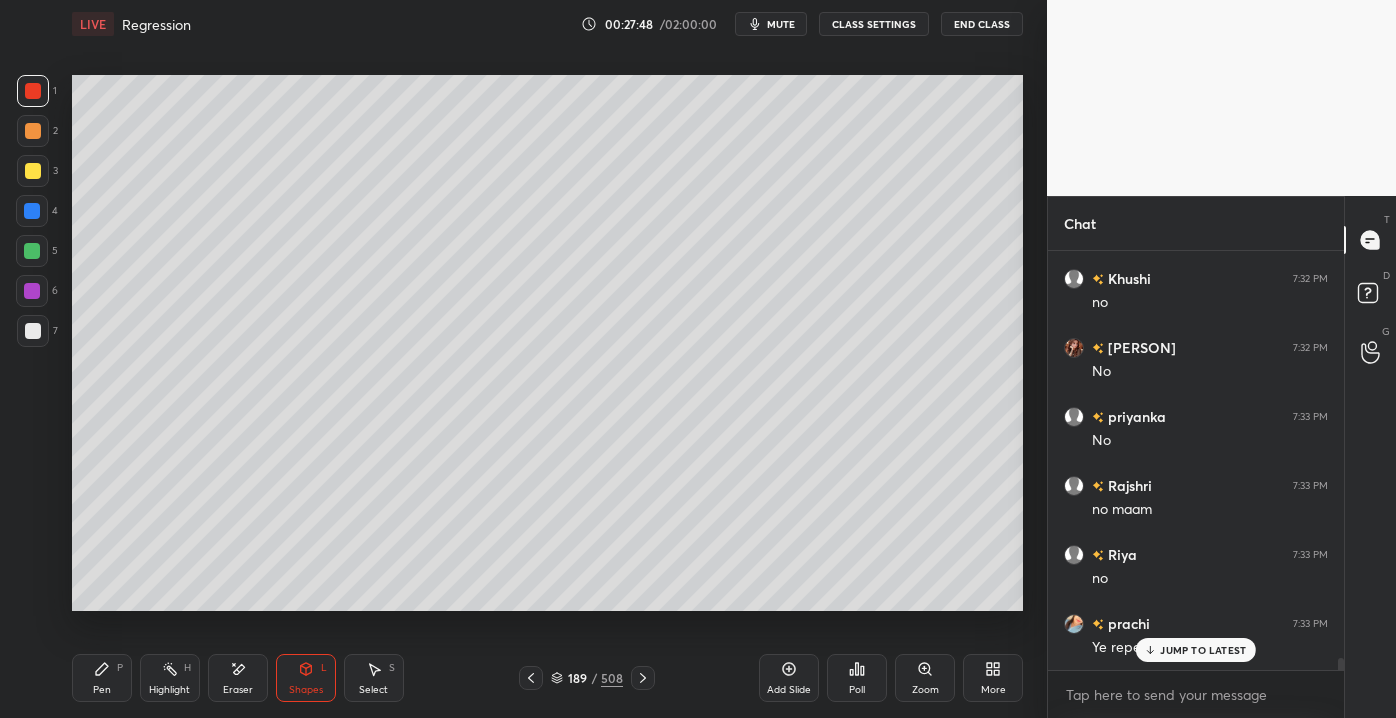 scroll, scrollTop: 14832, scrollLeft: 0, axis: vertical 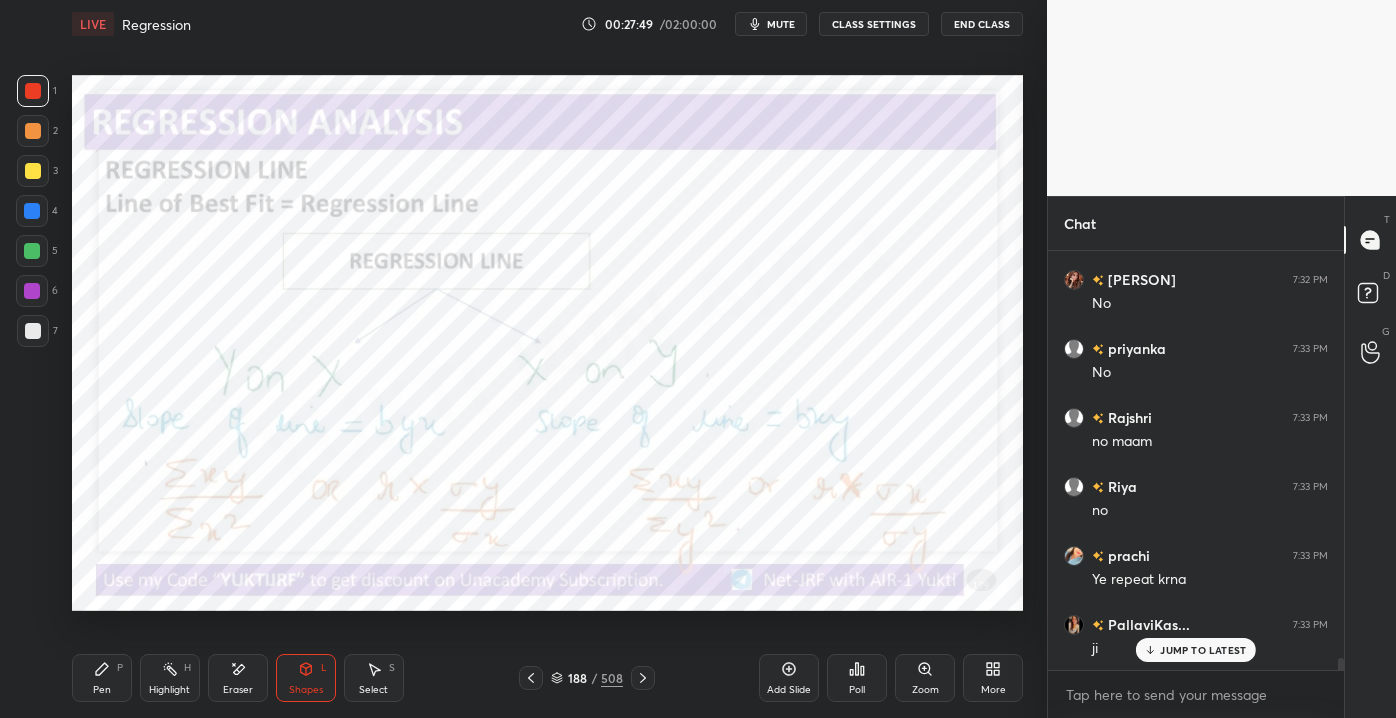 click on "Add Slide" at bounding box center (789, 690) 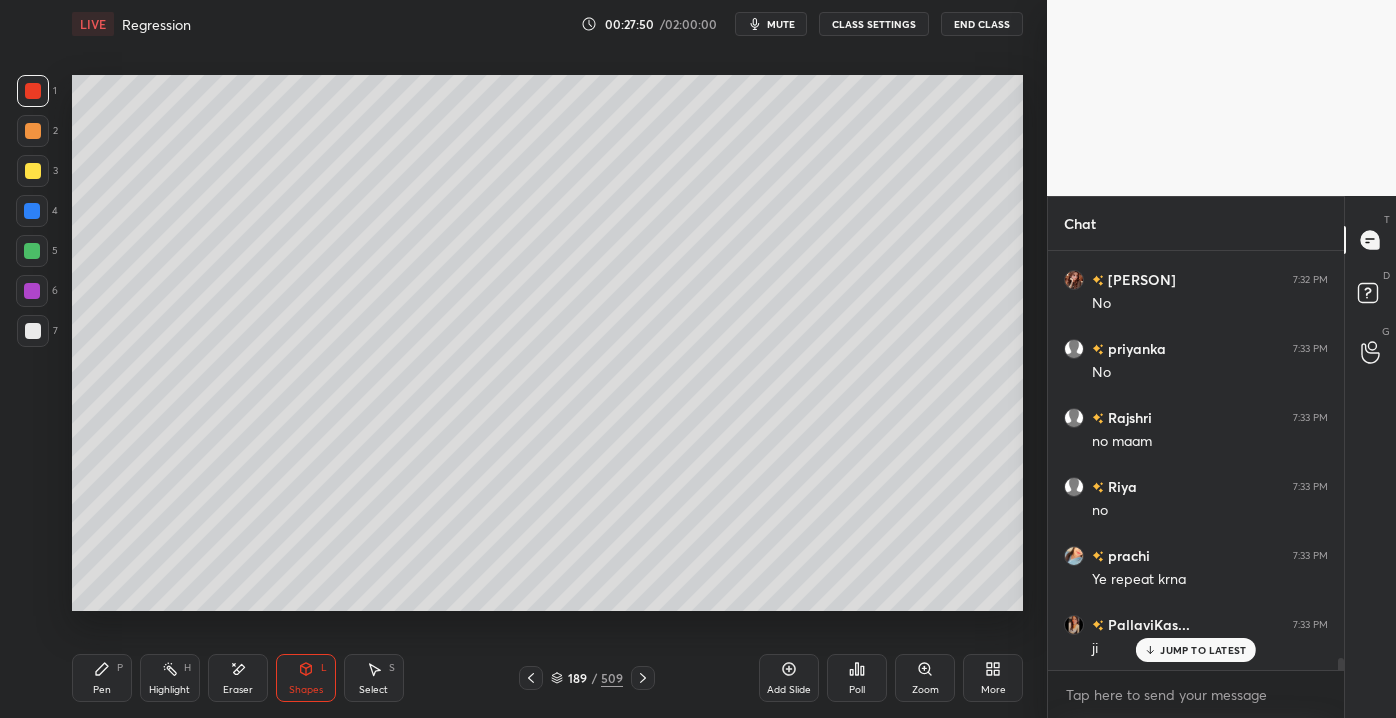 click at bounding box center [33, 331] 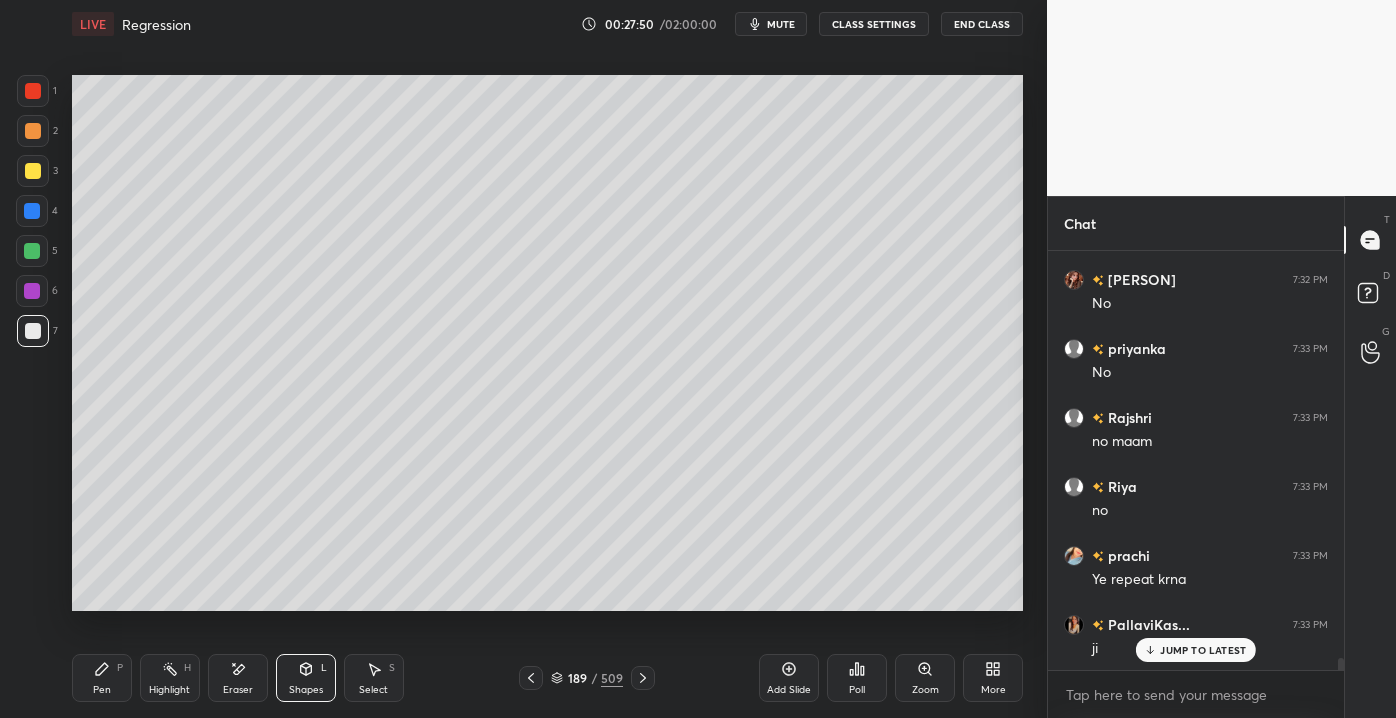 click on "Pen P" at bounding box center (102, 678) 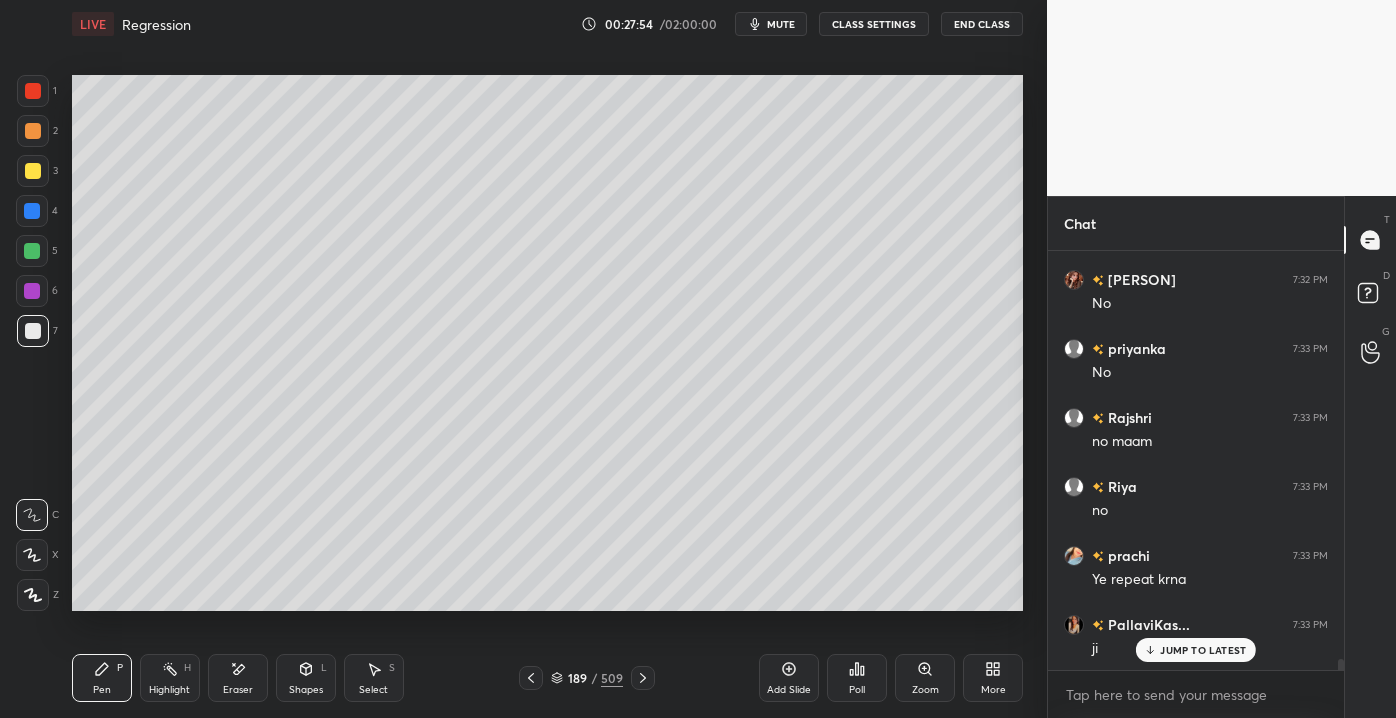 scroll, scrollTop: 14901, scrollLeft: 0, axis: vertical 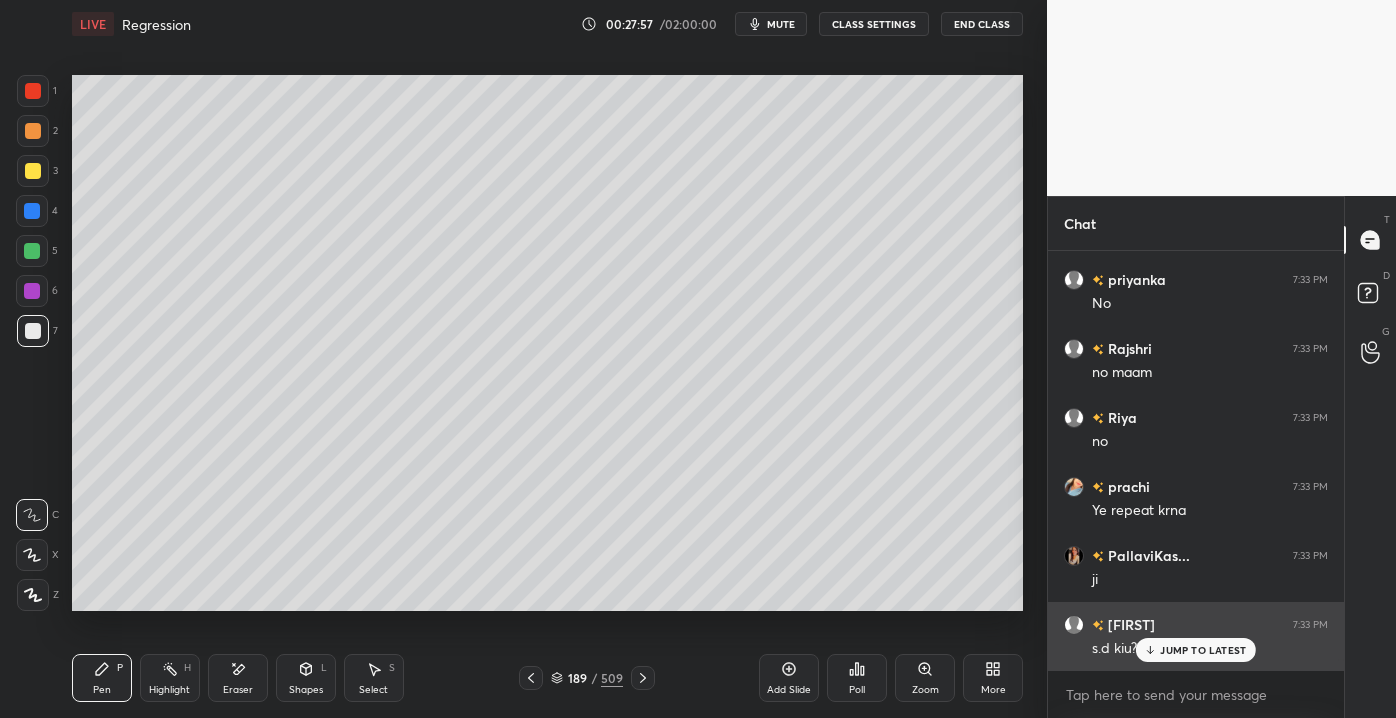 click on "JUMP TO LATEST" at bounding box center (1196, 650) 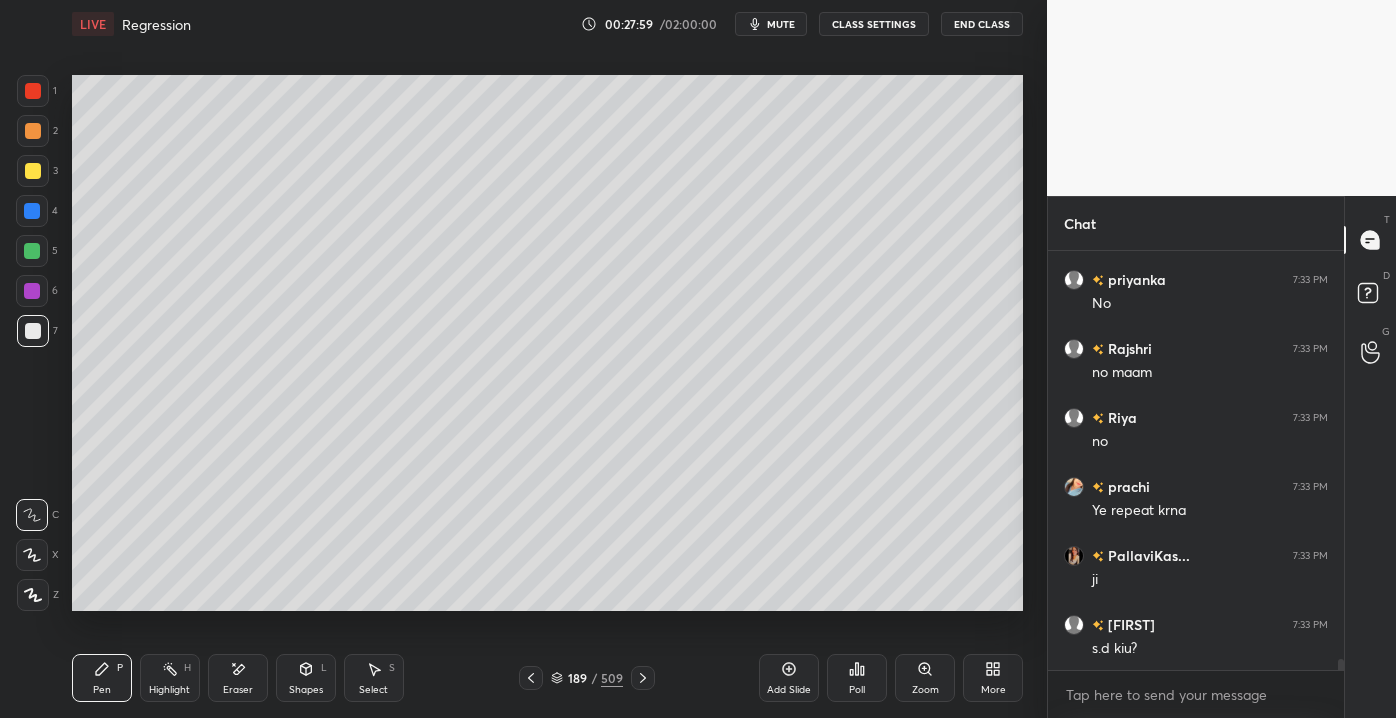 scroll, scrollTop: 14970, scrollLeft: 0, axis: vertical 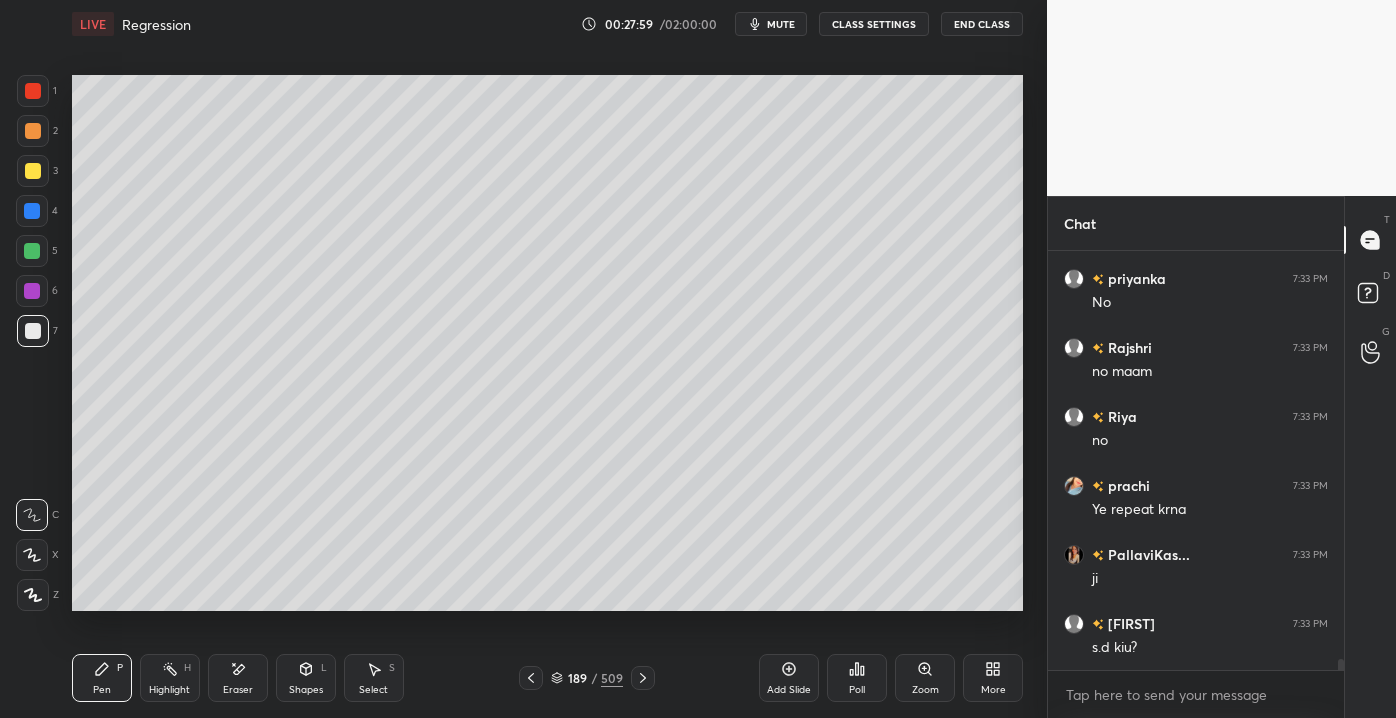 click on "Shapes" at bounding box center (306, 690) 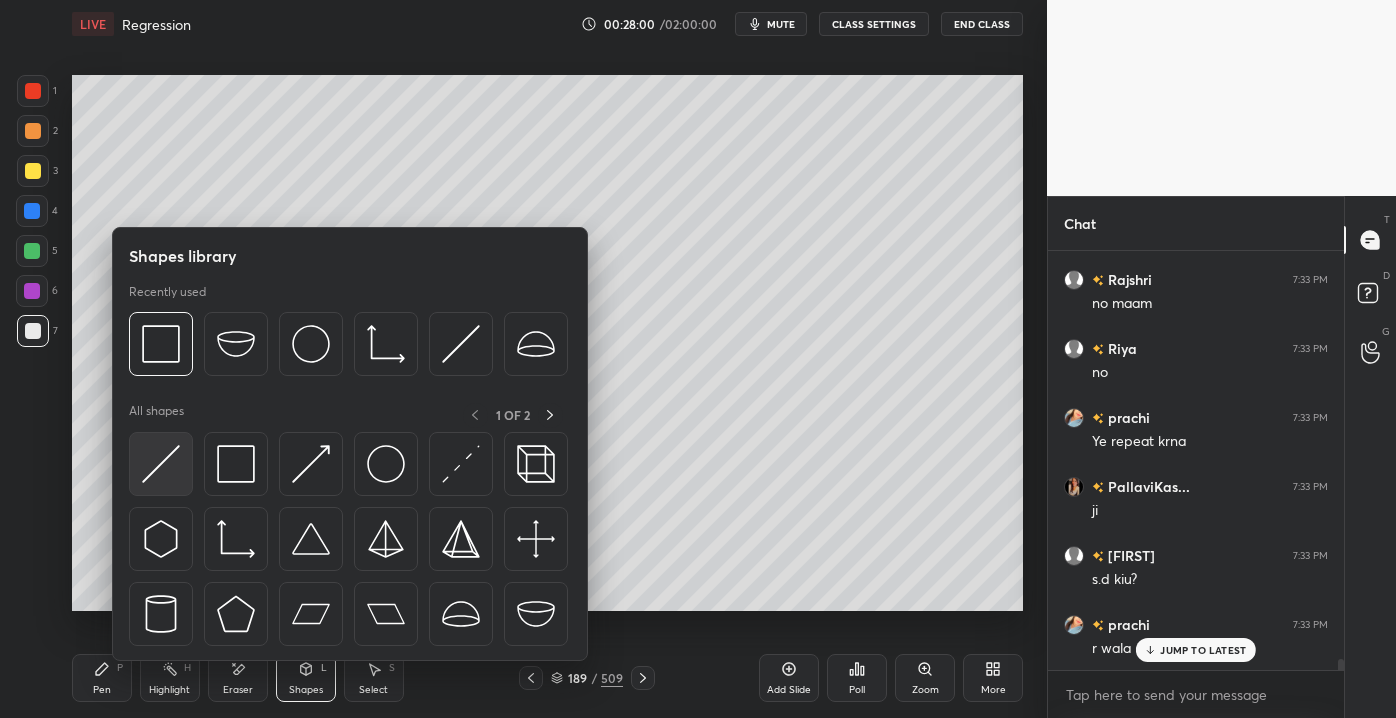 click at bounding box center [161, 464] 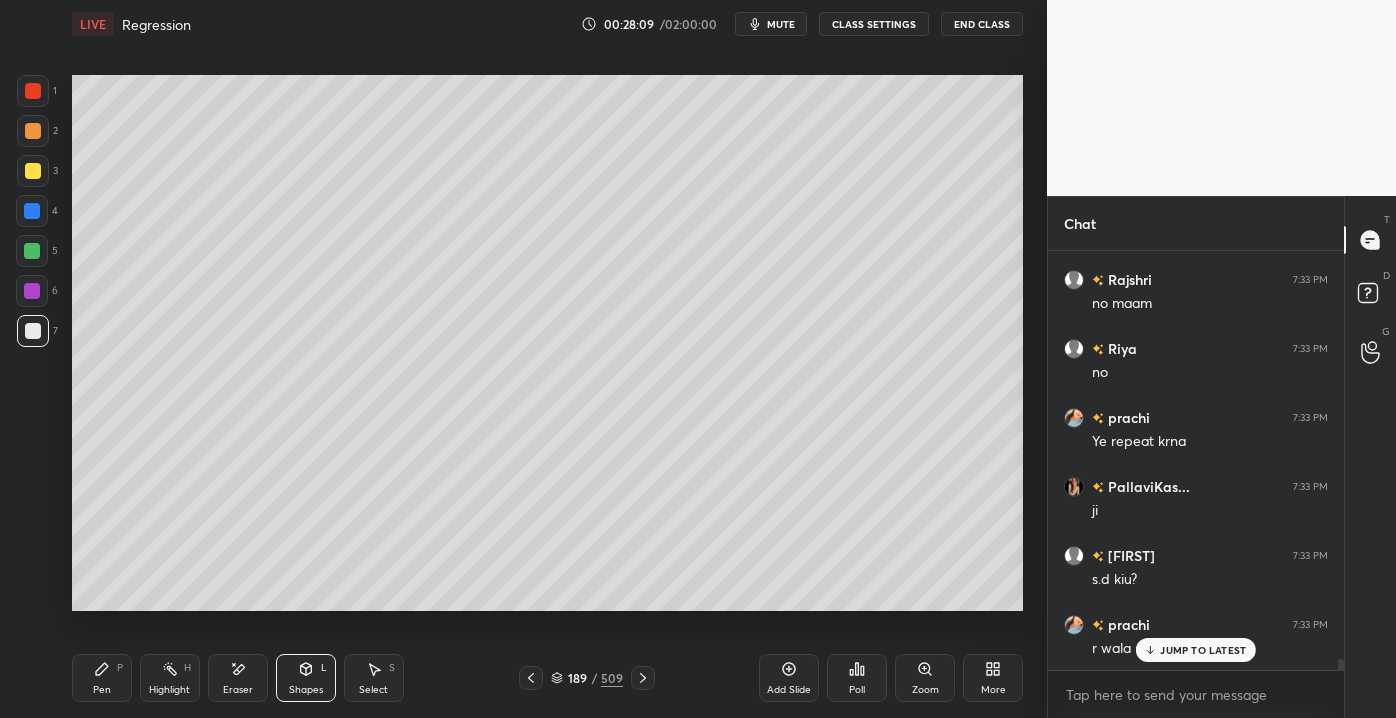 click 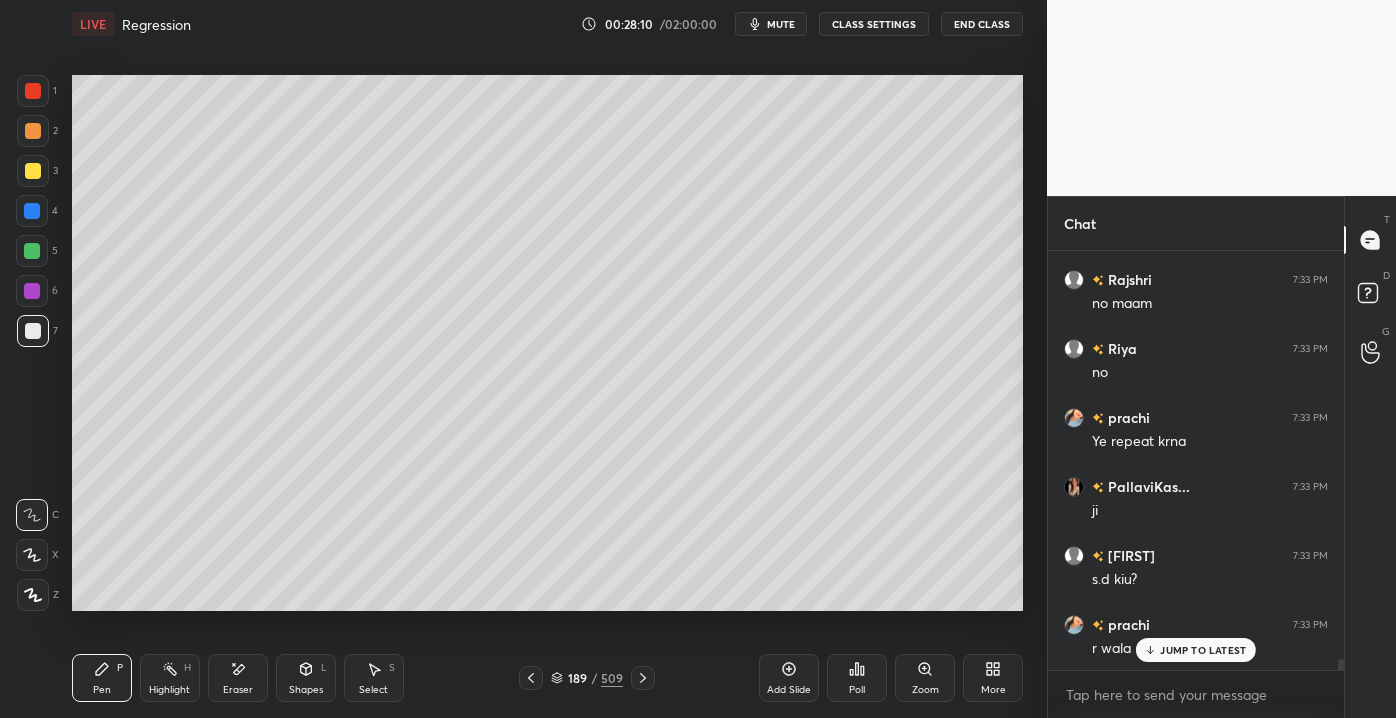 click at bounding box center (33, 171) 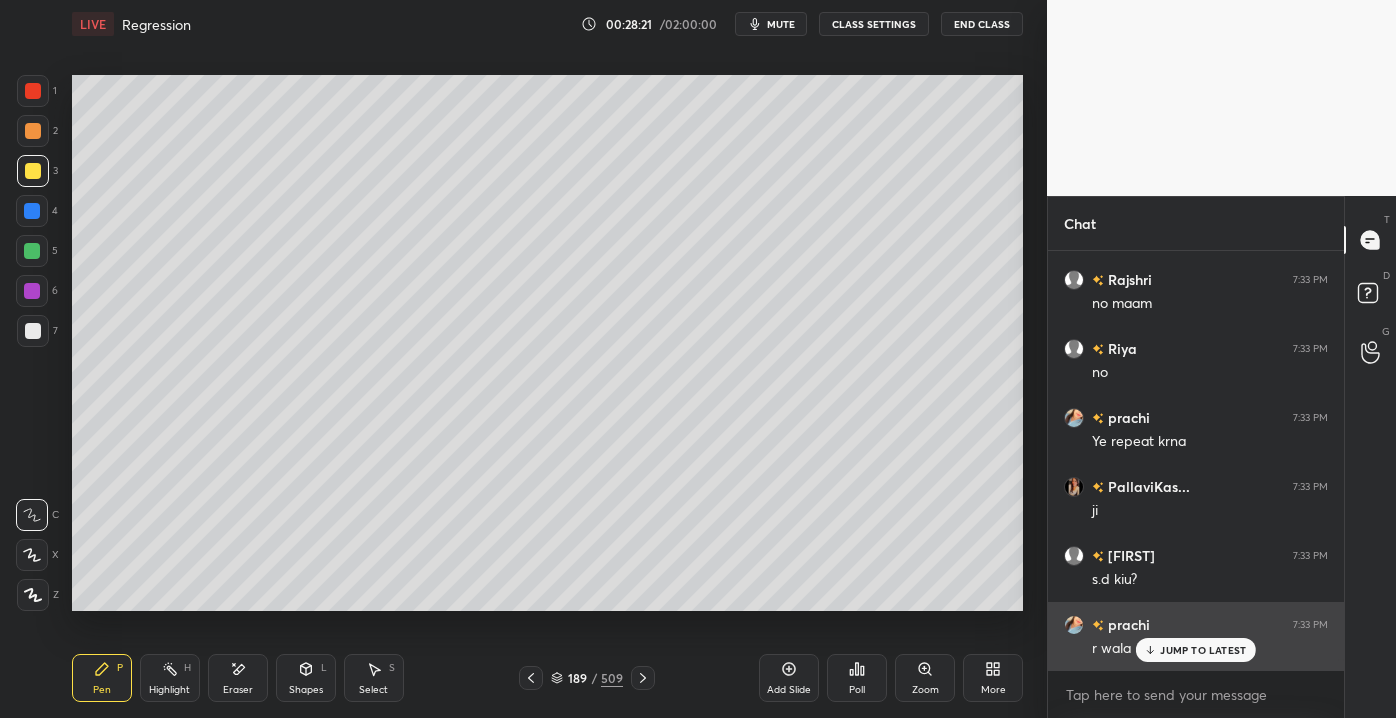 click on "[NAME] 7:33 PM r wala" at bounding box center [1196, 636] 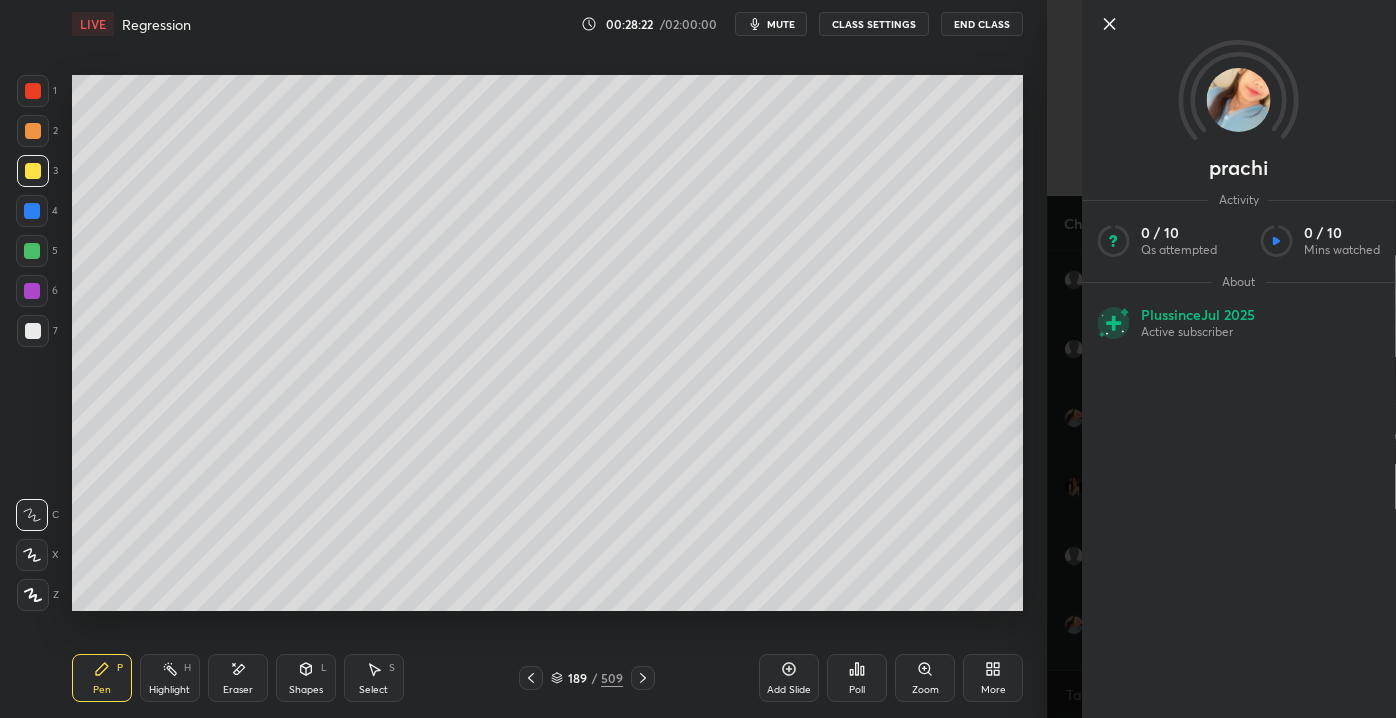 click on "prachi Activity 0 / 10 Qs attempted 0 / 10 Mins watched About Plus  since  Jul   2025 Active subscriber" at bounding box center (1239, 359) 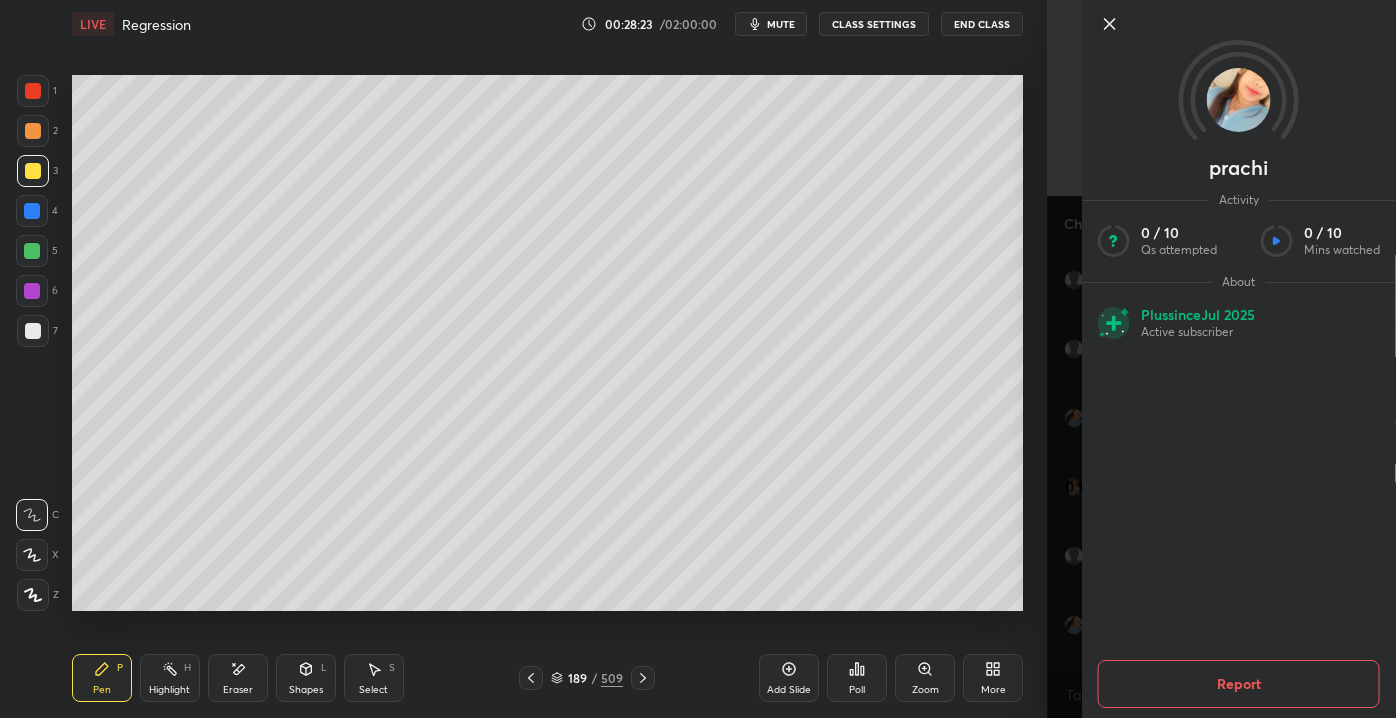 click 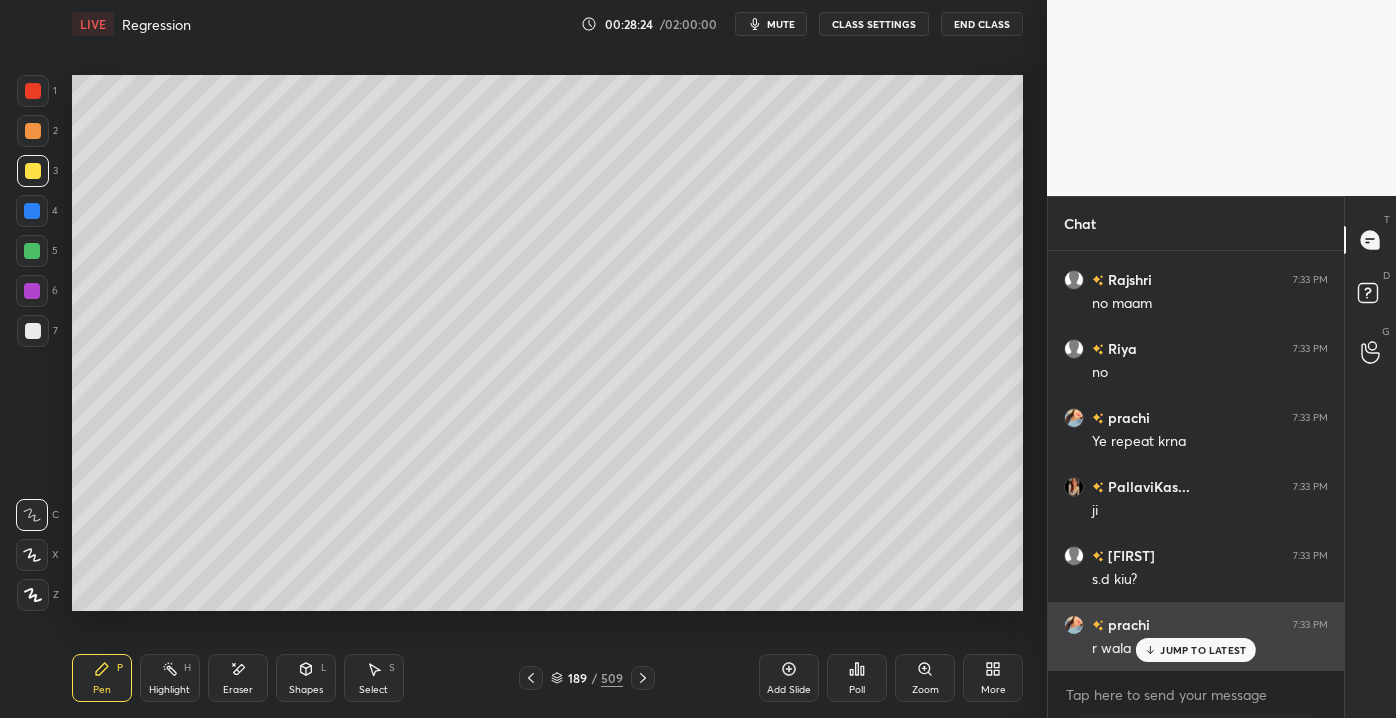 click on "JUMP TO LATEST" at bounding box center (1203, 650) 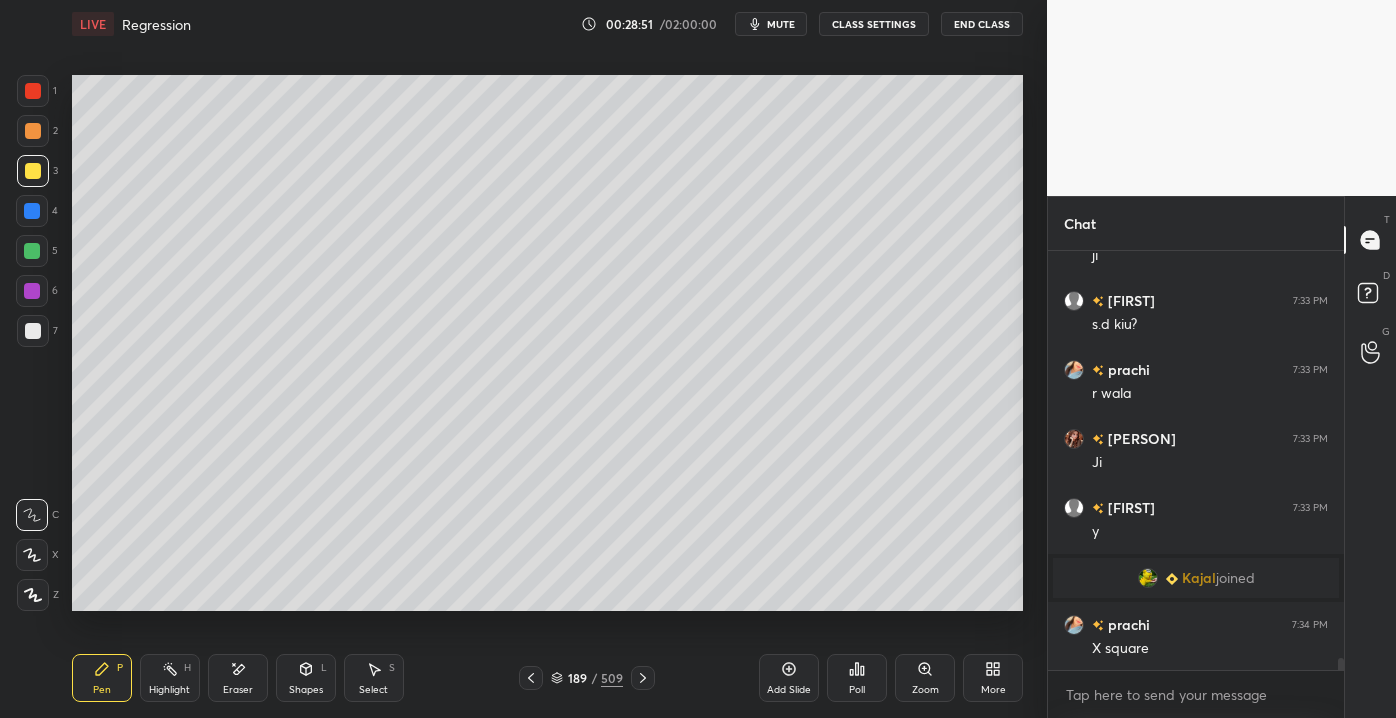 scroll, scrollTop: 13840, scrollLeft: 0, axis: vertical 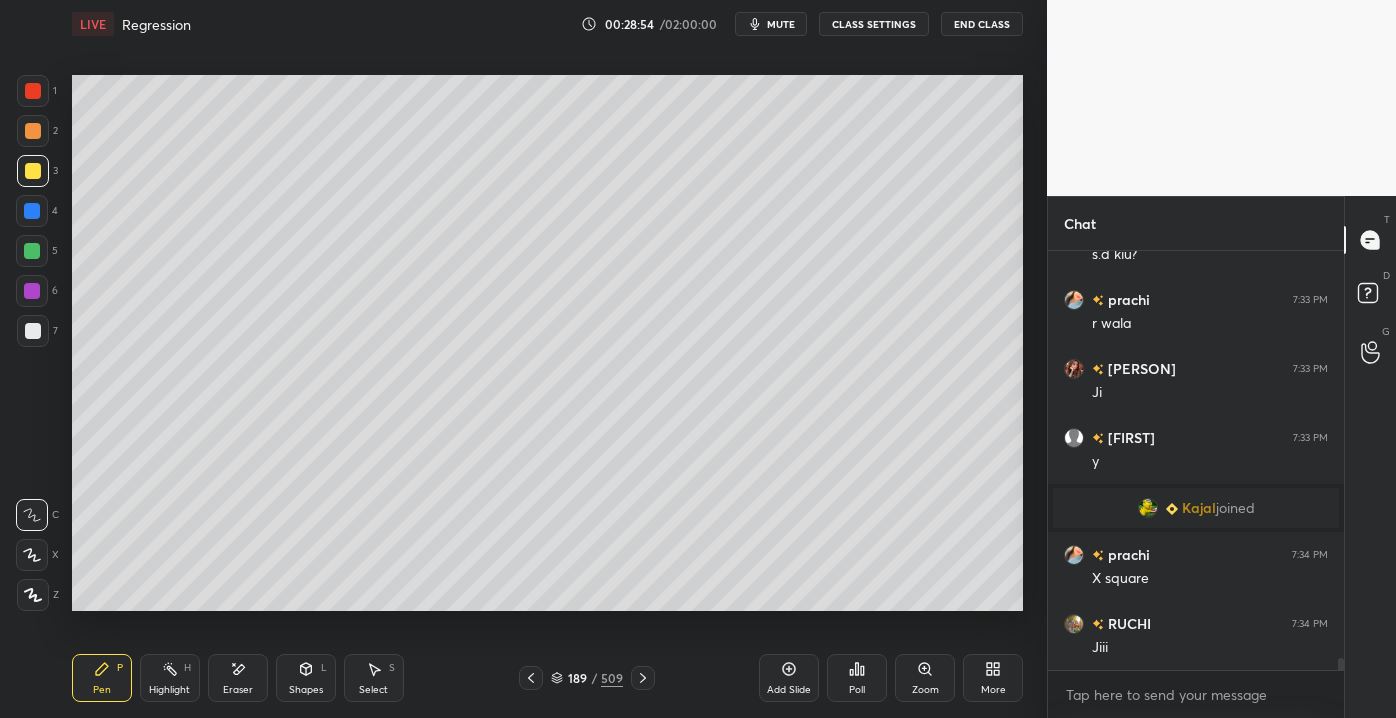 click at bounding box center [33, 331] 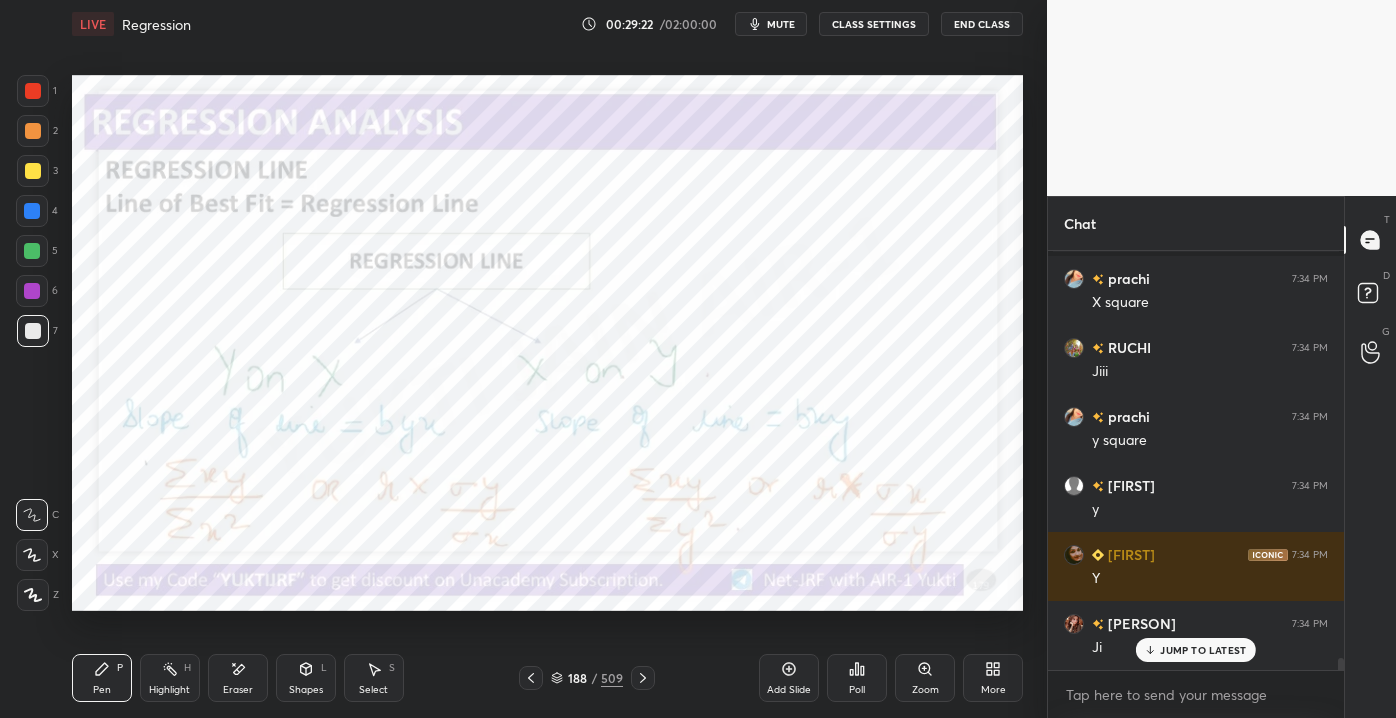 scroll, scrollTop: 14184, scrollLeft: 0, axis: vertical 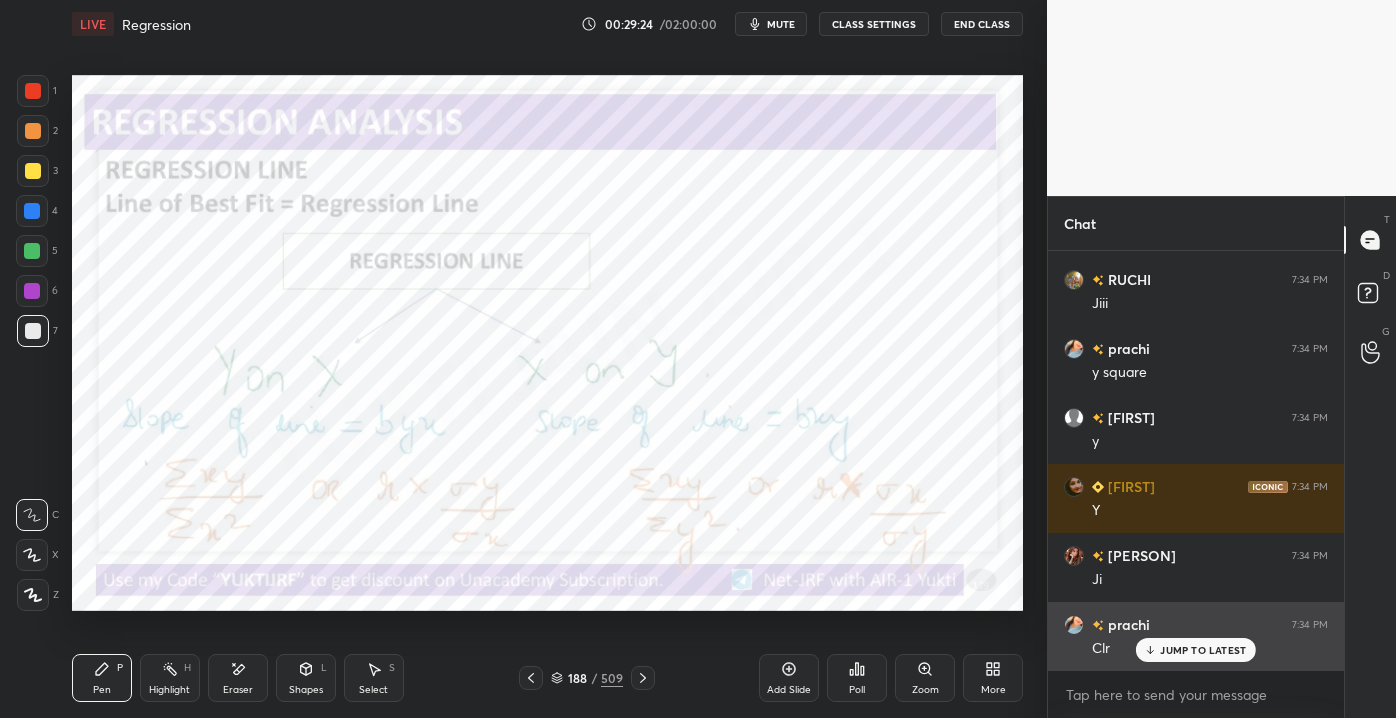 click on "JUMP TO LATEST" at bounding box center [1203, 650] 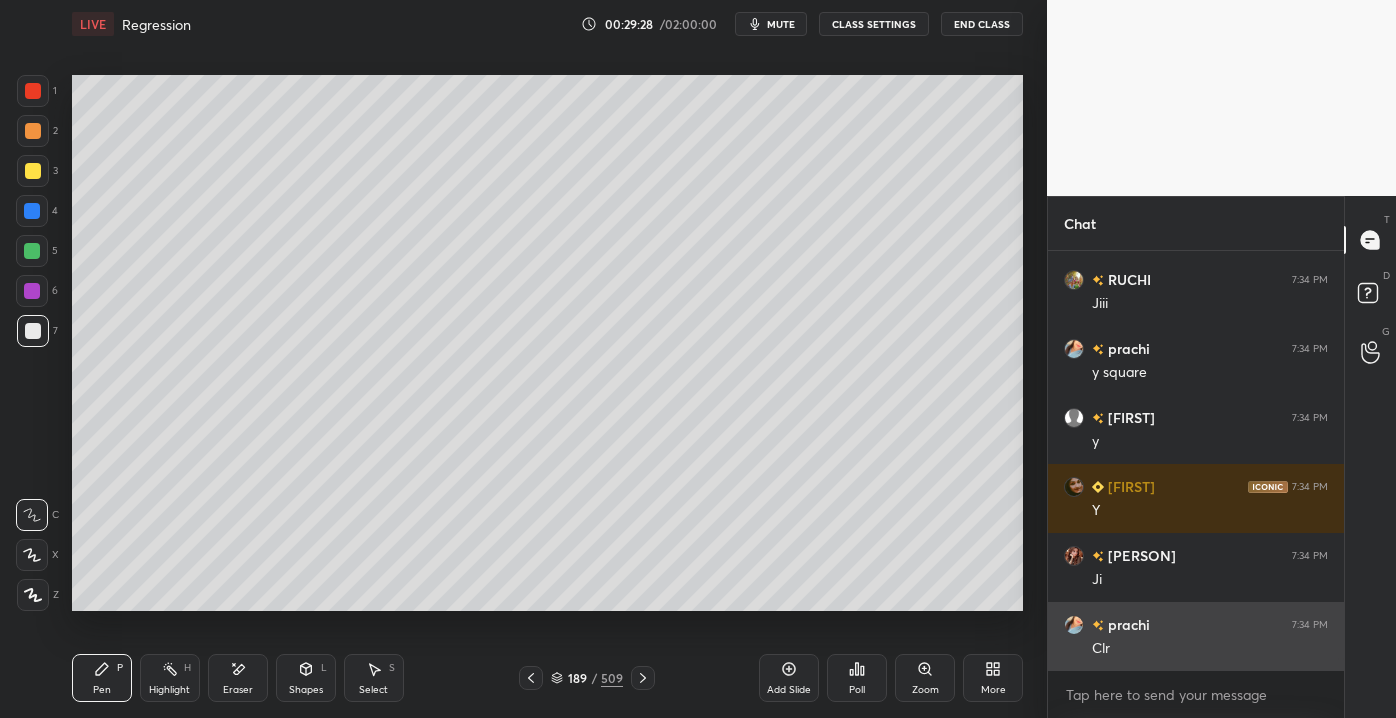 scroll, scrollTop: 14253, scrollLeft: 0, axis: vertical 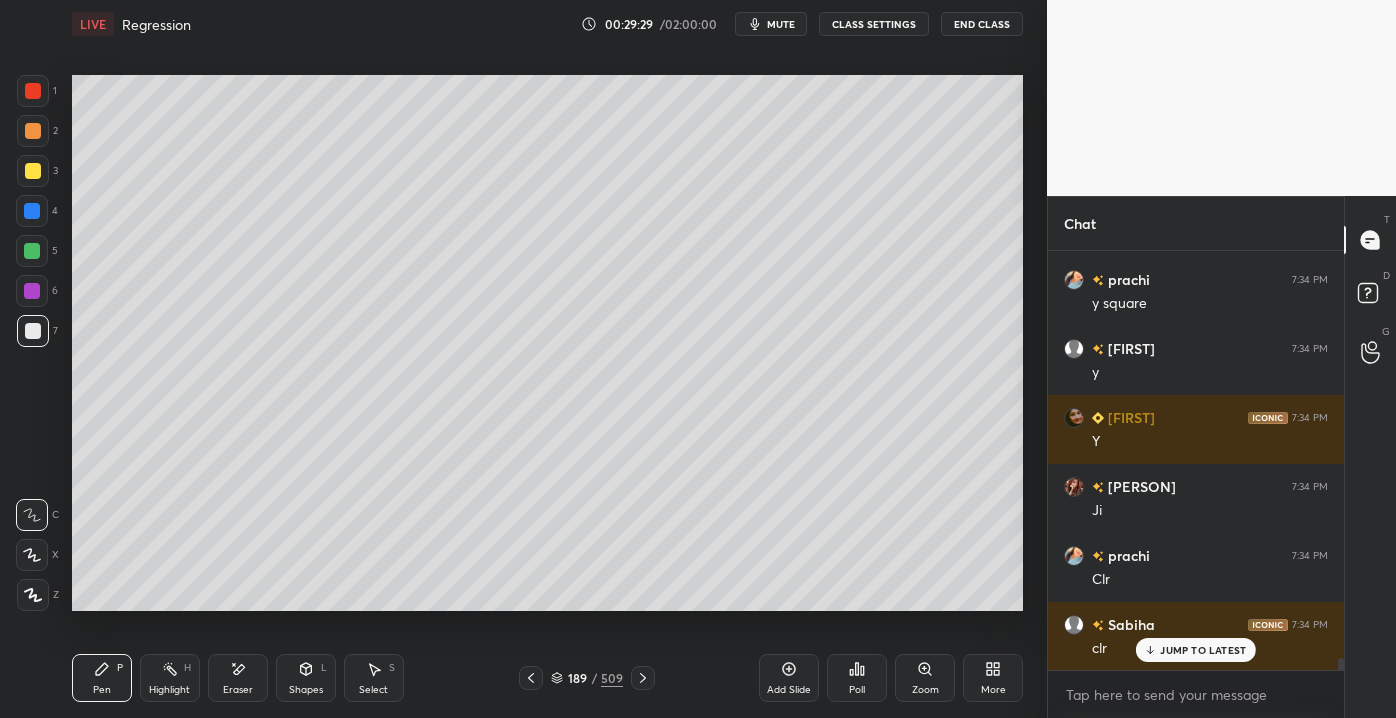click on "Shapes L" at bounding box center [306, 678] 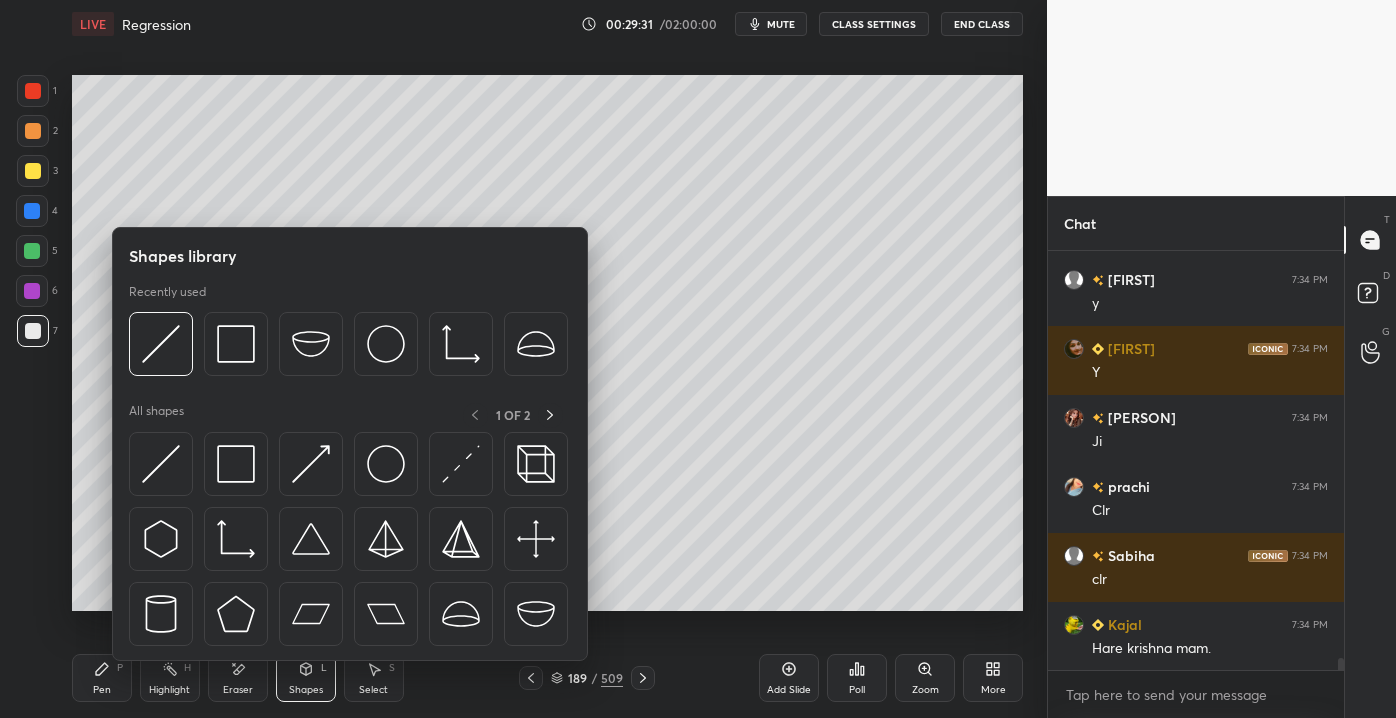 scroll, scrollTop: 14392, scrollLeft: 0, axis: vertical 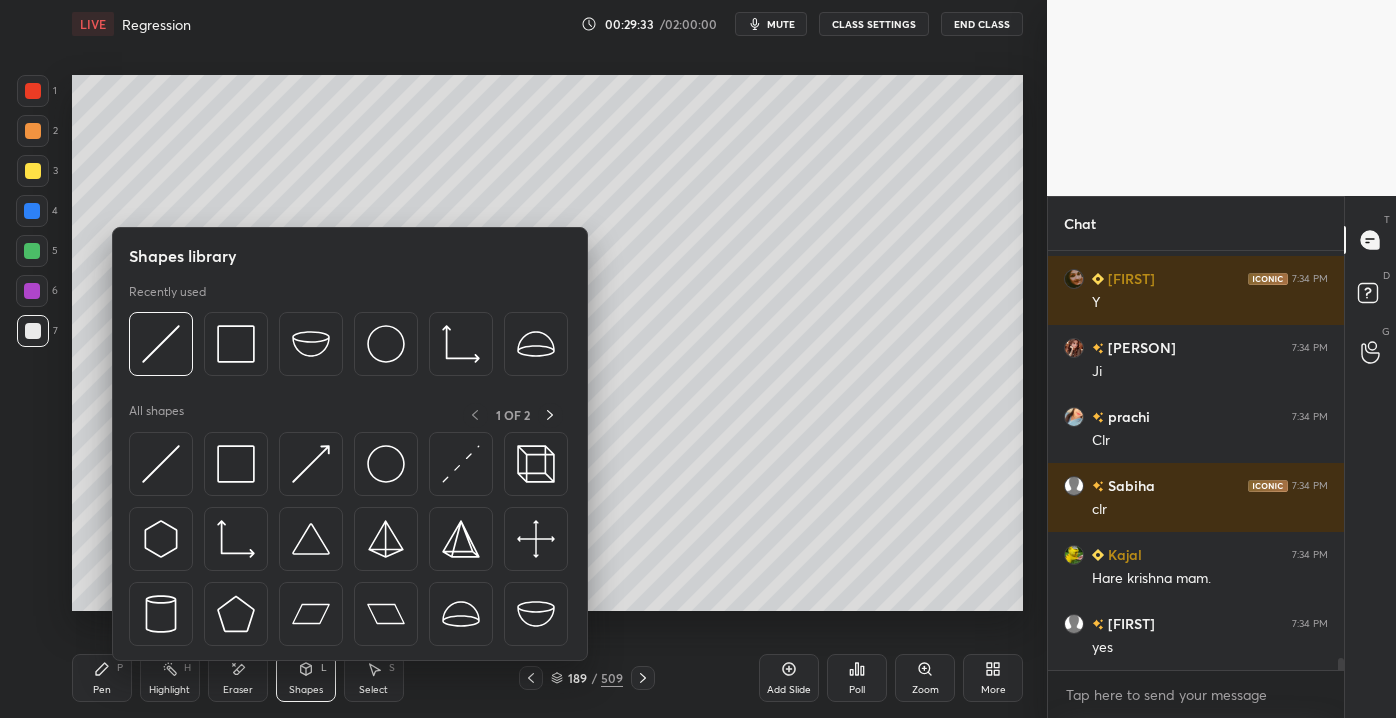 click on "Pen" at bounding box center (102, 690) 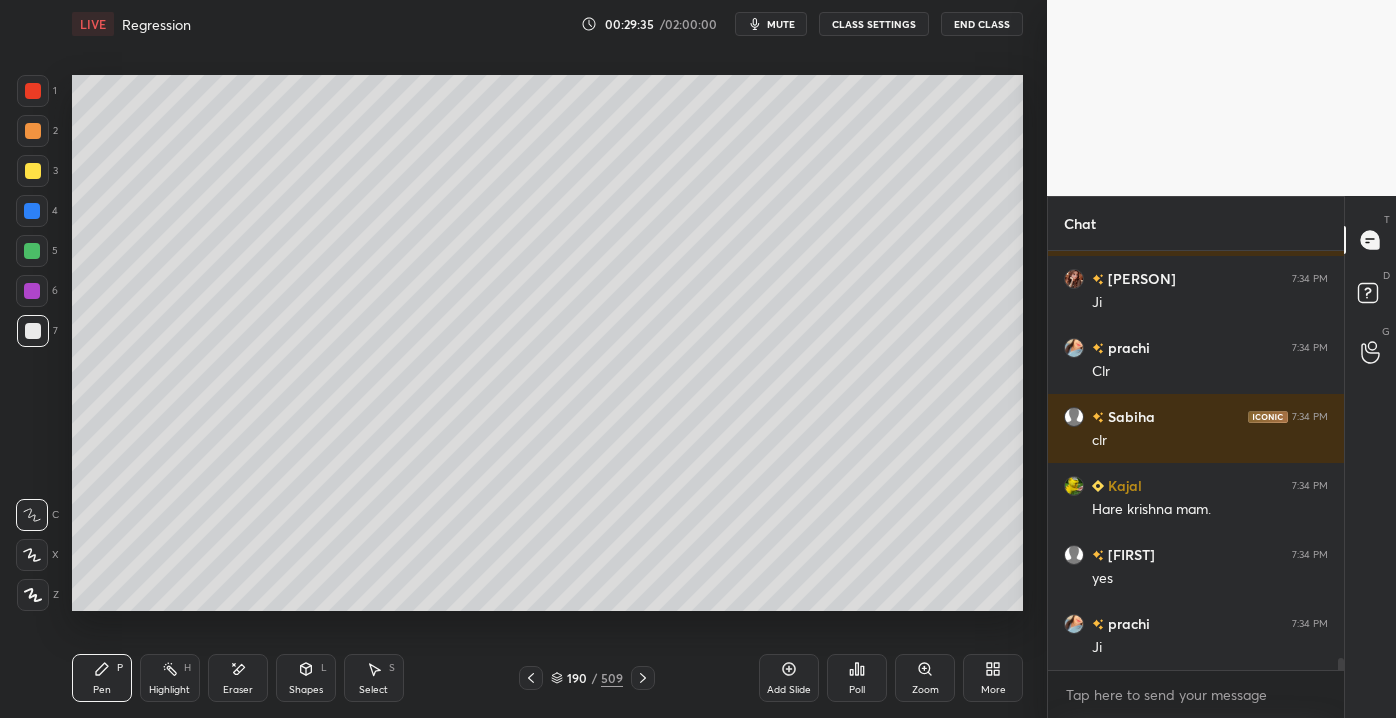 scroll, scrollTop: 14530, scrollLeft: 0, axis: vertical 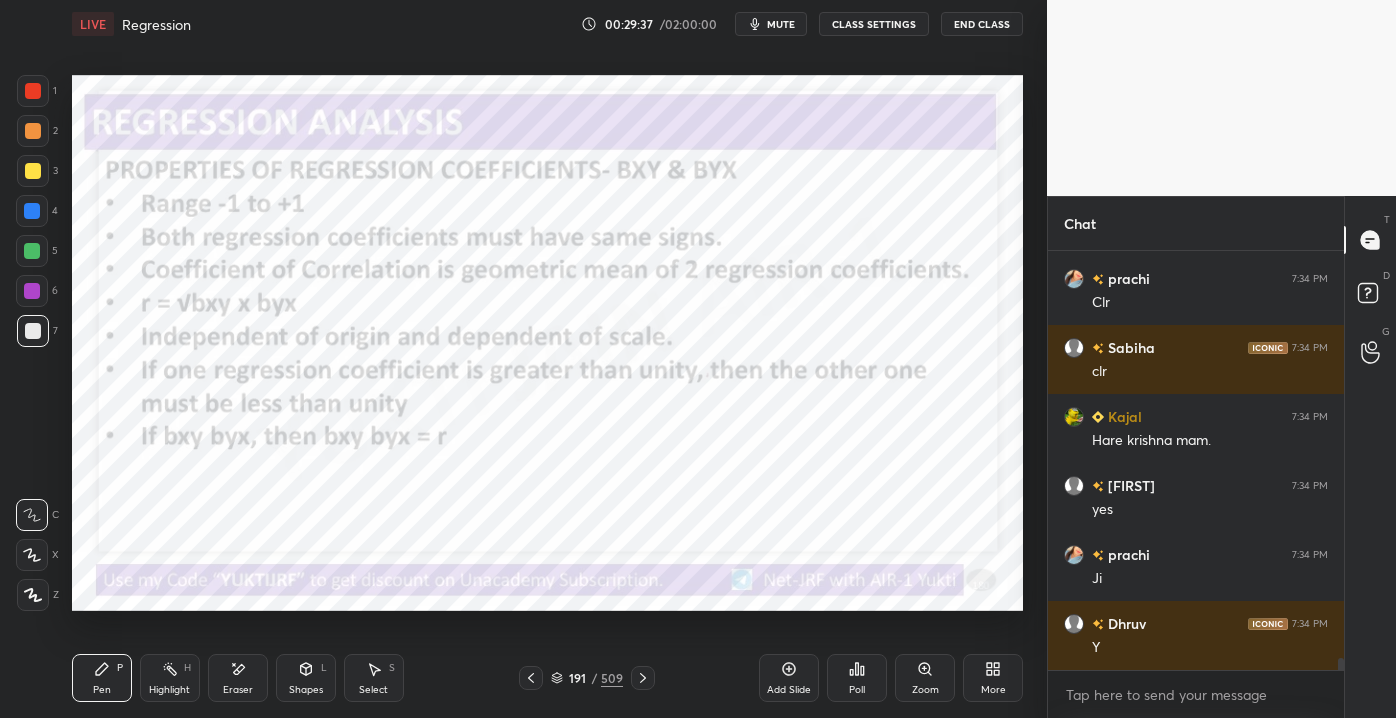 click at bounding box center [33, 91] 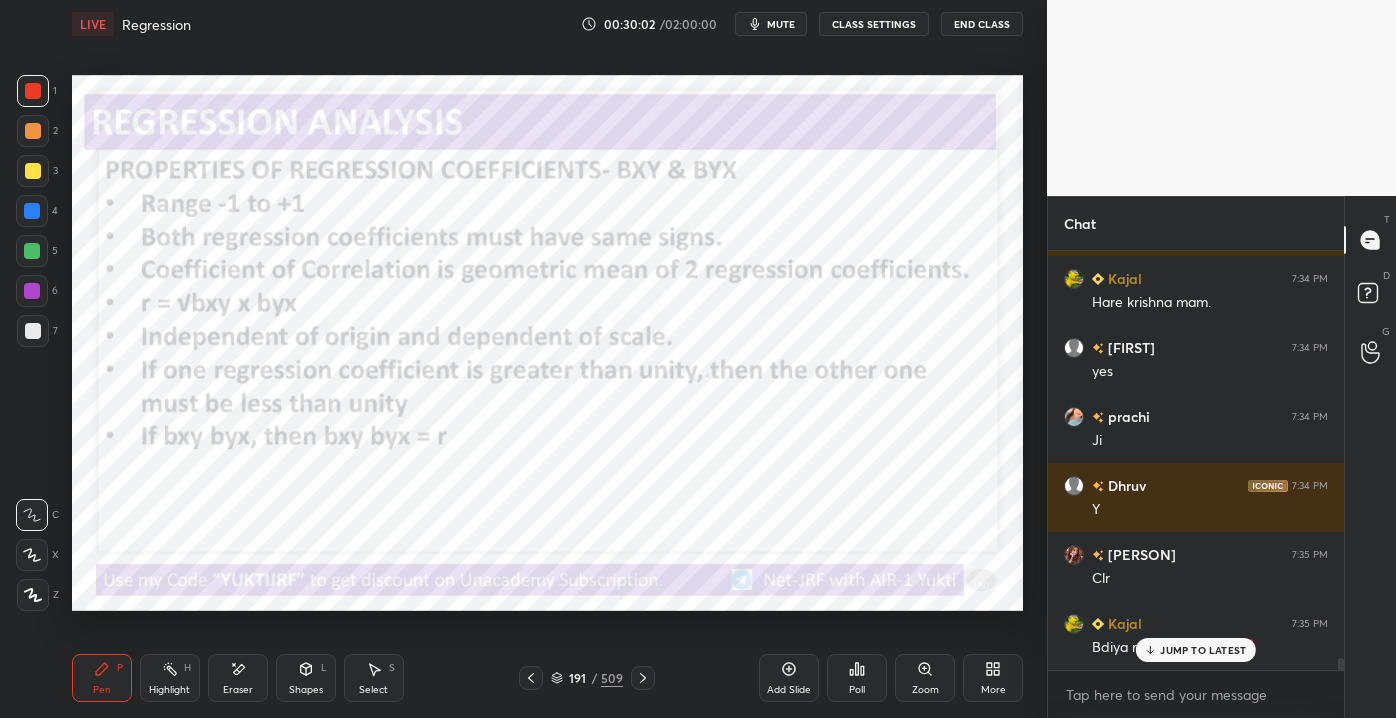 scroll, scrollTop: 14736, scrollLeft: 0, axis: vertical 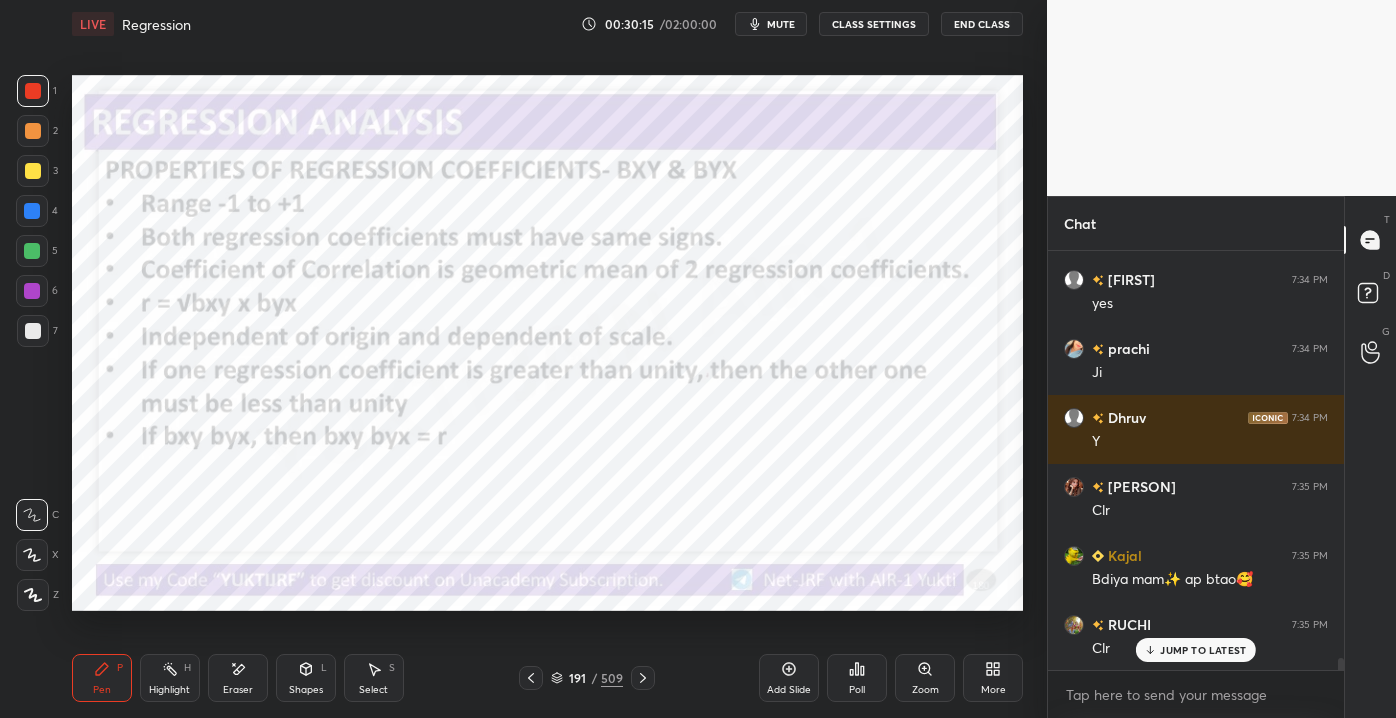 click on "JUMP TO LATEST" at bounding box center [1203, 650] 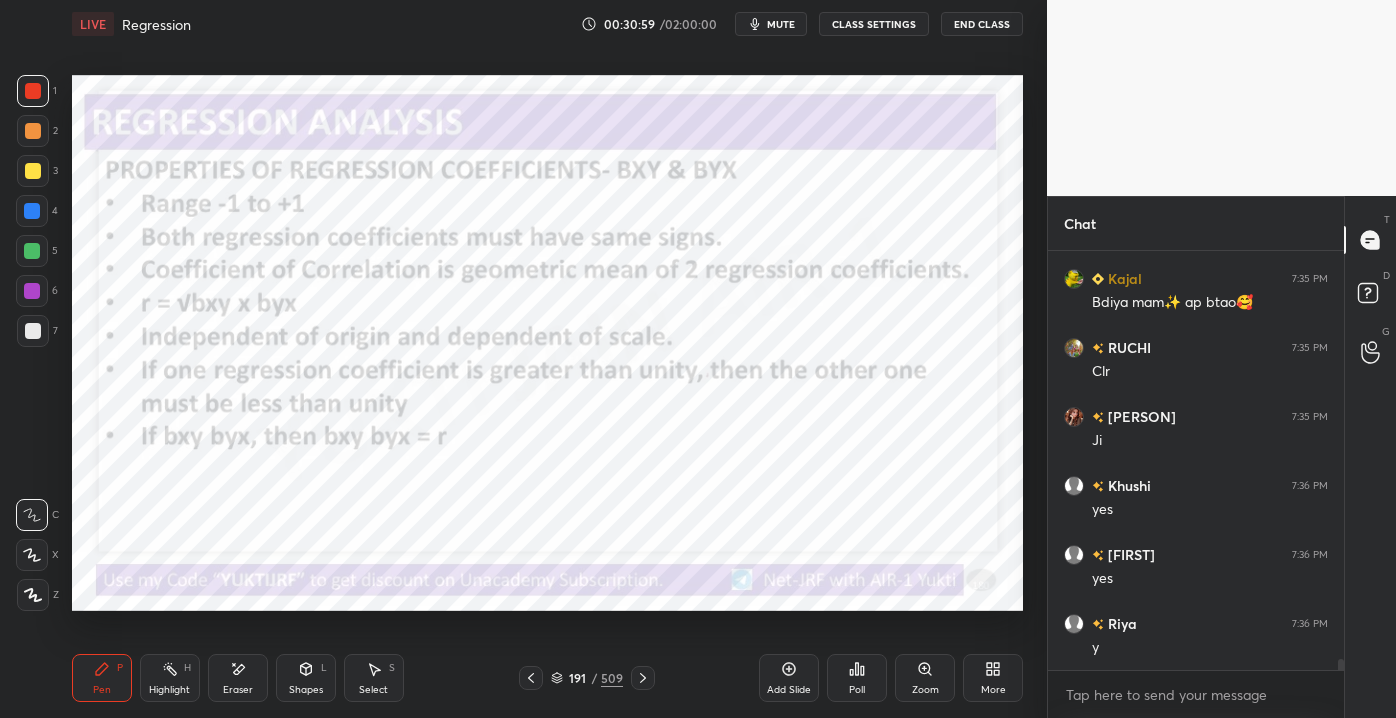 scroll, scrollTop: 15082, scrollLeft: 0, axis: vertical 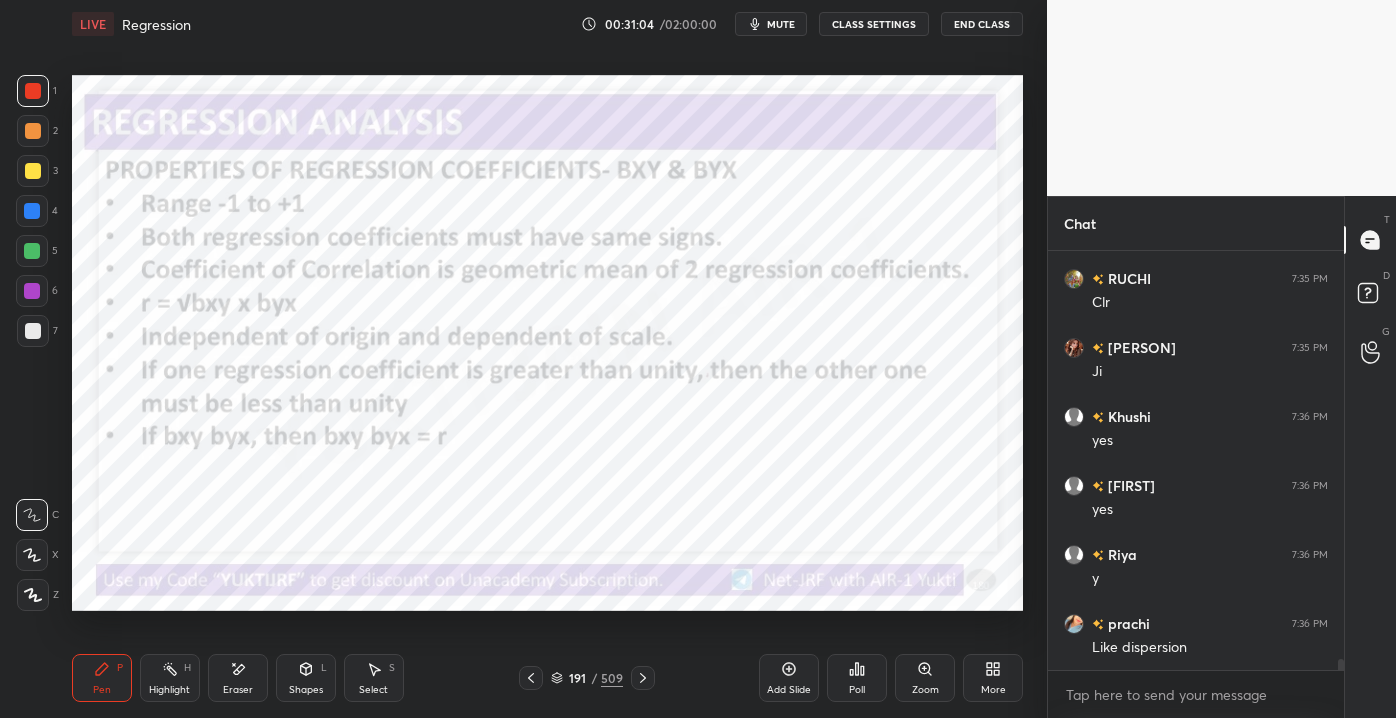 click on "Eraser" at bounding box center (238, 690) 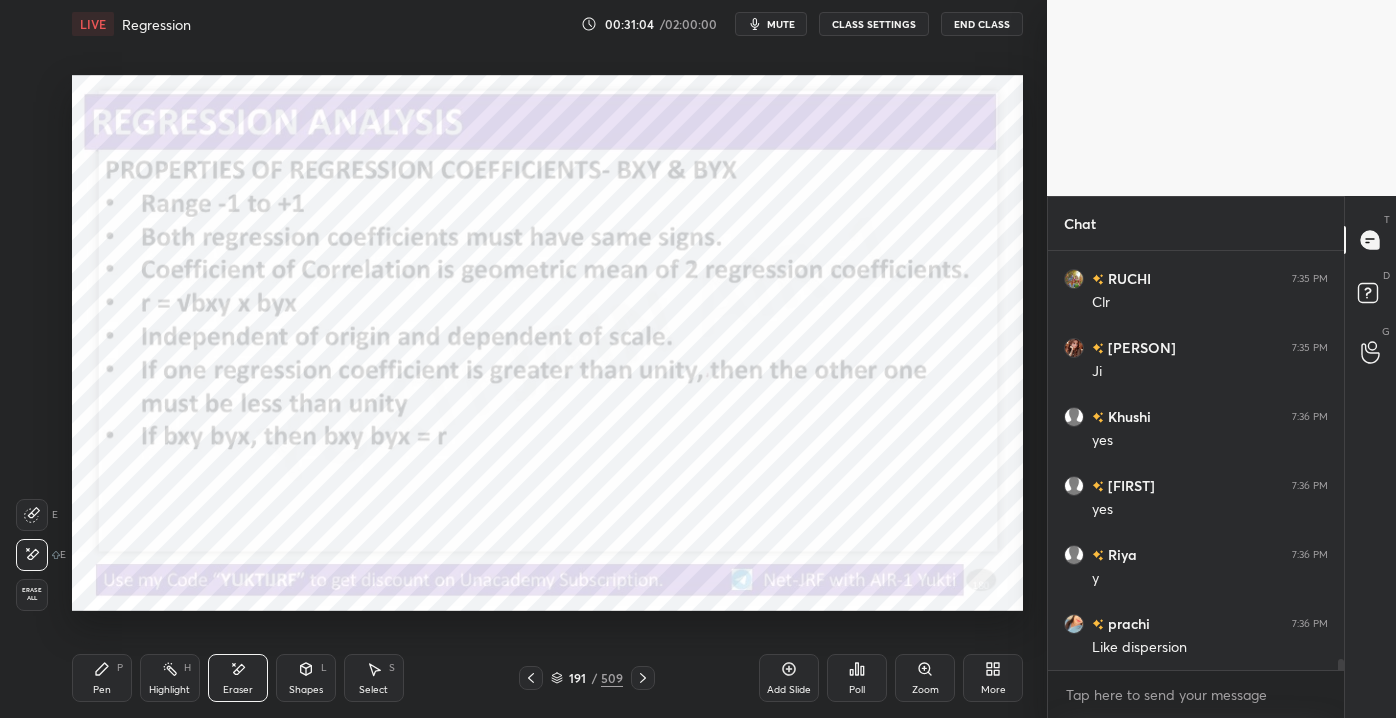 drag, startPoint x: 485, startPoint y: 627, endPoint x: 520, endPoint y: 615, distance: 37 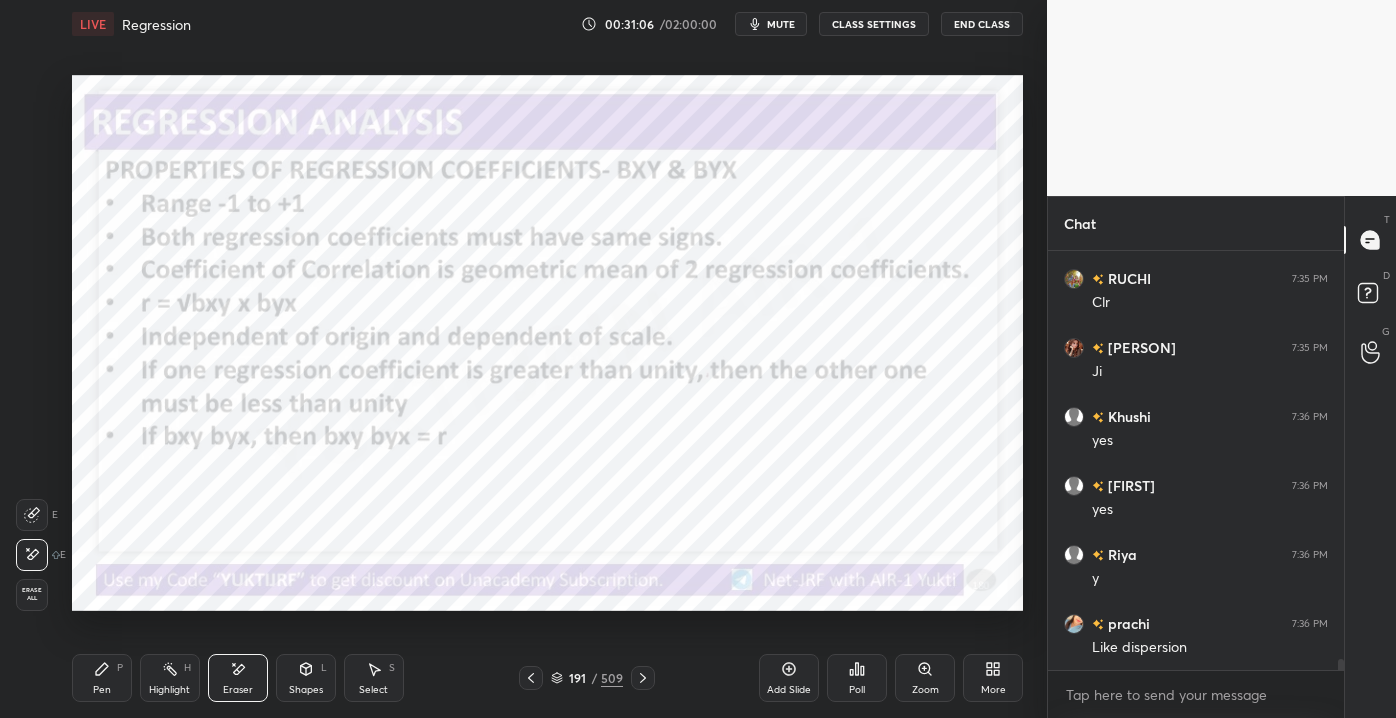 click on "Pen P" at bounding box center (102, 678) 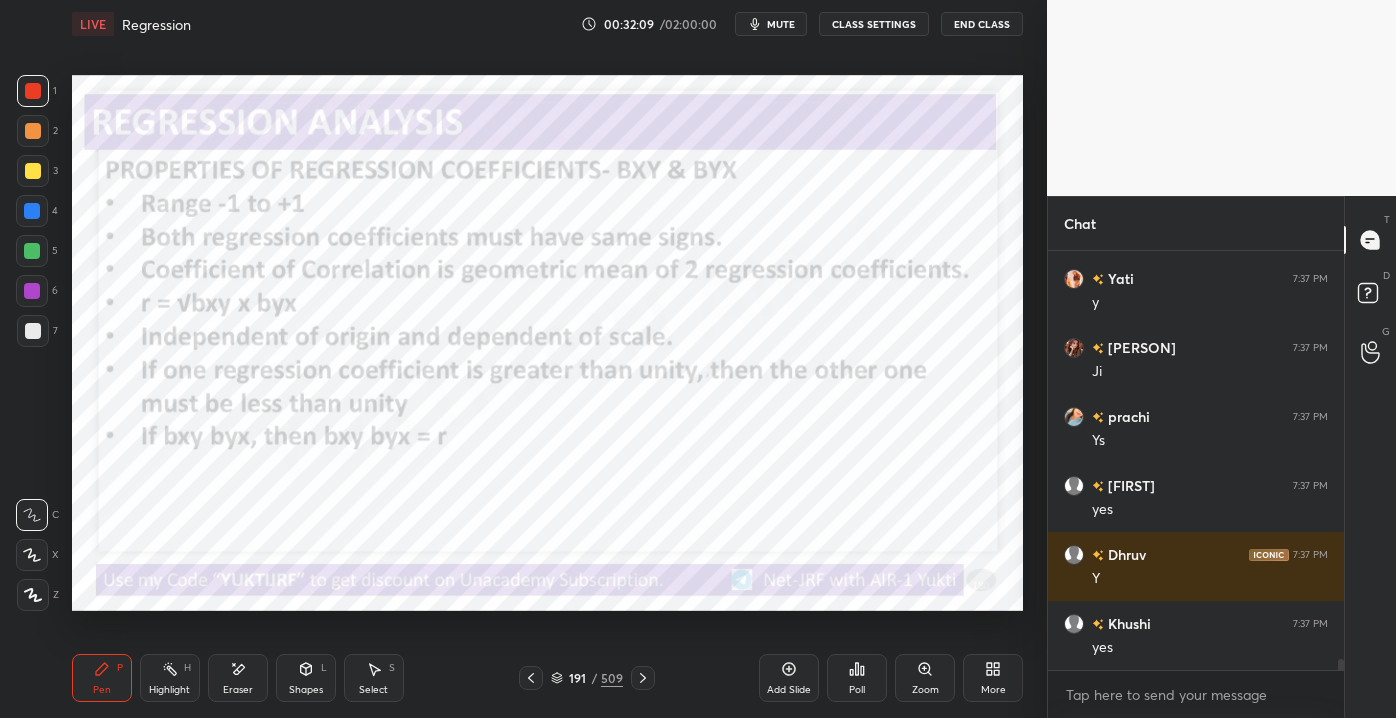 scroll, scrollTop: 15634, scrollLeft: 0, axis: vertical 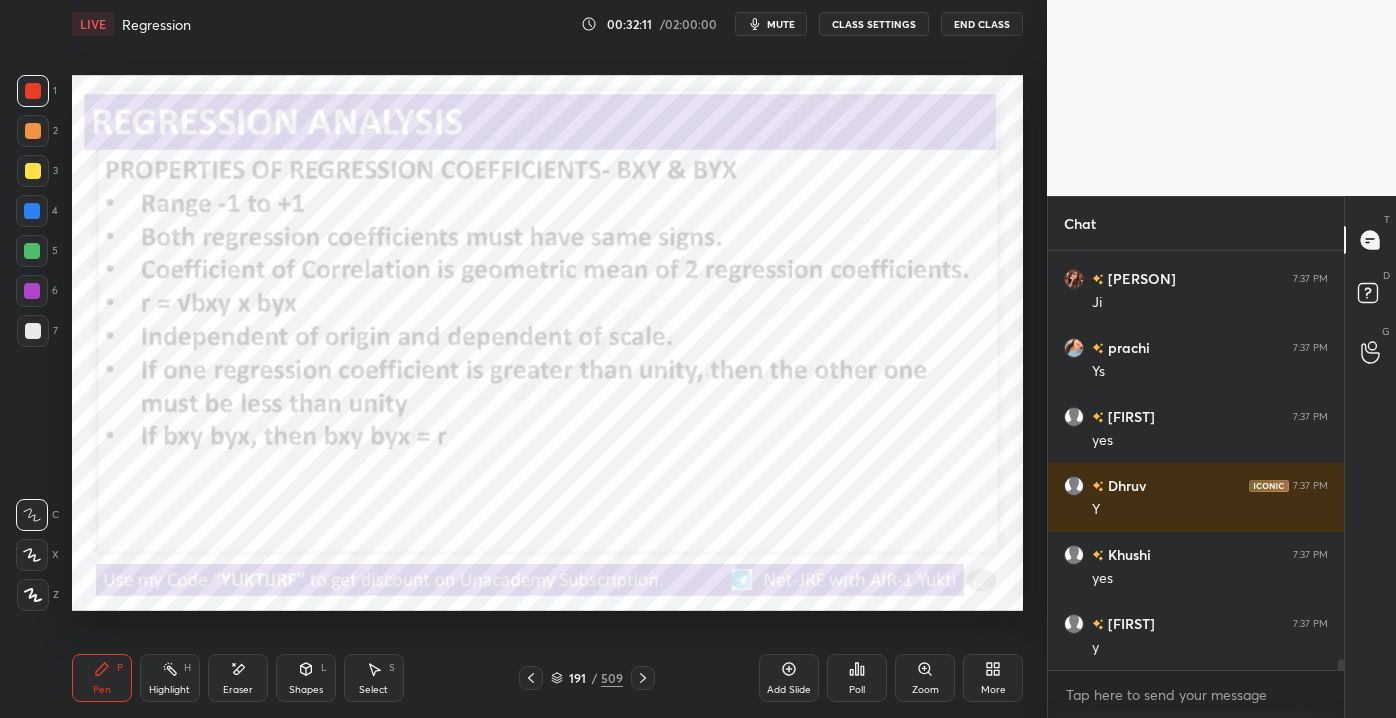 click on "Eraser" at bounding box center [238, 678] 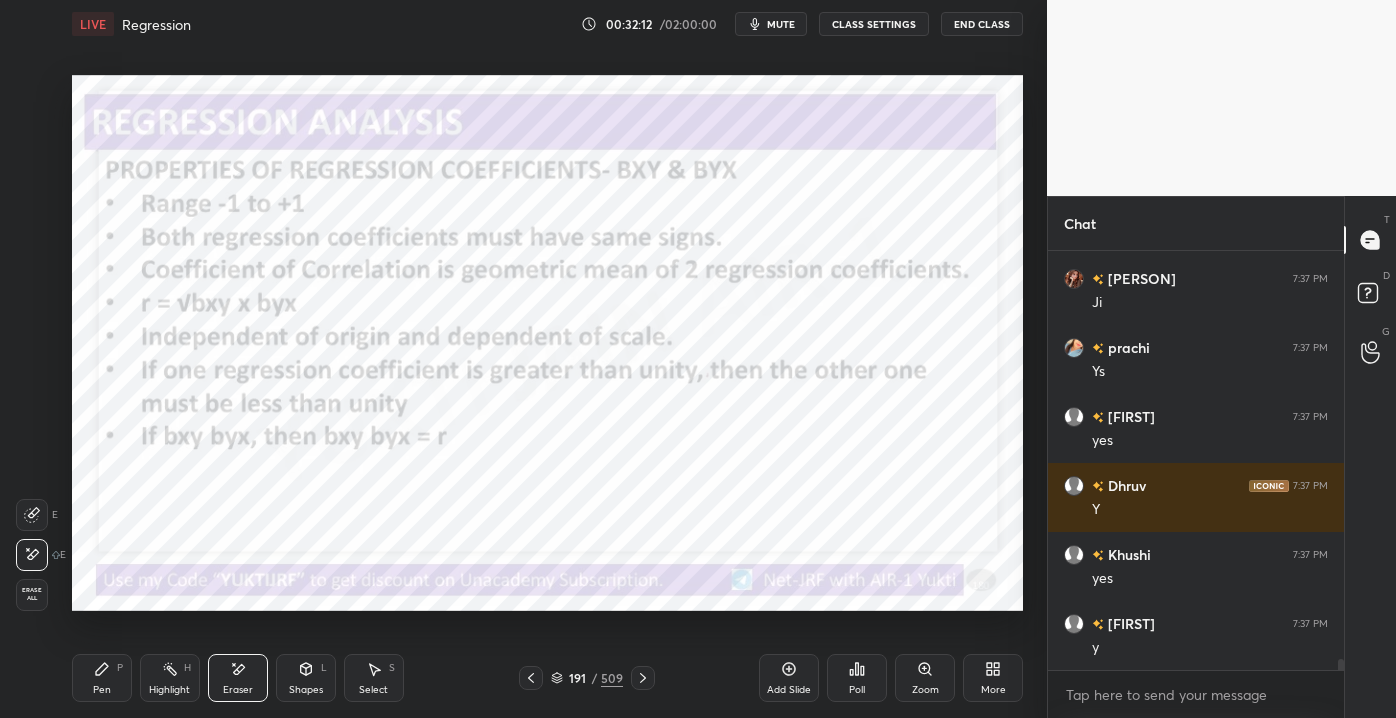 click on "Erase all" at bounding box center (32, 595) 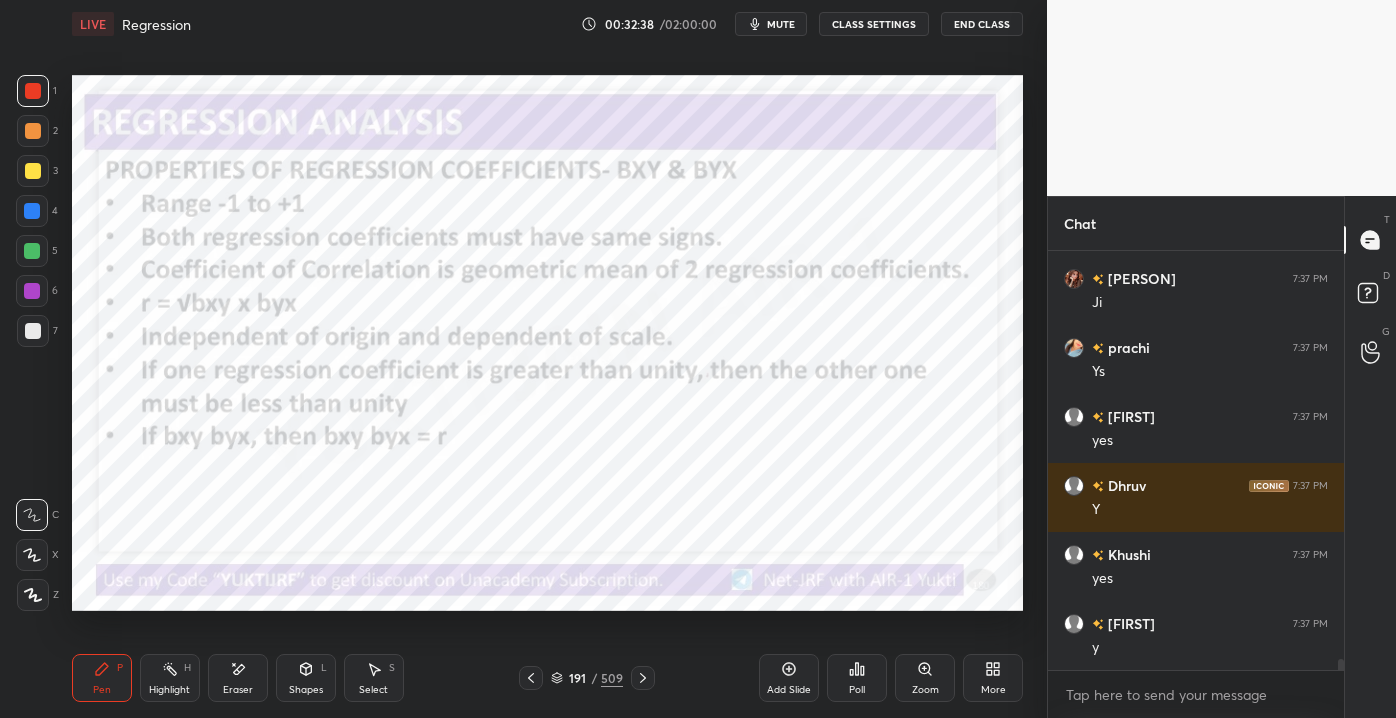 click on "Add Slide" at bounding box center (789, 678) 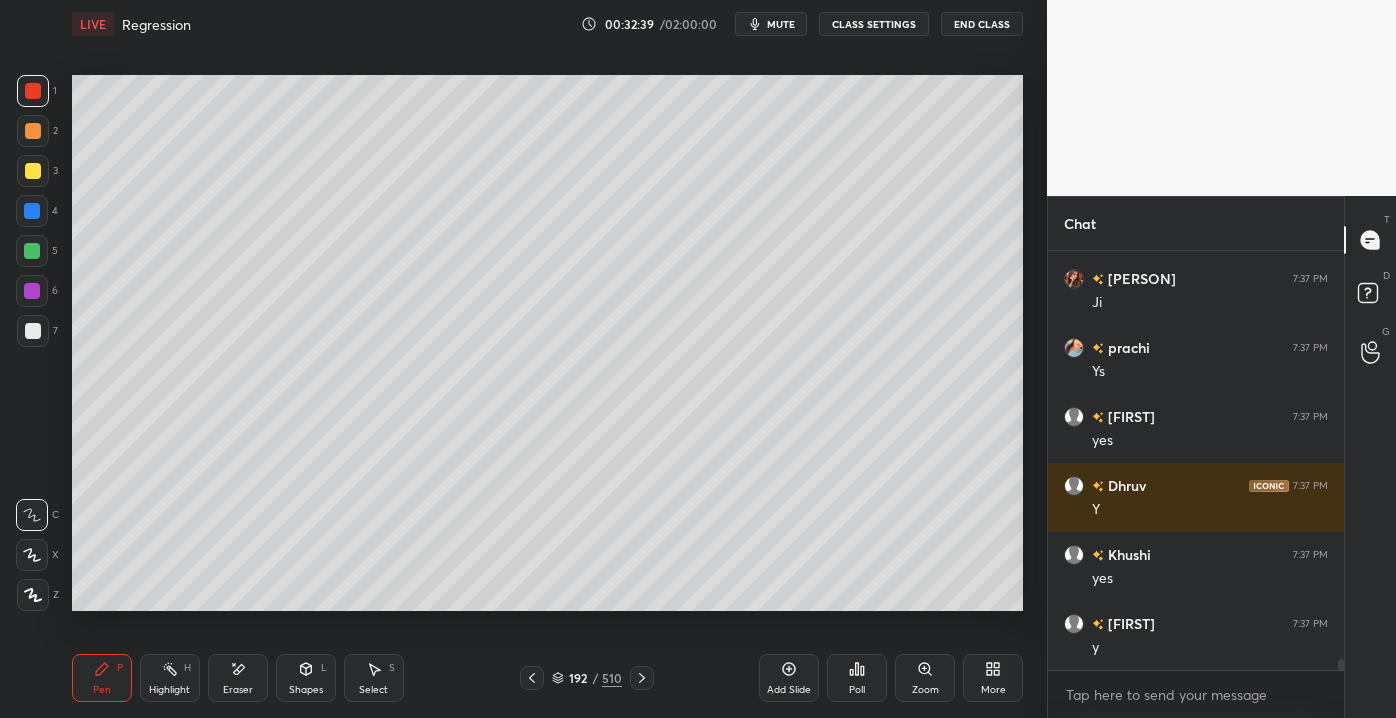 click at bounding box center [33, 331] 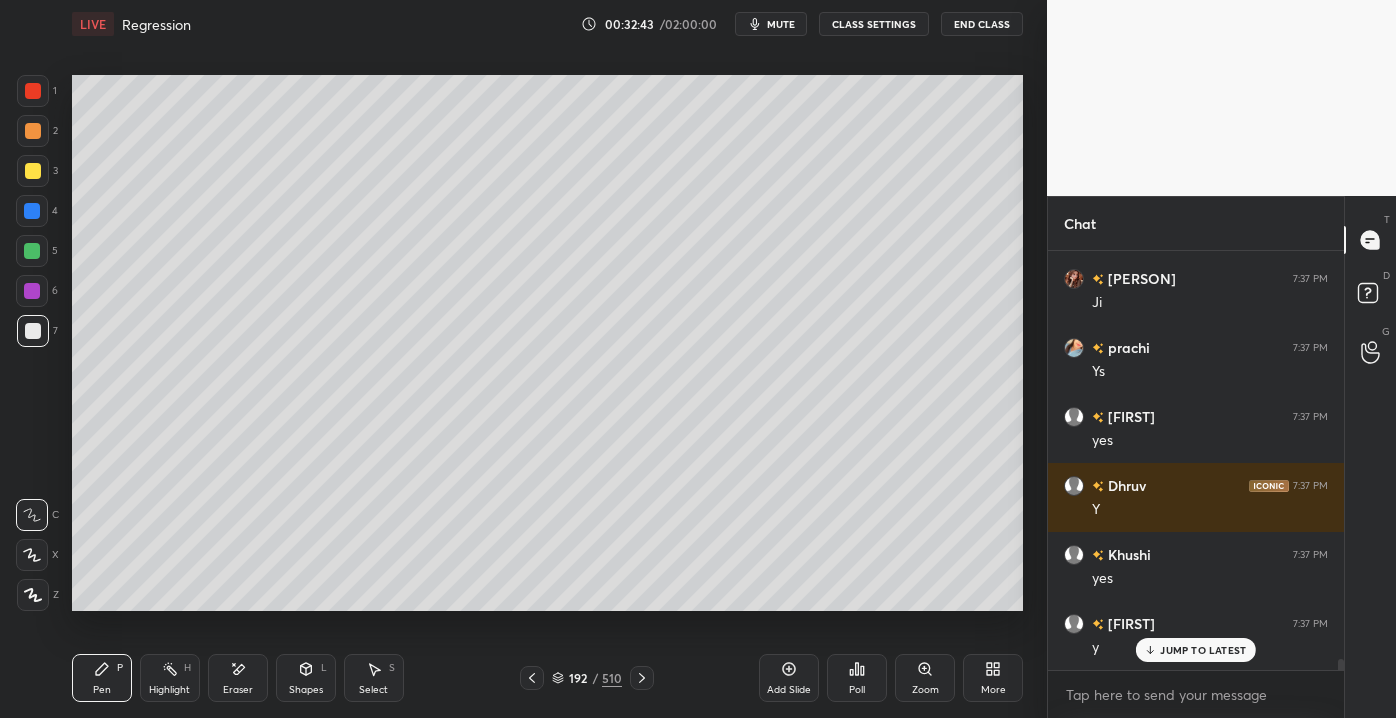 scroll, scrollTop: 15720, scrollLeft: 0, axis: vertical 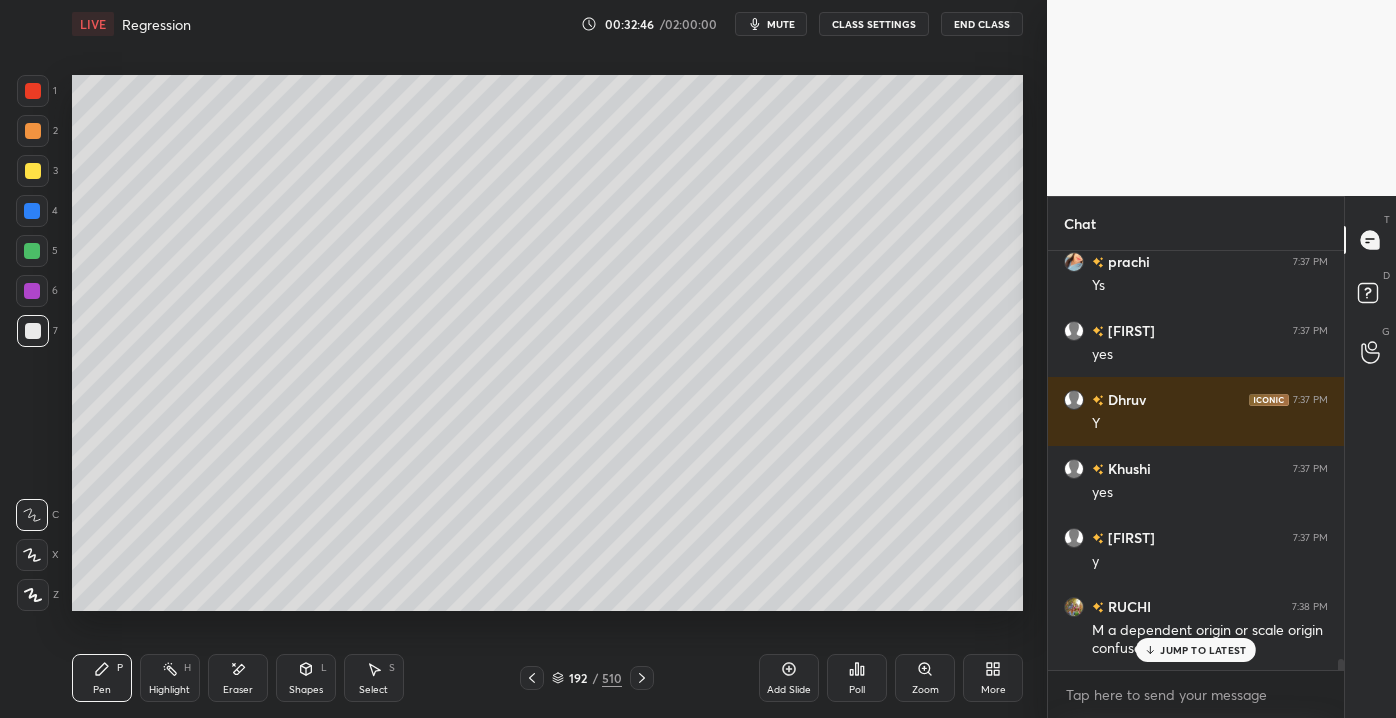 click on "JUMP TO LATEST" at bounding box center (1203, 650) 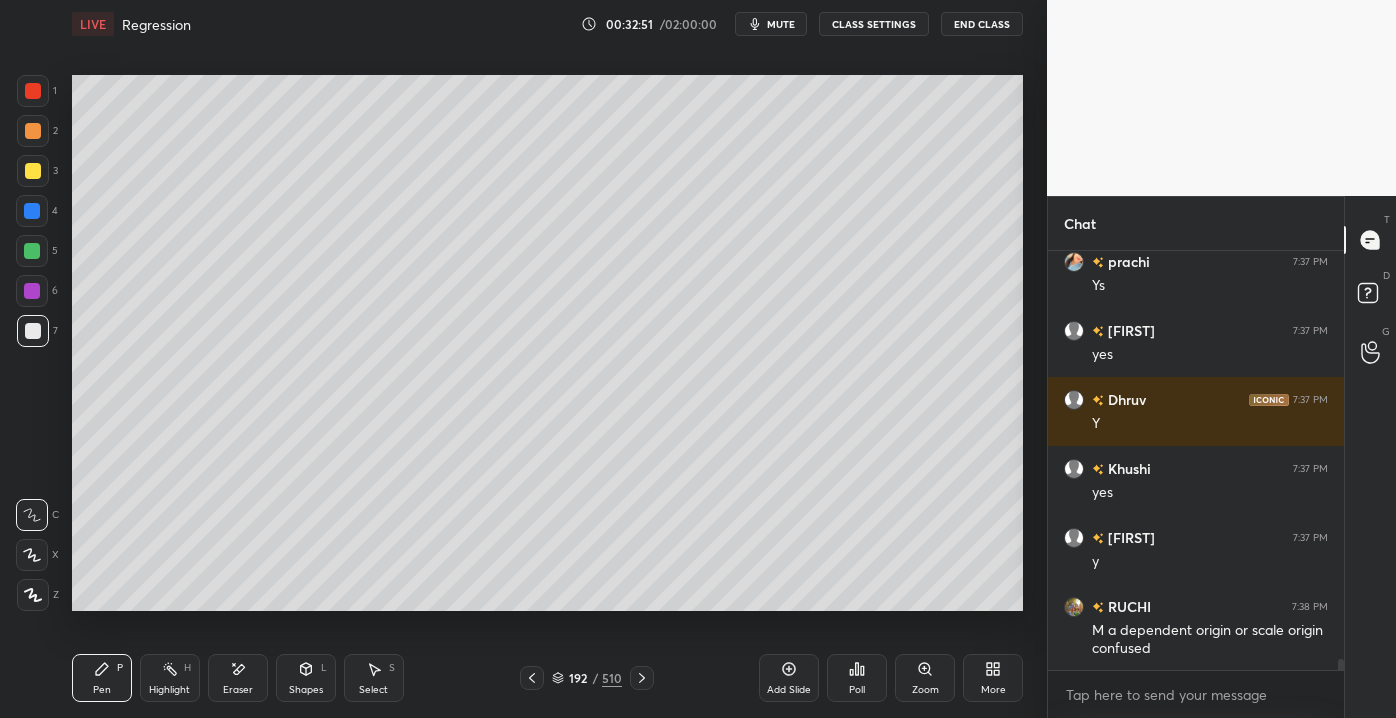 click at bounding box center [33, 171] 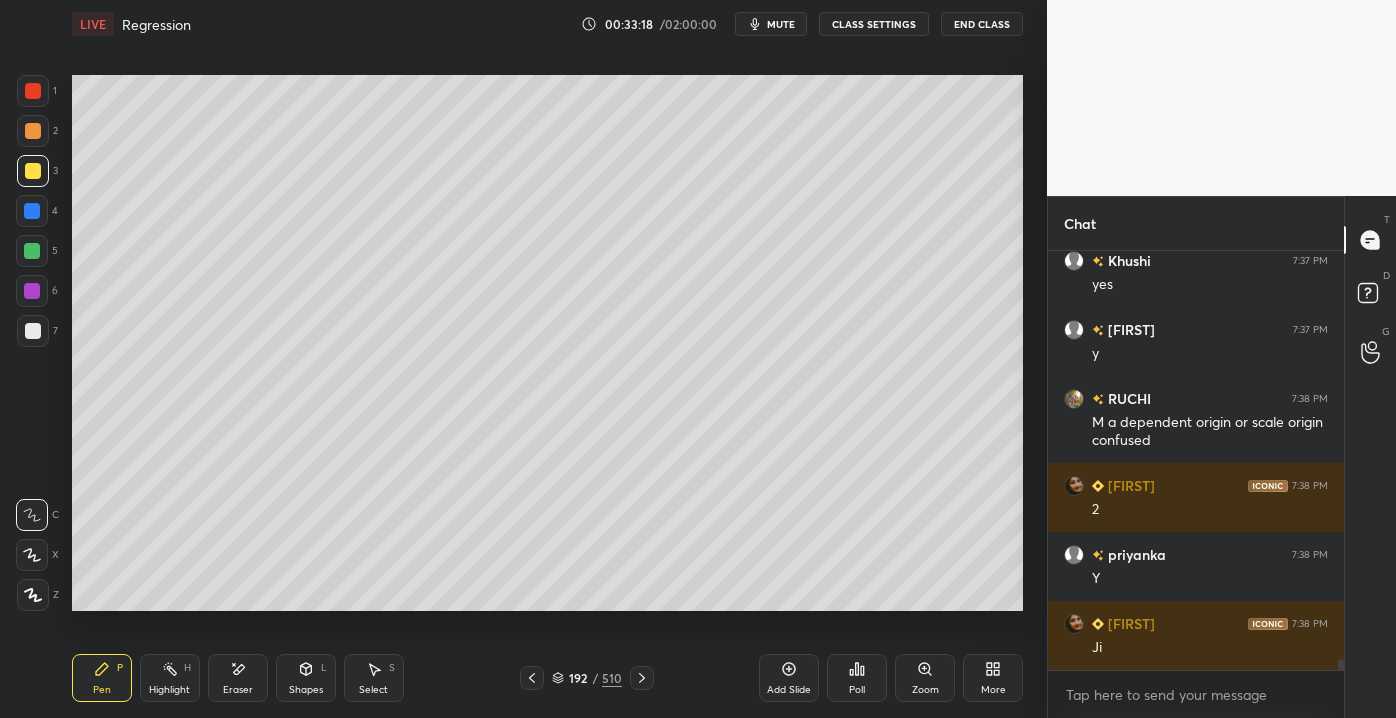 scroll, scrollTop: 15997, scrollLeft: 0, axis: vertical 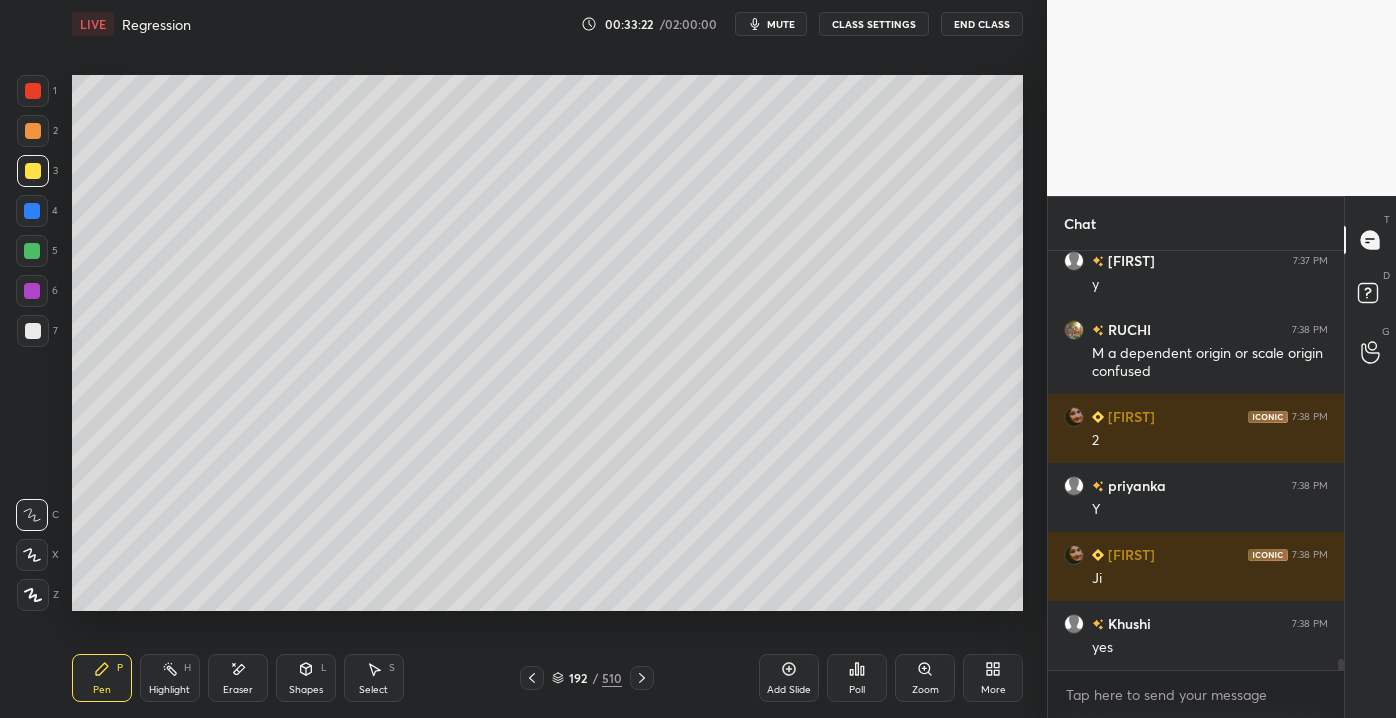 click on "Add Slide" at bounding box center [789, 690] 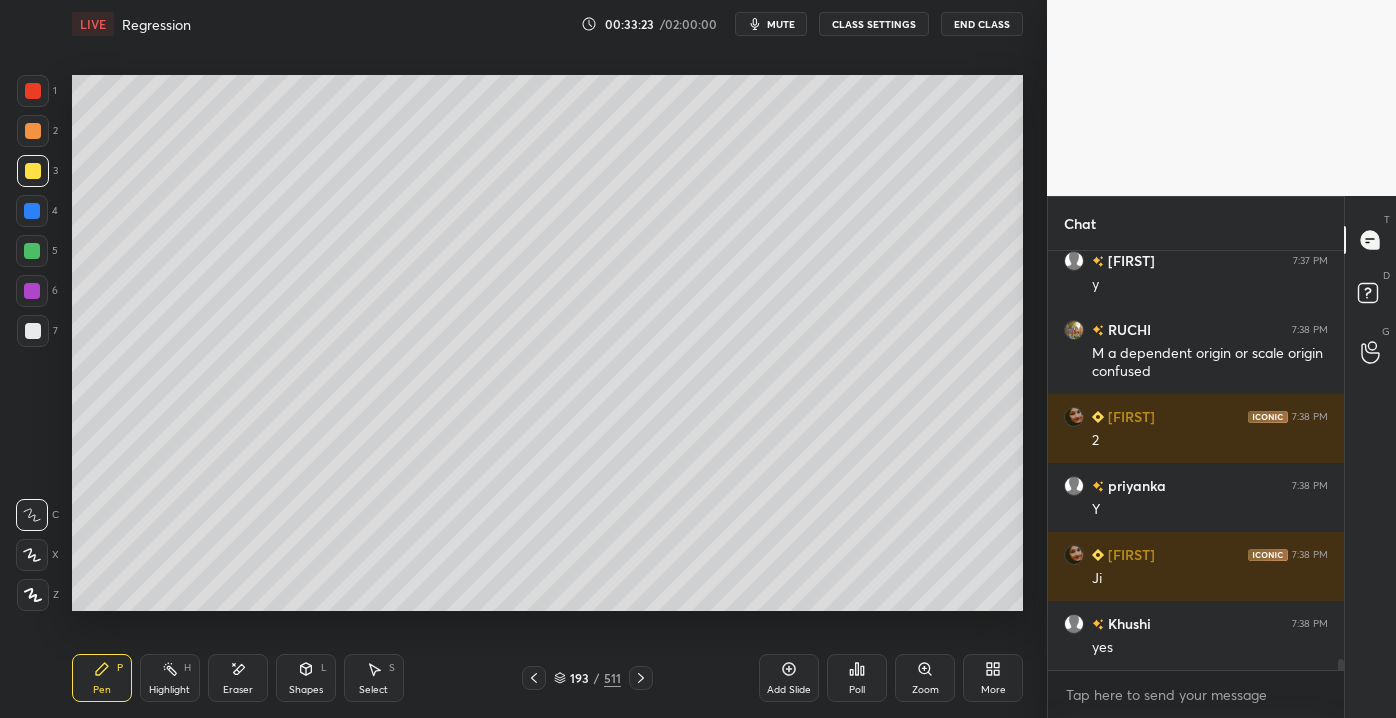 scroll, scrollTop: 16066, scrollLeft: 0, axis: vertical 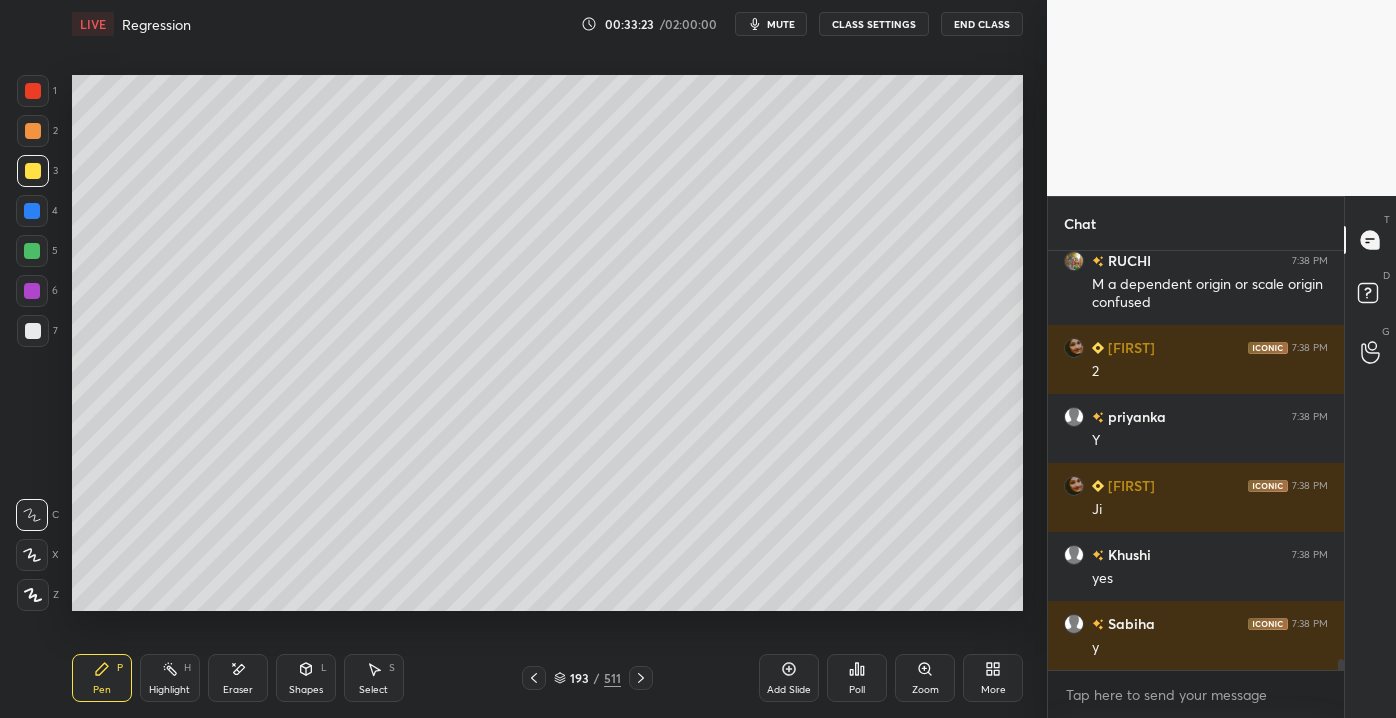 drag, startPoint x: 18, startPoint y: 330, endPoint x: 71, endPoint y: 346, distance: 55.362442 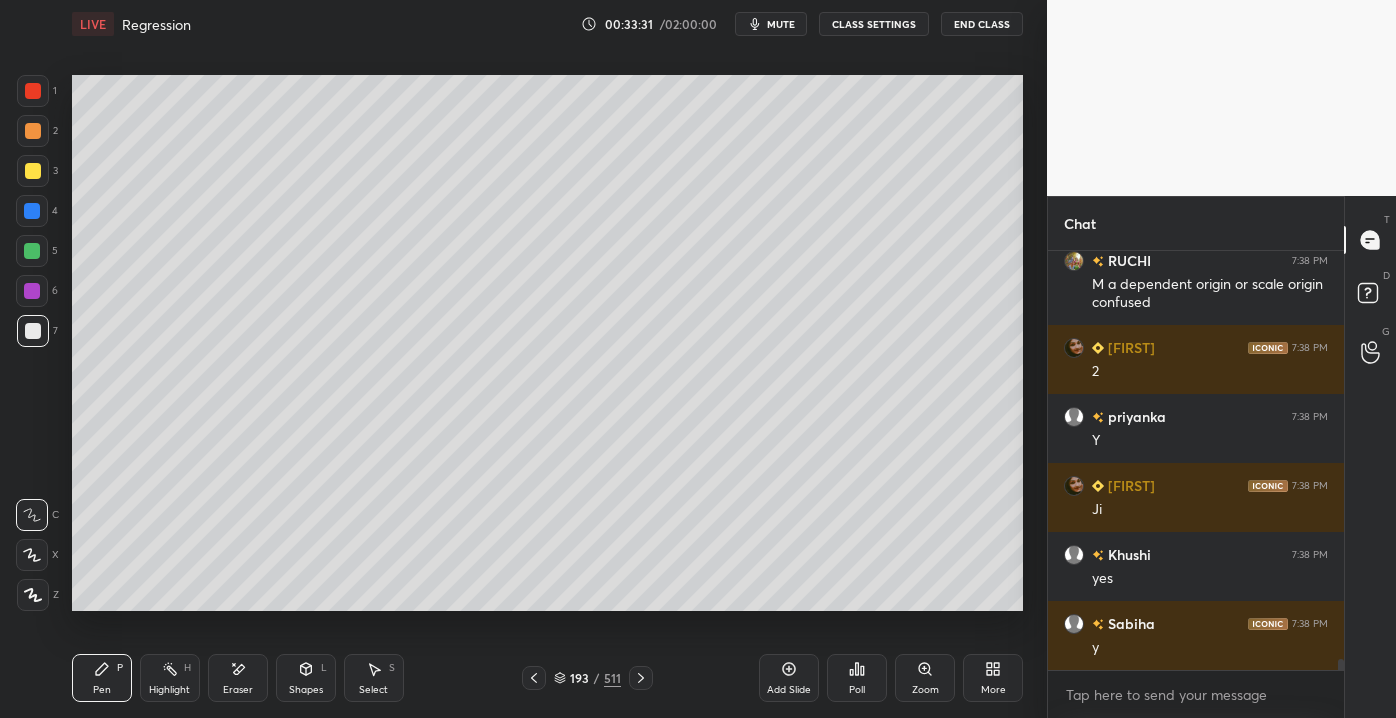 click at bounding box center [33, 171] 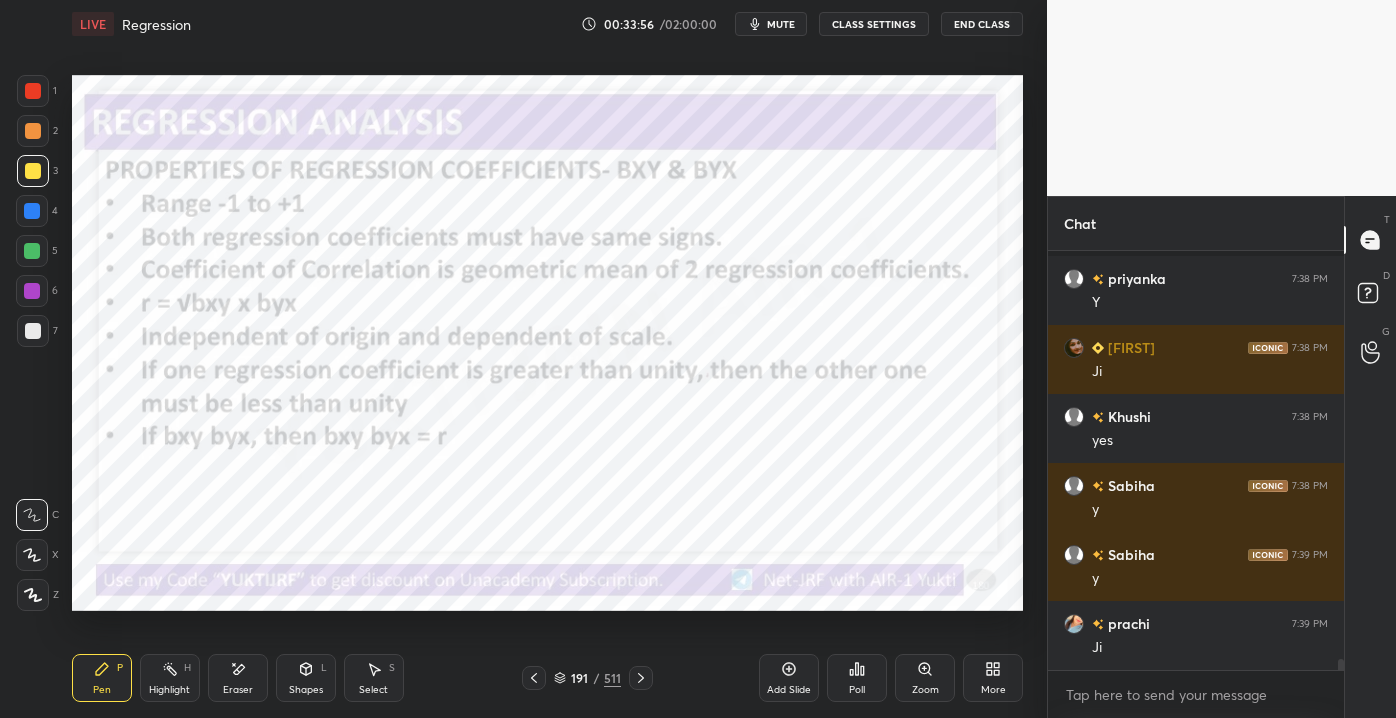 scroll, scrollTop: 16327, scrollLeft: 0, axis: vertical 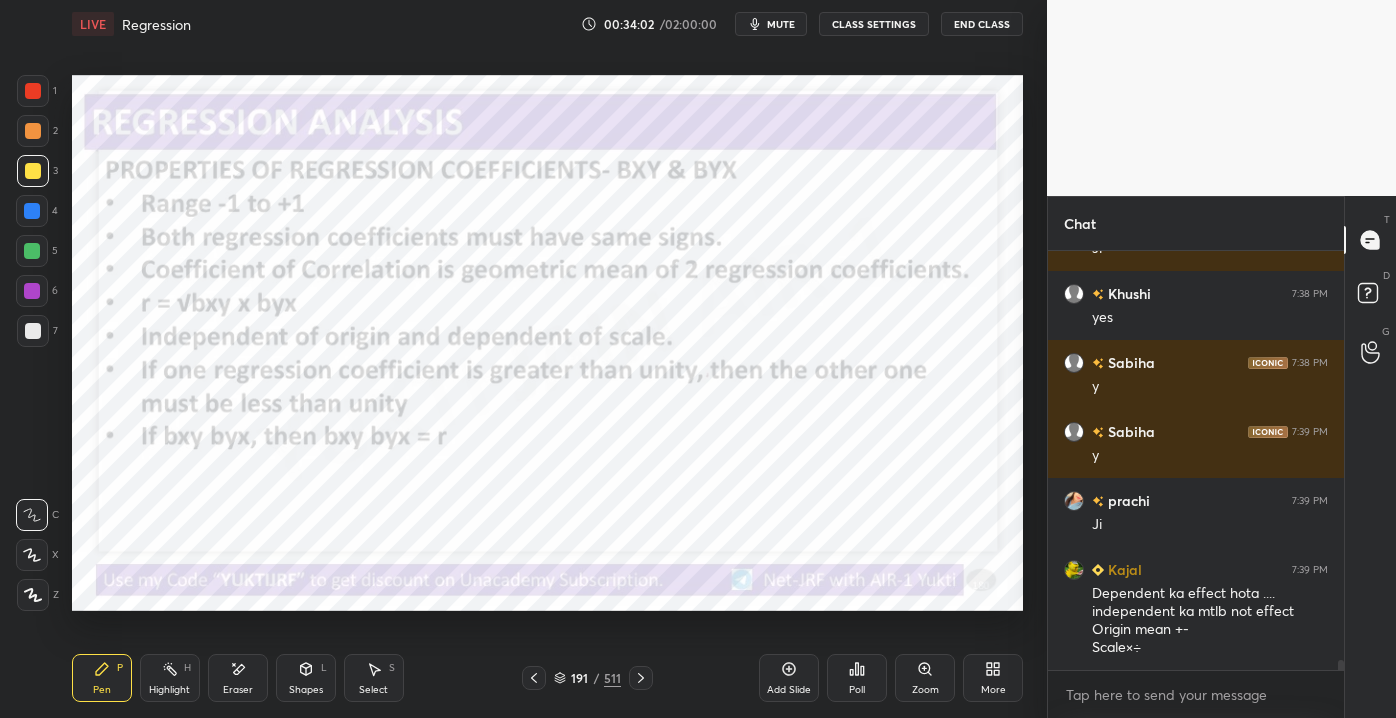 click at bounding box center (33, 91) 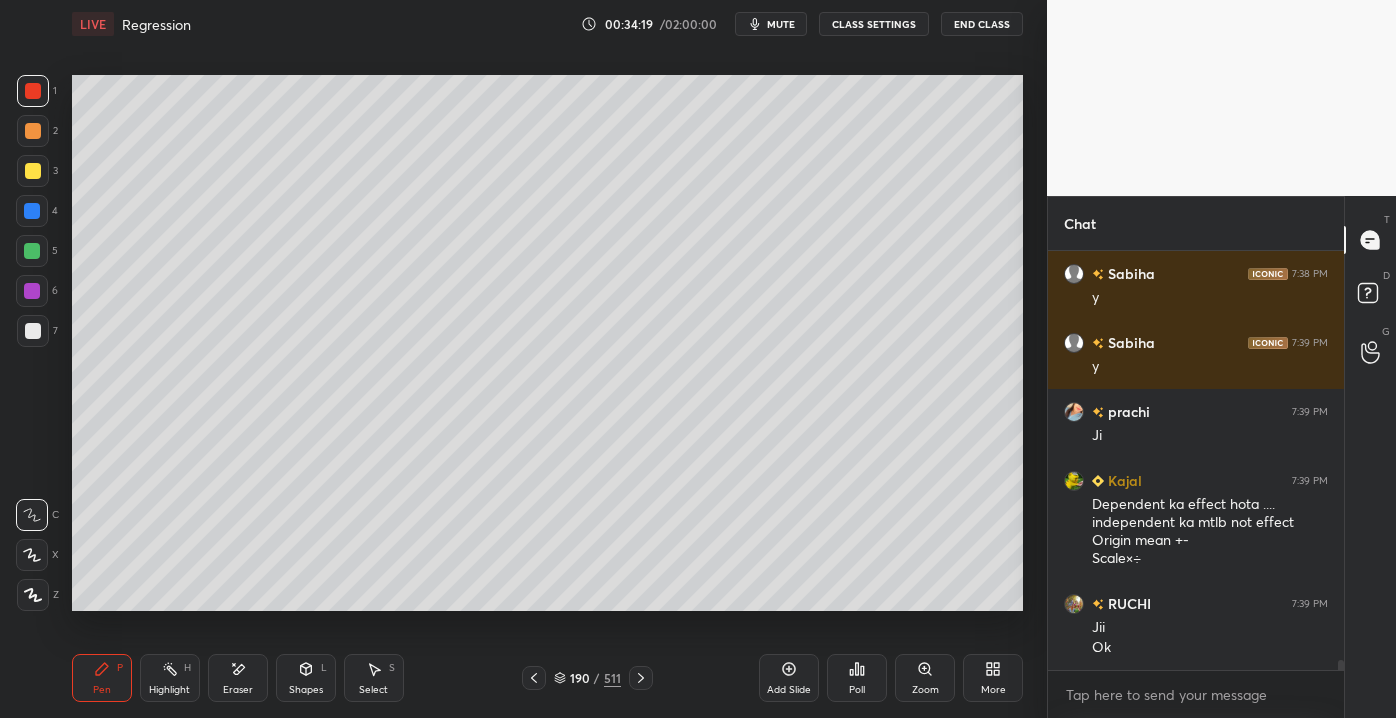 scroll, scrollTop: 16485, scrollLeft: 0, axis: vertical 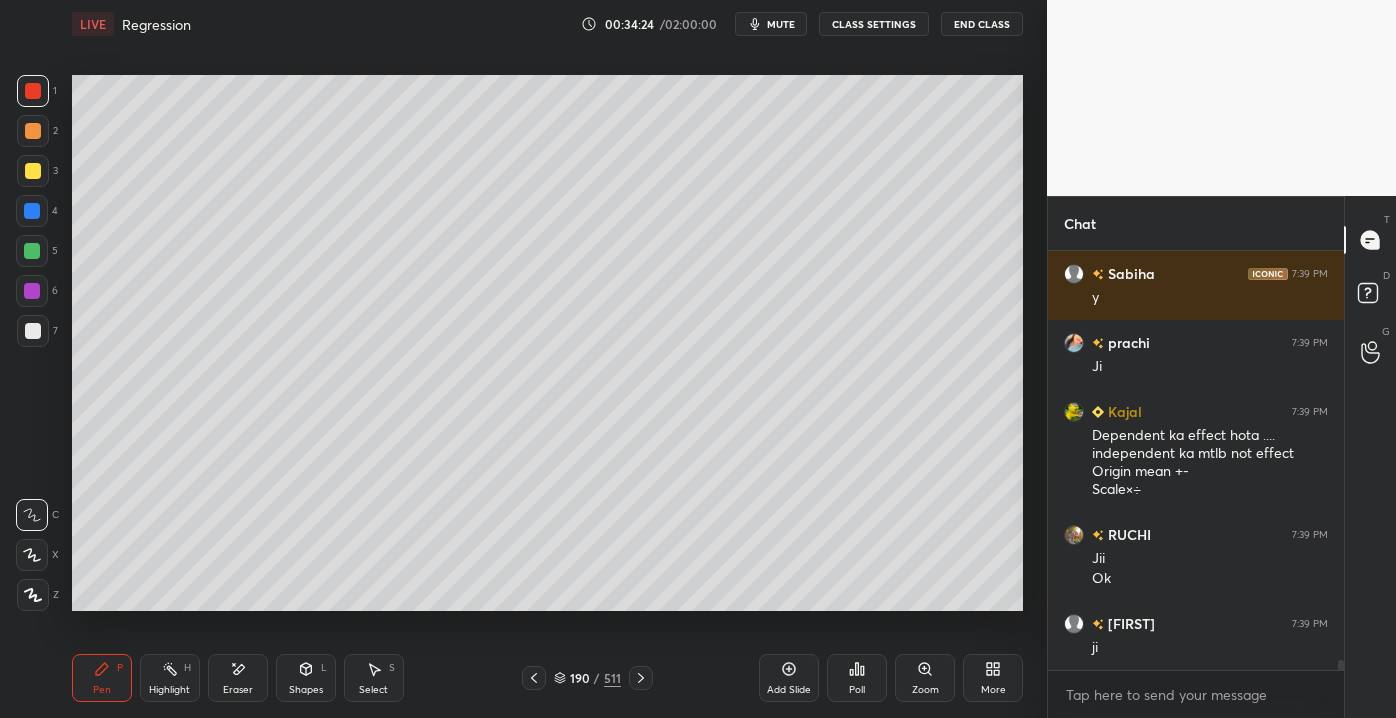 click on "Add Slide" at bounding box center [789, 678] 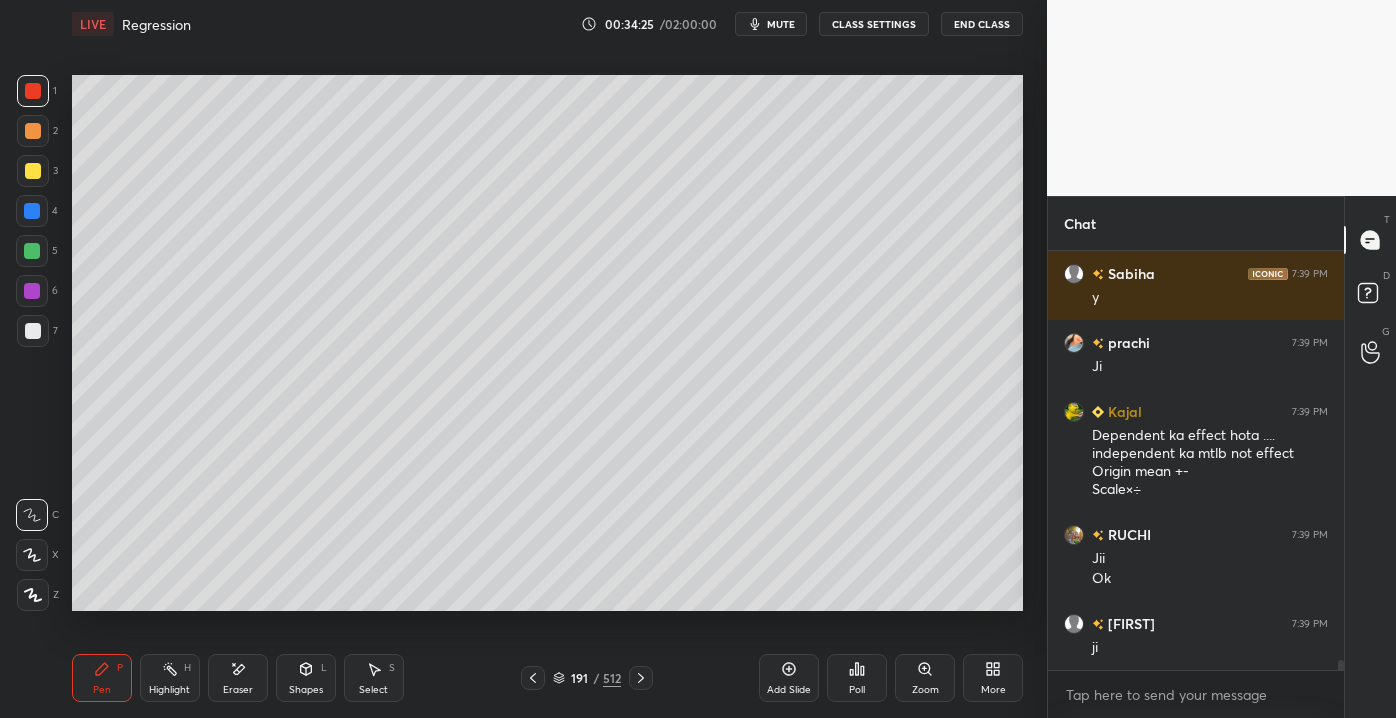 click at bounding box center [33, 331] 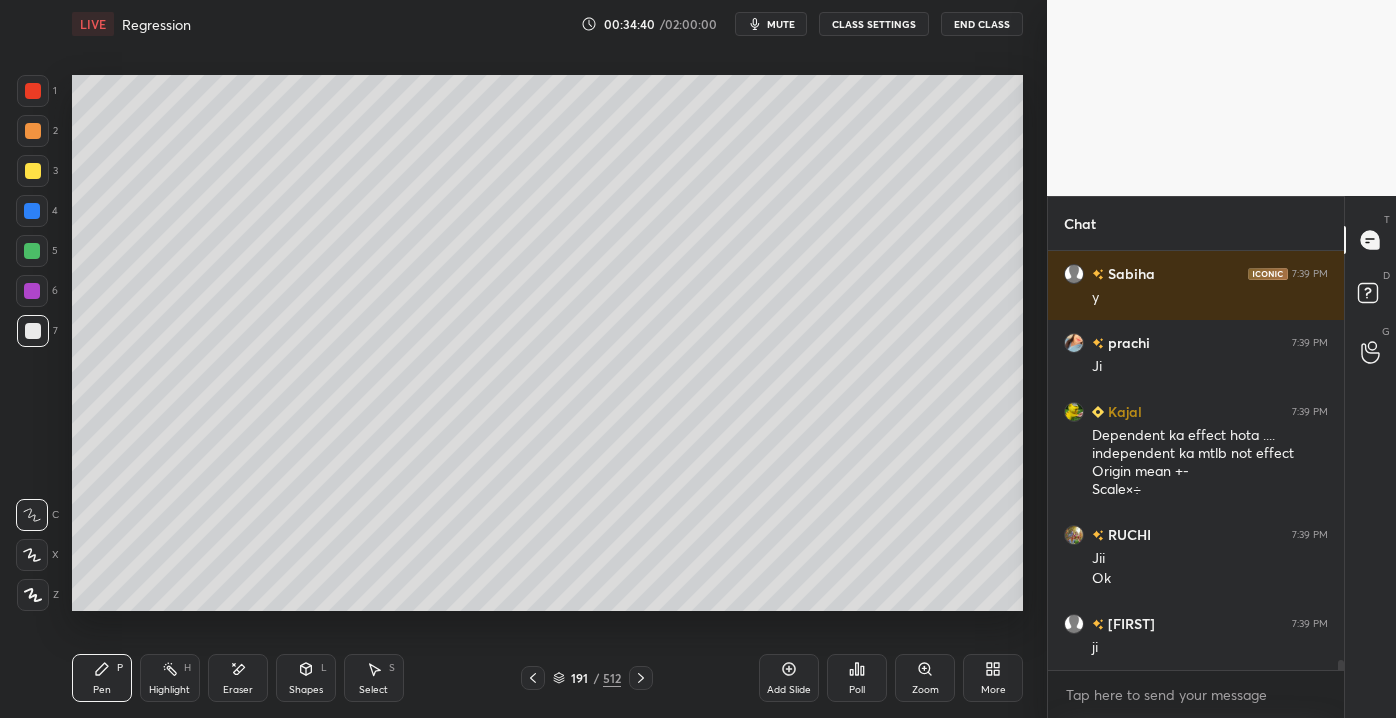 click at bounding box center (33, 171) 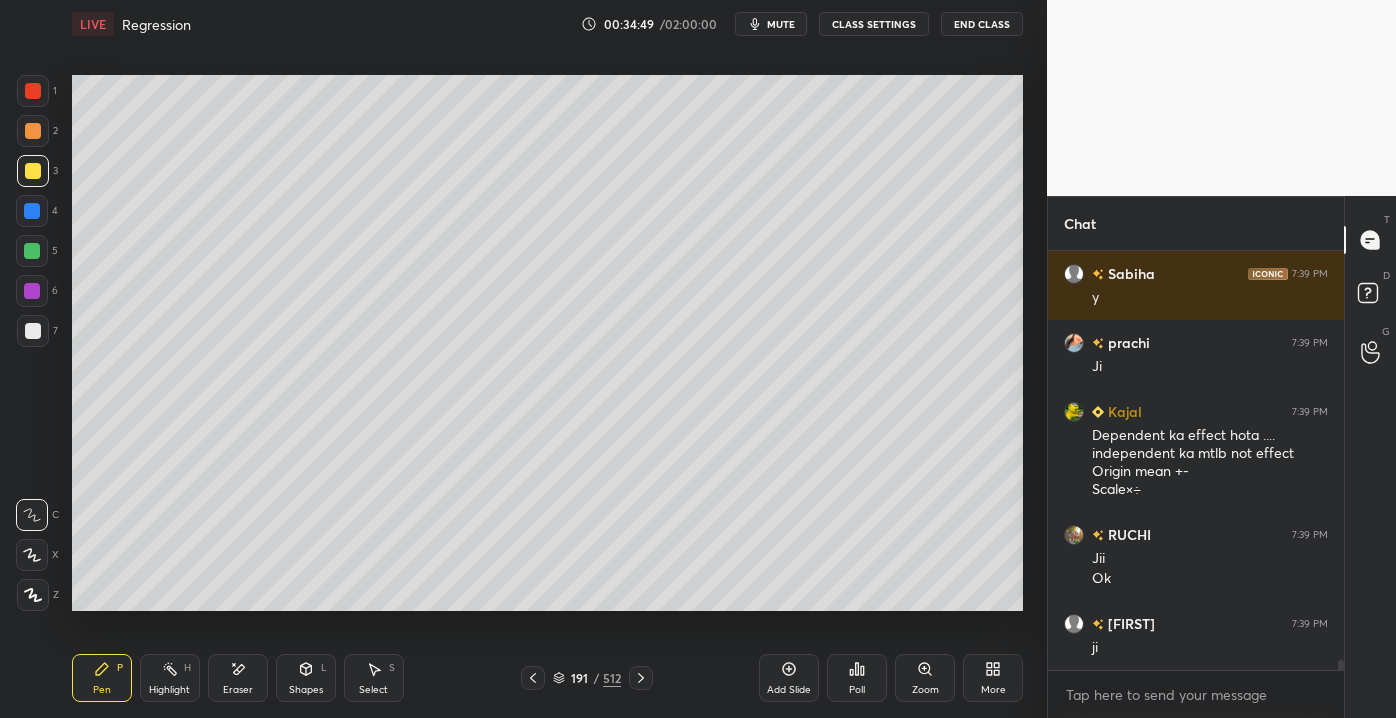 scroll, scrollTop: 16554, scrollLeft: 0, axis: vertical 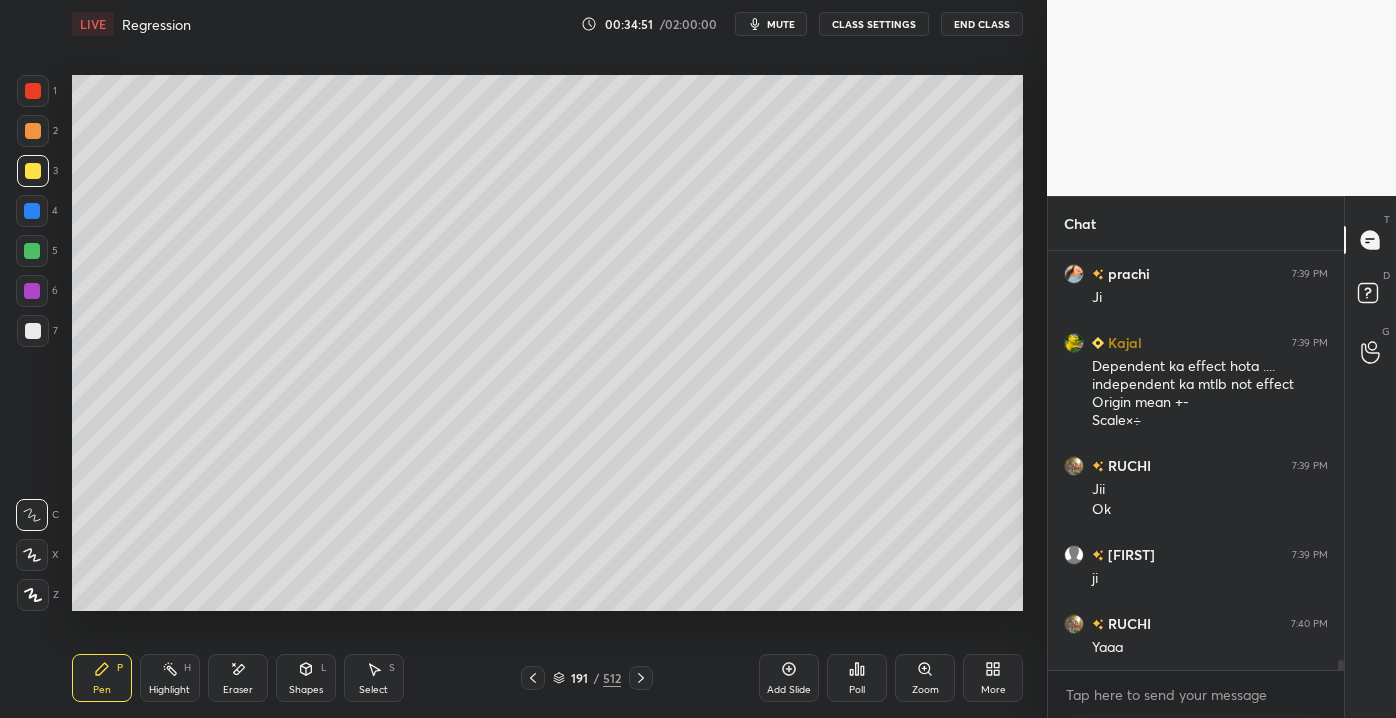 click at bounding box center [32, 211] 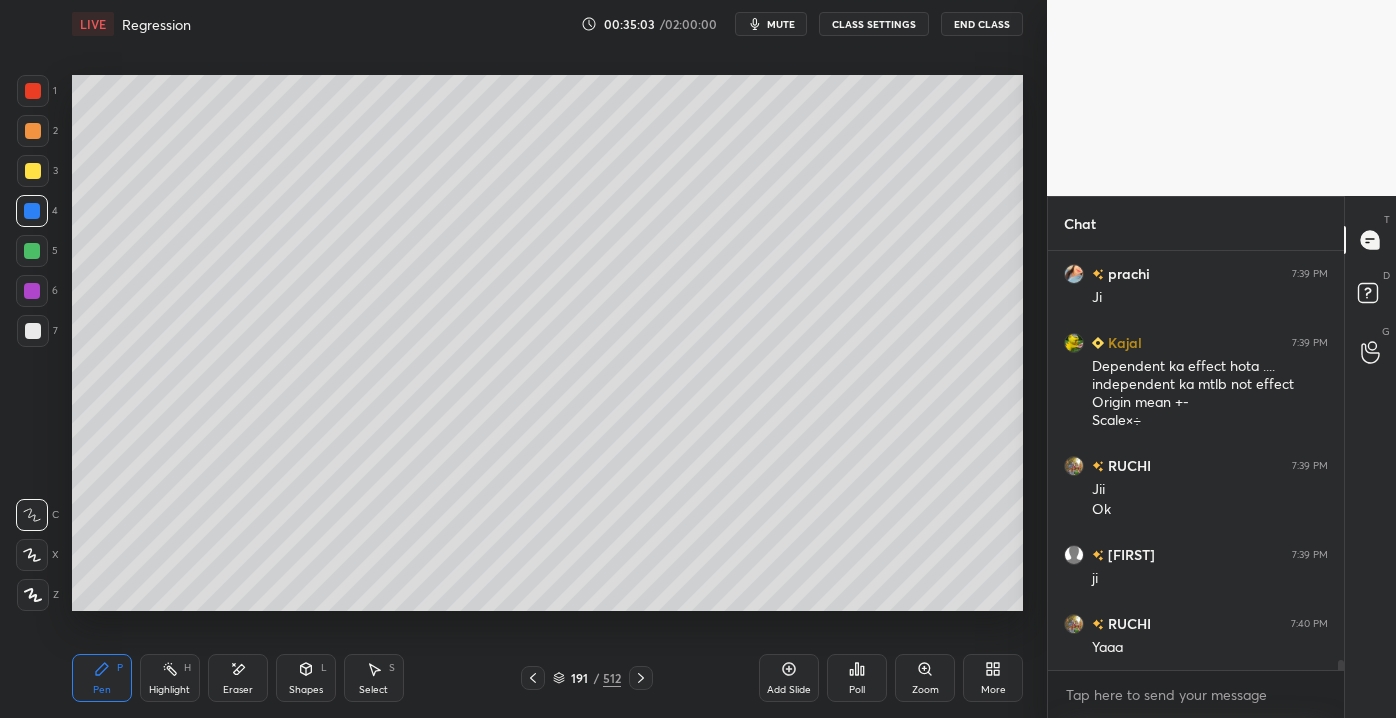 click at bounding box center (33, 331) 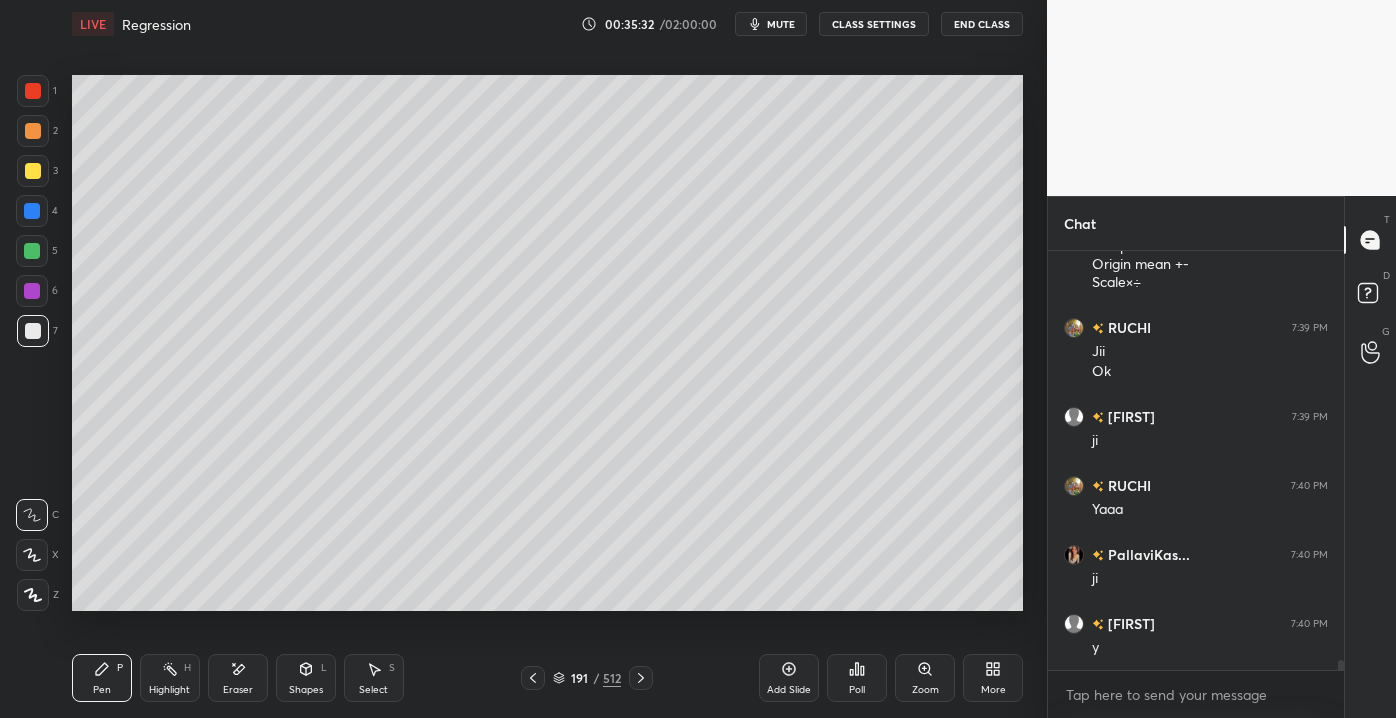 scroll, scrollTop: 16760, scrollLeft: 0, axis: vertical 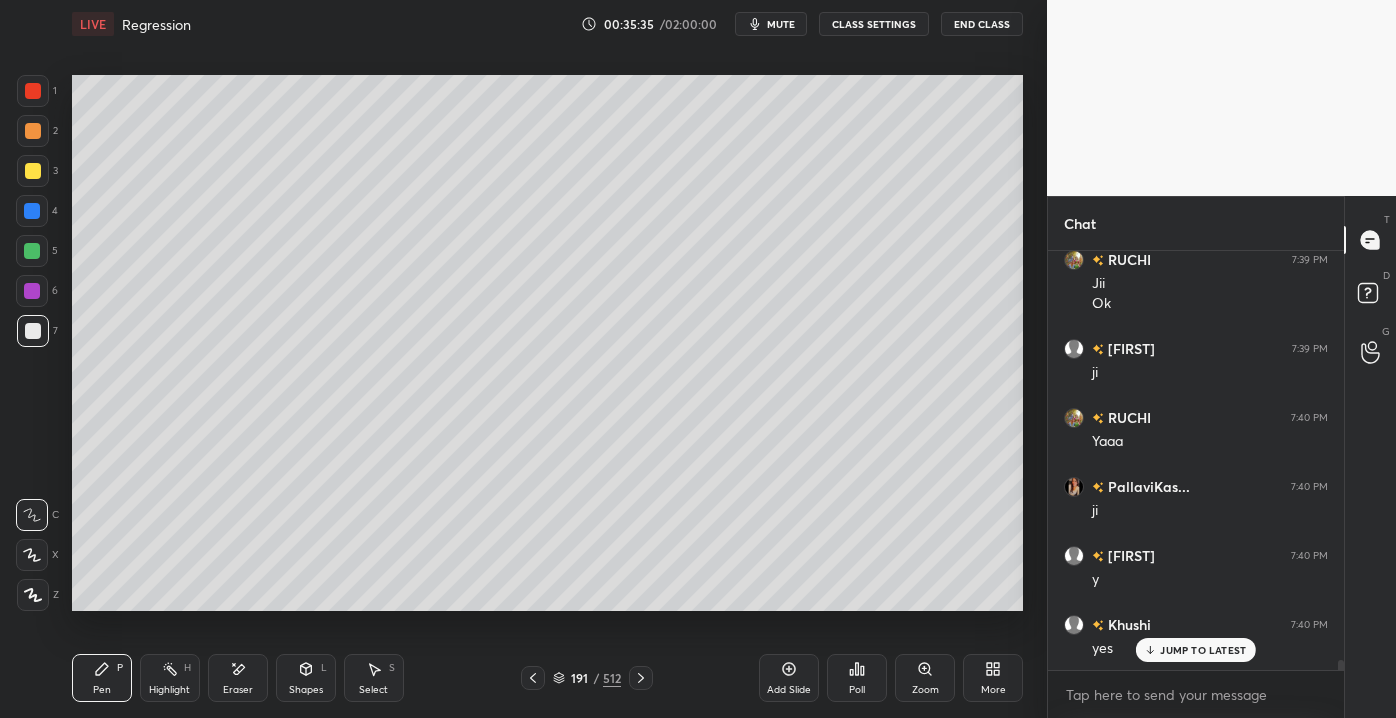 drag, startPoint x: 304, startPoint y: 697, endPoint x: 301, endPoint y: 687, distance: 10.440307 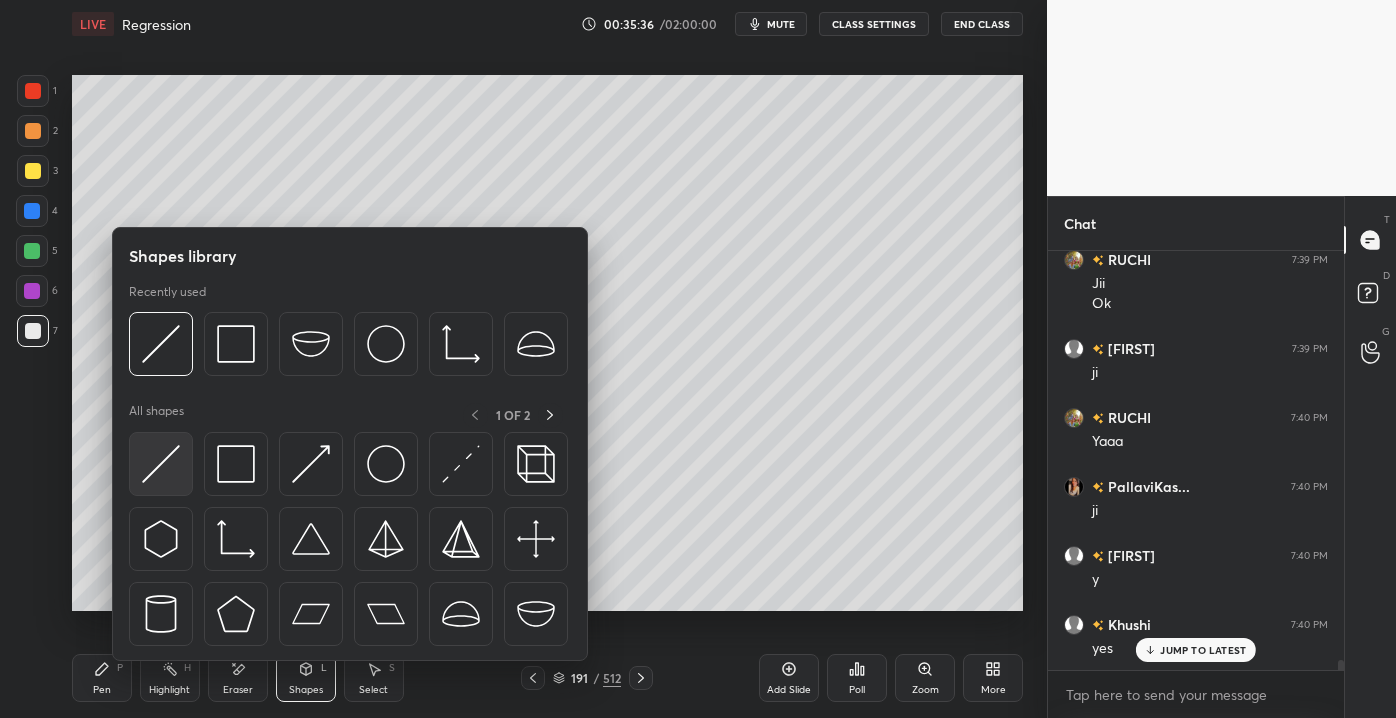 click at bounding box center [161, 464] 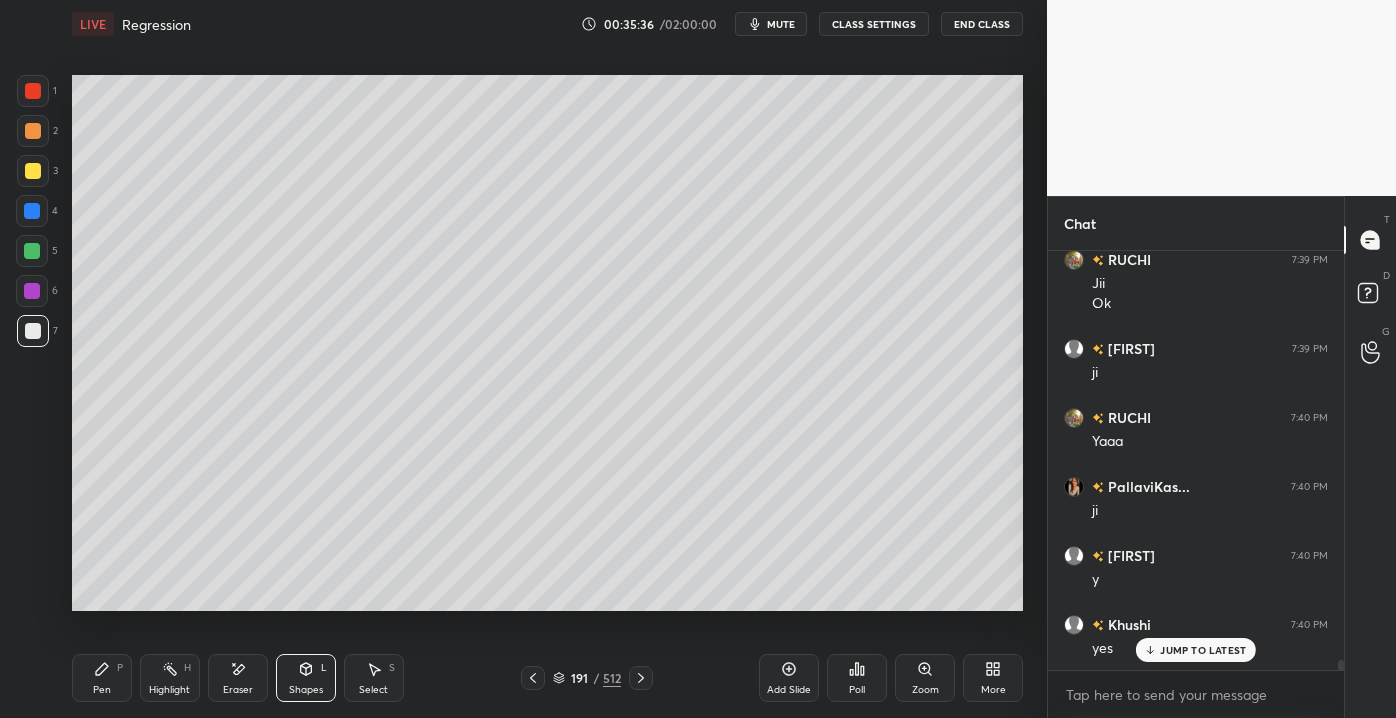 click on "Shapes" at bounding box center [306, 690] 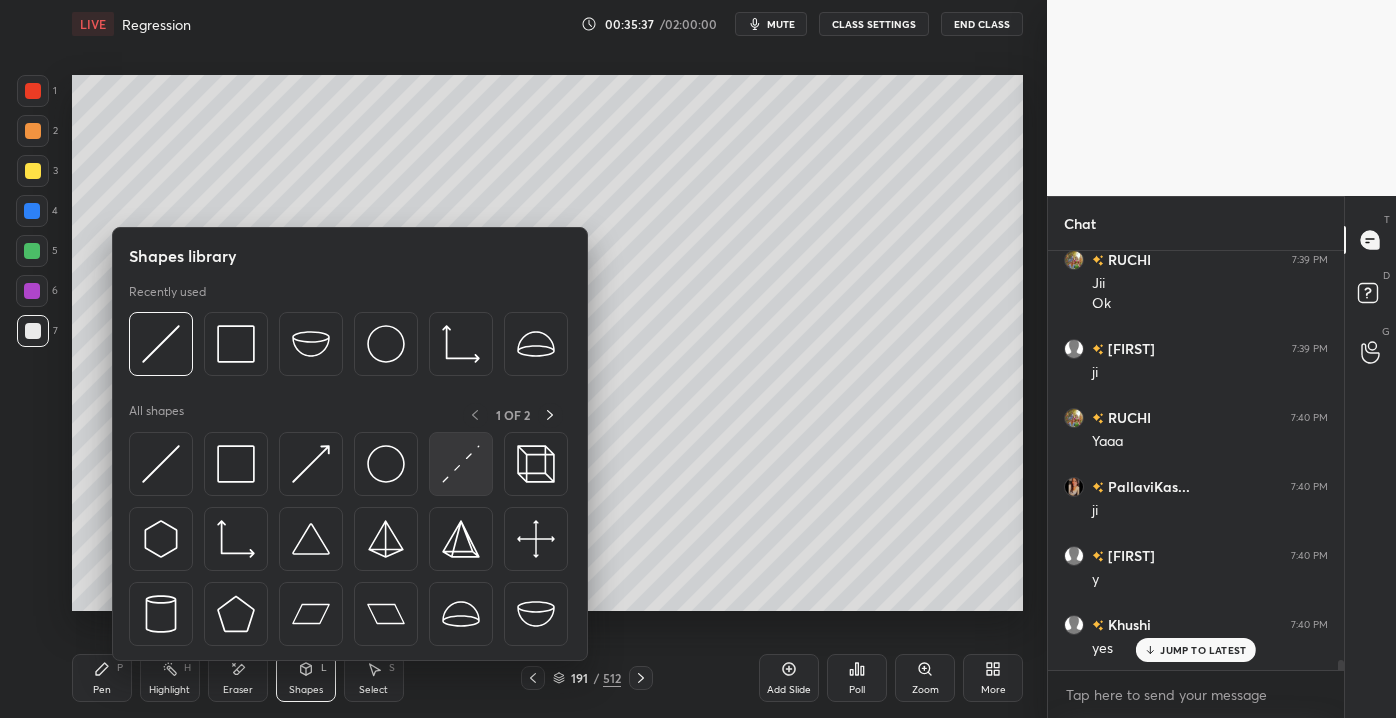 click at bounding box center (461, 464) 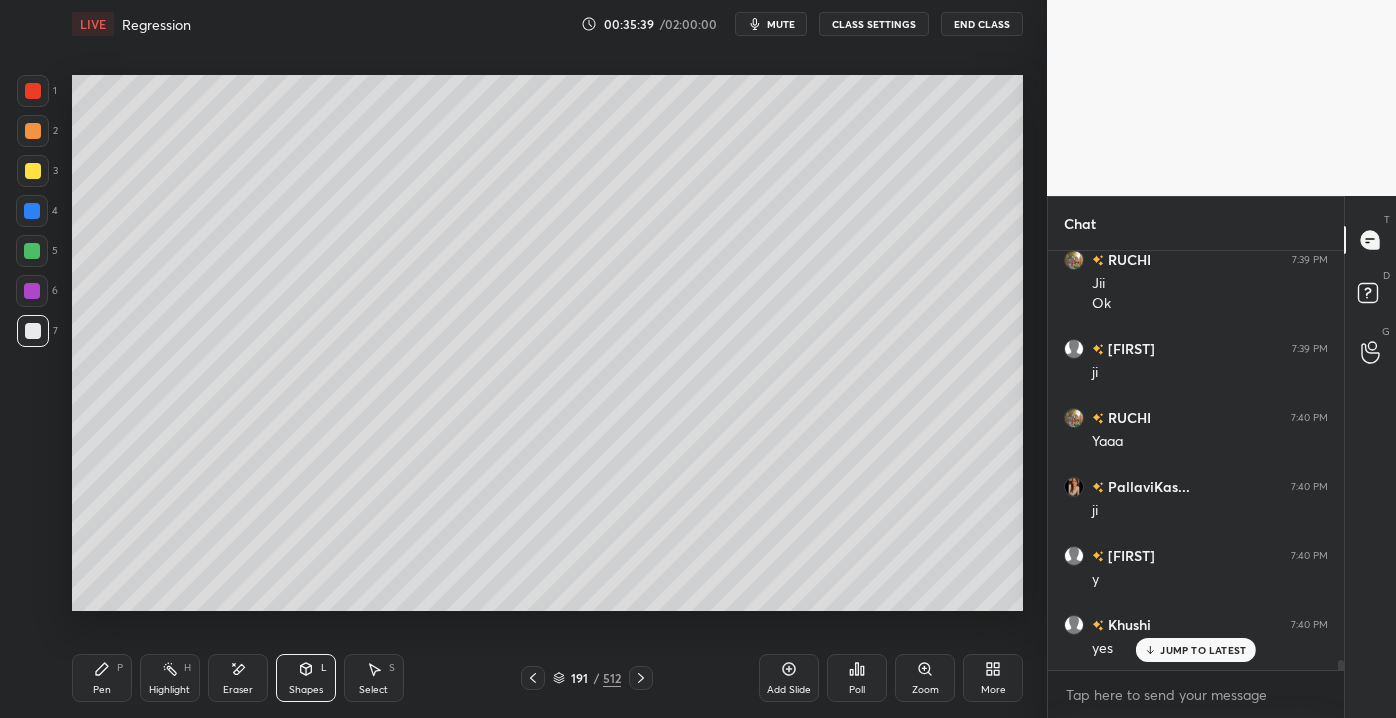 click at bounding box center [32, 251] 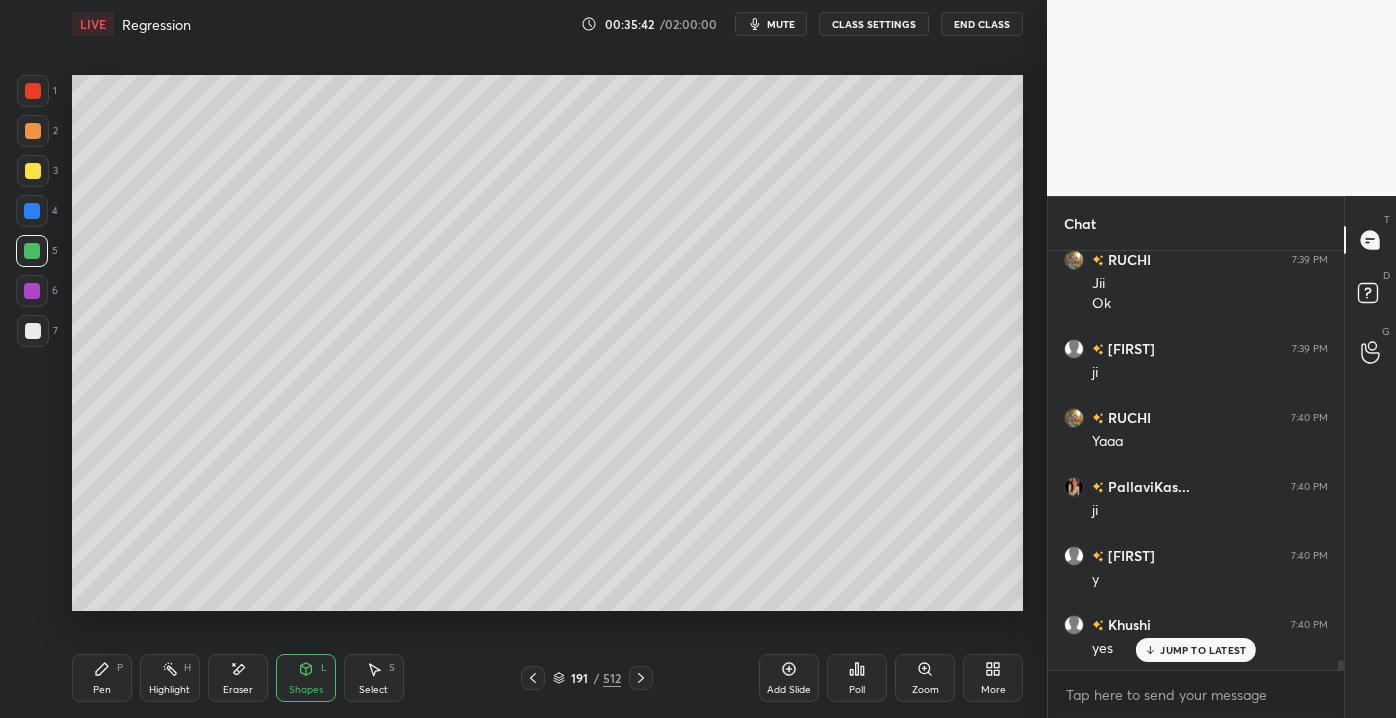 scroll, scrollTop: 16829, scrollLeft: 0, axis: vertical 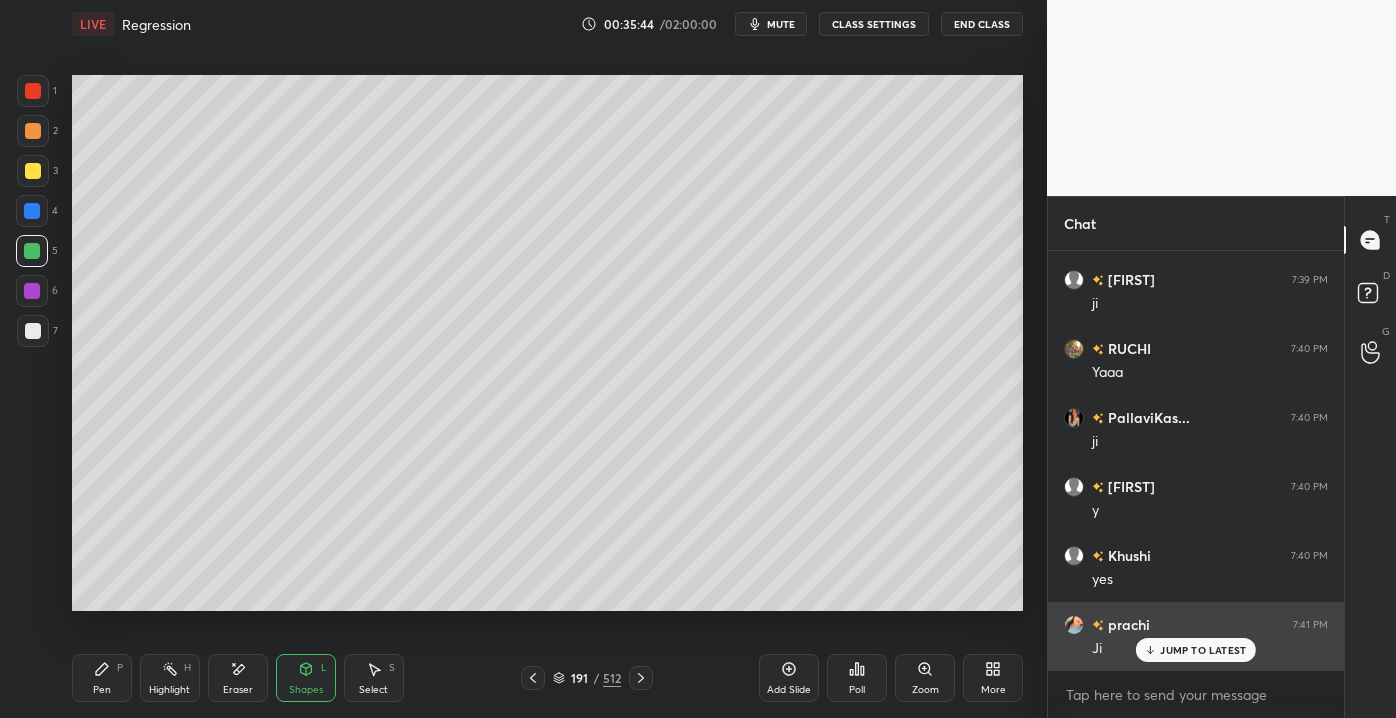 click on "JUMP TO LATEST" at bounding box center [1203, 650] 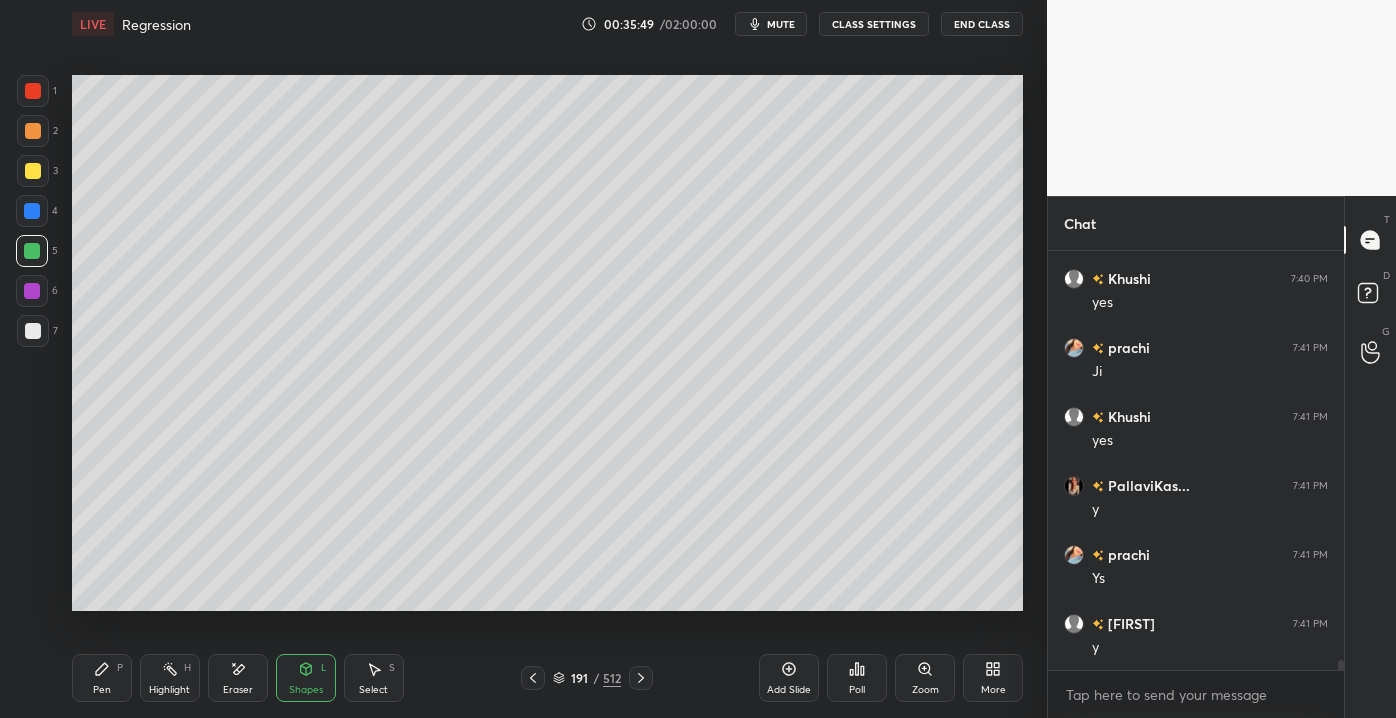 scroll, scrollTop: 17175, scrollLeft: 0, axis: vertical 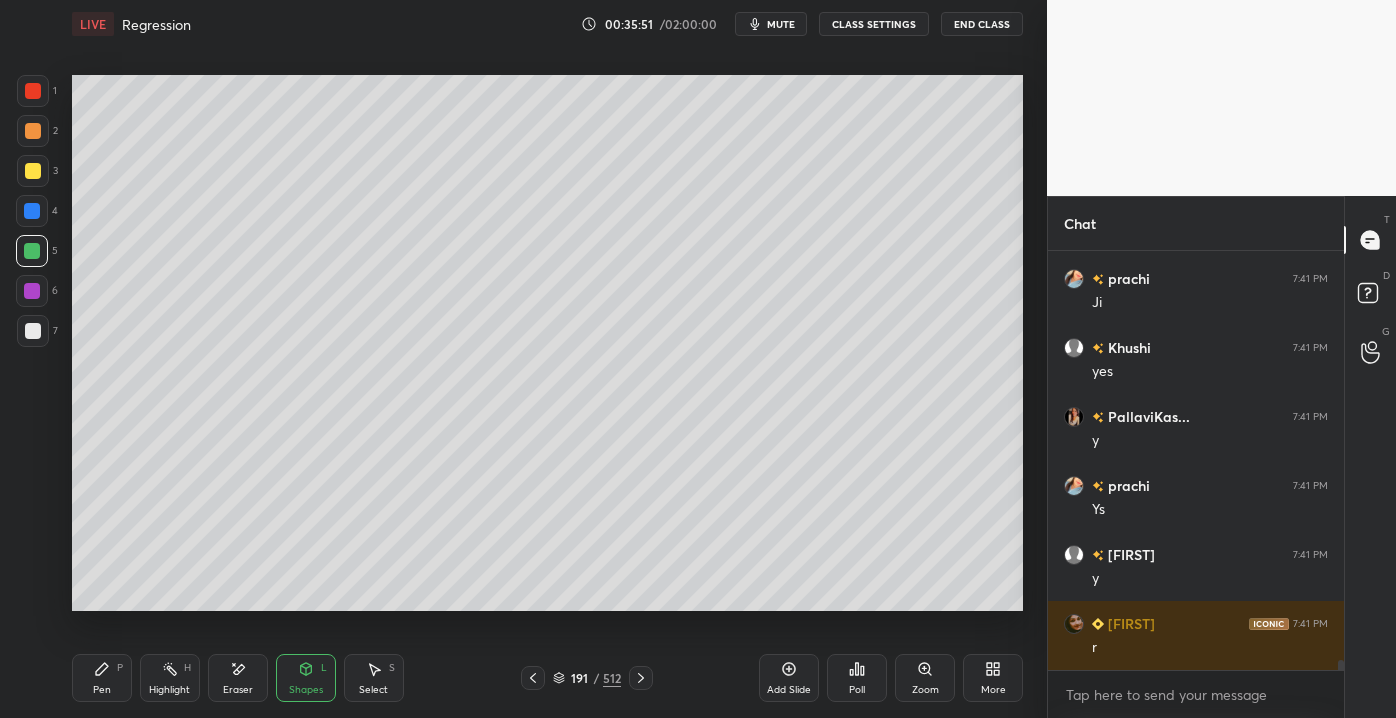 drag, startPoint x: 107, startPoint y: 686, endPoint x: 102, endPoint y: 661, distance: 25.495098 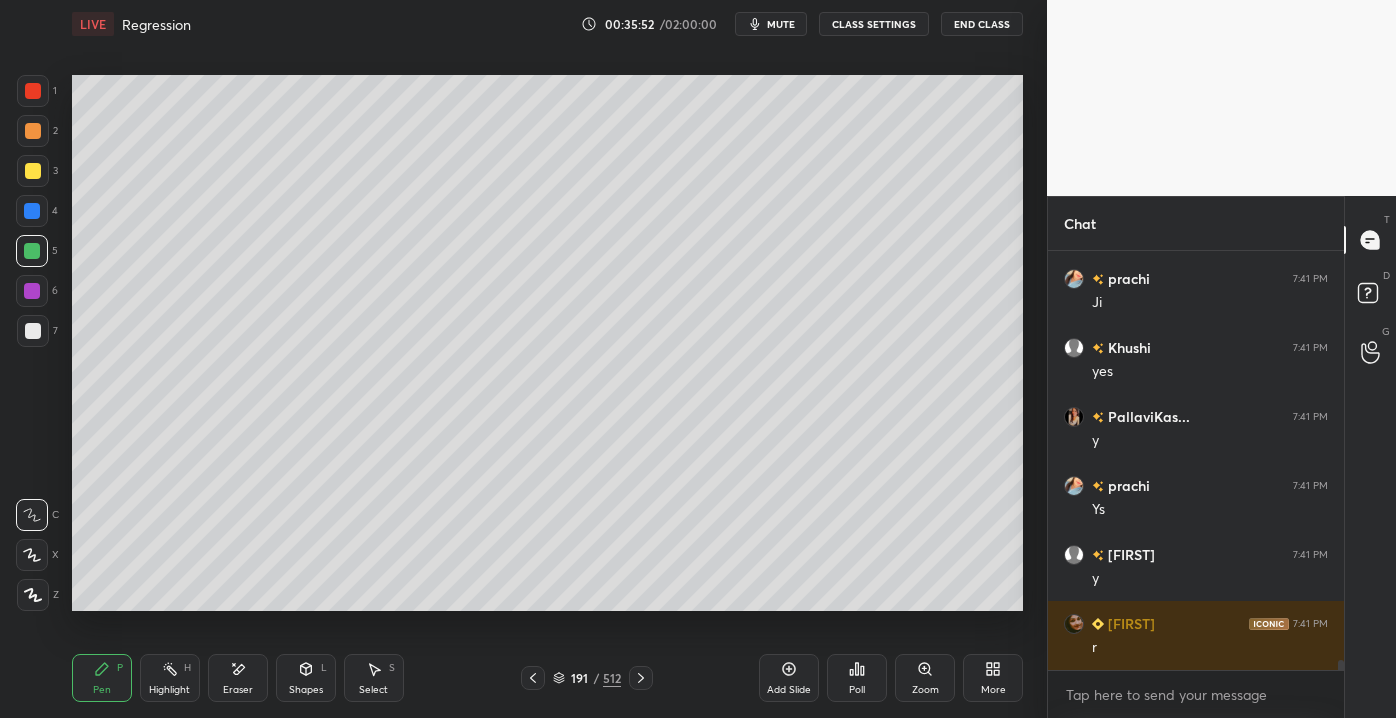 scroll, scrollTop: 17244, scrollLeft: 0, axis: vertical 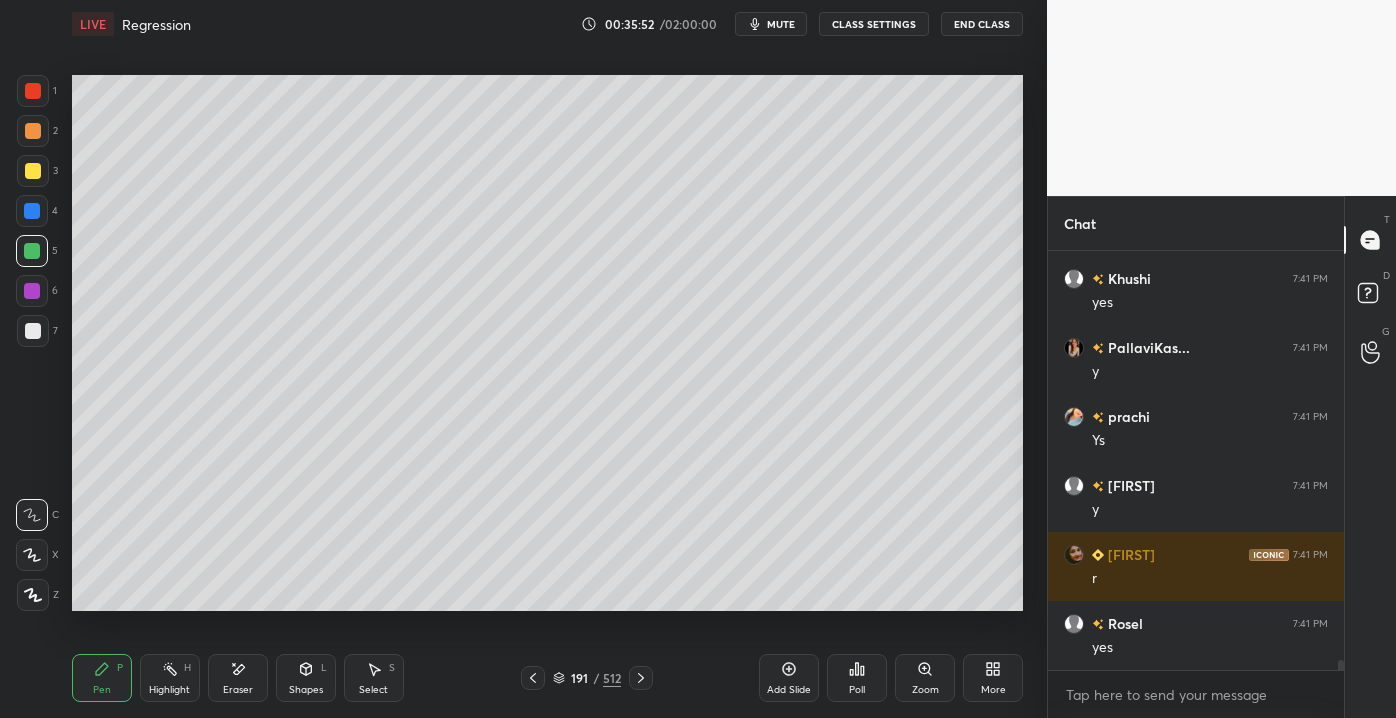 click at bounding box center (32, 291) 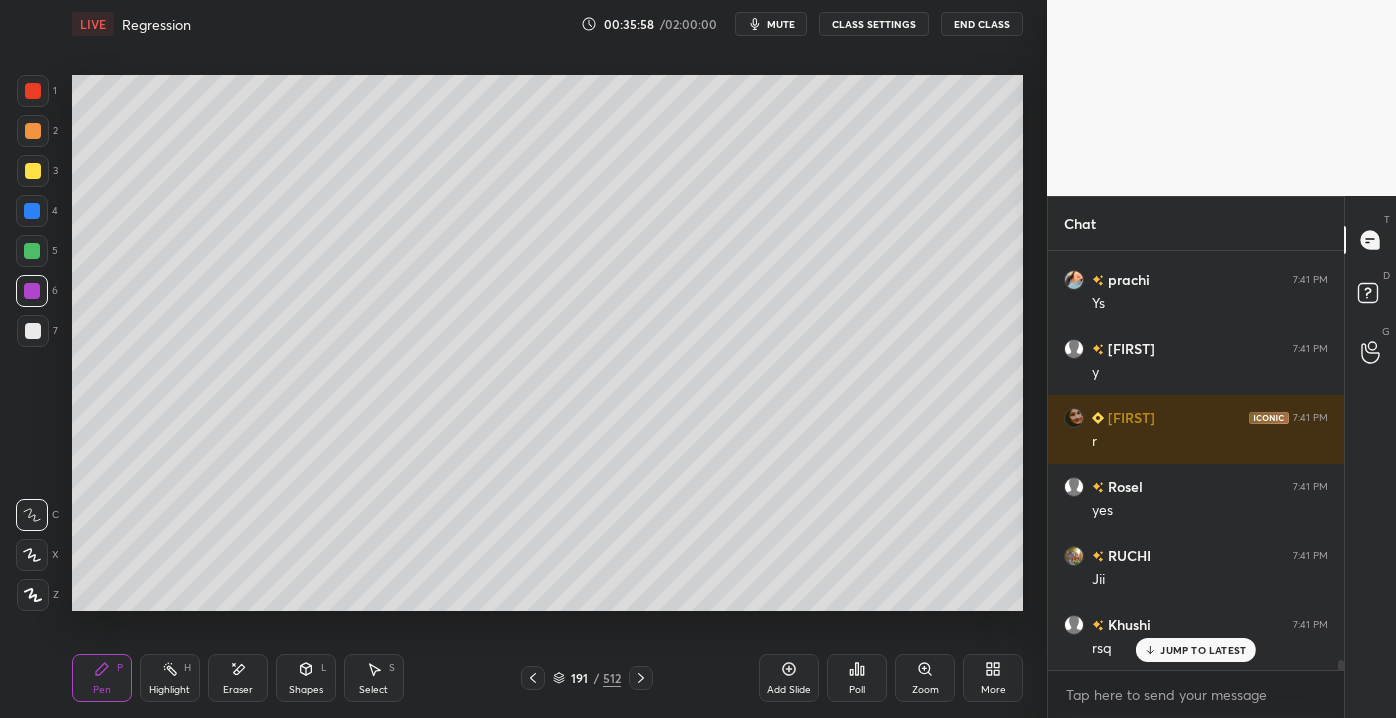 scroll, scrollTop: 17450, scrollLeft: 0, axis: vertical 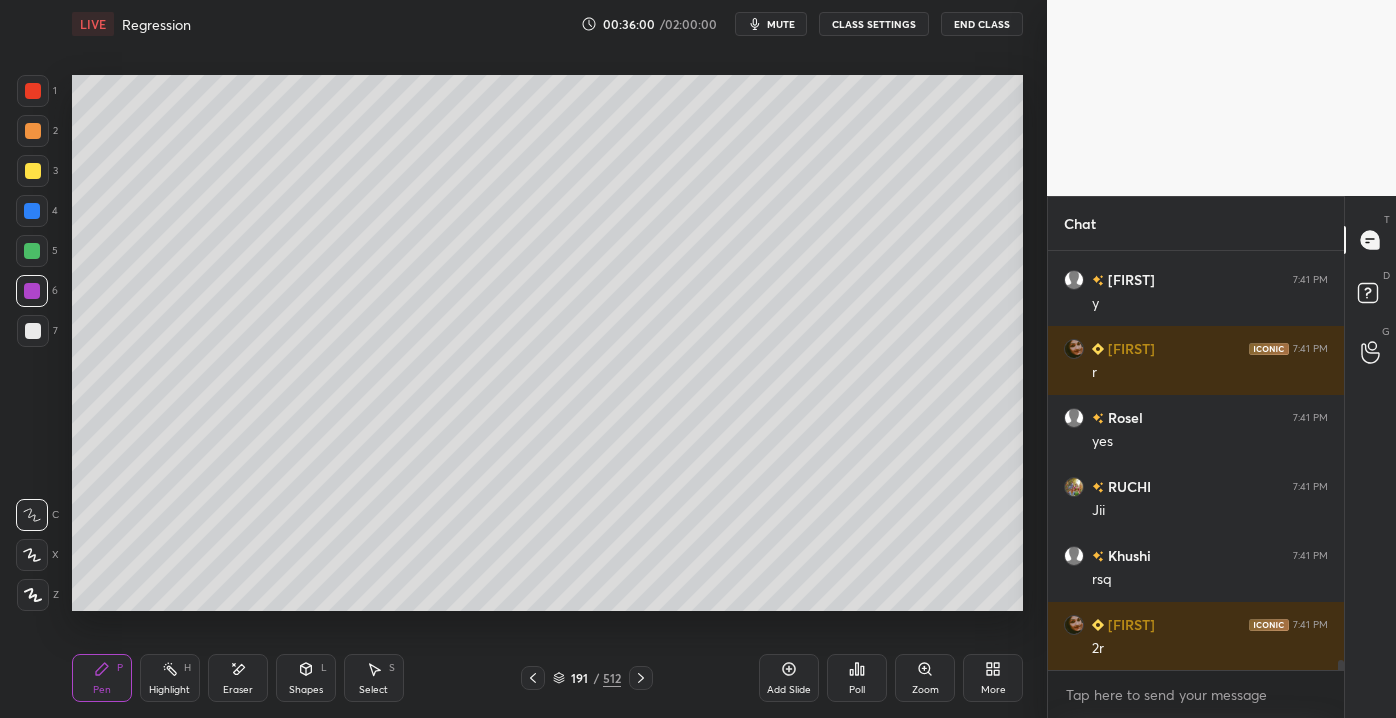 click at bounding box center (33, 171) 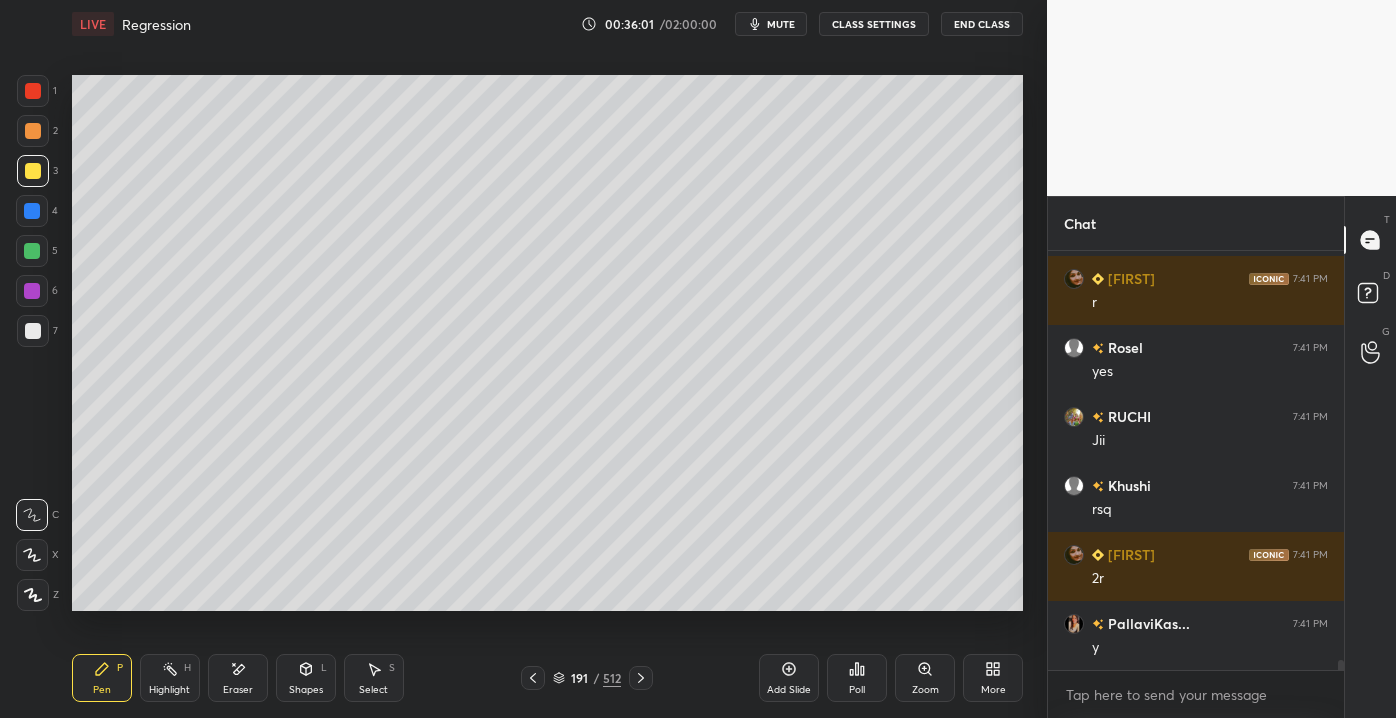 scroll, scrollTop: 17589, scrollLeft: 0, axis: vertical 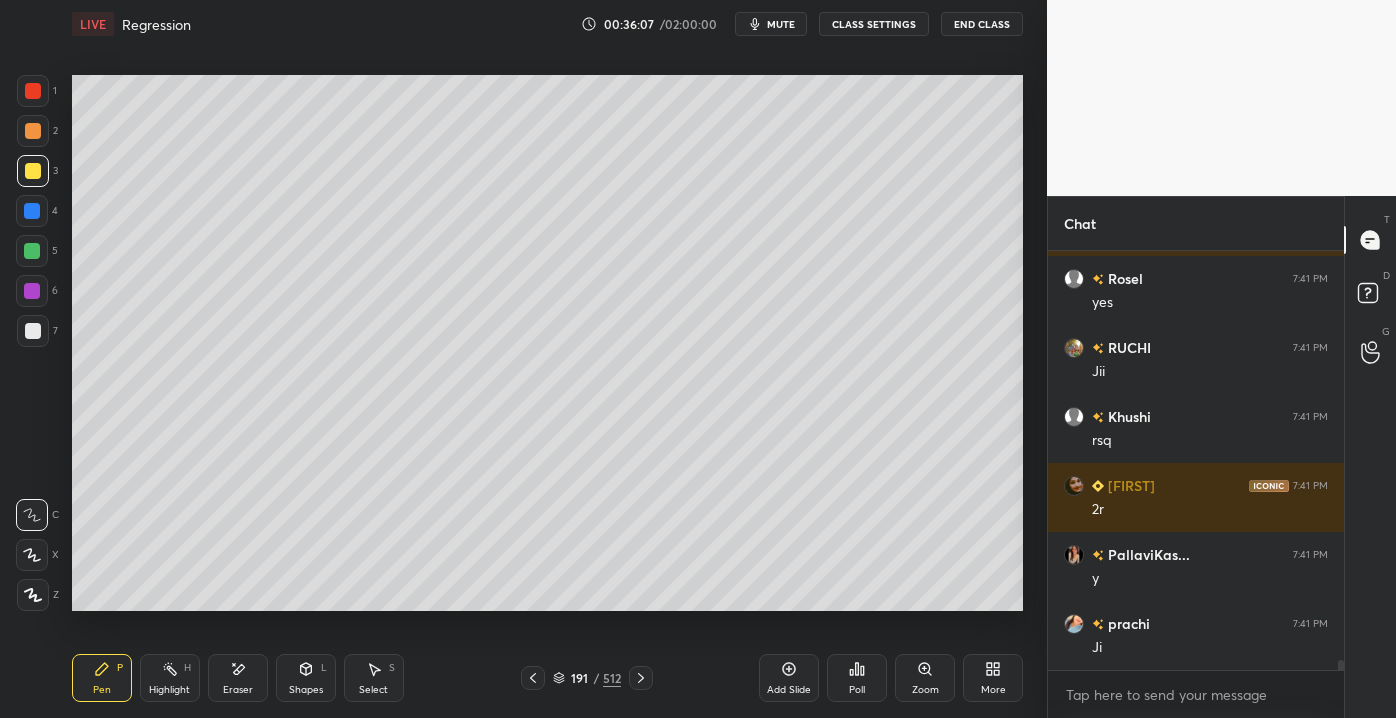 click at bounding box center (33, 331) 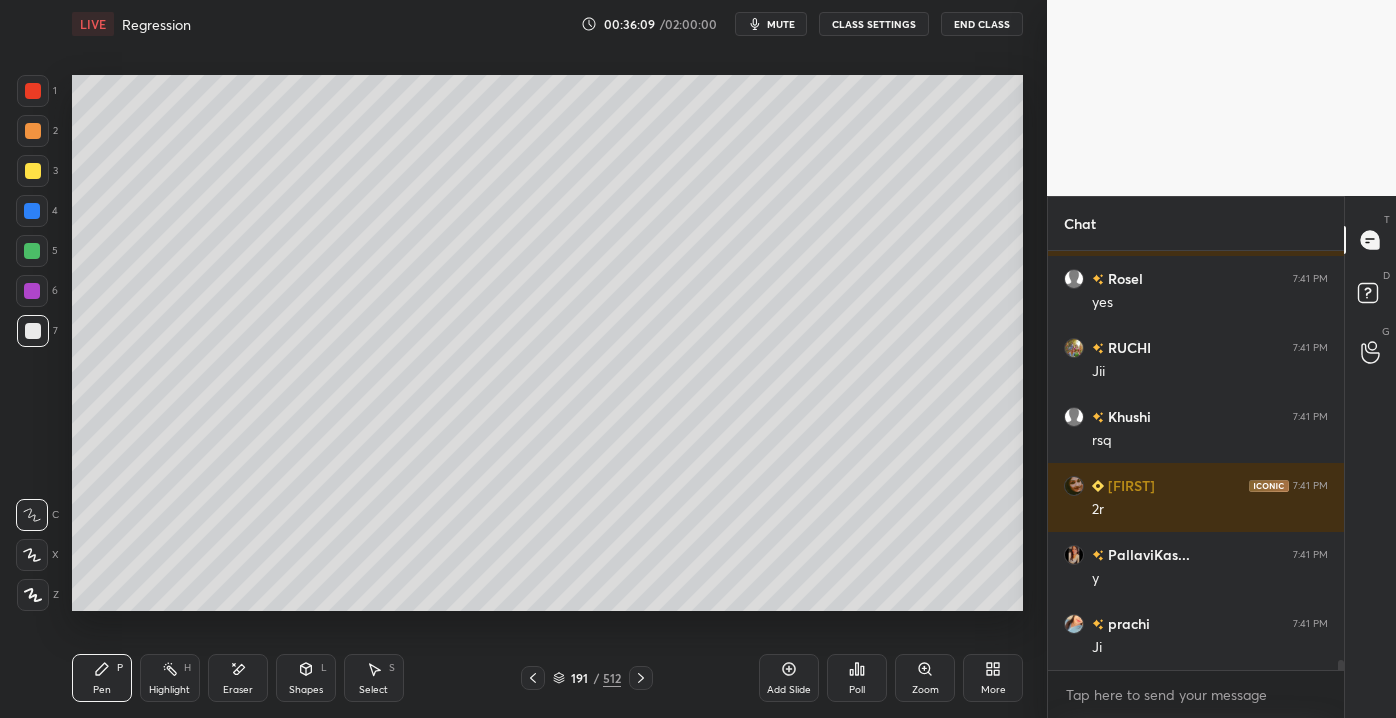 click at bounding box center [33, 91] 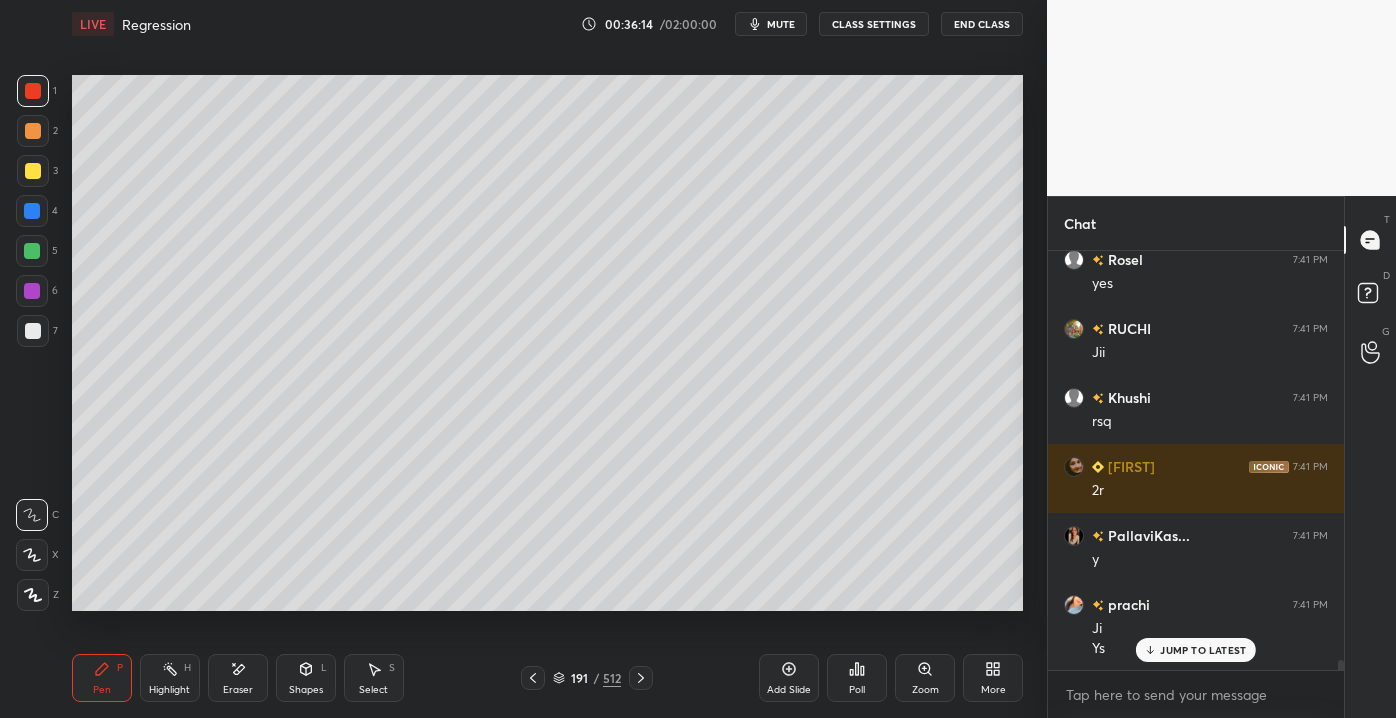 scroll, scrollTop: 17677, scrollLeft: 0, axis: vertical 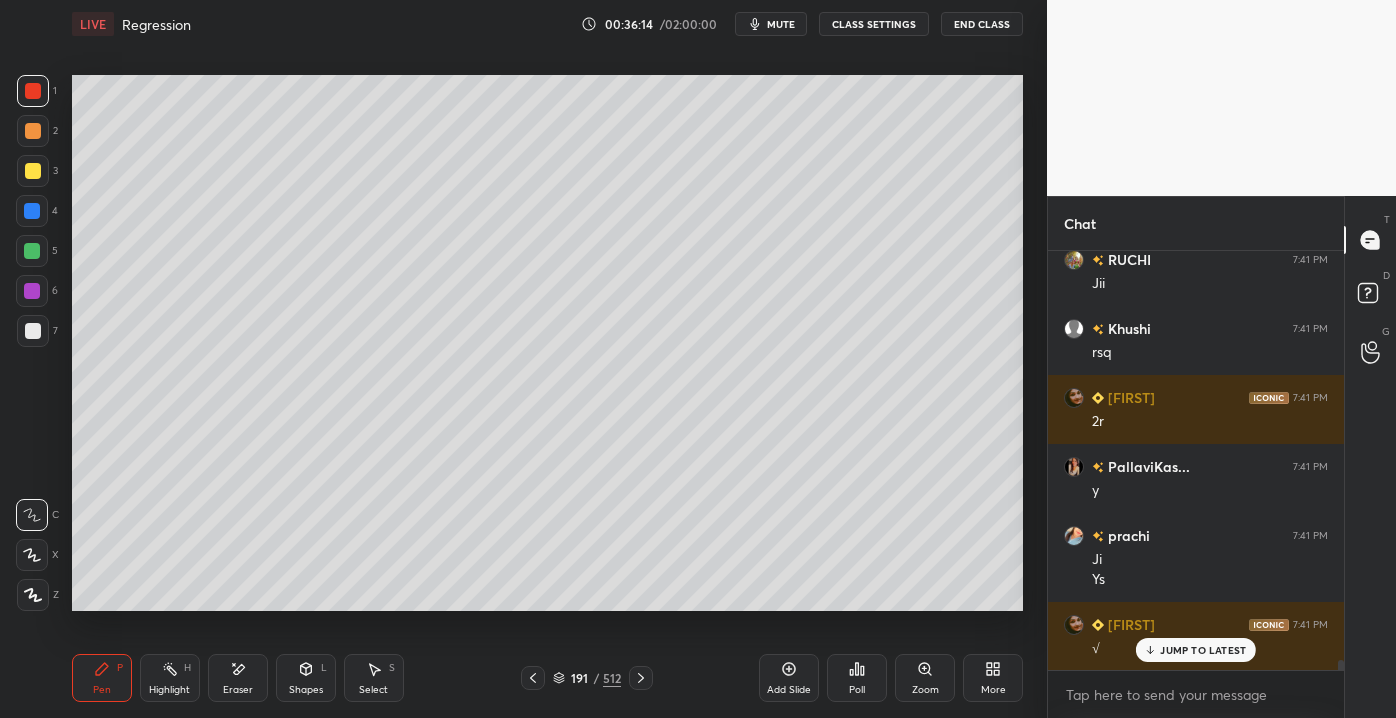 click at bounding box center [33, 131] 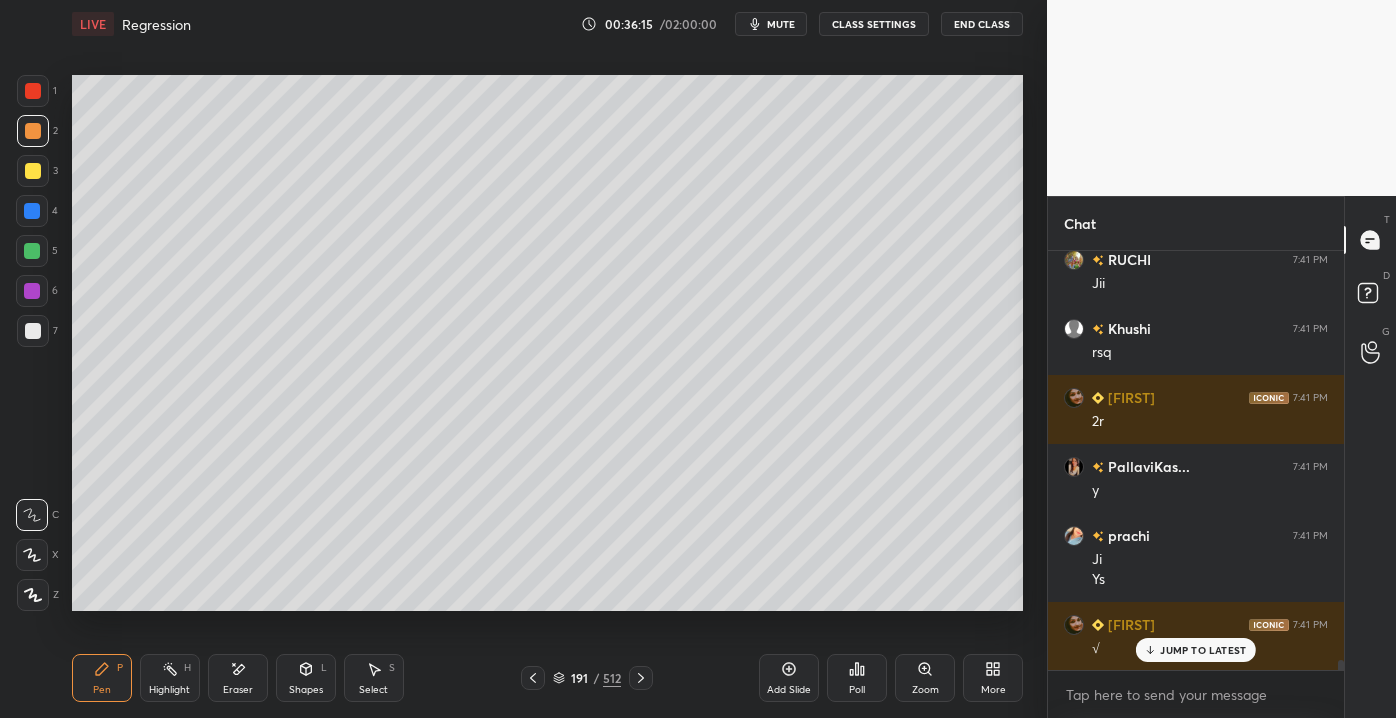 scroll, scrollTop: 17746, scrollLeft: 0, axis: vertical 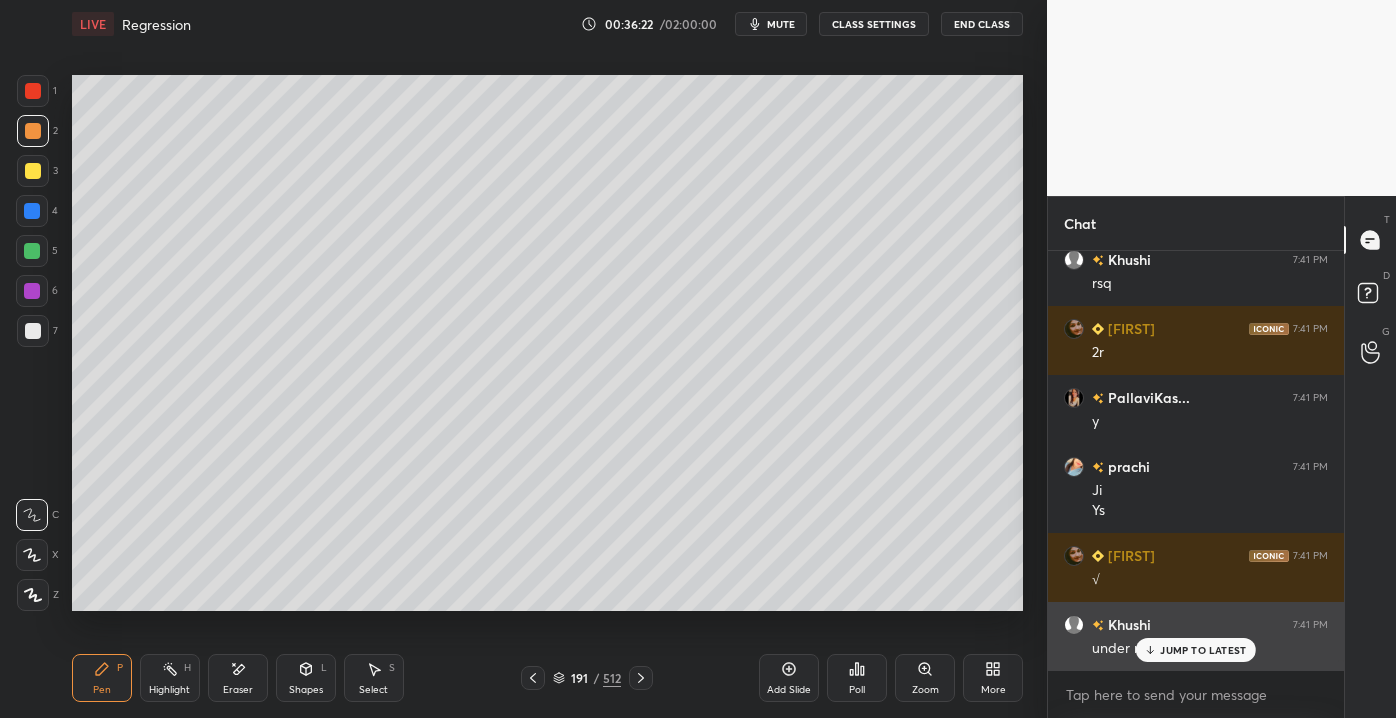 click 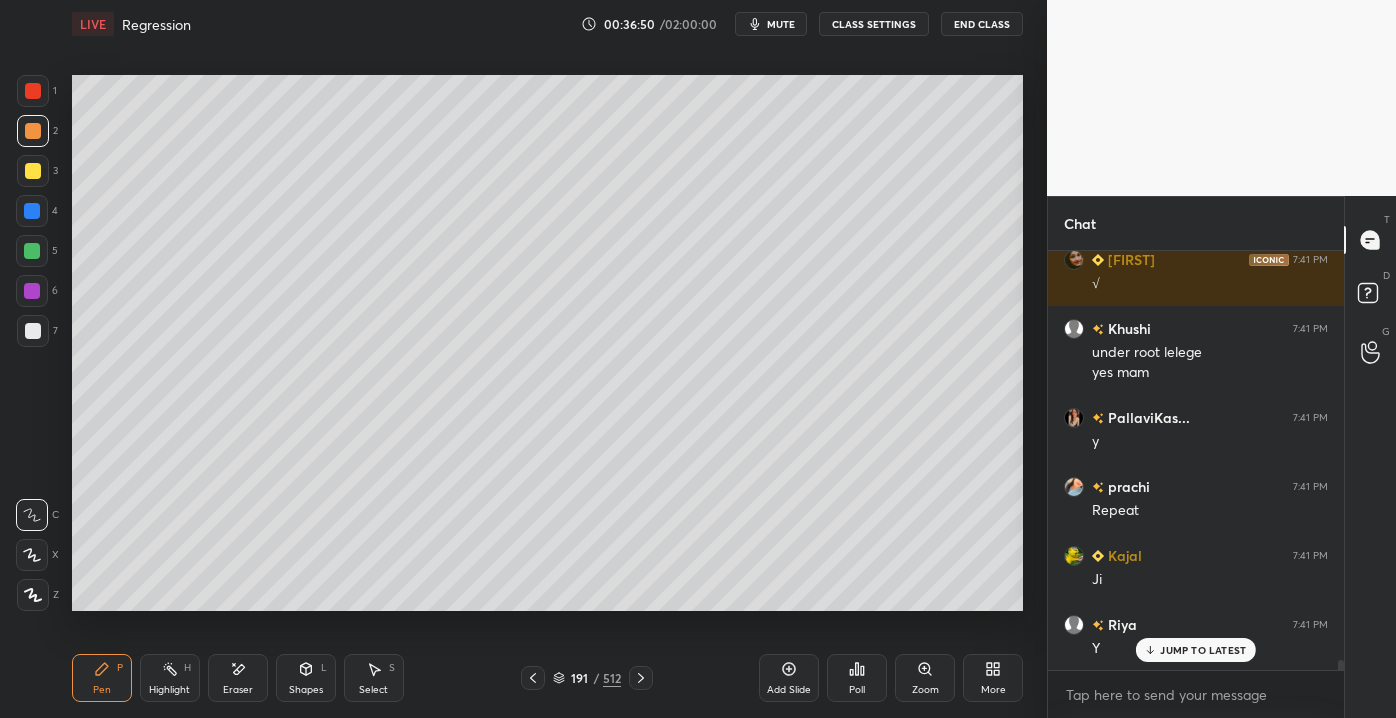 scroll, scrollTop: 18112, scrollLeft: 0, axis: vertical 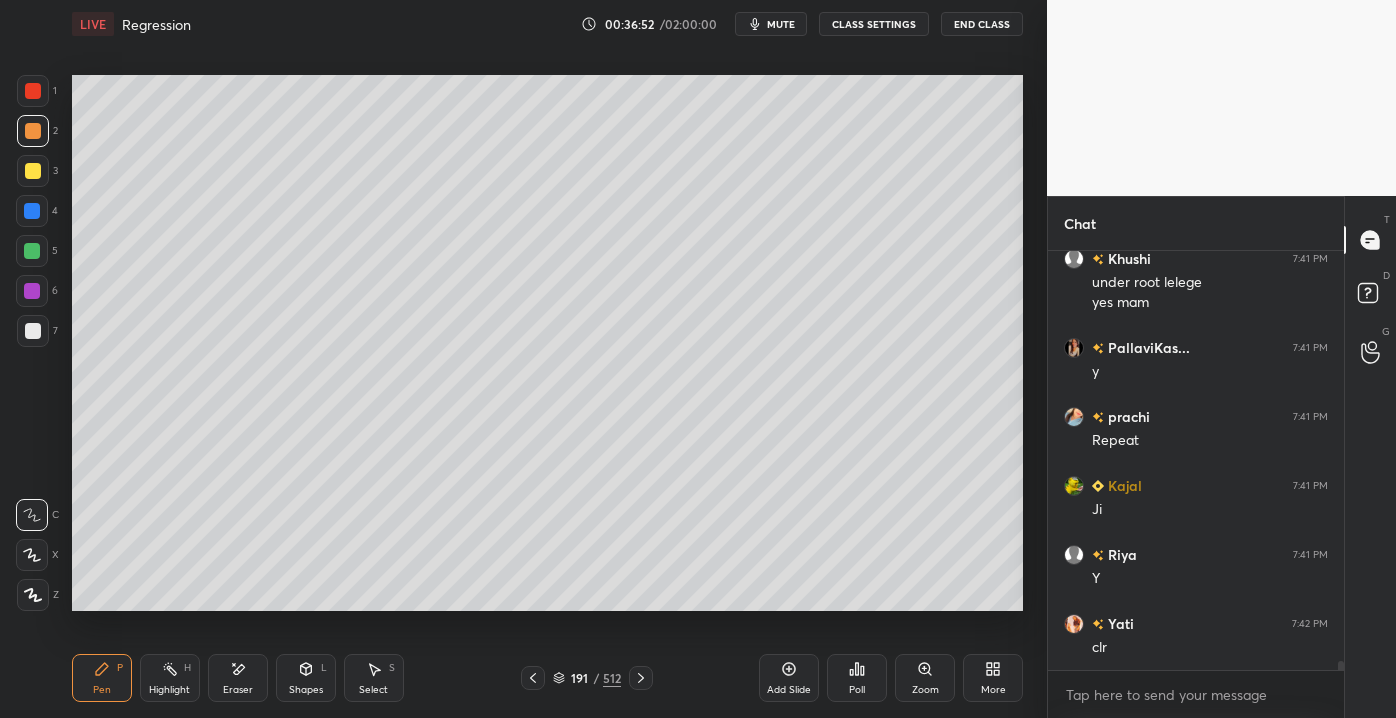 click at bounding box center [33, 331] 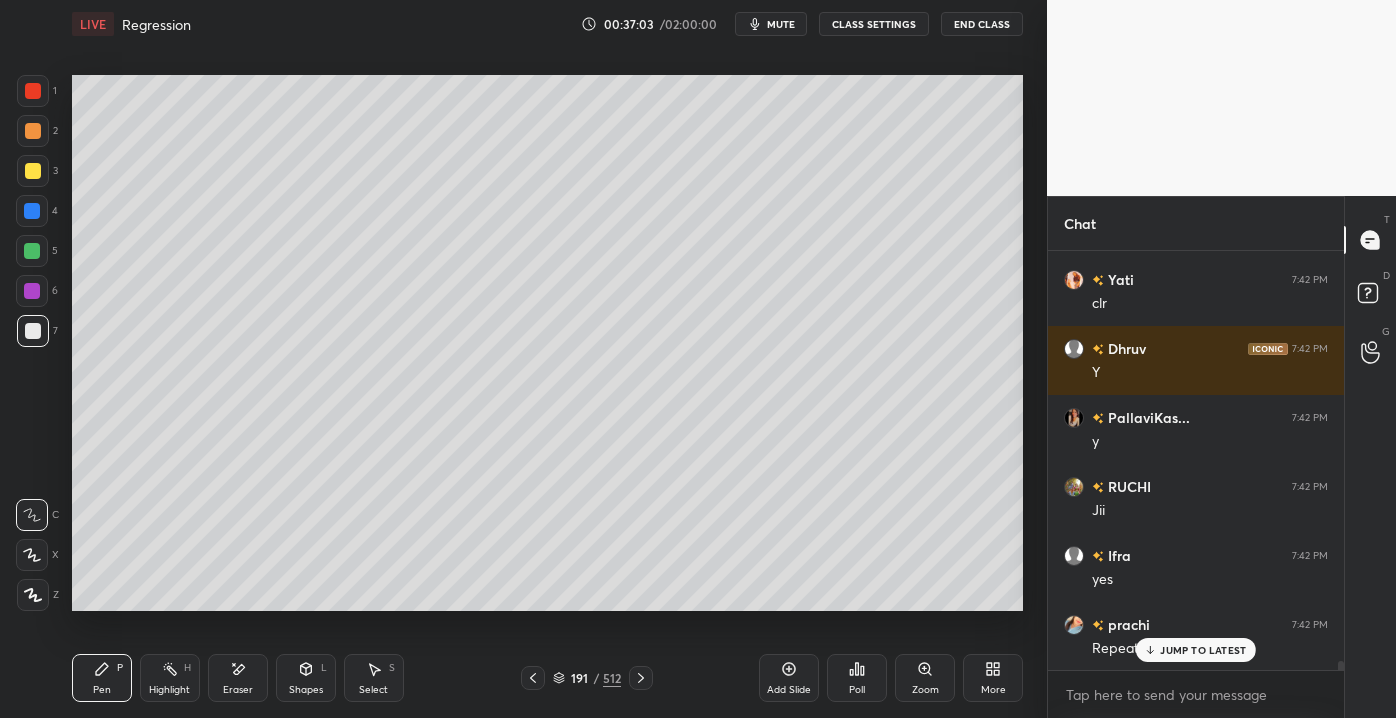 scroll, scrollTop: 18525, scrollLeft: 0, axis: vertical 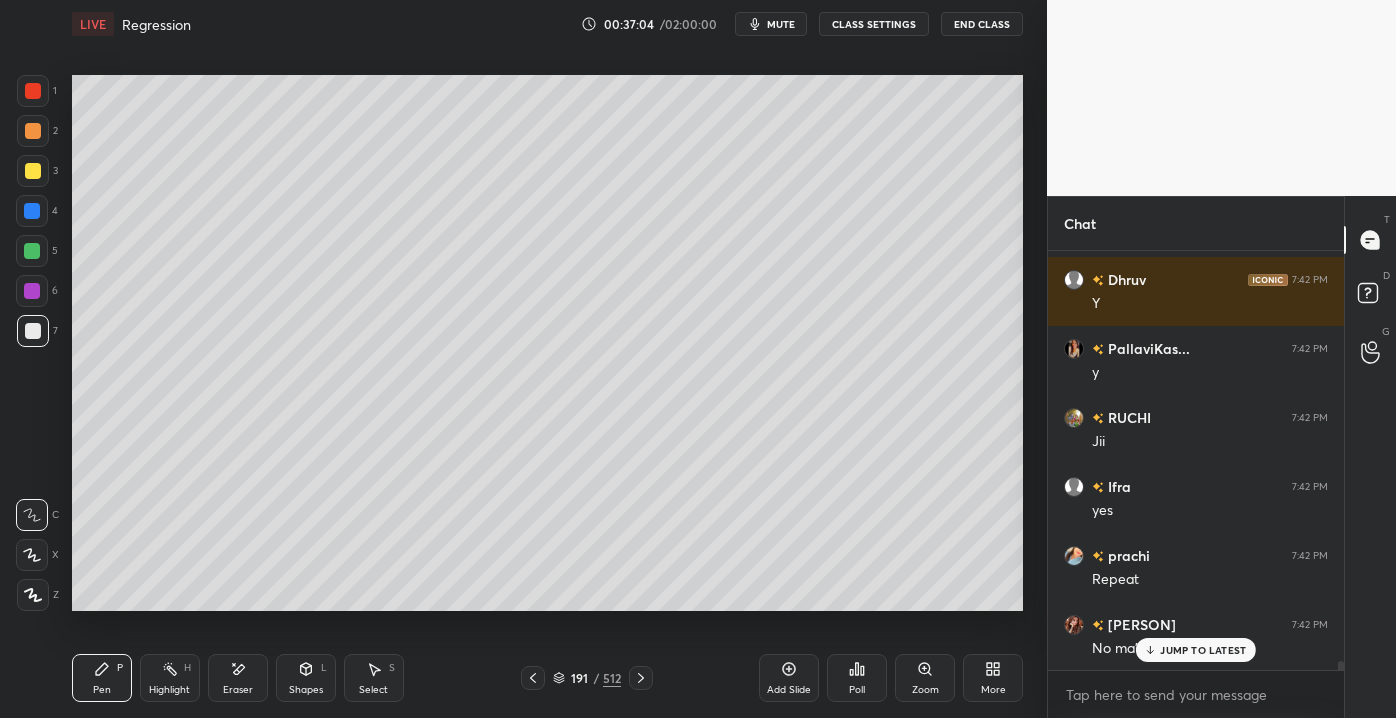 click on "JUMP TO LATEST" at bounding box center (1203, 650) 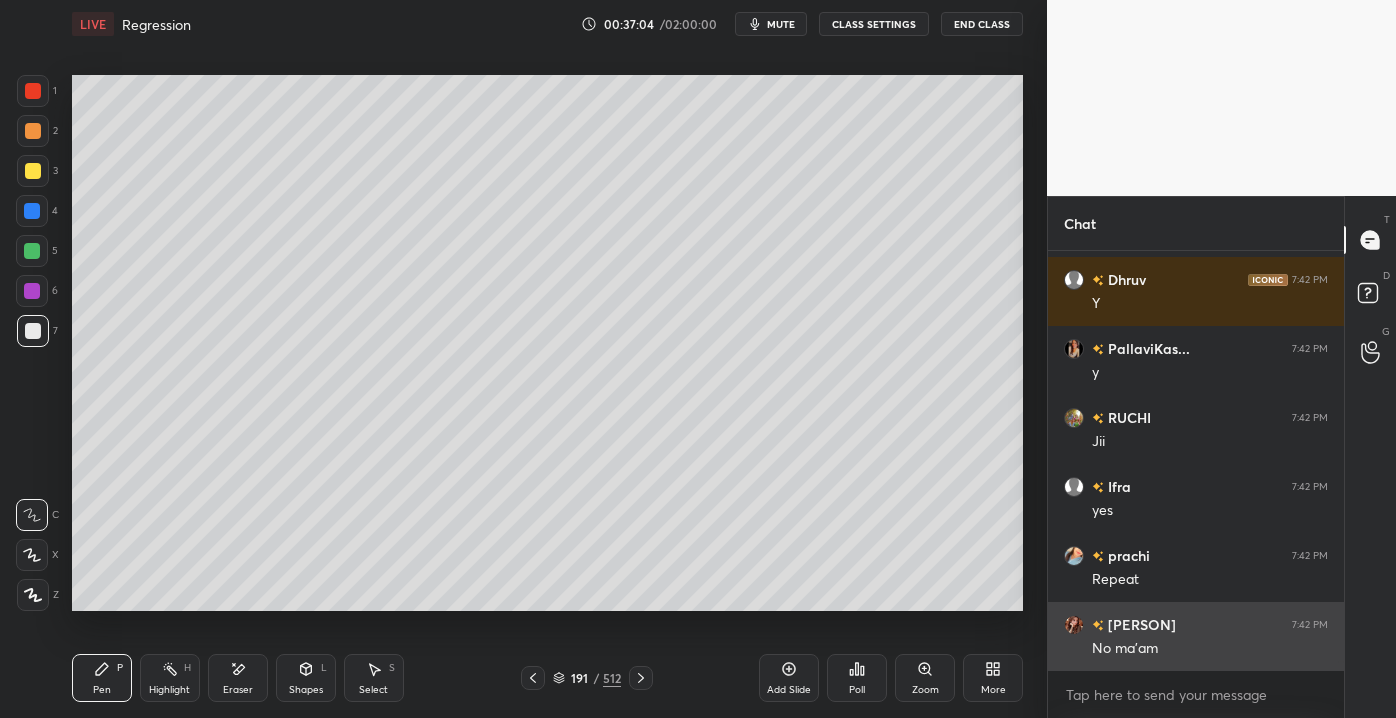 scroll, scrollTop: 18594, scrollLeft: 0, axis: vertical 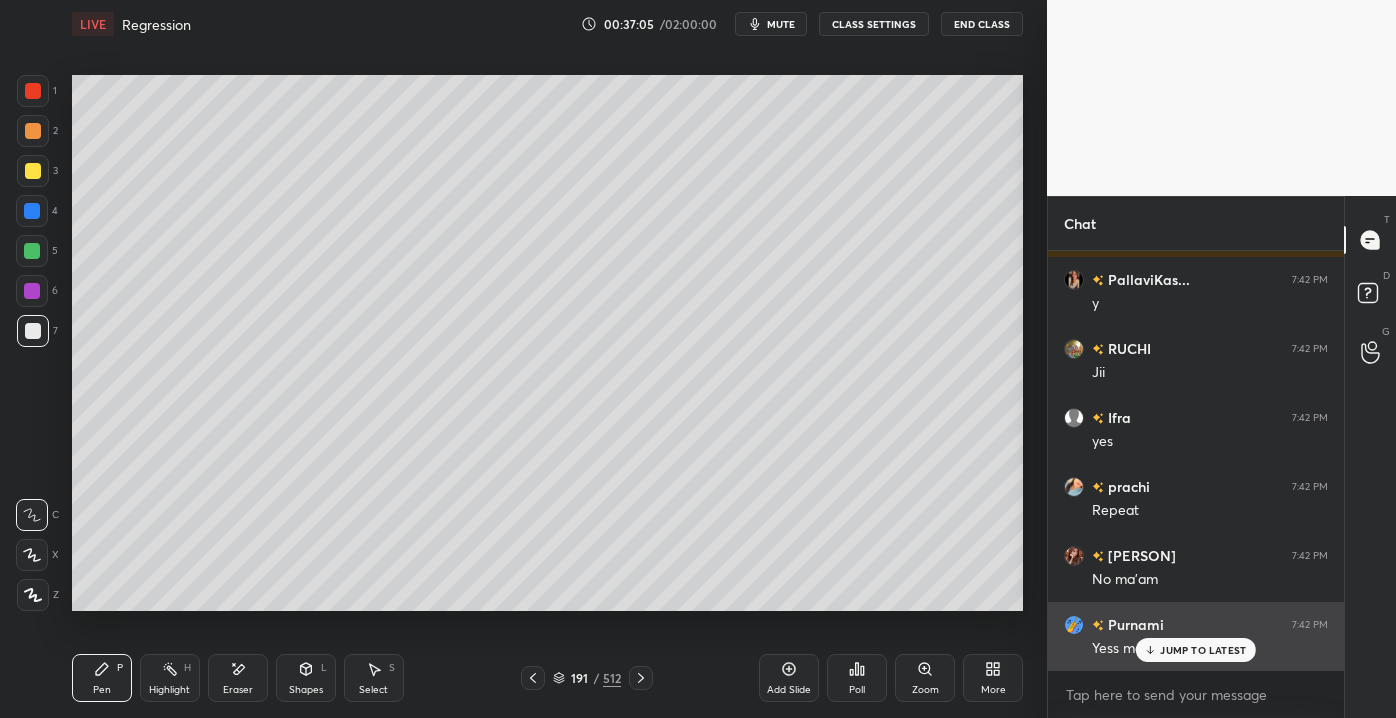 click on "JUMP TO LATEST" at bounding box center (1203, 650) 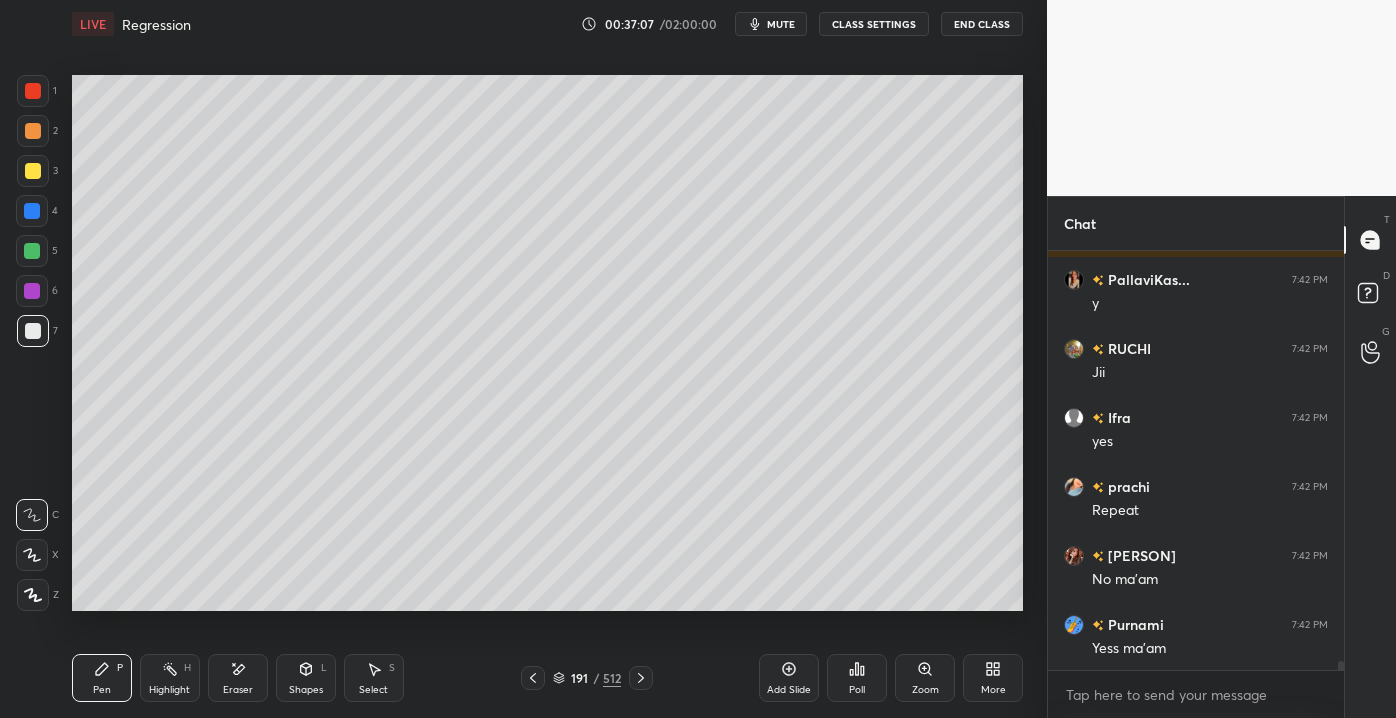 click 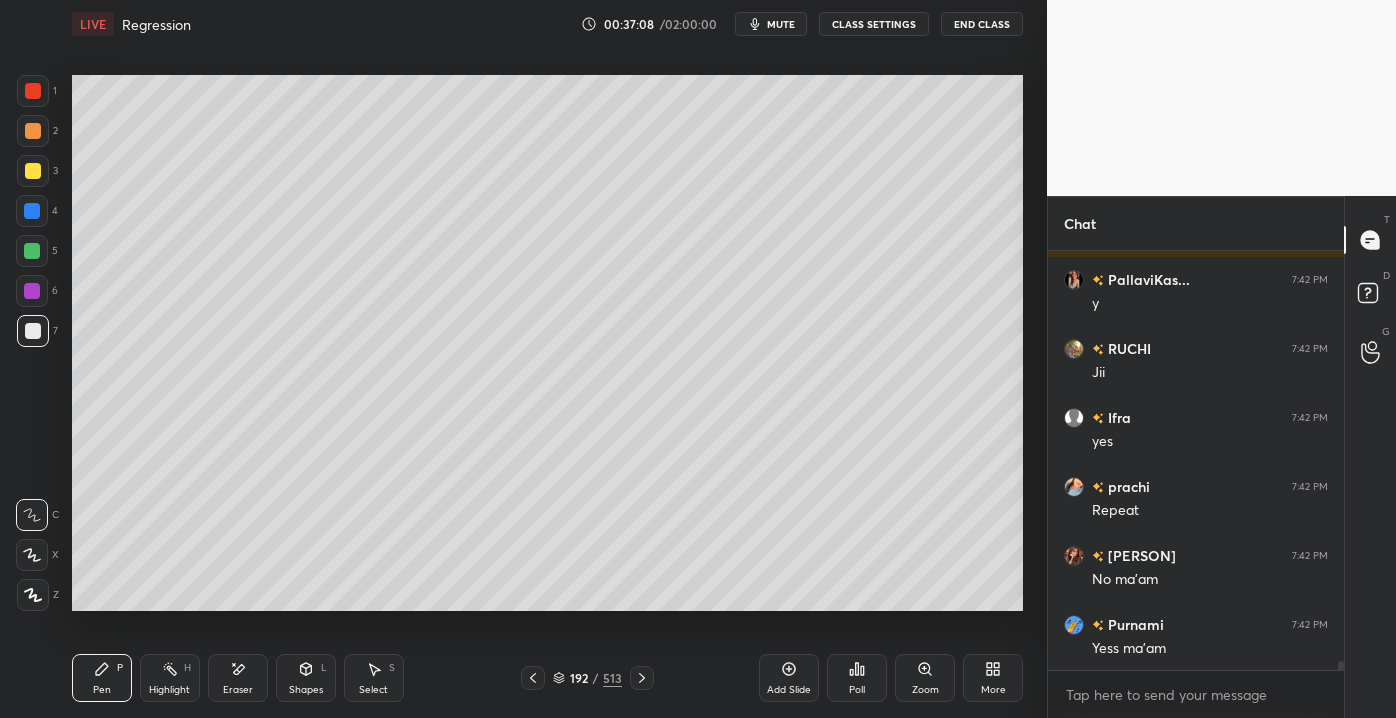 click at bounding box center [33, 171] 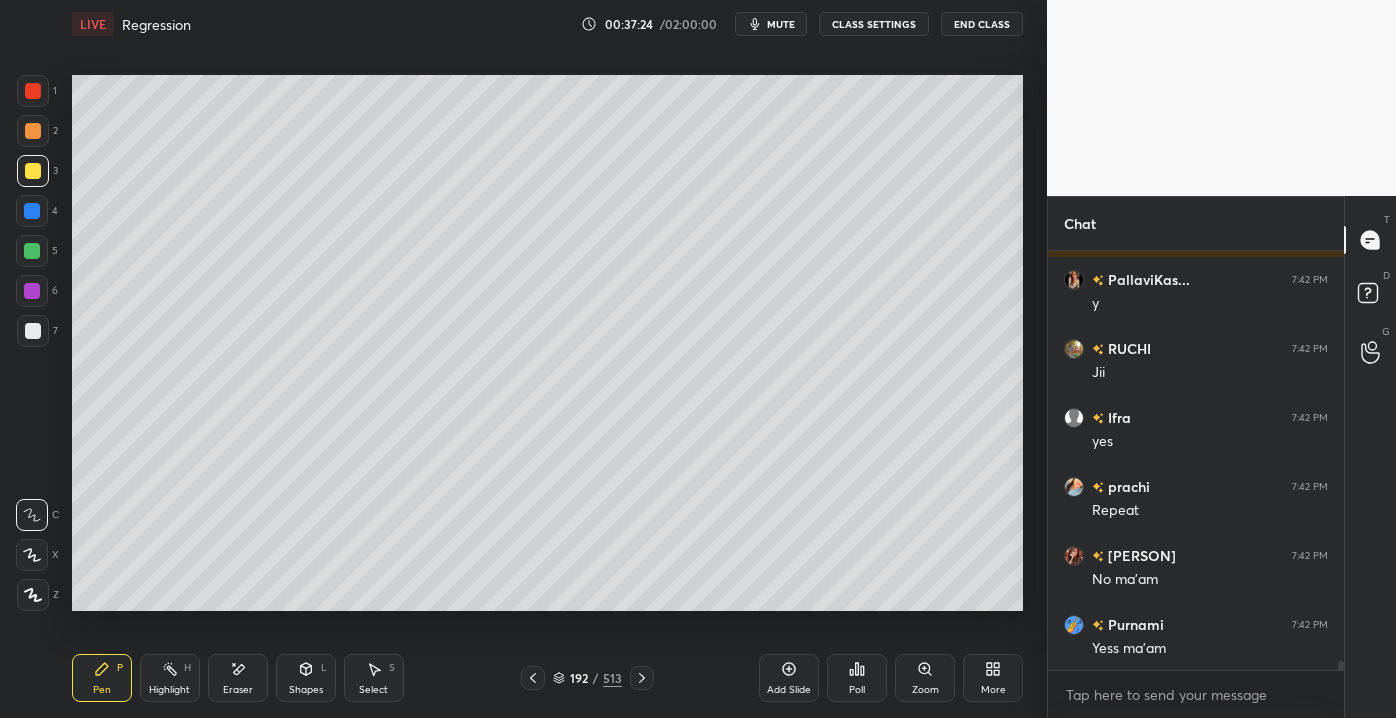 scroll, scrollTop: 18664, scrollLeft: 0, axis: vertical 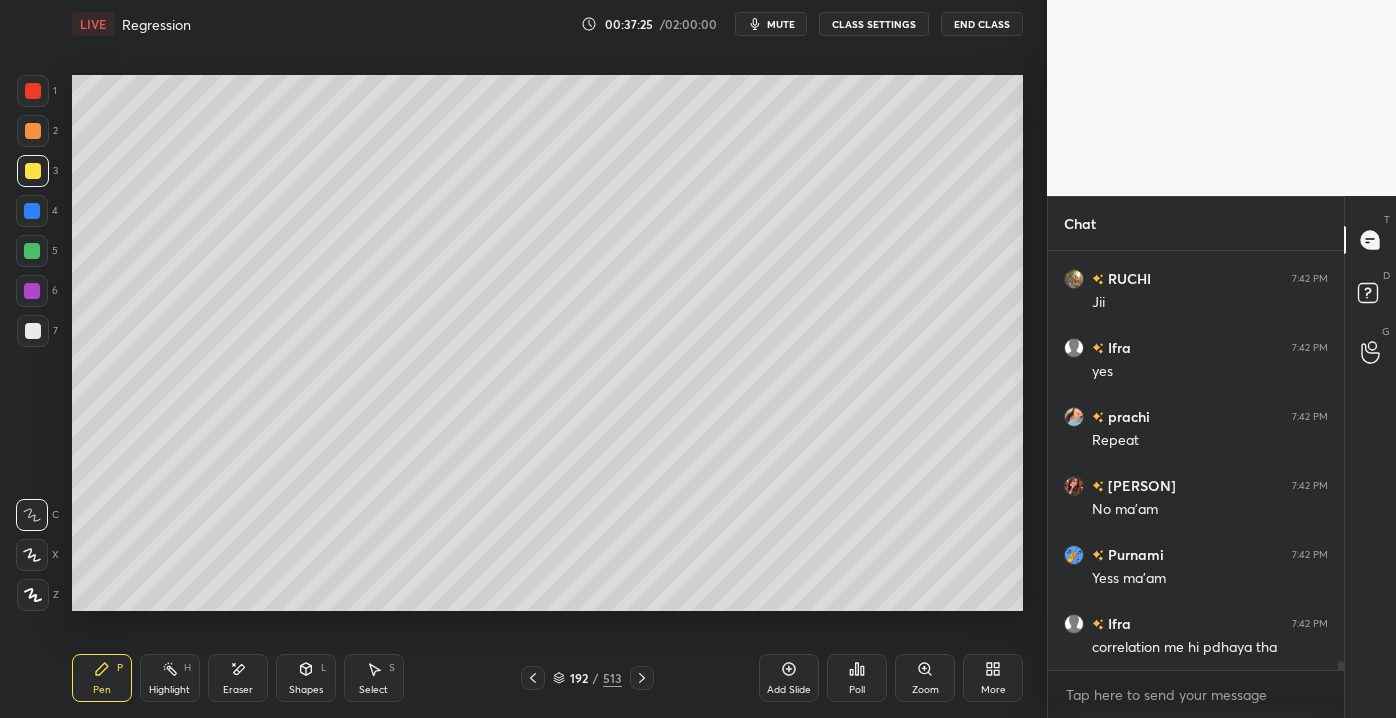 click at bounding box center [32, 211] 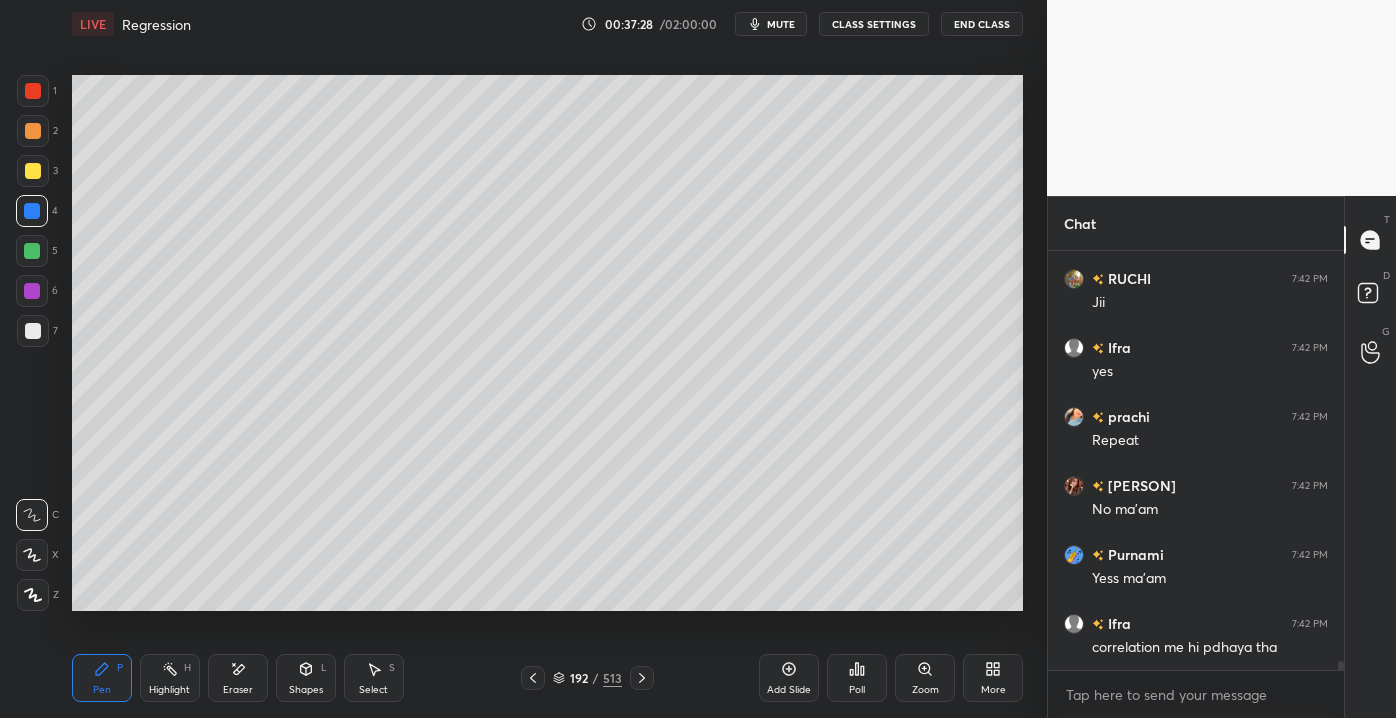 scroll, scrollTop: 18733, scrollLeft: 0, axis: vertical 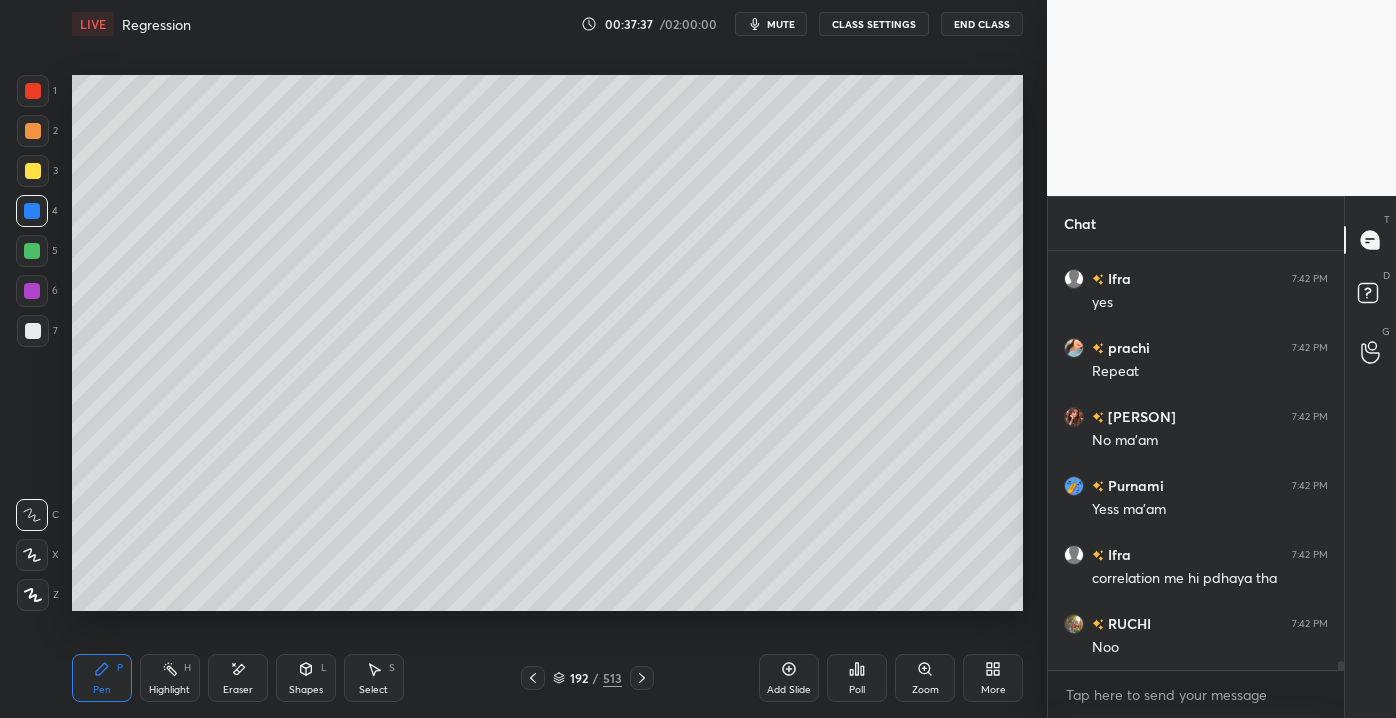 click at bounding box center [32, 251] 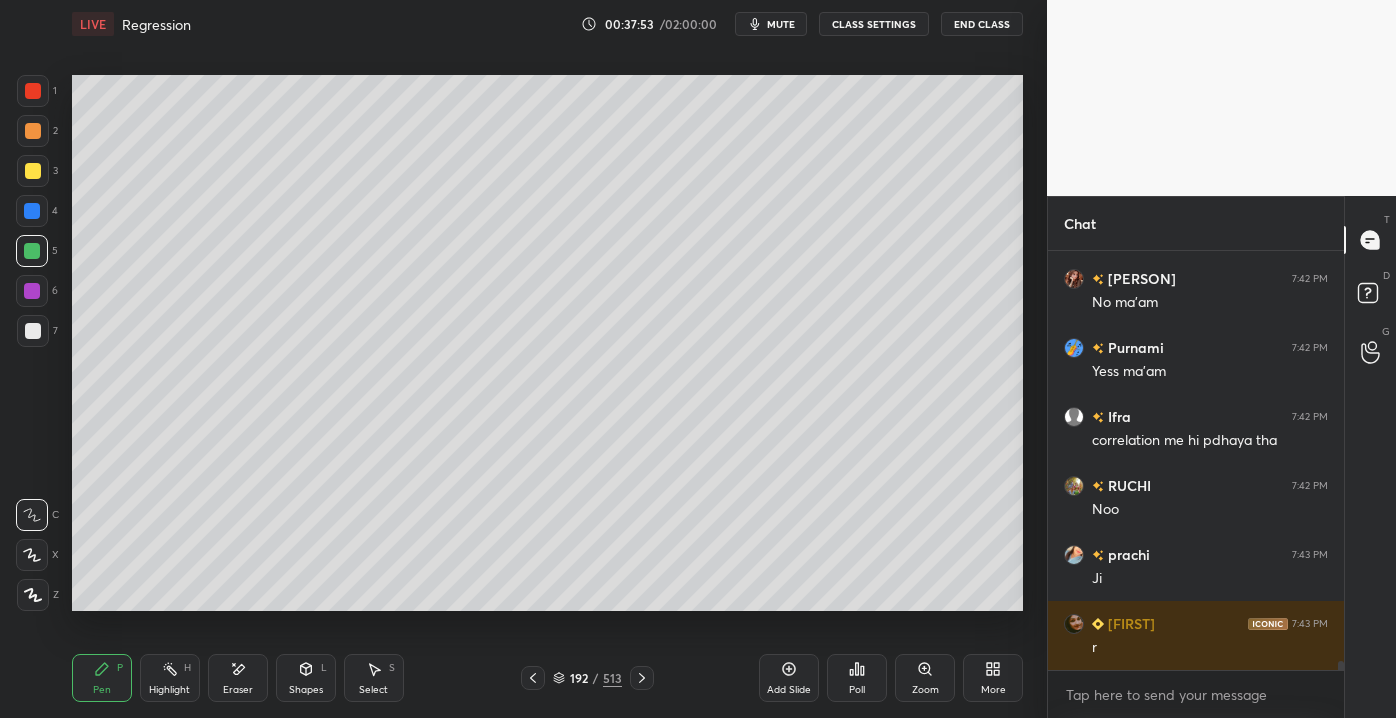 scroll, scrollTop: 18940, scrollLeft: 0, axis: vertical 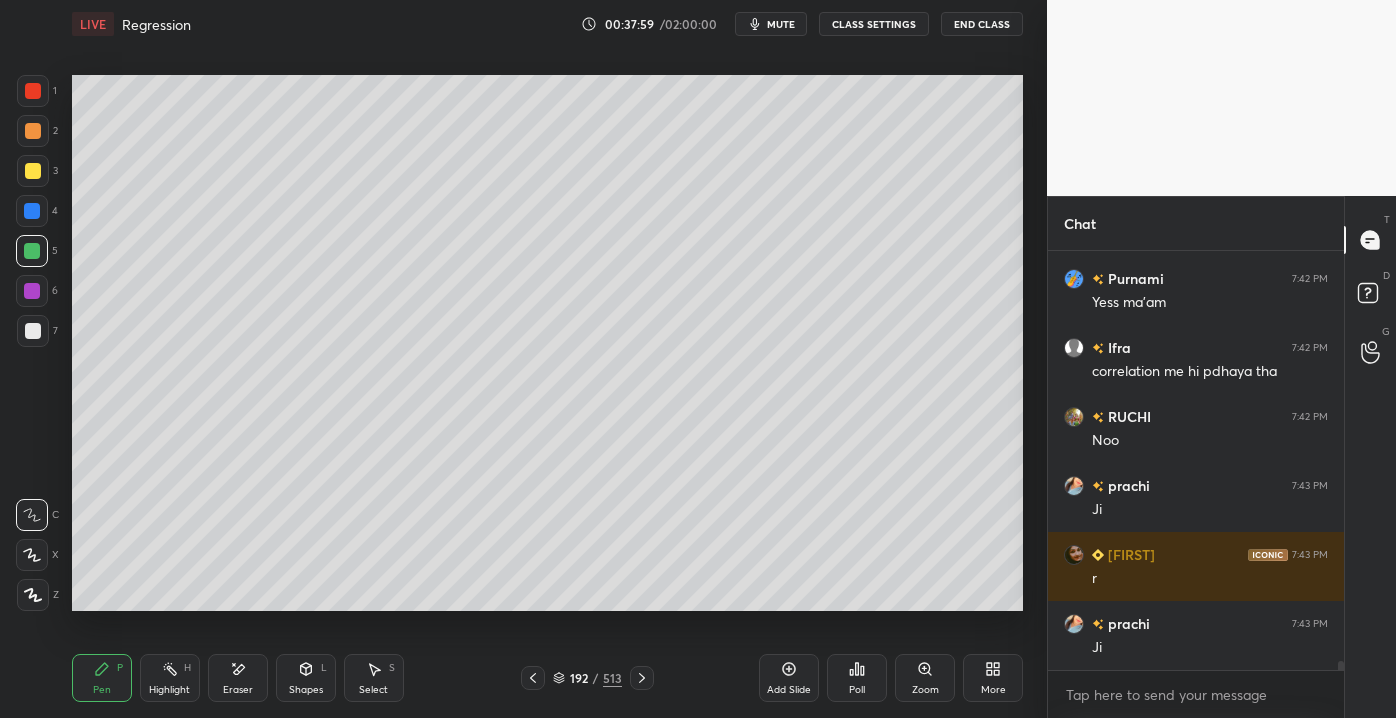 drag, startPoint x: 31, startPoint y: 204, endPoint x: 44, endPoint y: 213, distance: 15.811388 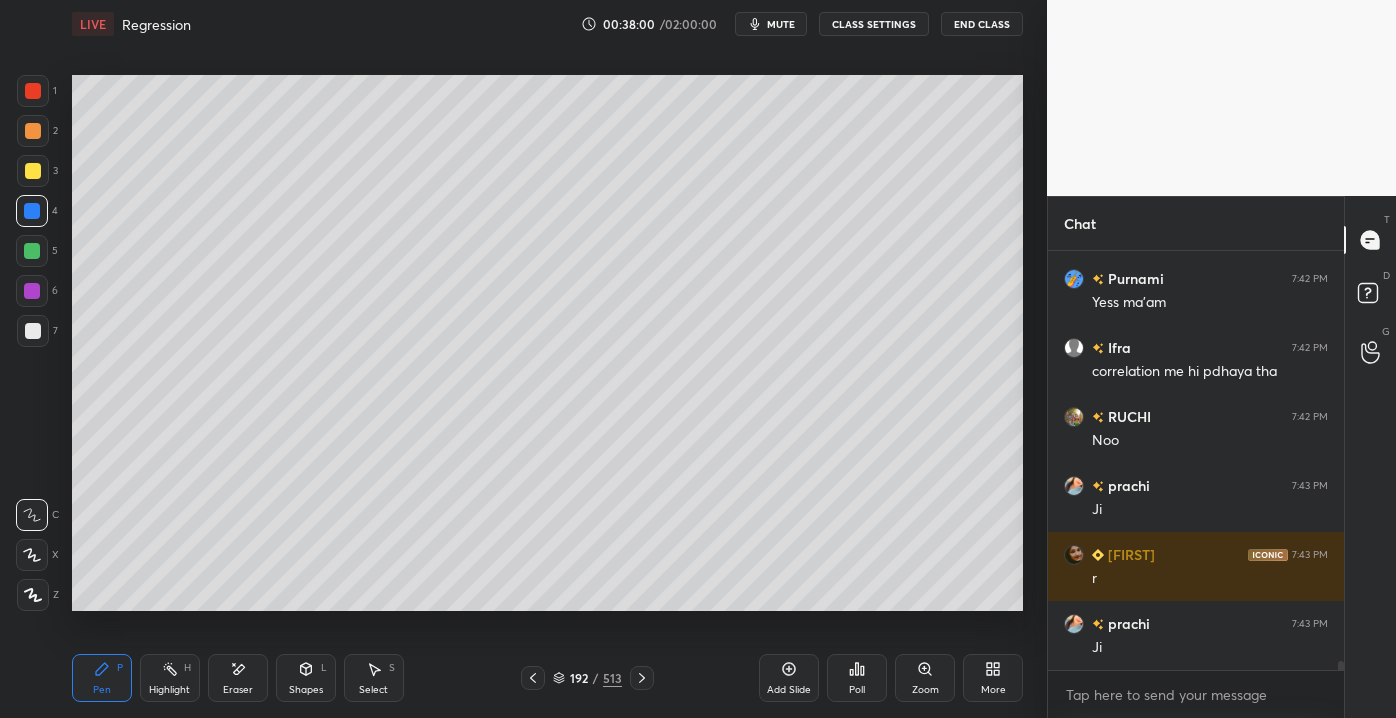 click on "Shapes" at bounding box center (306, 690) 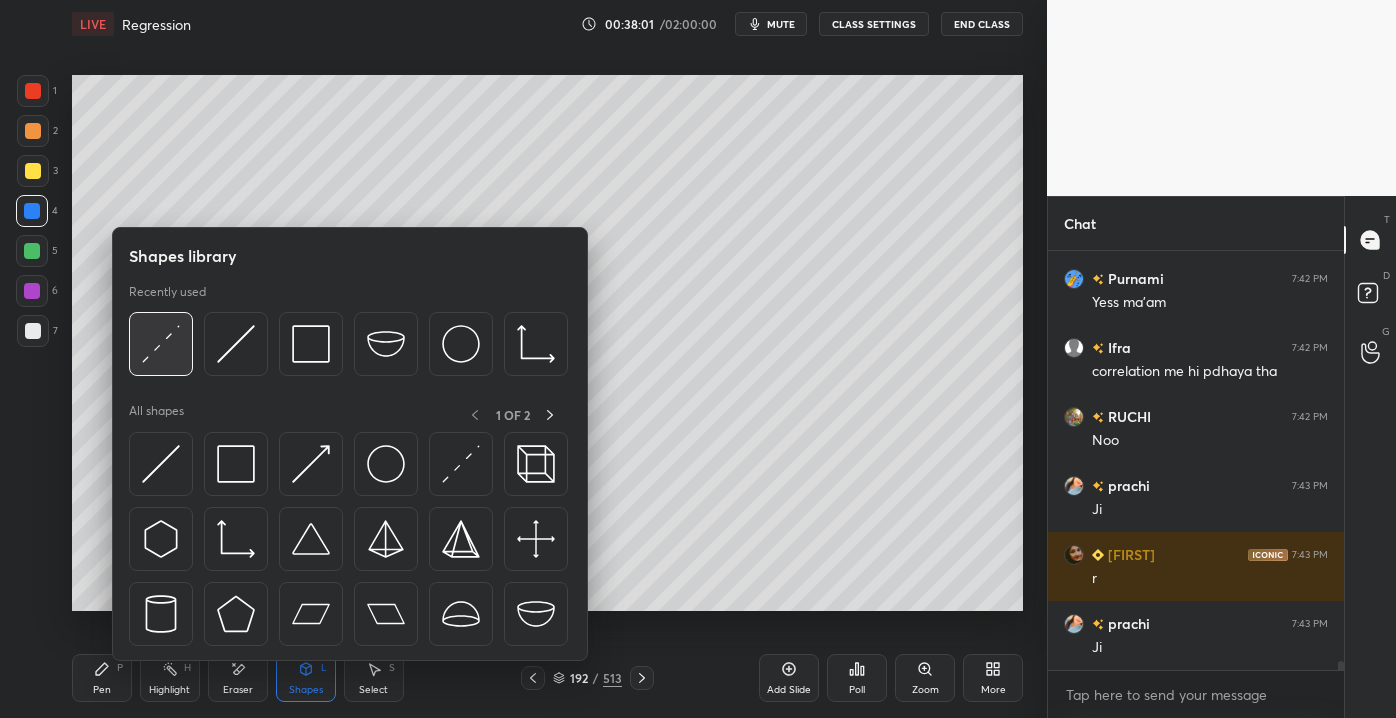 click at bounding box center [161, 344] 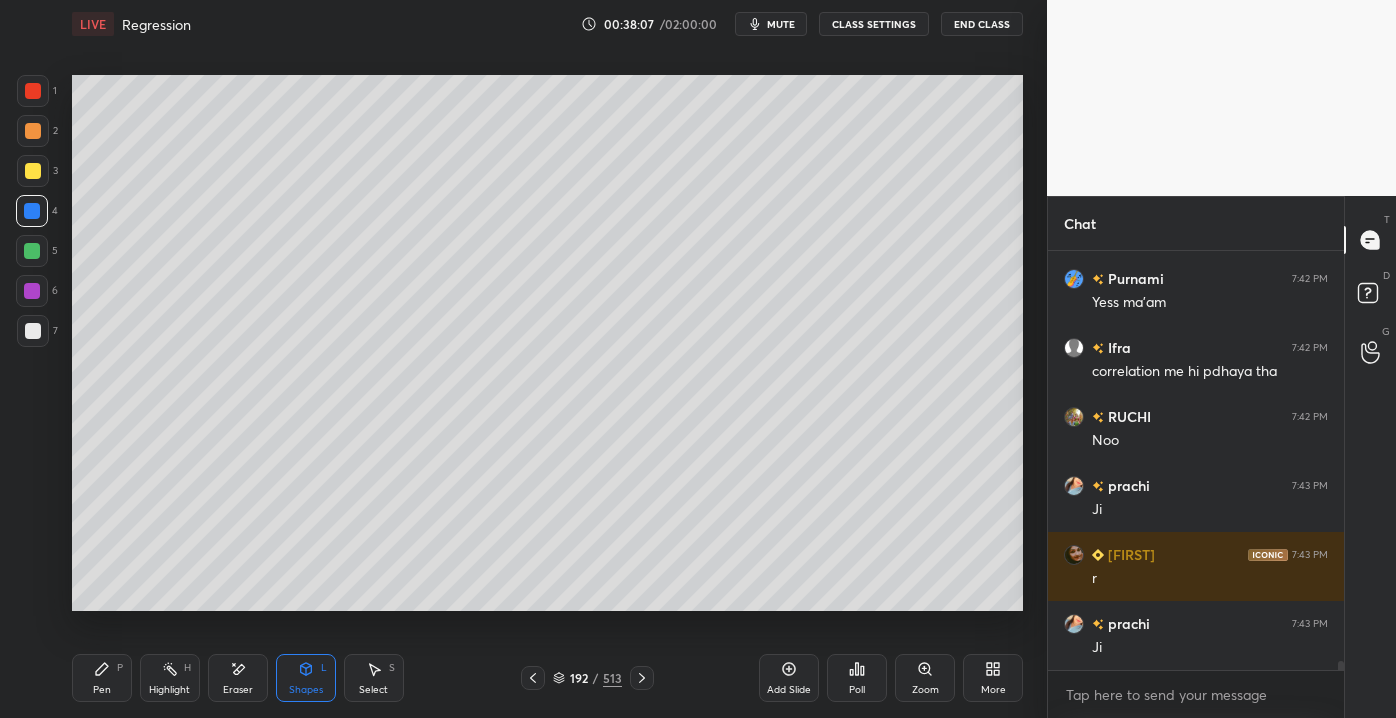 click on "Pen P" at bounding box center (102, 678) 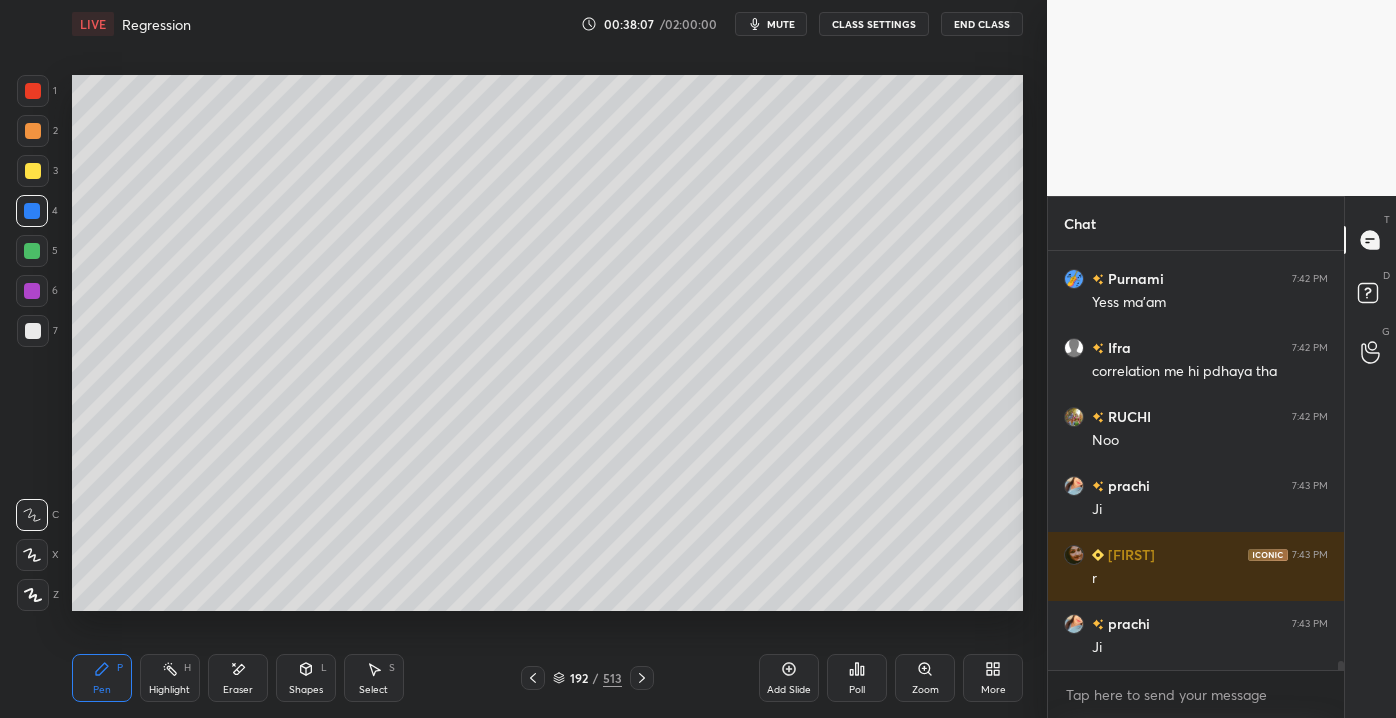 click on "1 2 3 4 5 6 7 C X Z E E Erase all   H H" at bounding box center (32, 342) 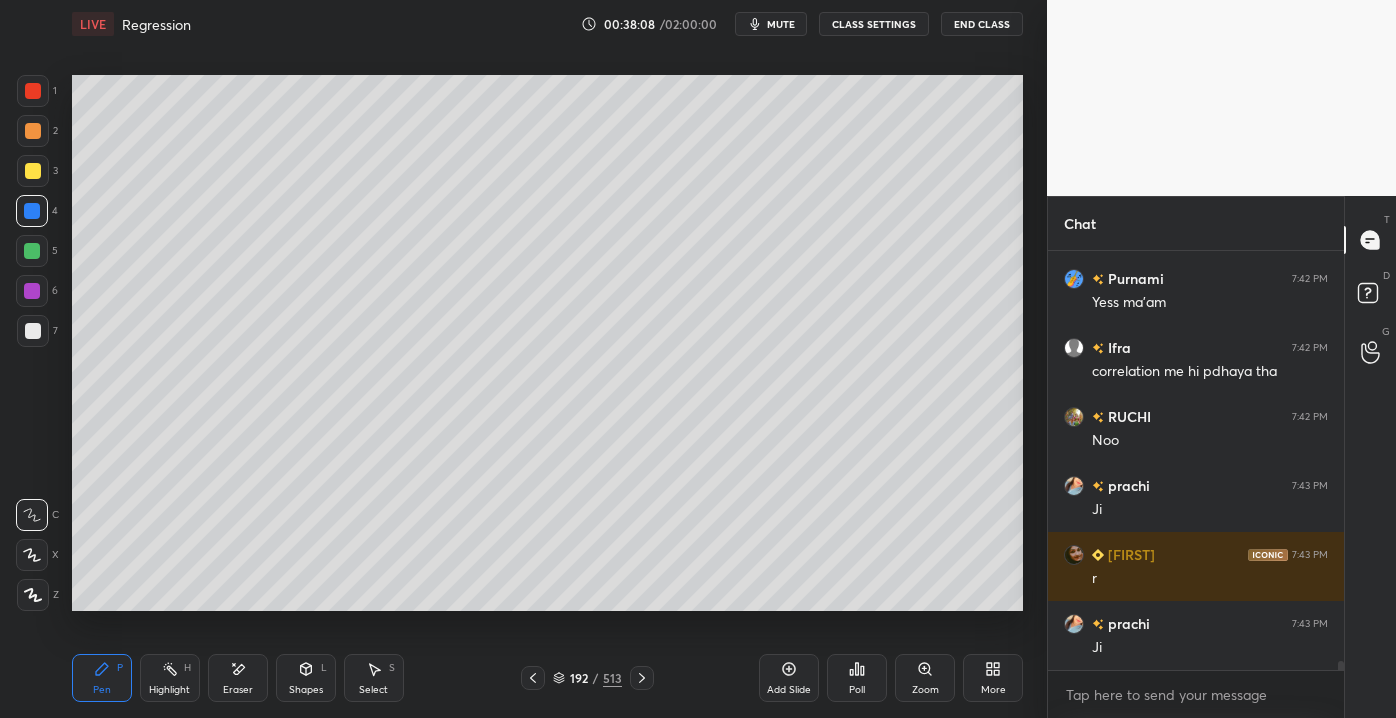 click at bounding box center (33, 331) 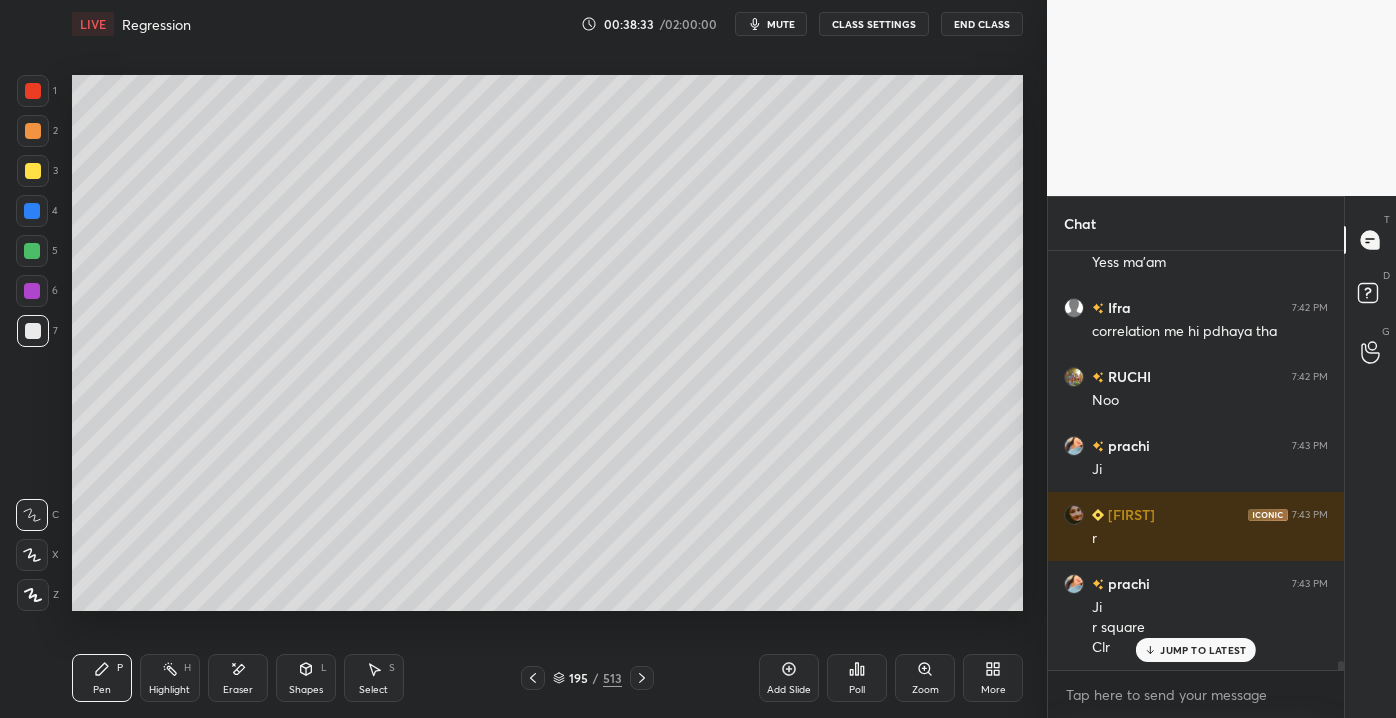 scroll, scrollTop: 19048, scrollLeft: 0, axis: vertical 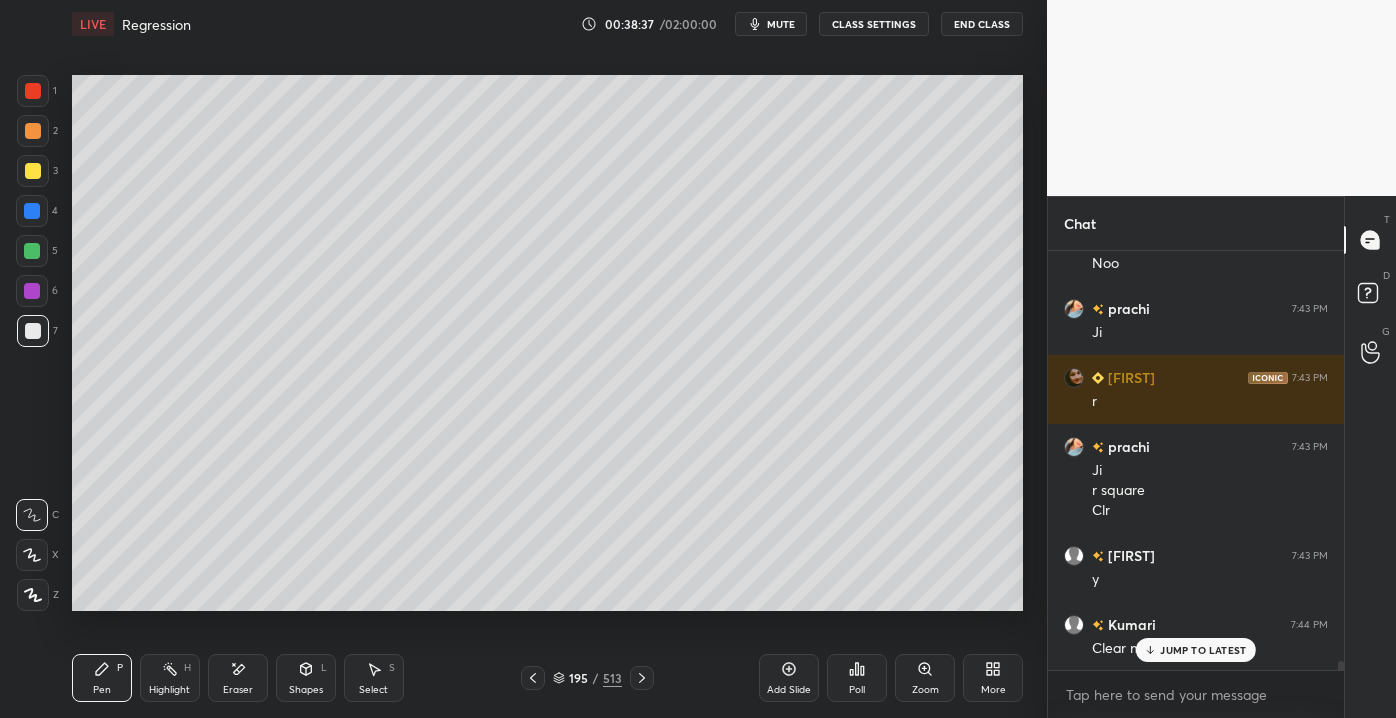 click 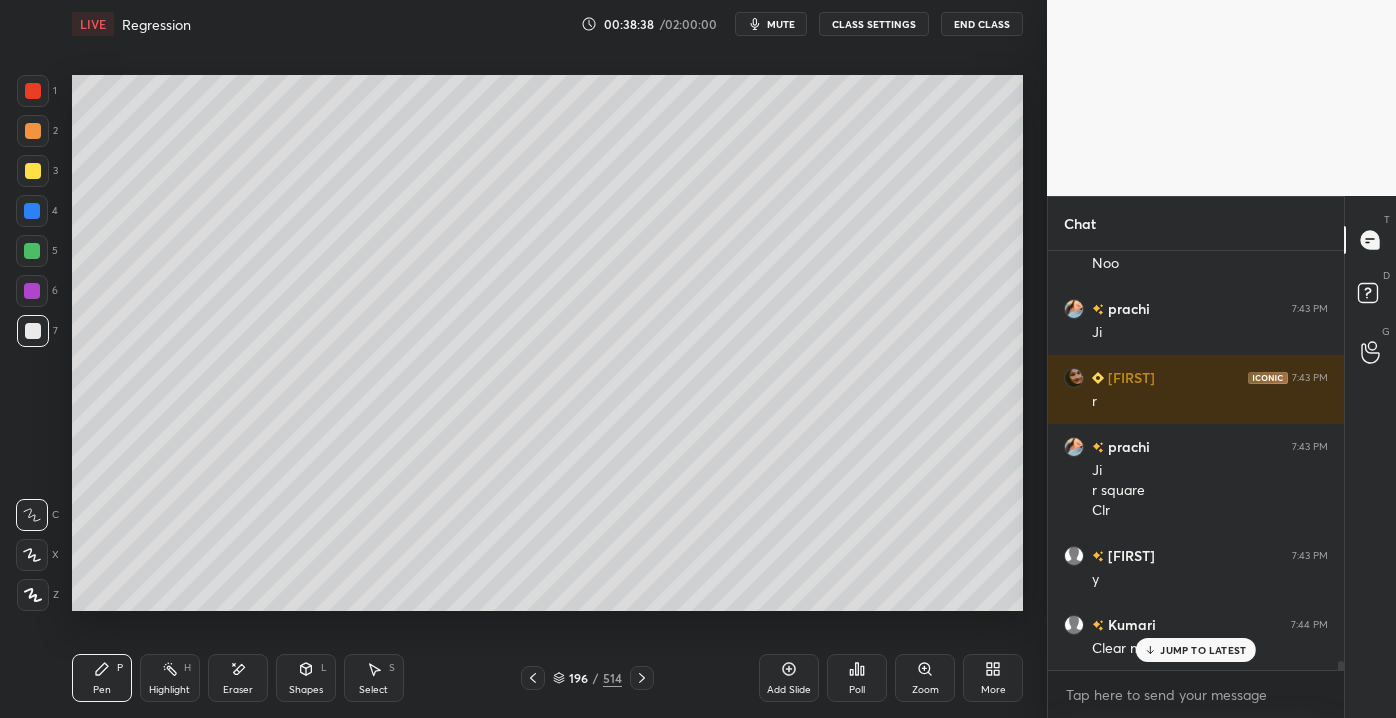 scroll, scrollTop: 19186, scrollLeft: 0, axis: vertical 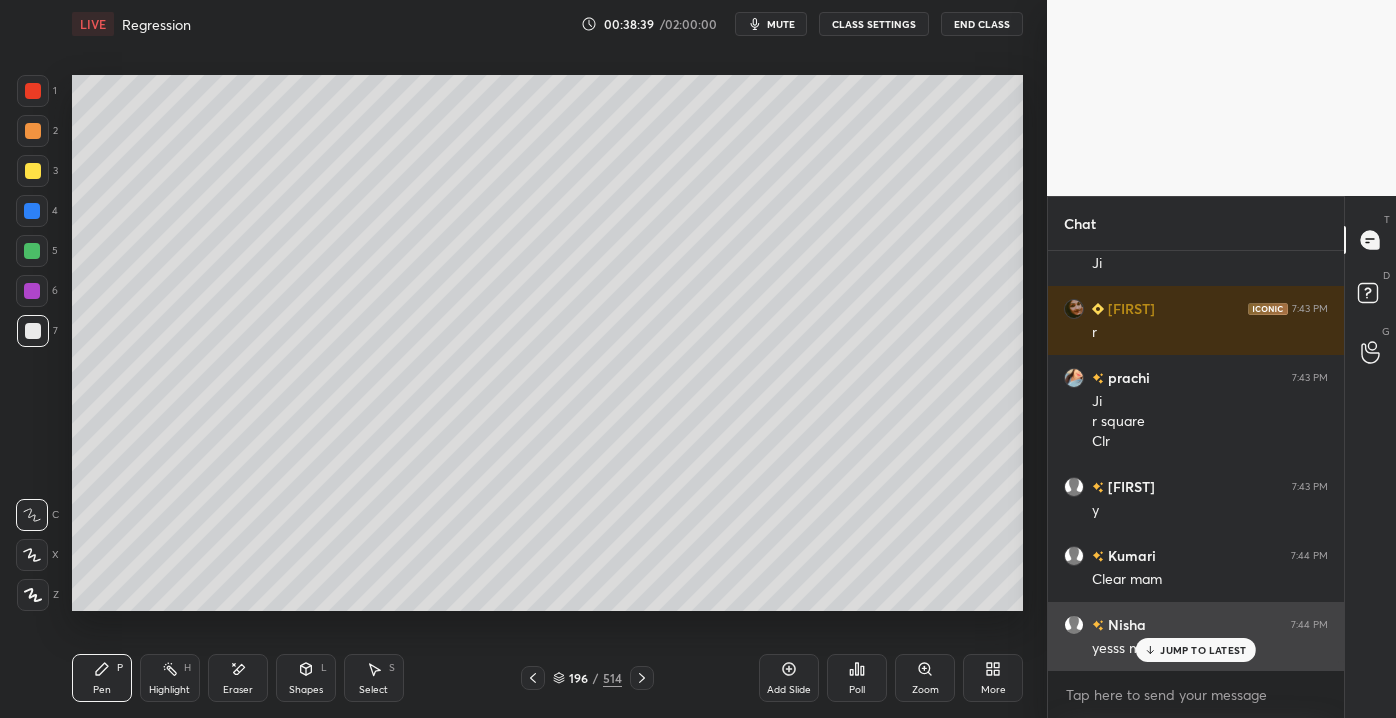 click on "JUMP TO LATEST" at bounding box center [1203, 650] 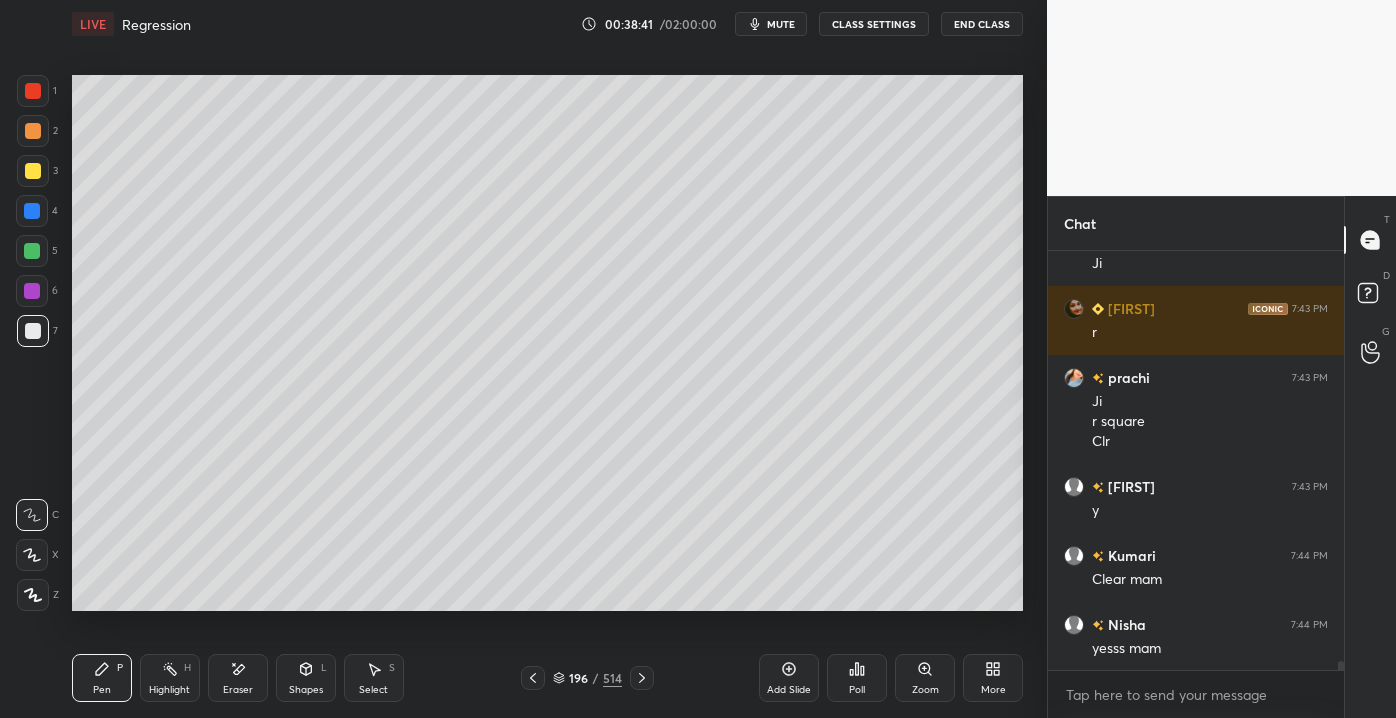 click at bounding box center [33, 171] 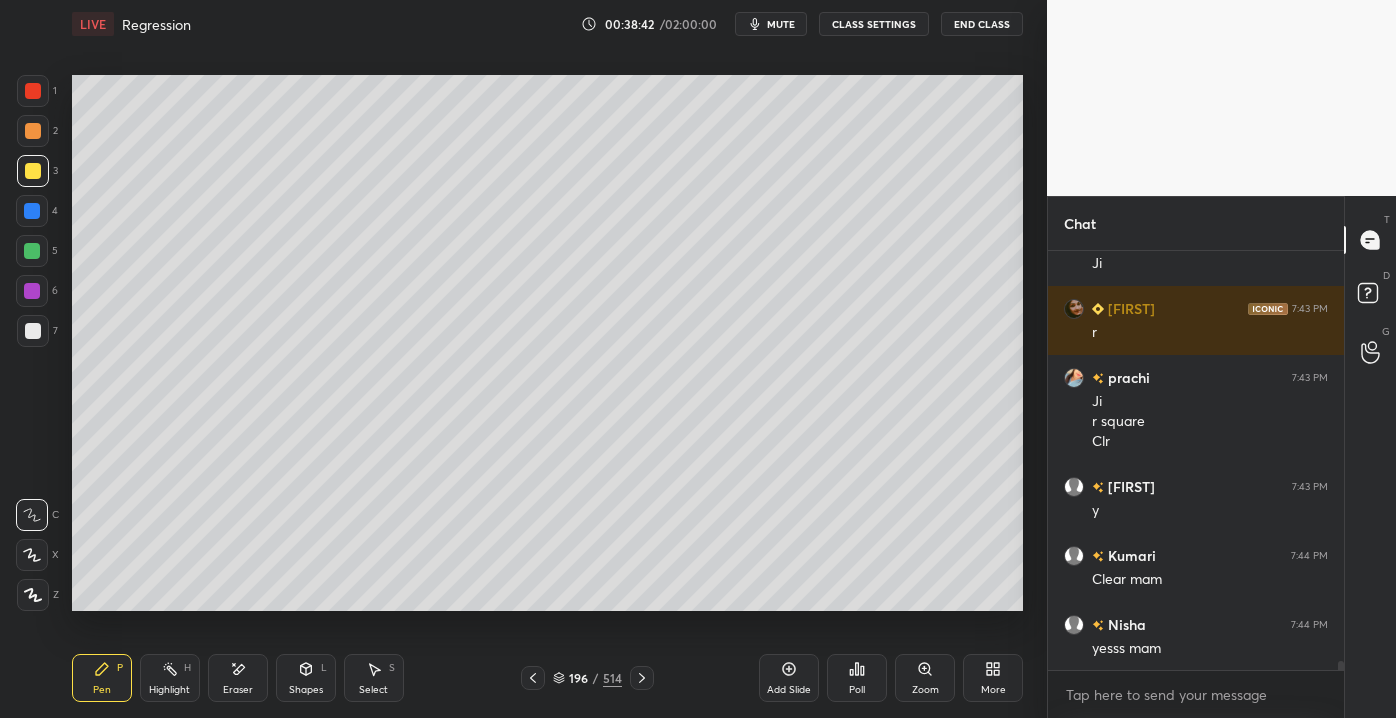 click 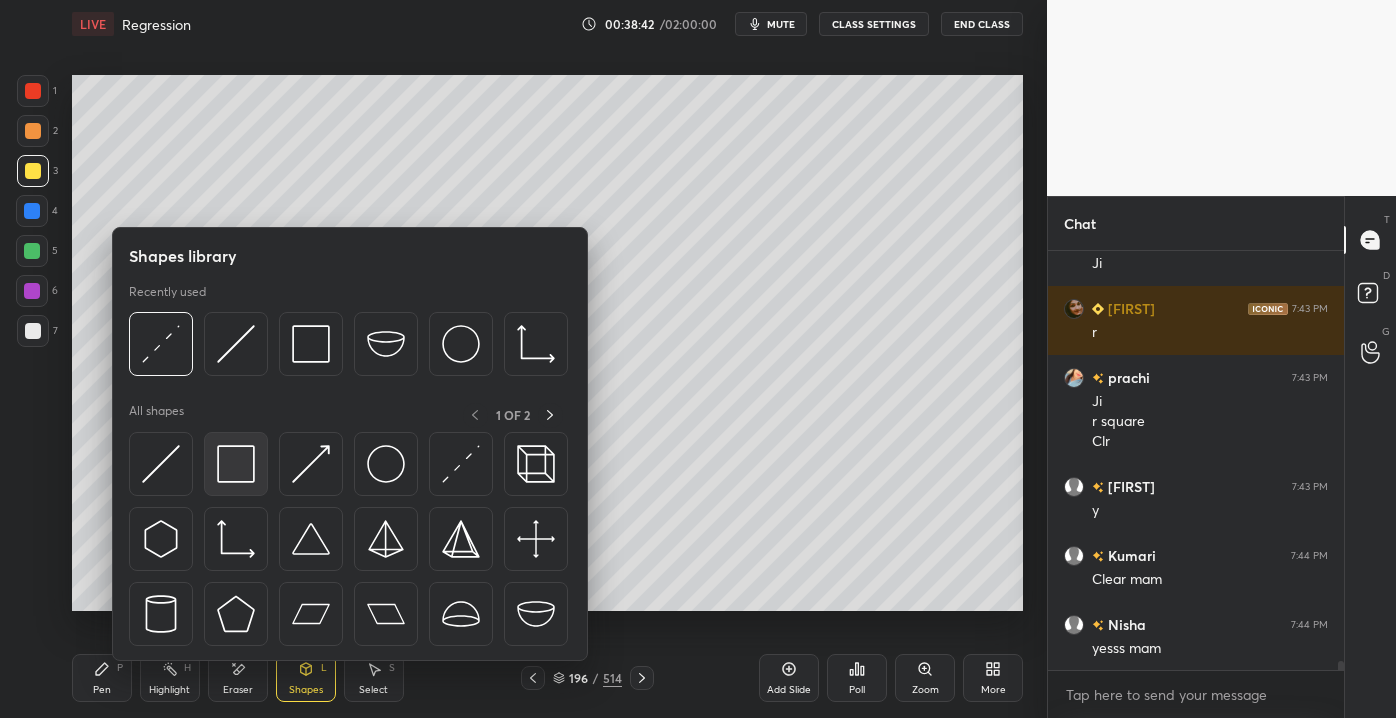 click at bounding box center [236, 464] 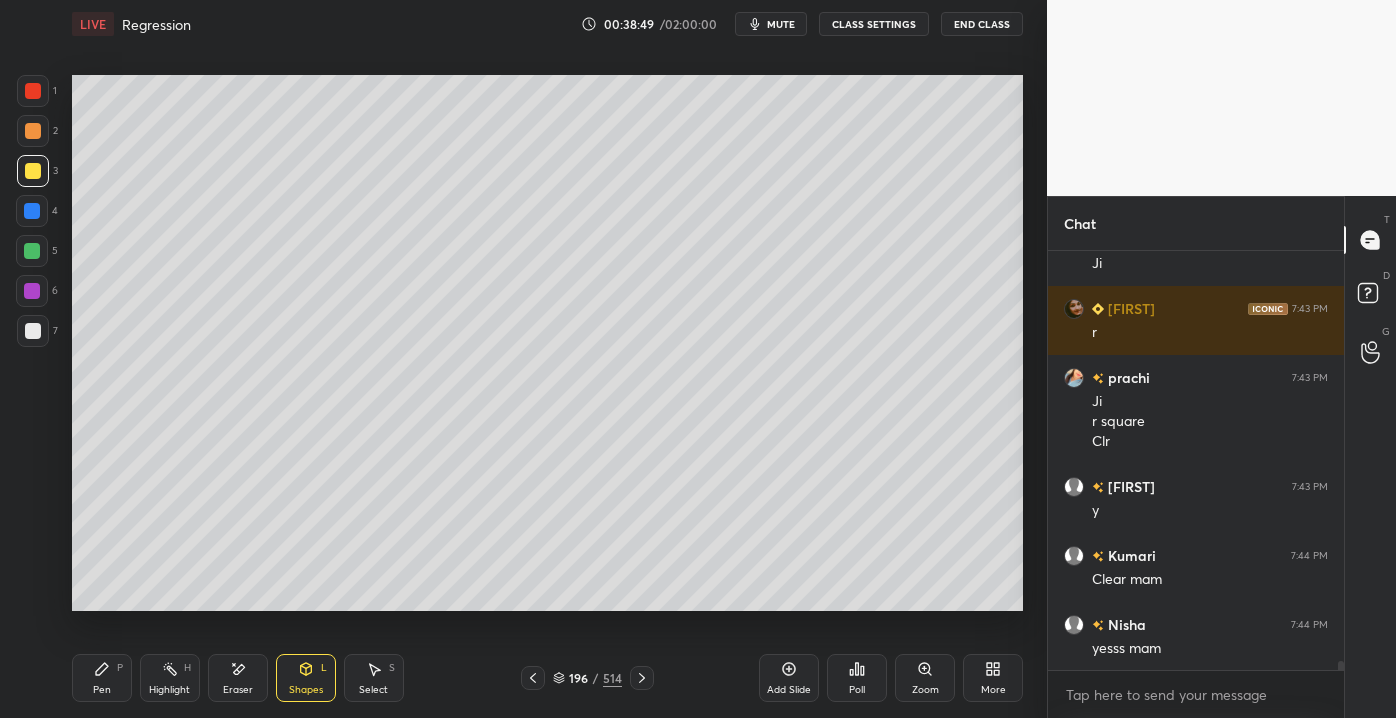click on "Pen P" at bounding box center [102, 678] 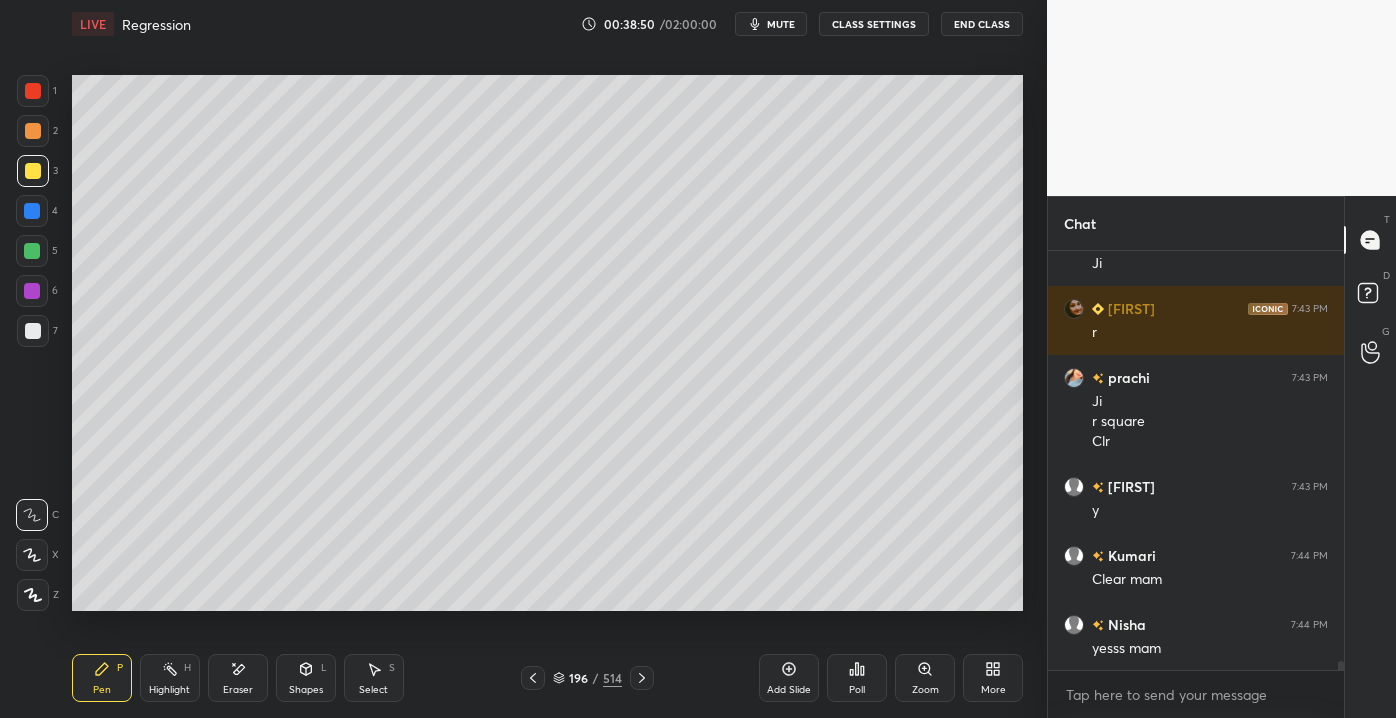click at bounding box center (33, 331) 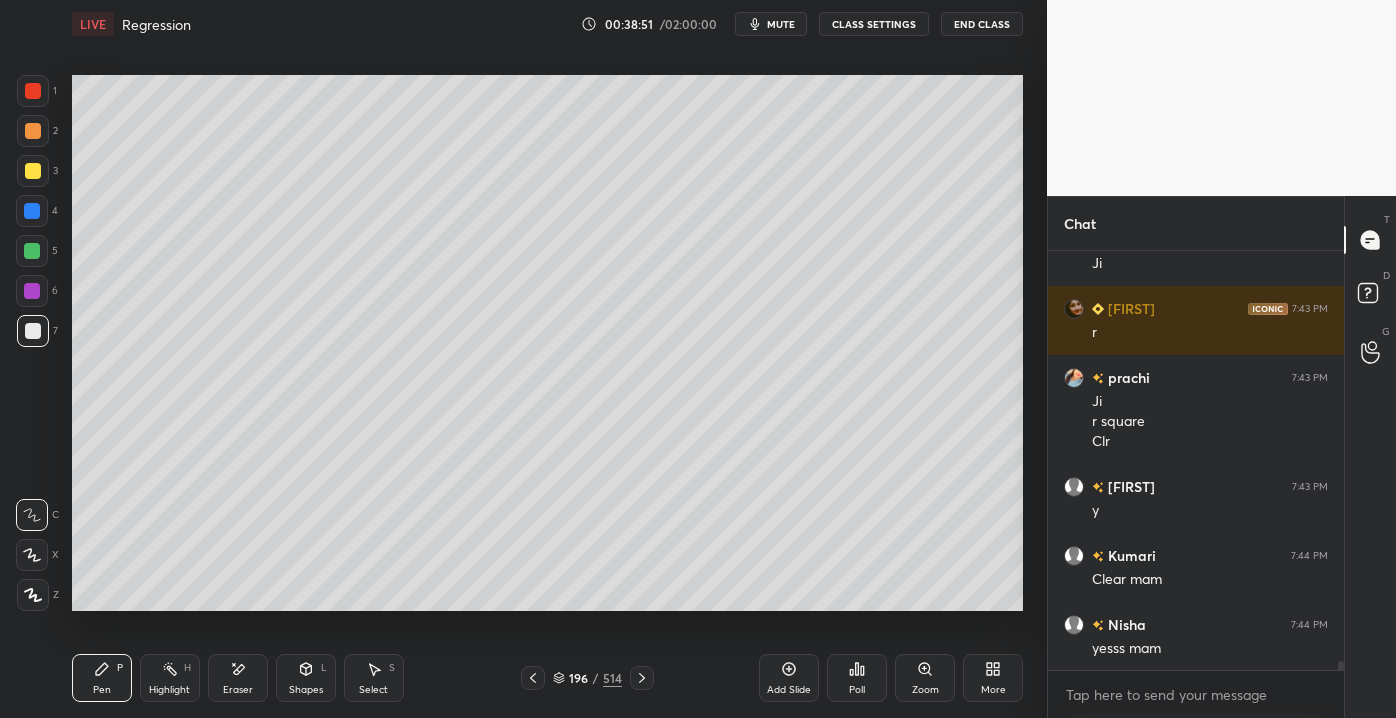 click on "Shapes L" at bounding box center (306, 678) 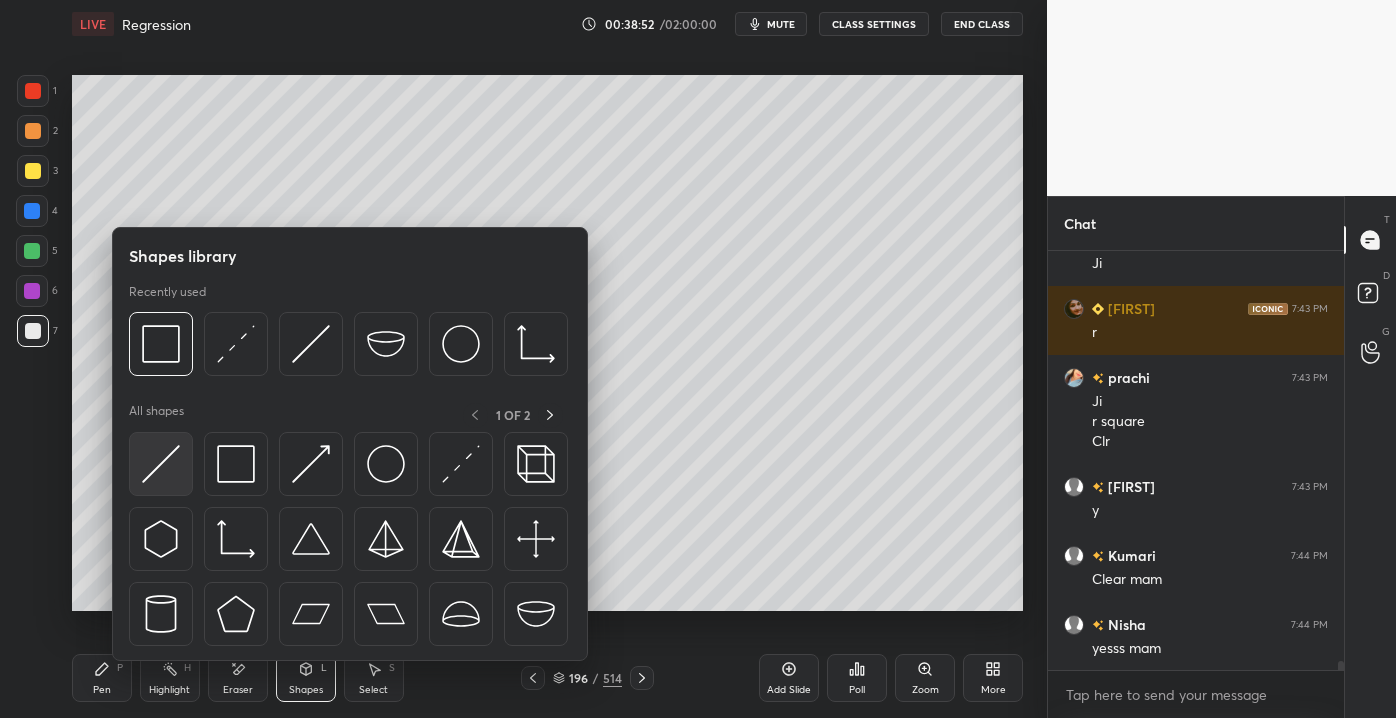 click at bounding box center [161, 464] 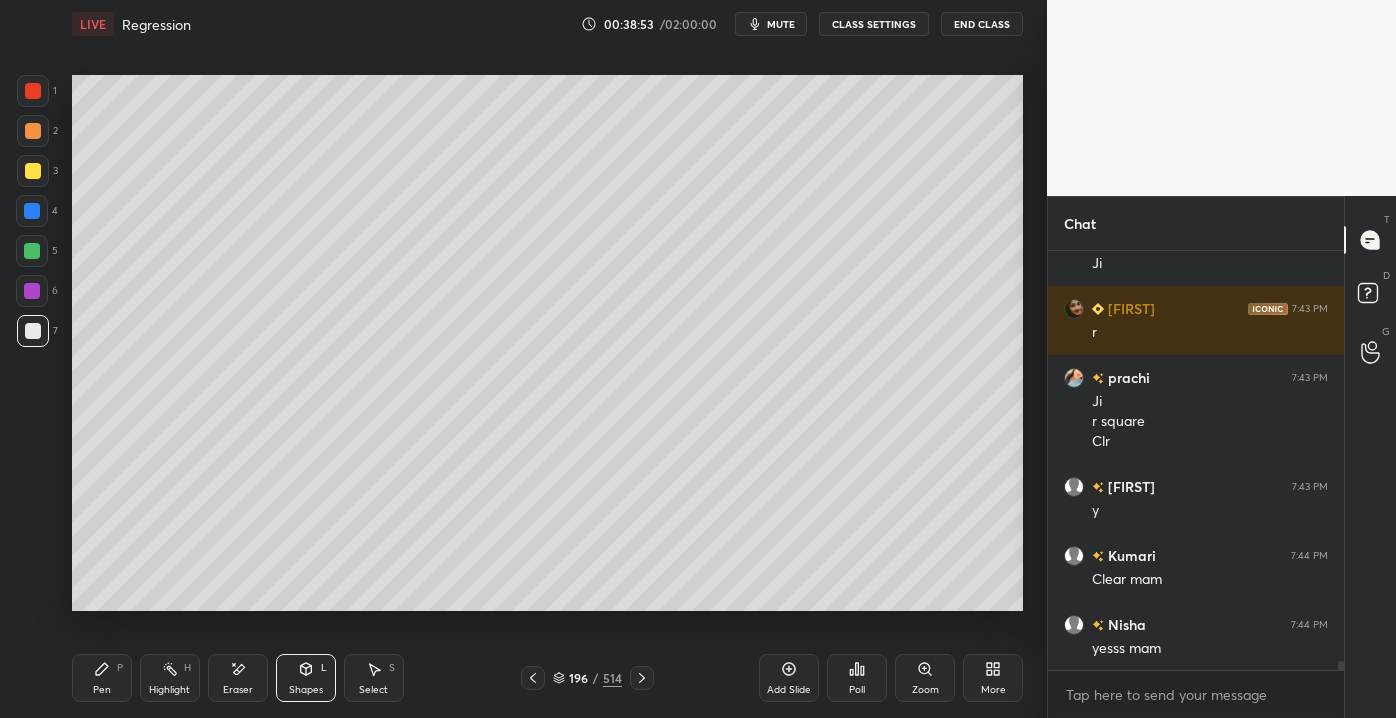 scroll, scrollTop: 19256, scrollLeft: 0, axis: vertical 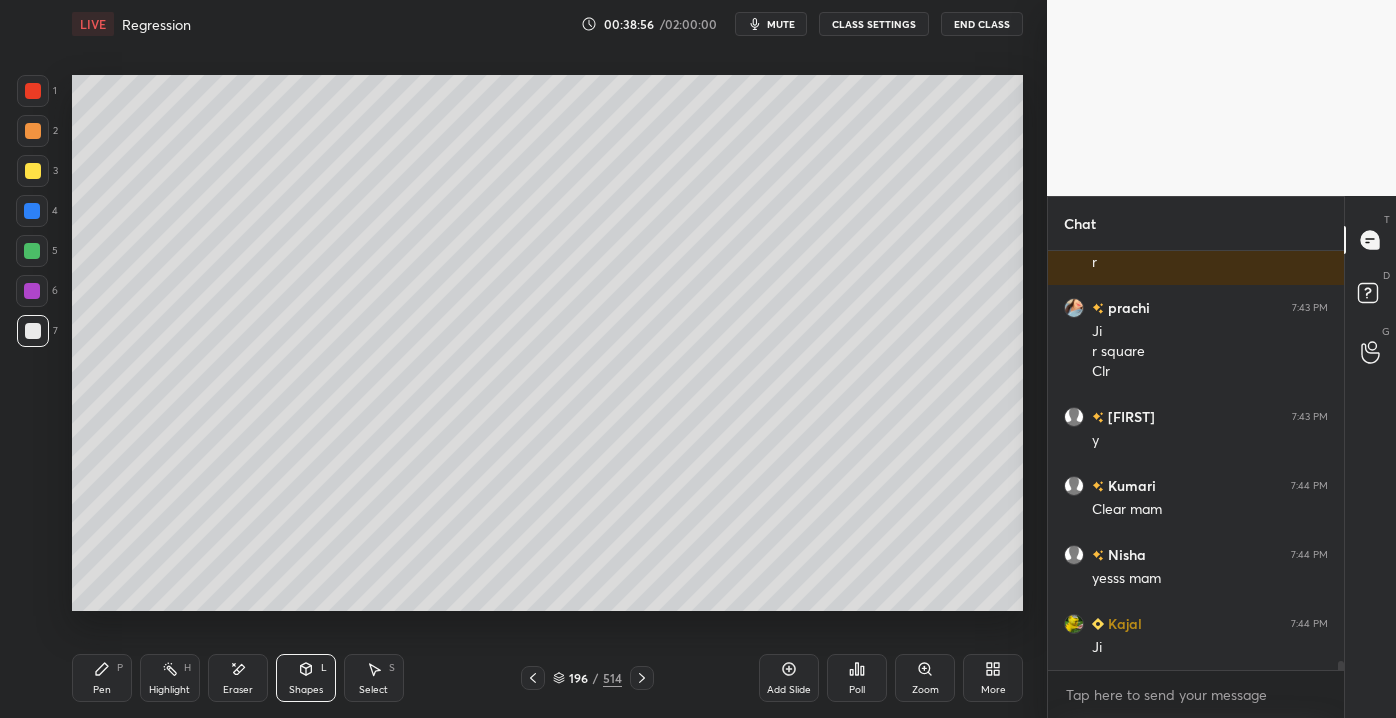 click on "Pen P" at bounding box center (102, 678) 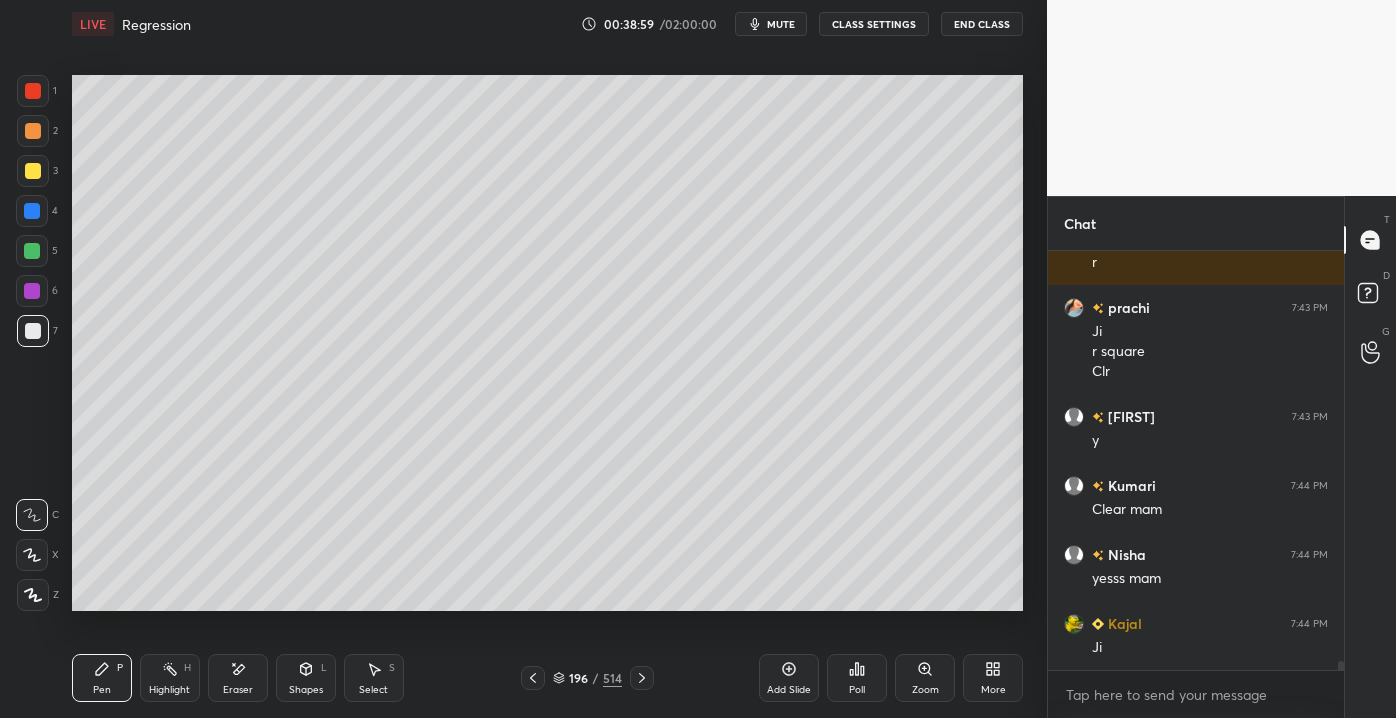 scroll, scrollTop: 19325, scrollLeft: 0, axis: vertical 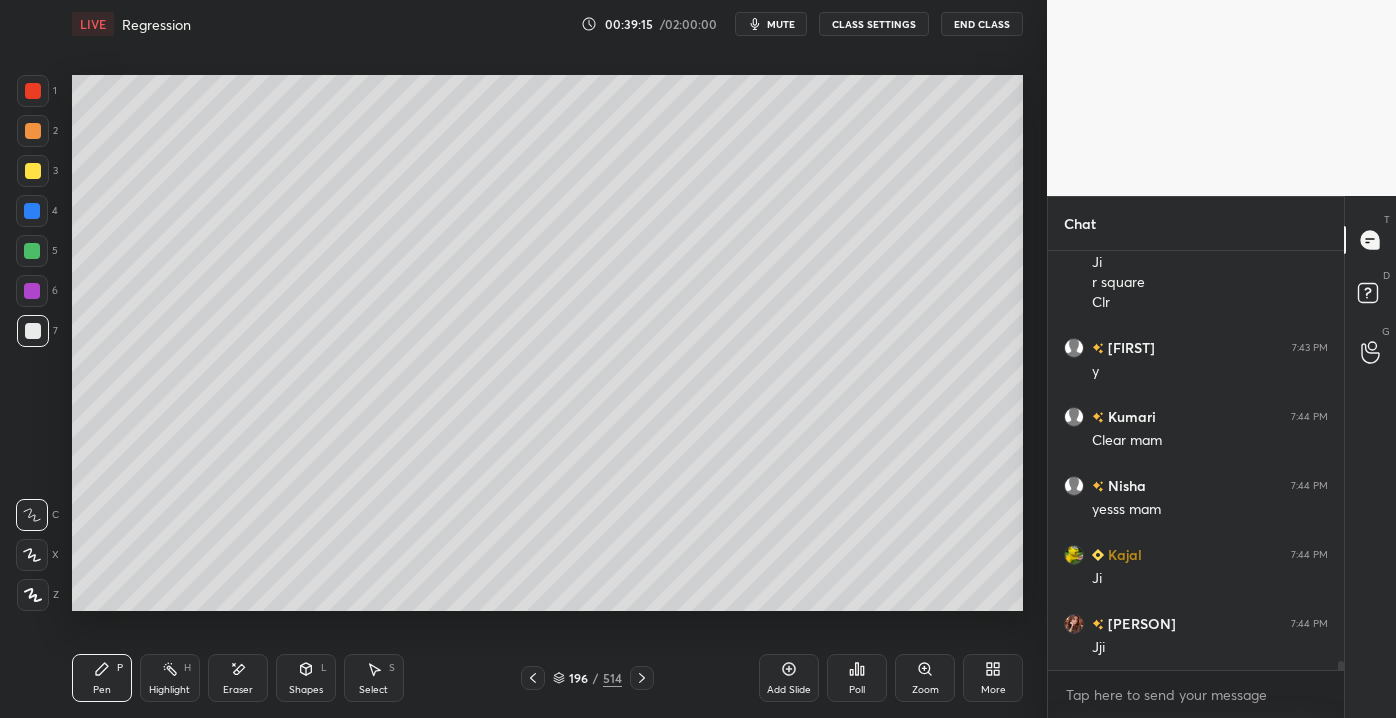 click at bounding box center (33, 171) 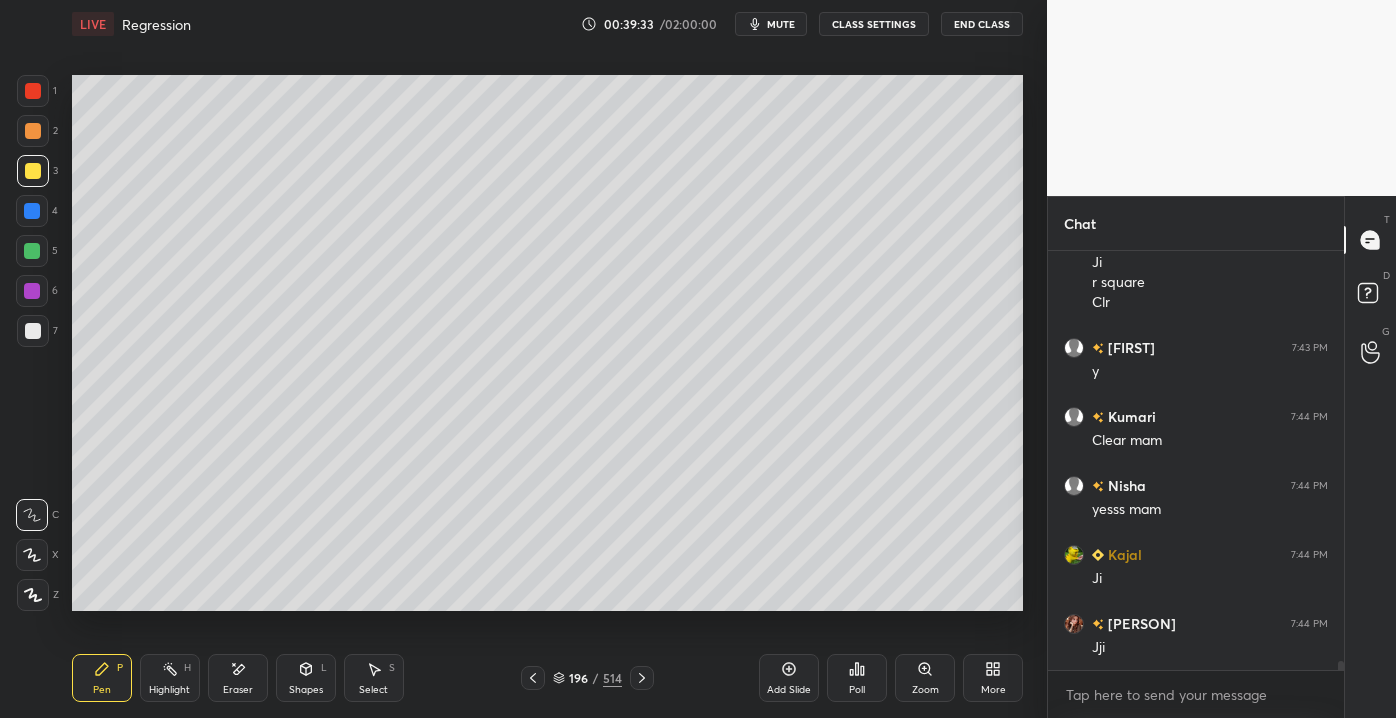 scroll, scrollTop: 19394, scrollLeft: 0, axis: vertical 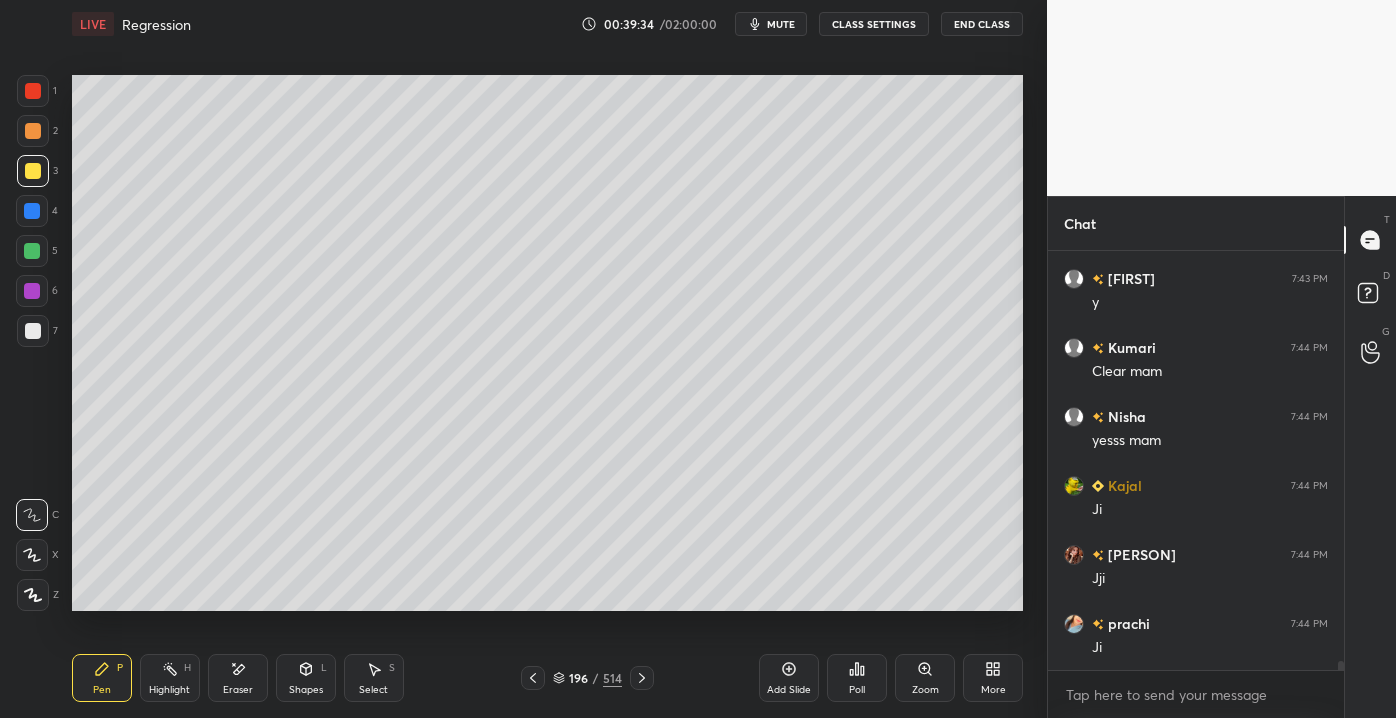 click on "Shapes L" at bounding box center [306, 678] 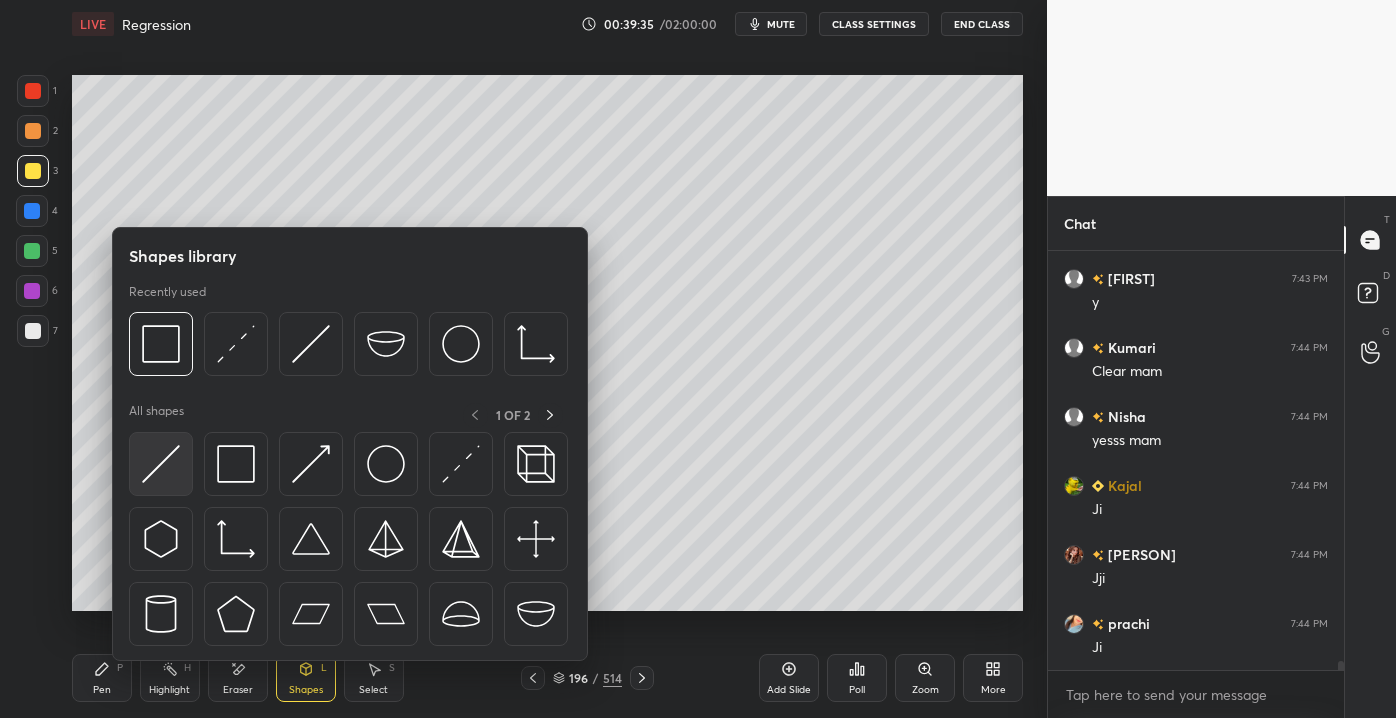 click at bounding box center (161, 464) 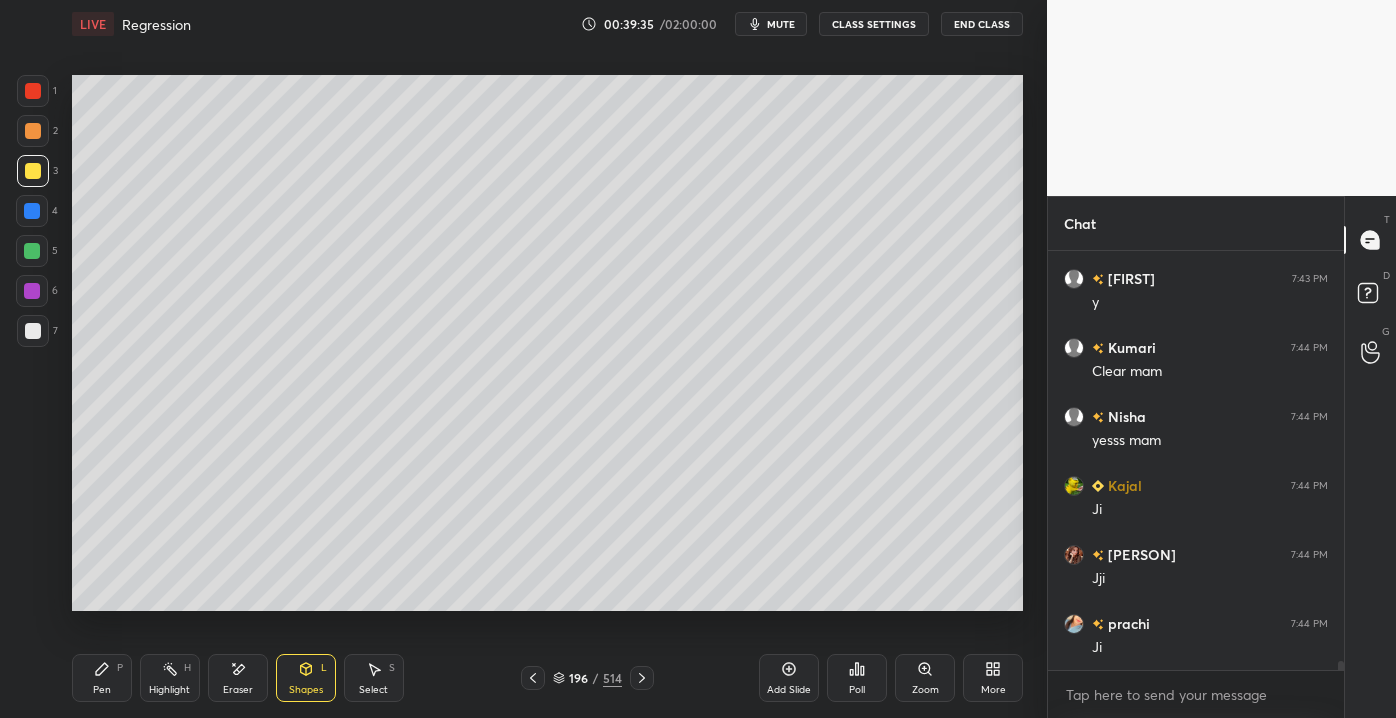 scroll, scrollTop: 19463, scrollLeft: 0, axis: vertical 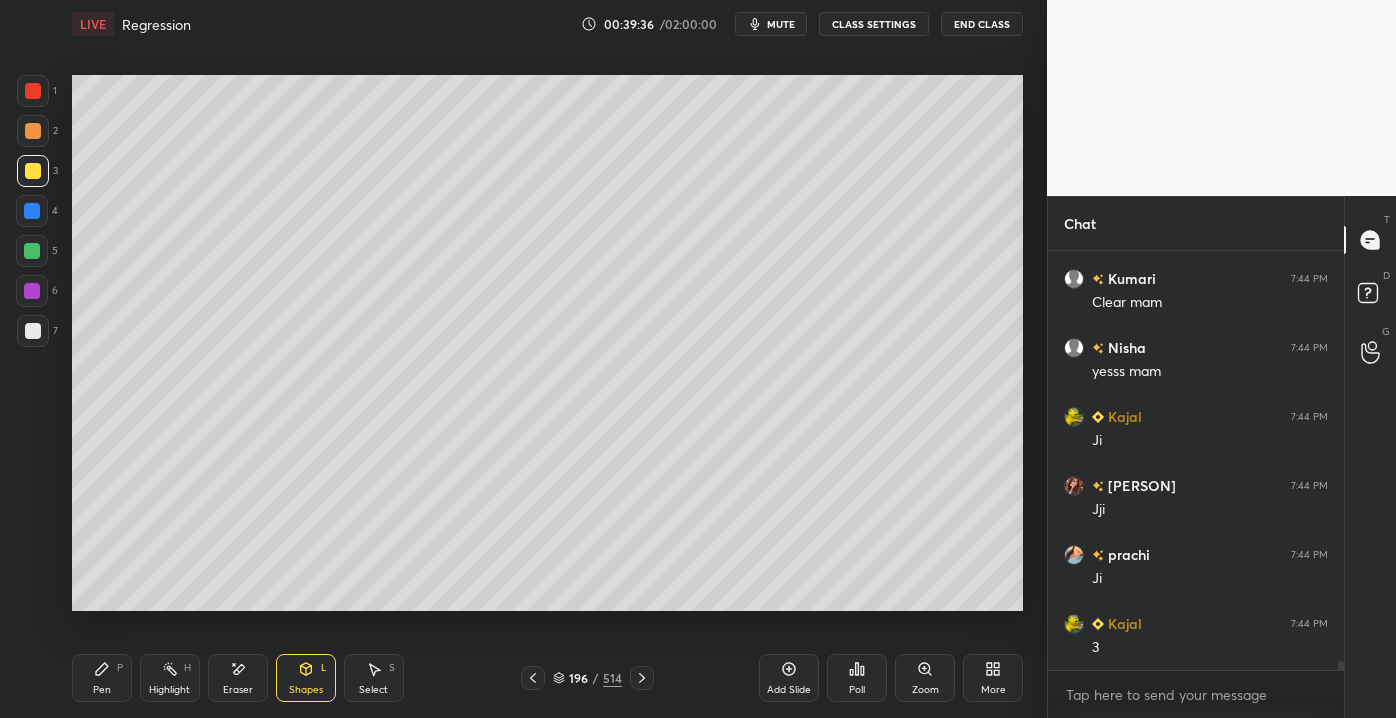 click at bounding box center [33, 331] 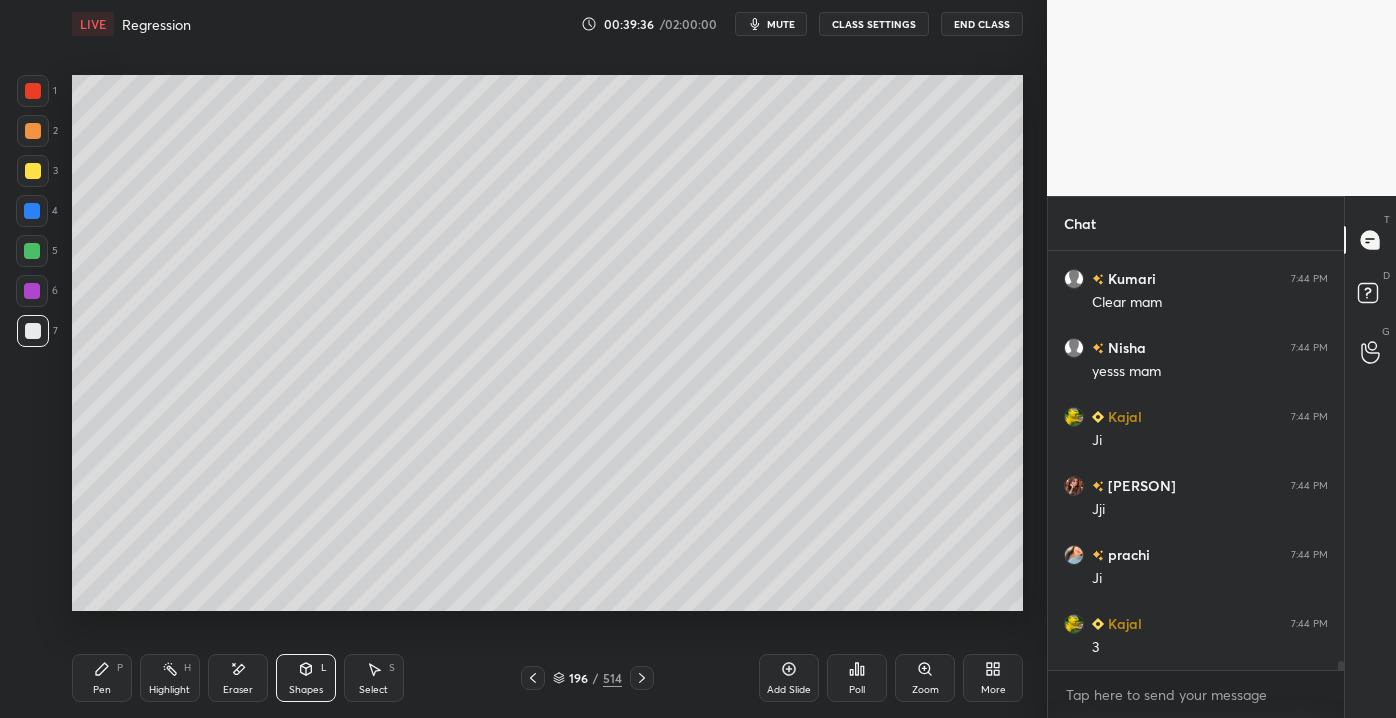 scroll, scrollTop: 19532, scrollLeft: 0, axis: vertical 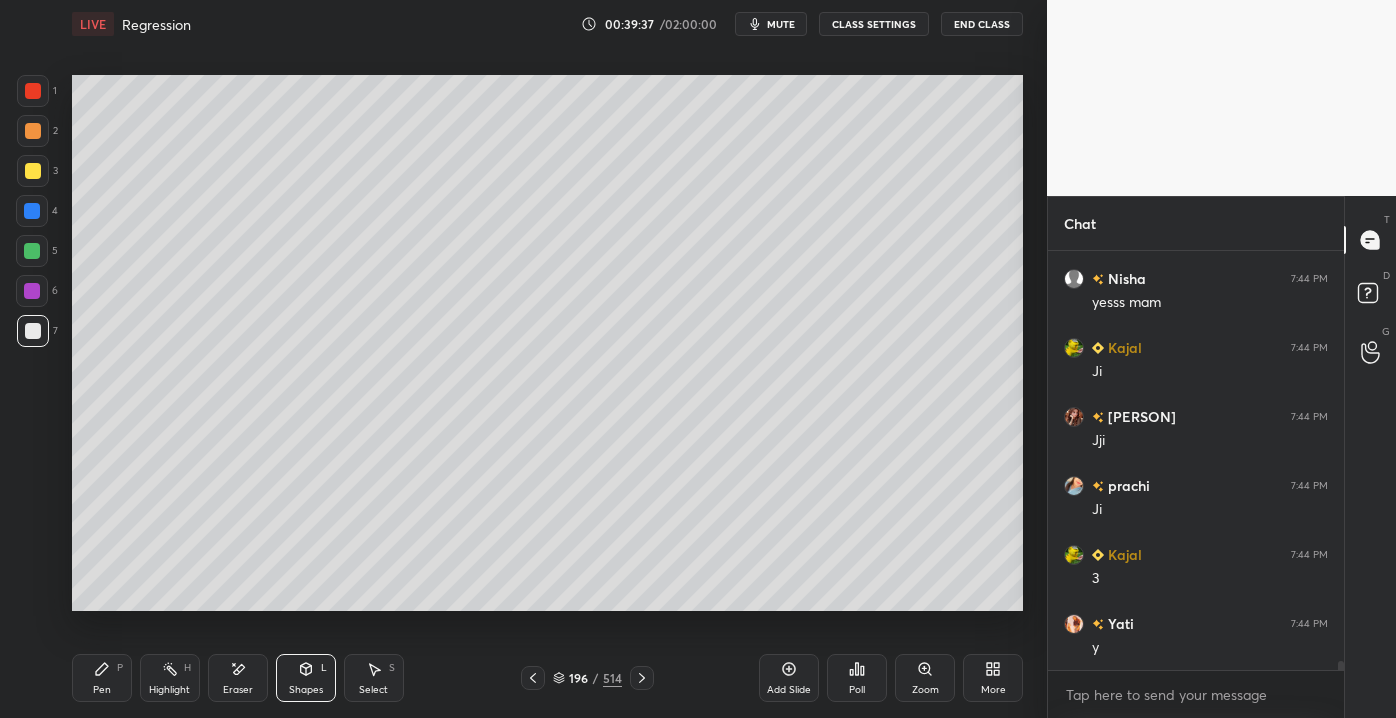 click at bounding box center [32, 211] 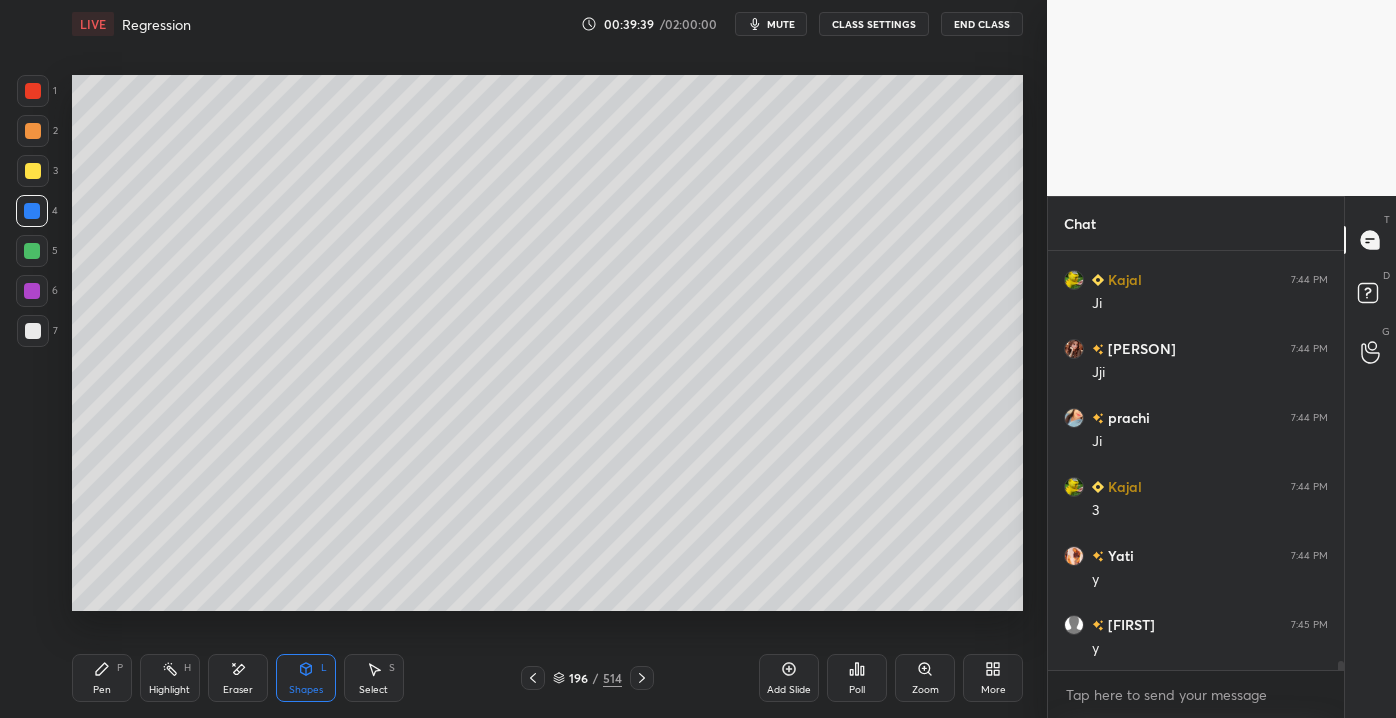 scroll, scrollTop: 19669, scrollLeft: 0, axis: vertical 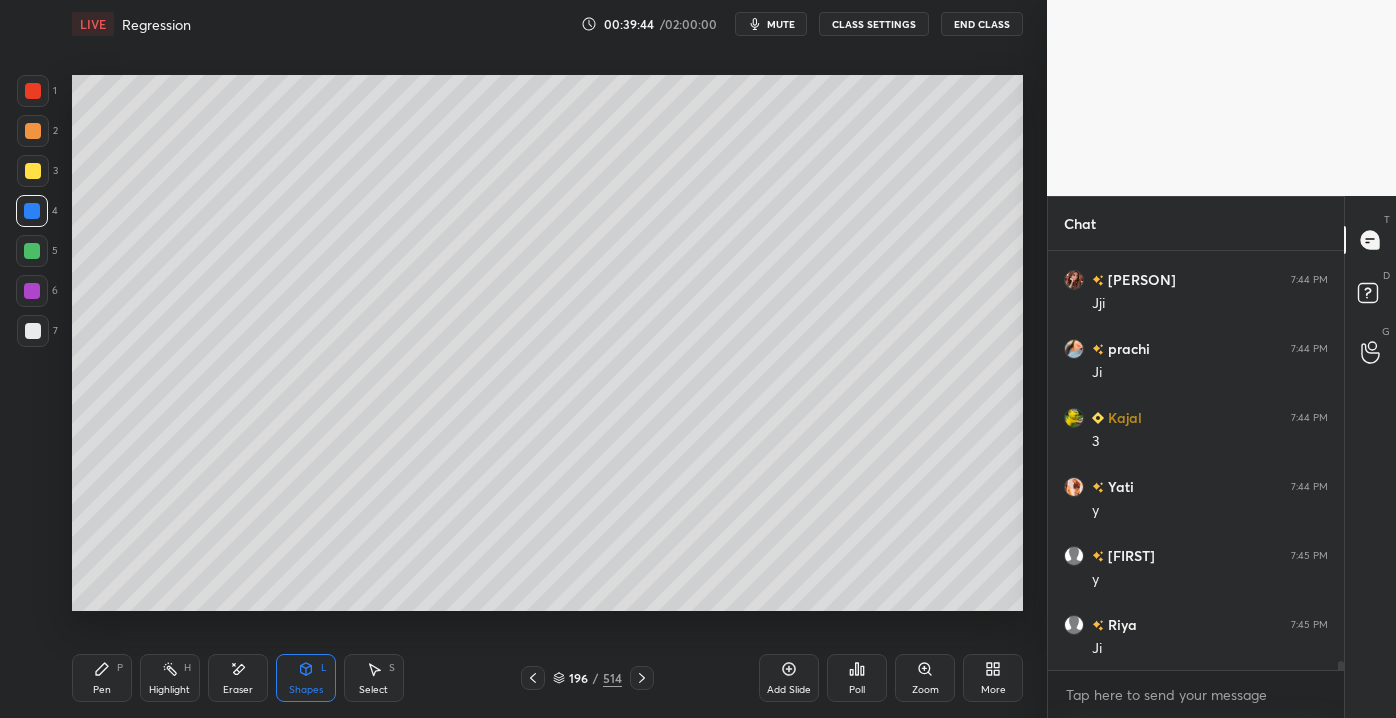 click on "Pen" at bounding box center (102, 690) 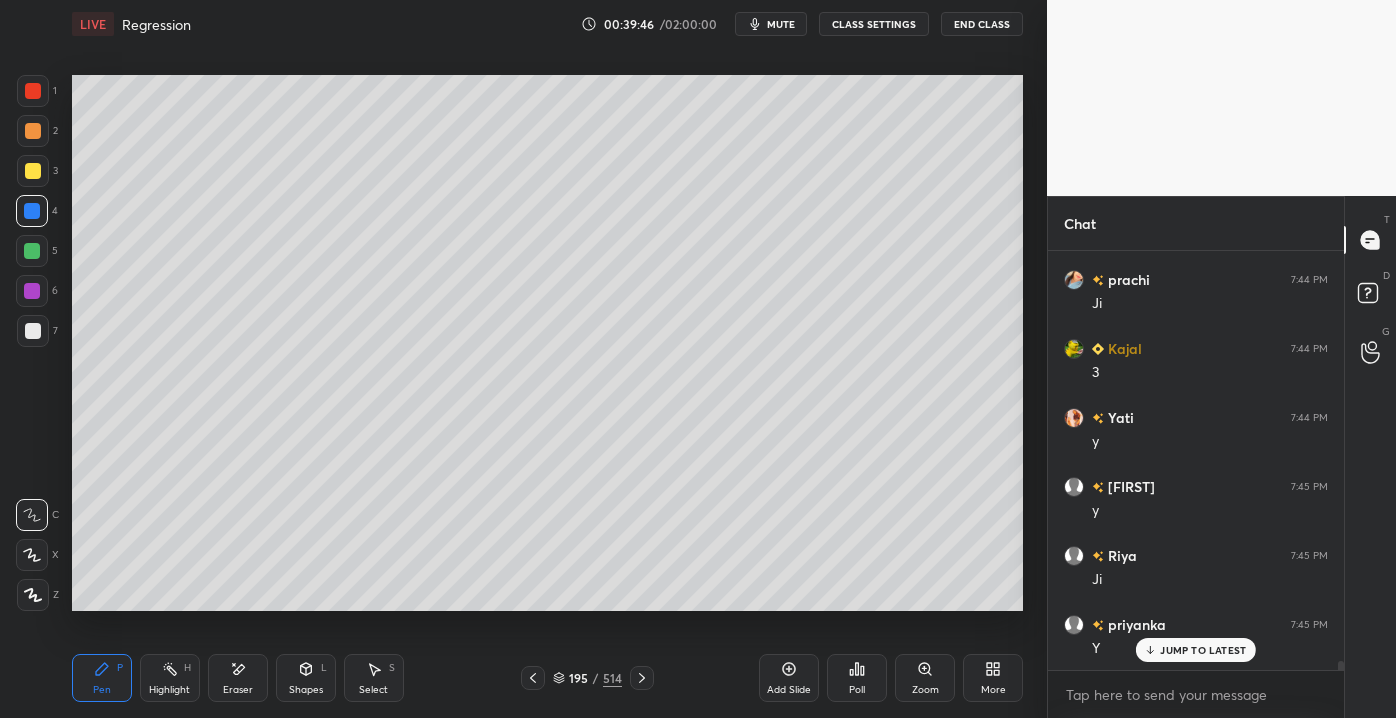 click on "Add Slide" at bounding box center [789, 690] 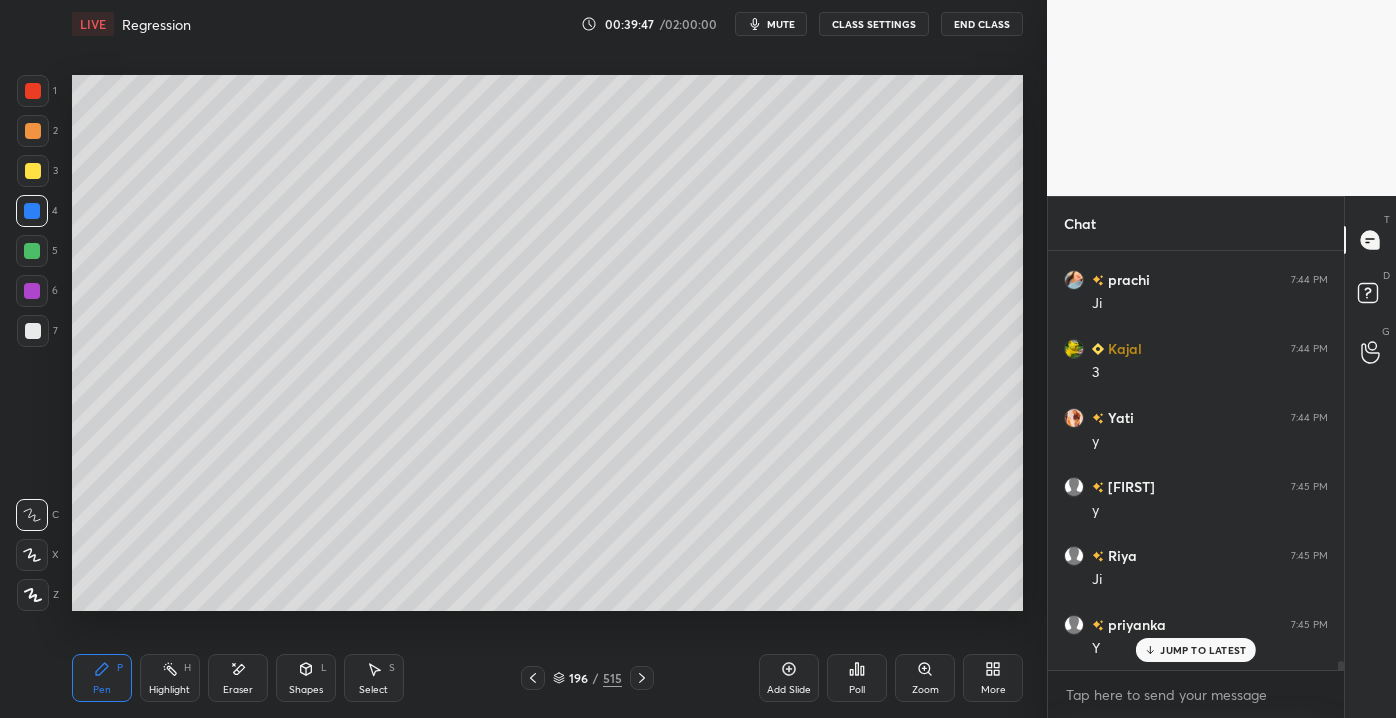 click at bounding box center (33, 331) 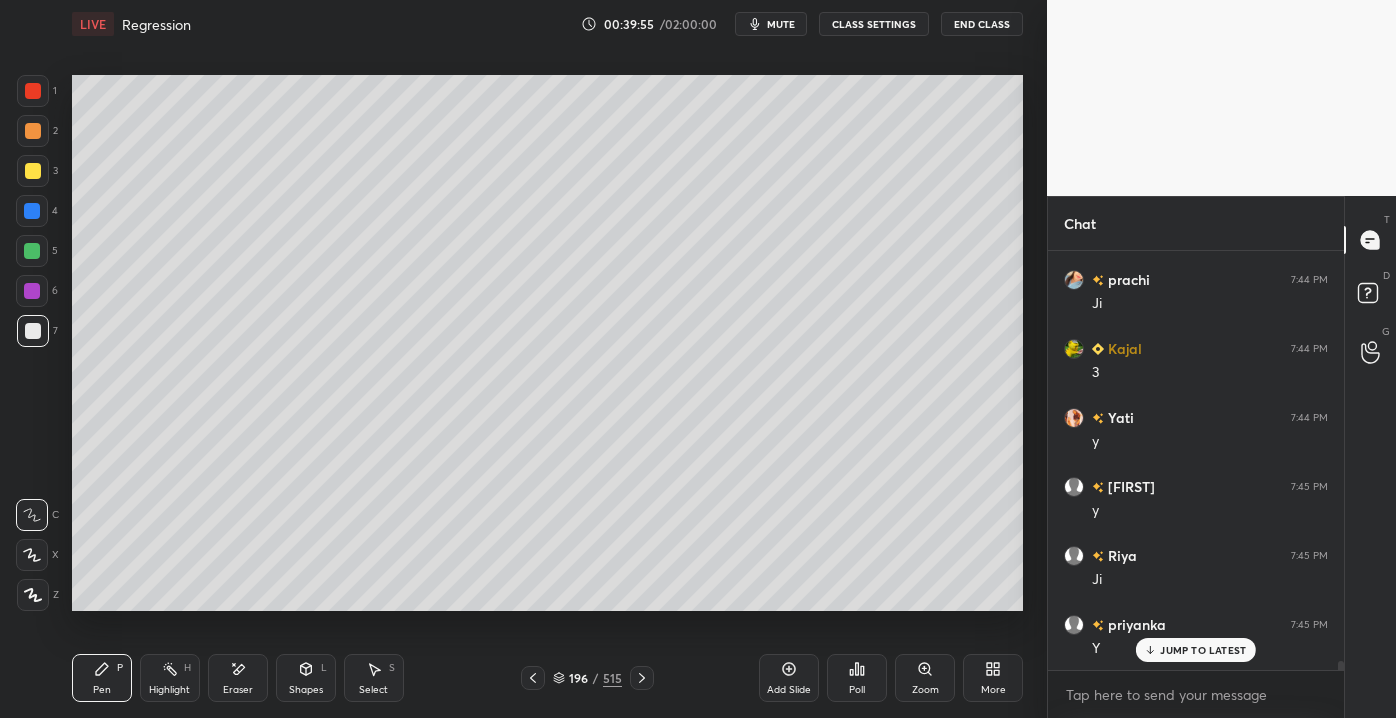 drag, startPoint x: 234, startPoint y: 672, endPoint x: 243, endPoint y: 619, distance: 53.75872 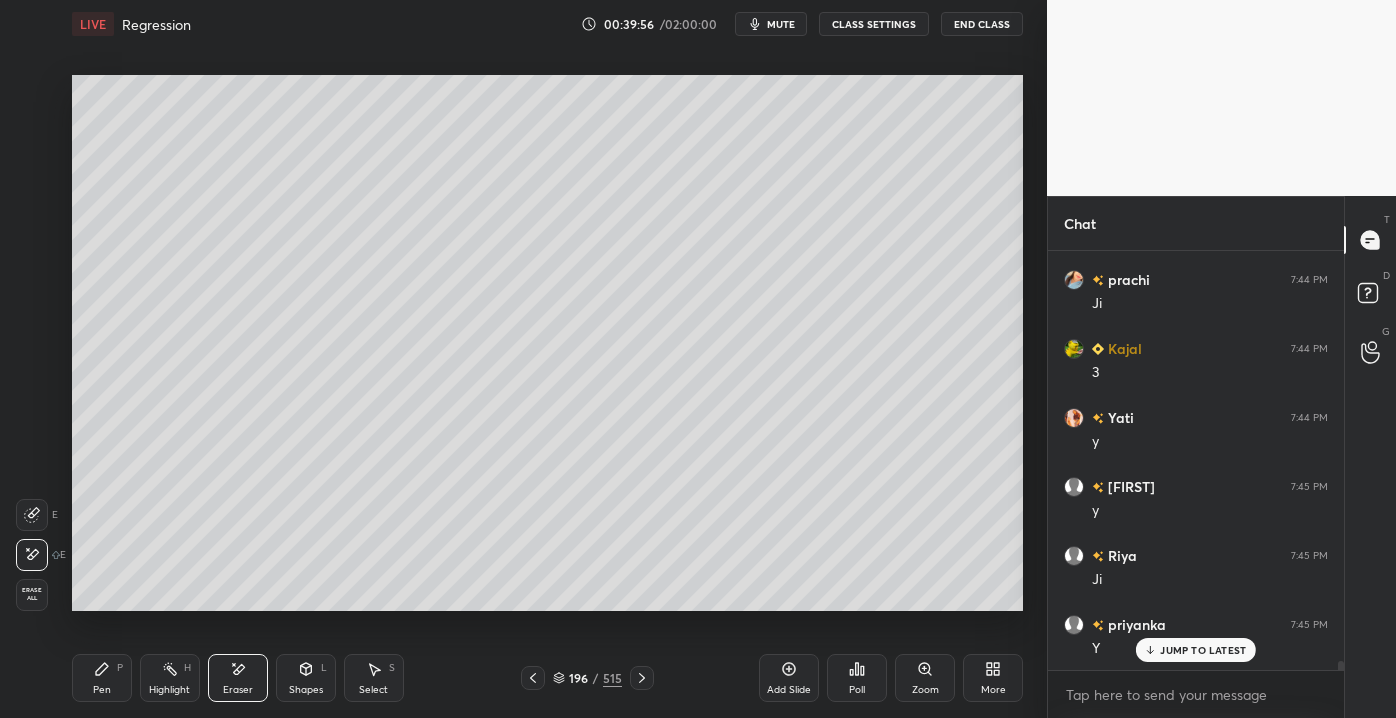 click on "Pen P" at bounding box center (102, 678) 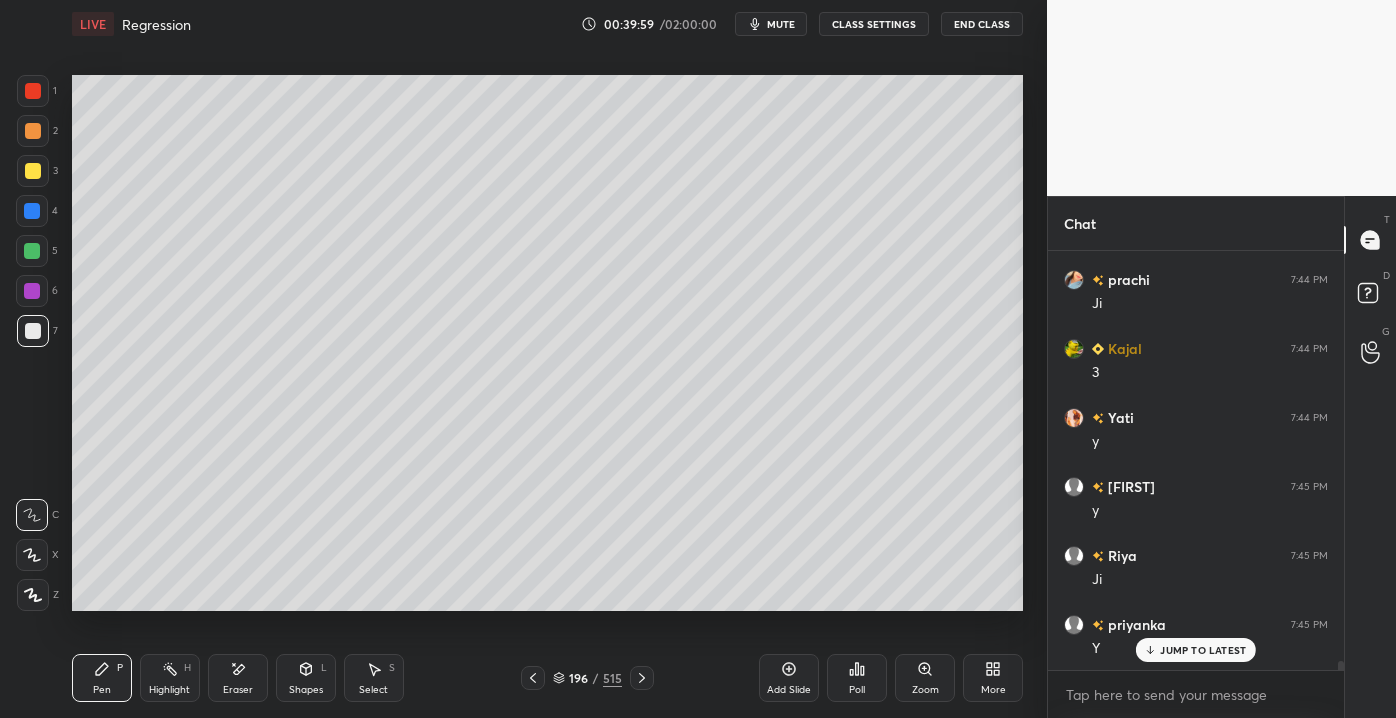 scroll, scrollTop: 19808, scrollLeft: 0, axis: vertical 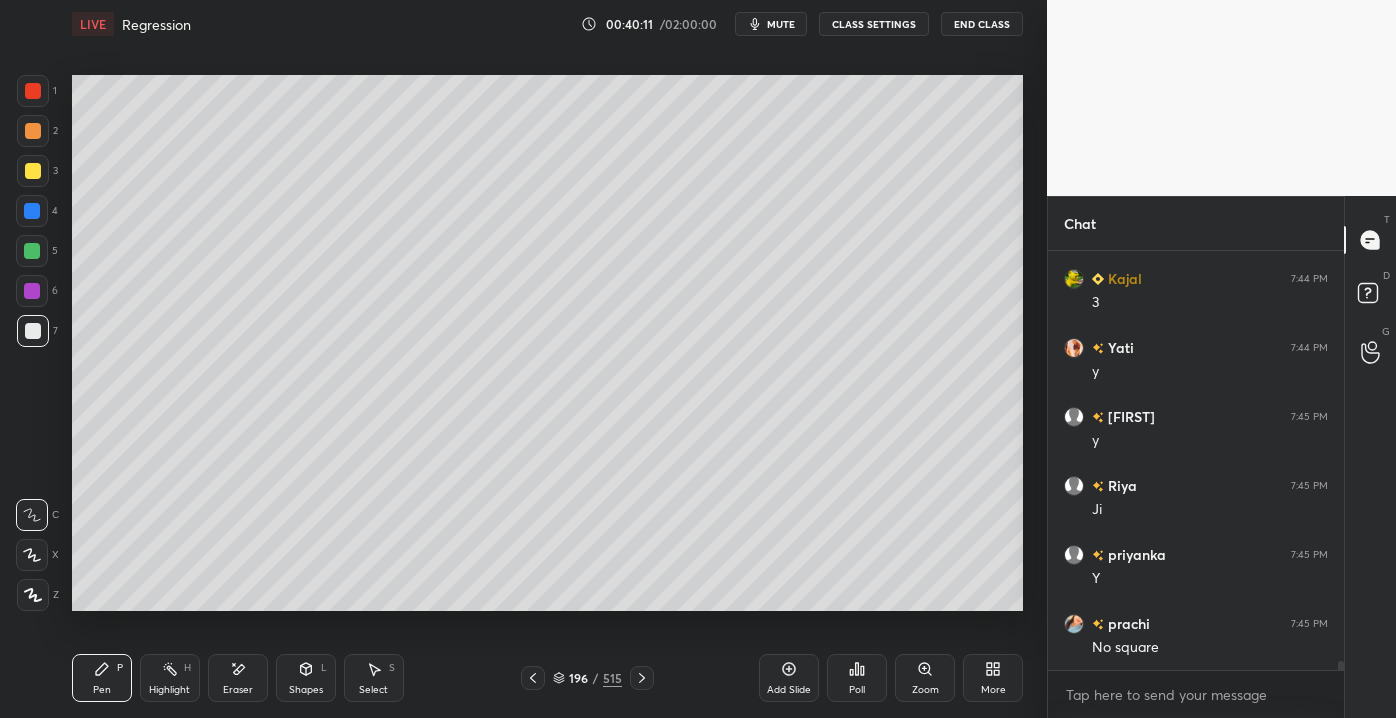 click at bounding box center [33, 171] 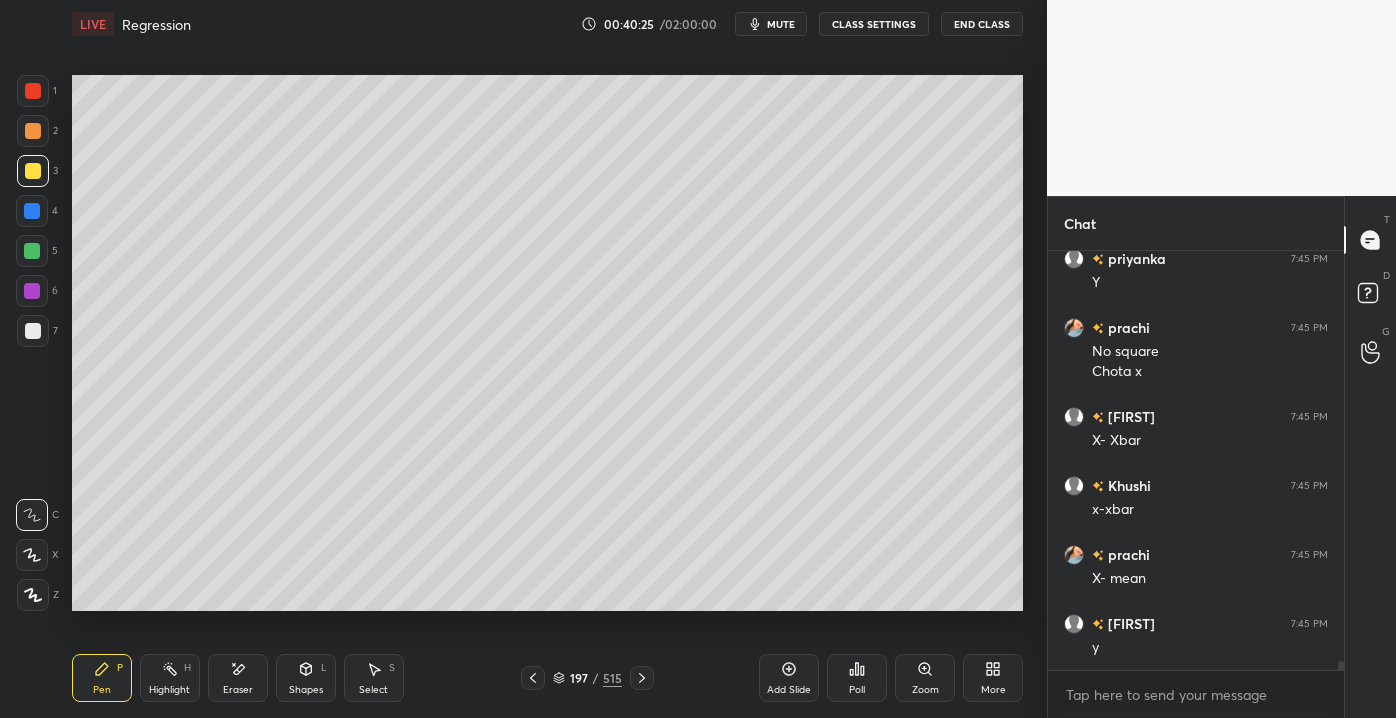 scroll, scrollTop: 20173, scrollLeft: 0, axis: vertical 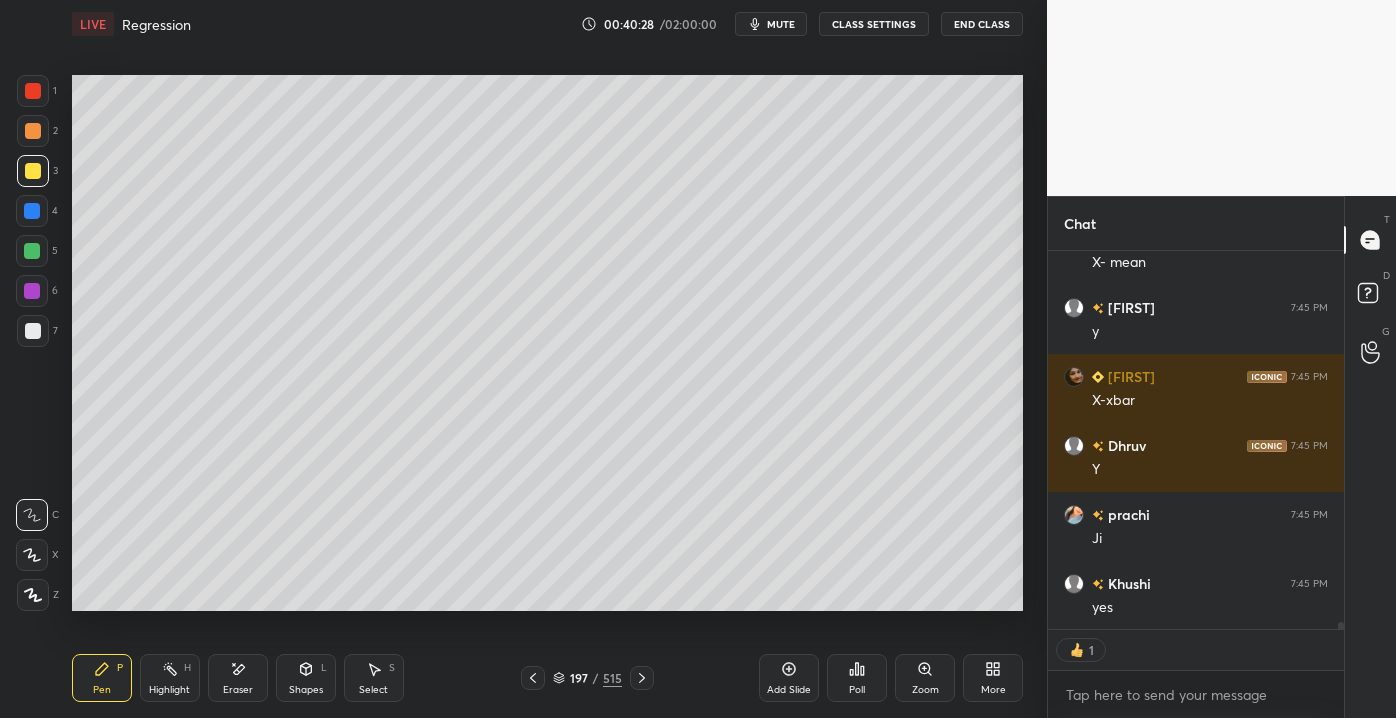 drag, startPoint x: 36, startPoint y: 129, endPoint x: 55, endPoint y: 134, distance: 19.646883 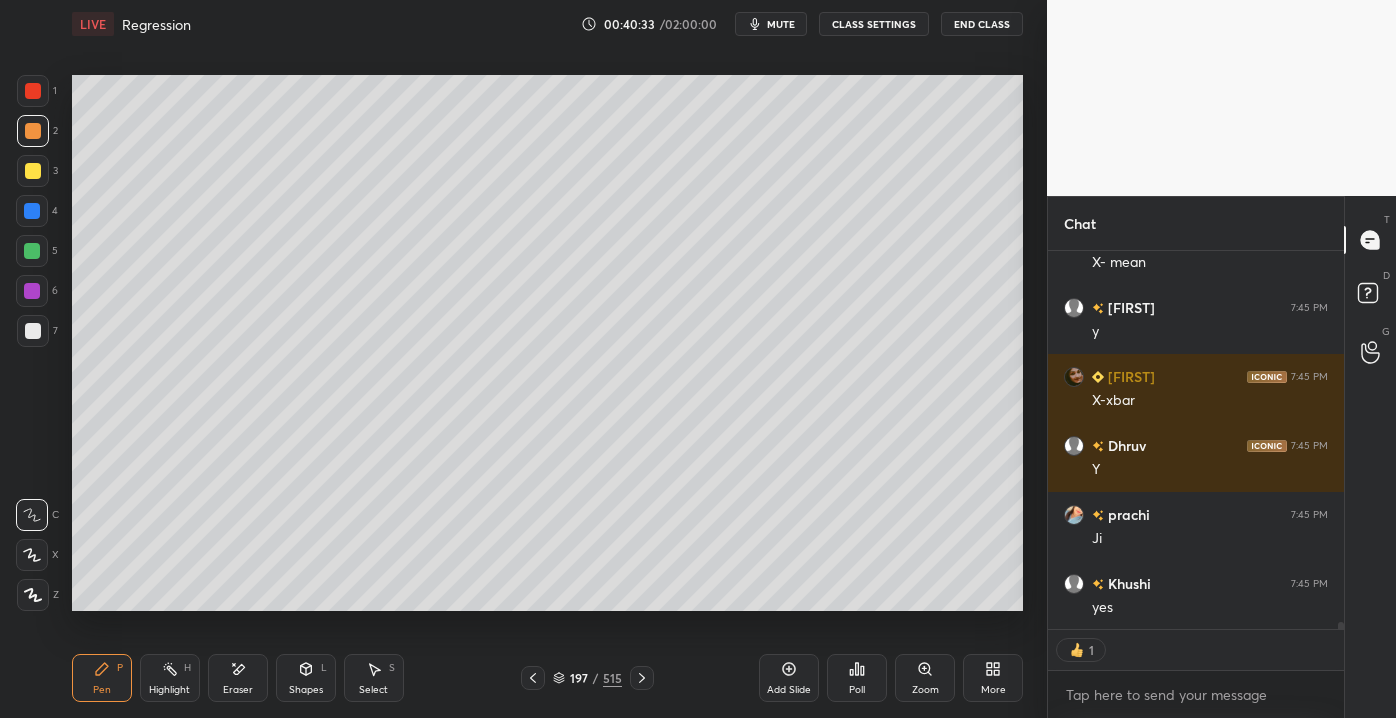 scroll, scrollTop: 20488, scrollLeft: 0, axis: vertical 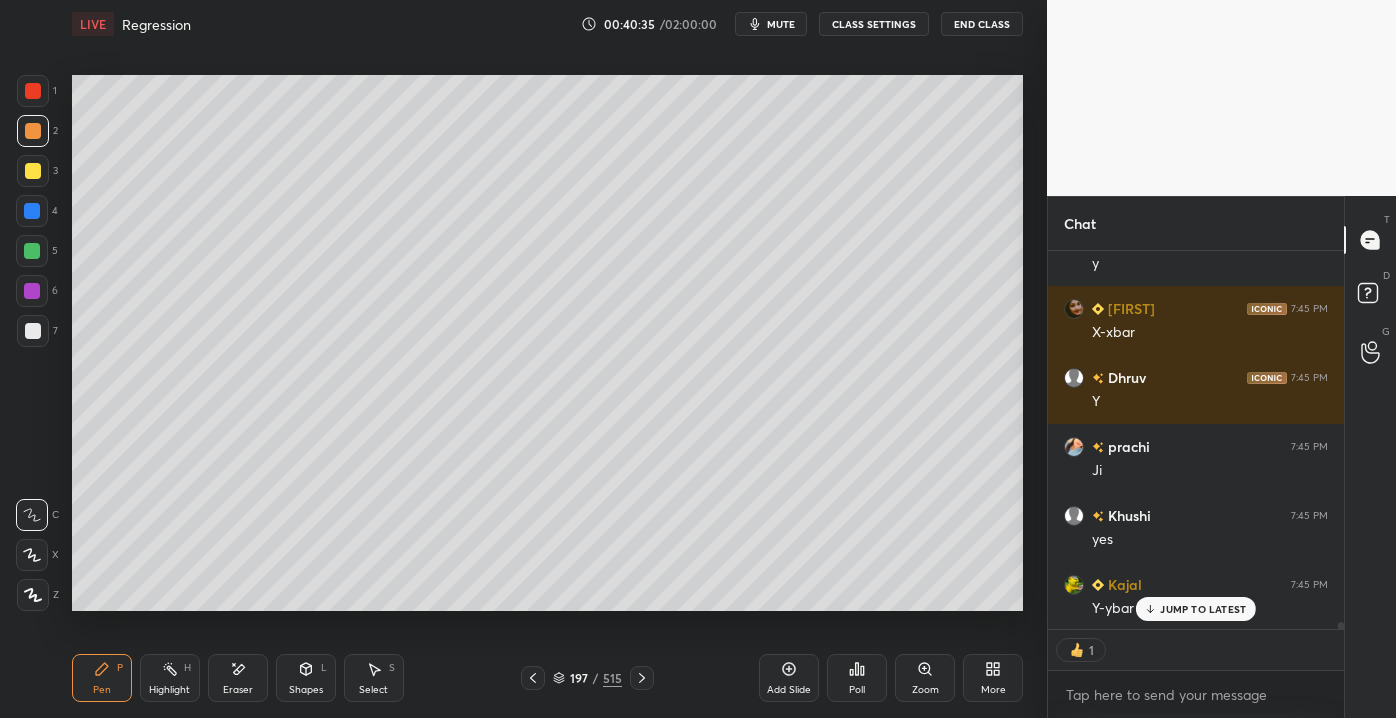click on "Shapes" at bounding box center (306, 690) 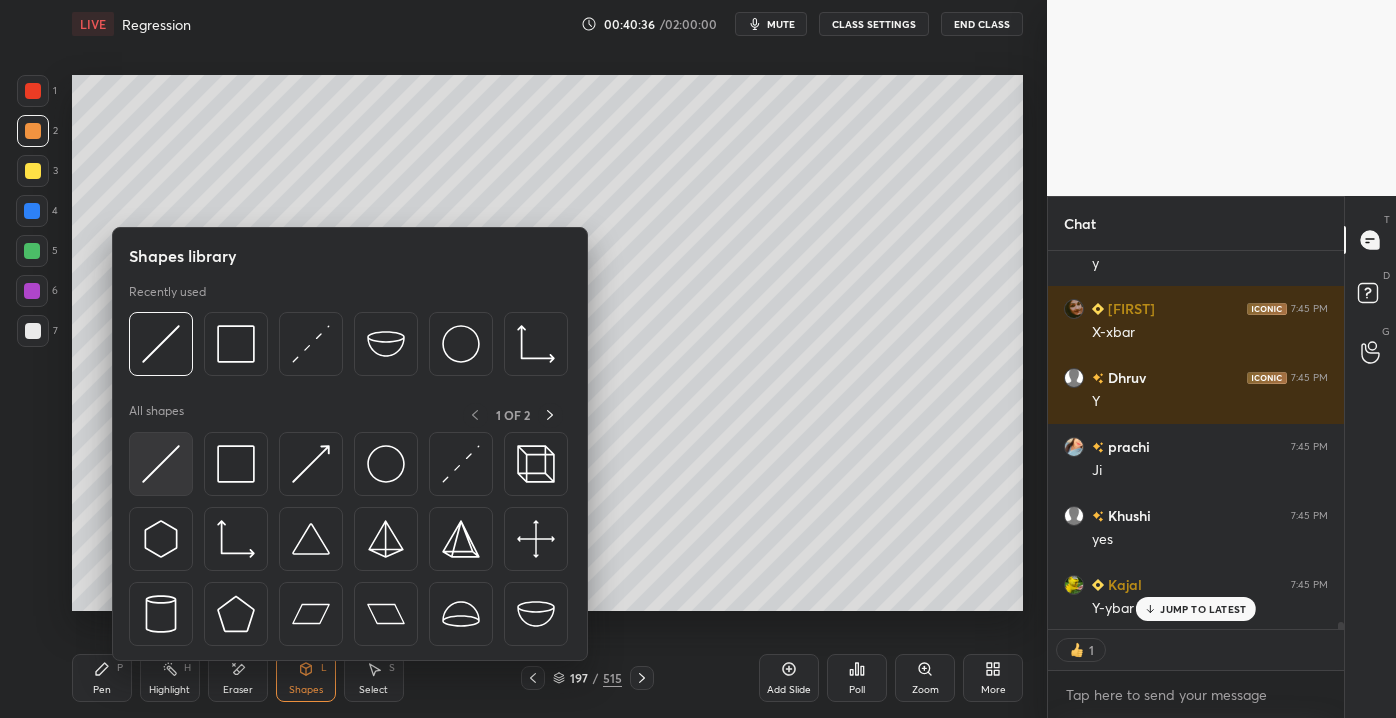 click at bounding box center [161, 464] 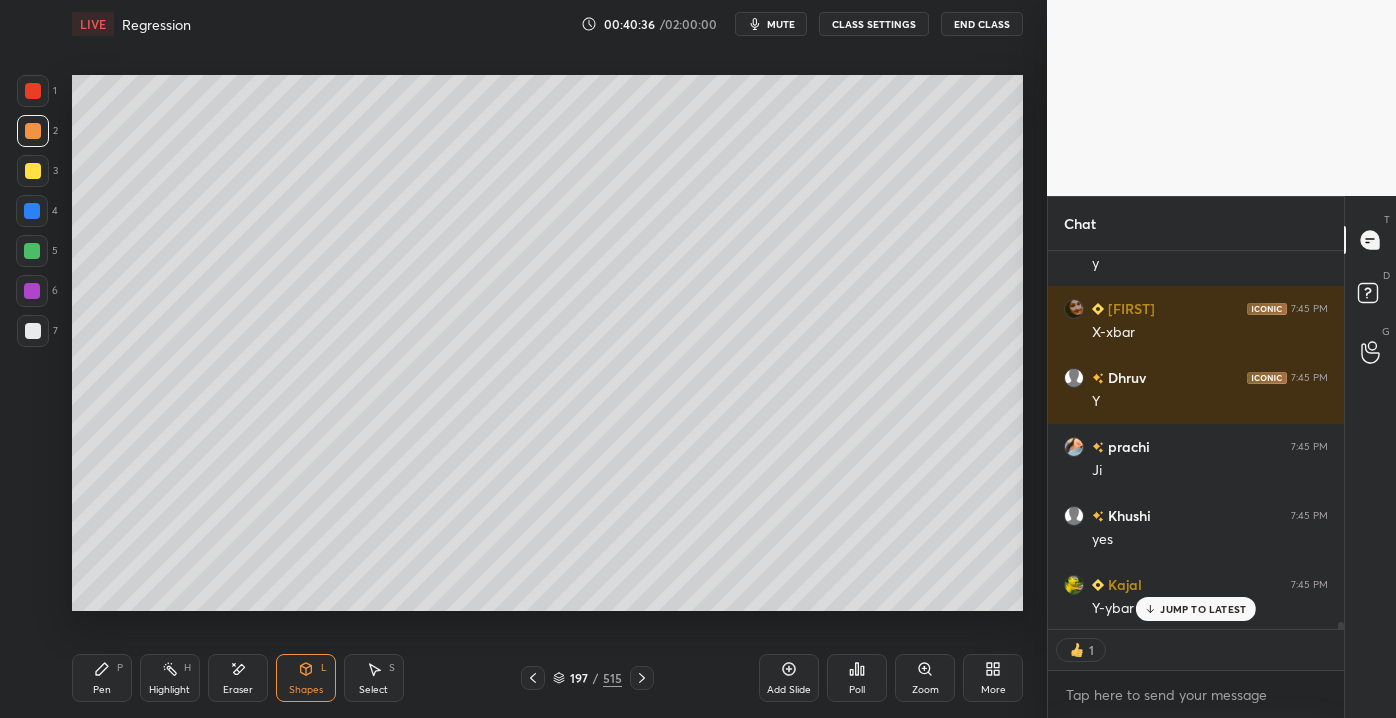 scroll, scrollTop: 6, scrollLeft: 5, axis: both 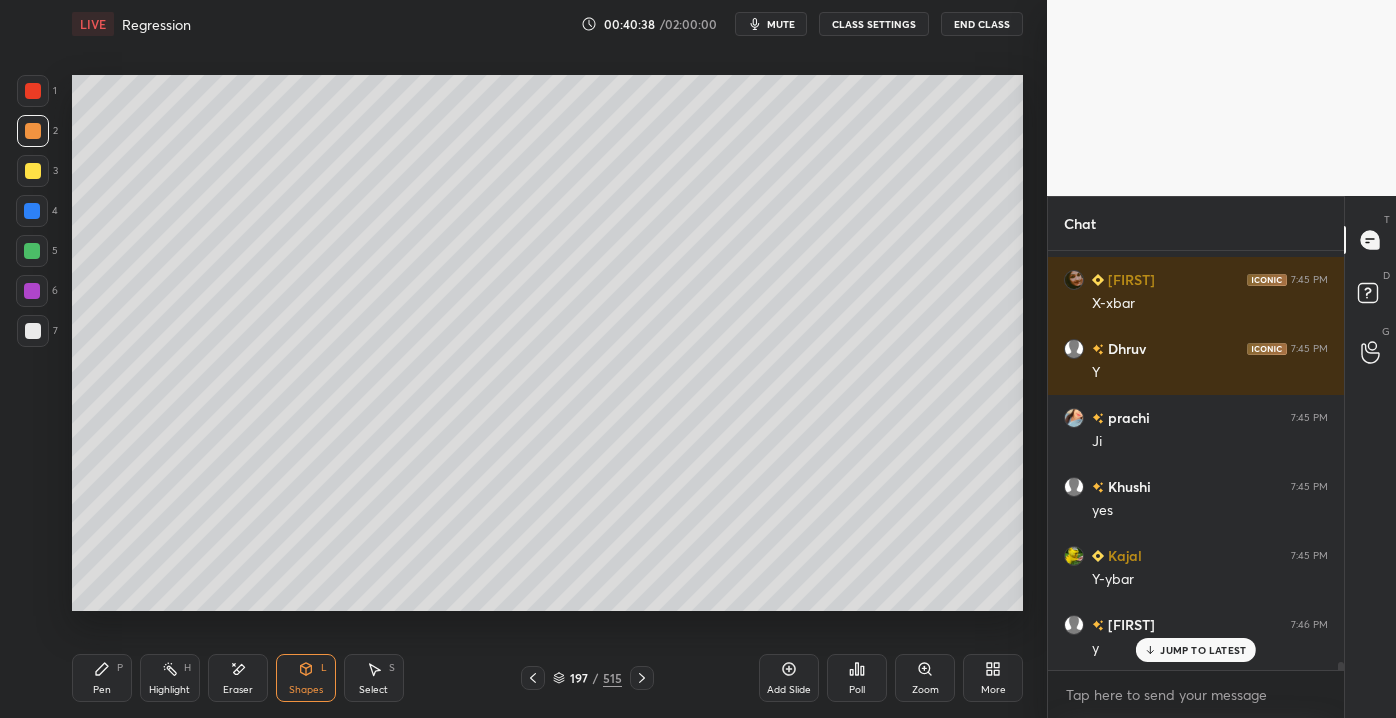drag, startPoint x: 31, startPoint y: 200, endPoint x: 46, endPoint y: 215, distance: 21.213203 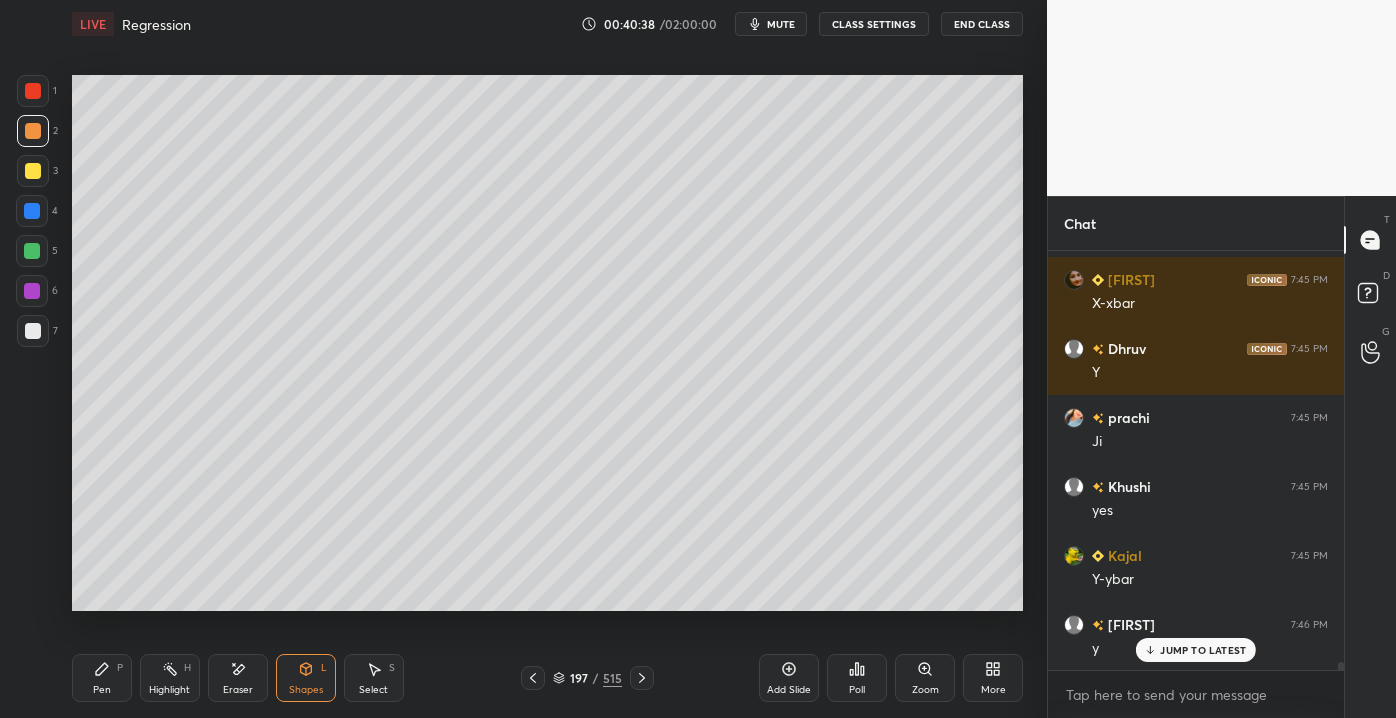 click at bounding box center (32, 211) 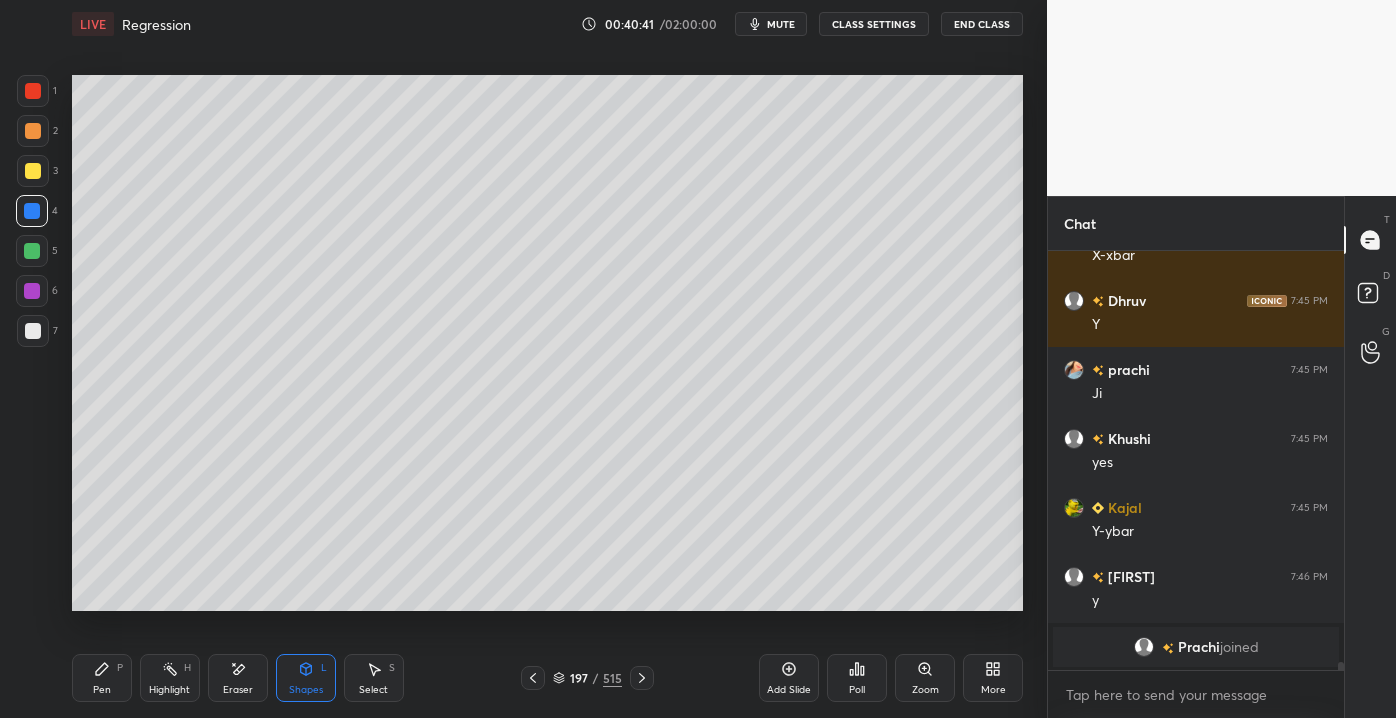 scroll, scrollTop: 20704, scrollLeft: 0, axis: vertical 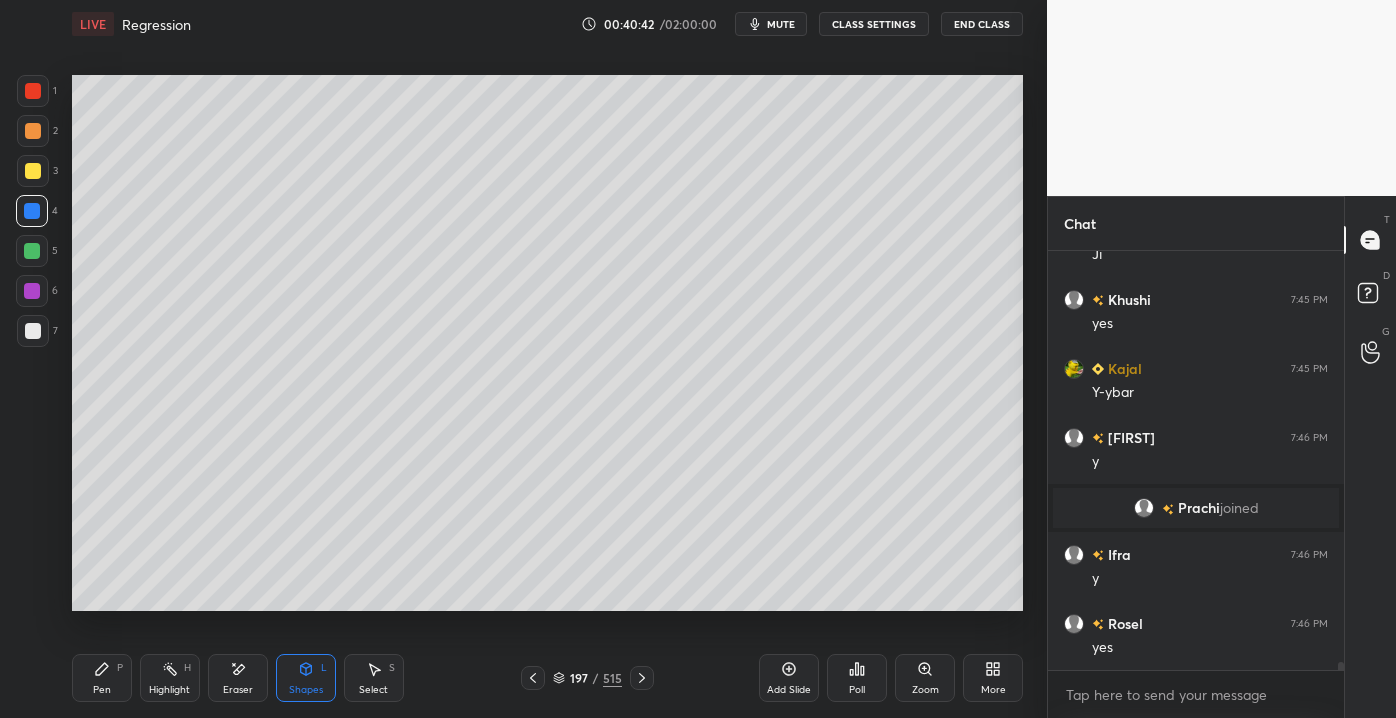 click on "Pen" at bounding box center [102, 690] 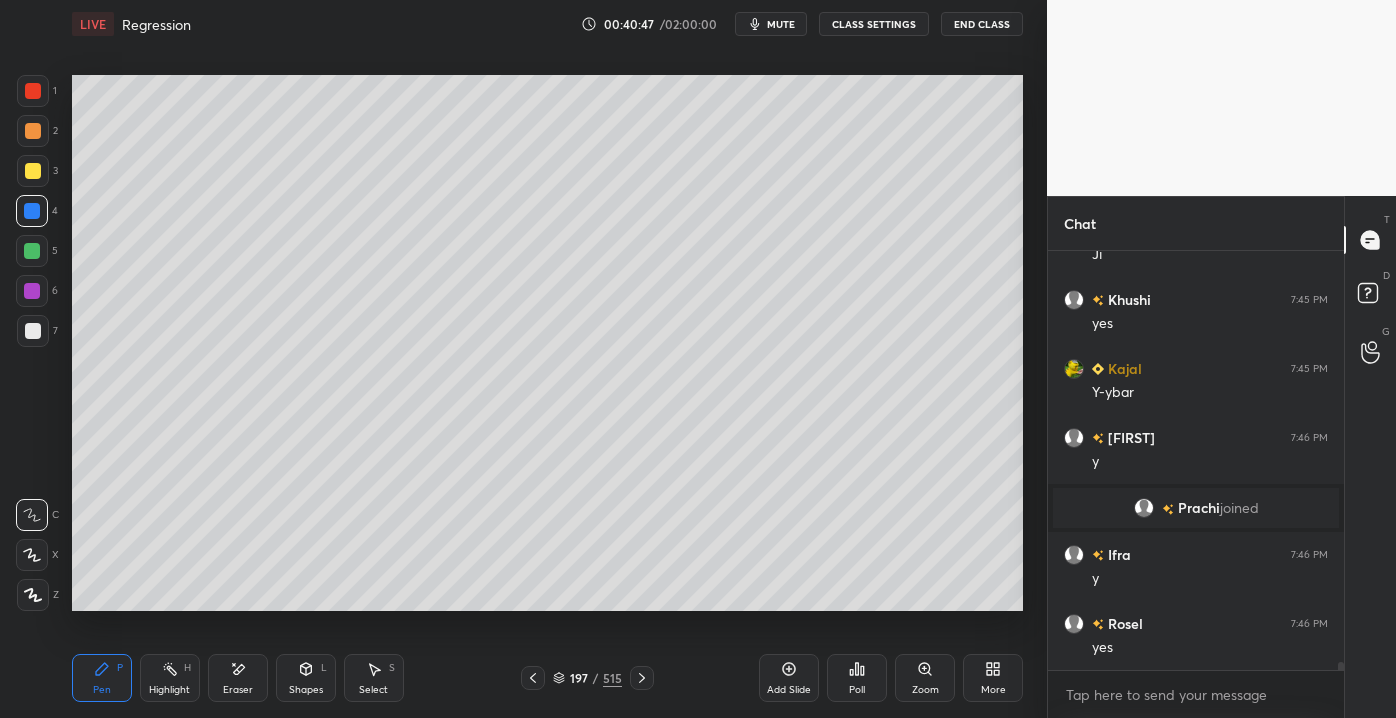 drag, startPoint x: 36, startPoint y: 172, endPoint x: 71, endPoint y: 188, distance: 38.483765 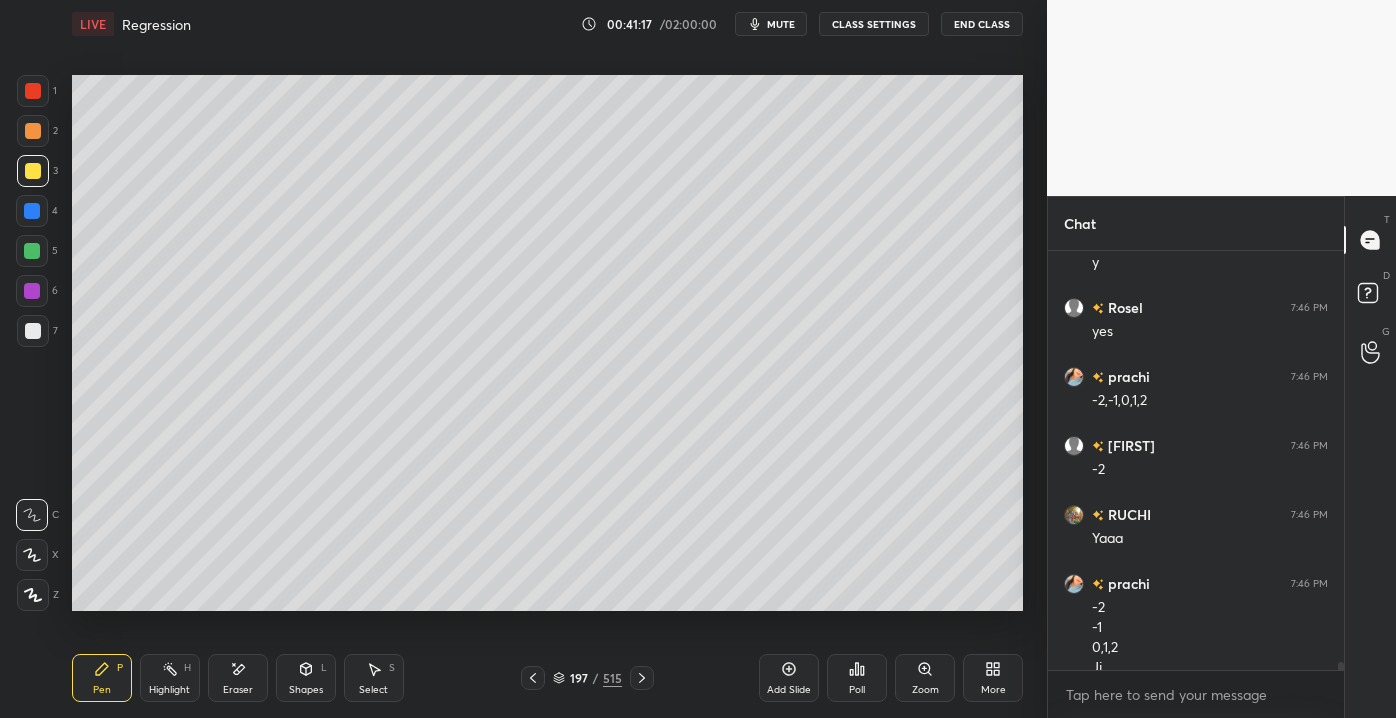 scroll, scrollTop: 21040, scrollLeft: 0, axis: vertical 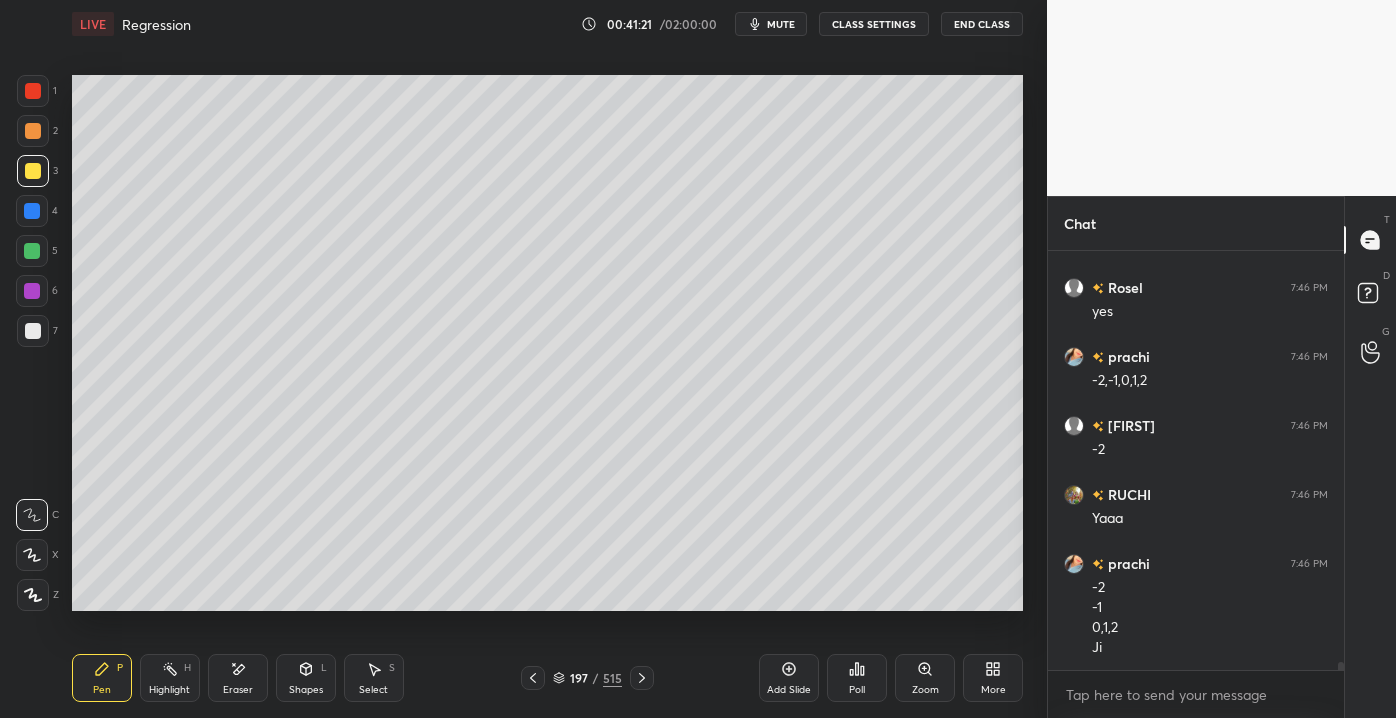 click on "Shapes L" at bounding box center [306, 678] 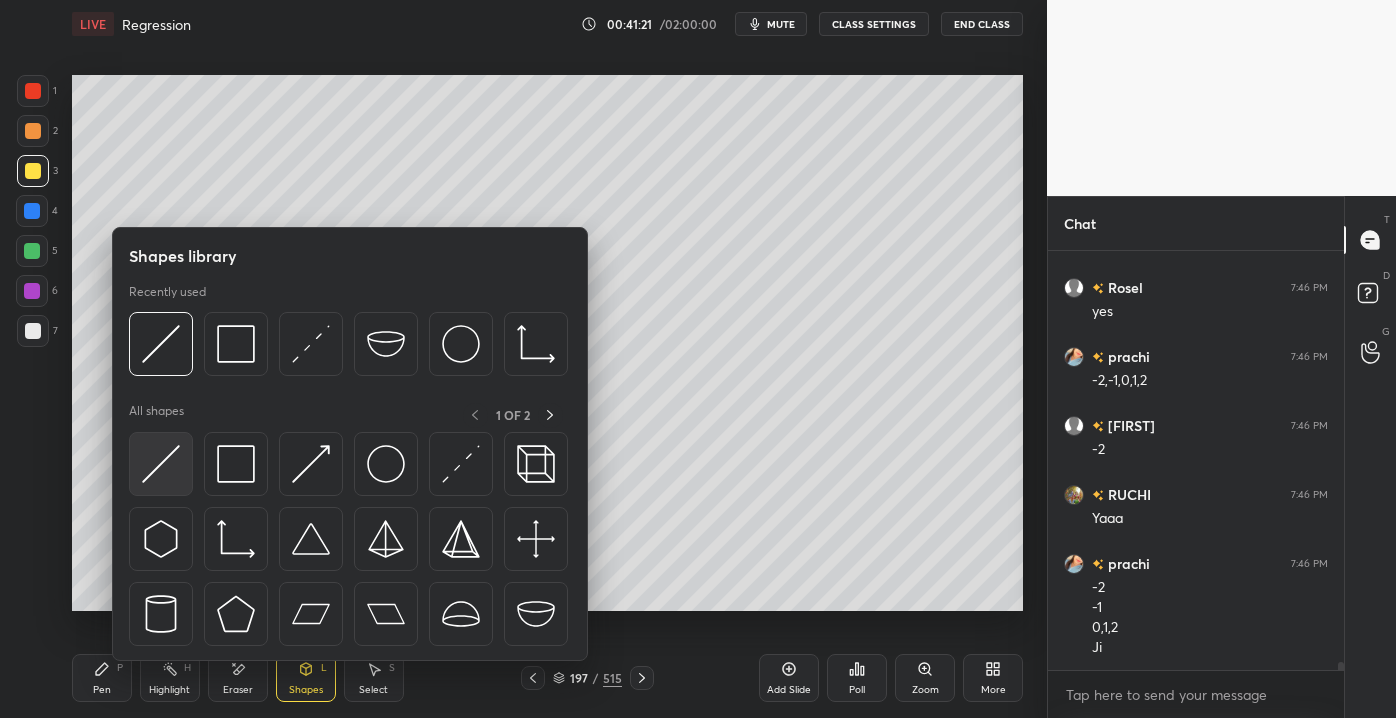 click at bounding box center (161, 464) 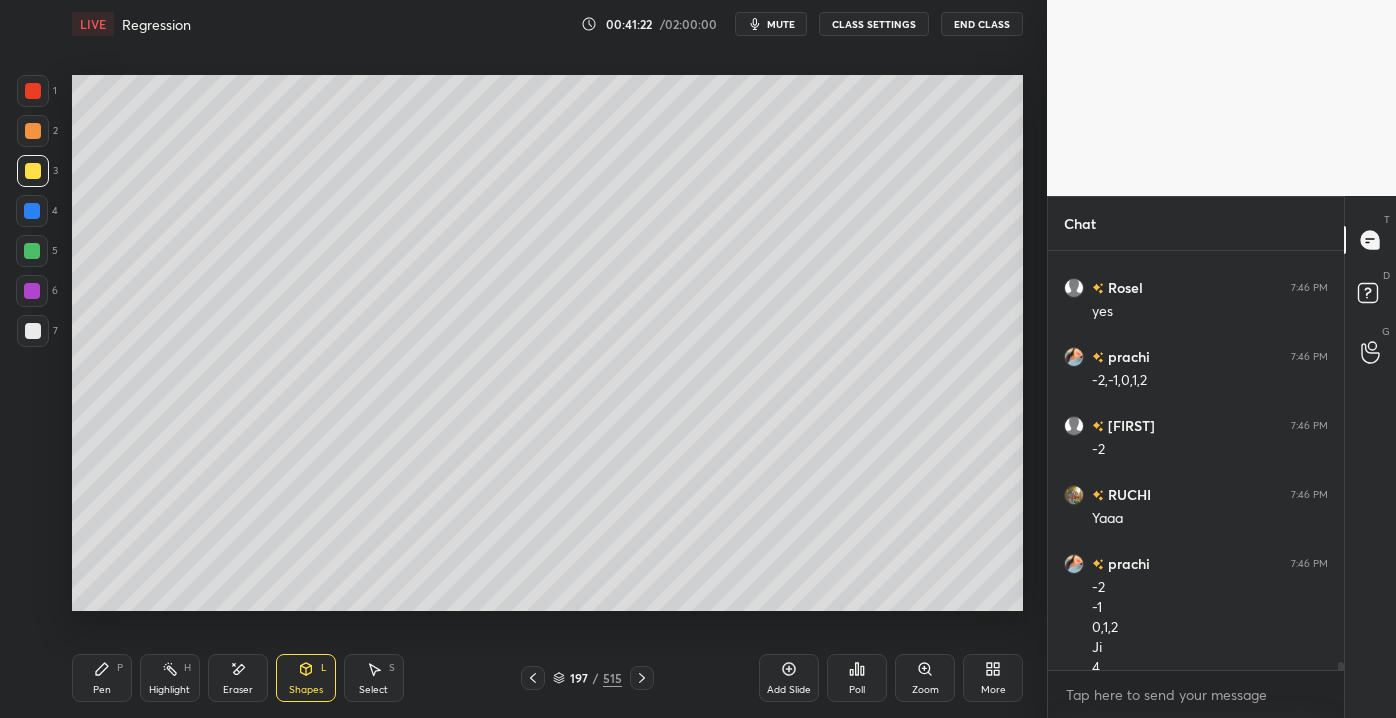 scroll, scrollTop: 21060, scrollLeft: 0, axis: vertical 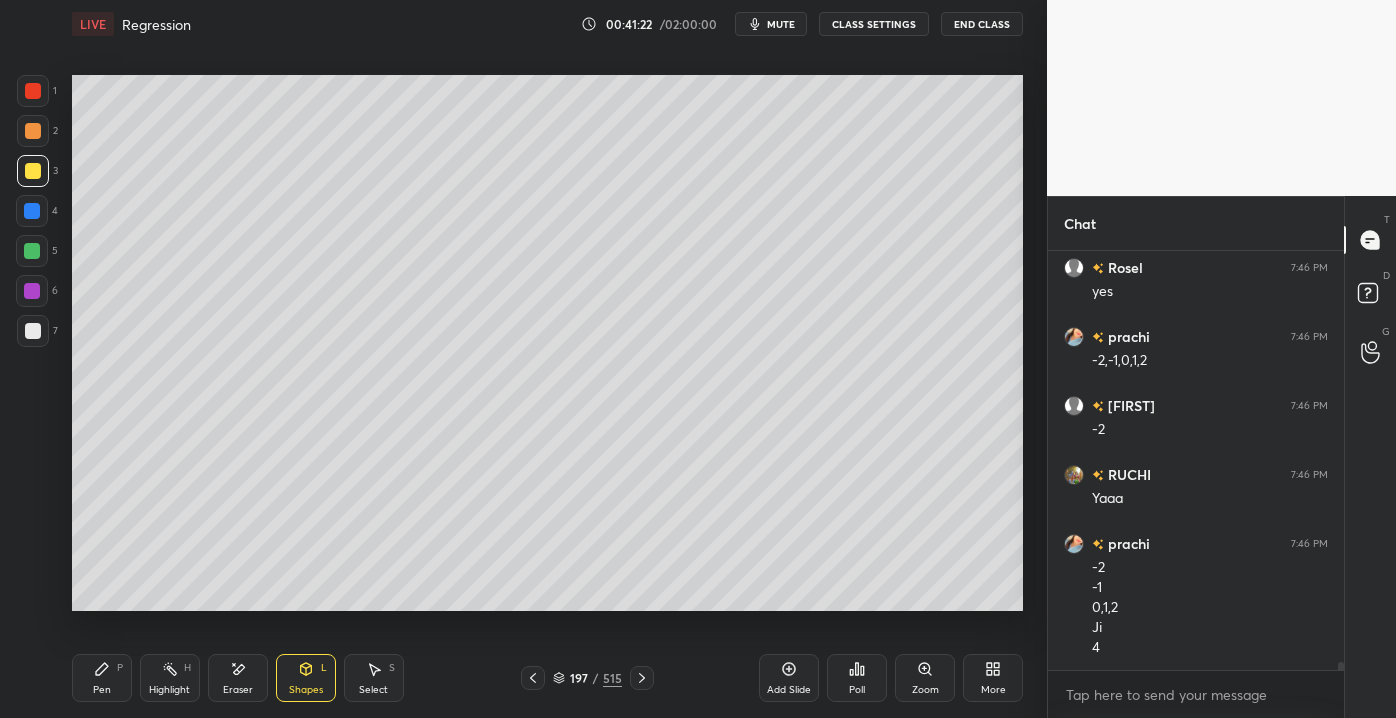 click at bounding box center (32, 211) 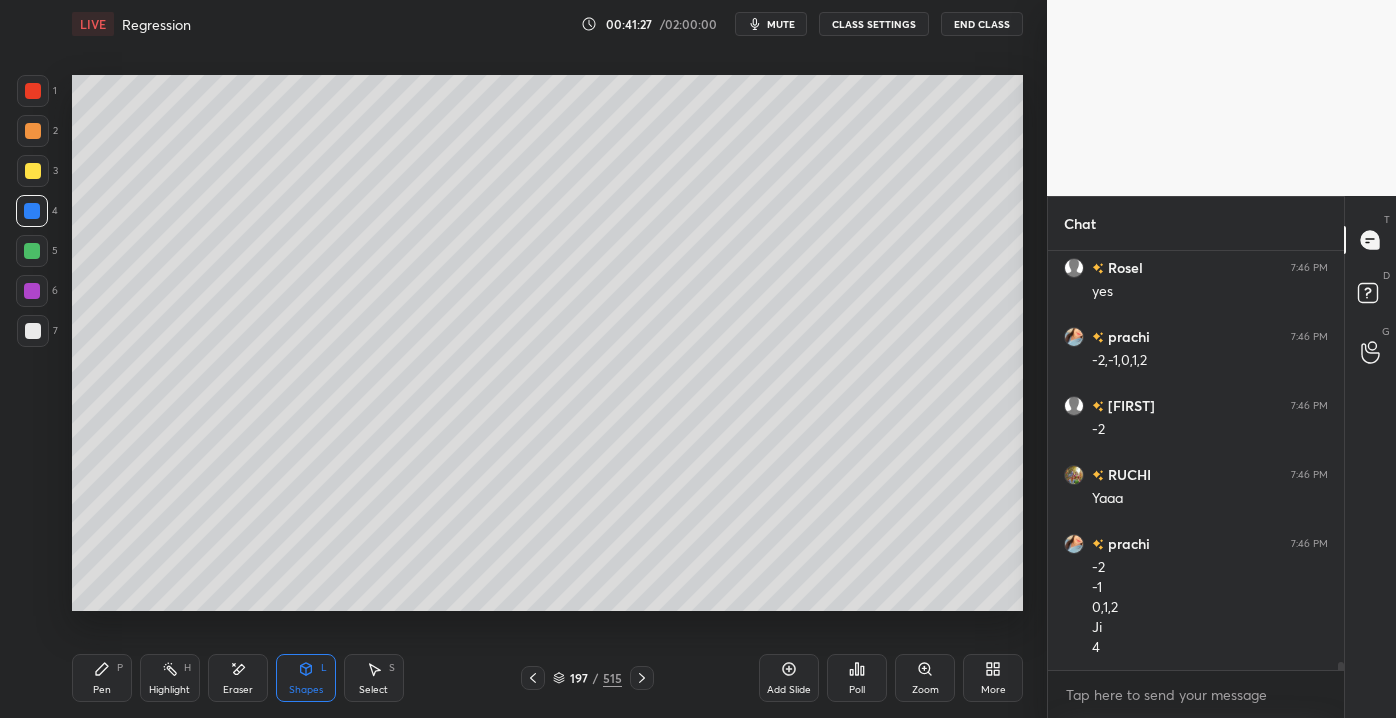 click at bounding box center [33, 331] 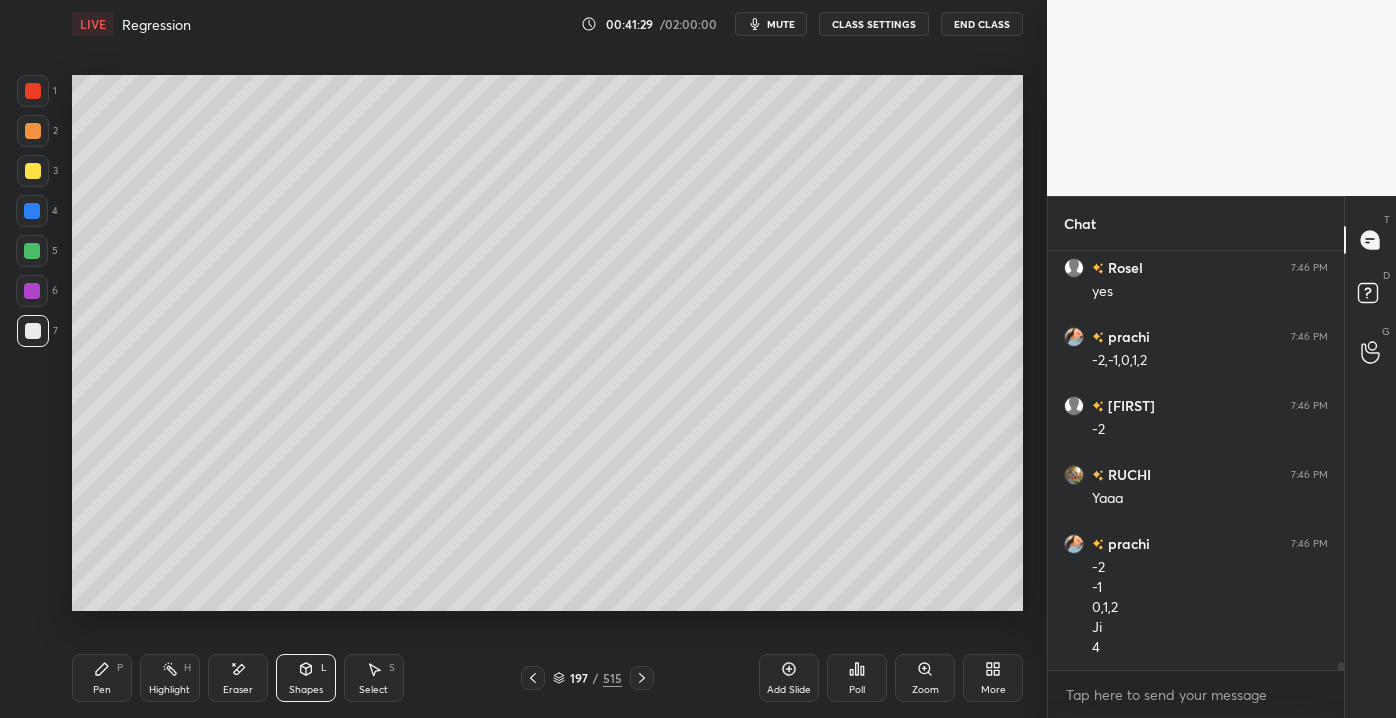 click on "Pen" at bounding box center [102, 690] 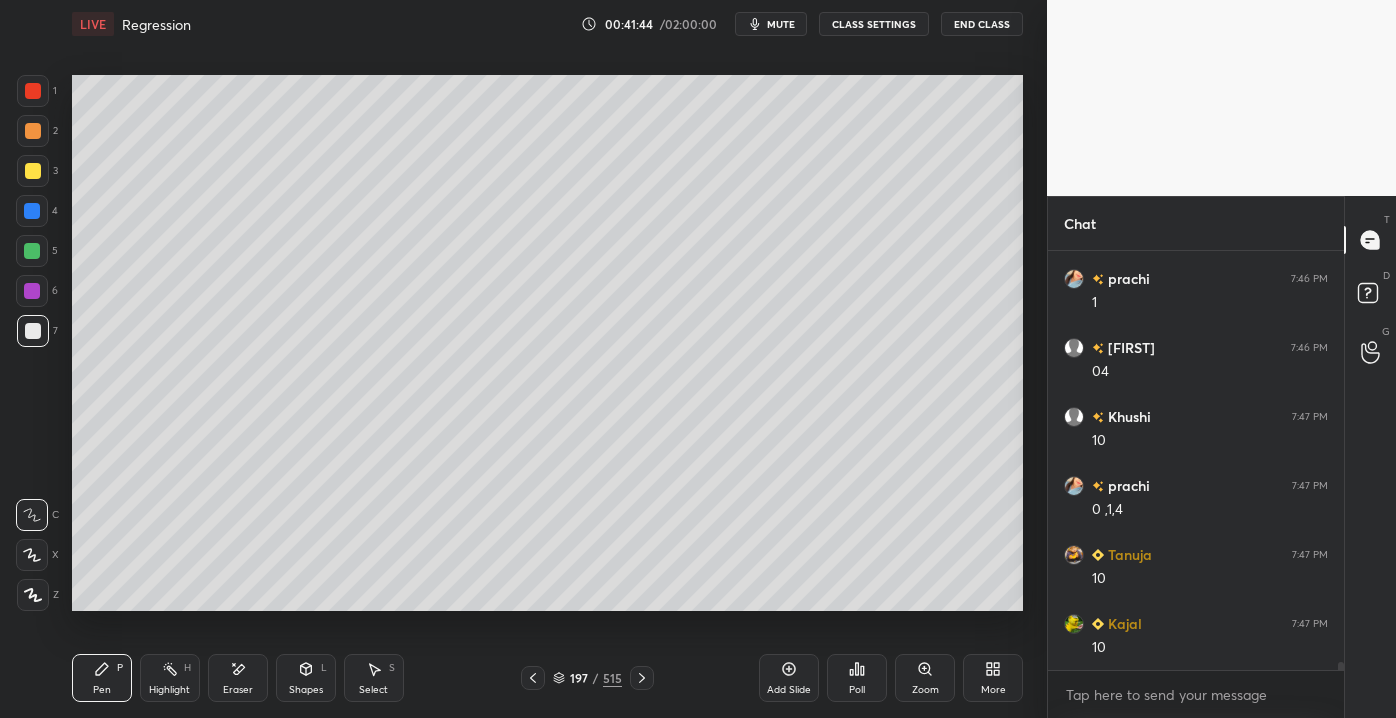 scroll, scrollTop: 21612, scrollLeft: 0, axis: vertical 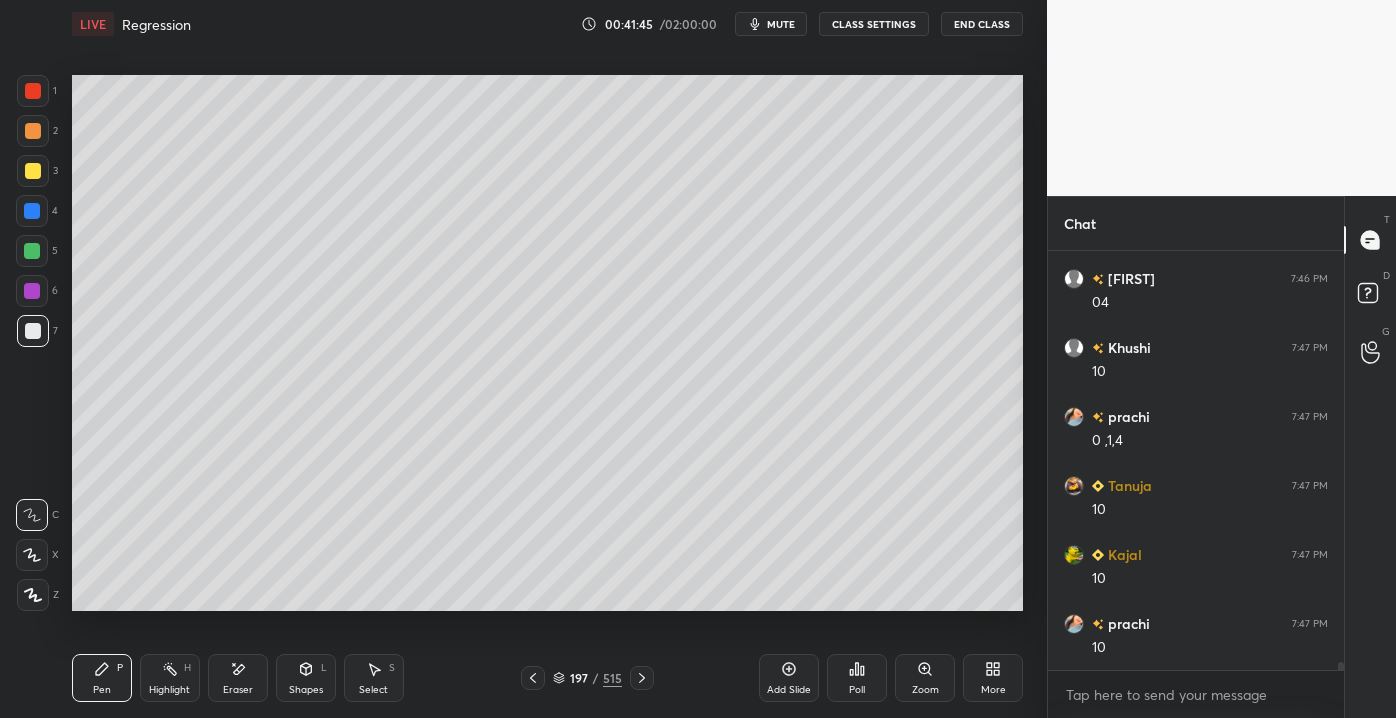 click at bounding box center [33, 171] 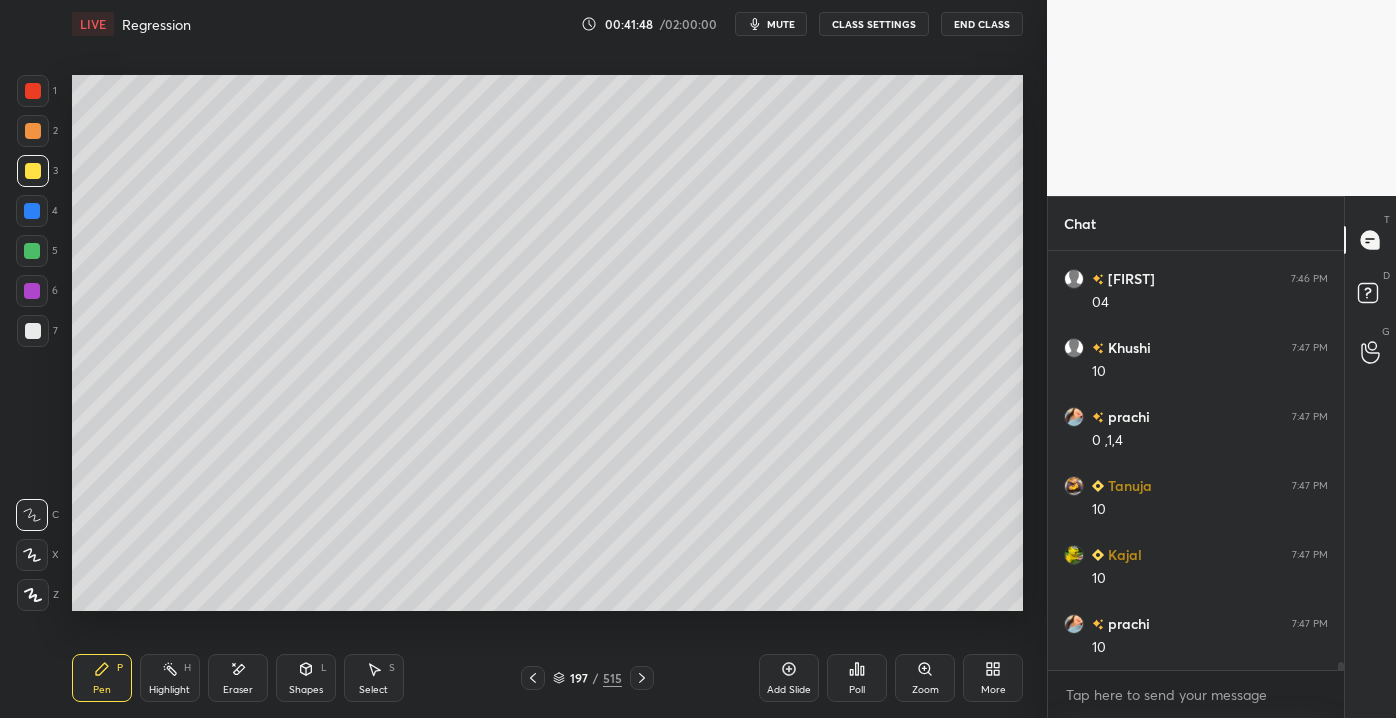 scroll, scrollTop: 21680, scrollLeft: 0, axis: vertical 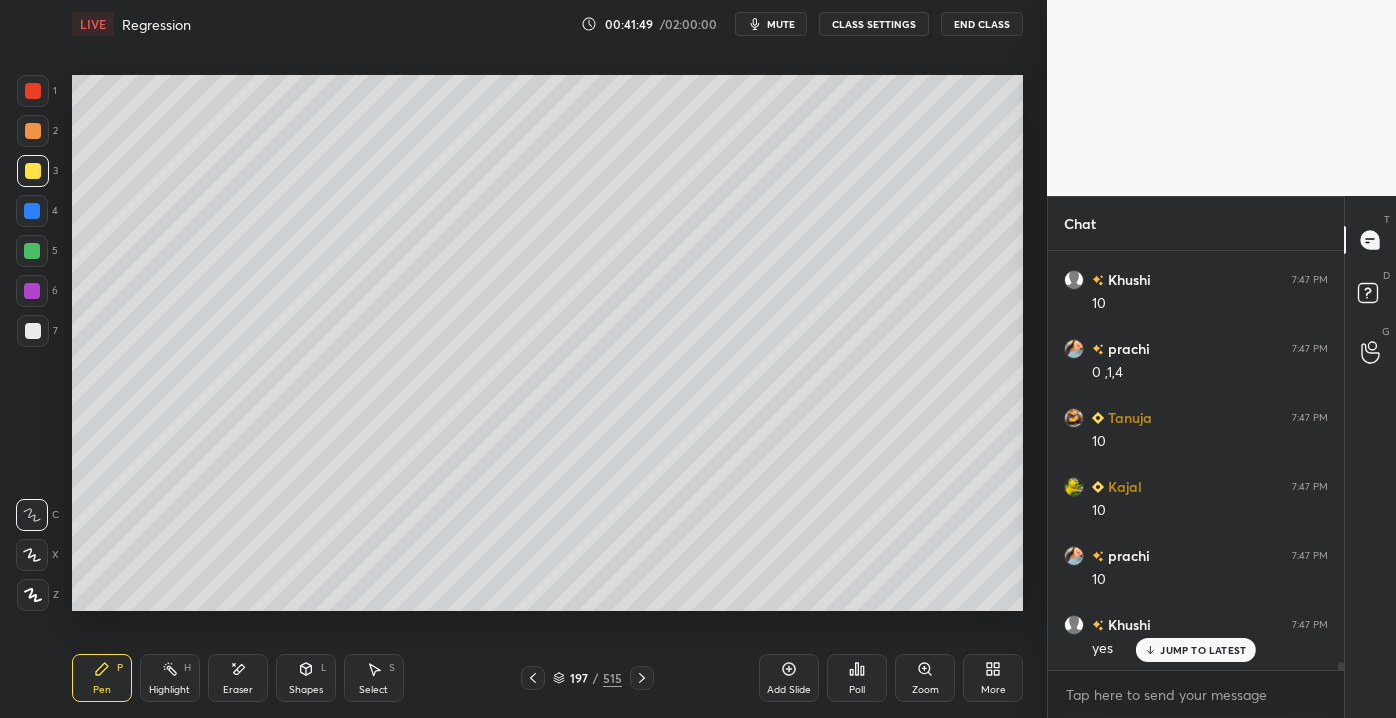 click on "Eraser" at bounding box center (238, 678) 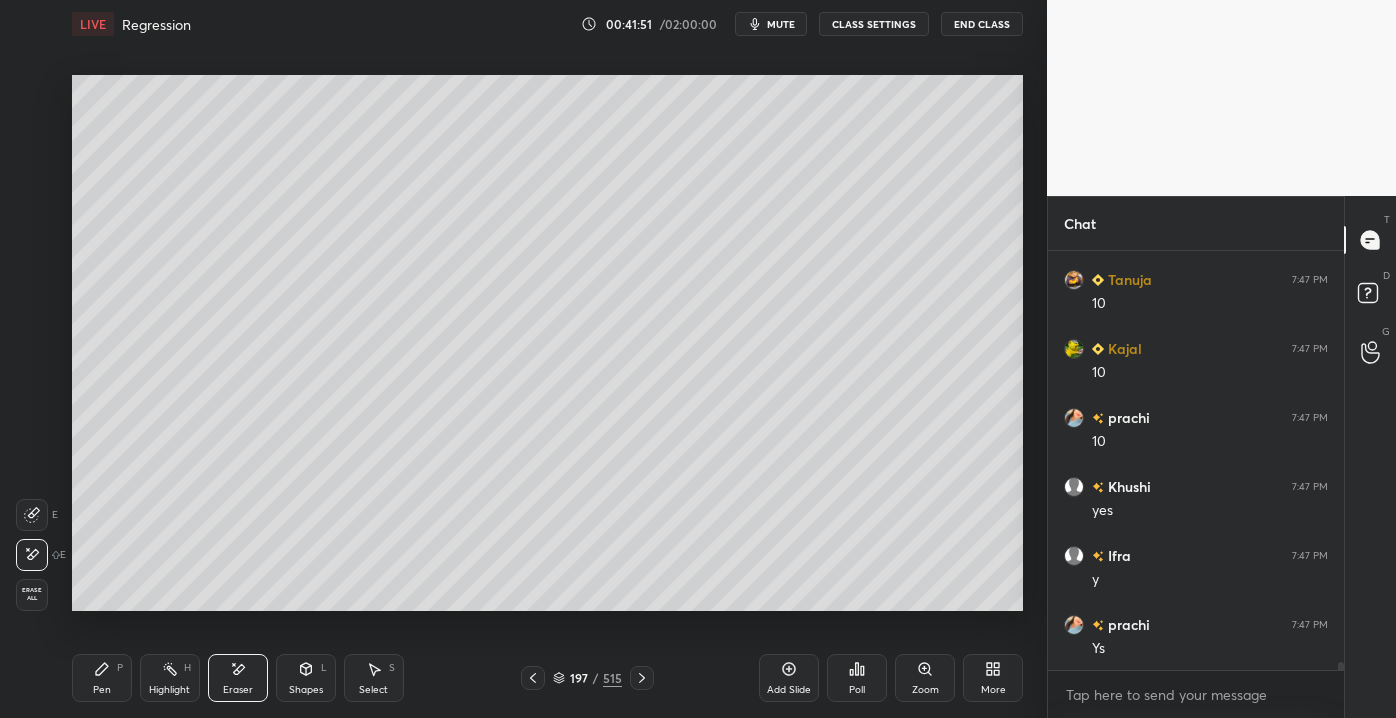 scroll, scrollTop: 21888, scrollLeft: 0, axis: vertical 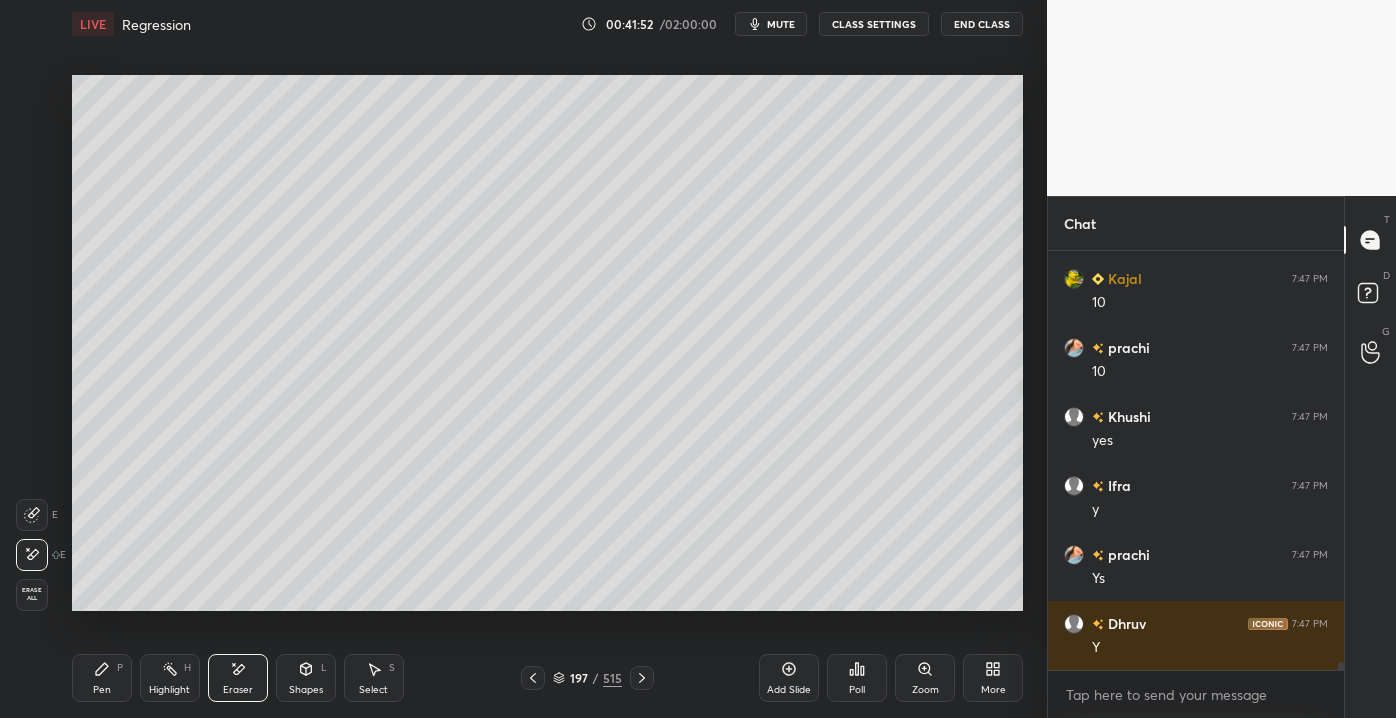 click on "Pen" at bounding box center (102, 690) 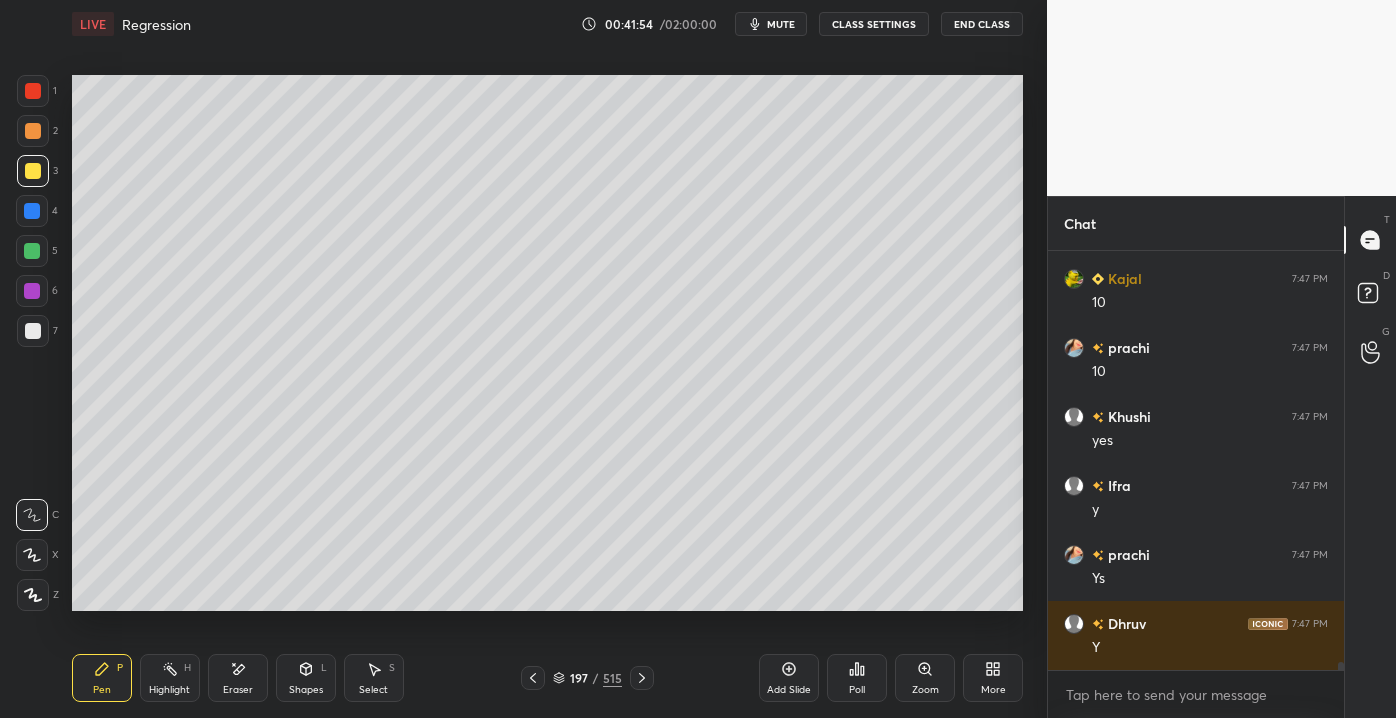 scroll, scrollTop: 21957, scrollLeft: 0, axis: vertical 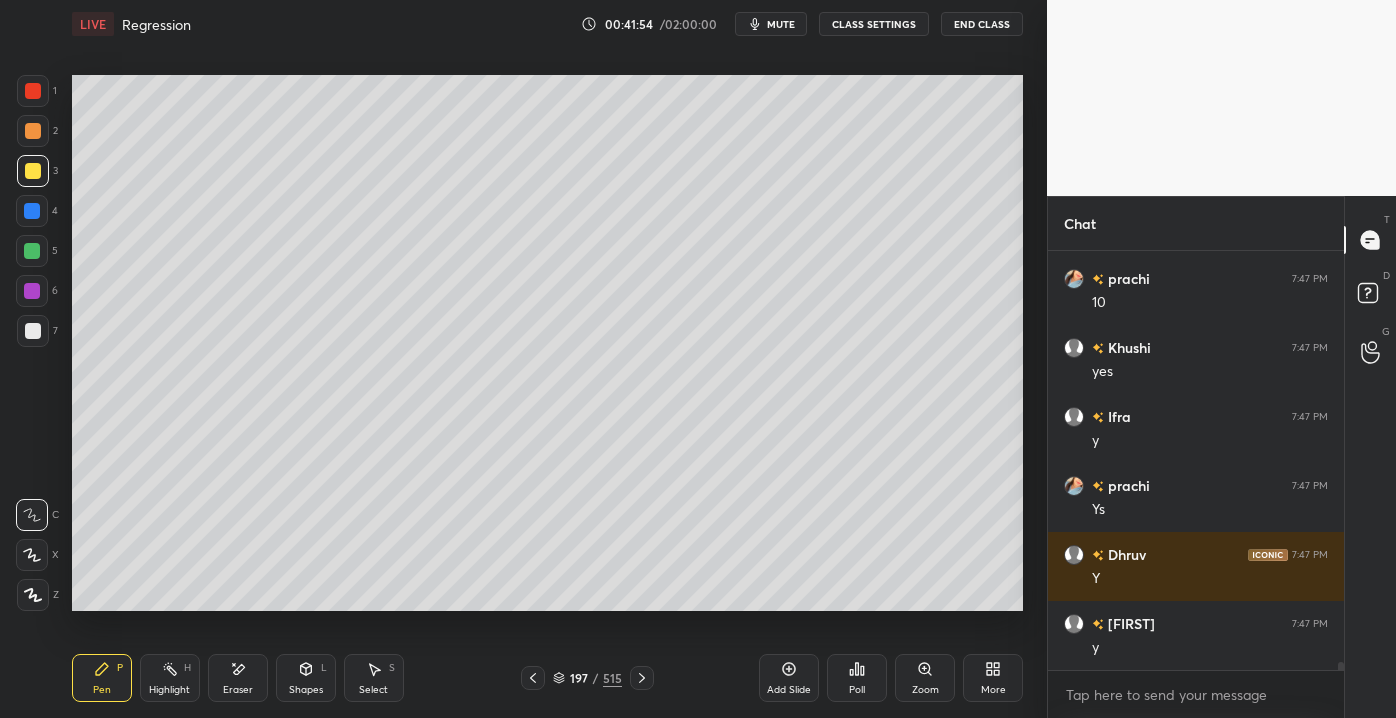 drag, startPoint x: 37, startPoint y: 212, endPoint x: 57, endPoint y: 221, distance: 21.931713 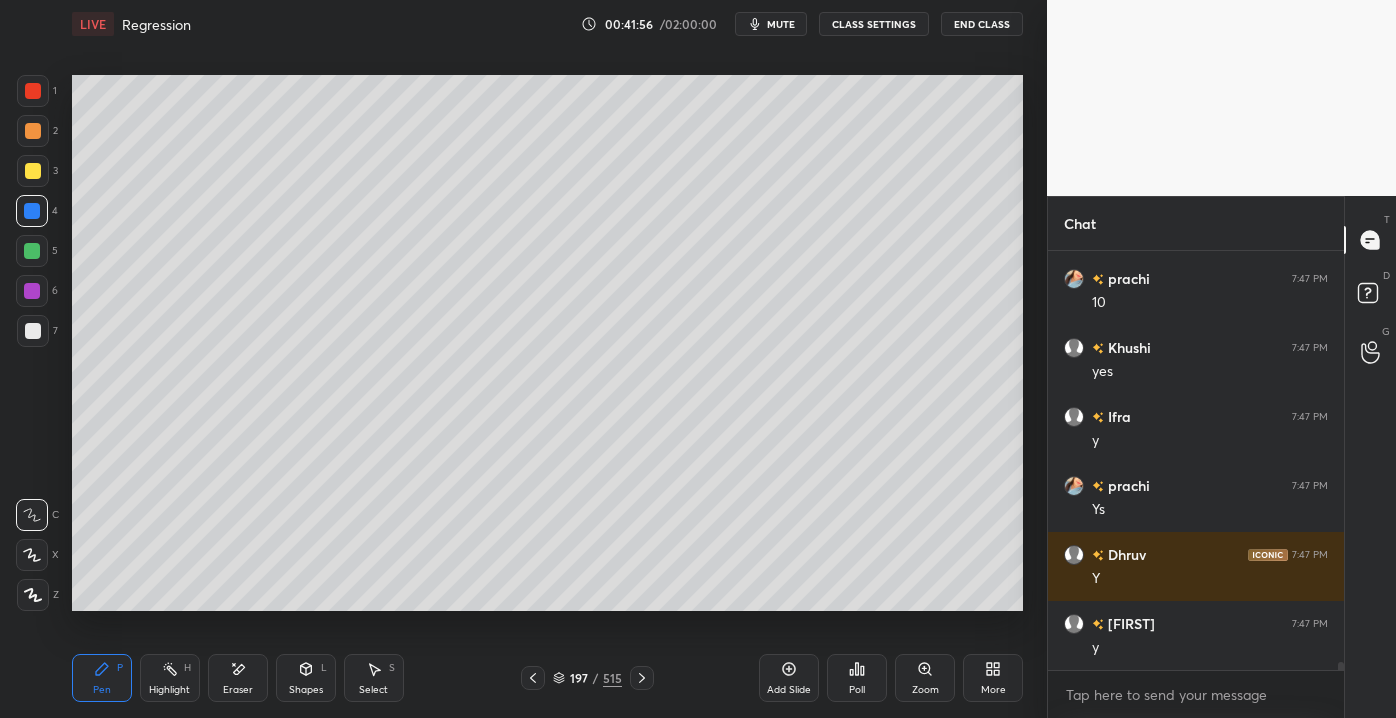 scroll, scrollTop: 22026, scrollLeft: 0, axis: vertical 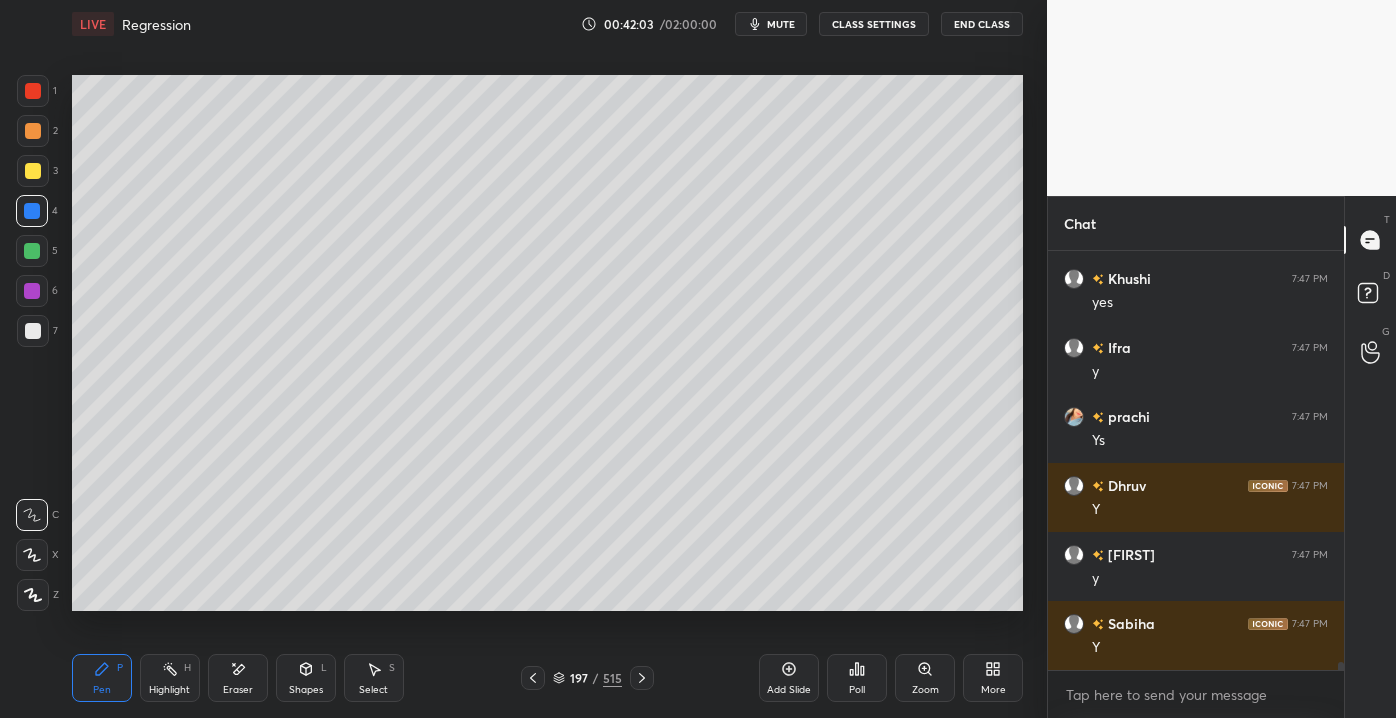 click on "Shapes L" at bounding box center (306, 678) 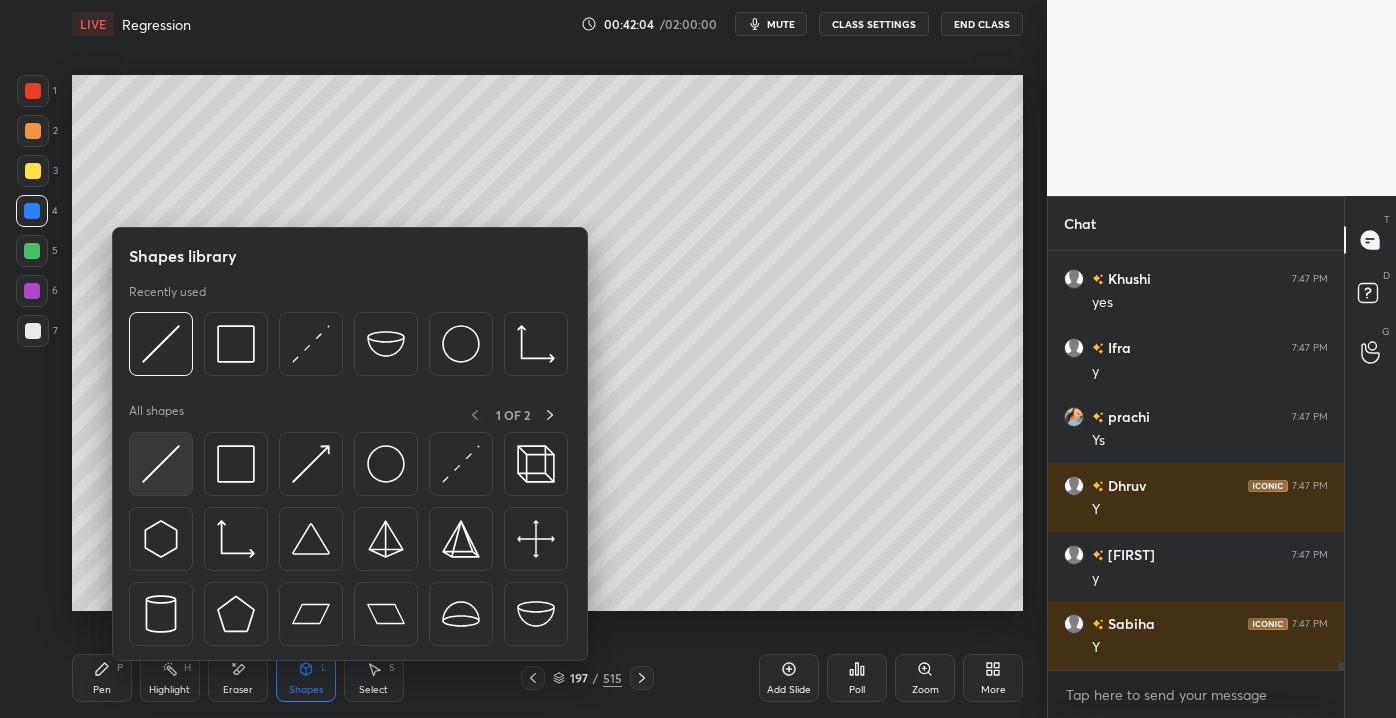click at bounding box center (161, 464) 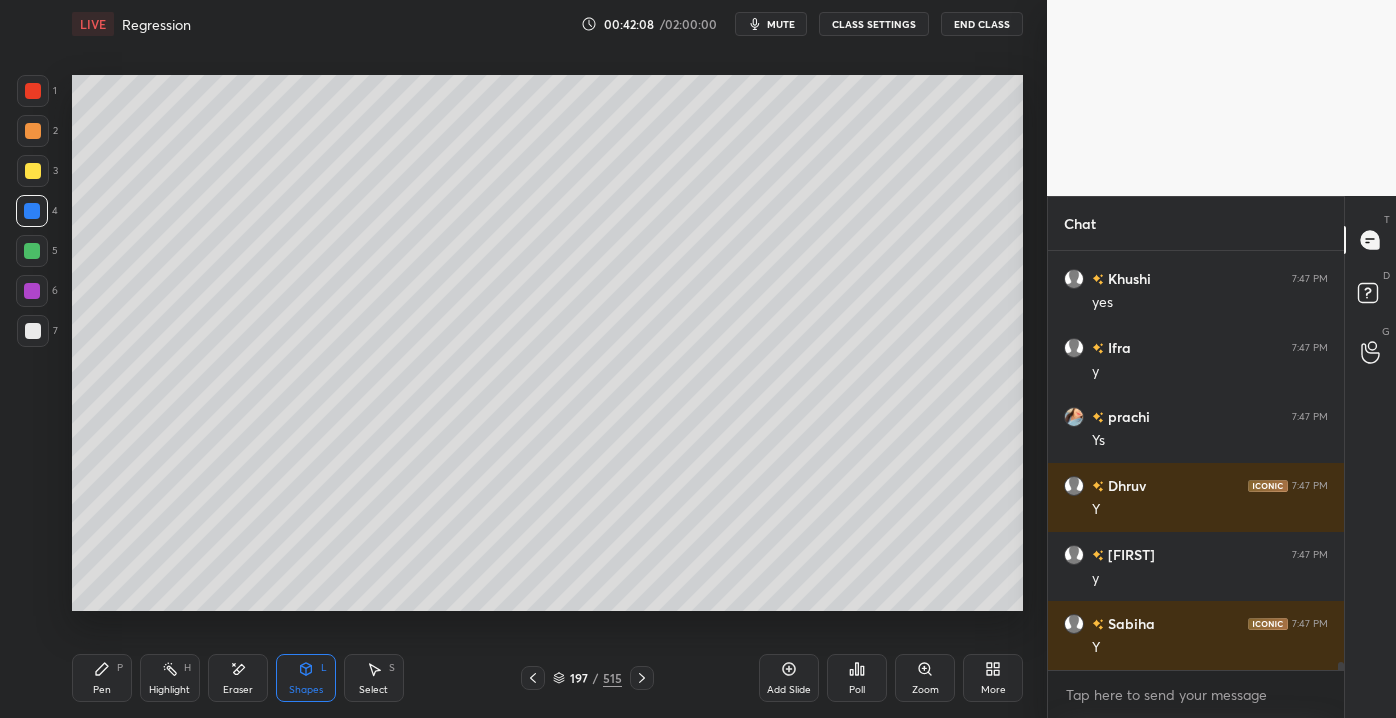 click on "Pen P" at bounding box center (102, 678) 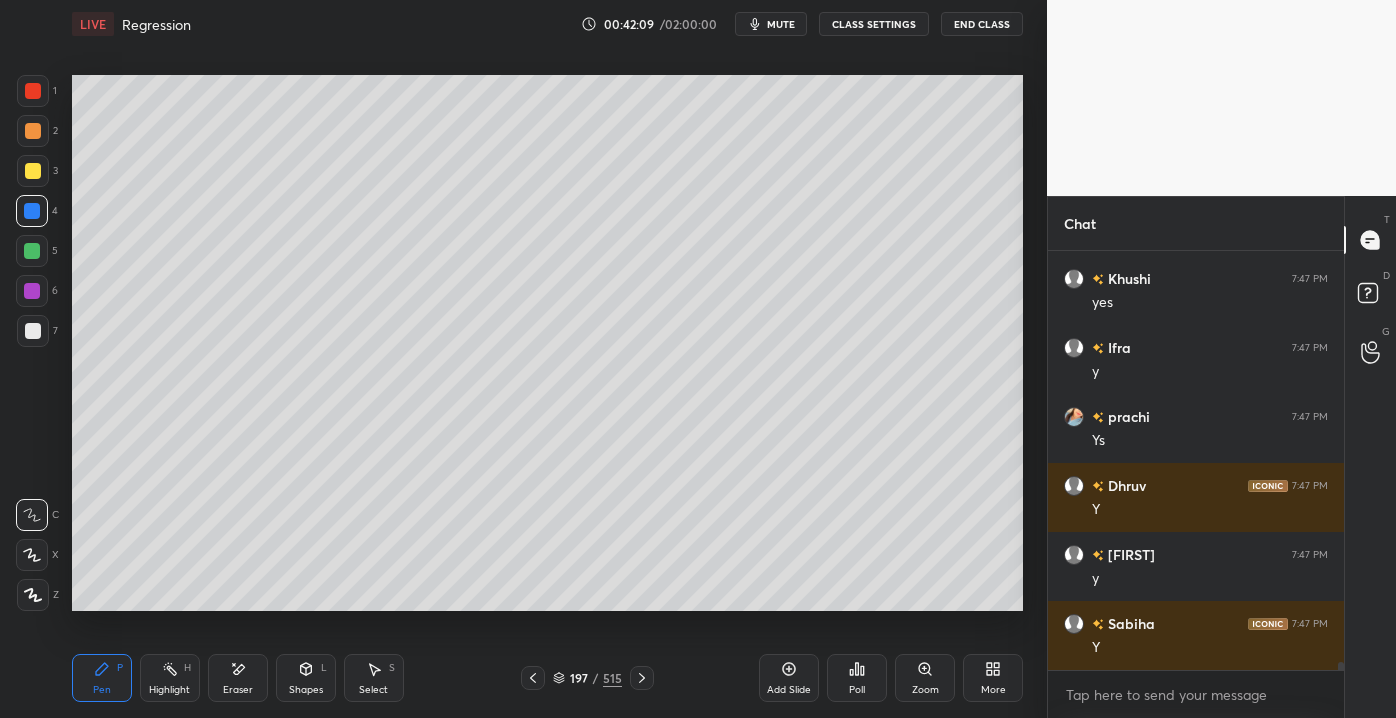 click at bounding box center (33, 331) 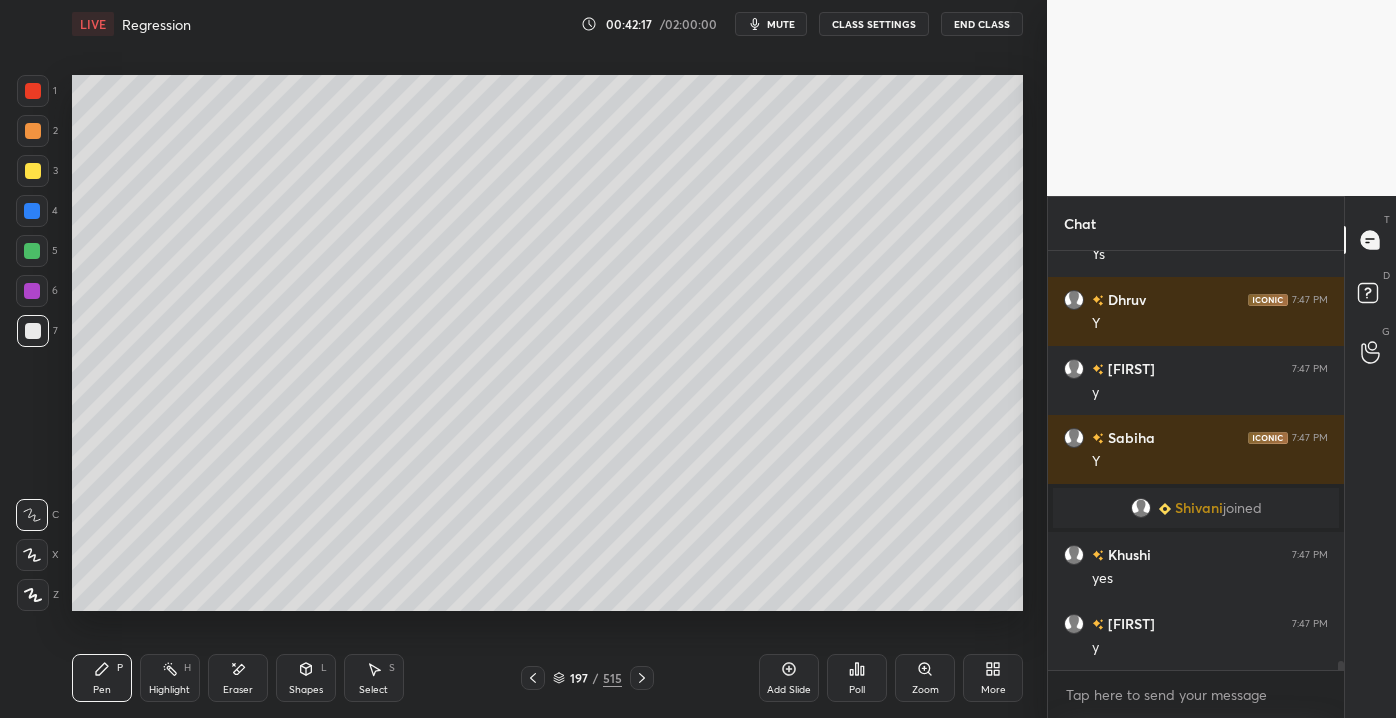 scroll, scrollTop: 19927, scrollLeft: 0, axis: vertical 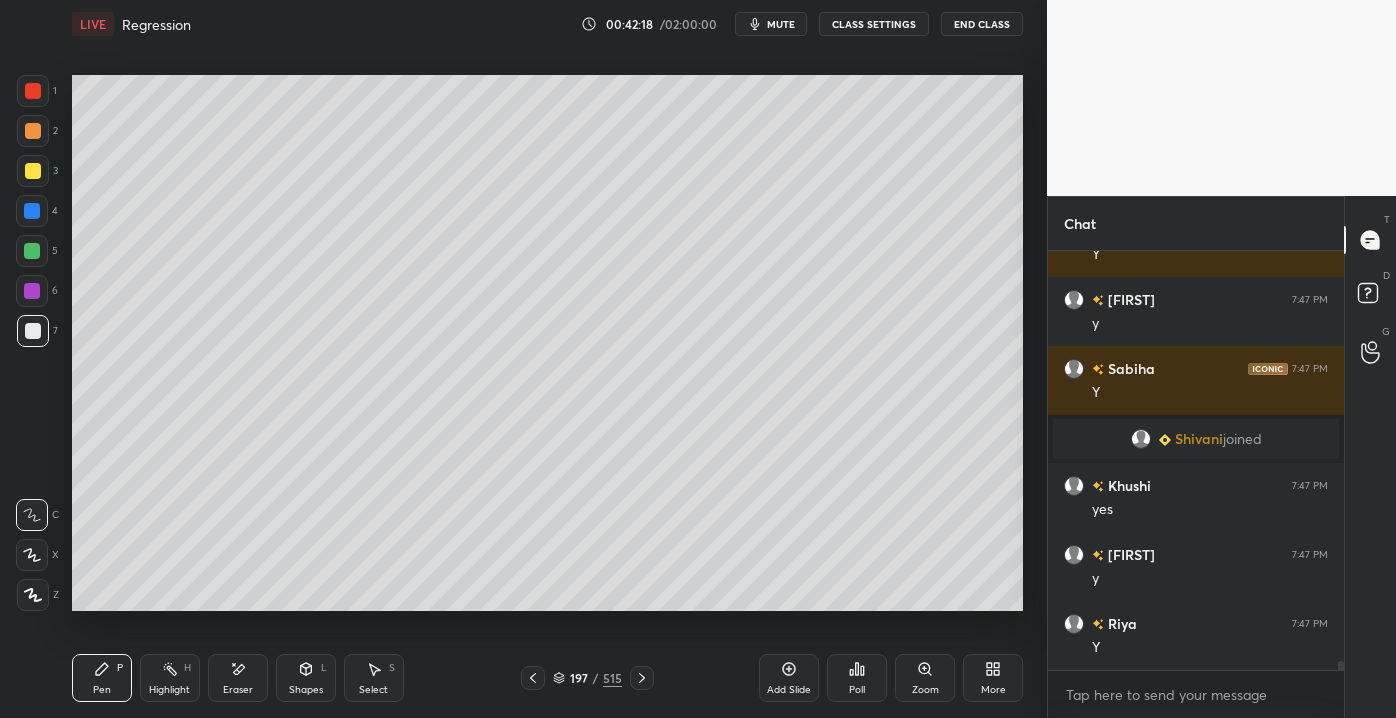 click on "Shapes" at bounding box center (306, 690) 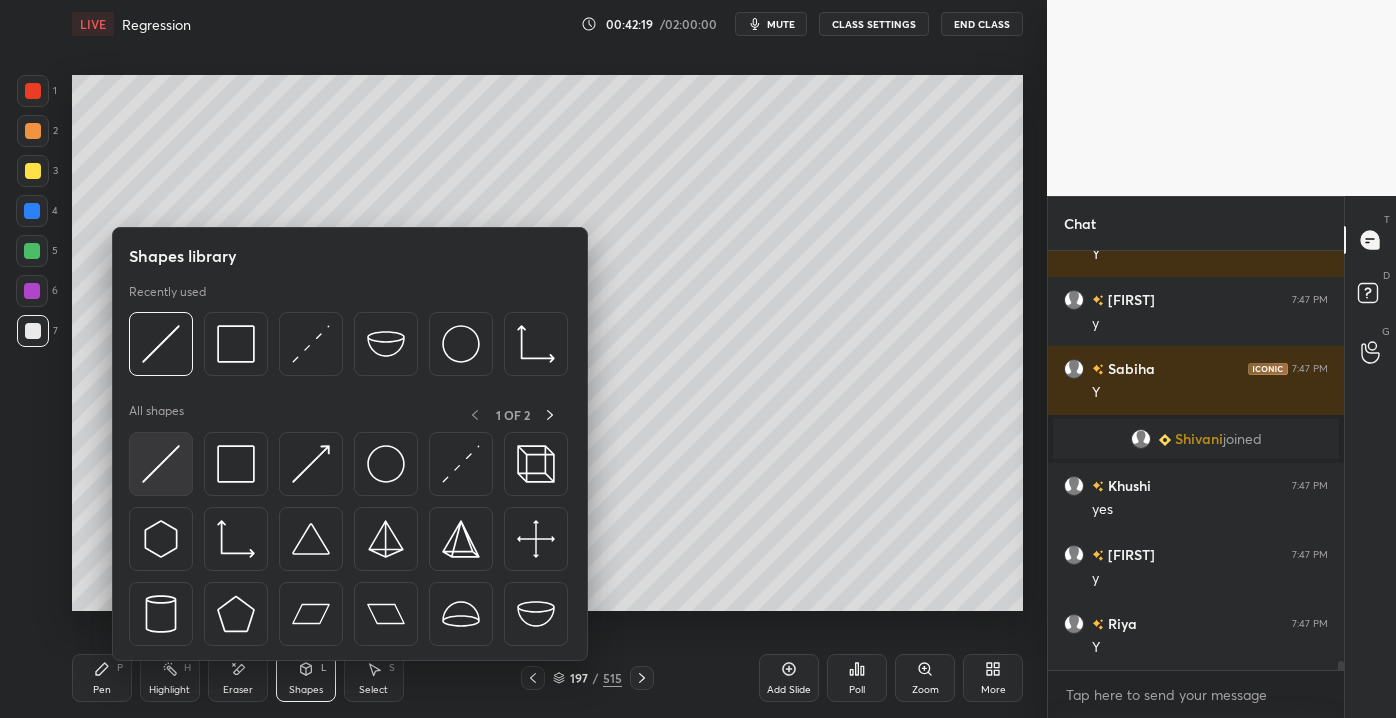 click at bounding box center (161, 464) 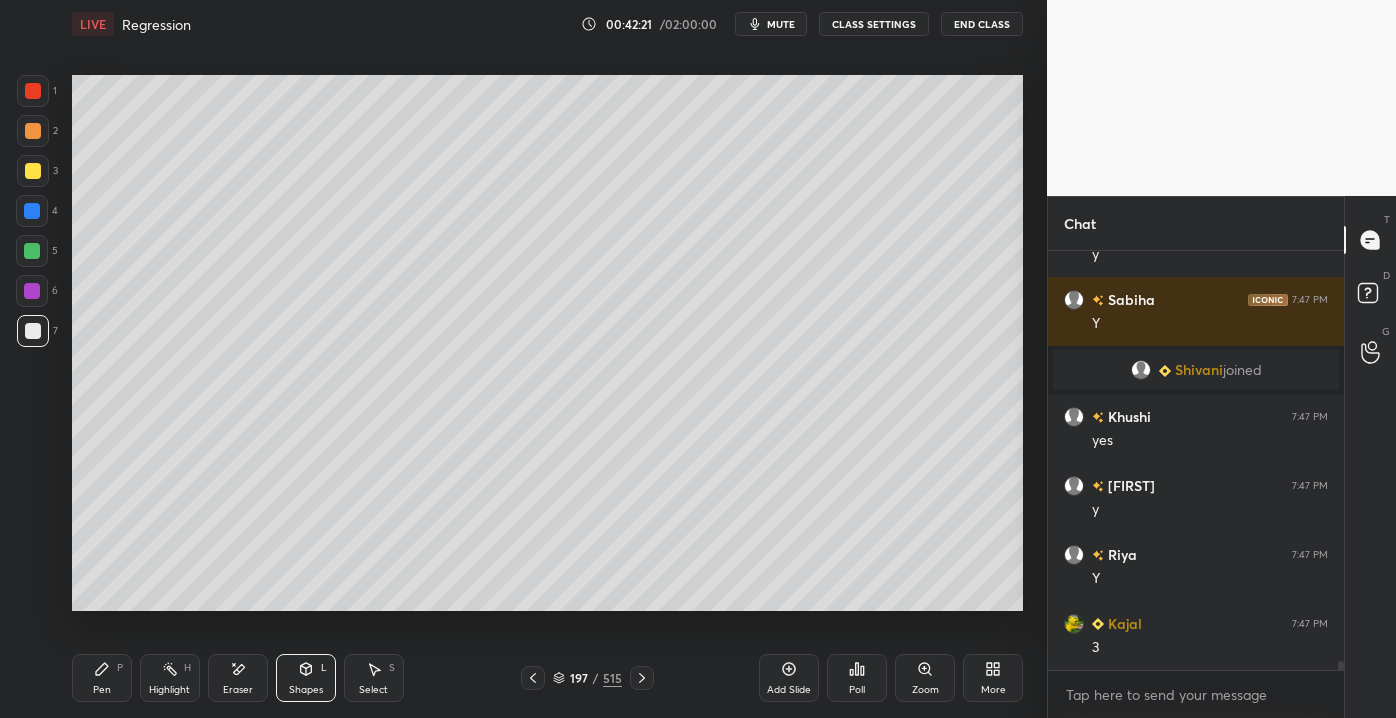 scroll, scrollTop: 20064, scrollLeft: 0, axis: vertical 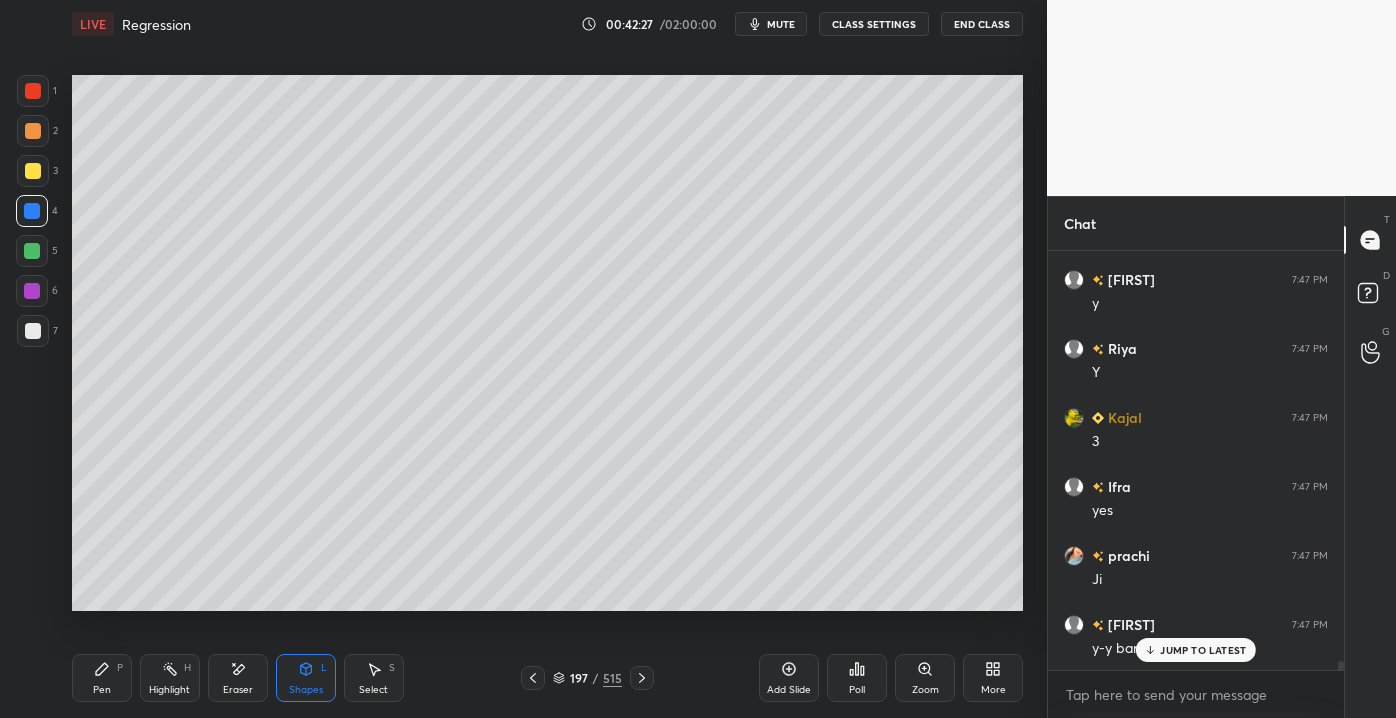 click on "Pen P" at bounding box center (102, 678) 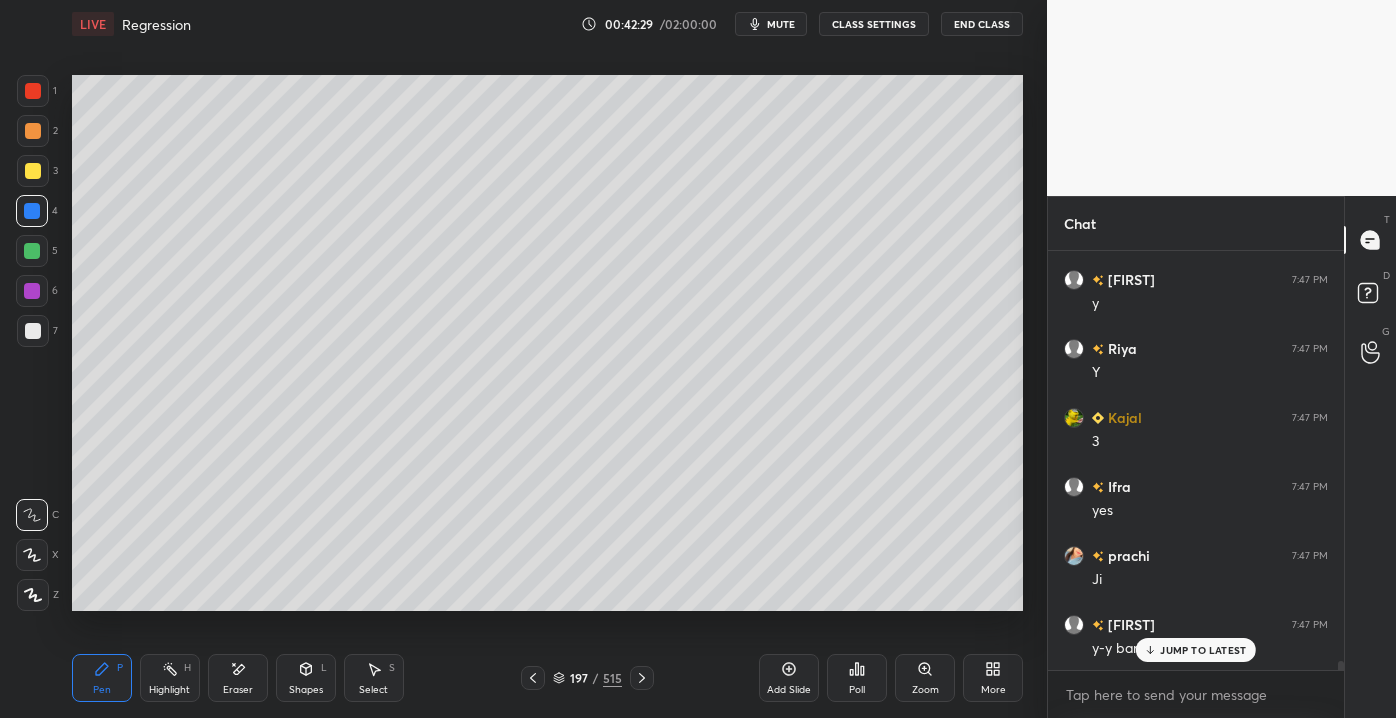 click at bounding box center (33, 171) 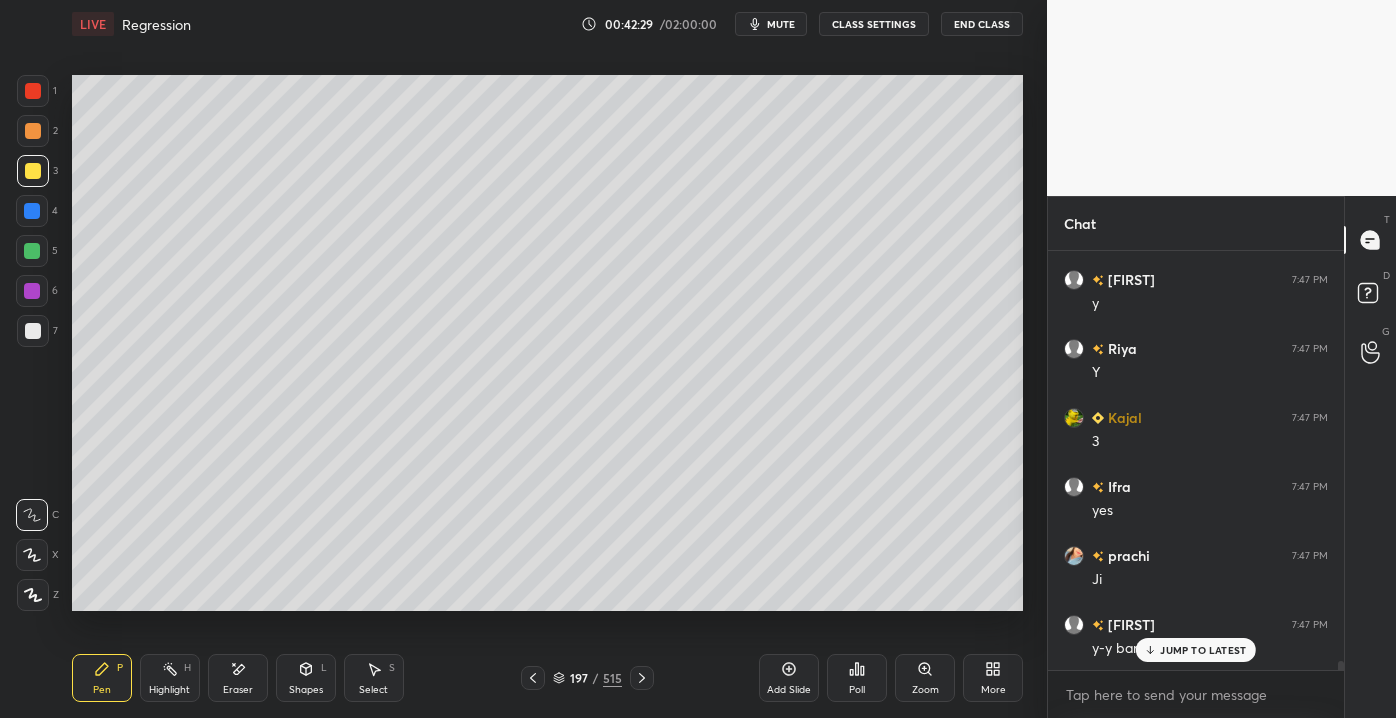 click at bounding box center (32, 211) 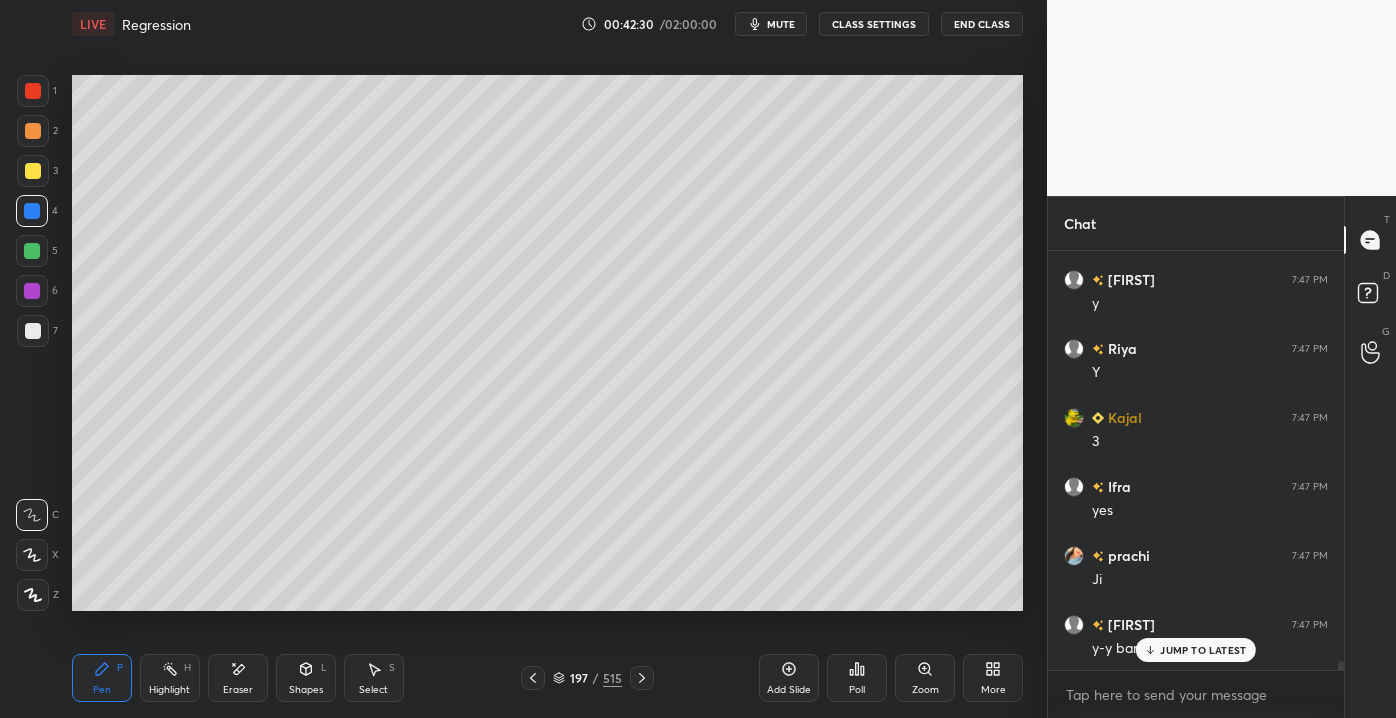 click at bounding box center (33, 171) 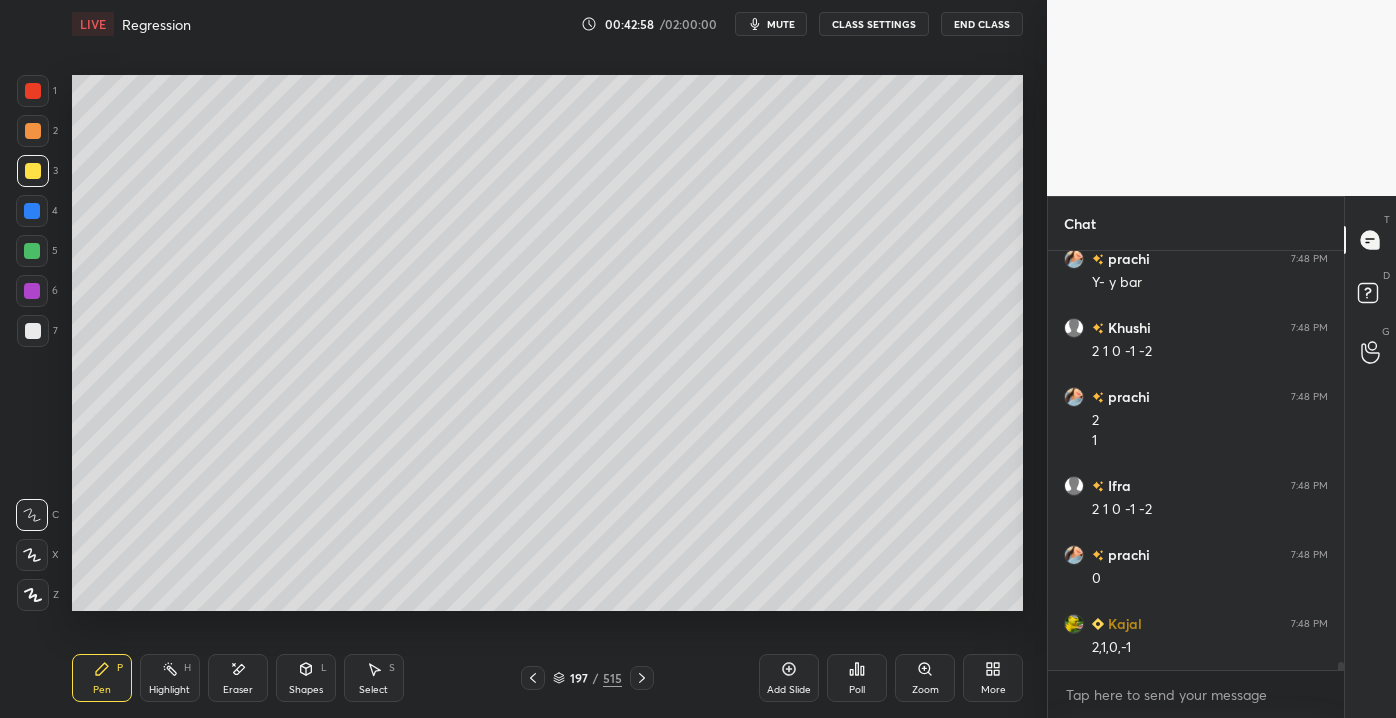 scroll, scrollTop: 20706, scrollLeft: 0, axis: vertical 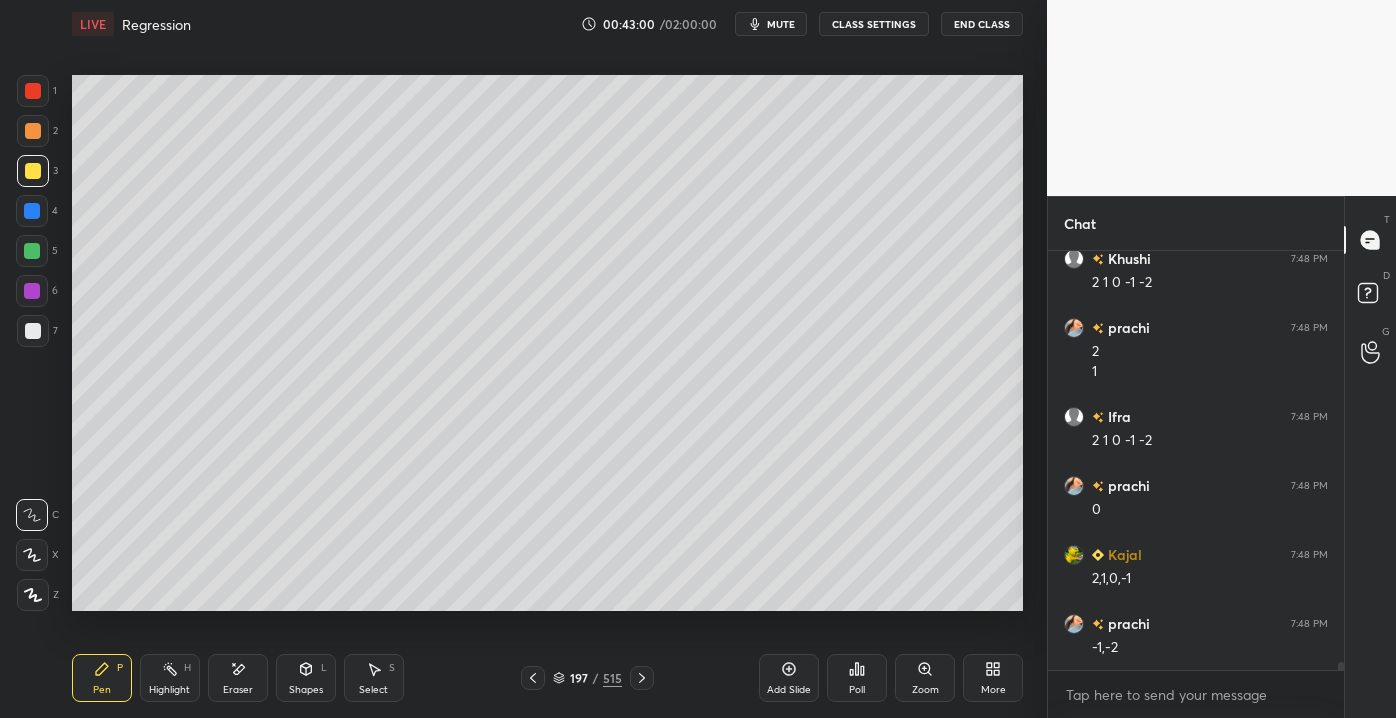 click on "Shapes L" at bounding box center [306, 678] 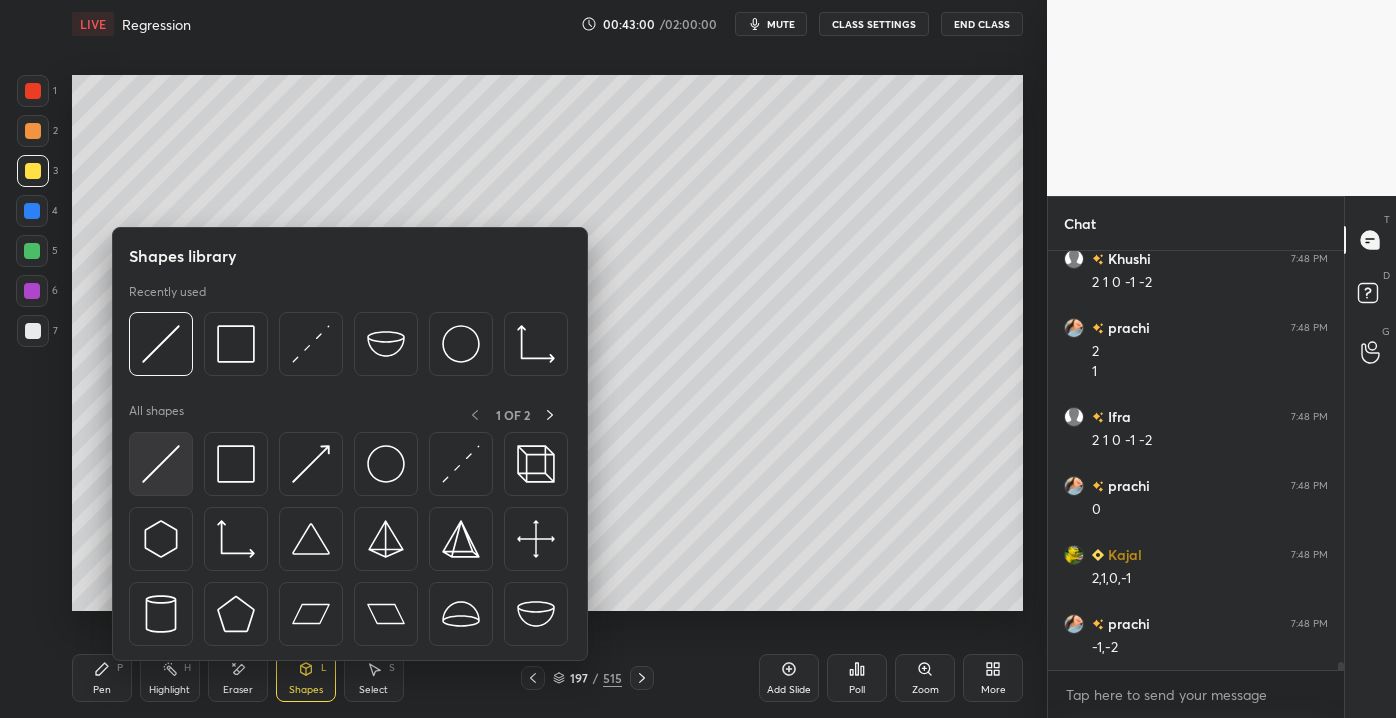click at bounding box center (161, 464) 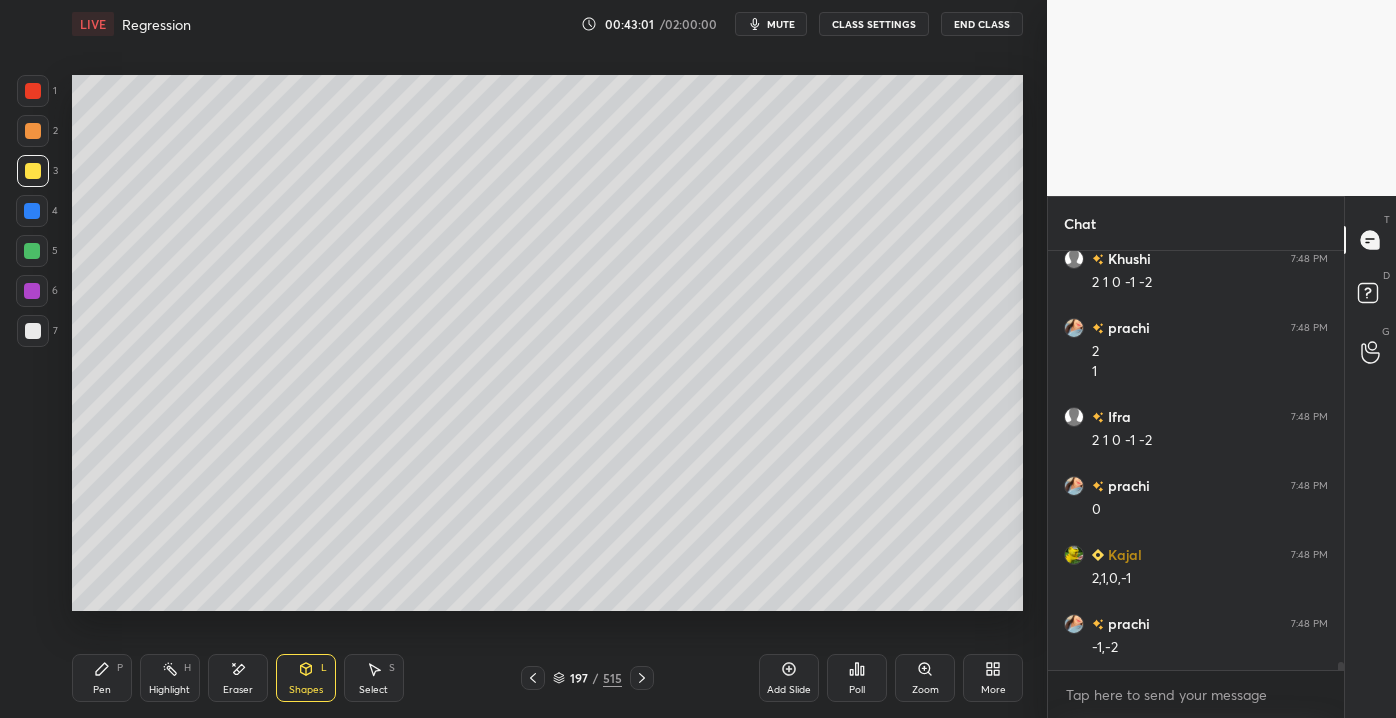 click at bounding box center [33, 331] 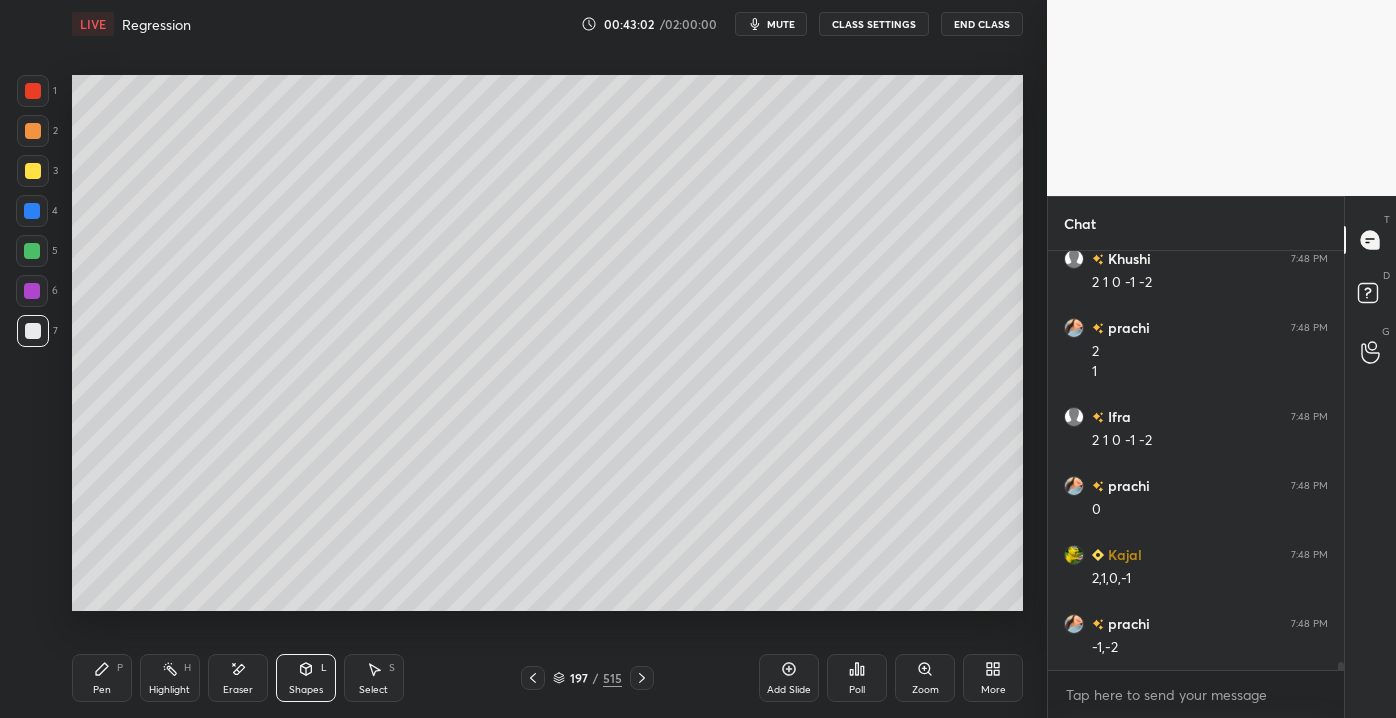 scroll, scrollTop: 20775, scrollLeft: 0, axis: vertical 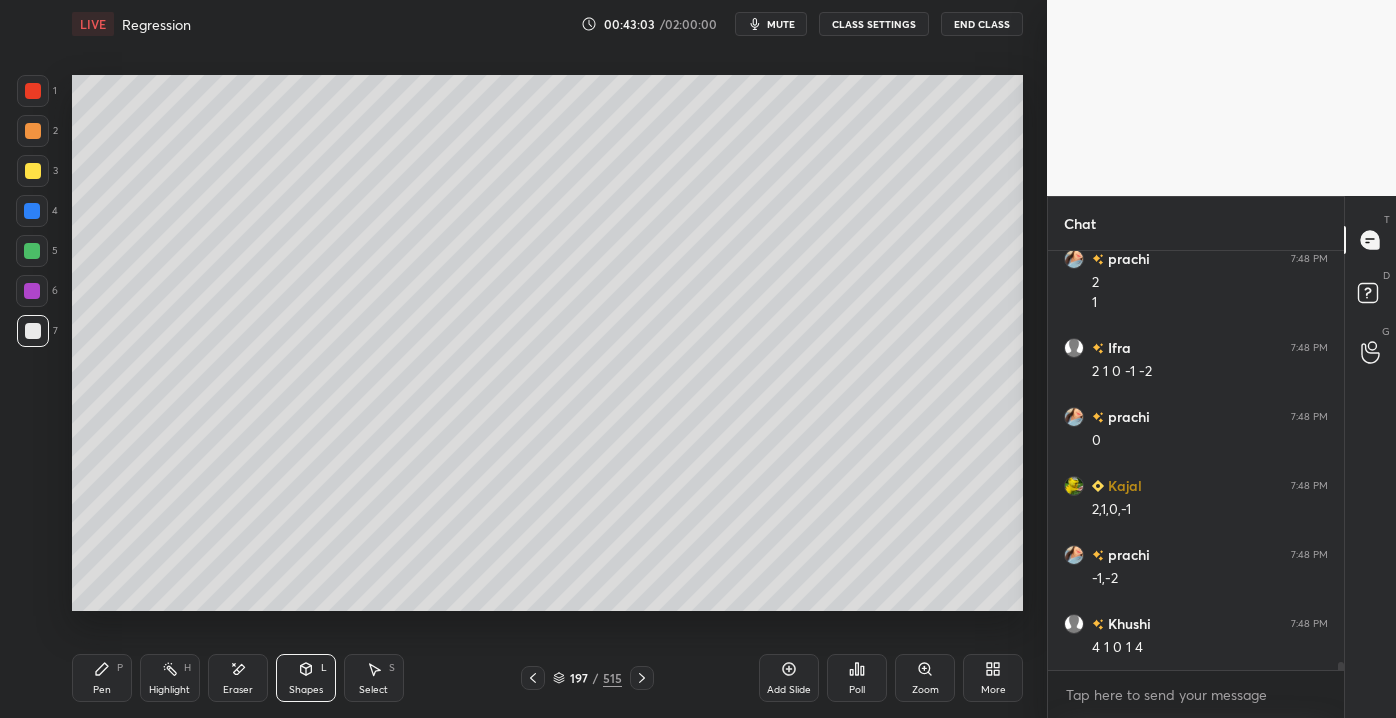 click at bounding box center (32, 211) 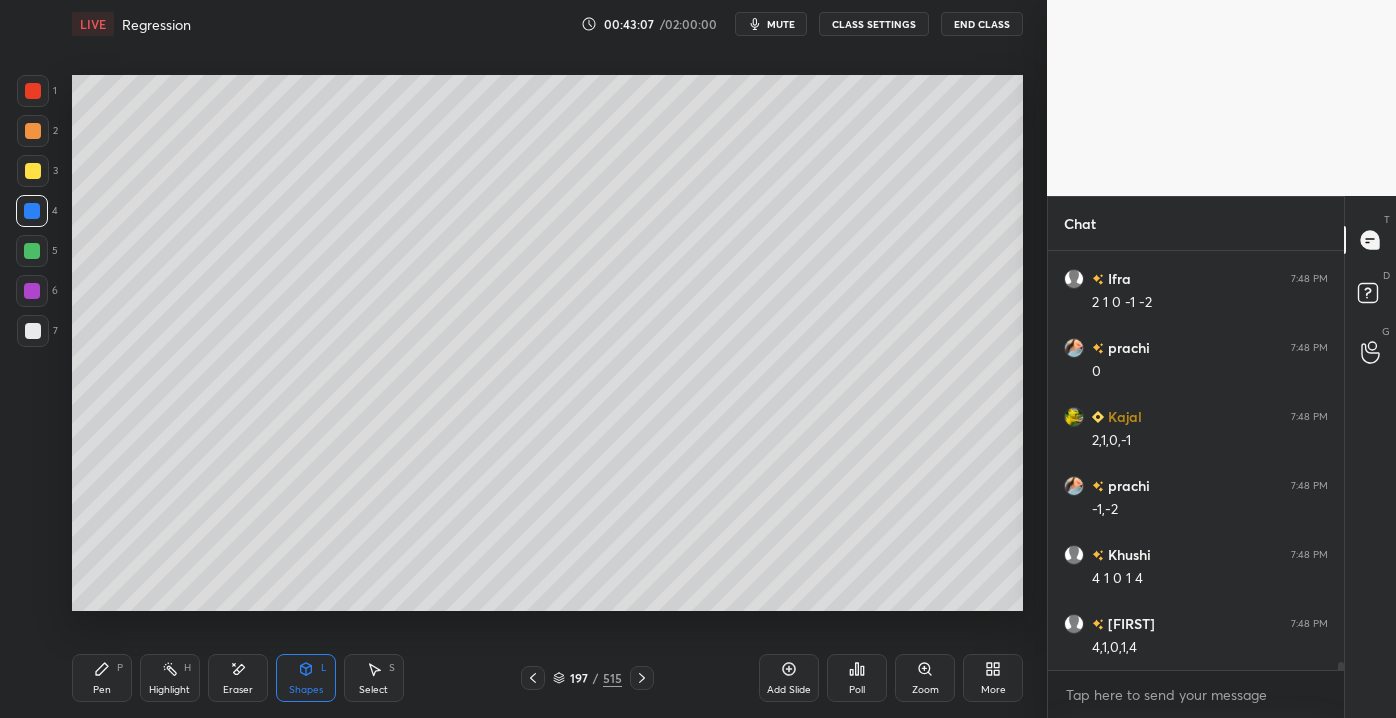 scroll, scrollTop: 20912, scrollLeft: 0, axis: vertical 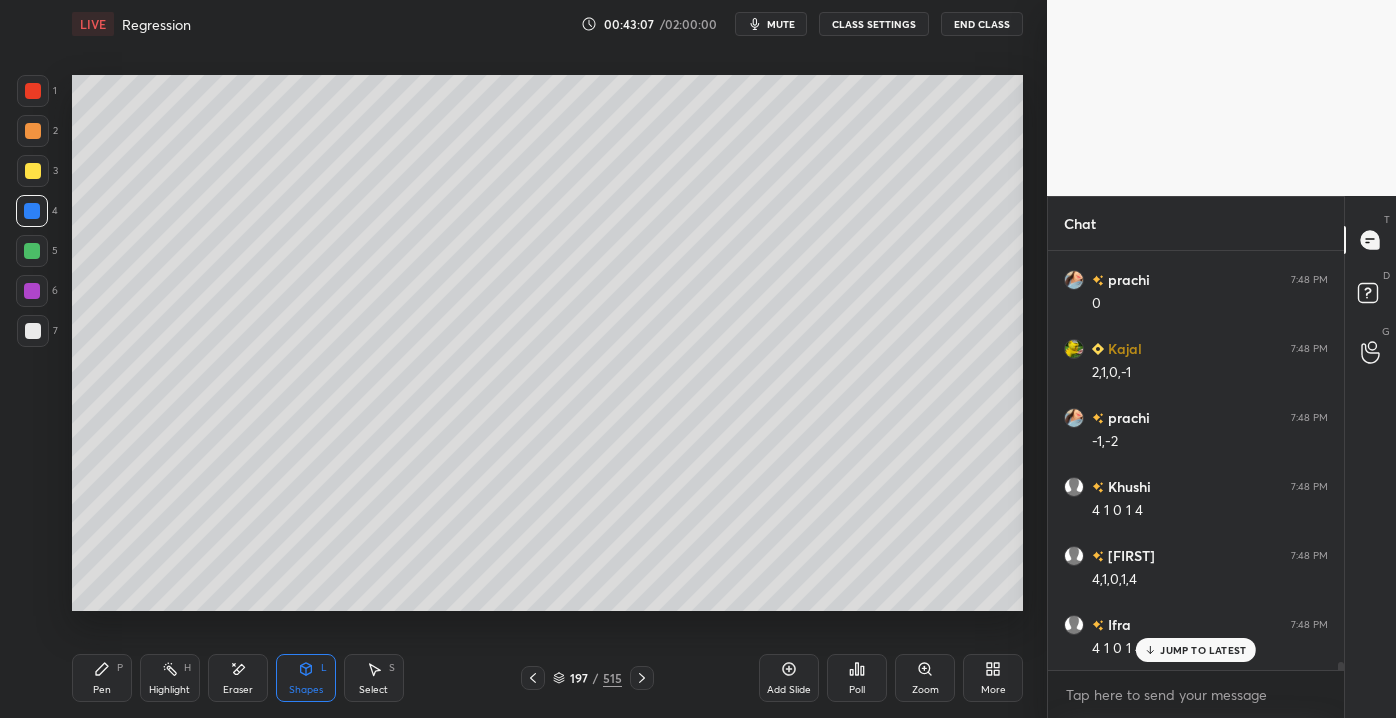click on "Pen P" at bounding box center (102, 678) 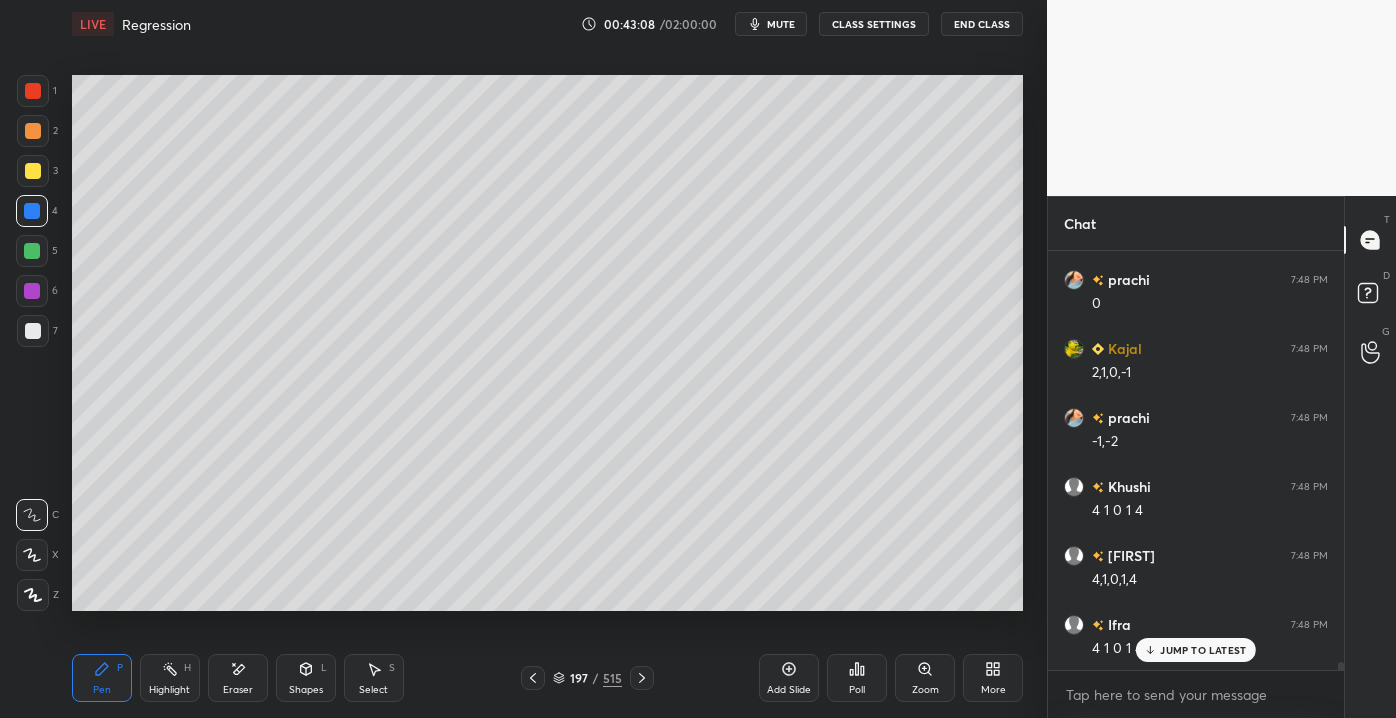 click at bounding box center (33, 331) 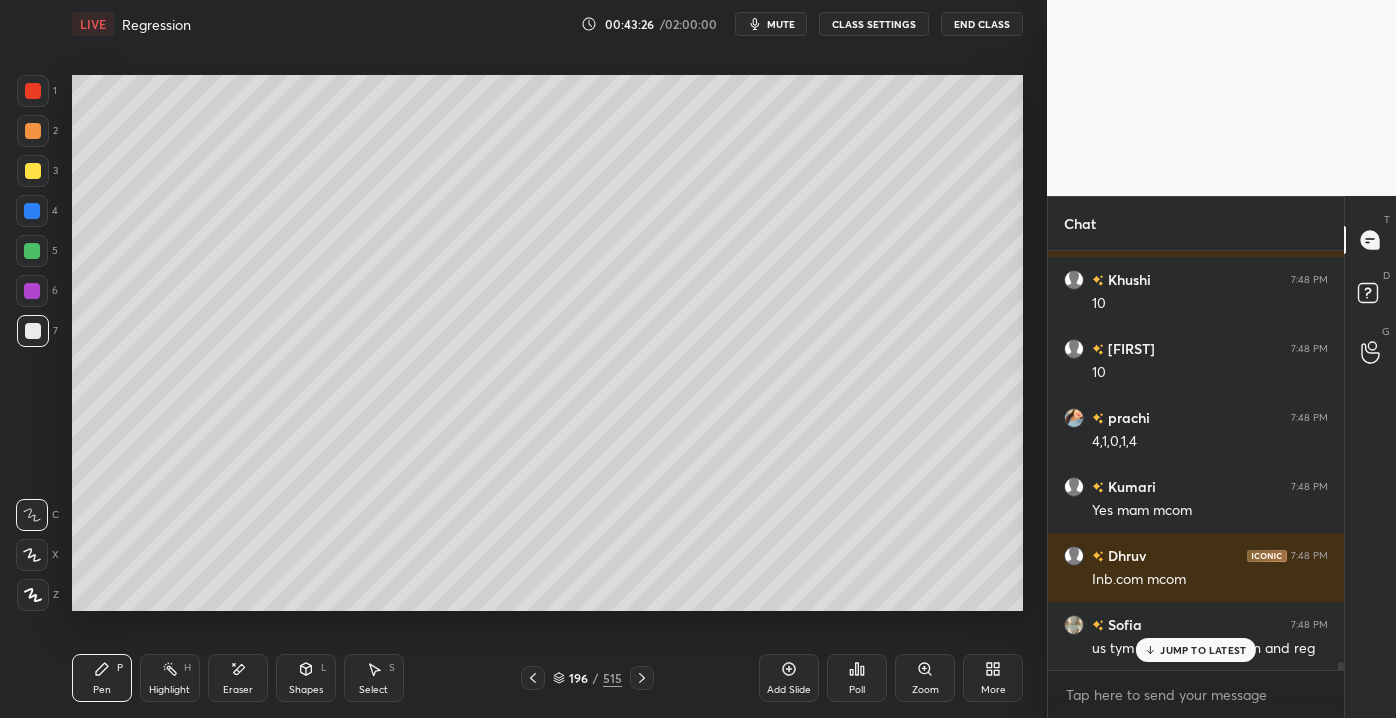 scroll, scrollTop: 21672, scrollLeft: 0, axis: vertical 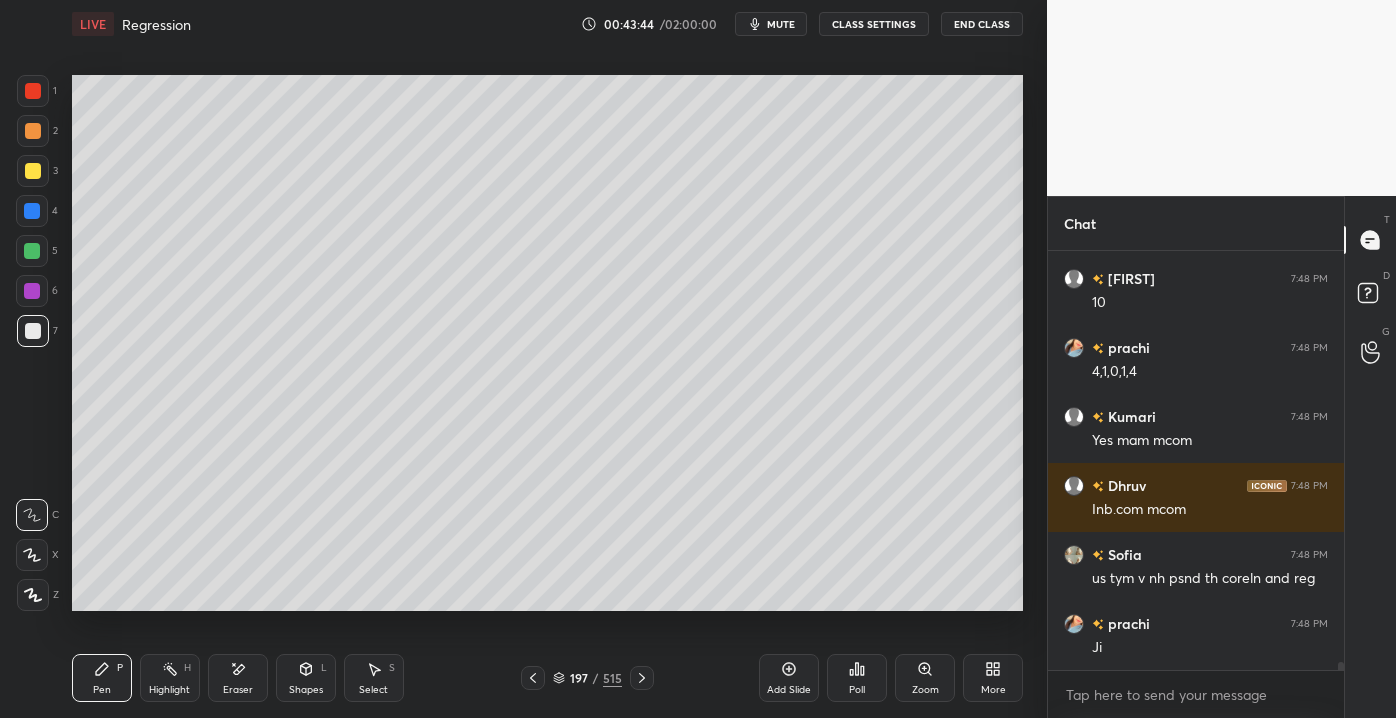 click on "Eraser" at bounding box center [238, 678] 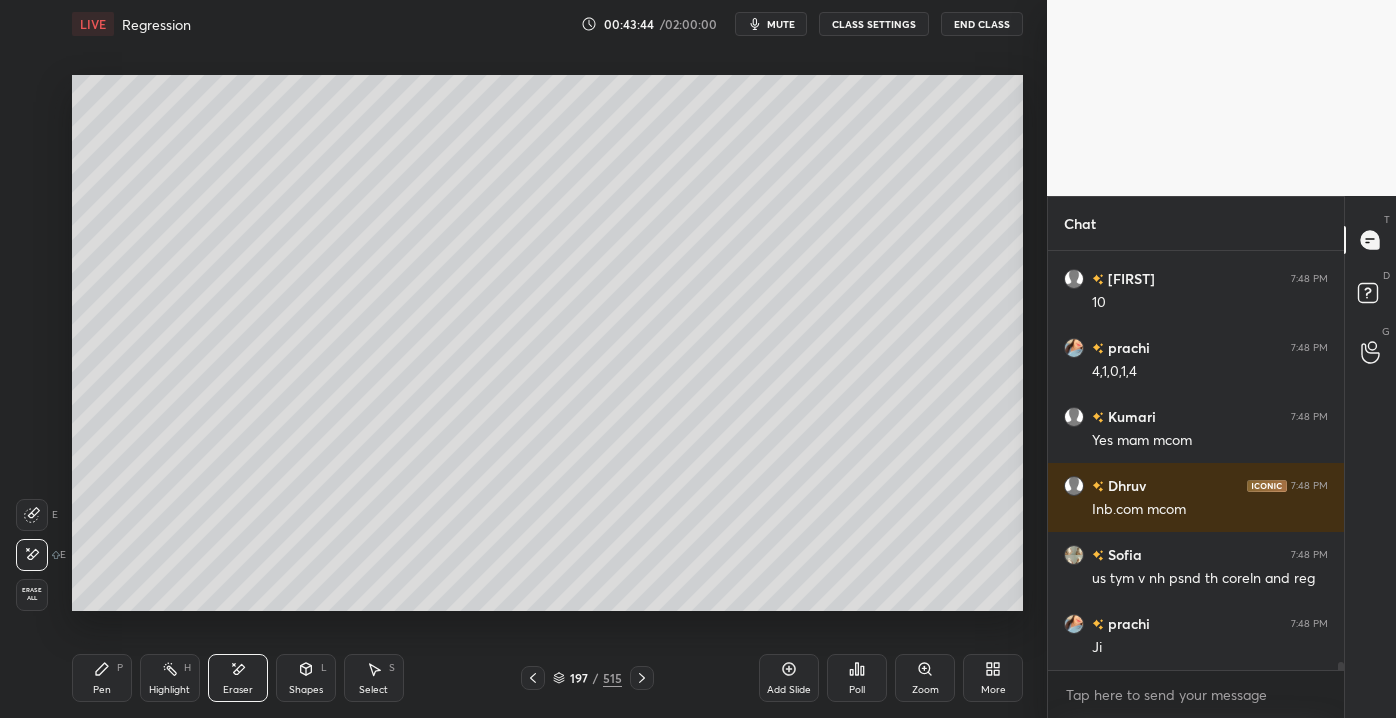 click on "Highlight" at bounding box center (169, 690) 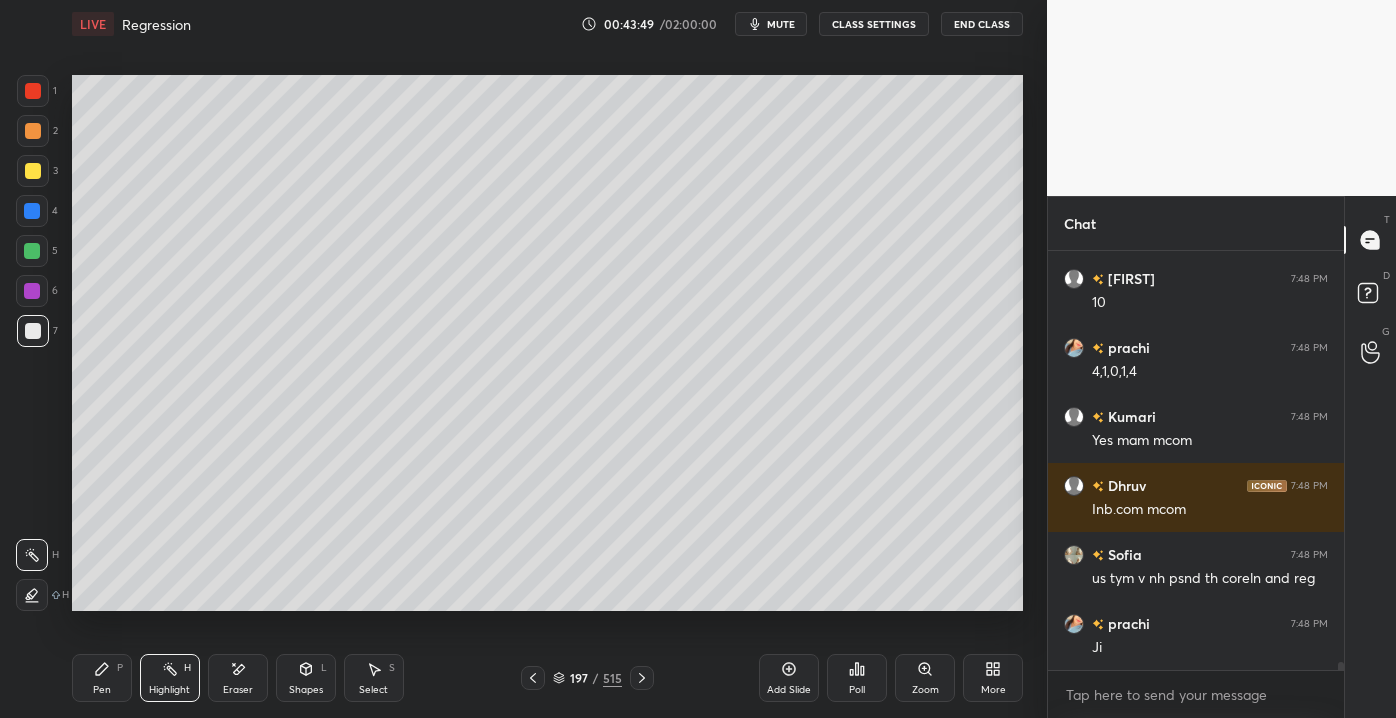 click on "Pen" at bounding box center (102, 690) 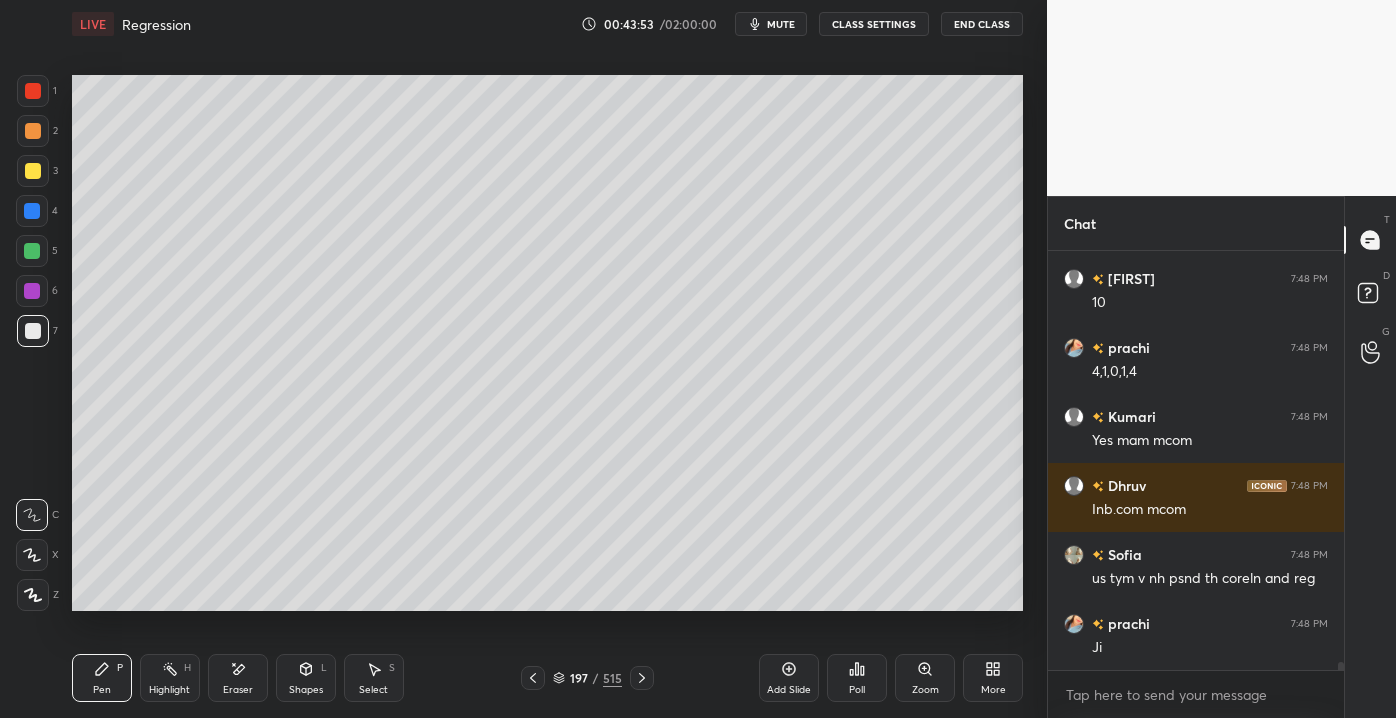 click 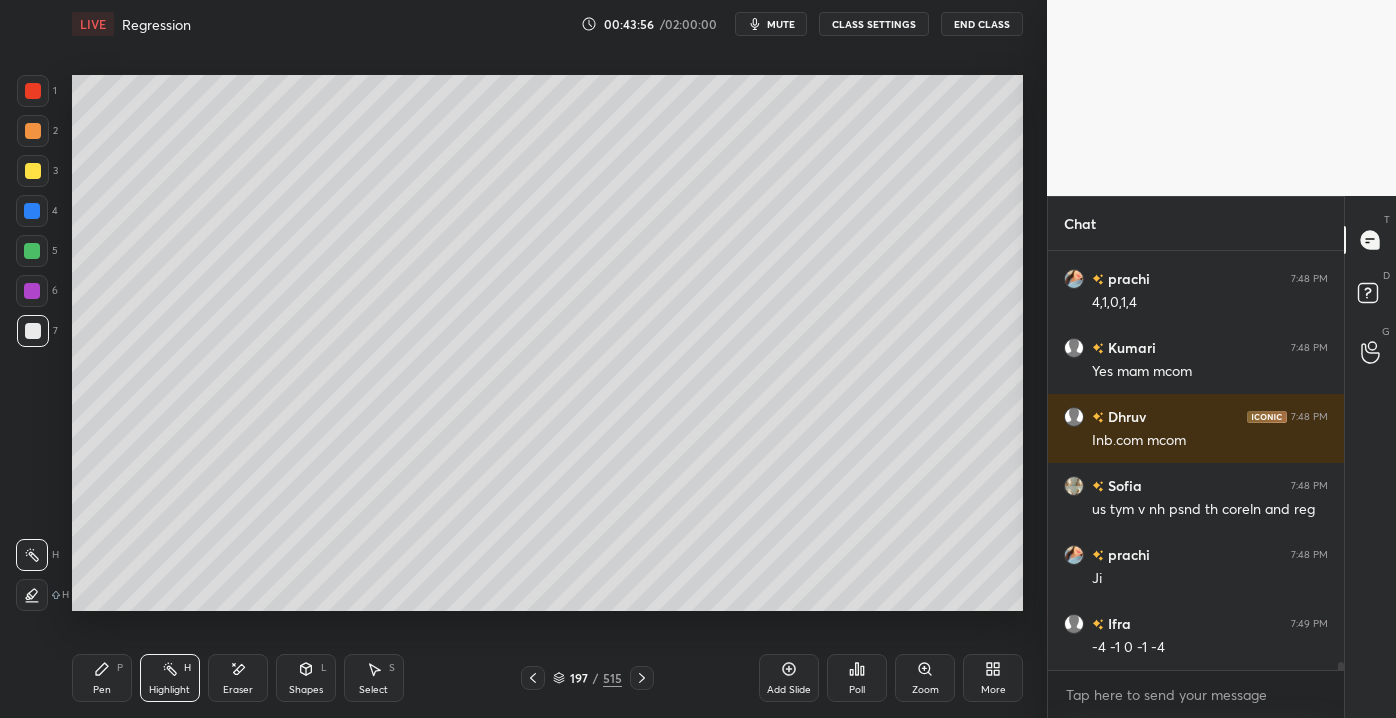 scroll, scrollTop: 21810, scrollLeft: 0, axis: vertical 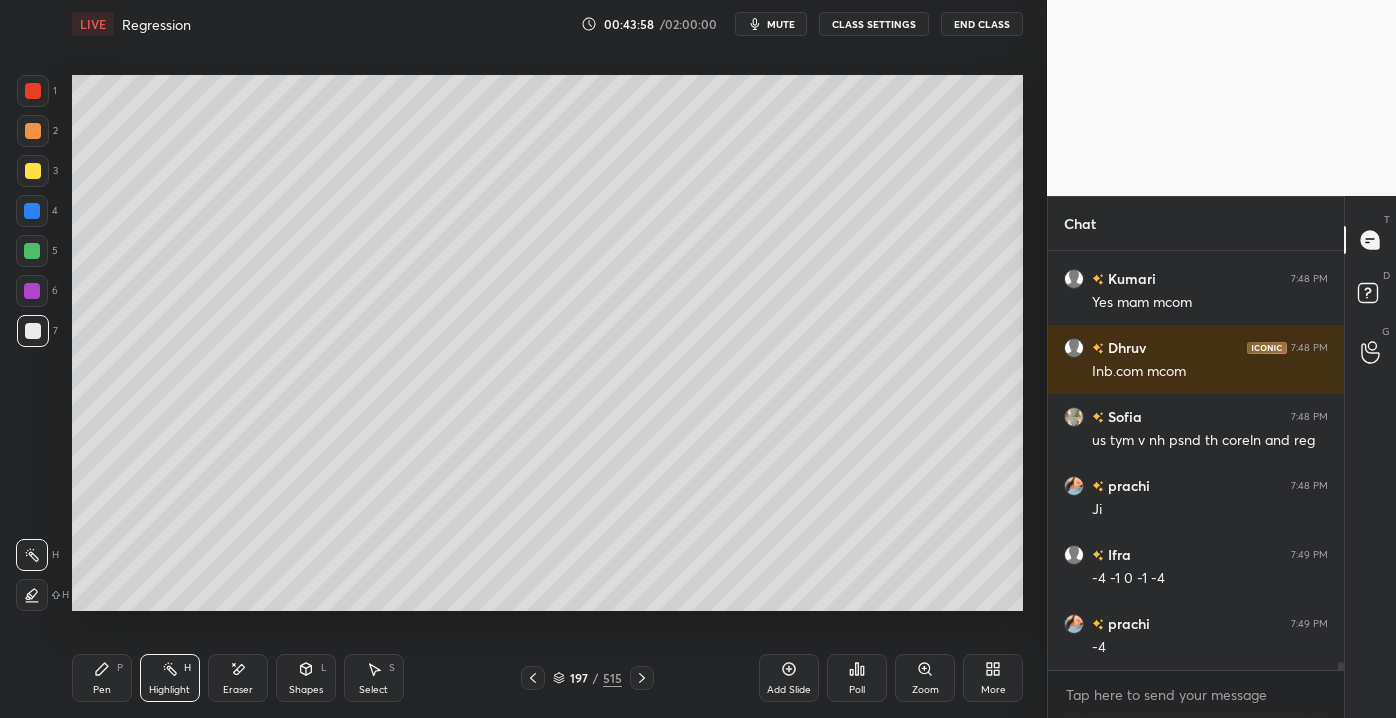 click on "Pen" at bounding box center [102, 690] 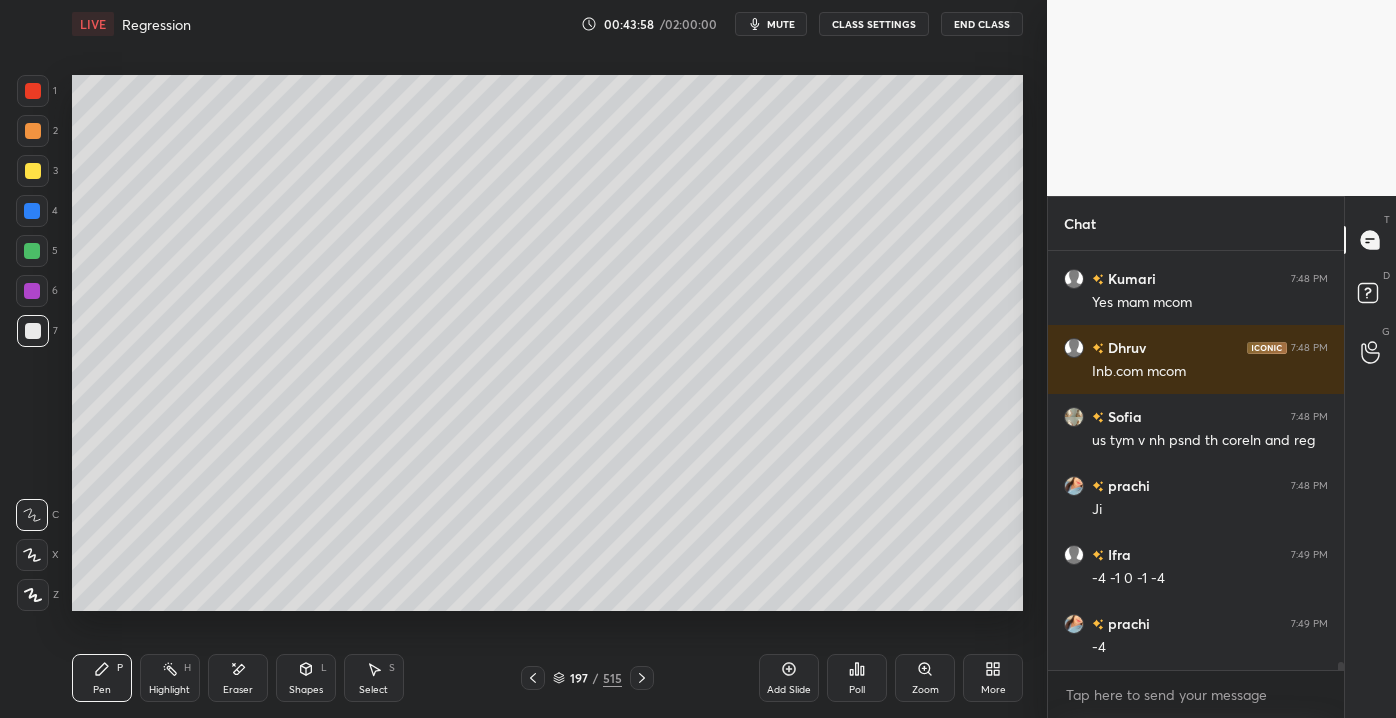 drag, startPoint x: 104, startPoint y: 692, endPoint x: 113, endPoint y: 680, distance: 15 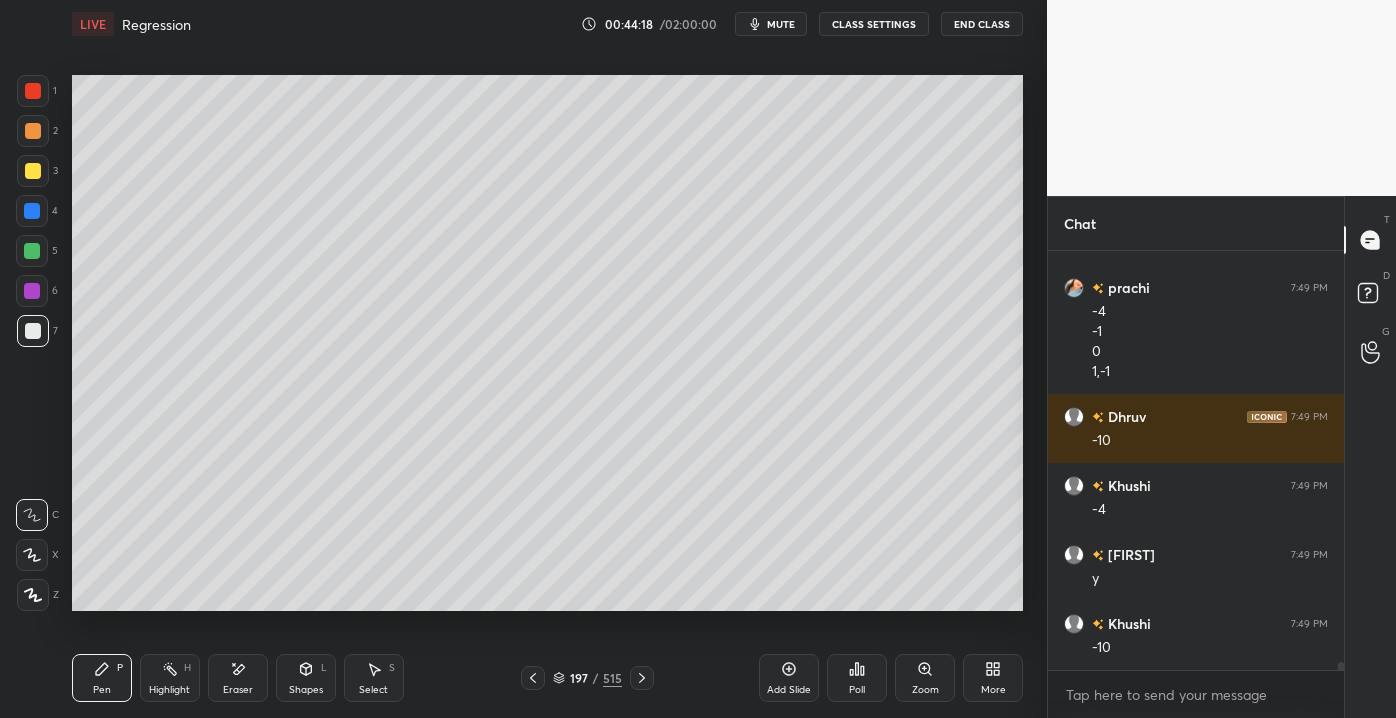 scroll, scrollTop: 22215, scrollLeft: 0, axis: vertical 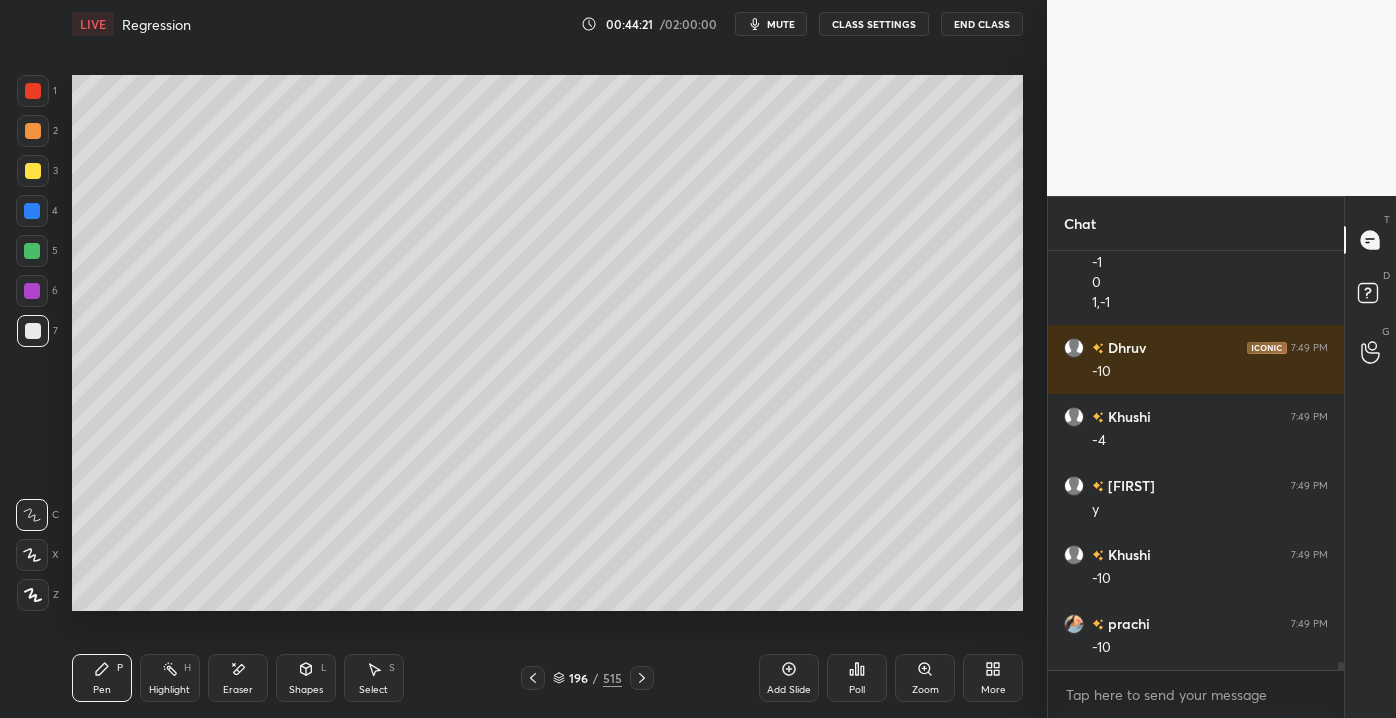 drag, startPoint x: 34, startPoint y: 240, endPoint x: 48, endPoint y: 224, distance: 21.260292 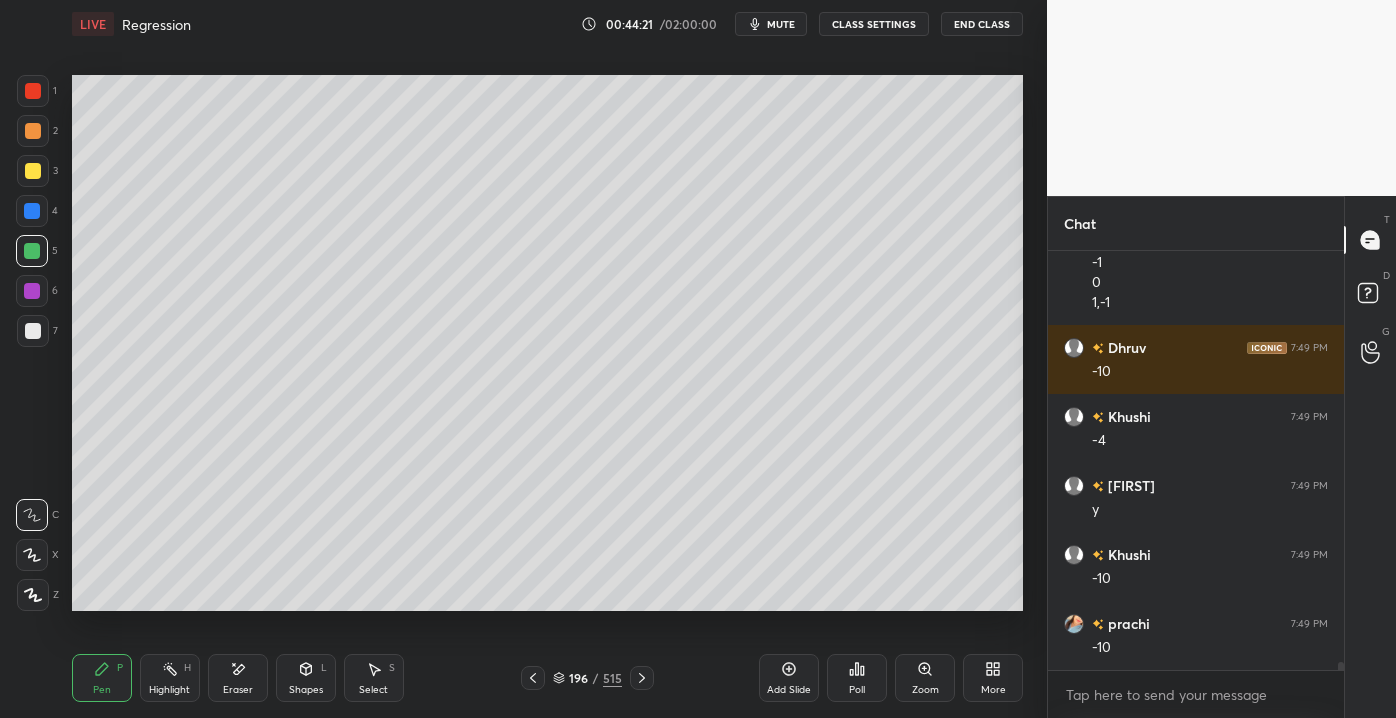 click at bounding box center (33, 171) 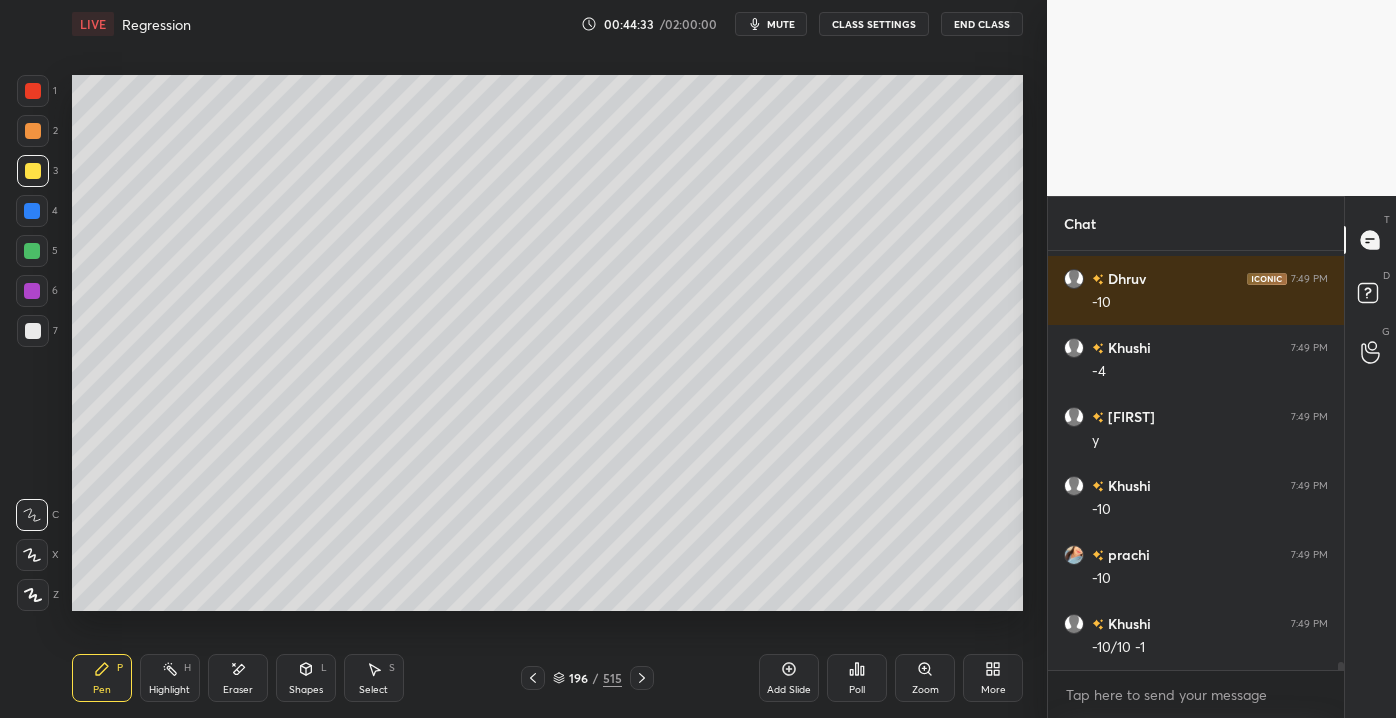 scroll, scrollTop: 22352, scrollLeft: 0, axis: vertical 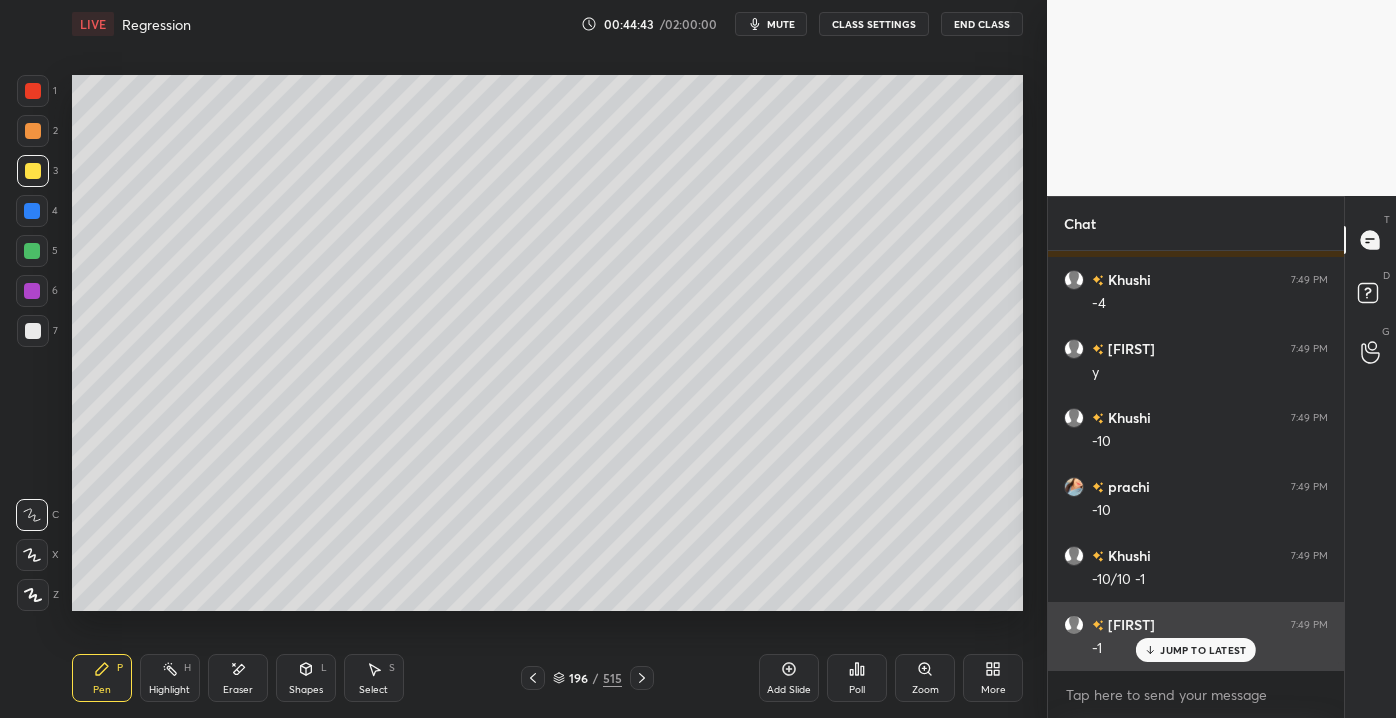 click on "JUMP TO LATEST" at bounding box center (1196, 650) 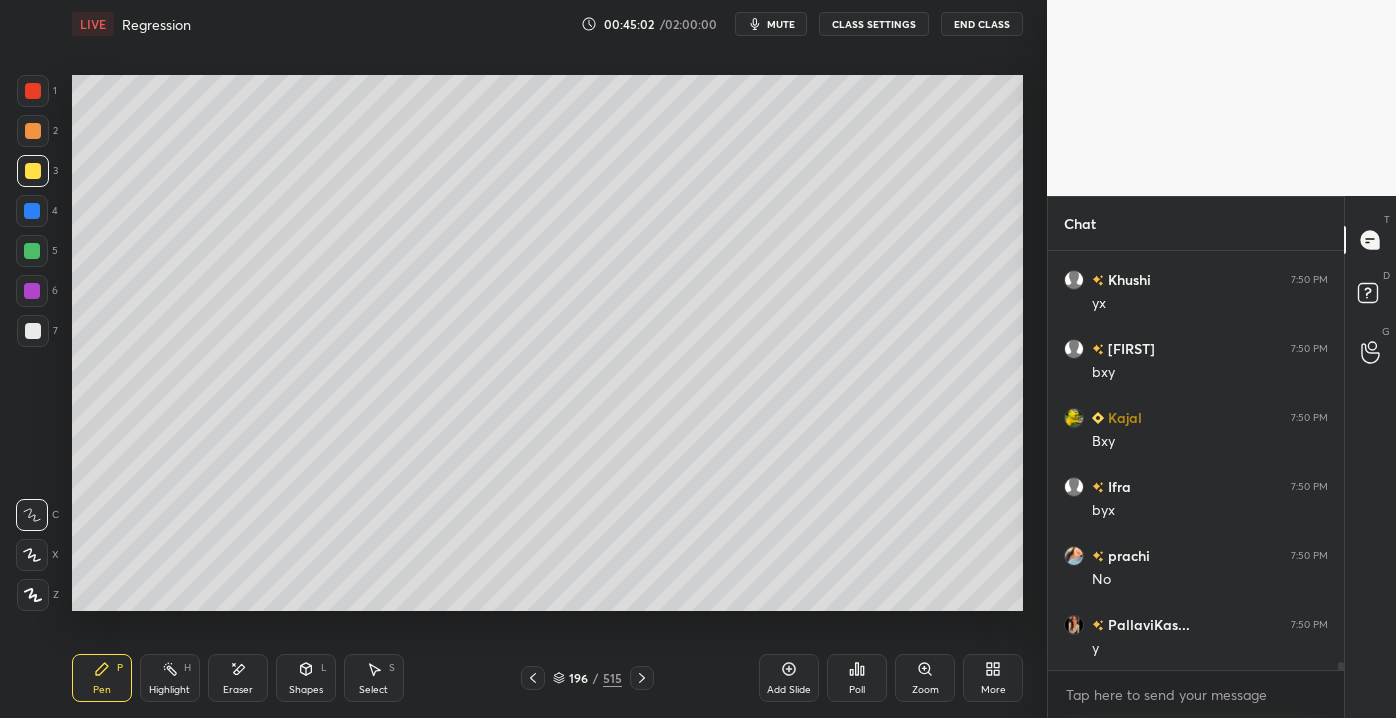 scroll, scrollTop: 22973, scrollLeft: 0, axis: vertical 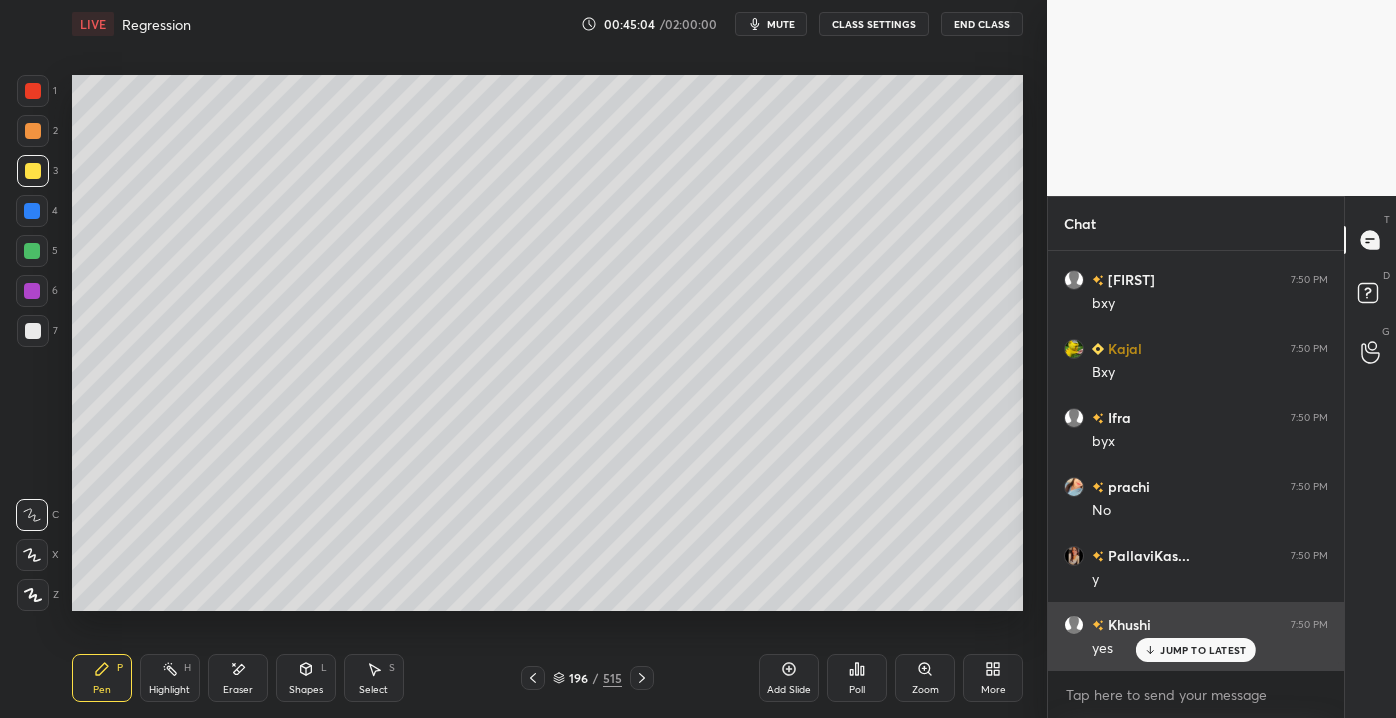 click on "JUMP TO LATEST" at bounding box center [1196, 650] 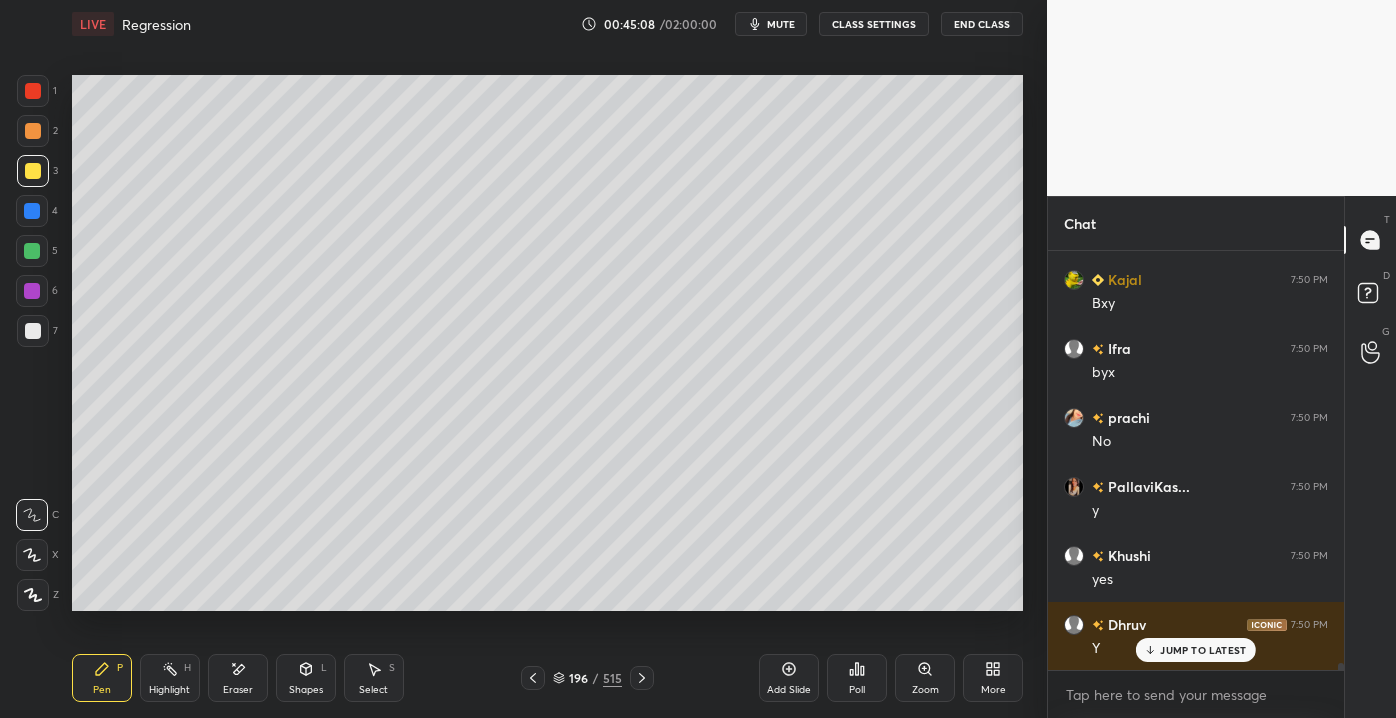 scroll, scrollTop: 23090, scrollLeft: 0, axis: vertical 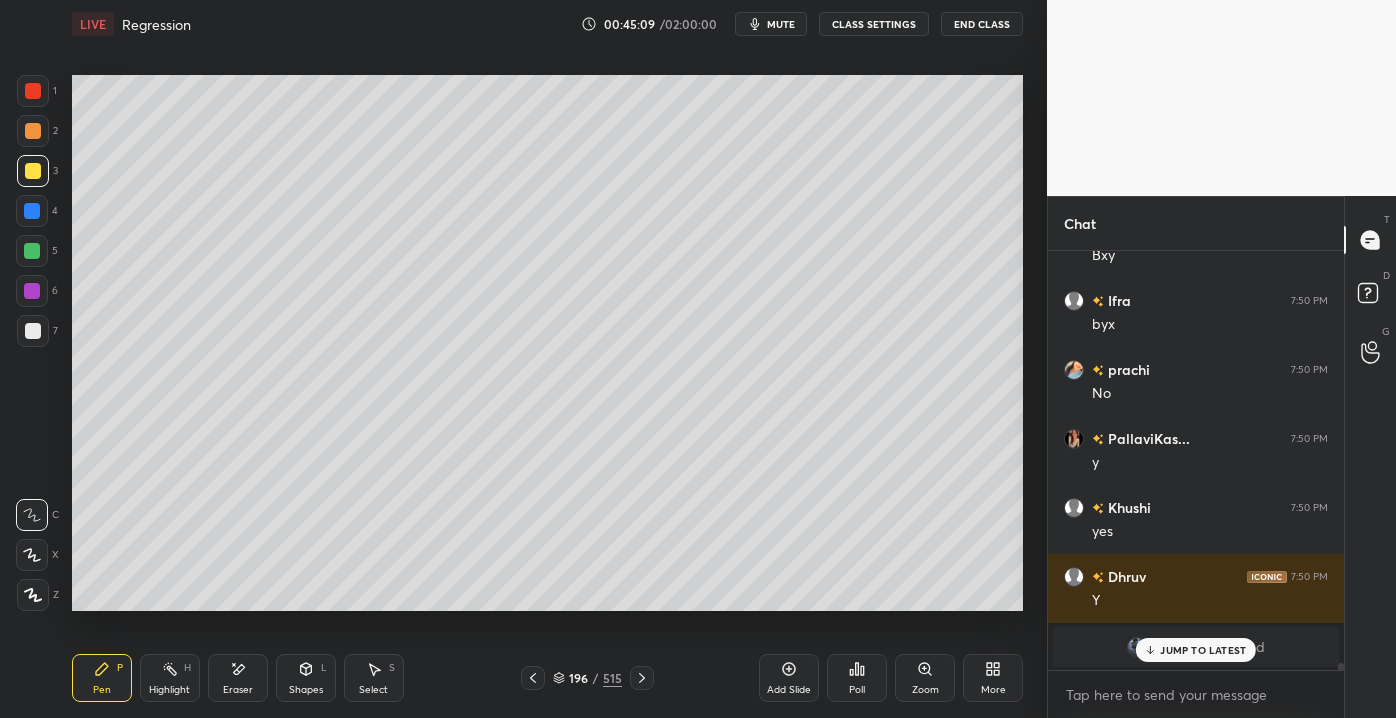 click on "JUMP TO LATEST" at bounding box center (1203, 650) 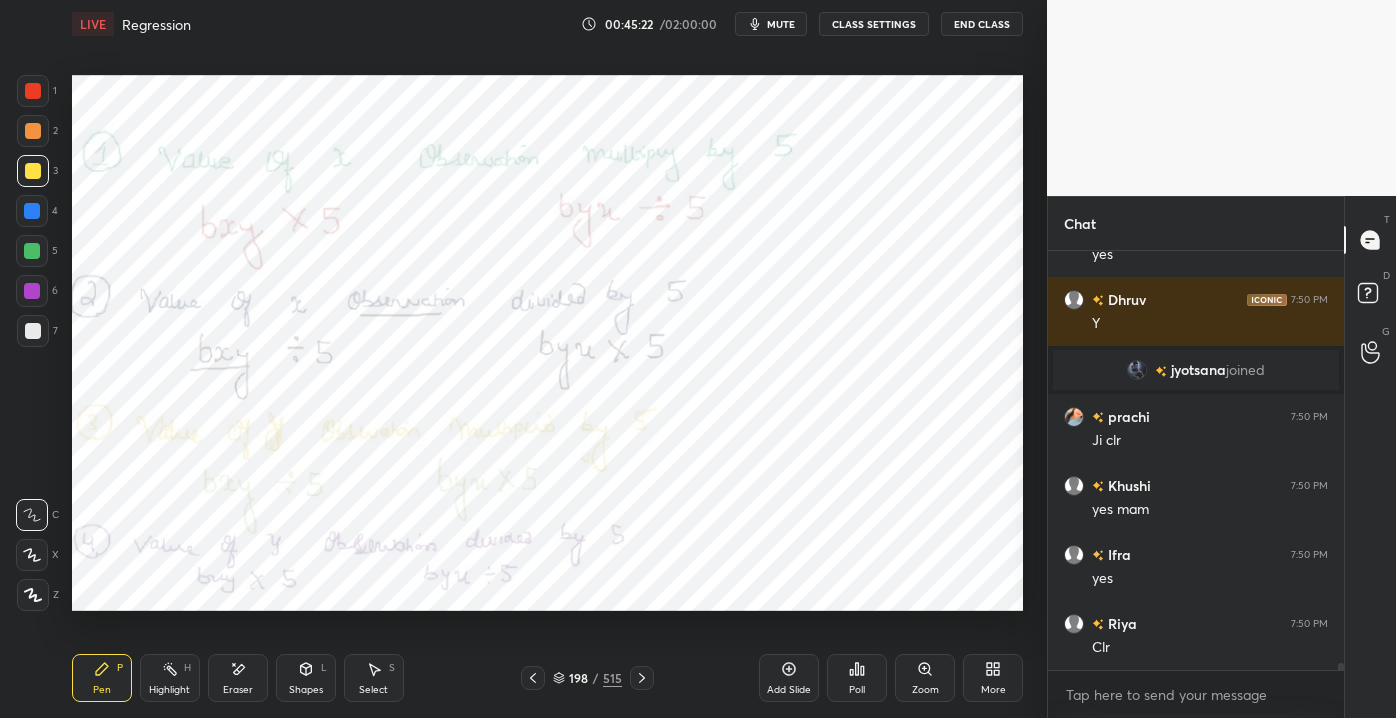 scroll, scrollTop: 23436, scrollLeft: 0, axis: vertical 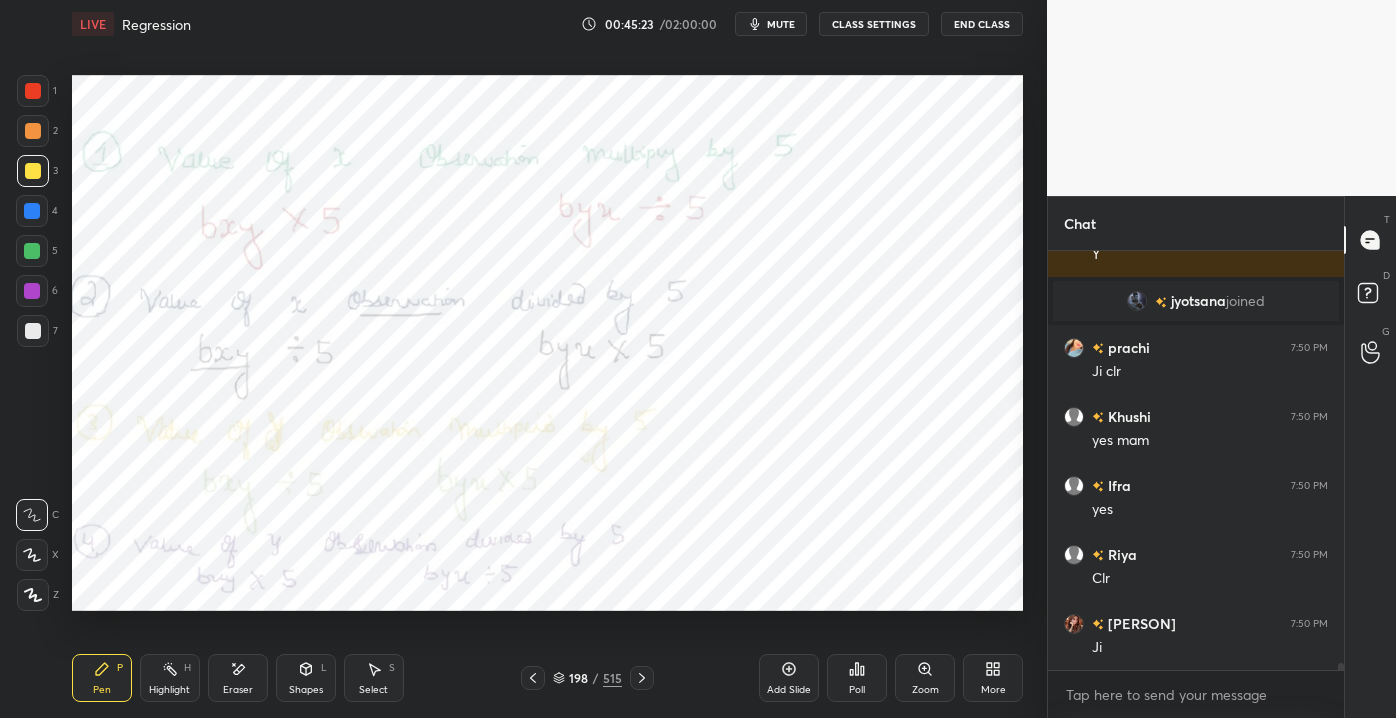 drag, startPoint x: 25, startPoint y: 125, endPoint x: 18, endPoint y: 110, distance: 16.552946 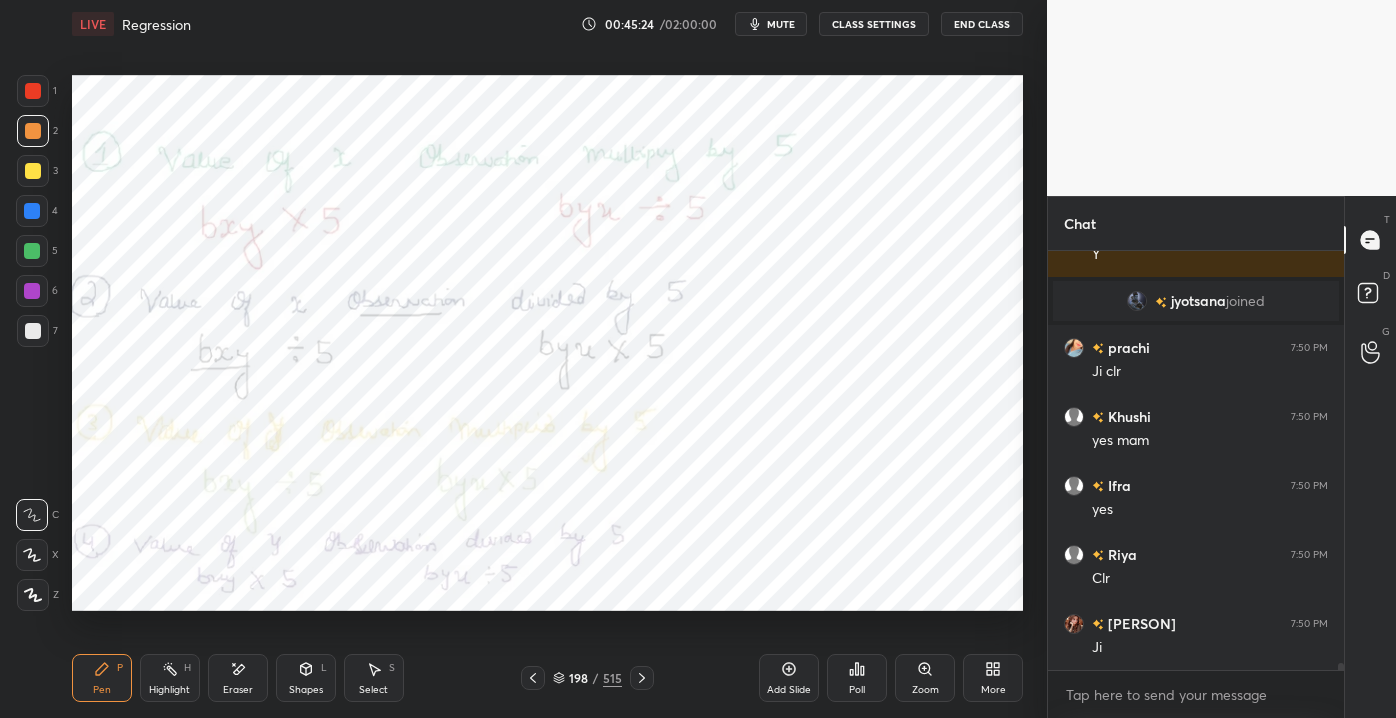 drag, startPoint x: 32, startPoint y: 86, endPoint x: 64, endPoint y: 157, distance: 77.87811 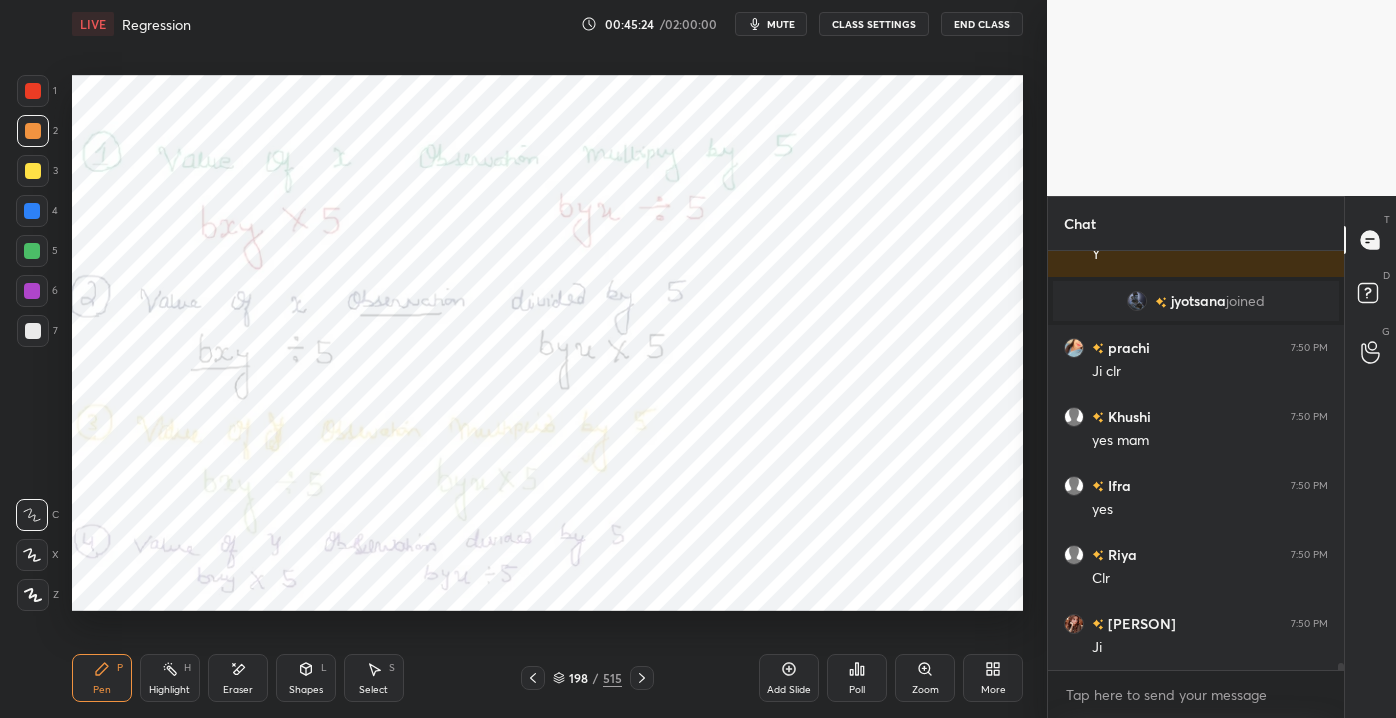 click at bounding box center (33, 91) 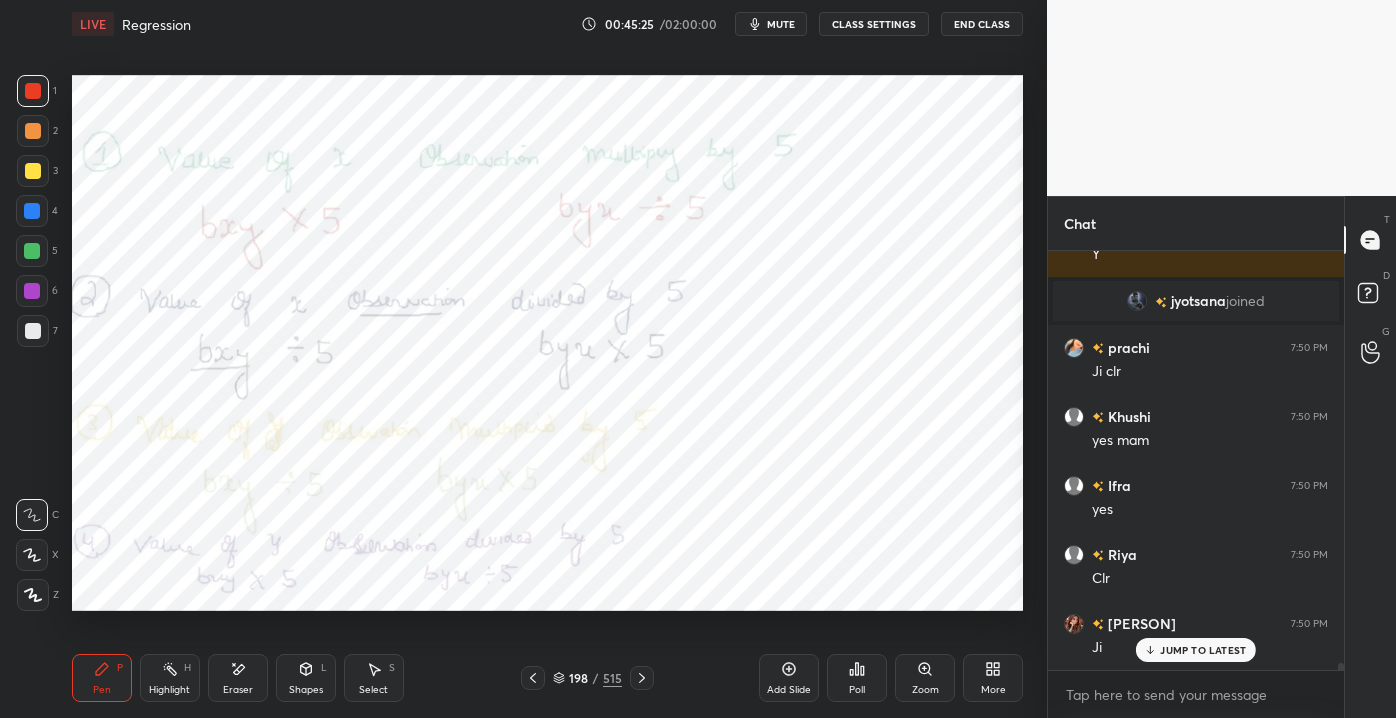scroll, scrollTop: 23504, scrollLeft: 0, axis: vertical 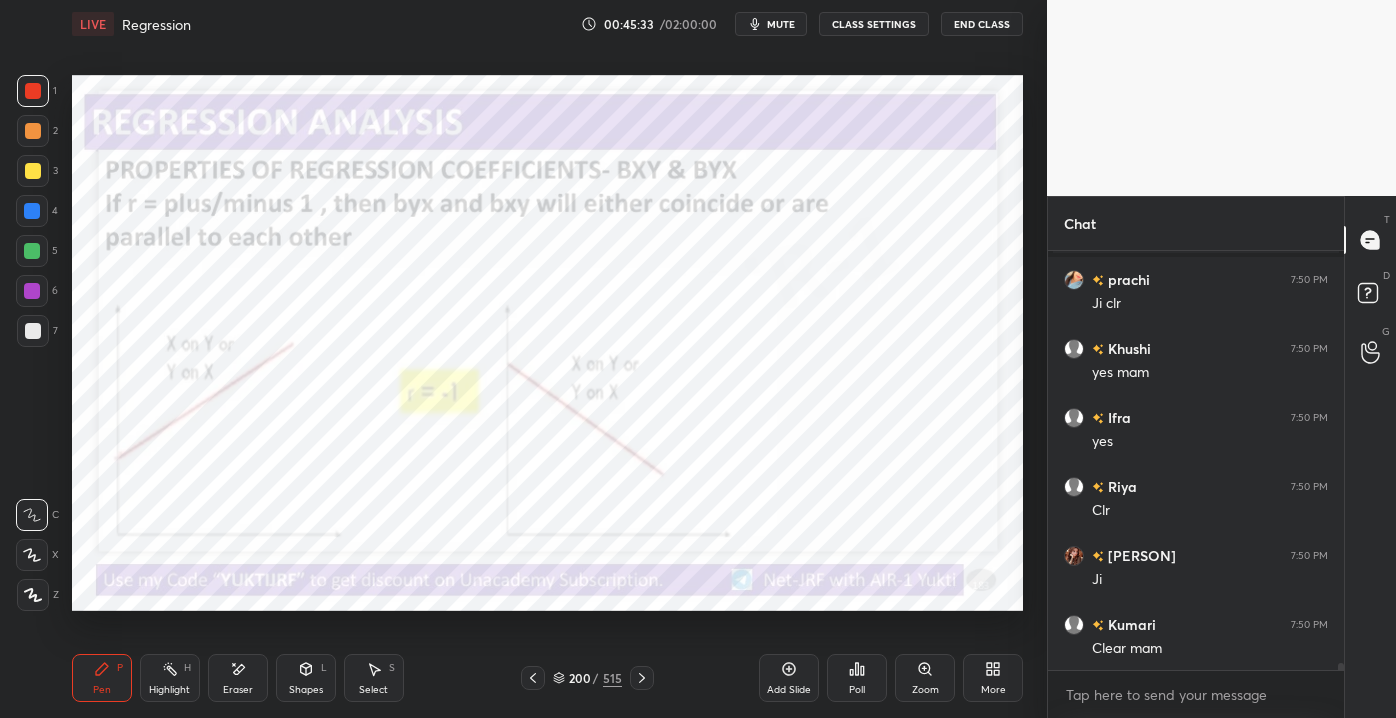 click on "200" at bounding box center (579, 678) 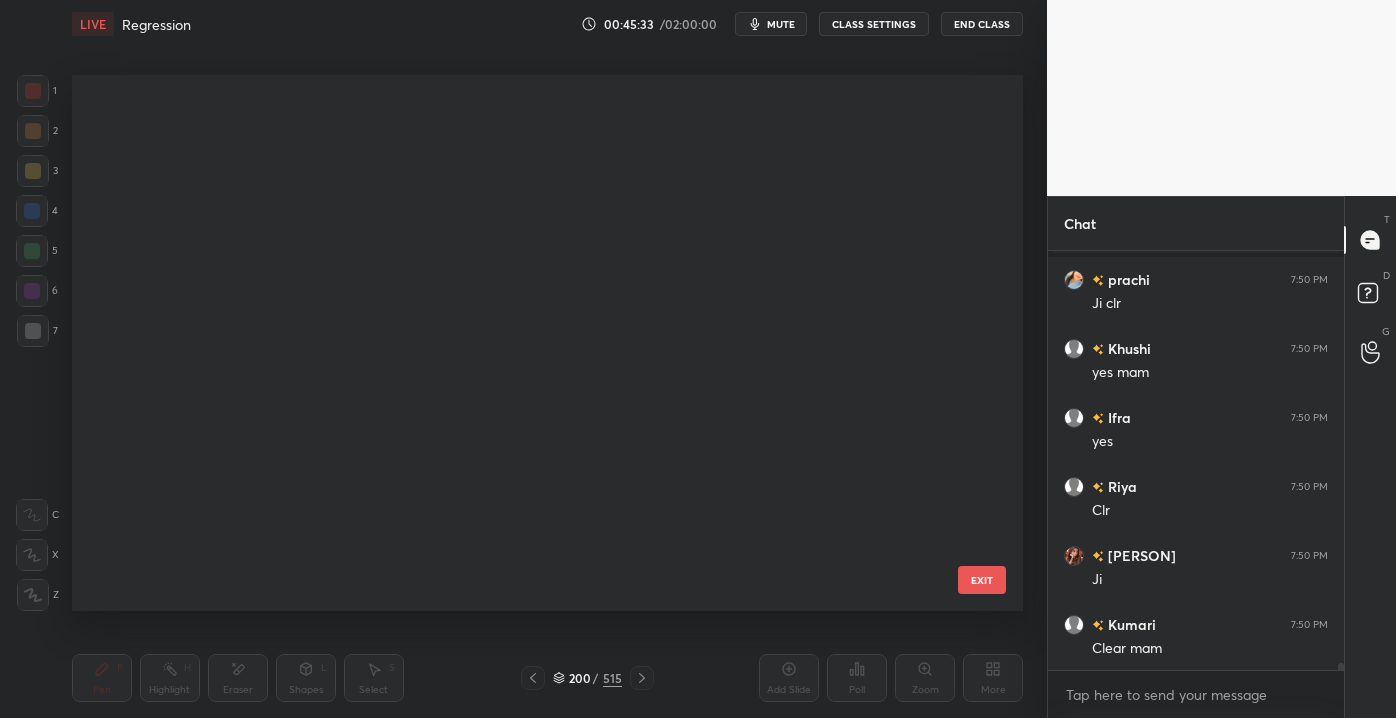 scroll, scrollTop: 10407, scrollLeft: 0, axis: vertical 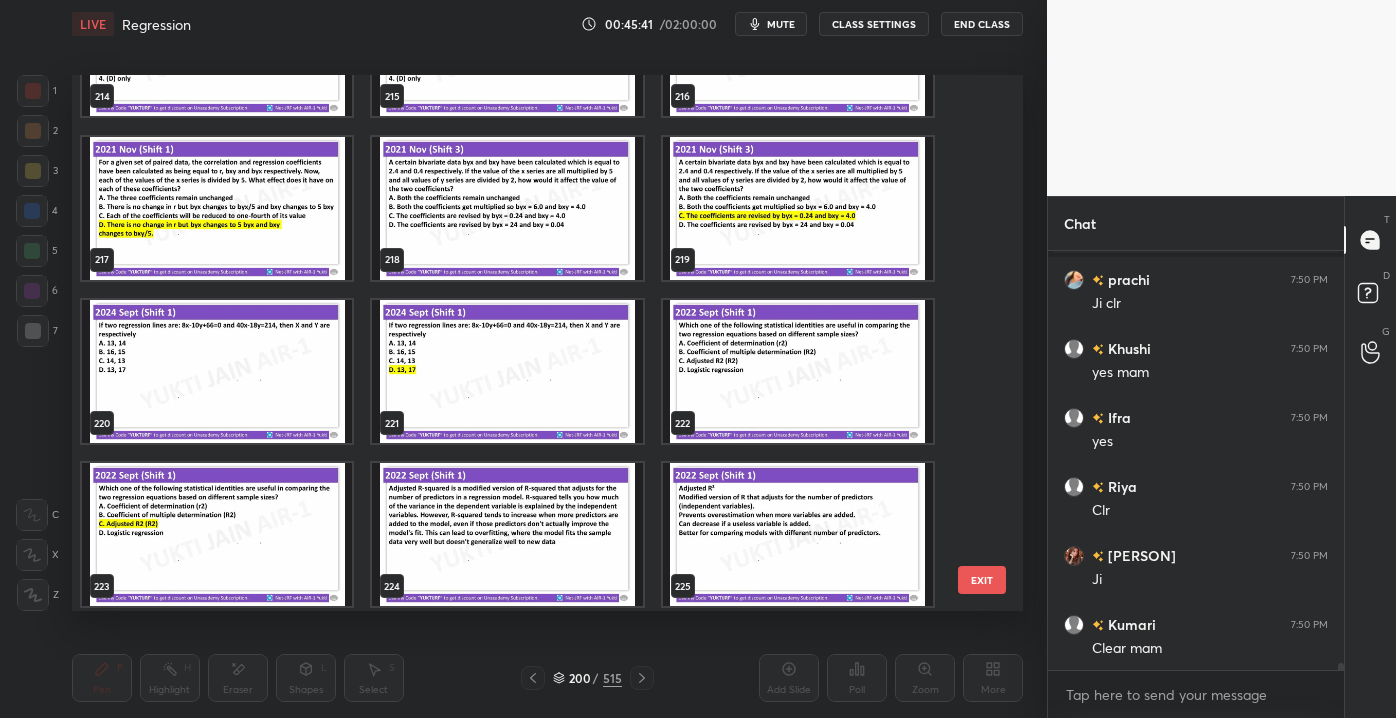 click at bounding box center [507, 208] 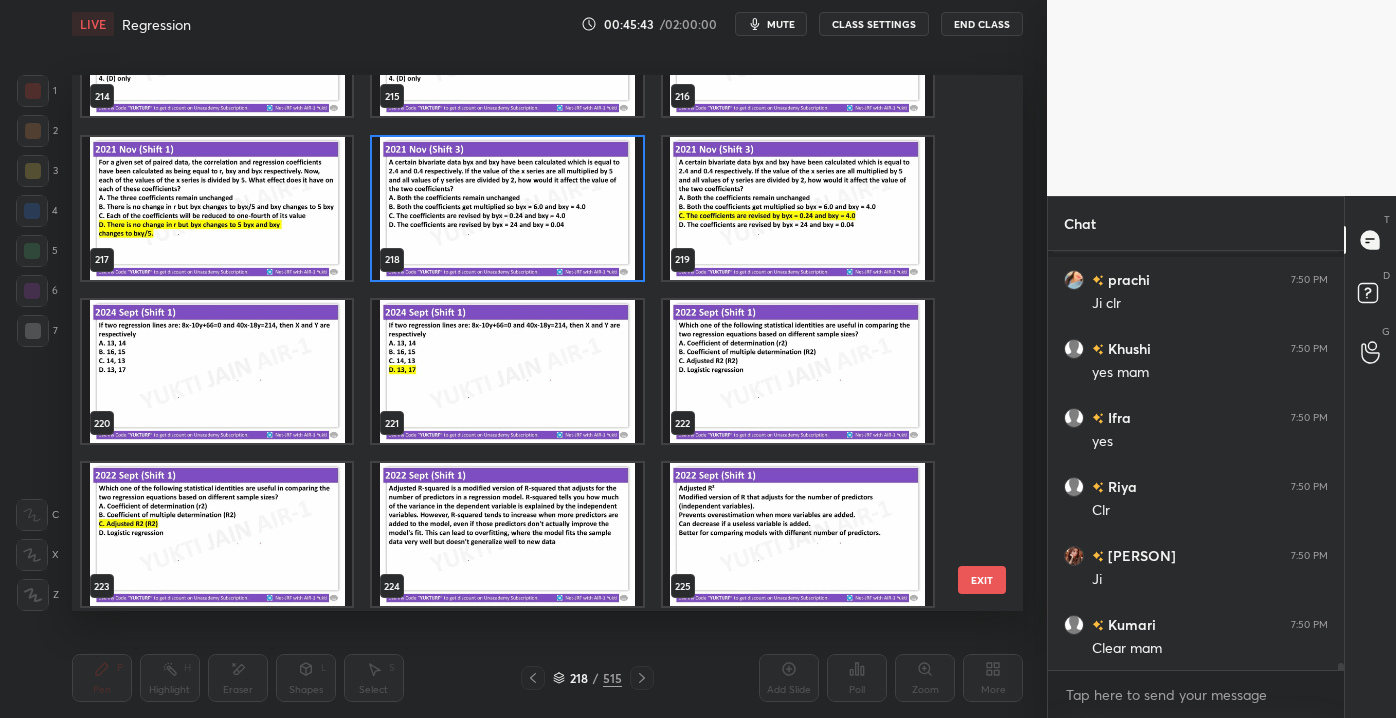 click on "EXIT" at bounding box center (982, 580) 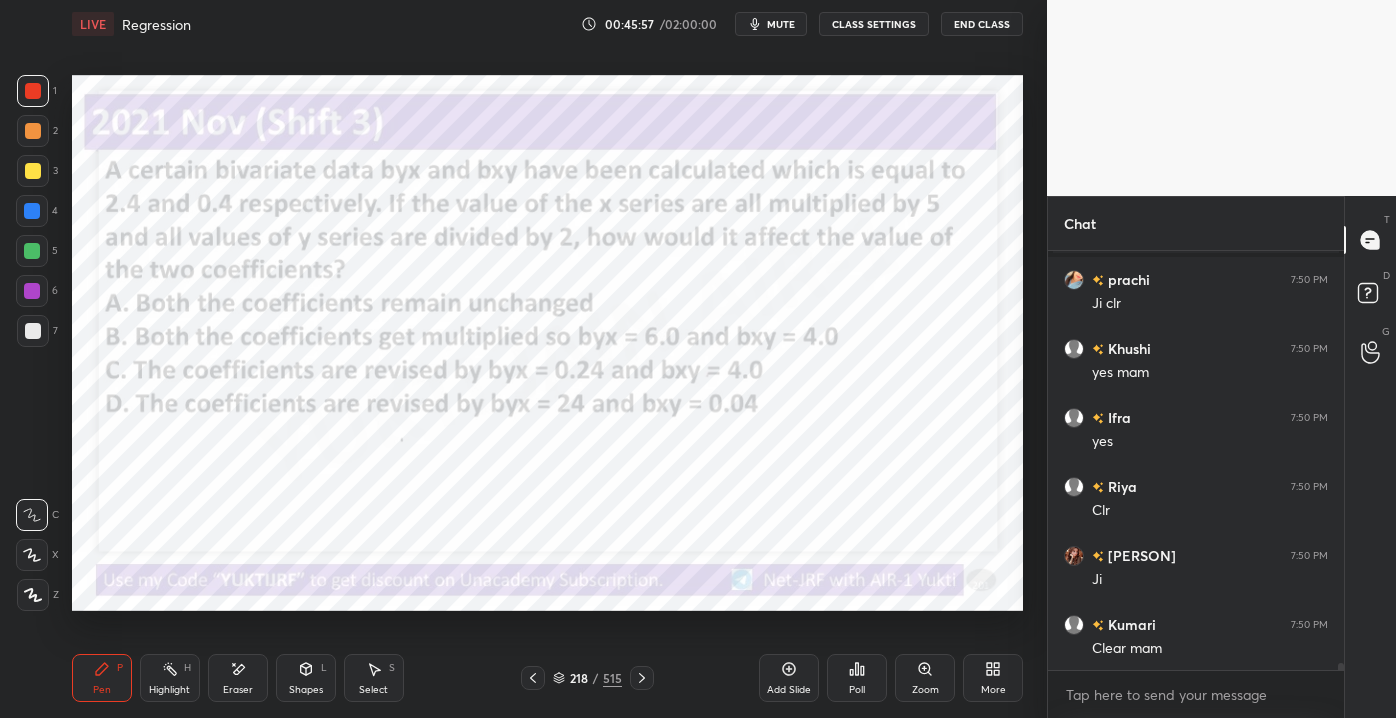 click on "218 / 515" at bounding box center (587, 678) 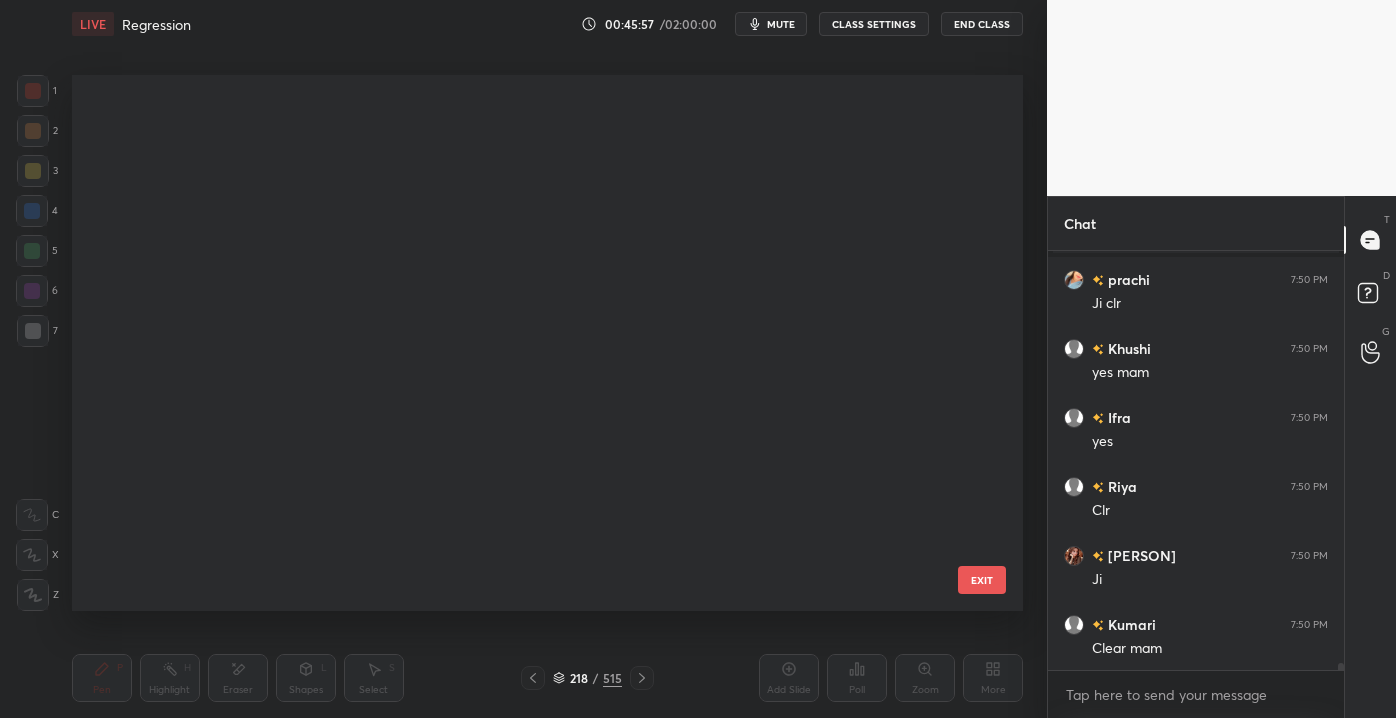 scroll, scrollTop: 11386, scrollLeft: 0, axis: vertical 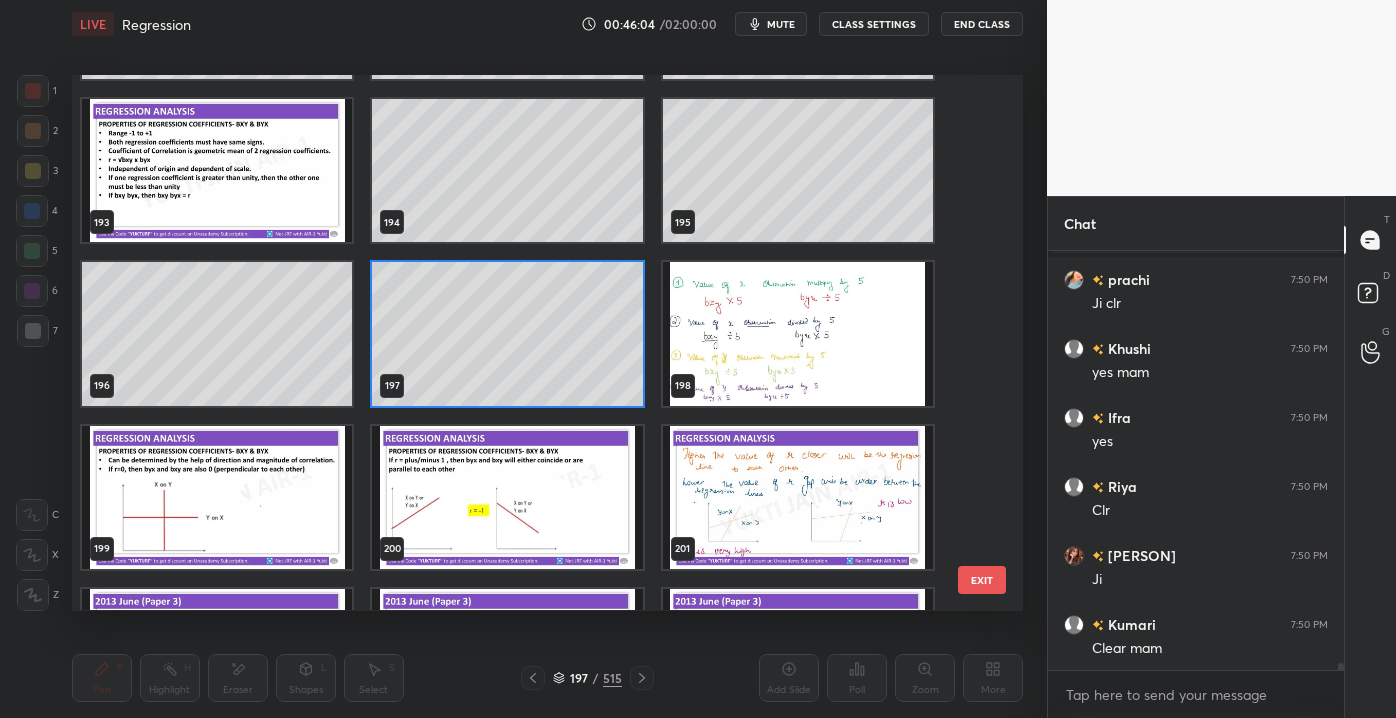 click on "EXIT" at bounding box center [982, 580] 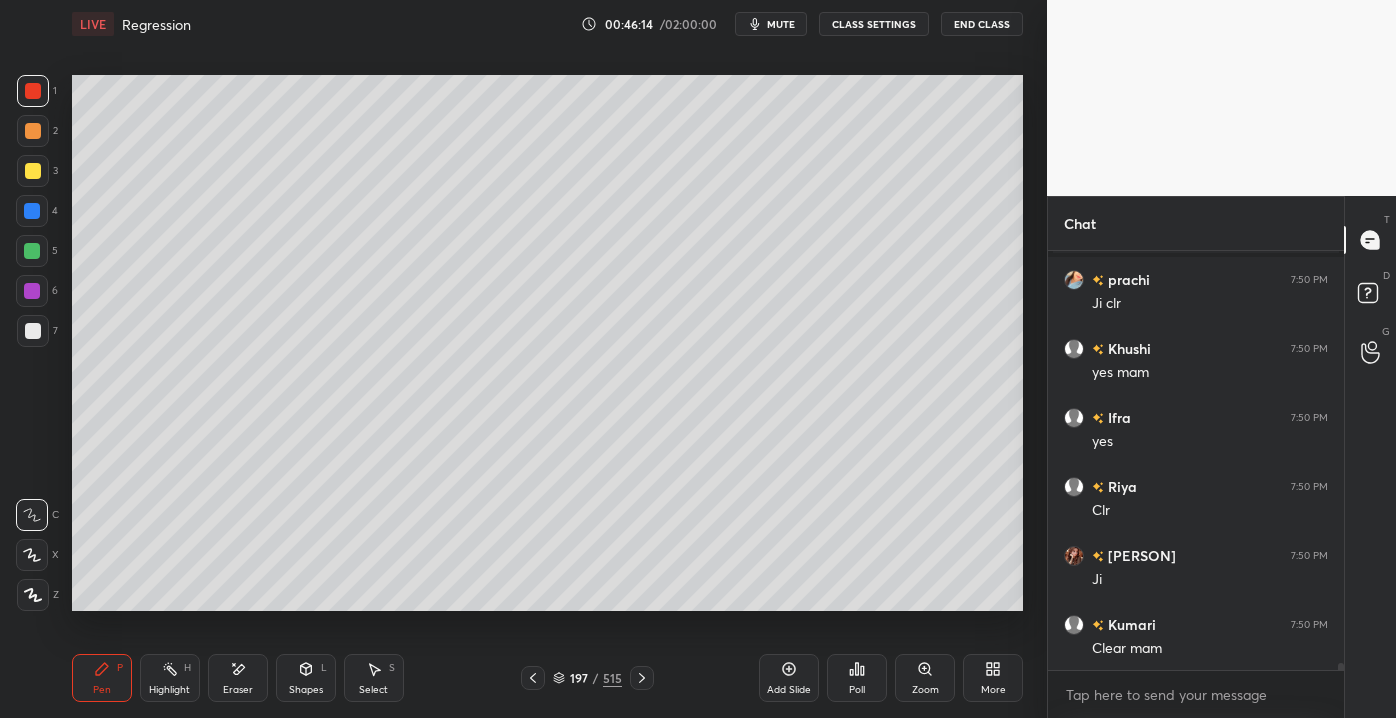 click on "Select" at bounding box center (373, 690) 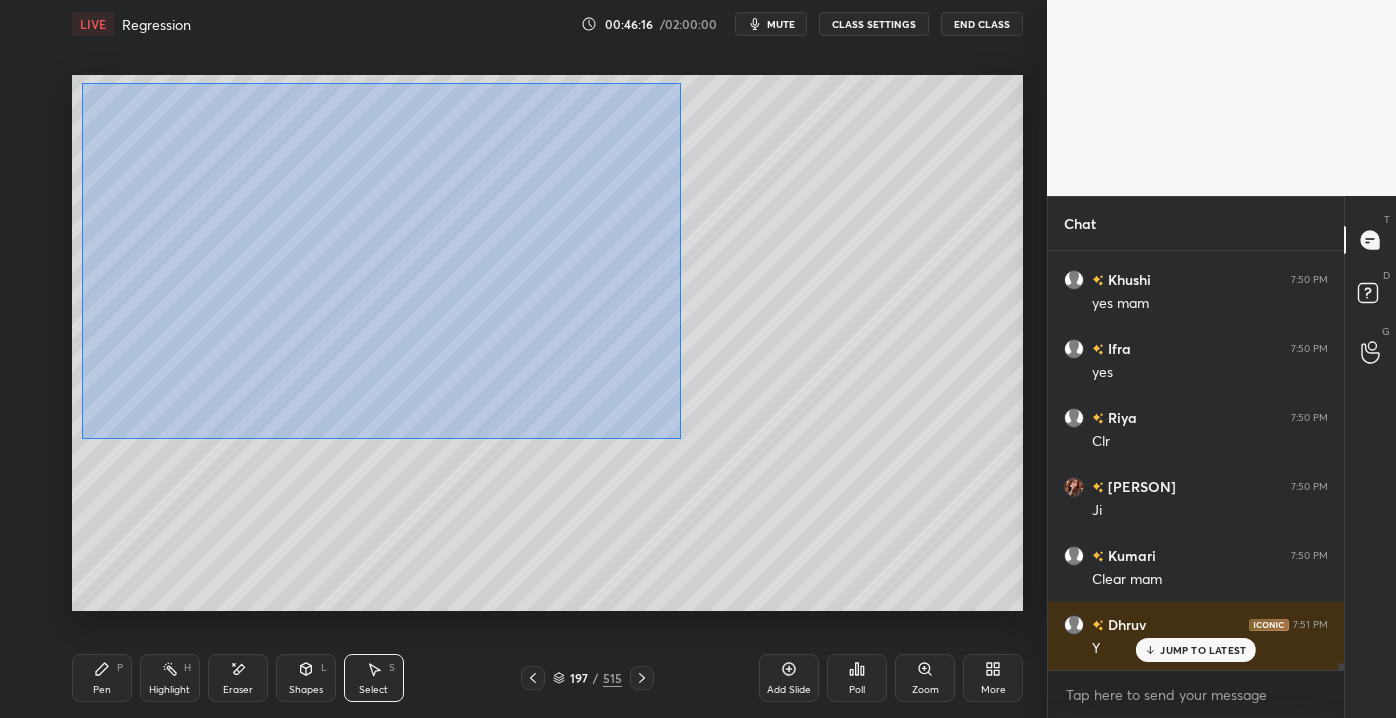 scroll, scrollTop: 23642, scrollLeft: 0, axis: vertical 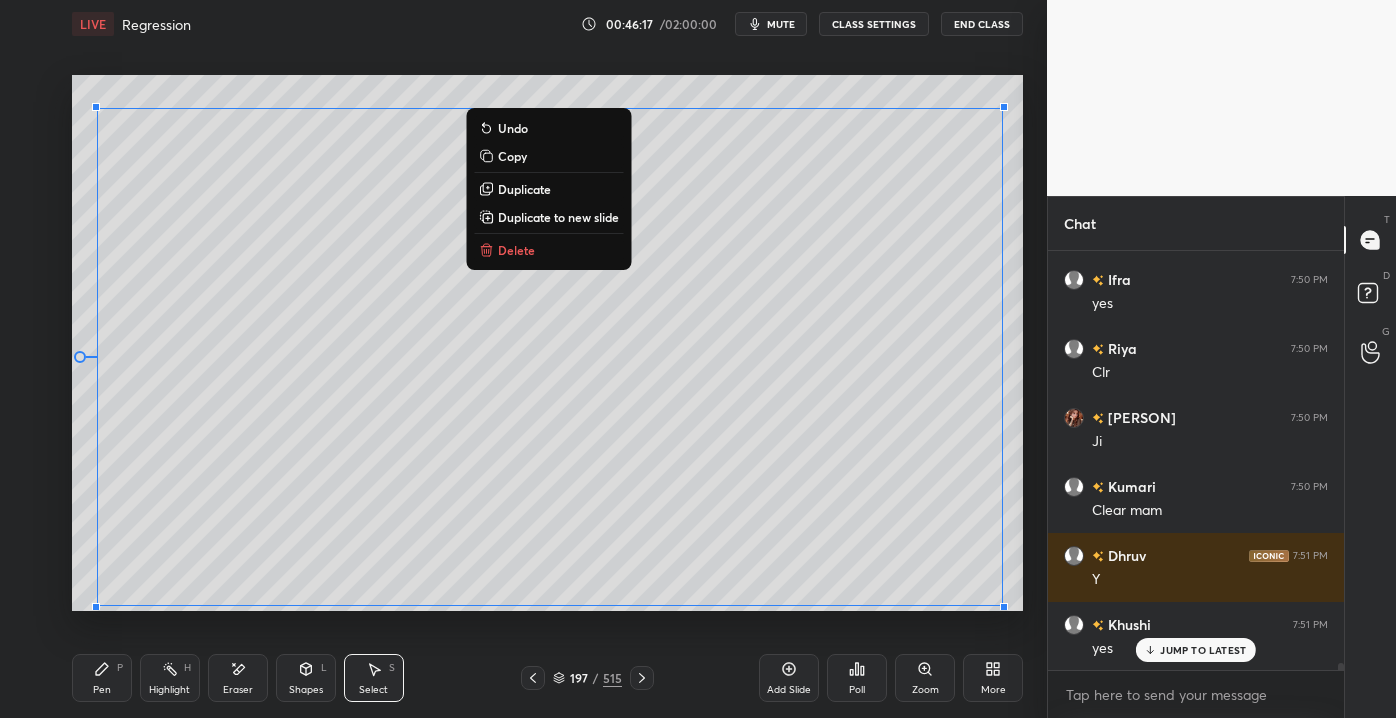 drag, startPoint x: 82, startPoint y: 83, endPoint x: 1015, endPoint y: 600, distance: 1066.6667 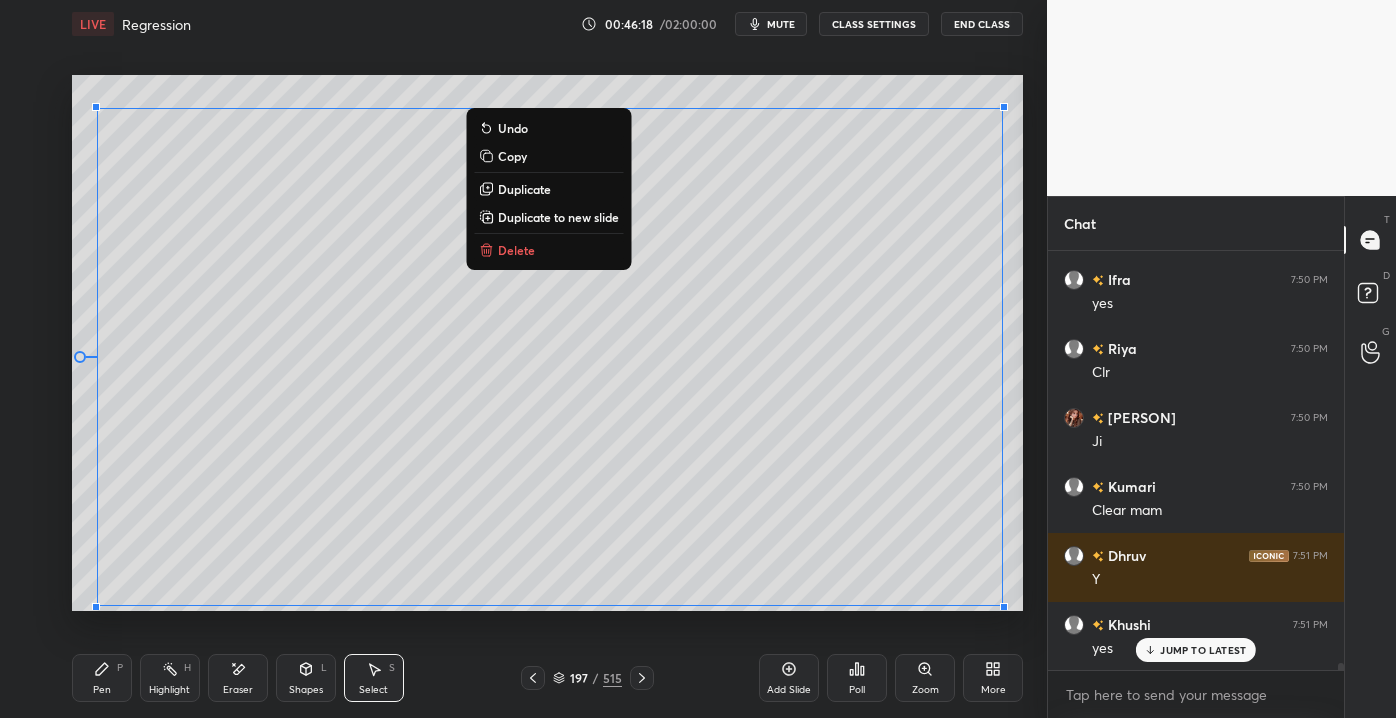 click on "Duplicate to new slide" at bounding box center [558, 217] 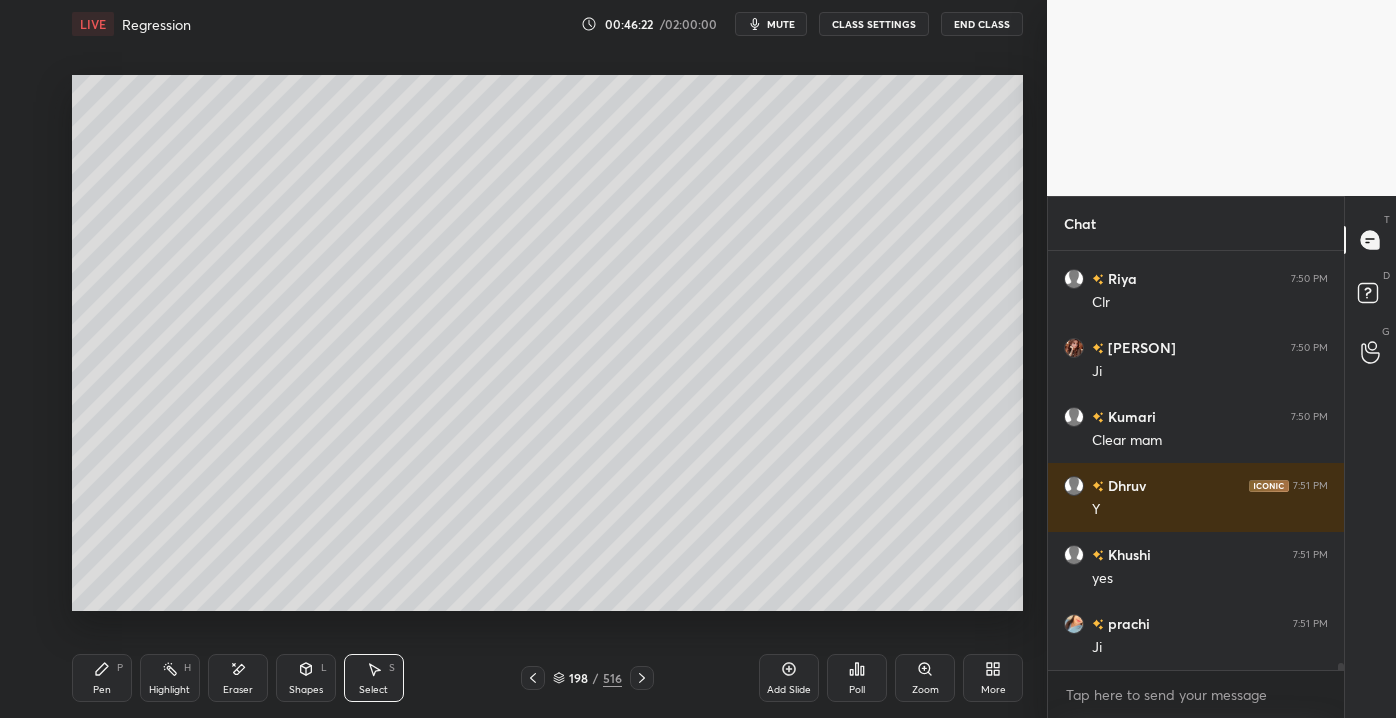 scroll, scrollTop: 23781, scrollLeft: 0, axis: vertical 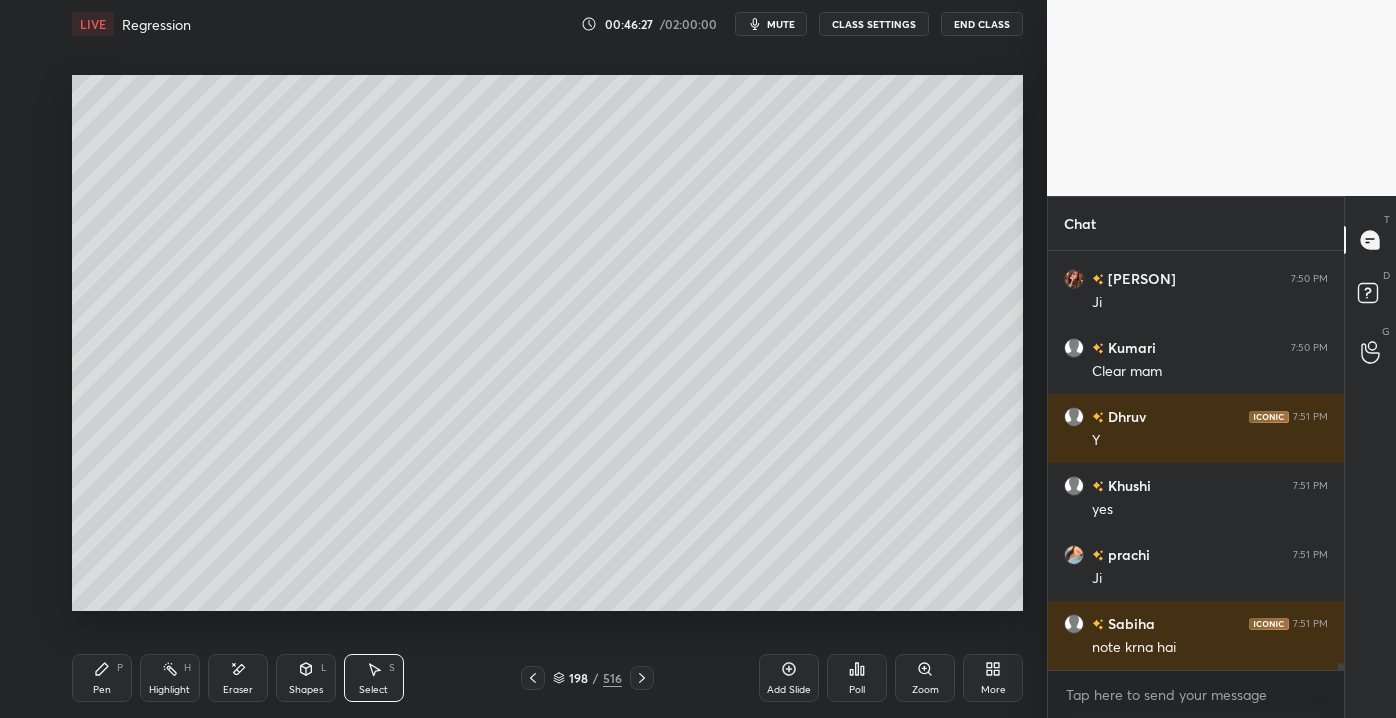 click on "Eraser" at bounding box center (238, 690) 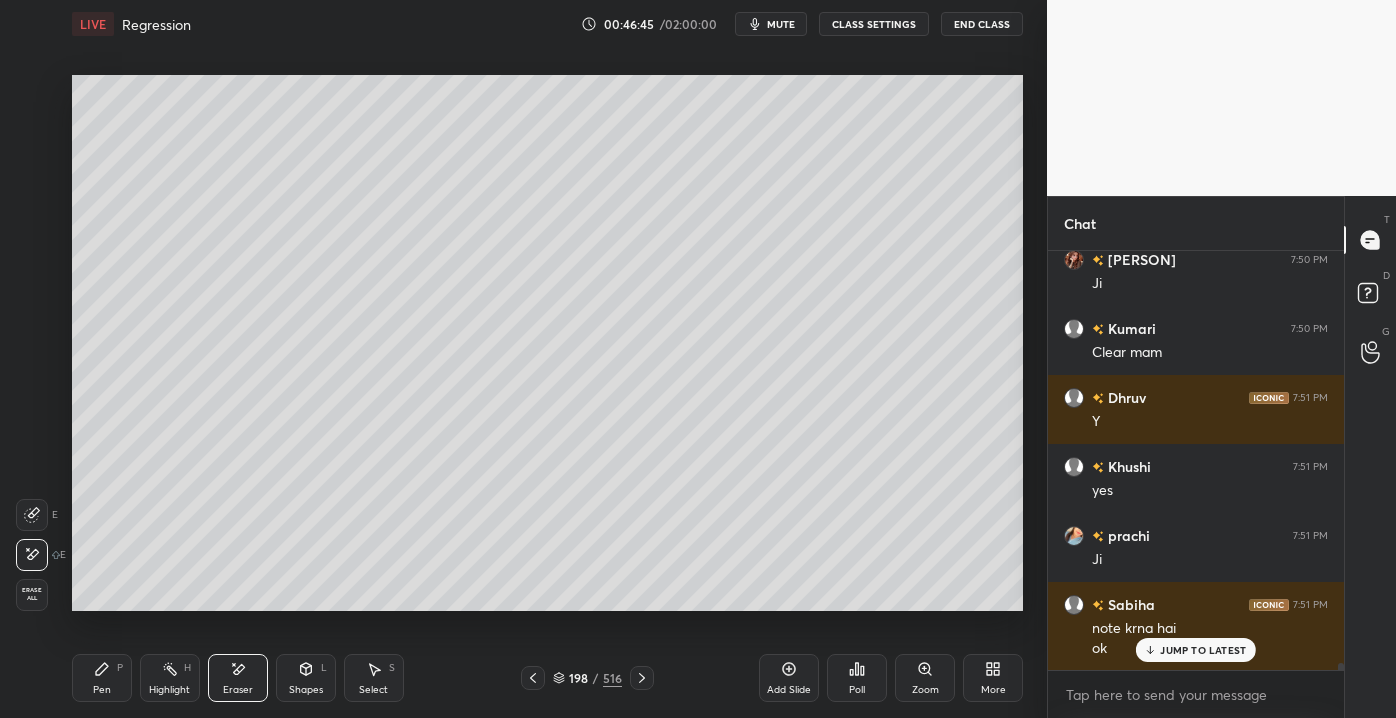 scroll, scrollTop: 23869, scrollLeft: 0, axis: vertical 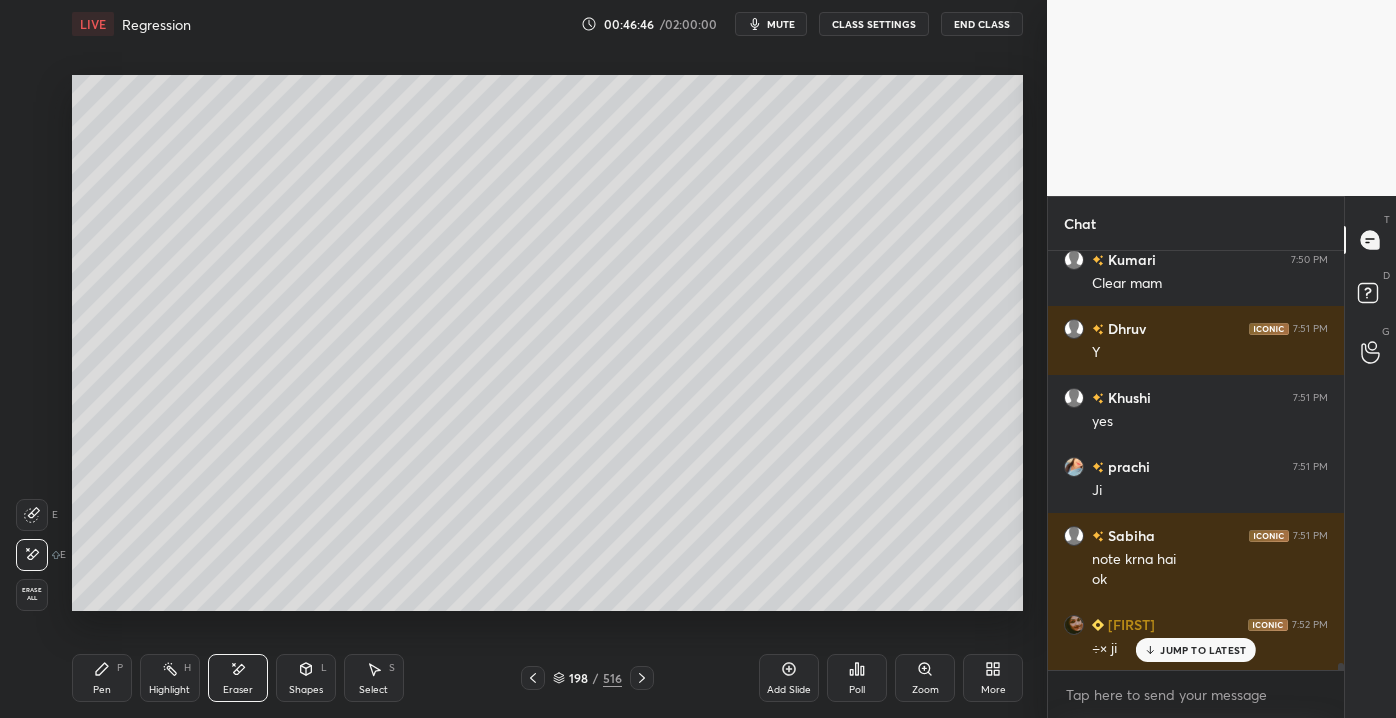 click on "Pen P" at bounding box center (102, 678) 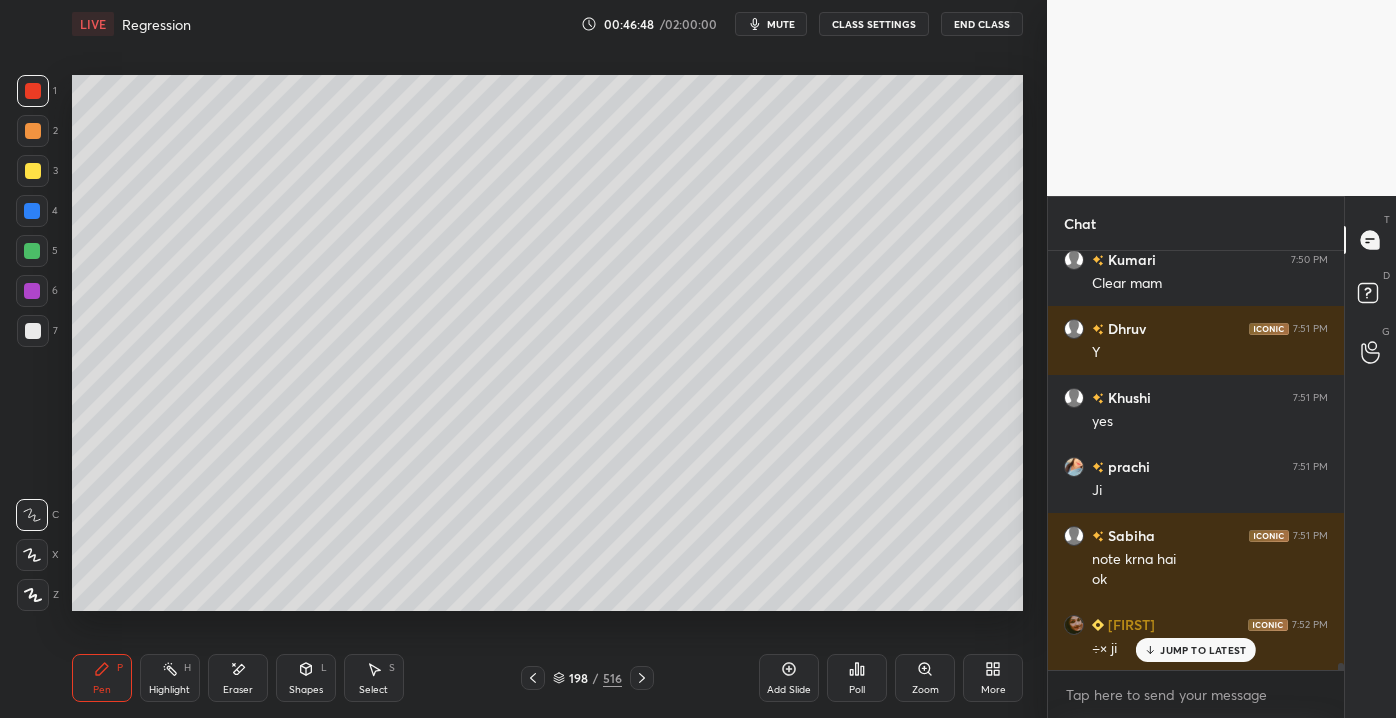 click at bounding box center [33, 171] 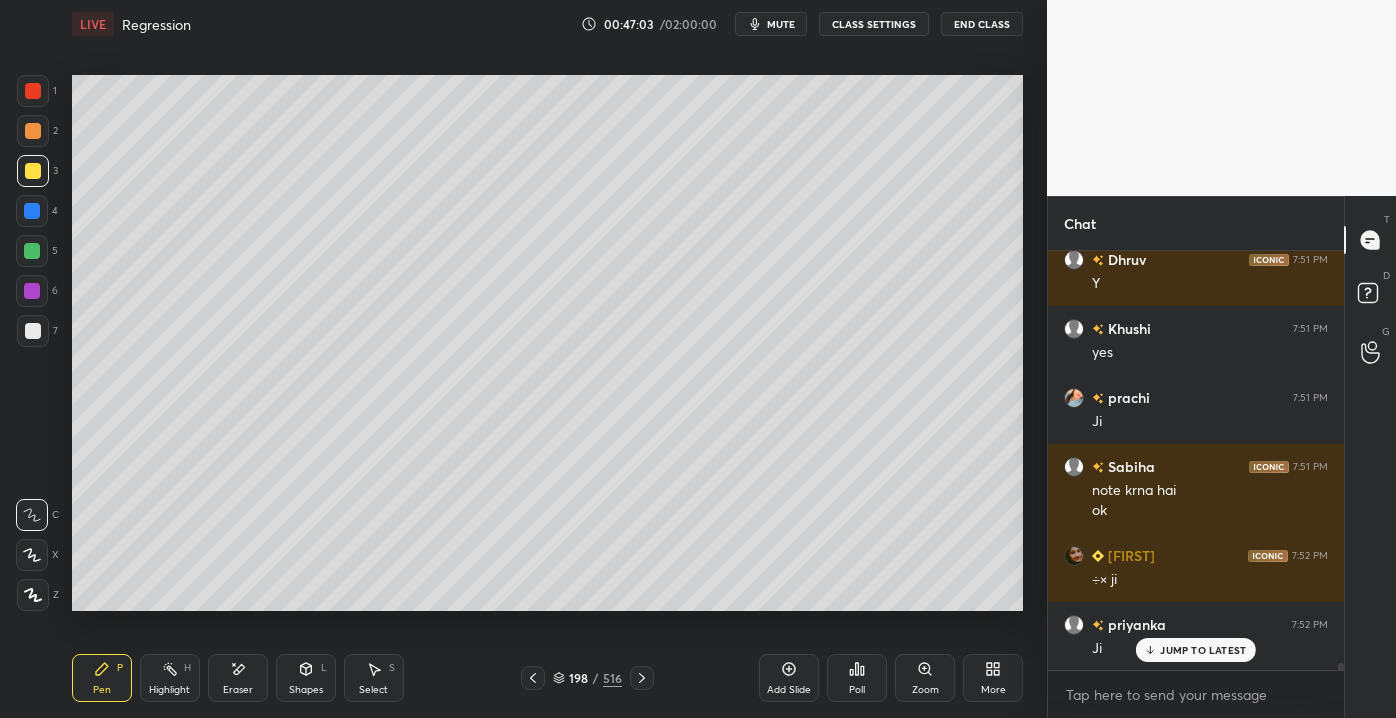 scroll, scrollTop: 24008, scrollLeft: 0, axis: vertical 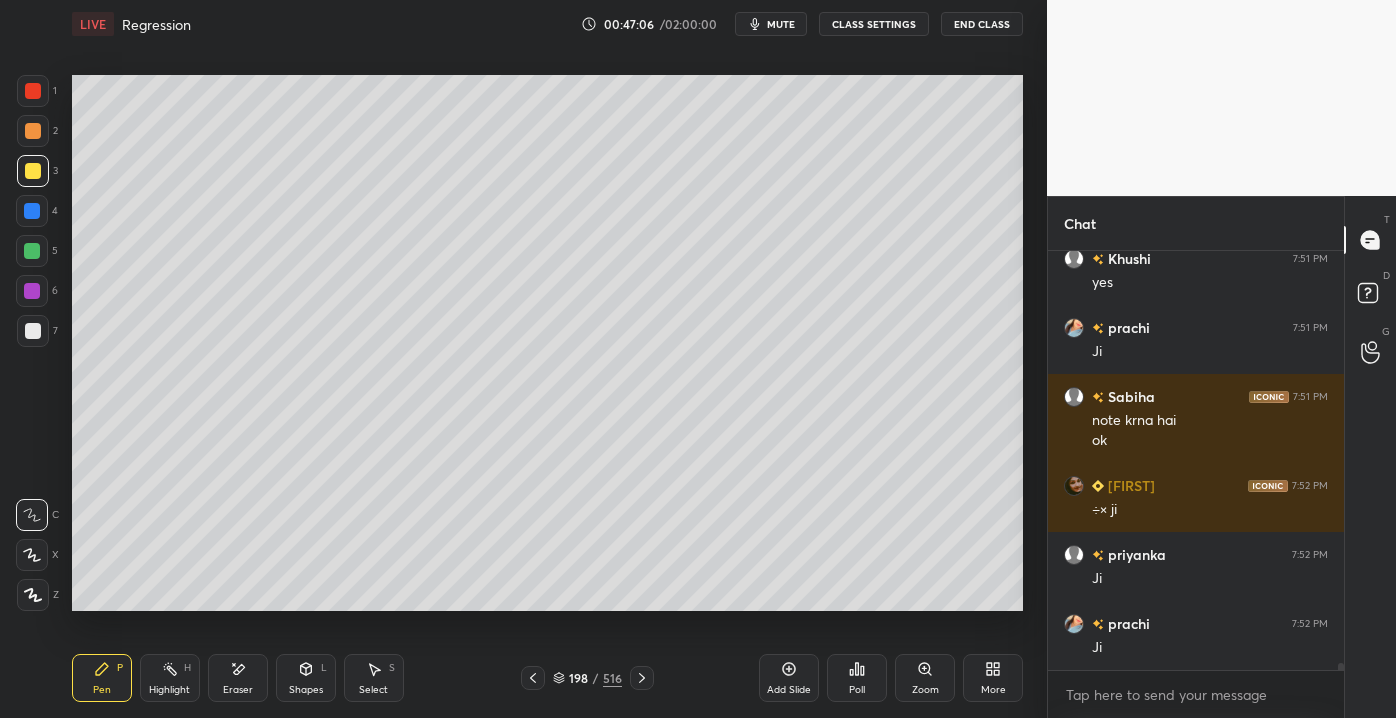 click on "Eraser" at bounding box center [238, 690] 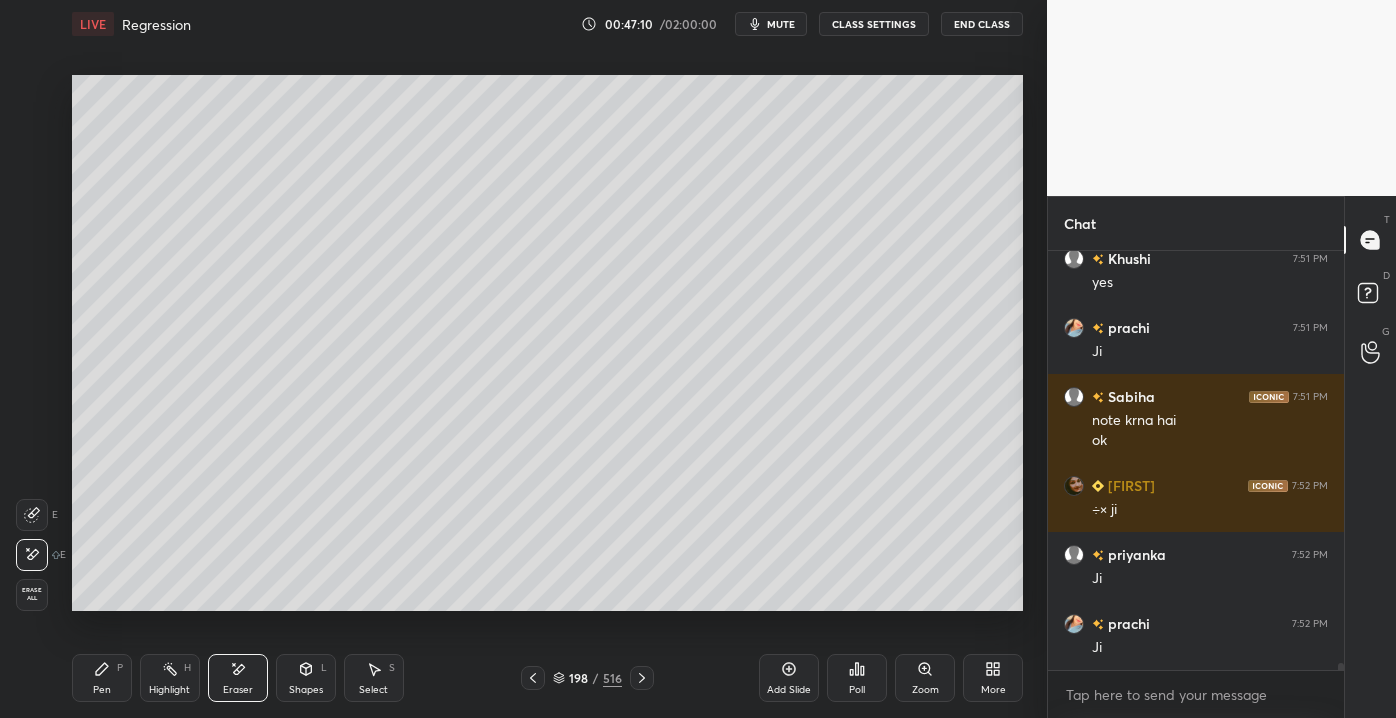 scroll, scrollTop: 24077, scrollLeft: 0, axis: vertical 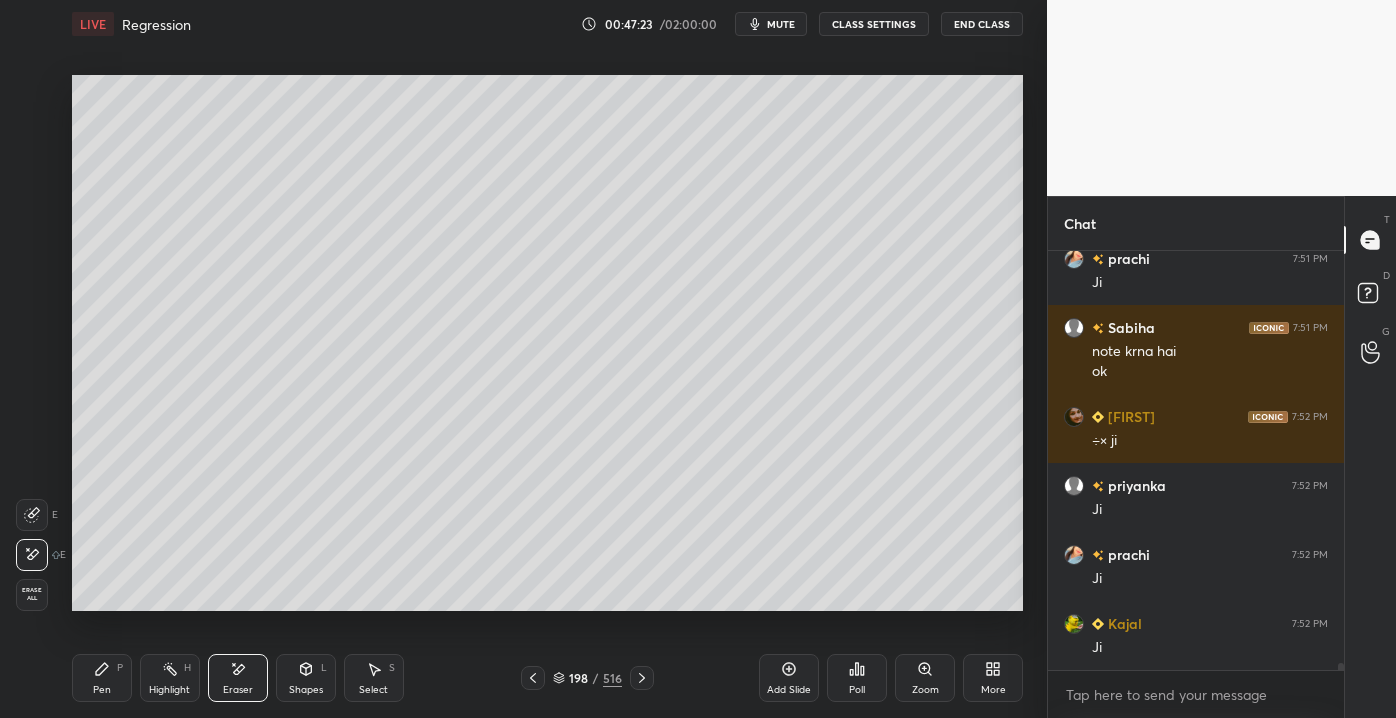 drag, startPoint x: 102, startPoint y: 698, endPoint x: 93, endPoint y: 692, distance: 10.816654 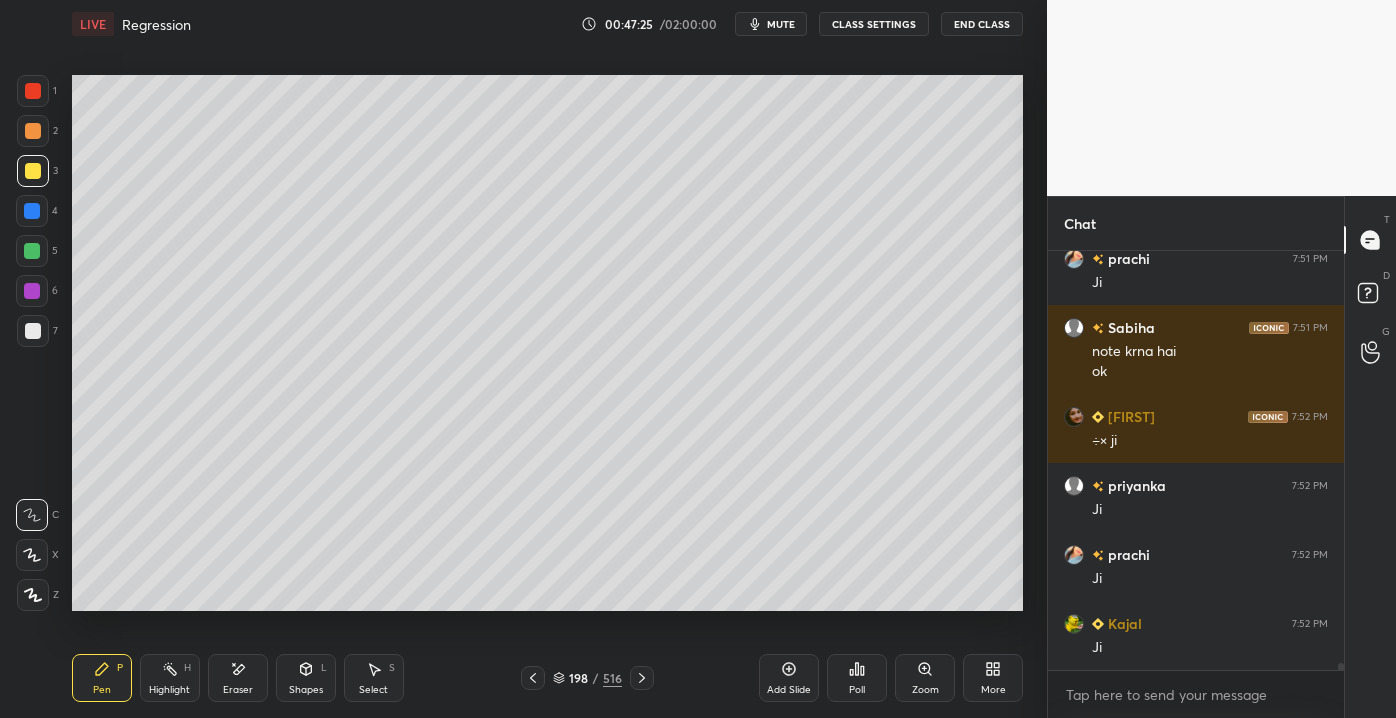 click on "6" at bounding box center [37, 295] 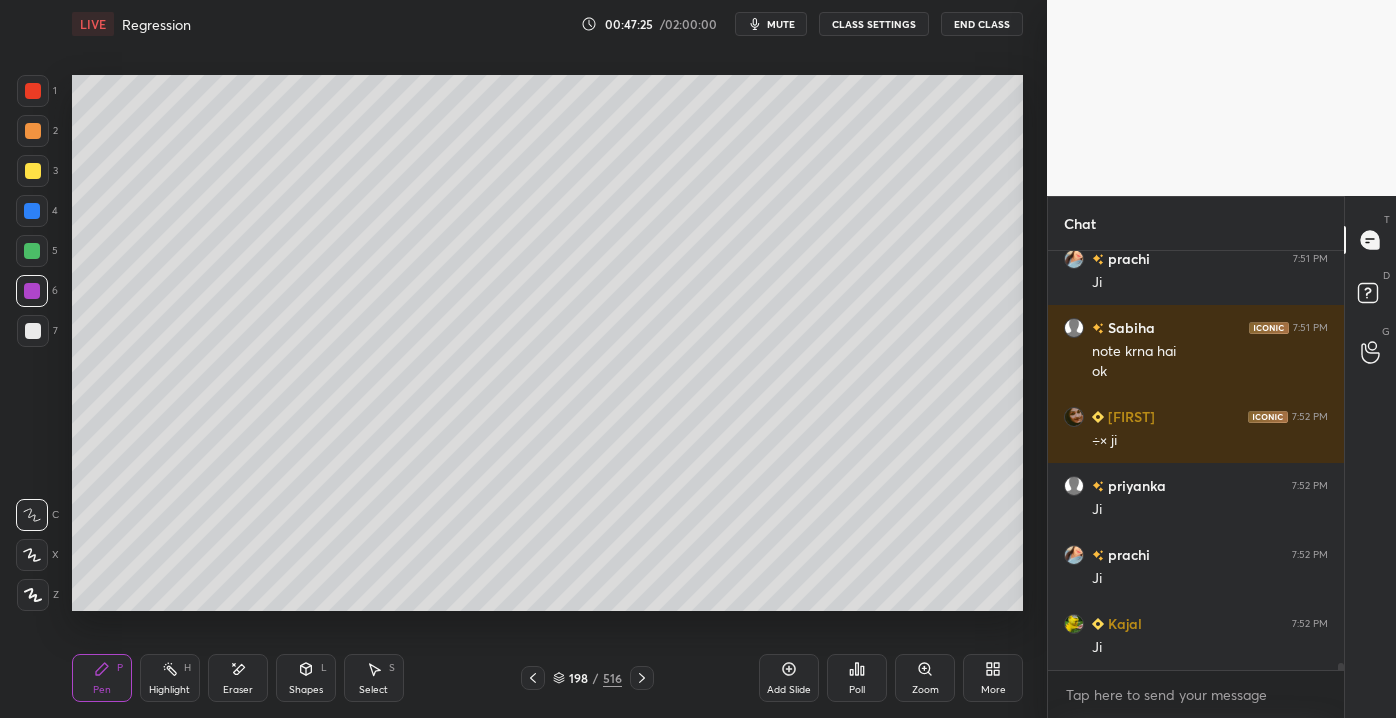 click at bounding box center (33, 331) 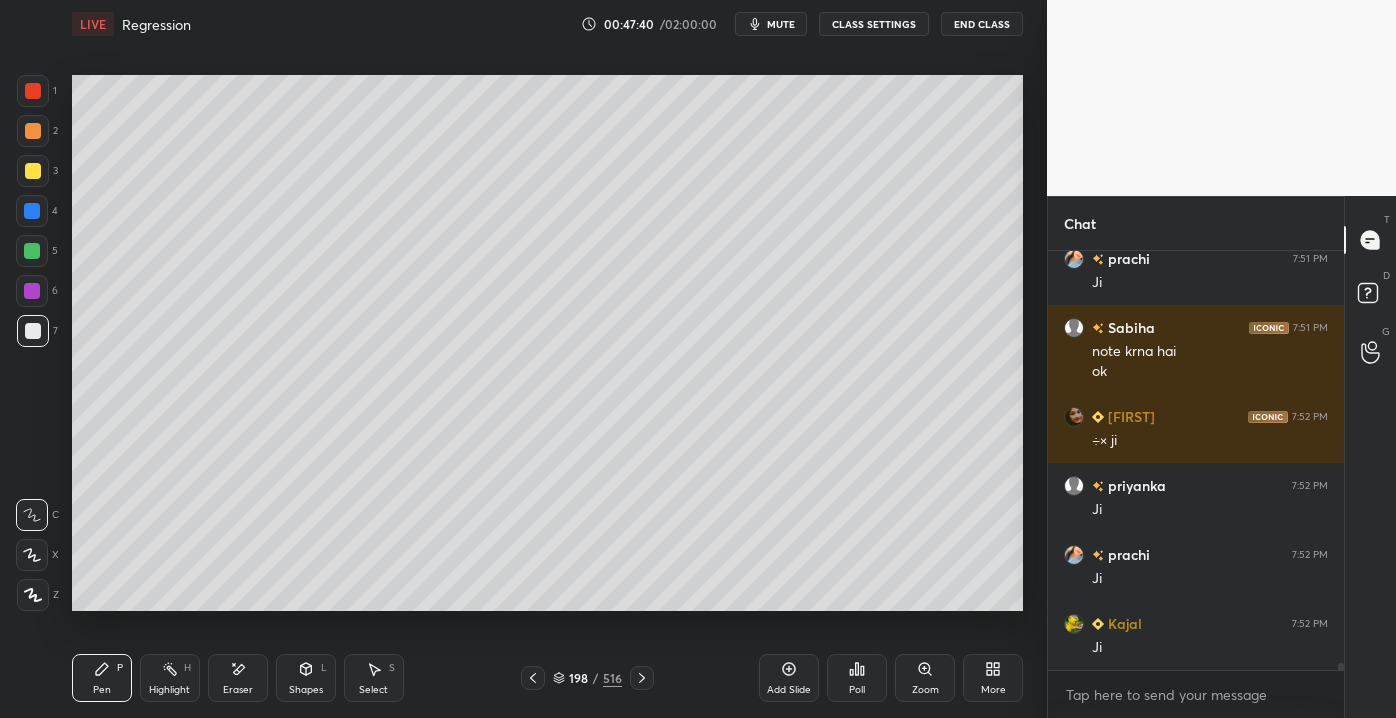 click on "Eraser" at bounding box center (238, 690) 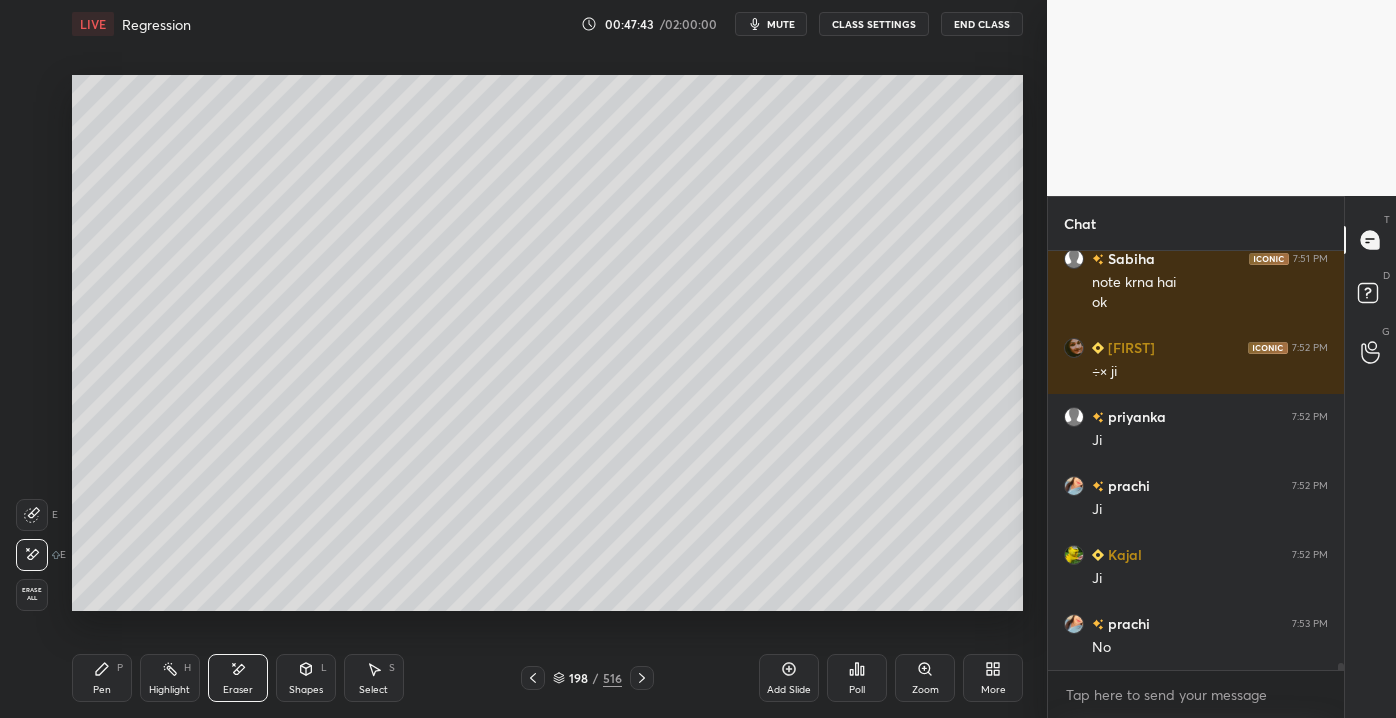 scroll, scrollTop: 24215, scrollLeft: 0, axis: vertical 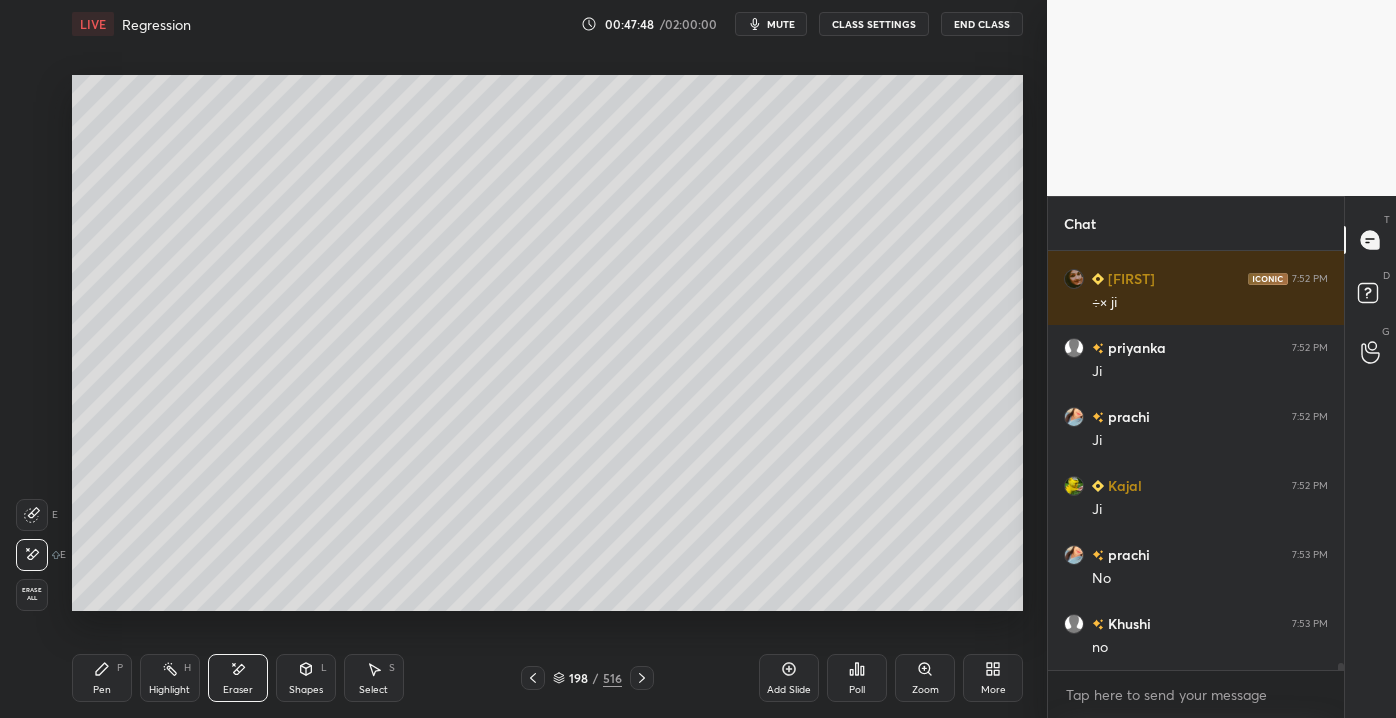 click 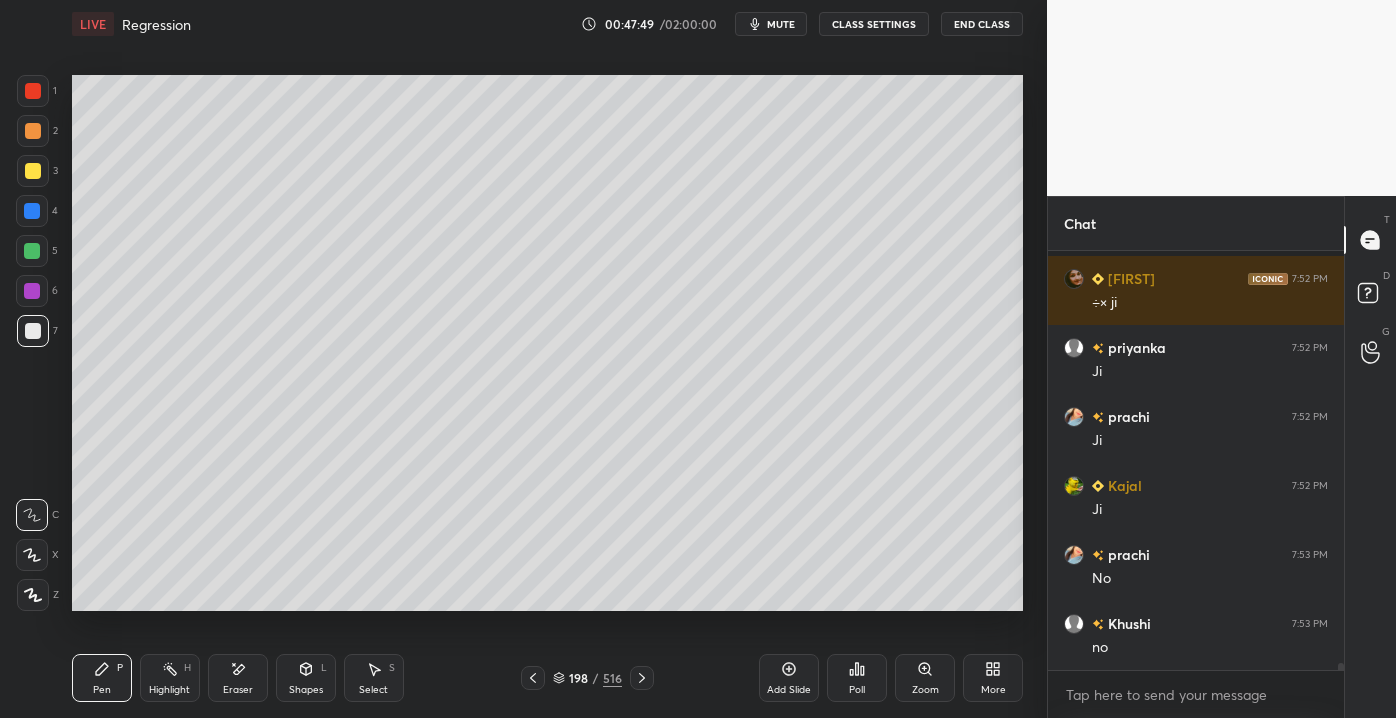 scroll, scrollTop: 24320, scrollLeft: 0, axis: vertical 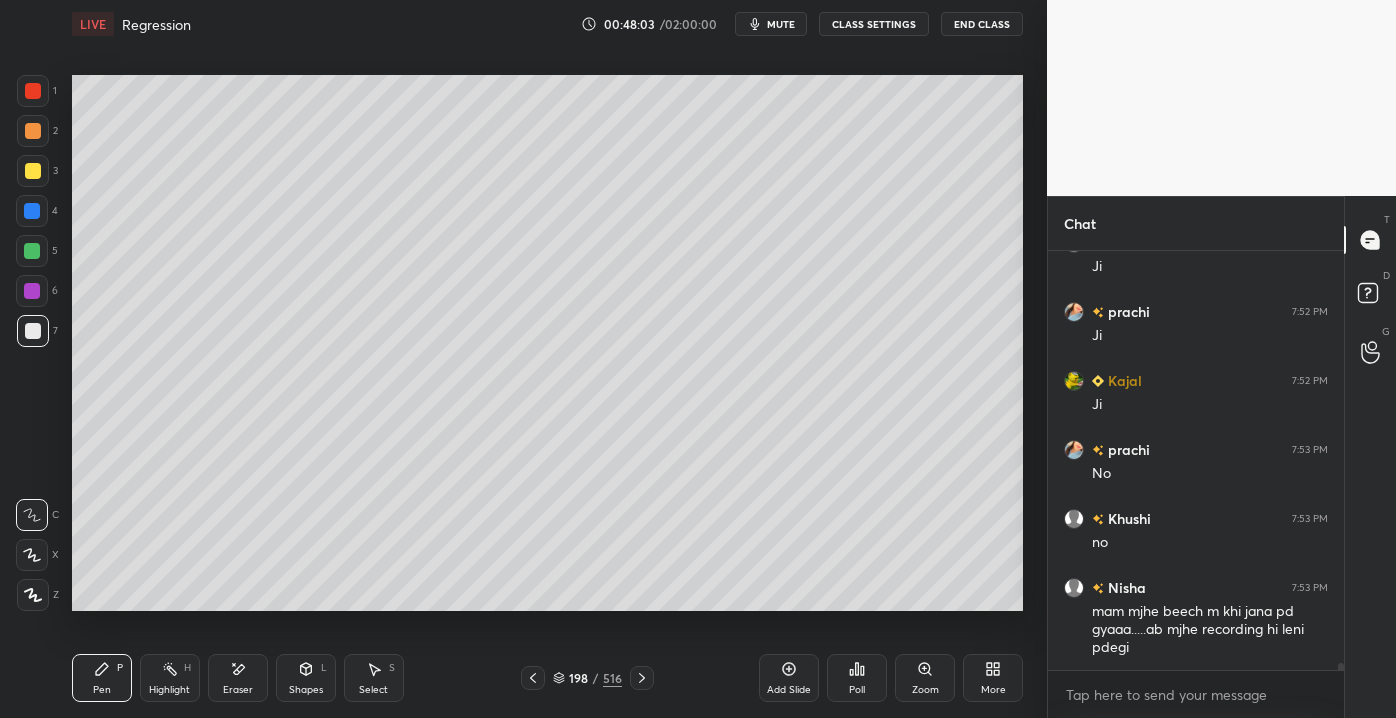 click on "Highlight" at bounding box center [169, 690] 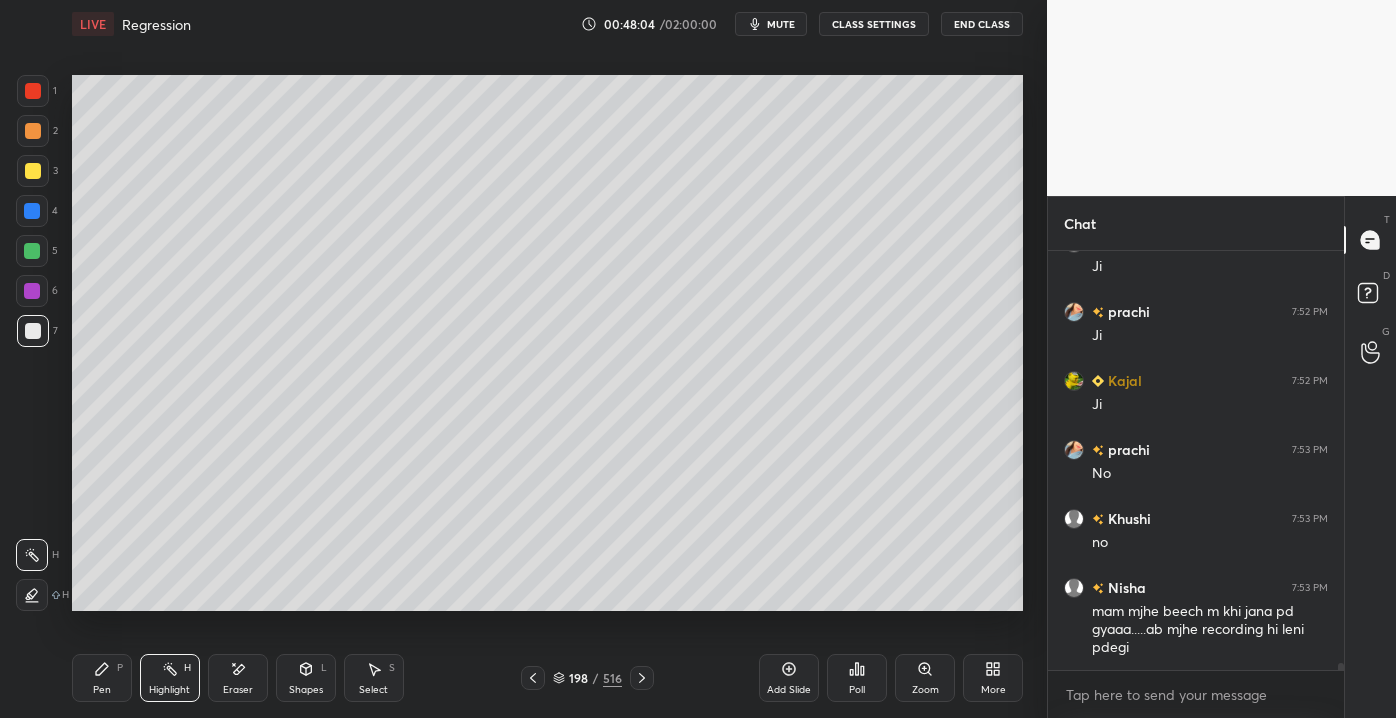 click 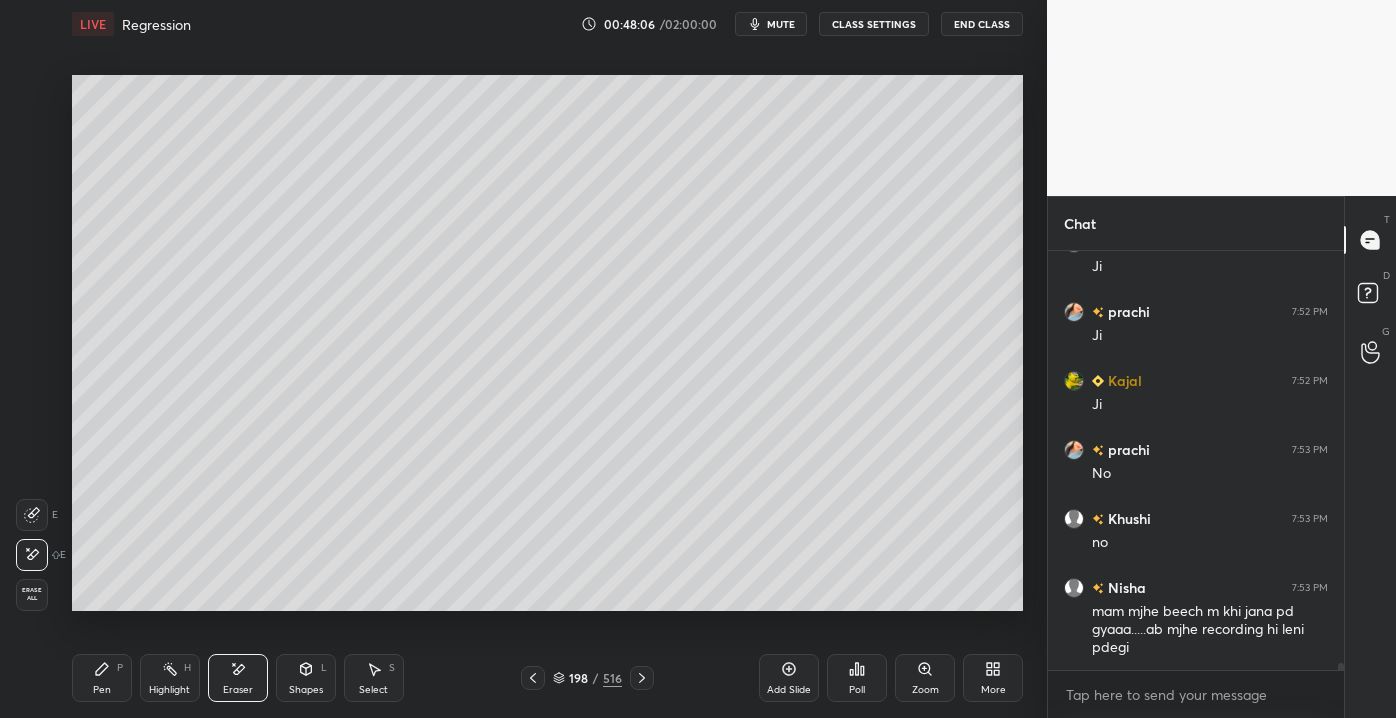 drag, startPoint x: 102, startPoint y: 693, endPoint x: 102, endPoint y: 670, distance: 23 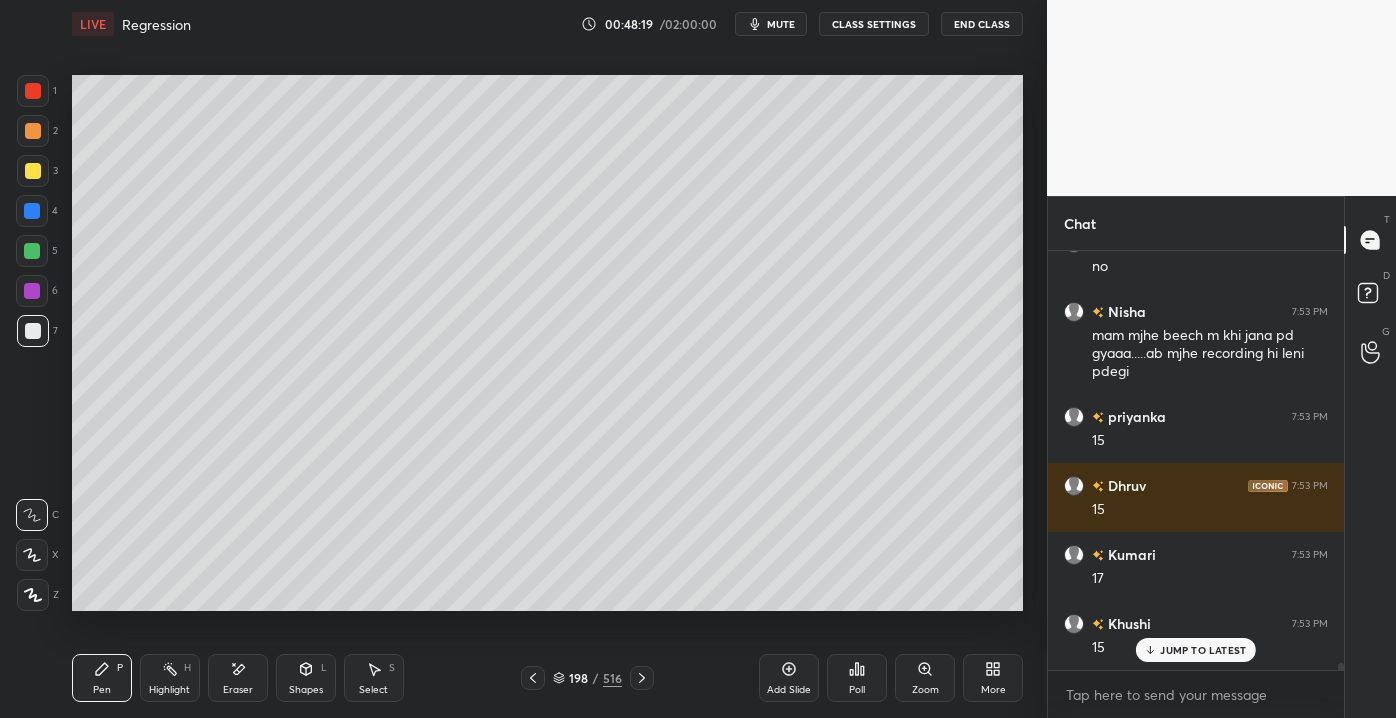scroll, scrollTop: 24664, scrollLeft: 0, axis: vertical 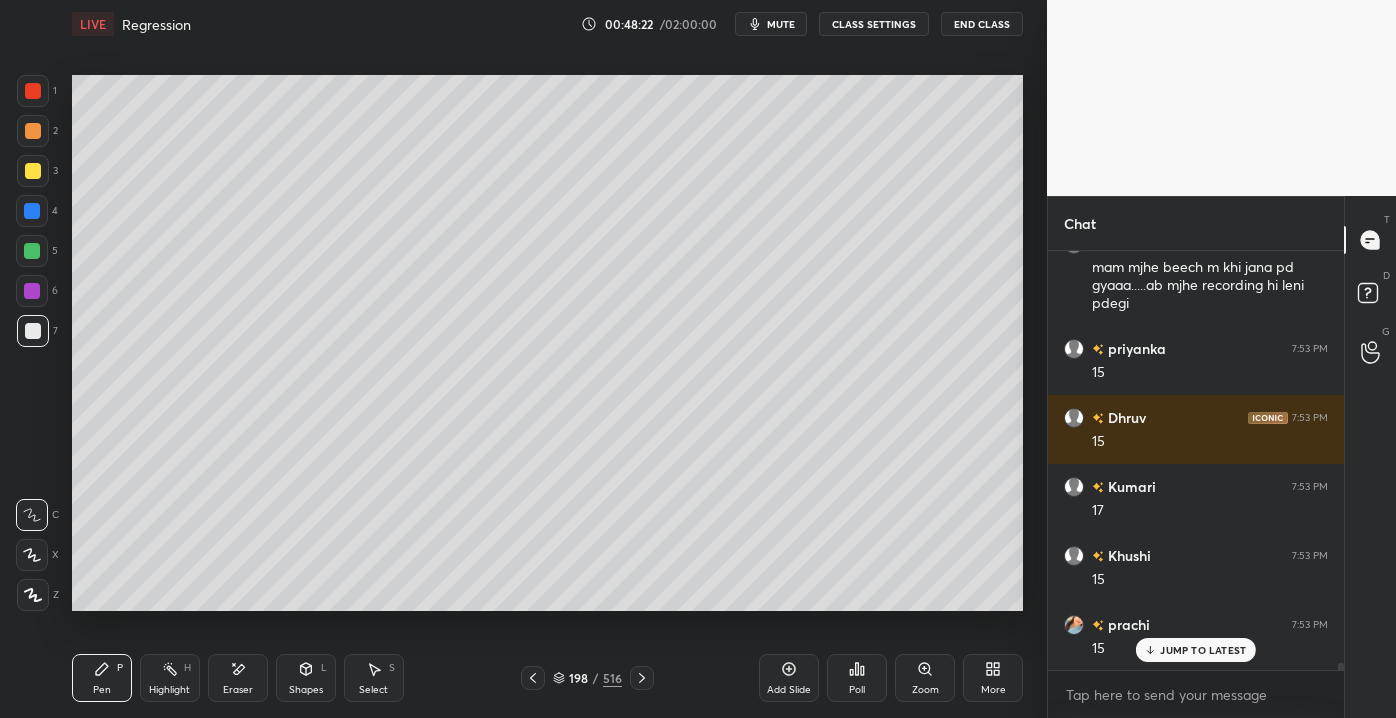 drag, startPoint x: 216, startPoint y: 689, endPoint x: 215, endPoint y: 672, distance: 17.029387 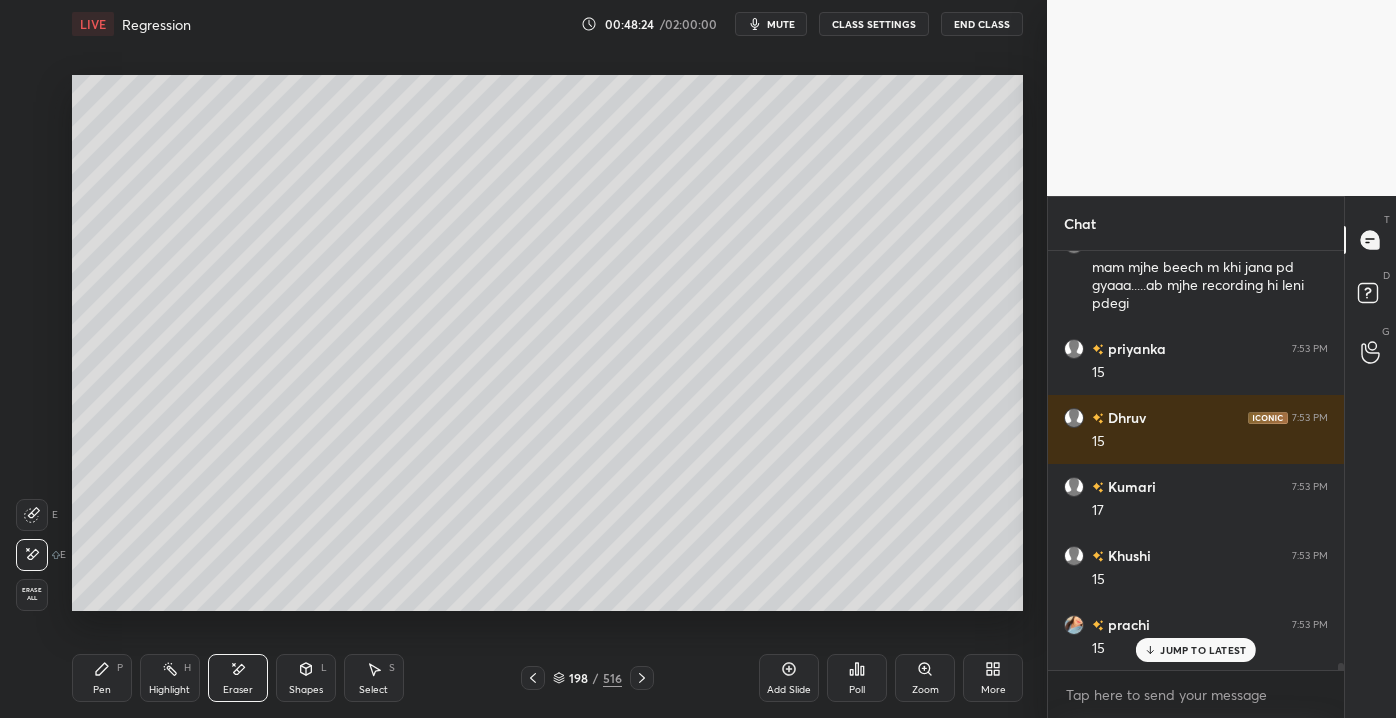 click on "Pen" at bounding box center (102, 690) 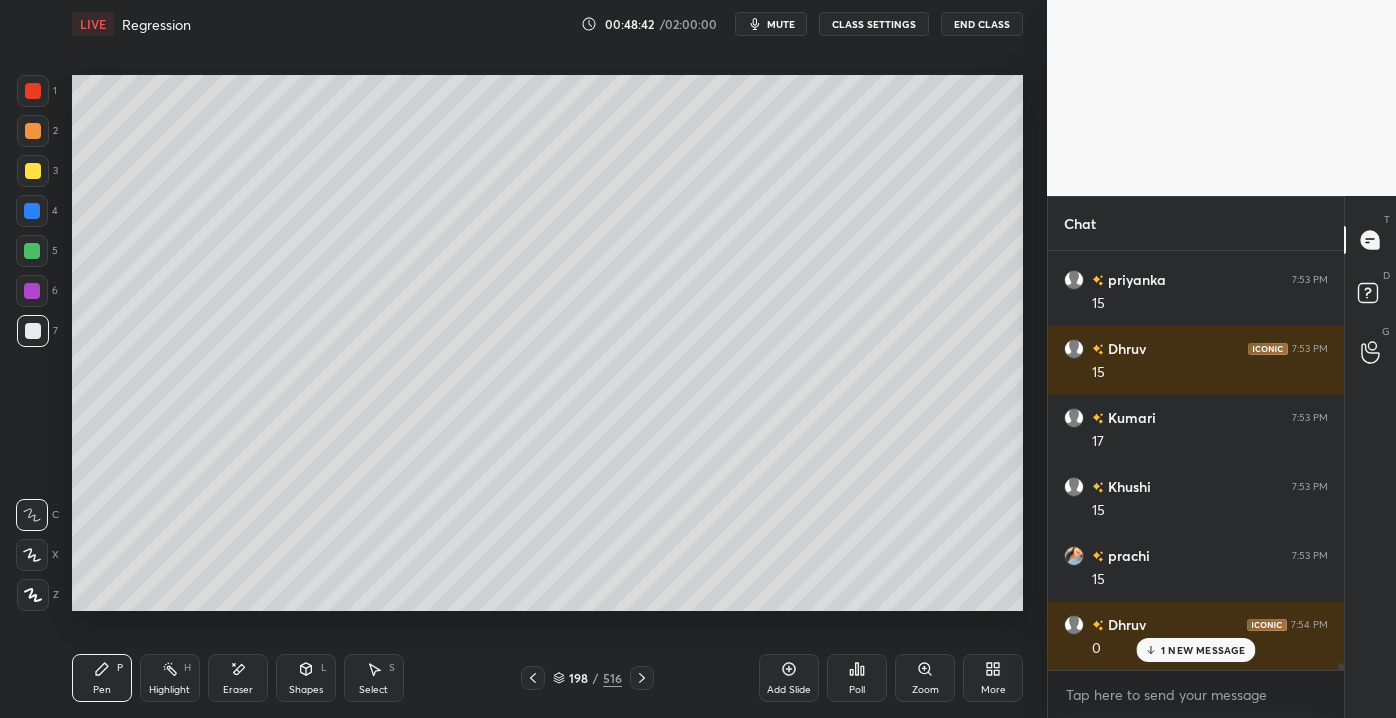 scroll, scrollTop: 24802, scrollLeft: 0, axis: vertical 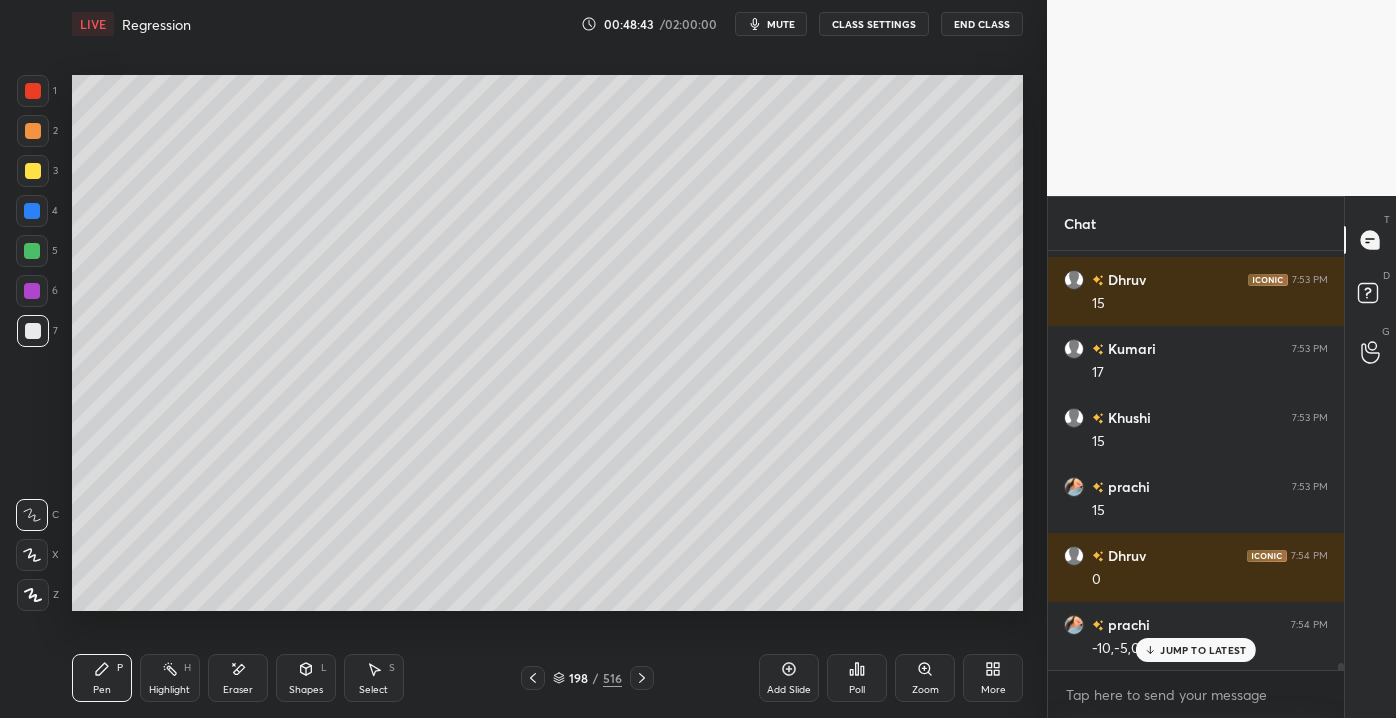 click on "JUMP TO LATEST" at bounding box center [1203, 650] 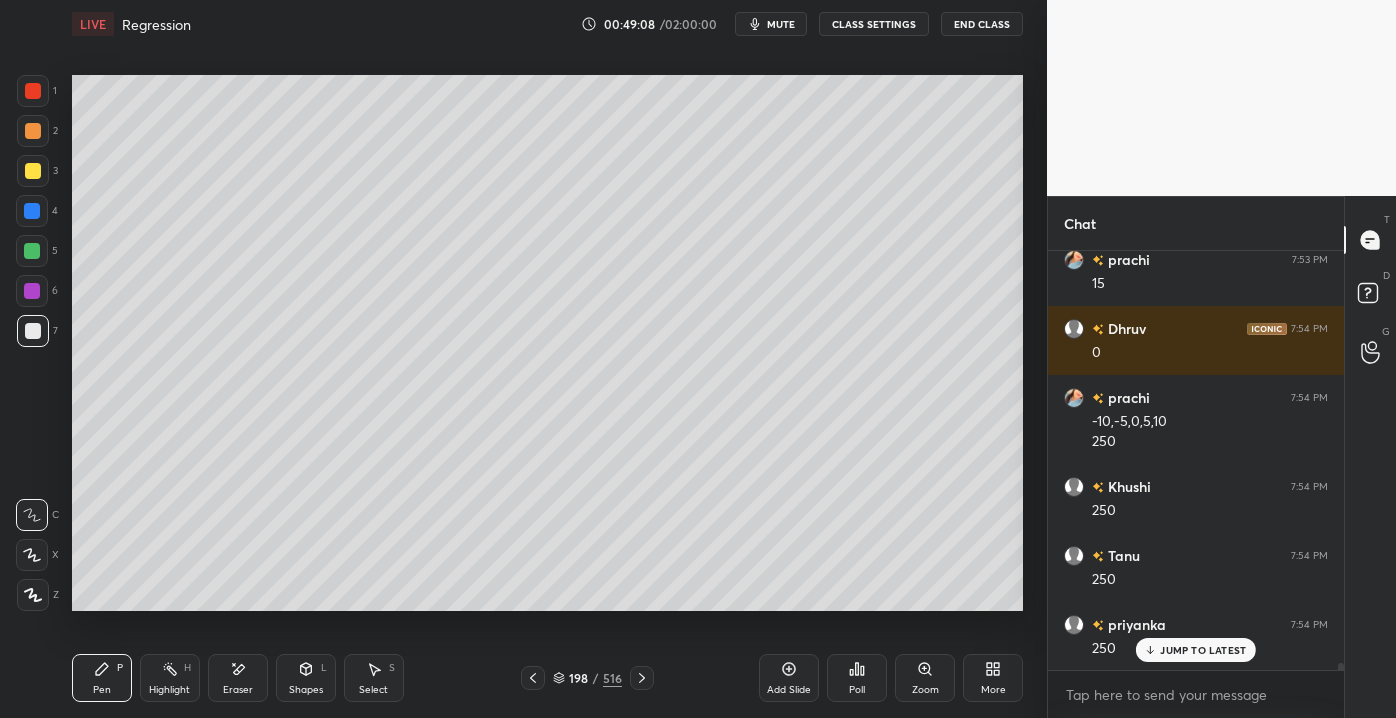 scroll, scrollTop: 25098, scrollLeft: 0, axis: vertical 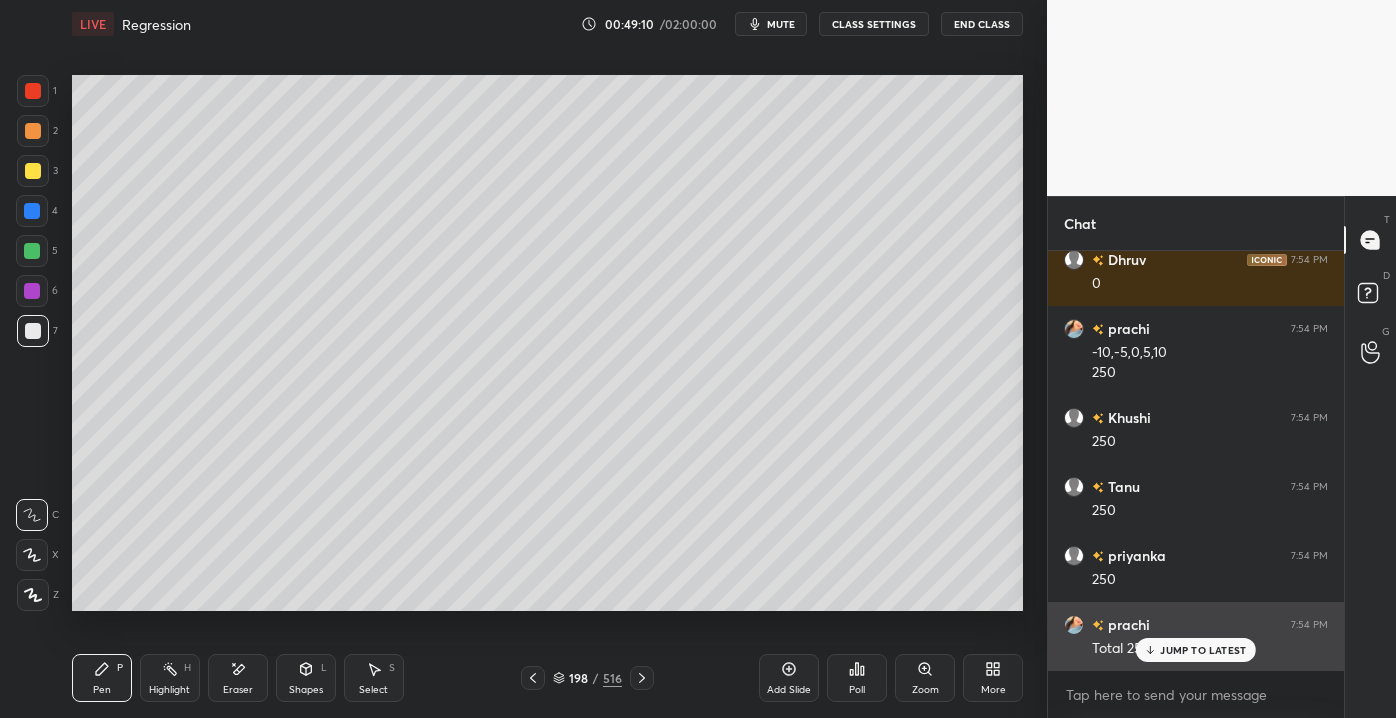click on "JUMP TO LATEST" at bounding box center [1196, 650] 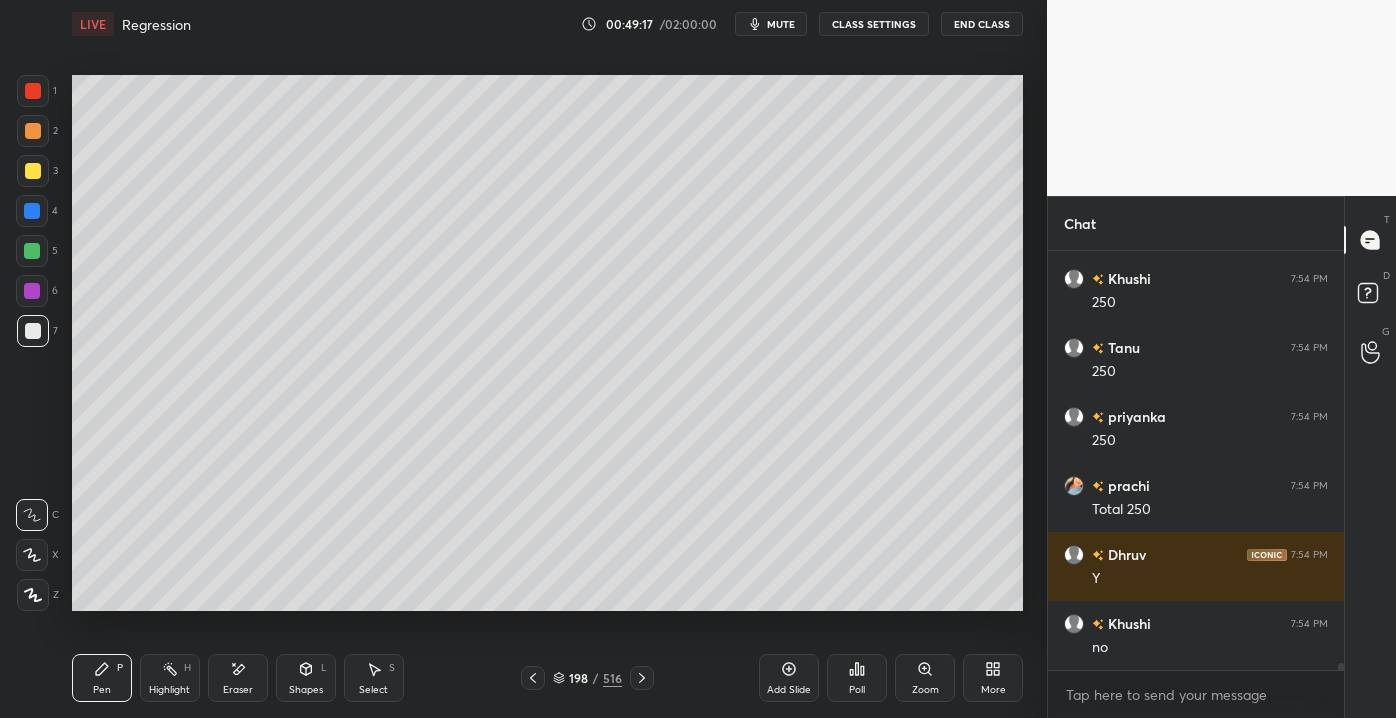 scroll, scrollTop: 25306, scrollLeft: 0, axis: vertical 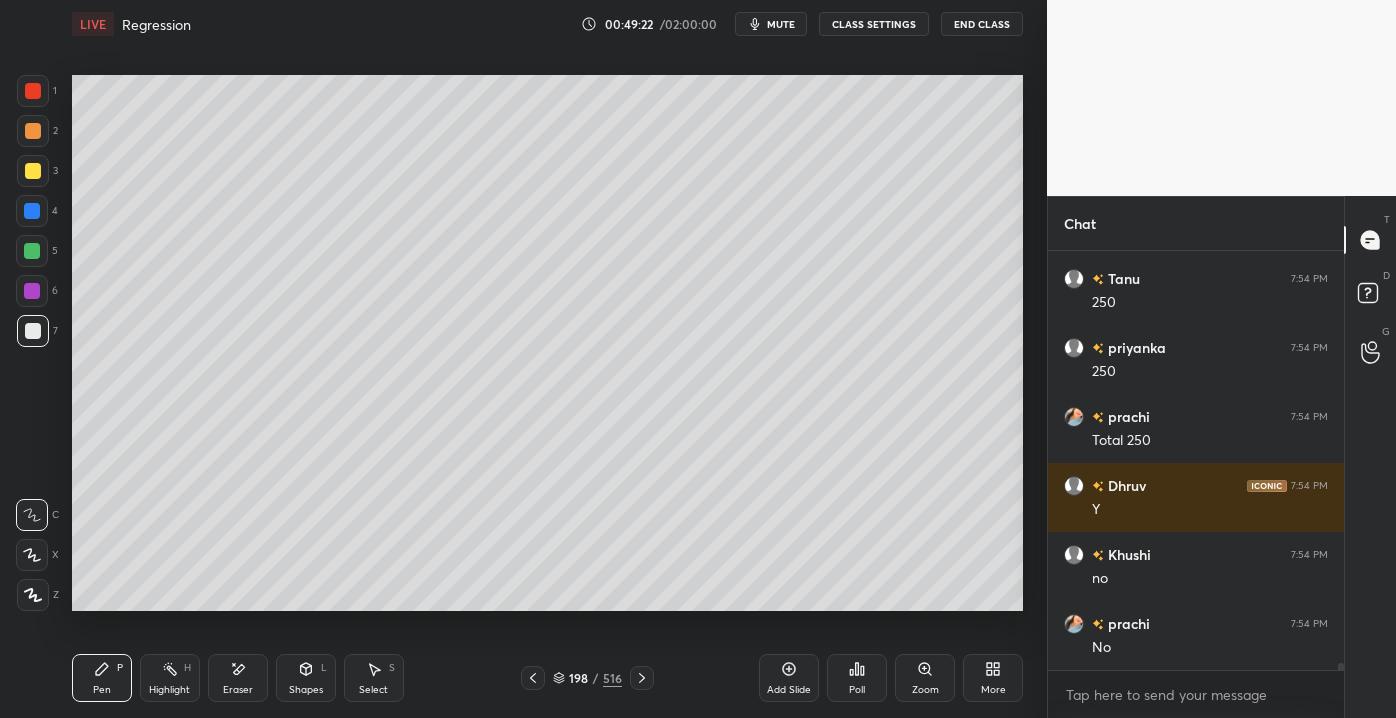click on "Pen P Highlight H Eraser Shapes L Select S 198 / 516 Add Slide Poll Zoom More" at bounding box center [547, 678] 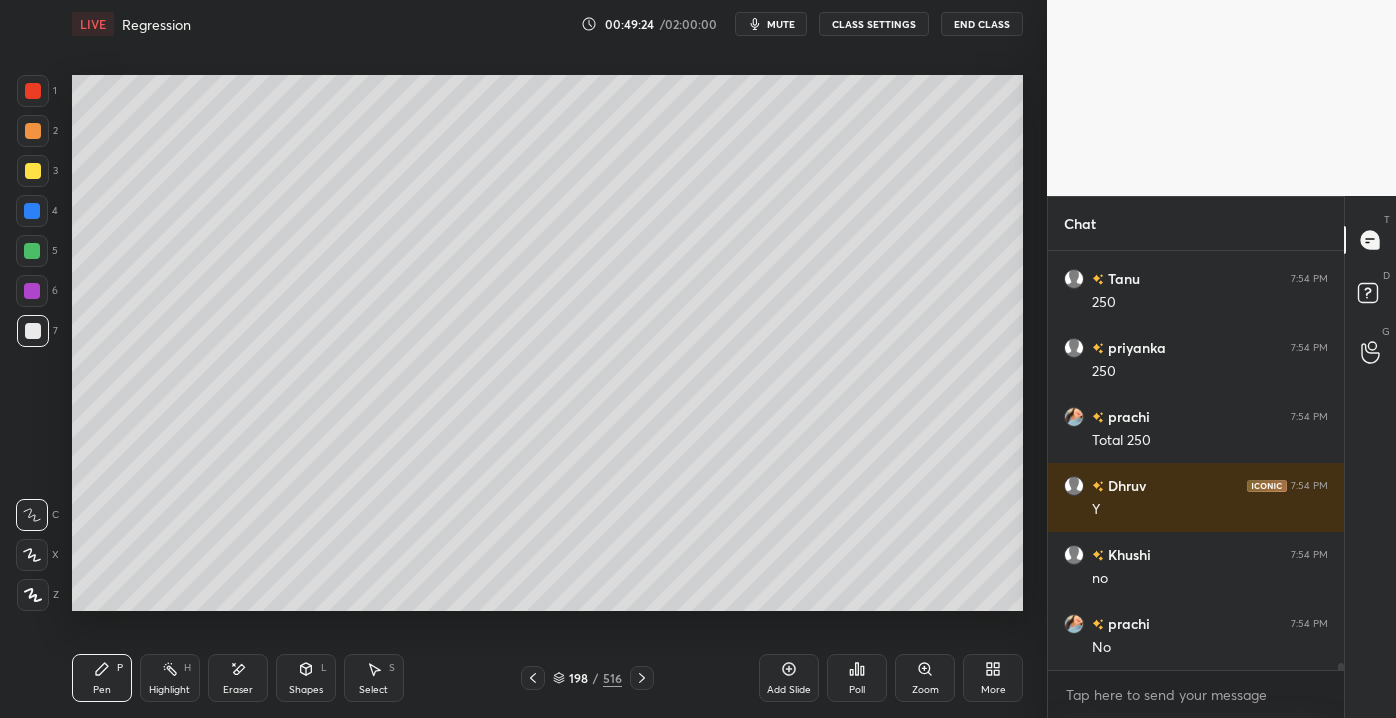 click 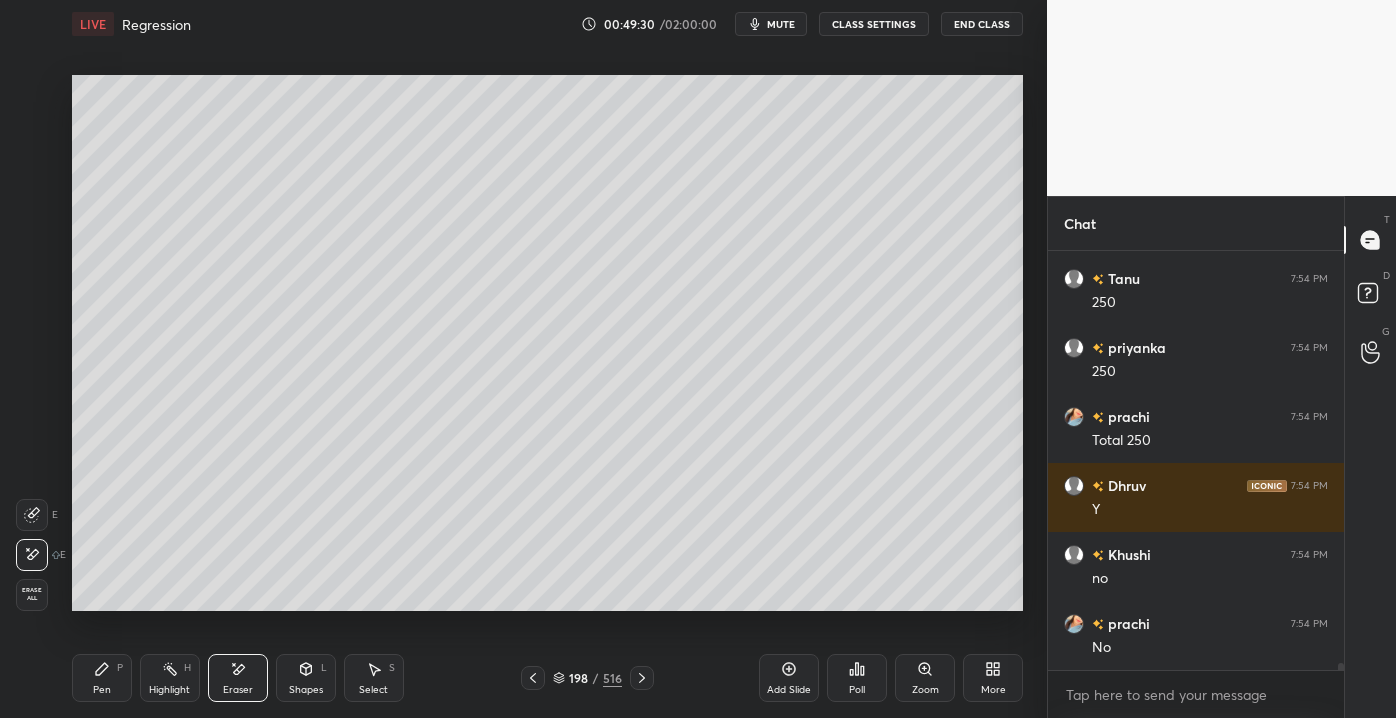 drag, startPoint x: 314, startPoint y: 684, endPoint x: 309, endPoint y: 675, distance: 10.29563 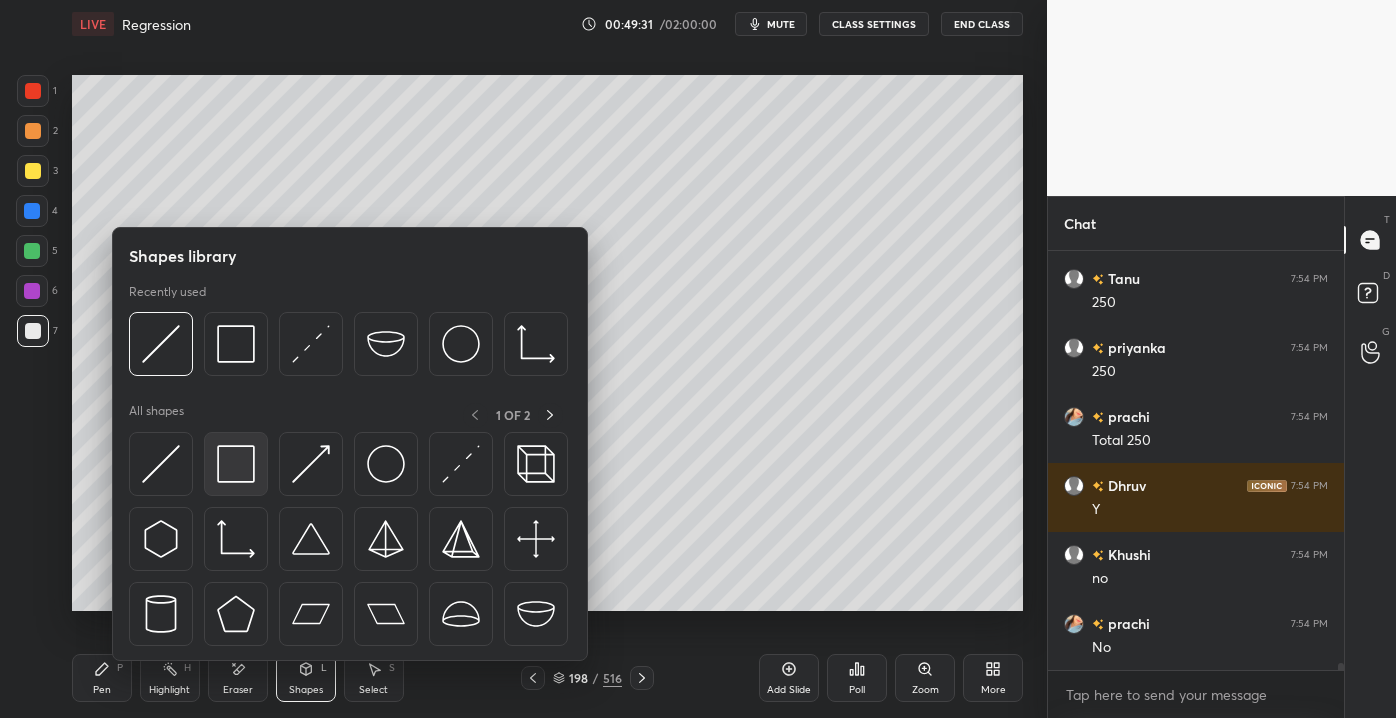 click at bounding box center (236, 464) 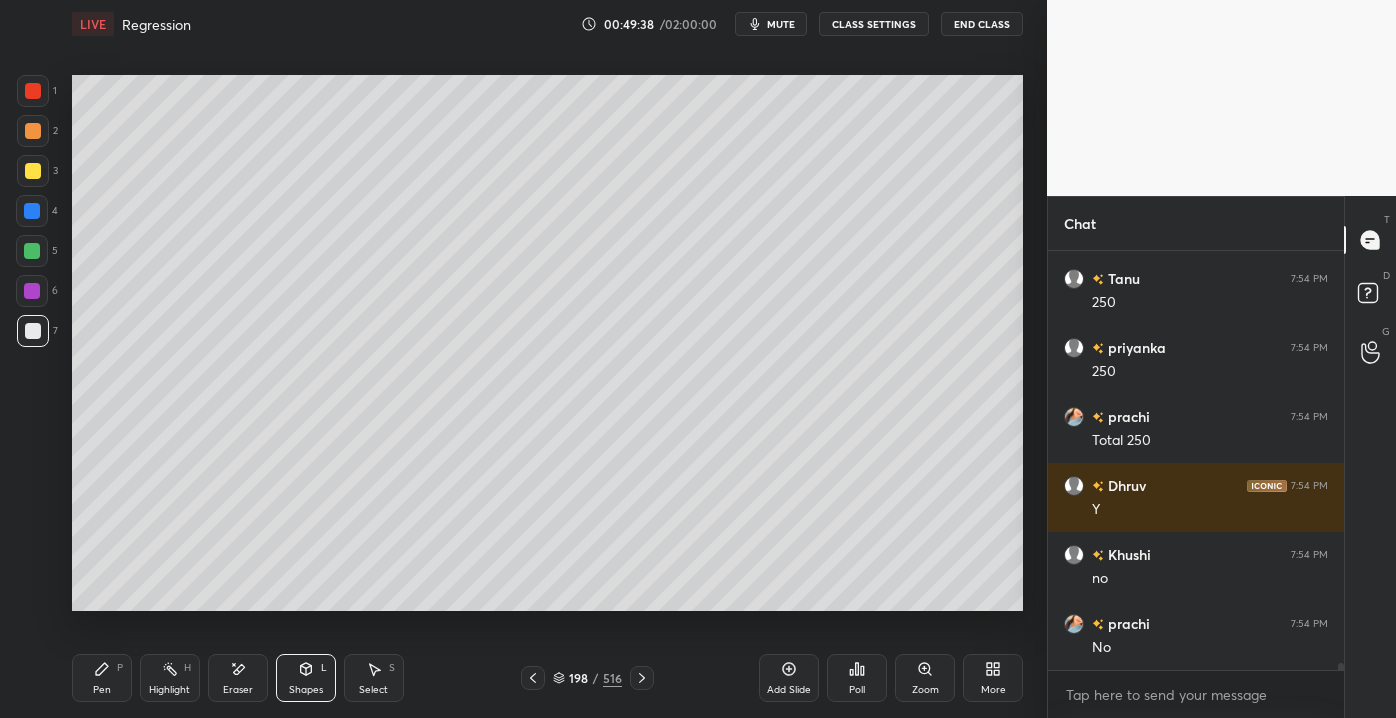 click on "Pen P Highlight H Eraser Shapes L Select S 198 / 516 Add Slide Poll Zoom More" at bounding box center (547, 678) 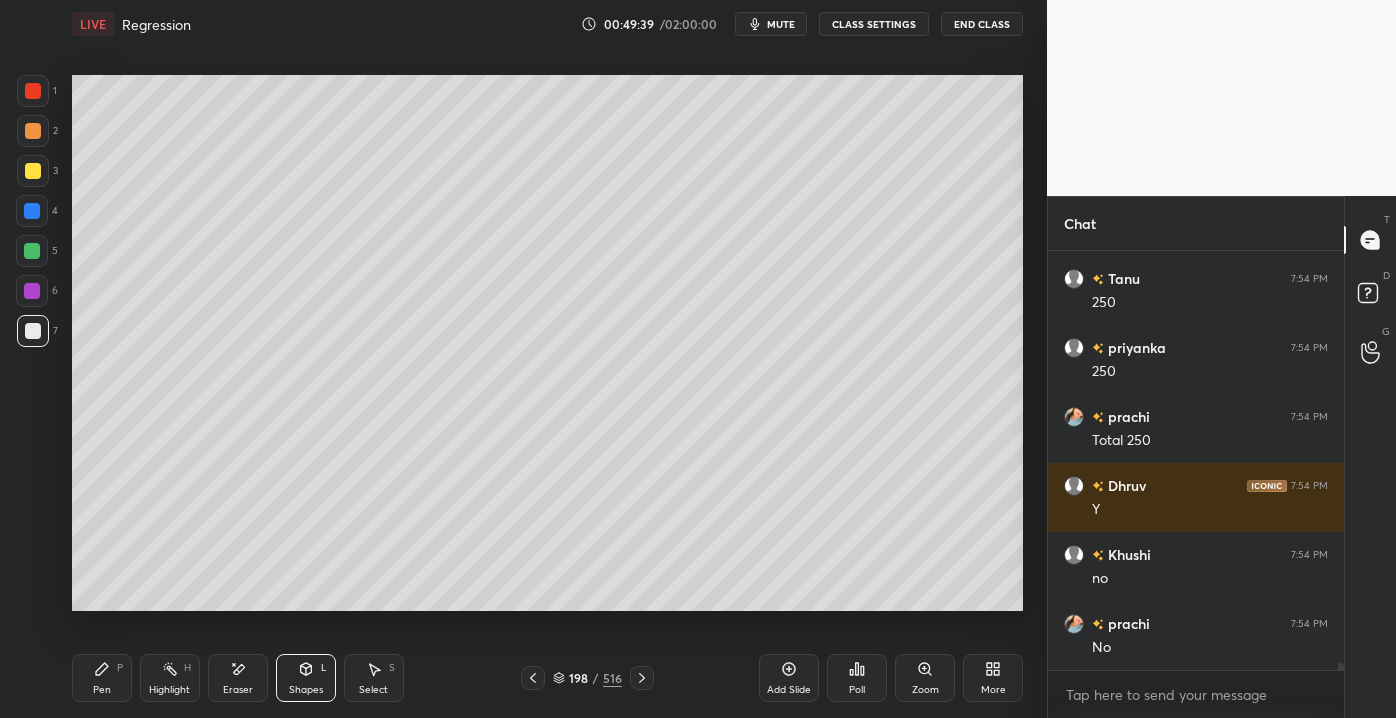 click at bounding box center (32, 251) 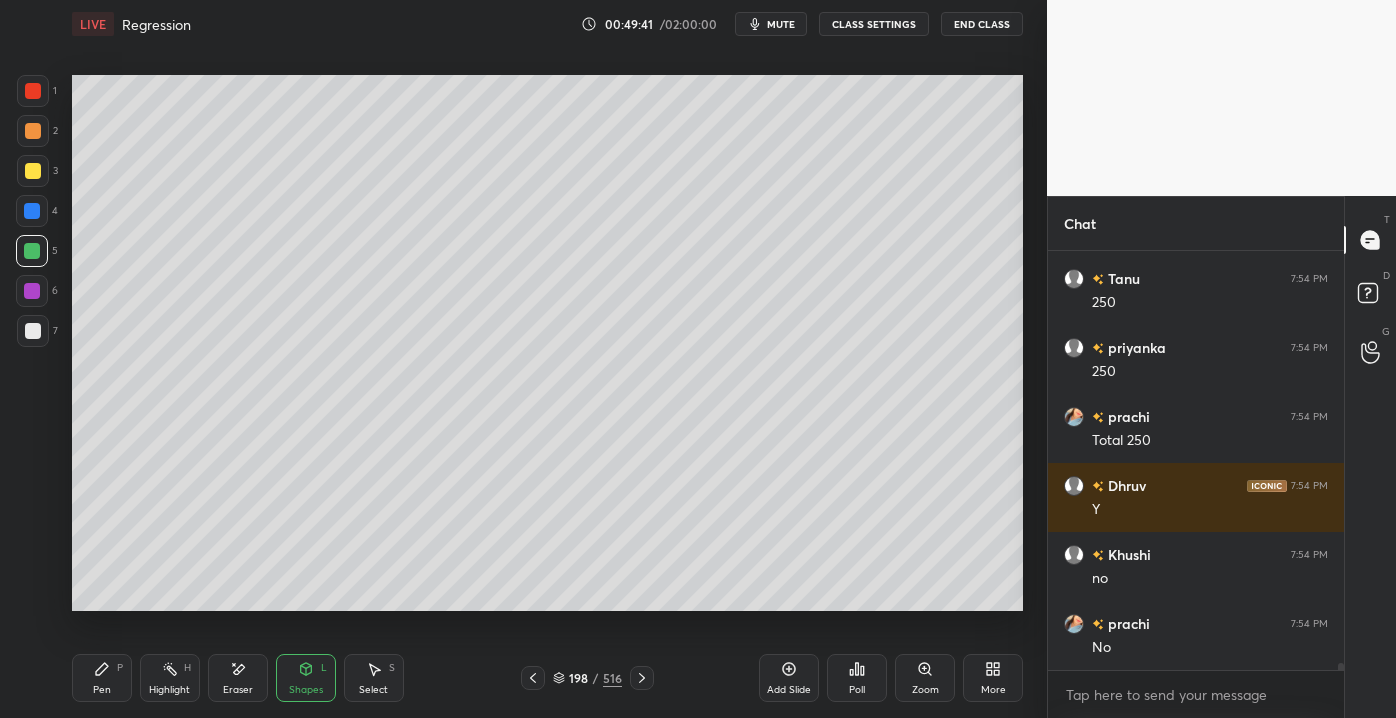 click on "Pen P" at bounding box center (102, 678) 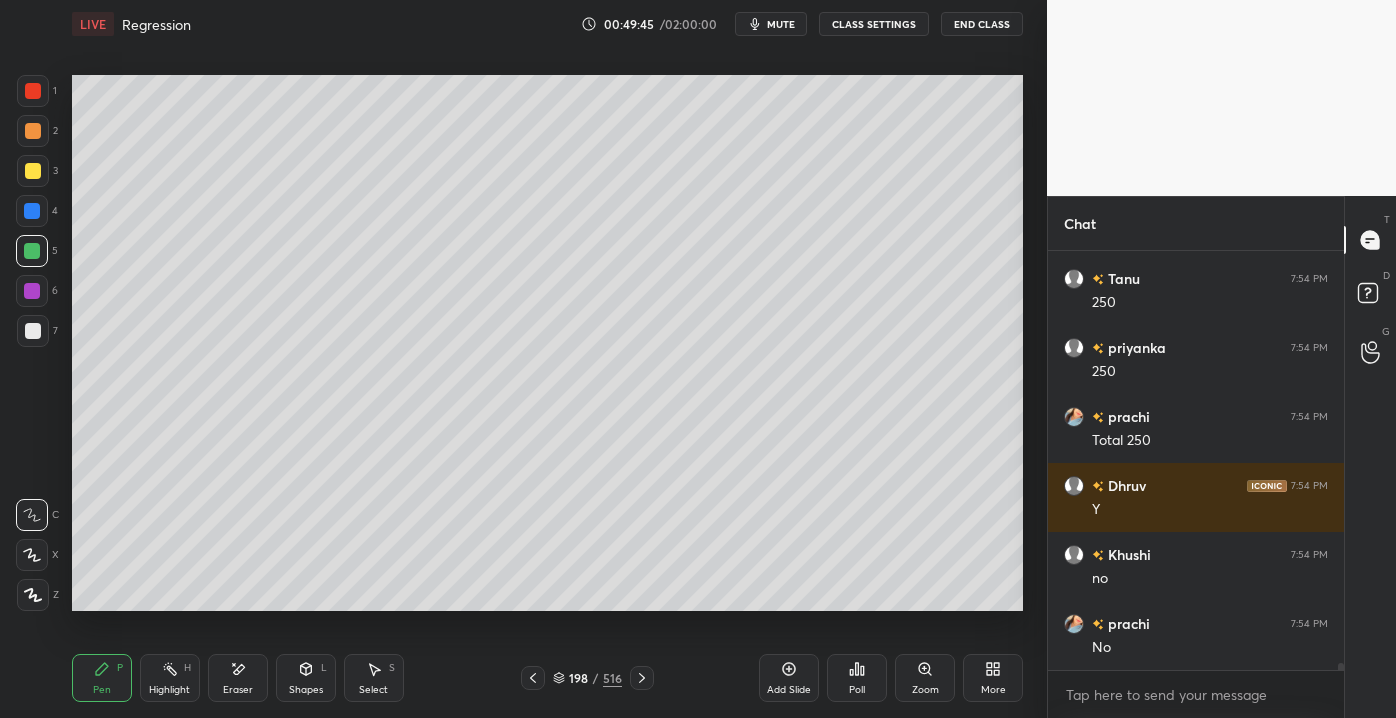 click on "Pen" at bounding box center [102, 690] 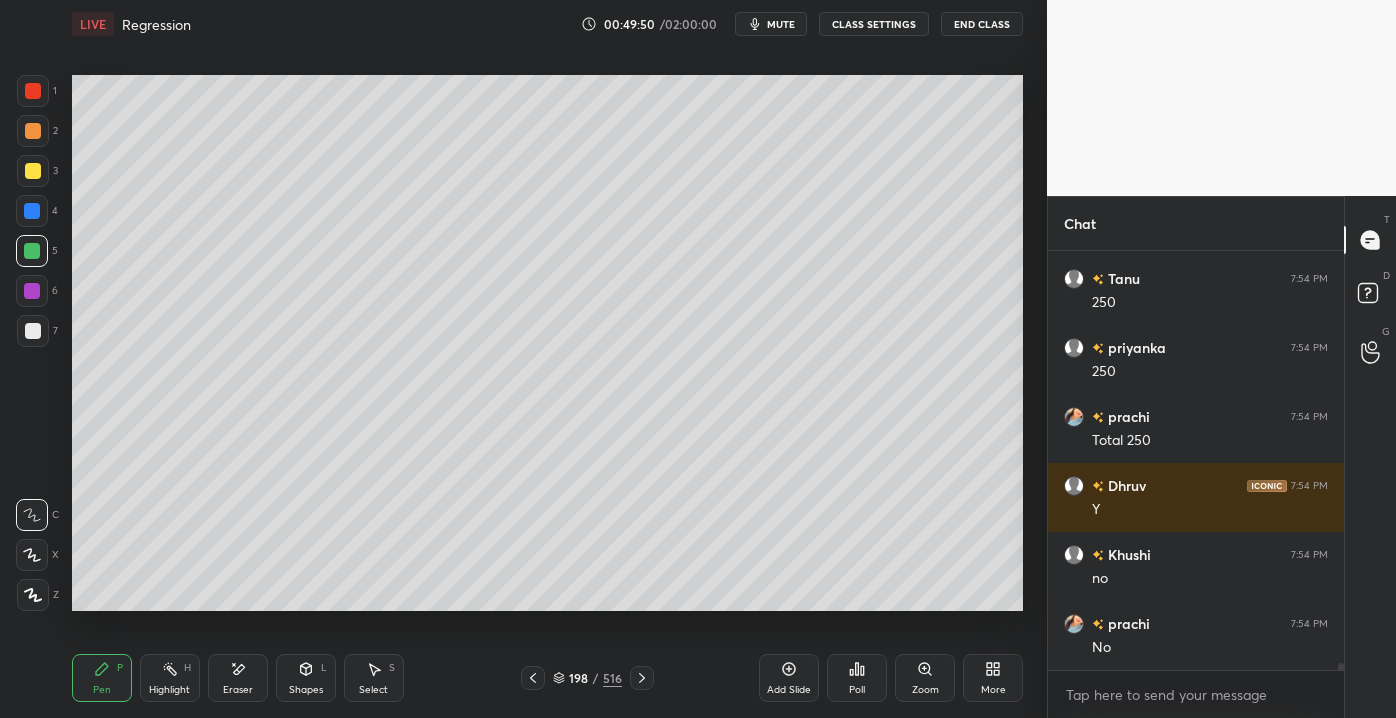 click on "Eraser" at bounding box center (238, 690) 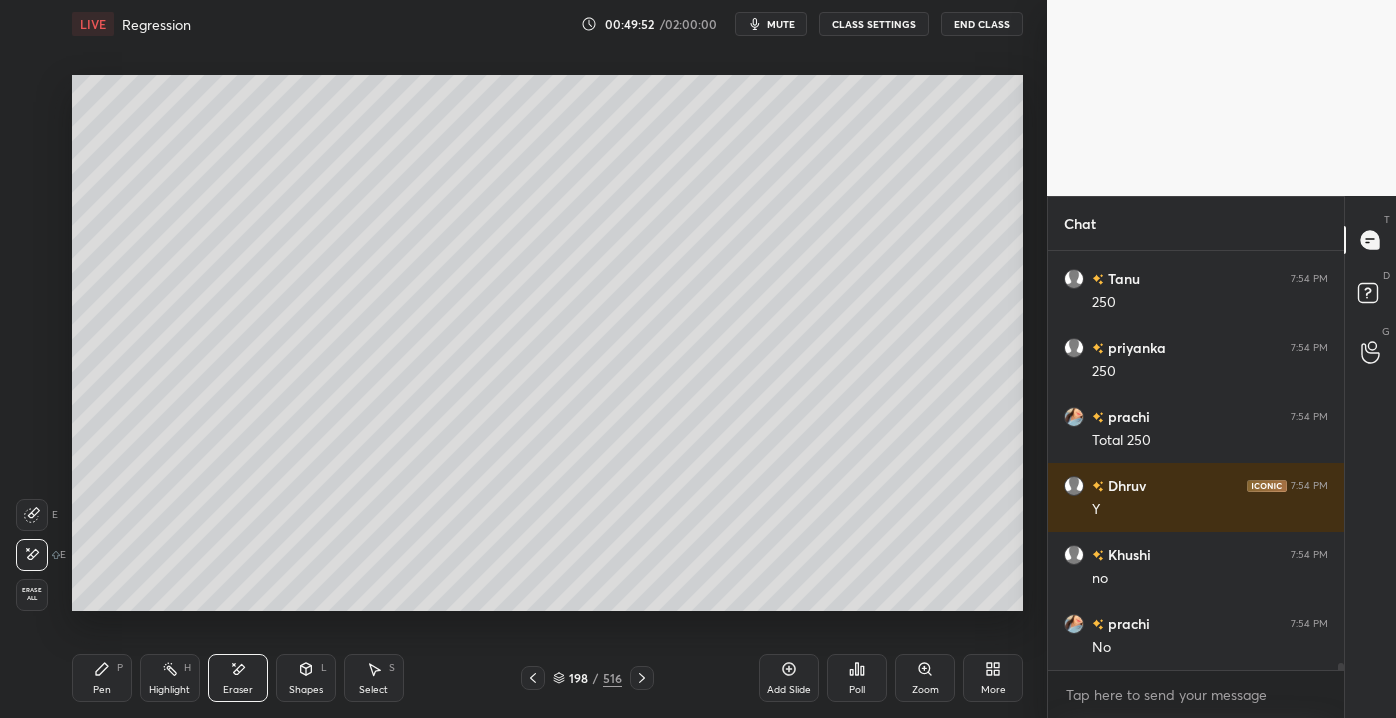 click on "Pen P Highlight H Eraser Shapes L Select S 198 / 516 Add Slide Poll Zoom More" at bounding box center (547, 678) 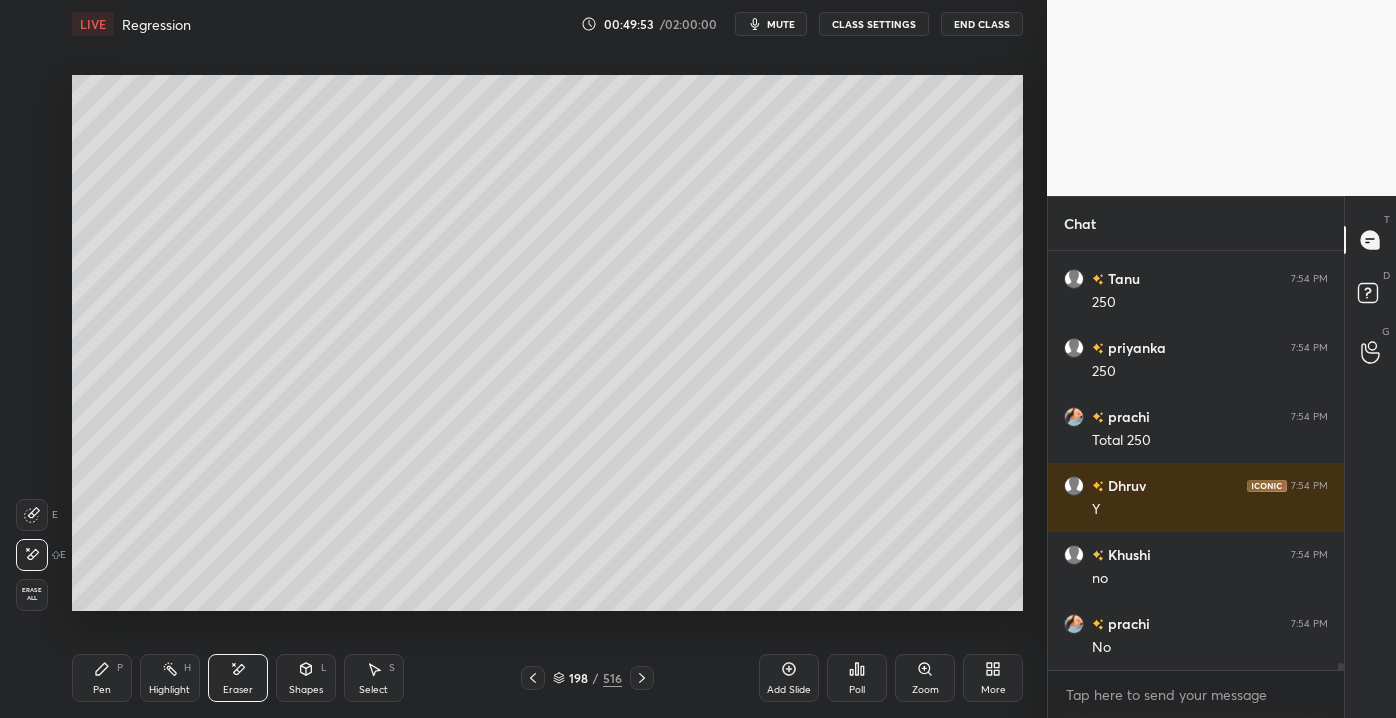 click on "Pen" at bounding box center (102, 690) 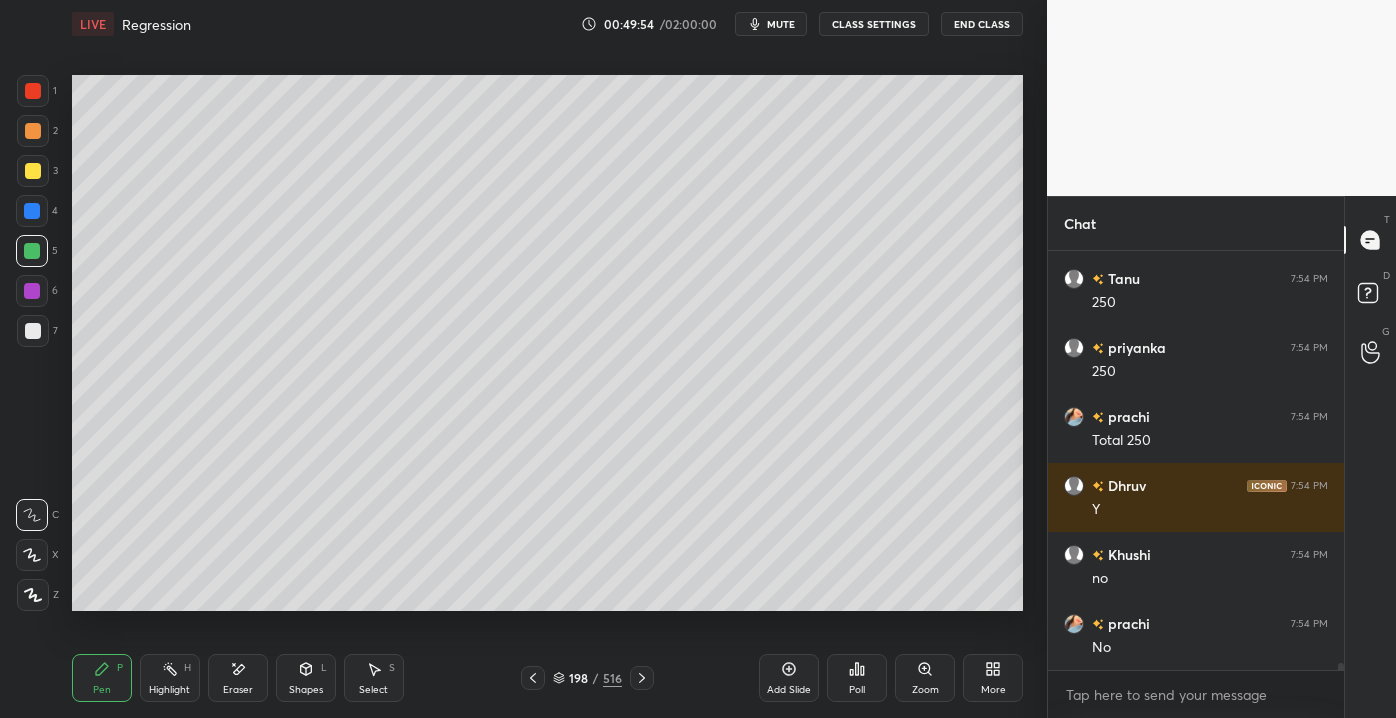 drag, startPoint x: 32, startPoint y: 343, endPoint x: 16, endPoint y: 364, distance: 26.400757 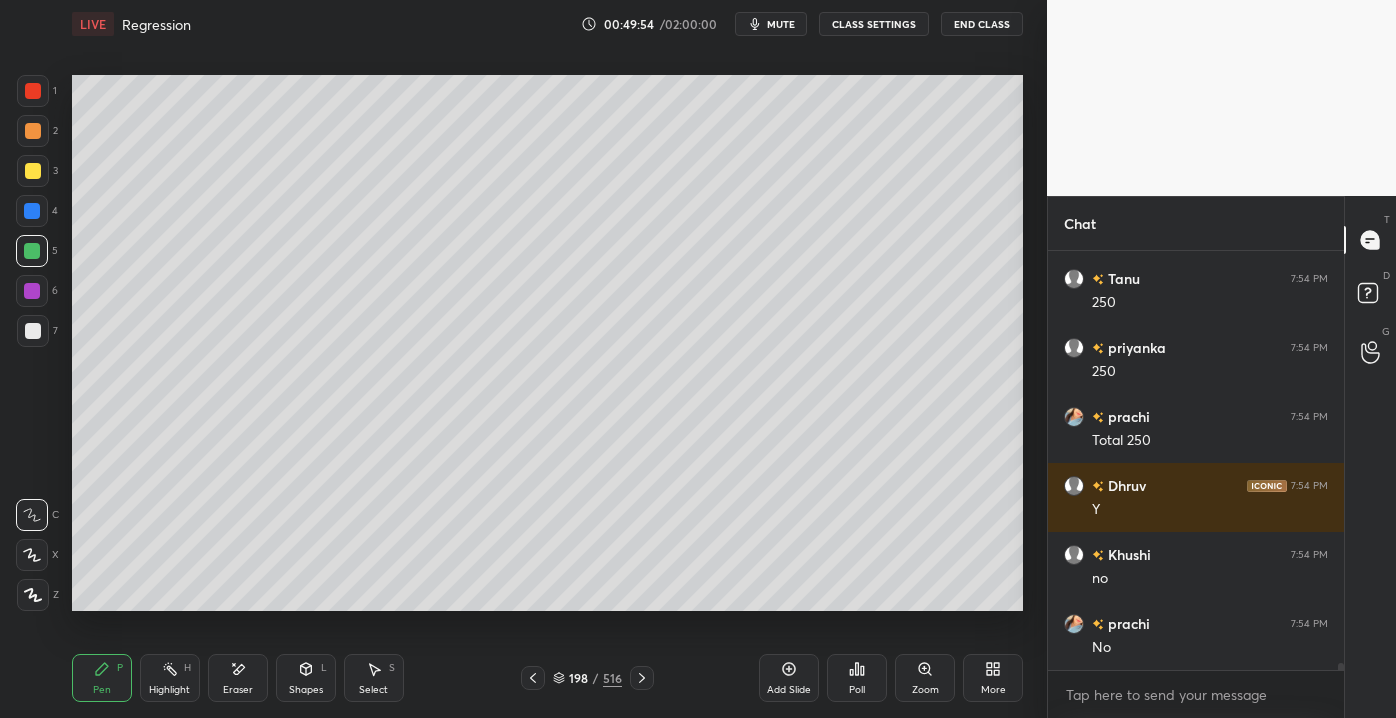 click at bounding box center (33, 331) 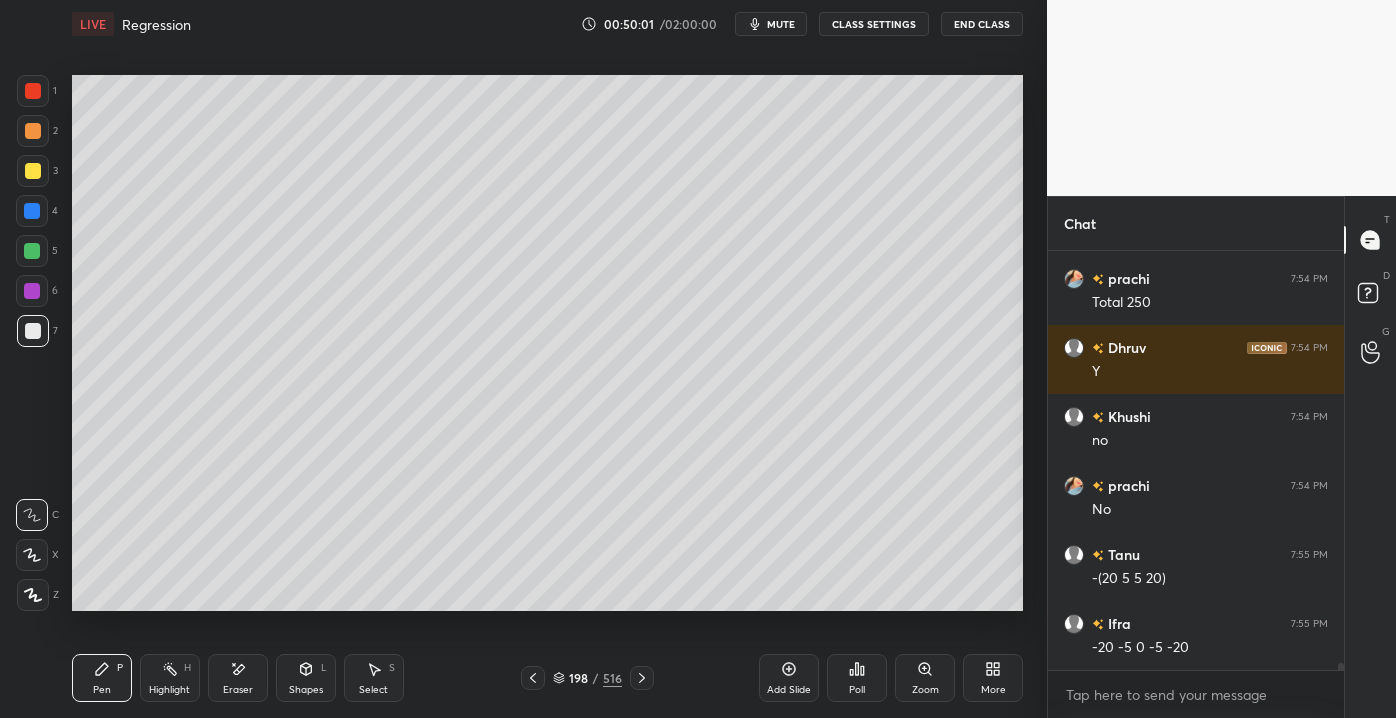 scroll, scrollTop: 25512, scrollLeft: 0, axis: vertical 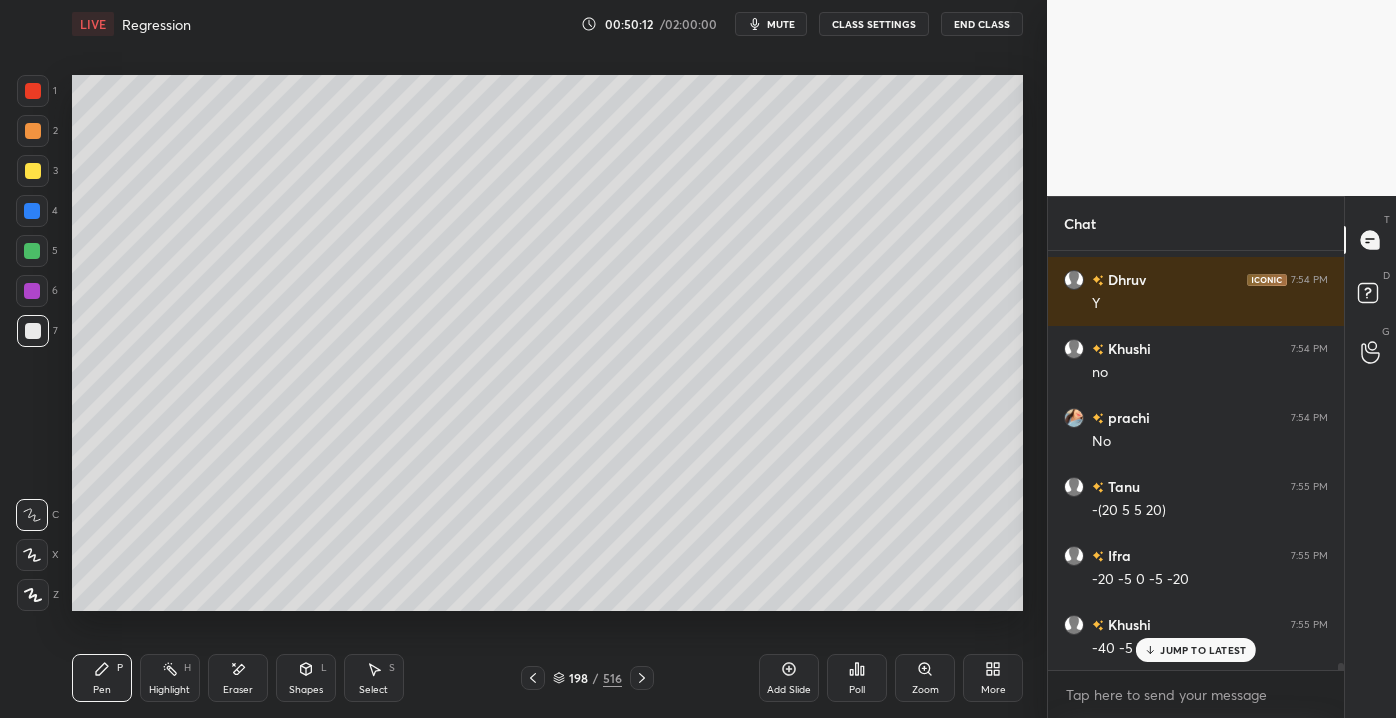 click 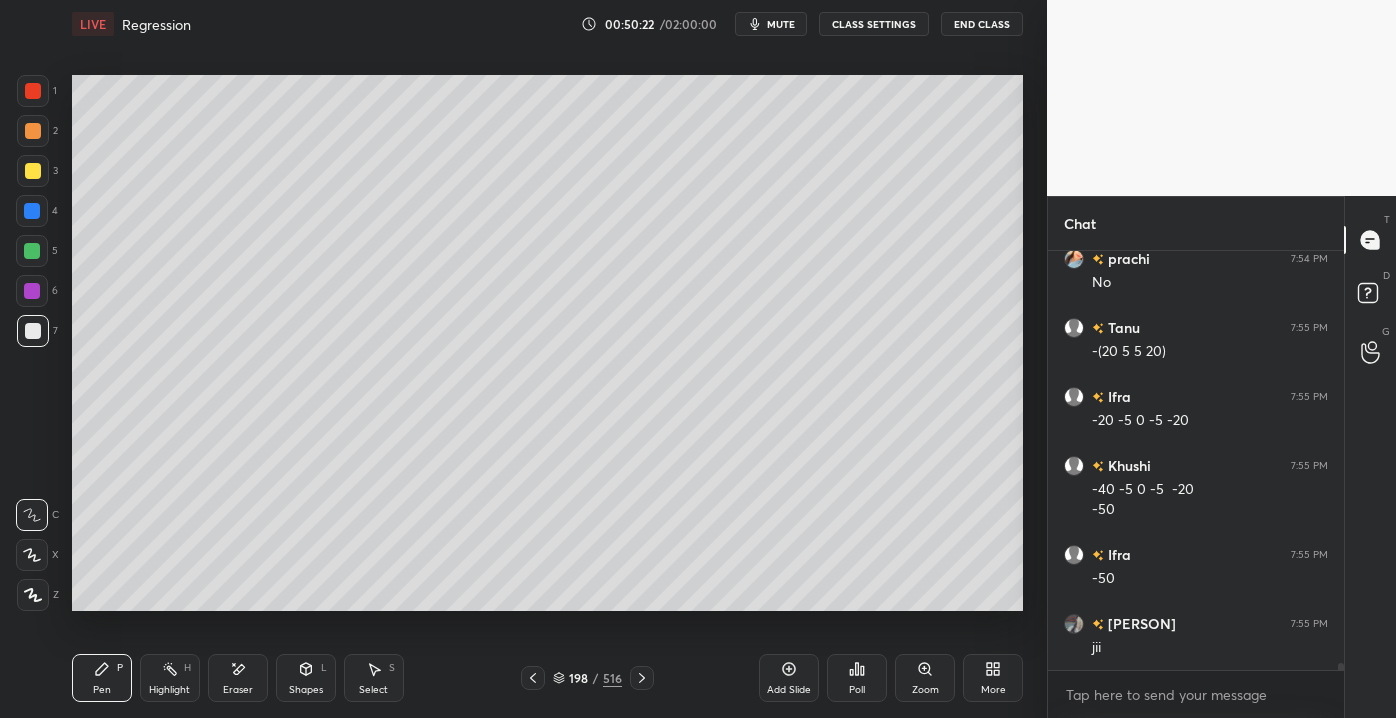 scroll, scrollTop: 25740, scrollLeft: 0, axis: vertical 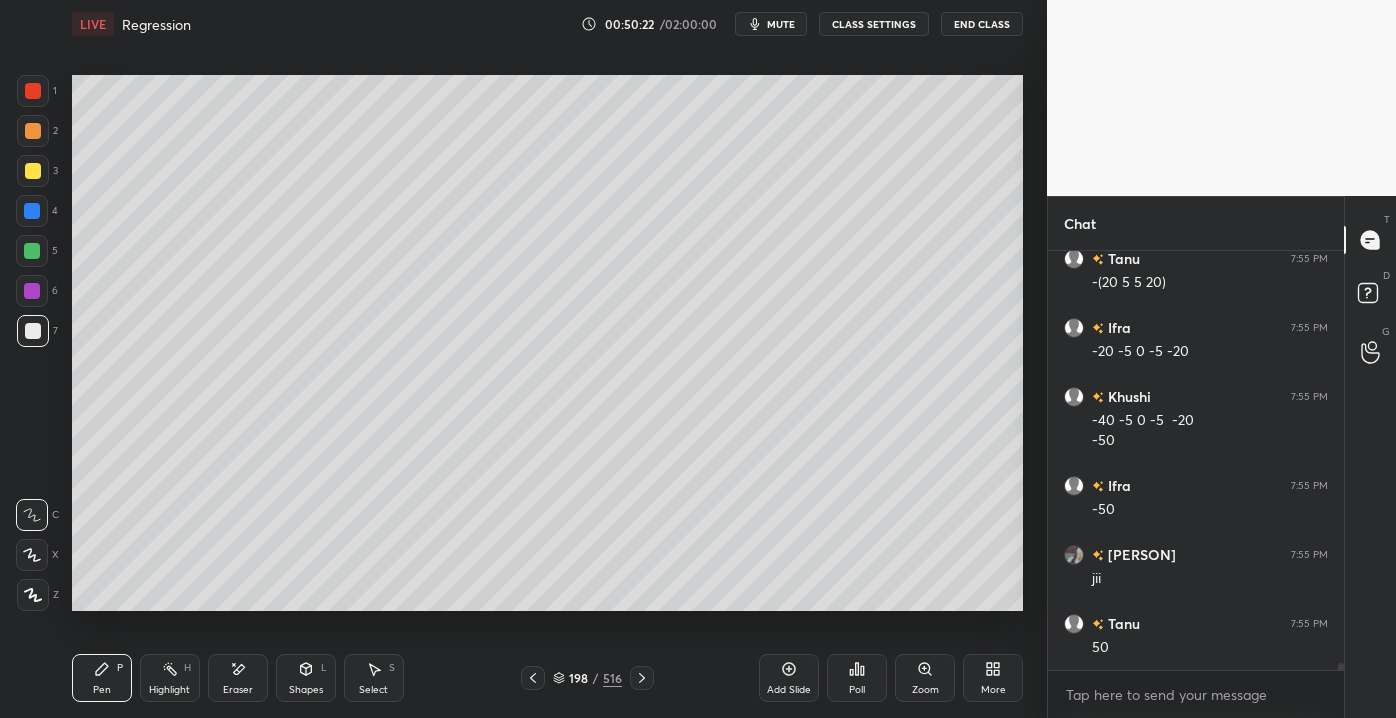 click 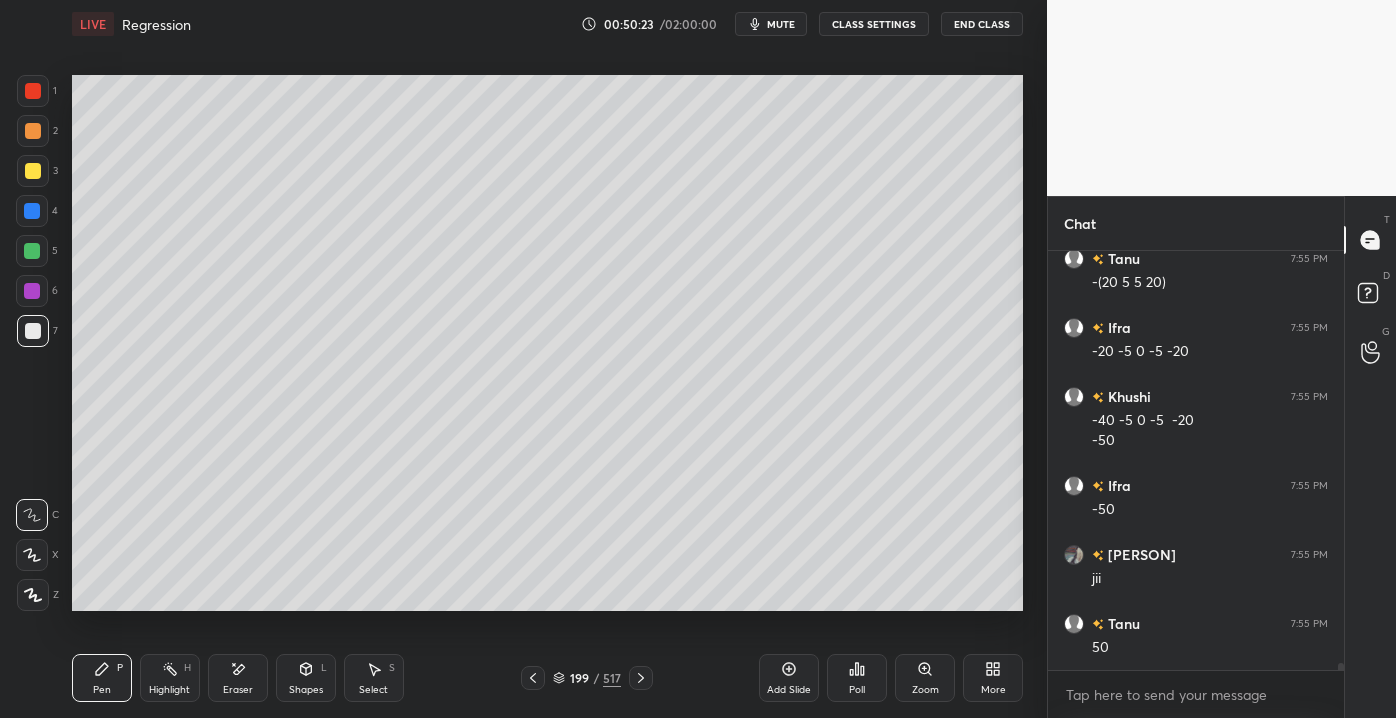 click at bounding box center [33, 171] 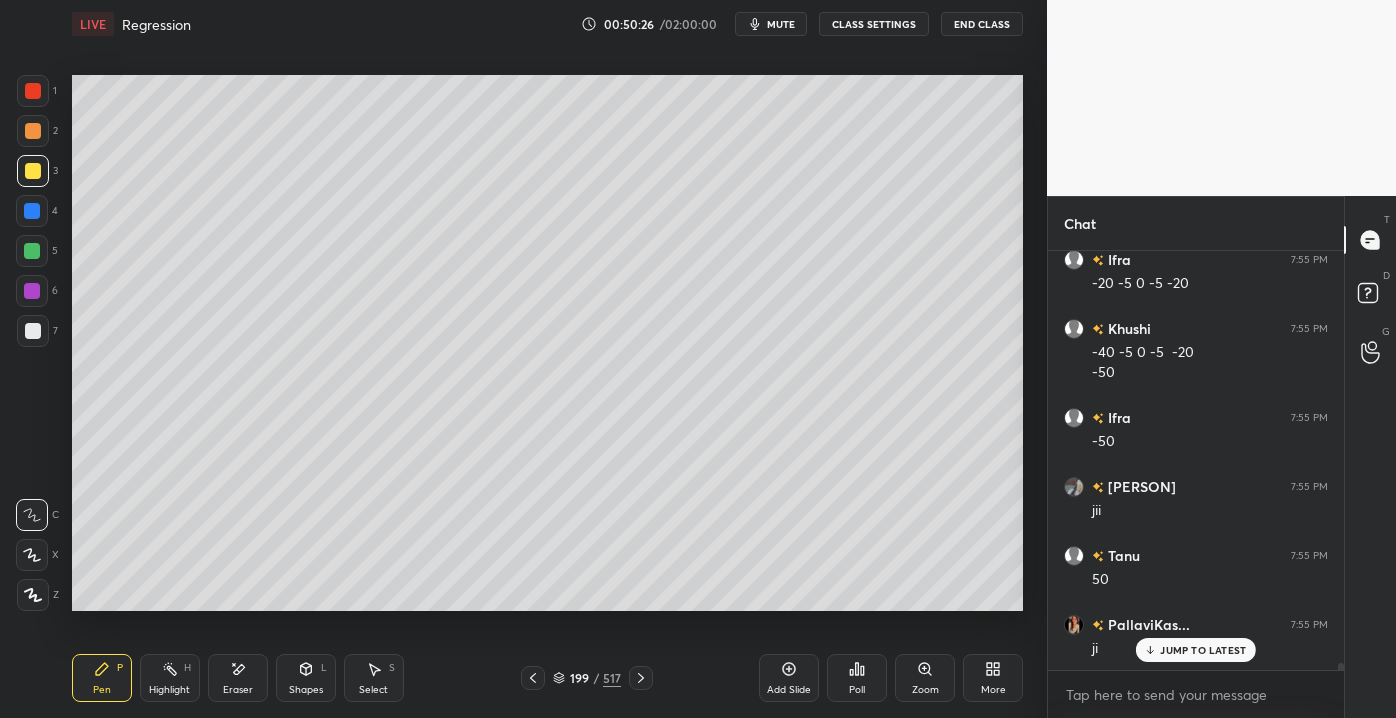 scroll, scrollTop: 25877, scrollLeft: 0, axis: vertical 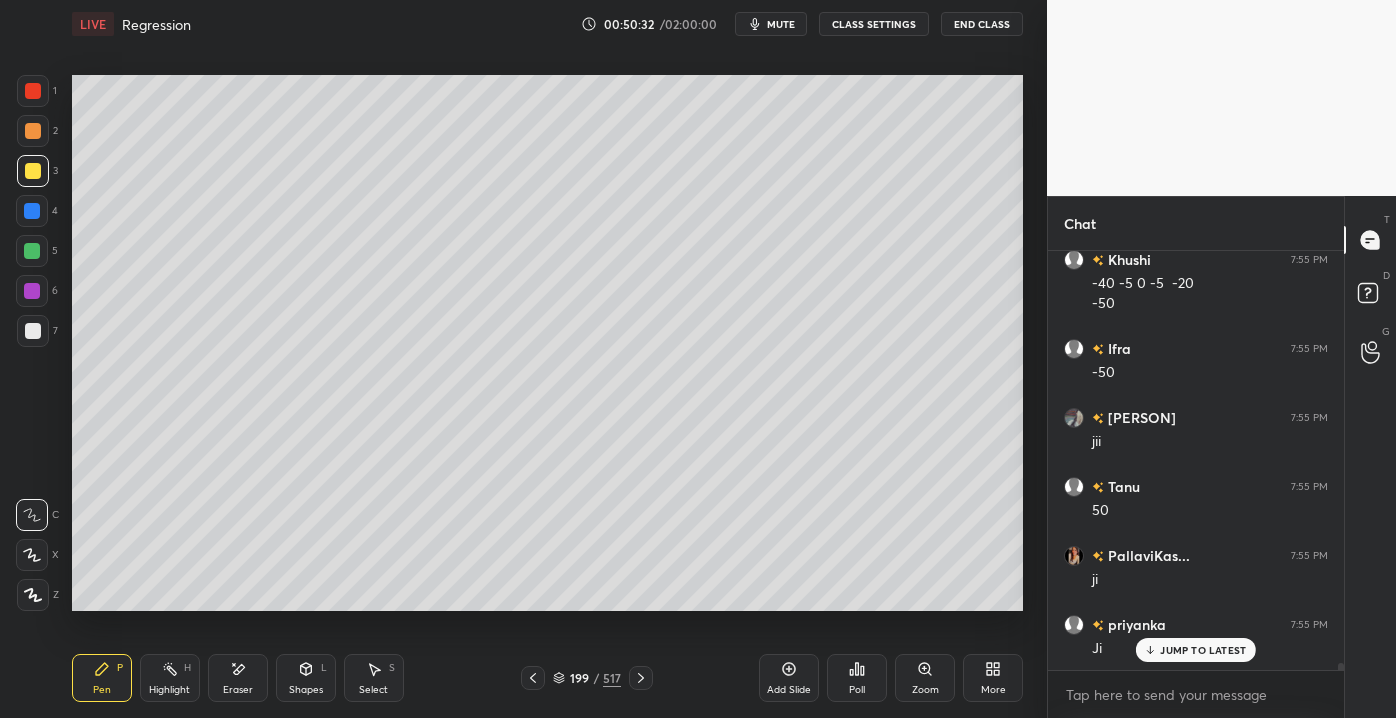 click at bounding box center (32, 211) 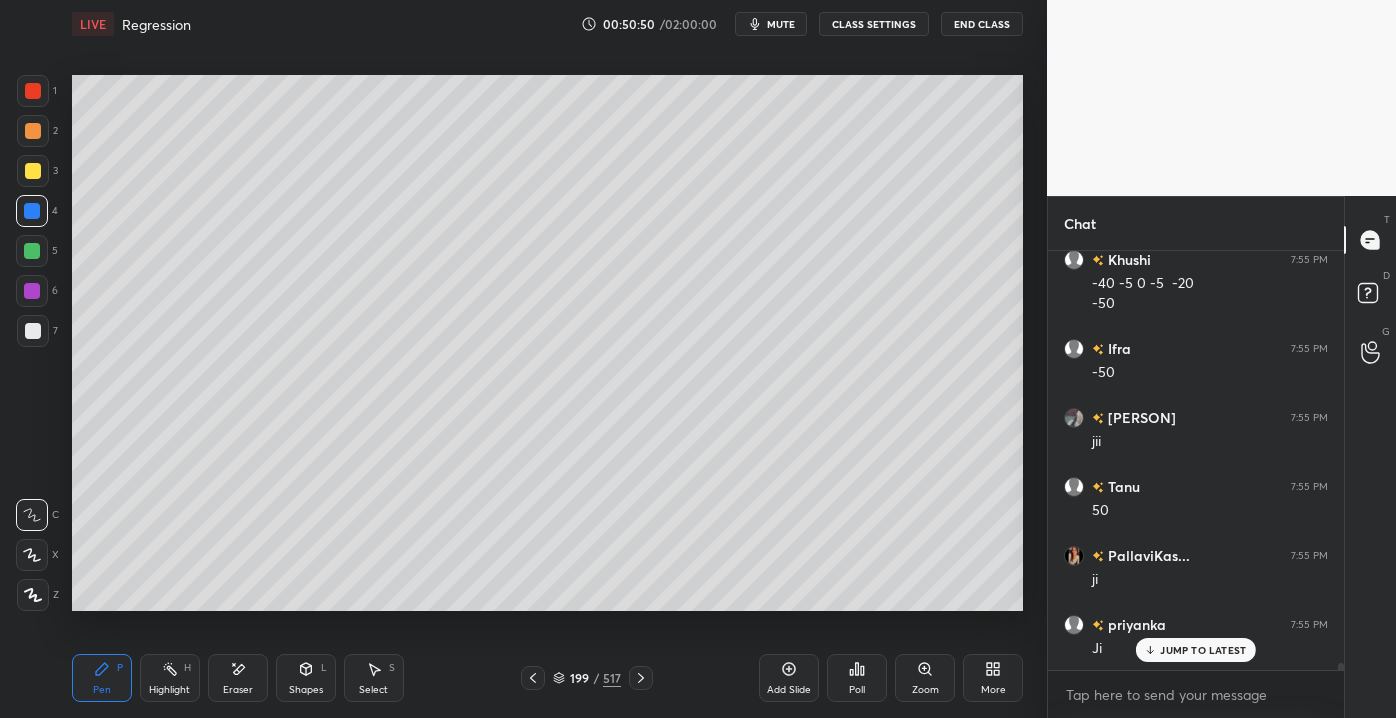 click on "1 2 3 4 5 6 7 C X Z E E Erase all   H H" at bounding box center [32, 342] 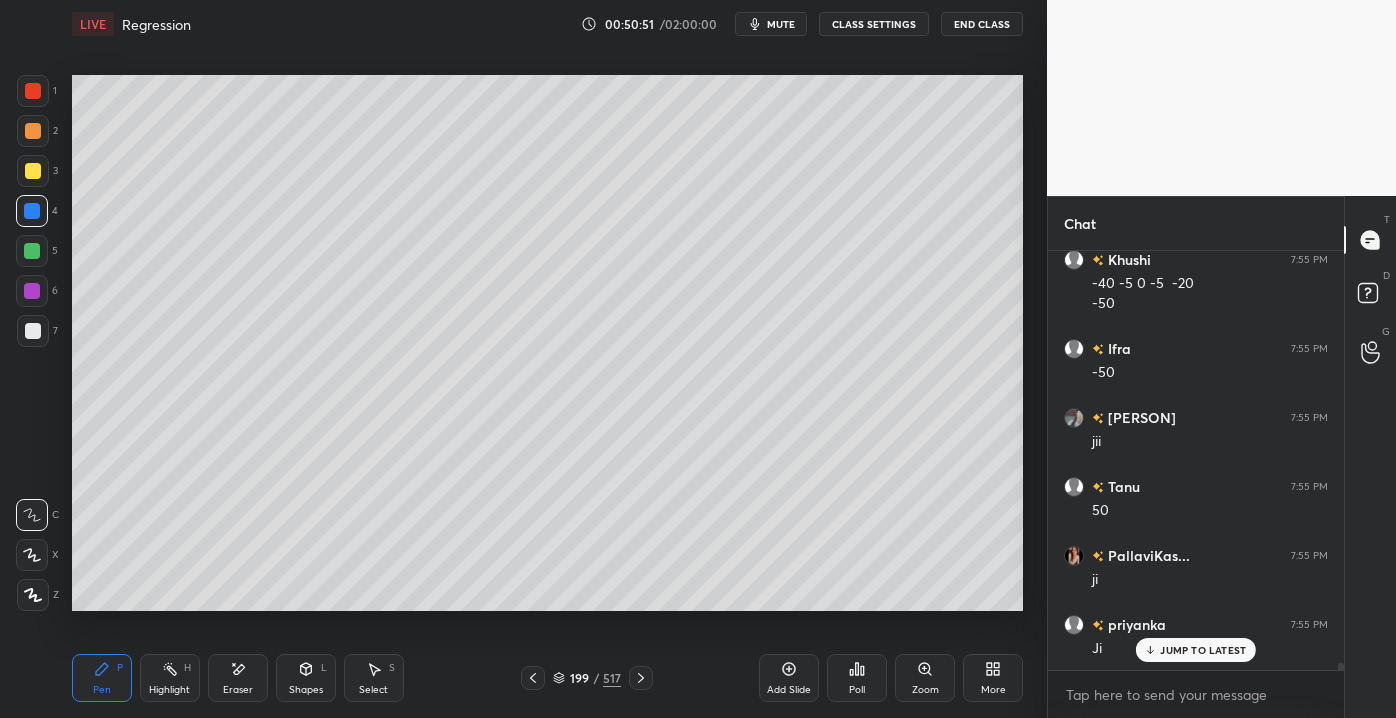 drag, startPoint x: 37, startPoint y: 341, endPoint x: 52, endPoint y: 348, distance: 16.552946 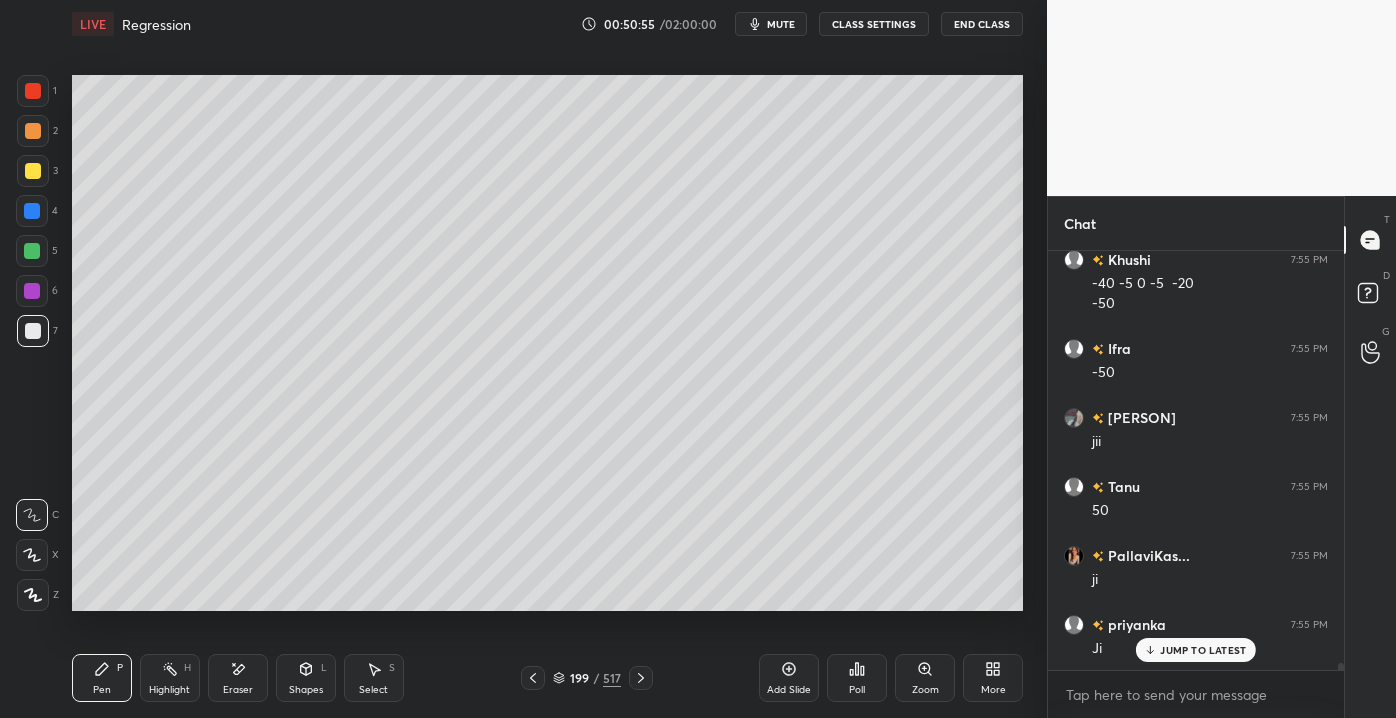 scroll, scrollTop: 25946, scrollLeft: 0, axis: vertical 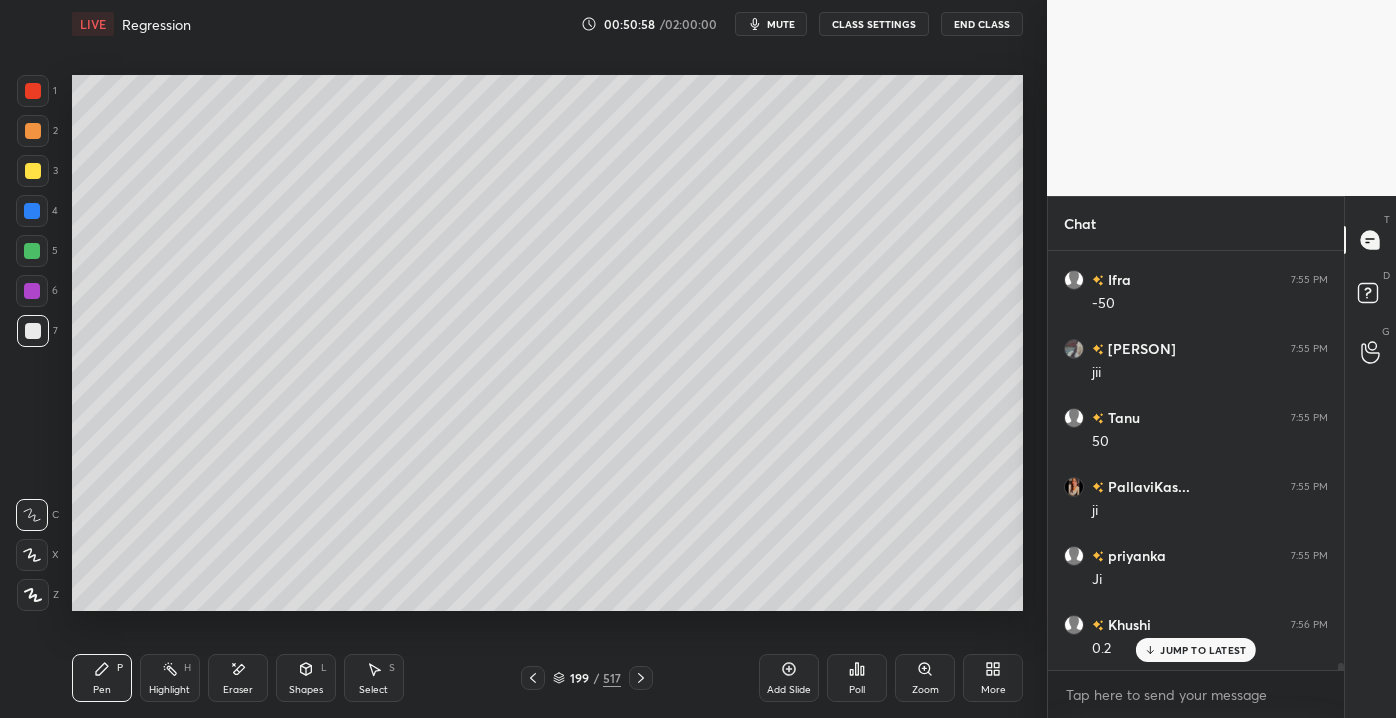 click on "JUMP TO LATEST" at bounding box center [1203, 650] 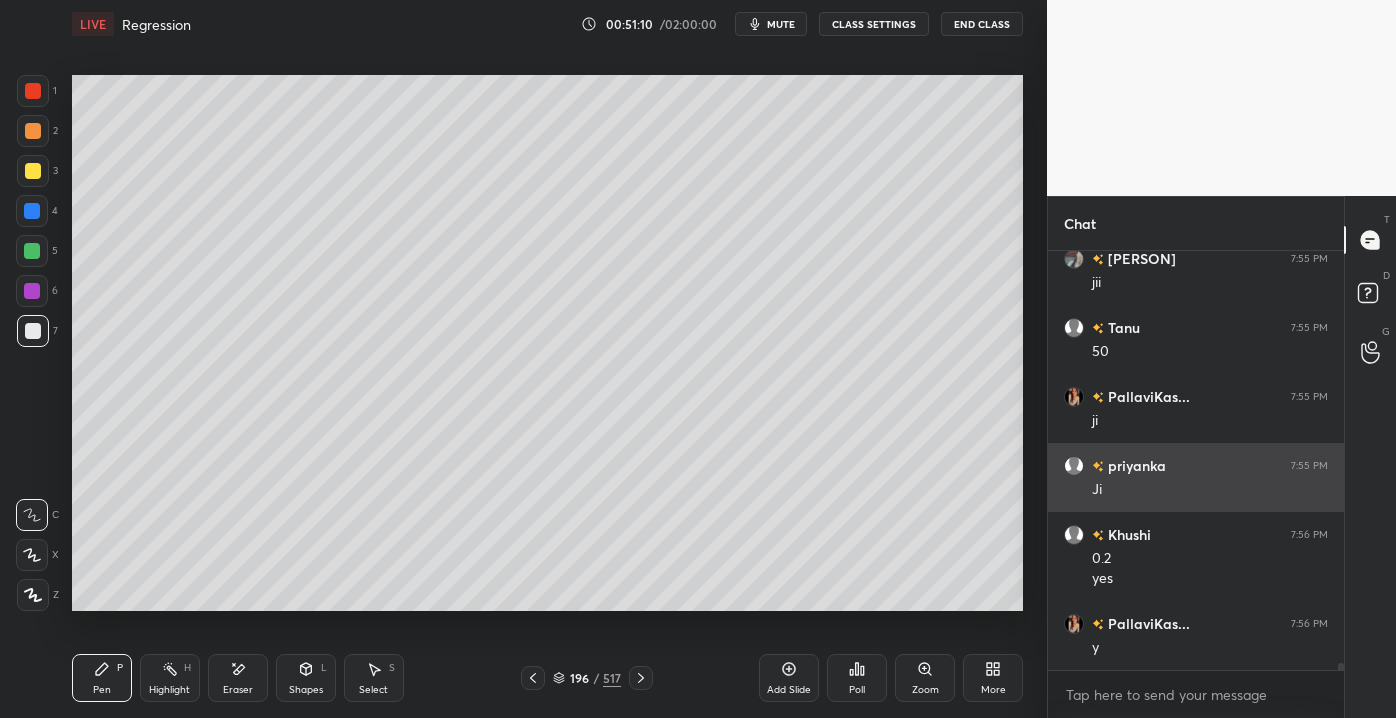 scroll, scrollTop: 26104, scrollLeft: 0, axis: vertical 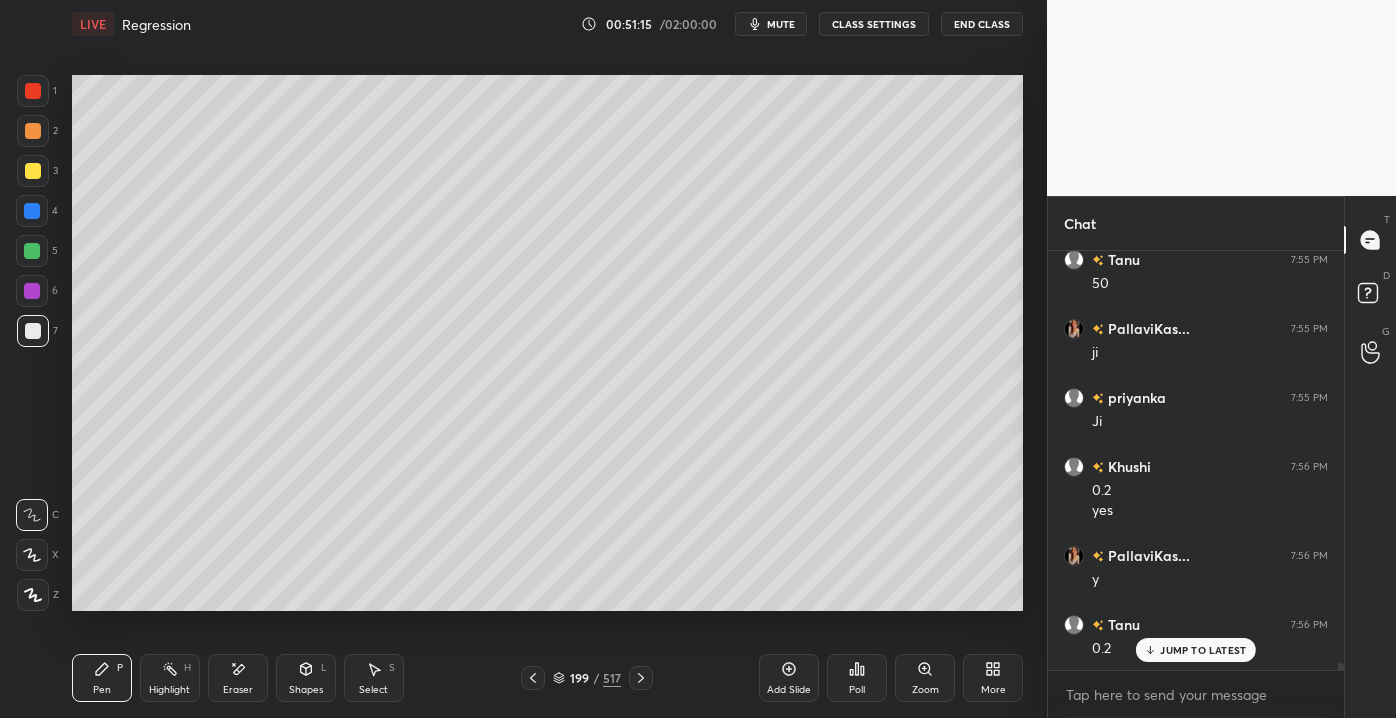 click on "JUMP TO LATEST" at bounding box center (1203, 650) 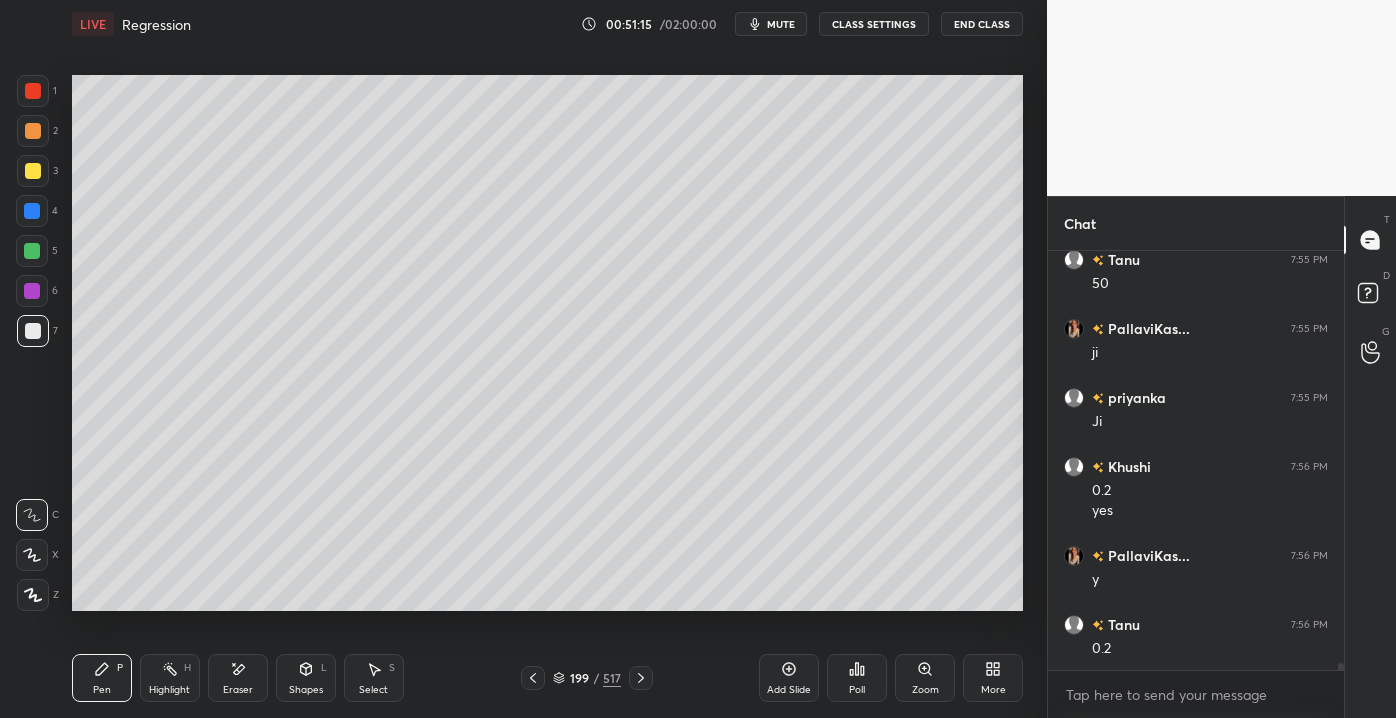 scroll, scrollTop: 26173, scrollLeft: 0, axis: vertical 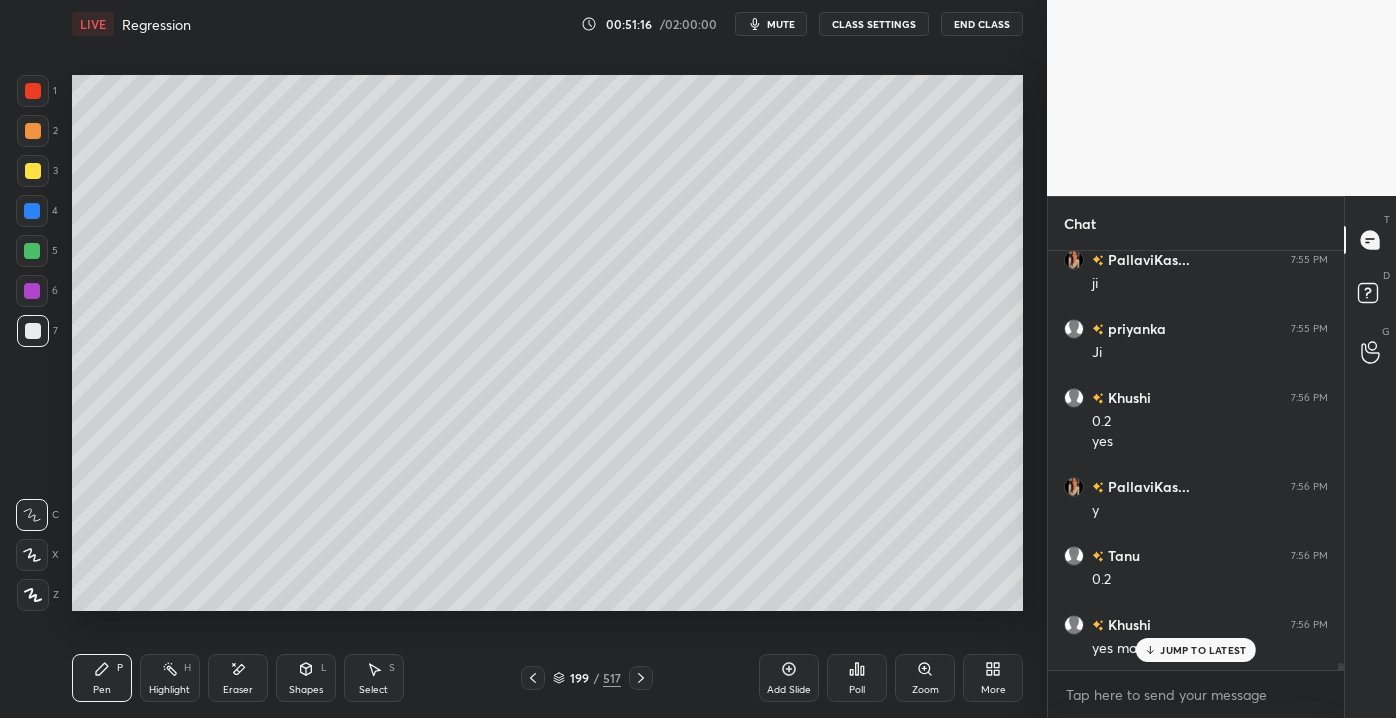 click on "JUMP TO LATEST" at bounding box center (1203, 650) 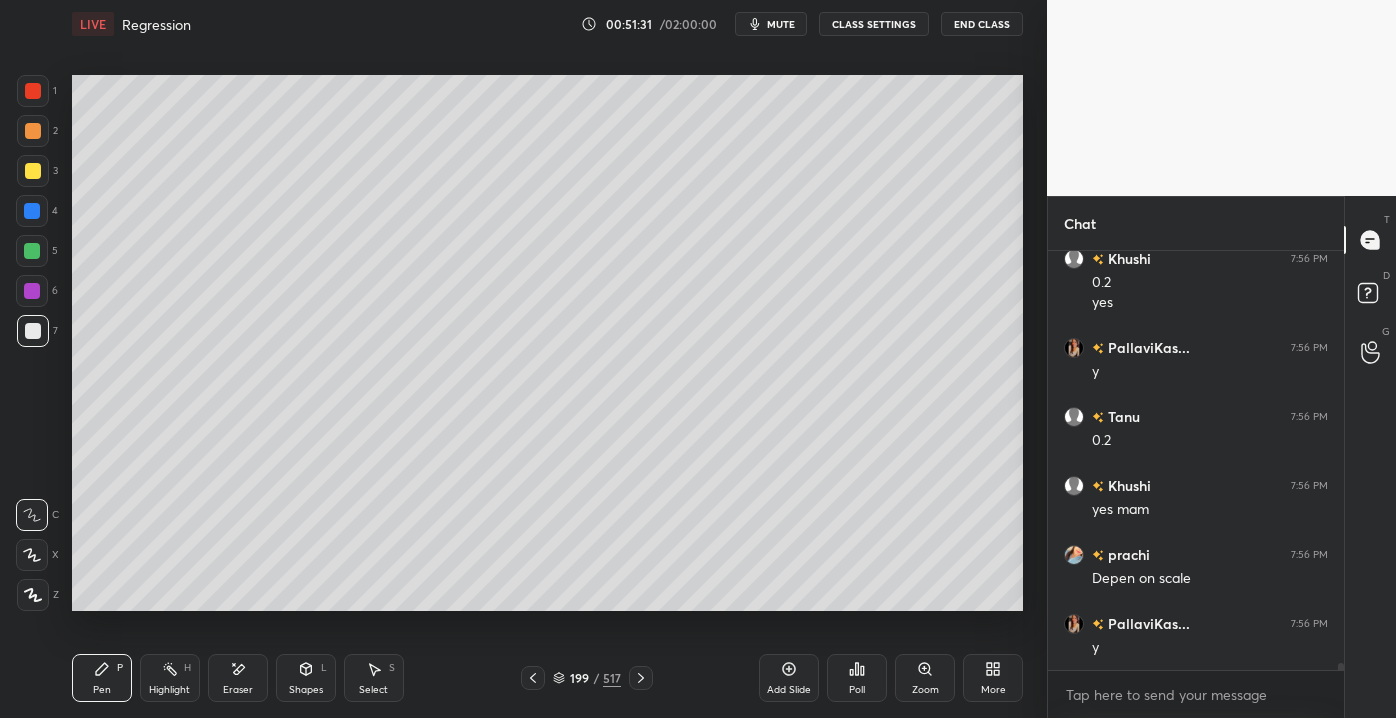 scroll, scrollTop: 26381, scrollLeft: 0, axis: vertical 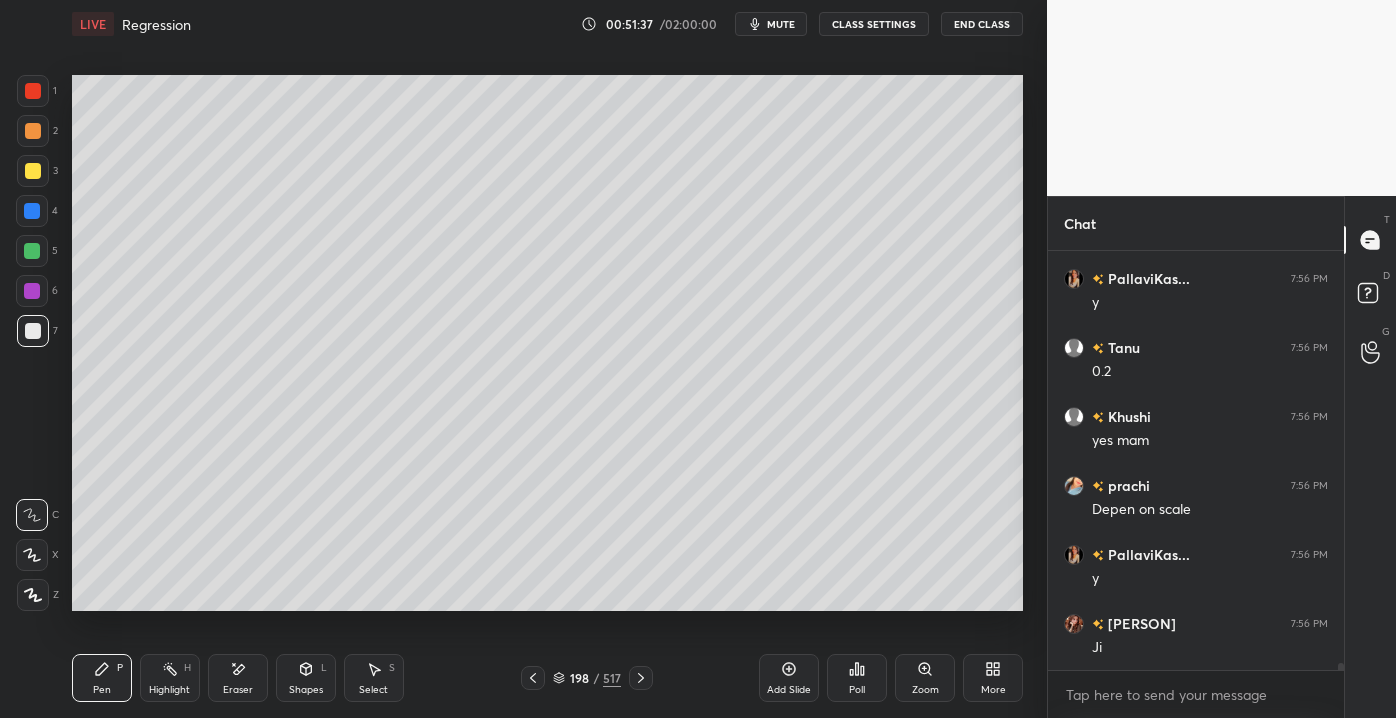 click on "Setting up your live class Poll for   secs No correct answer Start poll" at bounding box center [547, 343] 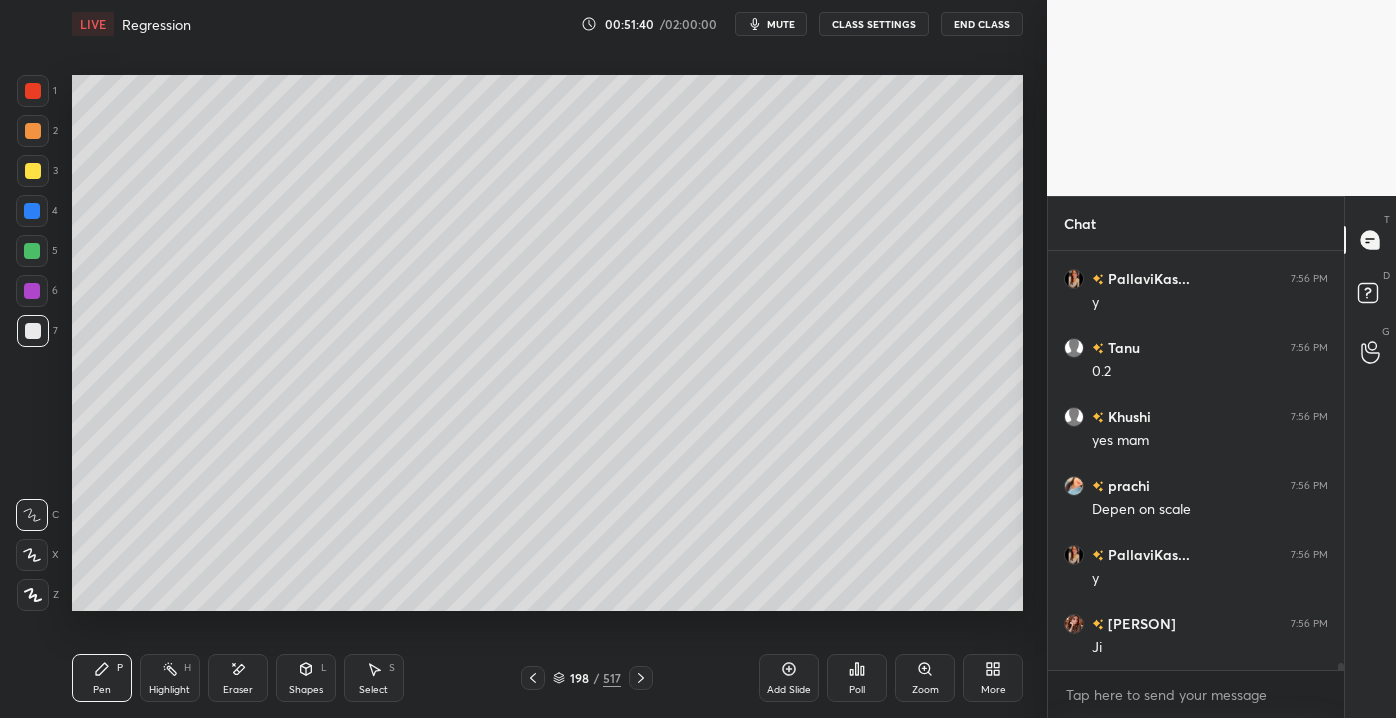 click on "Setting up your live class Poll for   secs No correct answer Start poll" at bounding box center [547, 343] 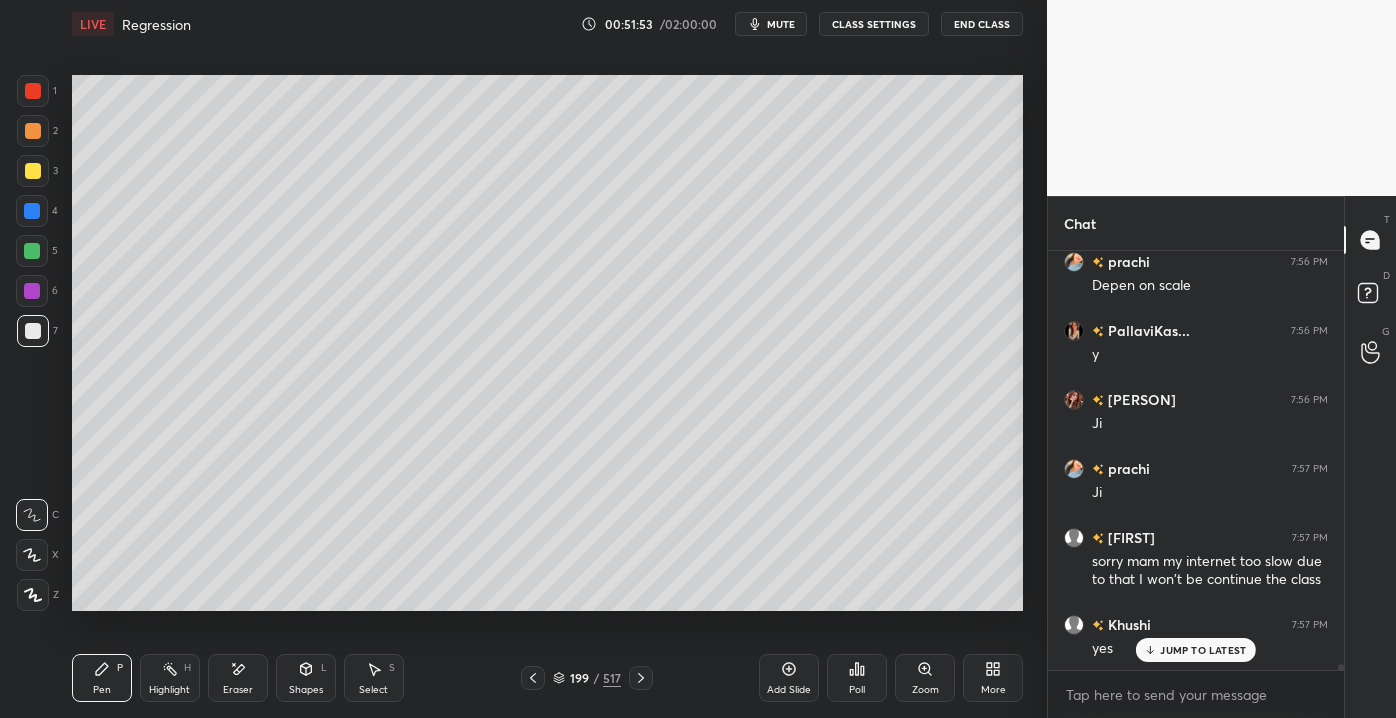 scroll, scrollTop: 26674, scrollLeft: 0, axis: vertical 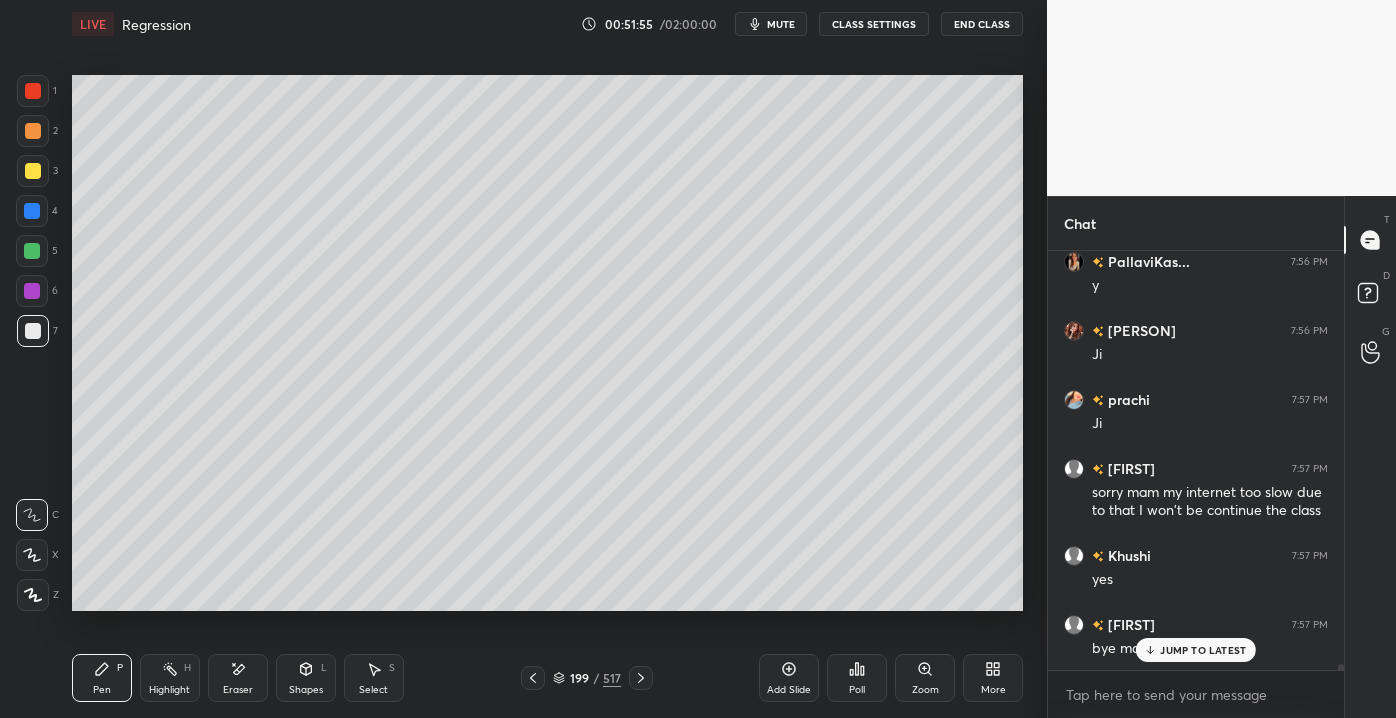 click on "JUMP TO LATEST" at bounding box center [1203, 650] 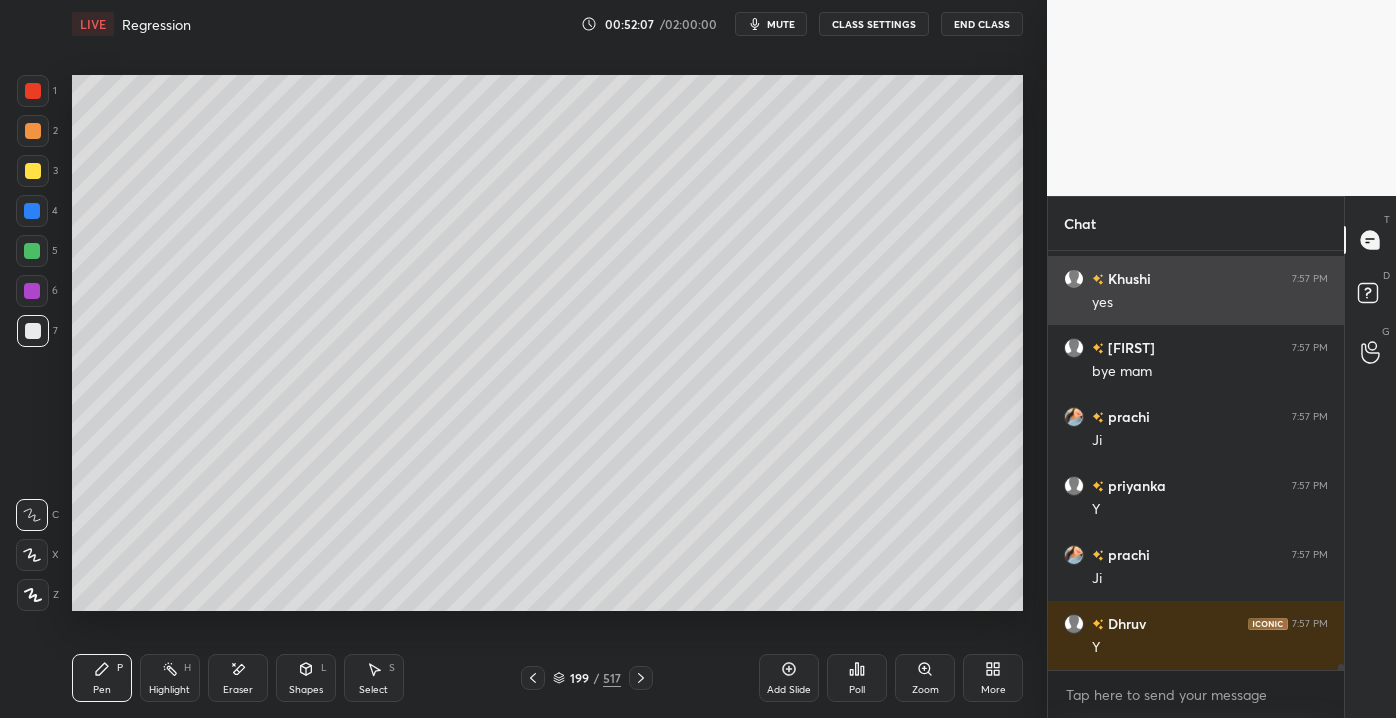 scroll, scrollTop: 27020, scrollLeft: 0, axis: vertical 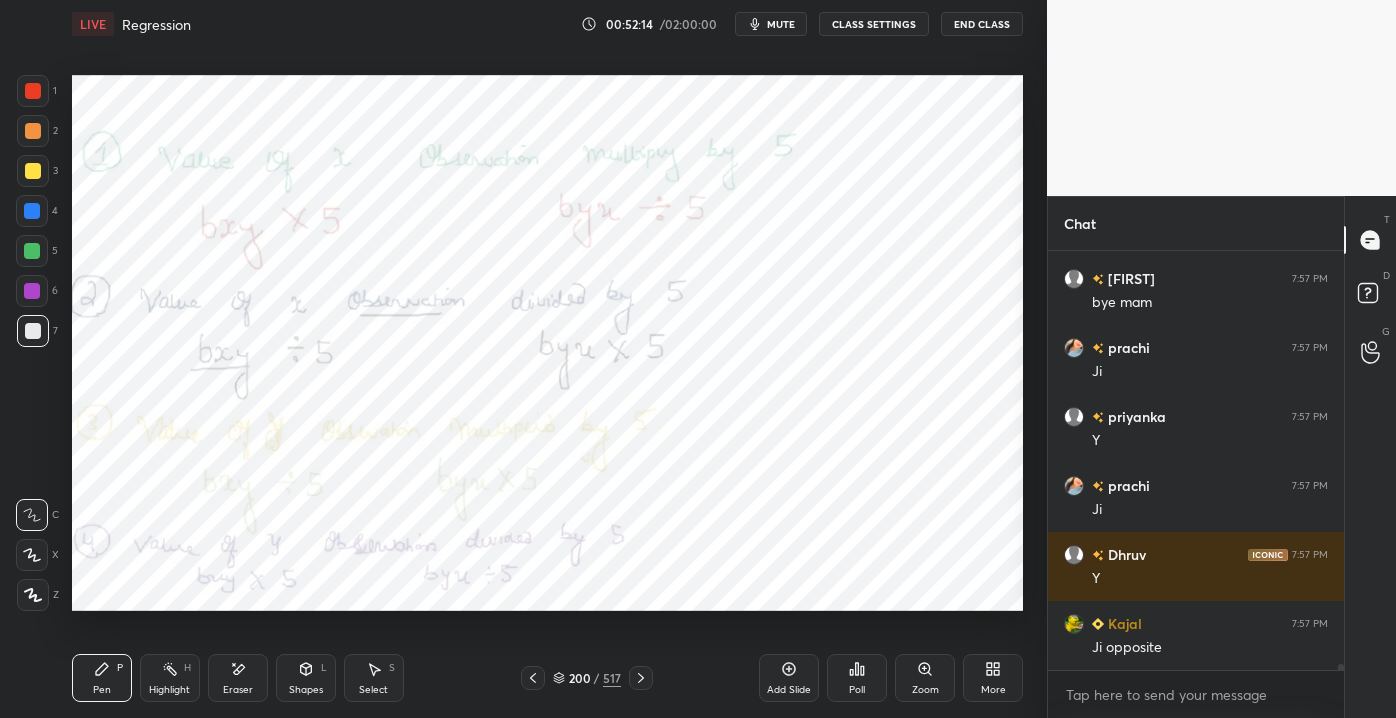 drag, startPoint x: 229, startPoint y: 676, endPoint x: 238, endPoint y: 665, distance: 14.21267 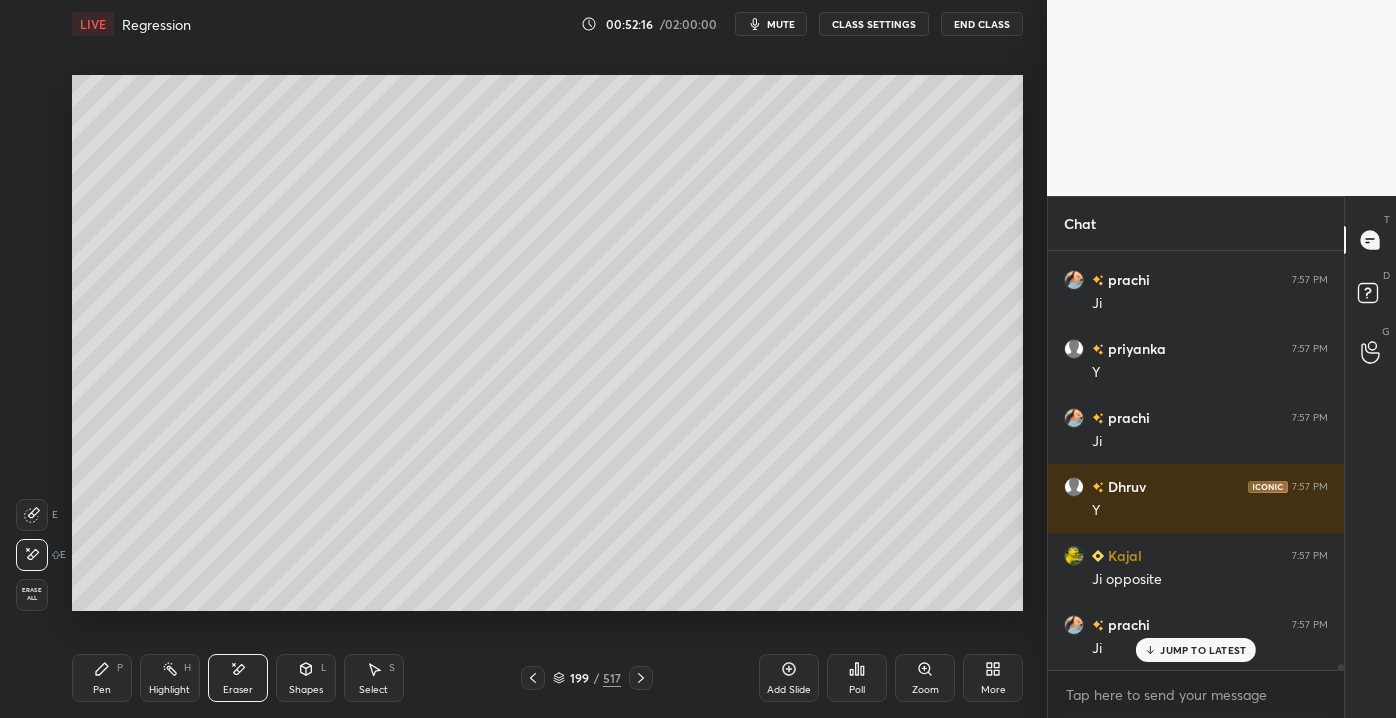 drag, startPoint x: 97, startPoint y: 685, endPoint x: 88, endPoint y: 634, distance: 51.78803 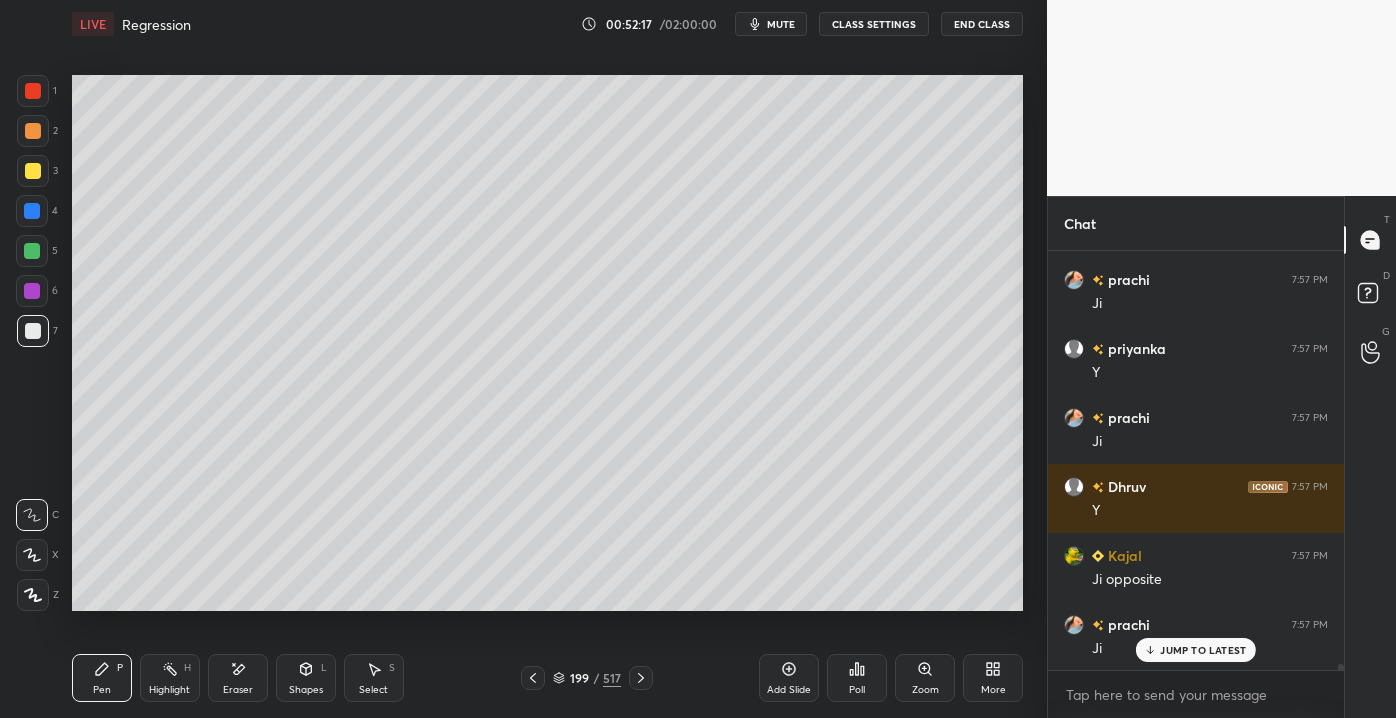 scroll, scrollTop: 27157, scrollLeft: 0, axis: vertical 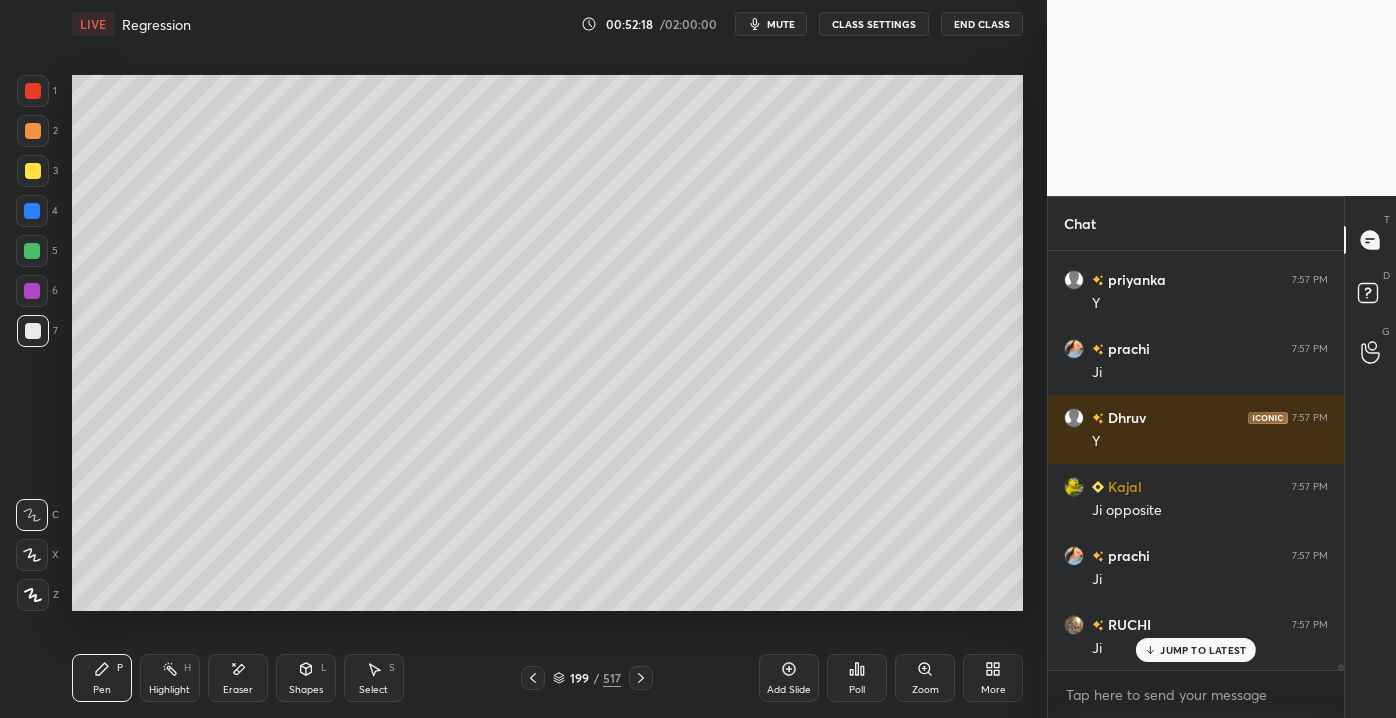 click on "JUMP TO LATEST" at bounding box center [1203, 650] 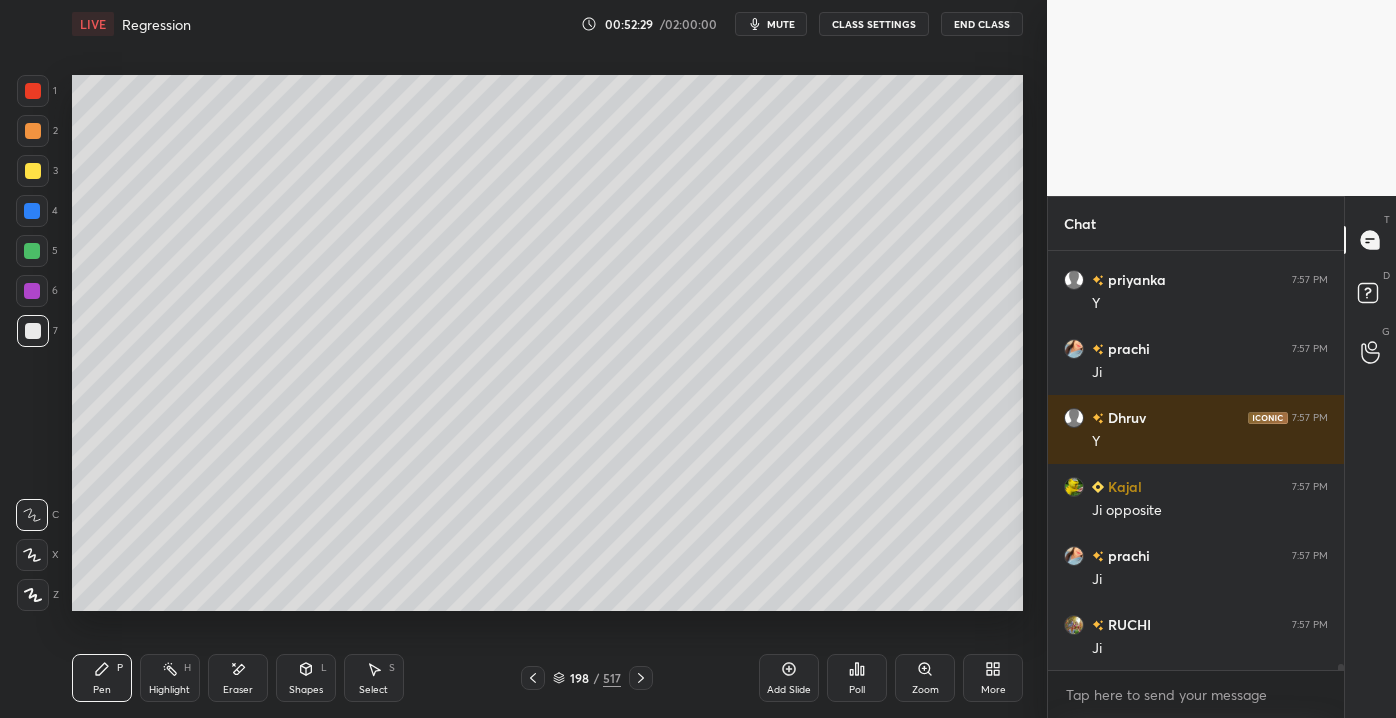 click on "Setting up your live class Poll for   secs No correct answer Start poll" at bounding box center [547, 343] 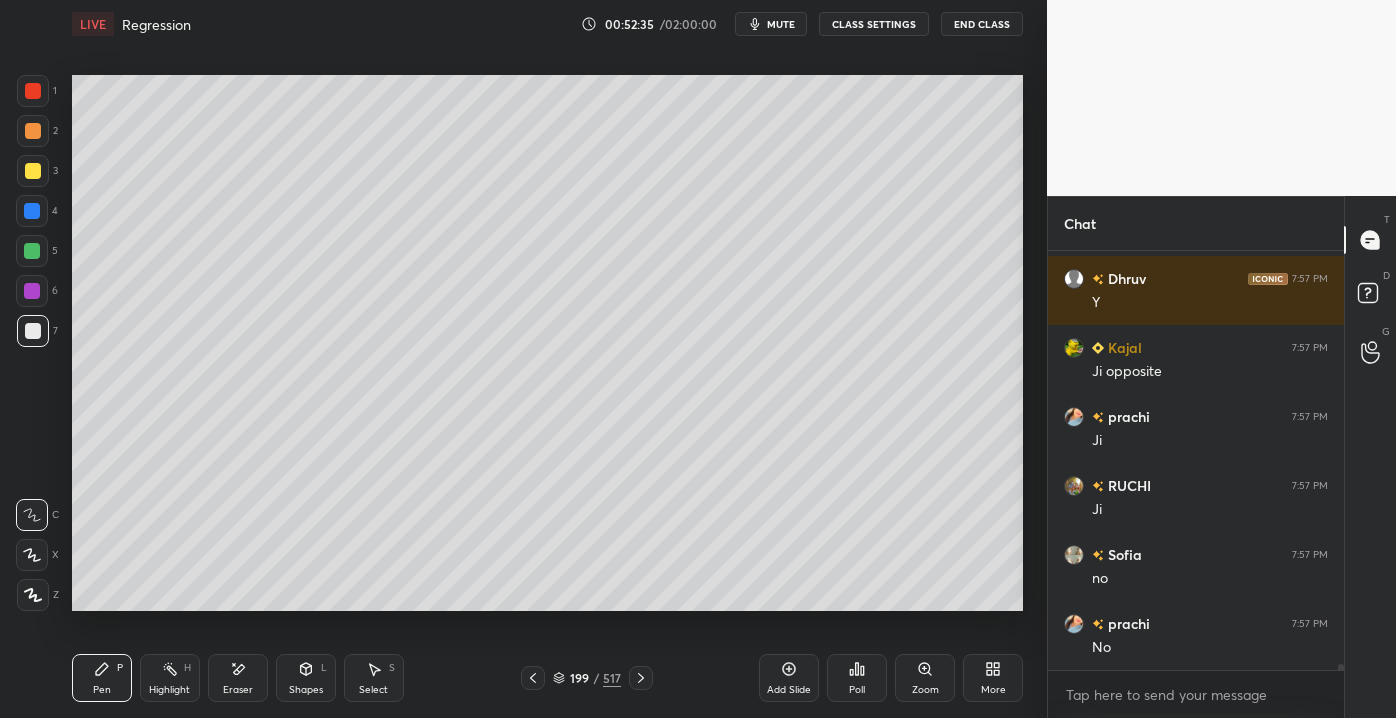scroll, scrollTop: 27365, scrollLeft: 0, axis: vertical 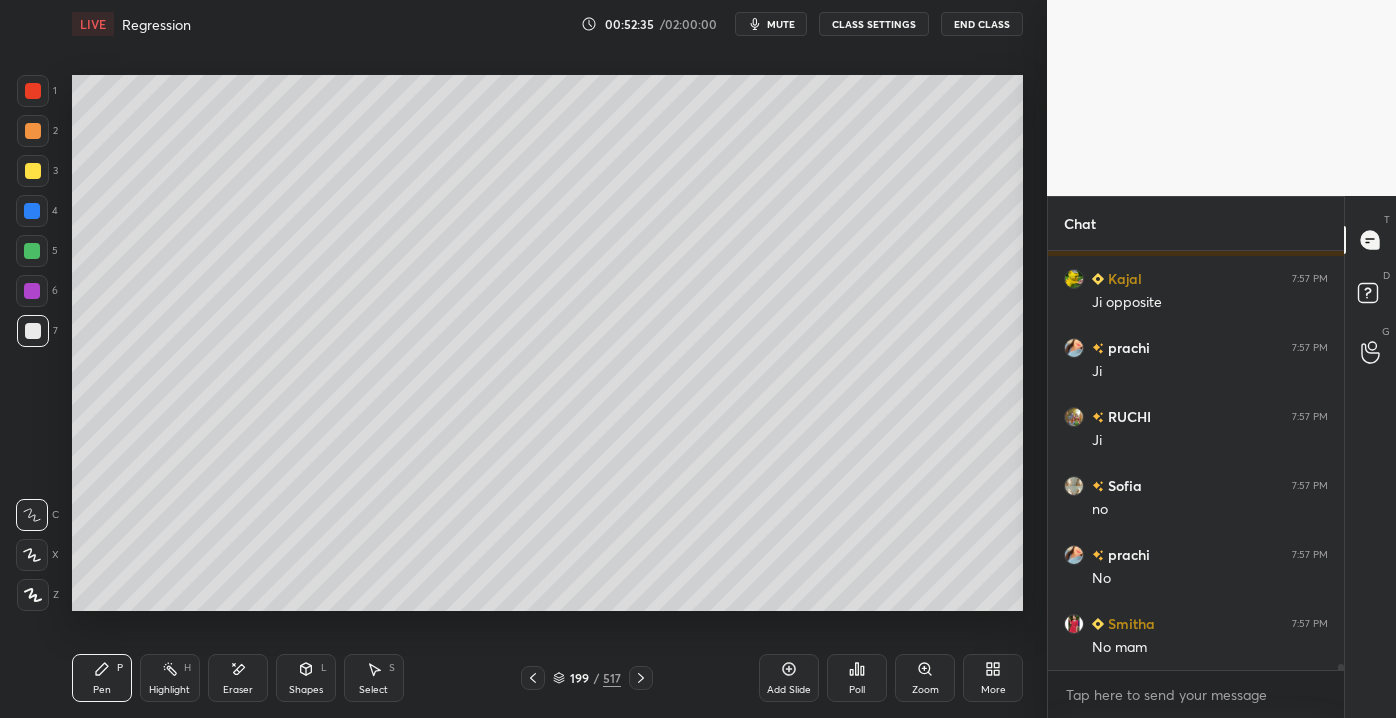click on "Add Slide" at bounding box center (789, 690) 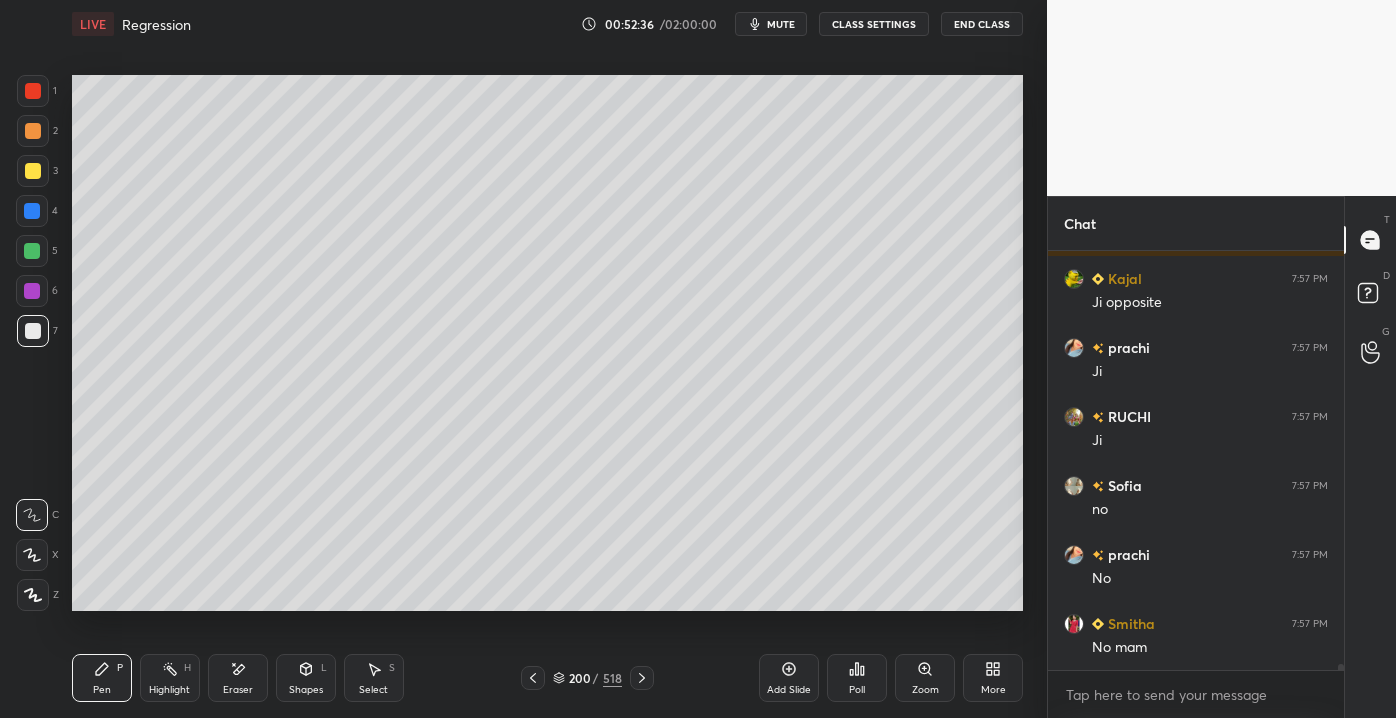 click on "4" at bounding box center [37, 215] 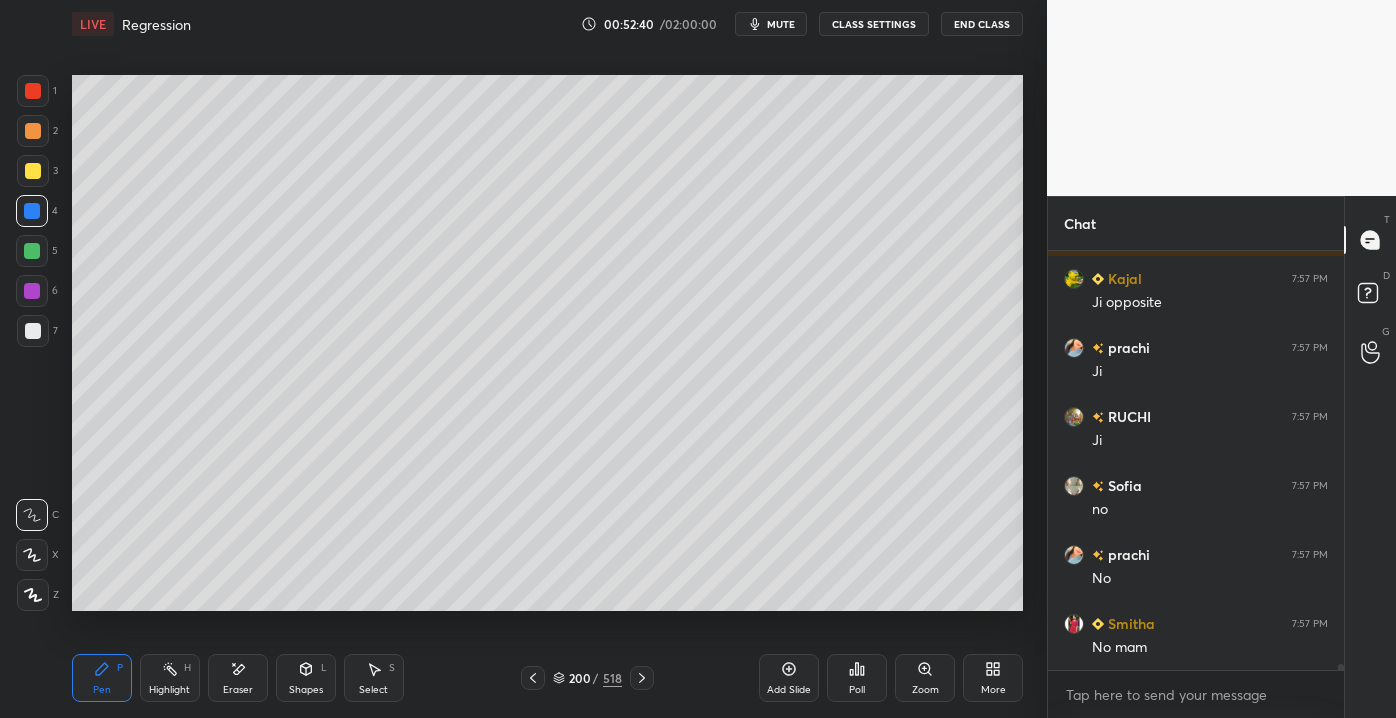 click at bounding box center [33, 171] 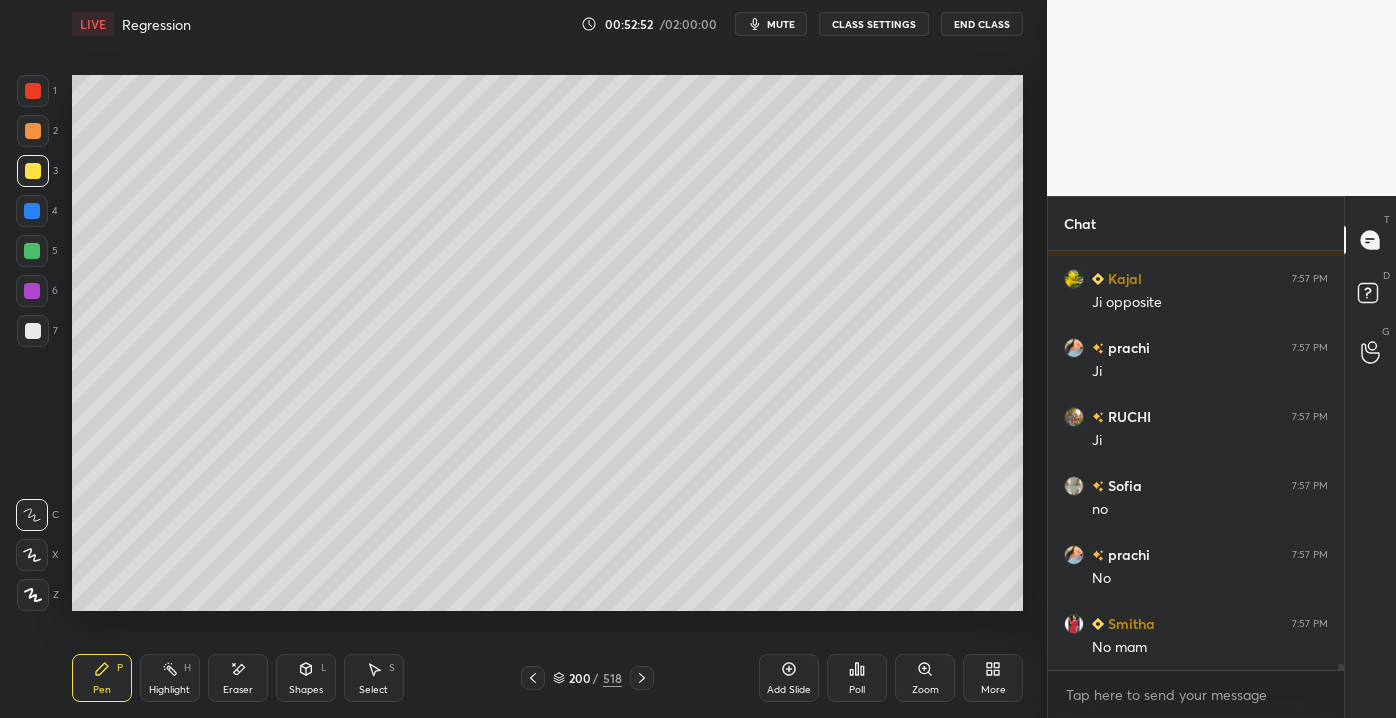 click at bounding box center (32, 211) 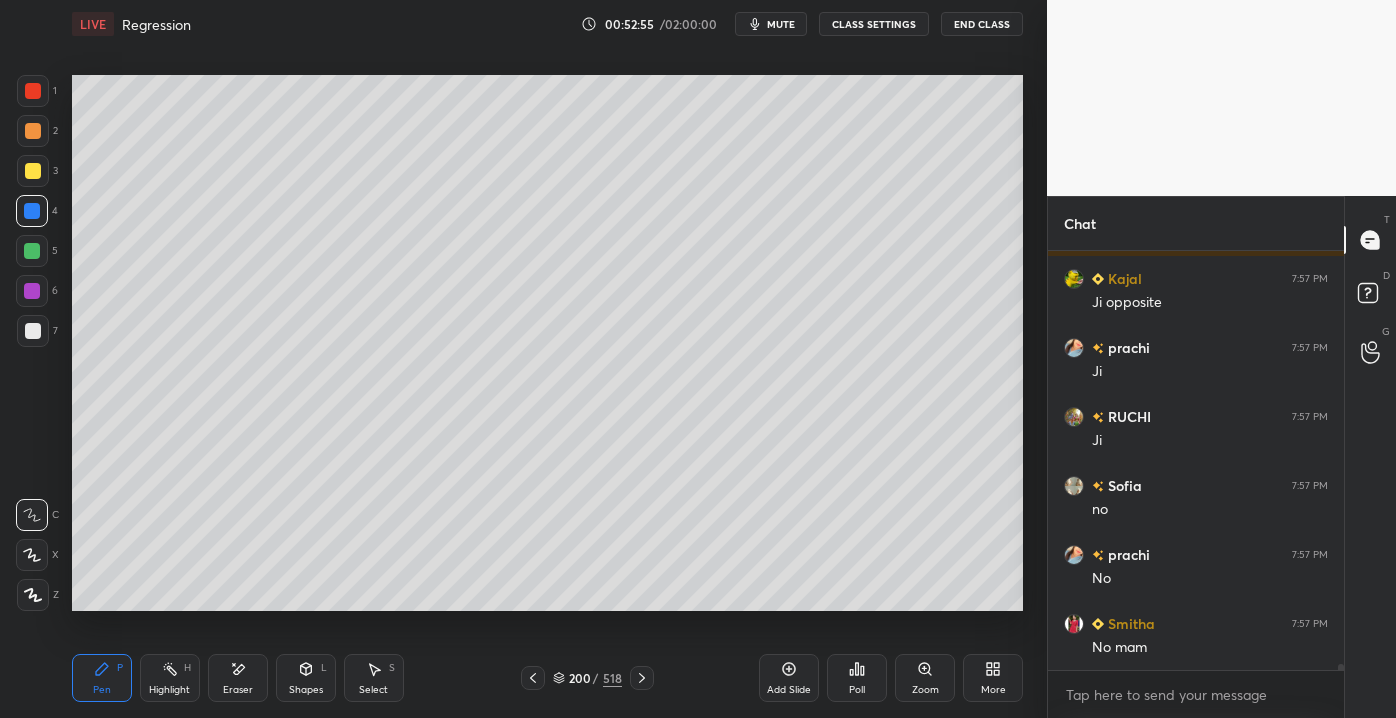 click on "Eraser" at bounding box center [238, 690] 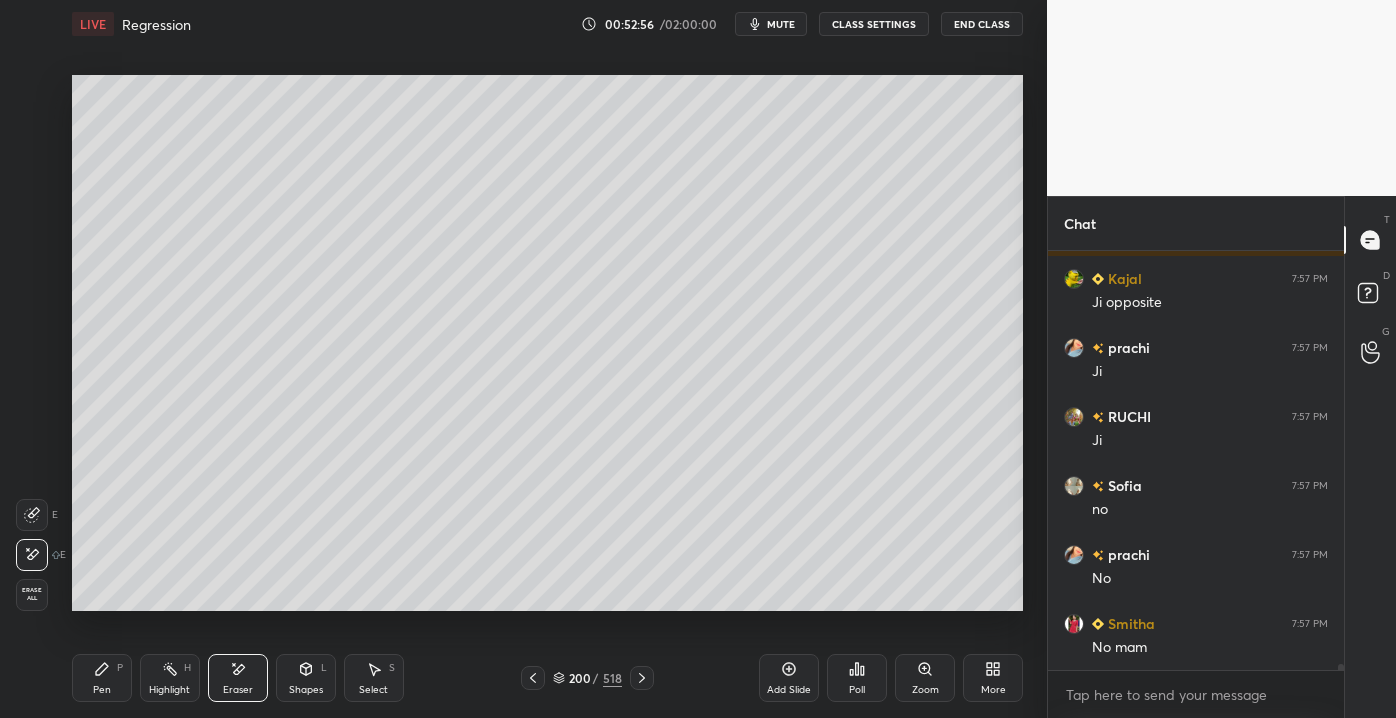 click on "Pen" at bounding box center (102, 690) 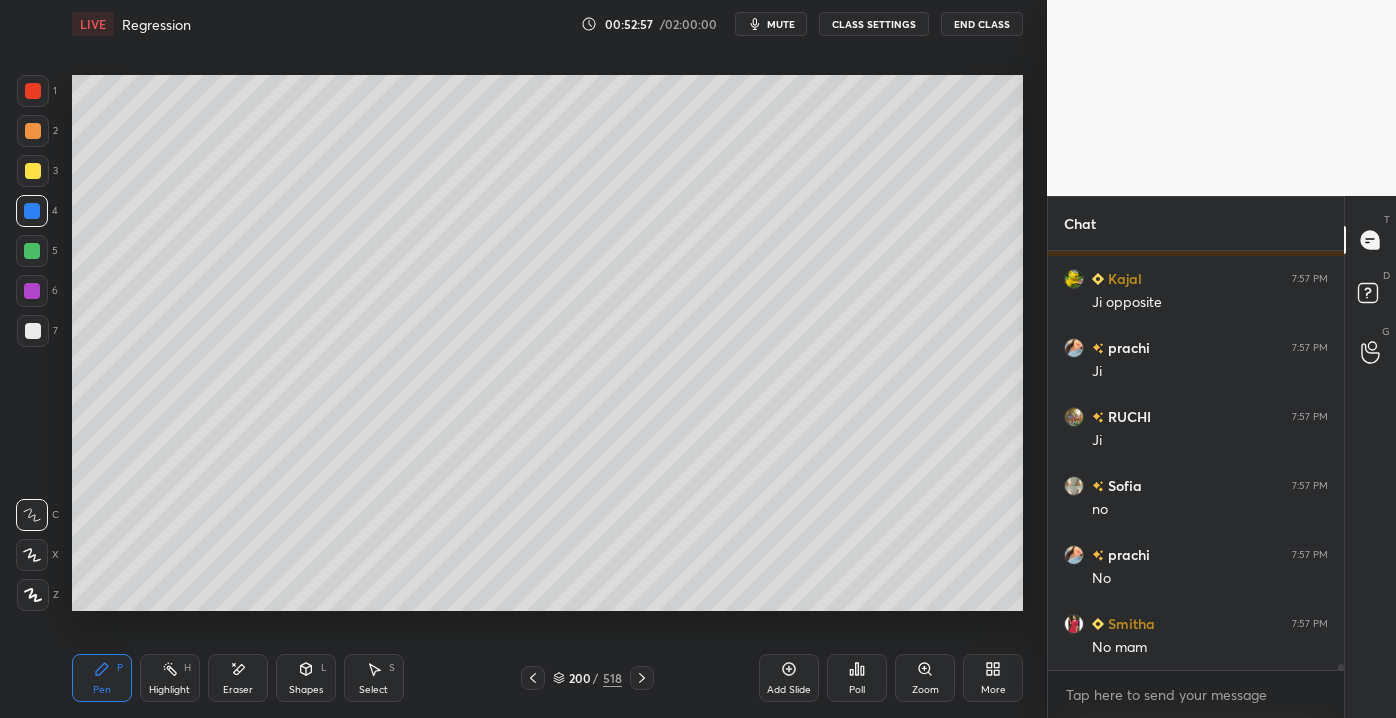 click at bounding box center [33, 331] 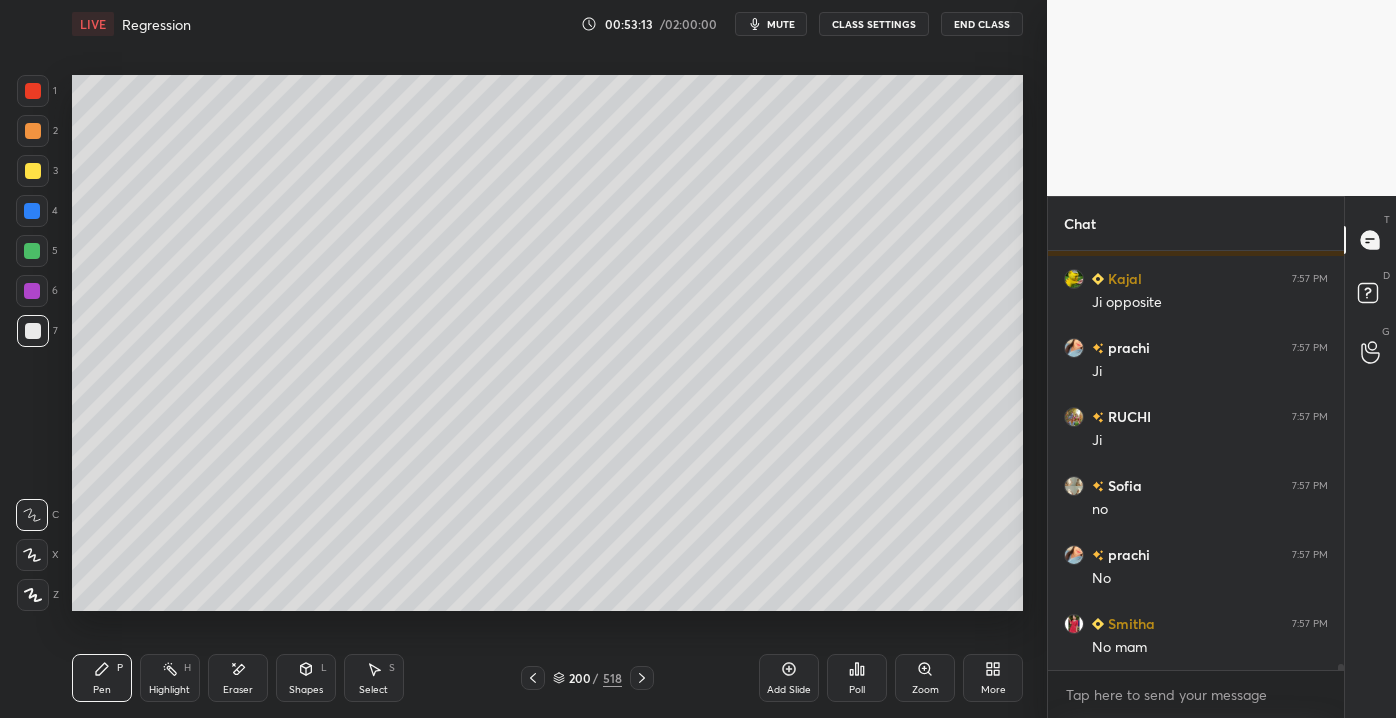 click at bounding box center (32, 211) 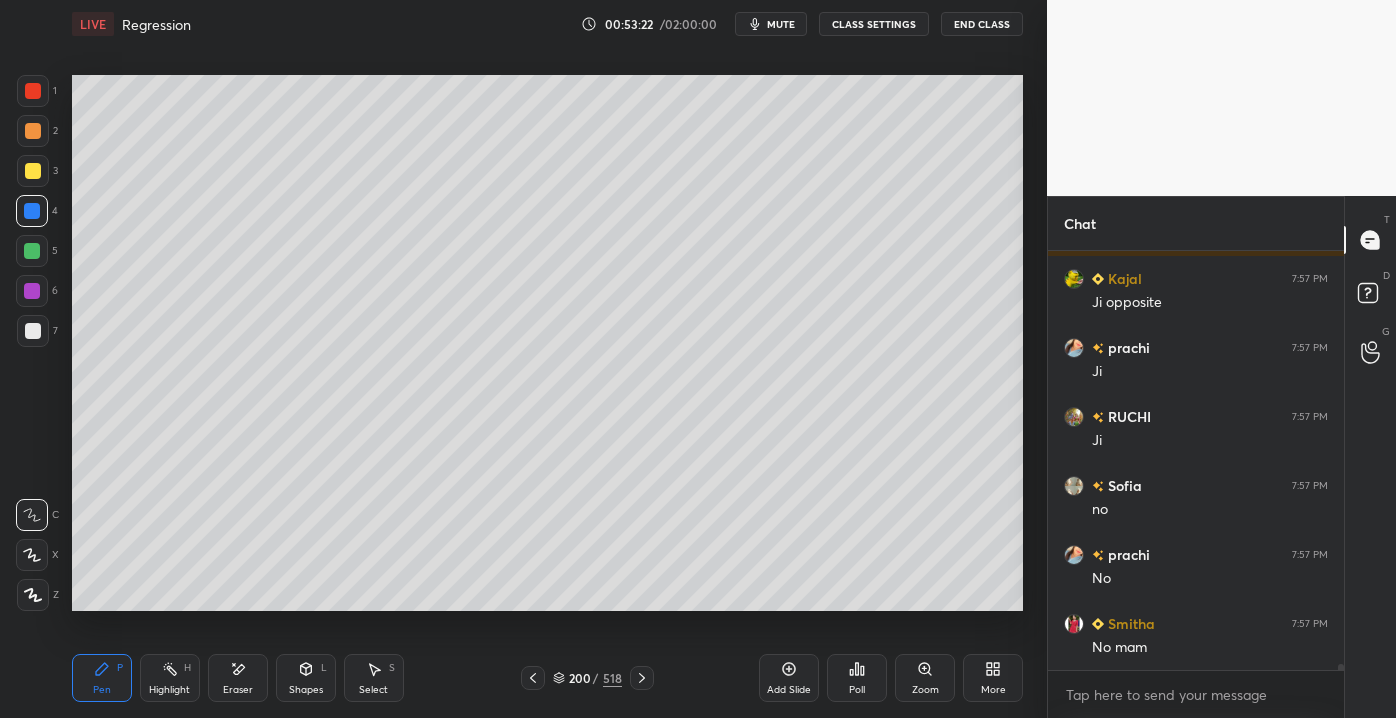 click at bounding box center [32, 251] 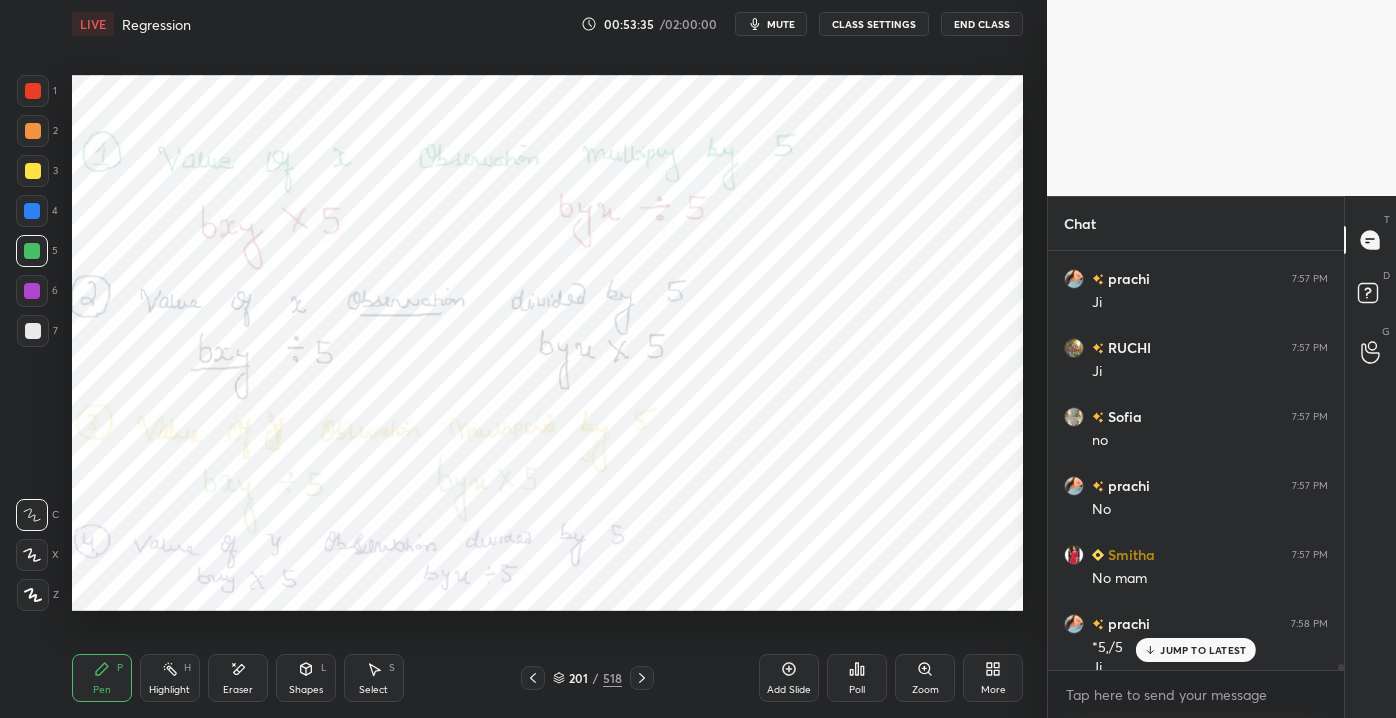 scroll, scrollTop: 27453, scrollLeft: 0, axis: vertical 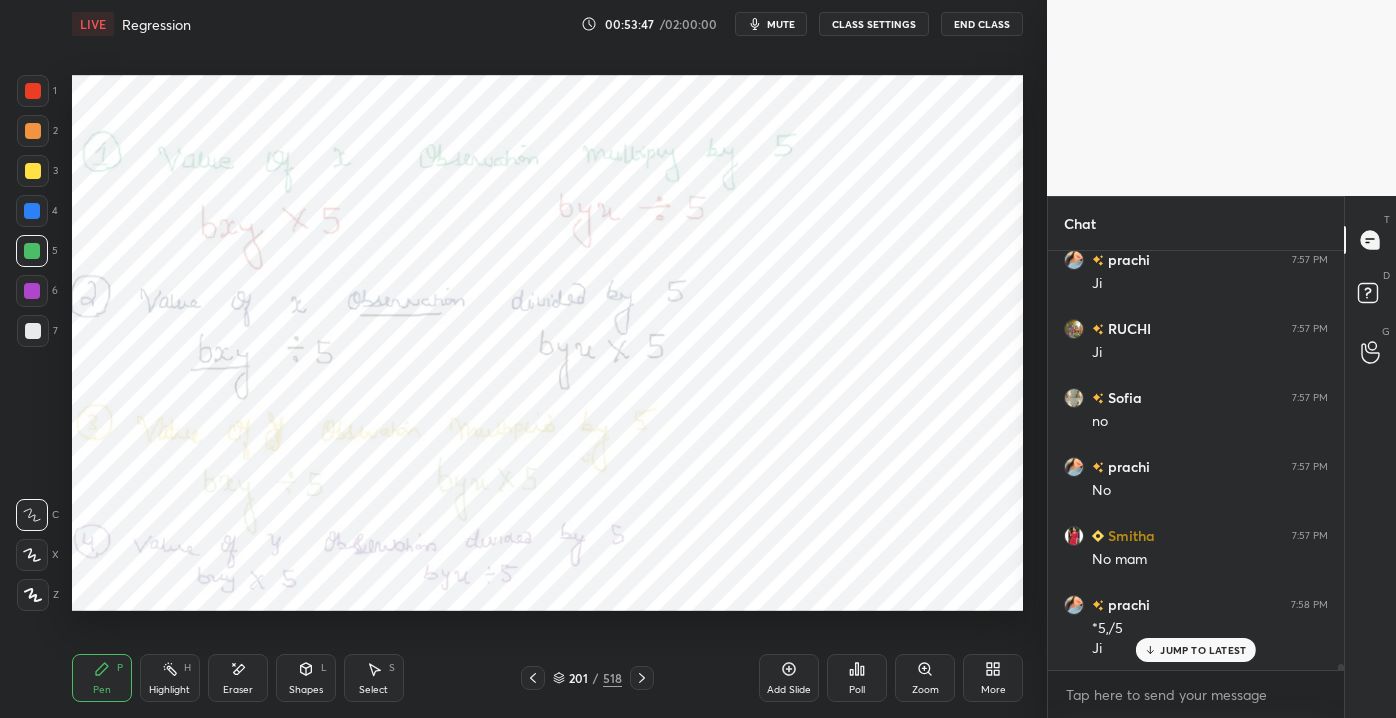 click on "JUMP TO LATEST" at bounding box center (1203, 650) 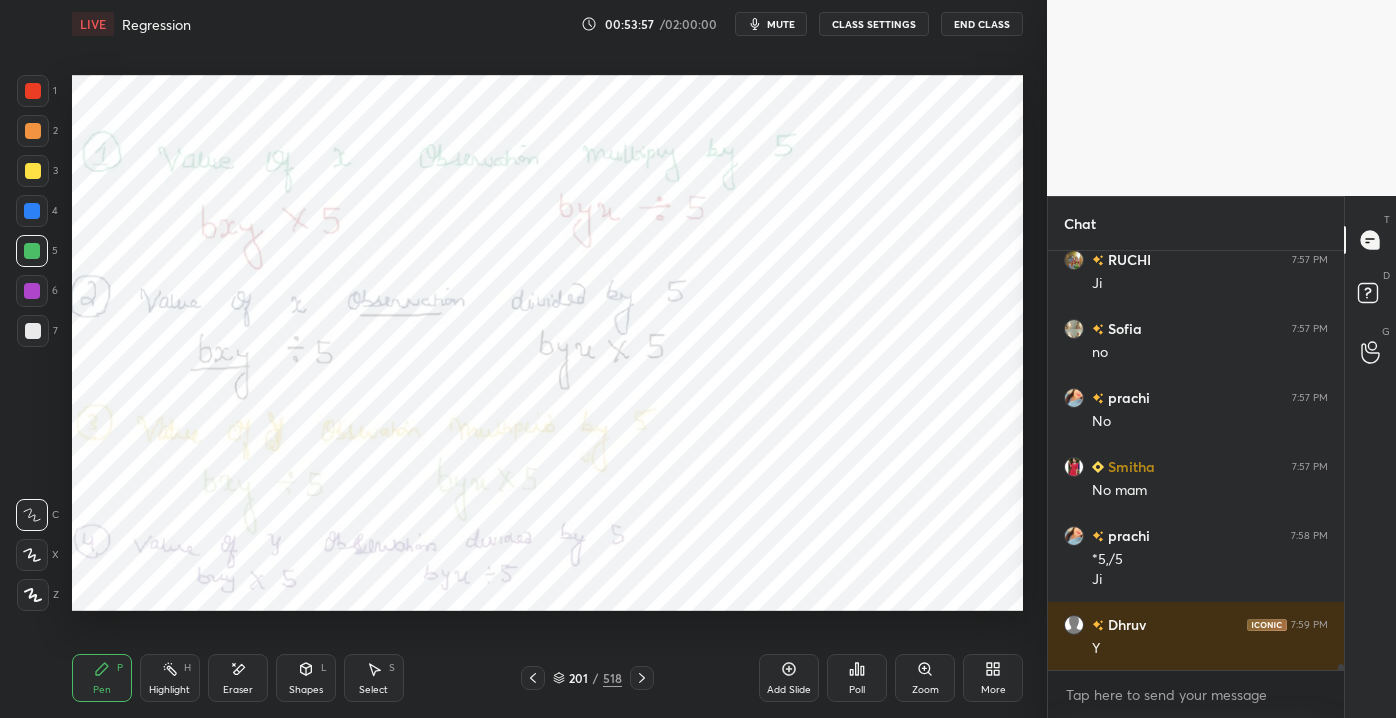 scroll, scrollTop: 27592, scrollLeft: 0, axis: vertical 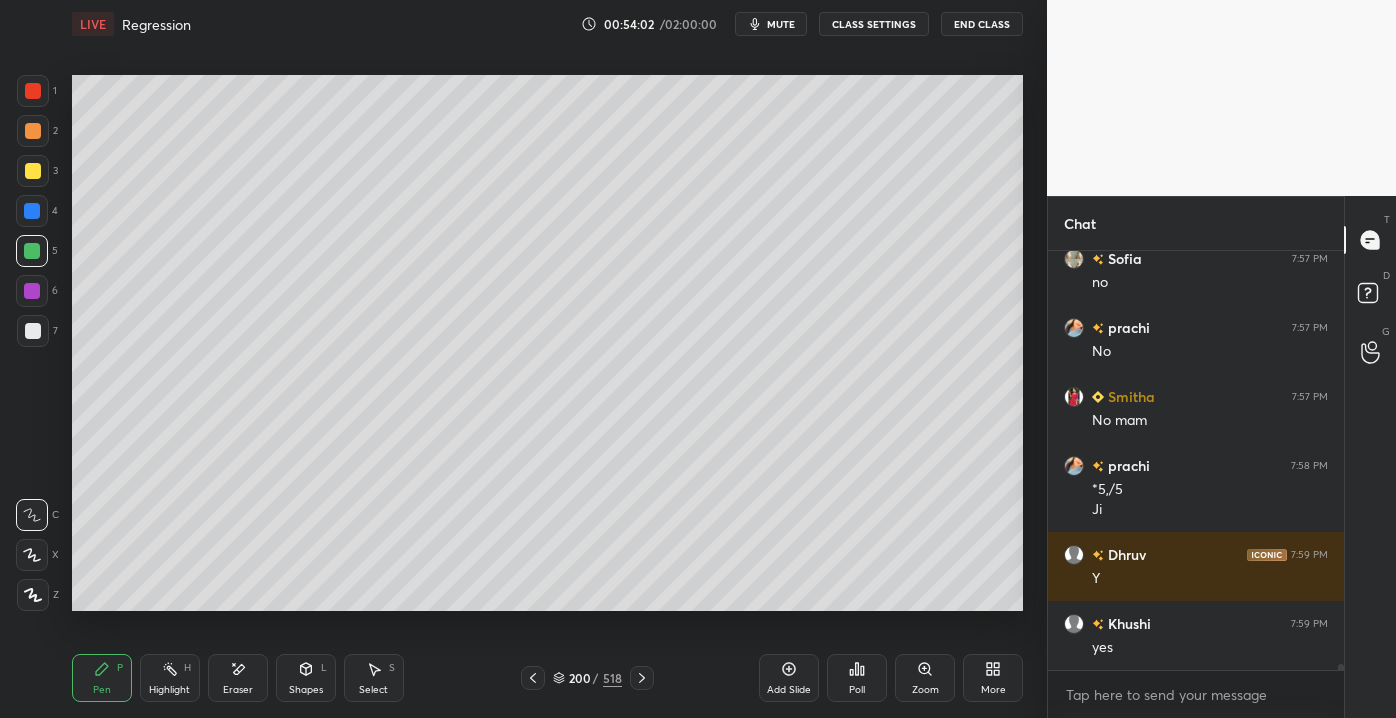 drag, startPoint x: 26, startPoint y: 177, endPoint x: 44, endPoint y: 177, distance: 18 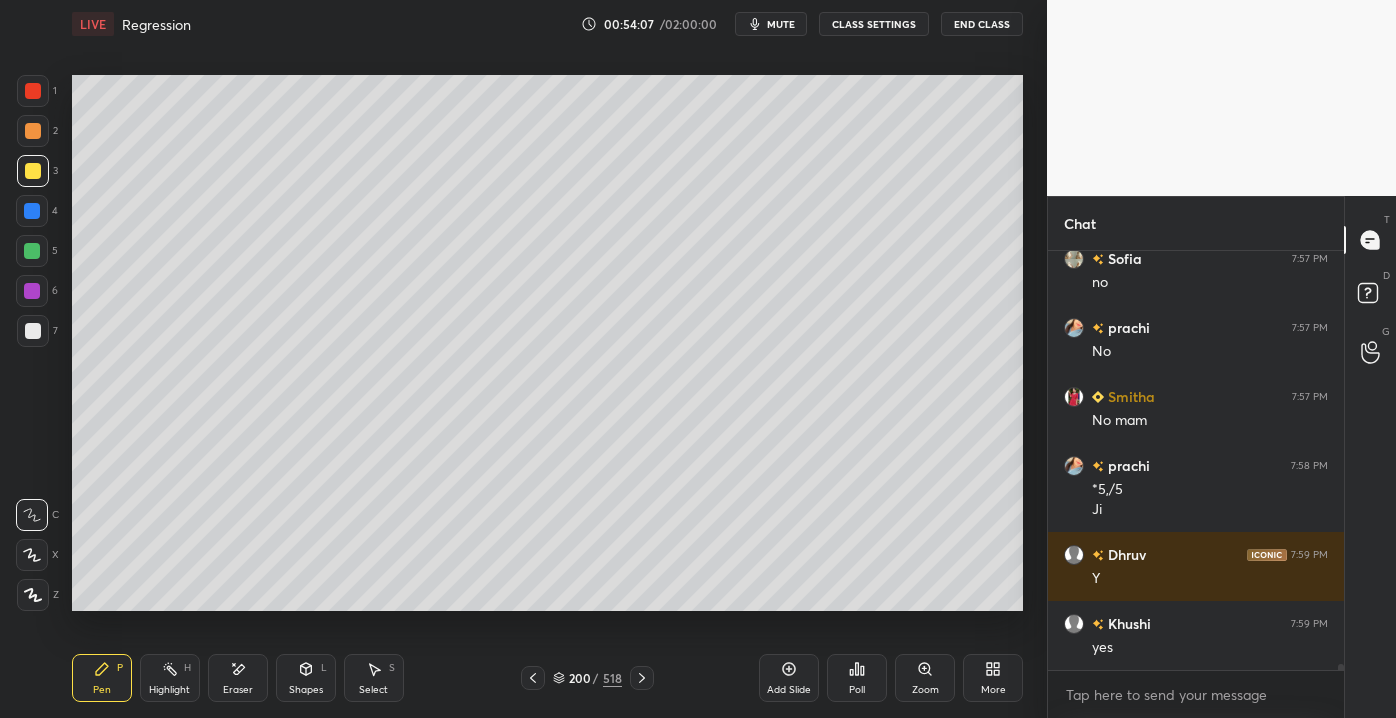 click on "Eraser" at bounding box center [238, 678] 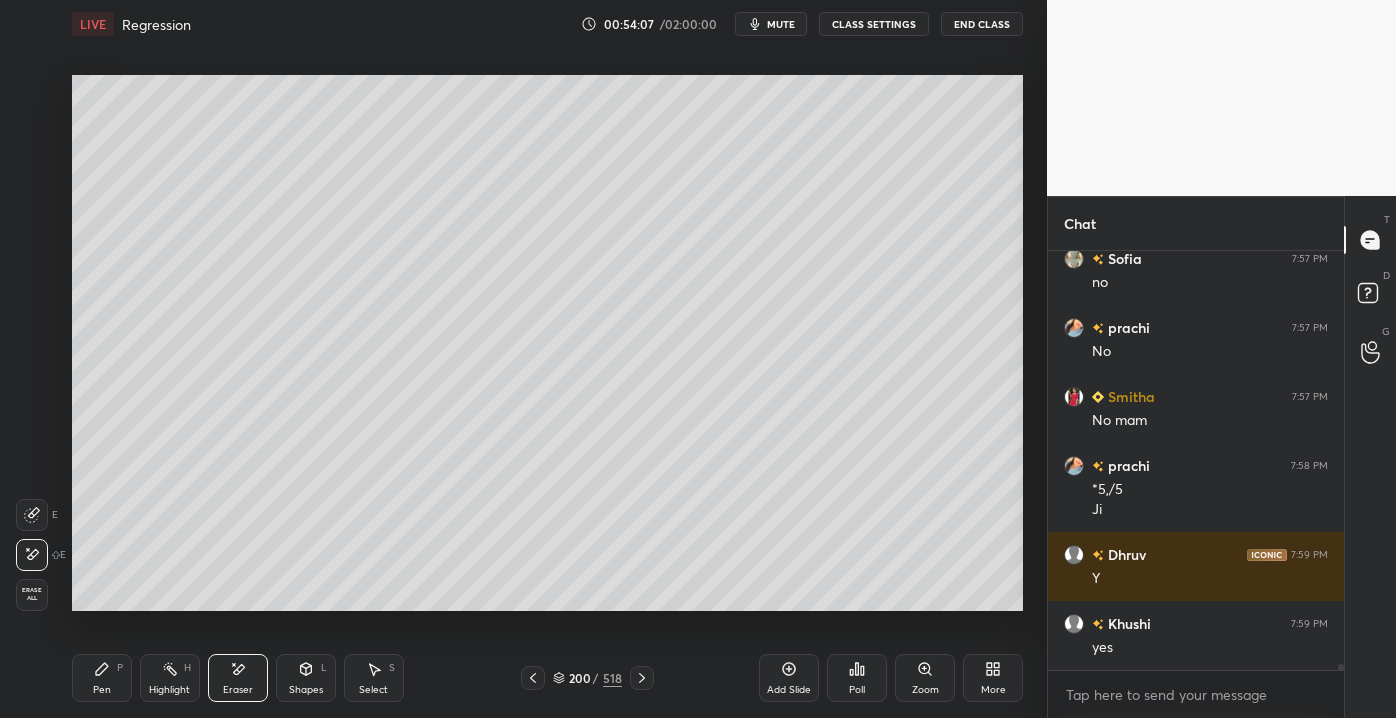 drag, startPoint x: 237, startPoint y: 685, endPoint x: 254, endPoint y: 644, distance: 44.38468 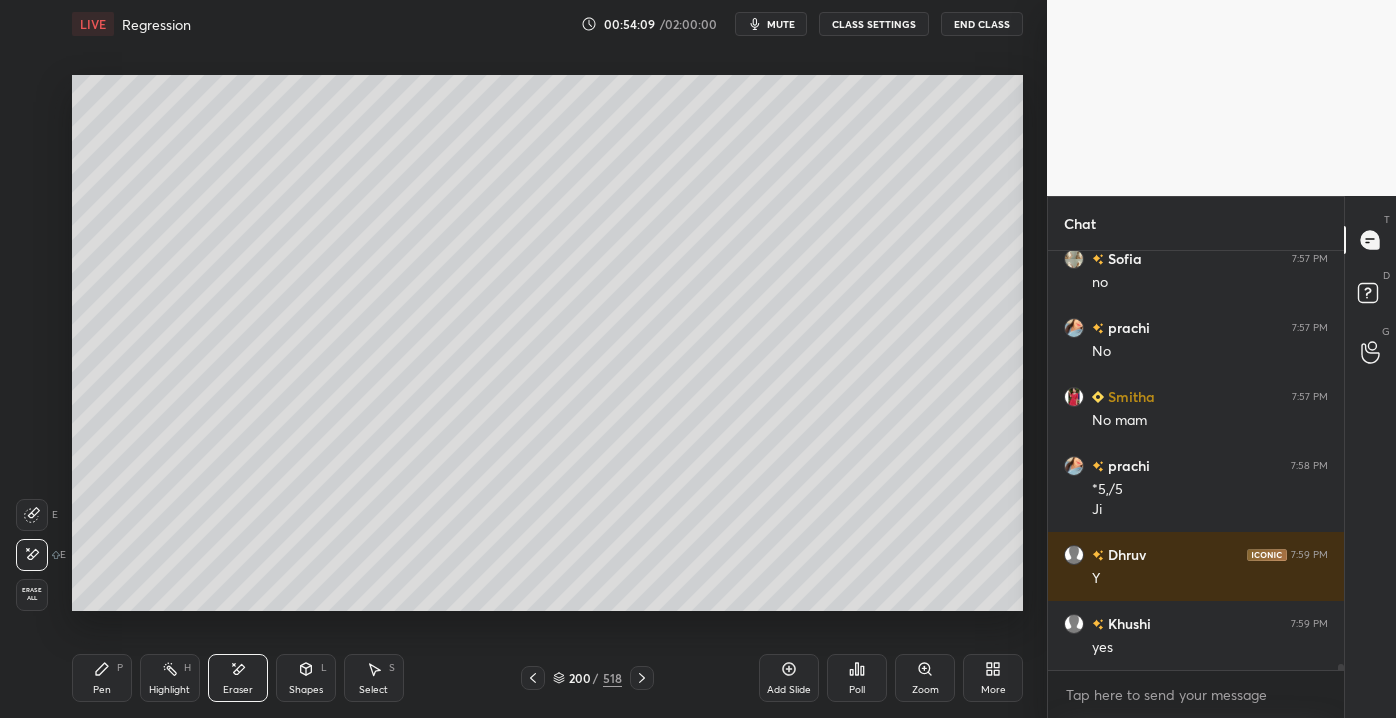 click on "Pen P" at bounding box center [102, 678] 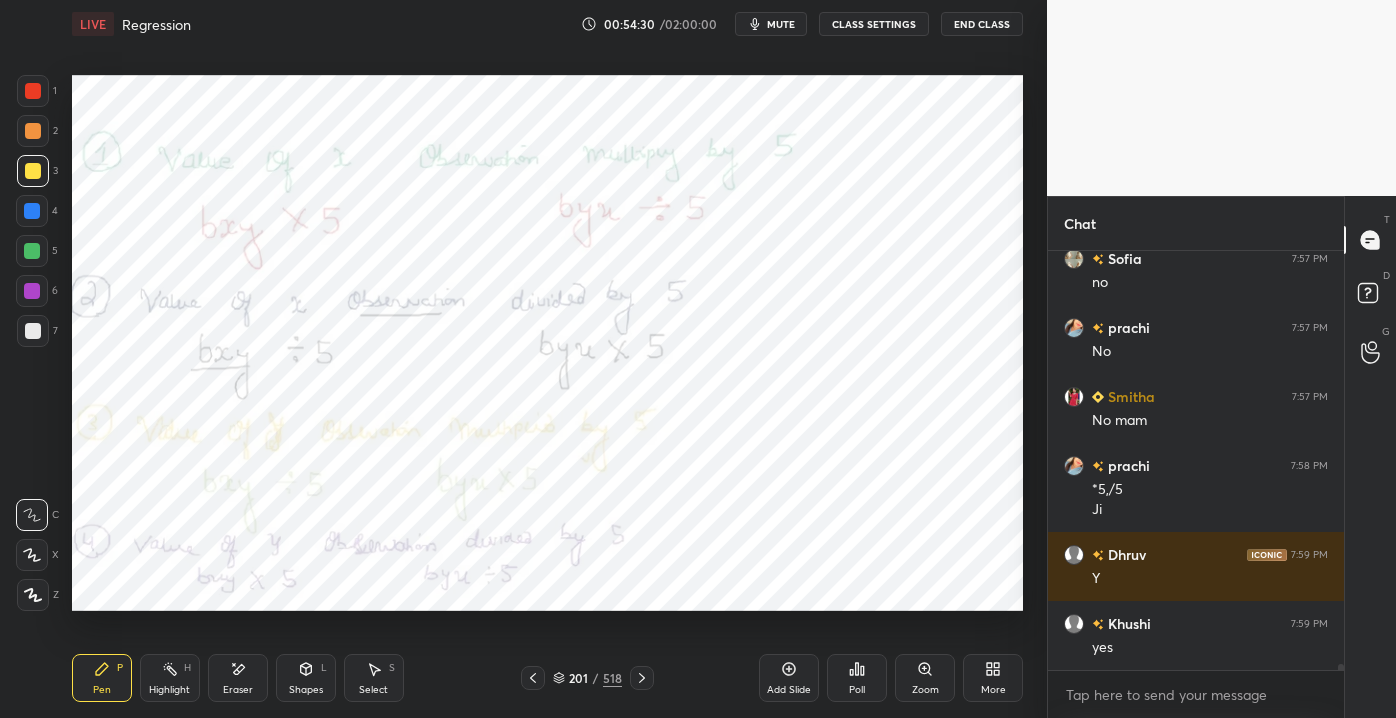 click on "Eraser" at bounding box center (238, 678) 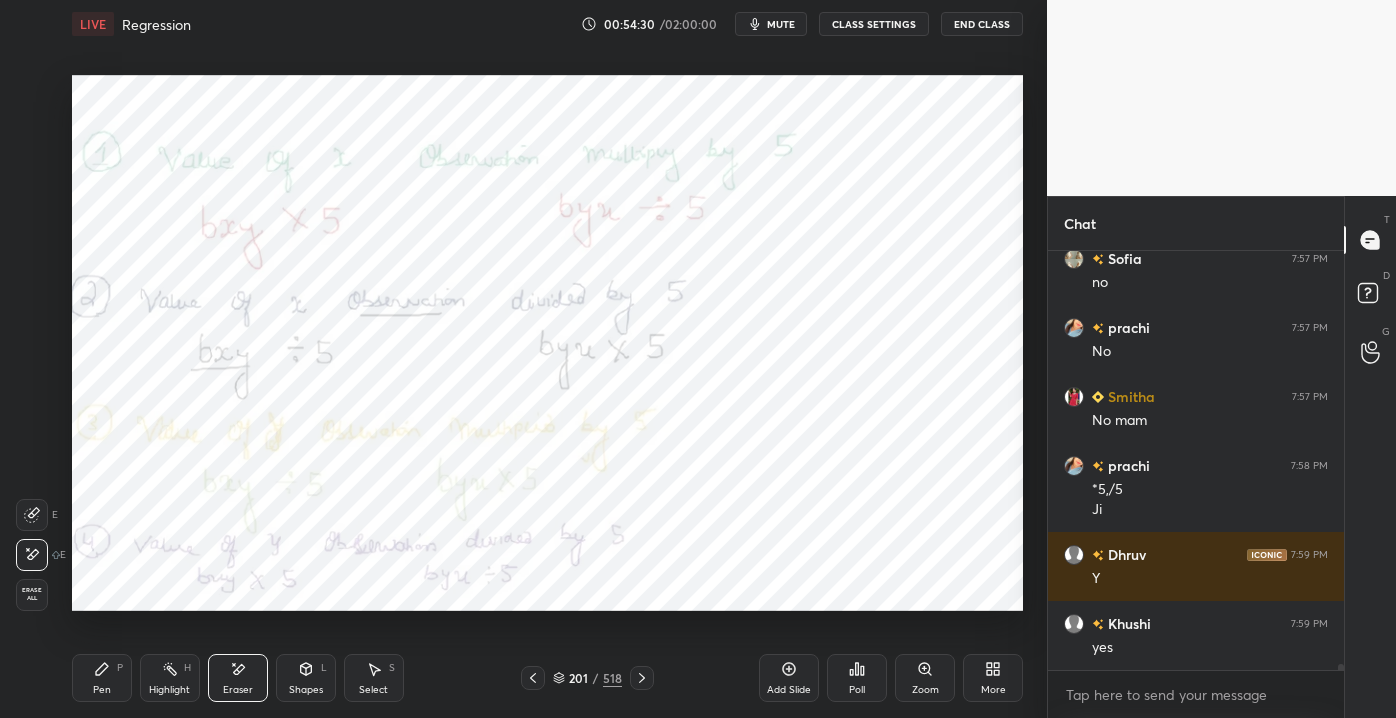 click on "Highlight H" at bounding box center (170, 678) 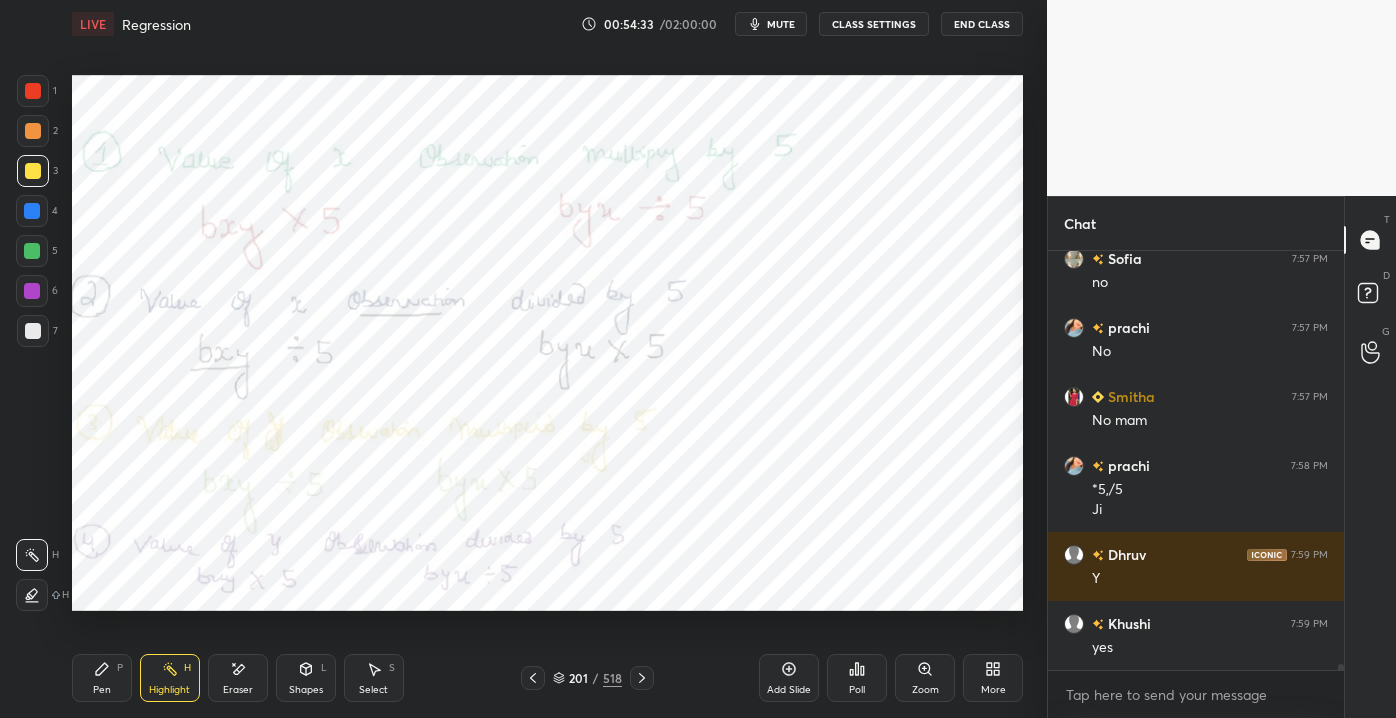 click at bounding box center [33, 91] 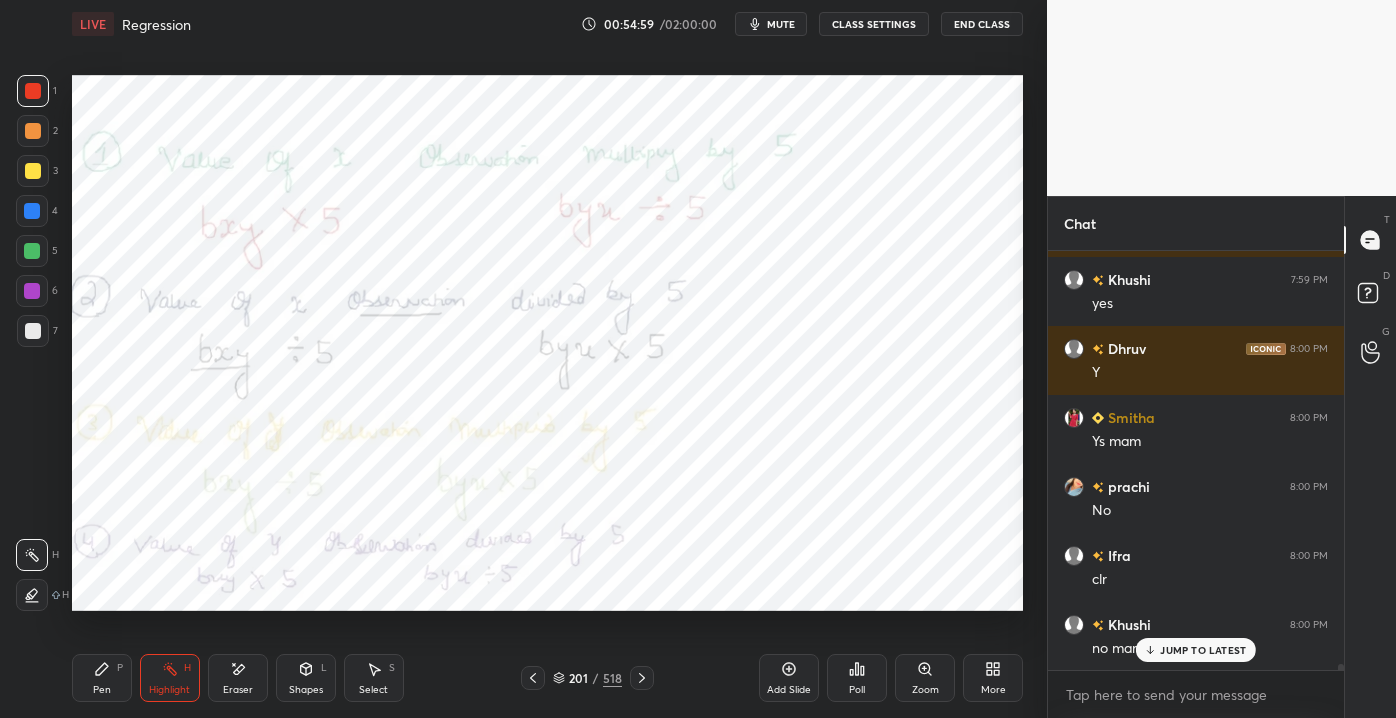 scroll, scrollTop: 28005, scrollLeft: 0, axis: vertical 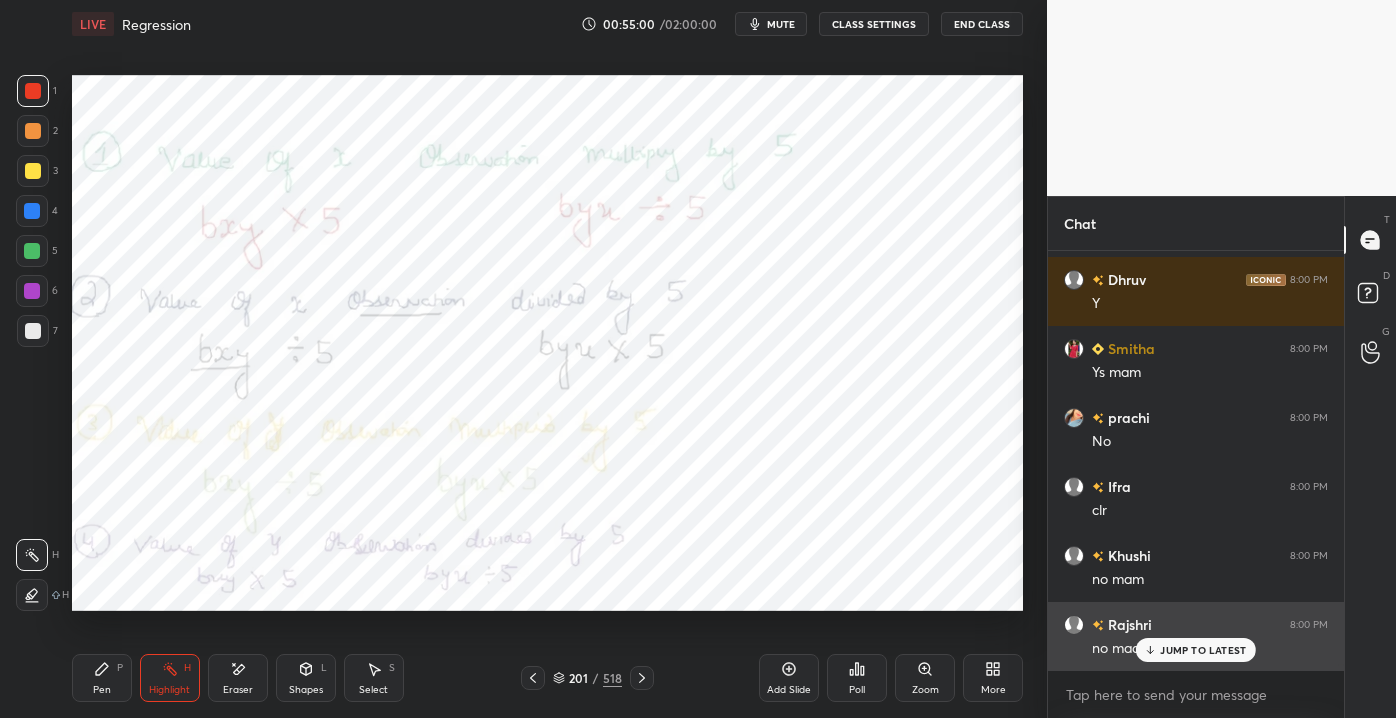 drag, startPoint x: 1176, startPoint y: 656, endPoint x: 1172, endPoint y: 642, distance: 14.56022 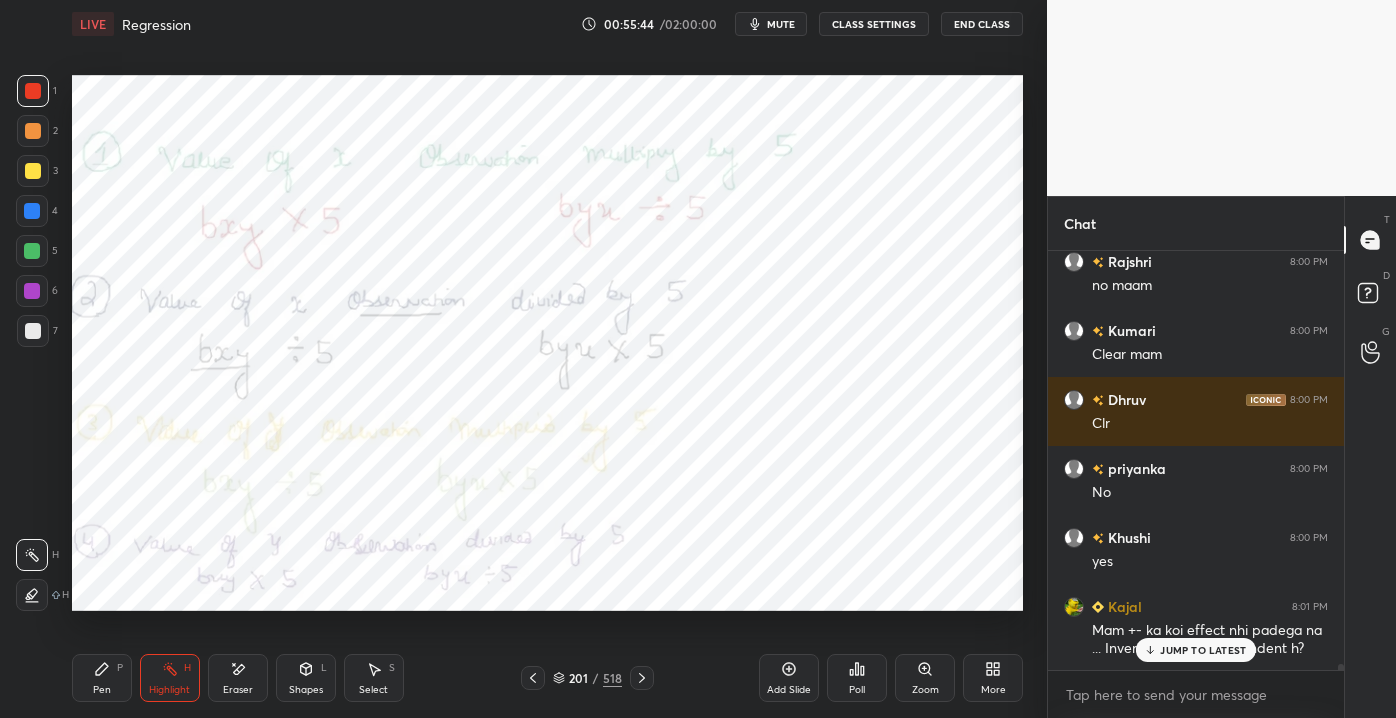 scroll, scrollTop: 28437, scrollLeft: 0, axis: vertical 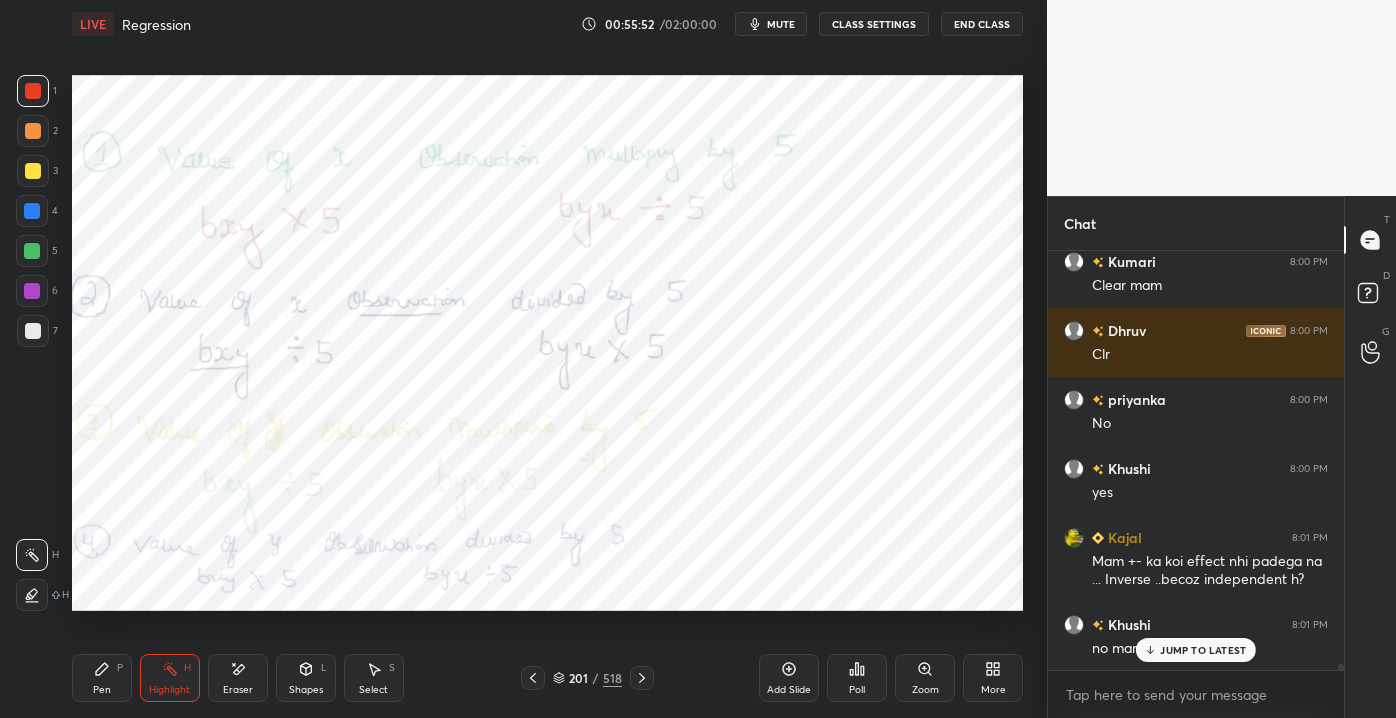 click on "JUMP TO LATEST" at bounding box center [1203, 650] 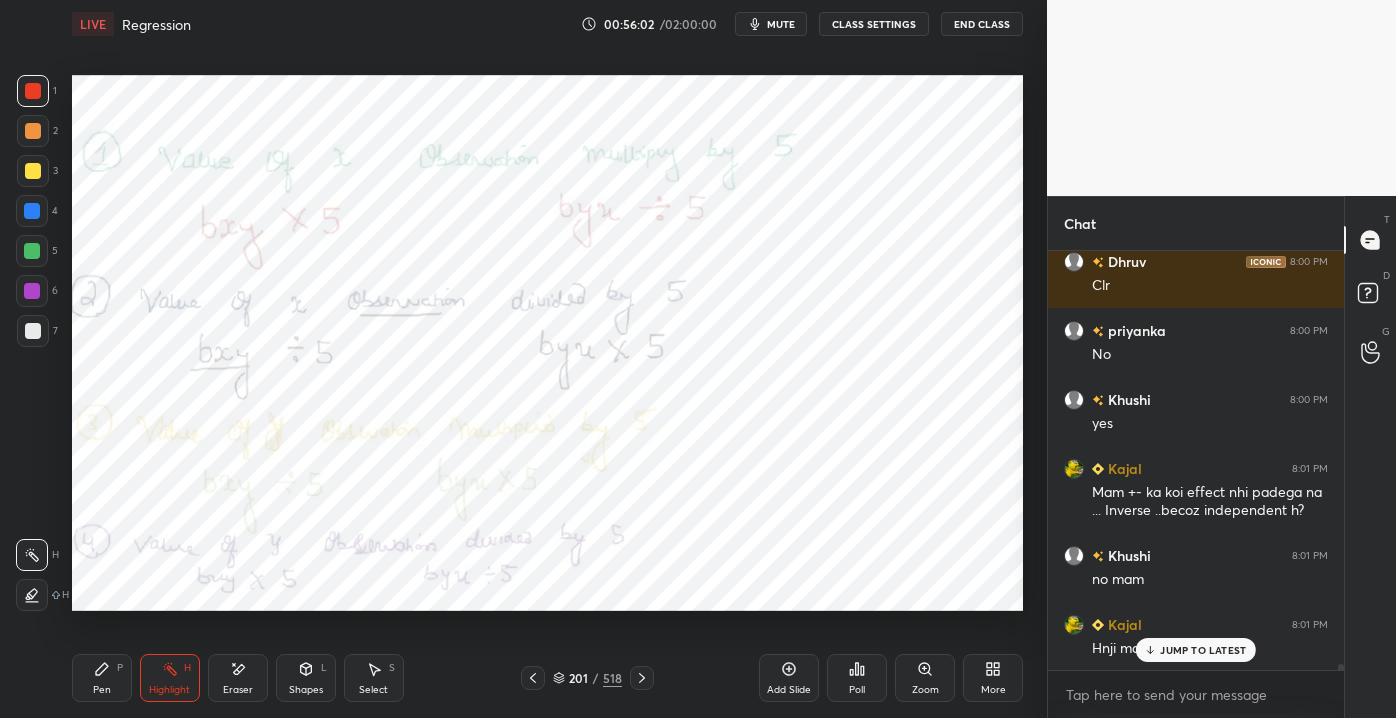 click on "JUMP TO LATEST" at bounding box center (1196, 650) 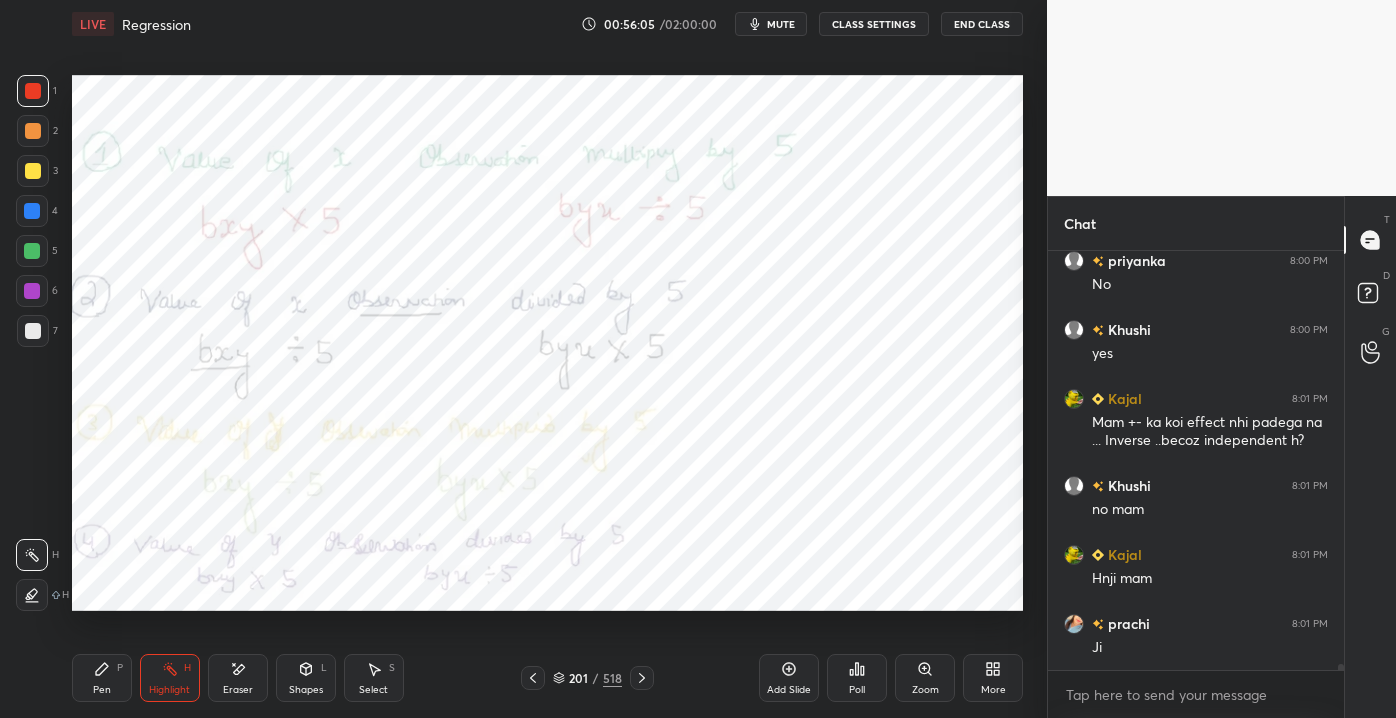 scroll, scrollTop: 28645, scrollLeft: 0, axis: vertical 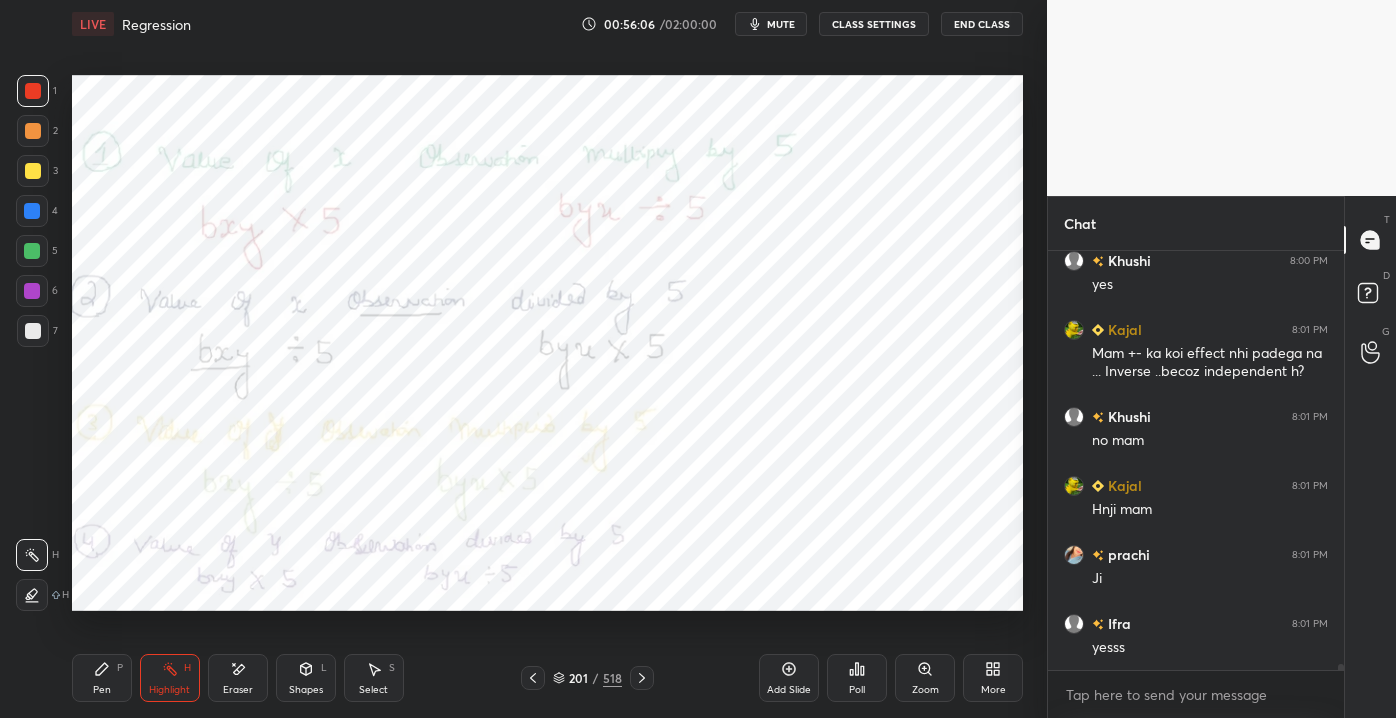 click on "LIVE Regression 00:56:06 / 02:00:00 mute CLASS SETTINGS End Class Setting up your live class Poll for secs No correct answer Start poll Back Regression • L6 of Detailed Course on Business Statistics&Research Methods for NET/JRF December2025 [FIRST] [LAST] Pen P Highlight H Eraser Shapes L Select S 201 / 518 Add Slide Poll Zoom More" at bounding box center [547, 359] 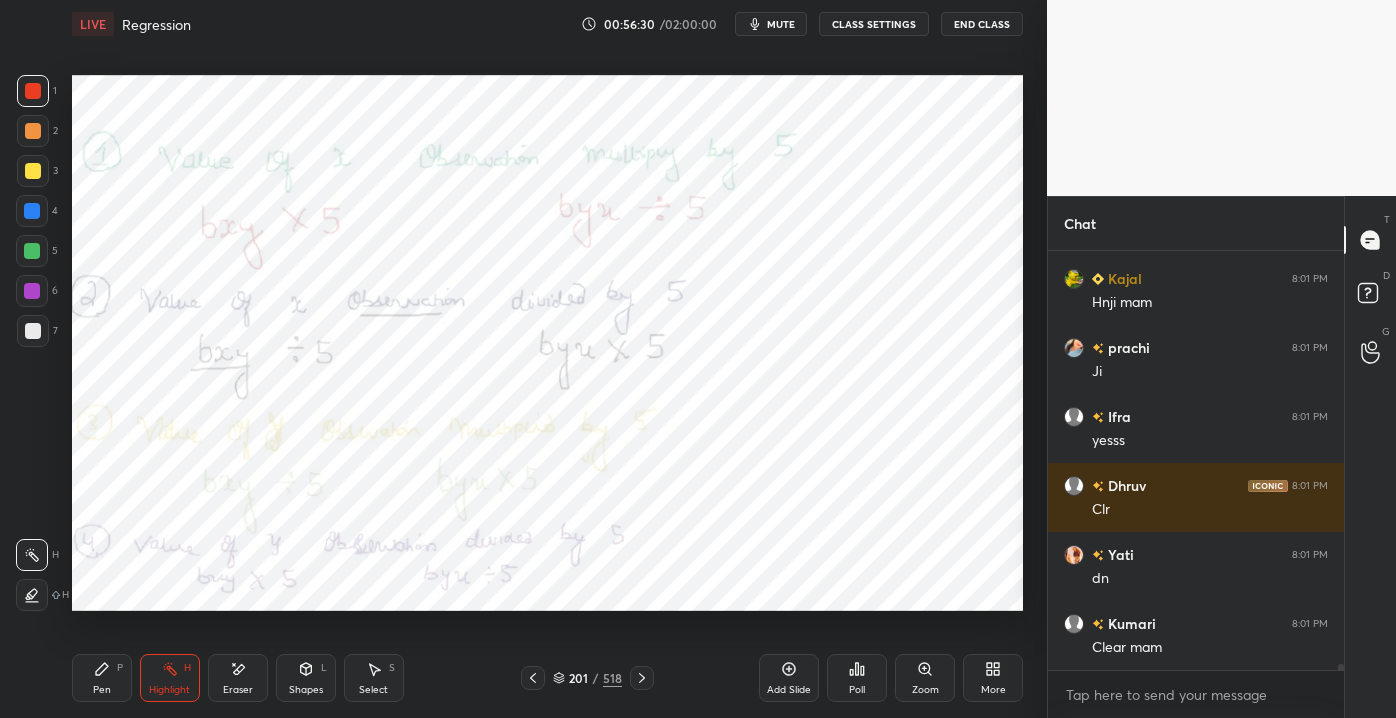 scroll, scrollTop: 28920, scrollLeft: 0, axis: vertical 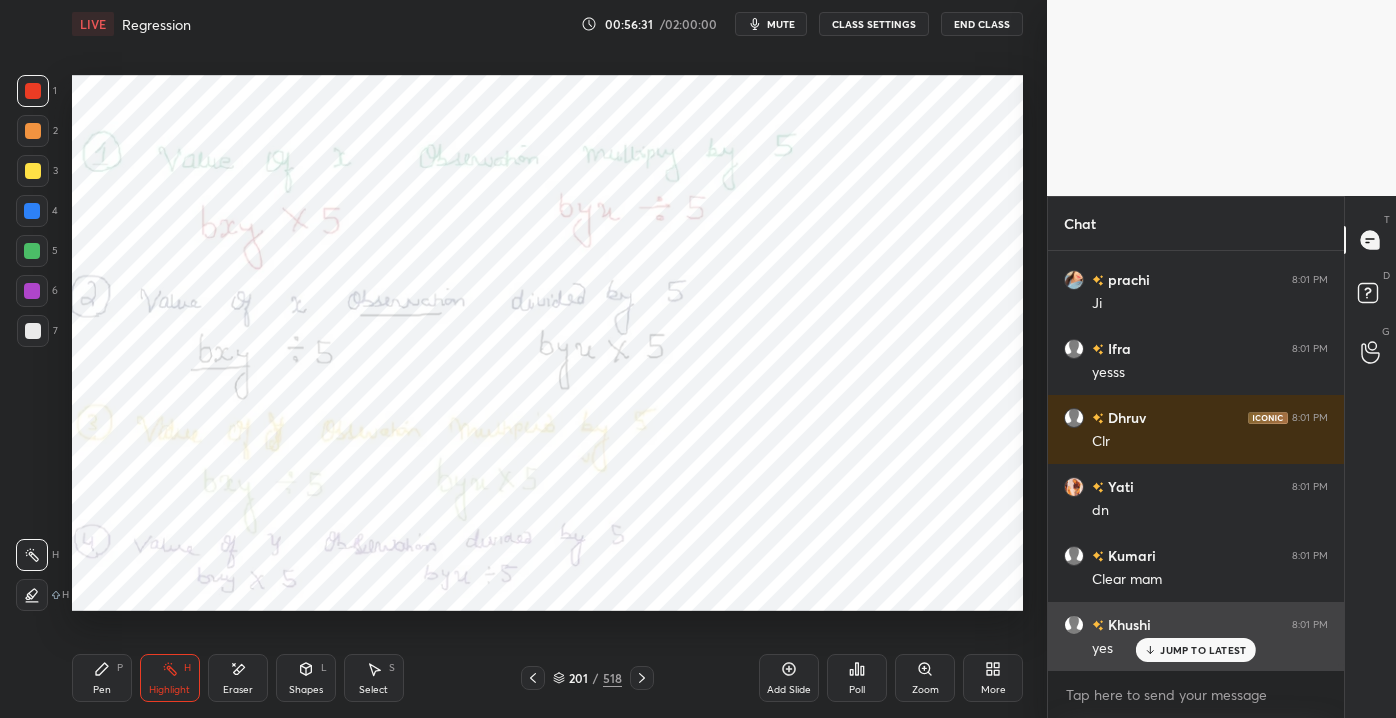 click on "Khushi" at bounding box center (1127, 624) 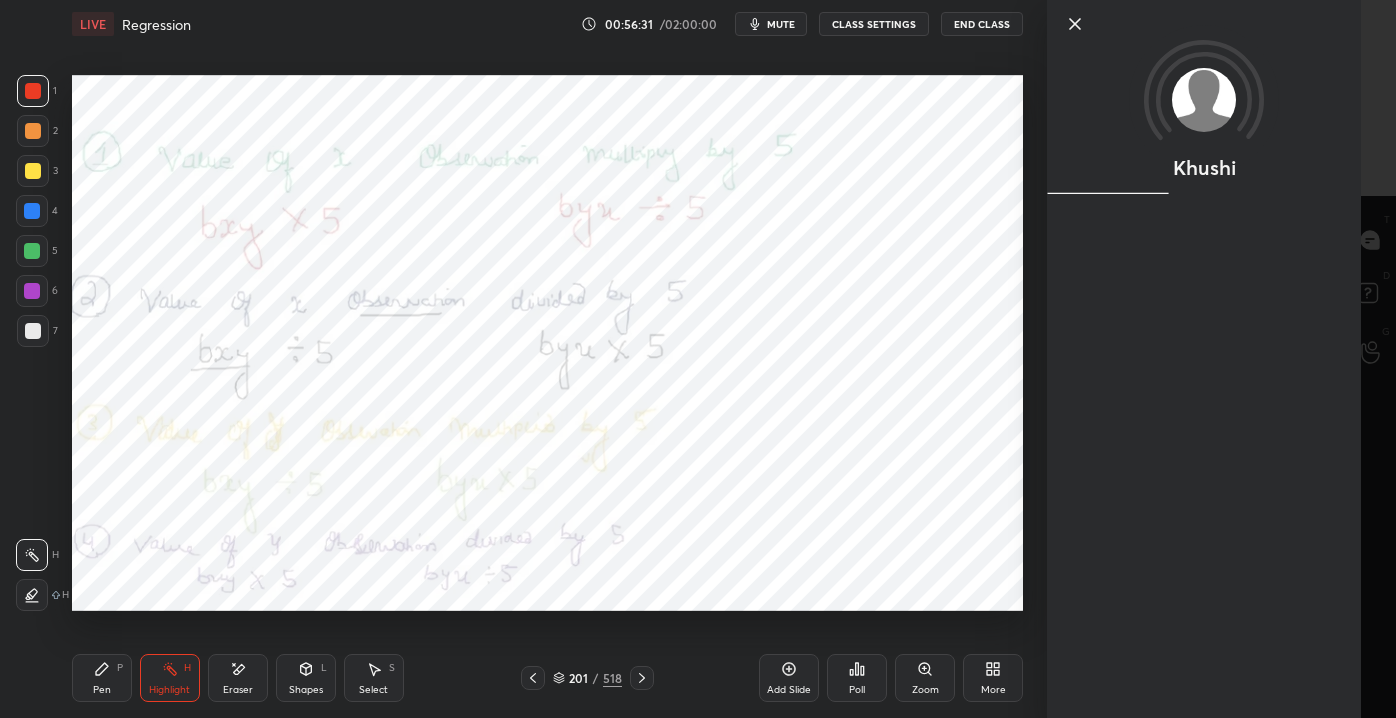 click on "Khushi" at bounding box center (1221, 359) 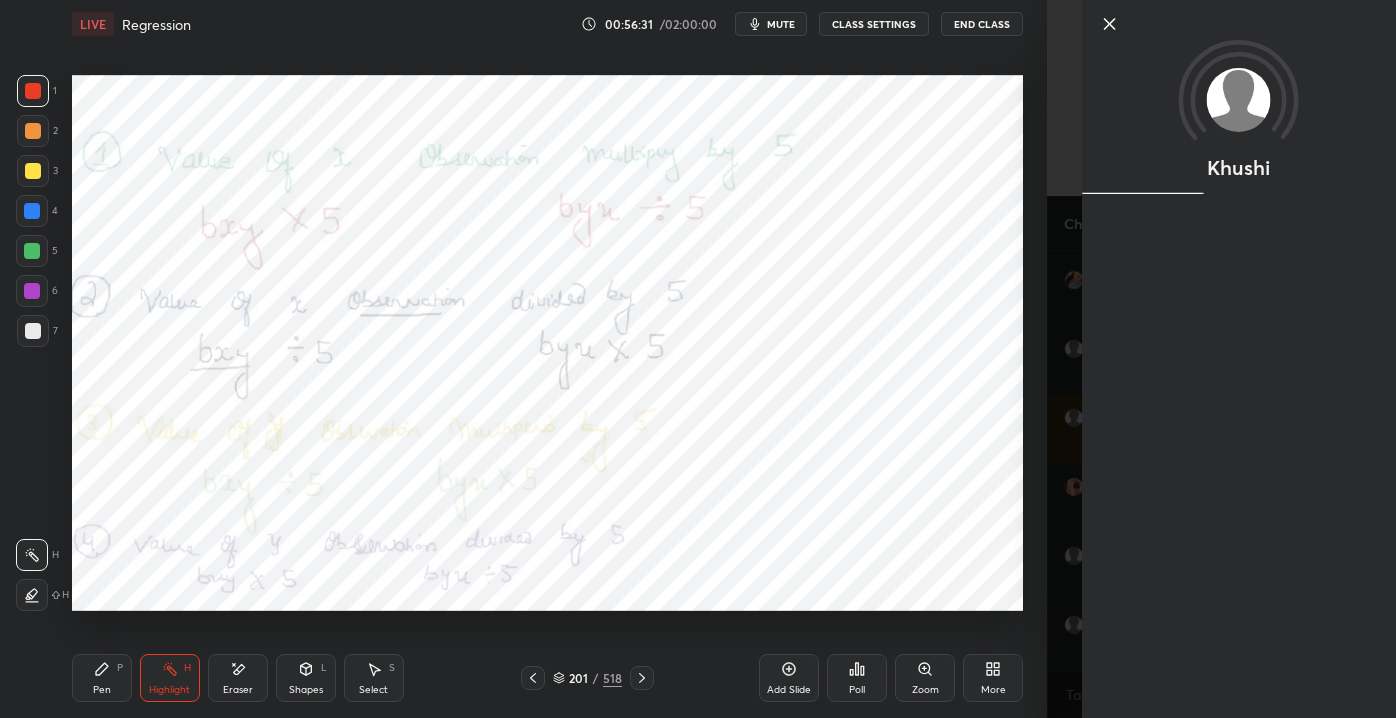 click on "Khushi" at bounding box center (1221, 359) 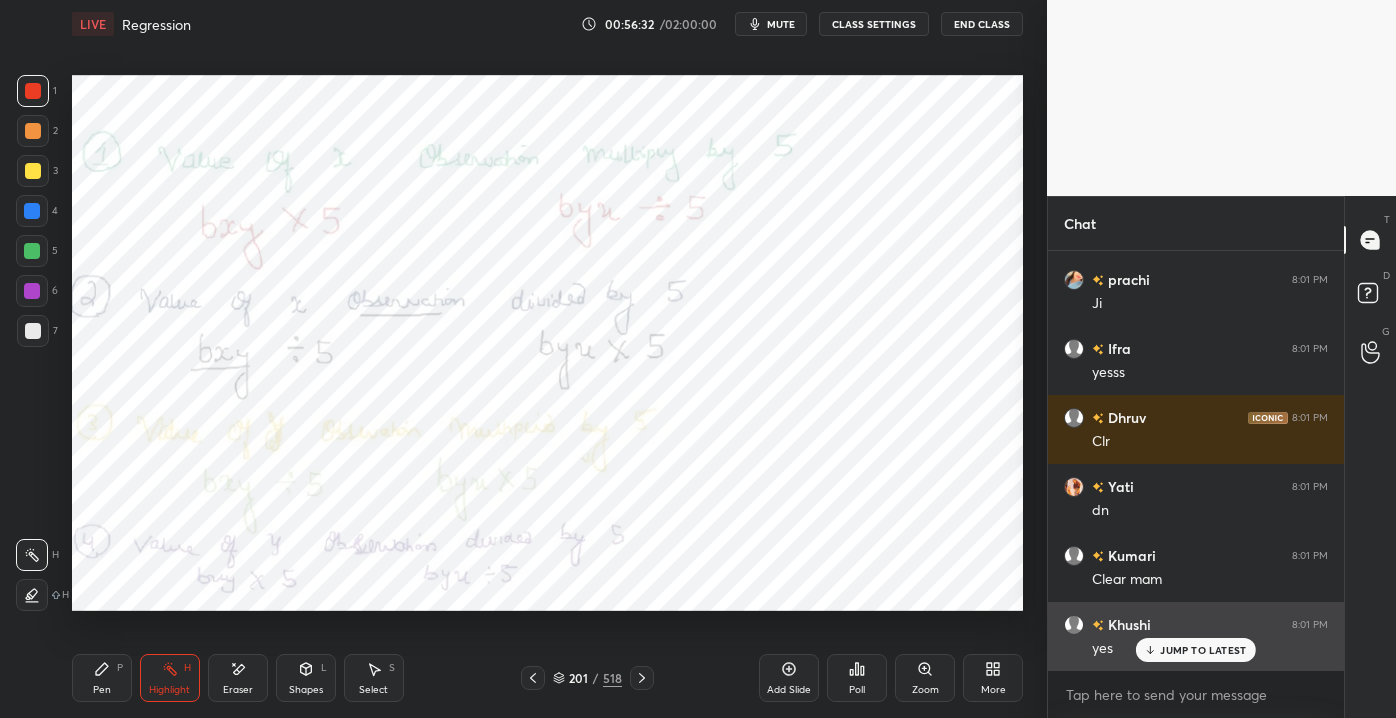 click 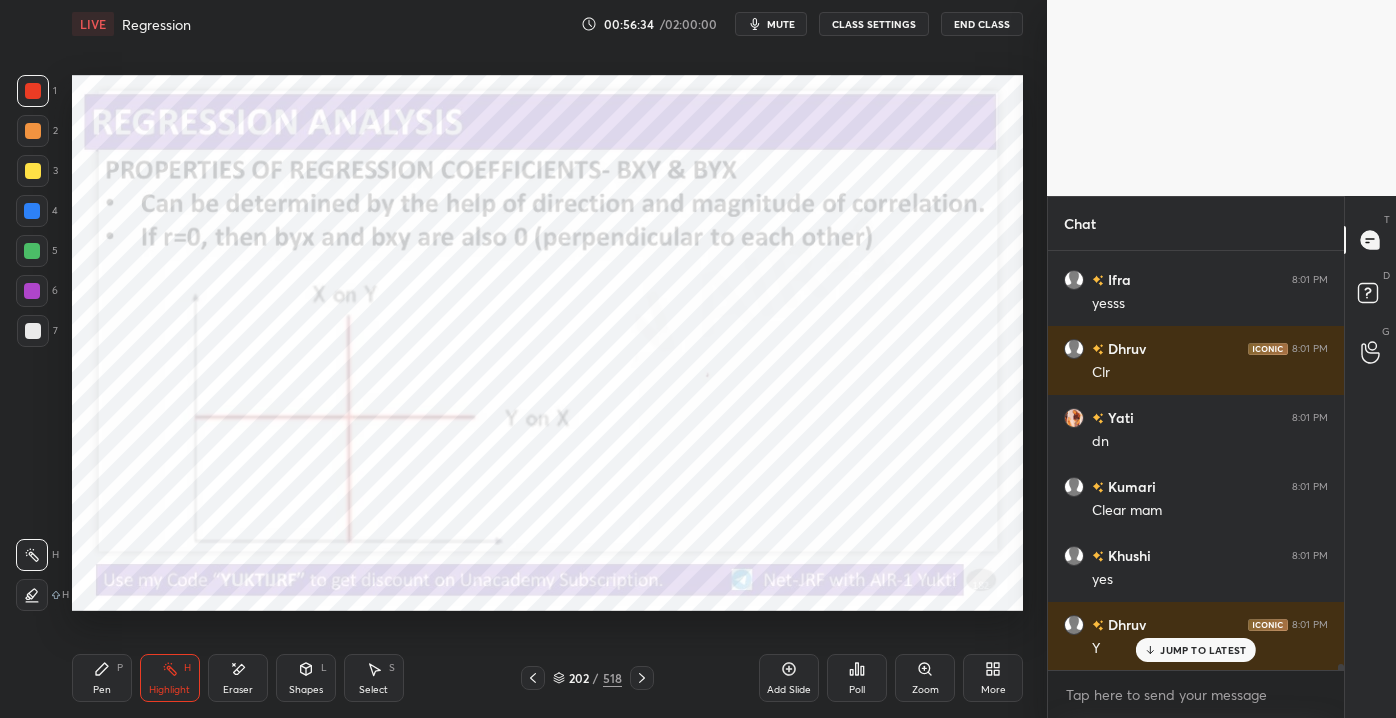scroll, scrollTop: 29058, scrollLeft: 0, axis: vertical 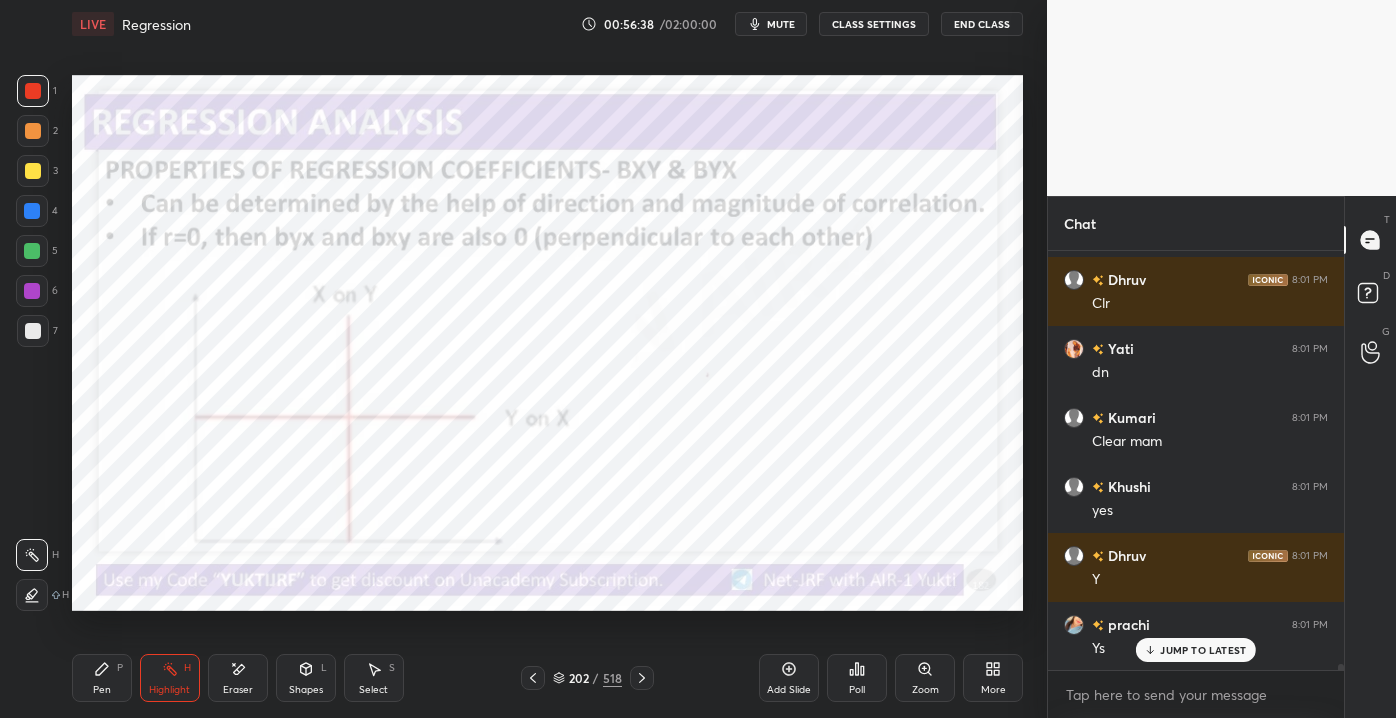 drag, startPoint x: 102, startPoint y: 683, endPoint x: 216, endPoint y: 622, distance: 129.29424 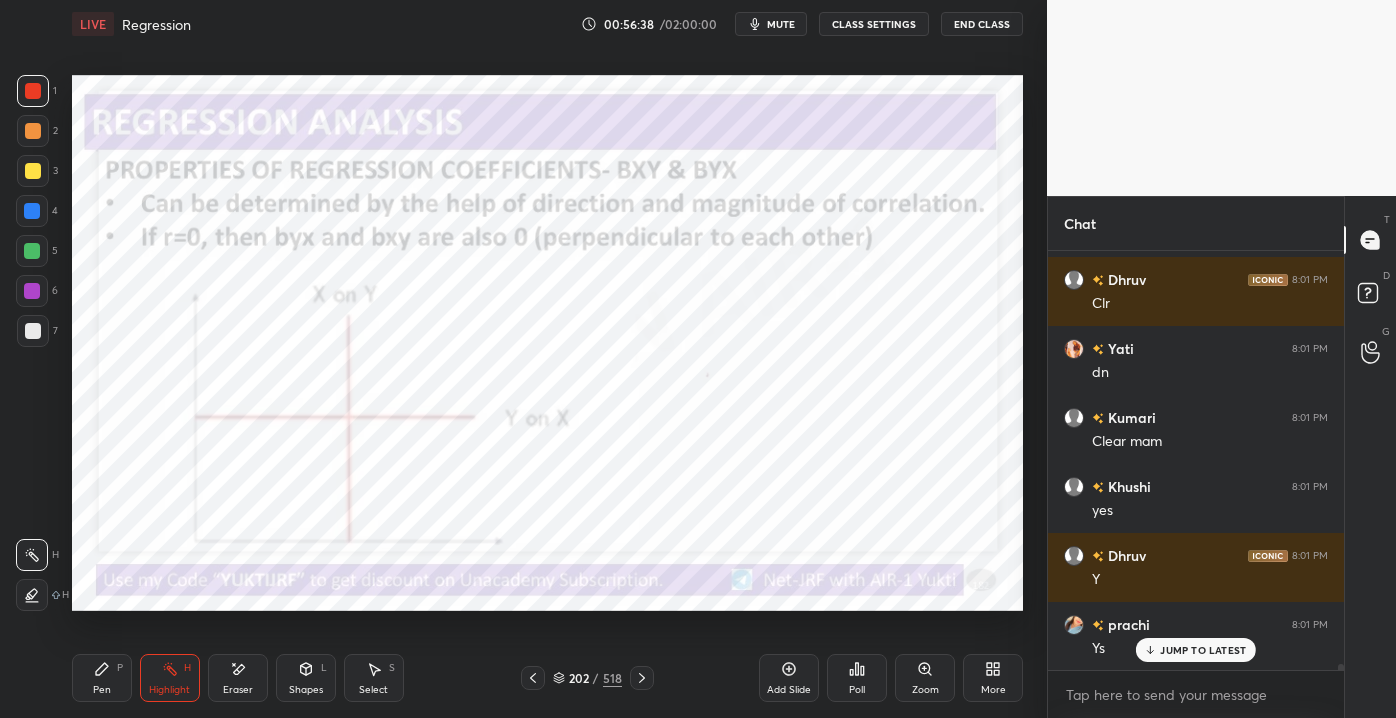 click on "Pen" at bounding box center [102, 690] 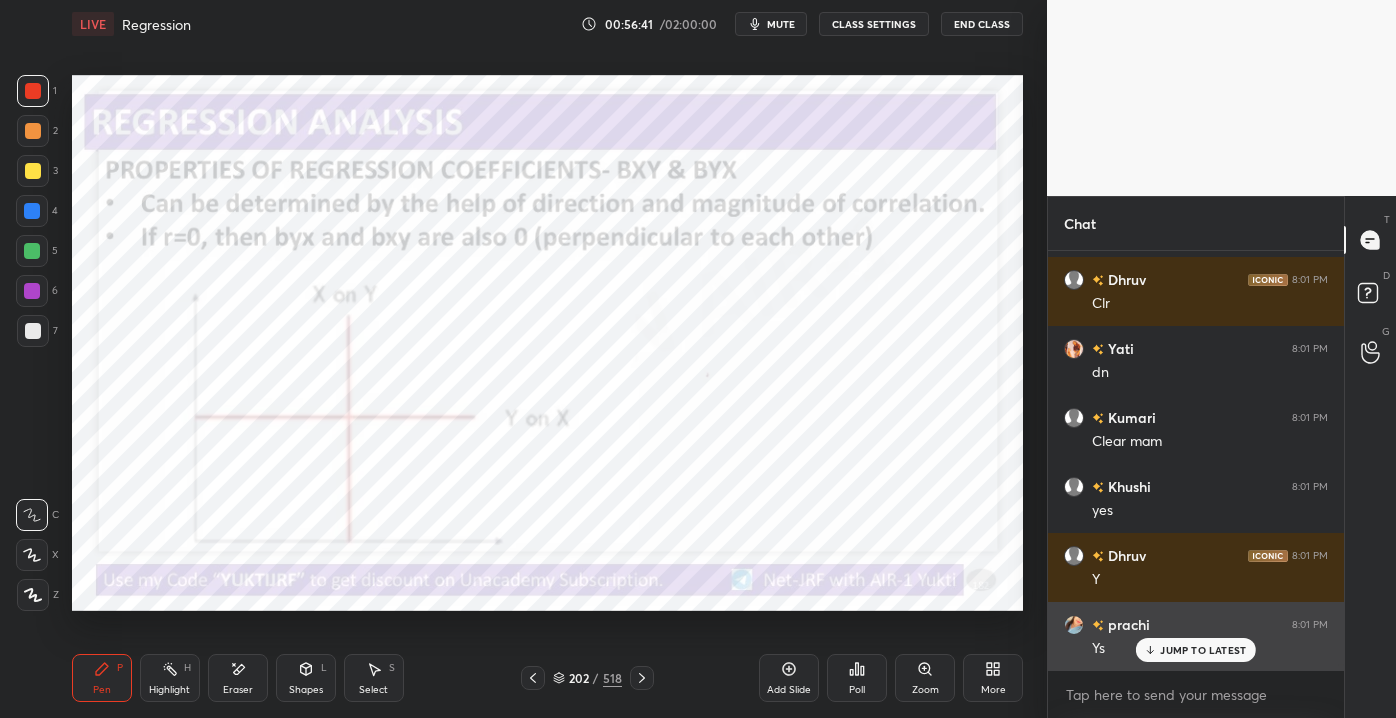 drag, startPoint x: 1149, startPoint y: 645, endPoint x: 1122, endPoint y: 622, distance: 35.468296 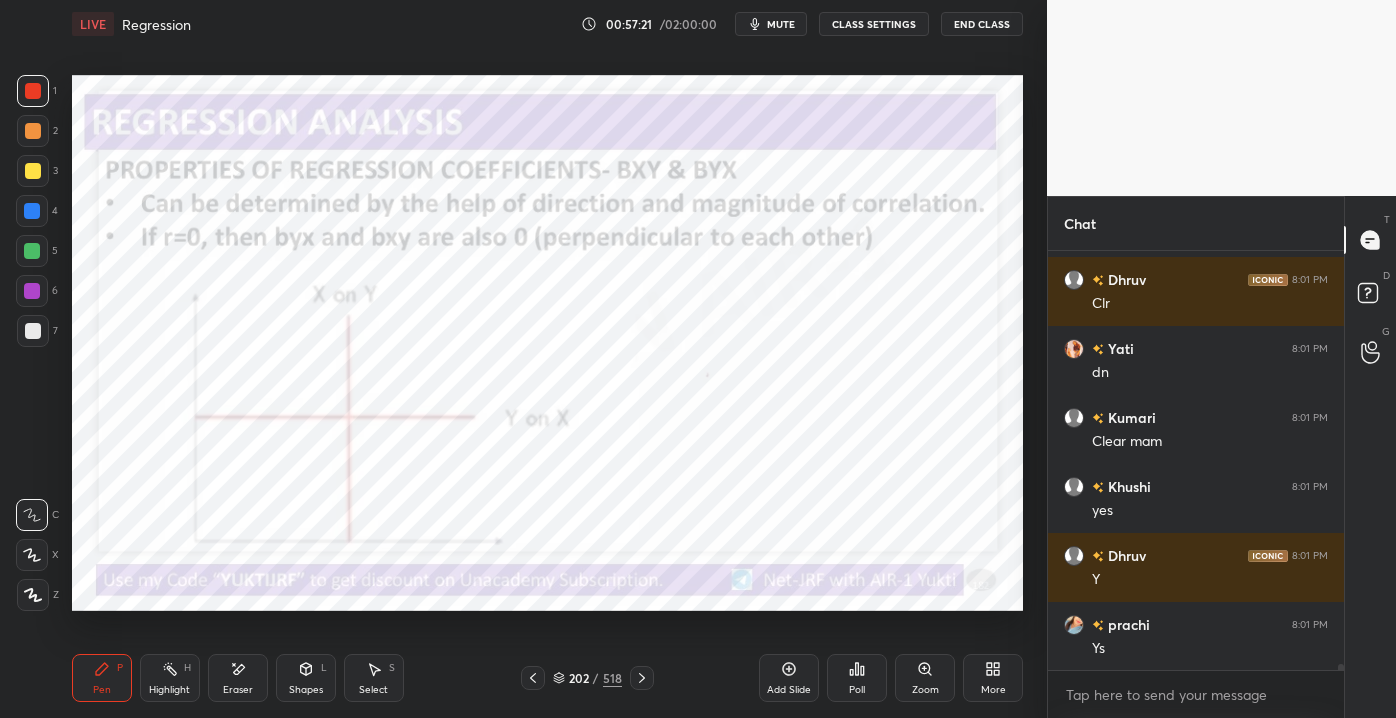 scroll, scrollTop: 29128, scrollLeft: 0, axis: vertical 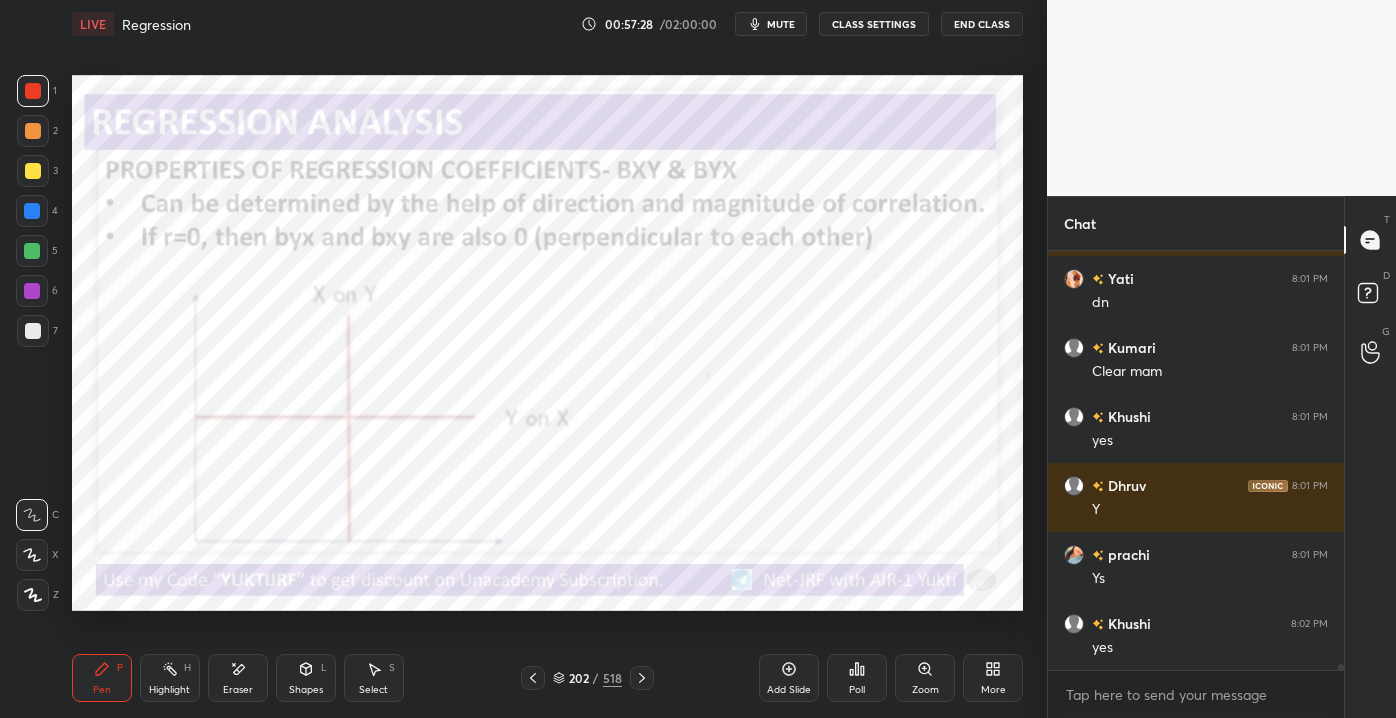 click on "Eraser" at bounding box center (238, 690) 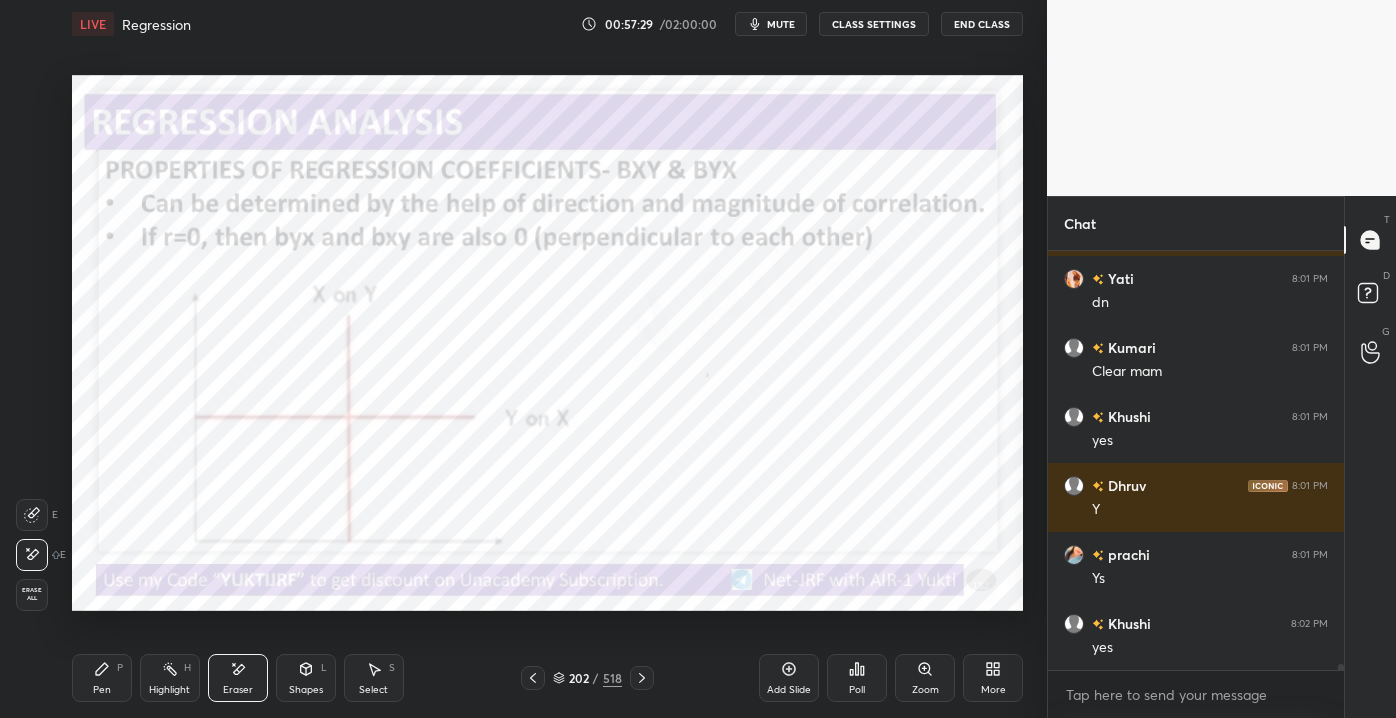 click on "1 2 3 4 5 6 7 C X Z E E Erase all   H H LIVE Regression 00:57:29 /  02:00:00 mute CLASS SETTINGS End Class Setting up your live class Poll for   secs No correct answer Start poll Back Regression • L6 of Detailed Course on Business Statistics&Research Methods for NET/JRF December2025 Yukti Jain Pen P Highlight H Eraser Shapes L Select S 202 / 518 Add Slide Poll Zoom More" at bounding box center (515, 359) 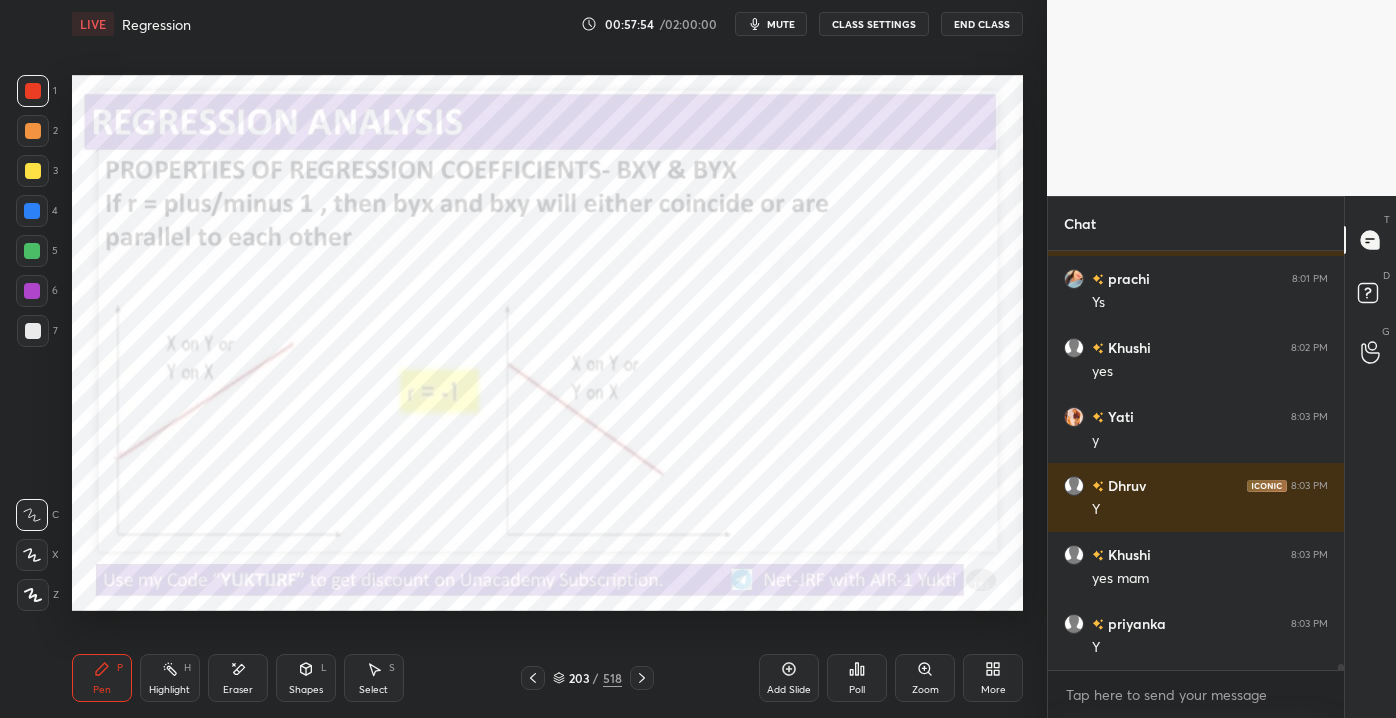 scroll, scrollTop: 29472, scrollLeft: 0, axis: vertical 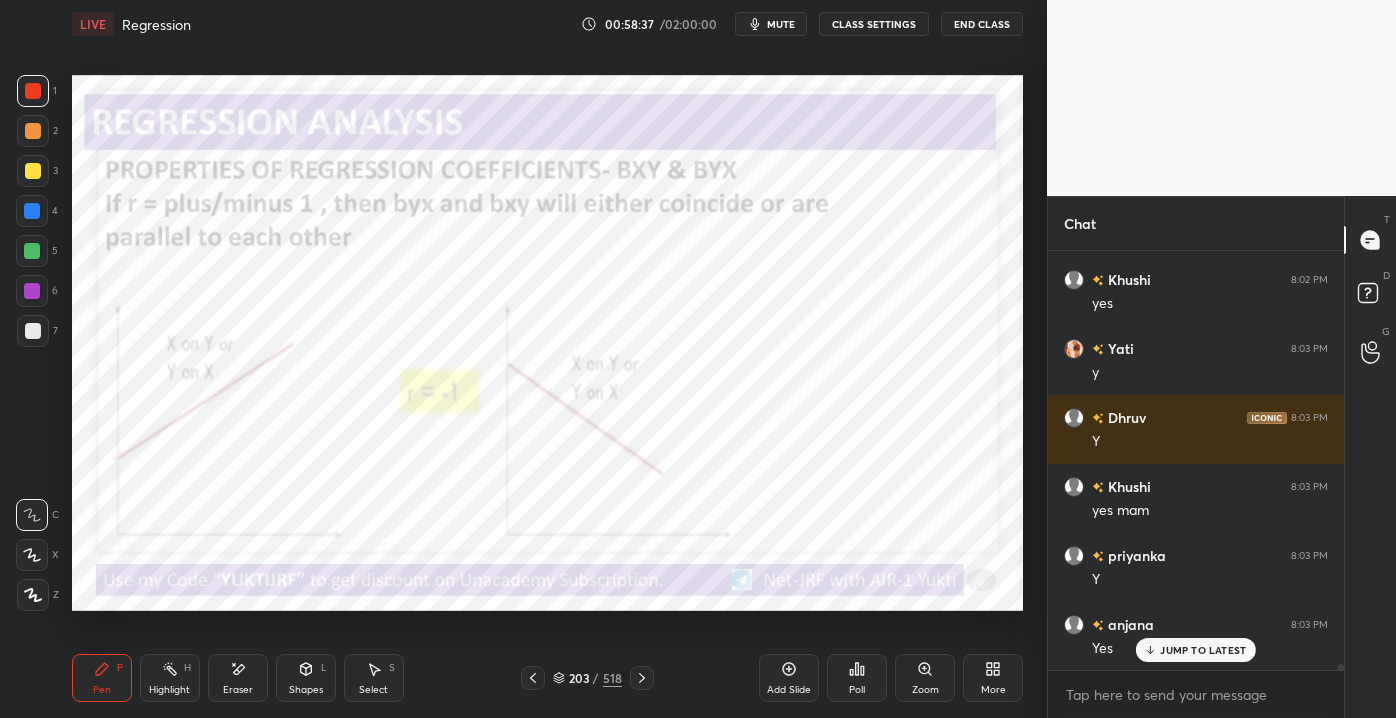 click on "Eraser" at bounding box center (238, 690) 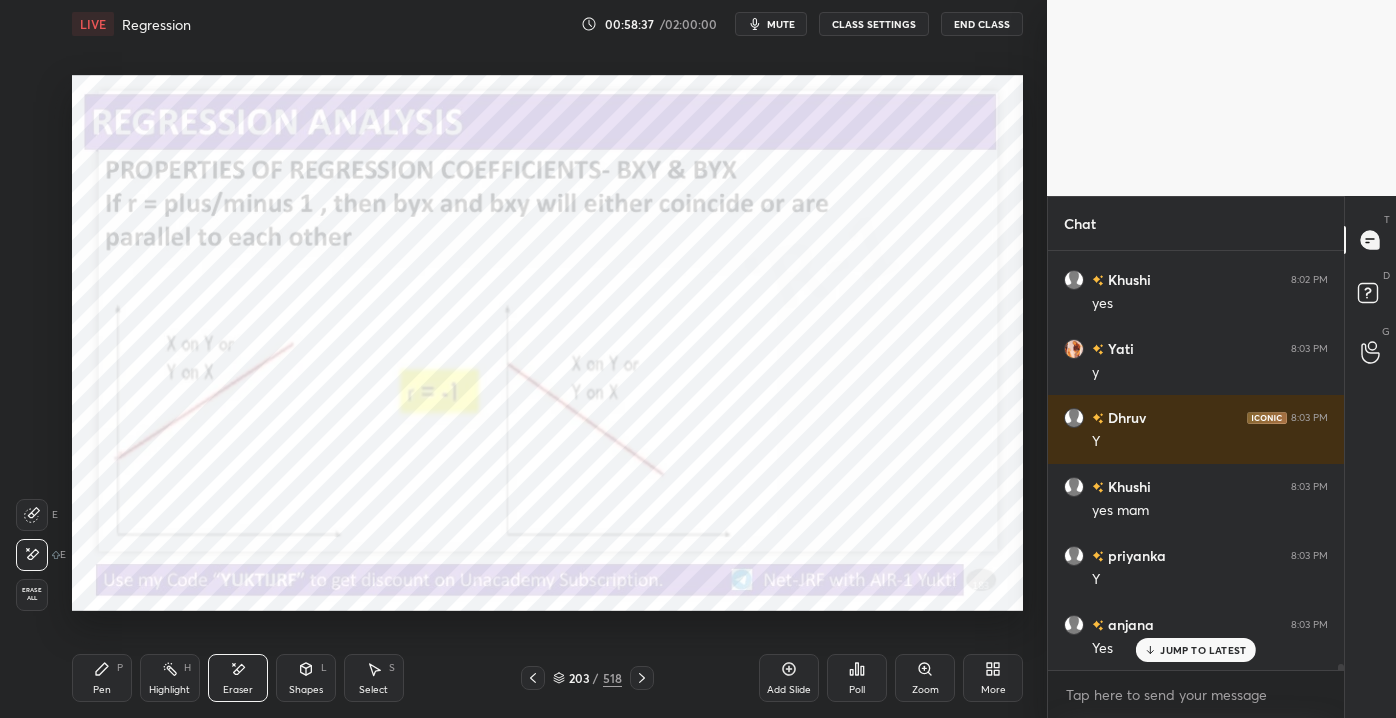 click on "1 2 3 4 5 6 7 C X Z E E Erase all   H H LIVE Regression 00:58:37 /  02:00:00 mute CLASS SETTINGS End Class Setting up your live class Poll for   secs No correct answer Start poll Back Regression • L6 of Detailed Course on Business Statistics&Research Methods for NET/JRF December2025 Yukti Jain Pen P Highlight H Eraser Shapes L Select S 203 / 518 Add Slide Poll Zoom More" at bounding box center [515, 359] 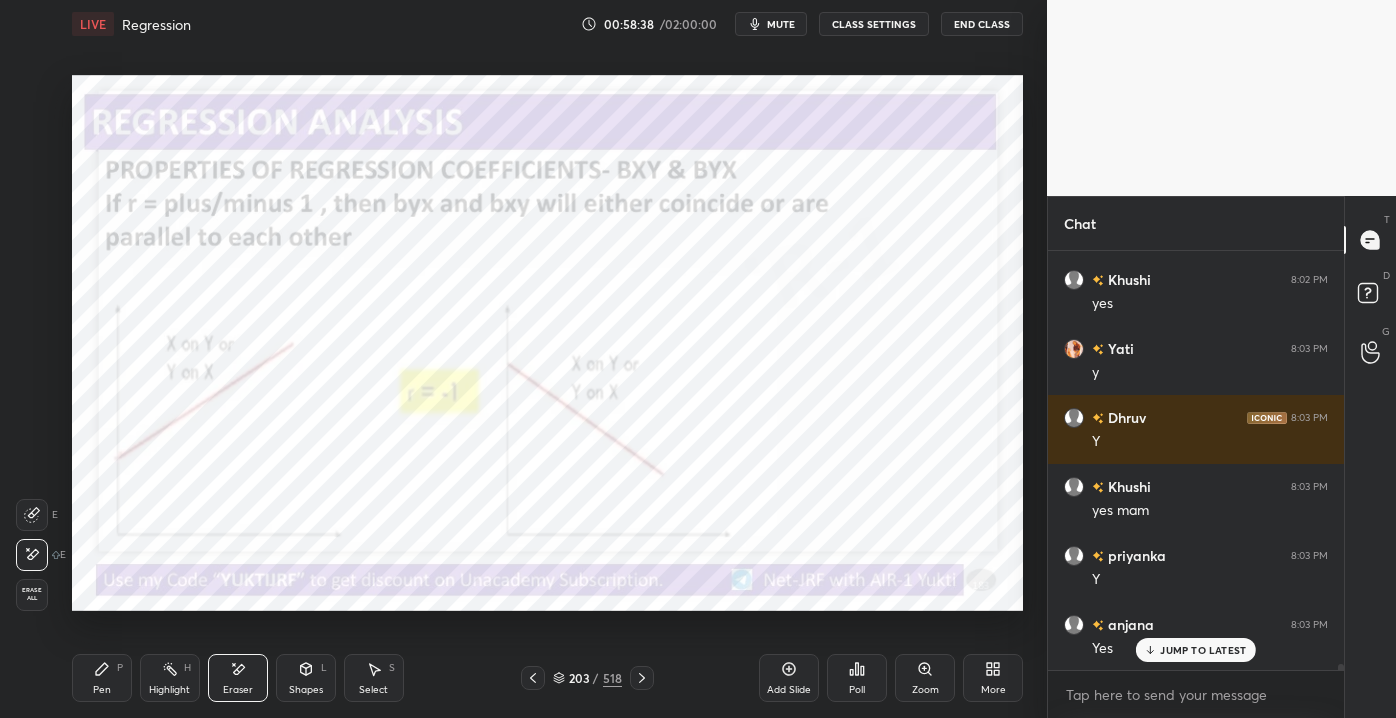 drag, startPoint x: 29, startPoint y: 604, endPoint x: 26, endPoint y: 594, distance: 10.440307 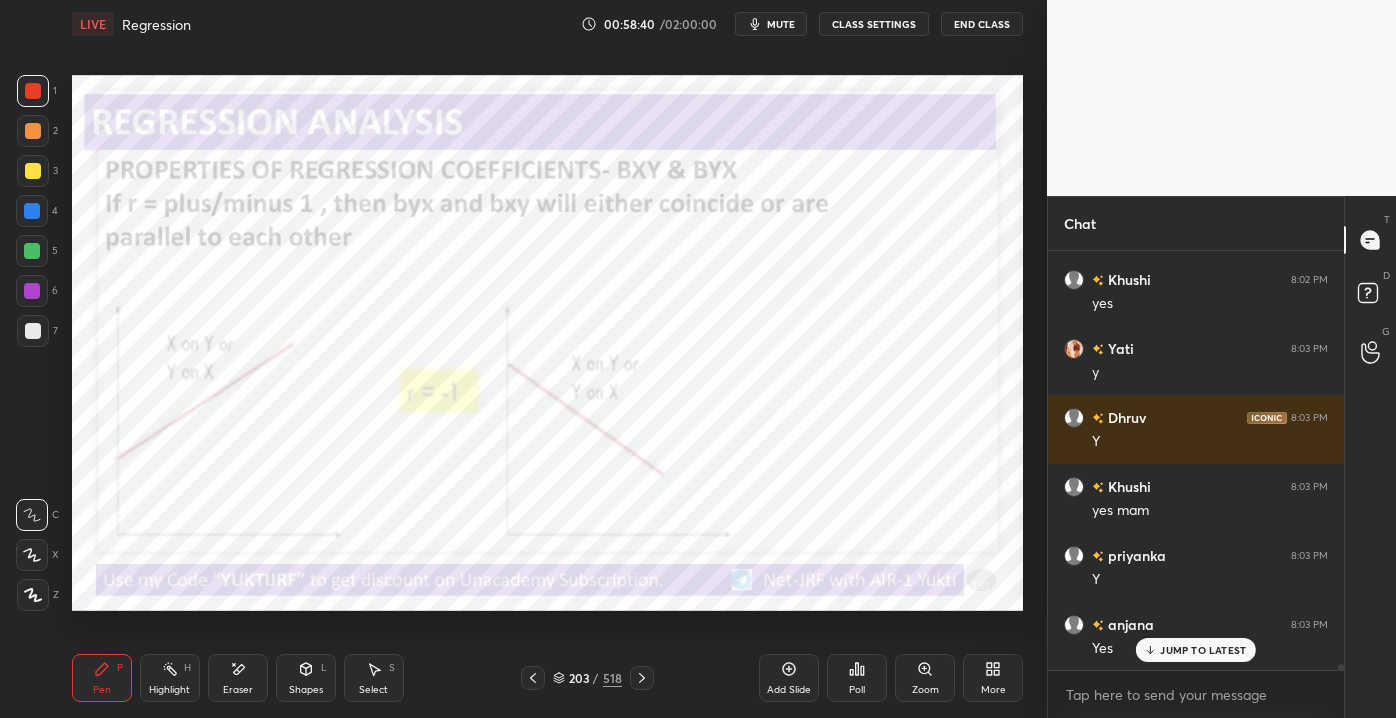 click on "Shapes" at bounding box center [306, 690] 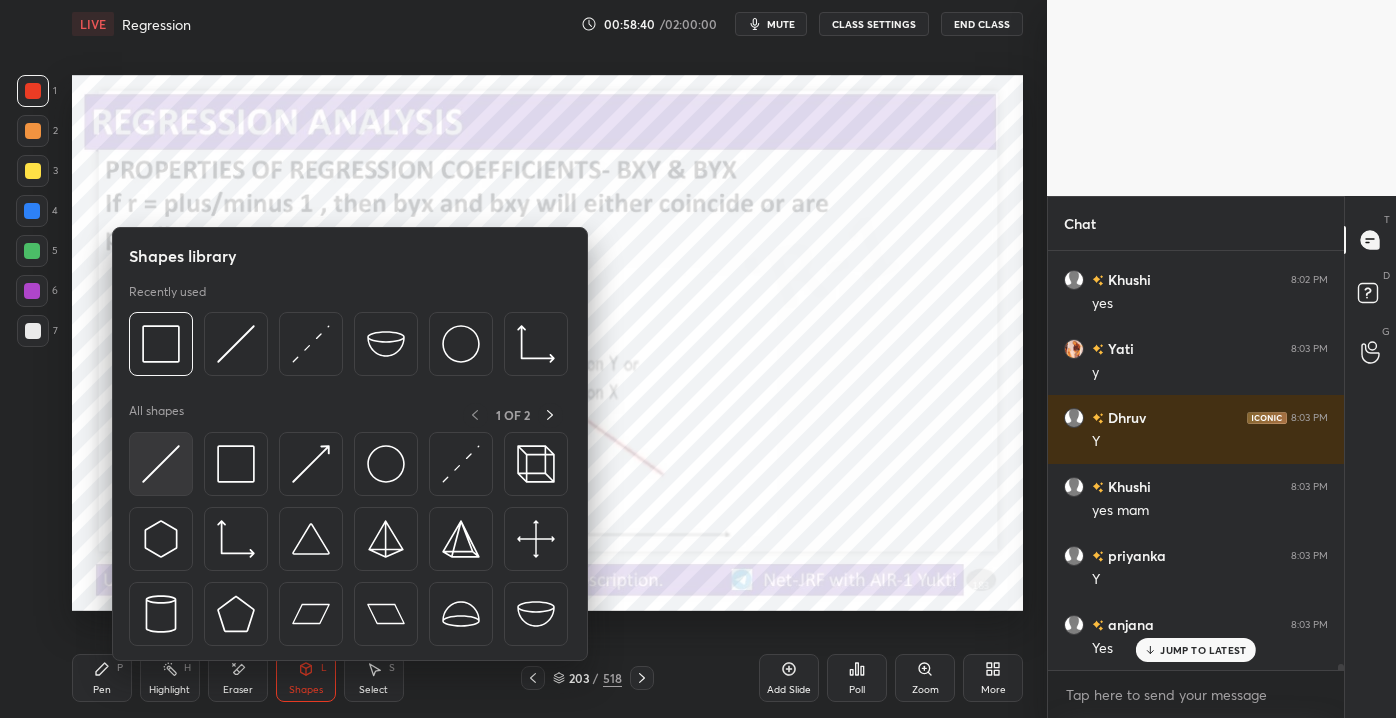 click at bounding box center [161, 464] 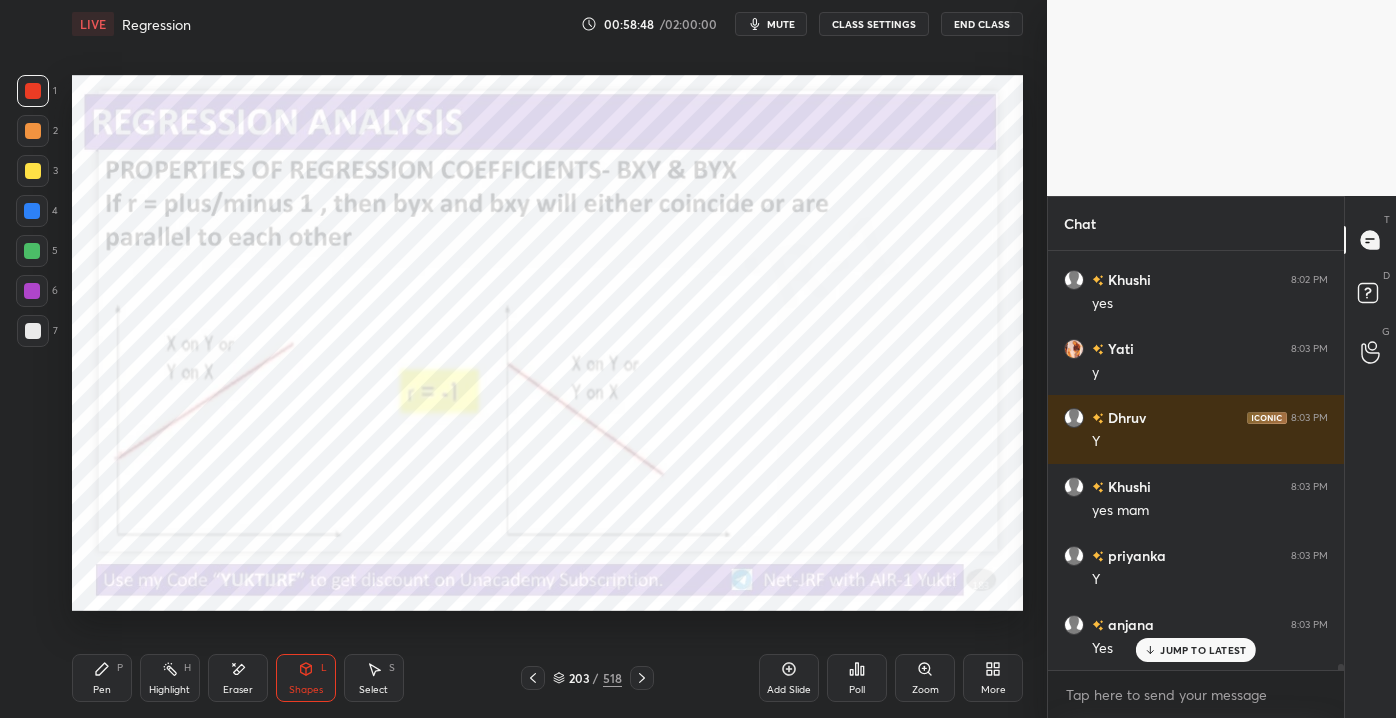 click on "JUMP TO LATEST" at bounding box center [1203, 650] 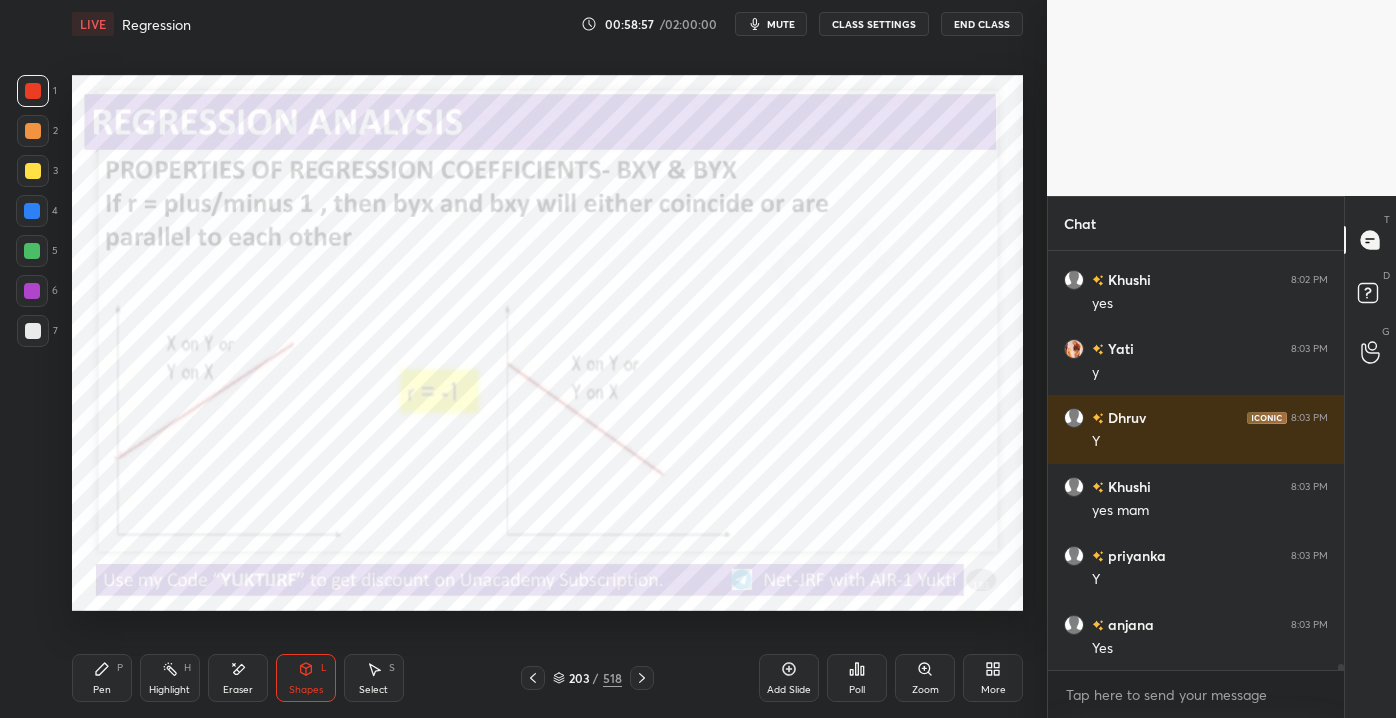 click on "Pen" at bounding box center [102, 690] 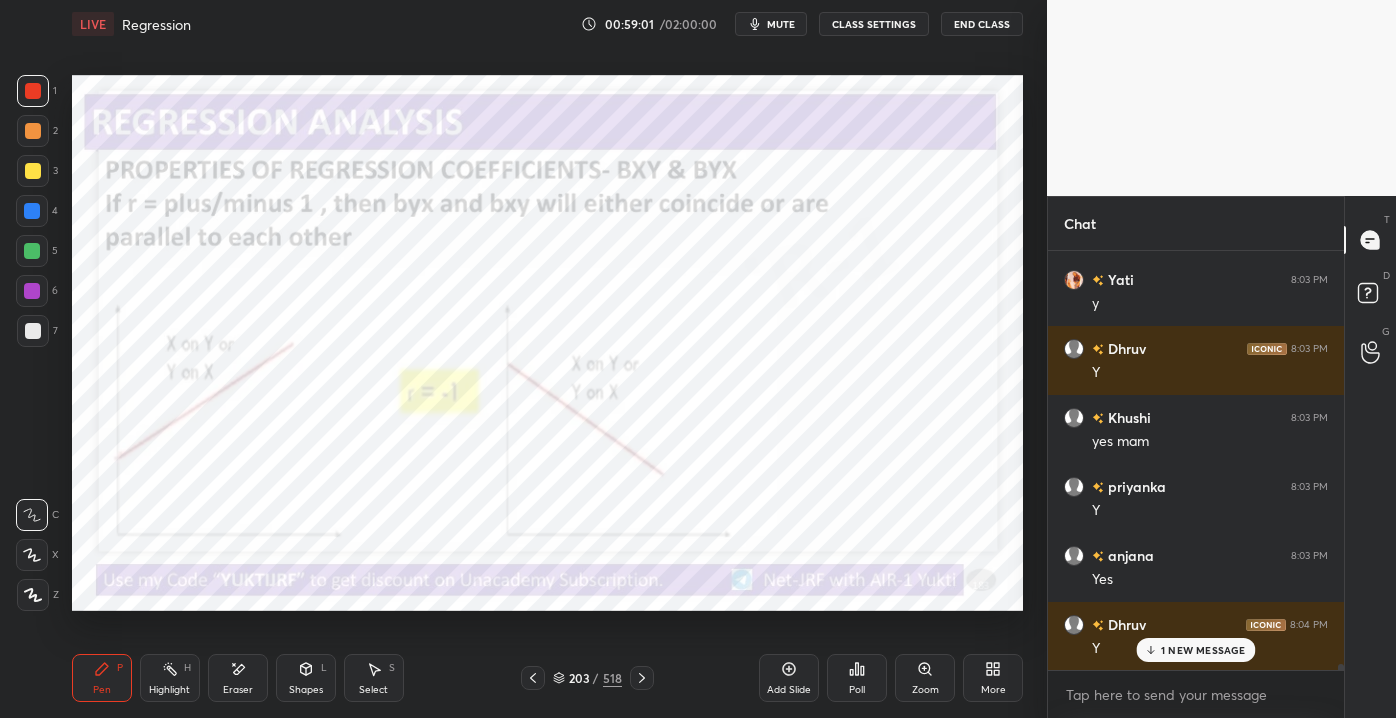 scroll, scrollTop: 29610, scrollLeft: 0, axis: vertical 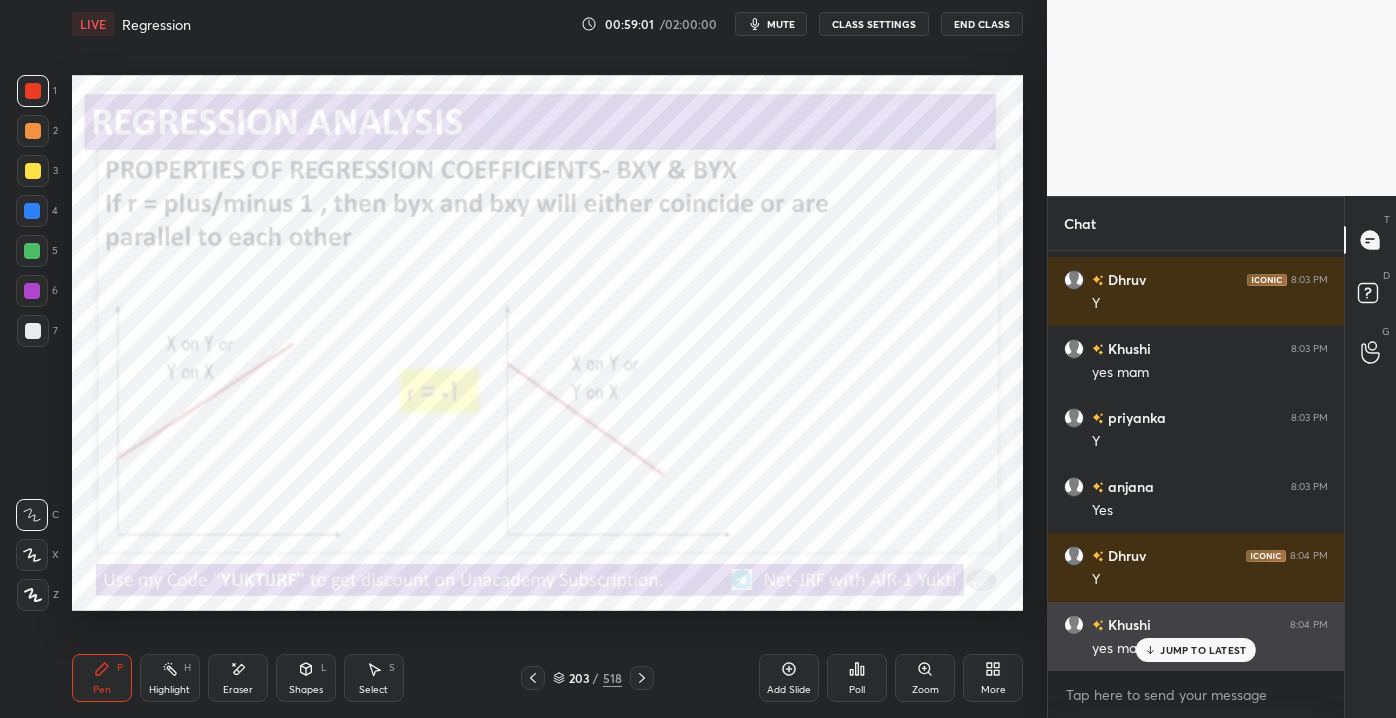 click on "JUMP TO LATEST" at bounding box center (1196, 650) 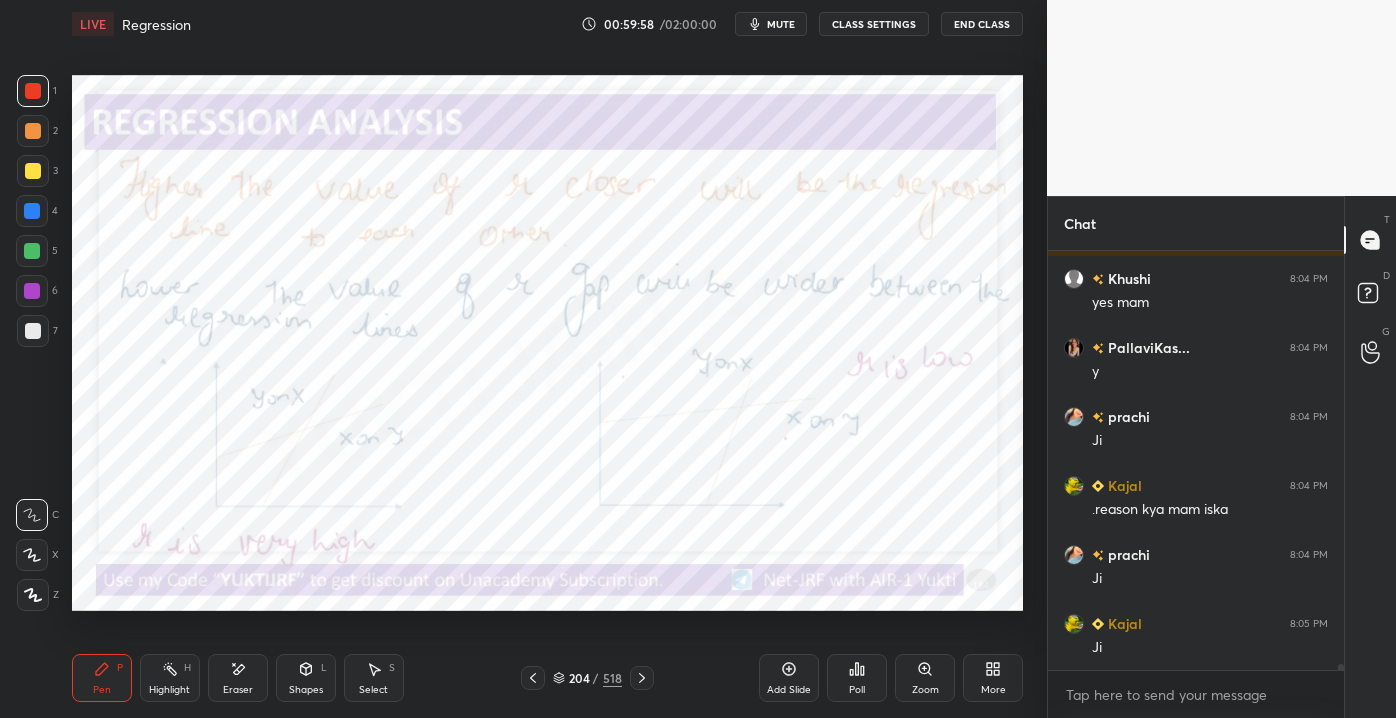 scroll, scrollTop: 30024, scrollLeft: 0, axis: vertical 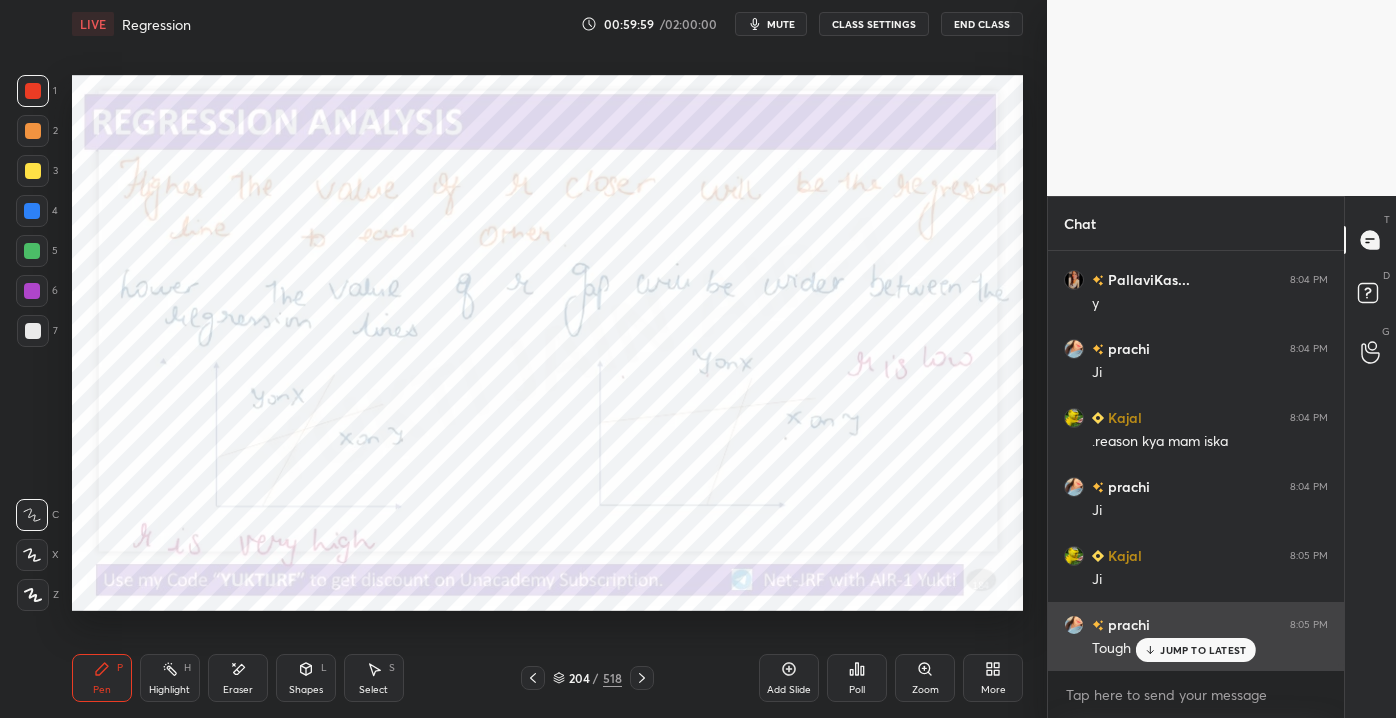 click on "prachi 8:05 PM Tough" at bounding box center [1196, 636] 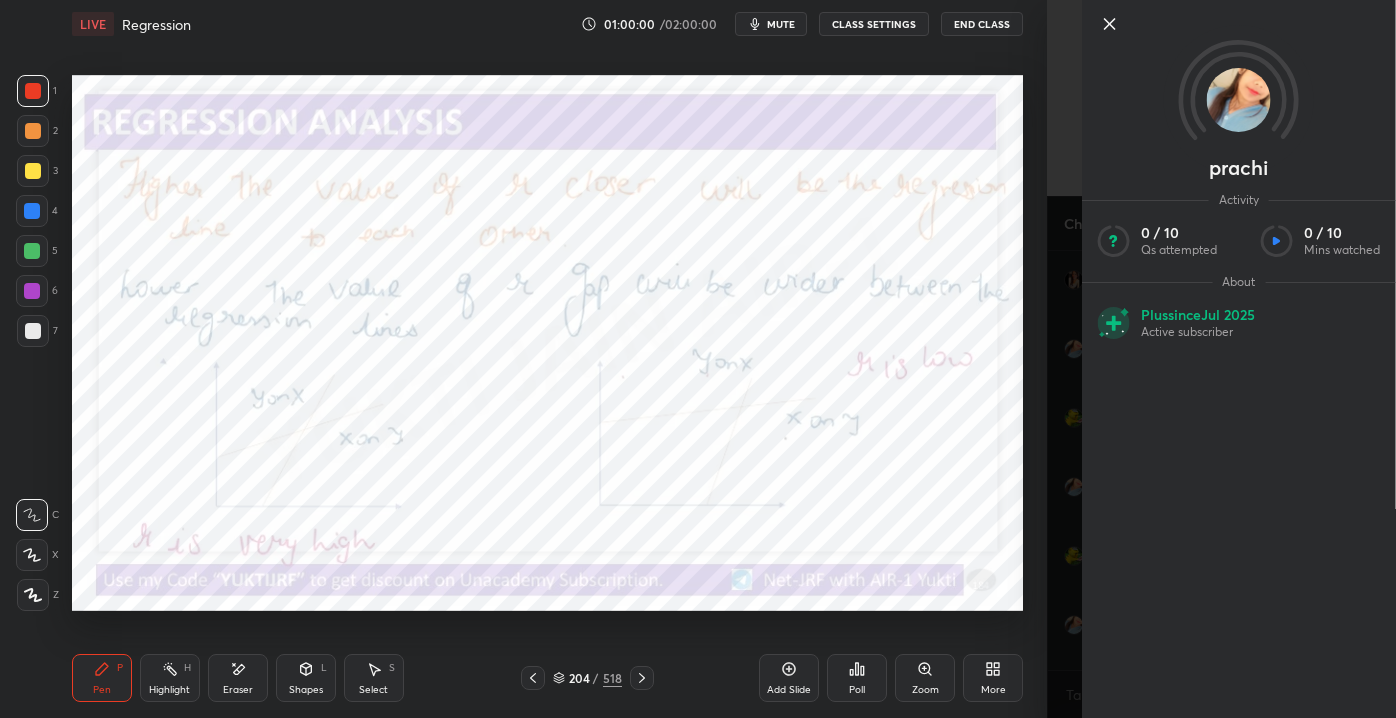click on "prachi Activity 0 / 10 Qs attempted 0 / 10 Mins watched About Plus  since  Jul   2025 Active subscriber" at bounding box center (1239, 359) 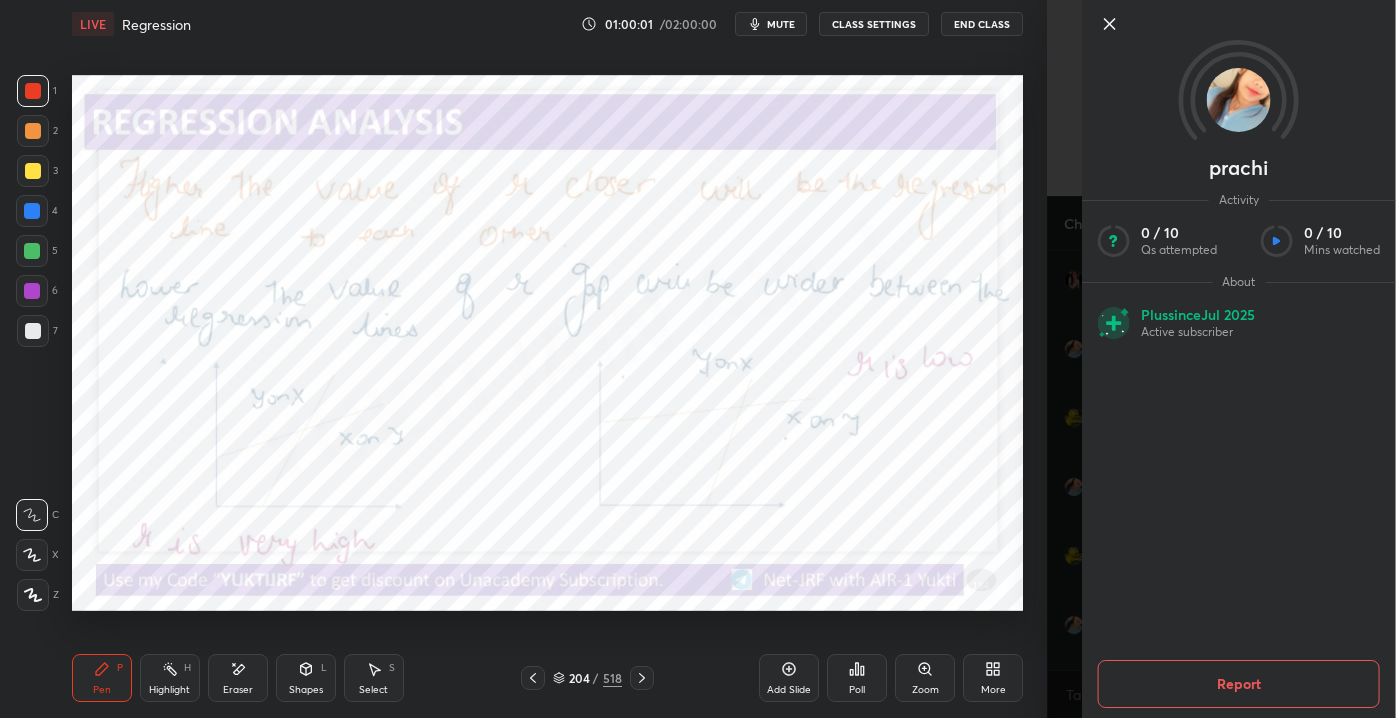 click 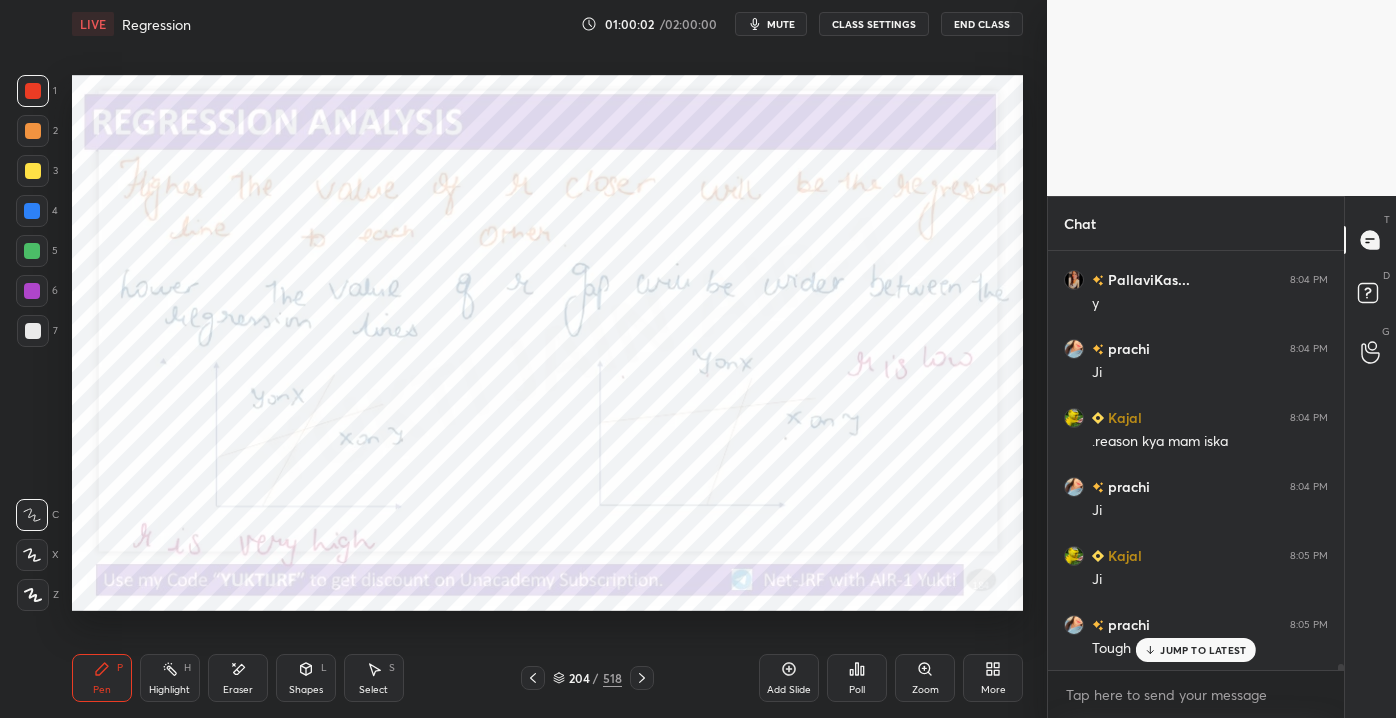 click on "JUMP TO LATEST" at bounding box center [1196, 650] 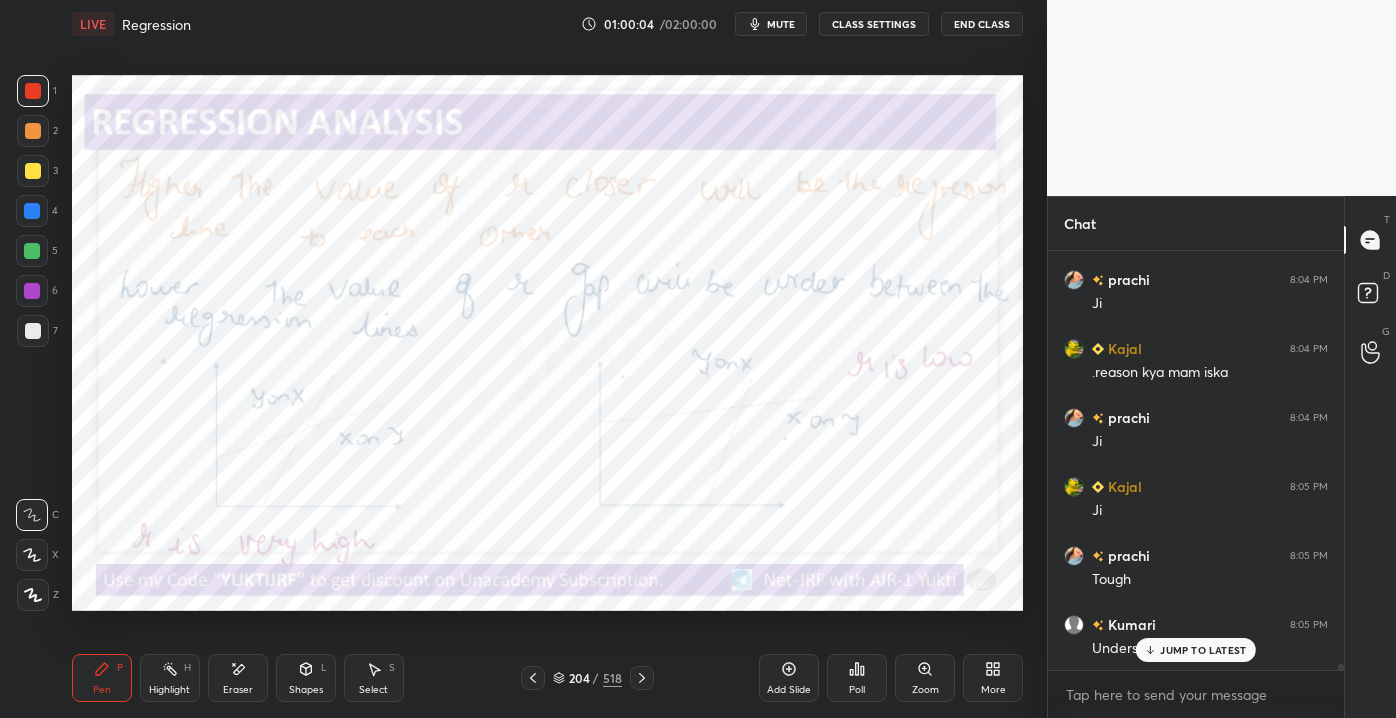 scroll, scrollTop: 30162, scrollLeft: 0, axis: vertical 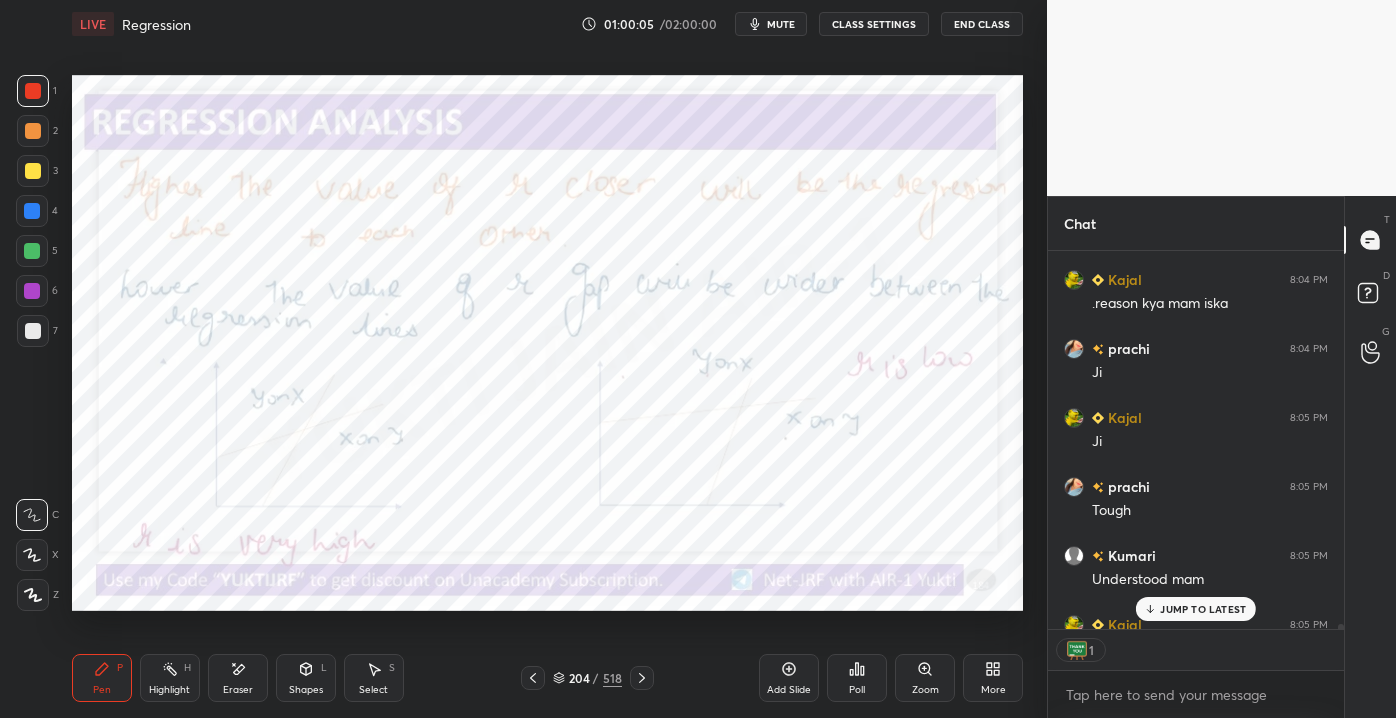 click on "1" at bounding box center (1196, 650) 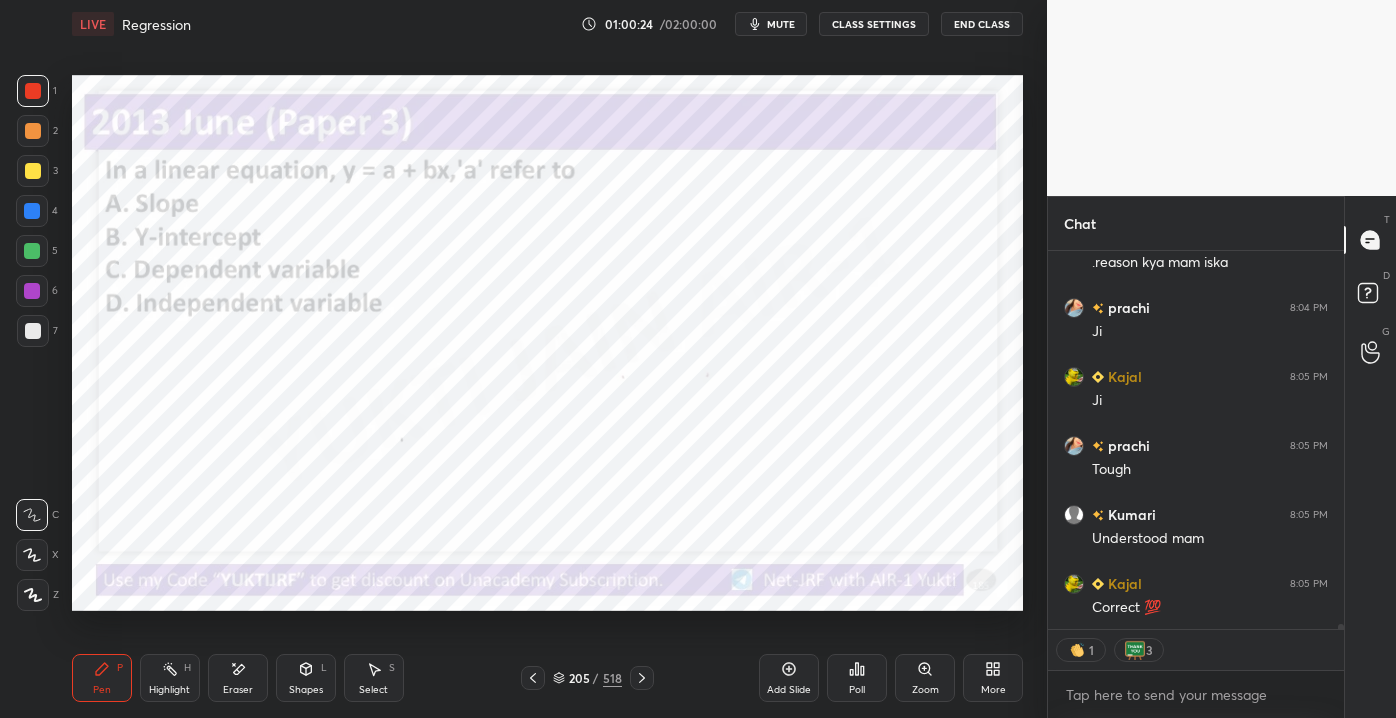 scroll, scrollTop: 30224, scrollLeft: 0, axis: vertical 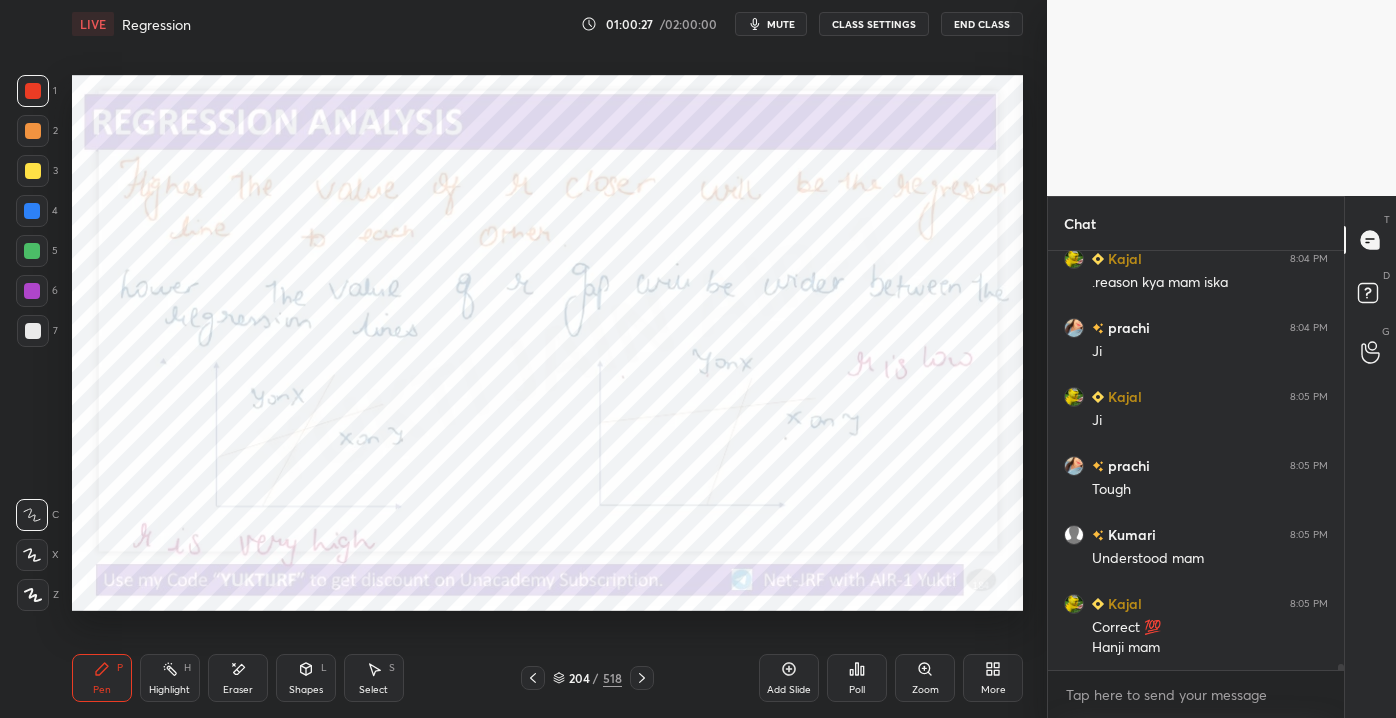 click at bounding box center (33, 131) 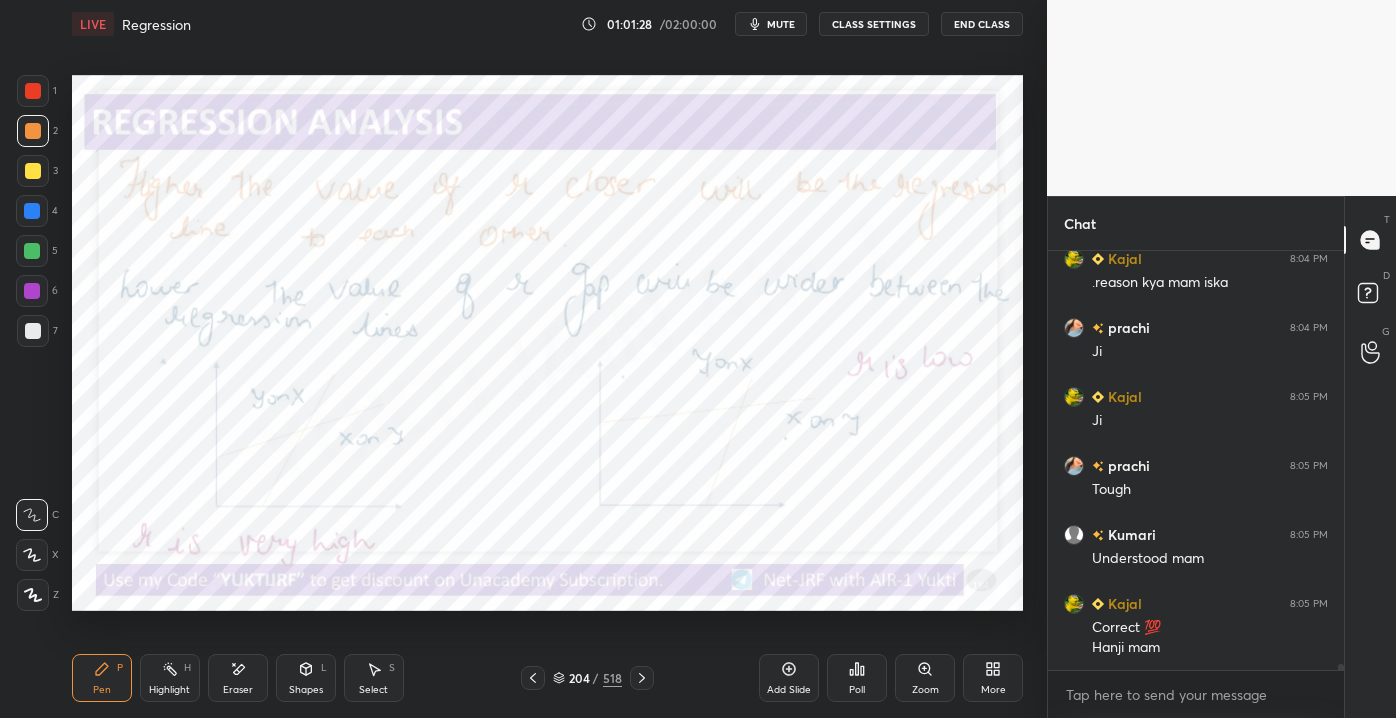 click on "Eraser" at bounding box center (238, 690) 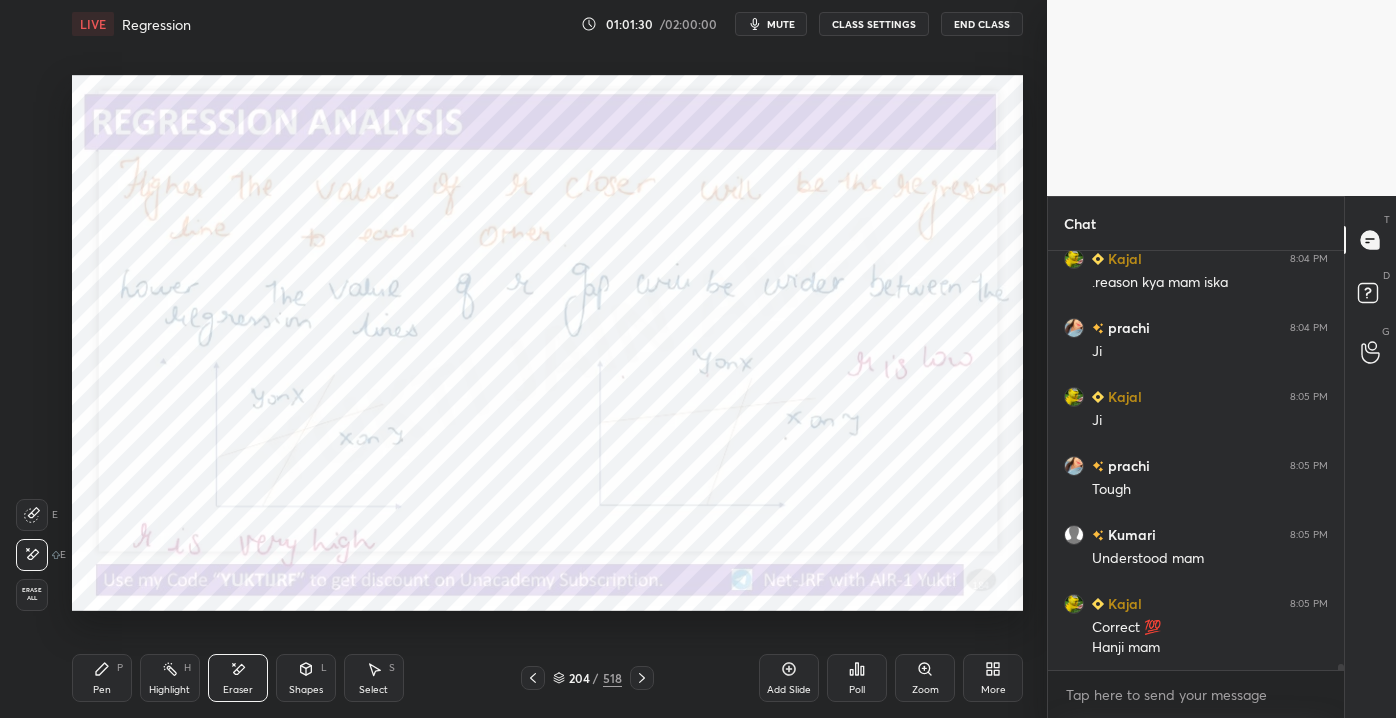 drag, startPoint x: 46, startPoint y: 604, endPoint x: 61, endPoint y: 599, distance: 15.811388 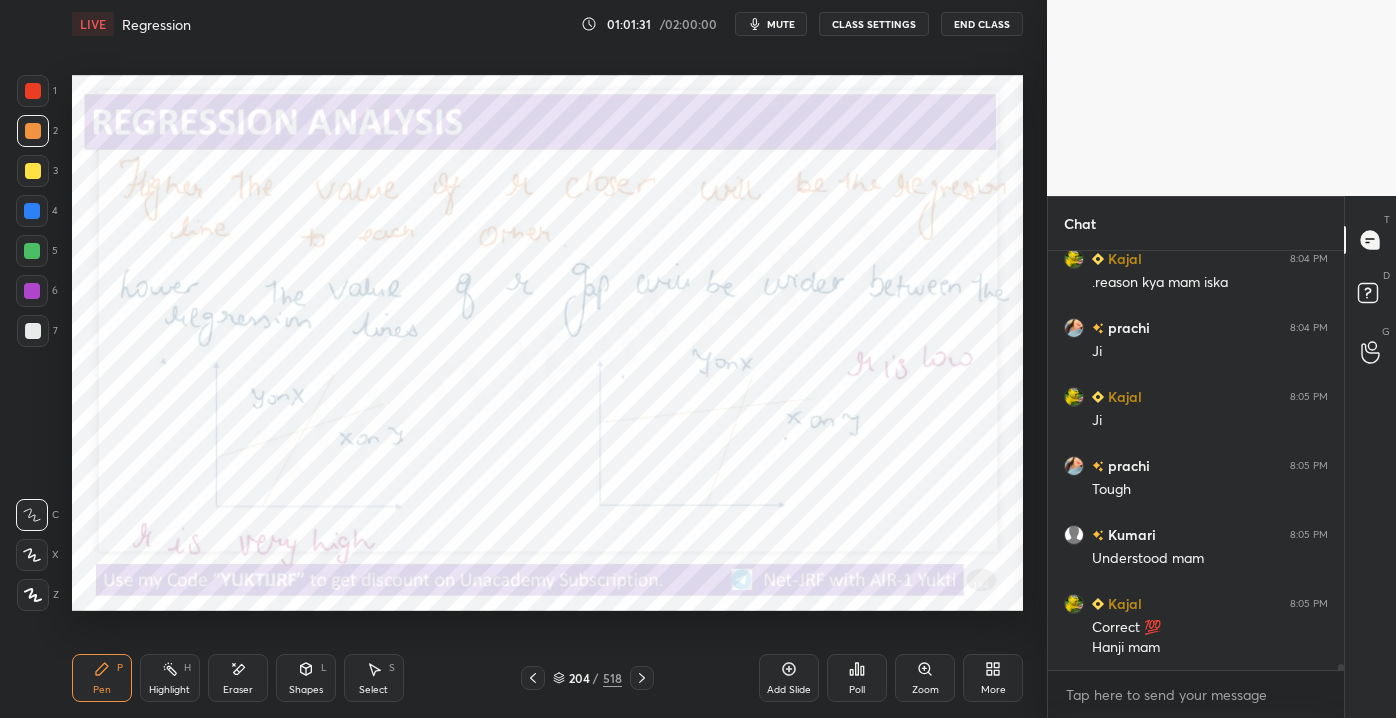 drag, startPoint x: 106, startPoint y: 679, endPoint x: 112, endPoint y: 668, distance: 12.529964 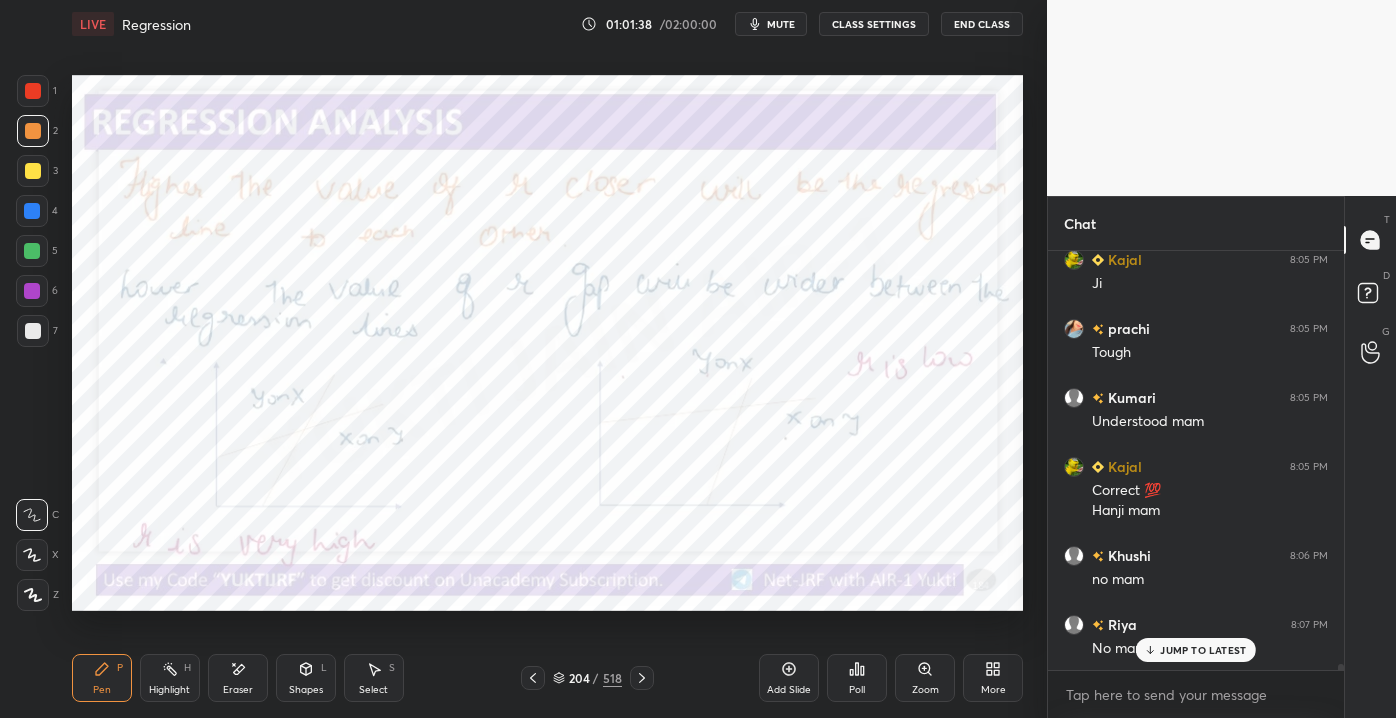 scroll, scrollTop: 30389, scrollLeft: 0, axis: vertical 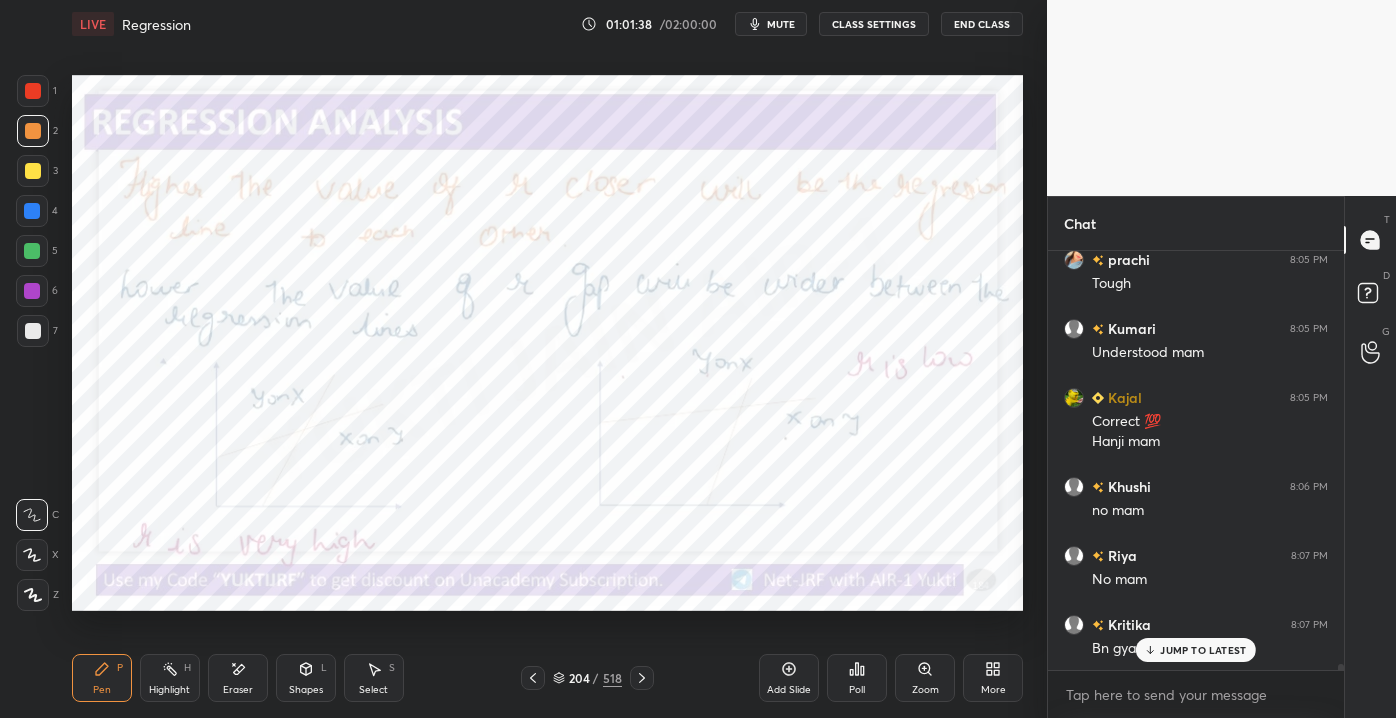 drag, startPoint x: 1167, startPoint y: 649, endPoint x: 1158, endPoint y: 643, distance: 10.816654 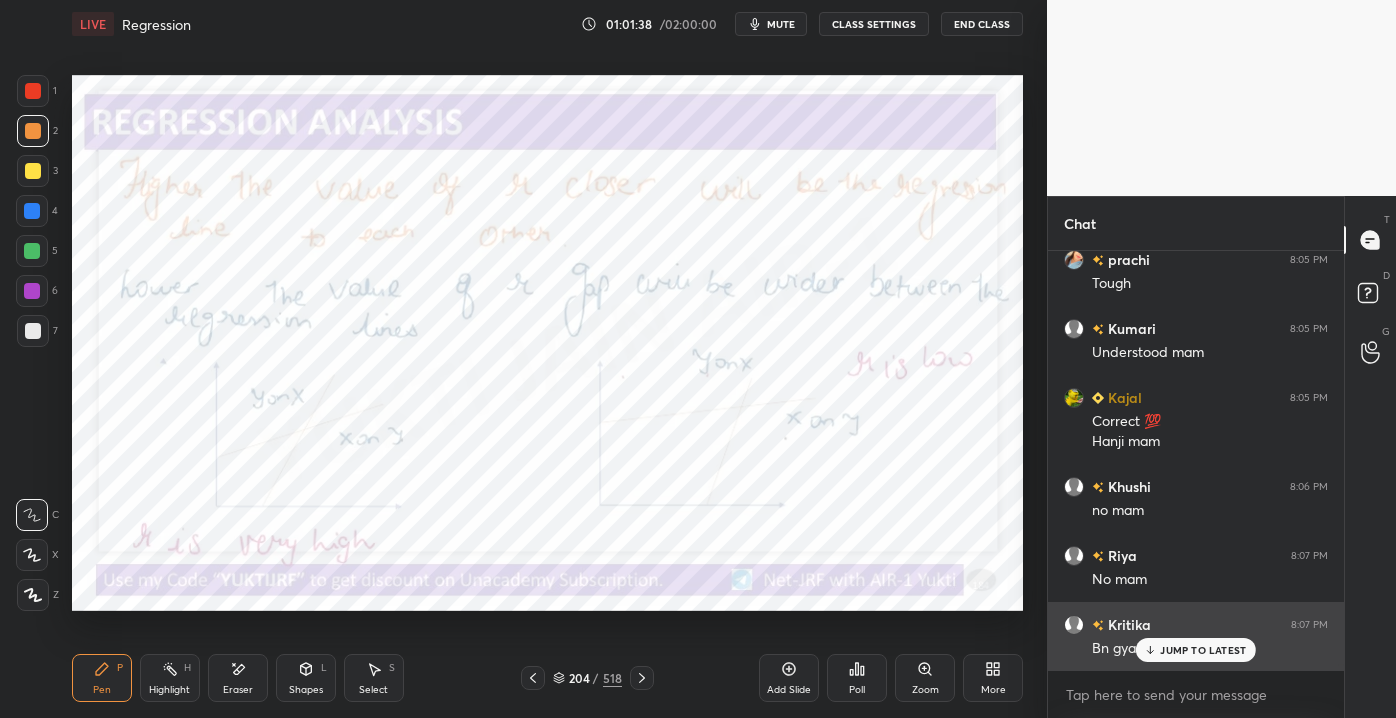 click on "JUMP TO LATEST" at bounding box center (1203, 650) 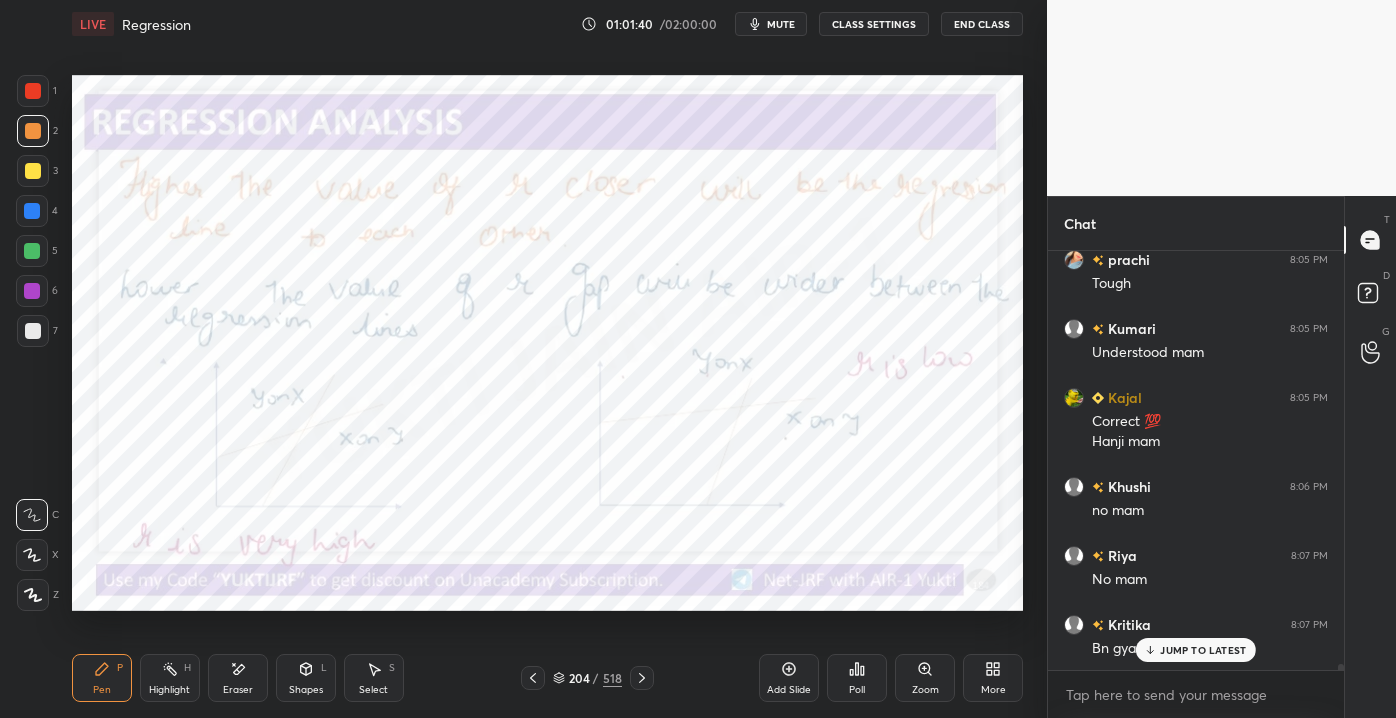 scroll, scrollTop: 30458, scrollLeft: 0, axis: vertical 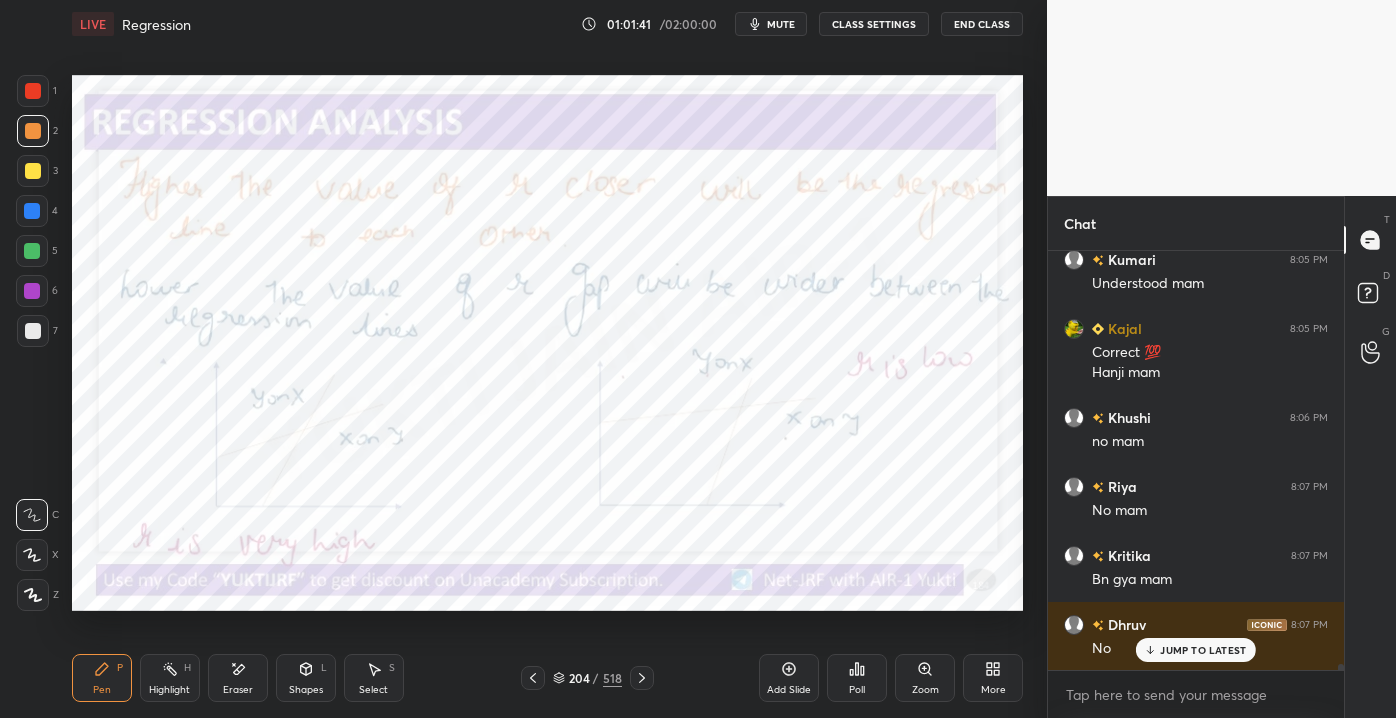 click 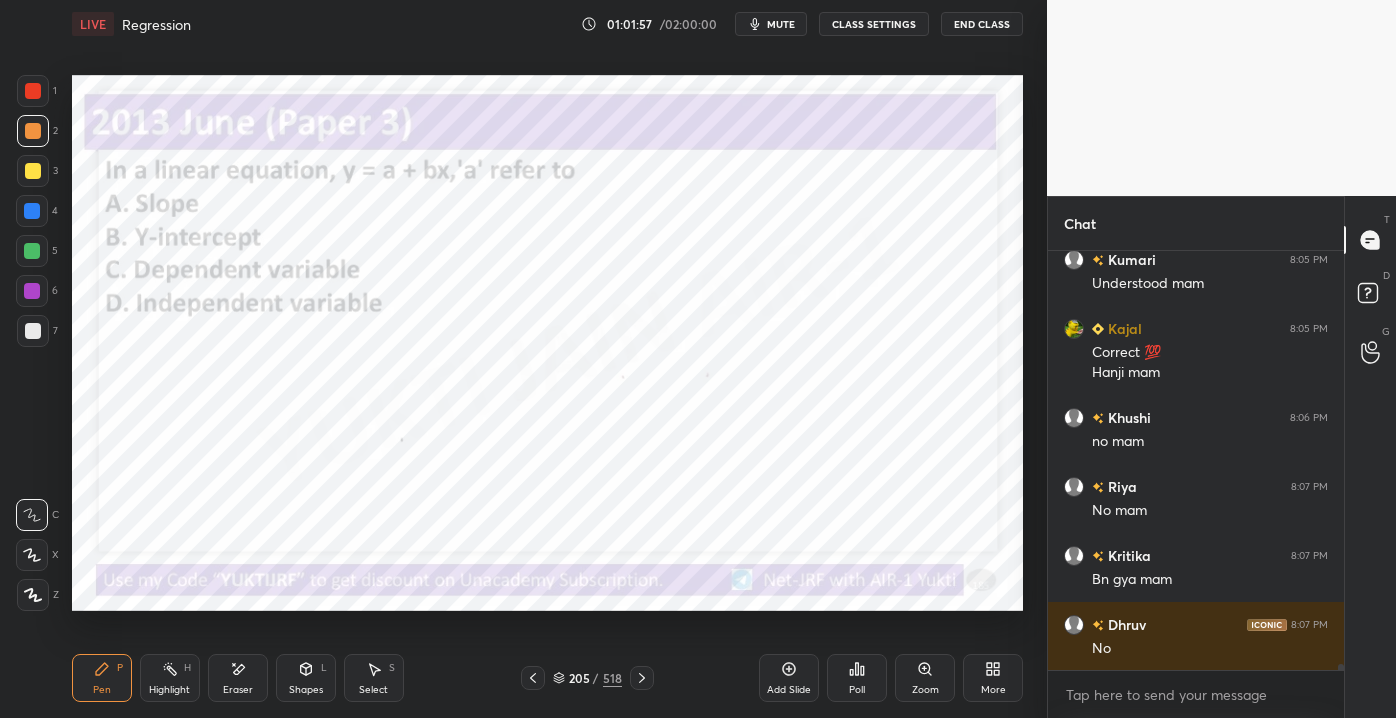 click on "205" at bounding box center (579, 678) 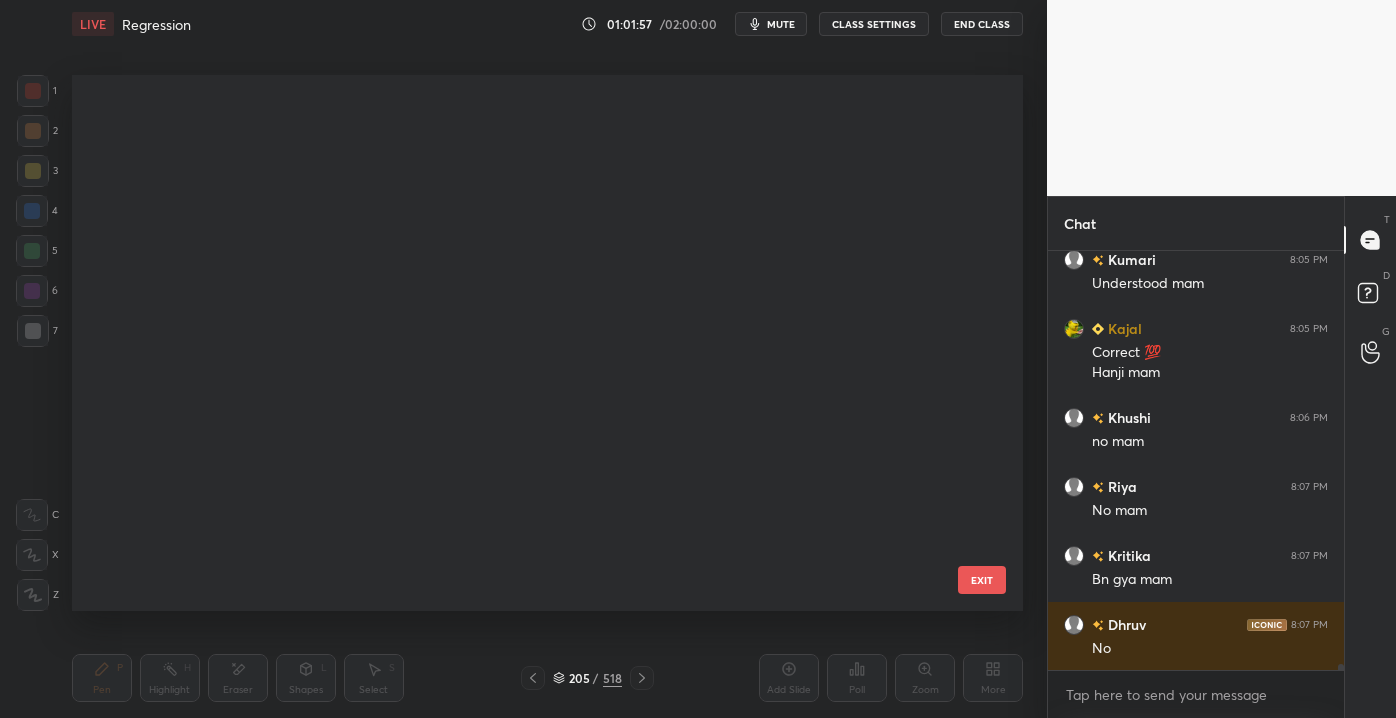 scroll, scrollTop: 10733, scrollLeft: 0, axis: vertical 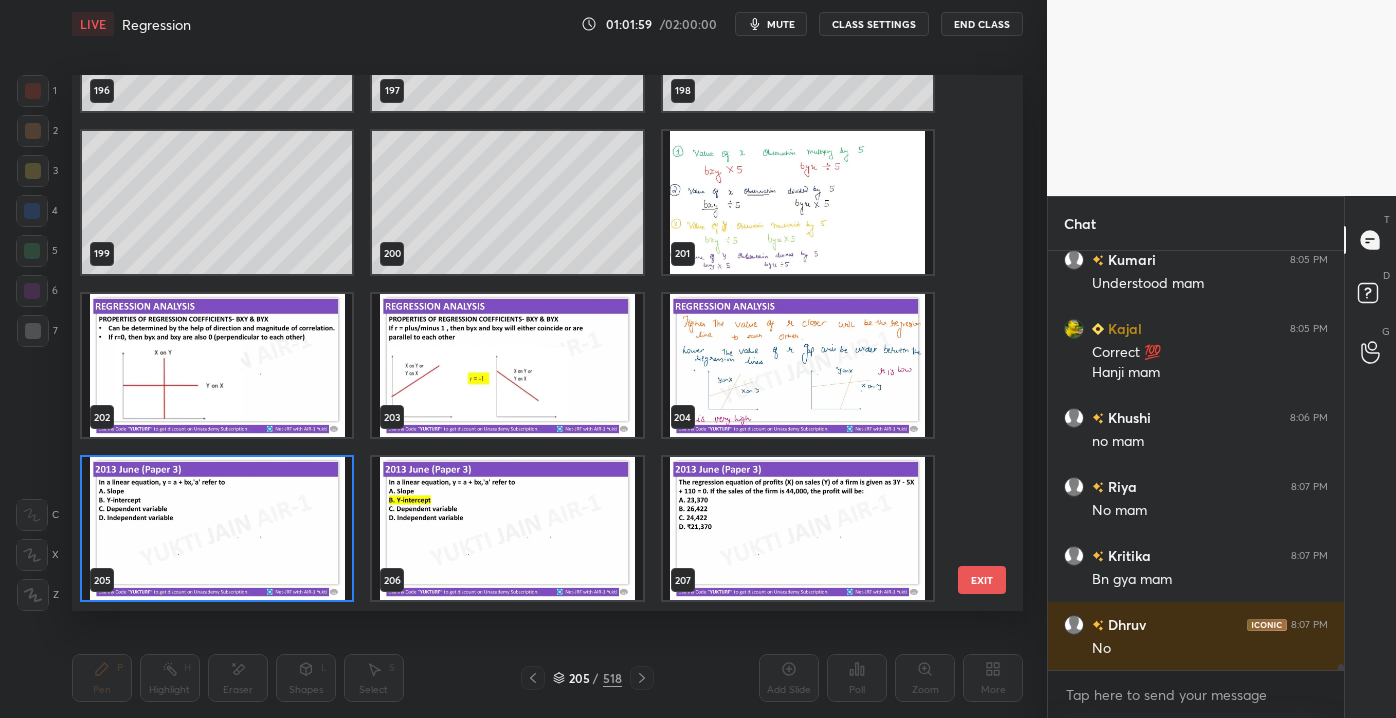 click on "EXIT" at bounding box center [982, 580] 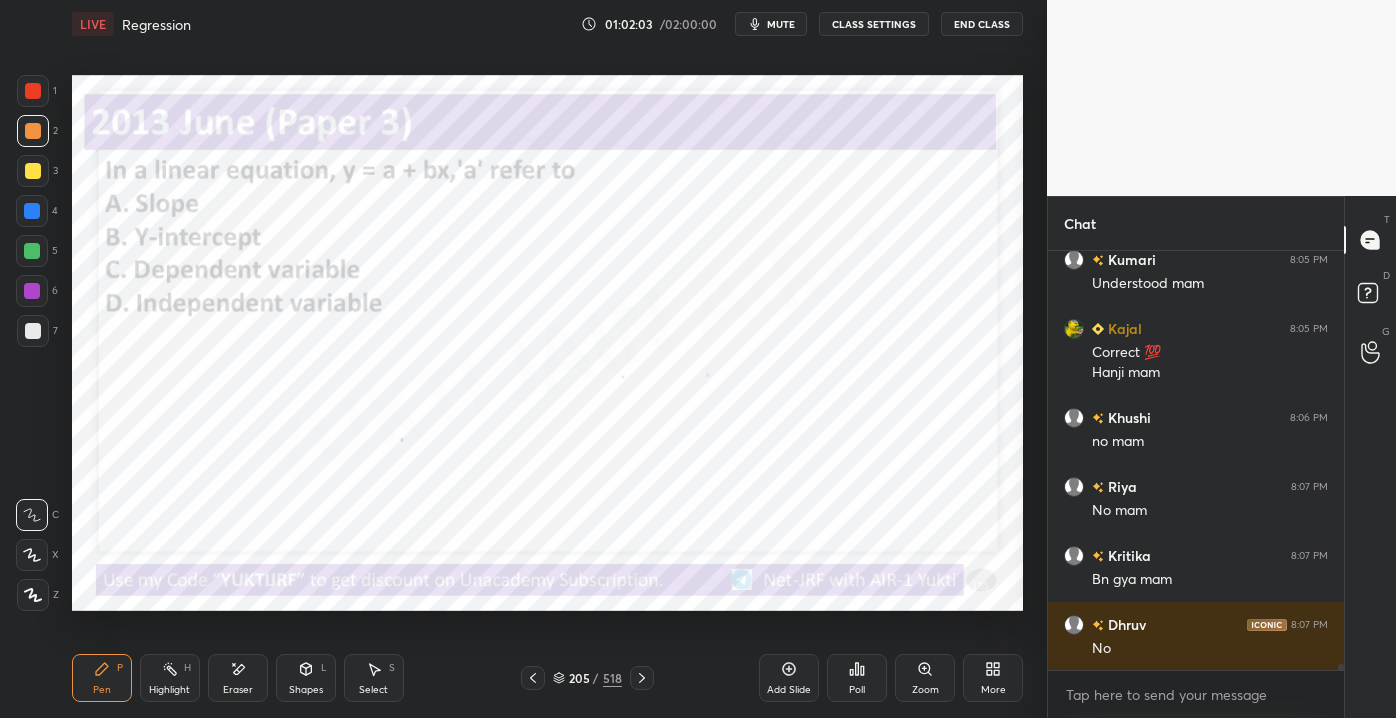 click on "Poll" at bounding box center [857, 678] 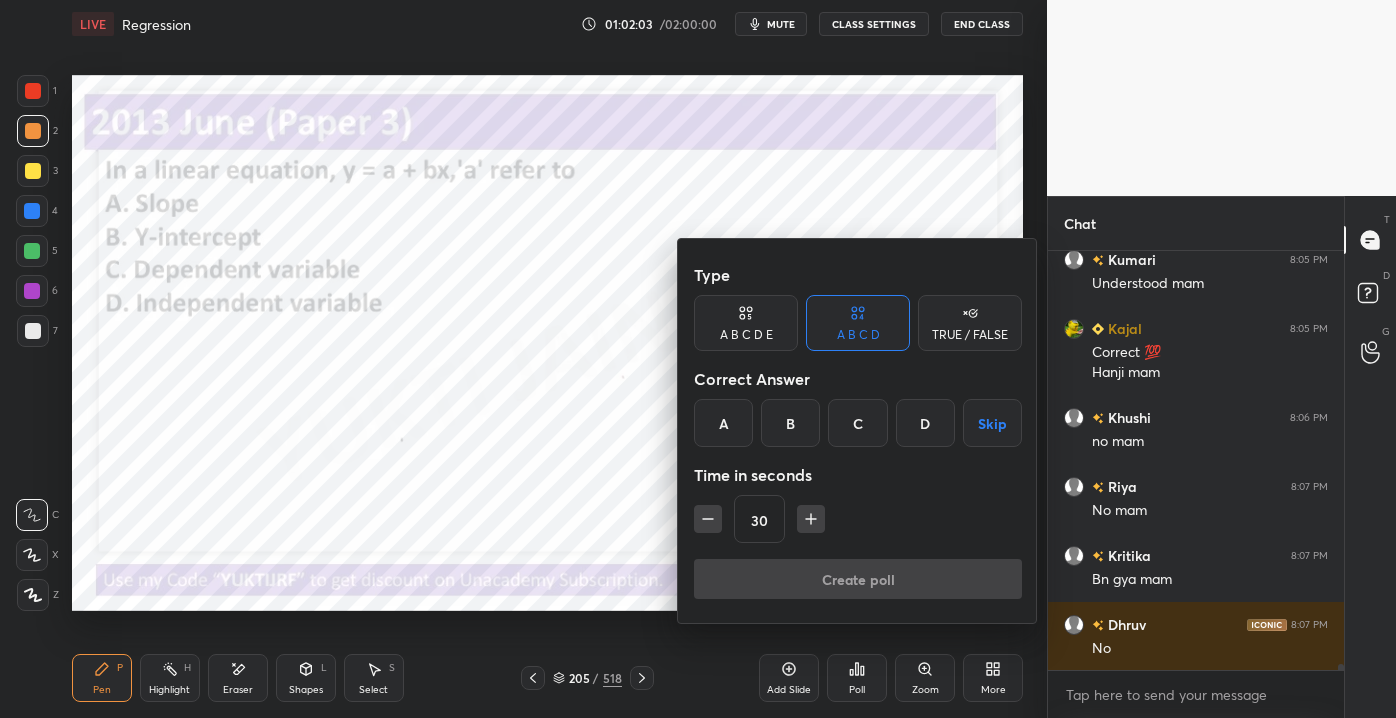 scroll, scrollTop: 30528, scrollLeft: 0, axis: vertical 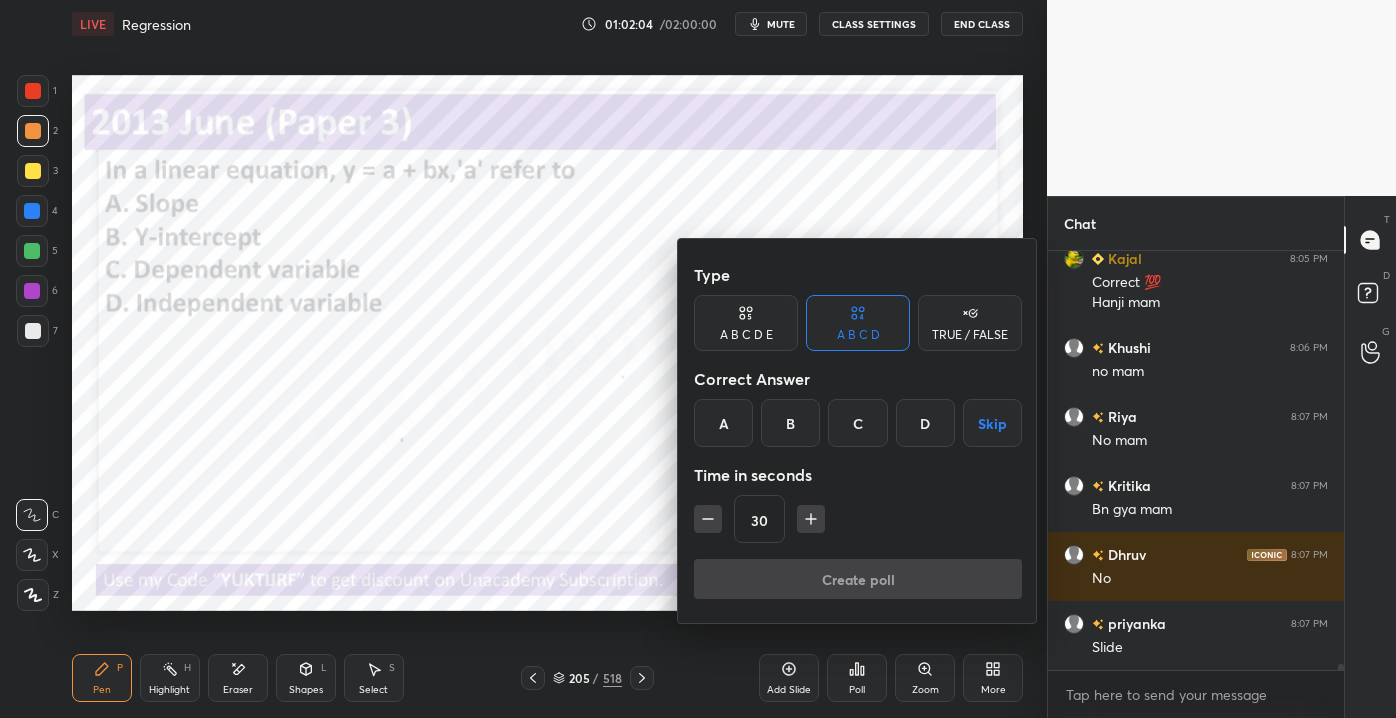 click on "B" at bounding box center [790, 423] 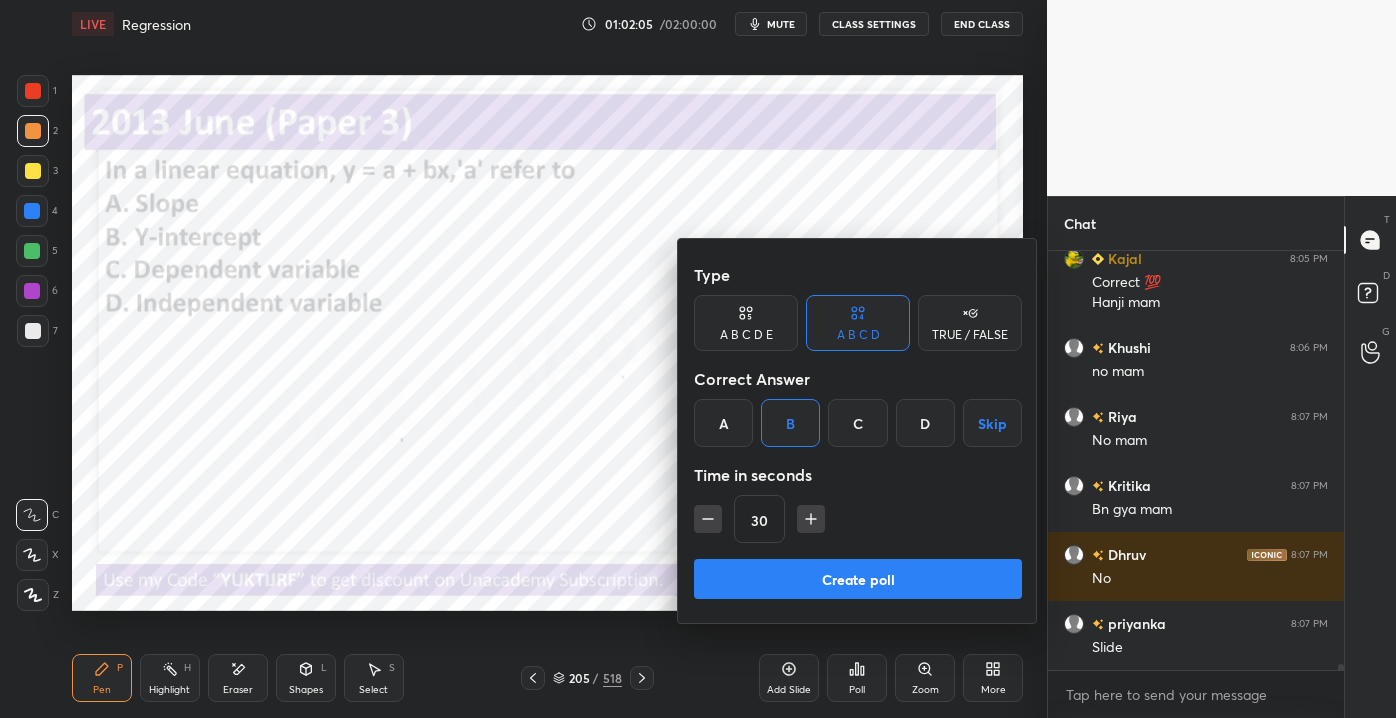 click at bounding box center (698, 359) 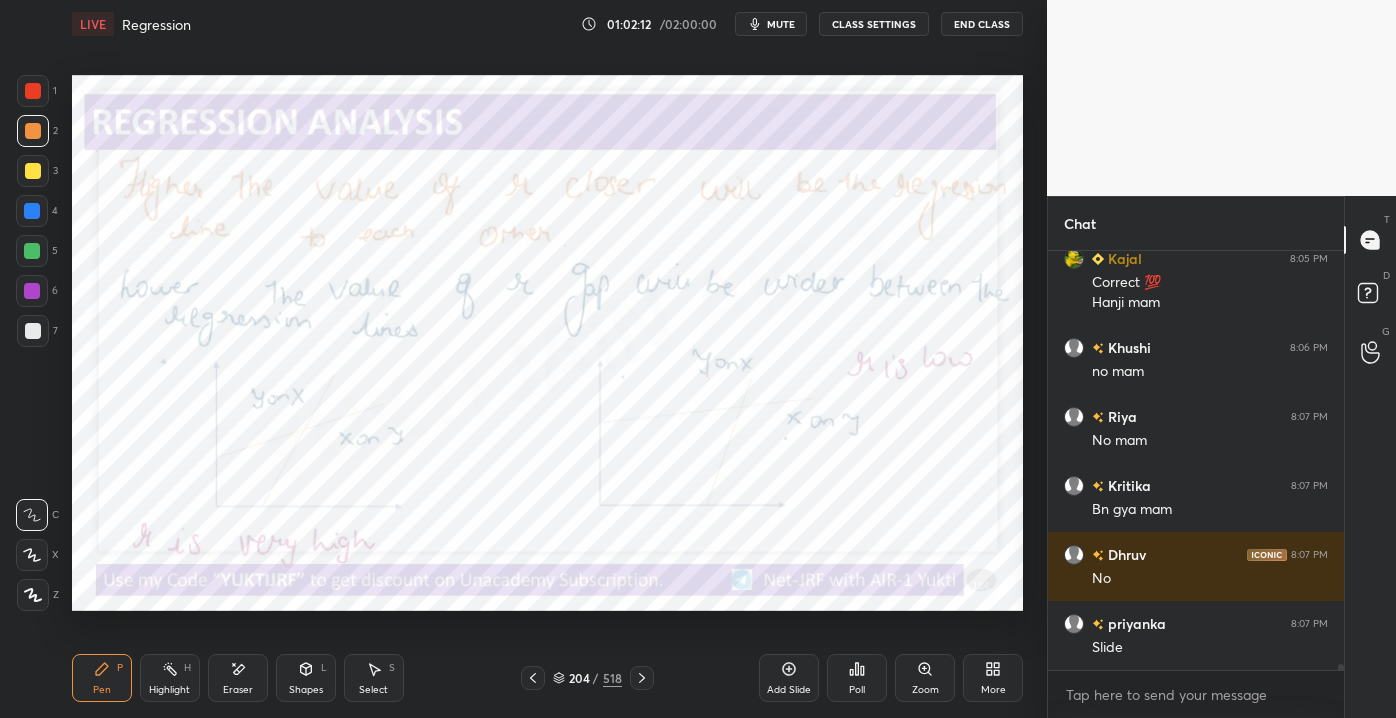 scroll, scrollTop: 30597, scrollLeft: 0, axis: vertical 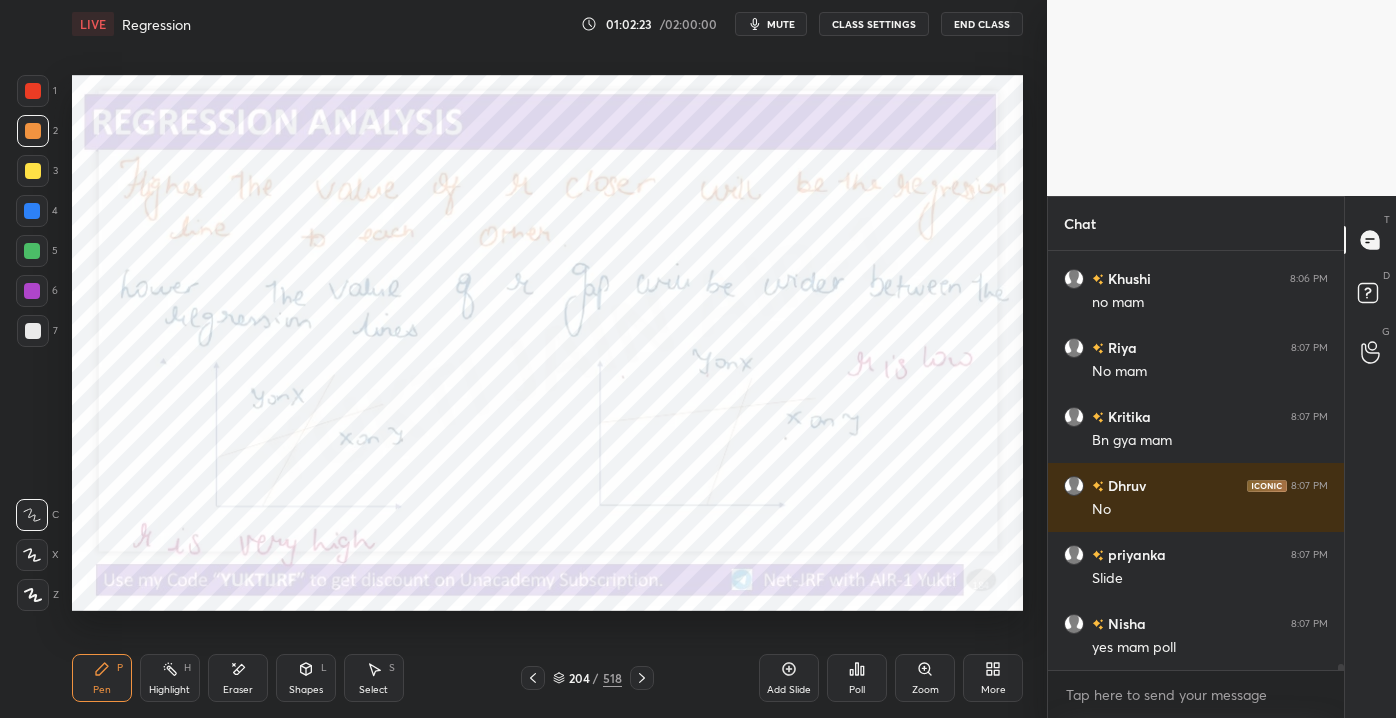 click on "Eraser" at bounding box center [238, 690] 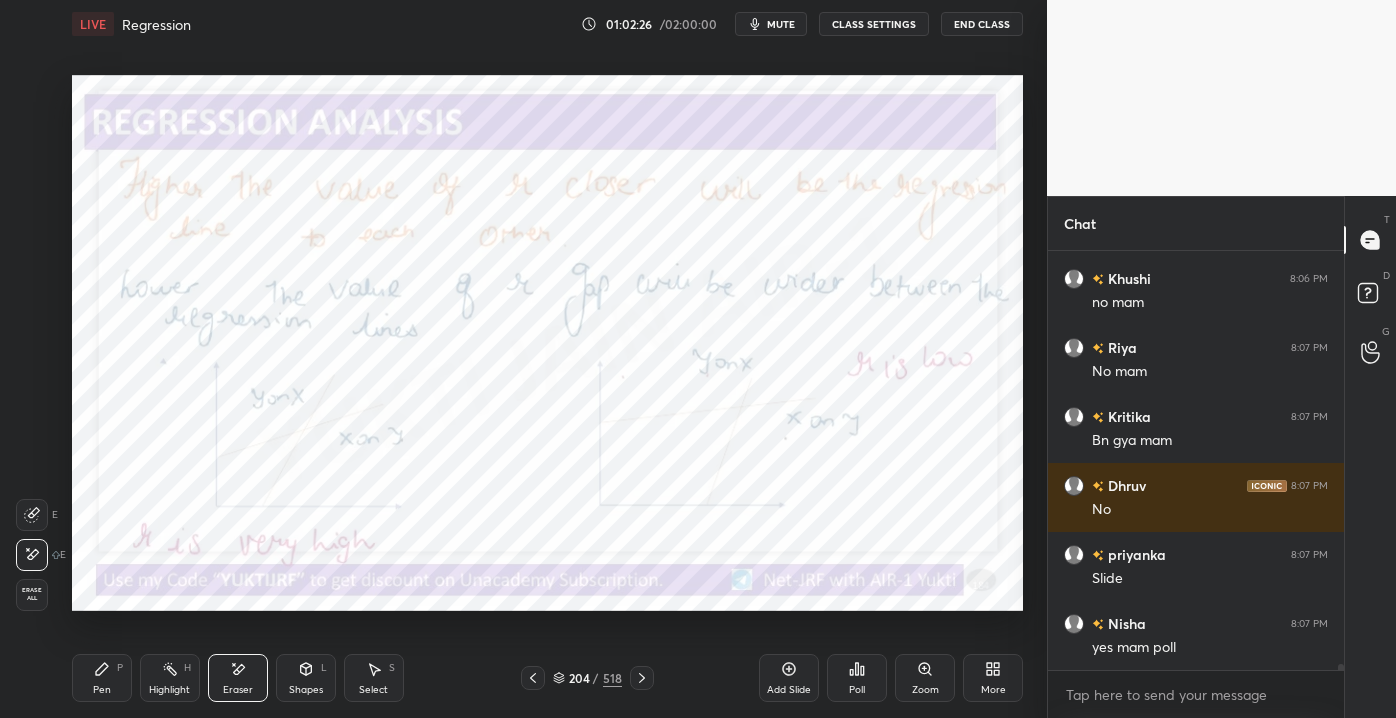 click on "Pen P" at bounding box center [102, 678] 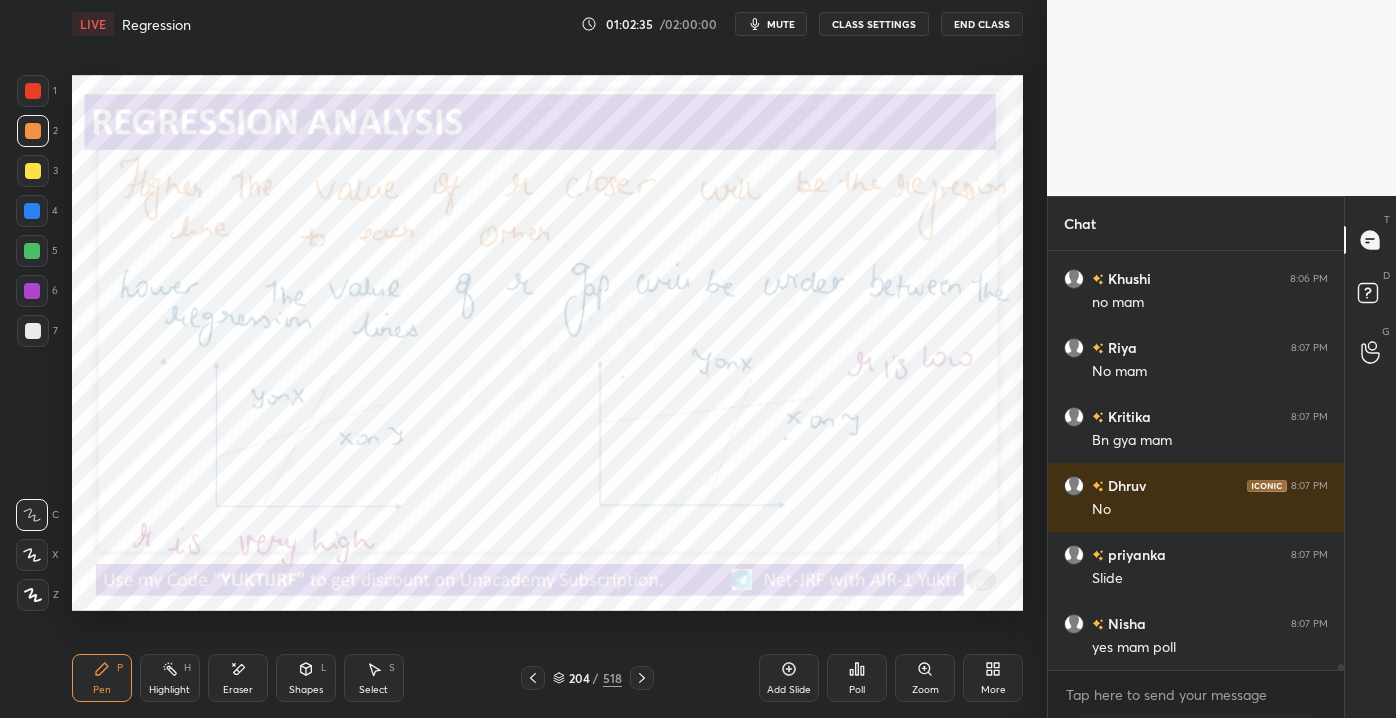 scroll, scrollTop: 373, scrollLeft: 290, axis: both 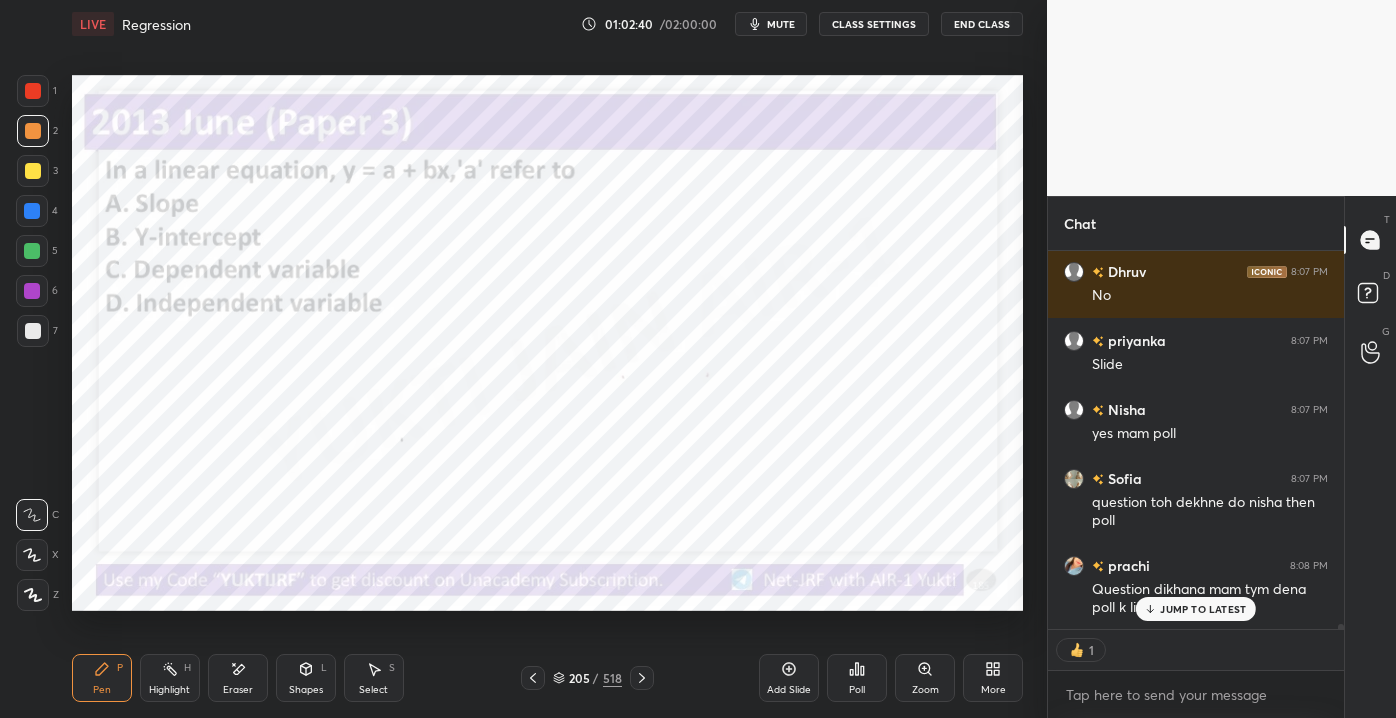 click on "JUMP TO LATEST" at bounding box center [1203, 609] 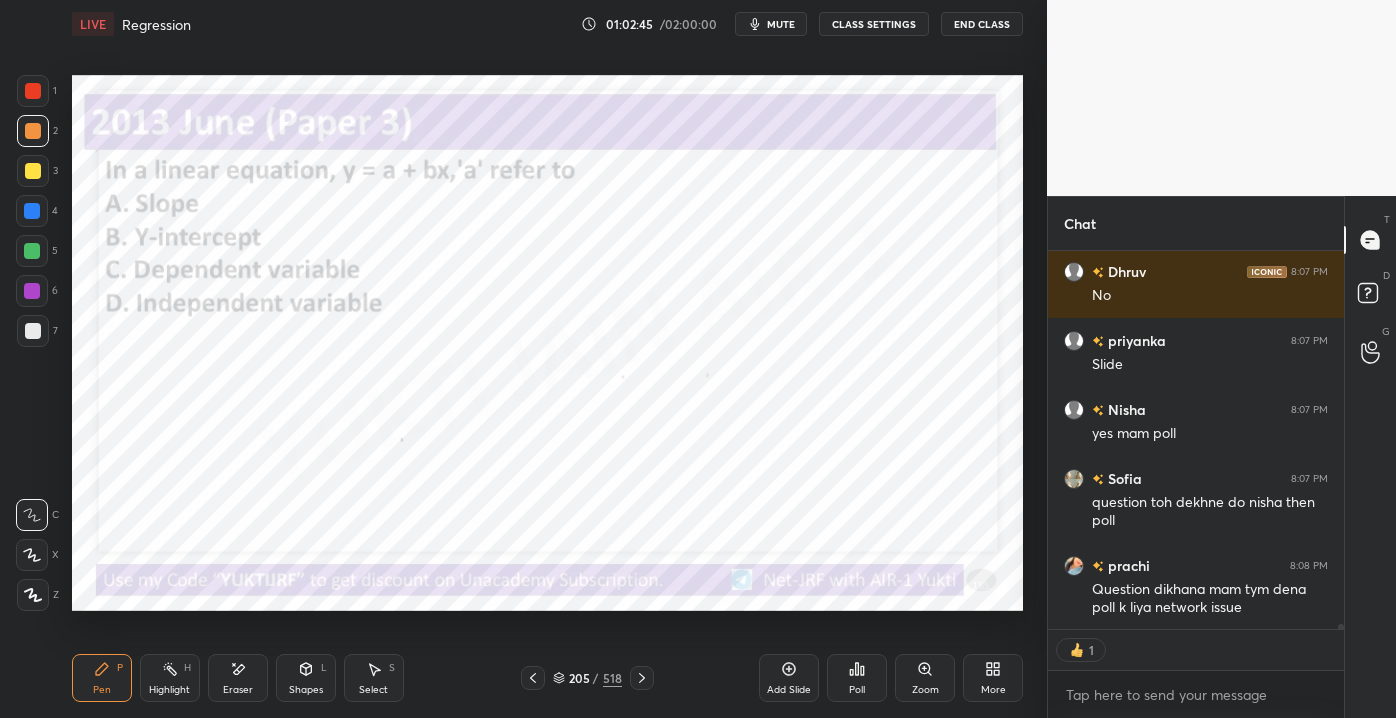 scroll, scrollTop: 6, scrollLeft: 5, axis: both 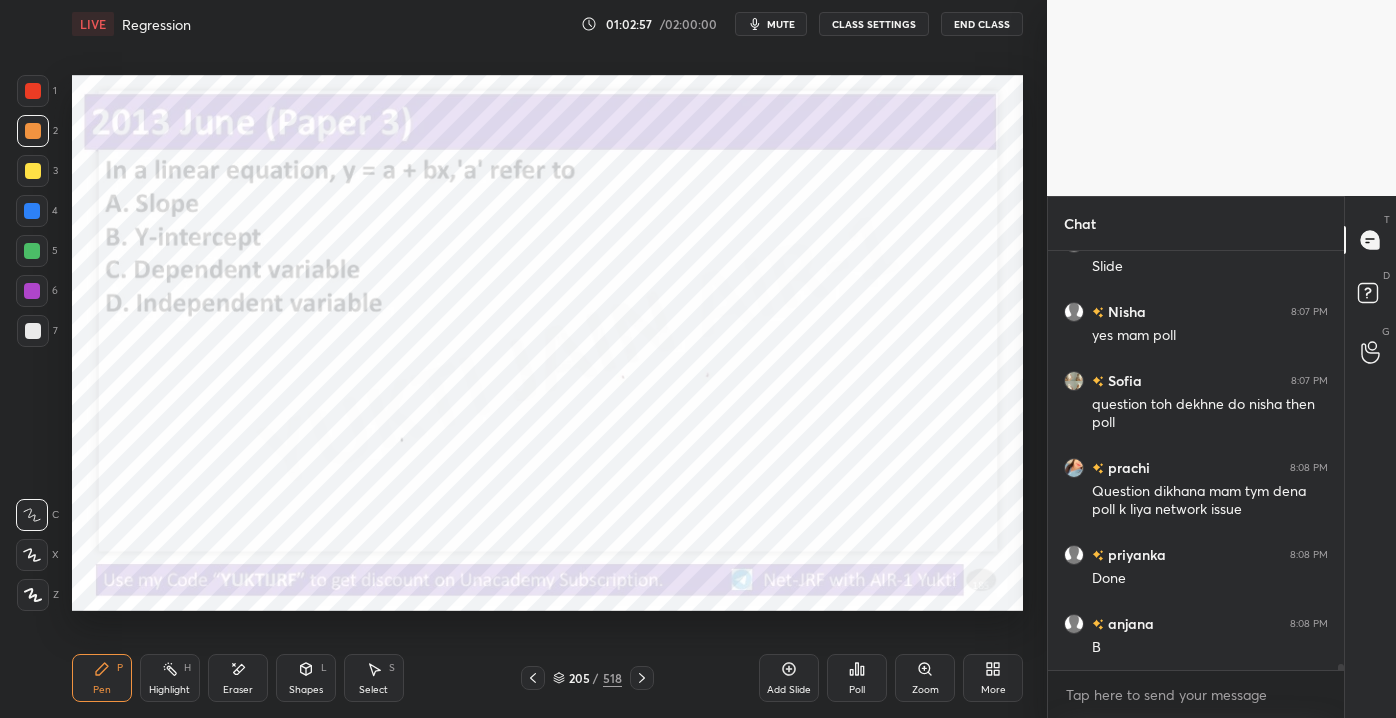 click on "Poll" at bounding box center [857, 678] 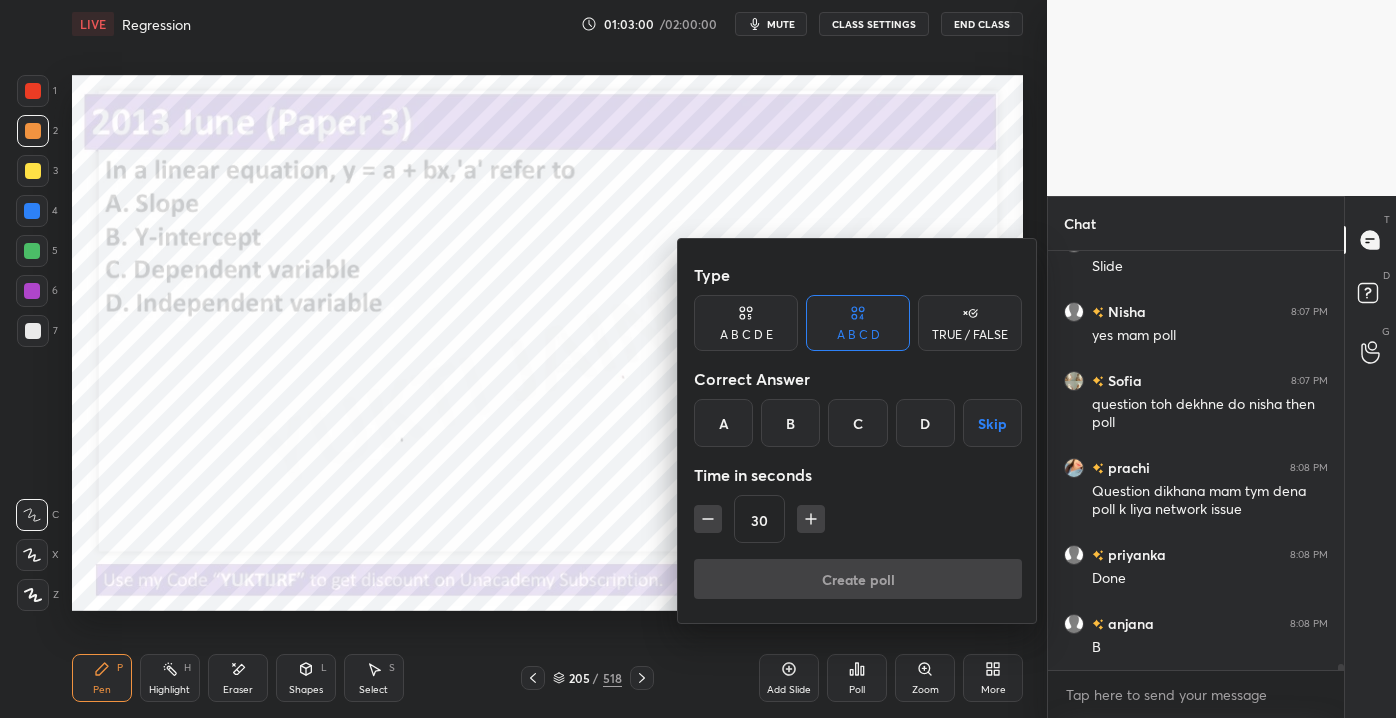 click on "B" at bounding box center [790, 423] 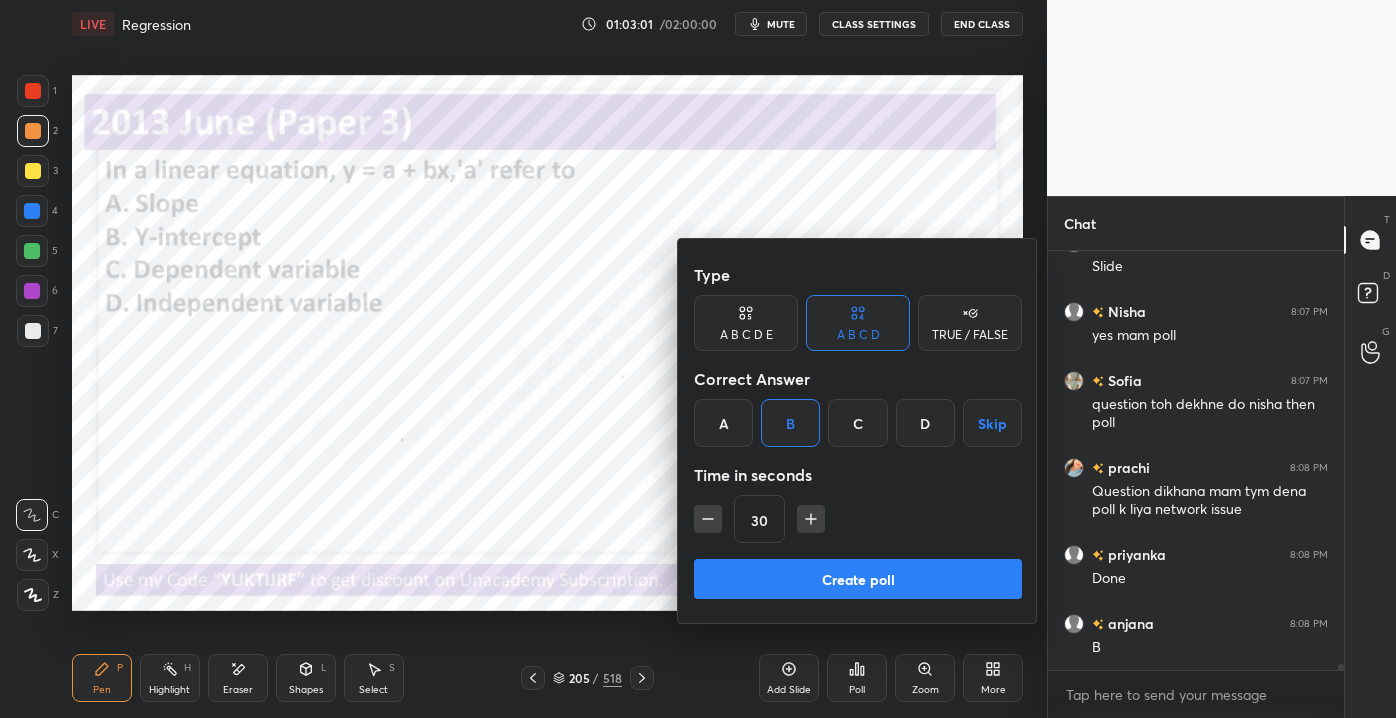 scroll, scrollTop: 30978, scrollLeft: 0, axis: vertical 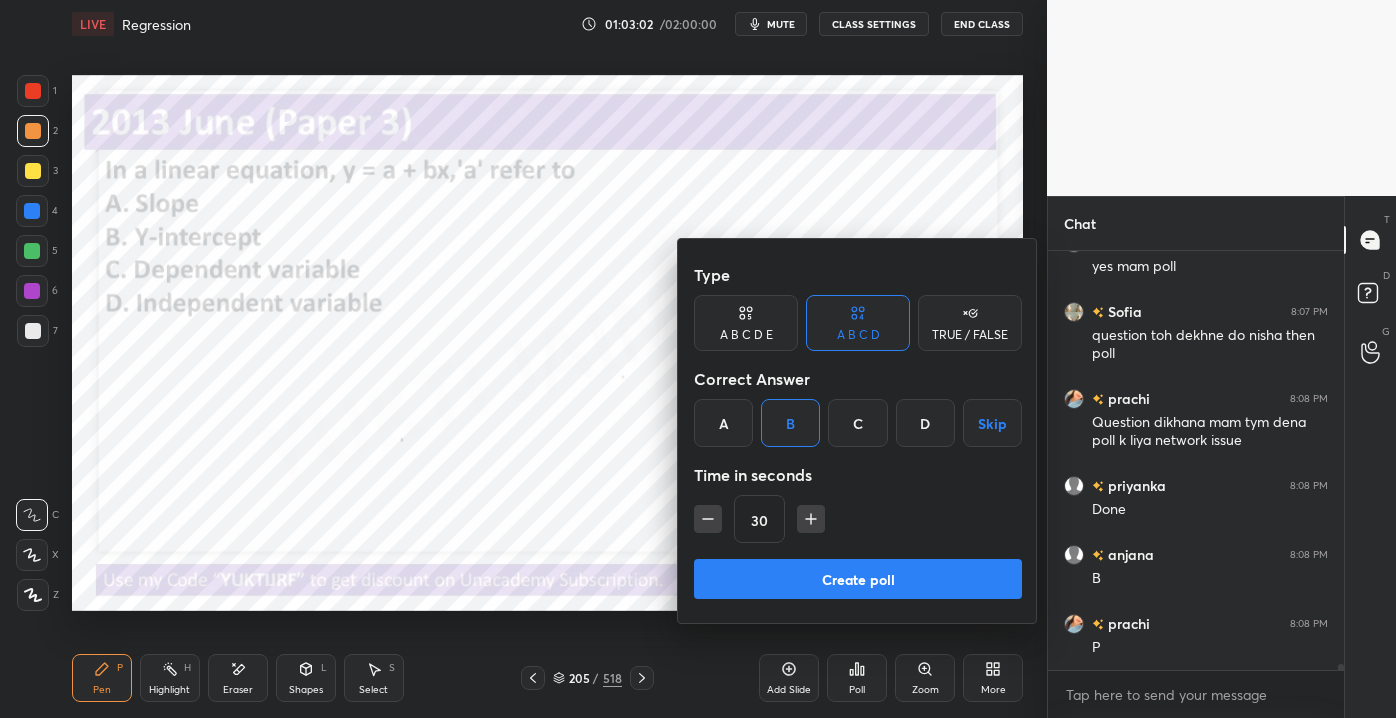 click on "Create poll" at bounding box center [858, 579] 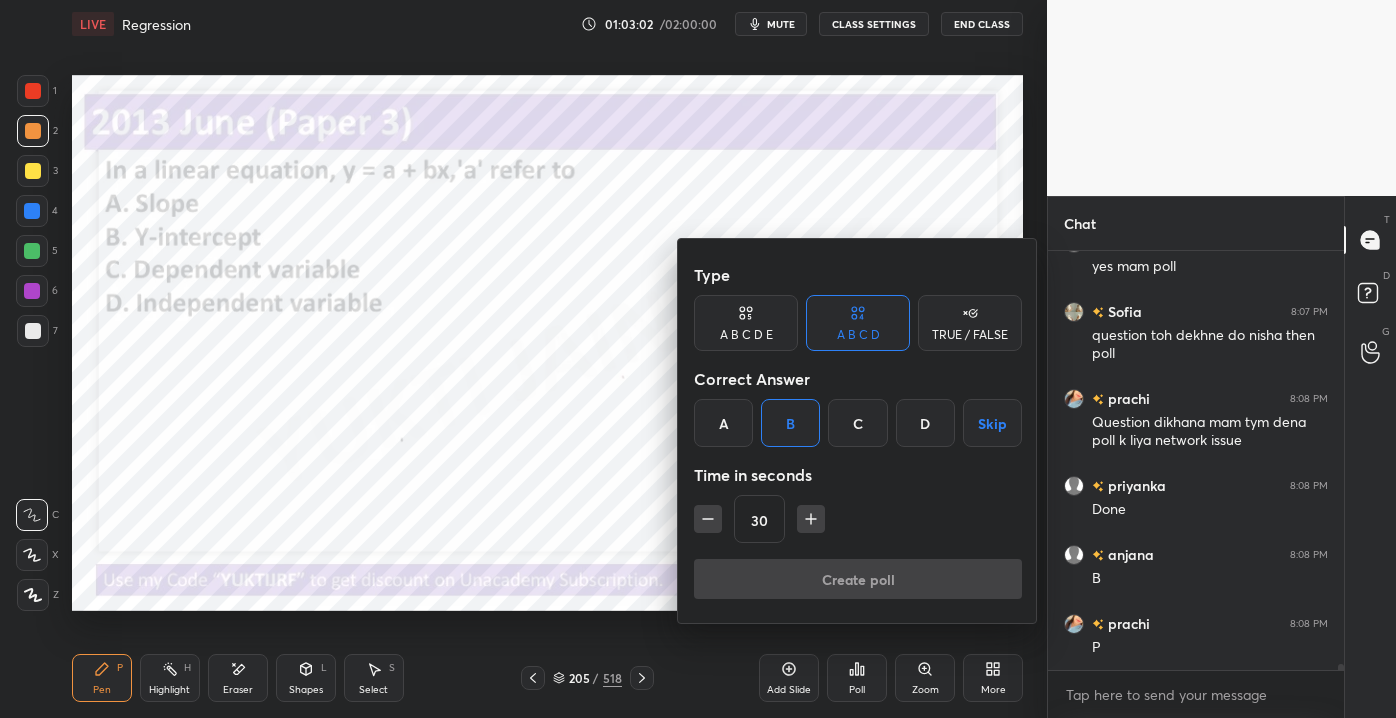 scroll, scrollTop: 381, scrollLeft: 290, axis: both 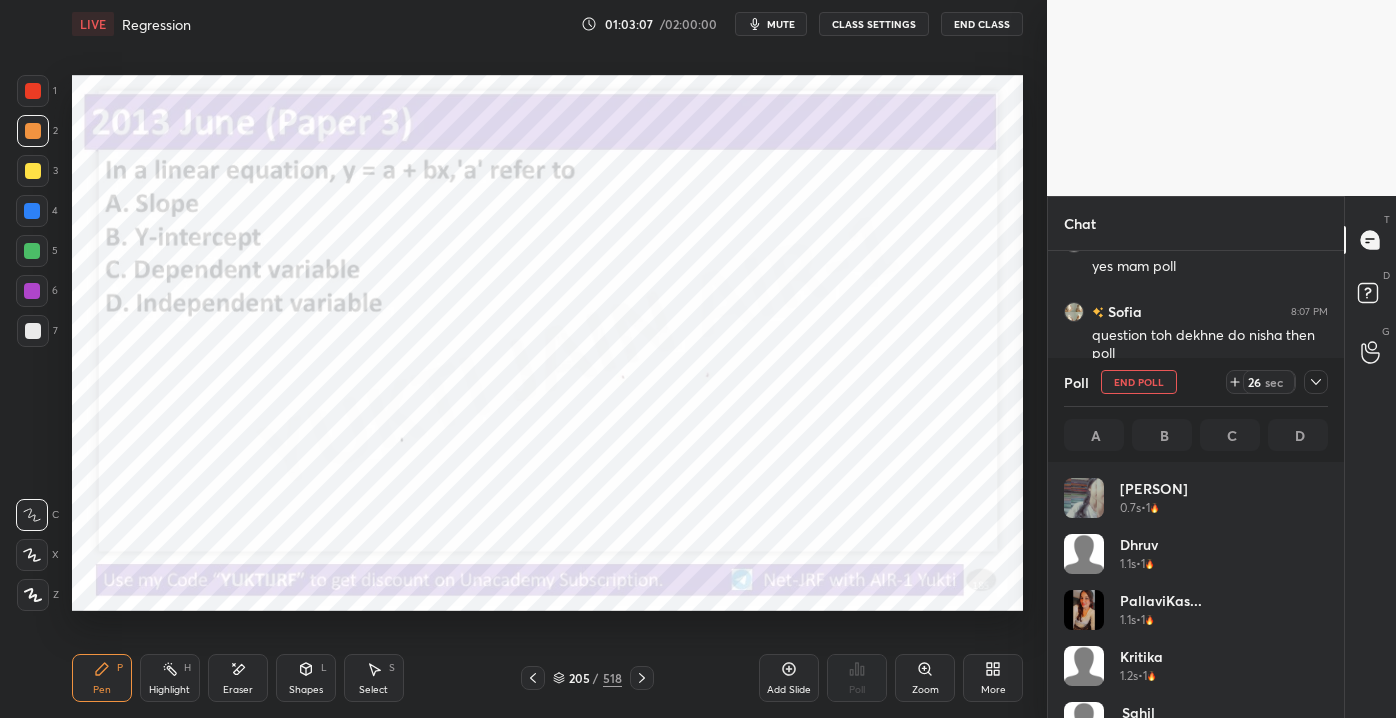 click at bounding box center (1316, 382) 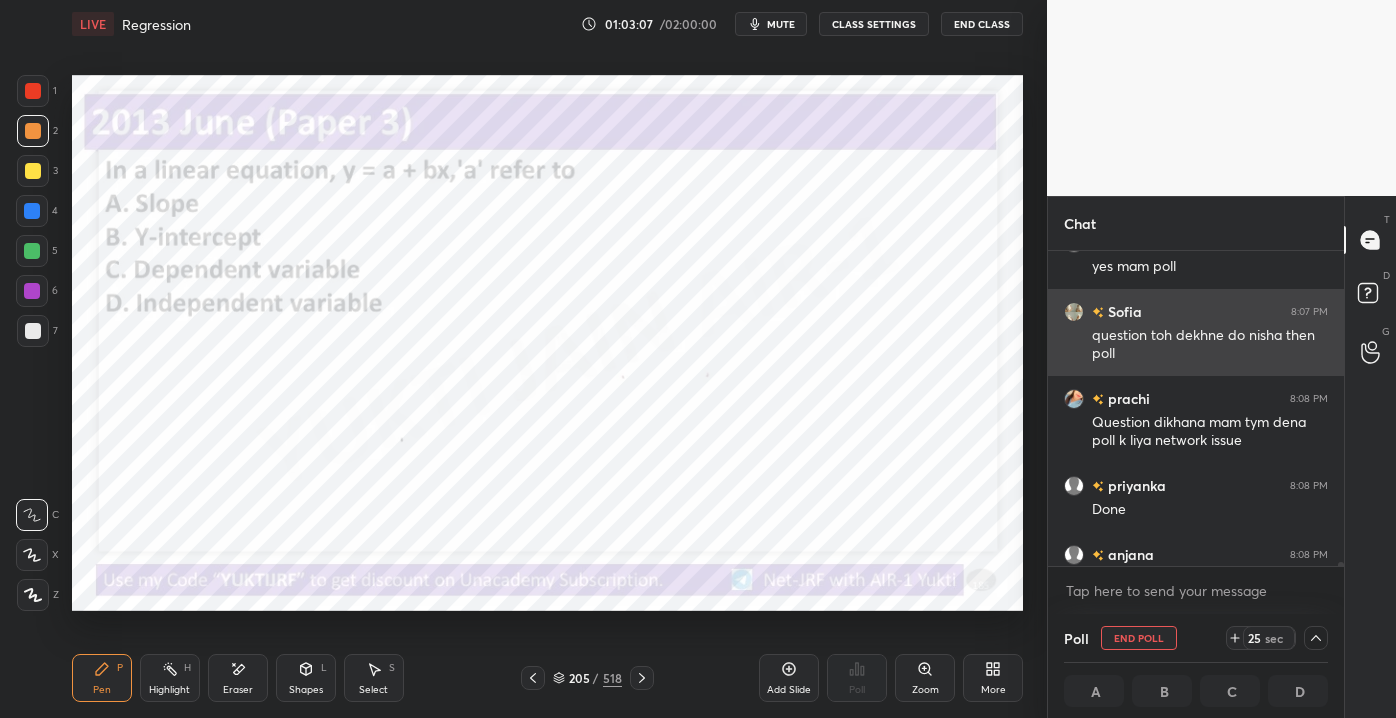 scroll, scrollTop: 130, scrollLeft: 258, axis: both 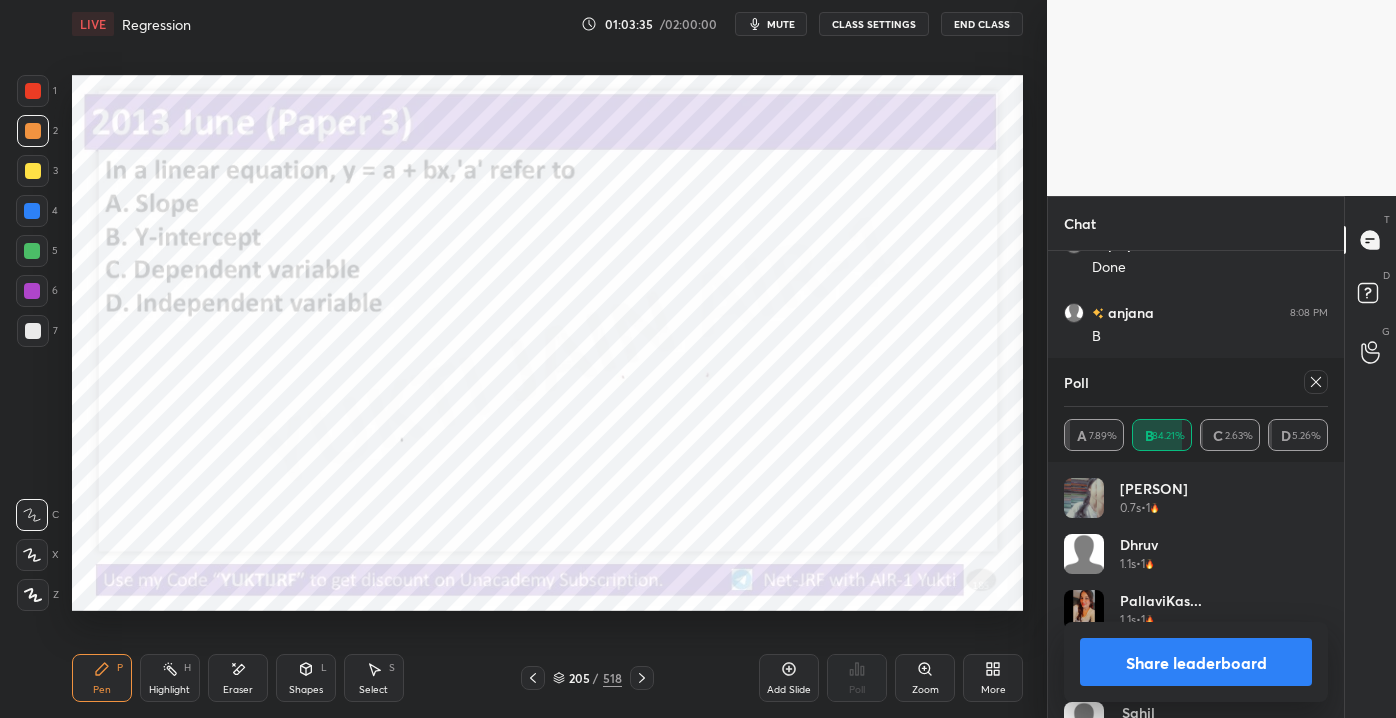 click 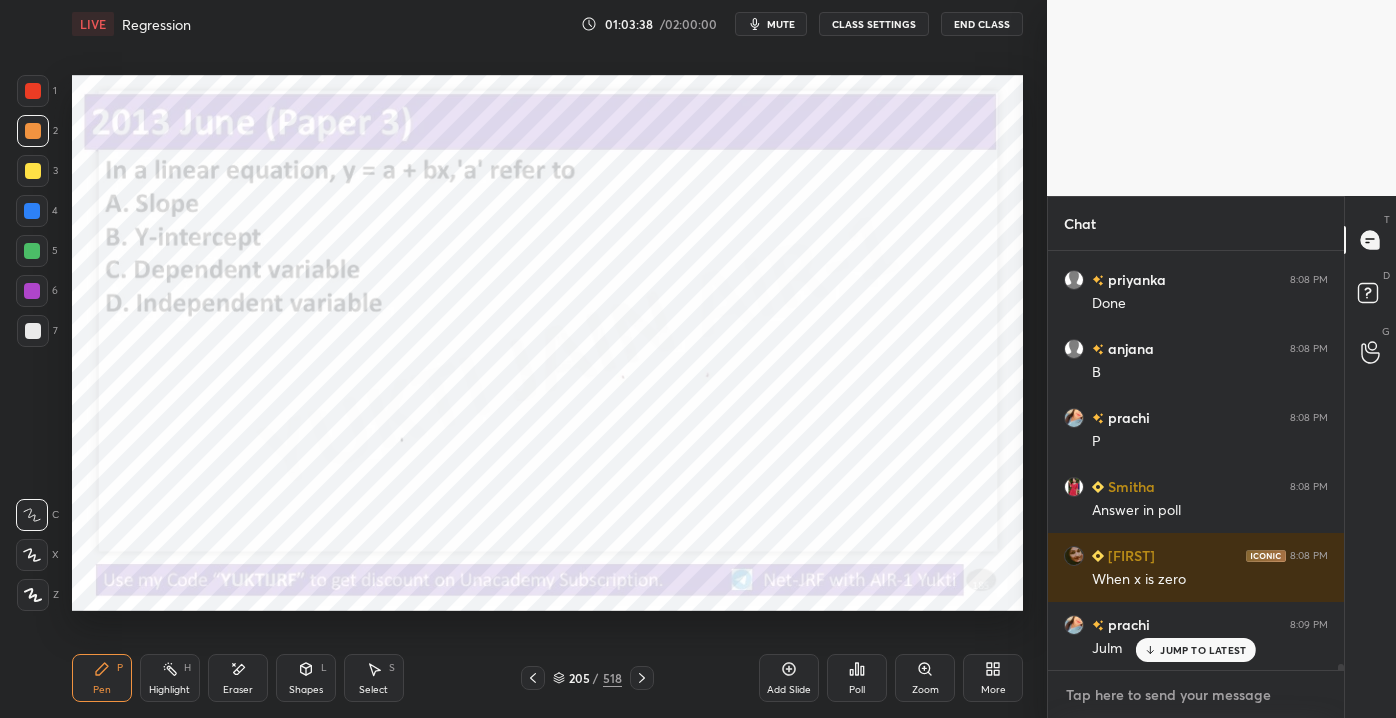 click at bounding box center [1196, 695] 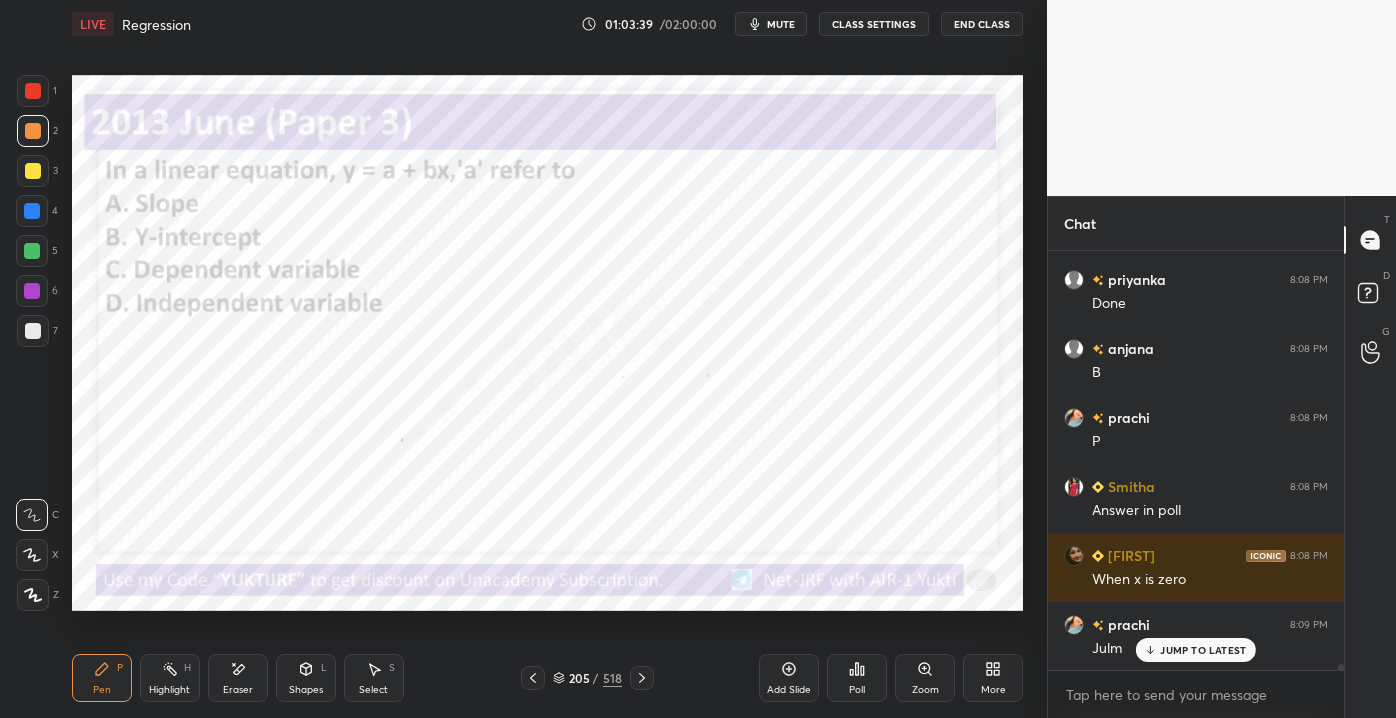 click on "JUMP TO LATEST" at bounding box center (1203, 650) 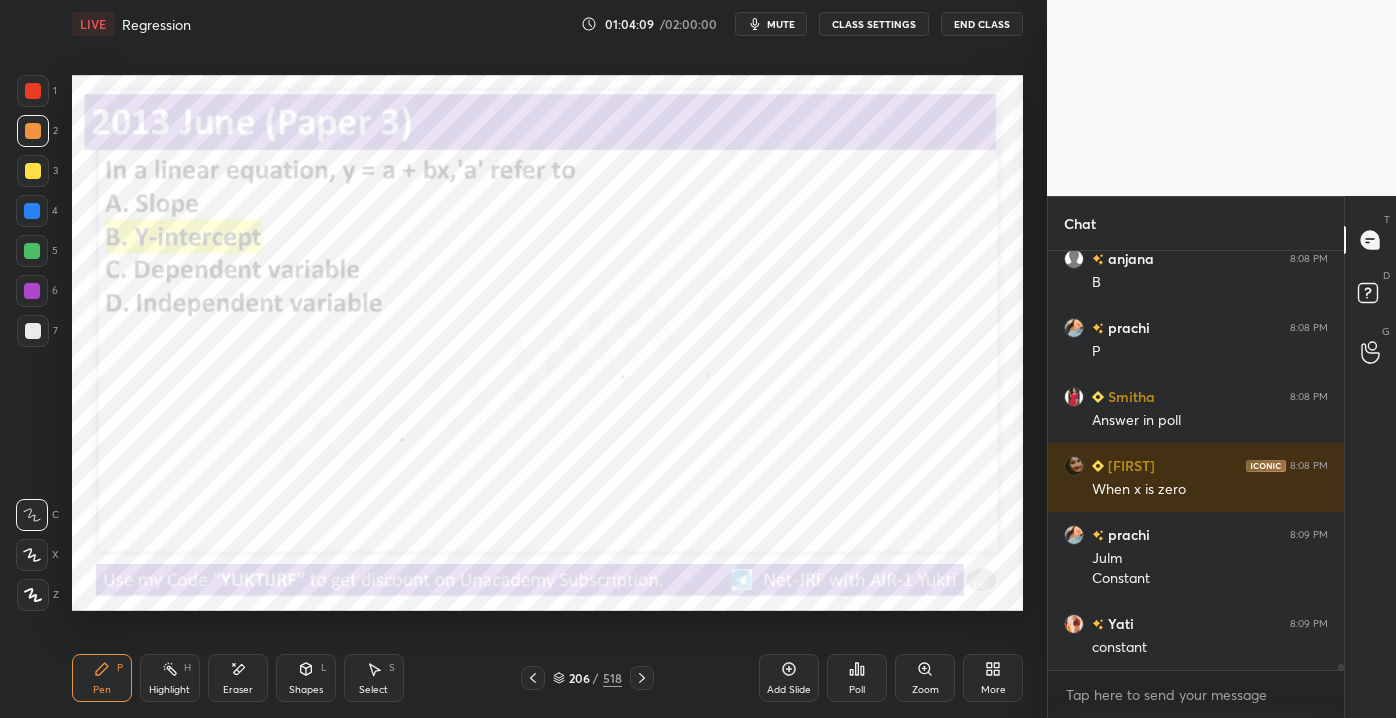click on "206" at bounding box center [579, 678] 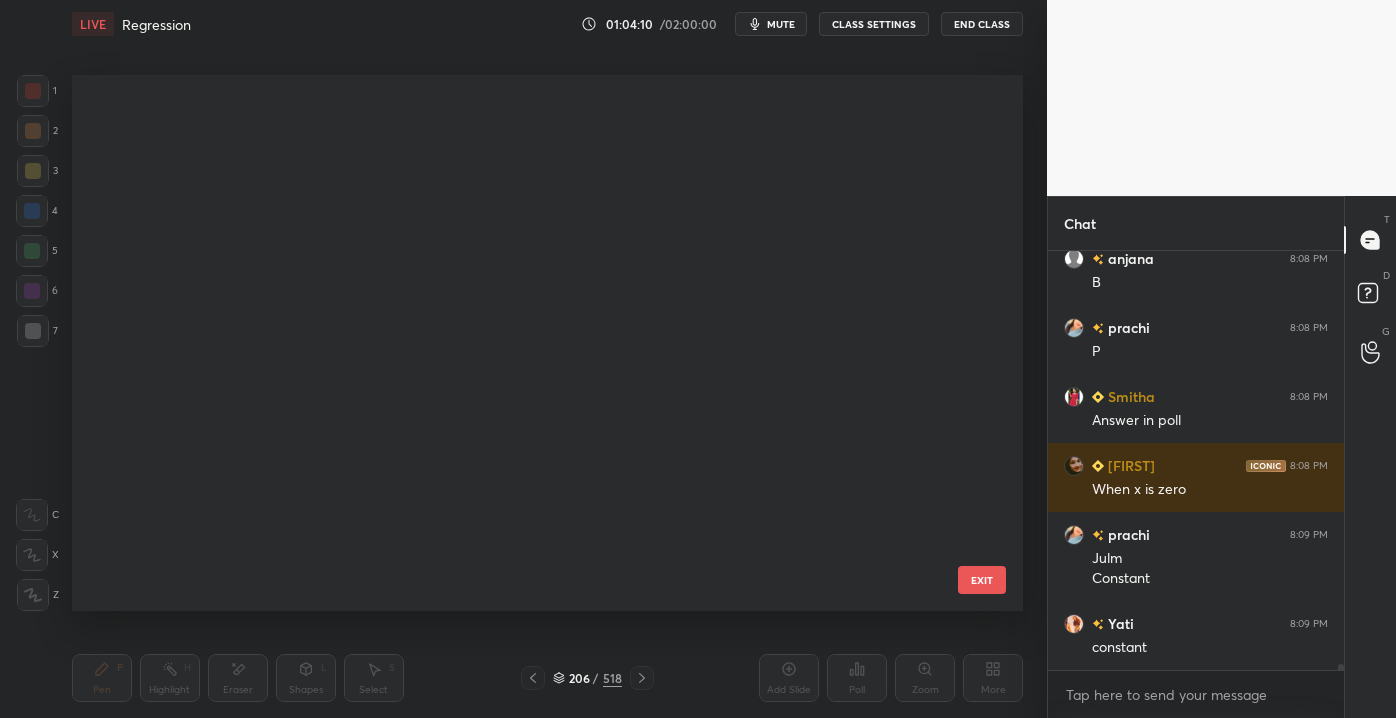 scroll, scrollTop: 529, scrollLeft: 941, axis: both 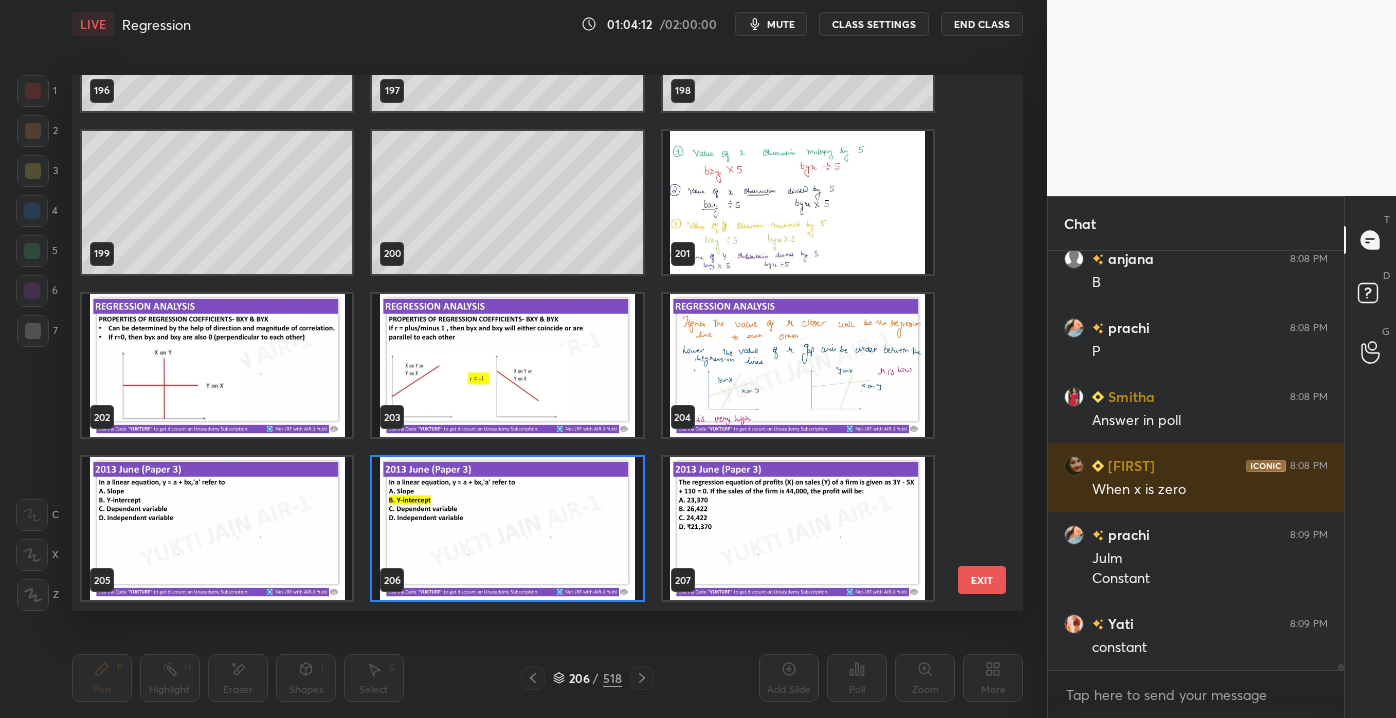 click on "196 197 198 199 200 201 202 203 204 205 206 207 208 209 210 211 212 213 EXIT" at bounding box center (547, 342) 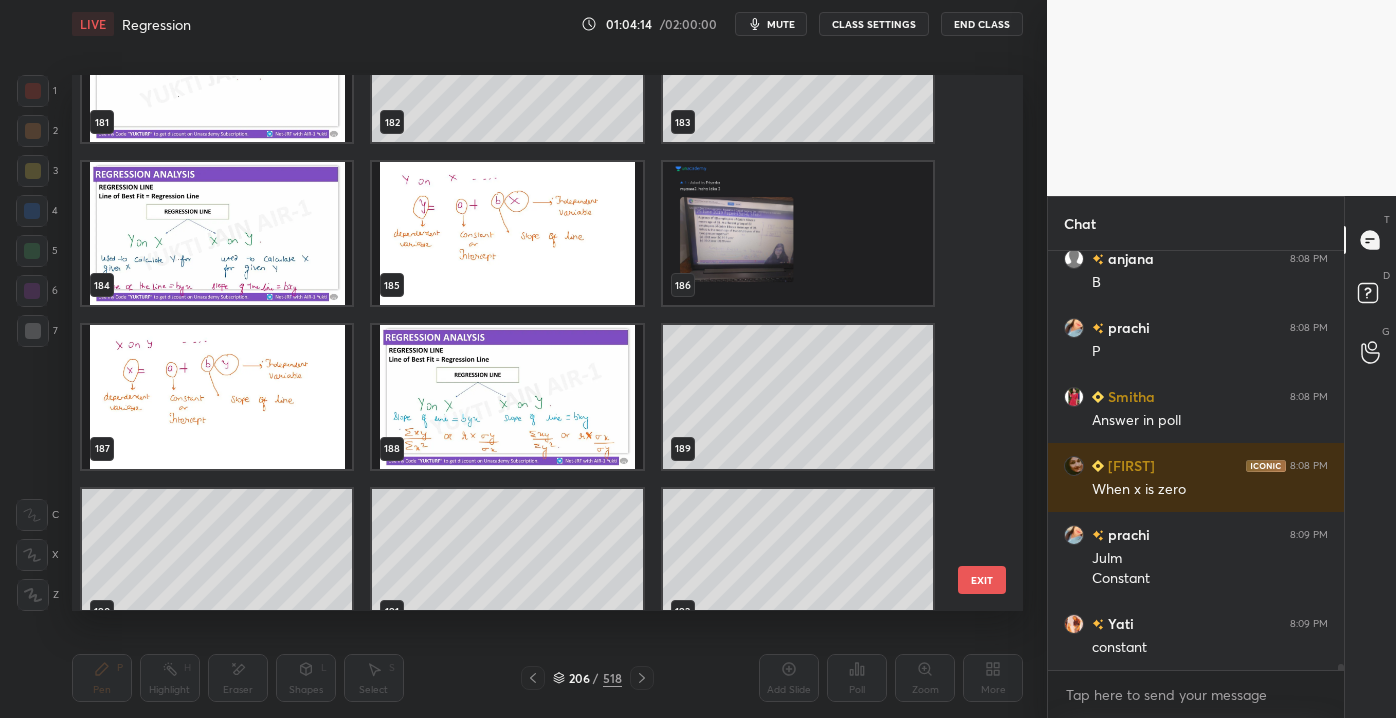 click at bounding box center [507, 234] 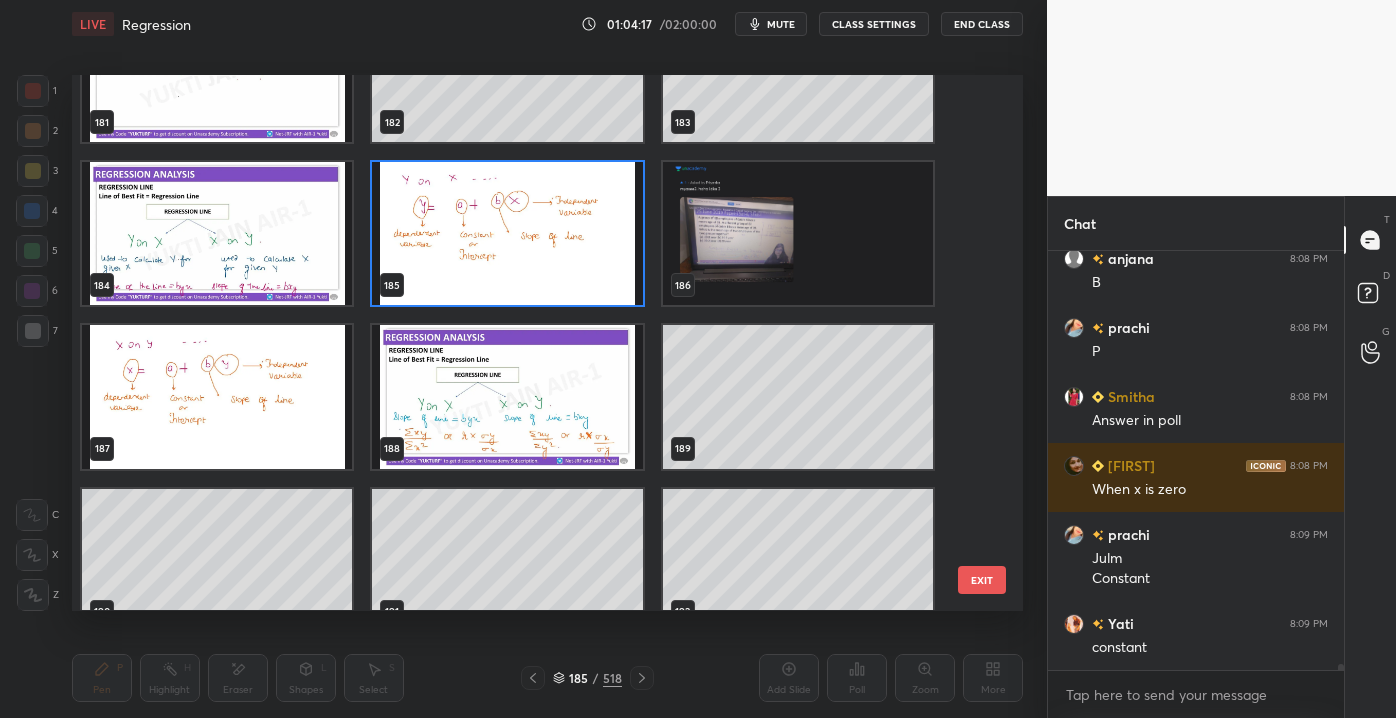 click on "EXIT" at bounding box center (982, 580) 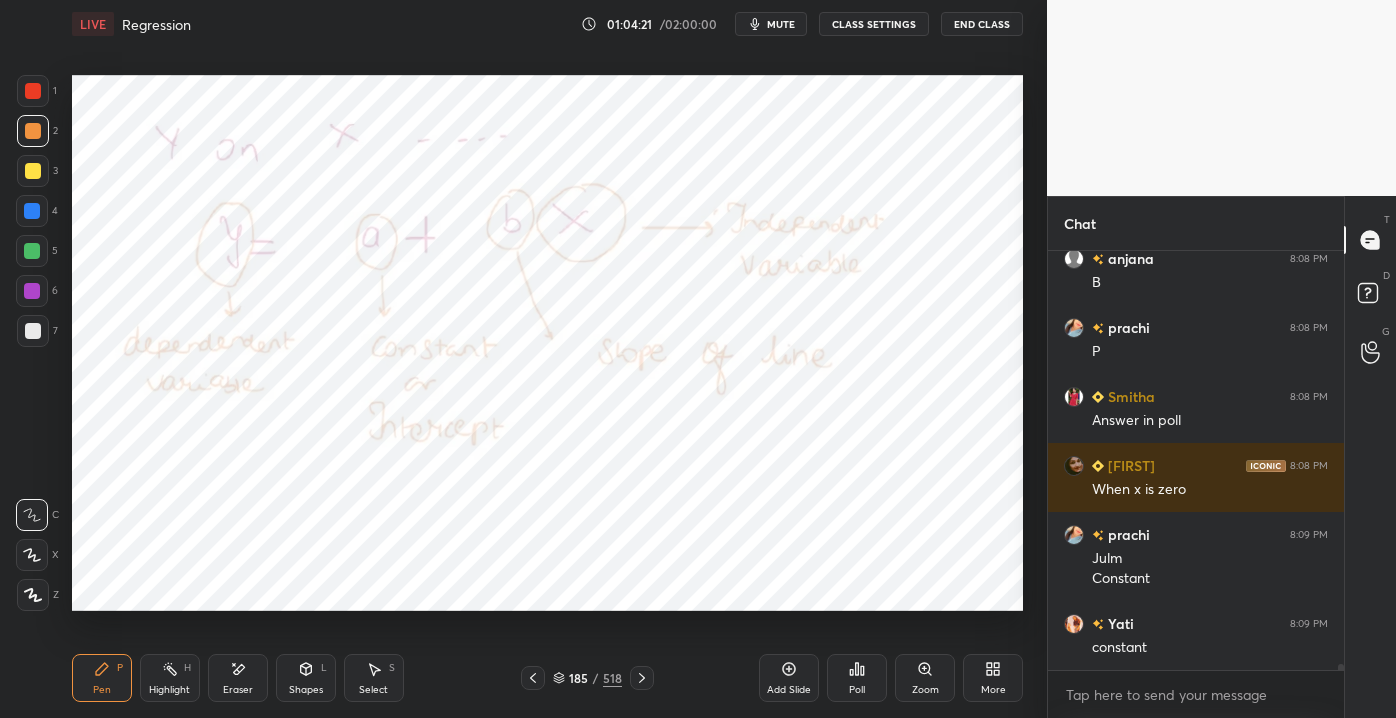 click on "185" at bounding box center [579, 678] 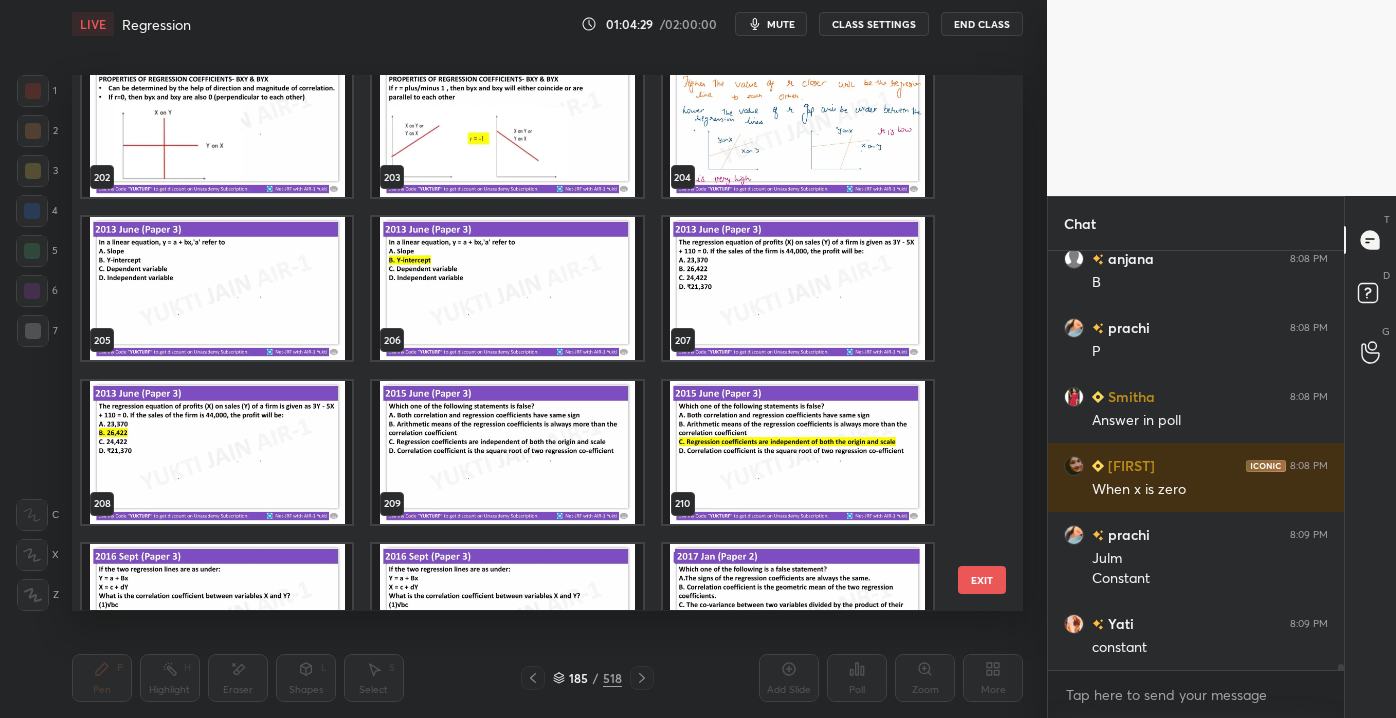 click at bounding box center (798, 289) 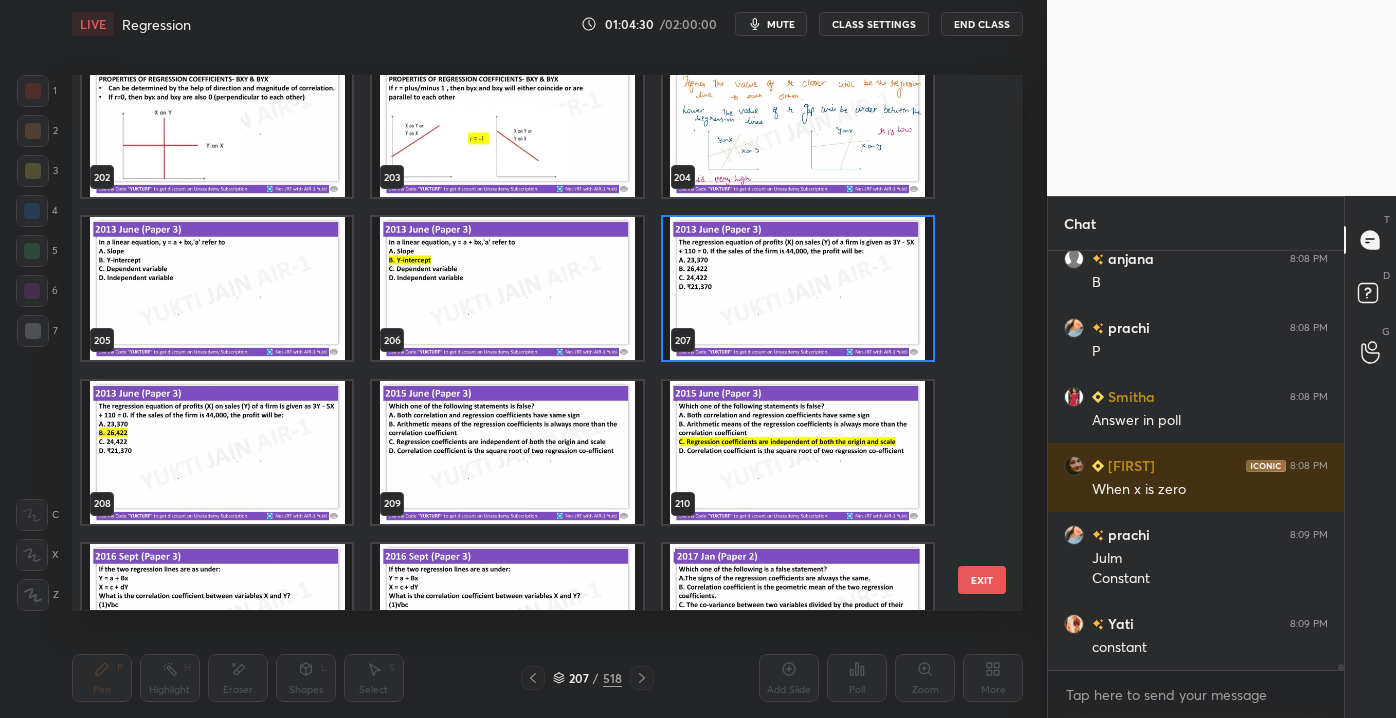click on "EXIT" at bounding box center (982, 580) 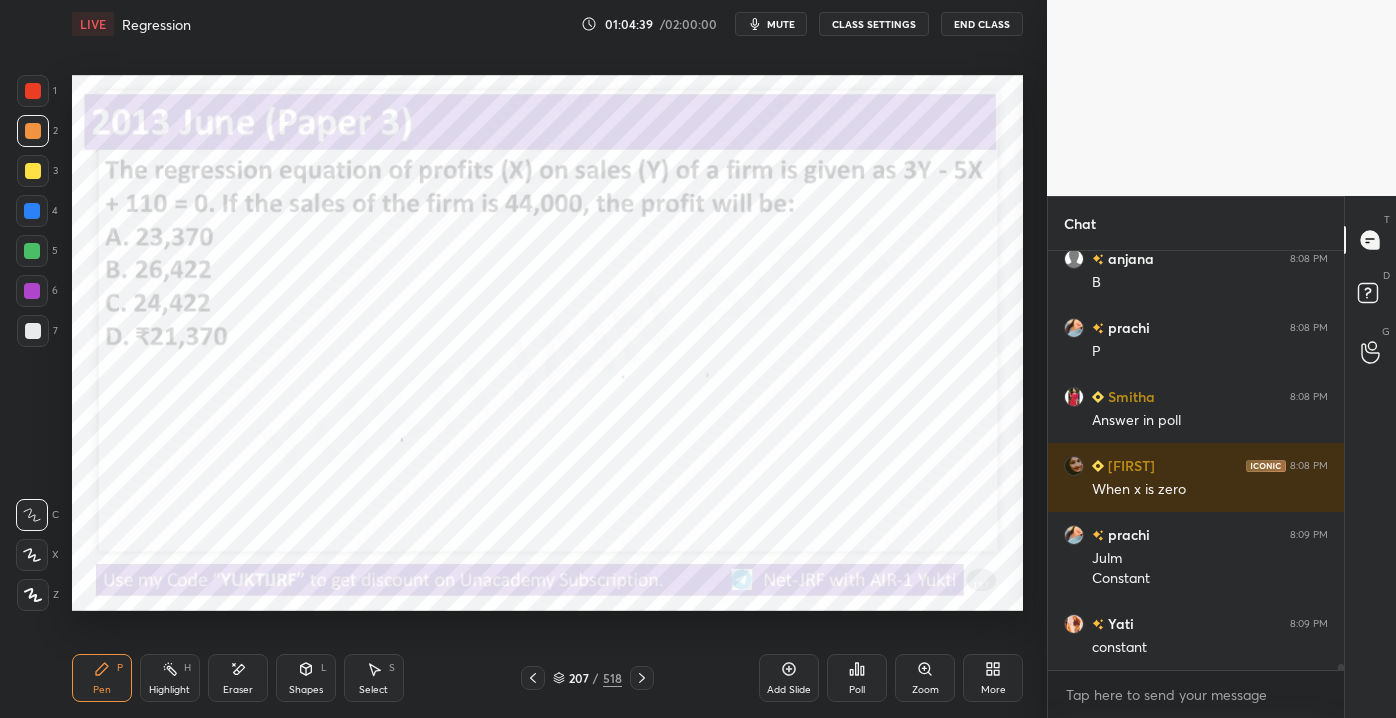 click at bounding box center (33, 91) 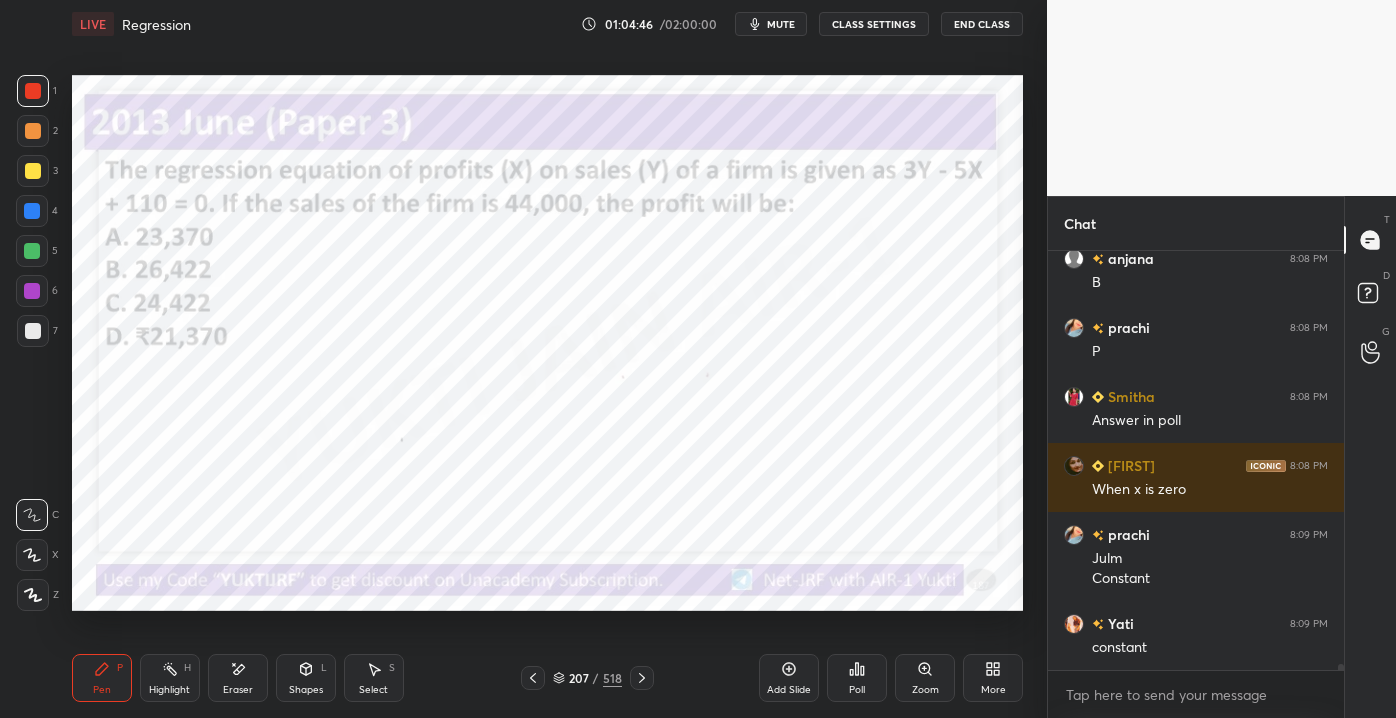 click 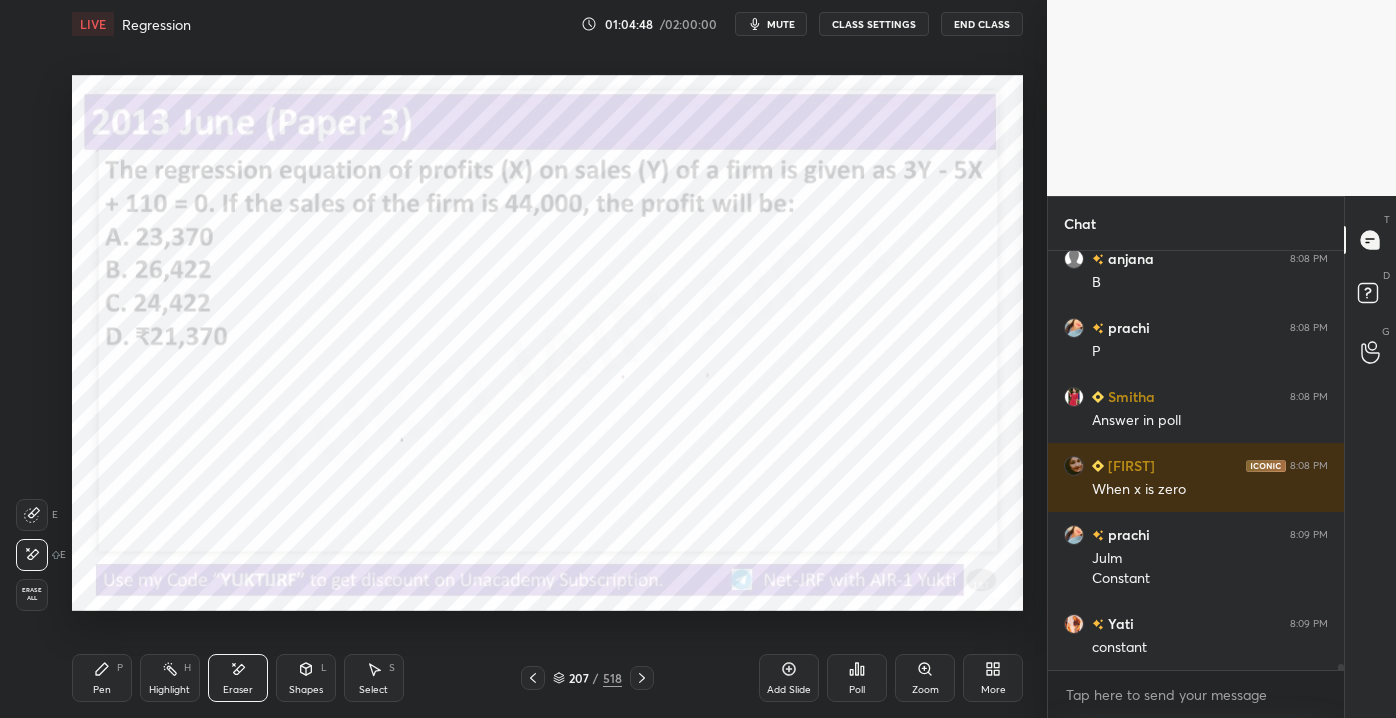 click on "Pen P" at bounding box center [102, 678] 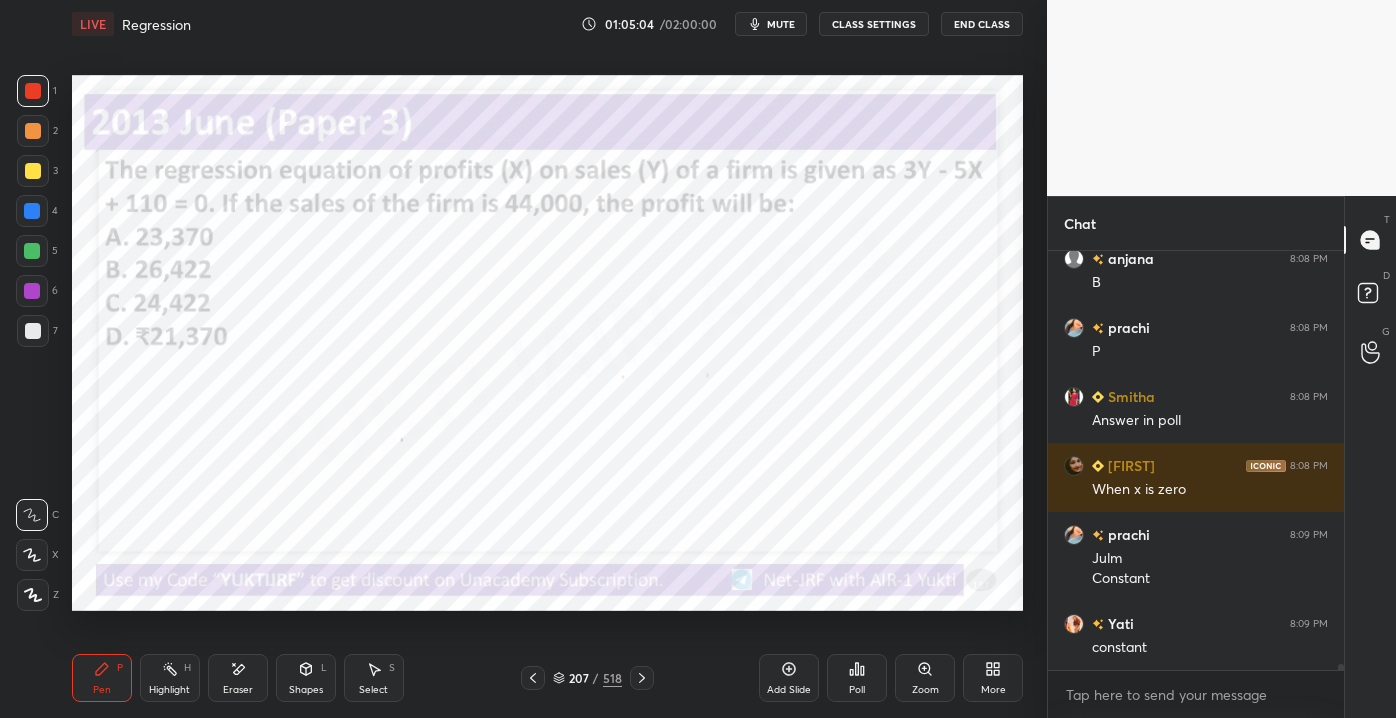 drag, startPoint x: 232, startPoint y: 678, endPoint x: 269, endPoint y: 657, distance: 42.544094 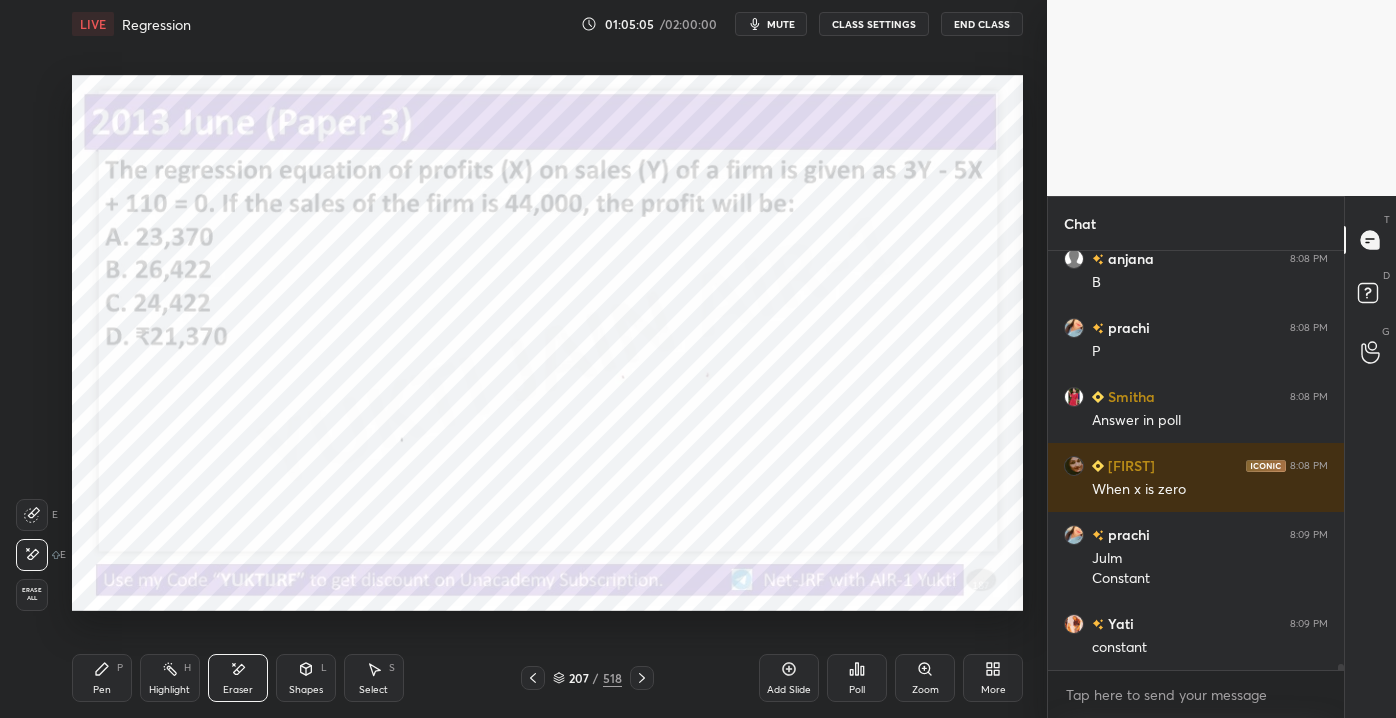 click on "Erase all" at bounding box center (32, 595) 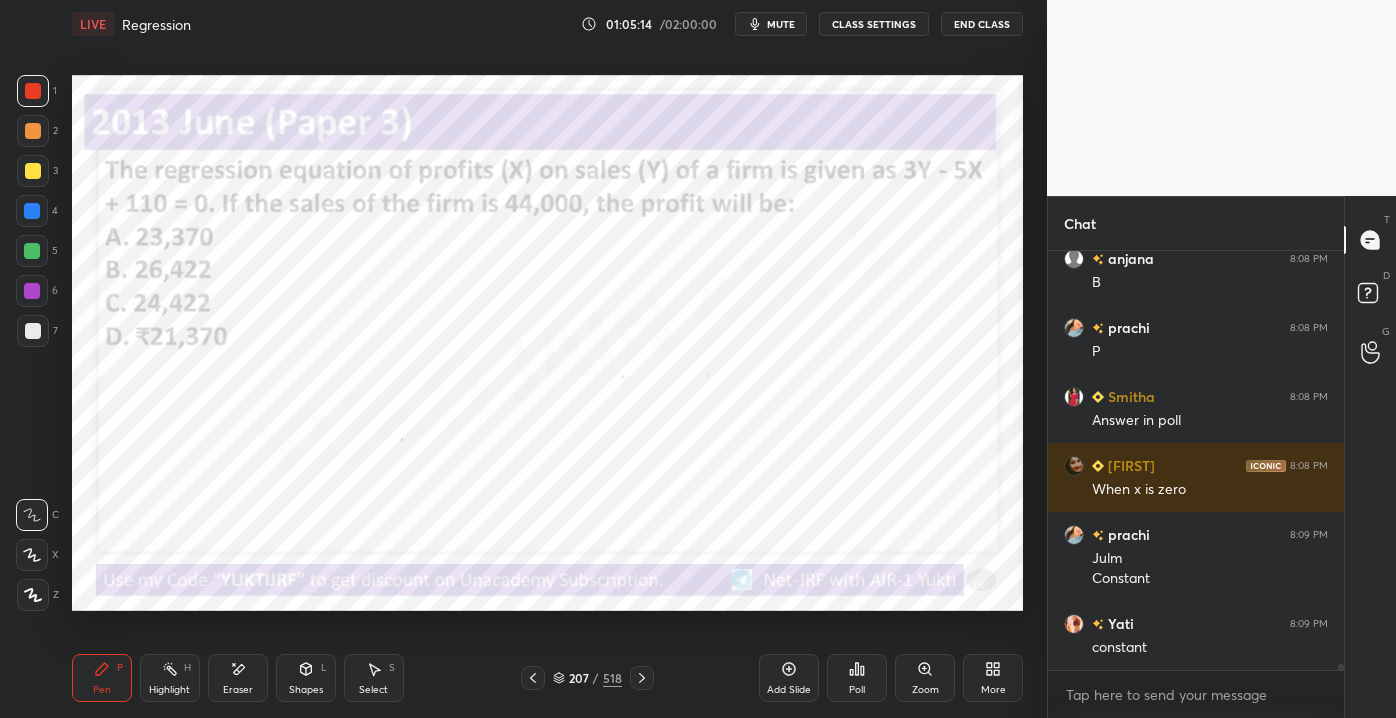 scroll, scrollTop: 31378, scrollLeft: 0, axis: vertical 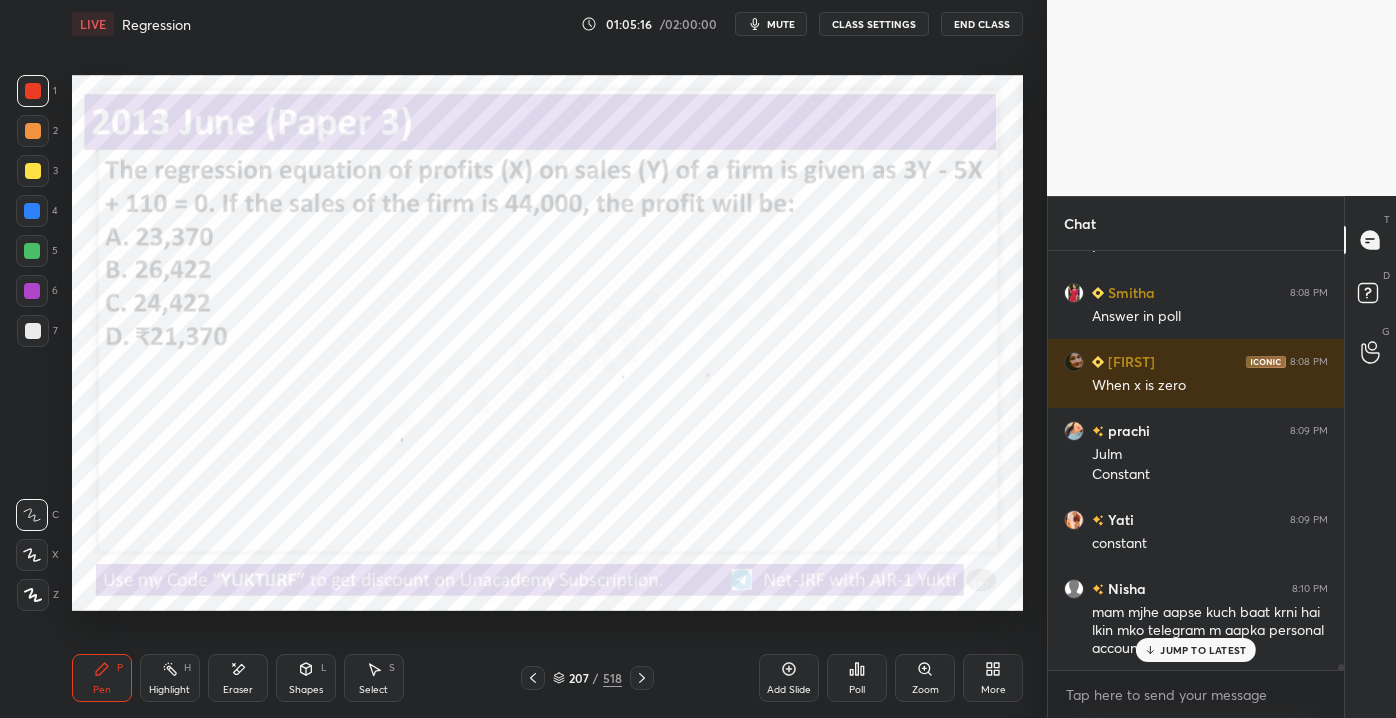 click on "JUMP TO LATEST" at bounding box center (1203, 650) 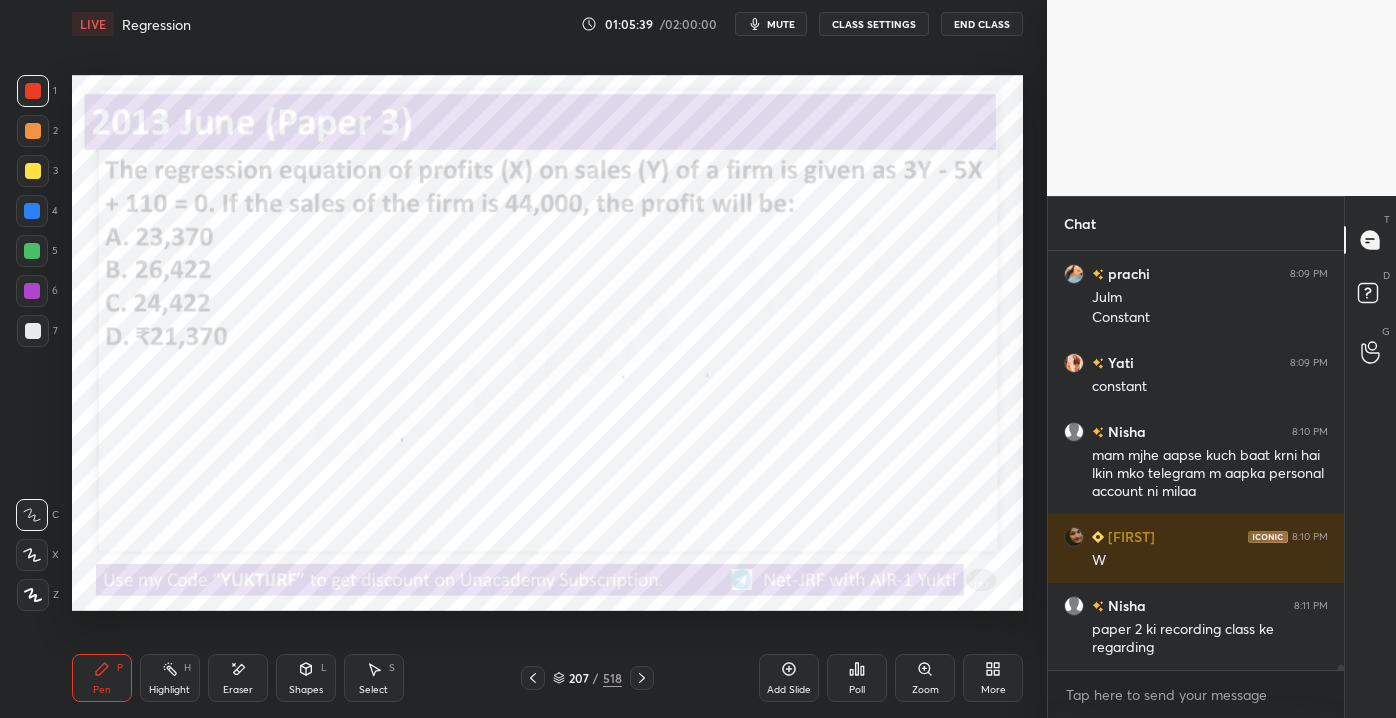 scroll, scrollTop: 31604, scrollLeft: 0, axis: vertical 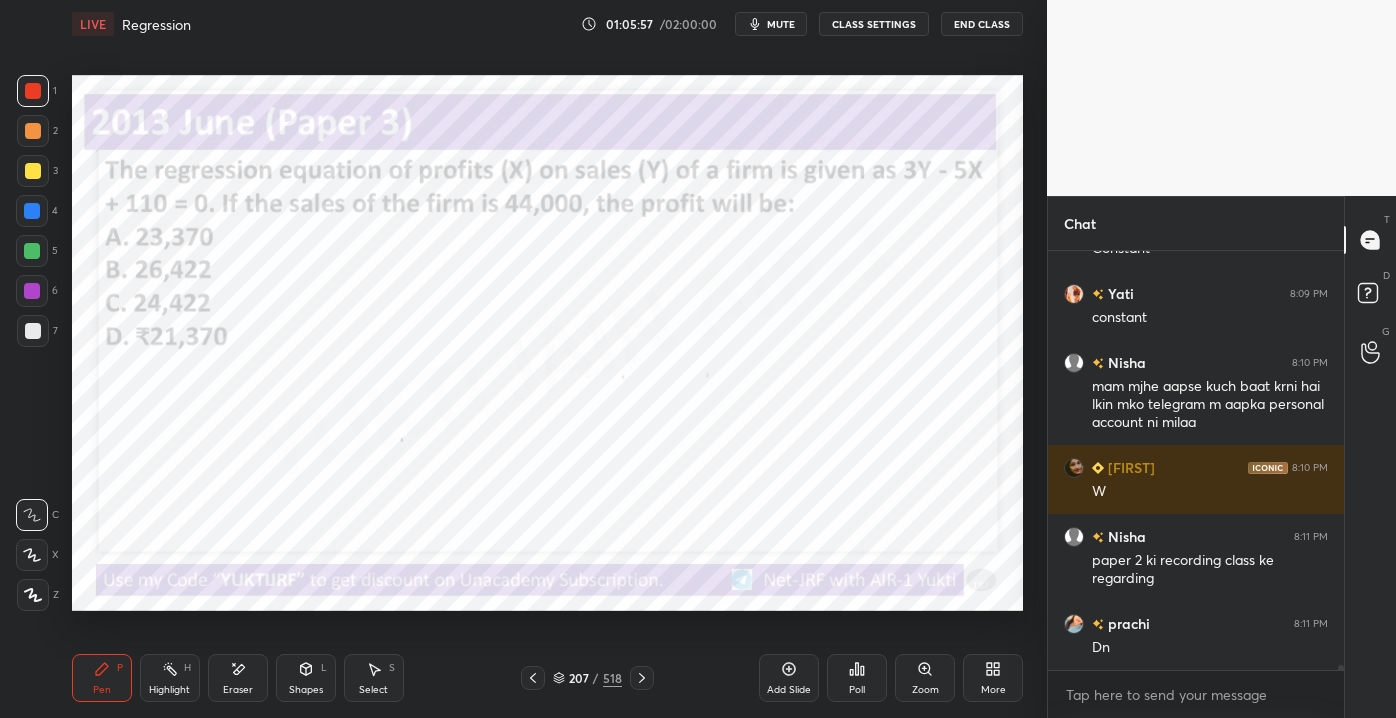 click on "Pen P Highlight H Eraser Shapes L Select S 207 / 518 Add Slide Poll Zoom More" at bounding box center [547, 678] 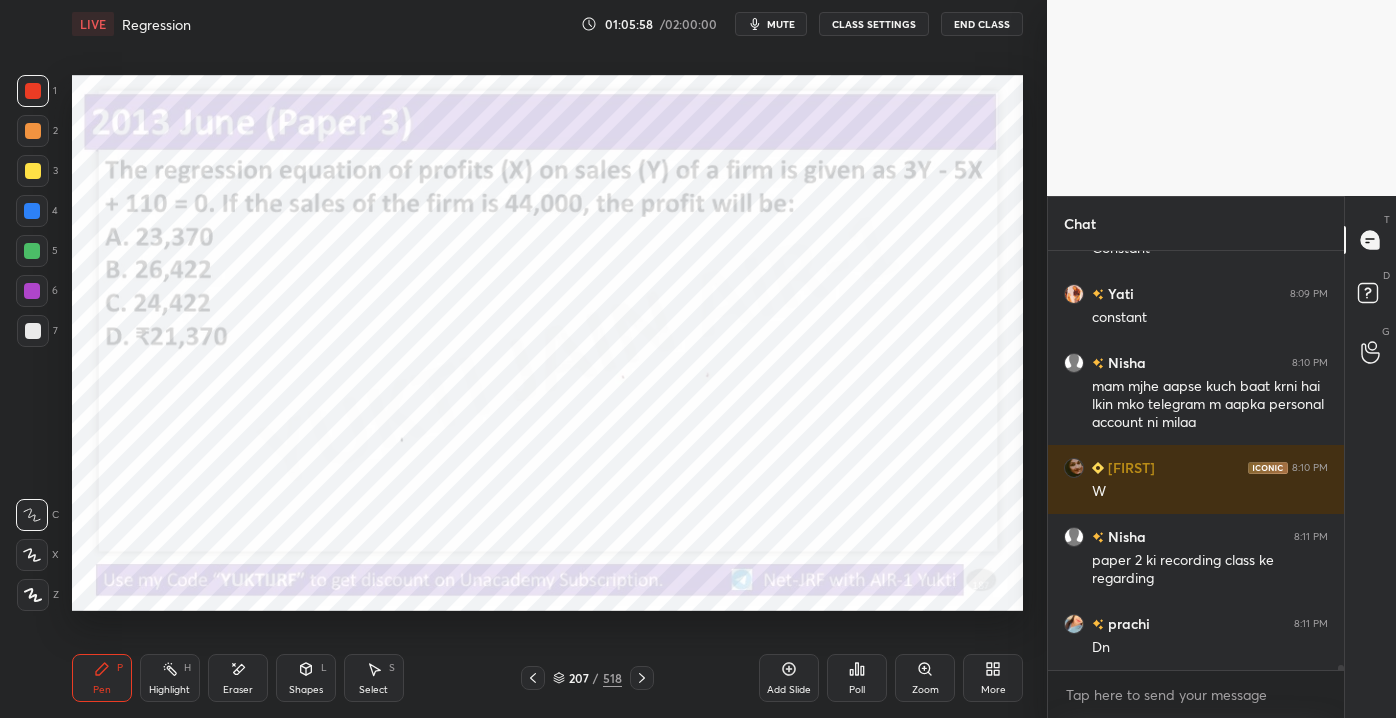 click on "Eraser" at bounding box center (238, 690) 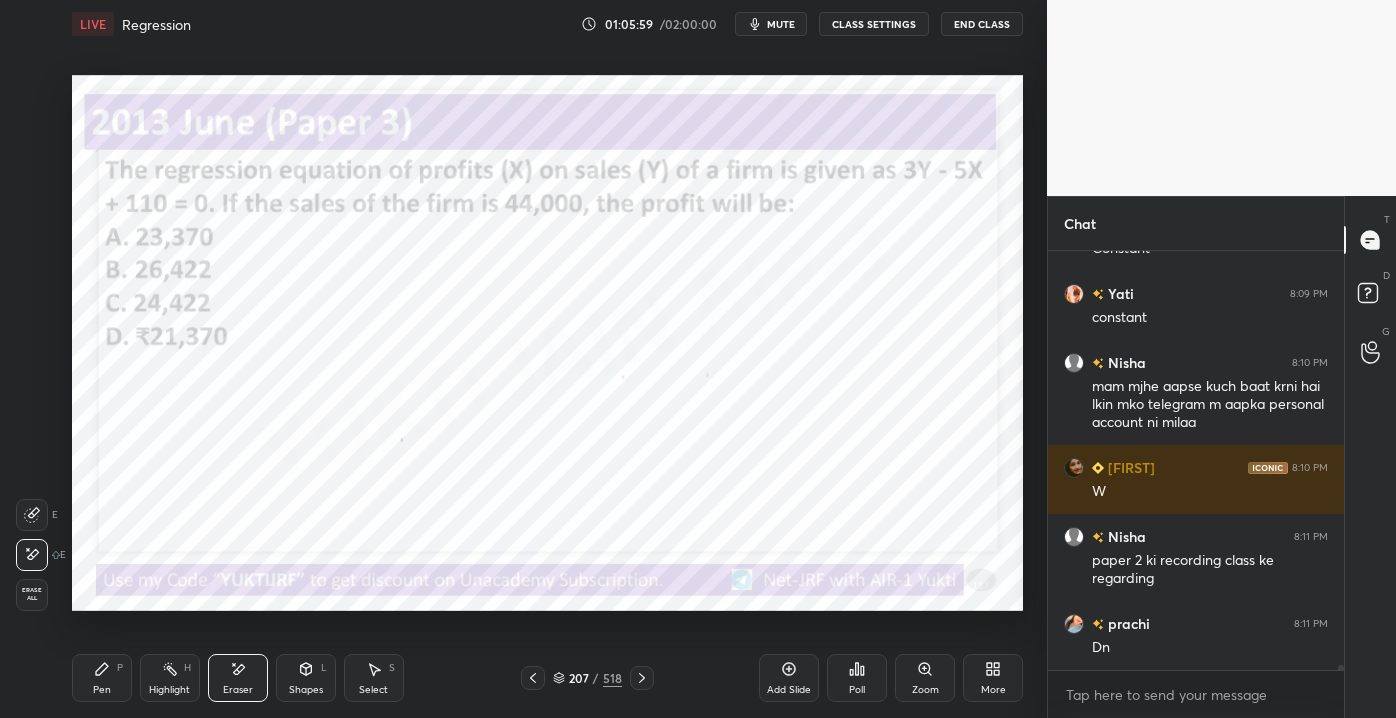 drag, startPoint x: 31, startPoint y: 618, endPoint x: 47, endPoint y: 621, distance: 16.27882 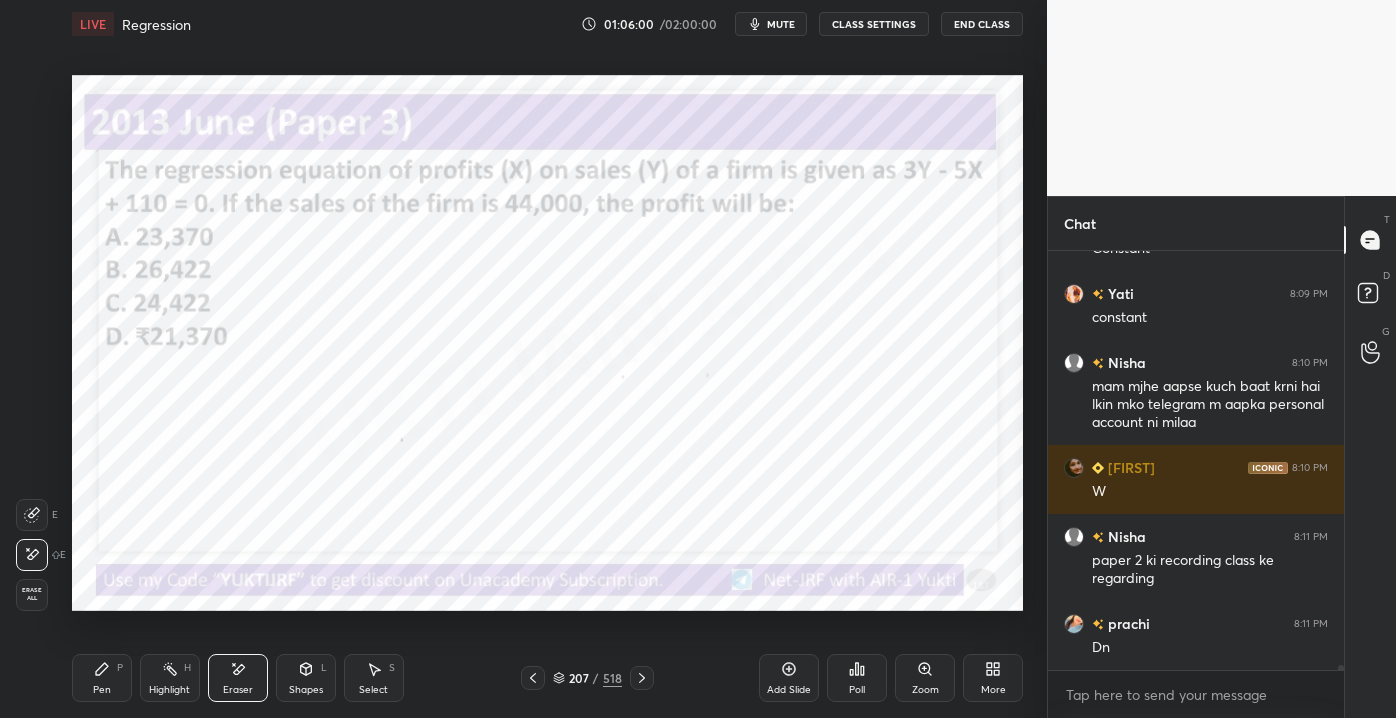 click on "1 2 3 4 5 6 7 C X Z E E Erase all H H LIVE Regression 01:06:00 / 02:00:00 mute CLASS SETTINGS End Class Setting up your live class Poll for secs No correct answer Start poll Back Regression • L6 of Detailed Course on Business Statistics&Research Methods for NET/JRF December2025 Yukti Jain Pen P Highlight H Eraser Shapes L Select S 207 / 518 Add Slide Poll Zoom More" at bounding box center (515, 359) 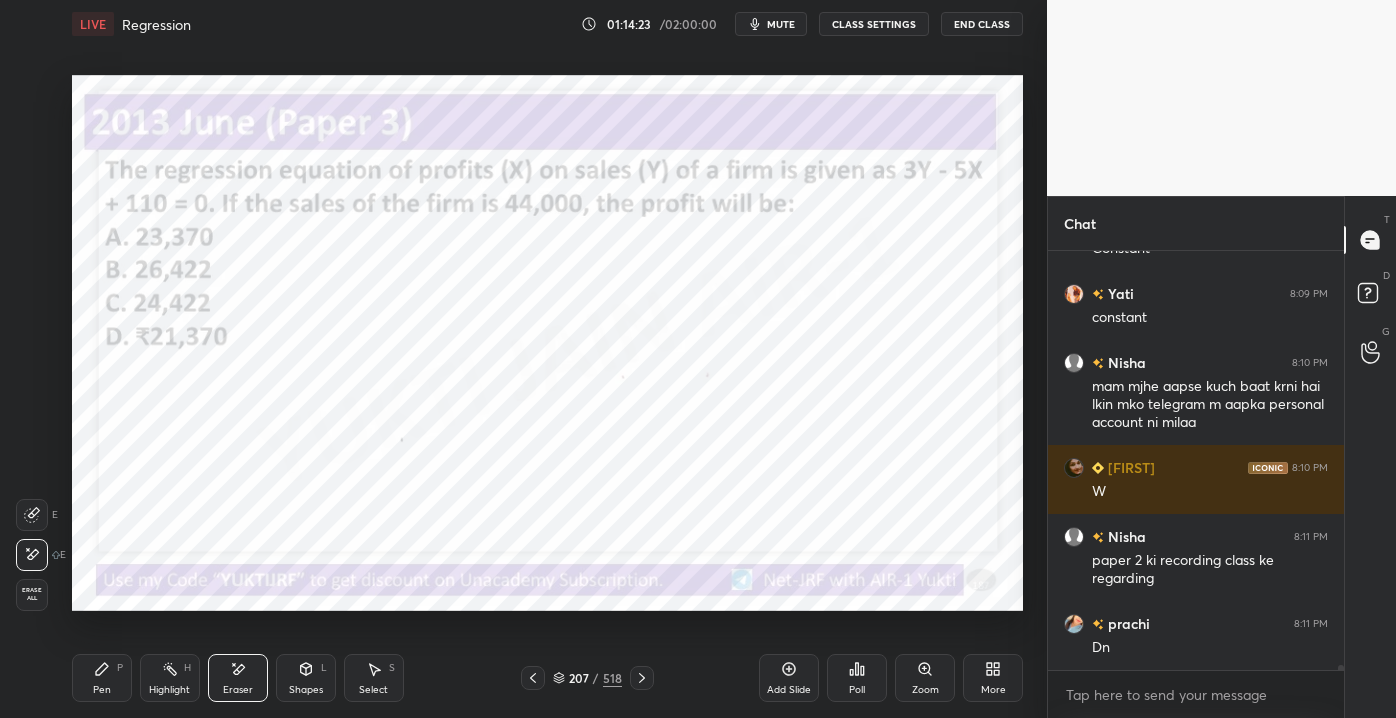 drag, startPoint x: 47, startPoint y: 609, endPoint x: 70, endPoint y: 605, distance: 23.345236 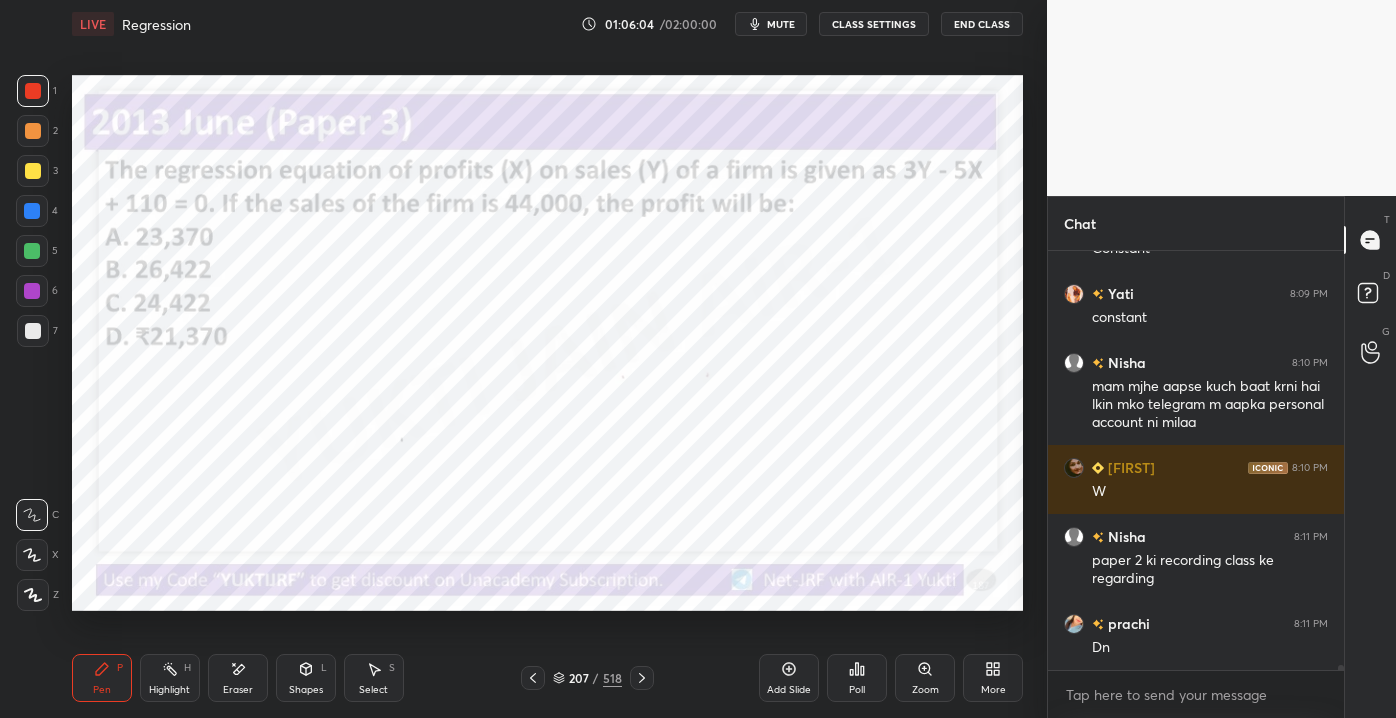 scroll, scrollTop: 31624, scrollLeft: 0, axis: vertical 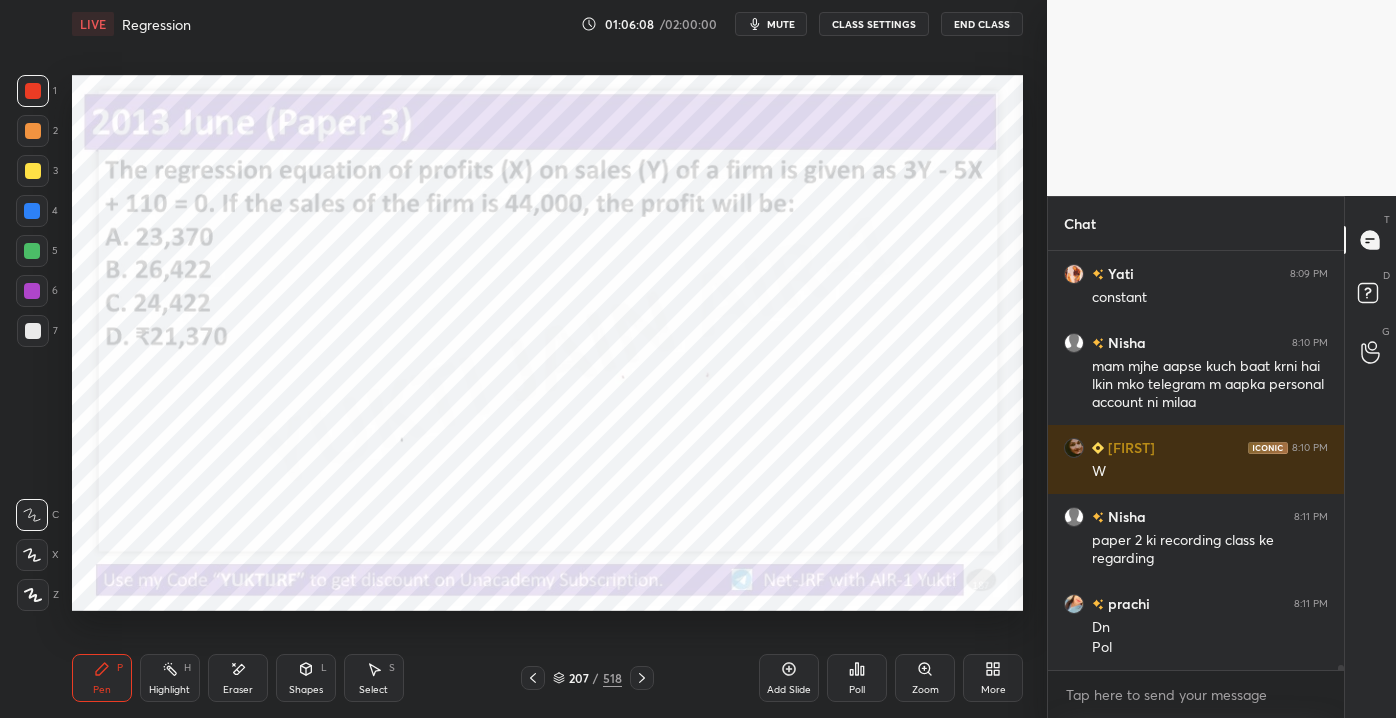 click on "207" at bounding box center [579, 678] 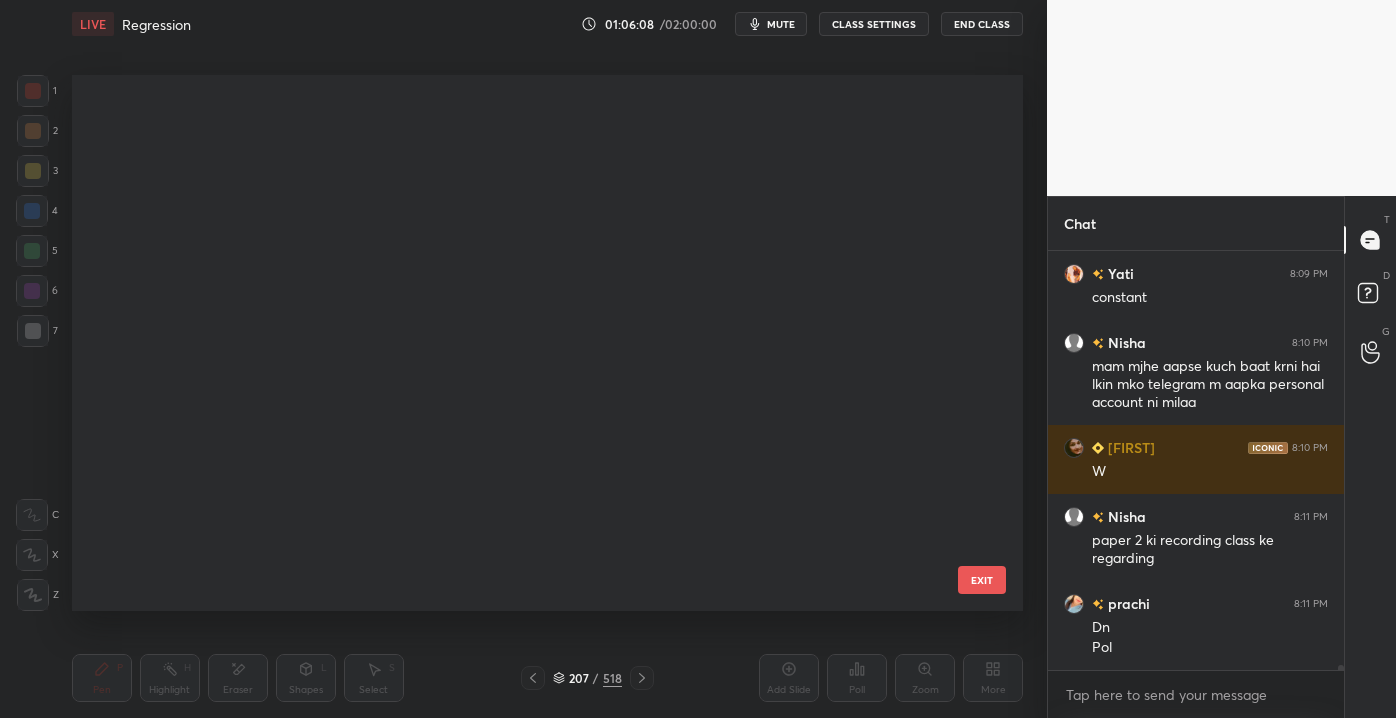 scroll, scrollTop: 10733, scrollLeft: 0, axis: vertical 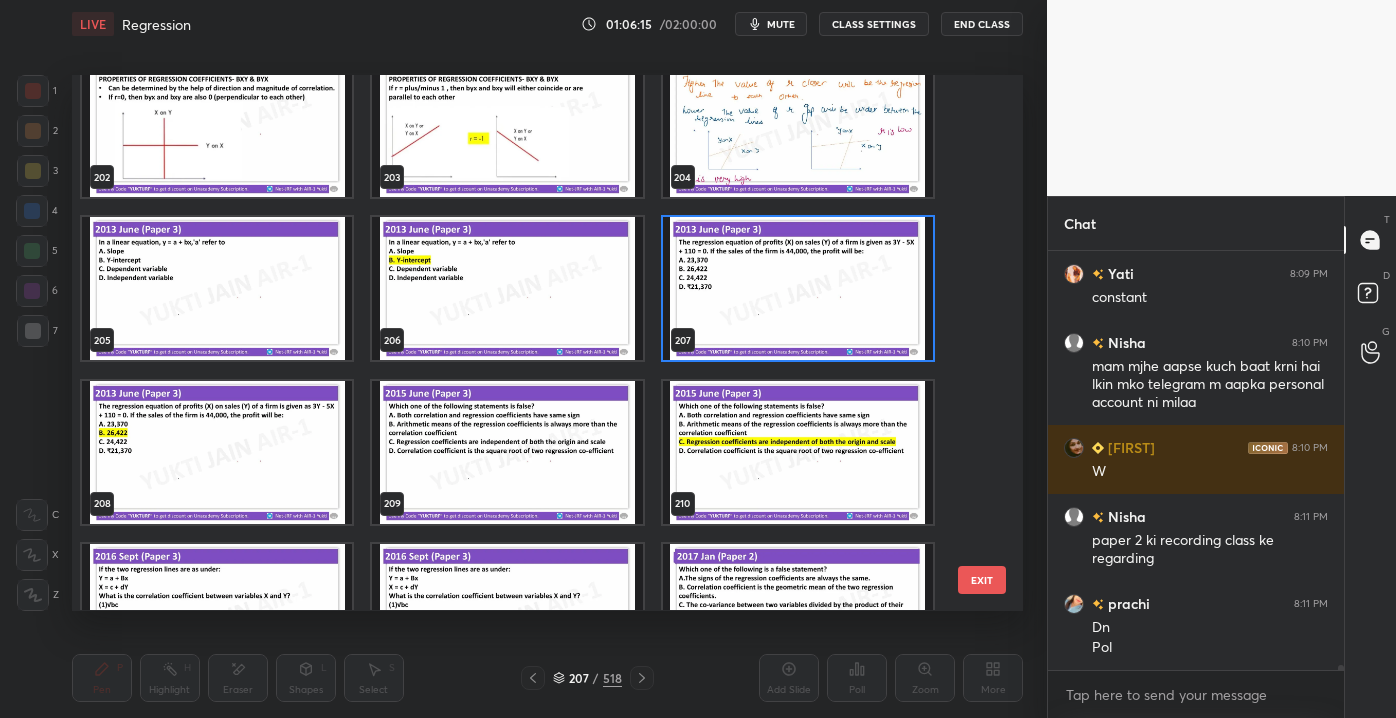 click on "EXIT" at bounding box center [982, 580] 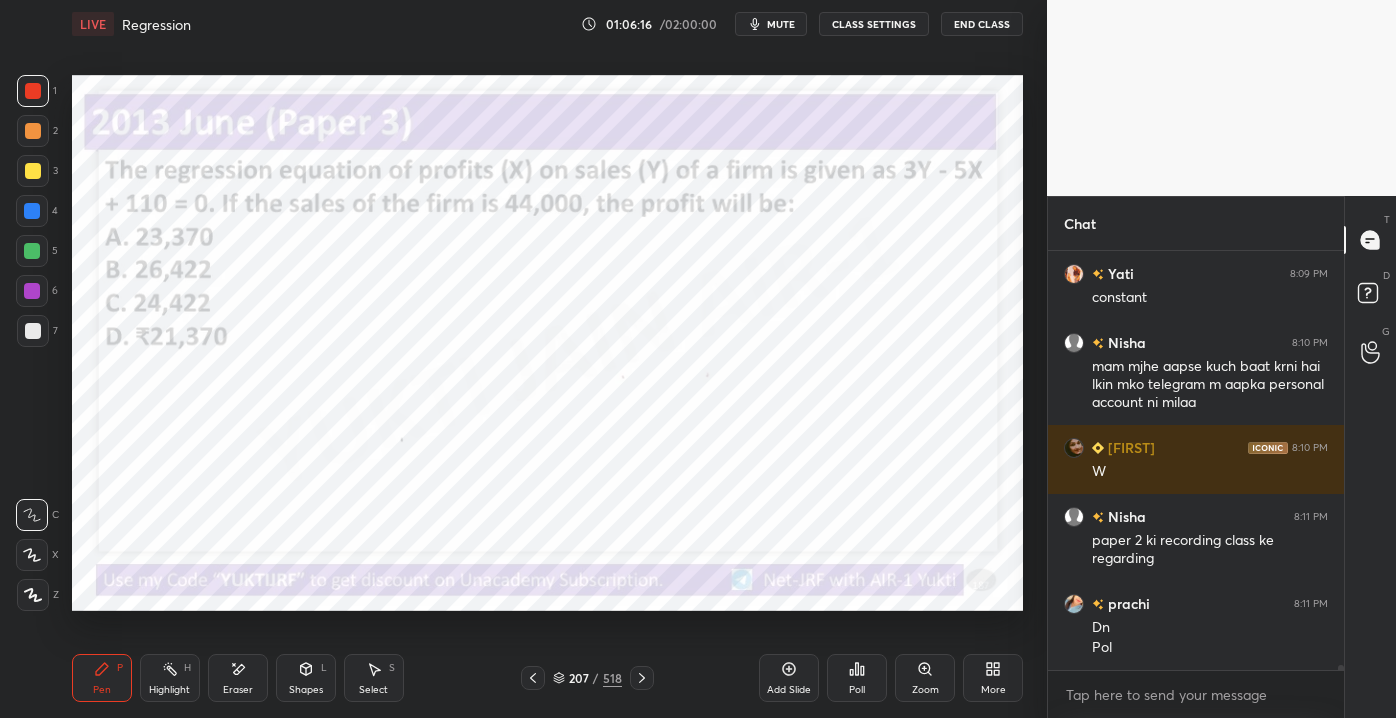 scroll, scrollTop: 0, scrollLeft: 0, axis: both 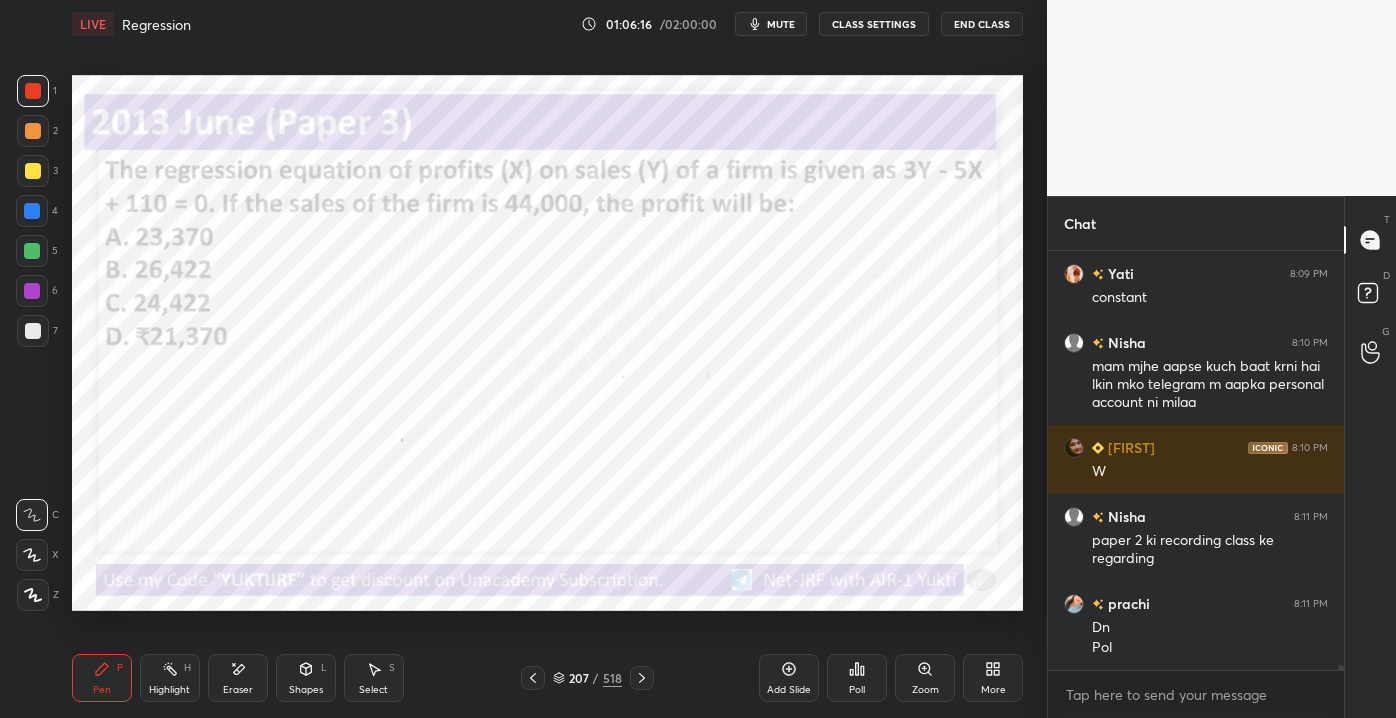 click on "Poll" at bounding box center (857, 690) 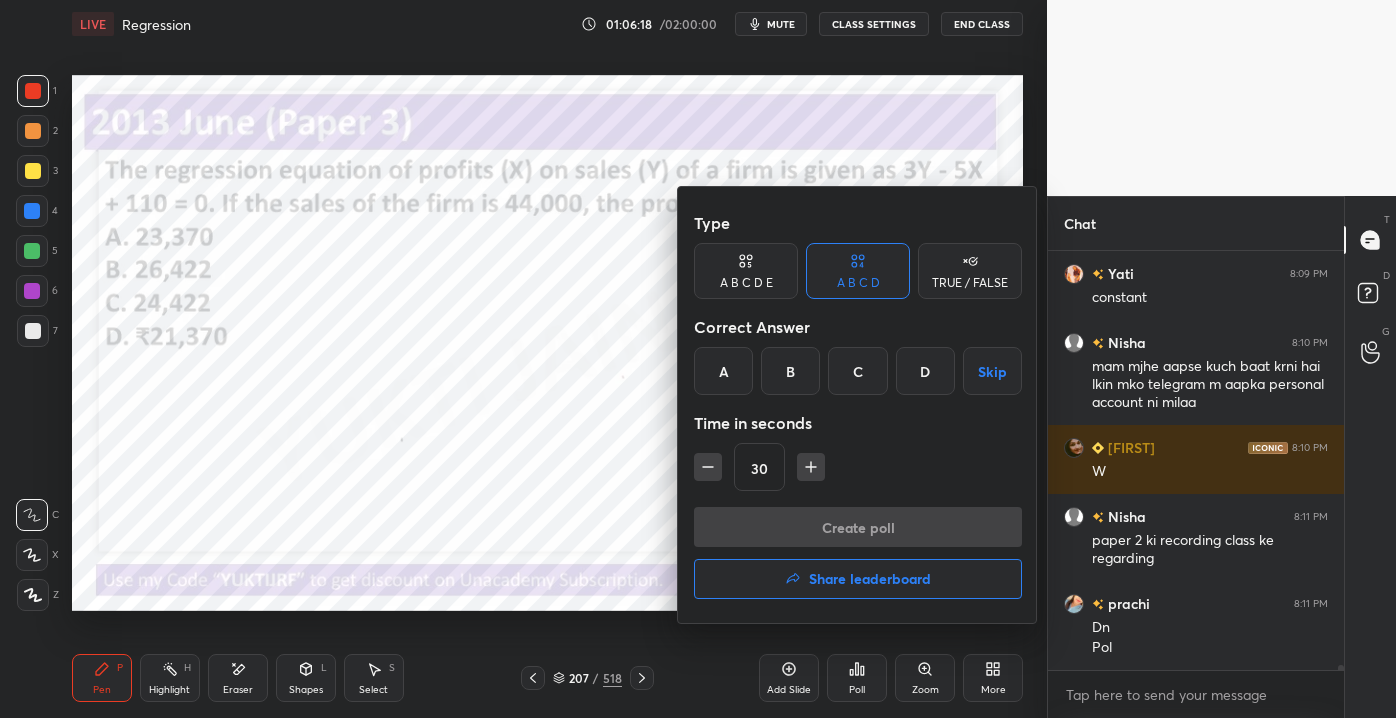 click on "B" at bounding box center [790, 371] 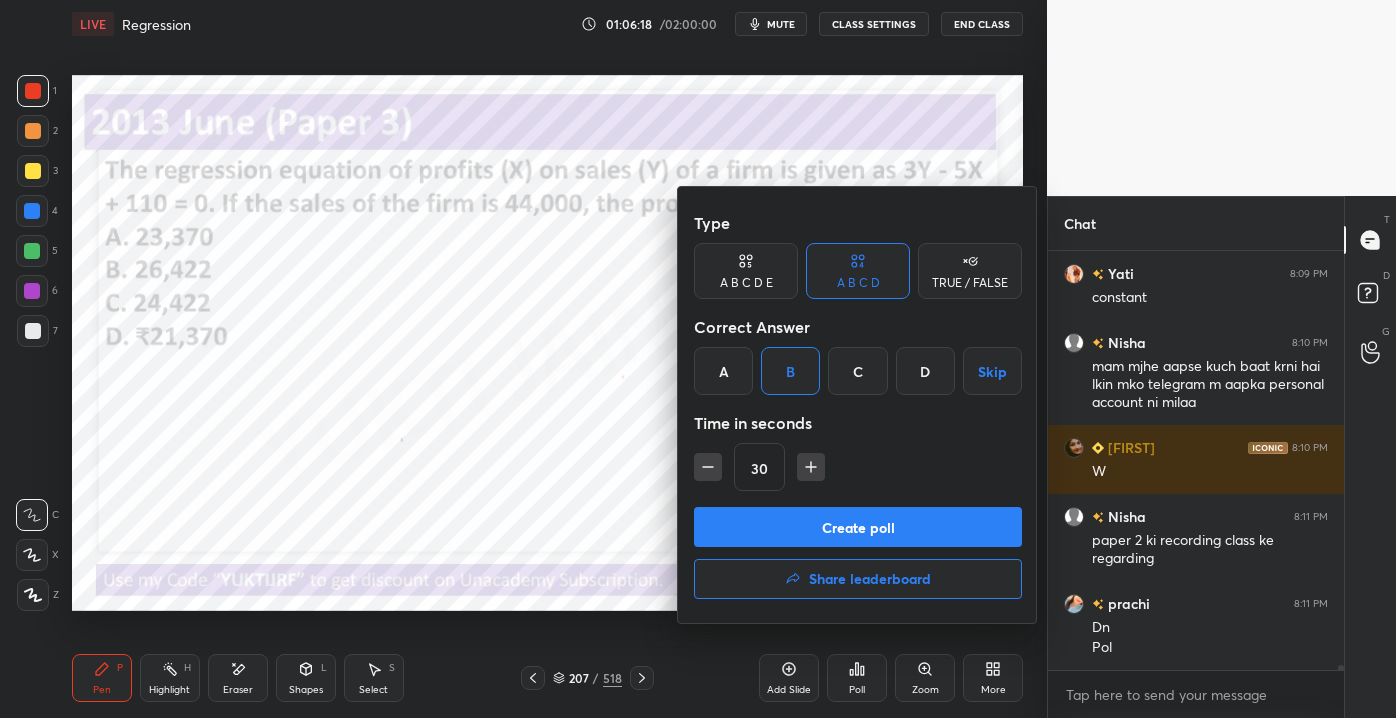 click on "Create poll" at bounding box center [858, 527] 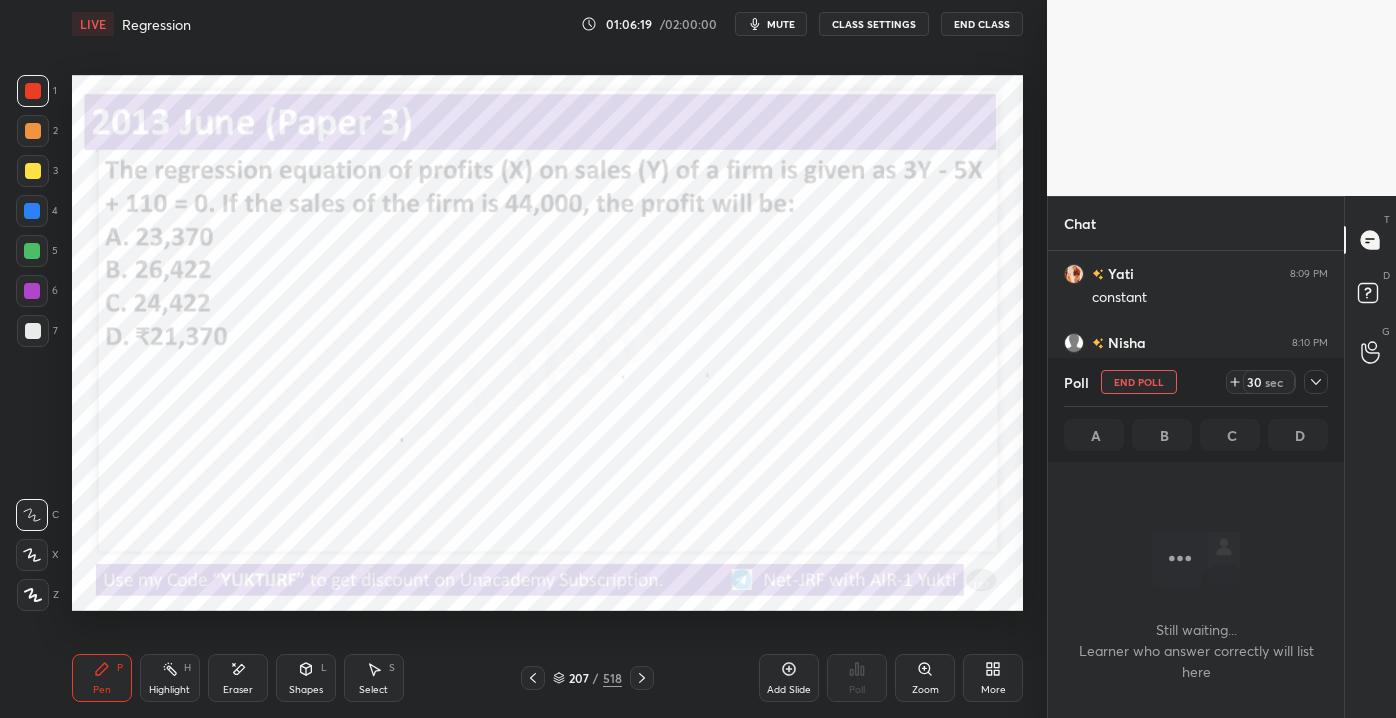scroll, scrollTop: 381, scrollLeft: 290, axis: both 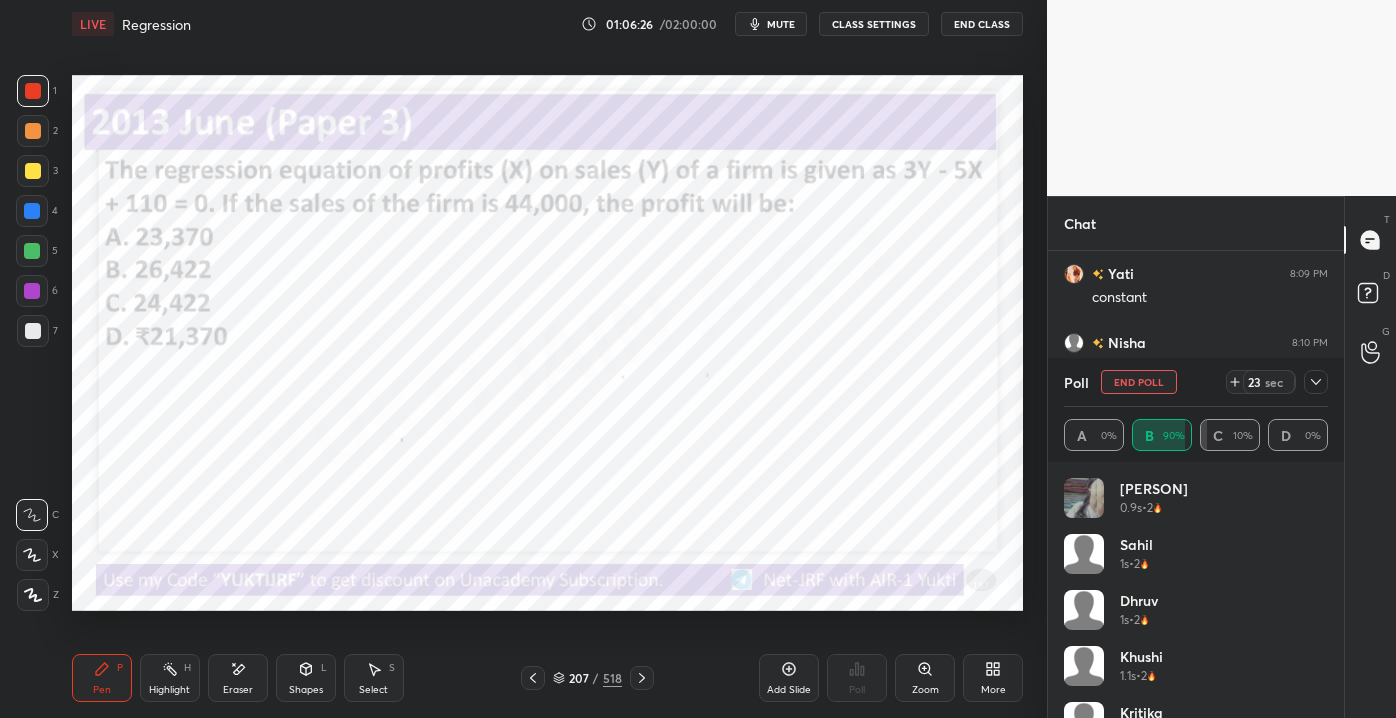 click on "[PERSON] 0.9s  •  2 [PERSON] 1s  •  2 [PERSON] 1s  •  2 [PERSON] 1.1s  •  2 [PERSON] 1.1s  •  2 [PERSON] 1.2s  •  2 [PERSON]... 1.2s  •  2 [PERSON] 1.2s  •  2" at bounding box center (1196, 598) 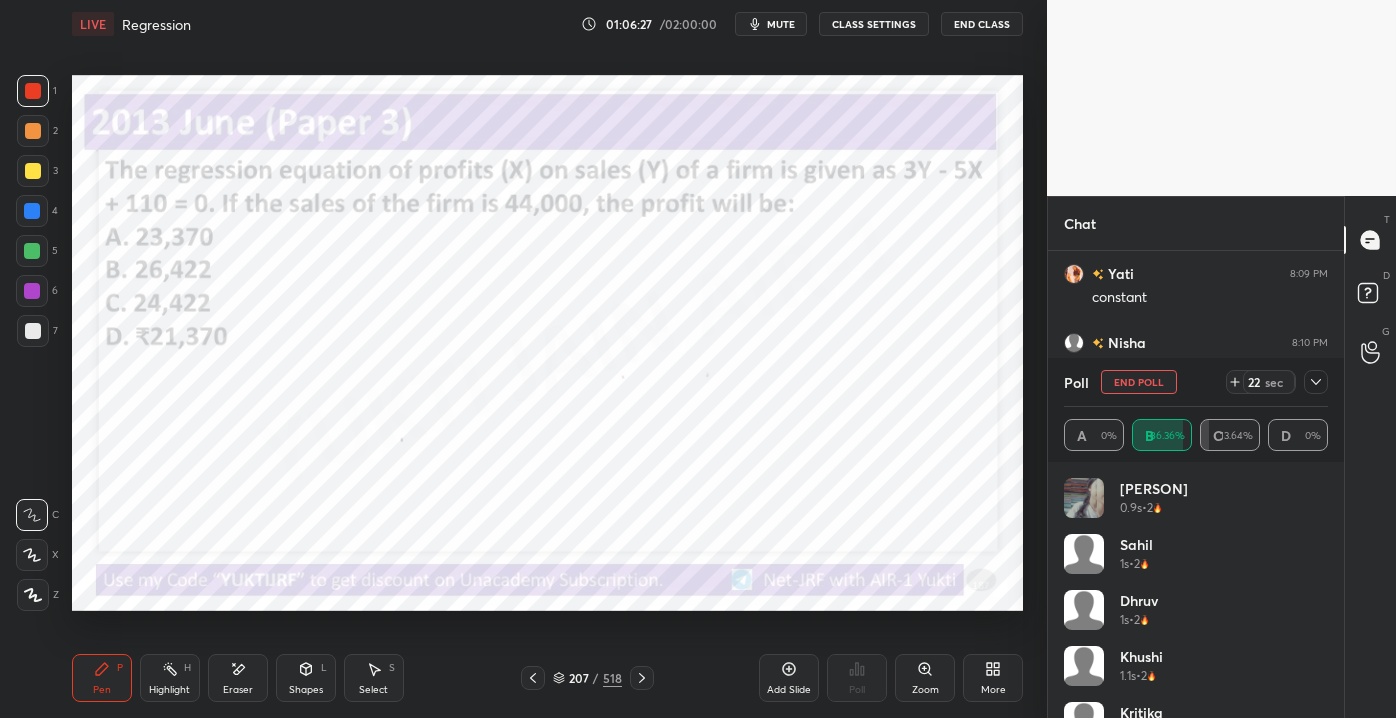 drag, startPoint x: 1320, startPoint y: 505, endPoint x: 1330, endPoint y: 518, distance: 16.40122 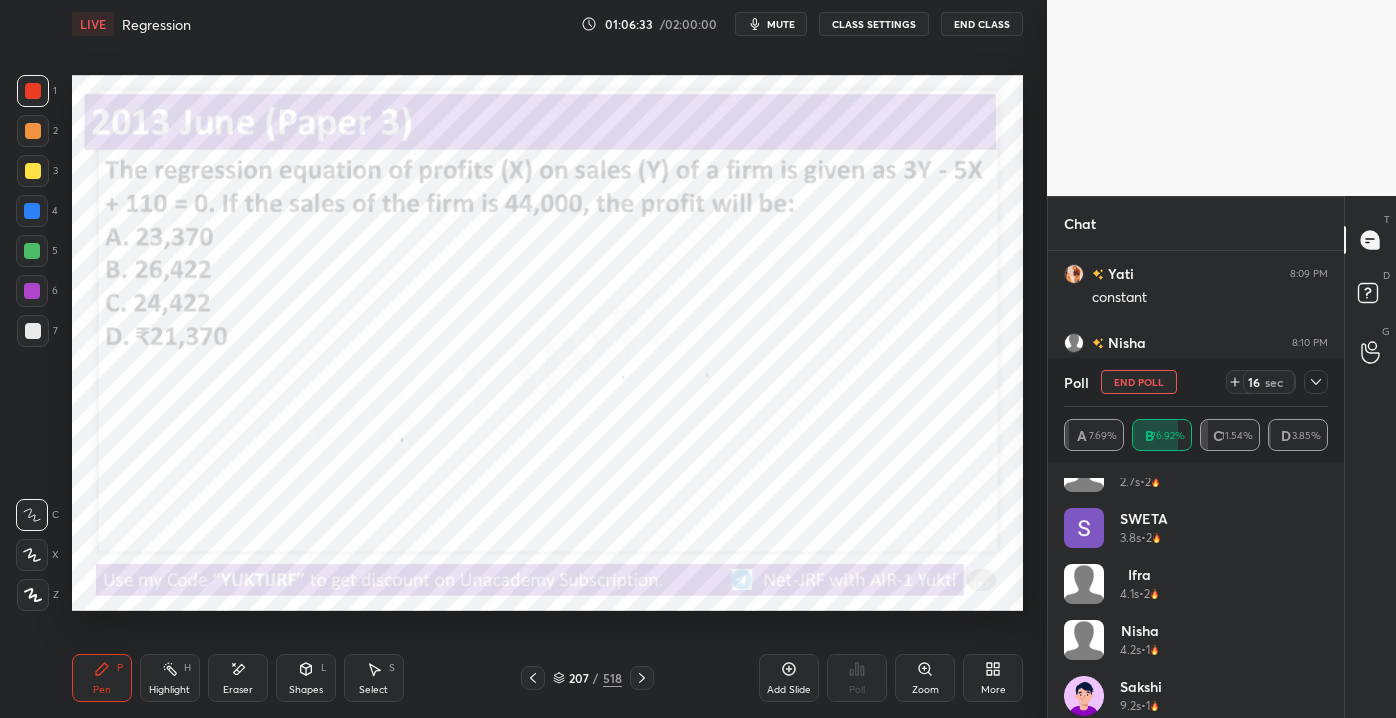 scroll, scrollTop: 880, scrollLeft: 0, axis: vertical 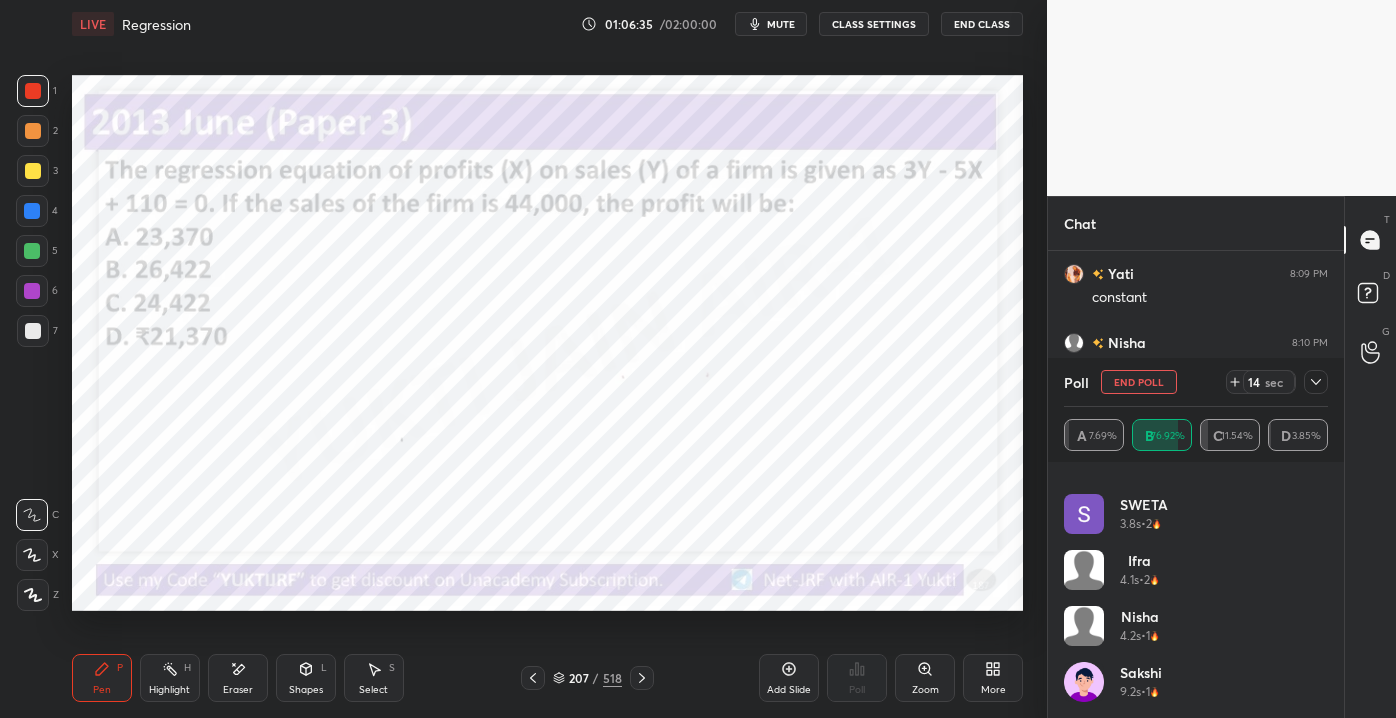 click 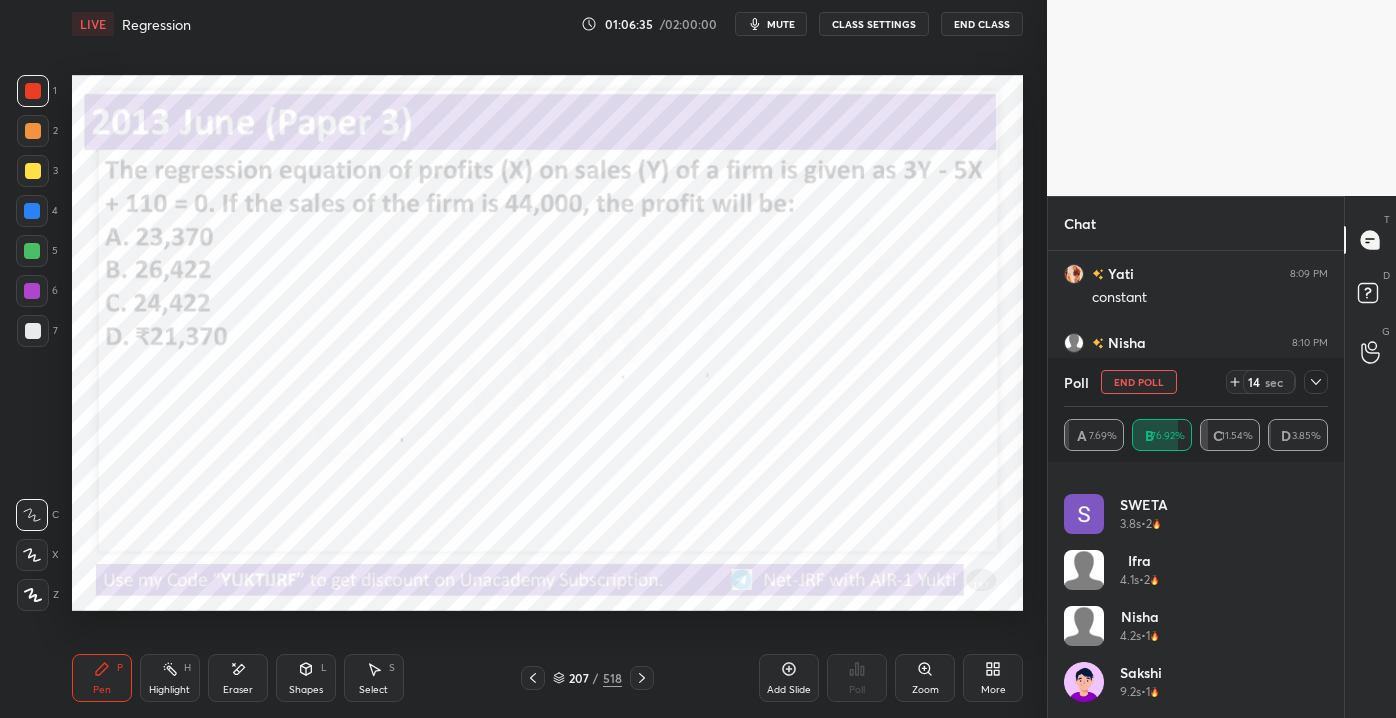 scroll, scrollTop: 130, scrollLeft: 258, axis: both 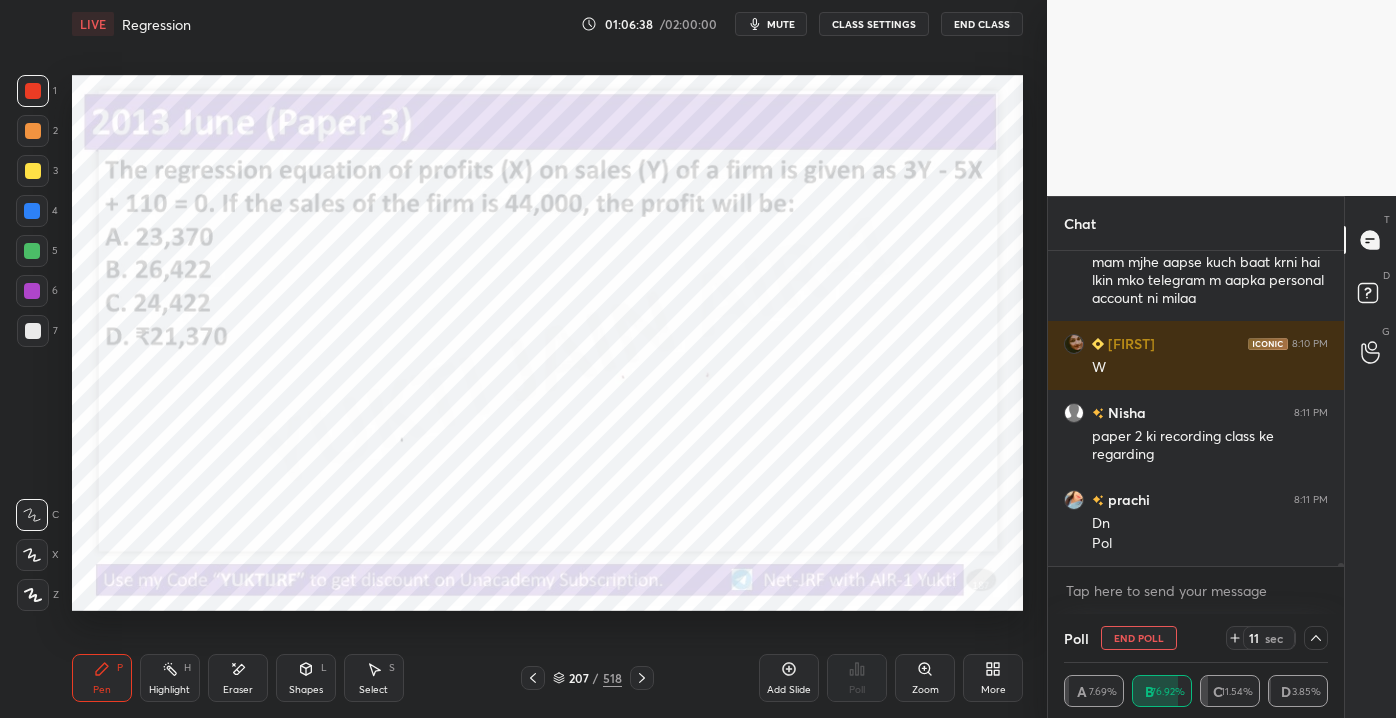 click on "[USER] 8:09 PM constant [USER] 8:10 PM mam mjhe aapse kuch baat krni hai lkin mko telegram m aapka personal account ni milaa [USER] 8:10 PM W [USER] 8:11 PM paper 2 ki recording class ke regarding [USER] 8:11 PM Dn Pol JUMP TO LATEST Enable hand raising Enable raise hand to speak to learners. Once enabled, chat will be turned off temporarily. Enable x" at bounding box center (1196, 432) 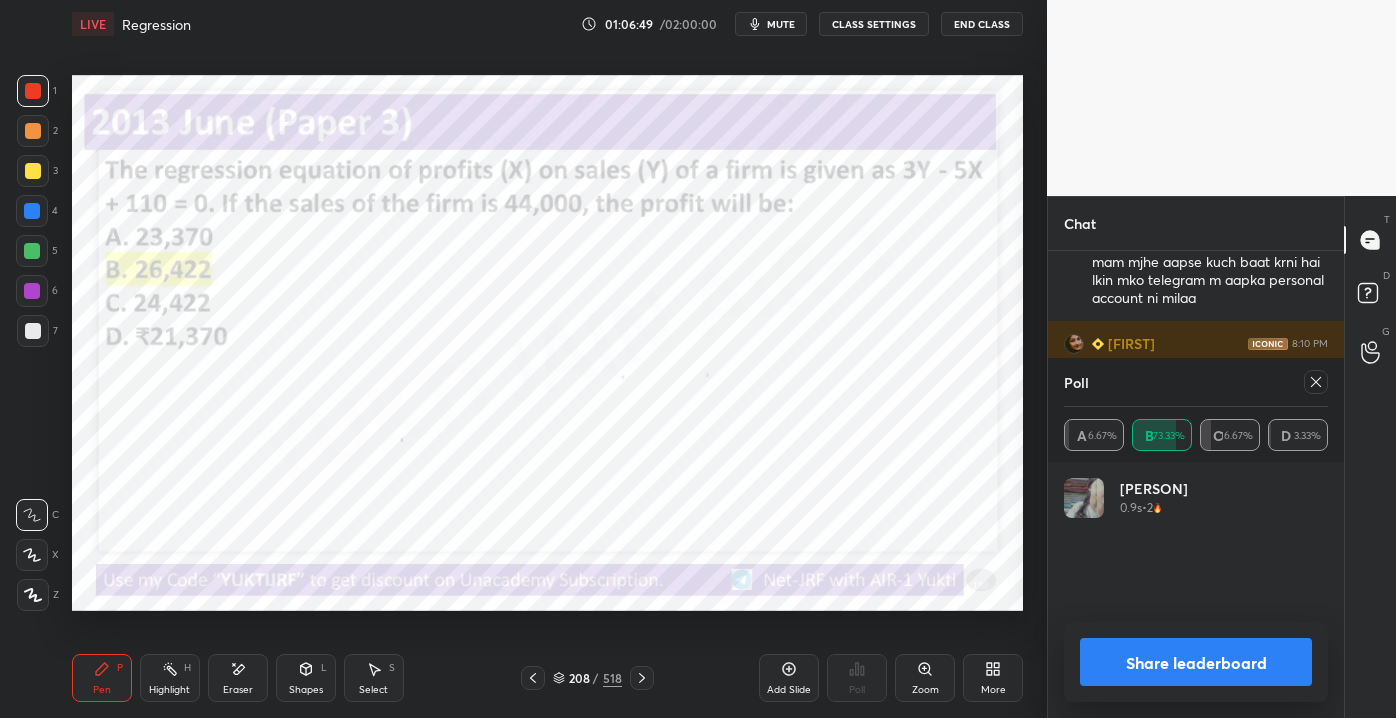 scroll, scrollTop: 7, scrollLeft: 5, axis: both 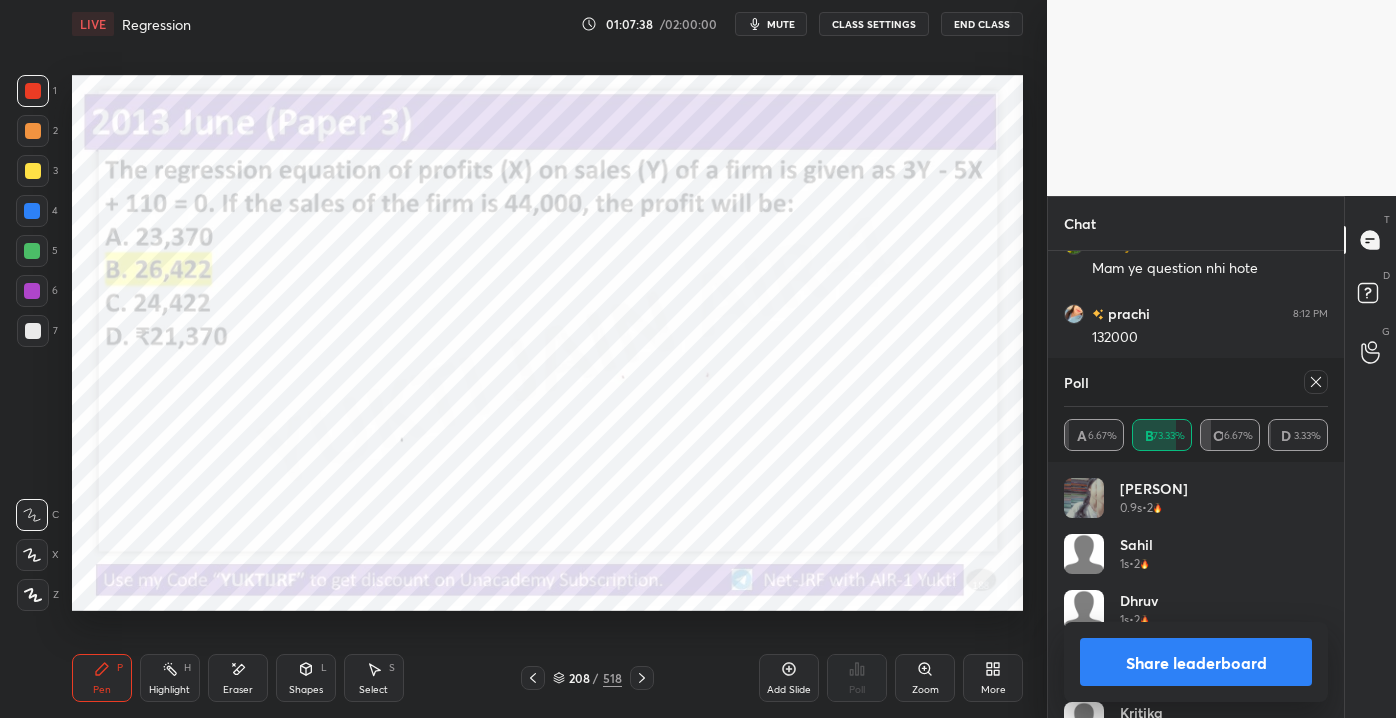 click 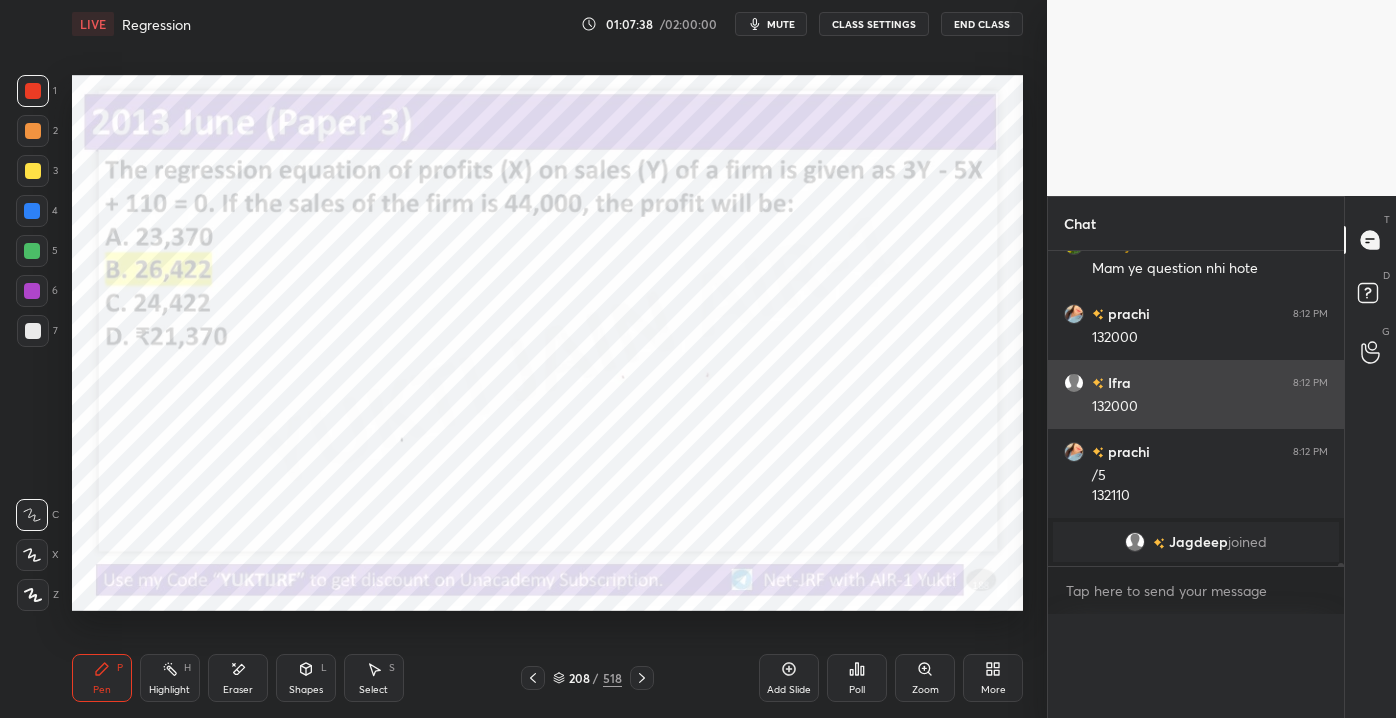 scroll, scrollTop: 0, scrollLeft: 0, axis: both 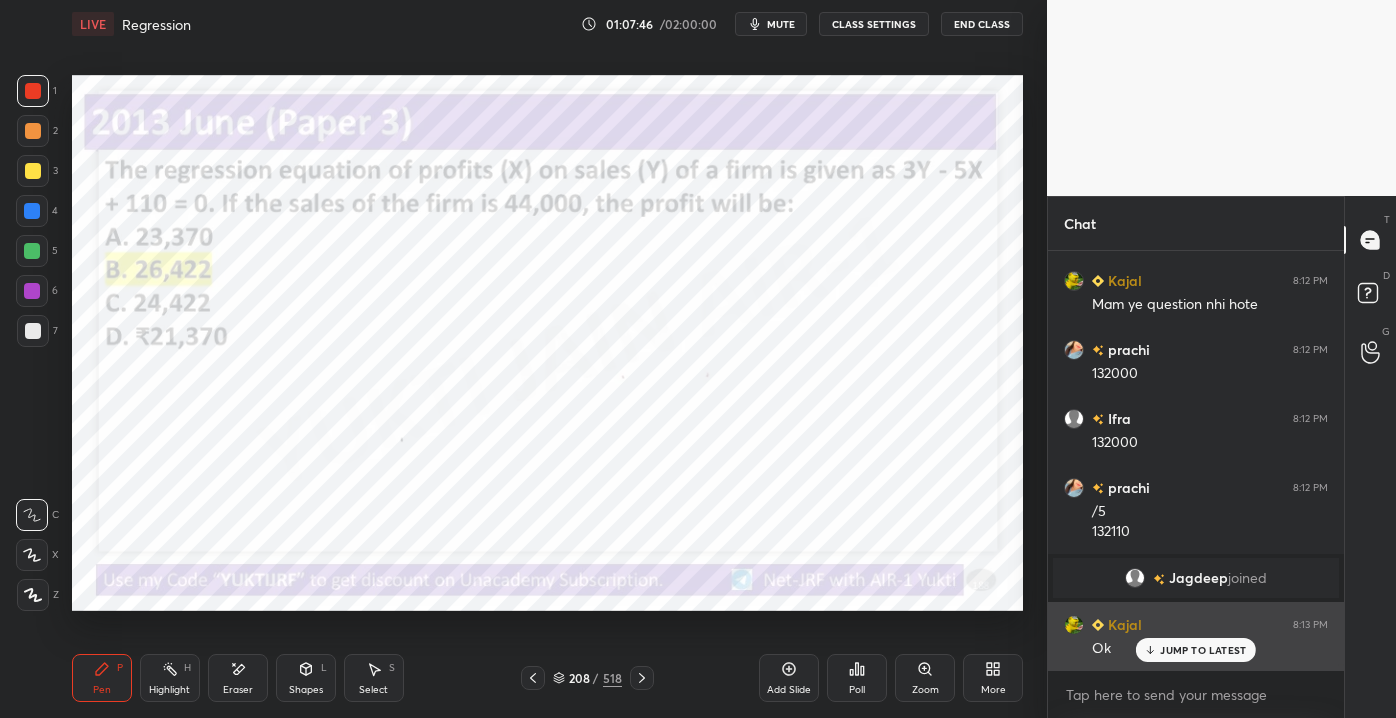 click on "JUMP TO LATEST" at bounding box center (1196, 650) 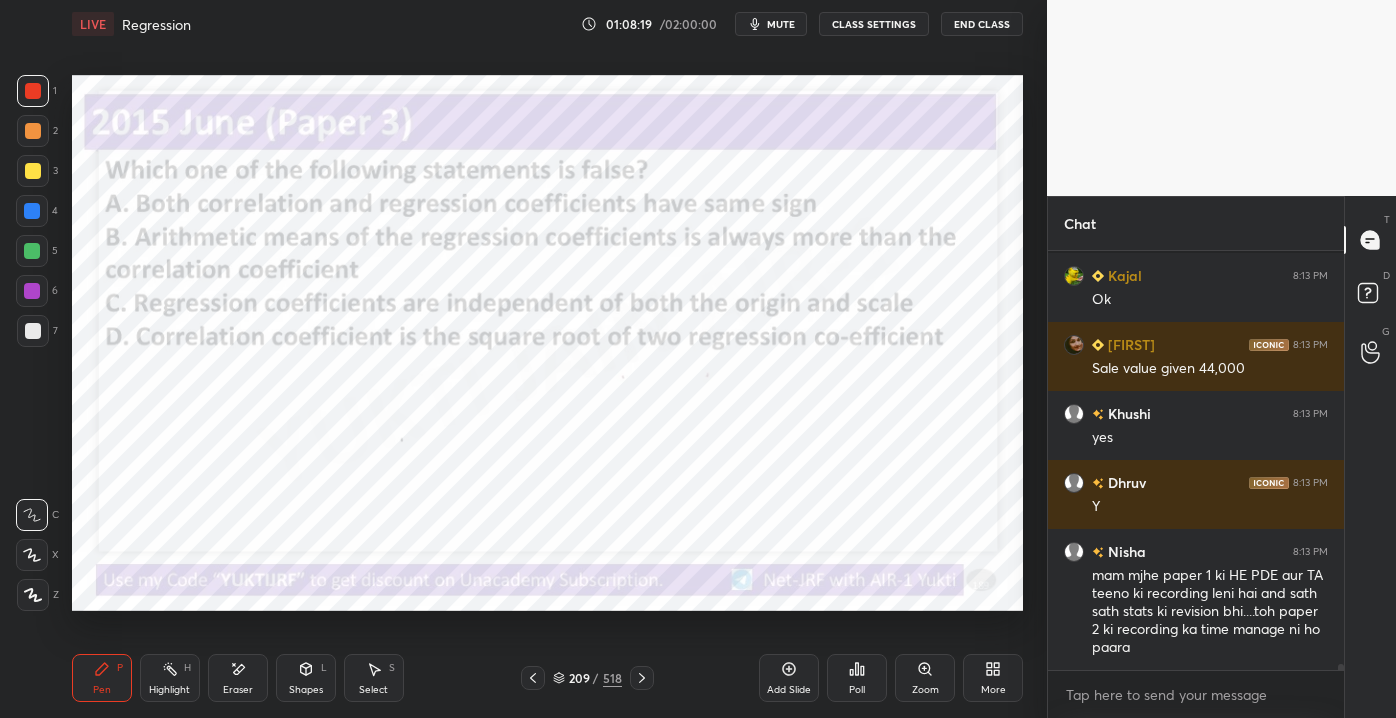 scroll, scrollTop: 28764, scrollLeft: 0, axis: vertical 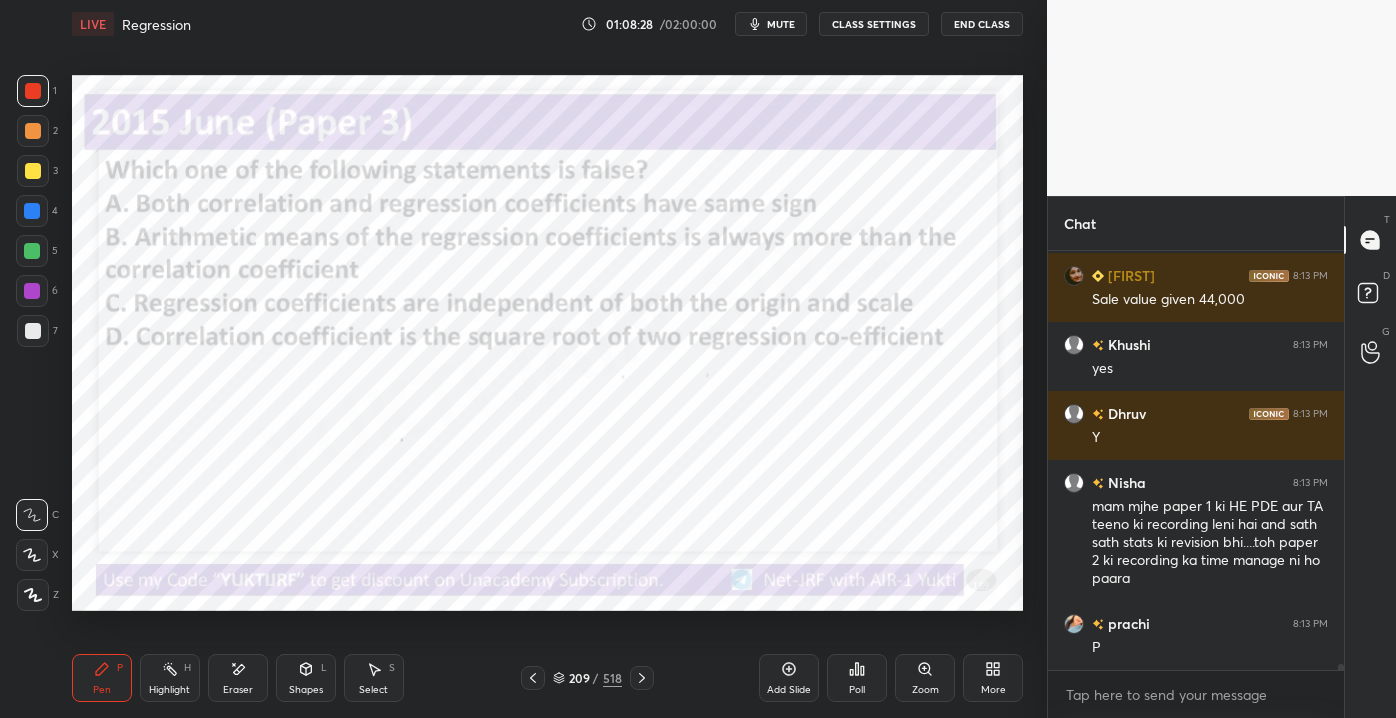 drag, startPoint x: 575, startPoint y: 678, endPoint x: 584, endPoint y: 673, distance: 10.29563 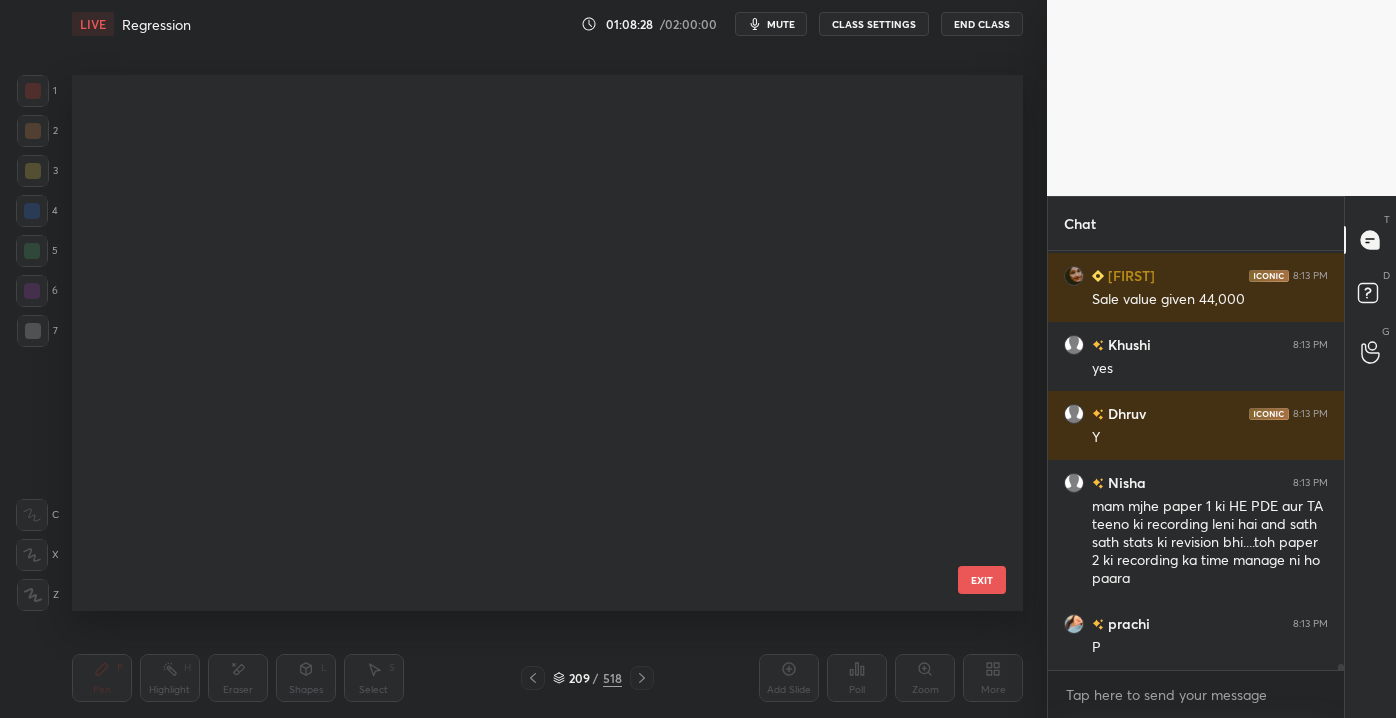 scroll, scrollTop: 10896, scrollLeft: 0, axis: vertical 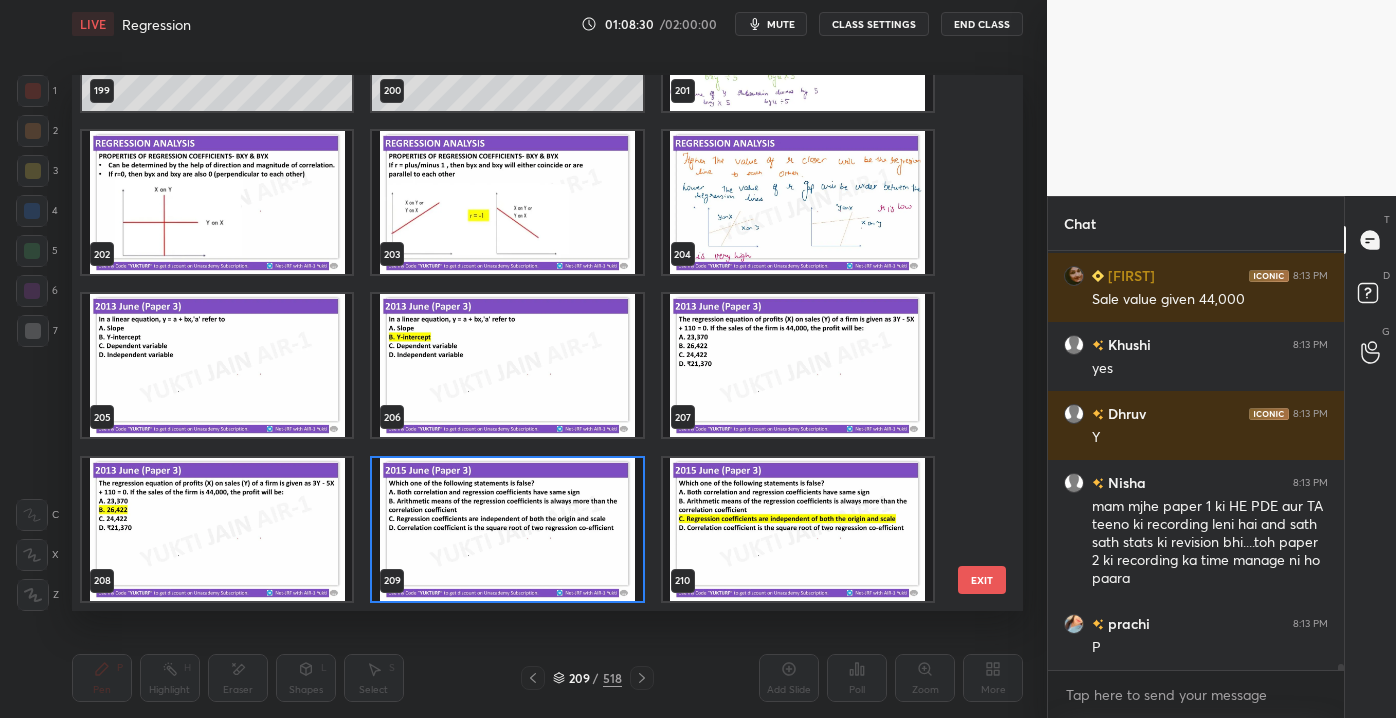 click on "EXIT" at bounding box center [982, 580] 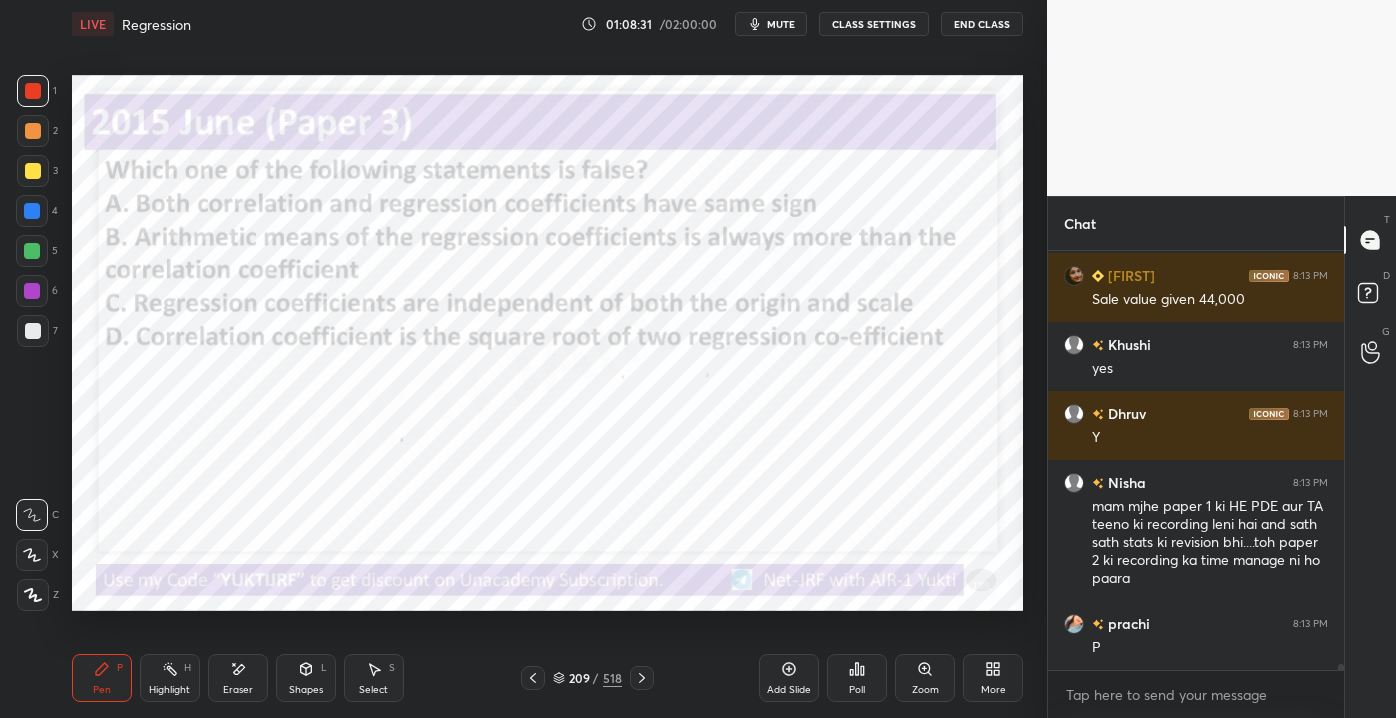 scroll, scrollTop: 0, scrollLeft: 0, axis: both 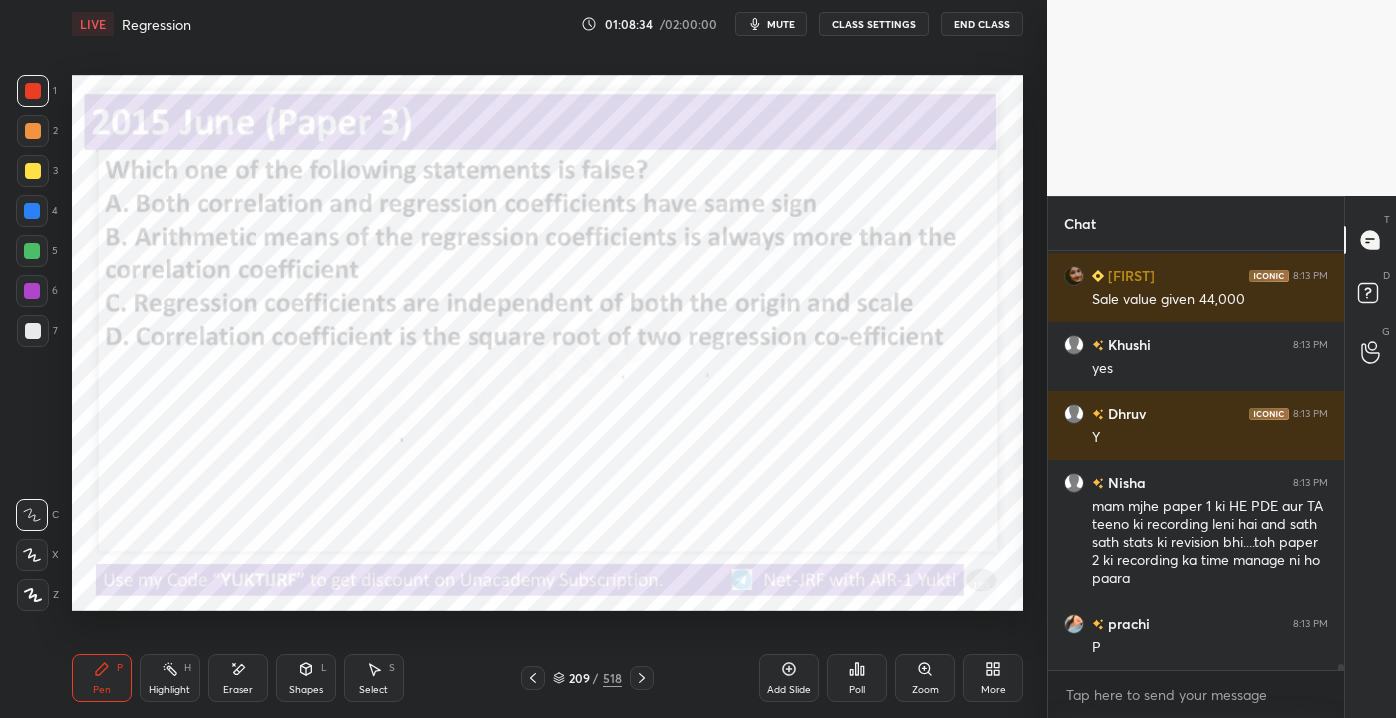 click on "Poll" at bounding box center (857, 678) 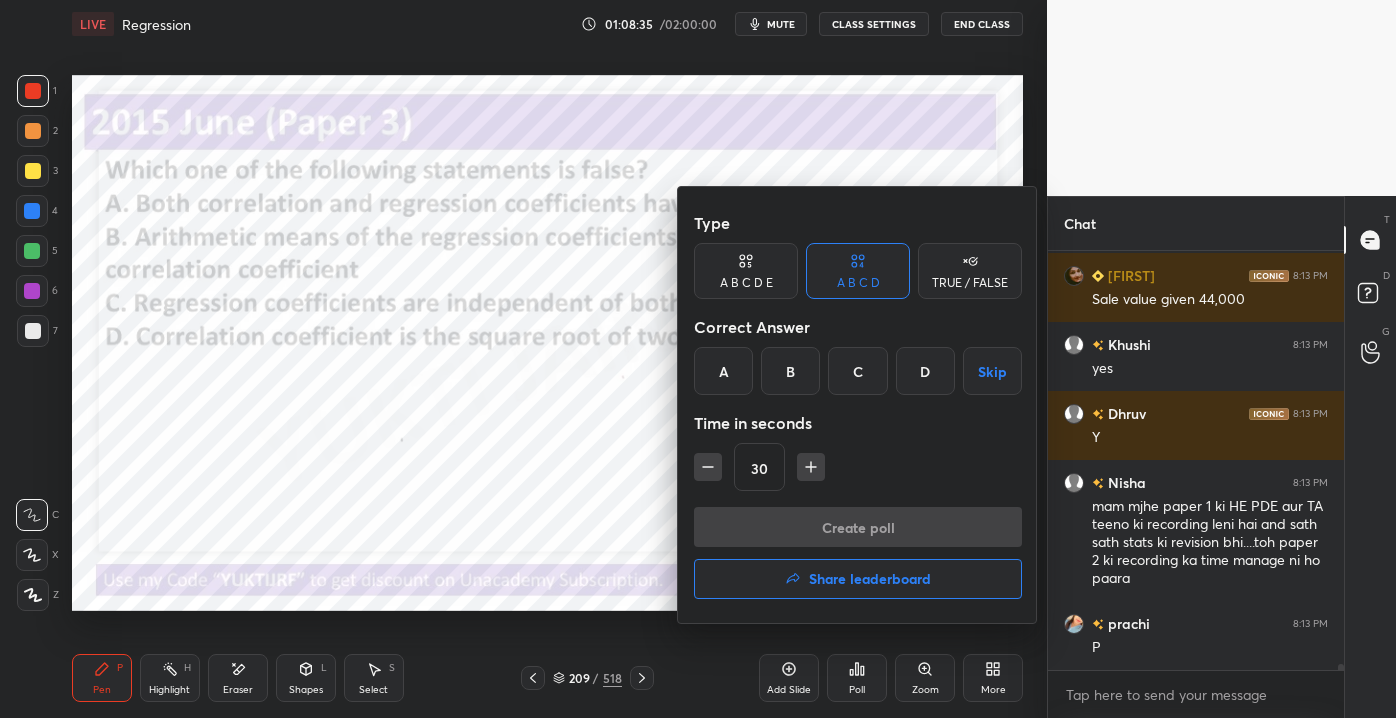 click on "C" at bounding box center (857, 371) 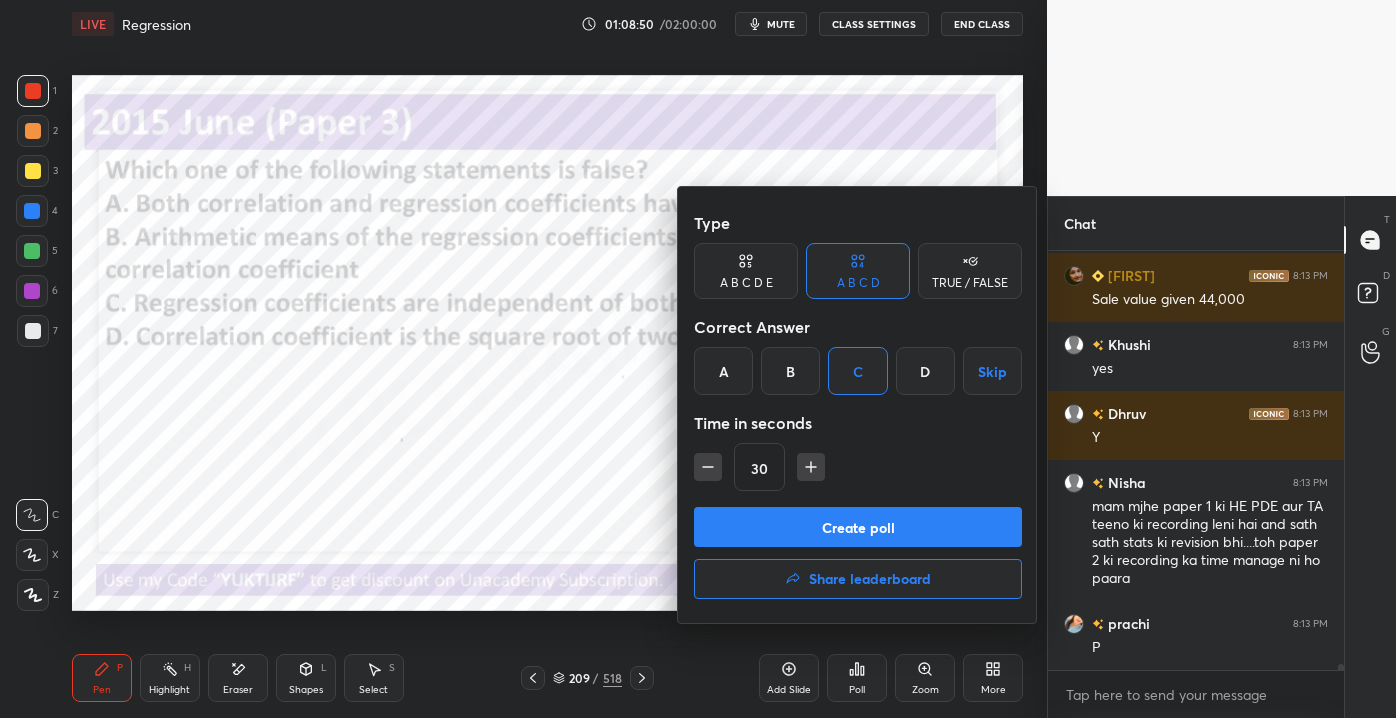 click on "Create poll" at bounding box center (858, 527) 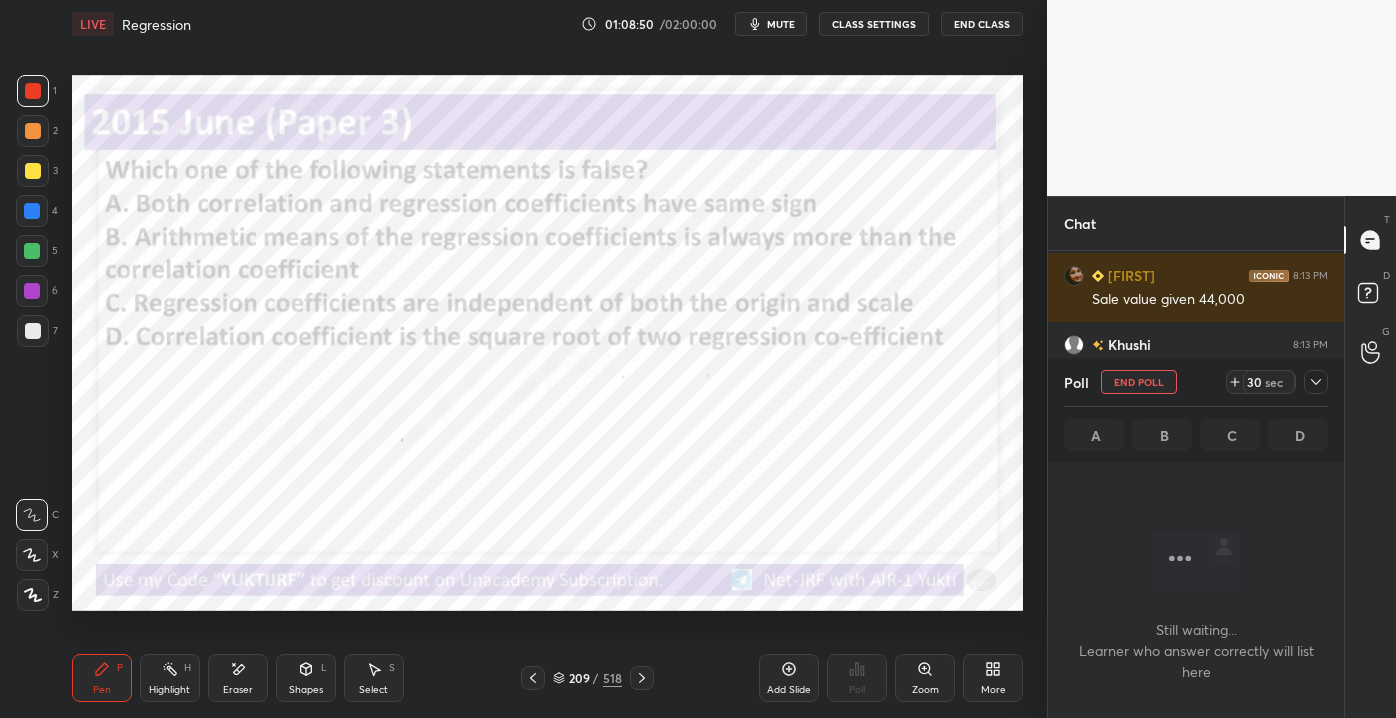 scroll, scrollTop: 320, scrollLeft: 290, axis: both 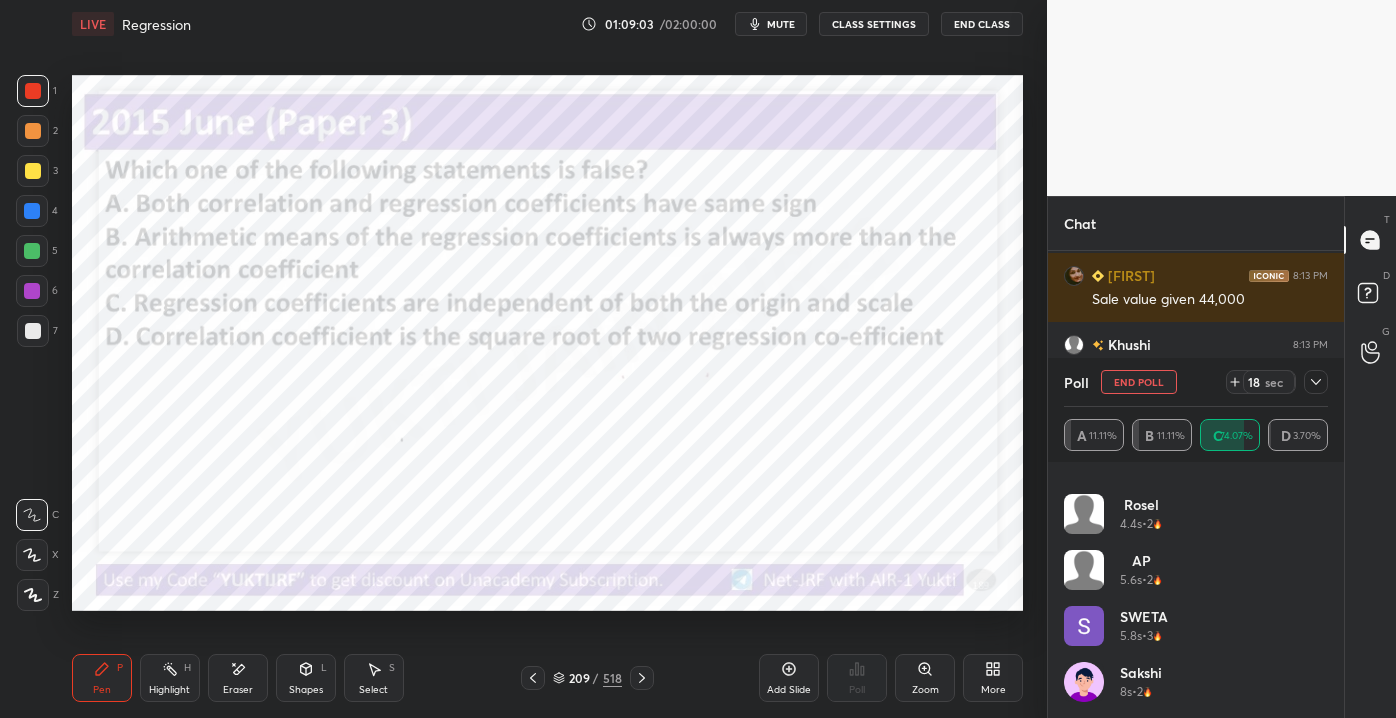 drag, startPoint x: 1346, startPoint y: 684, endPoint x: 1347, endPoint y: 572, distance: 112.00446 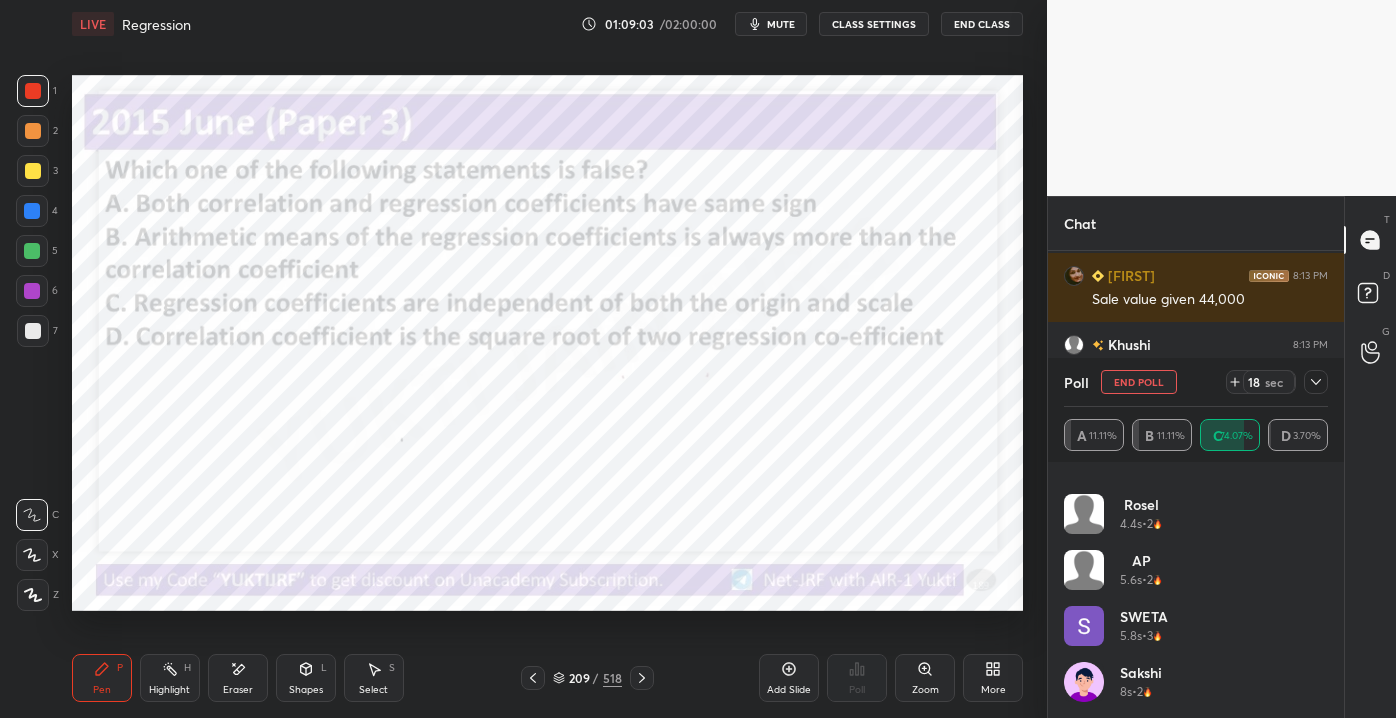 click on "T Messages (T) D Doubts (D) G Raise Hand (G)" at bounding box center (1370, 457) 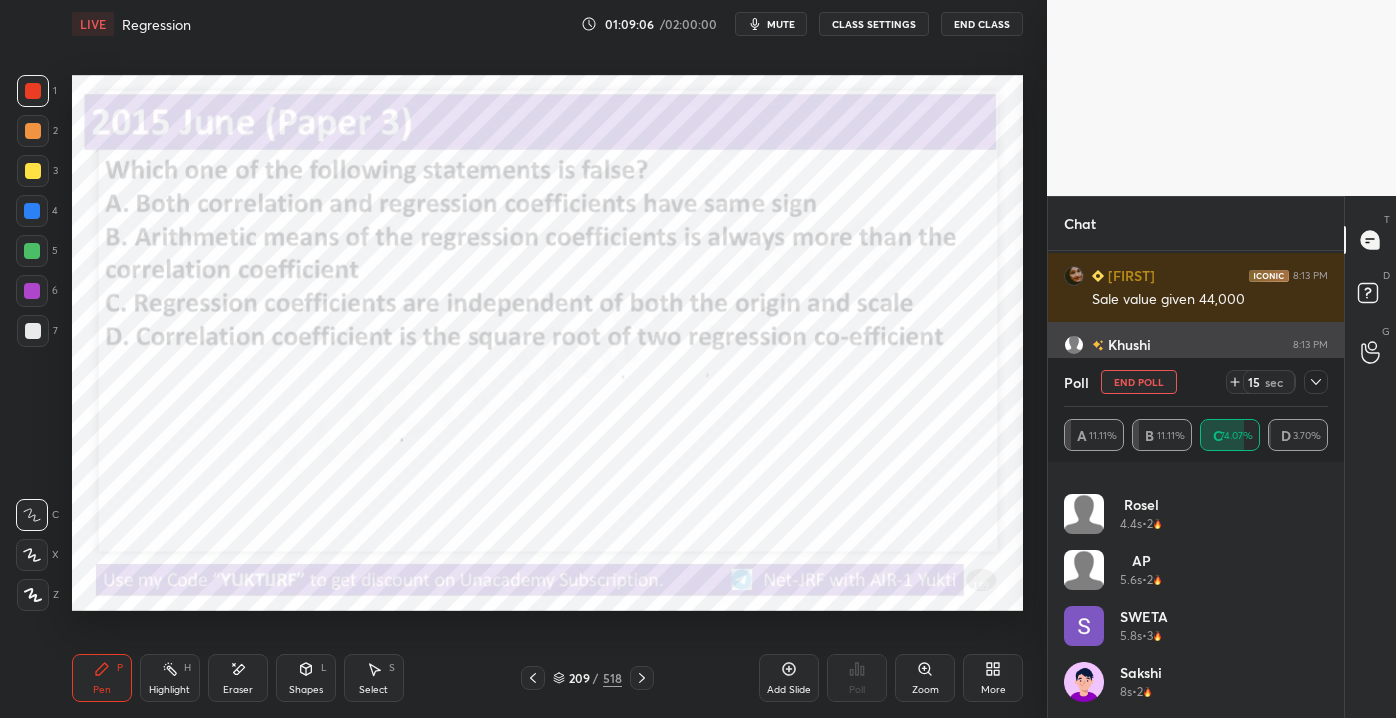 click 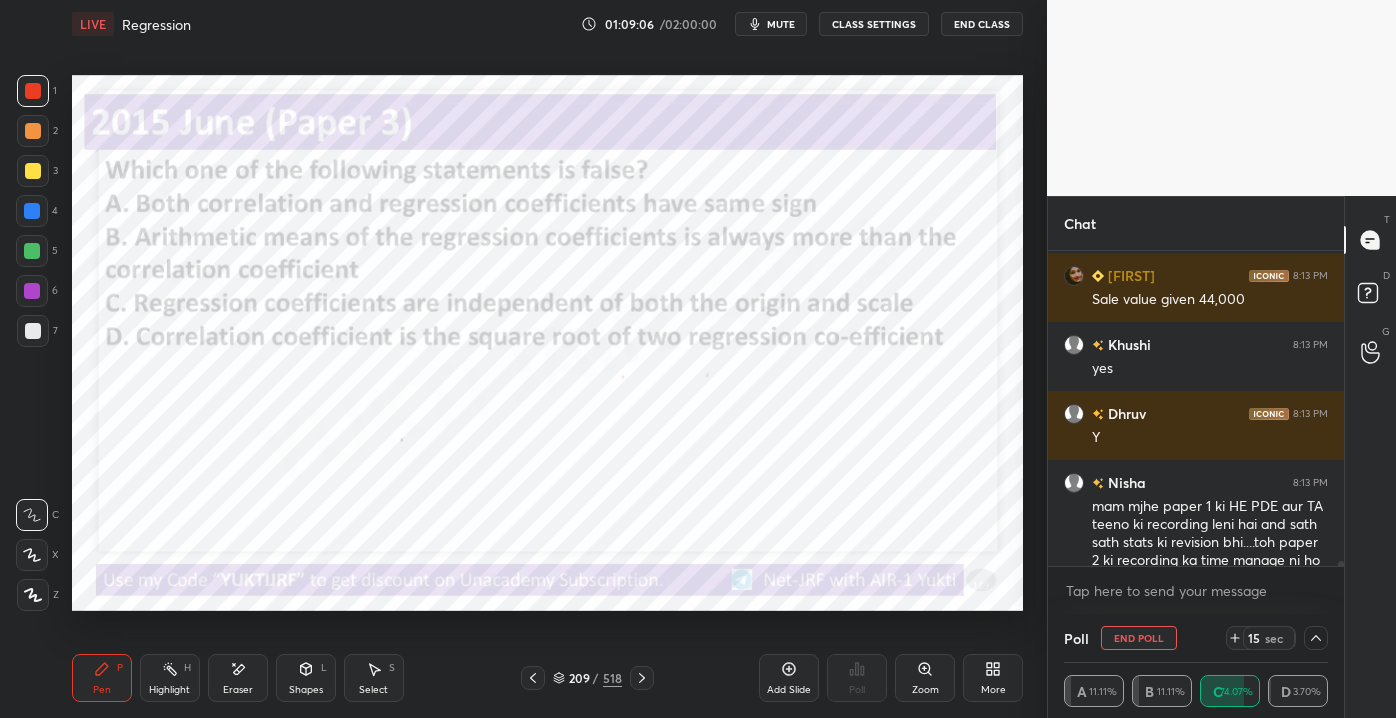 scroll, scrollTop: 4, scrollLeft: 258, axis: both 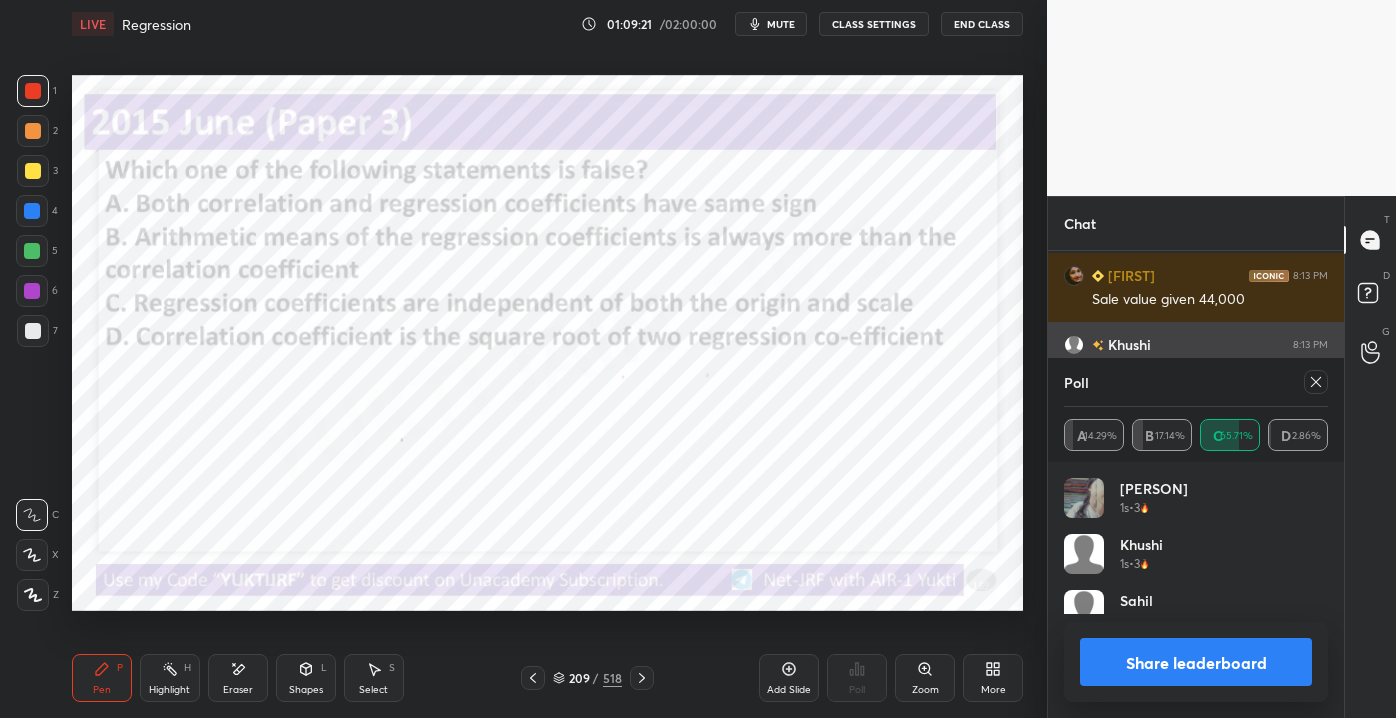 click 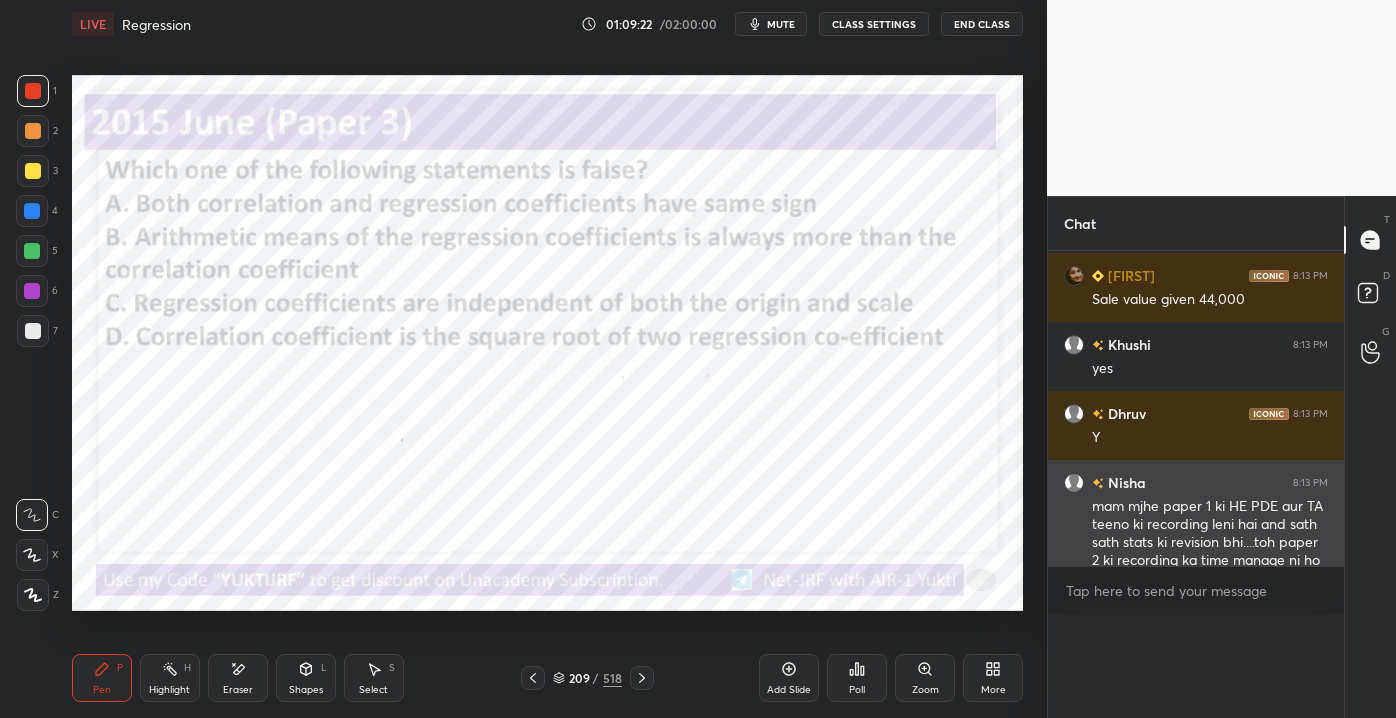 scroll, scrollTop: 0, scrollLeft: 0, axis: both 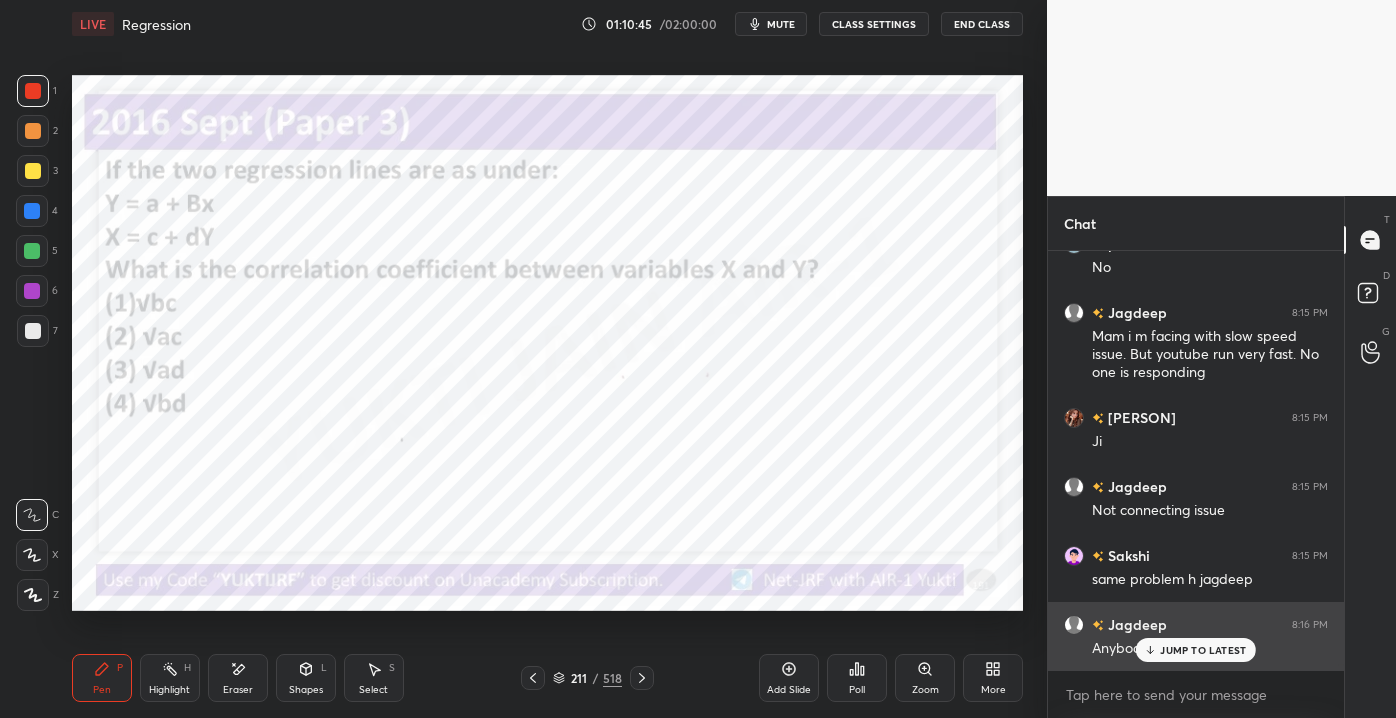 click on "JUMP TO LATEST" at bounding box center (1203, 650) 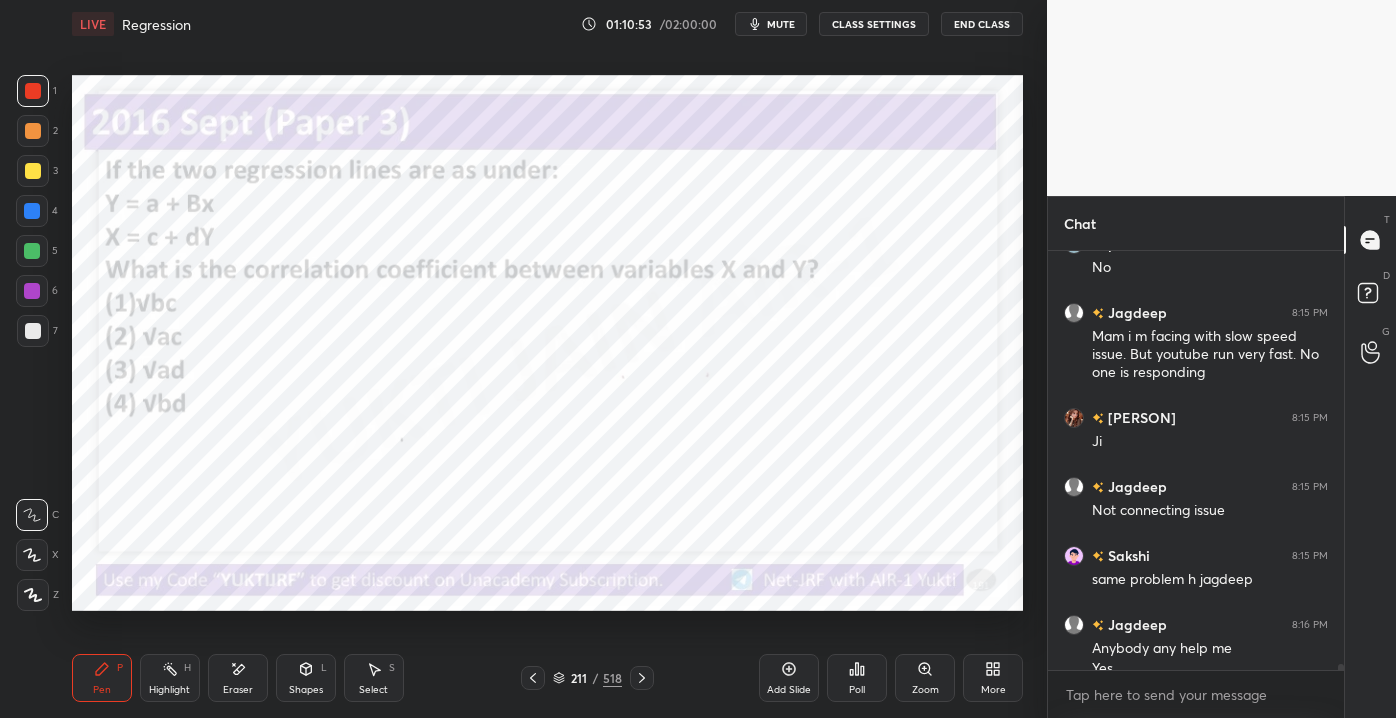 scroll, scrollTop: 29234, scrollLeft: 0, axis: vertical 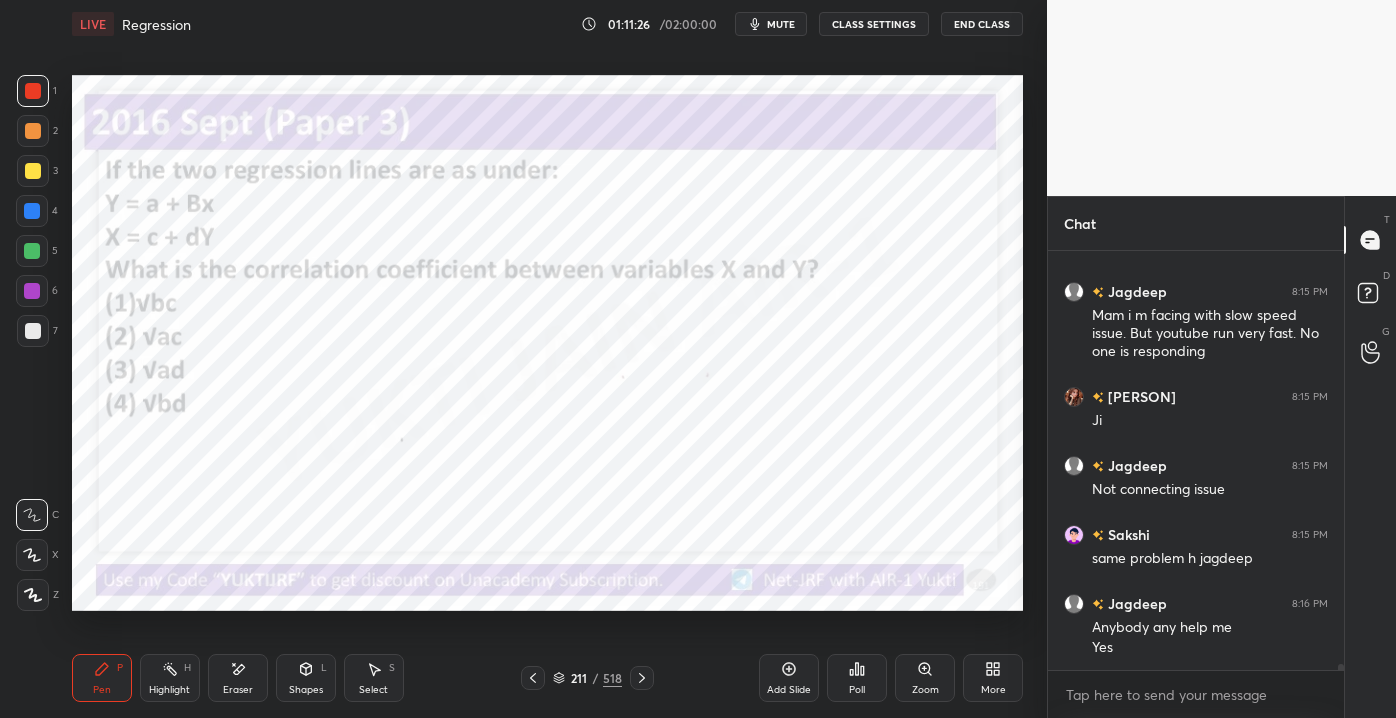 click on "Eraser" at bounding box center (238, 690) 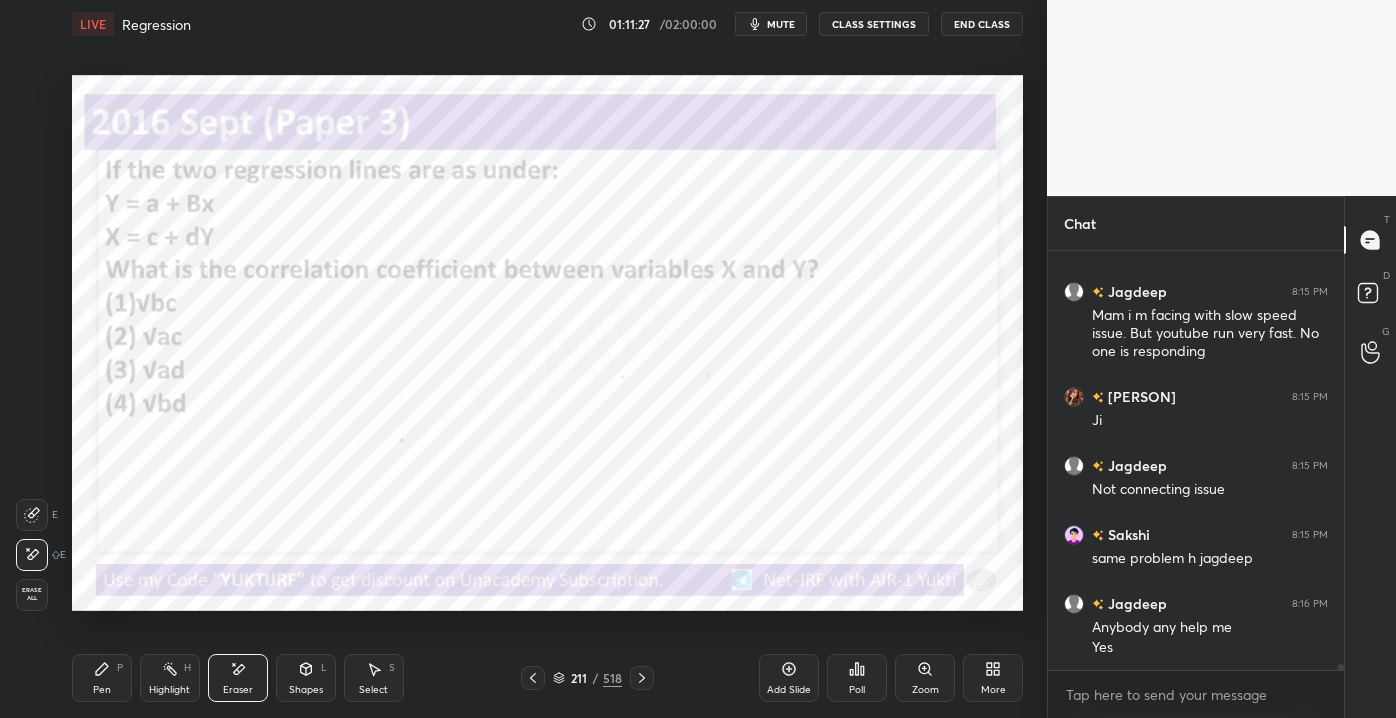 click on "Erase all" at bounding box center [32, 594] 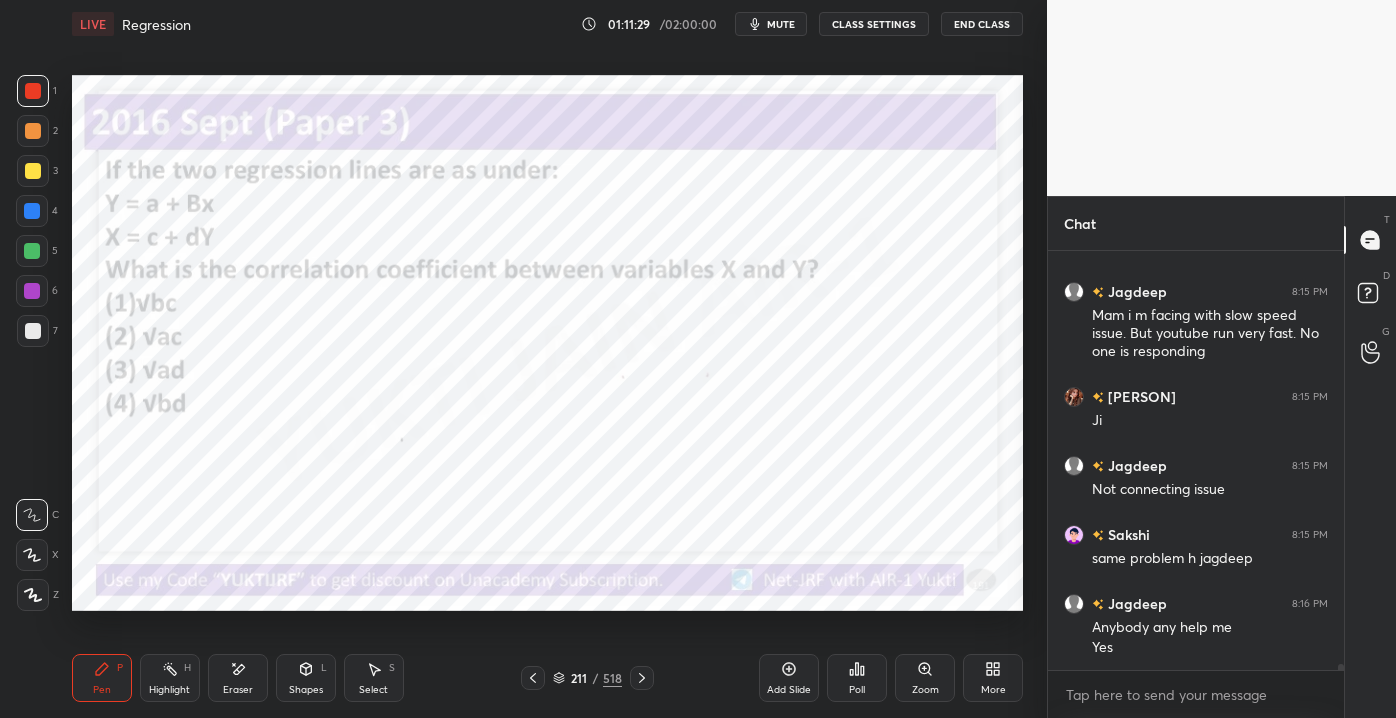 click on "211" at bounding box center (579, 678) 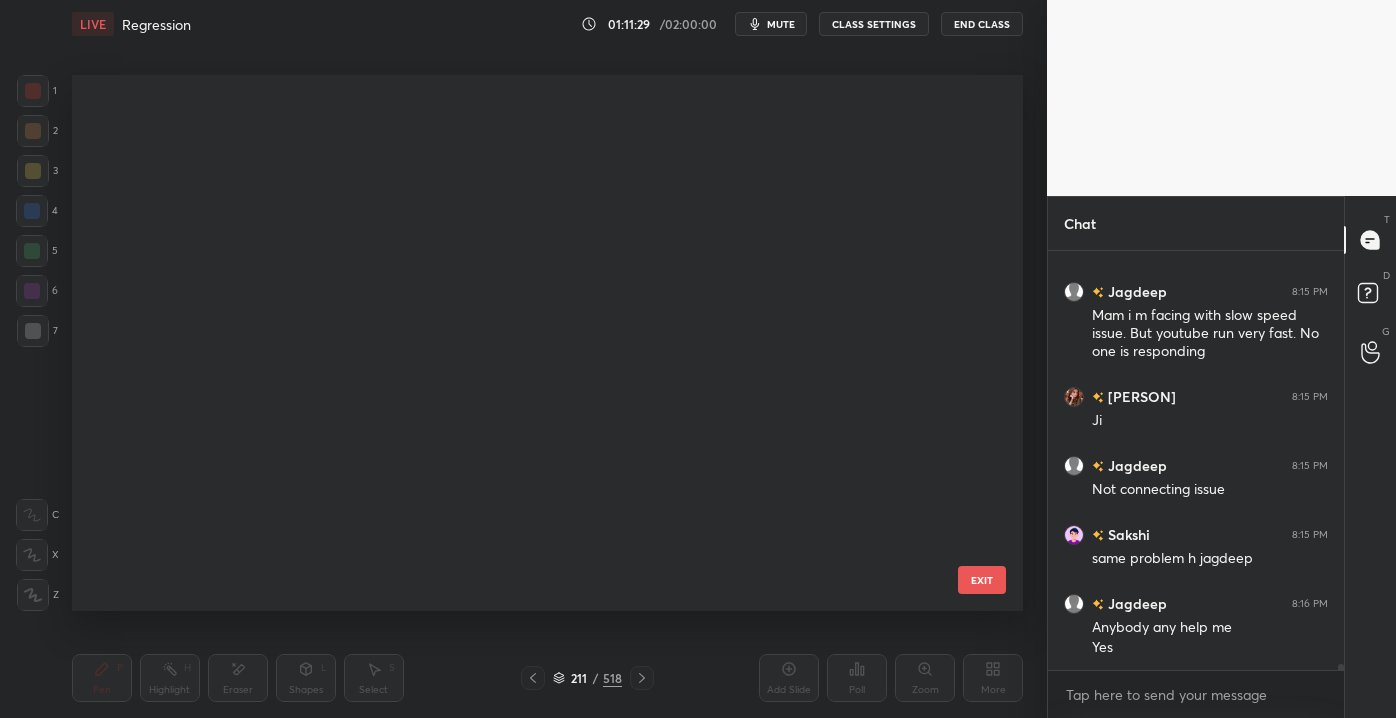 scroll, scrollTop: 11060, scrollLeft: 0, axis: vertical 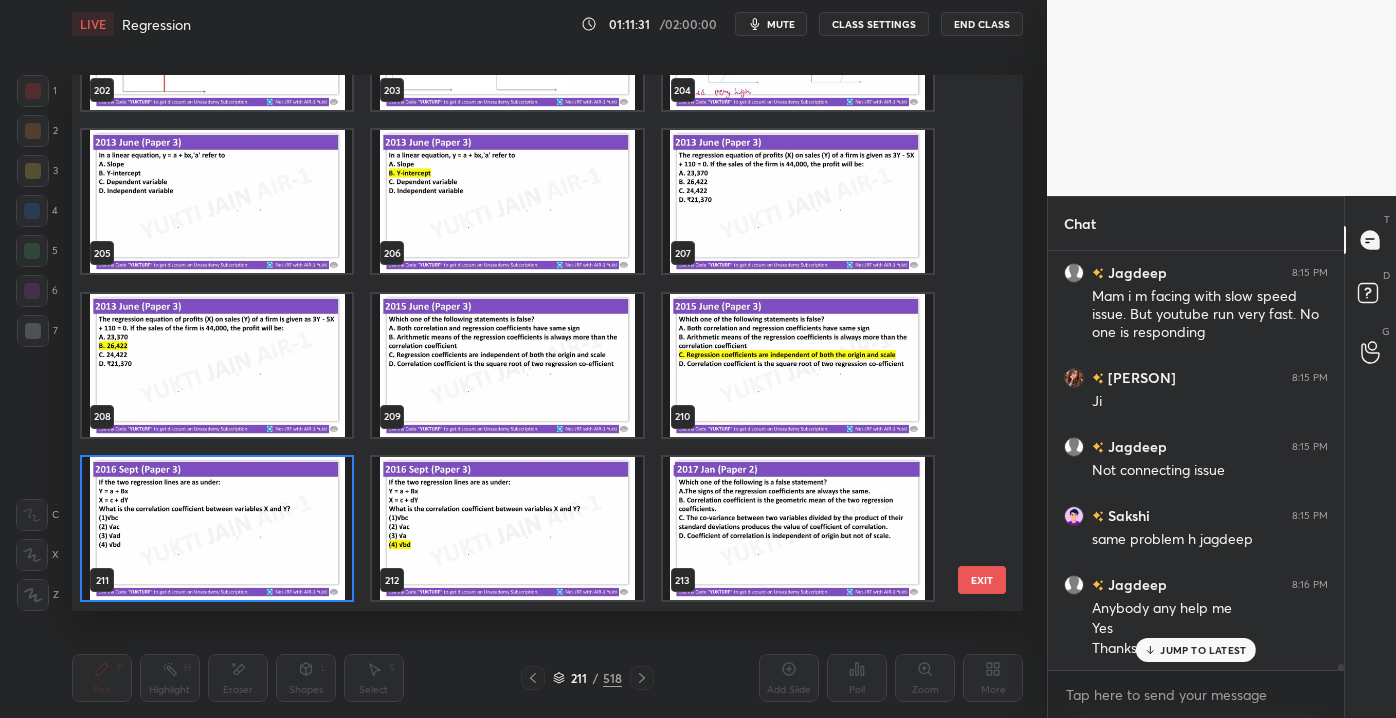 click on "EXIT" at bounding box center [982, 580] 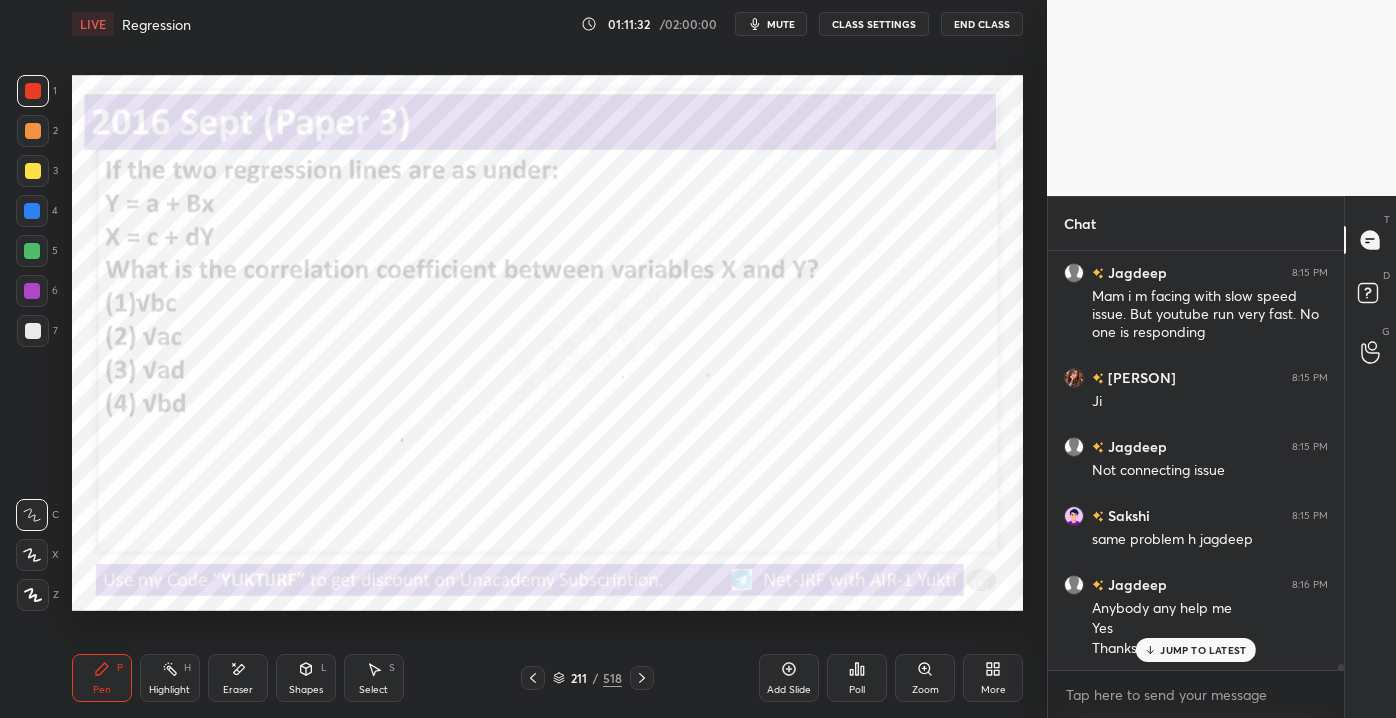click on "JUMP TO LATEST" at bounding box center (1203, 650) 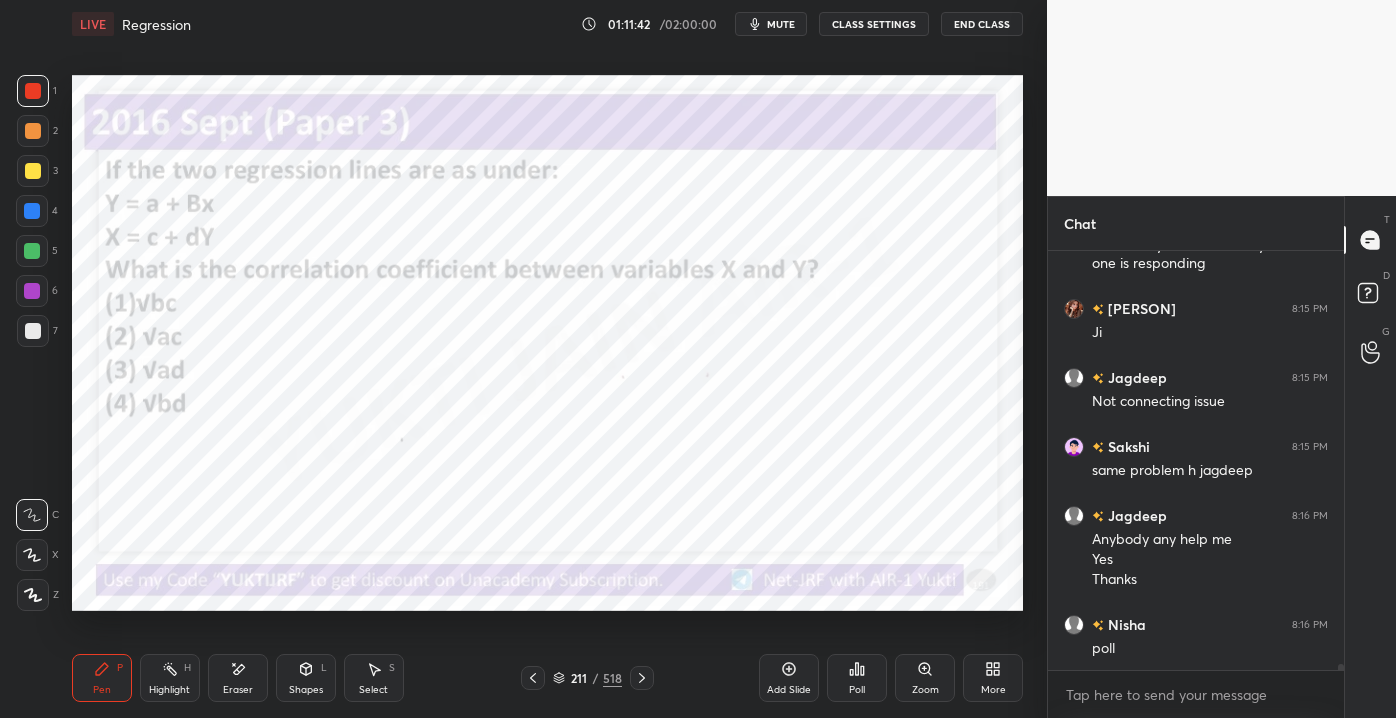 scroll, scrollTop: 29392, scrollLeft: 0, axis: vertical 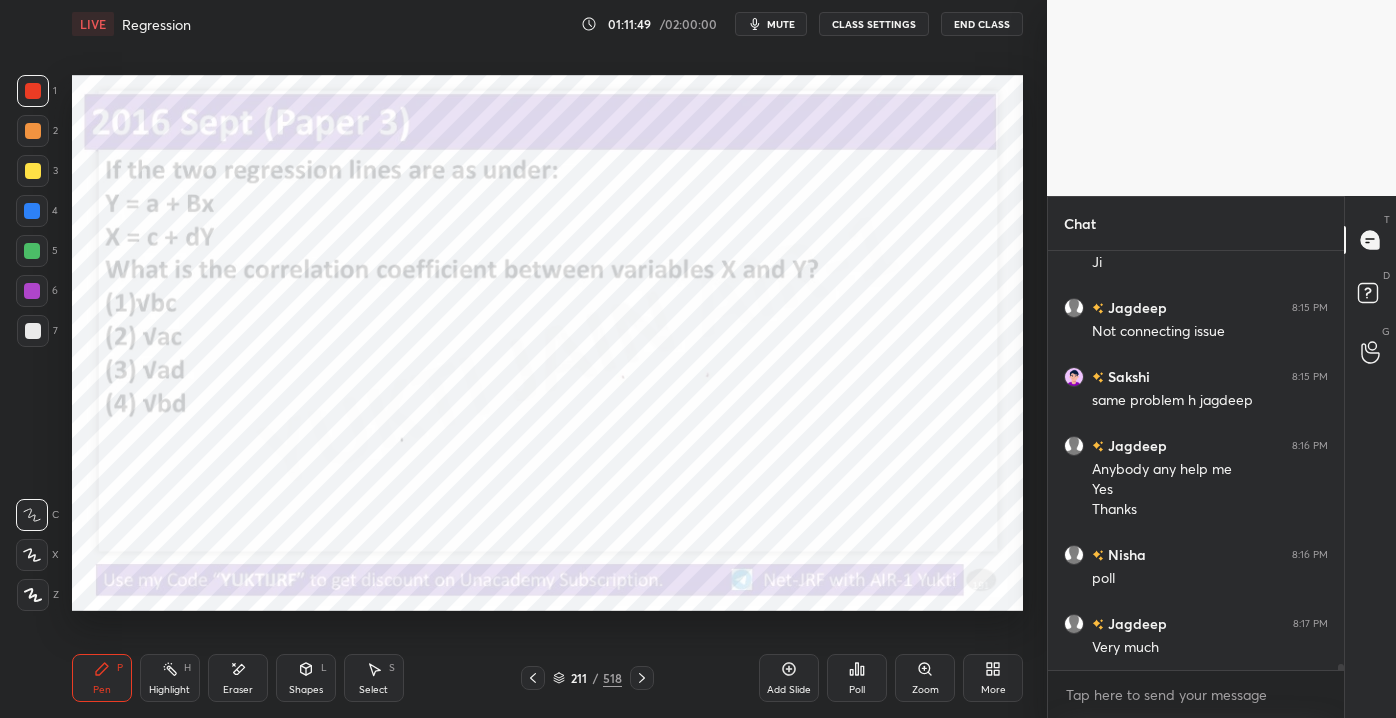 click on "211" at bounding box center [579, 678] 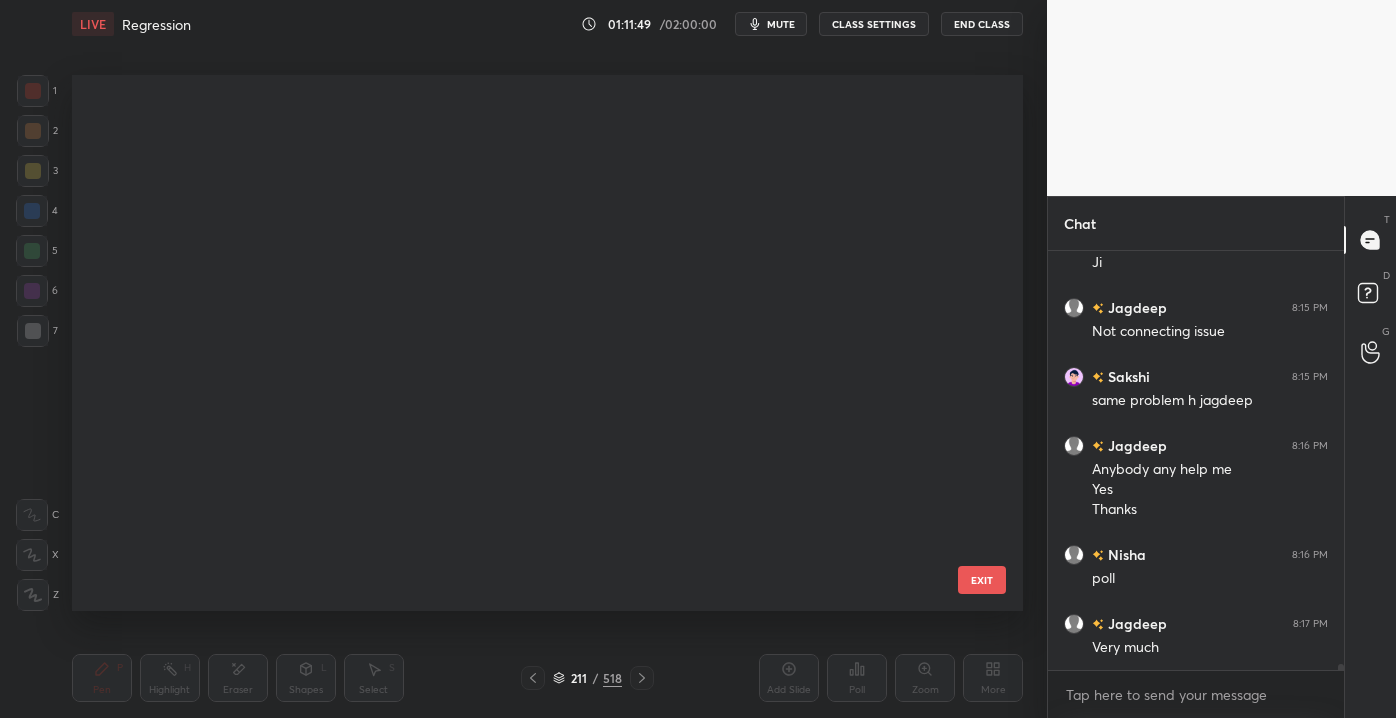 scroll, scrollTop: 11060, scrollLeft: 0, axis: vertical 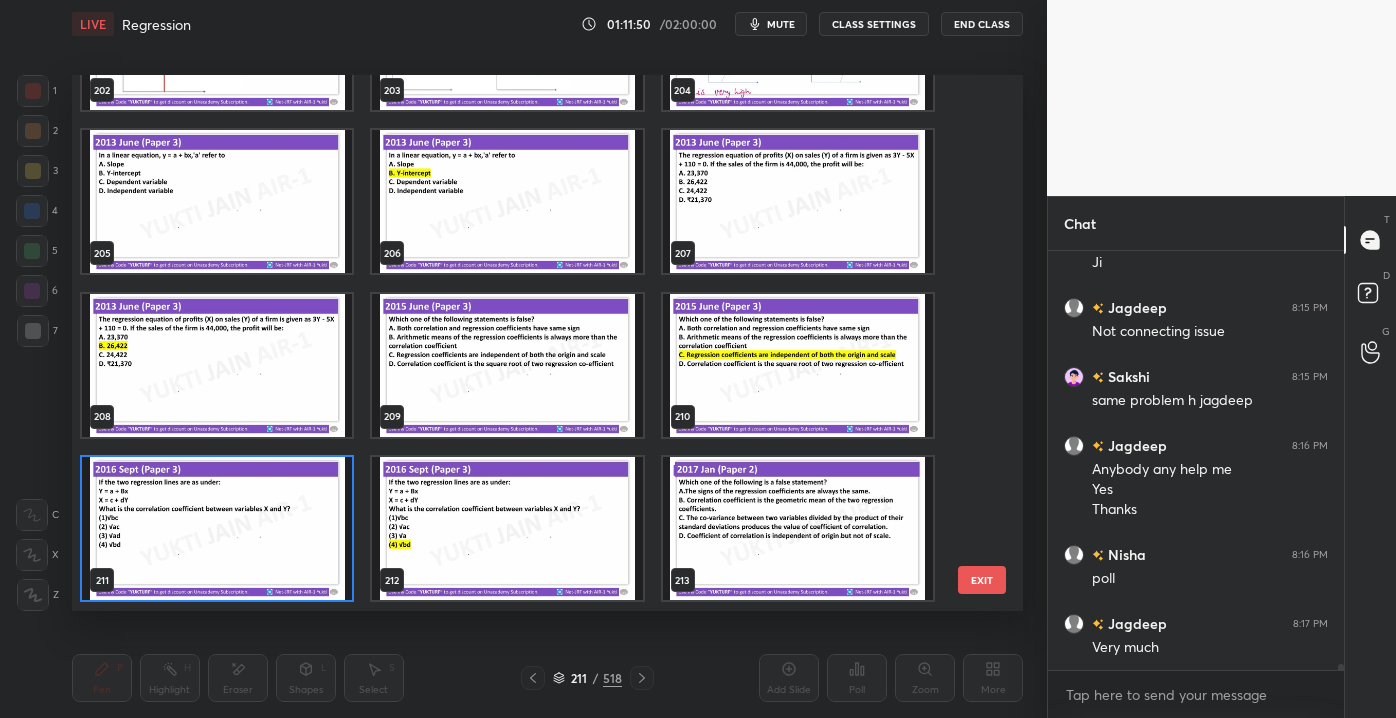 click on "EXIT" at bounding box center [982, 580] 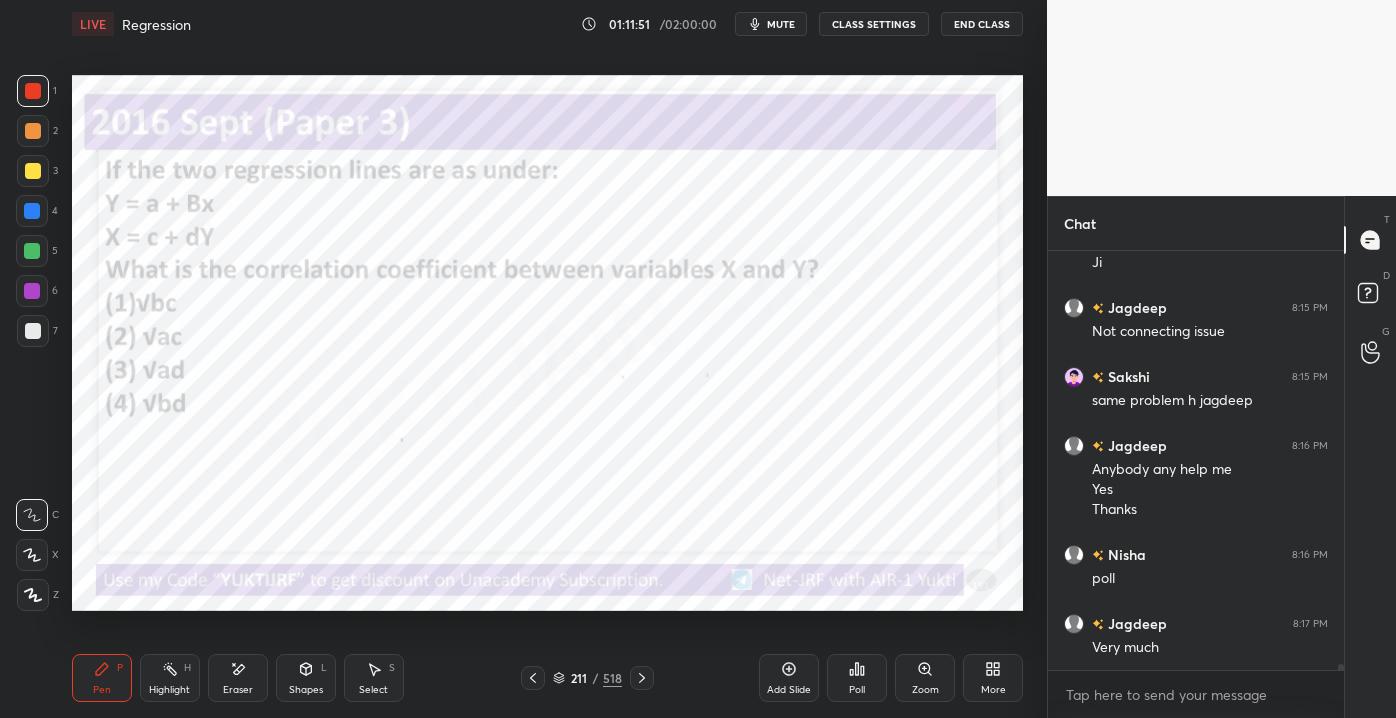 click on "Poll" at bounding box center [857, 678] 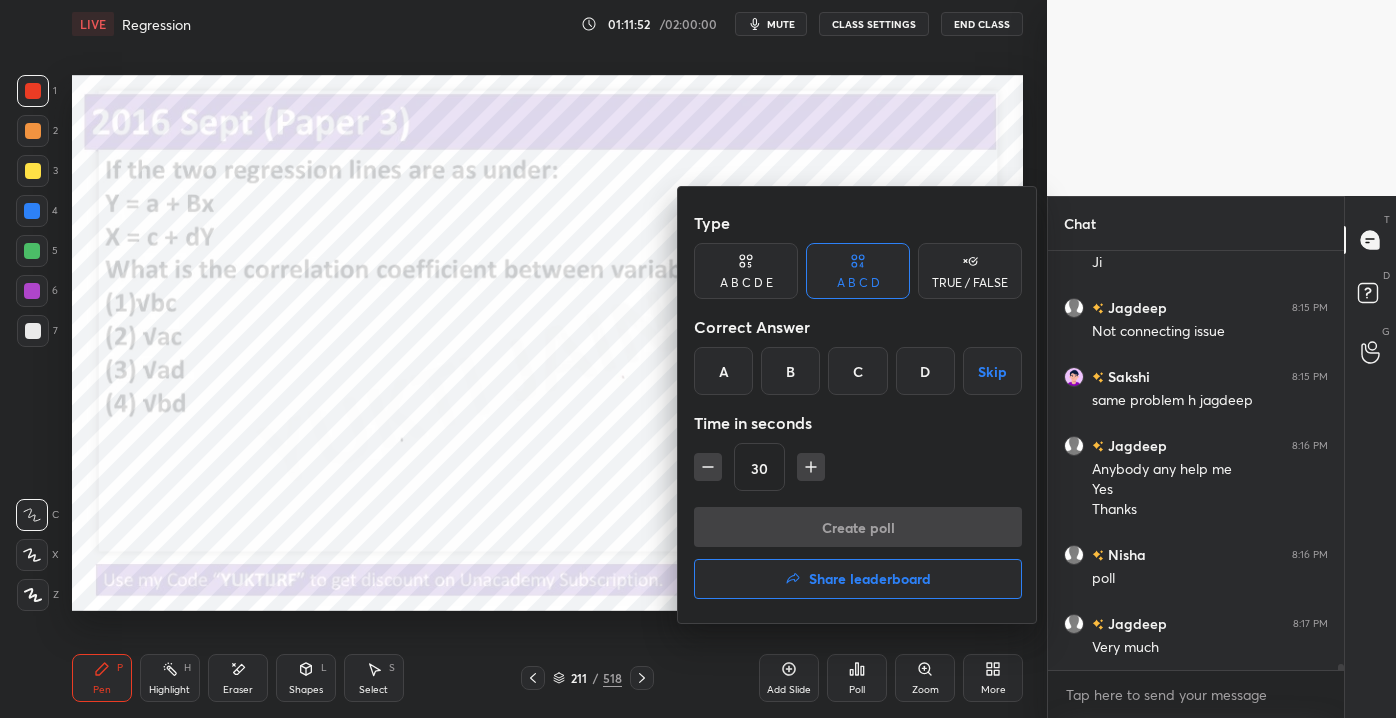 click on "D" at bounding box center (925, 371) 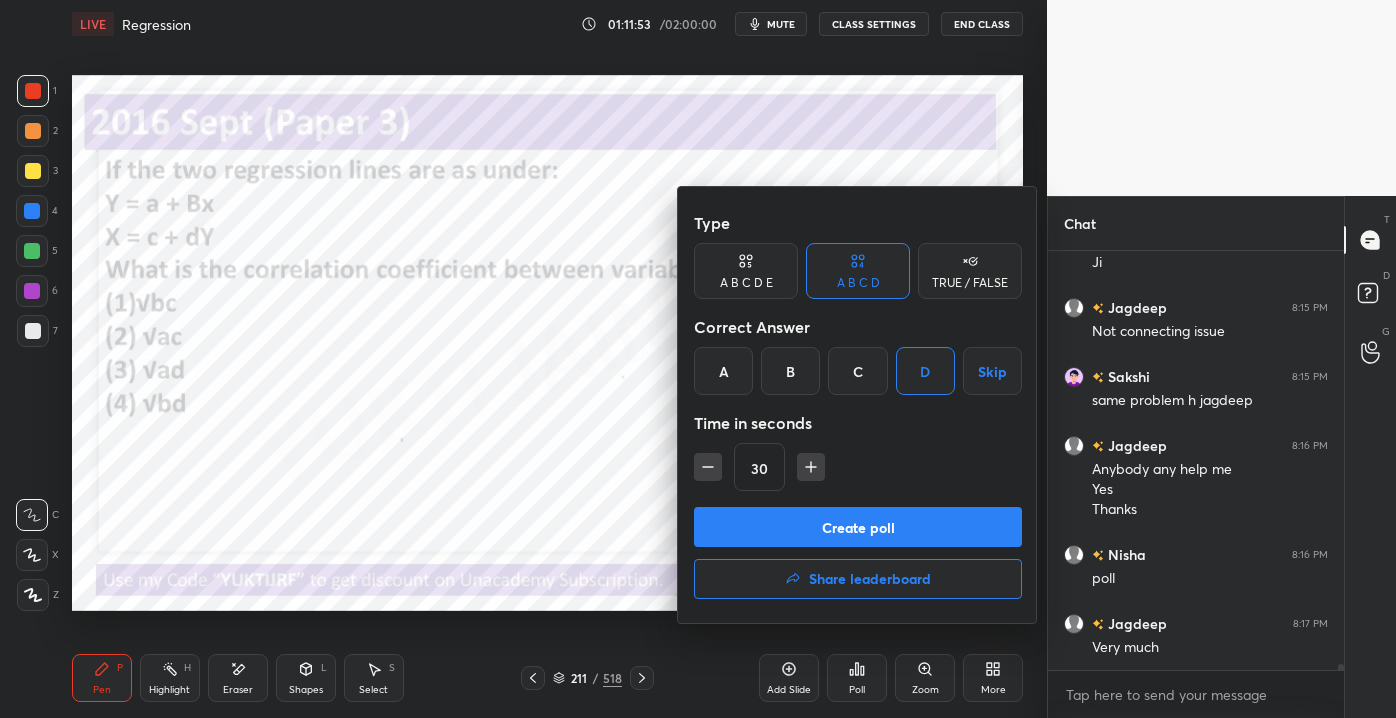 click on "Create poll" at bounding box center [858, 527] 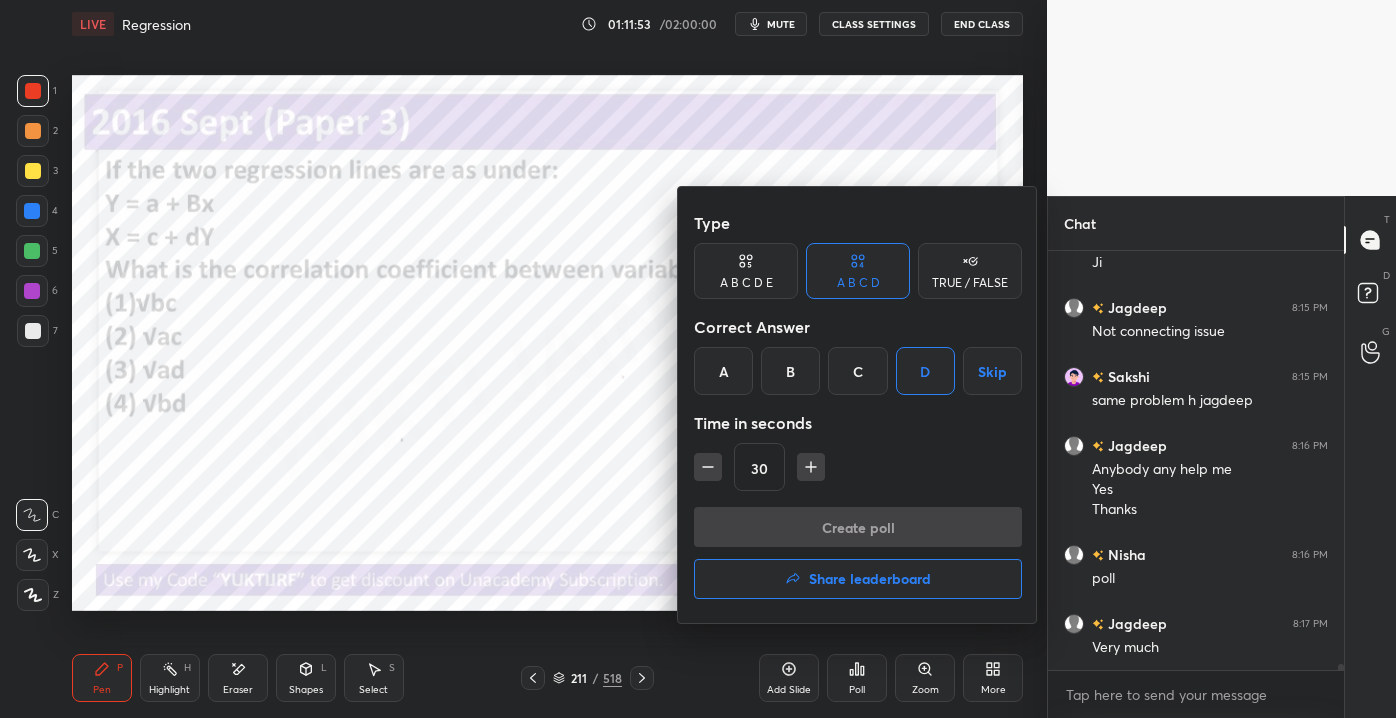 scroll, scrollTop: 380, scrollLeft: 290, axis: both 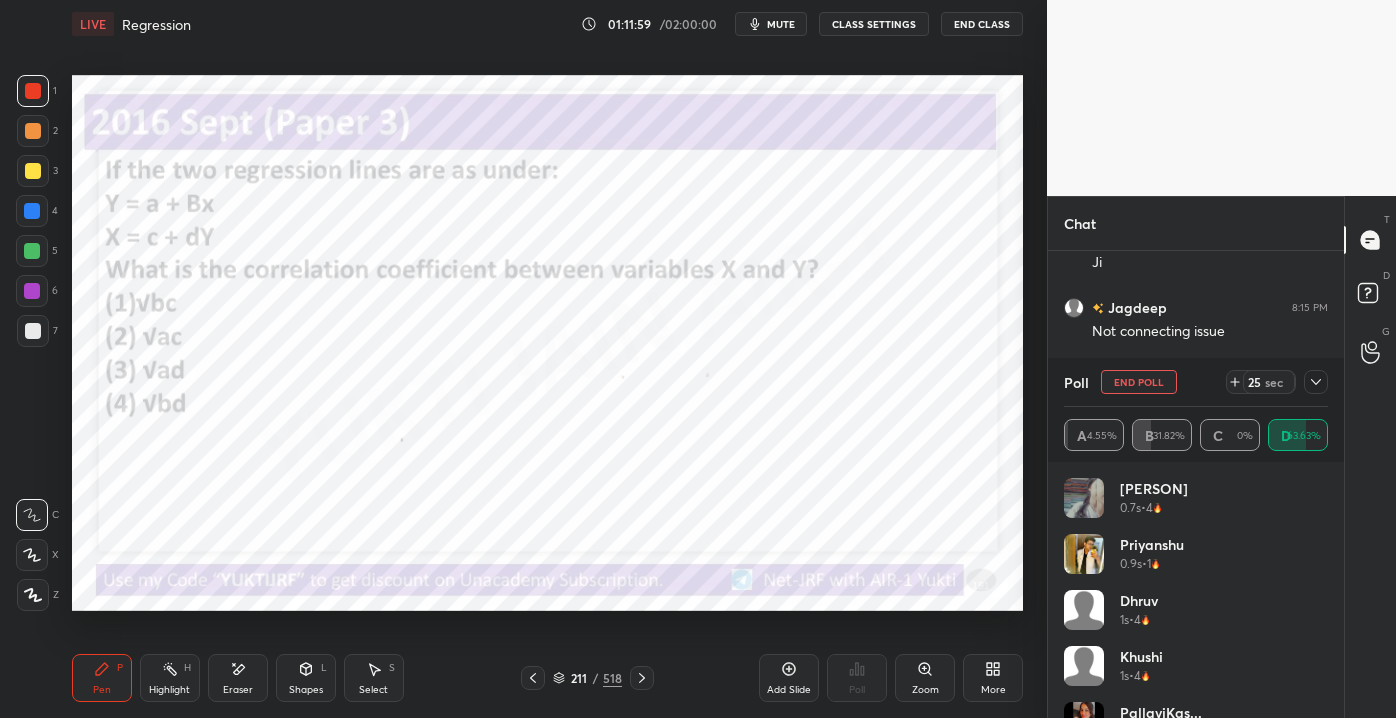 click on "[PERSON] 0.7s • 4 [PERSON] 0.9s • 4 [PERSON] 1s • 4 [PERSON] 1s • 4 [PERSON] 1s • 4 [PERSON] 1.1s • 4 [PERSON] 1.1s • 3 [PERSON] 1.1s • 4" at bounding box center [1196, 598] 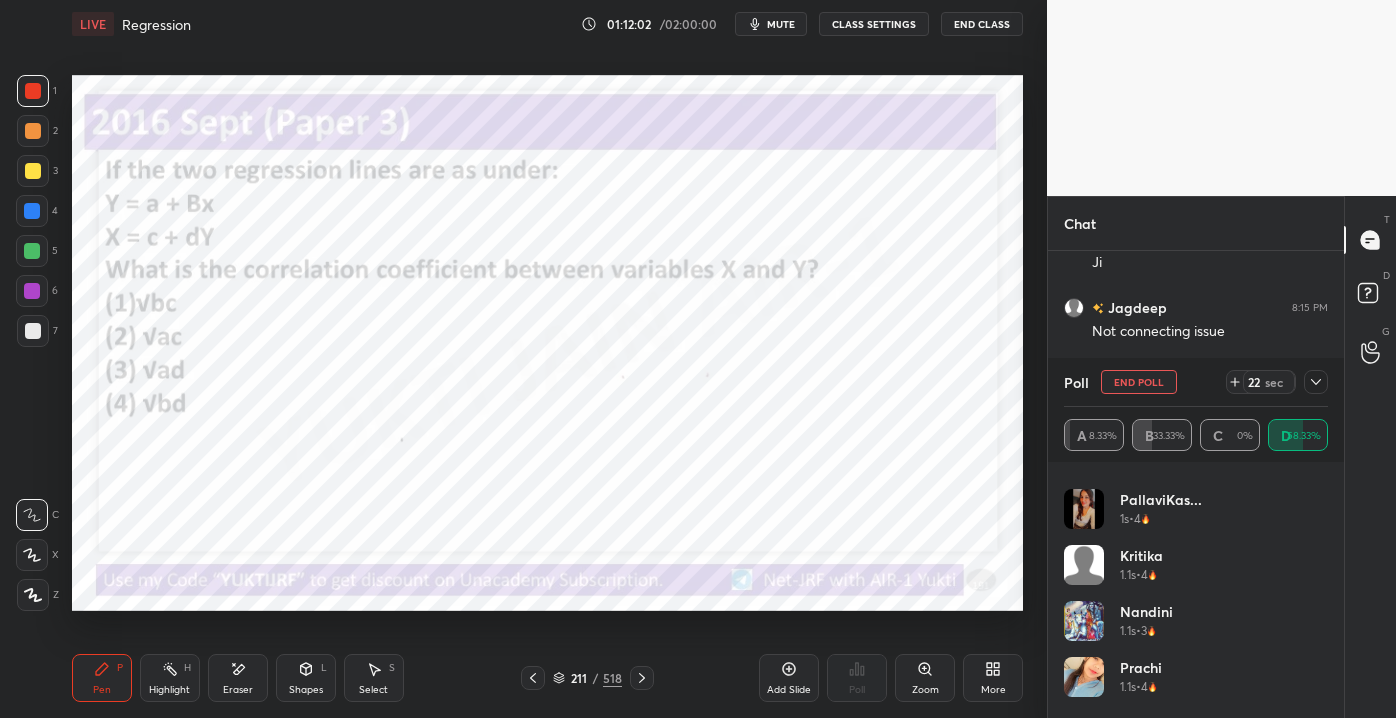 scroll, scrollTop: 0, scrollLeft: 0, axis: both 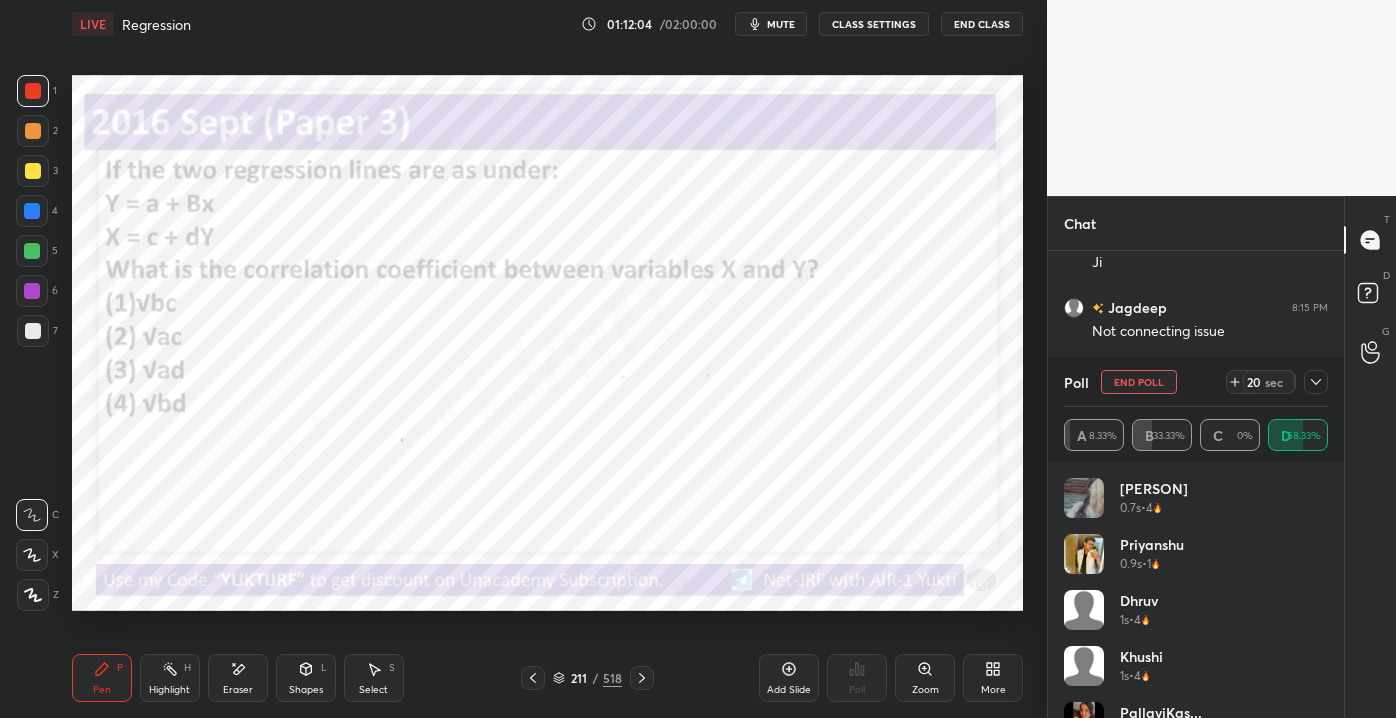 drag, startPoint x: 1320, startPoint y: 503, endPoint x: 1323, endPoint y: 567, distance: 64.070274 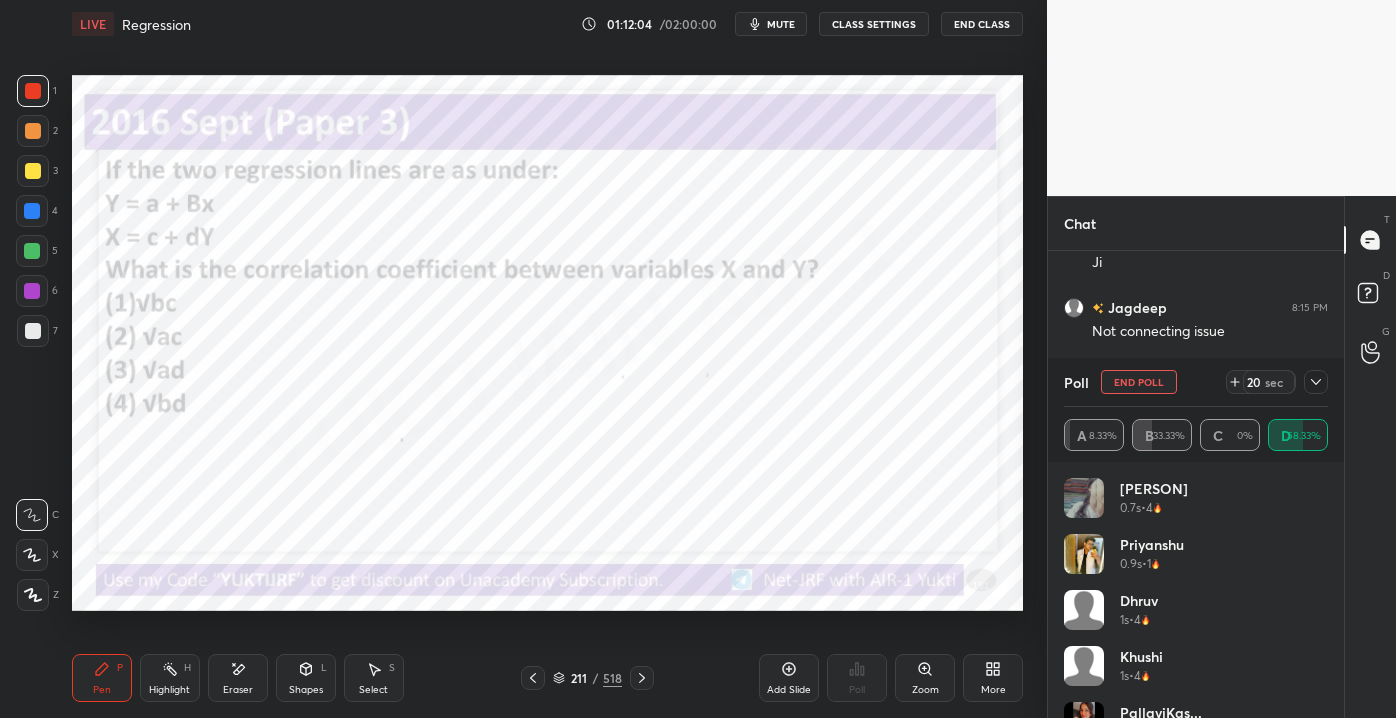 click on "Saroj 0.7s  •  4 Priyanshu 0.9s  •  1 Dhruv 1s  •  4 Khushi 1s  •  4 PallaviKas... 1s  •  4 Kritika 1.1s  •  4" at bounding box center (1196, 598) 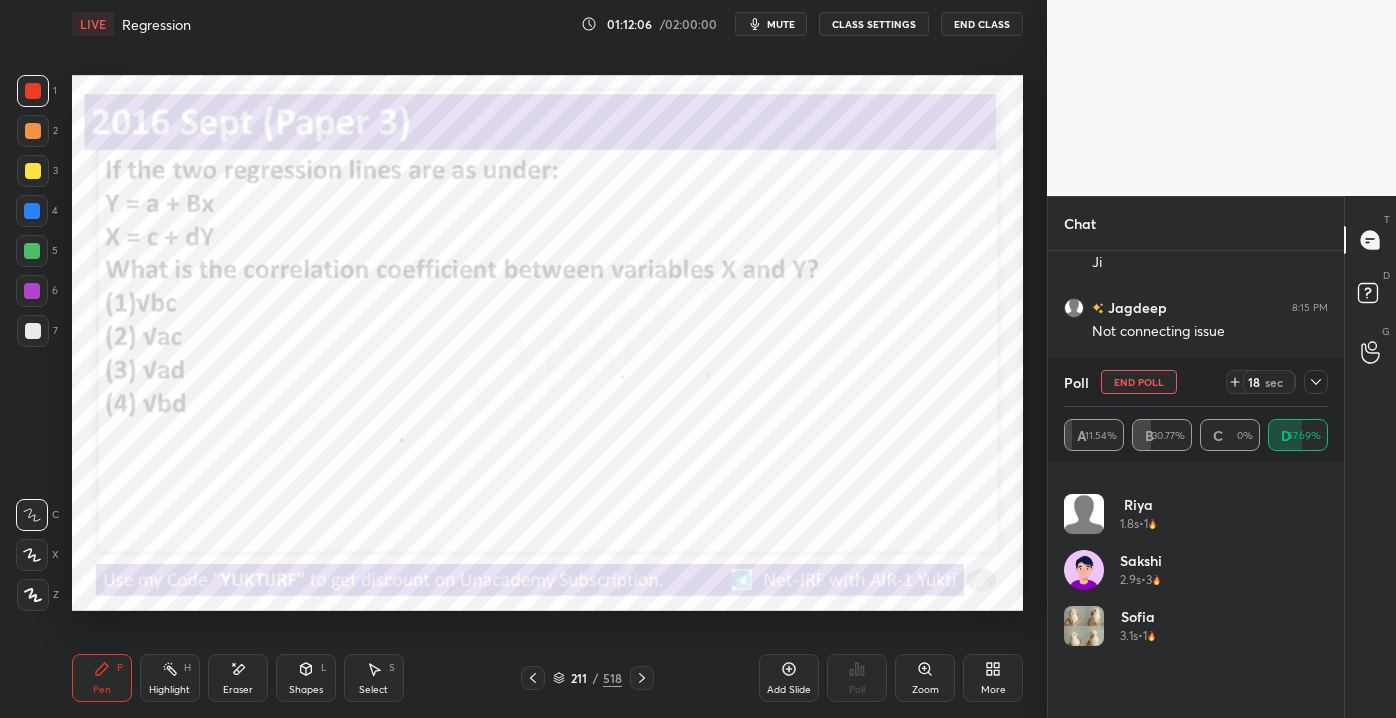 scroll, scrollTop: 0, scrollLeft: 0, axis: both 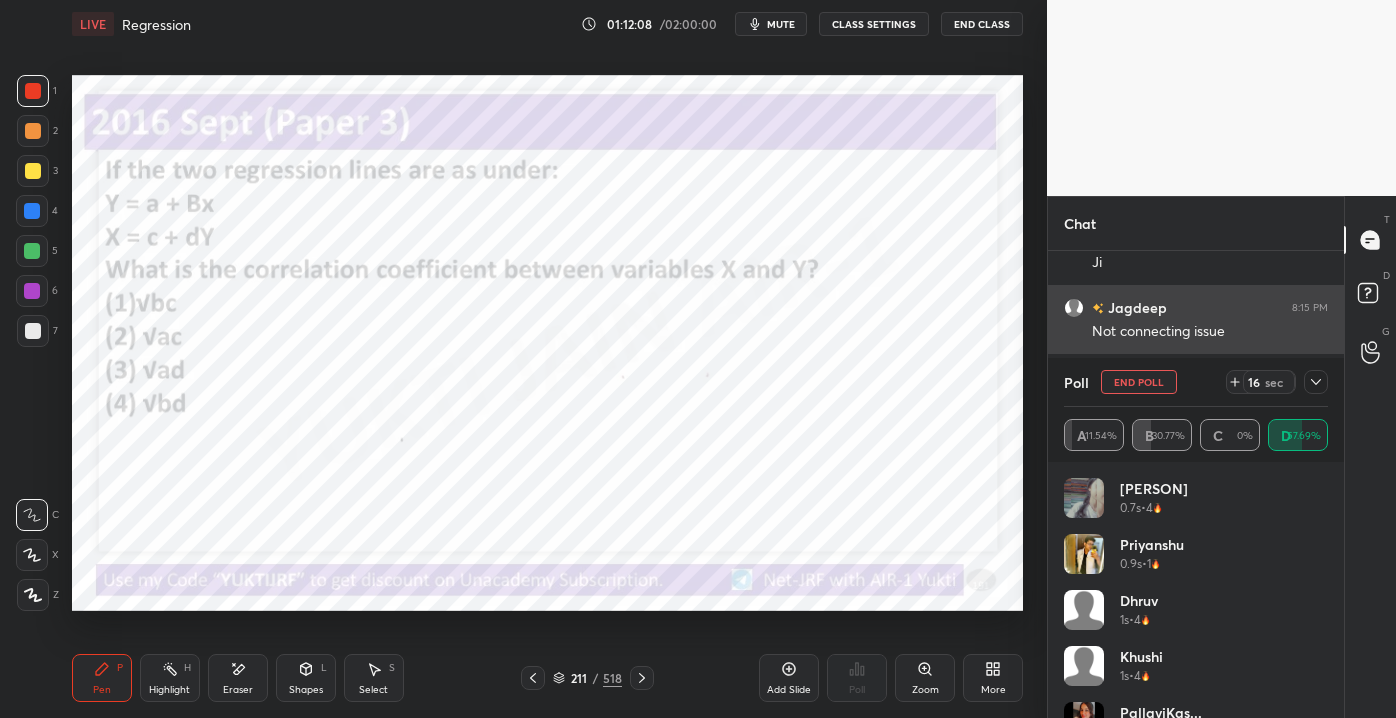 drag, startPoint x: 1328, startPoint y: 486, endPoint x: 1205, endPoint y: 330, distance: 198.658 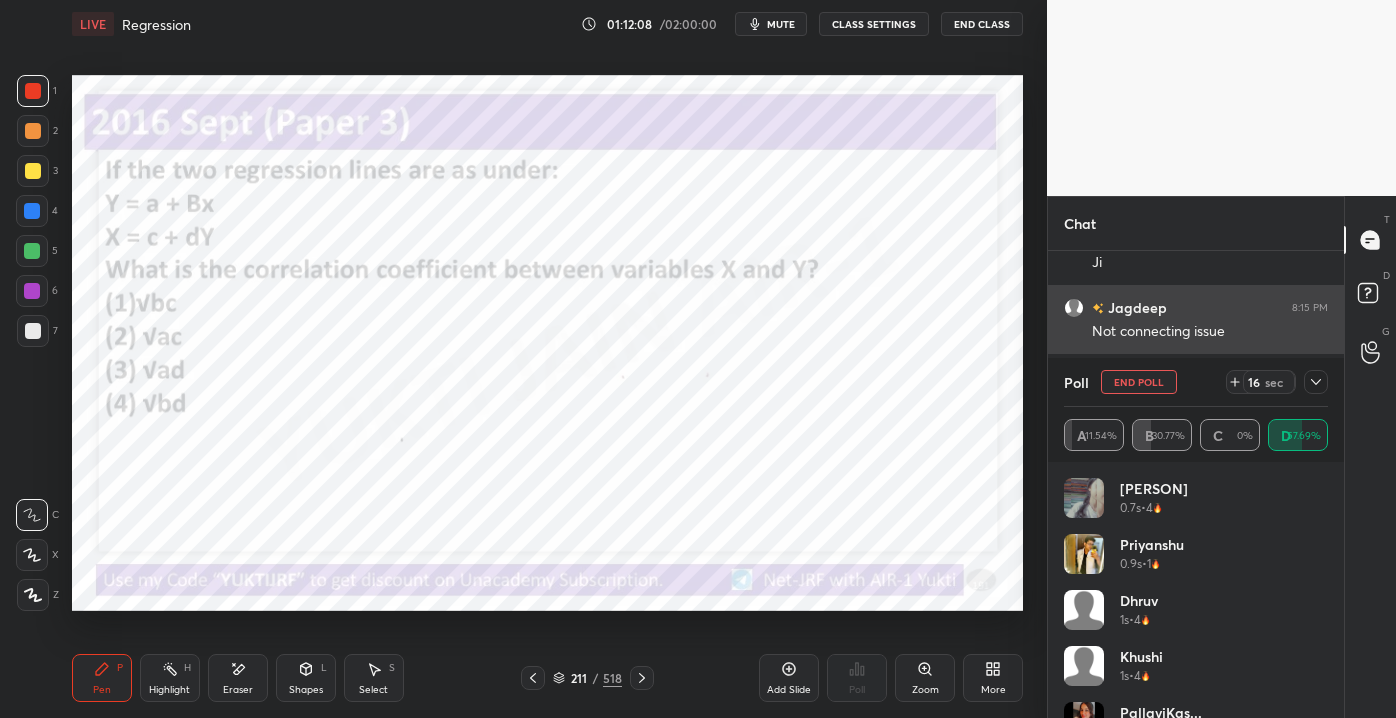 click on "Saroj 0.7s  •  4 Priyanshu 0.9s  •  1 Dhruv 1s  •  4 Khushi 1s  •  4 PallaviKas... 1s  •  4 Kritika 1.1s  •  4" at bounding box center (1196, 590) 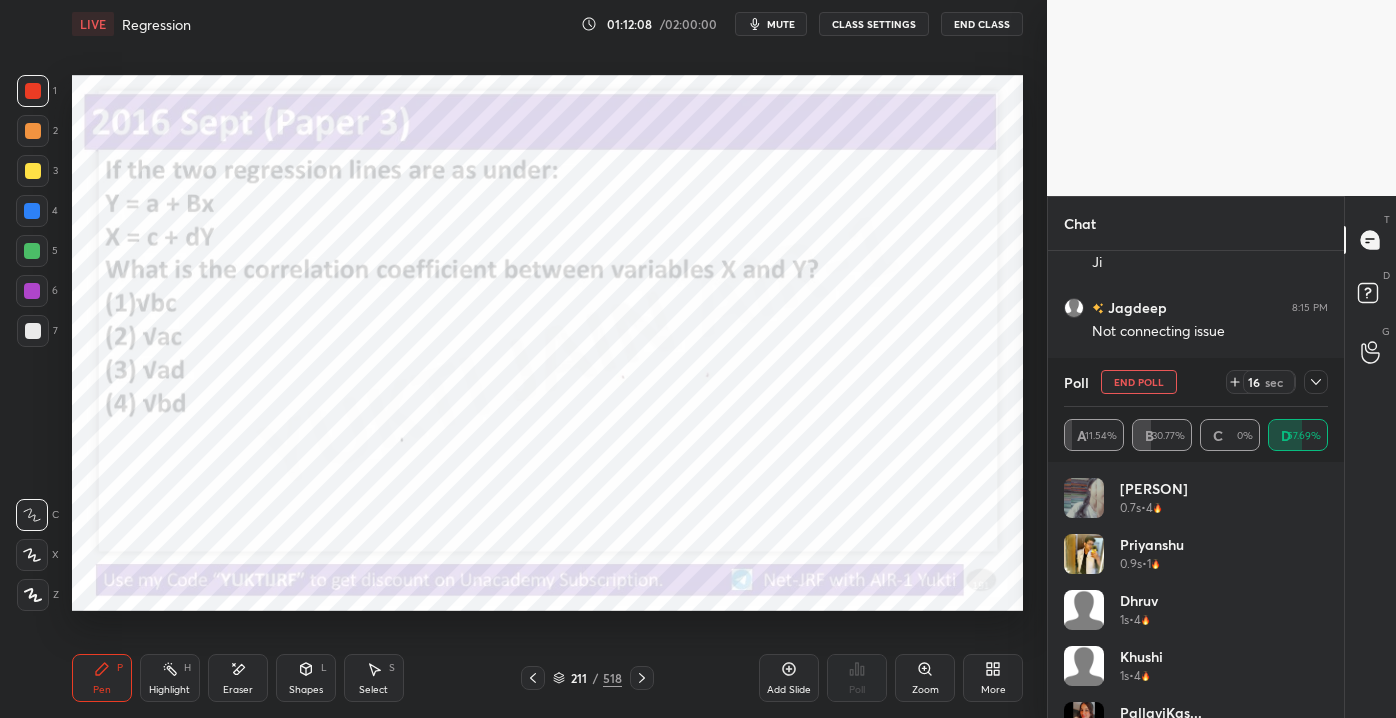 click on "A 11.54% B 30.77% C 0% D 57.69%" at bounding box center (1196, 435) 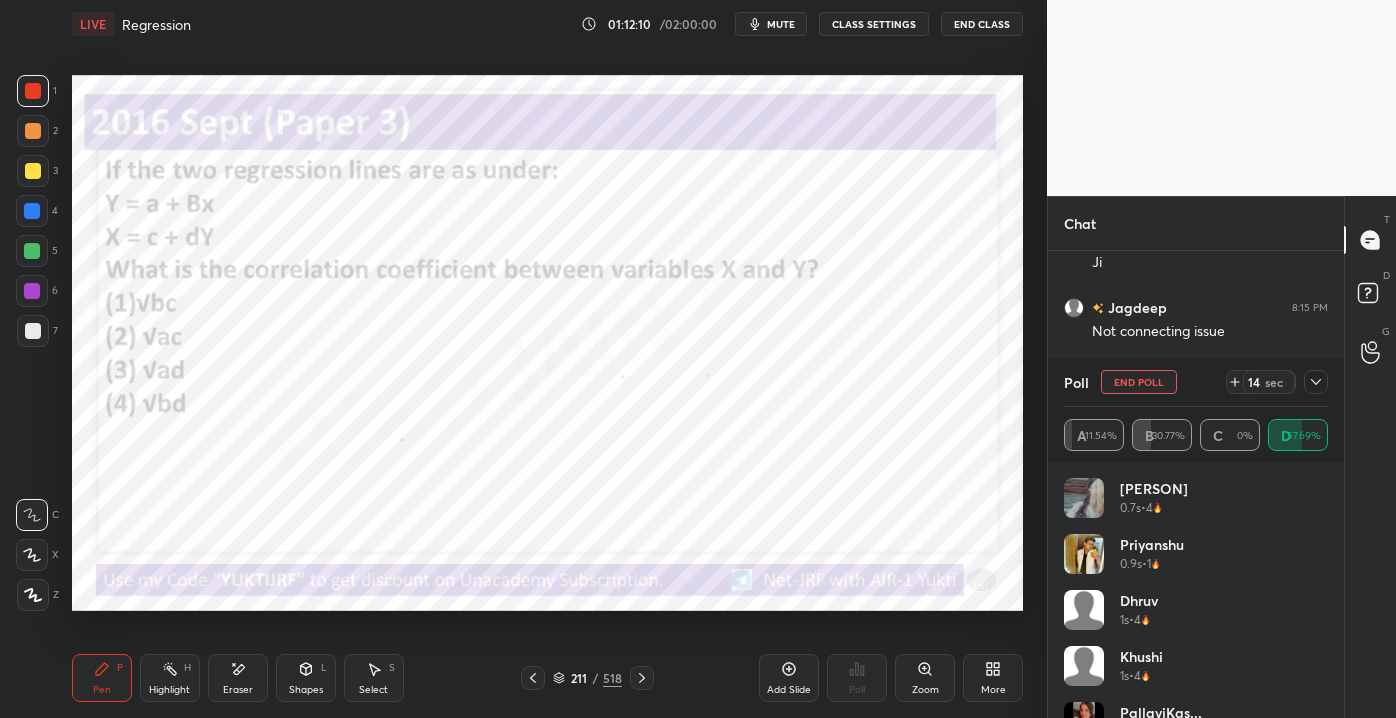 click on "Saroj 0.7s  •  4 Priyanshu 0.9s  •  1 Dhruv 1s  •  4 Khushi 1s  •  4 PallaviKas... 1s  •  4 Kritika 1.1s  •  4" at bounding box center (1196, 590) 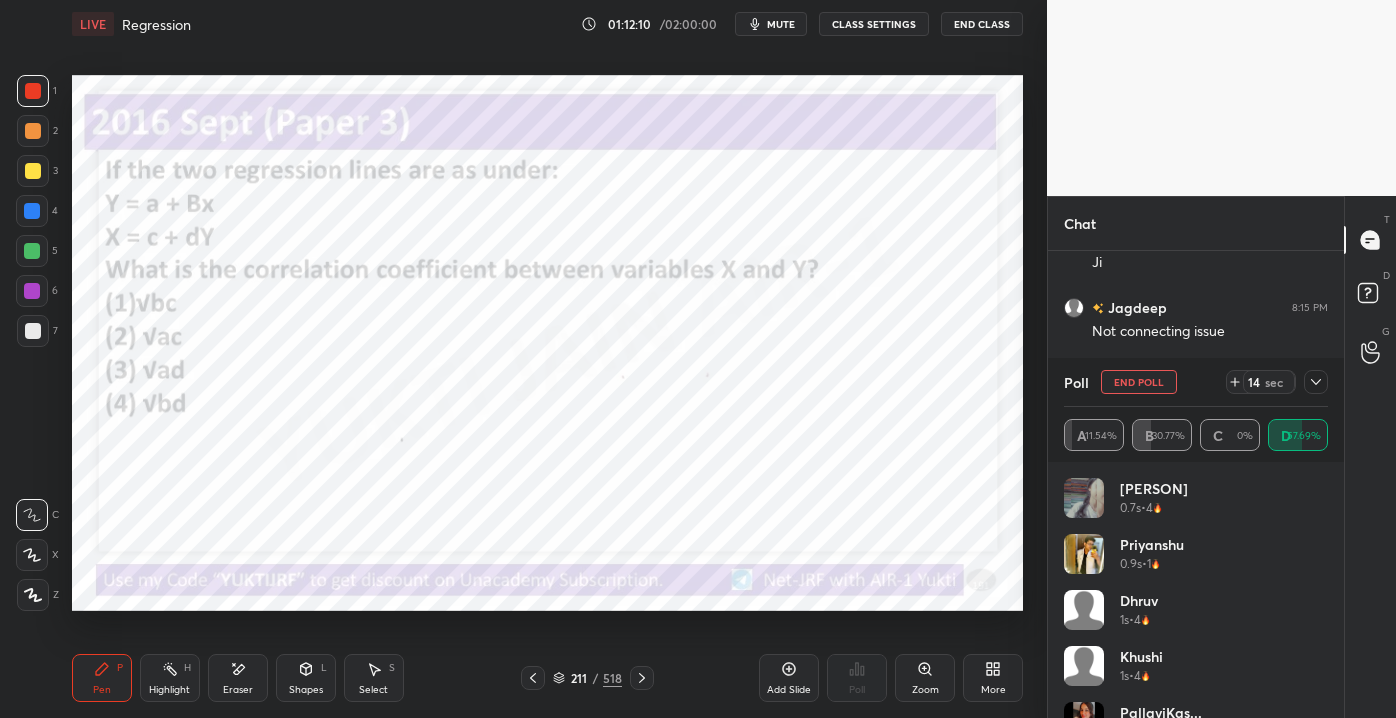 drag, startPoint x: 1328, startPoint y: 543, endPoint x: 1325, endPoint y: 582, distance: 39.115215 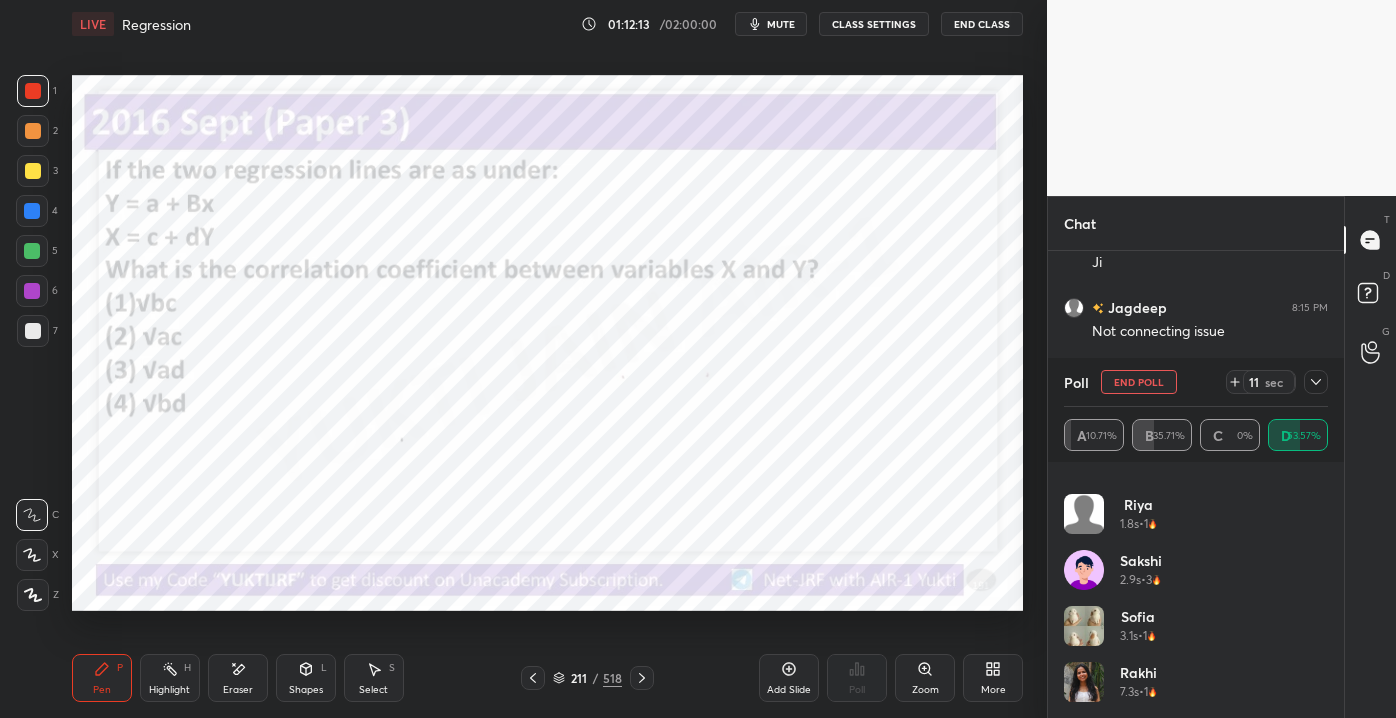 scroll, scrollTop: 0, scrollLeft: 0, axis: both 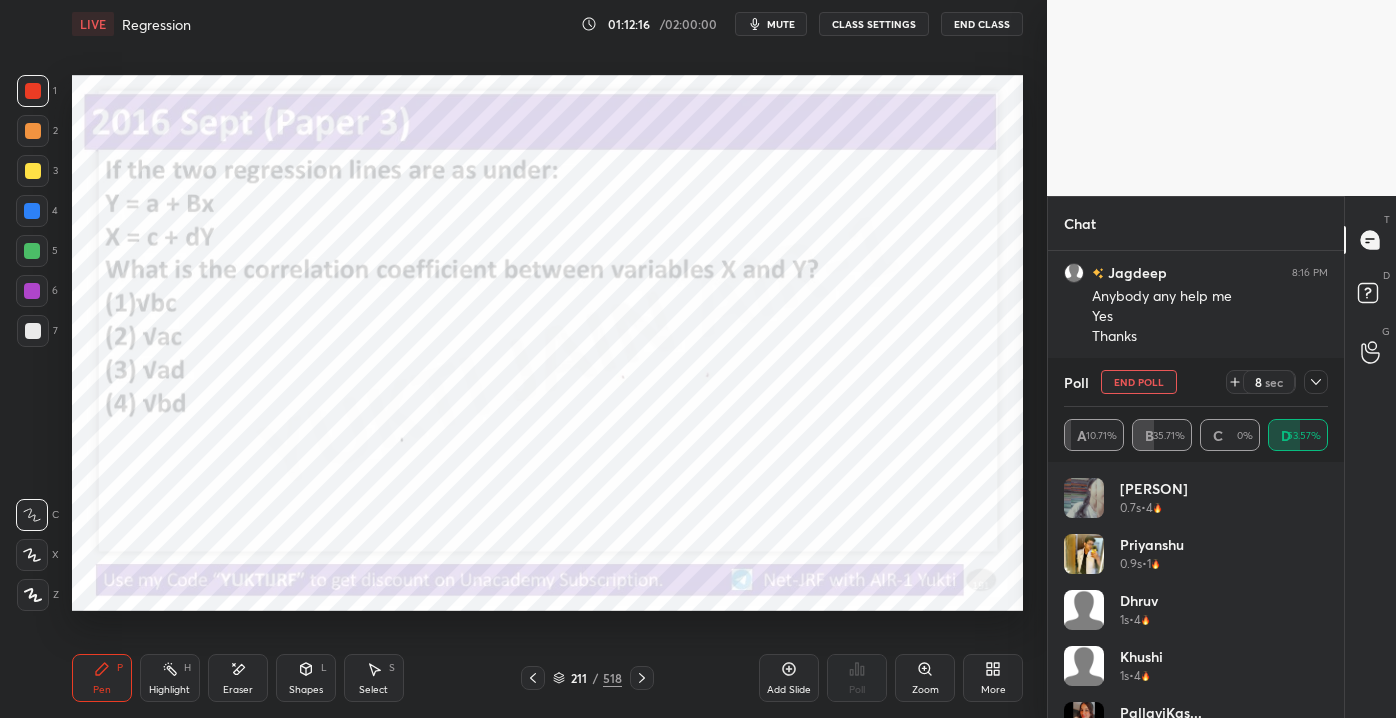 click 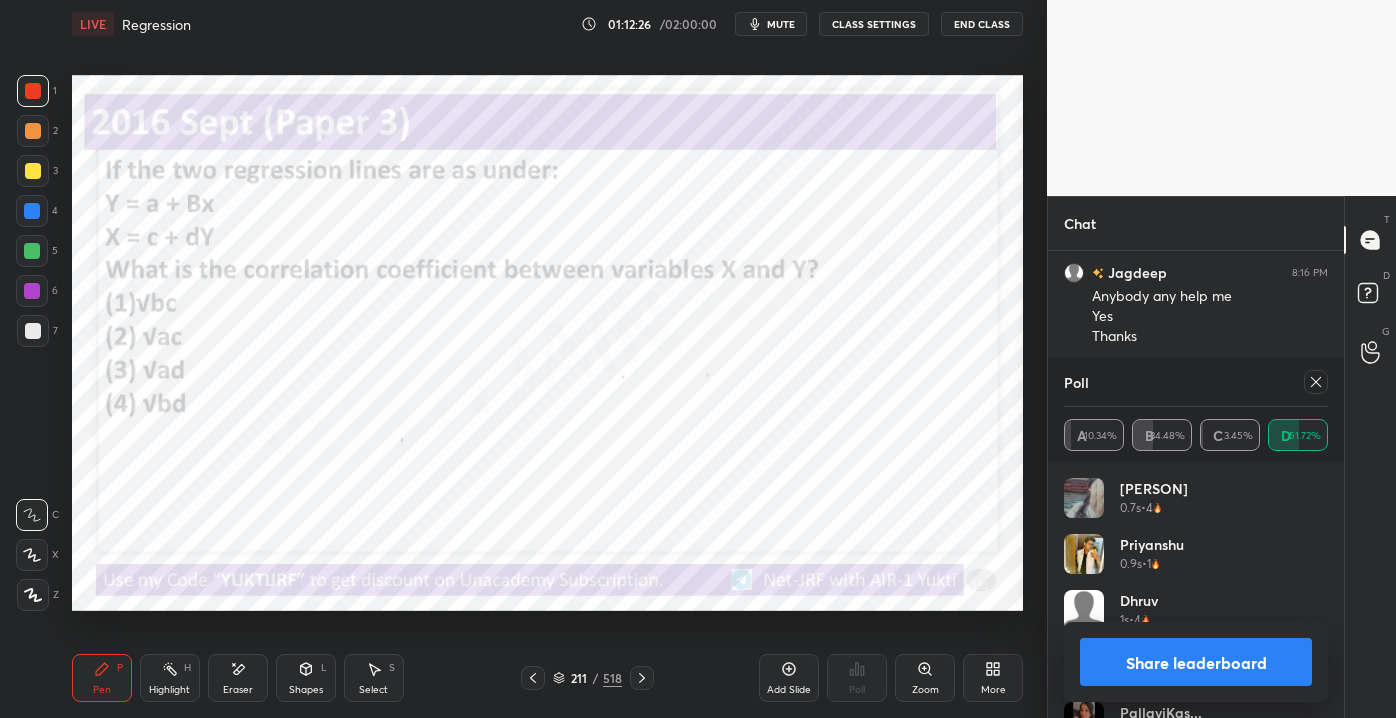 drag, startPoint x: 1326, startPoint y: 516, endPoint x: 1325, endPoint y: 552, distance: 36.013885 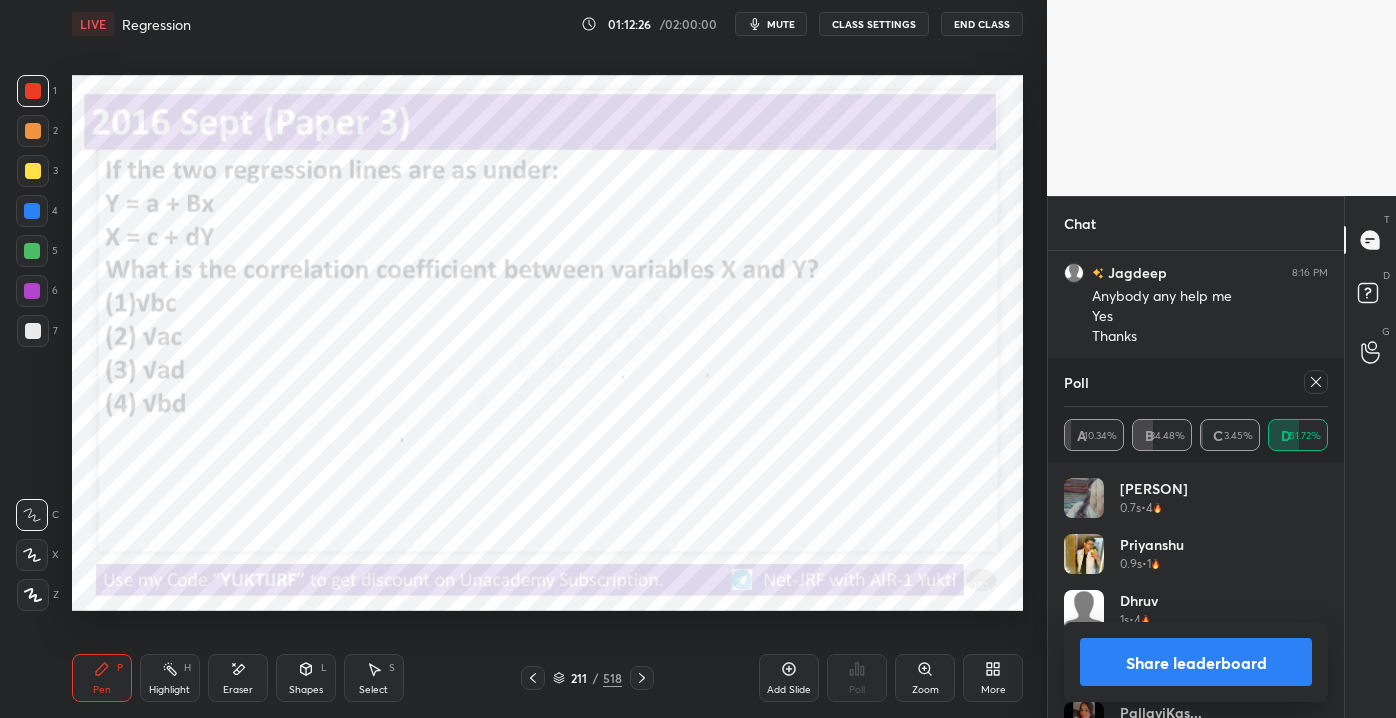click on "Saroj 0.7s  •  4 Priyanshu 0.9s  •  1 Dhruv 1s  •  4 Khushi 1s  •  4 PallaviKas... 1s  •  4 Kritika 1.1s  •  4" at bounding box center (1196, 590) 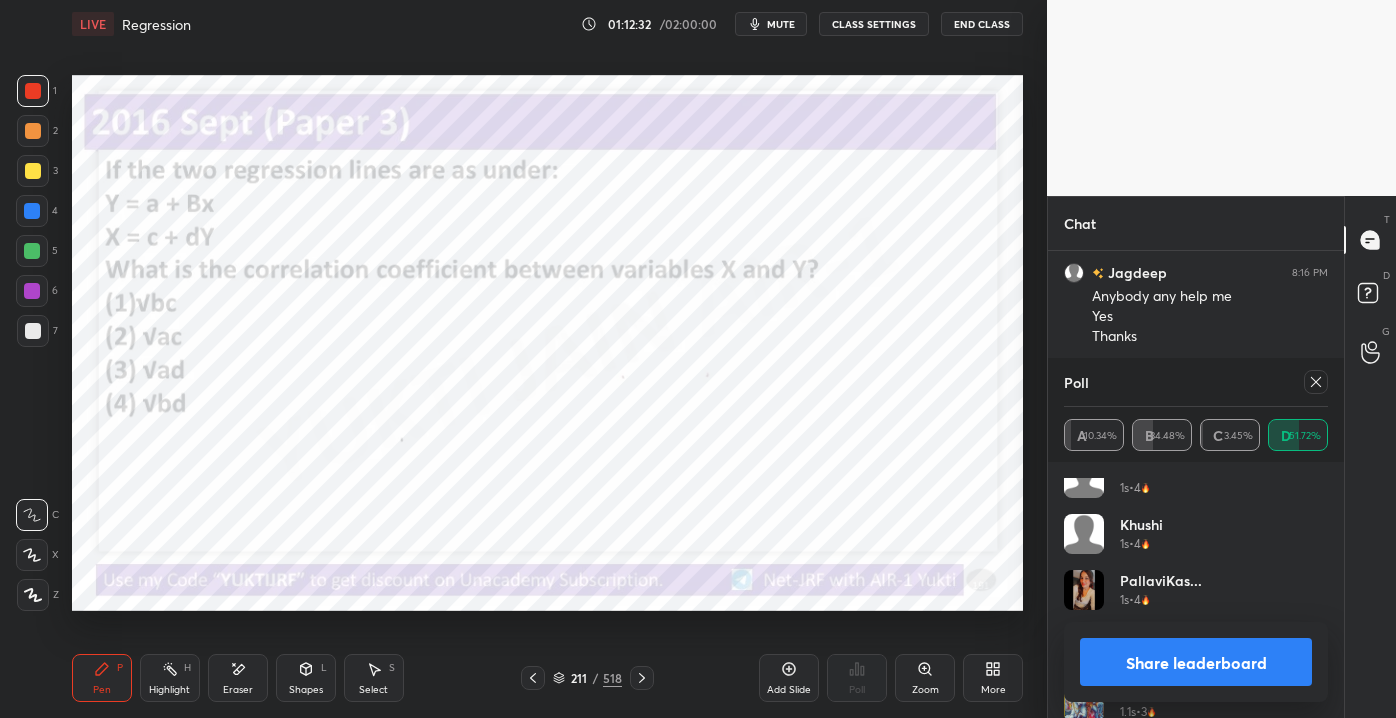 click 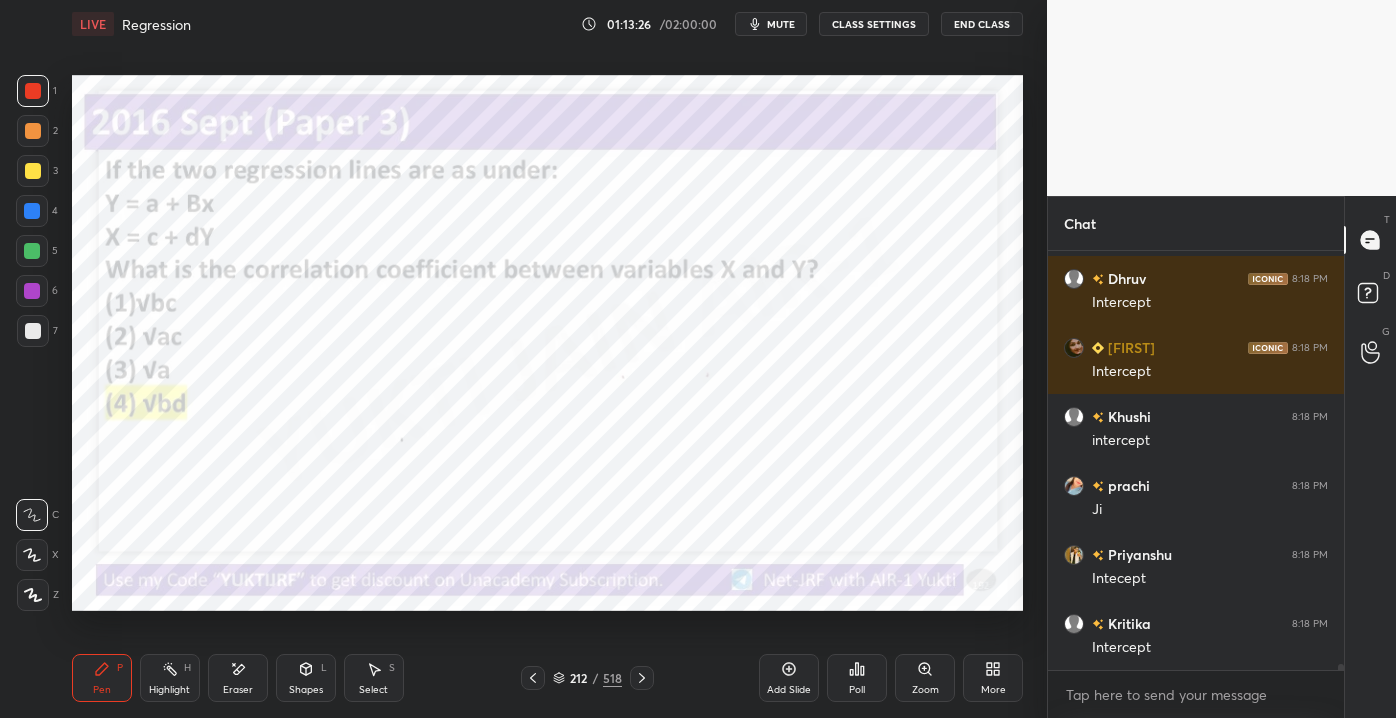 scroll, scrollTop: 29818, scrollLeft: 0, axis: vertical 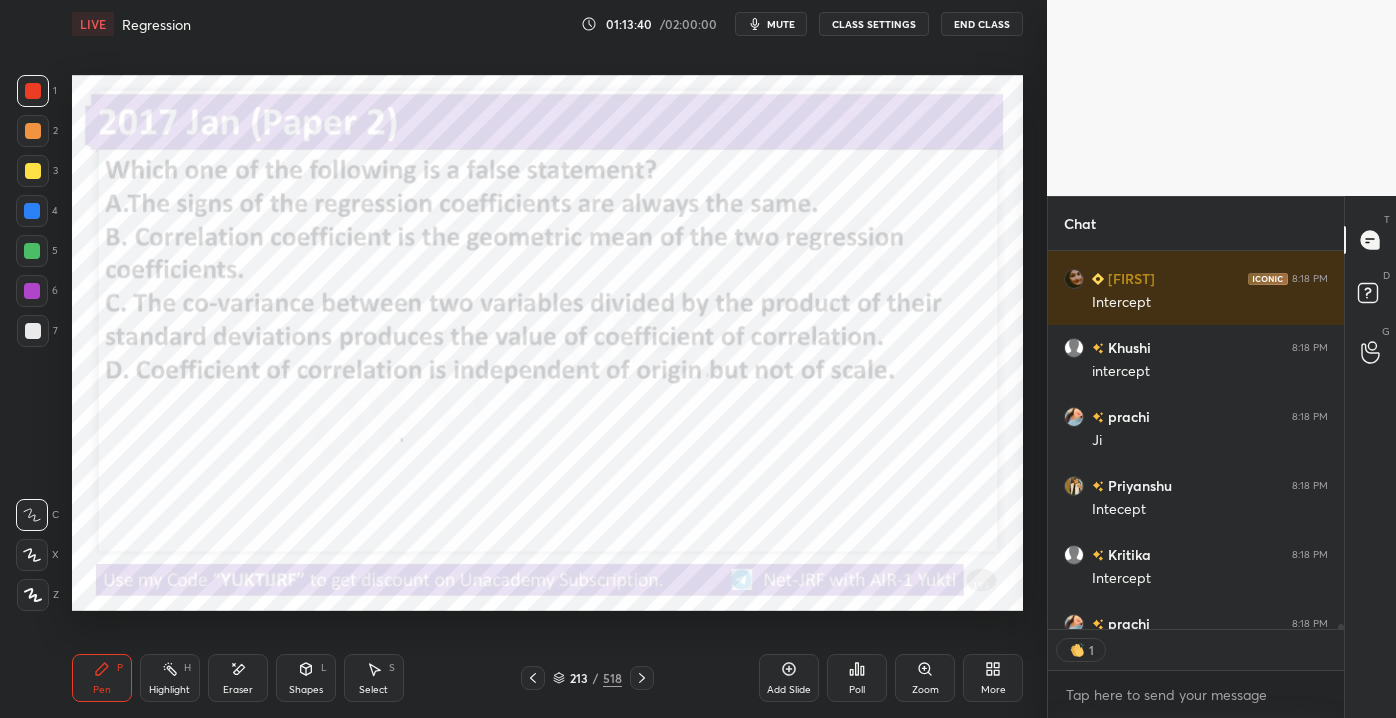 click on "213" at bounding box center [579, 678] 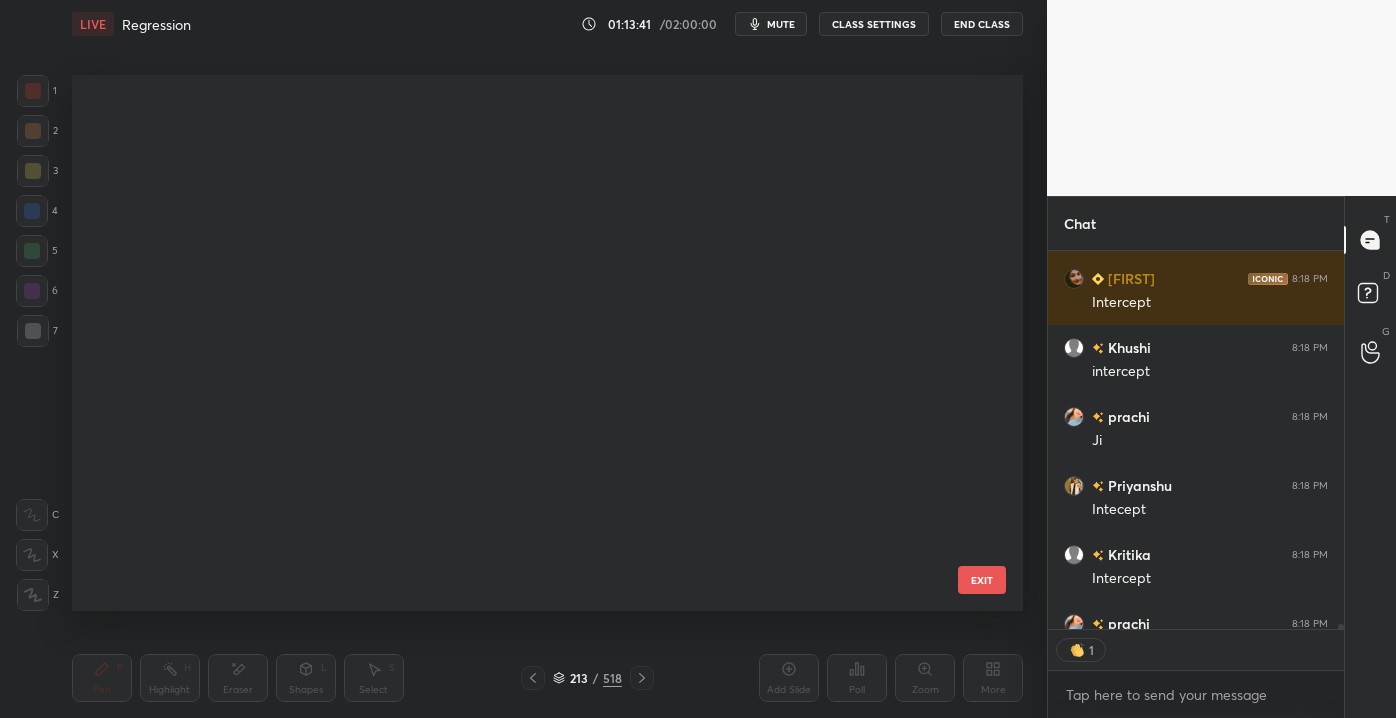 scroll, scrollTop: 11060, scrollLeft: 0, axis: vertical 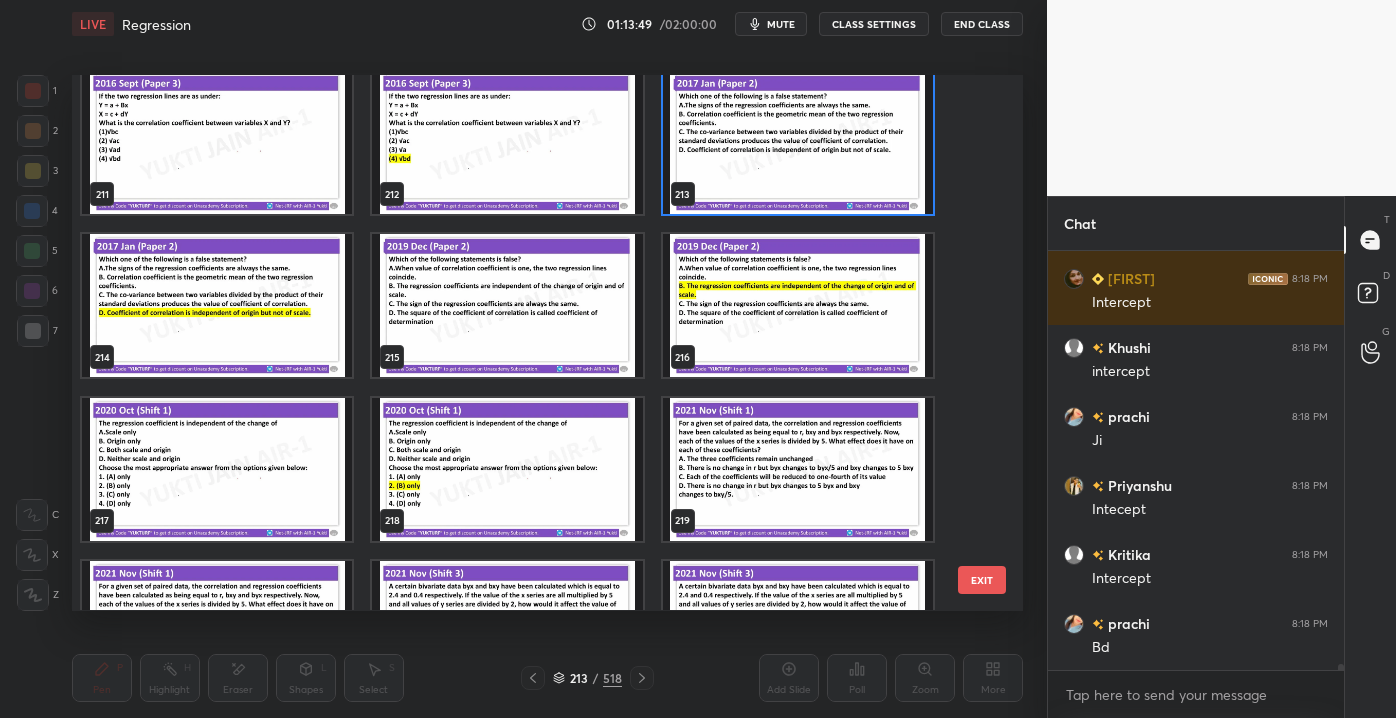 click on "EXIT" at bounding box center (982, 580) 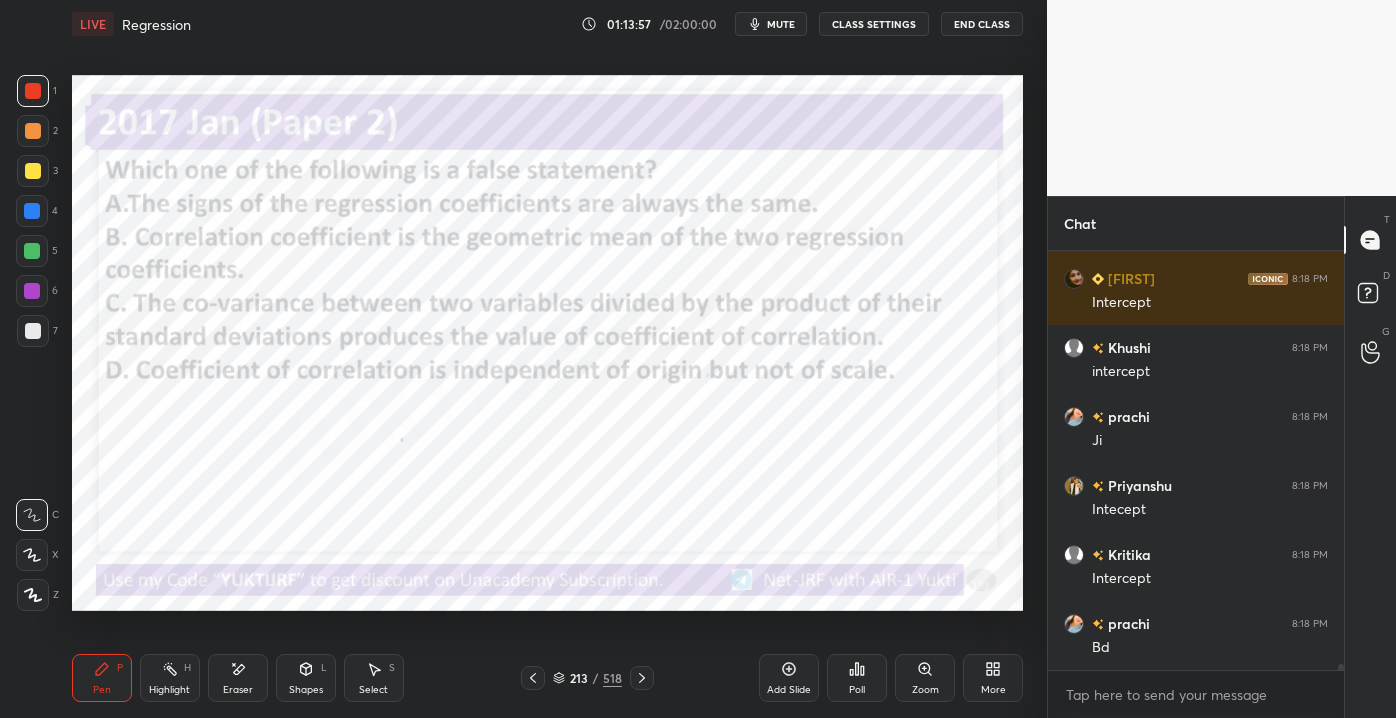 click on "/" at bounding box center (596, 678) 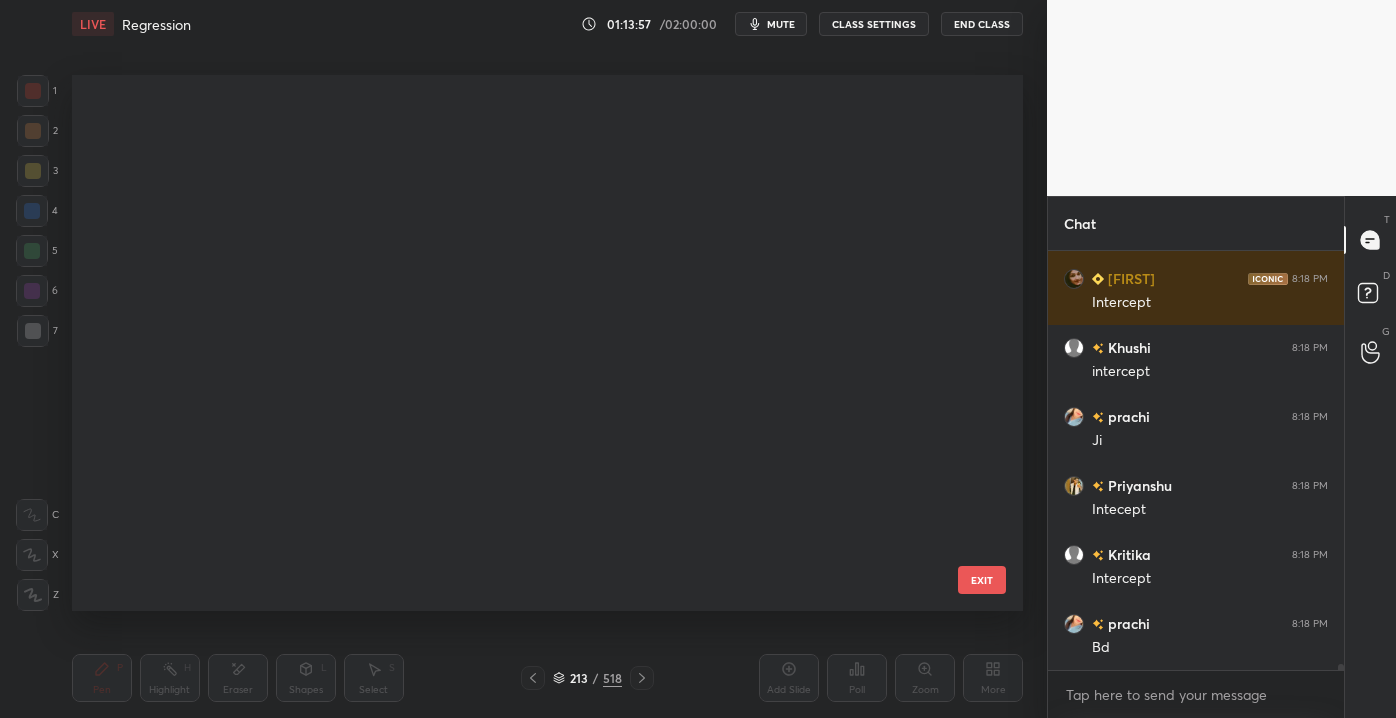 scroll, scrollTop: 11060, scrollLeft: 0, axis: vertical 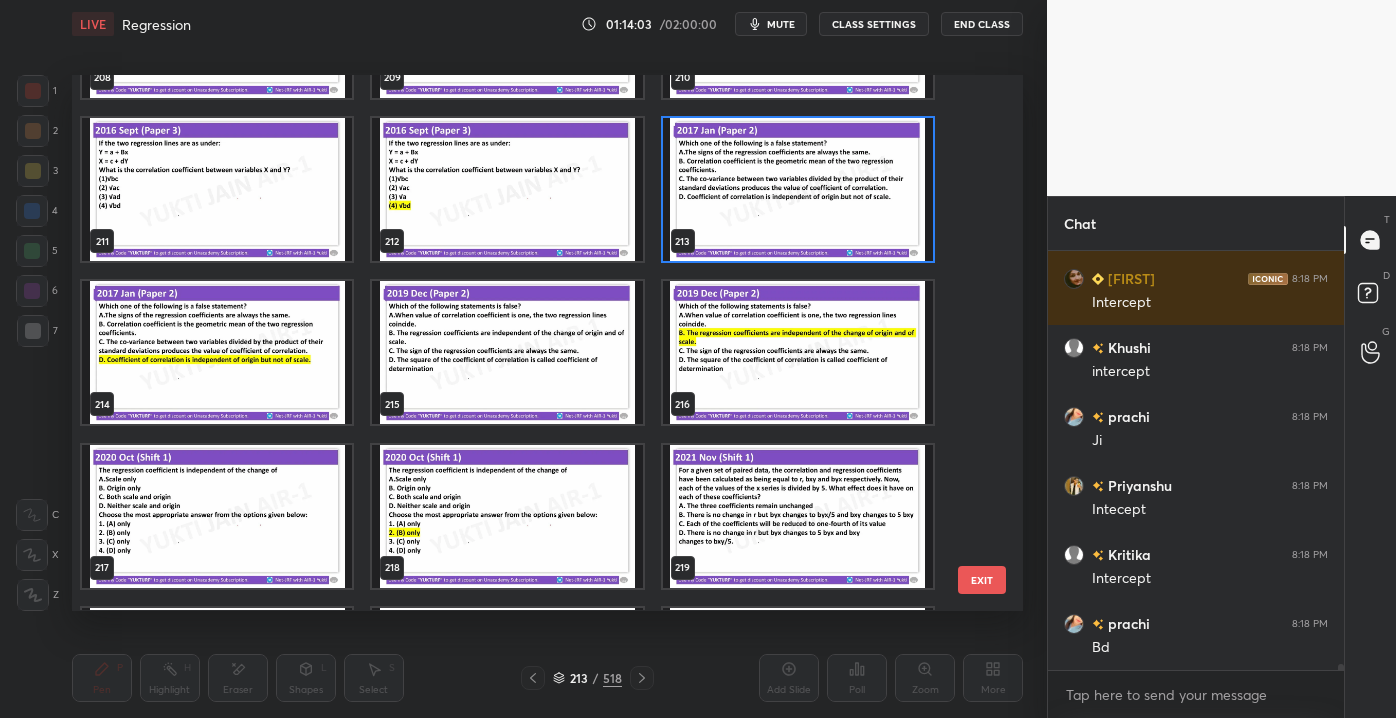 click on "EXIT" at bounding box center [982, 580] 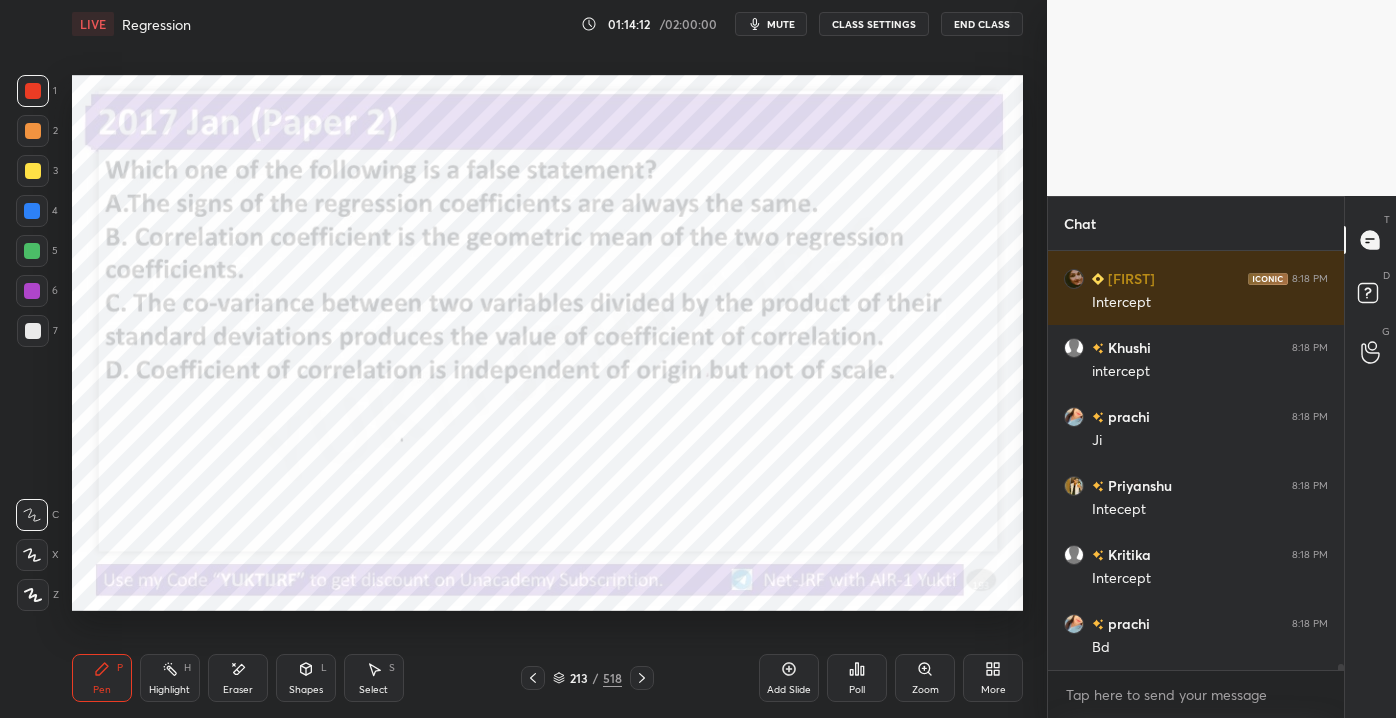 scroll, scrollTop: 29887, scrollLeft: 0, axis: vertical 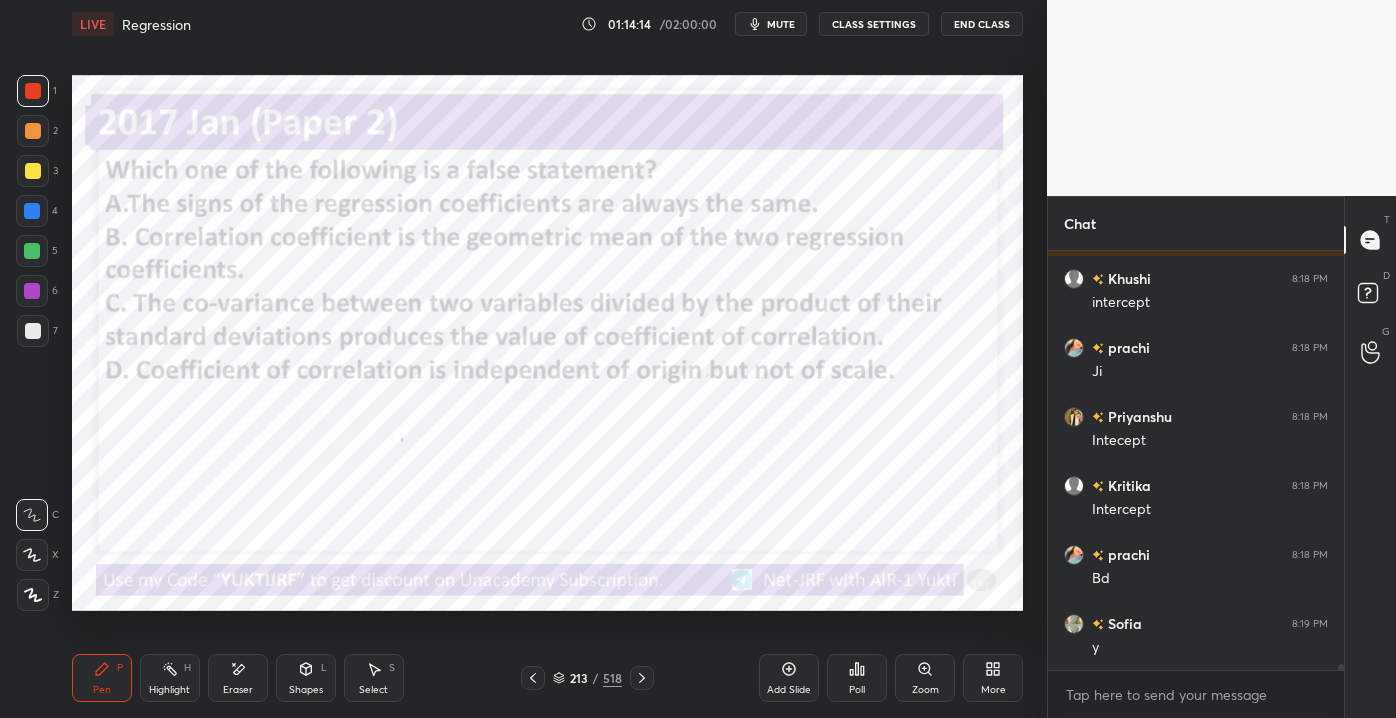 click on "Poll" at bounding box center (857, 690) 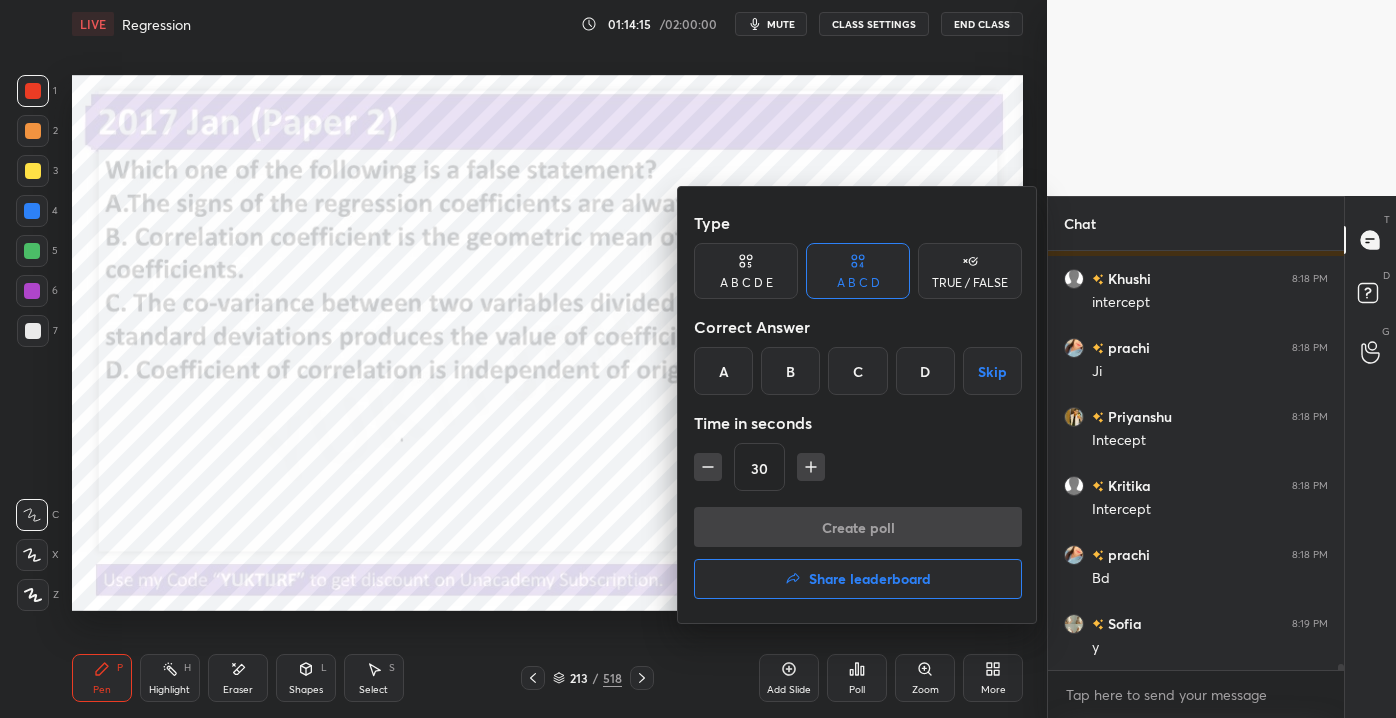 click on "D" at bounding box center (925, 371) 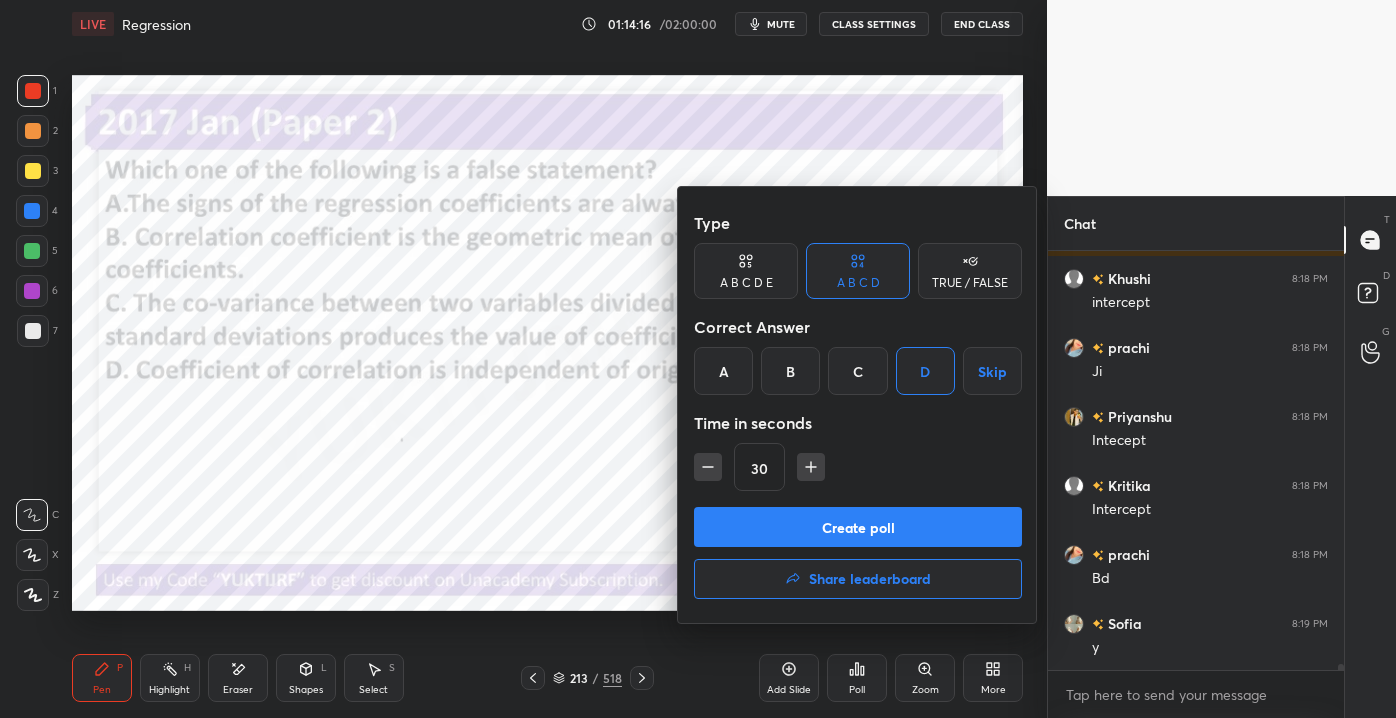 click on "Create poll" at bounding box center (858, 527) 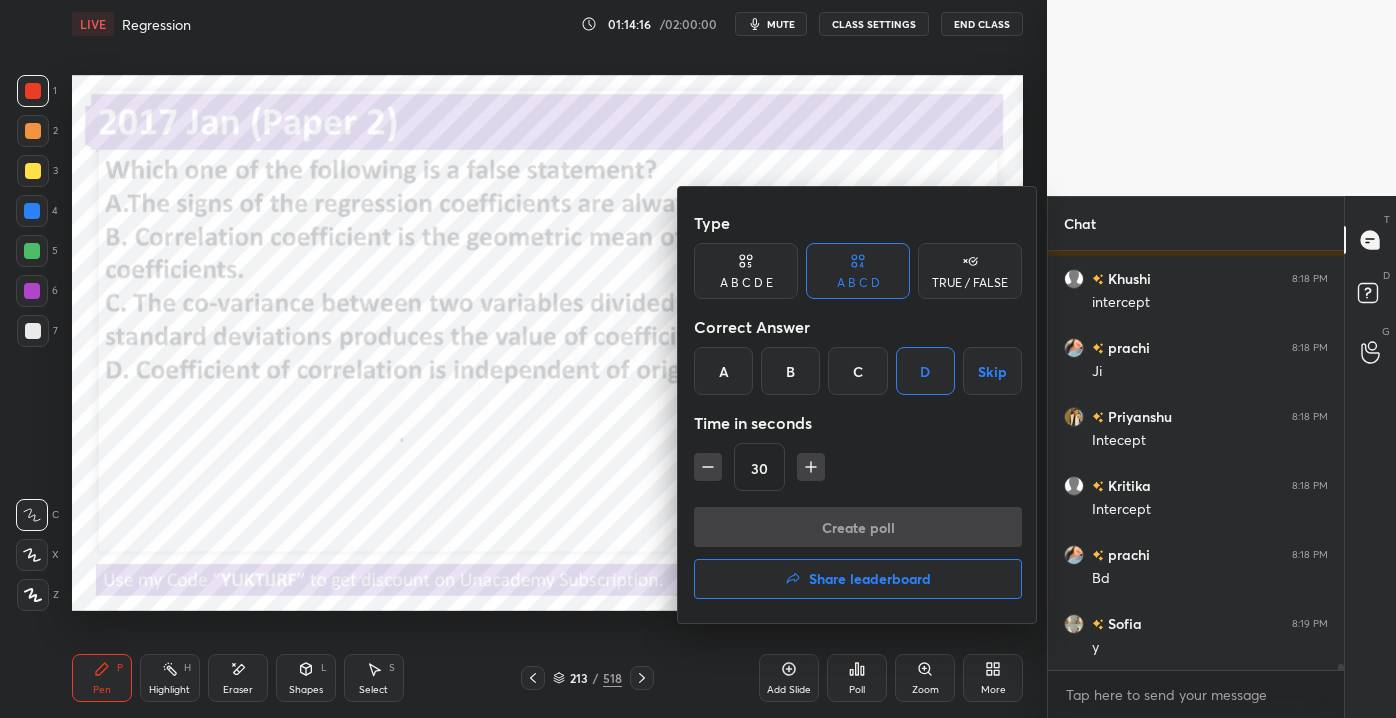 scroll, scrollTop: 380, scrollLeft: 290, axis: both 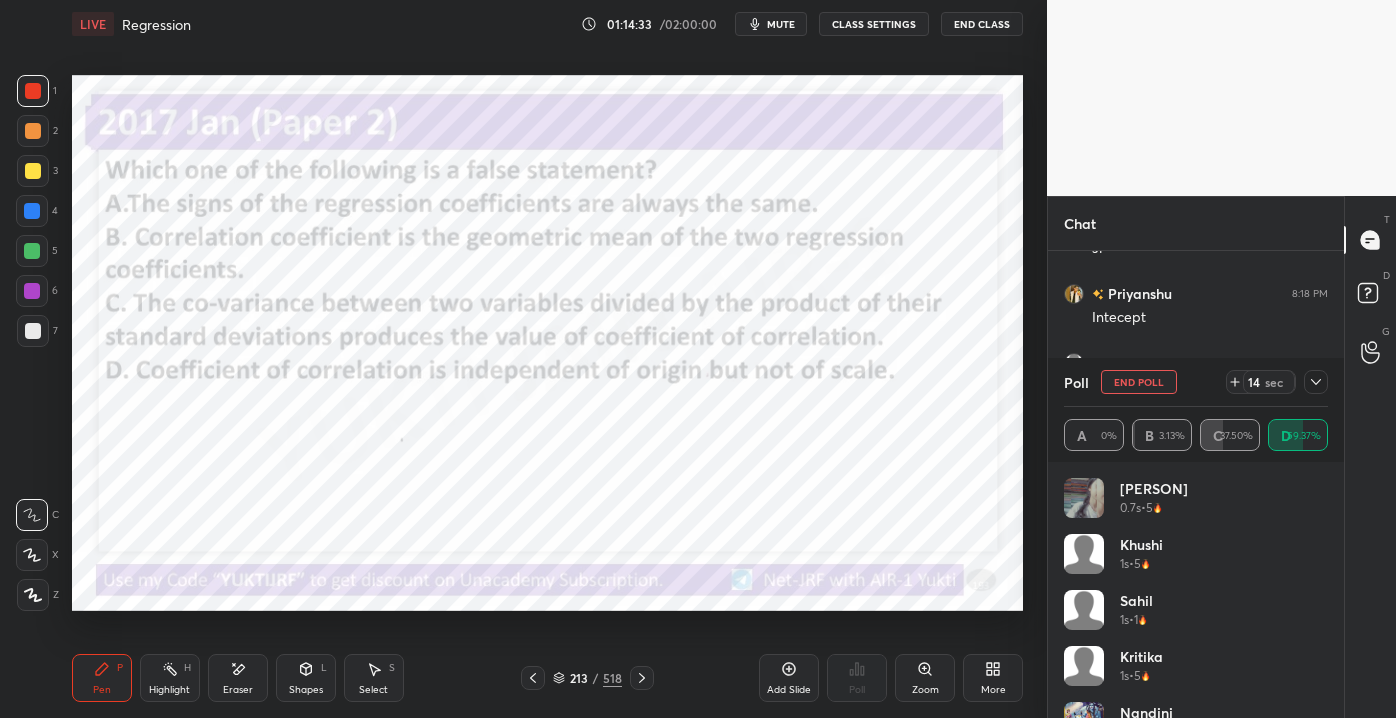click 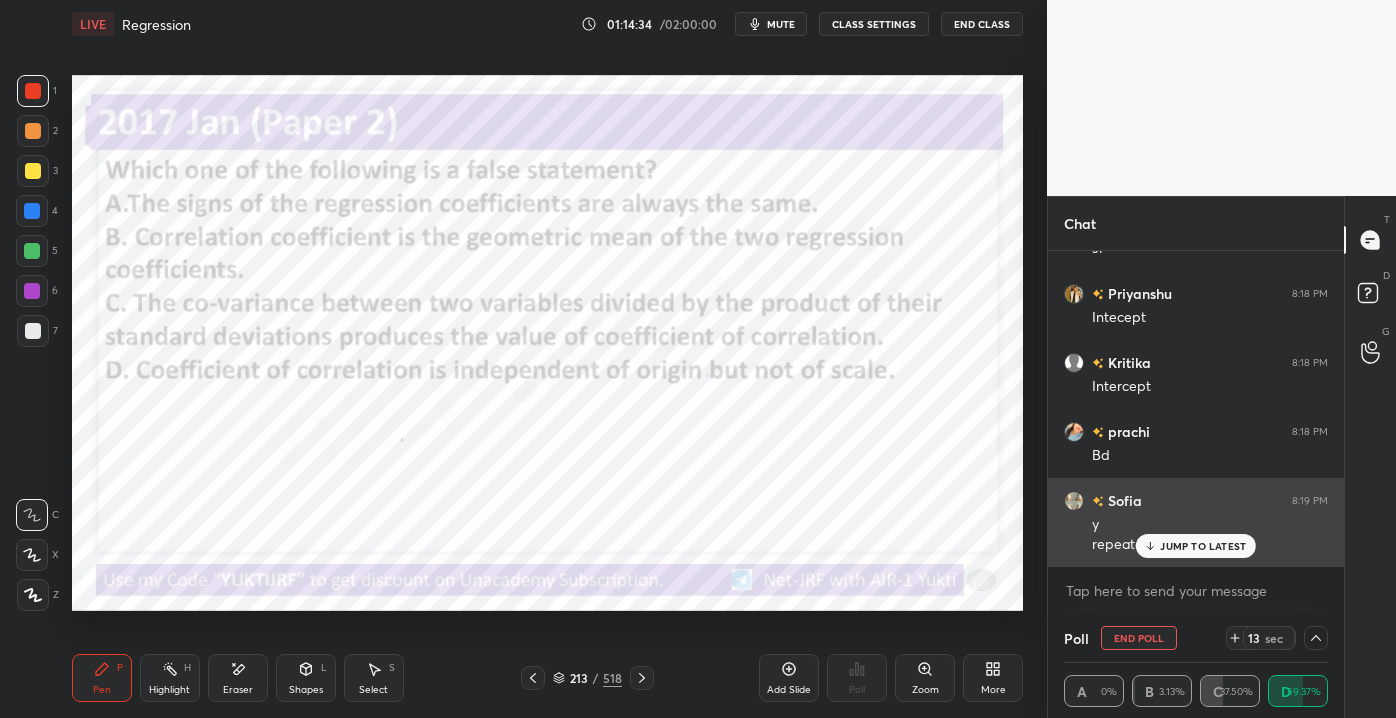 click on "JUMP TO LATEST" at bounding box center (1196, 546) 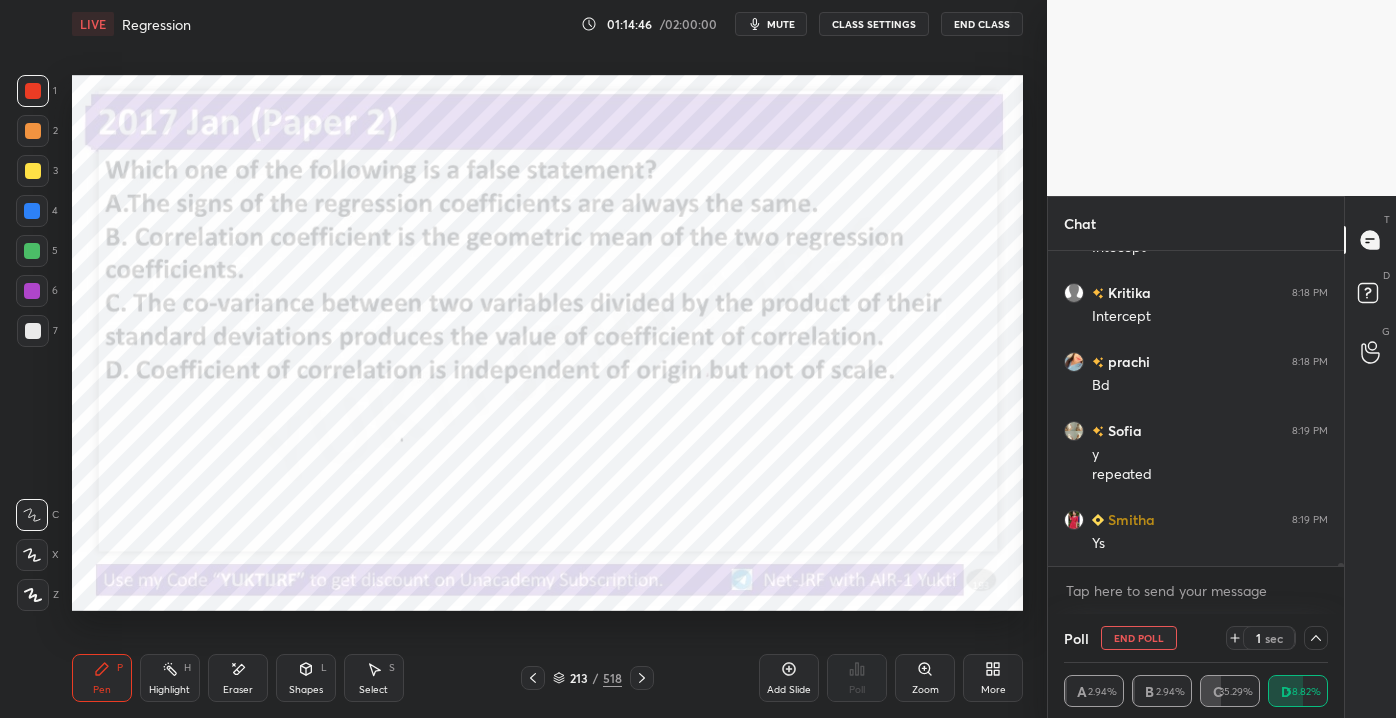 scroll, scrollTop: 30149, scrollLeft: 0, axis: vertical 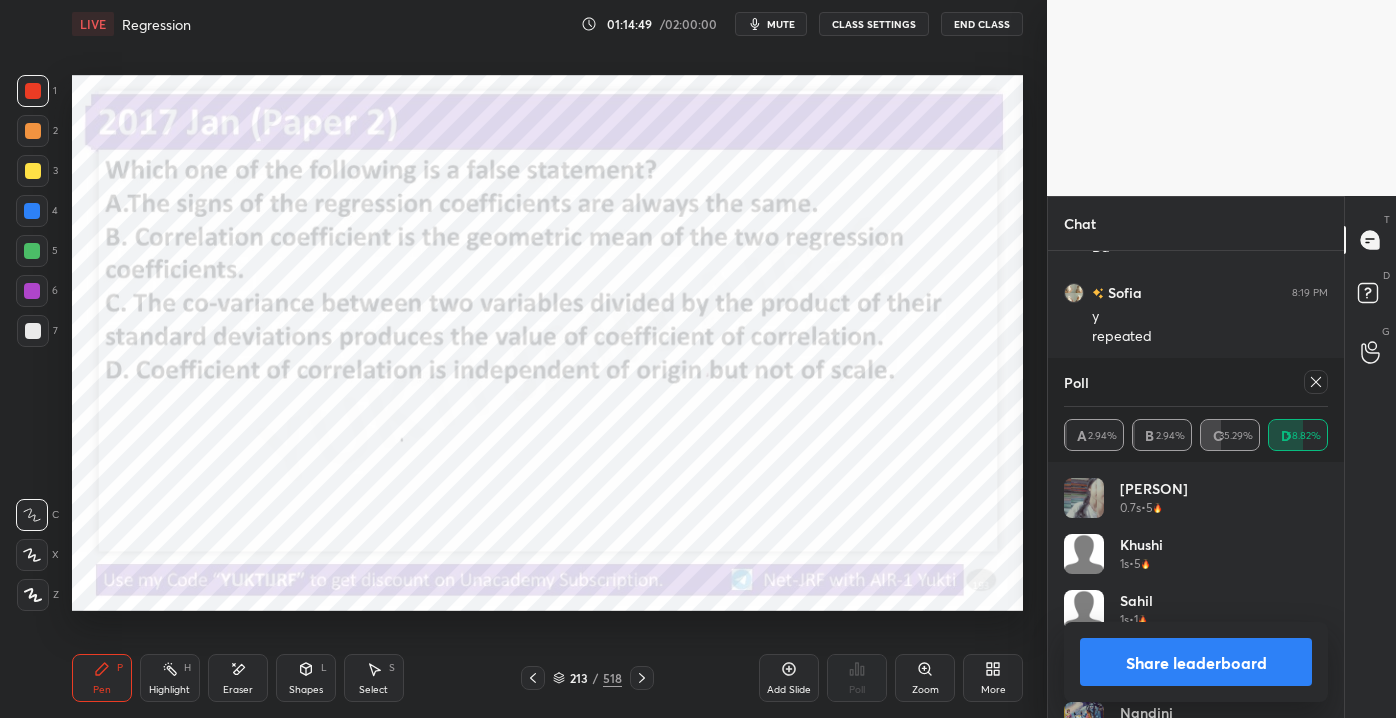 drag, startPoint x: 1328, startPoint y: 501, endPoint x: 1329, endPoint y: 516, distance: 15.033297 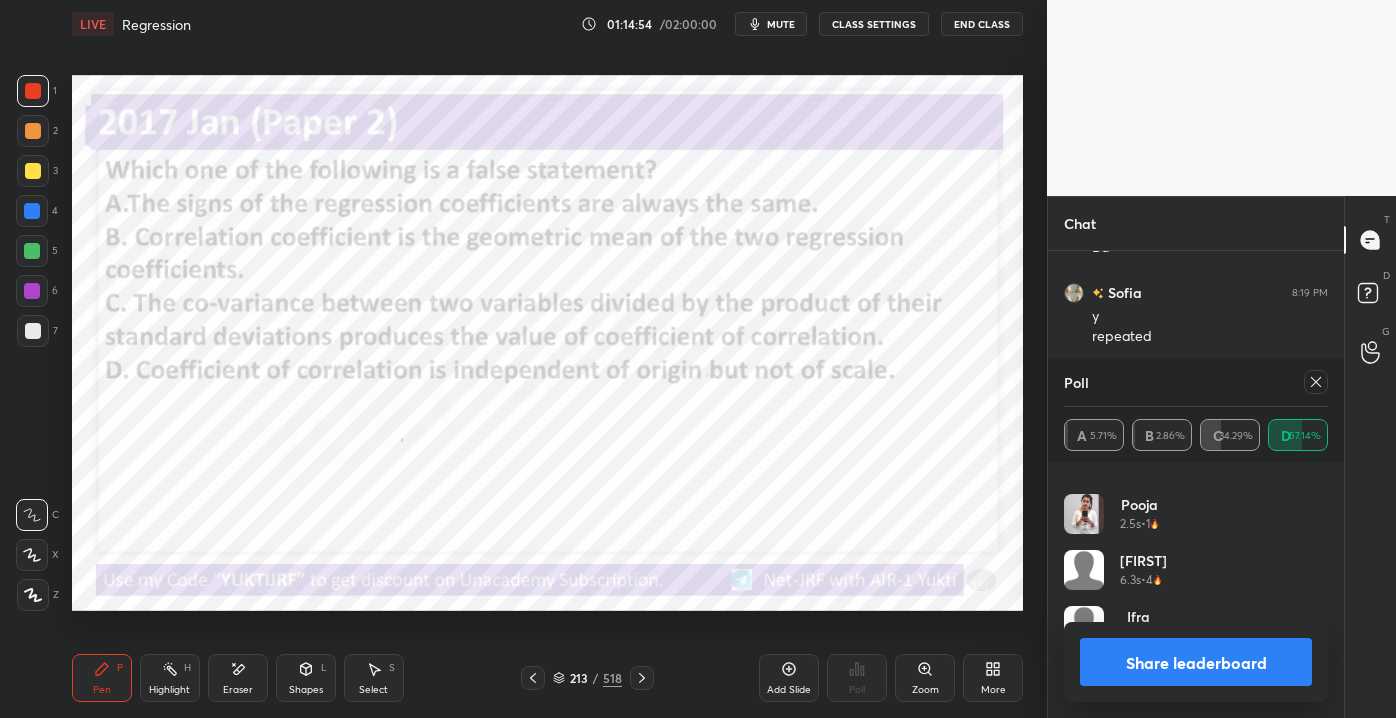 click 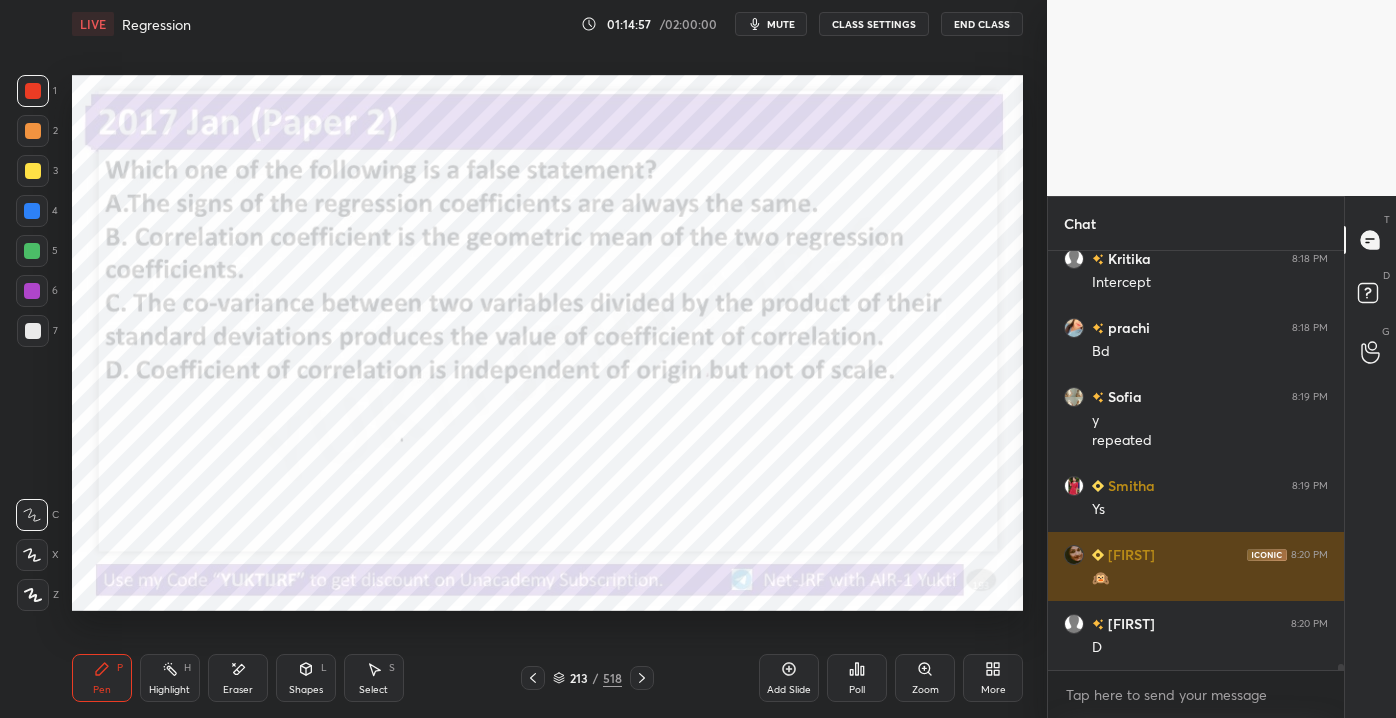 click on "[NAME] 8:20 PM" at bounding box center [1196, 554] 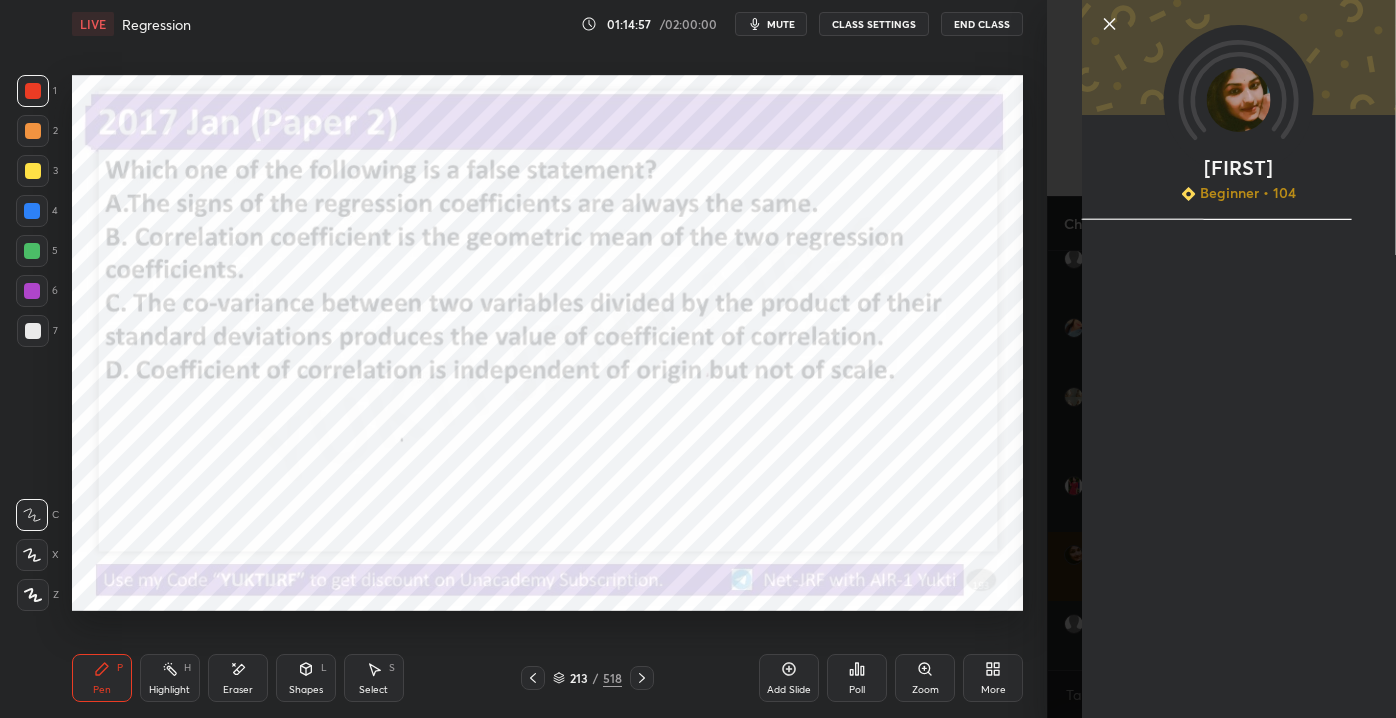 click on "[PERSON] Beginner   •   104" at bounding box center [1239, 359] 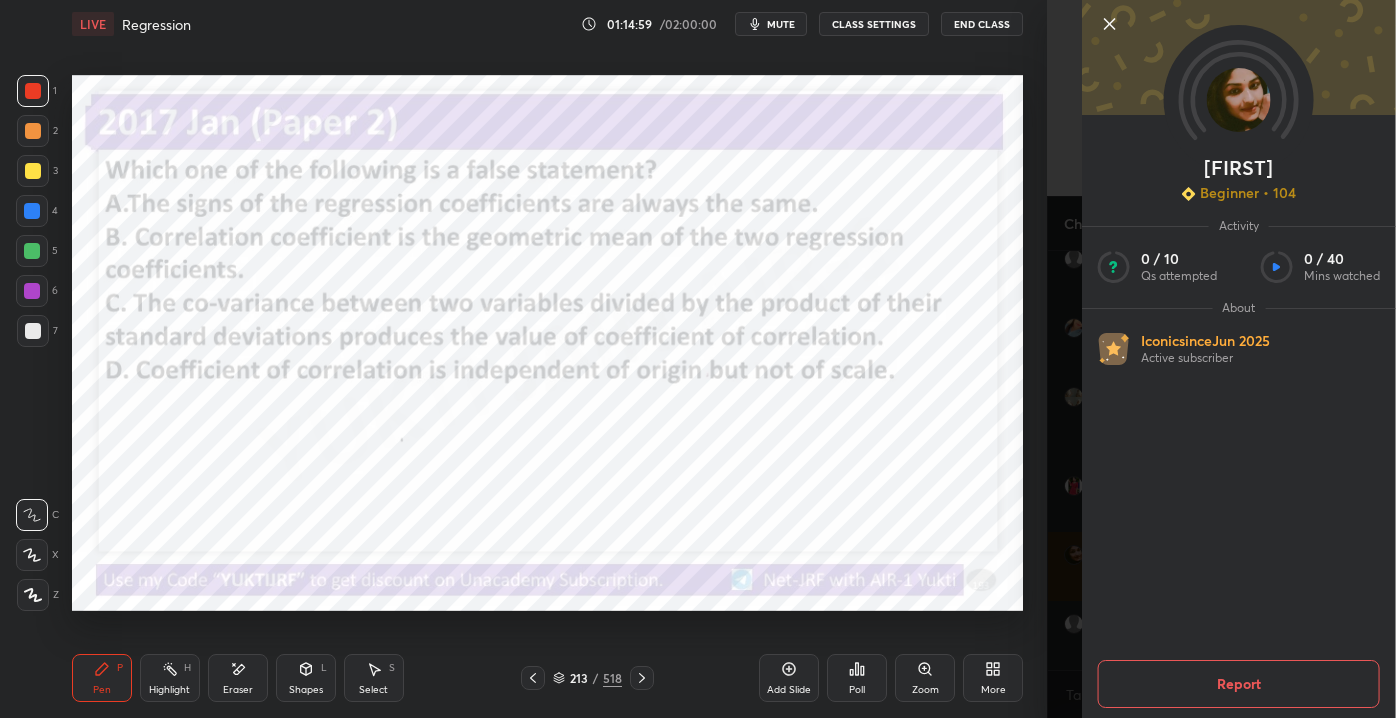 click on "Sradha Beginner   •   104 Activity 0 / 10 Qs attempted 0 / 40 Mins watched About Iconic  since  Jun   2025 Active subscriber Report" at bounding box center [1239, 359] 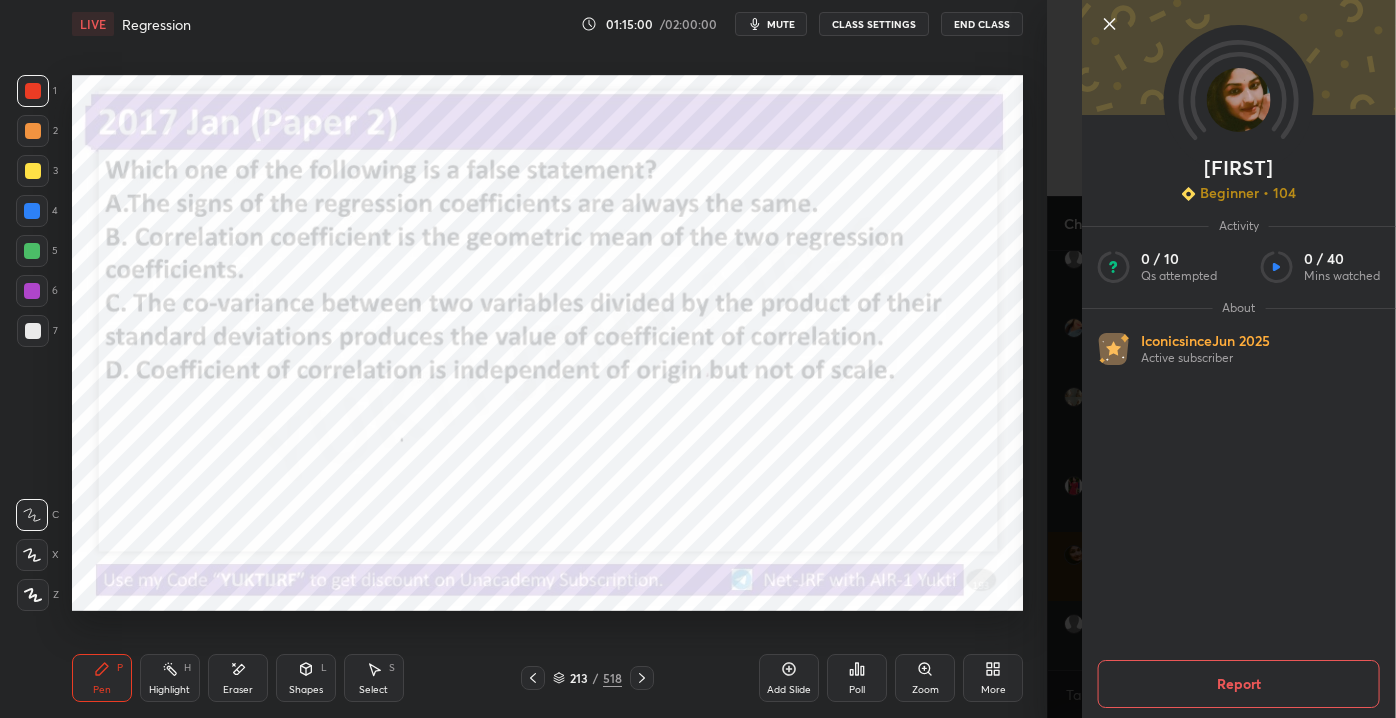 click 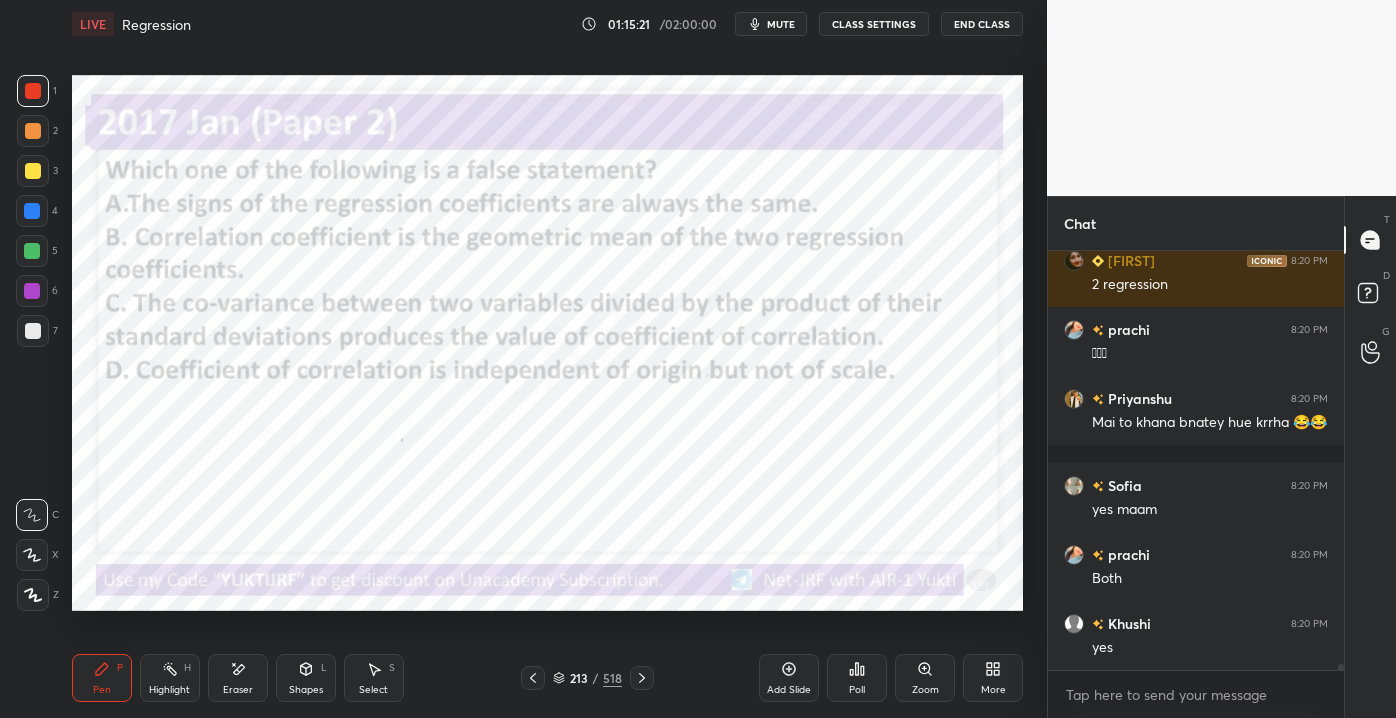 click on "Add Slide" at bounding box center [789, 690] 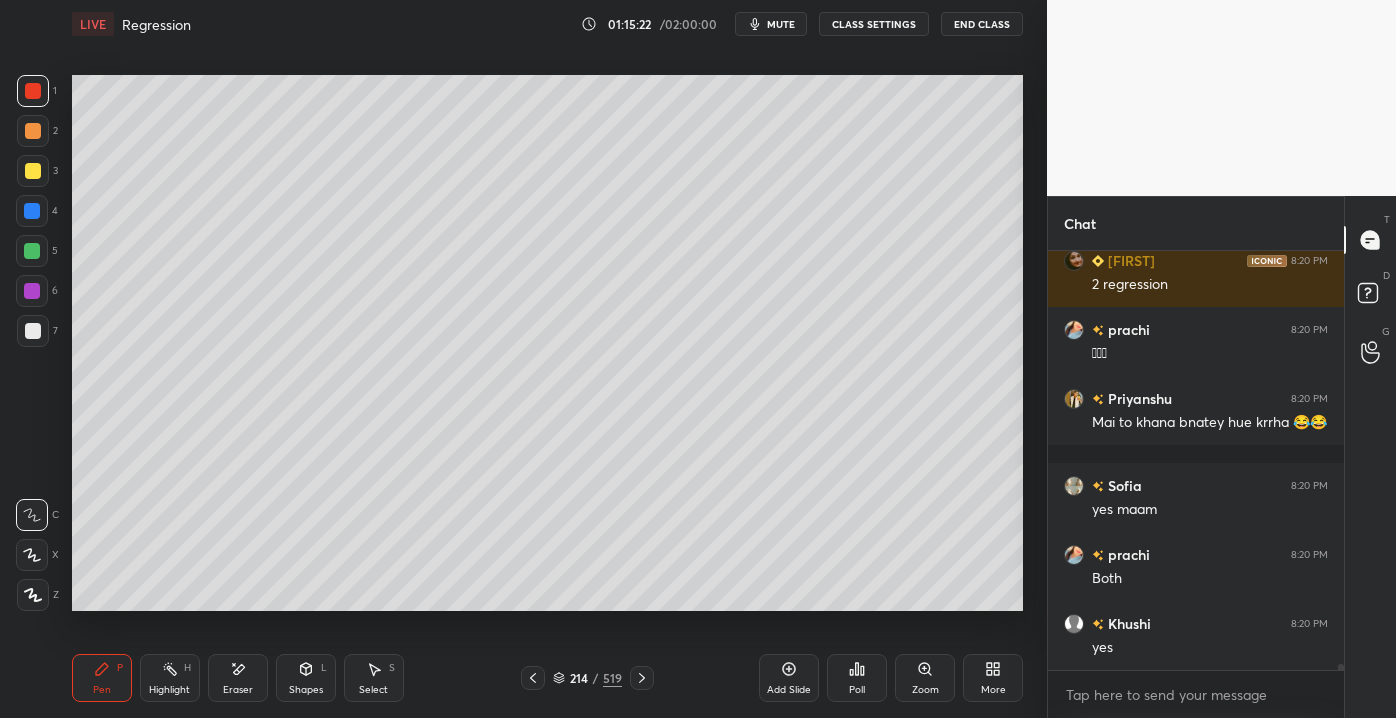 click at bounding box center [33, 331] 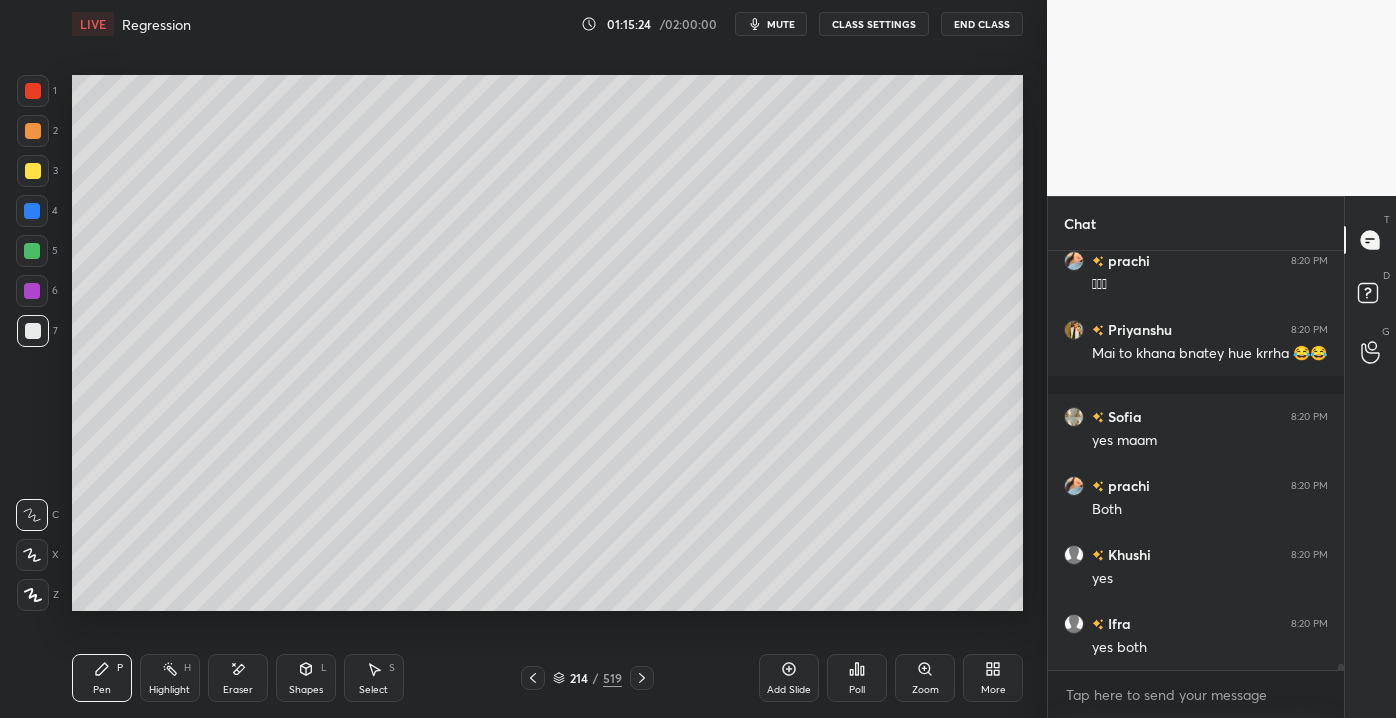 drag, startPoint x: 246, startPoint y: 701, endPoint x: 237, endPoint y: 638, distance: 63.63961 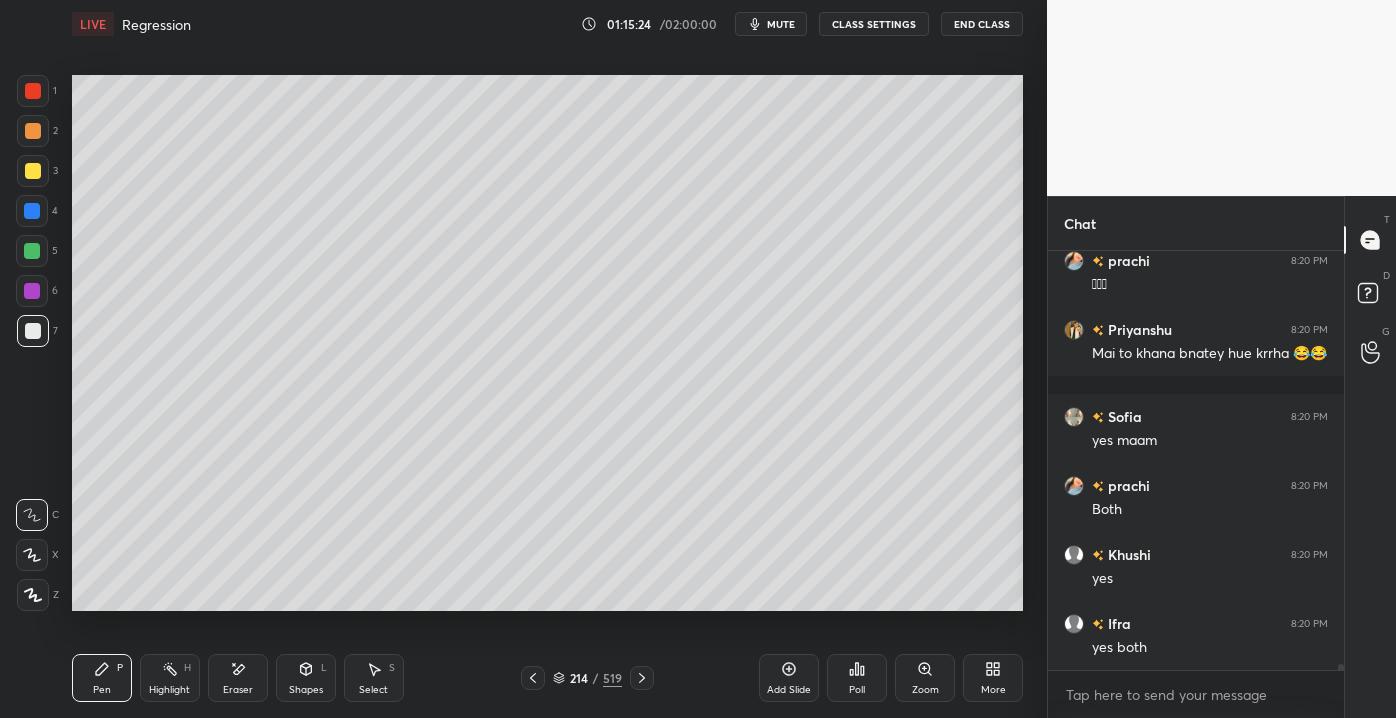 click on "Eraser" at bounding box center (238, 678) 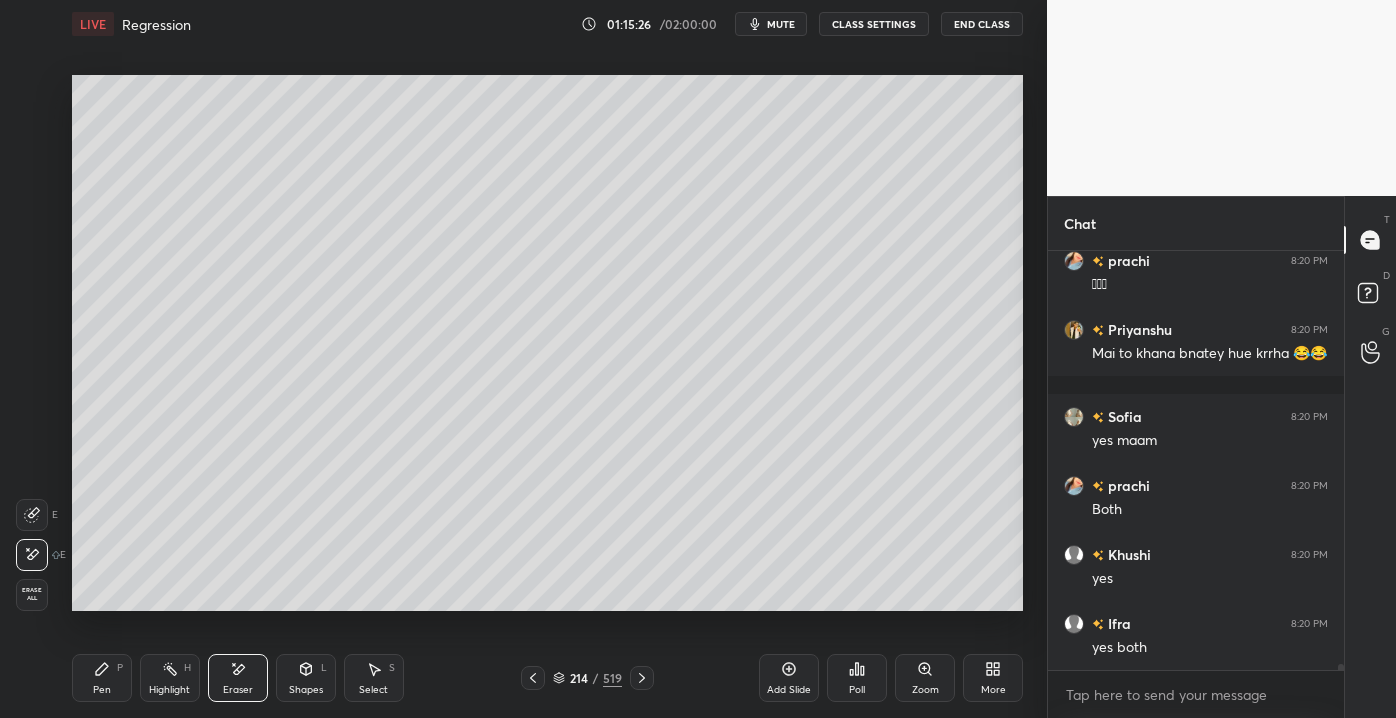 click on "Pen" at bounding box center (102, 690) 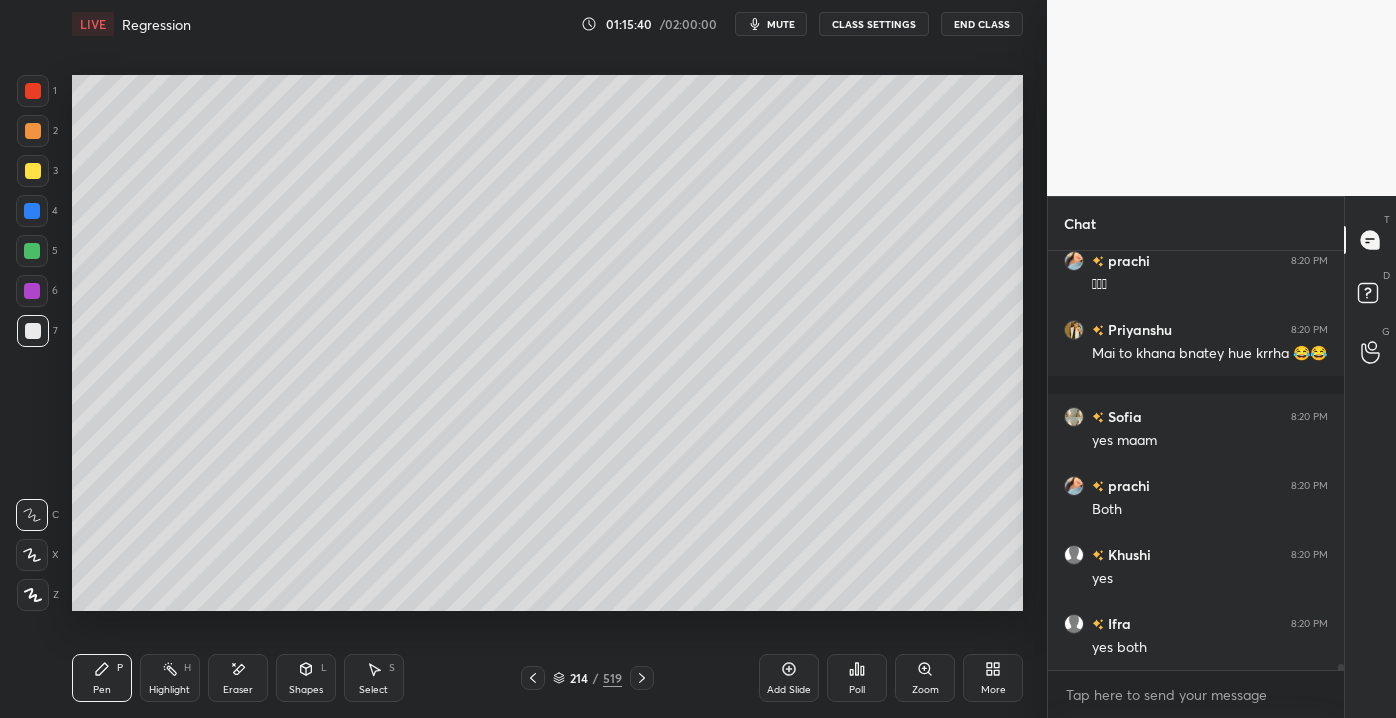 scroll, scrollTop: 30684, scrollLeft: 0, axis: vertical 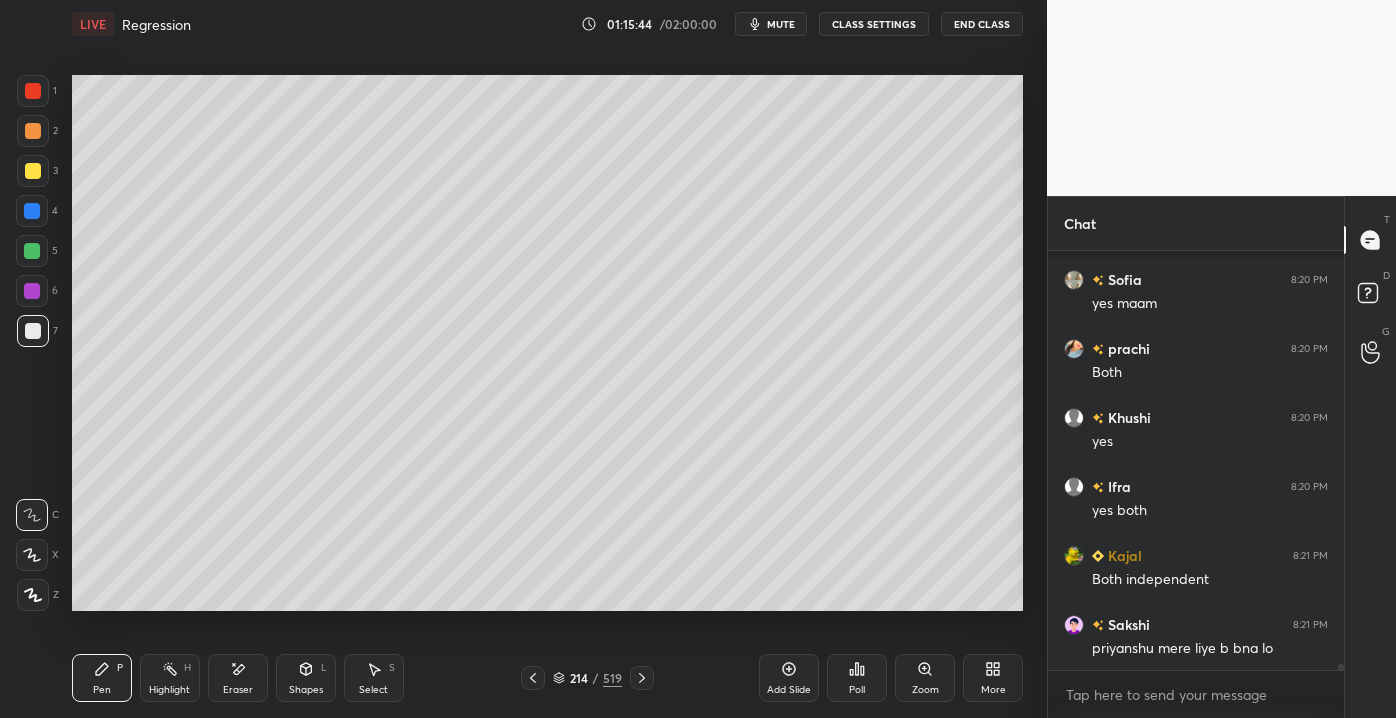 click at bounding box center (33, 171) 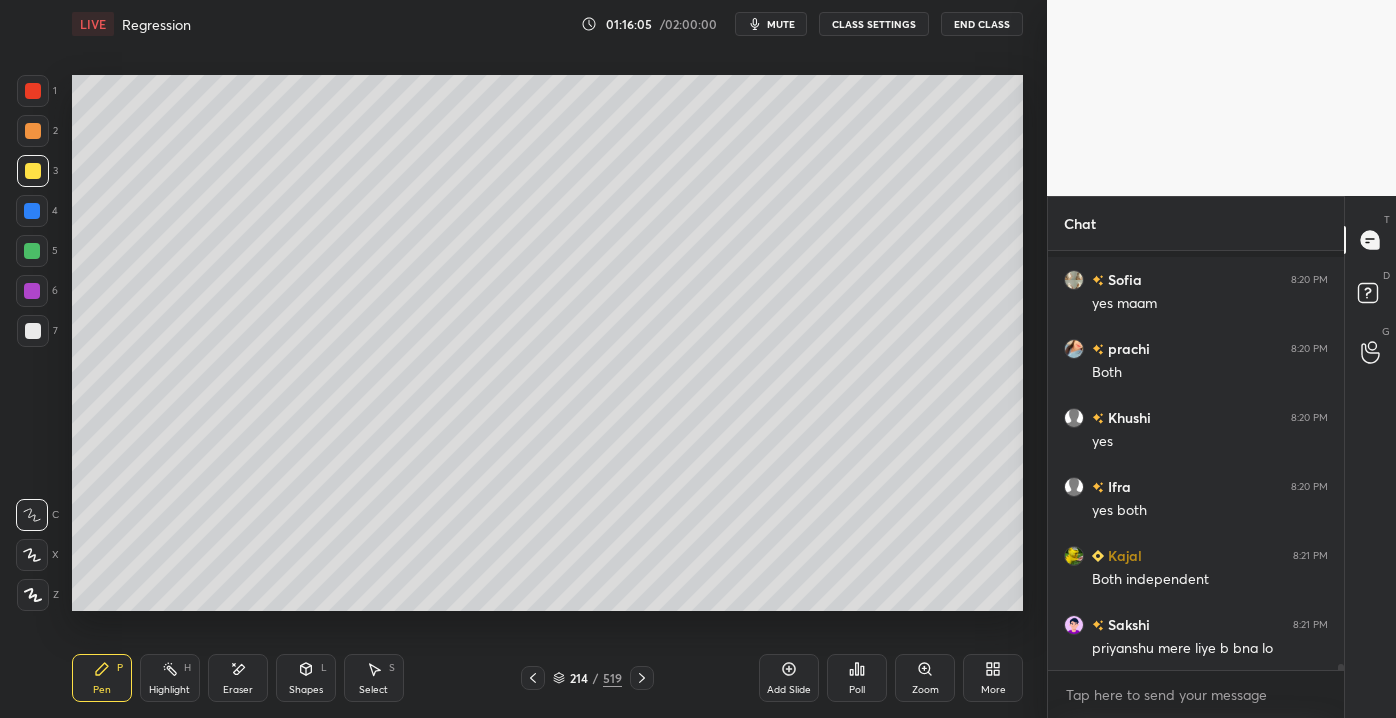 scroll, scrollTop: 30840, scrollLeft: 0, axis: vertical 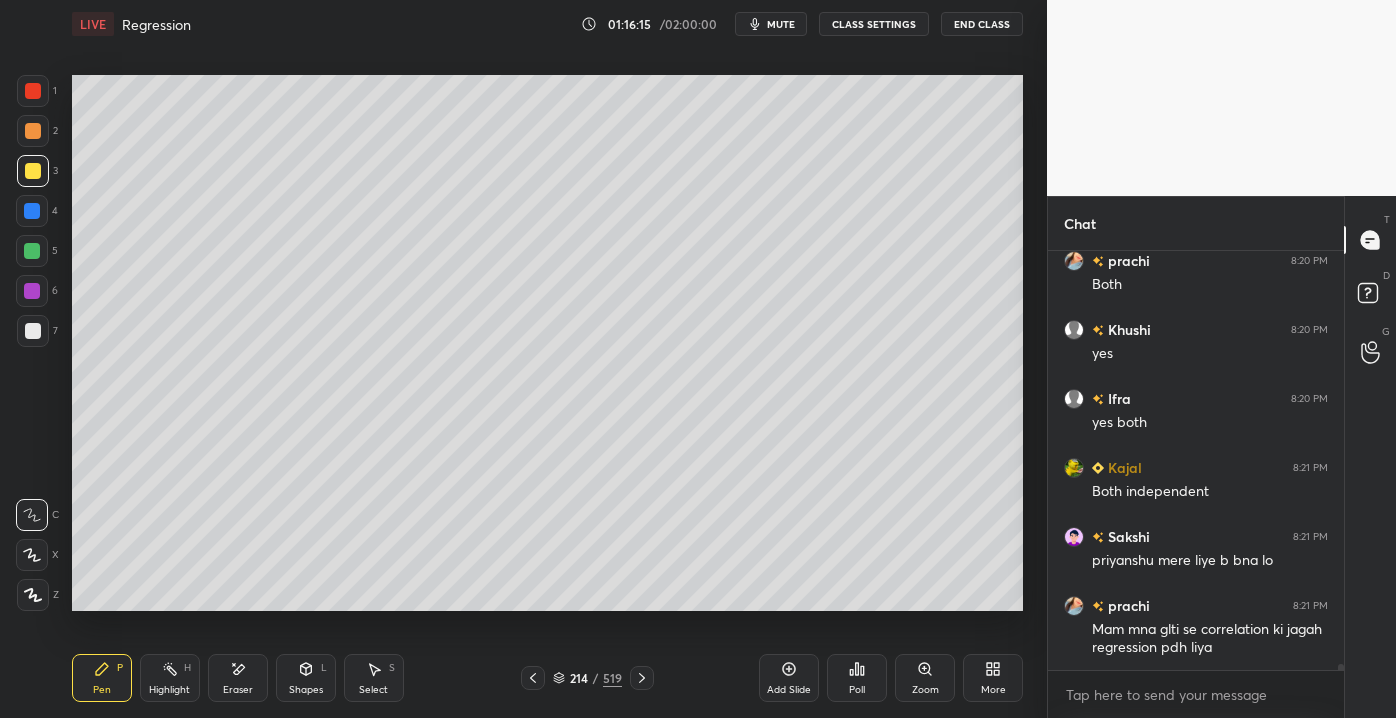 click on "7" at bounding box center [37, 331] 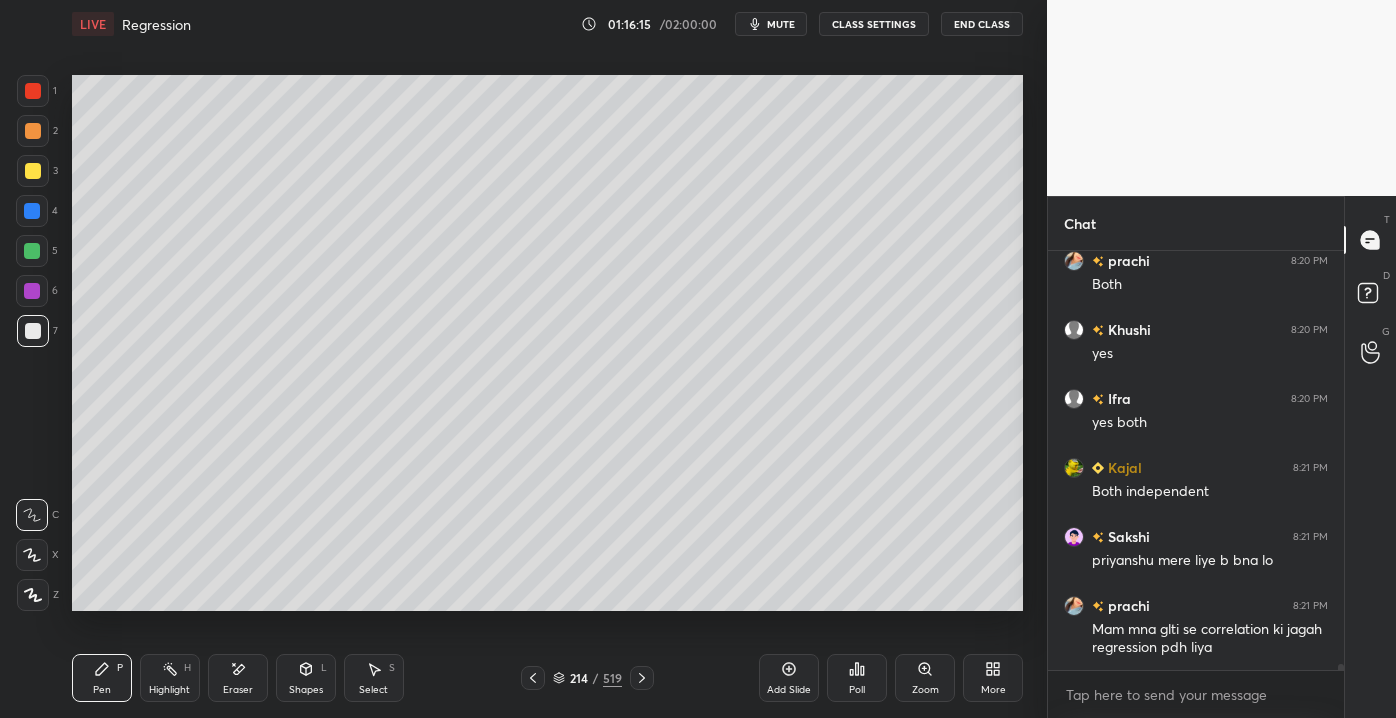 scroll, scrollTop: 30909, scrollLeft: 0, axis: vertical 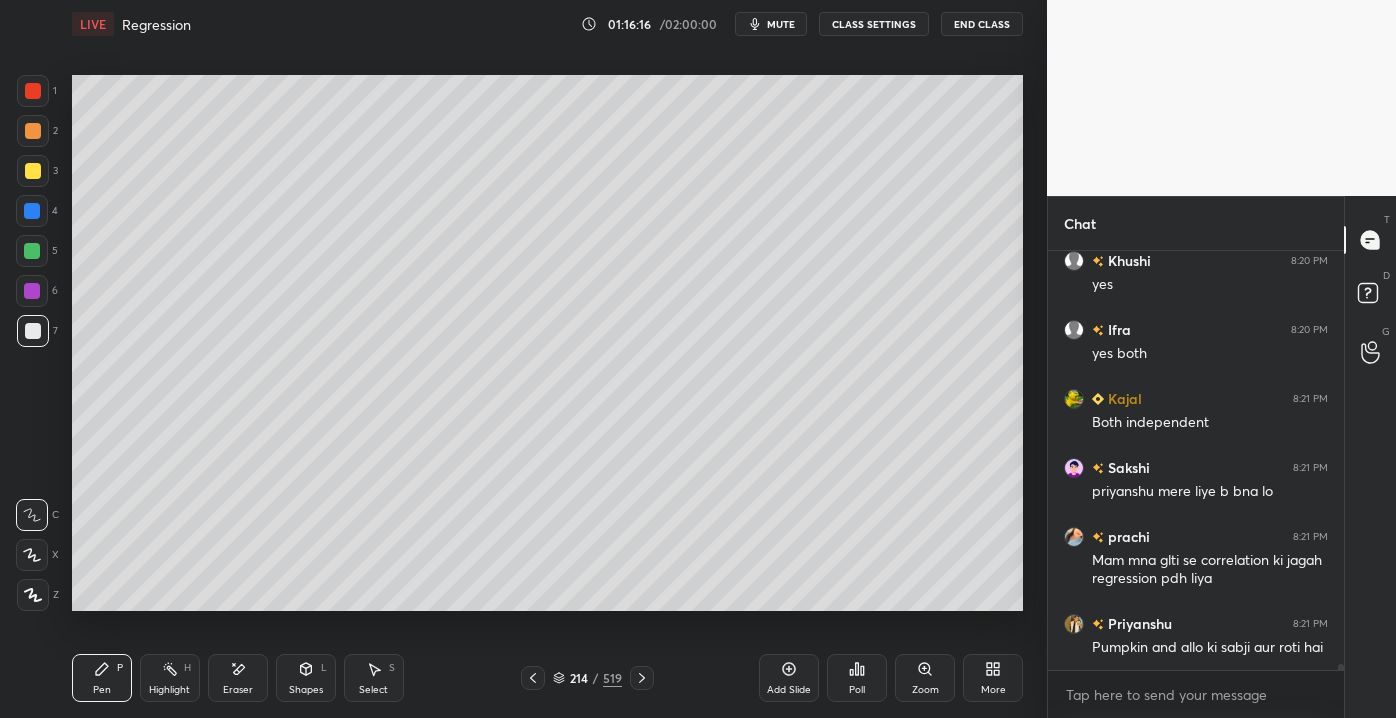 click at bounding box center [32, 251] 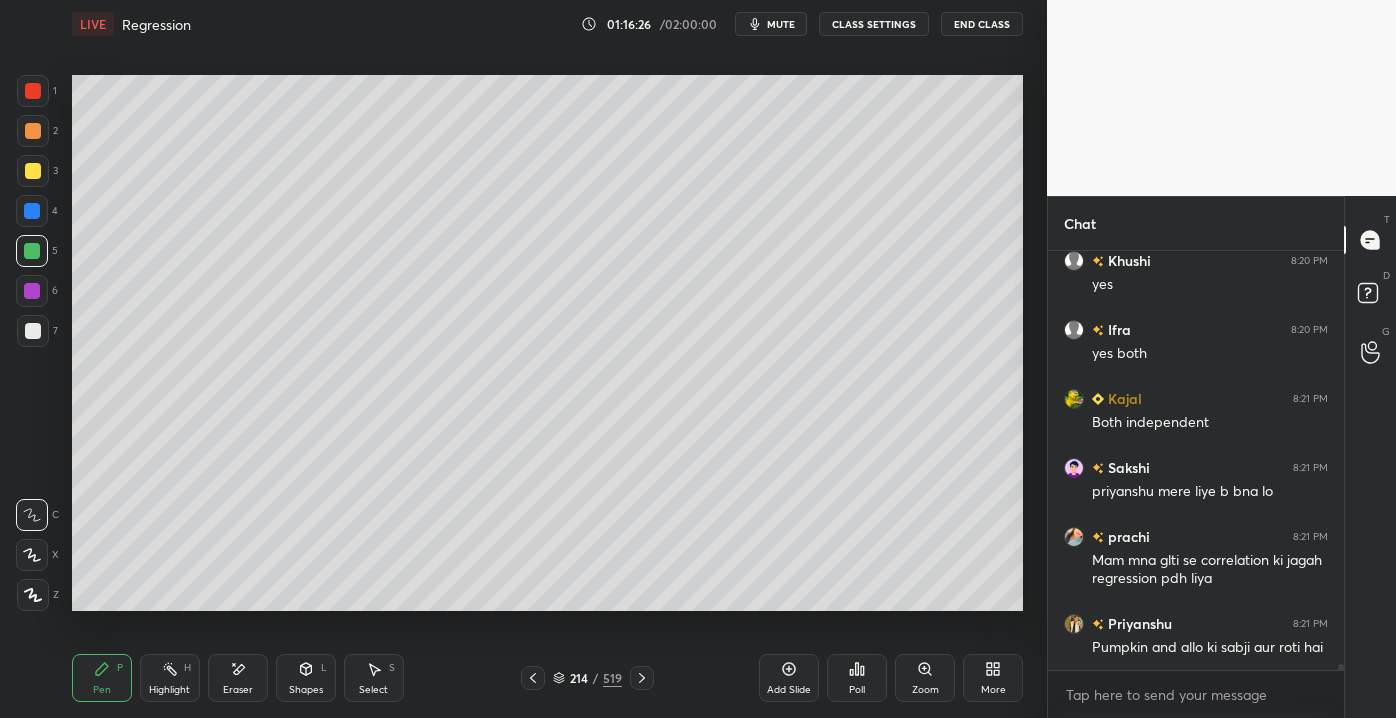 scroll, scrollTop: 30978, scrollLeft: 0, axis: vertical 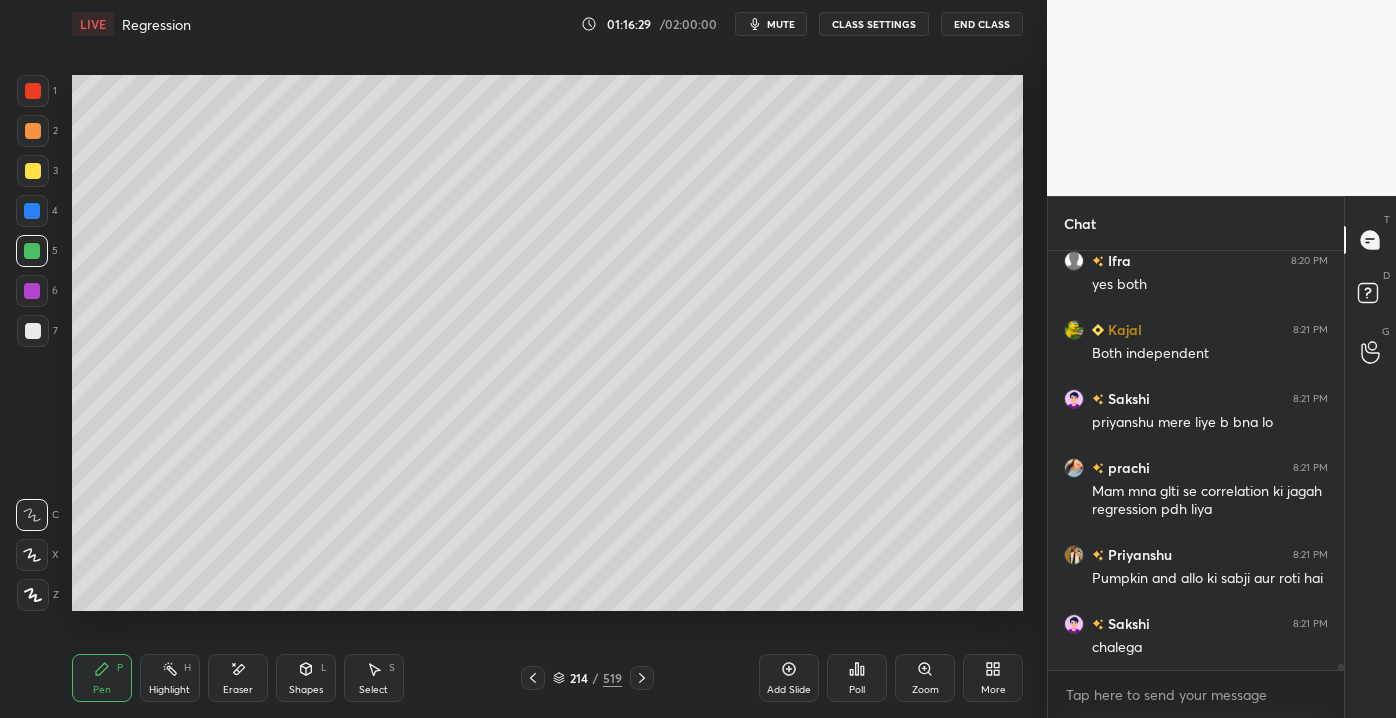 click on "1 2 3 4 5 6 7 C X Z E E Erase all   H H LIVE Regression 01:16:29 /  02:00:00 mute CLASS SETTINGS End Class Setting up your live class Poll for   secs No correct answer Start poll Back Regression • L6 of Detailed Course on Business Statistics&Research Methods for NET/JRF December2025 Yukti Jain Pen P Highlight H Eraser Shapes L Select S 214 / 519 Add Slide Poll Zoom More" at bounding box center (523, 359) 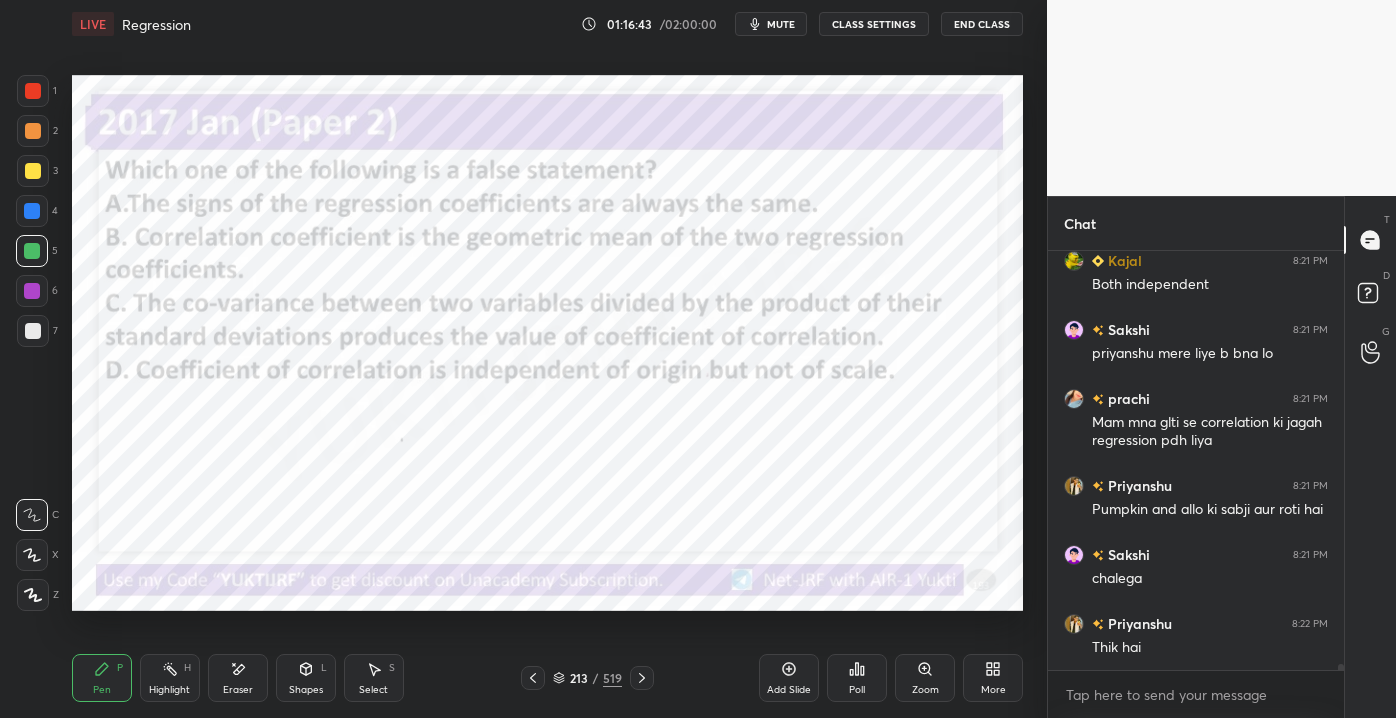 scroll, scrollTop: 31116, scrollLeft: 0, axis: vertical 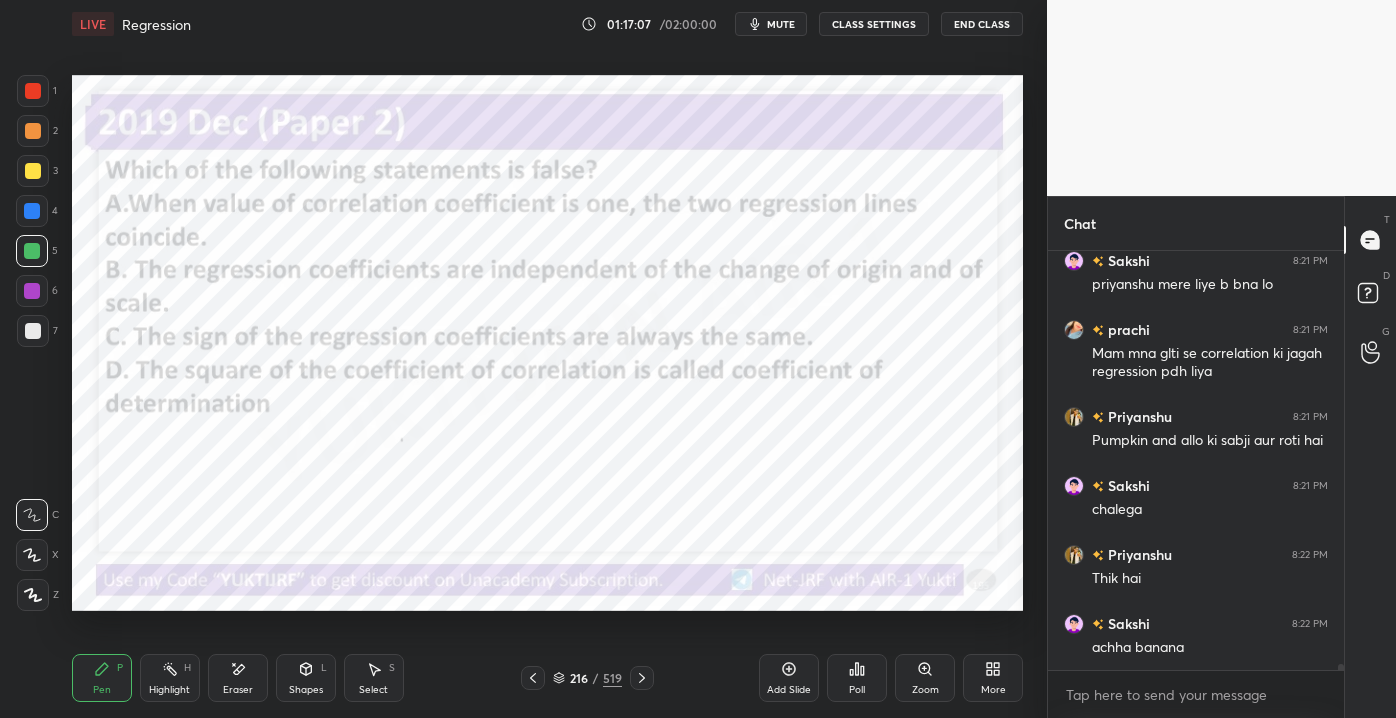 click on "216" at bounding box center (579, 678) 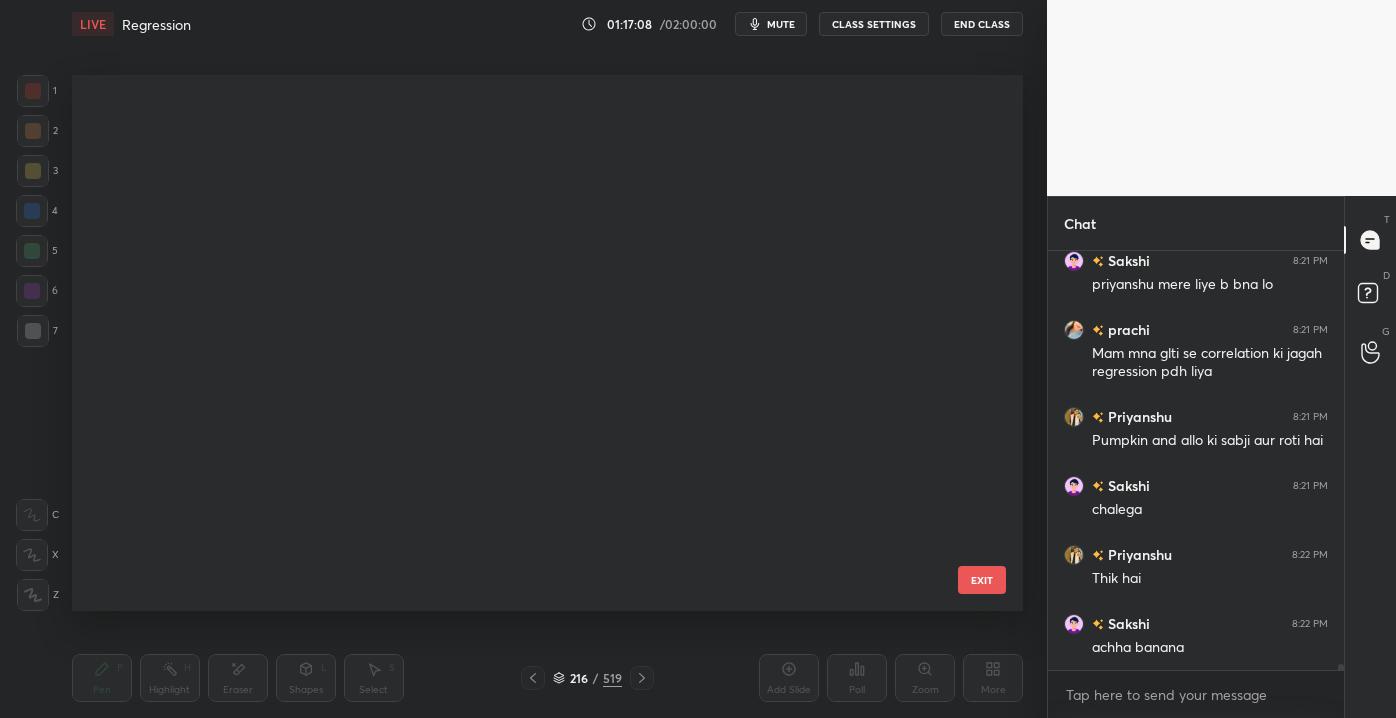 scroll, scrollTop: 11223, scrollLeft: 0, axis: vertical 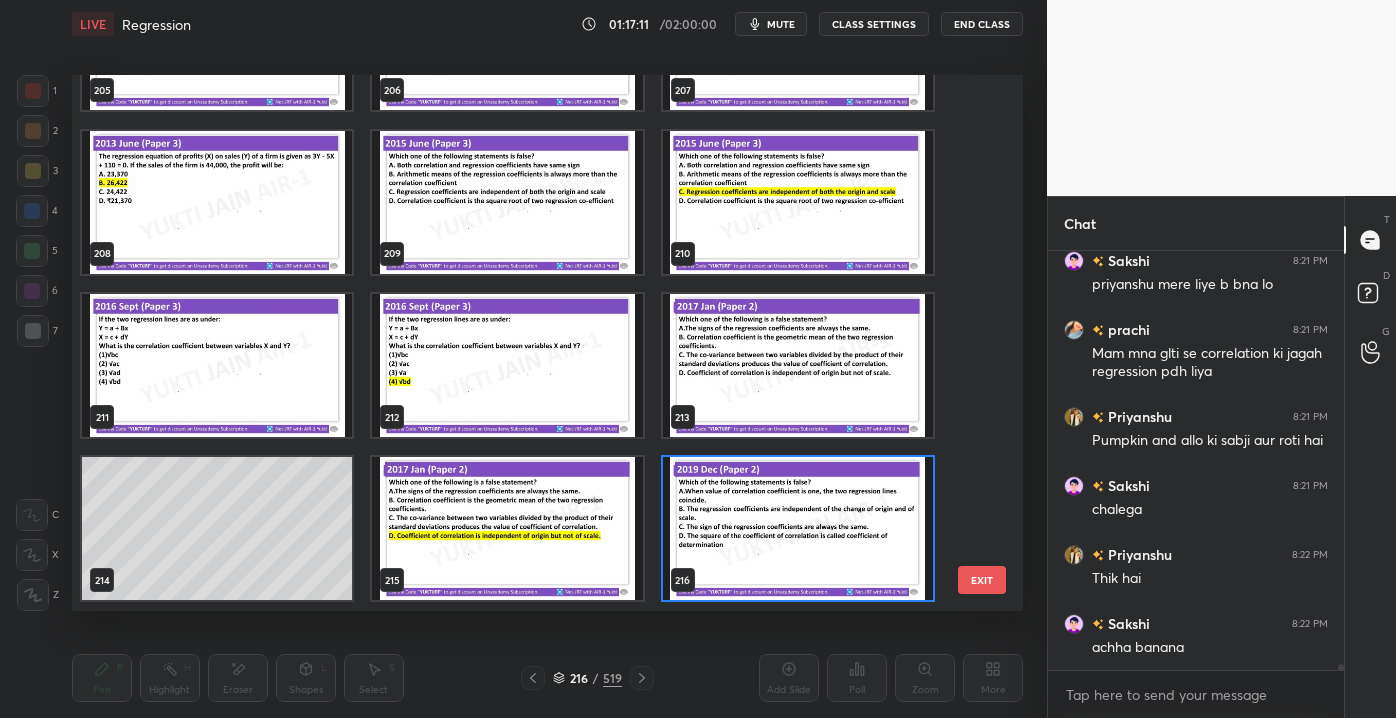 click on "EXIT" at bounding box center (982, 580) 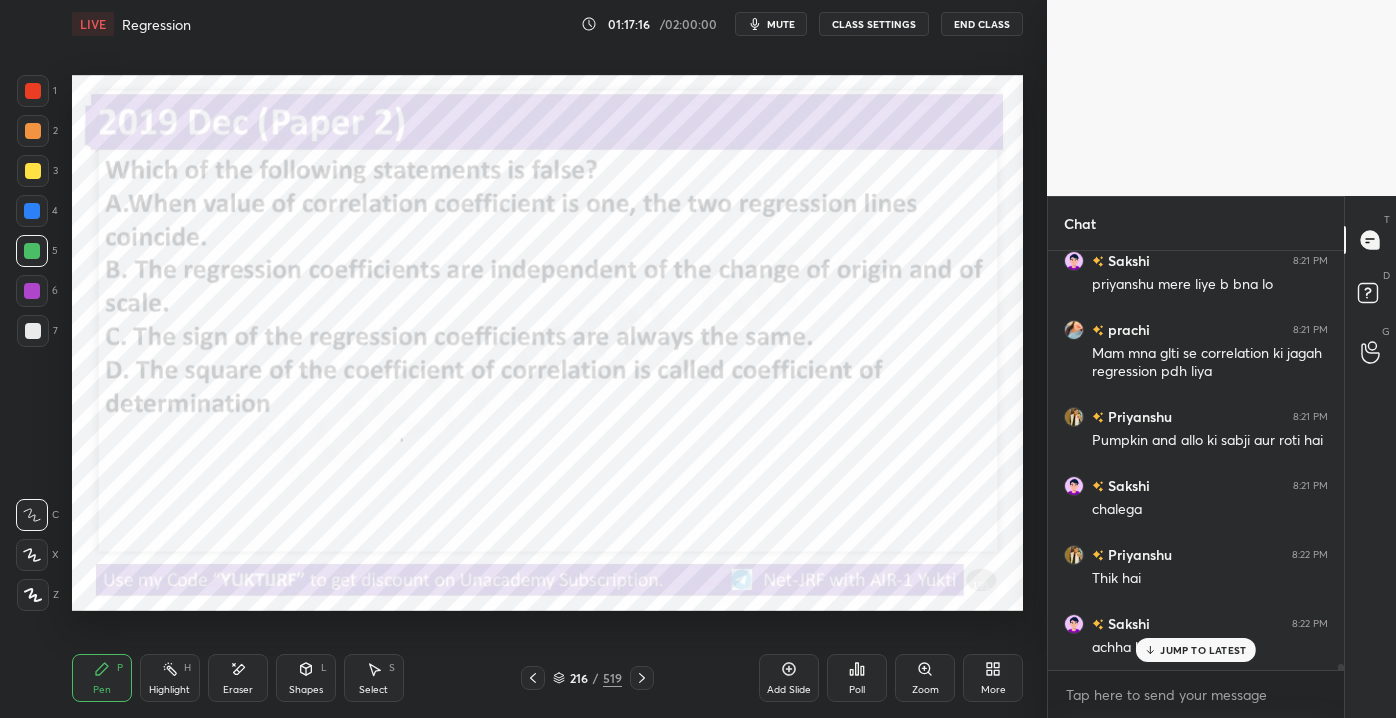 scroll, scrollTop: 31184, scrollLeft: 0, axis: vertical 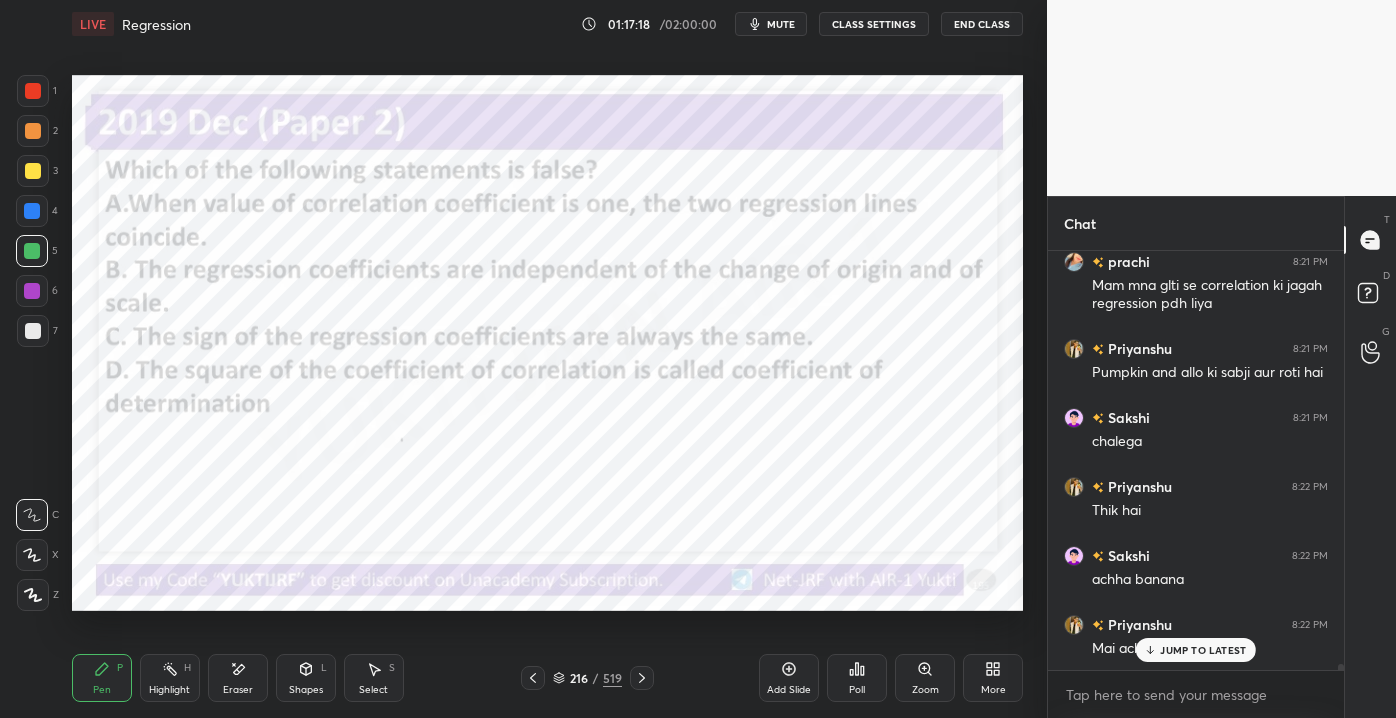 click on "JUMP TO LATEST" at bounding box center [1203, 650] 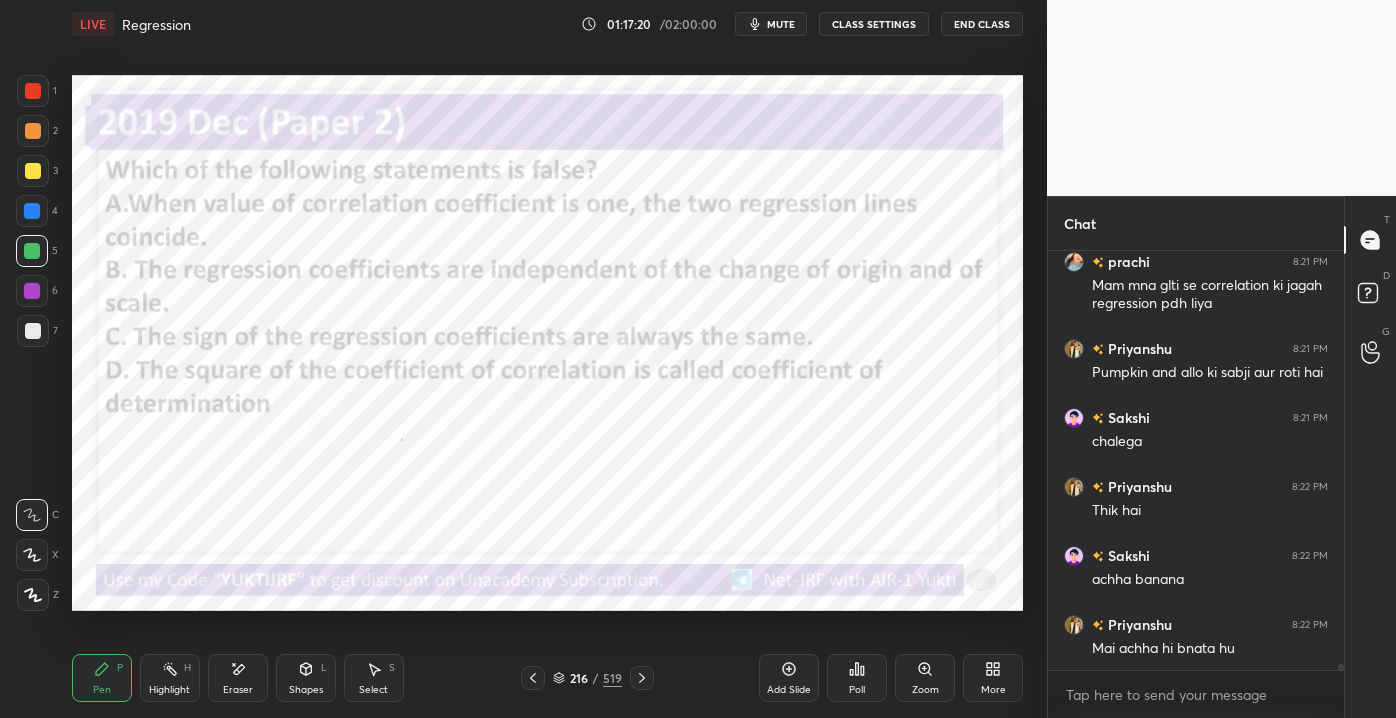 click on "More" at bounding box center (993, 678) 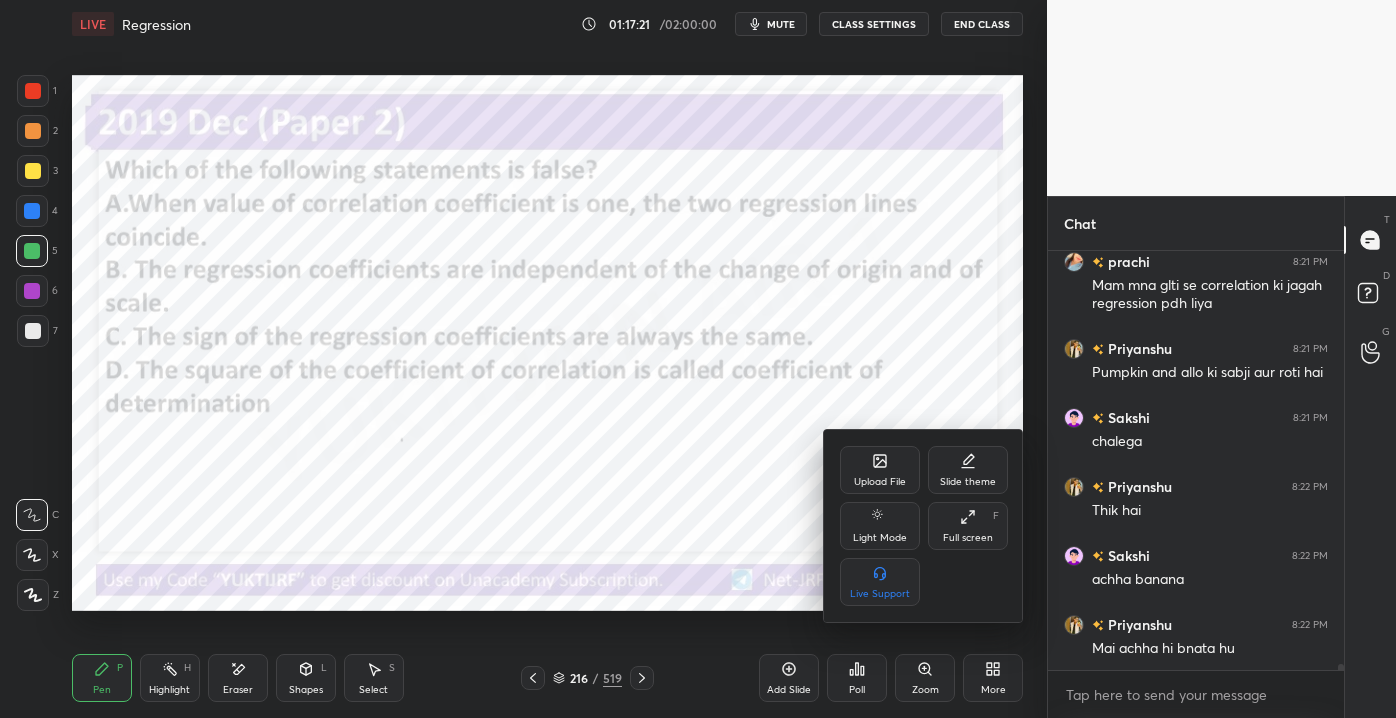 click at bounding box center [698, 359] 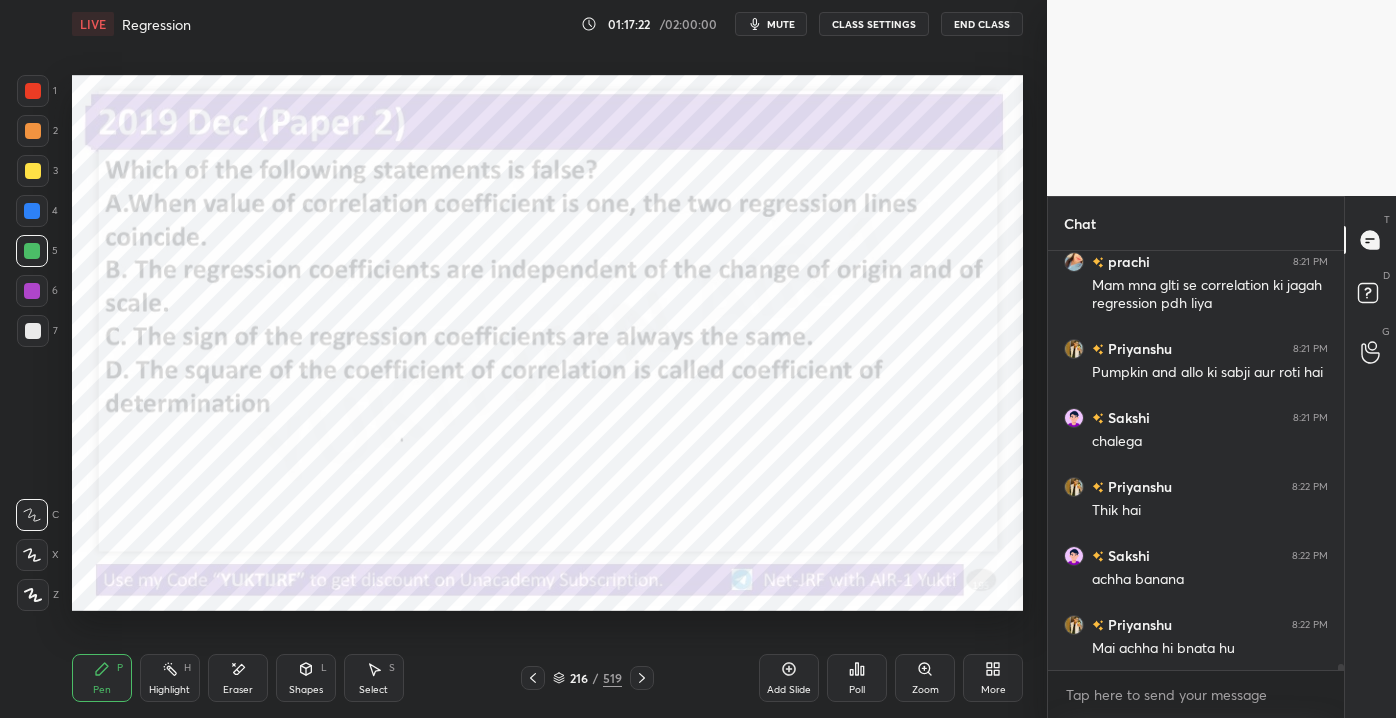 click on "Poll" at bounding box center (857, 690) 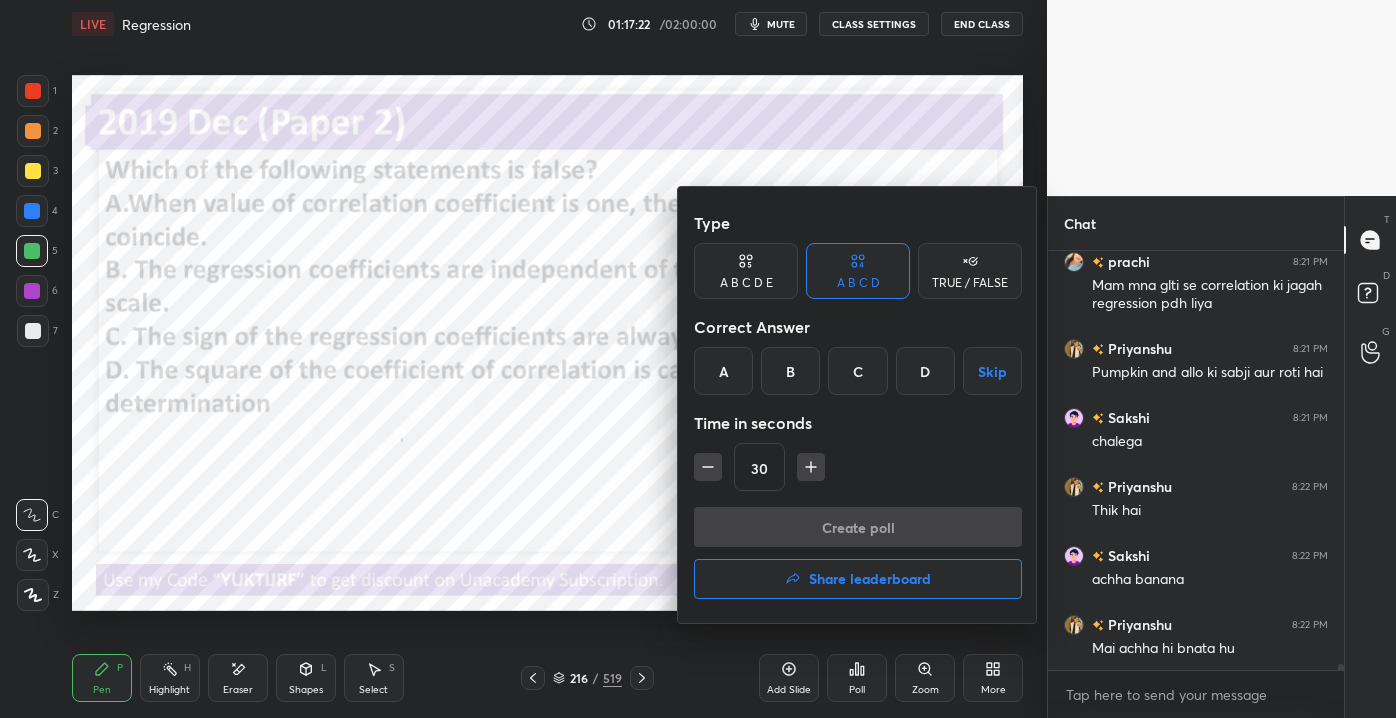 scroll, scrollTop: 31253, scrollLeft: 0, axis: vertical 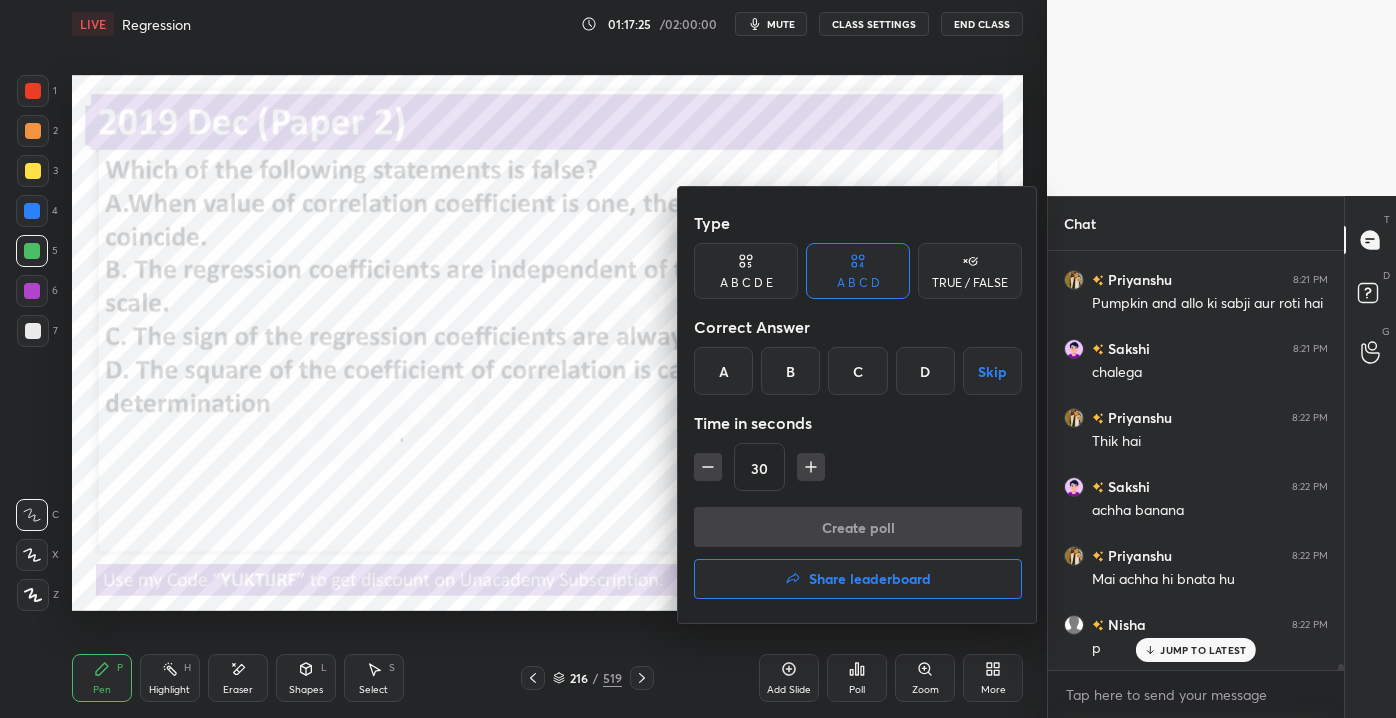 click on "B" at bounding box center [790, 371] 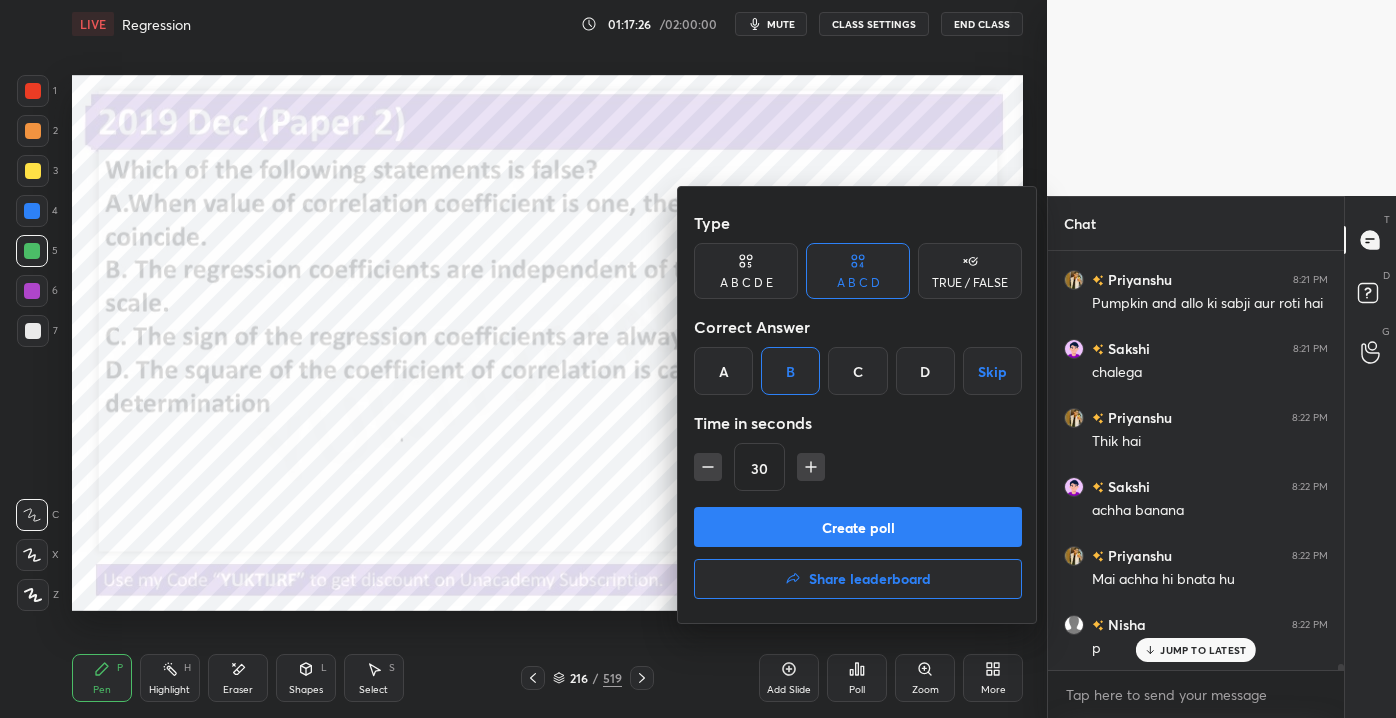 click on "Create poll" at bounding box center [858, 527] 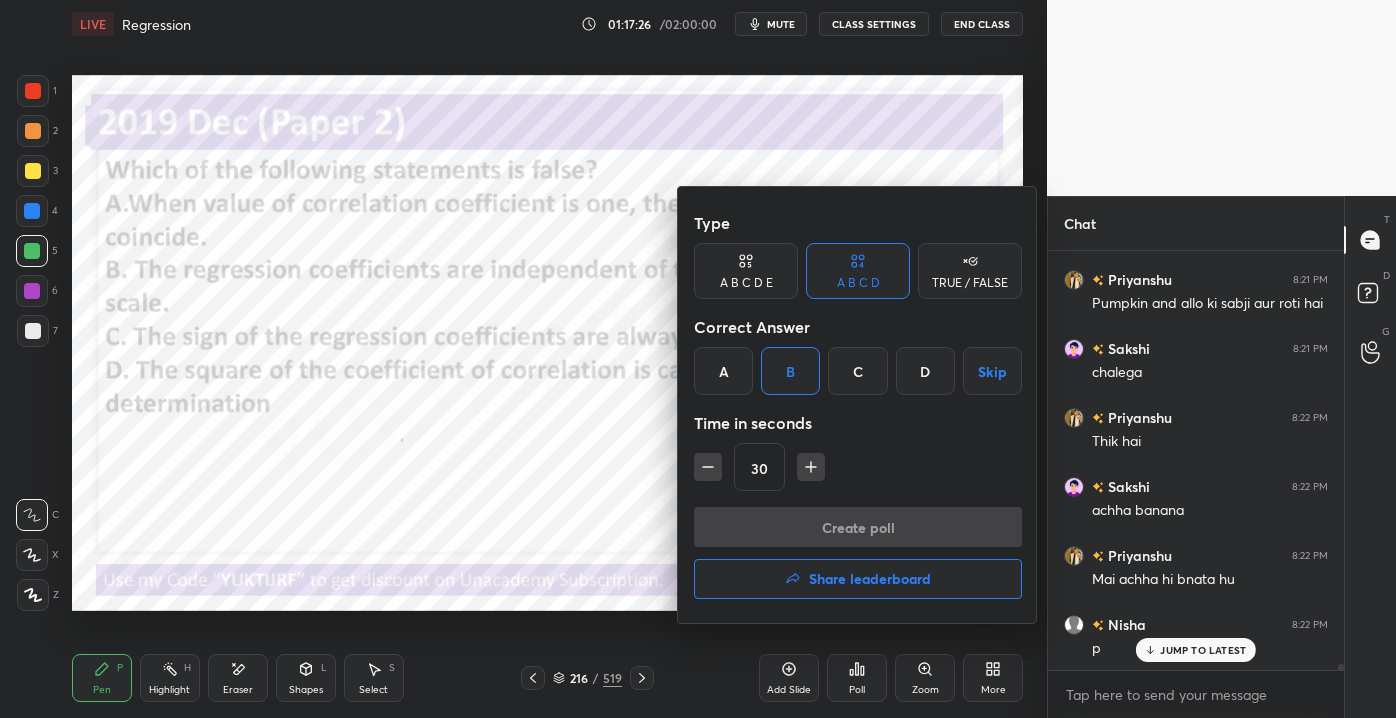 scroll, scrollTop: 381, scrollLeft: 290, axis: both 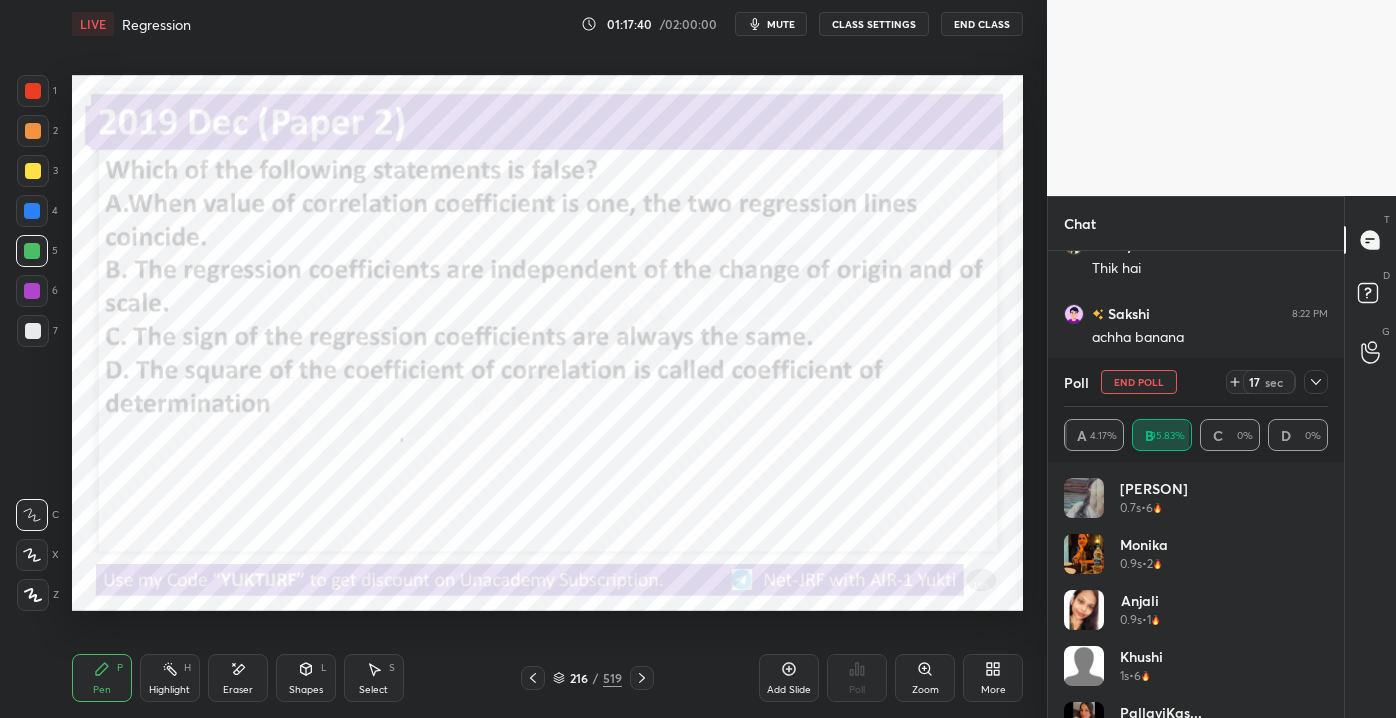 click 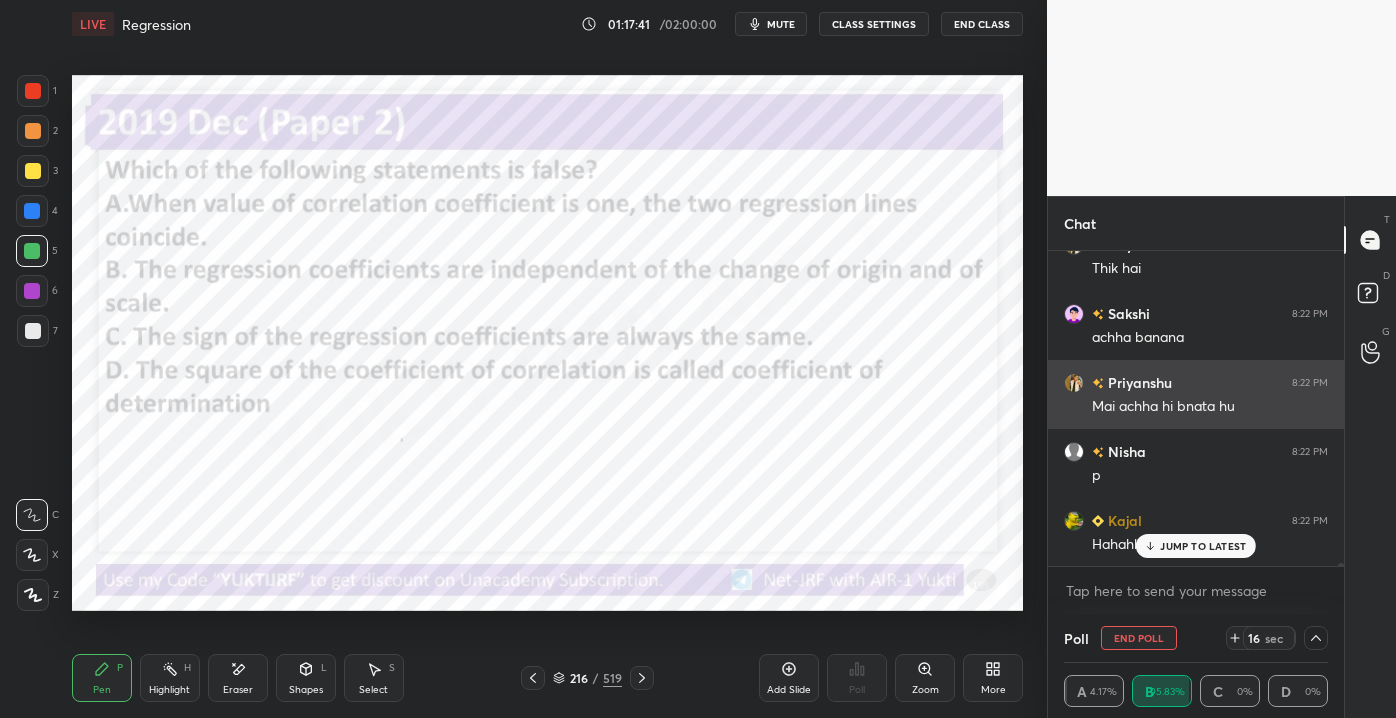 scroll, scrollTop: 154, scrollLeft: 258, axis: both 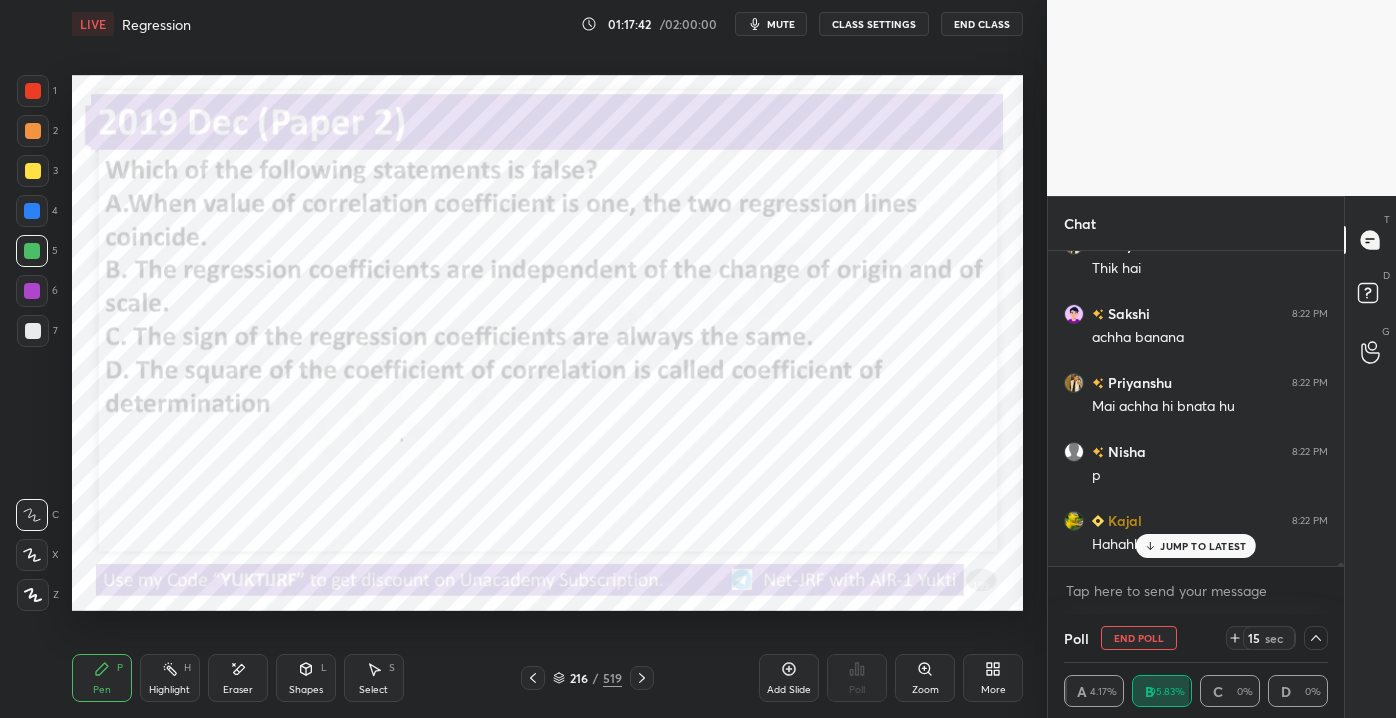click on "JUMP TO LATEST" at bounding box center [1203, 546] 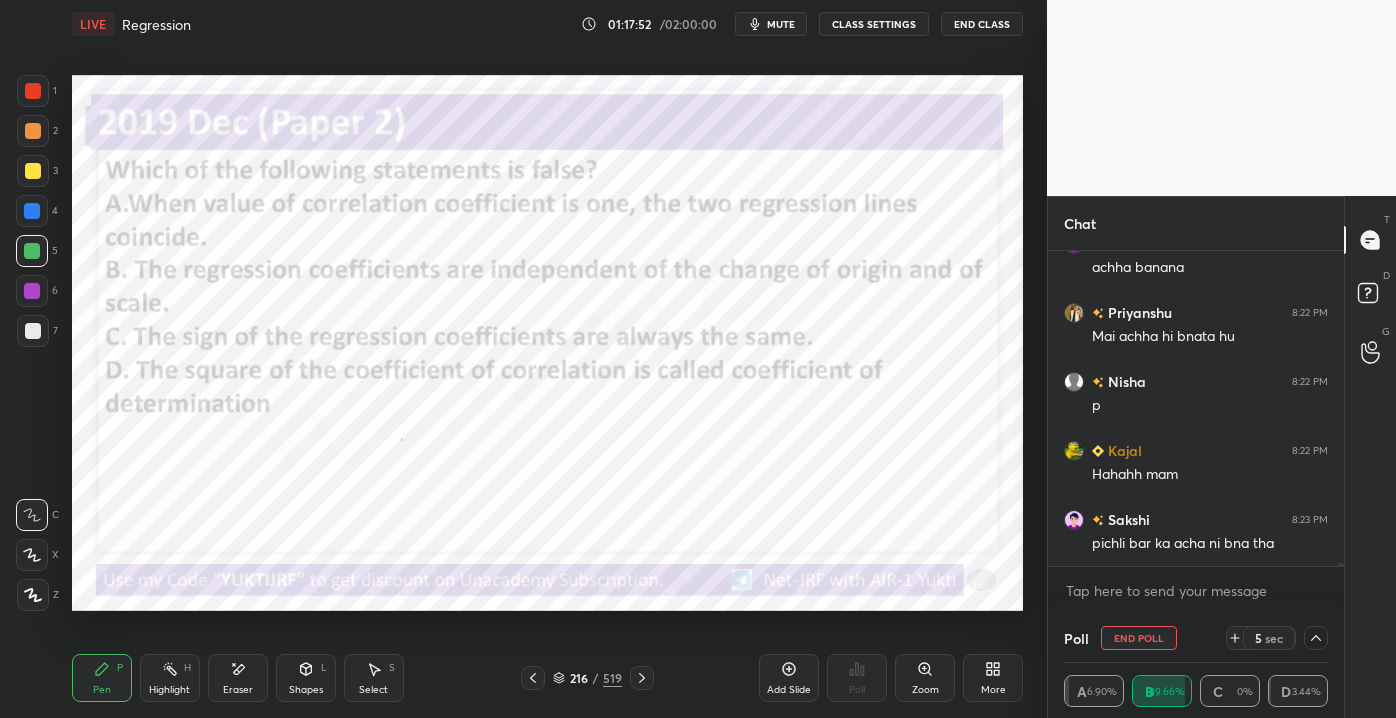 scroll, scrollTop: 31565, scrollLeft: 0, axis: vertical 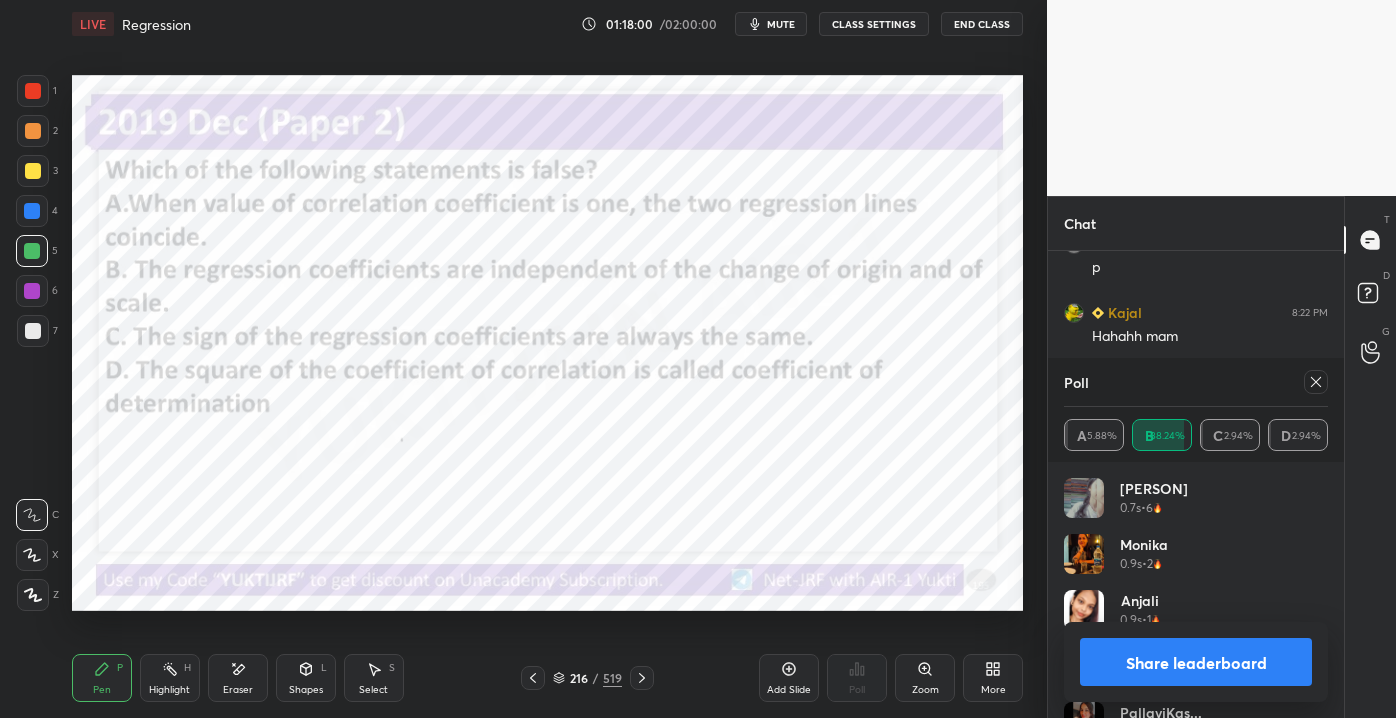 click on "1 2 3 4 5 6 7 C X Z E E Erase all   H H LIVE Regression 01:18:00 /  02:00:00 mute CLASS SETTINGS End Class Setting up your live class Poll for   secs No correct answer Start poll Back Regression • L6 of Detailed Course on Business Statistics&Research Methods for NET/JRF December2025 [PERSON] Pen P Highlight H Eraser Shapes L Select S 216 / 519 Add Slide Poll Zoom More Chat [PERSON] 8:22 PM Mai achha hi bnata hu [PERSON] 8:22 PM p [PERSON] 8:22 PM Hahahh mam [PERSON] 8:23 PM pichli bar ka acha ni bna tha [PERSON] 8:23 PM 🤣🤣 [PERSON] 8:23 PM App naam lo JUMP TO LATEST Enable hand raising Enable raise hand to speak to learners. Once enabled, chat will be turned off temporarily. Enable x   introducing Raise a hand with a doubt Now learners can raise their hand along with a doubt  How it works? Doubts asked by learners will show up here NEW DOUBTS ASKED No one has raised a hand yet Can't raise hand Looks like educator just invited you to speak. Please wait before you can raise your hand again. Got it Poll A B C" at bounding box center [698, 359] 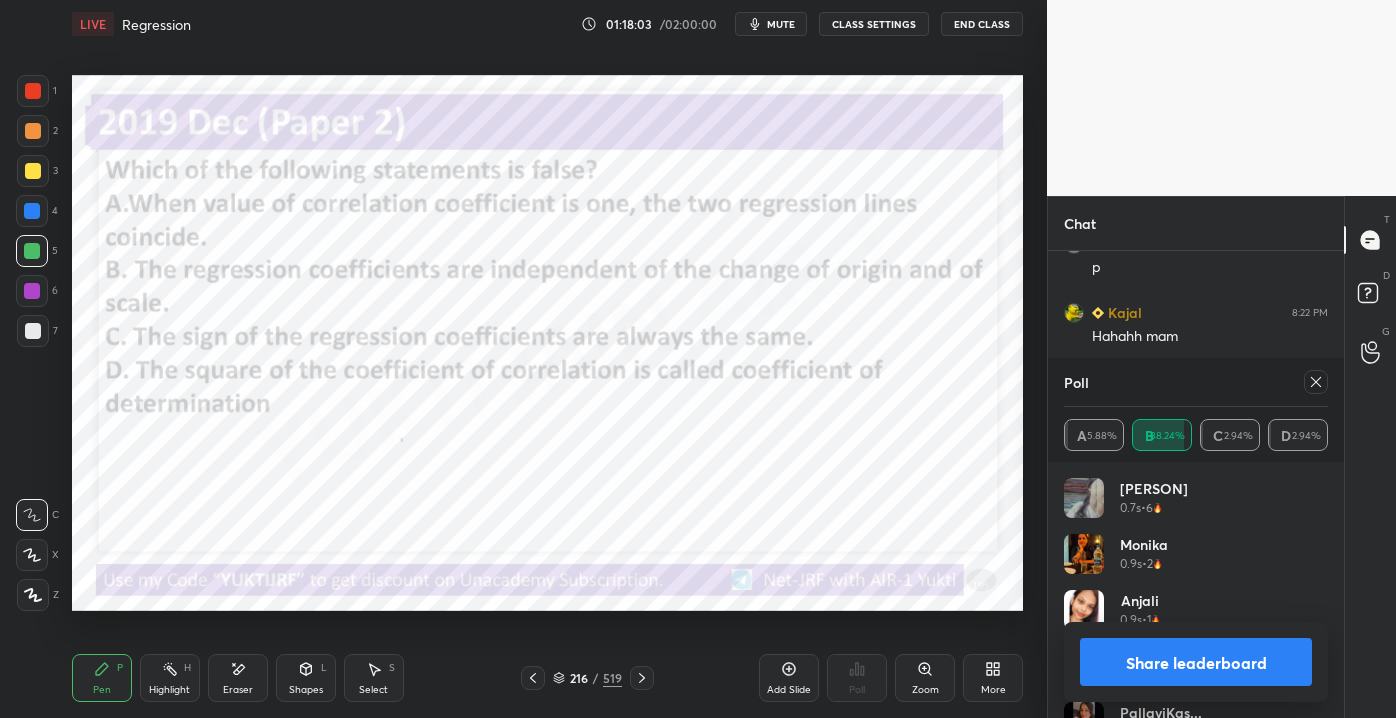 click 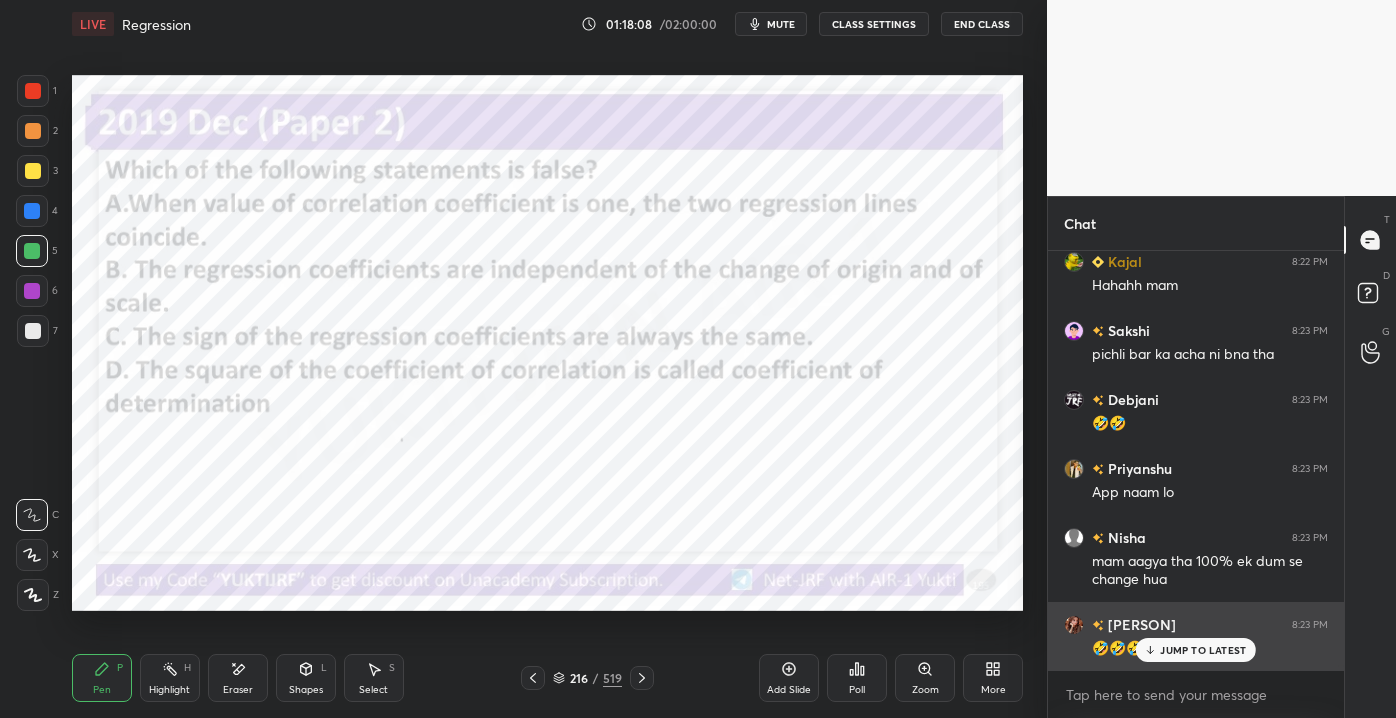 click on "JUMP TO LATEST" at bounding box center (1203, 650) 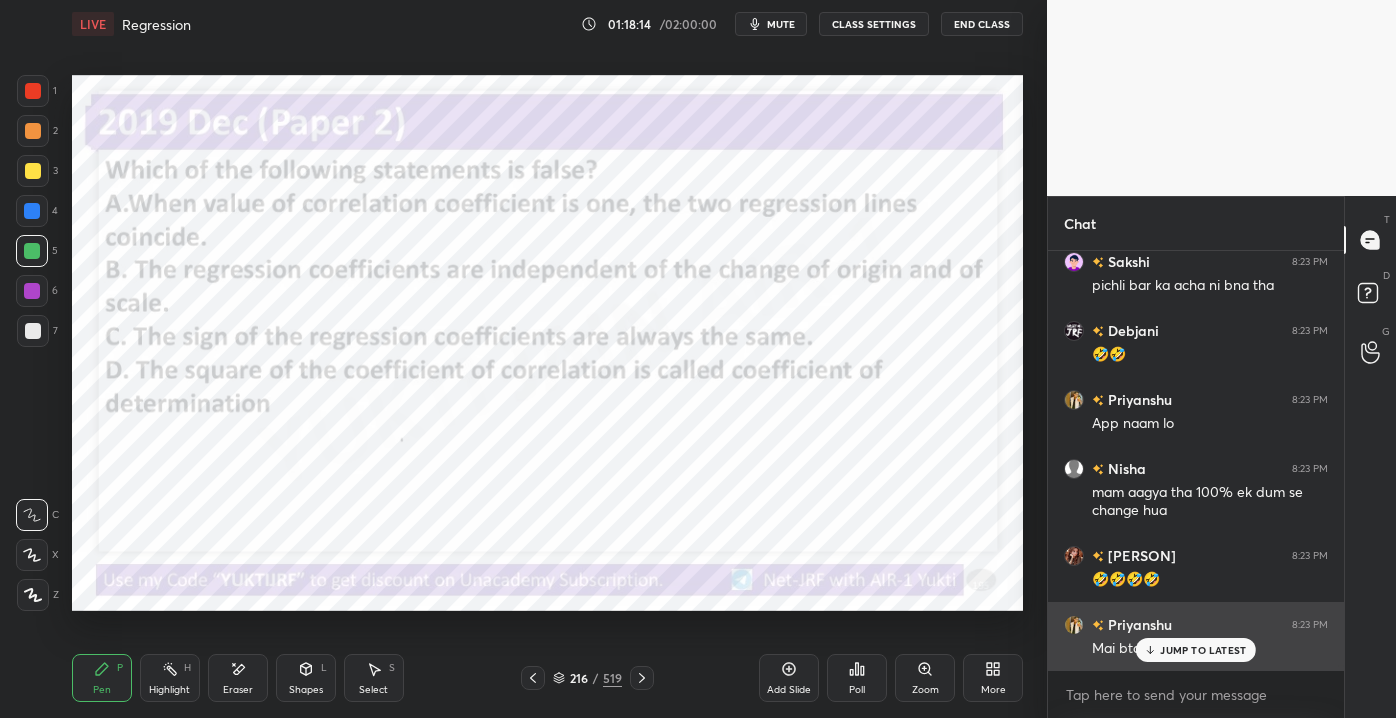 click on "Priyanshu 8:23 PM Mai bta dunga" at bounding box center (1196, 636) 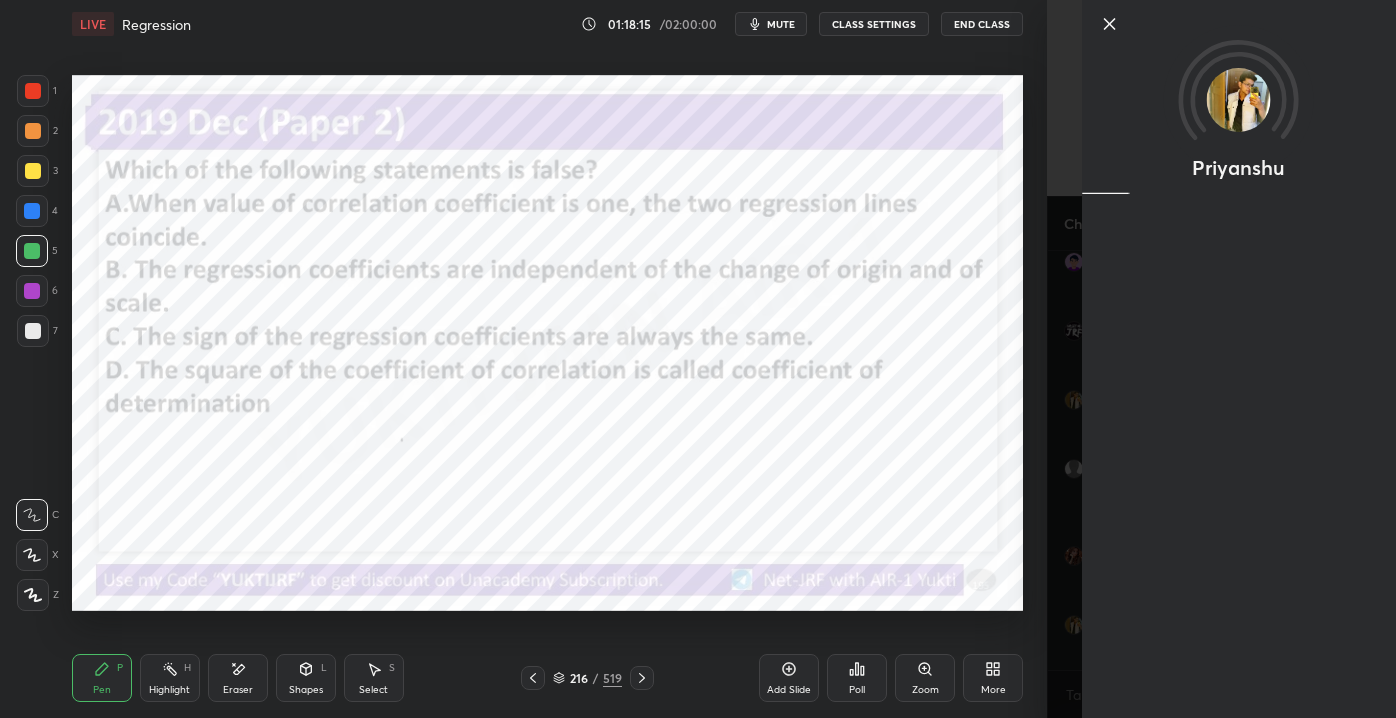 click on "Priyanshu" at bounding box center [1239, 359] 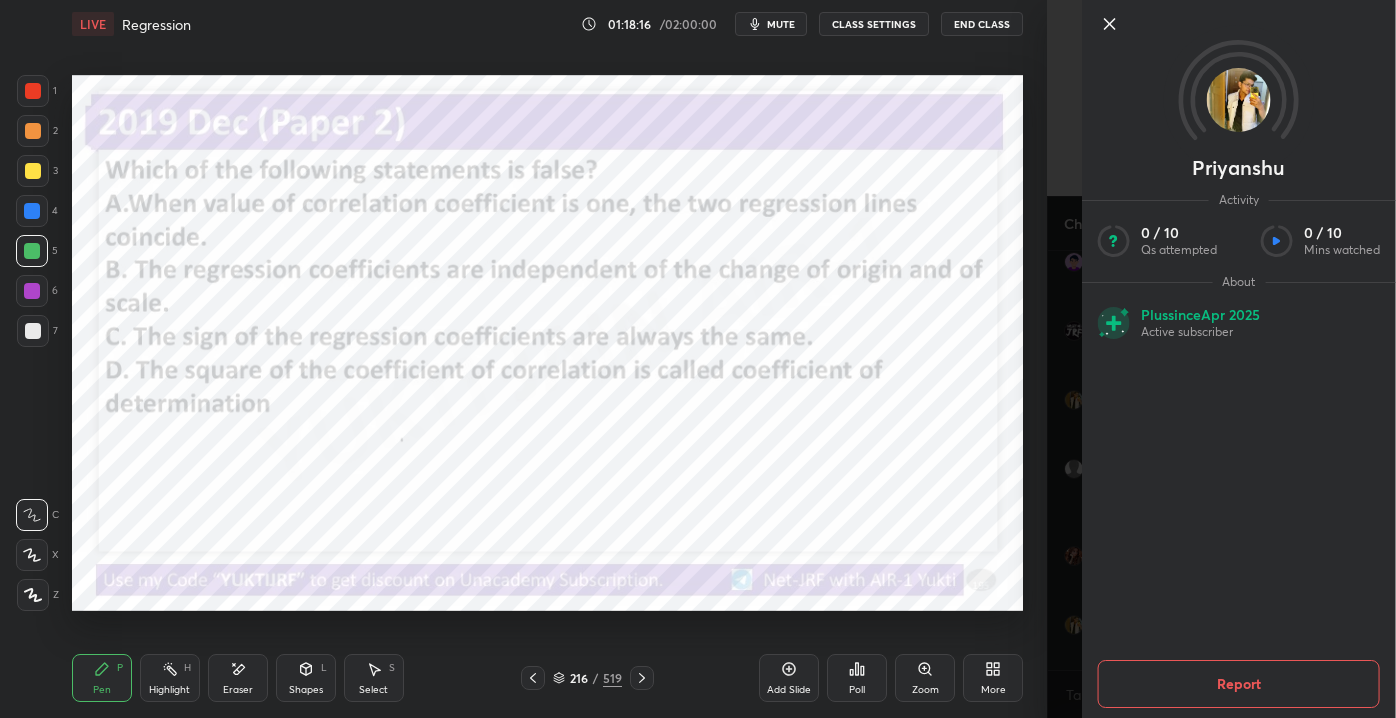 click 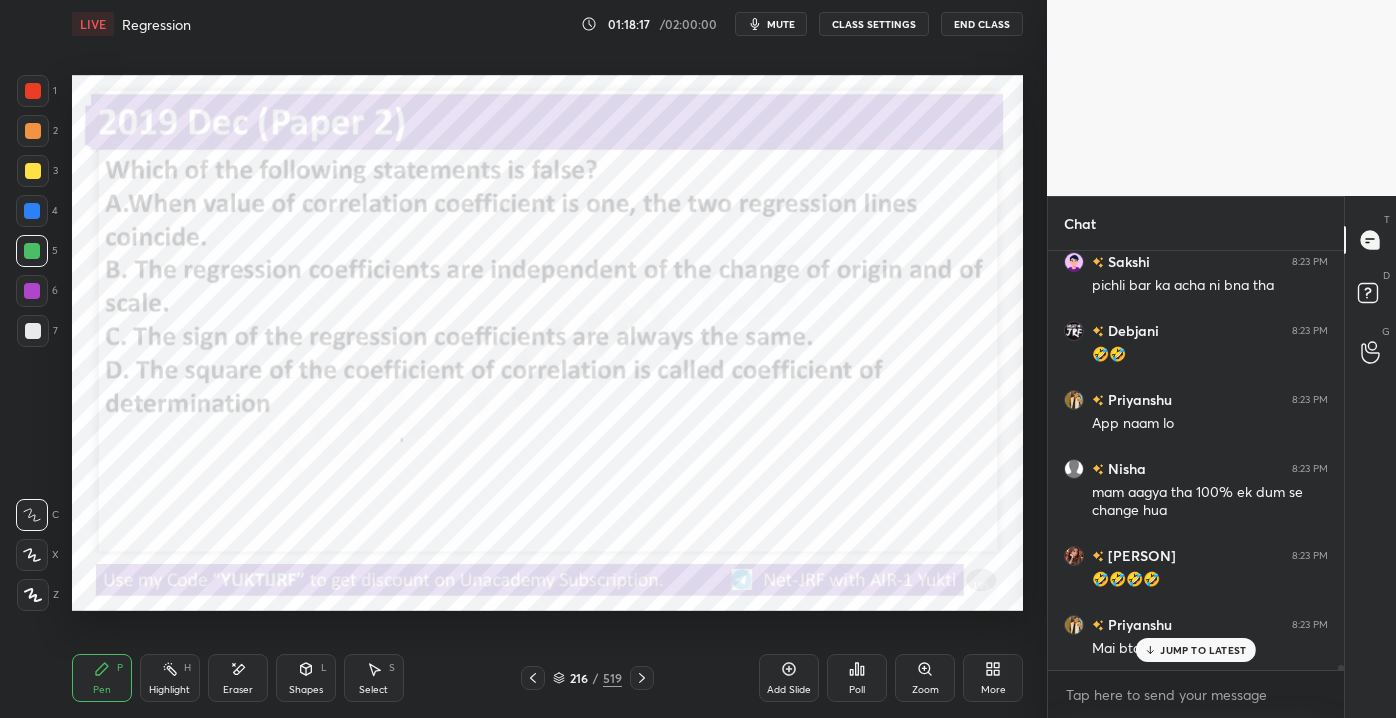 click on "Kajal 8:21 PM Both independent Sakshi 8:21 PM priyanshu mere liye b bna lo prachi 8:21 PM Mam mna glti se correlation ki jagah regression pdh liya Priyanshu 8:21 PM Pumpkin and allo ki sabji aur roti hai Sakshi 8:21 PM chalega Priyanshu 8:22 PM Thik hai Sakshi 8:22 PM achha banana Priyanshu 8:22 PM Mai achha hi bnata hu Nisha 8:22 PM p Kajal 8:22 PM Hahahh mam Sakshi 8:23 PM pichli bar ka acha ni bna tha Debjani 8:23 PM 🤣🤣 Priyanshu 8:23 PM App naam lo Nisha 8:23 PM mam aagya tha 100% ek dum se change hua srishti 8:23 PM 🤣🤣🤣🤣 Priyanshu 8:23 PM Mai bta dunga" at bounding box center (1196, 460) 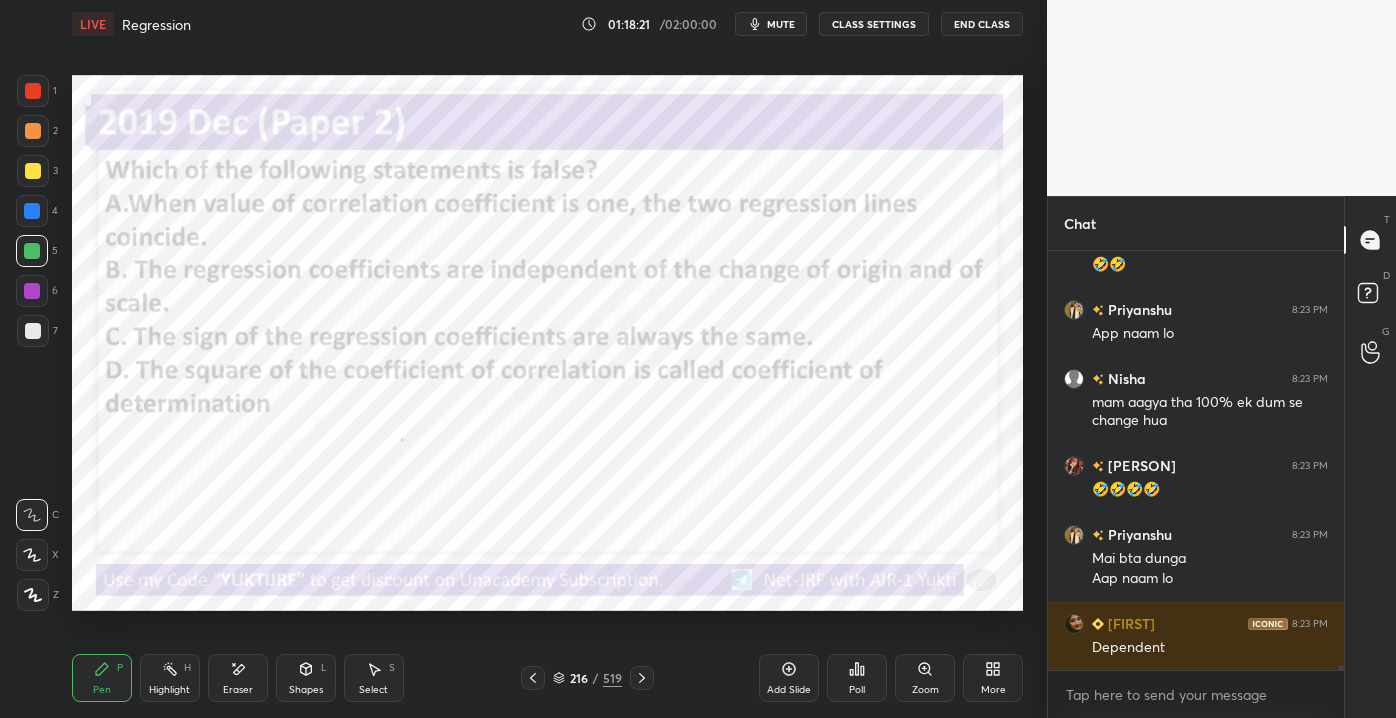 click on "Shapes" at bounding box center (306, 690) 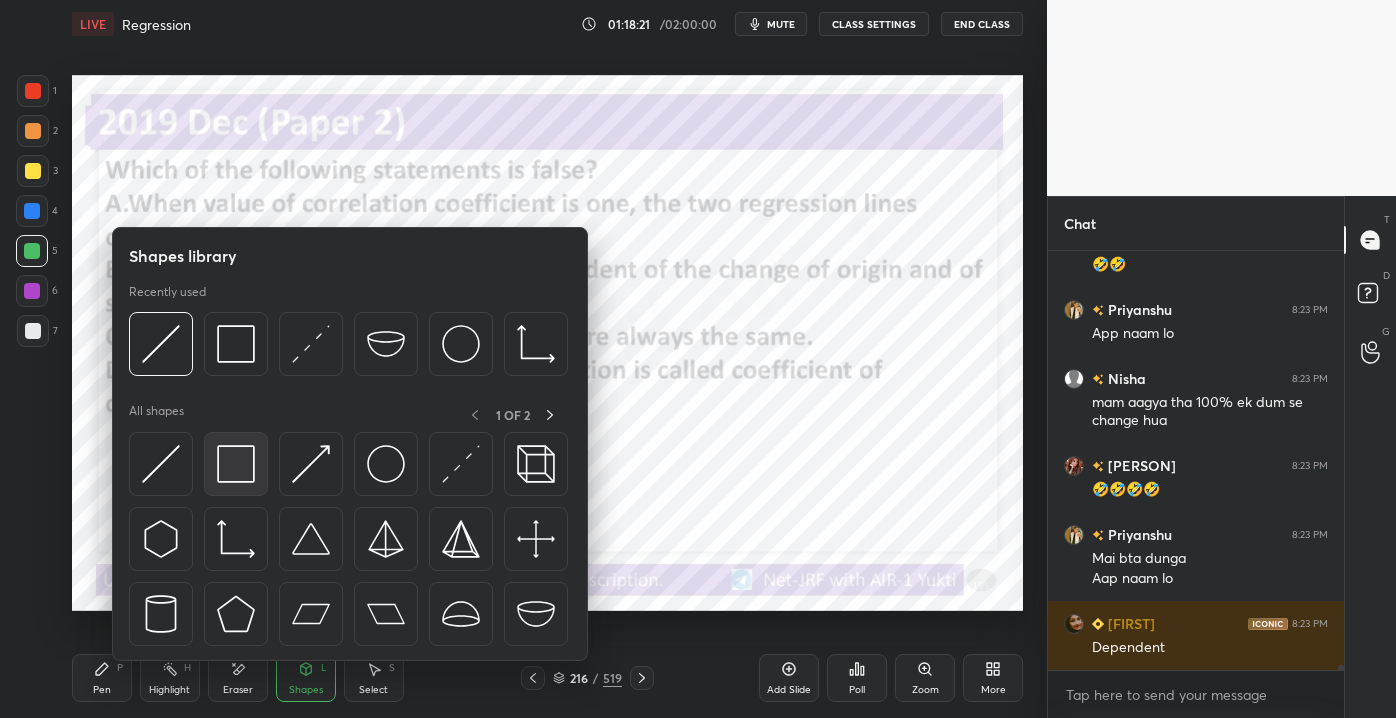 click at bounding box center (236, 464) 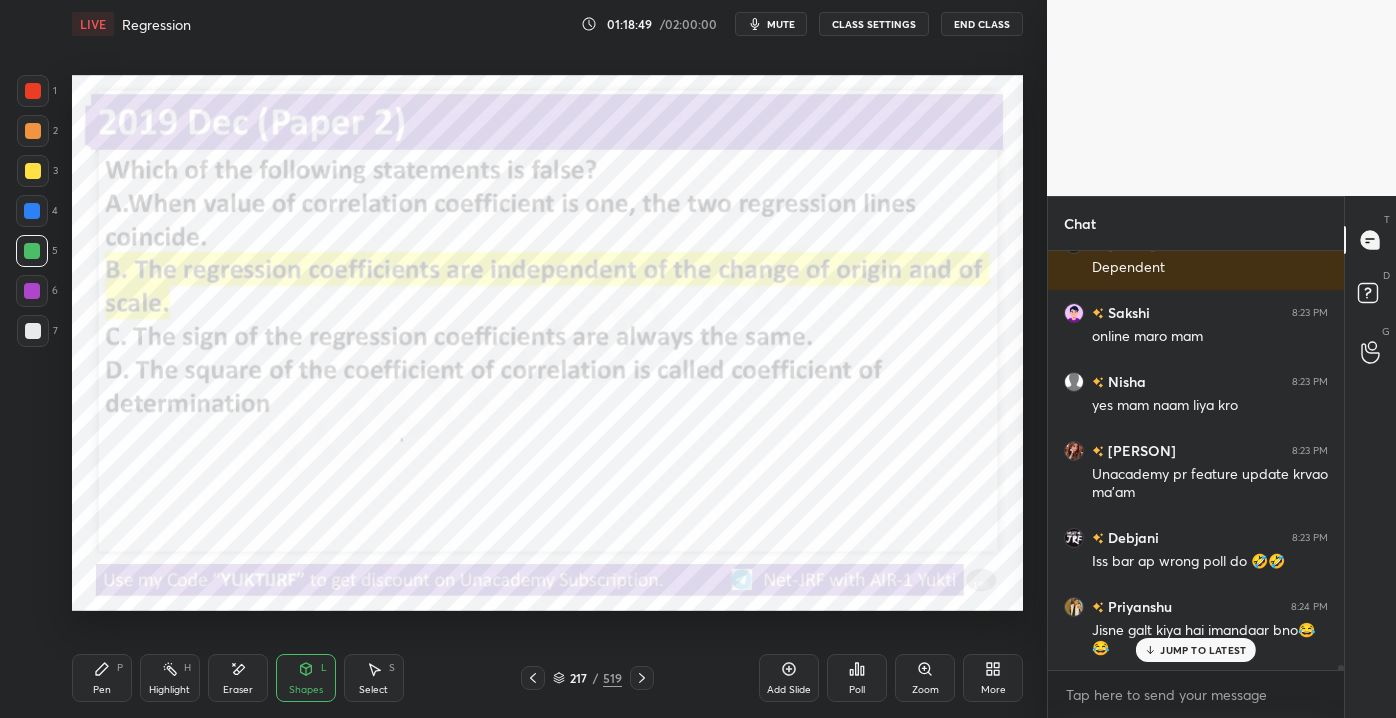 click on "Pen P" at bounding box center [102, 678] 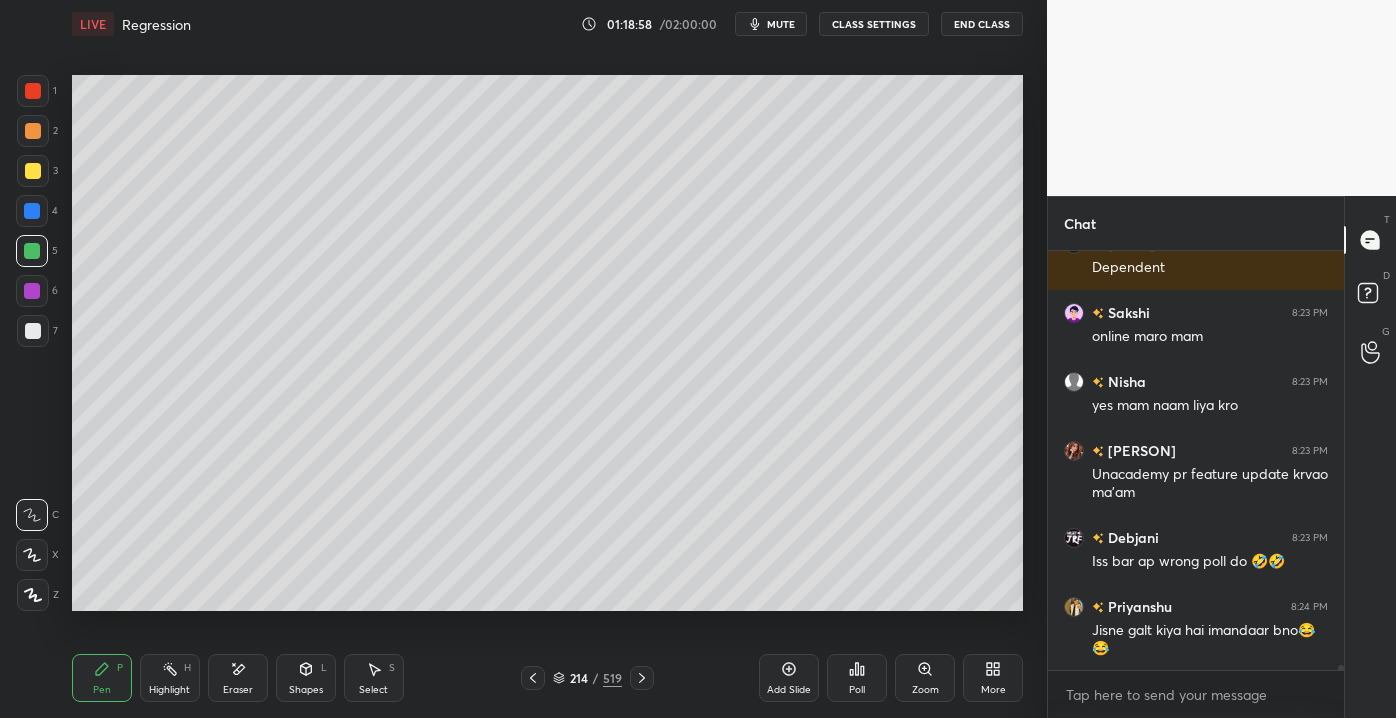 scroll, scrollTop: 32293, scrollLeft: 0, axis: vertical 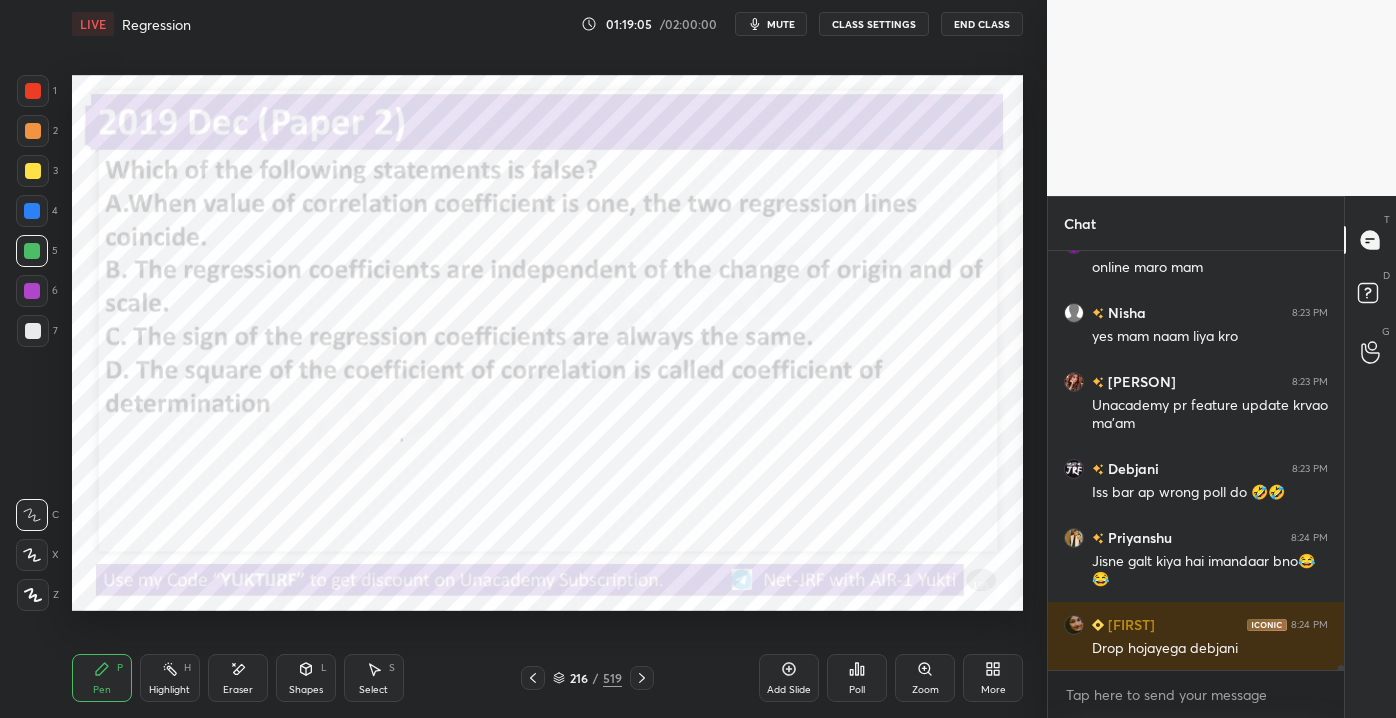 drag, startPoint x: 24, startPoint y: 96, endPoint x: 31, endPoint y: 111, distance: 16.552946 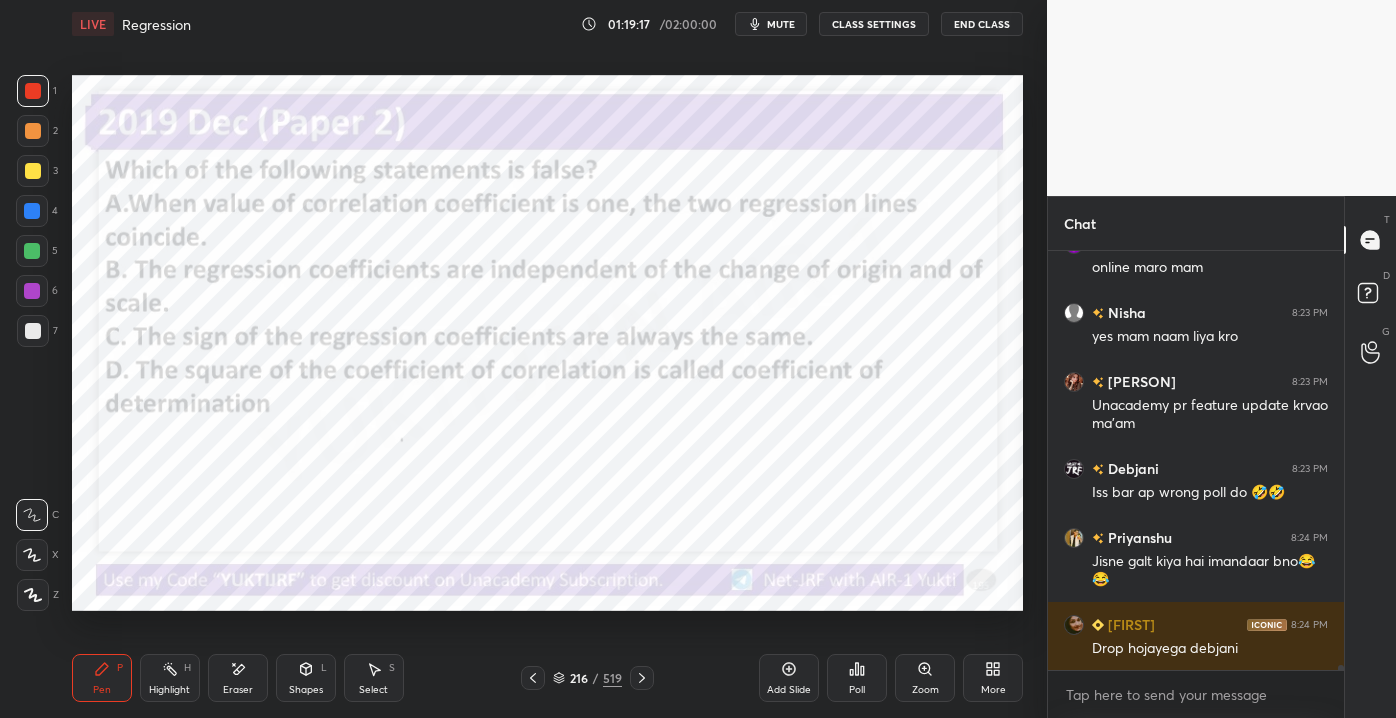 scroll, scrollTop: 32362, scrollLeft: 0, axis: vertical 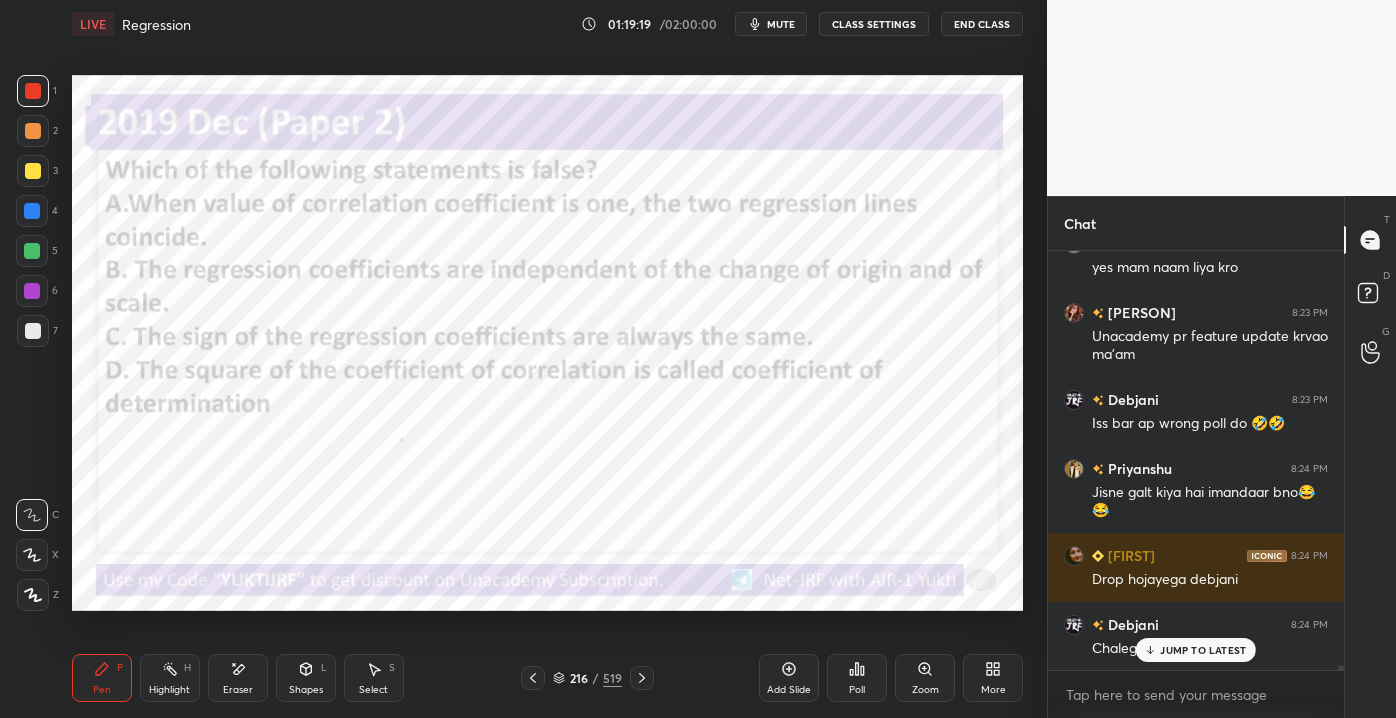 click on "JUMP TO LATEST" at bounding box center [1196, 650] 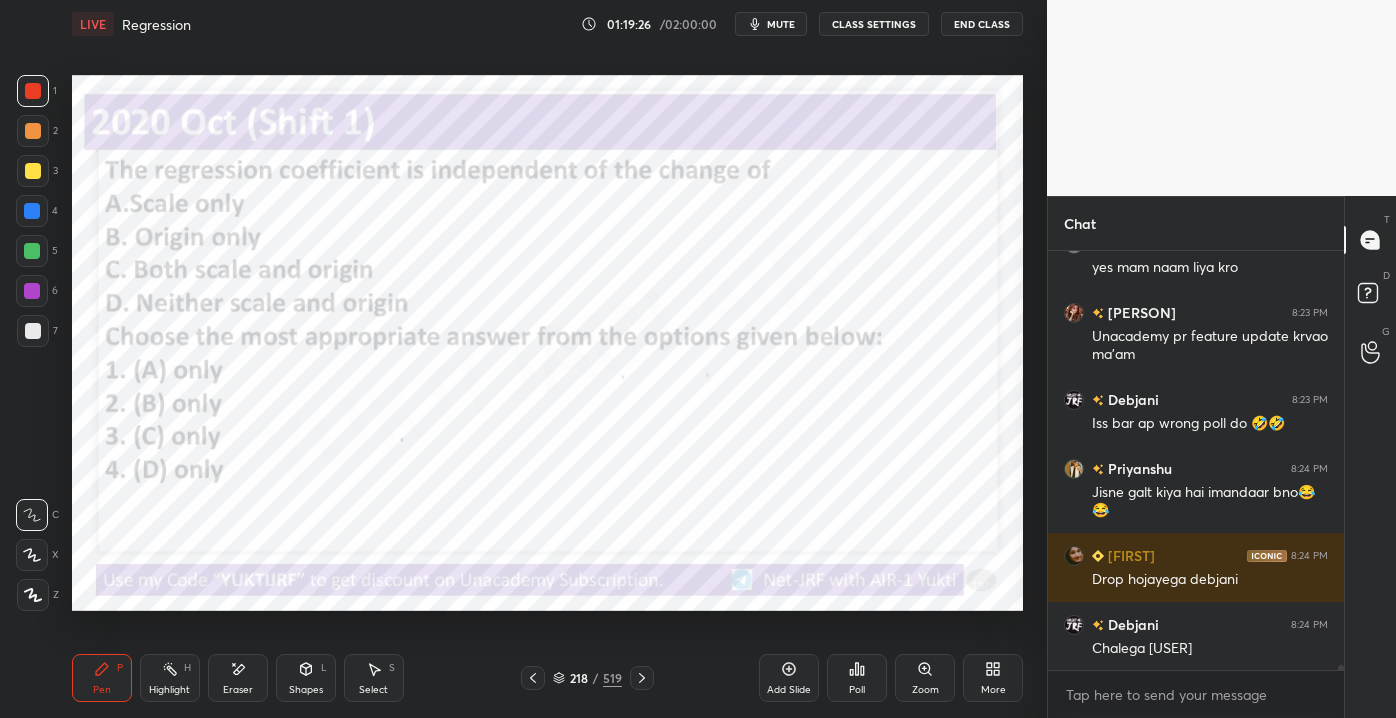 click on "218" at bounding box center (579, 678) 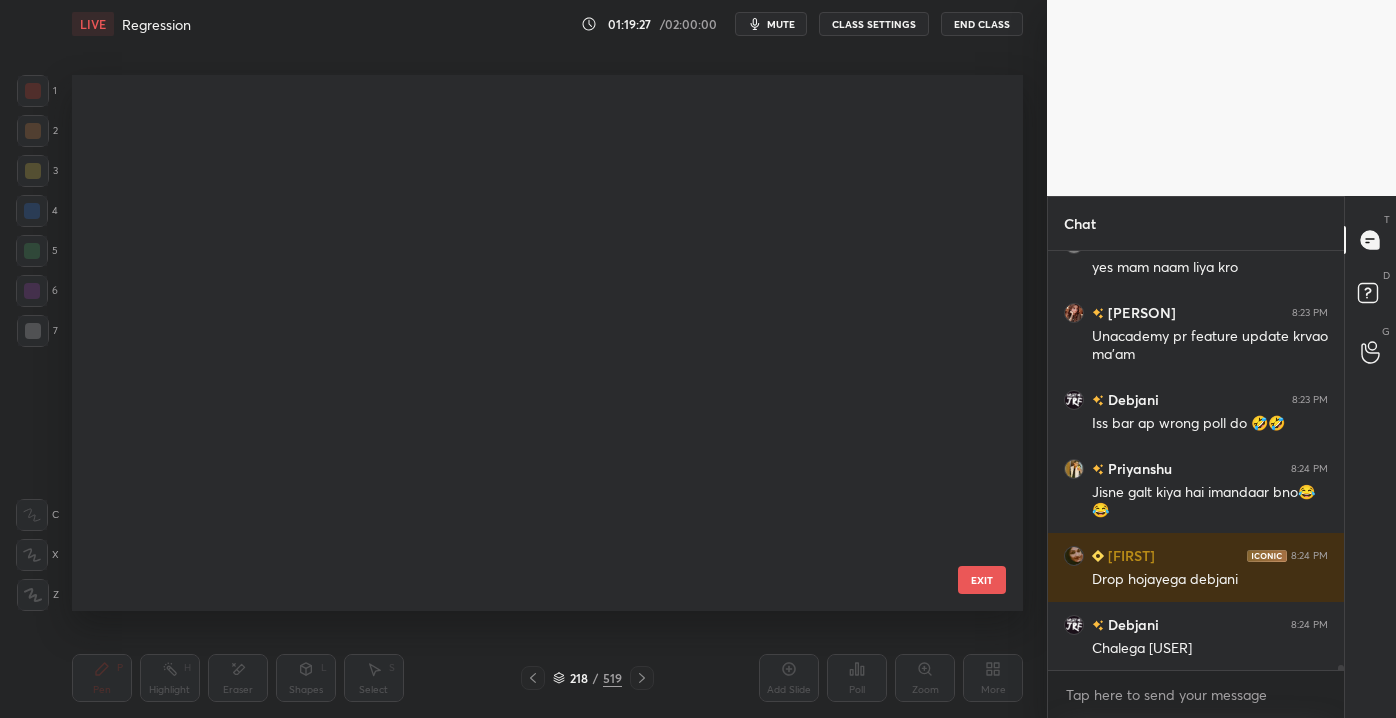 scroll, scrollTop: 11386, scrollLeft: 0, axis: vertical 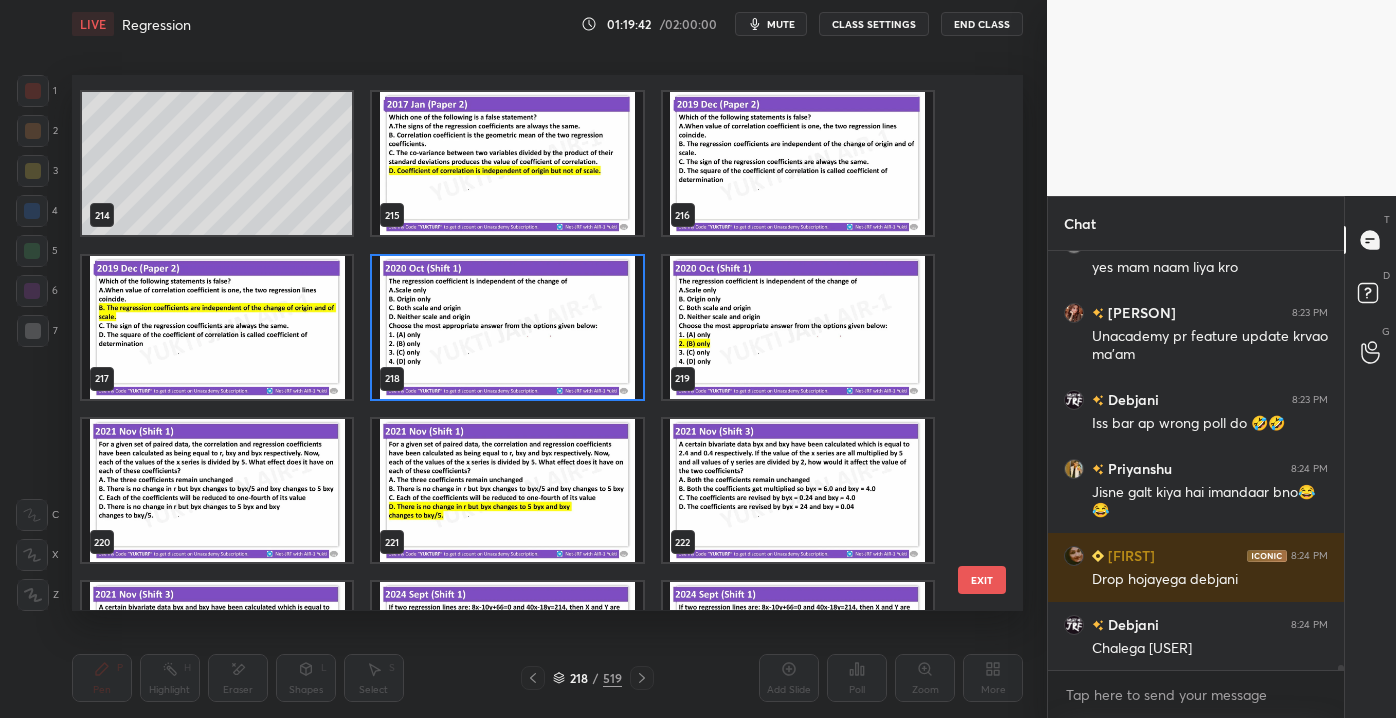 click on "EXIT" at bounding box center [982, 580] 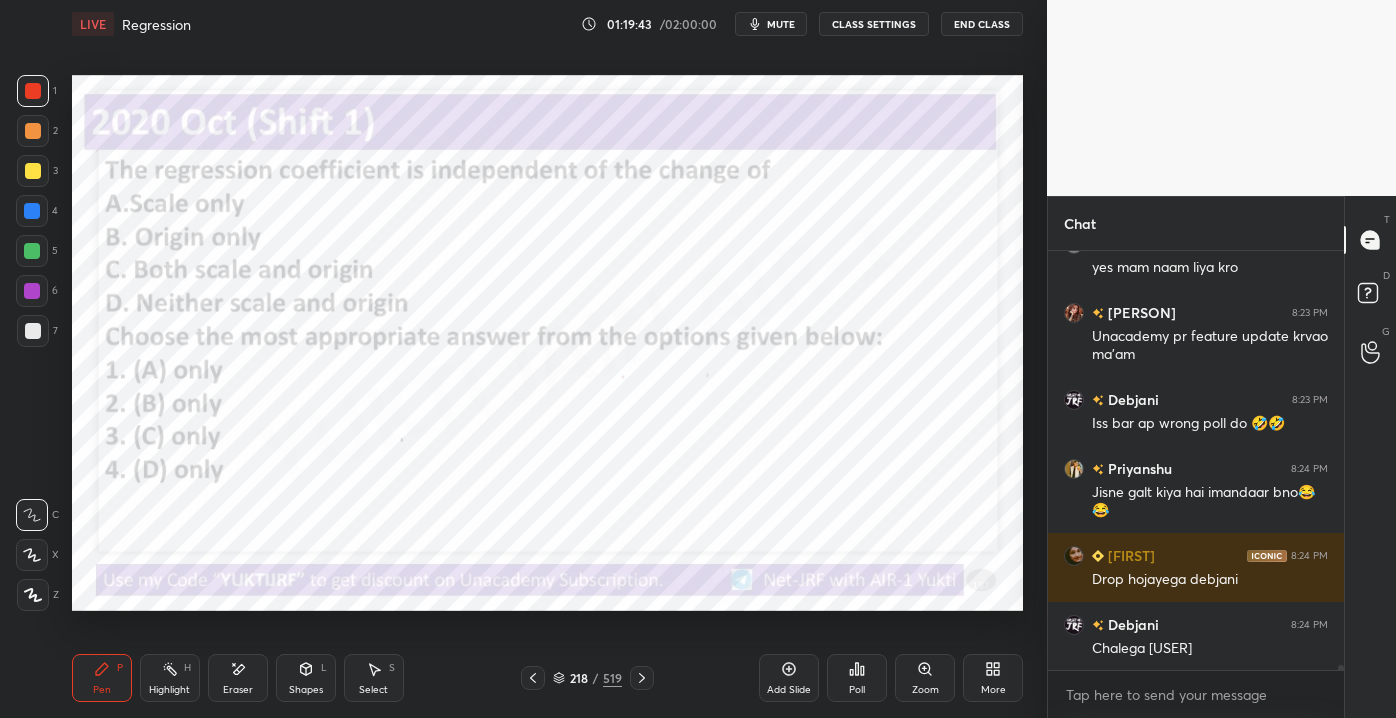 click on "Poll" at bounding box center [857, 690] 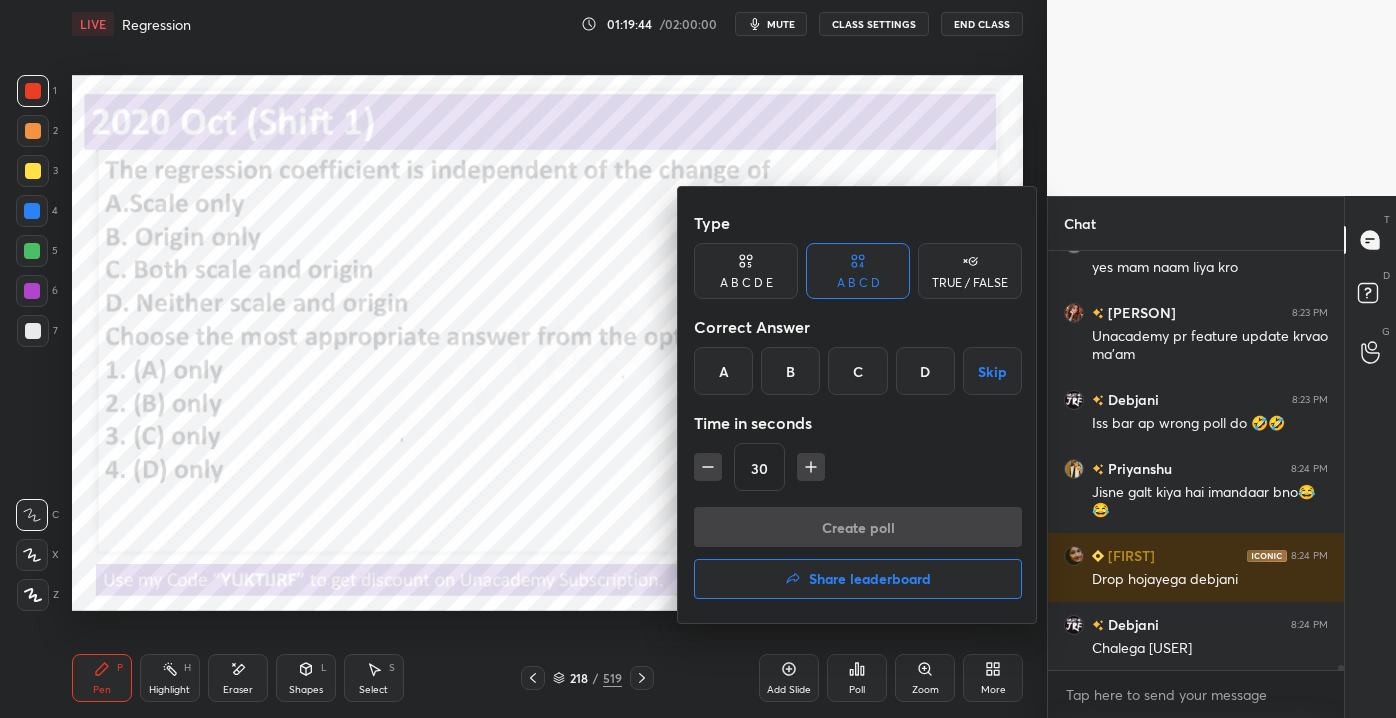 click on "B" at bounding box center (790, 371) 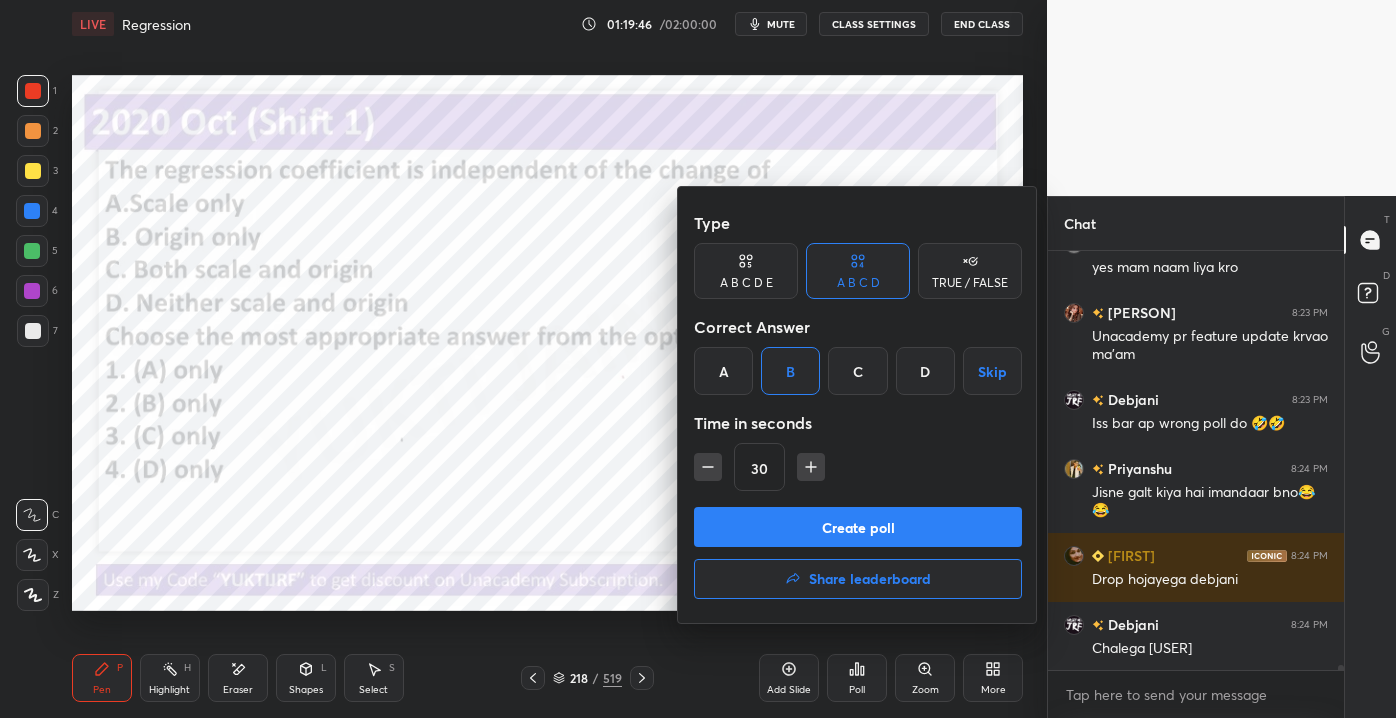 click on "Create poll" at bounding box center (858, 527) 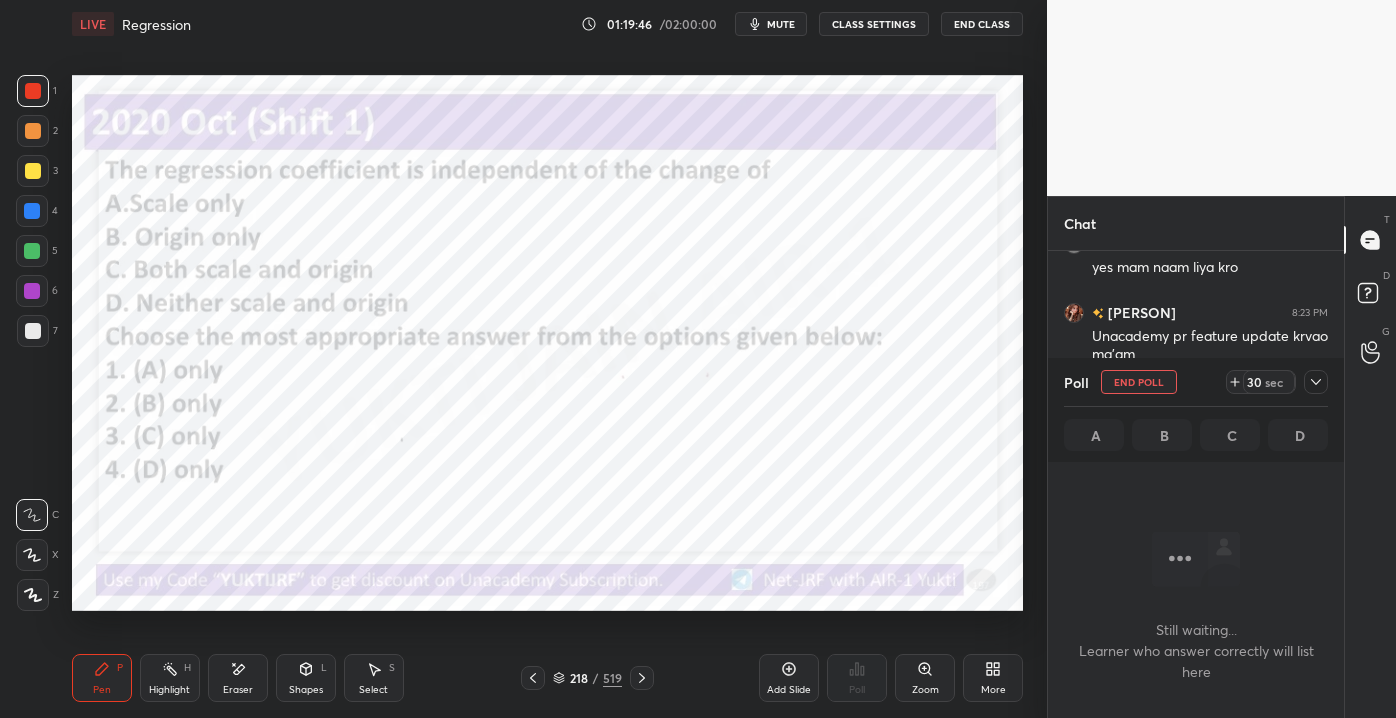 scroll, scrollTop: 325, scrollLeft: 290, axis: both 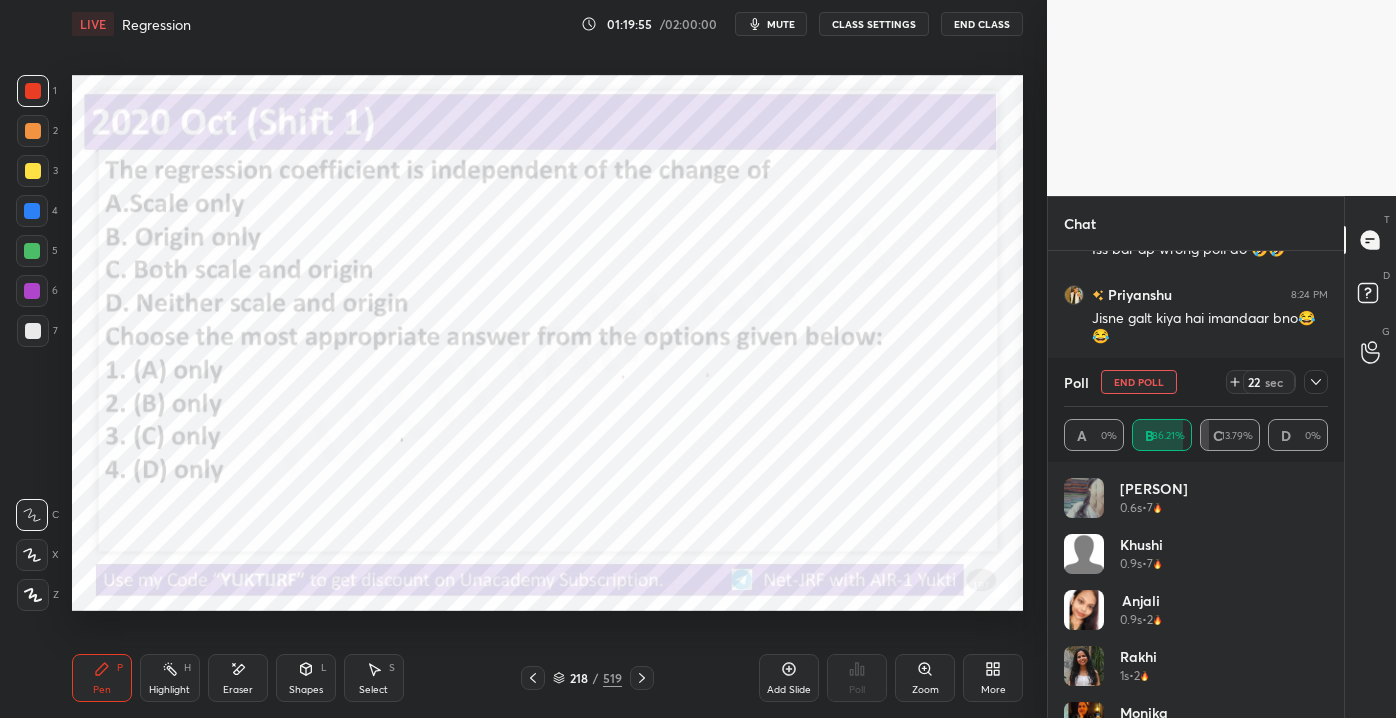 click on "Poll" at bounding box center [857, 678] 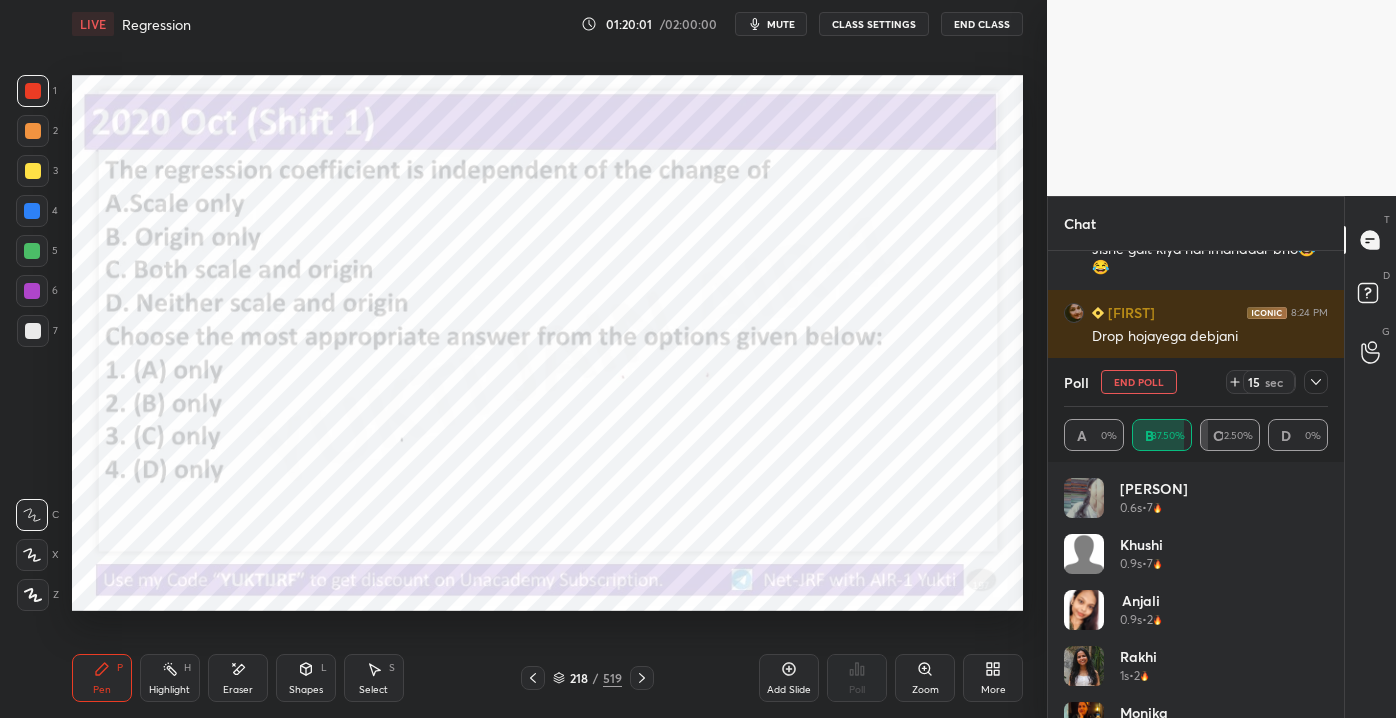 scroll, scrollTop: 32674, scrollLeft: 0, axis: vertical 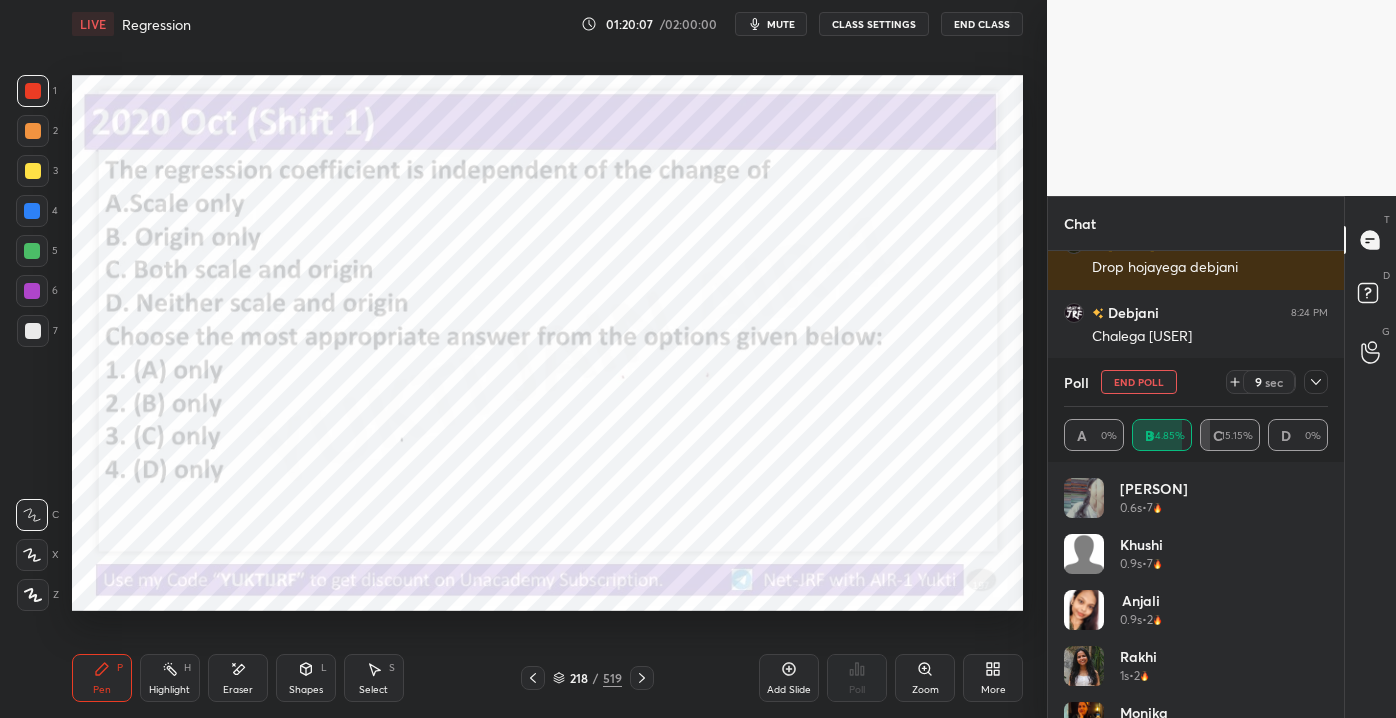 click 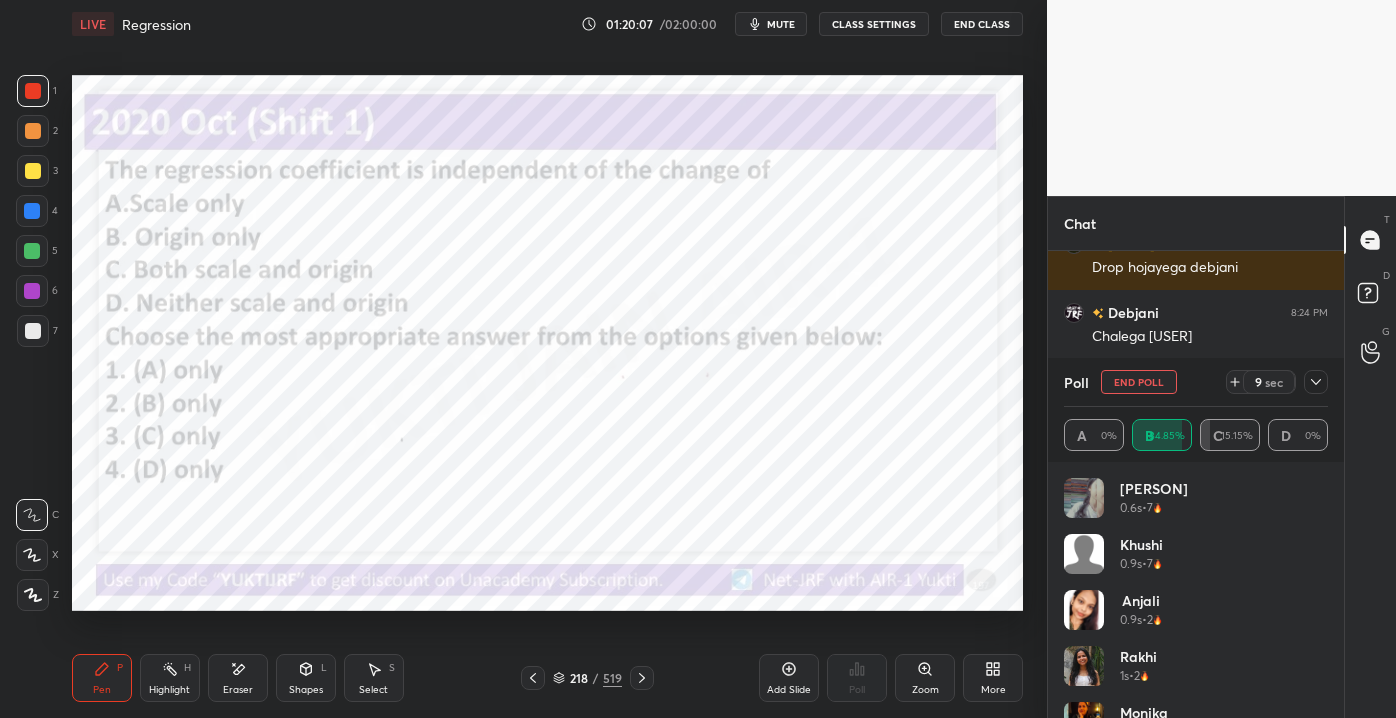 scroll, scrollTop: 154, scrollLeft: 258, axis: both 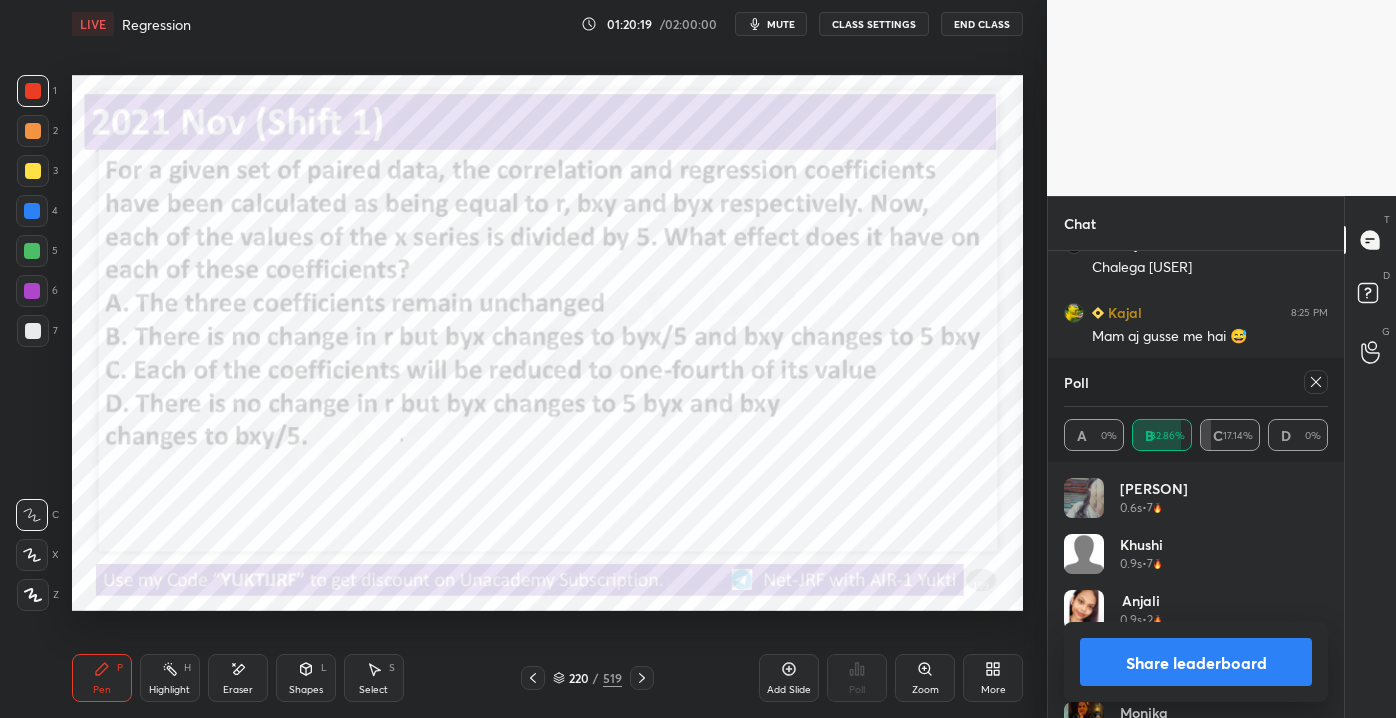click on "Poll" at bounding box center [1196, 382] 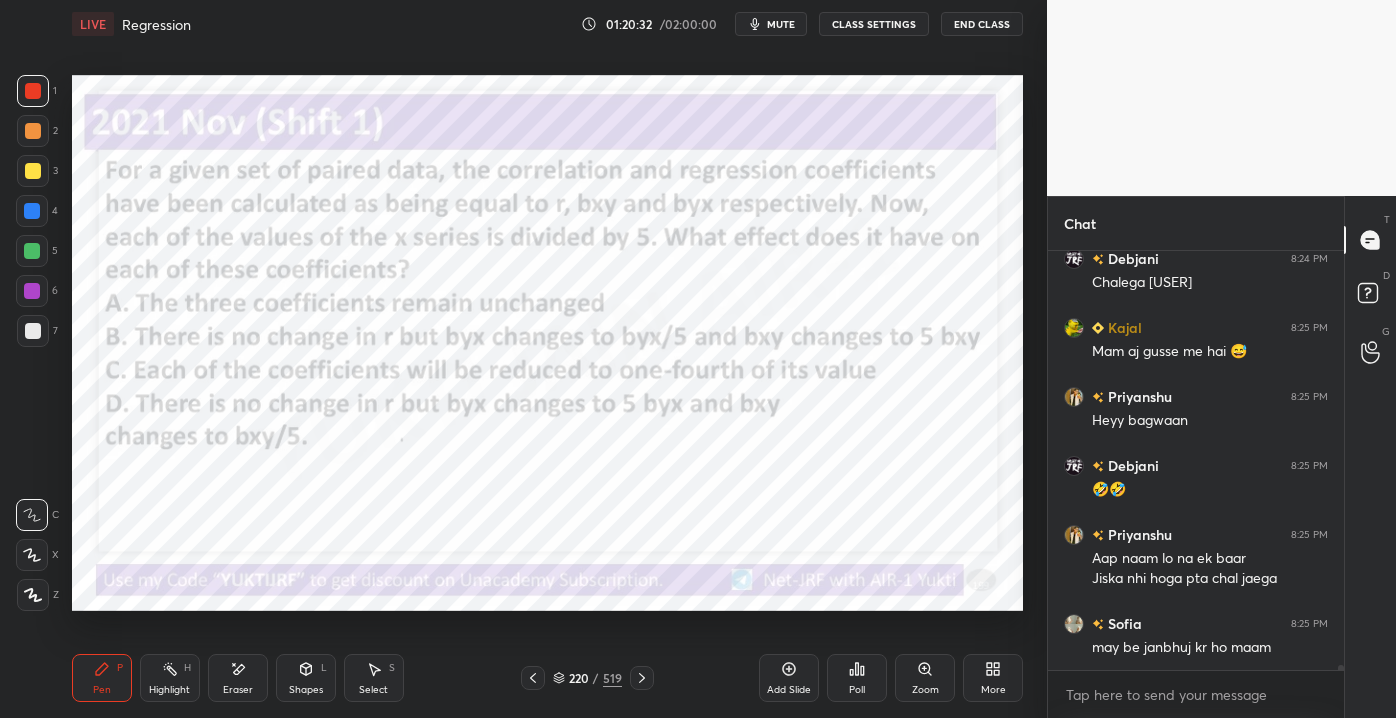 click on "220" at bounding box center [579, 678] 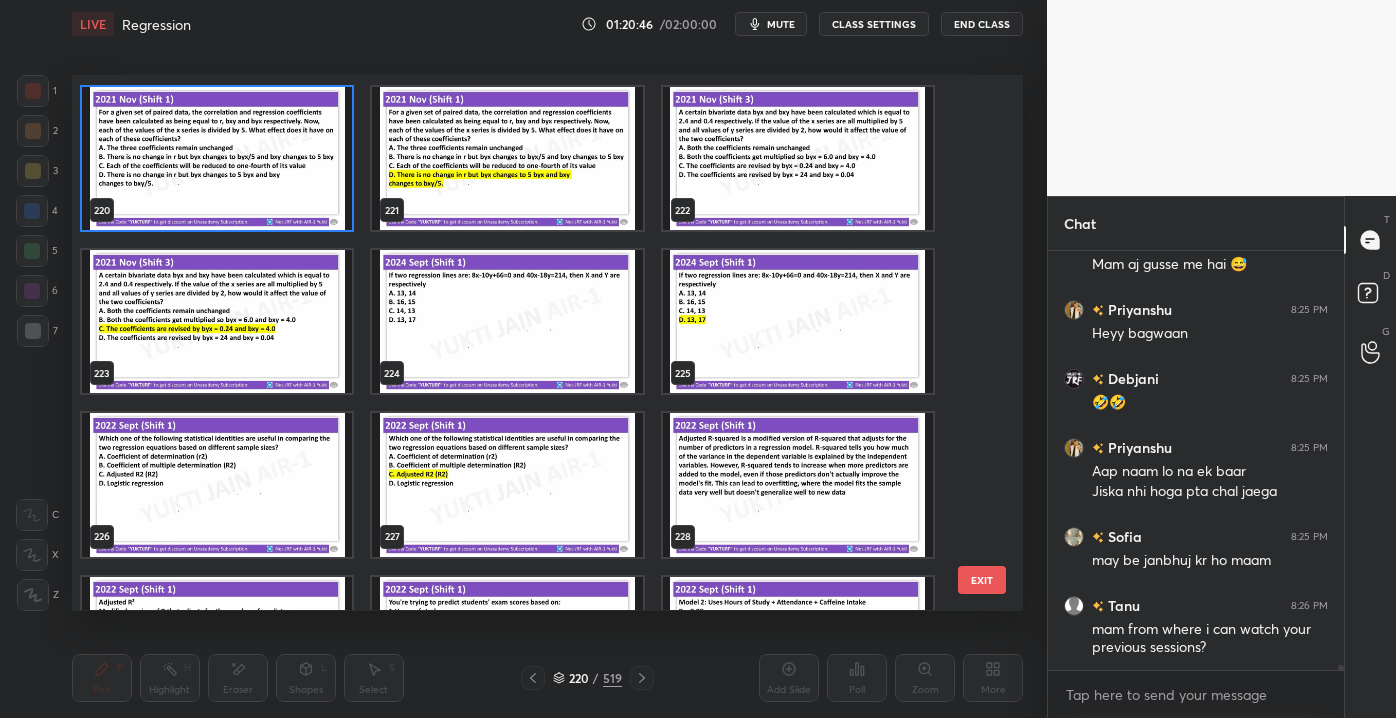 click on "EXIT" at bounding box center (982, 580) 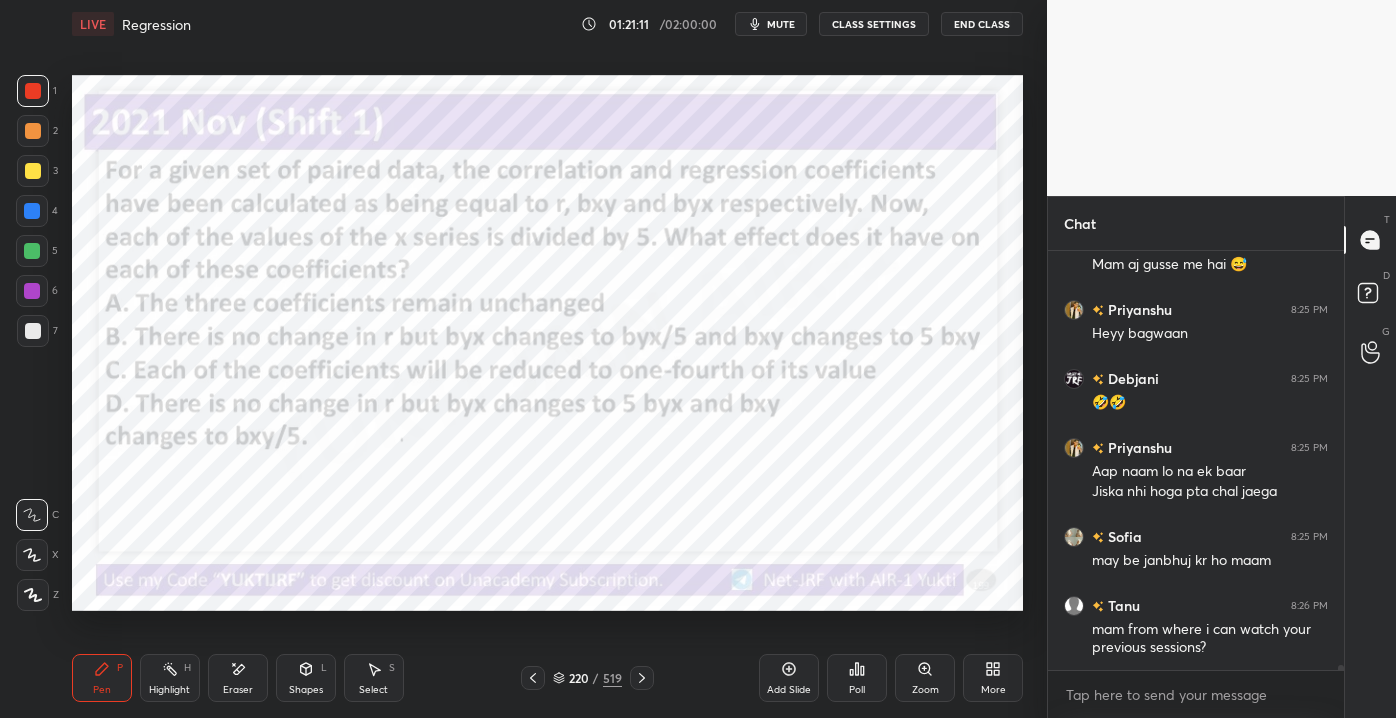 click on "Eraser" at bounding box center (238, 690) 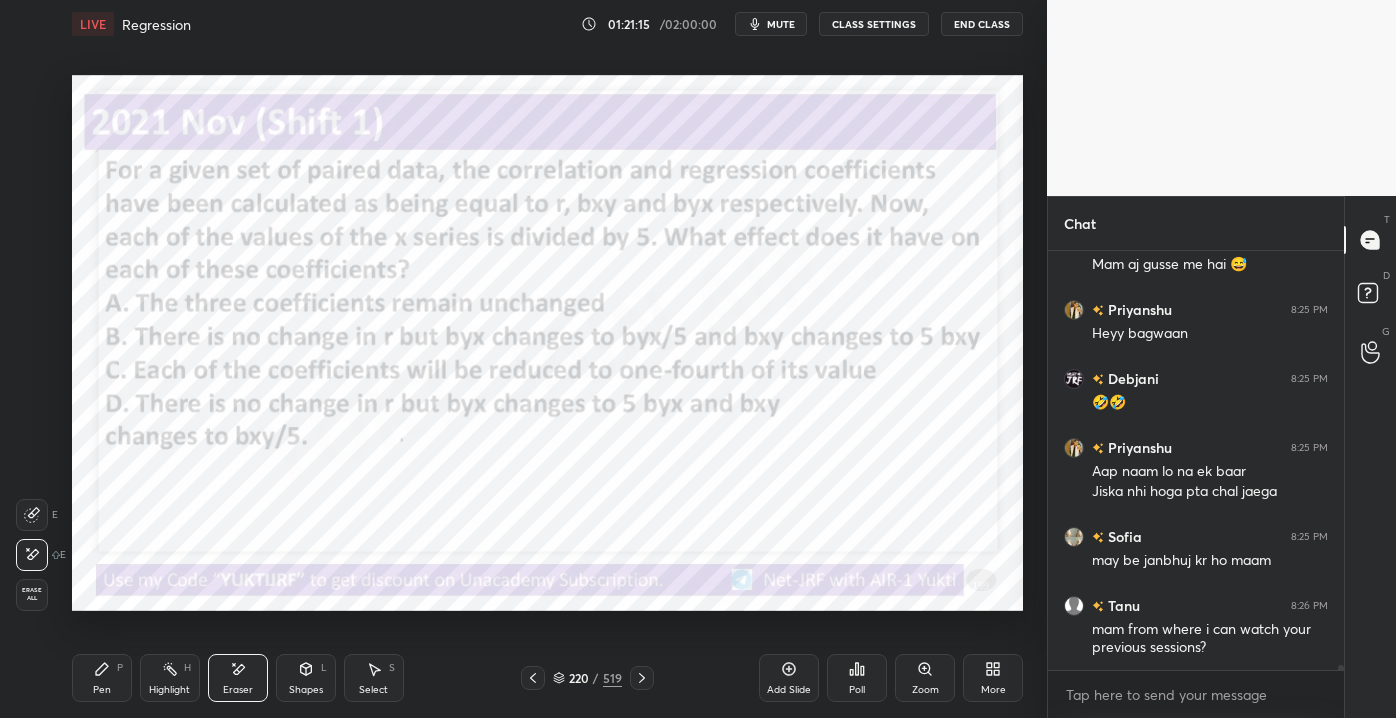 click on "Pen P" at bounding box center (102, 678) 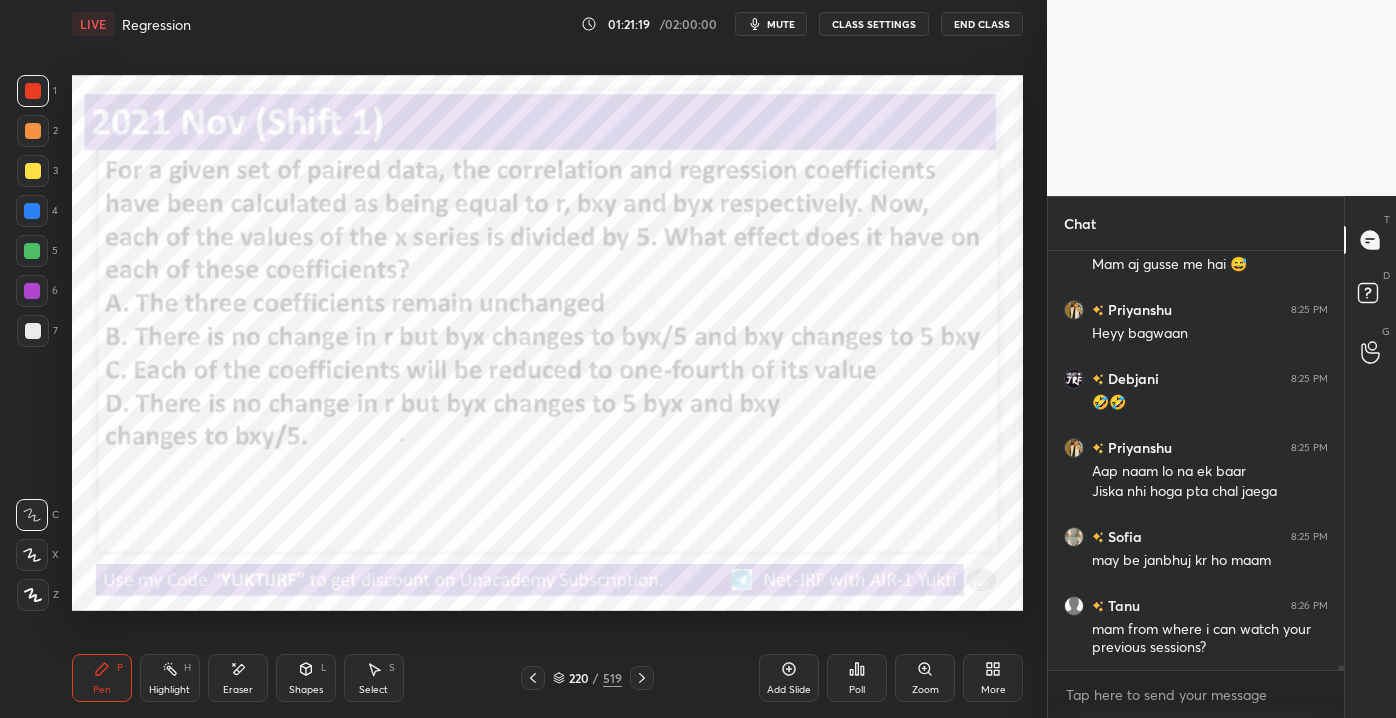 click on "220" at bounding box center [579, 678] 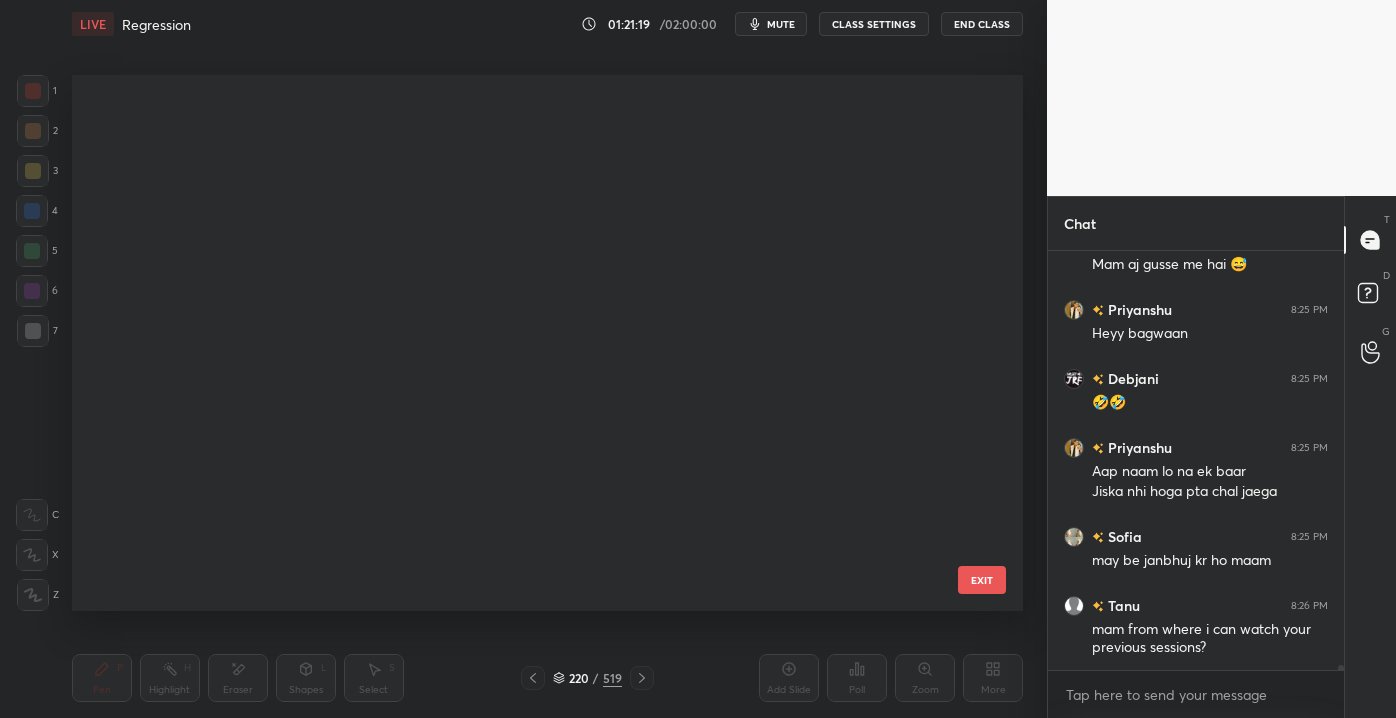 scroll, scrollTop: 11549, scrollLeft: 0, axis: vertical 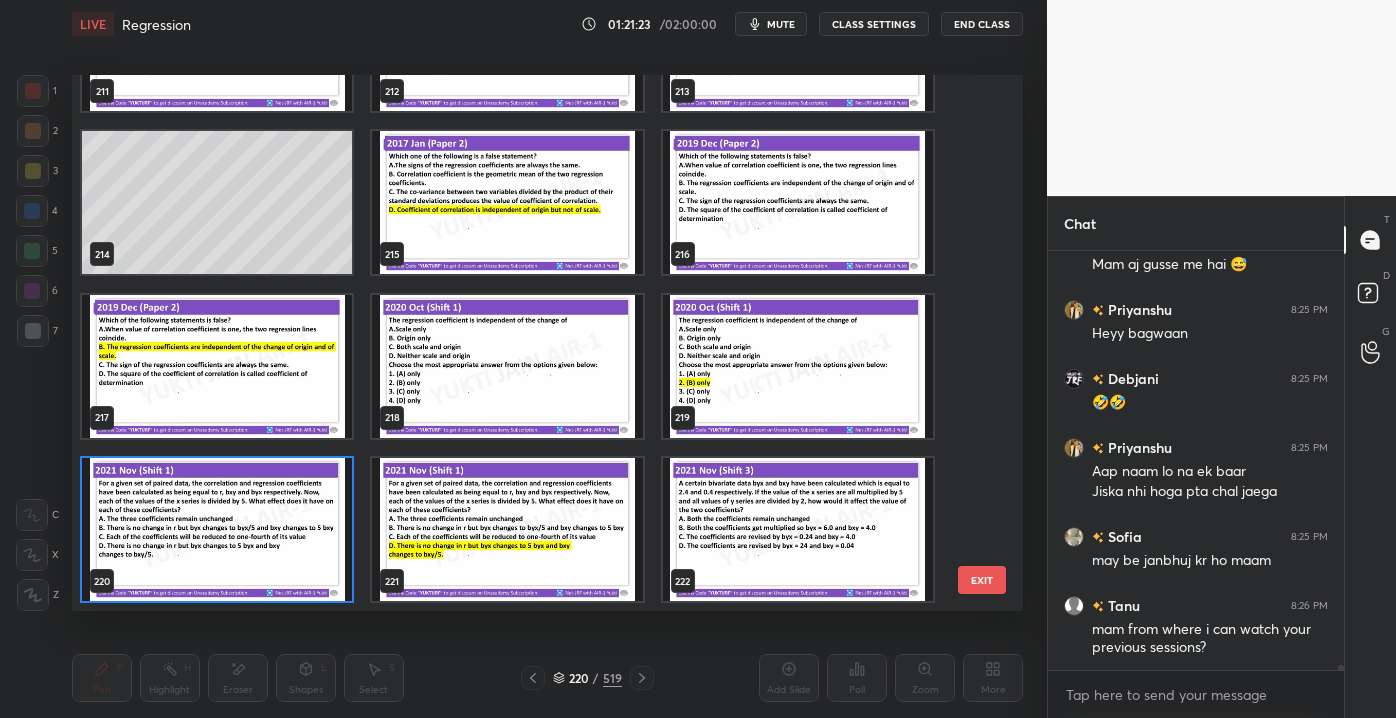 click on "EXIT" at bounding box center [982, 580] 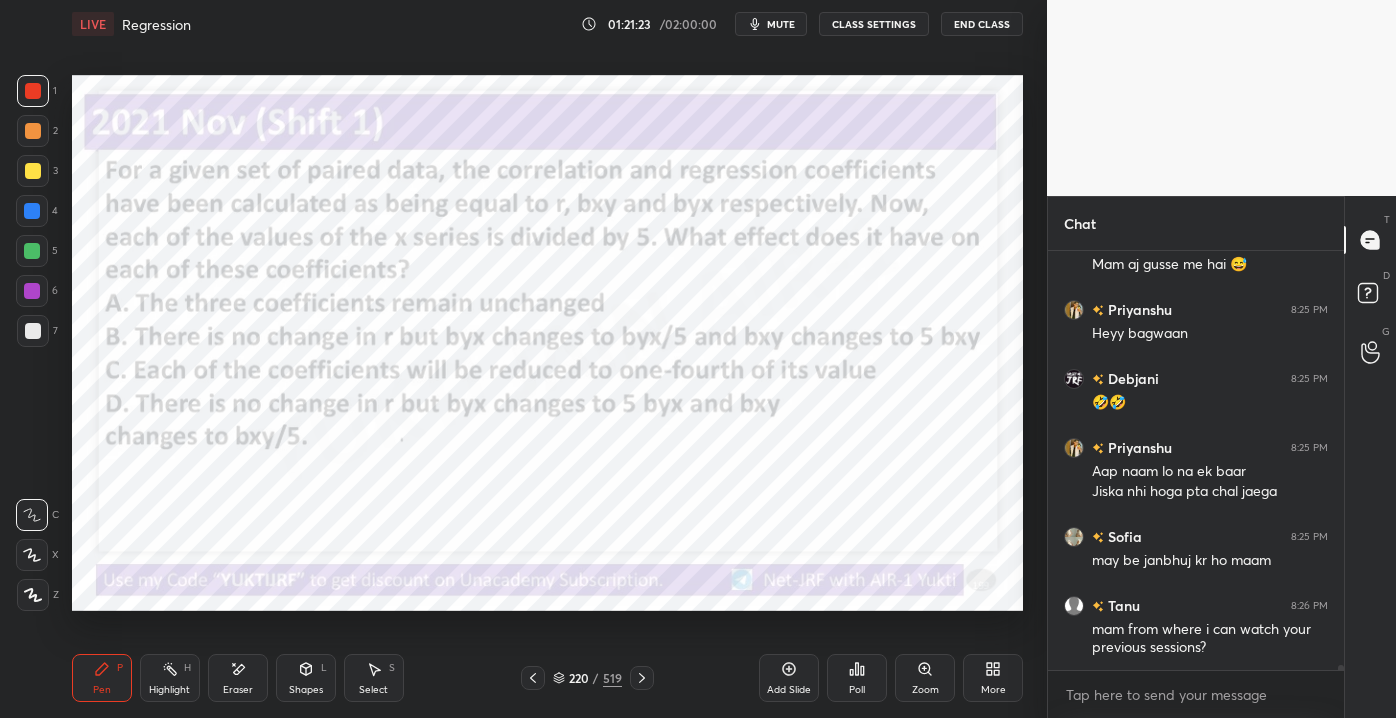 scroll, scrollTop: 0, scrollLeft: 0, axis: both 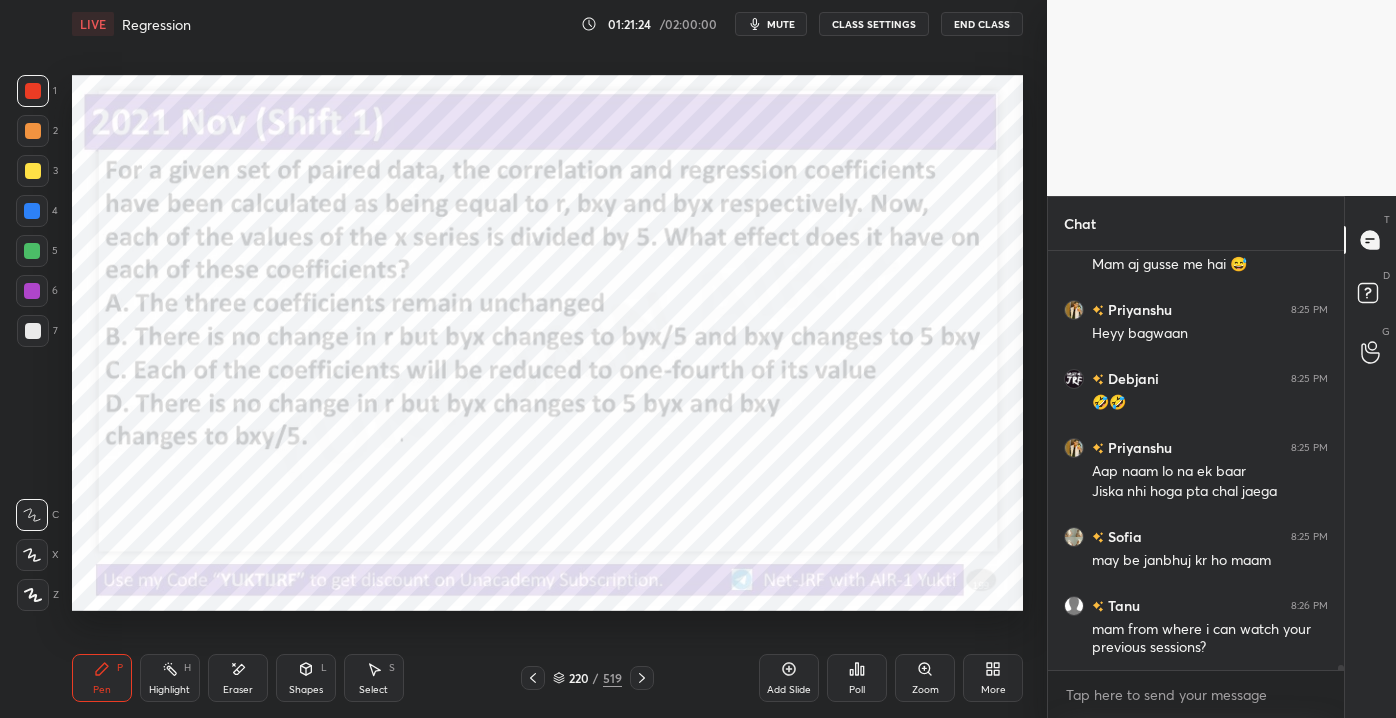 click on "Poll" at bounding box center (857, 678) 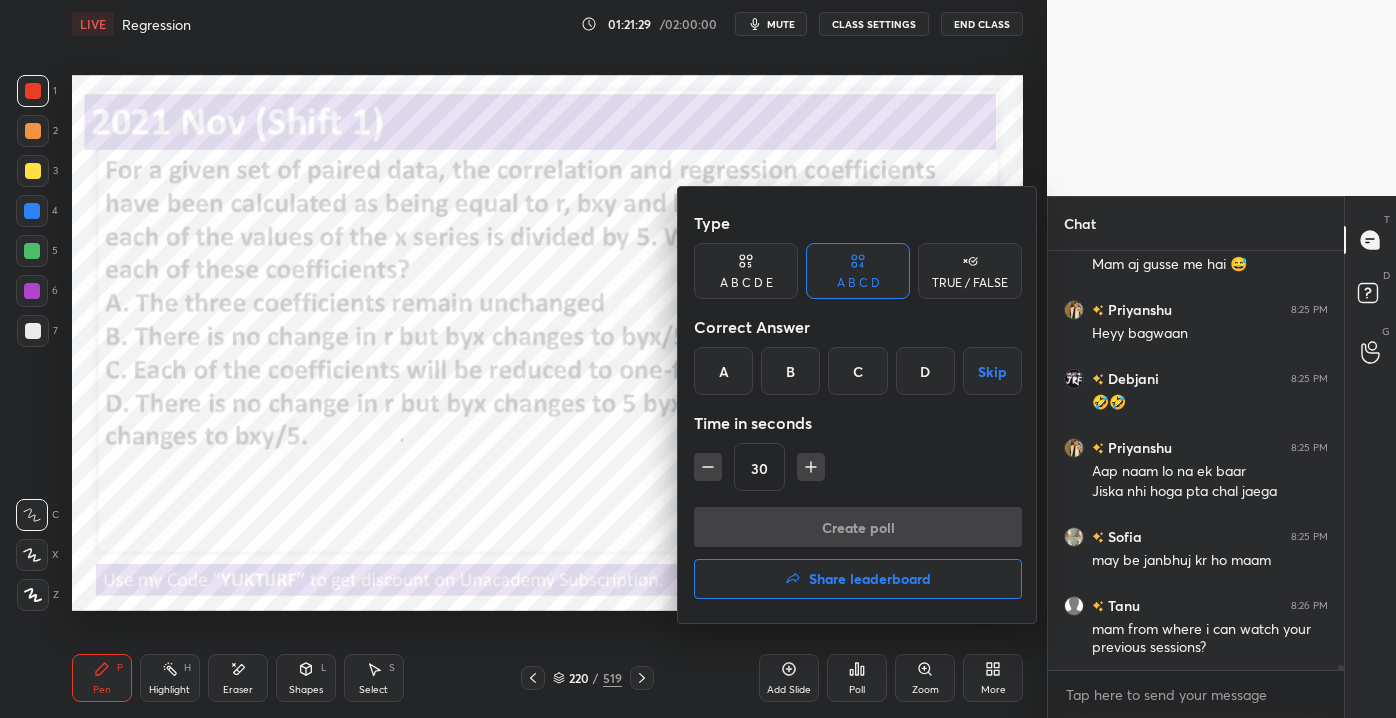 scroll, scrollTop: 32884, scrollLeft: 0, axis: vertical 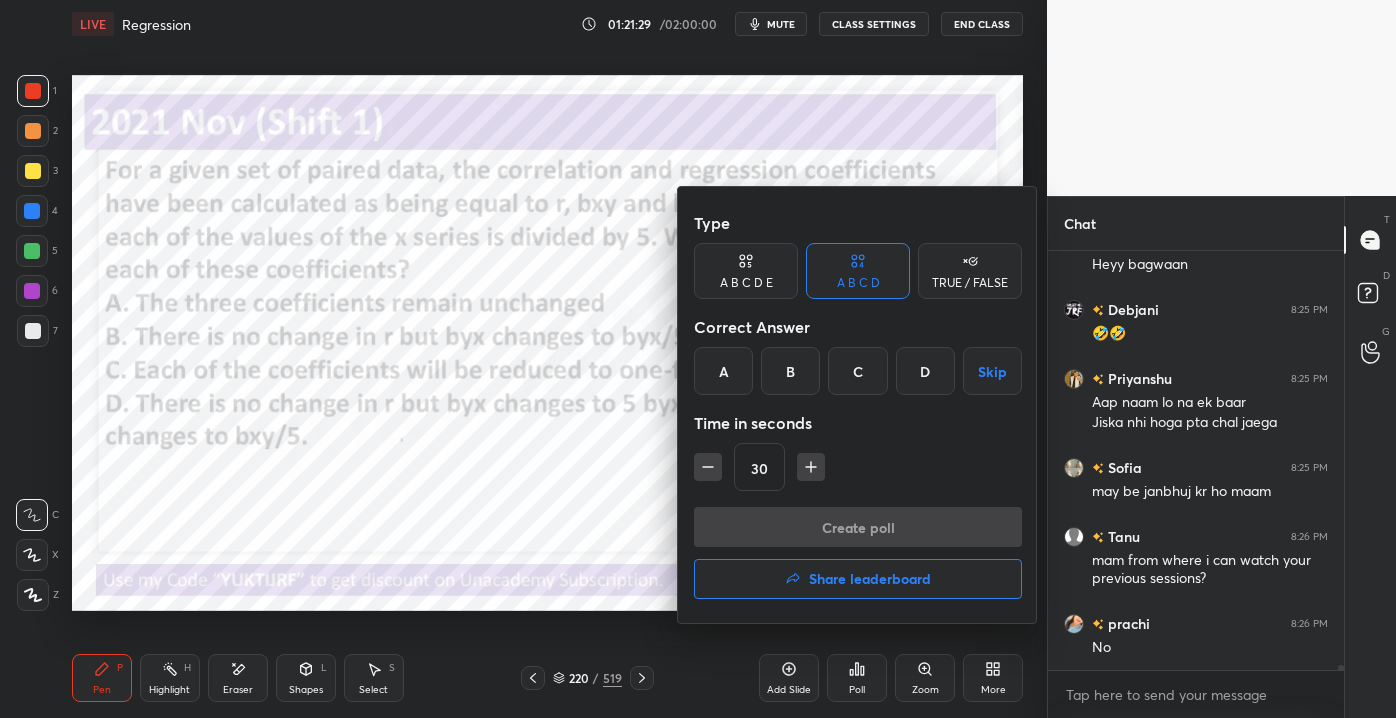 click on "D" at bounding box center [925, 371] 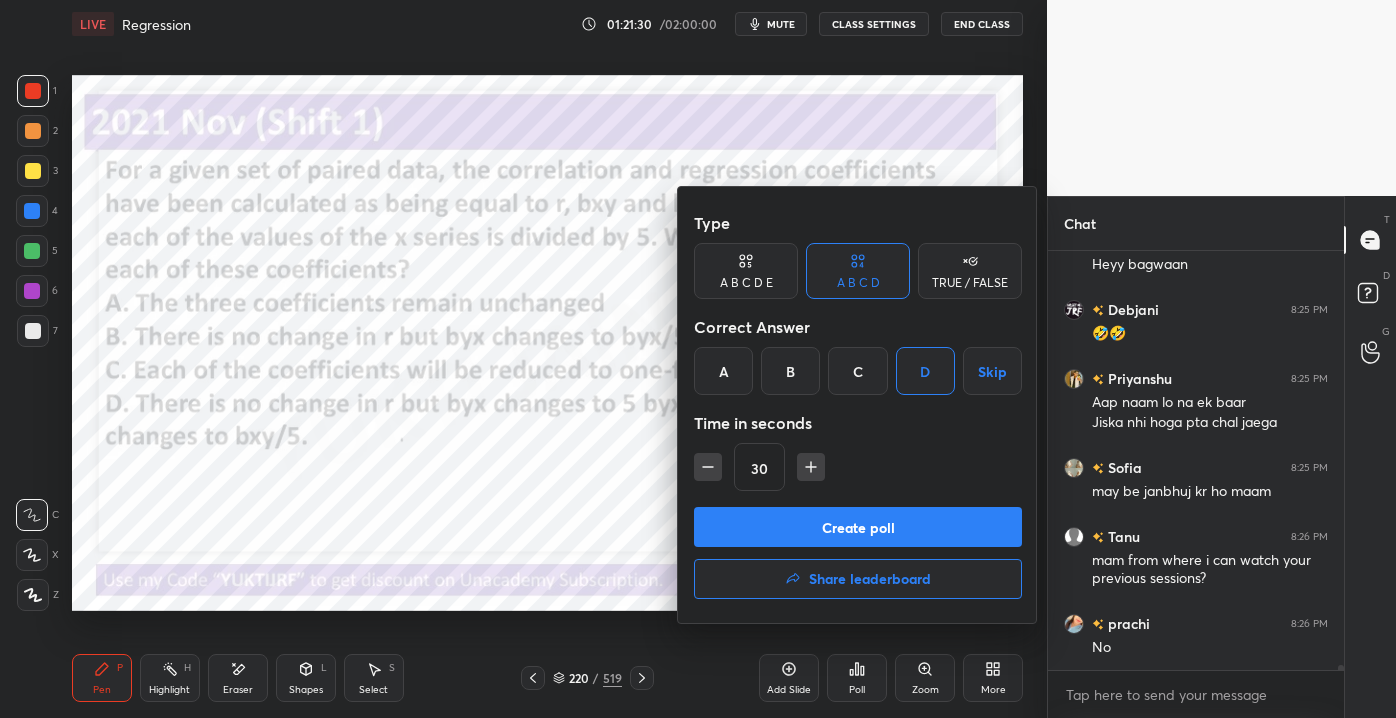 scroll, scrollTop: 32952, scrollLeft: 0, axis: vertical 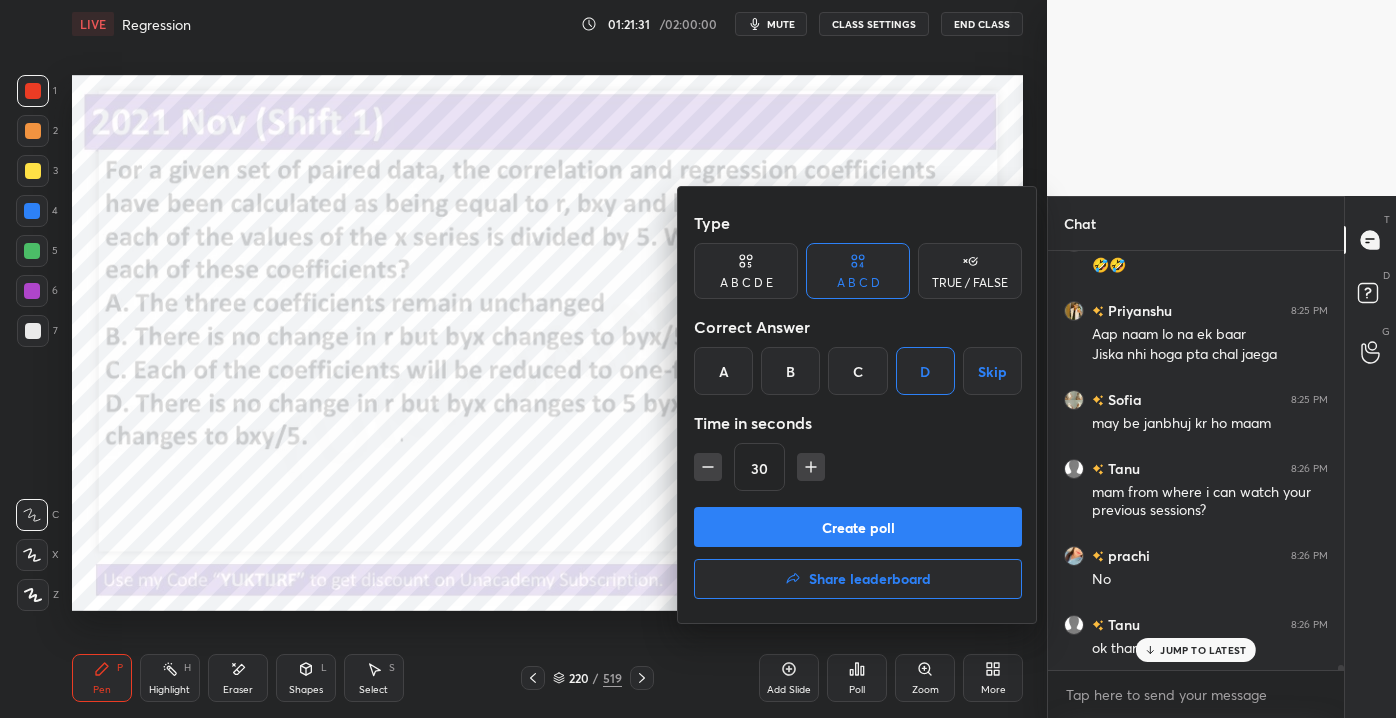 click on "D" at bounding box center (925, 371) 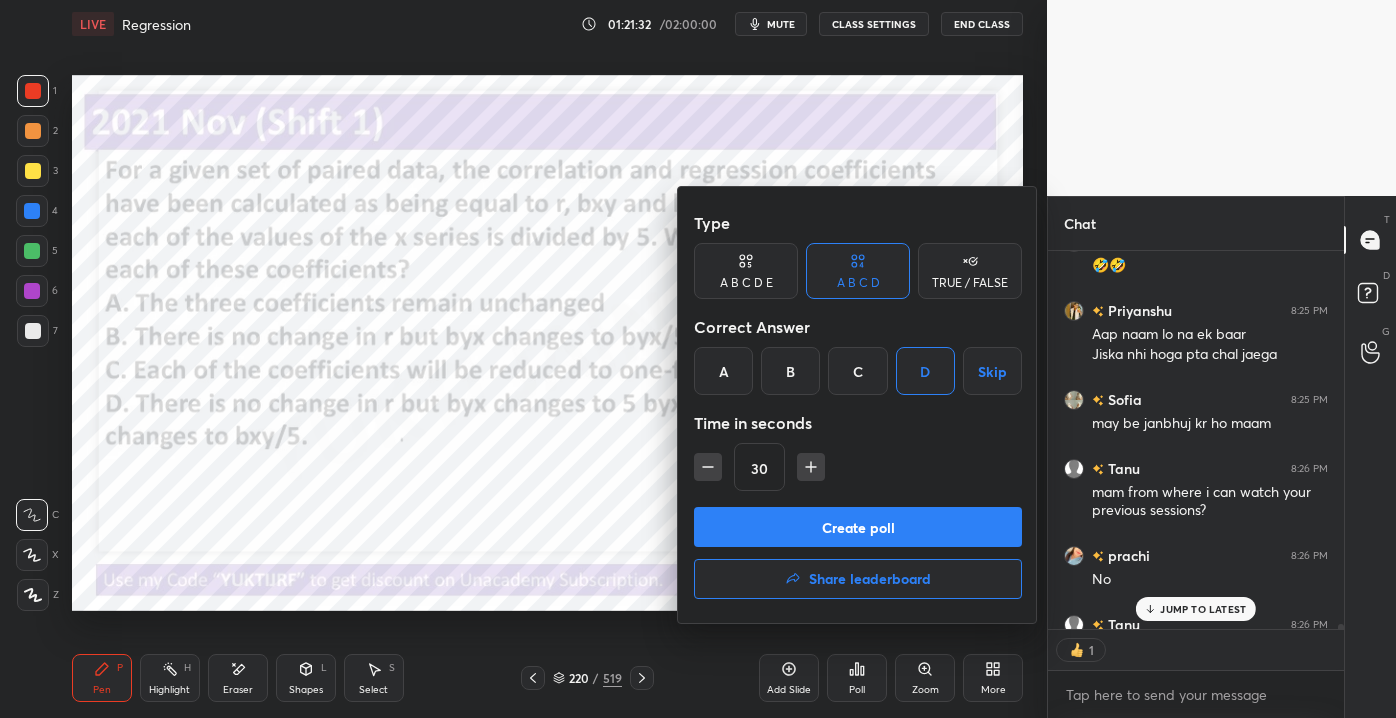 click at bounding box center [698, 359] 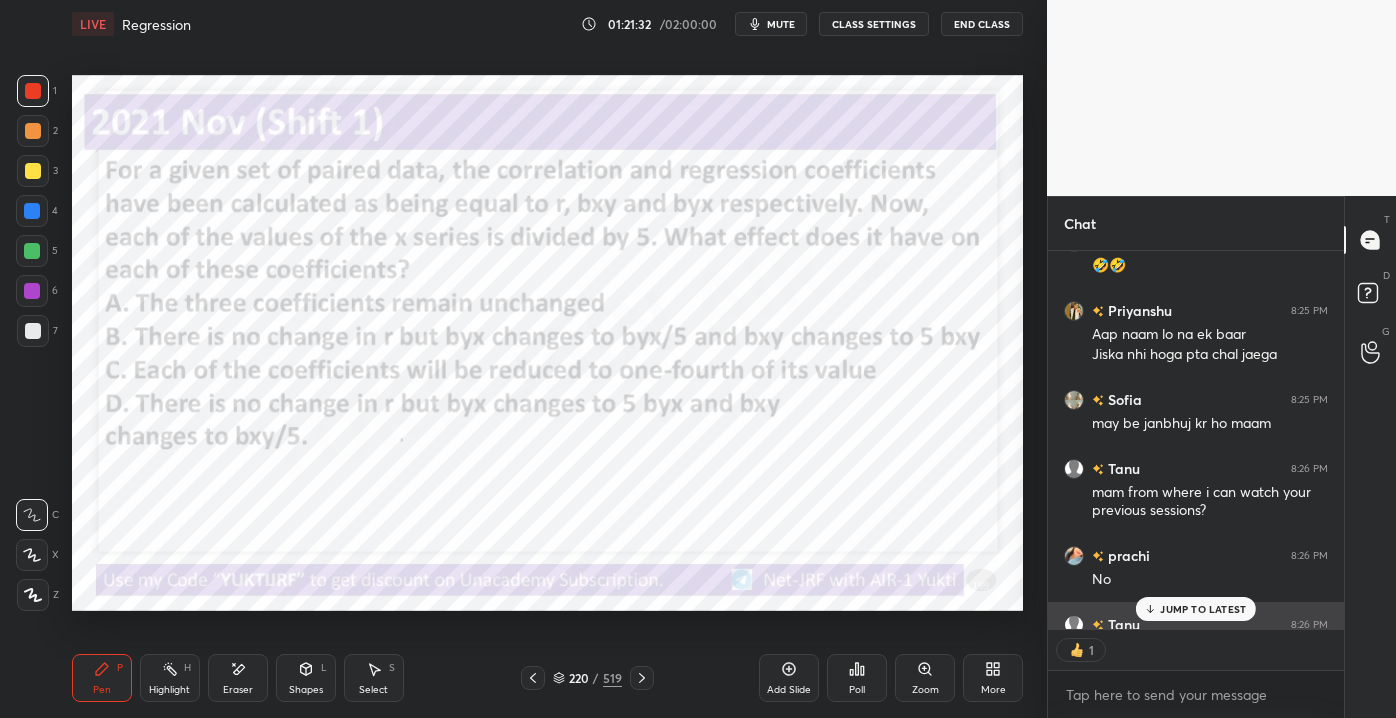 click 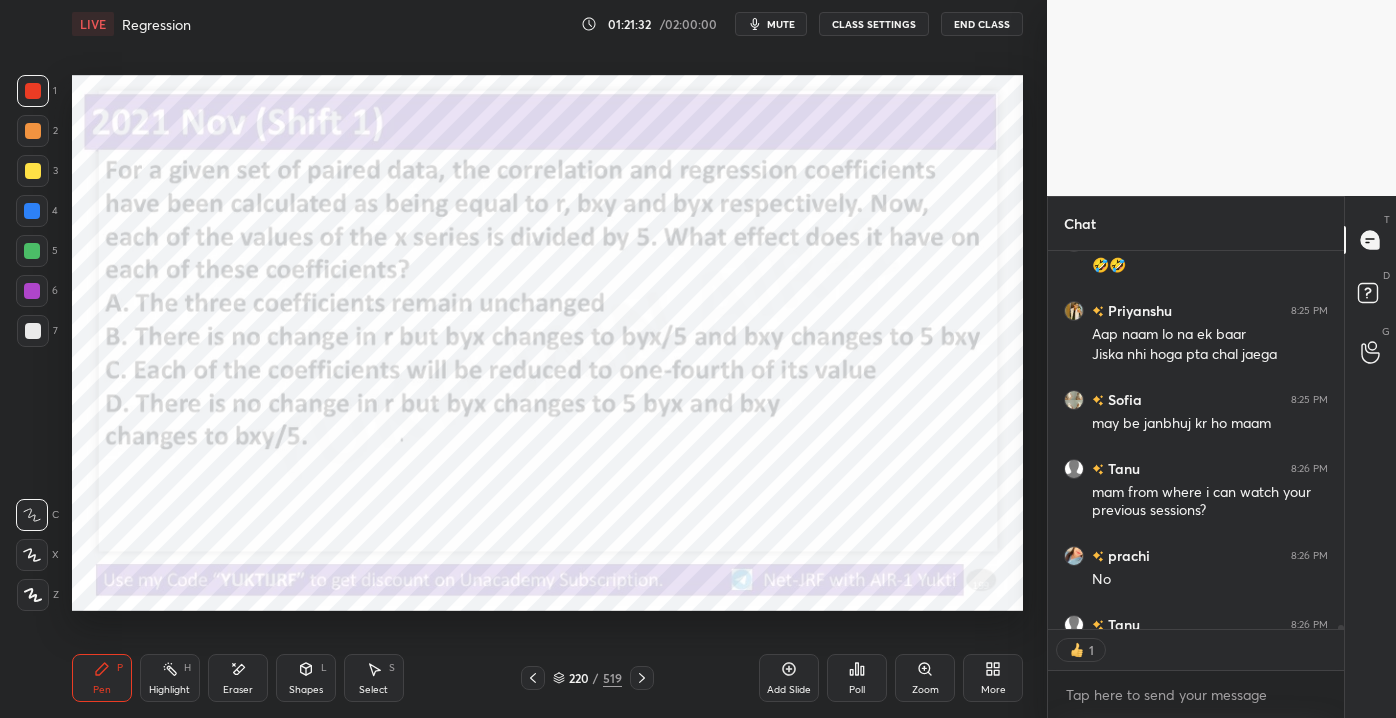scroll, scrollTop: 32994, scrollLeft: 0, axis: vertical 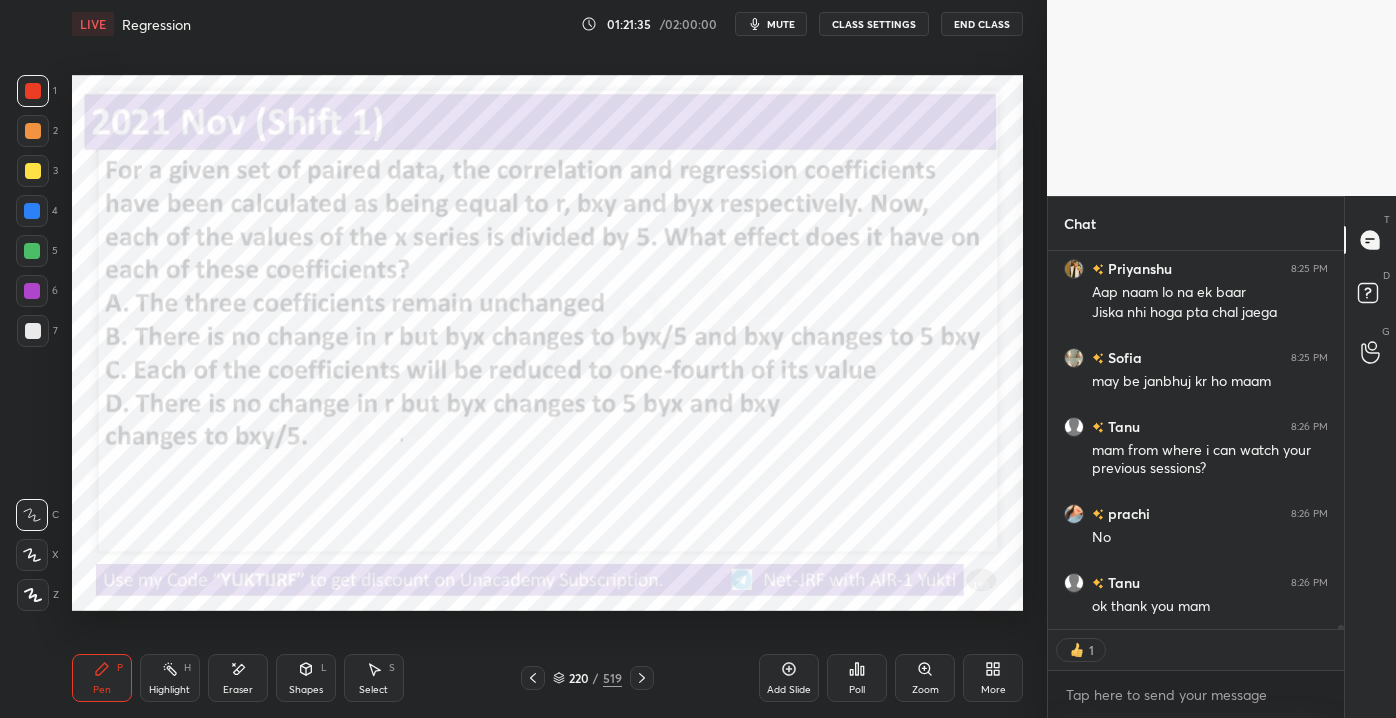 drag, startPoint x: 248, startPoint y: 679, endPoint x: 317, endPoint y: 664, distance: 70.61161 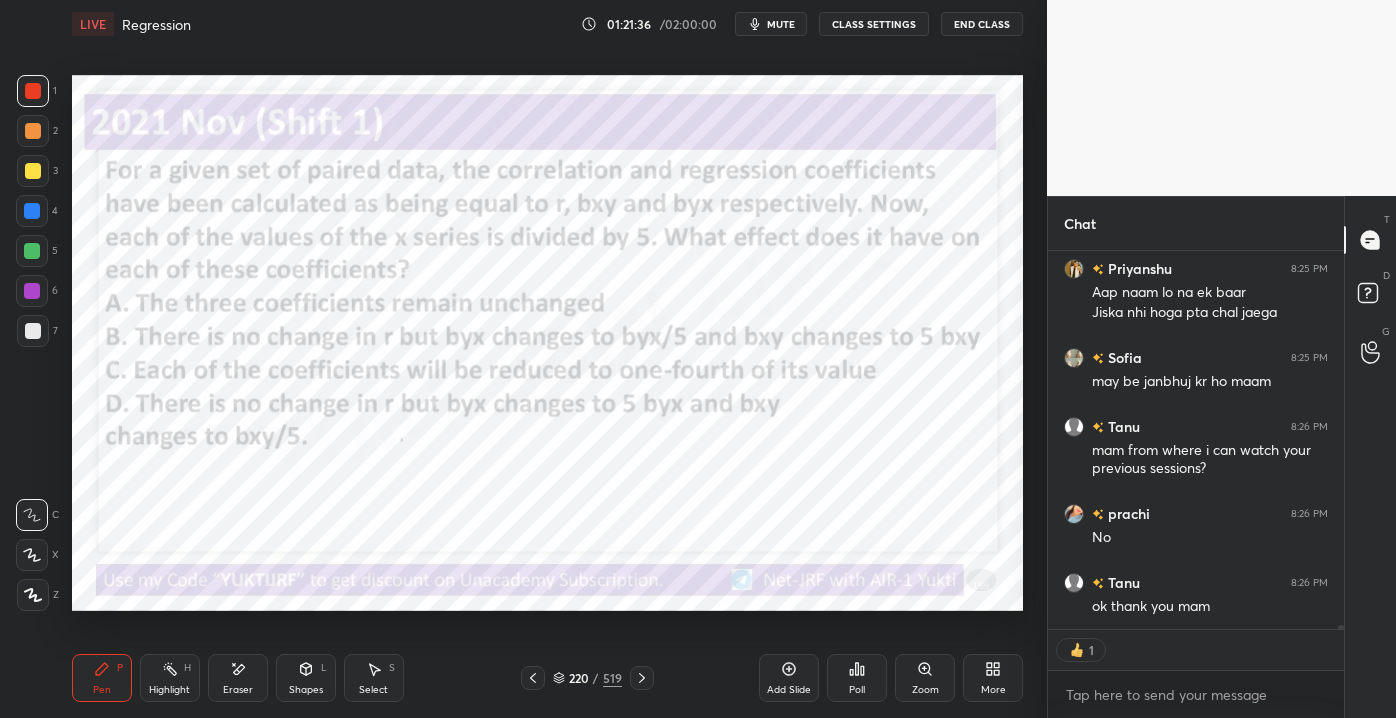 click on "Eraser" at bounding box center (238, 678) 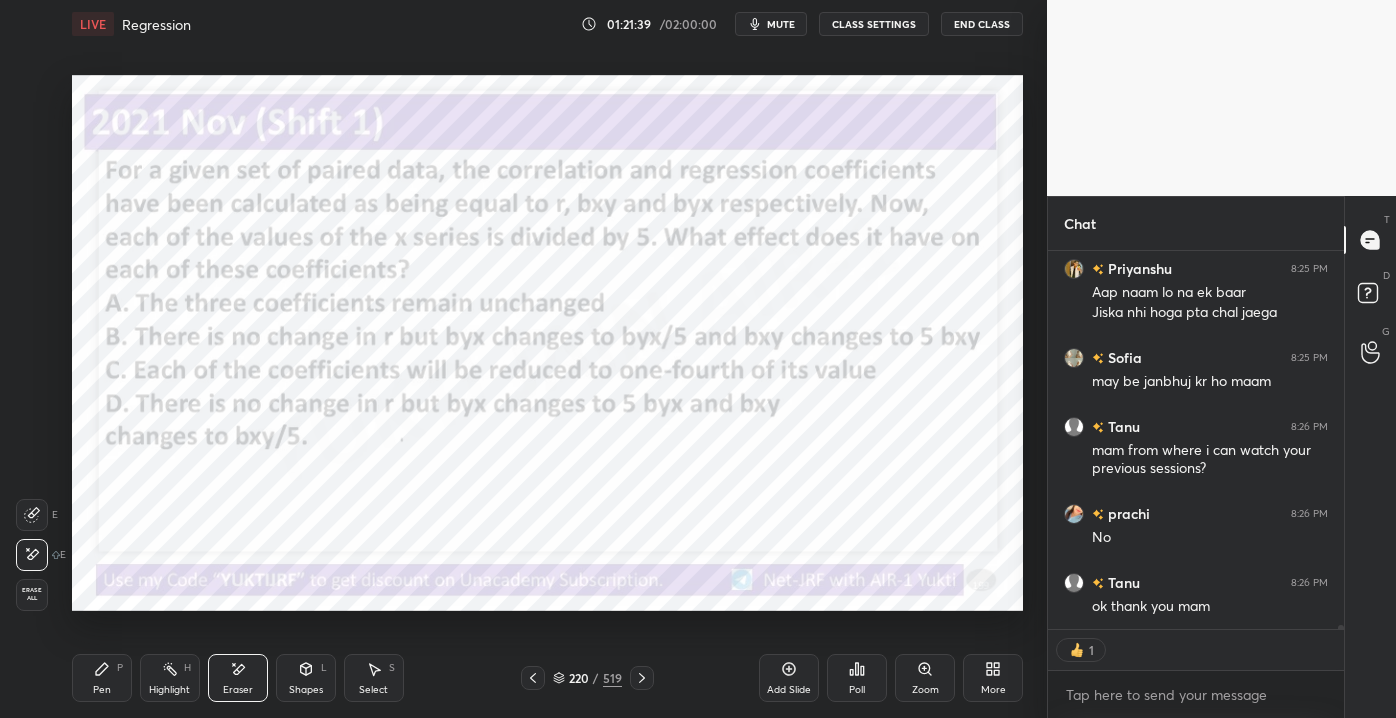 drag, startPoint x: 94, startPoint y: 703, endPoint x: 82, endPoint y: 713, distance: 15.6205 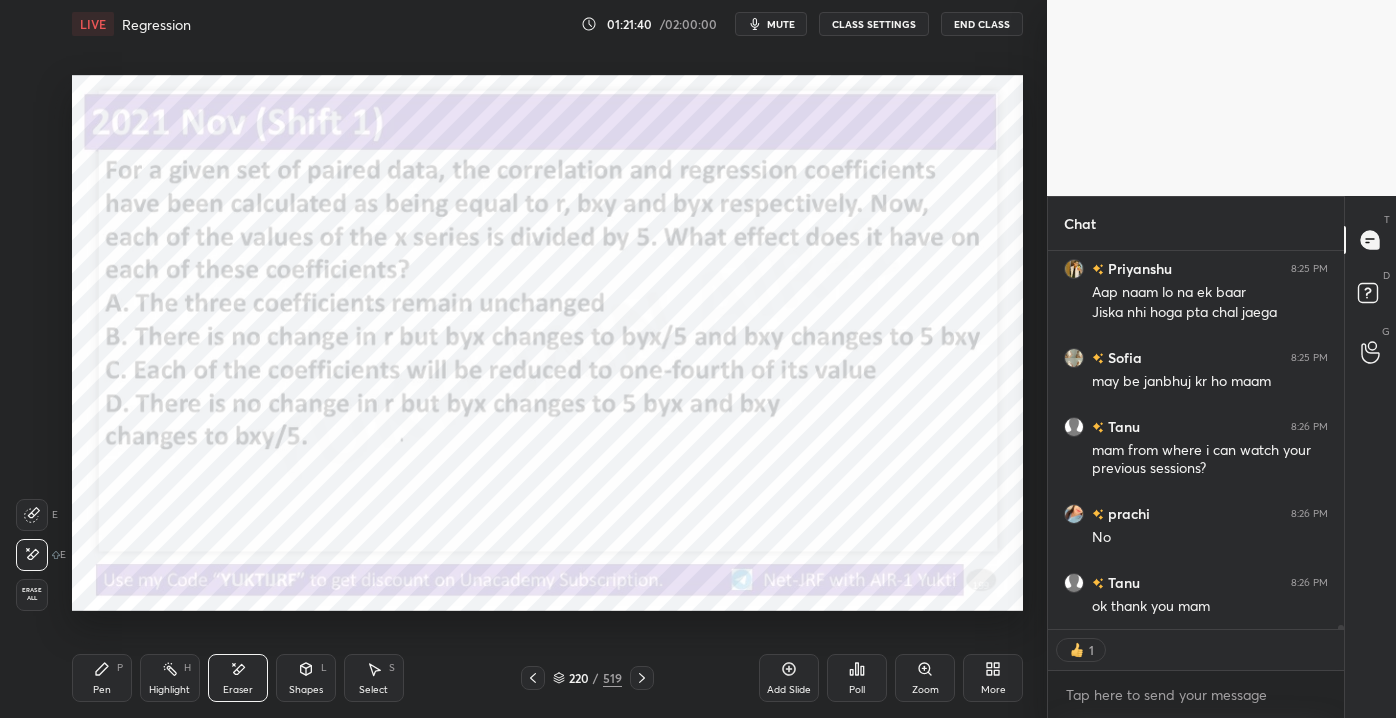 click on "Pen" at bounding box center (102, 690) 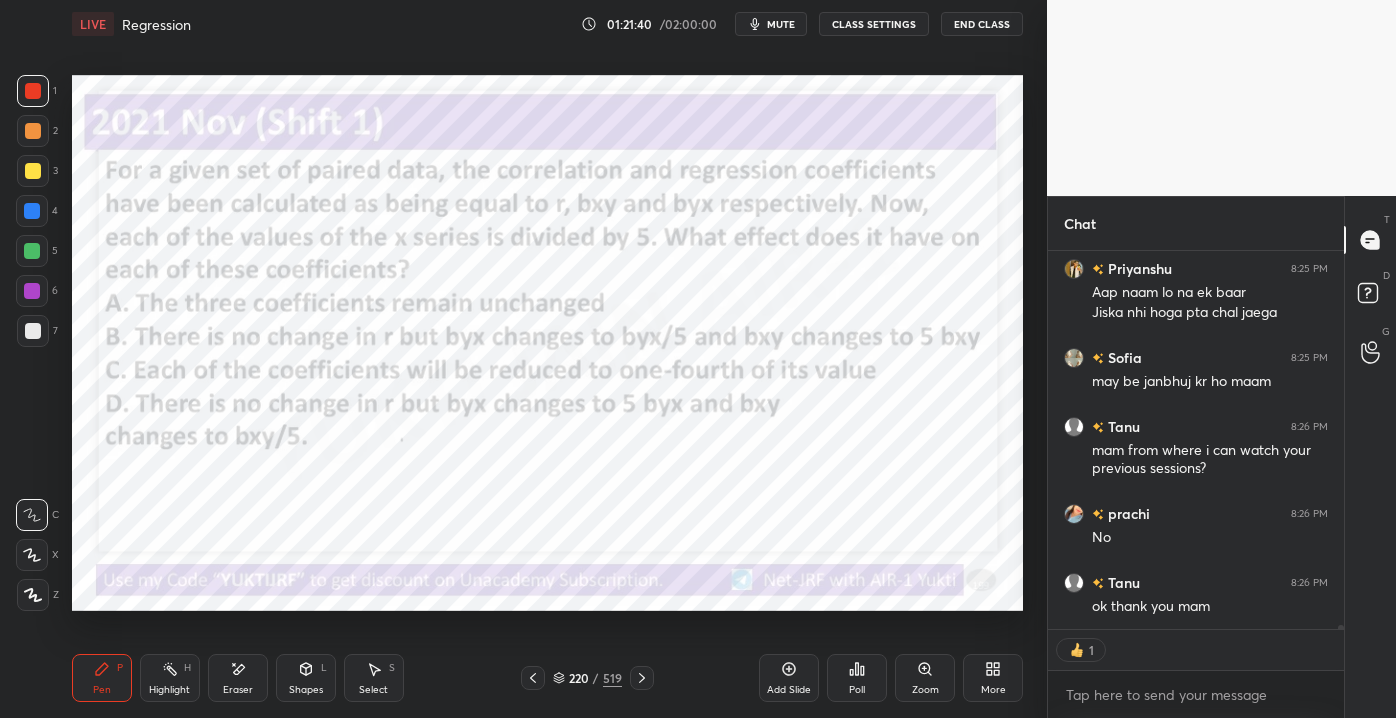 drag, startPoint x: 107, startPoint y: 692, endPoint x: 112, endPoint y: 681, distance: 12.083046 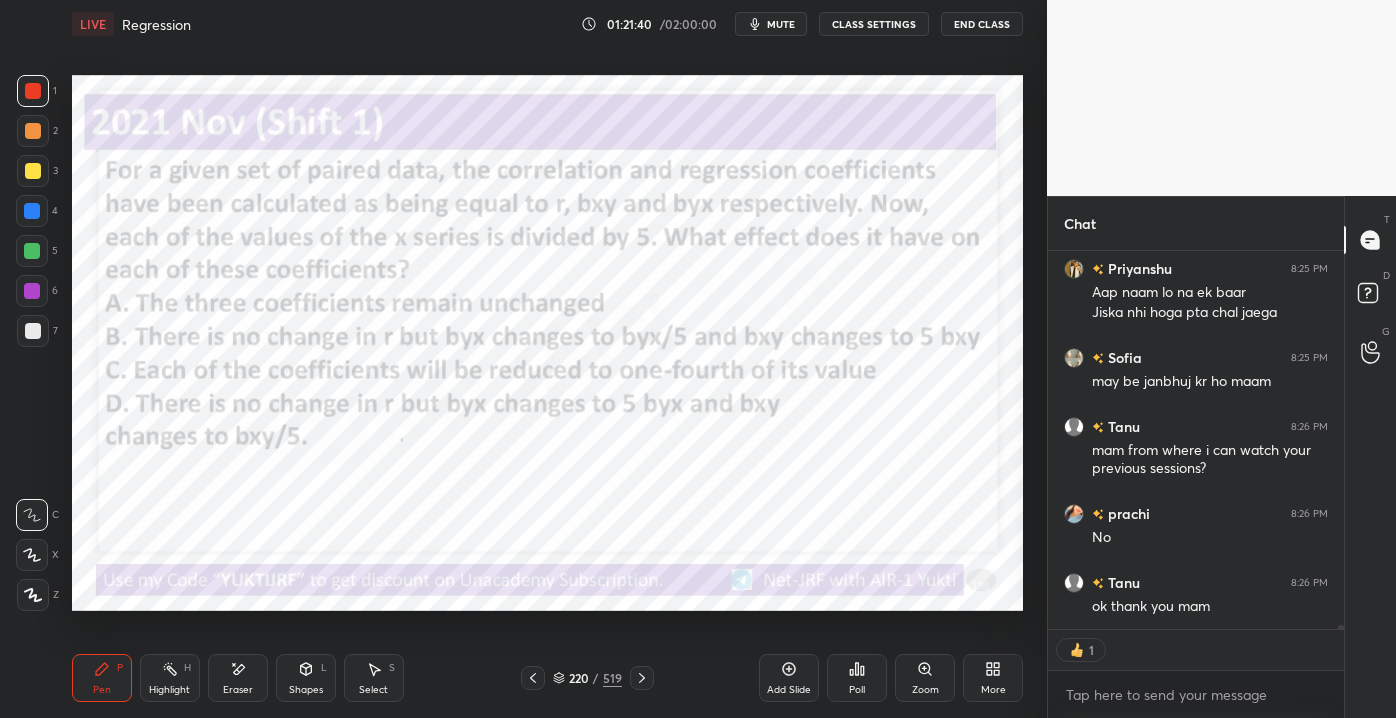 click on "Pen P" at bounding box center [102, 678] 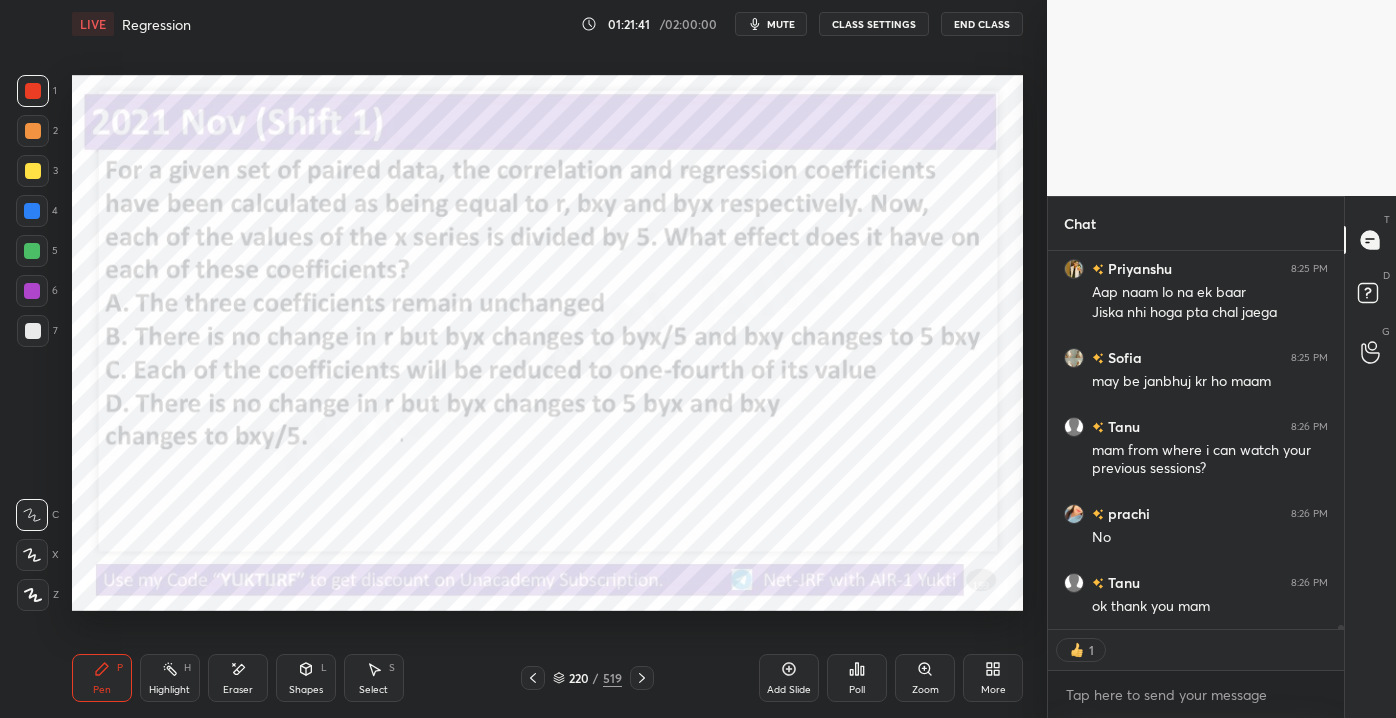 drag, startPoint x: 104, startPoint y: 673, endPoint x: 103, endPoint y: 650, distance: 23.021729 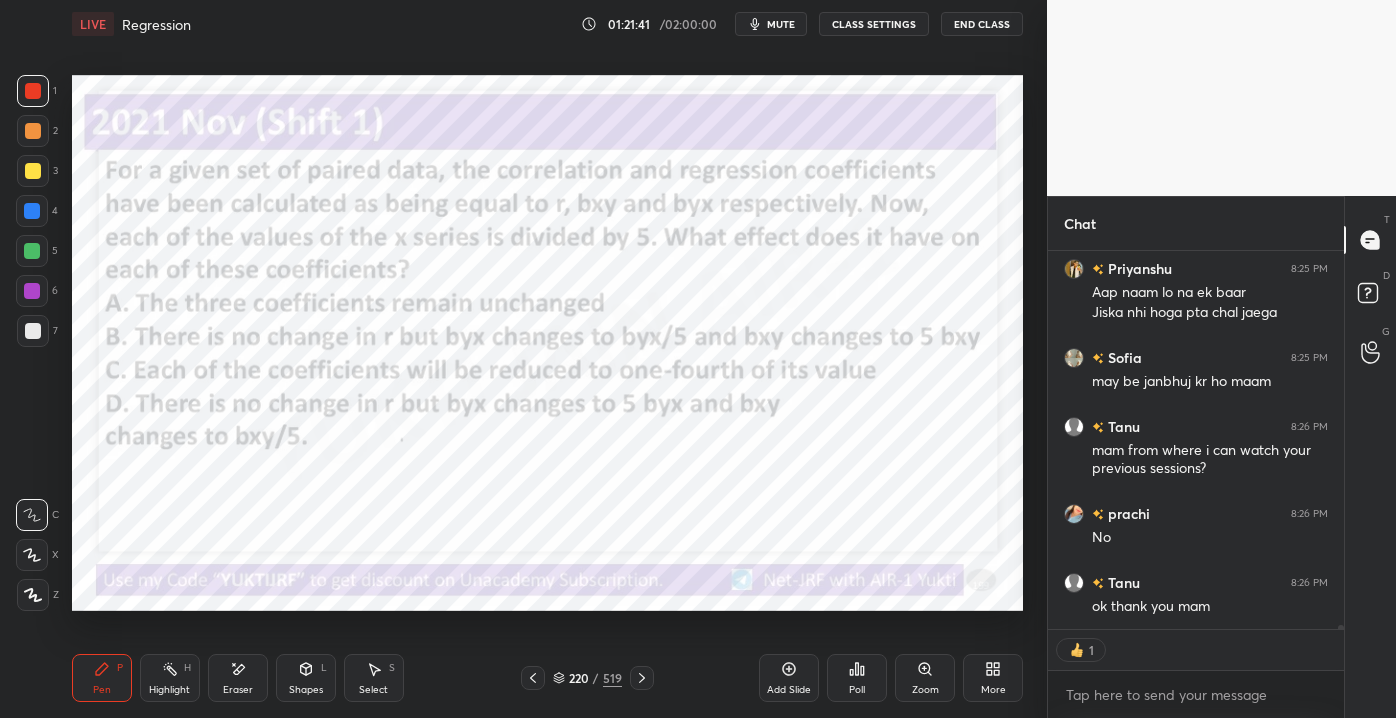 click 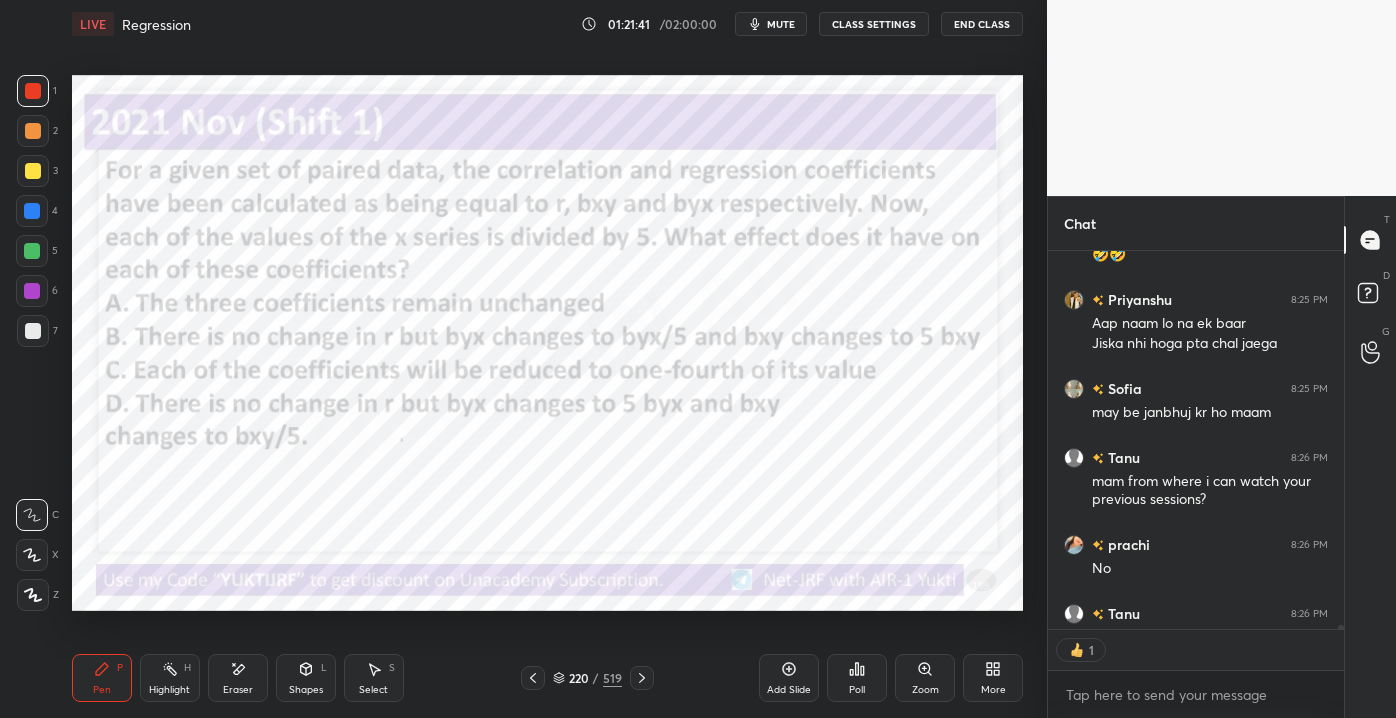 scroll, scrollTop: 413, scrollLeft: 290, axis: both 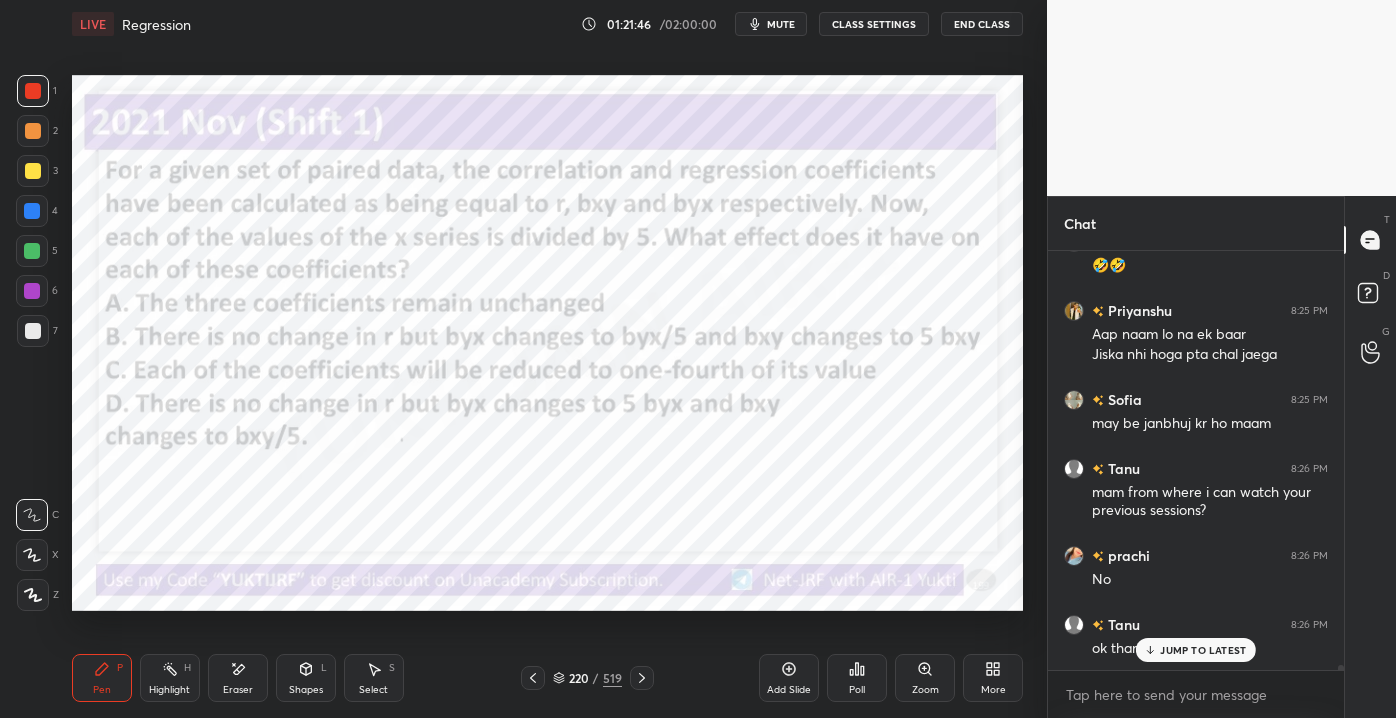 click on "Setting up your live class Poll for   secs No correct answer Start poll" at bounding box center [547, 343] 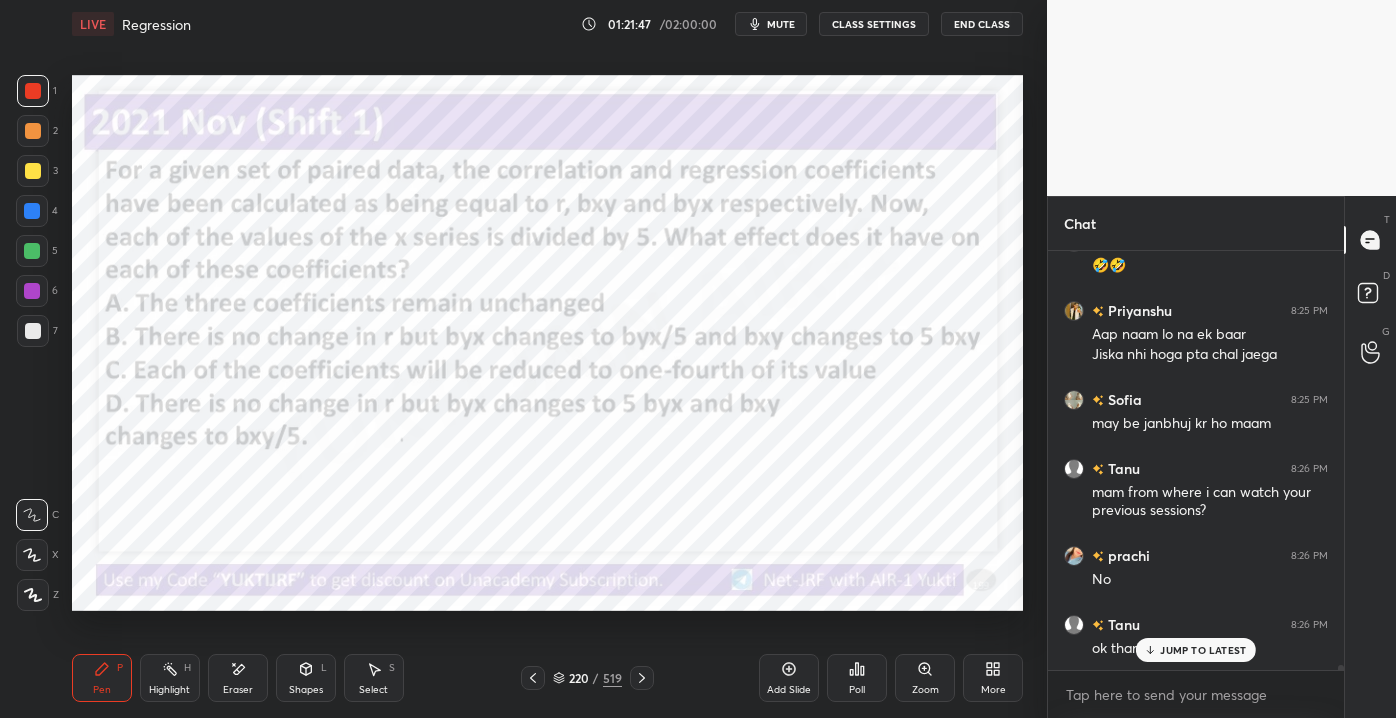 drag, startPoint x: 245, startPoint y: 667, endPoint x: 231, endPoint y: 614, distance: 54.81788 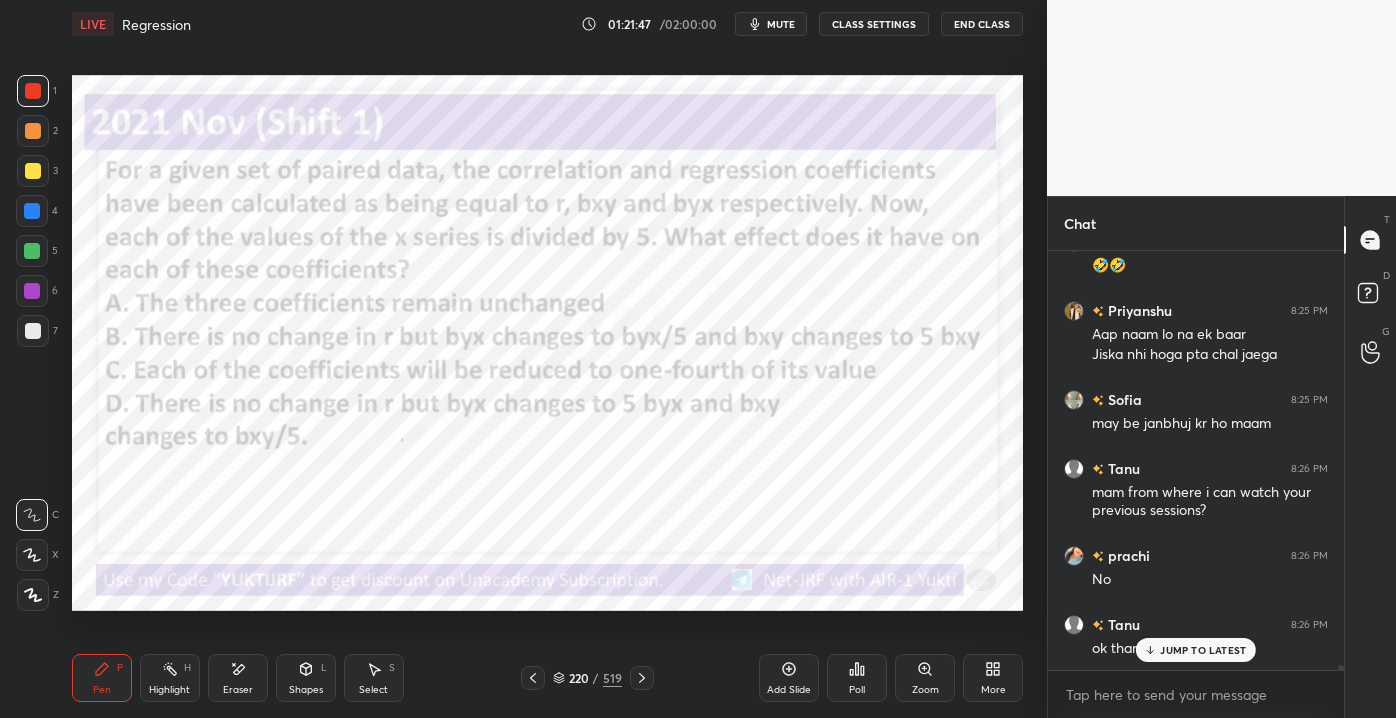 click 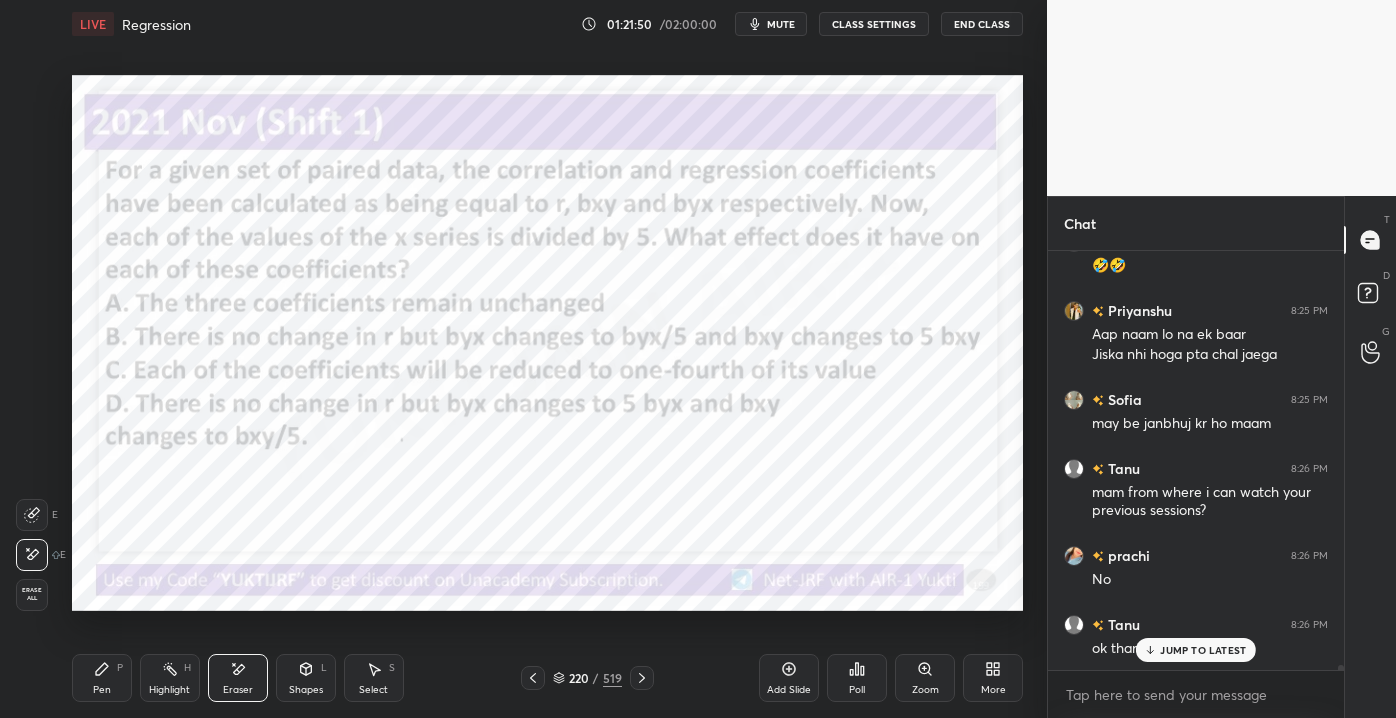 scroll, scrollTop: 33021, scrollLeft: 0, axis: vertical 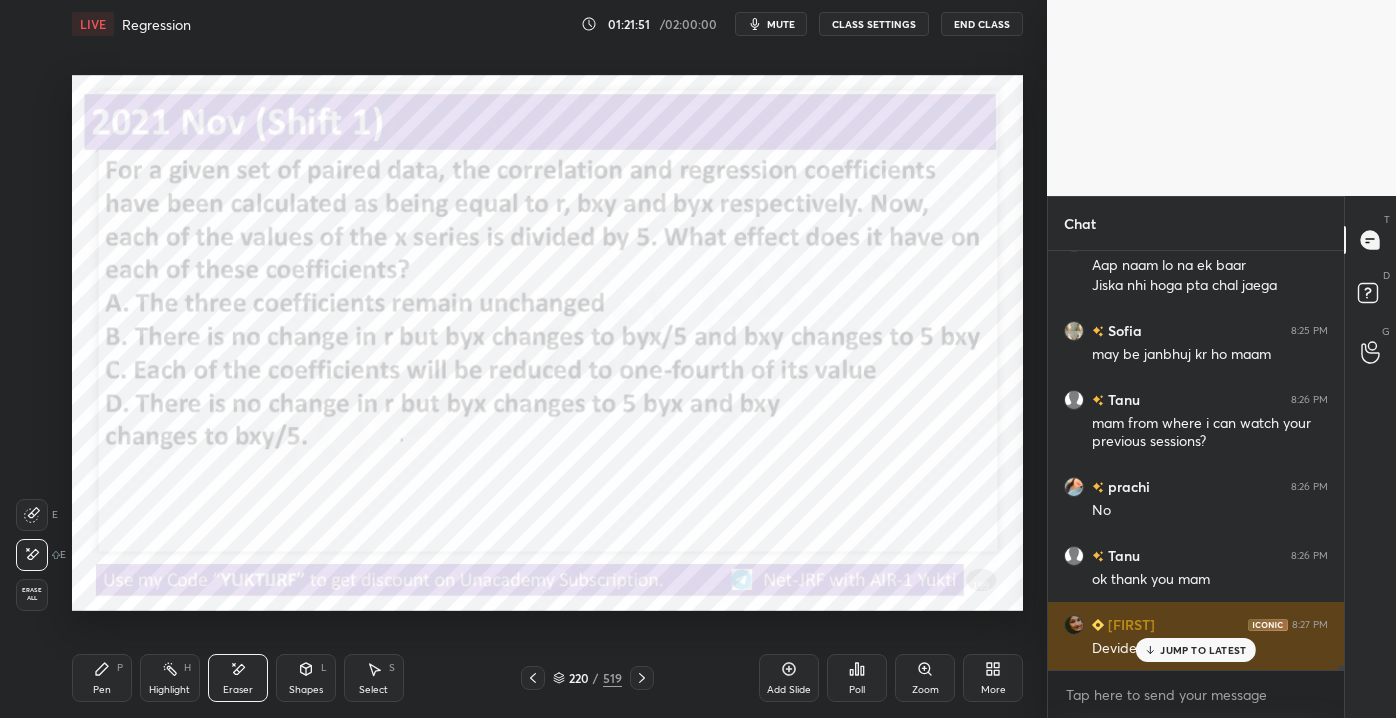click on "JUMP TO LATEST" at bounding box center (1196, 650) 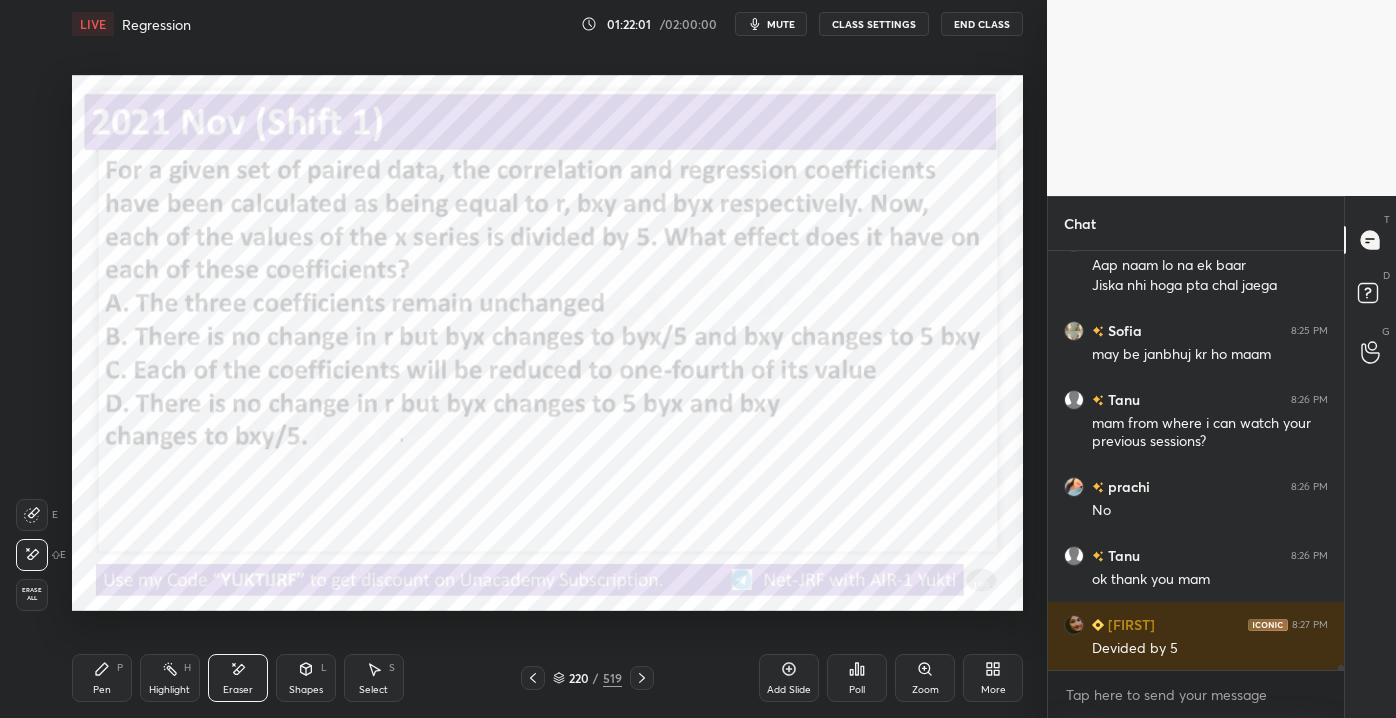 click on "Poll" at bounding box center (857, 690) 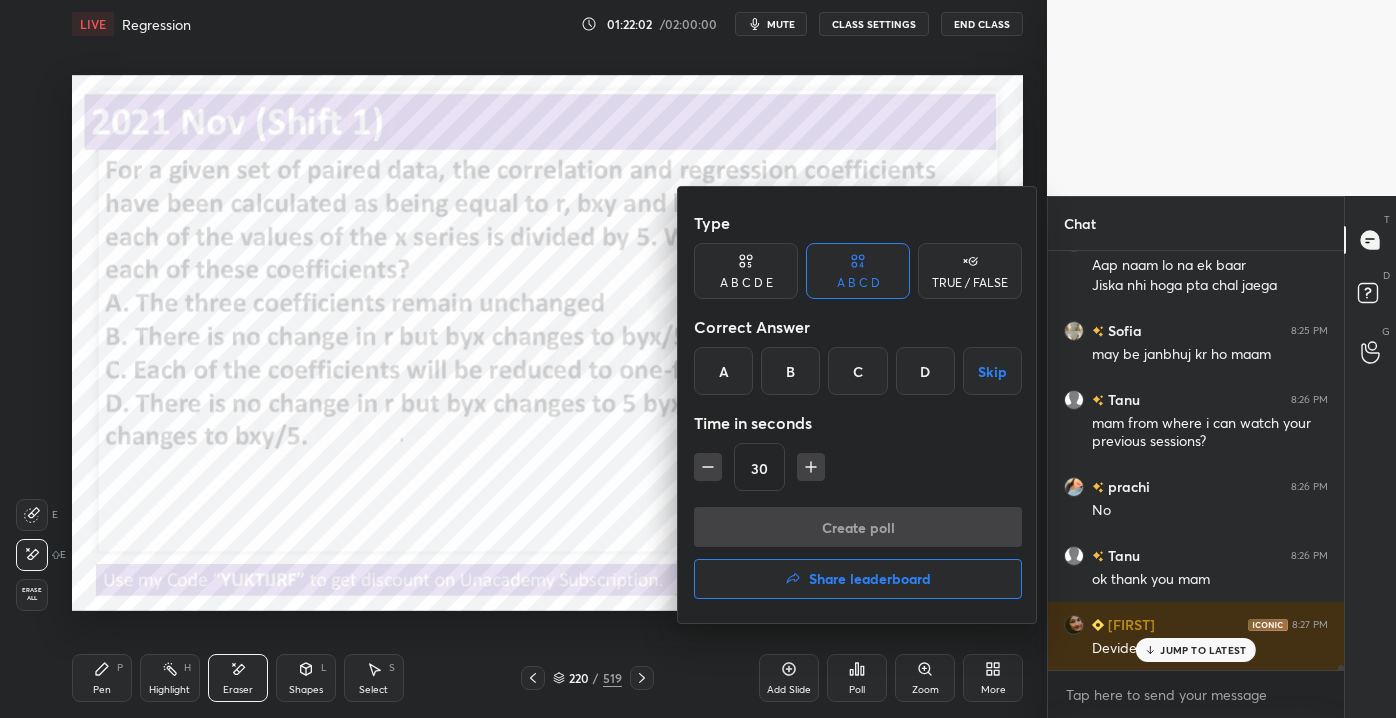 scroll, scrollTop: 33090, scrollLeft: 0, axis: vertical 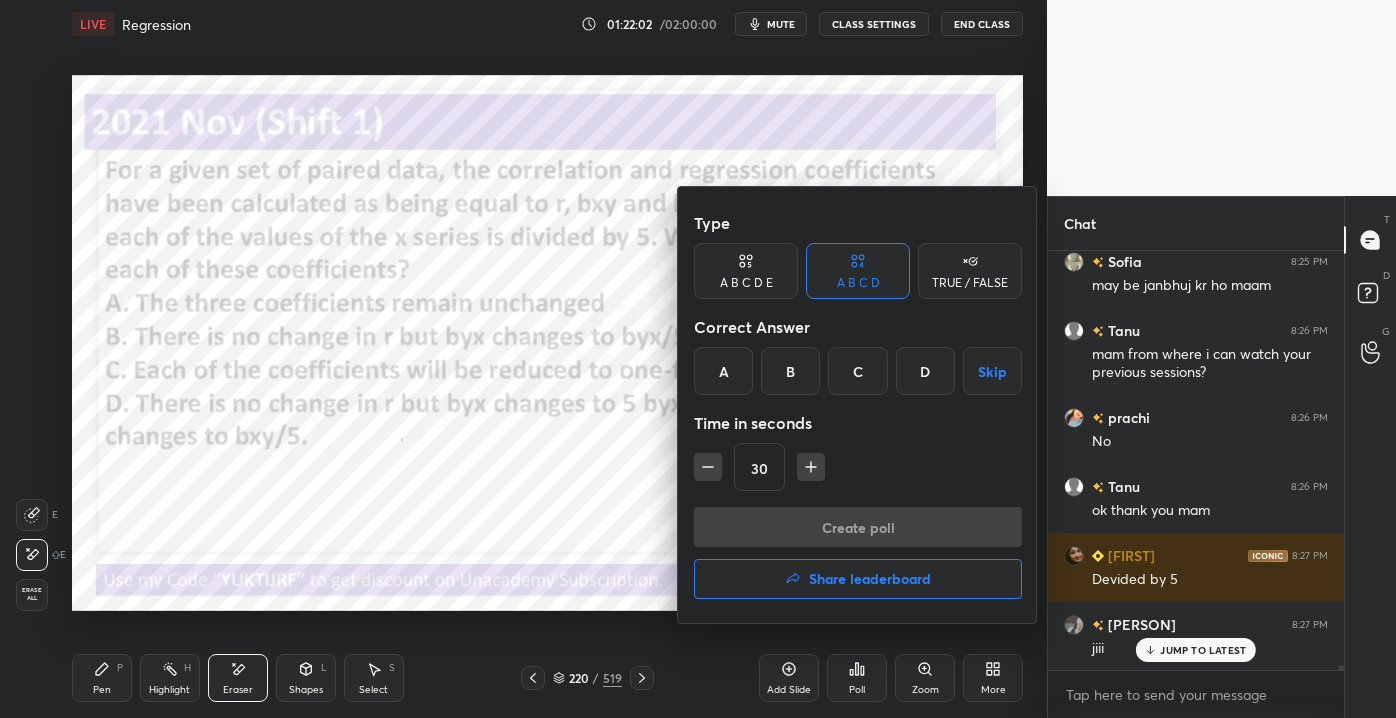 click on "D" at bounding box center (925, 371) 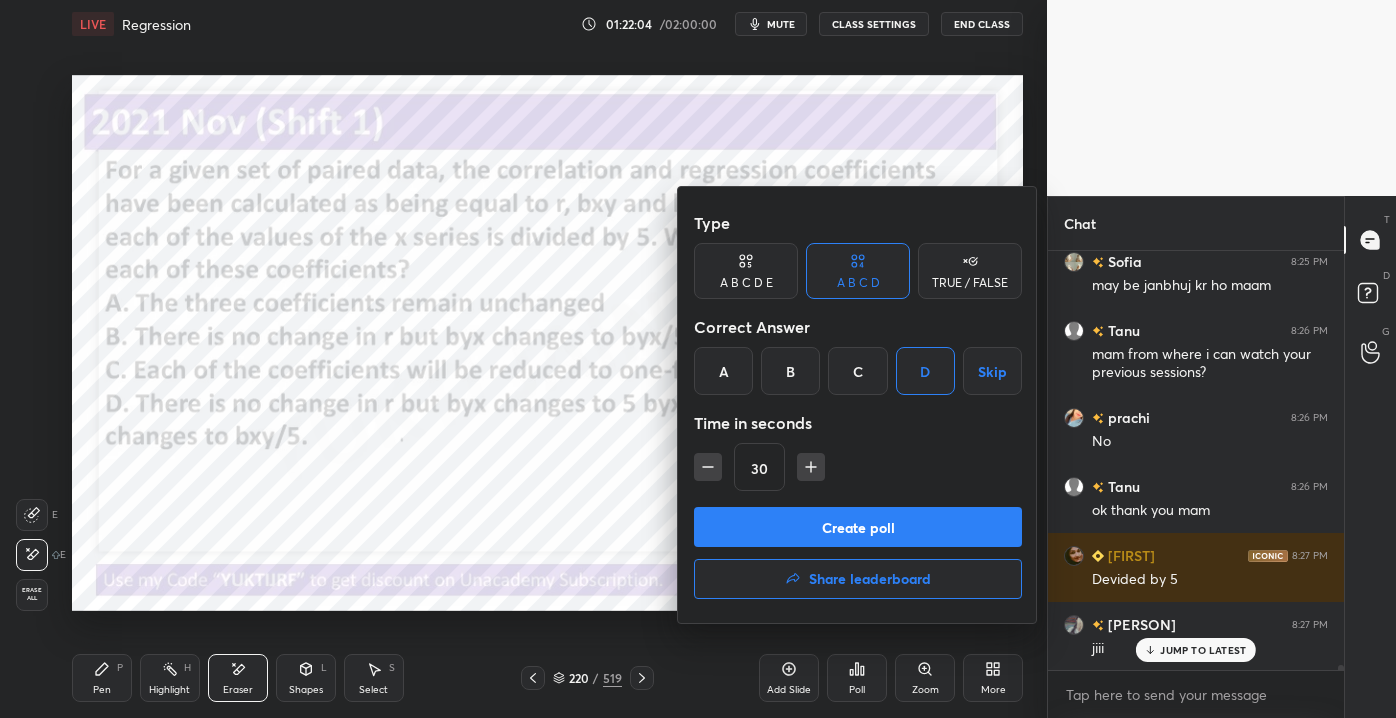 click on "Create poll" at bounding box center [858, 527] 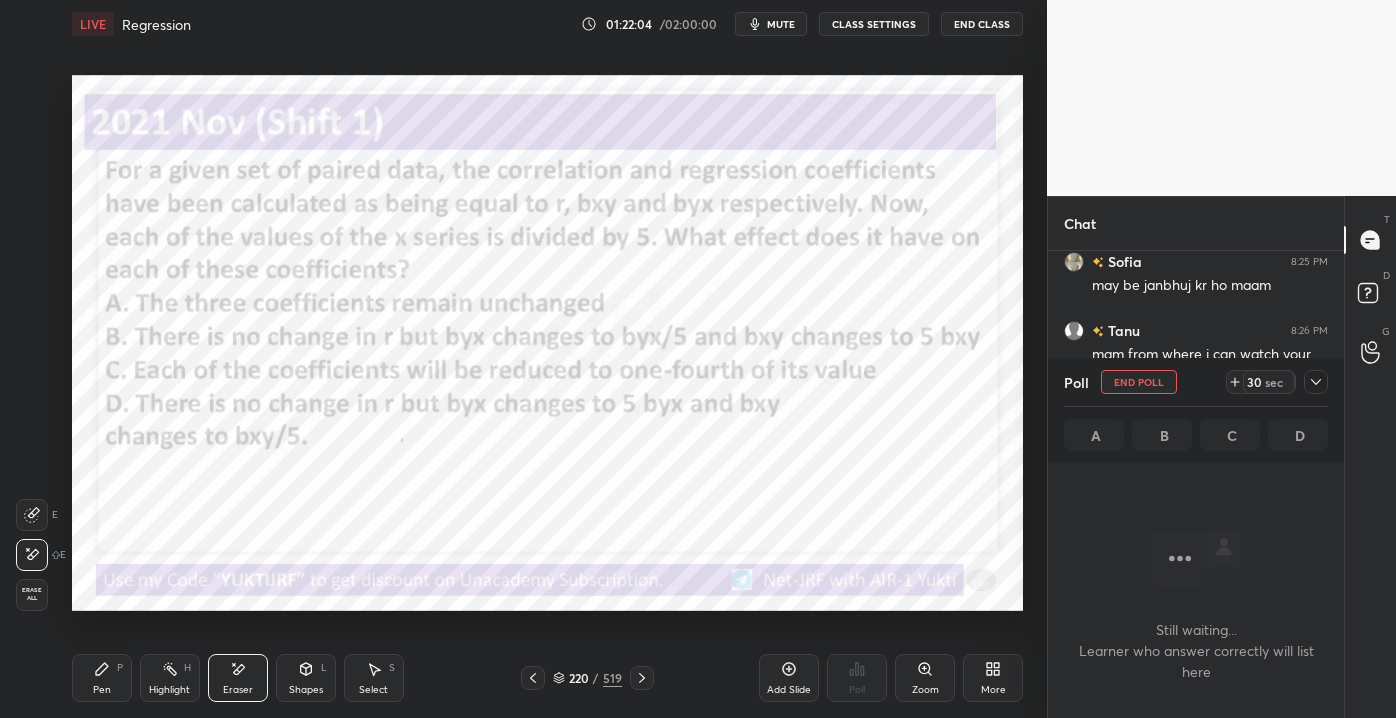 scroll, scrollTop: 320, scrollLeft: 290, axis: both 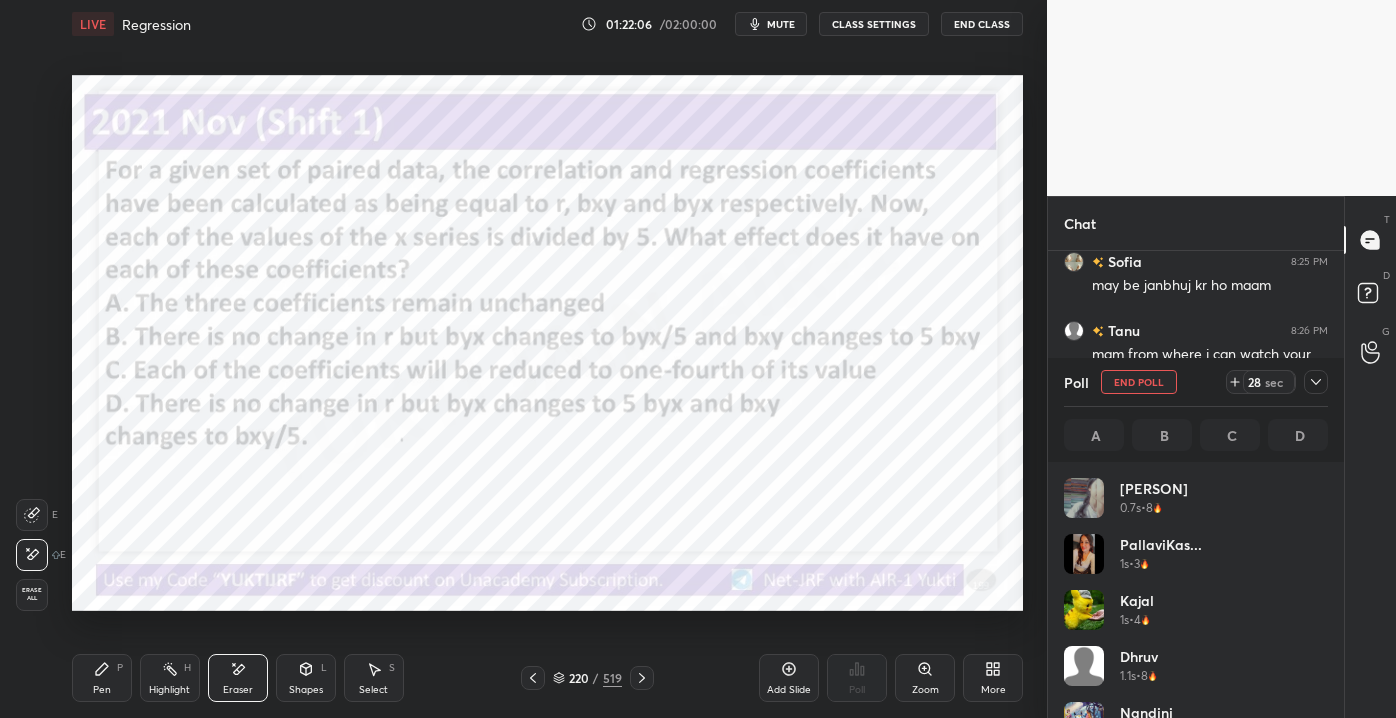 click on "/" at bounding box center (596, 678) 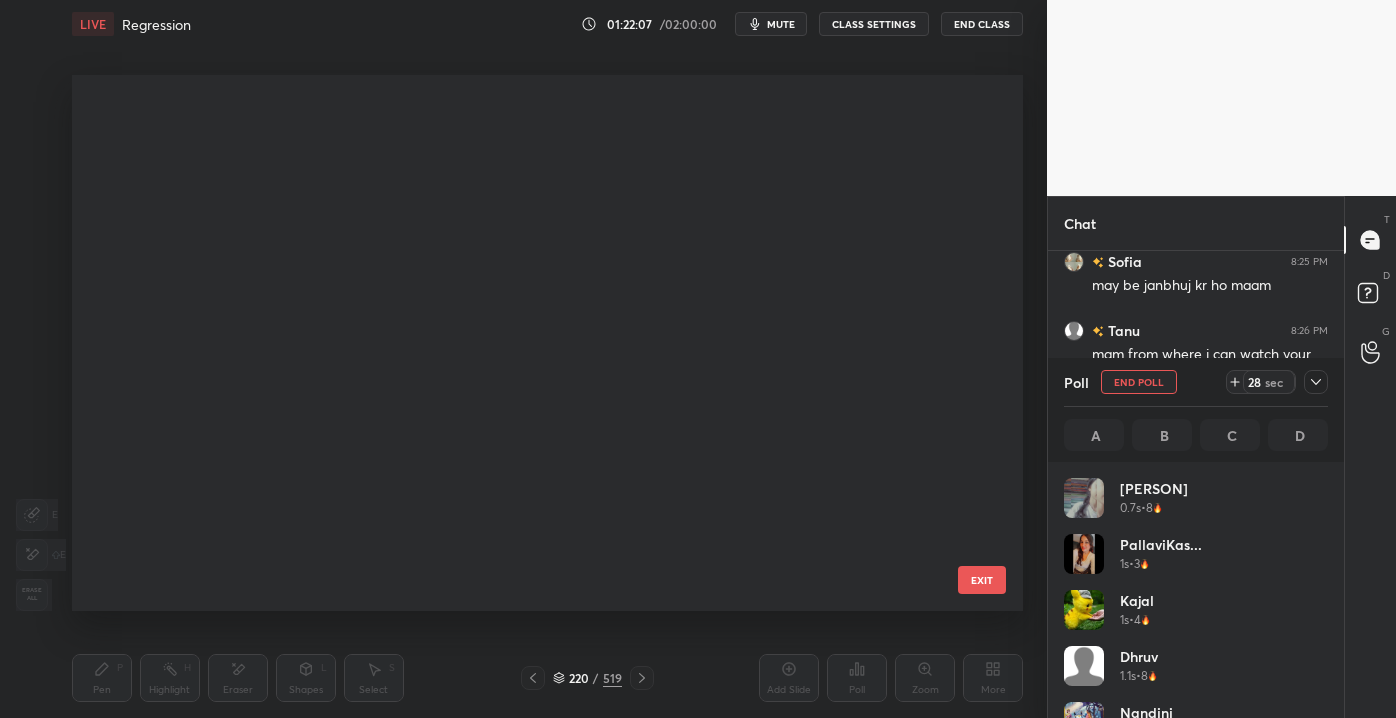 scroll, scrollTop: 11549, scrollLeft: 0, axis: vertical 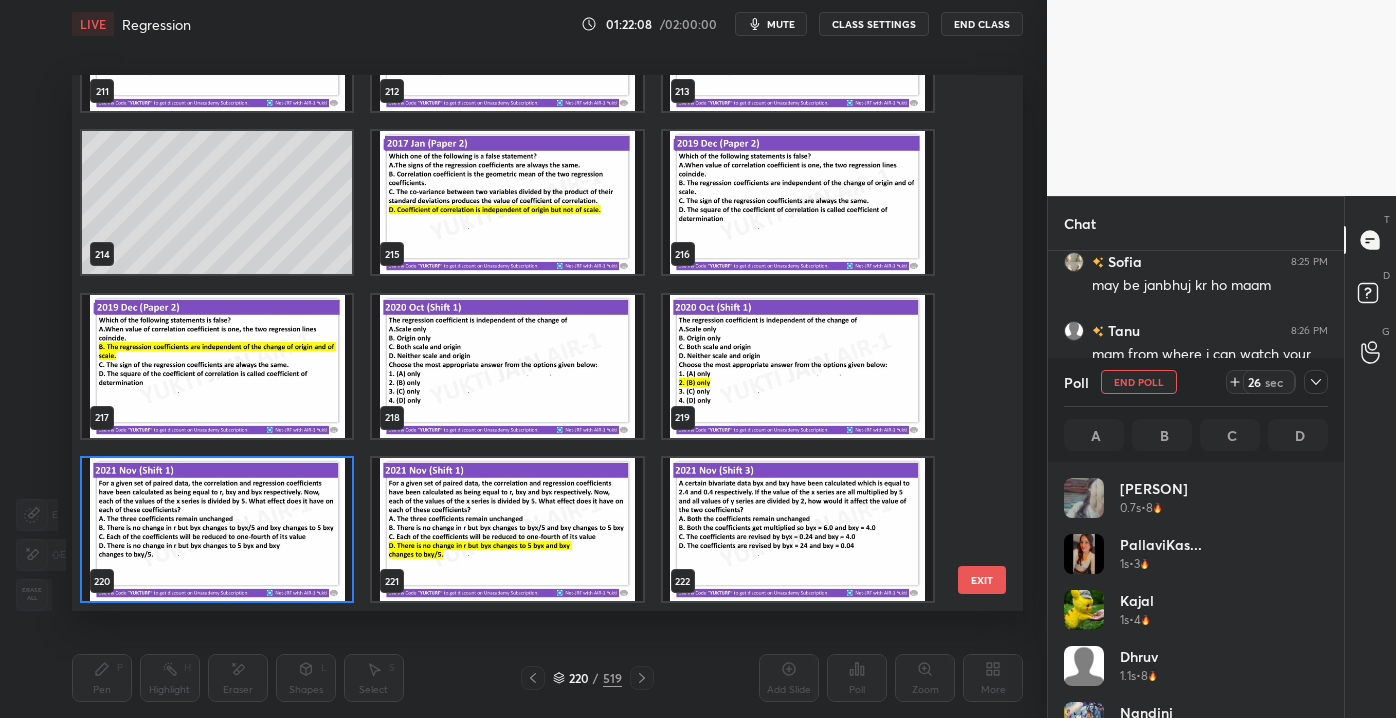 click on "EXIT" at bounding box center (982, 580) 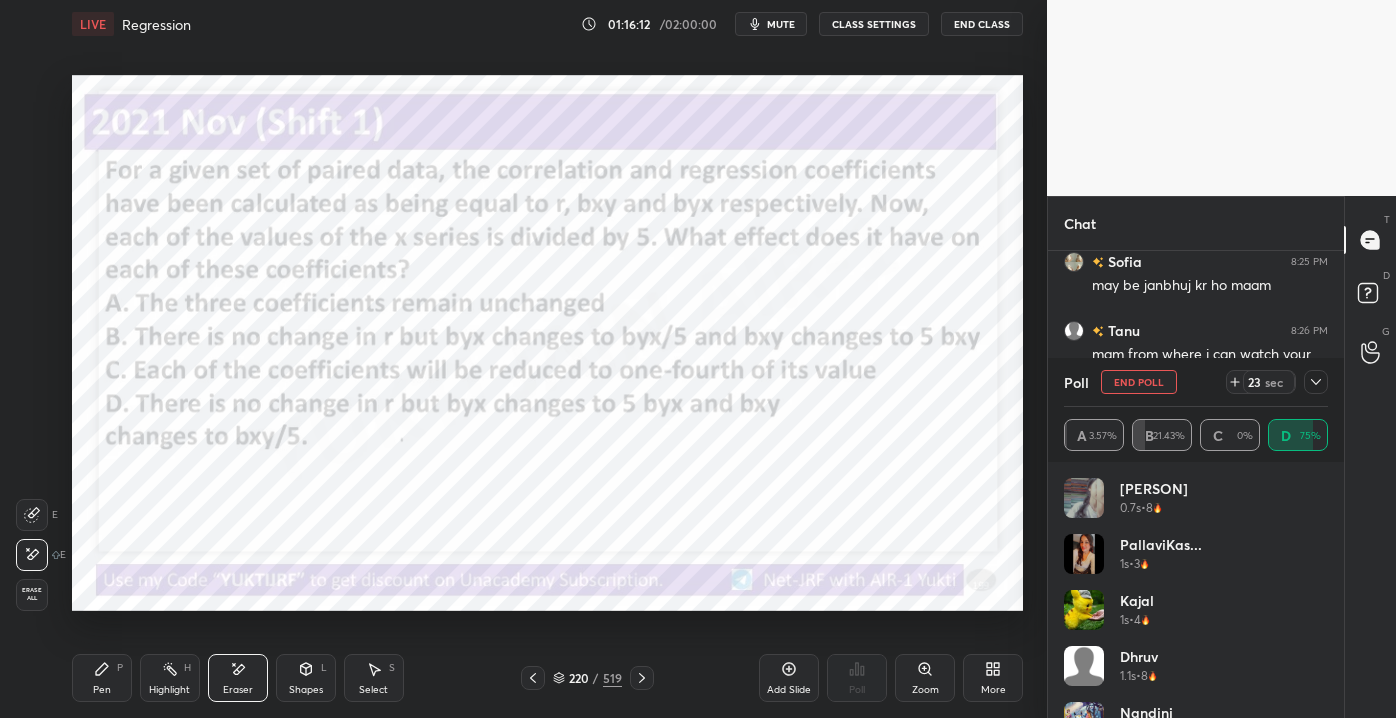click 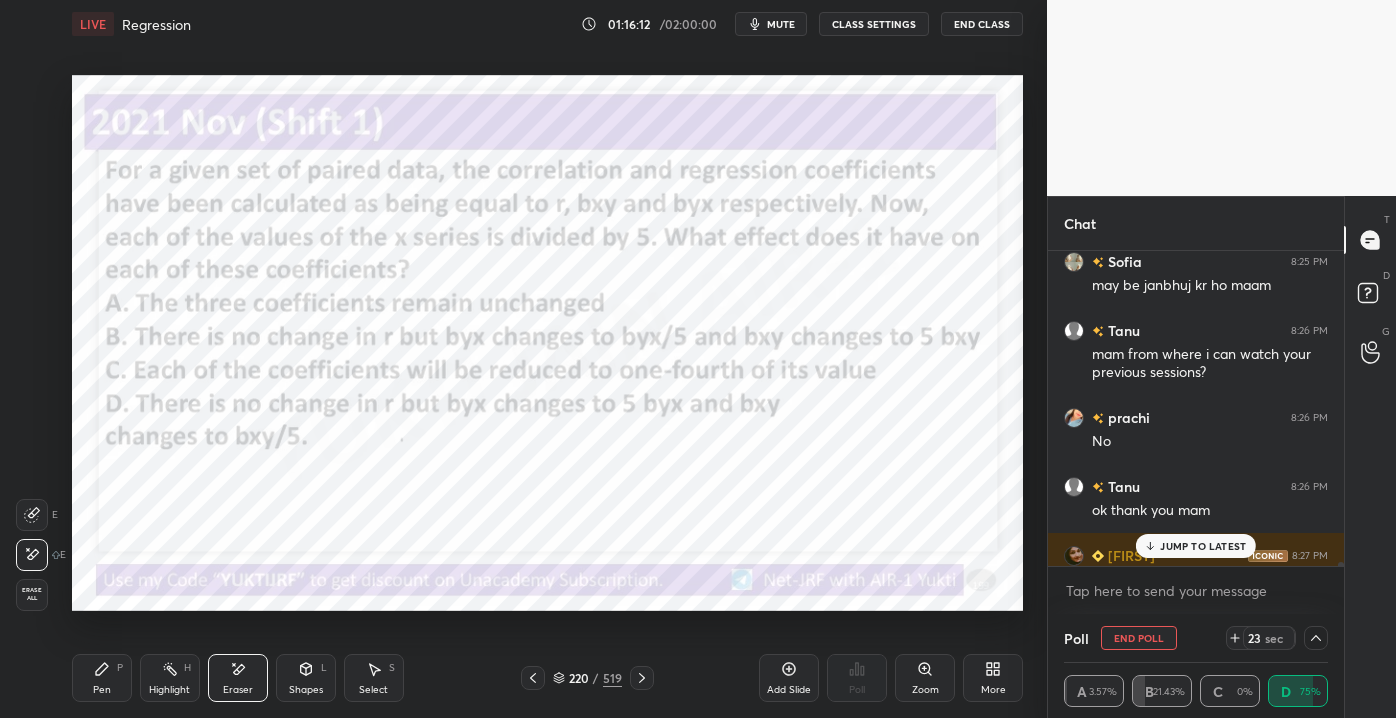 scroll, scrollTop: 19, scrollLeft: 258, axis: both 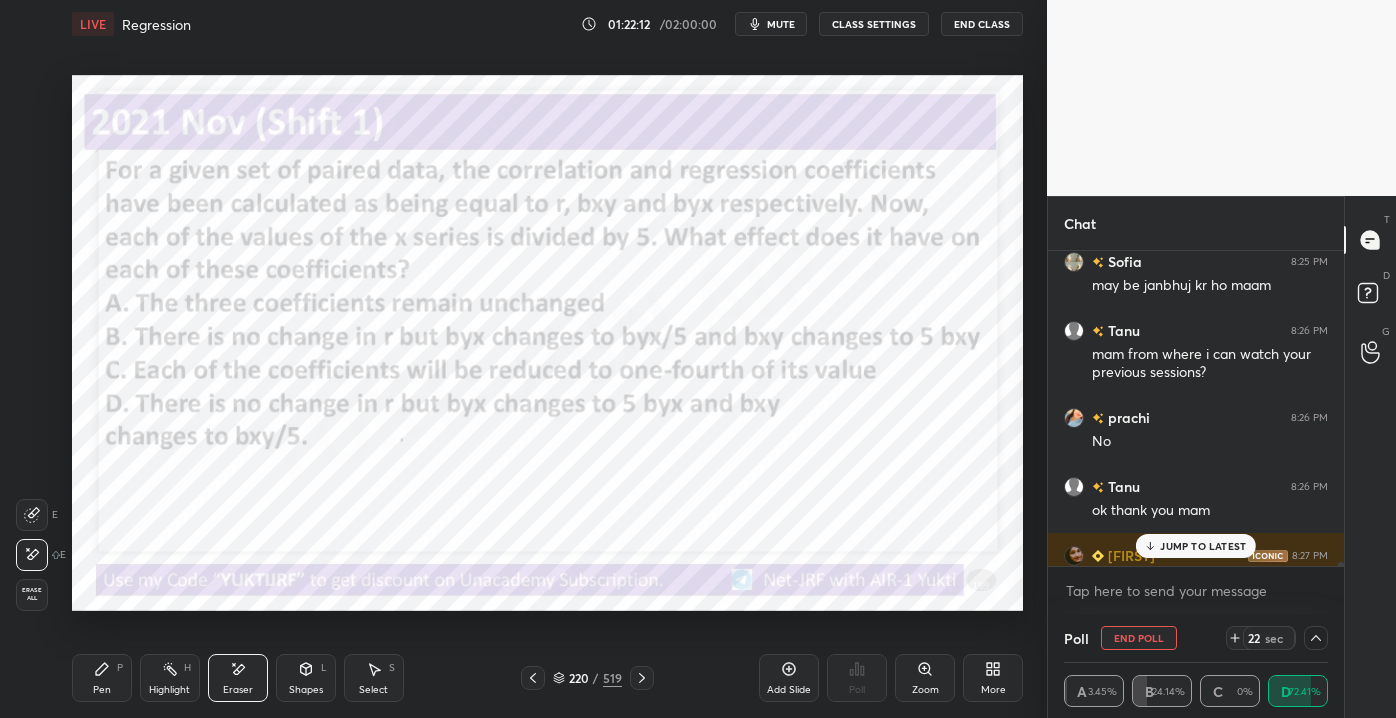 click on "JUMP TO LATEST" at bounding box center [1203, 546] 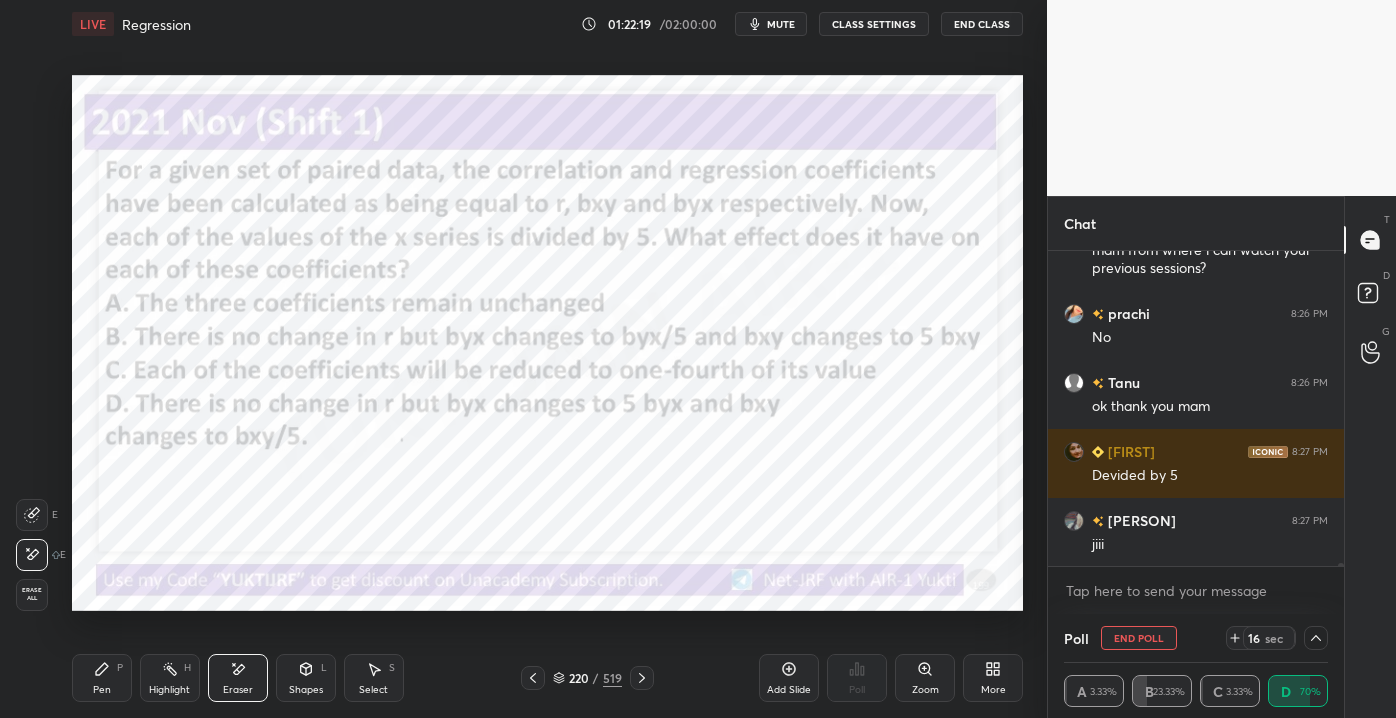 click 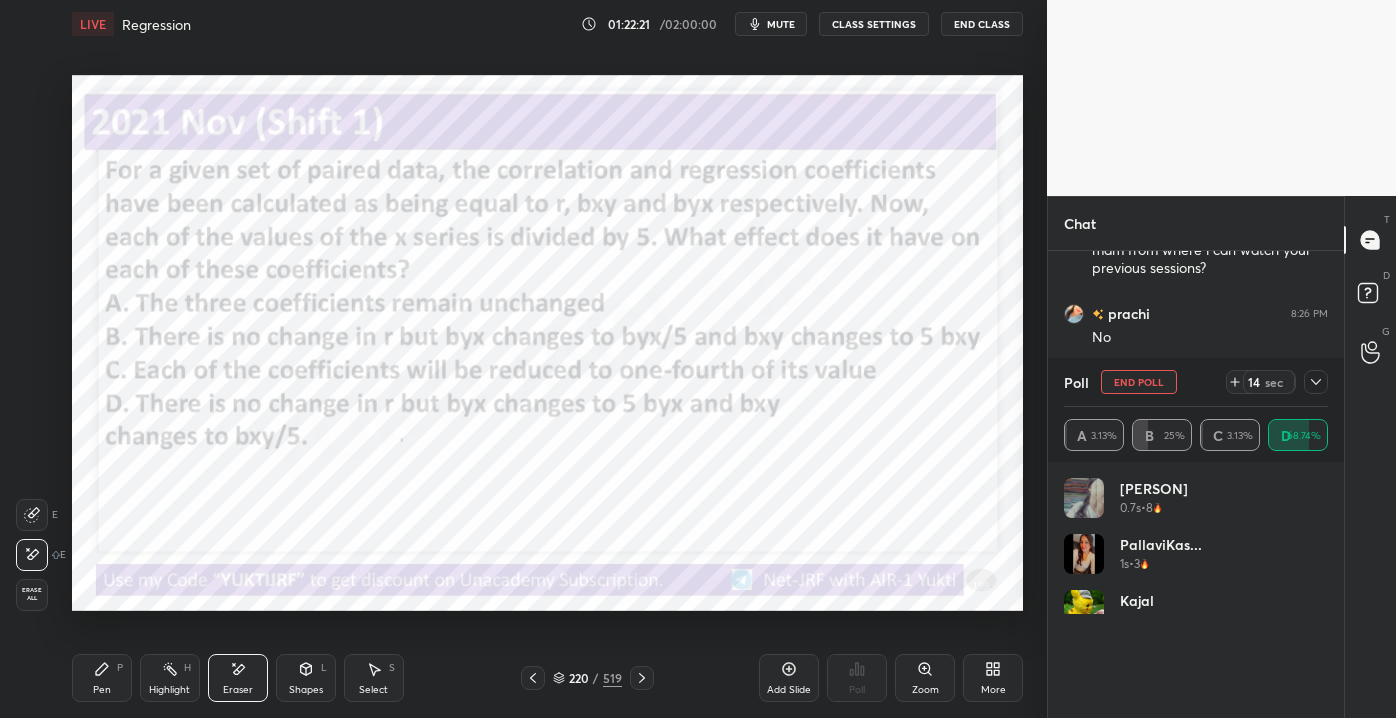 drag, startPoint x: 1320, startPoint y: 480, endPoint x: 1323, endPoint y: 494, distance: 14.3178215 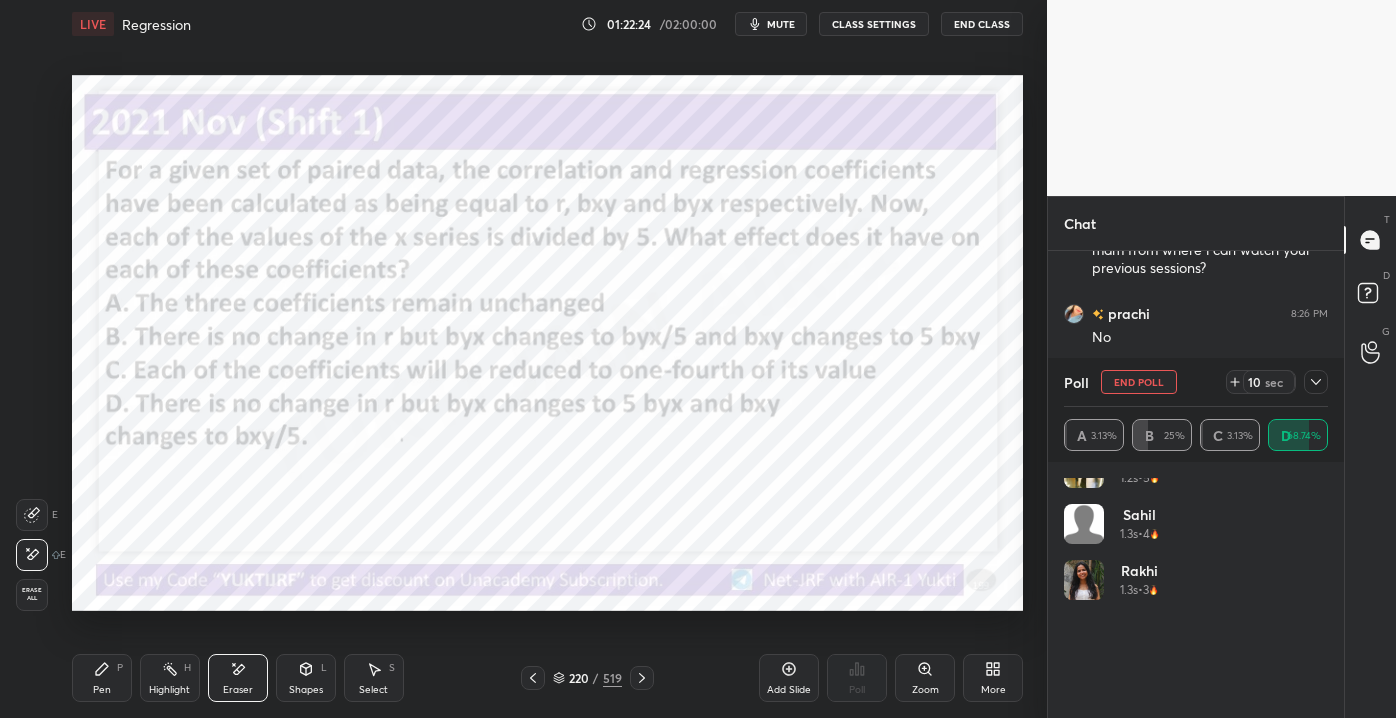 click on "Kritika 1.2s  •  8 Priyanshu 1.2s  •  5 Sahil 1.3s  •  4 Rakhi 1.3s  •  3 Sradha 1.3s  •  5 Nisha 1.4s  •  1 Debjani 1.5s  •  8" at bounding box center [1196, 590] 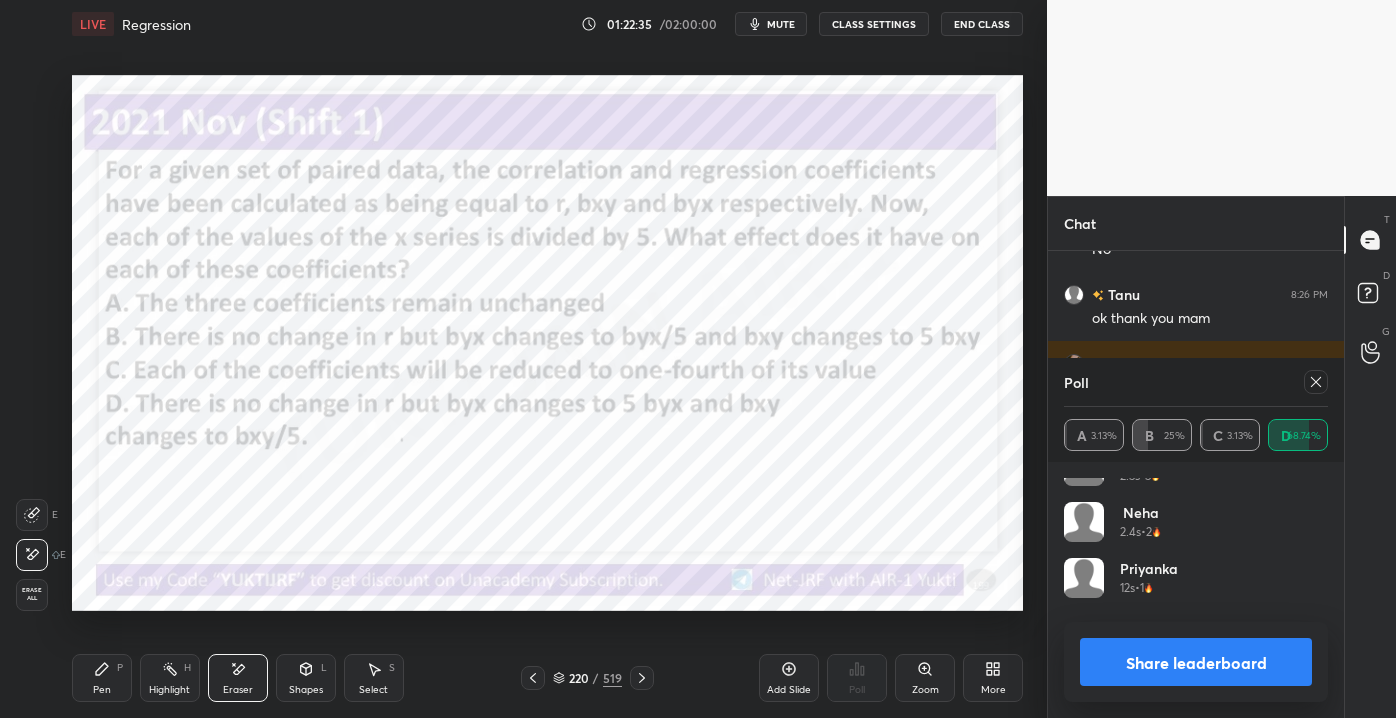 click on "Poll" at bounding box center (1196, 382) 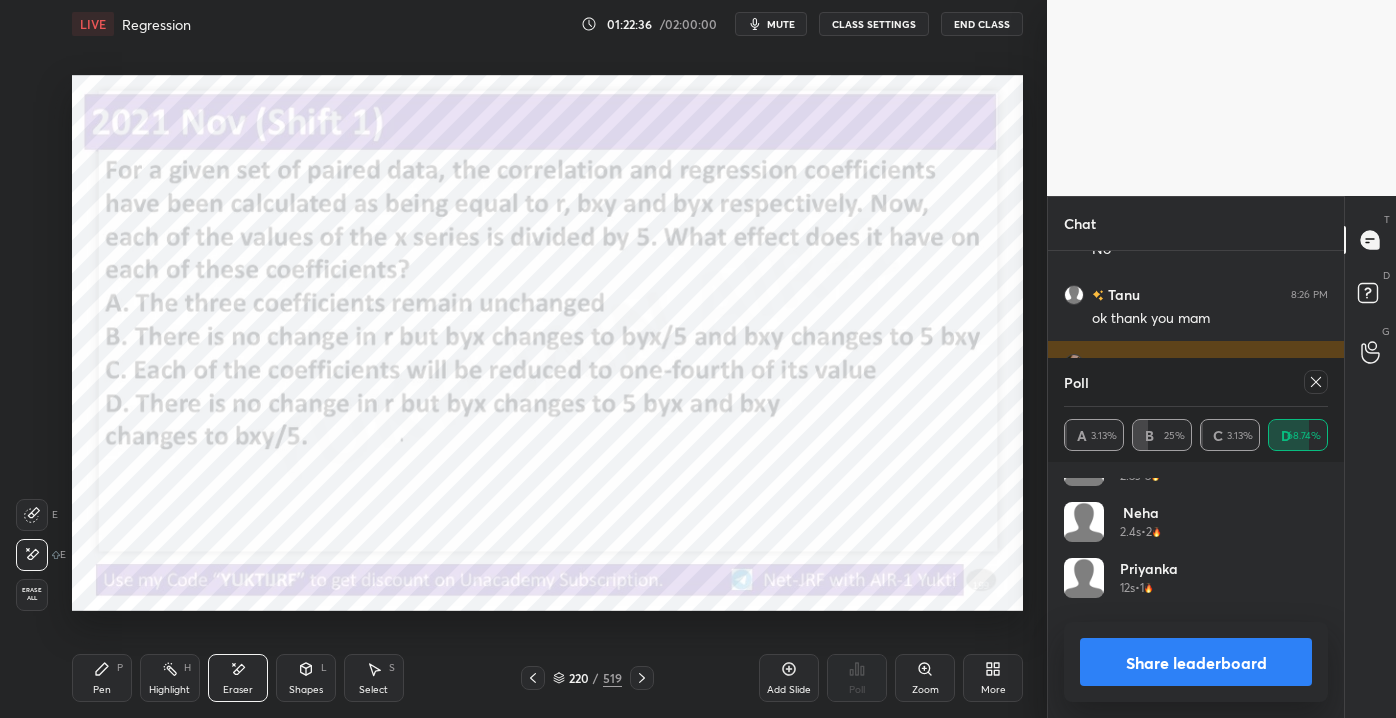 click at bounding box center [1316, 382] 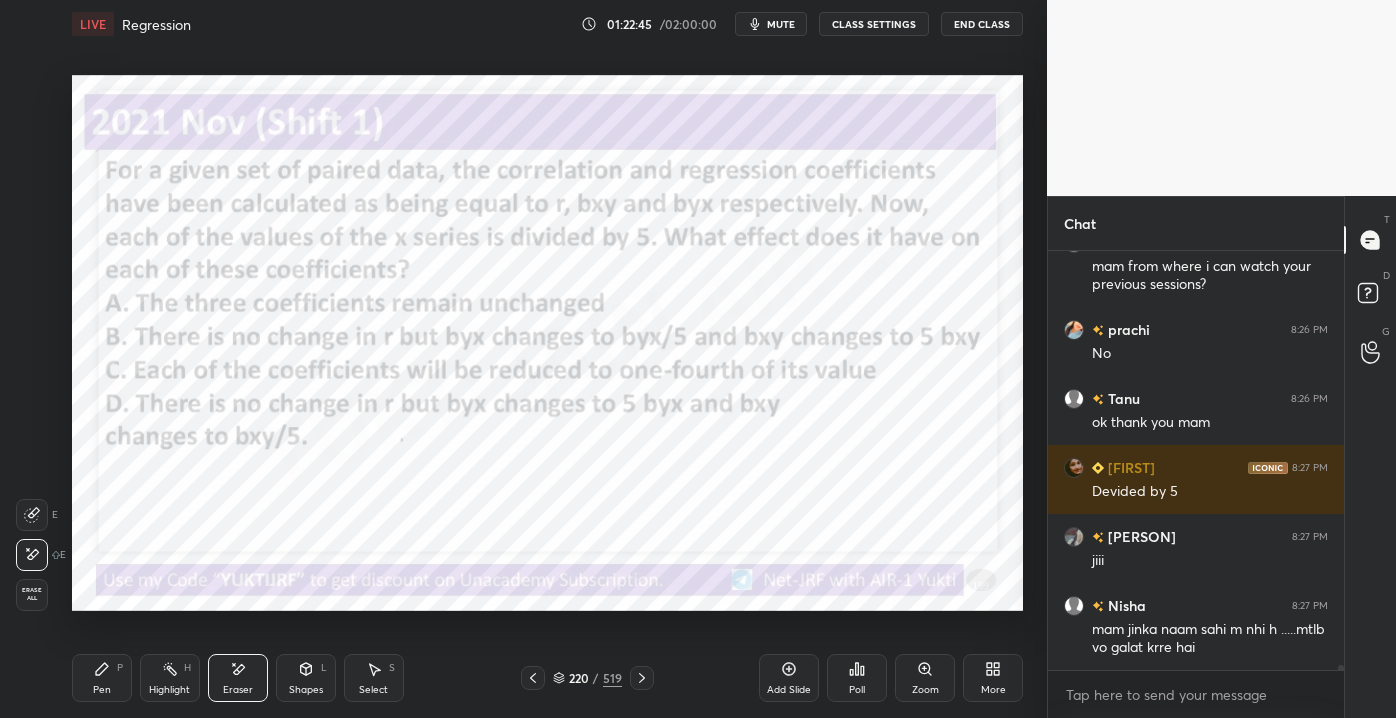 click on "Highlight H" at bounding box center [170, 678] 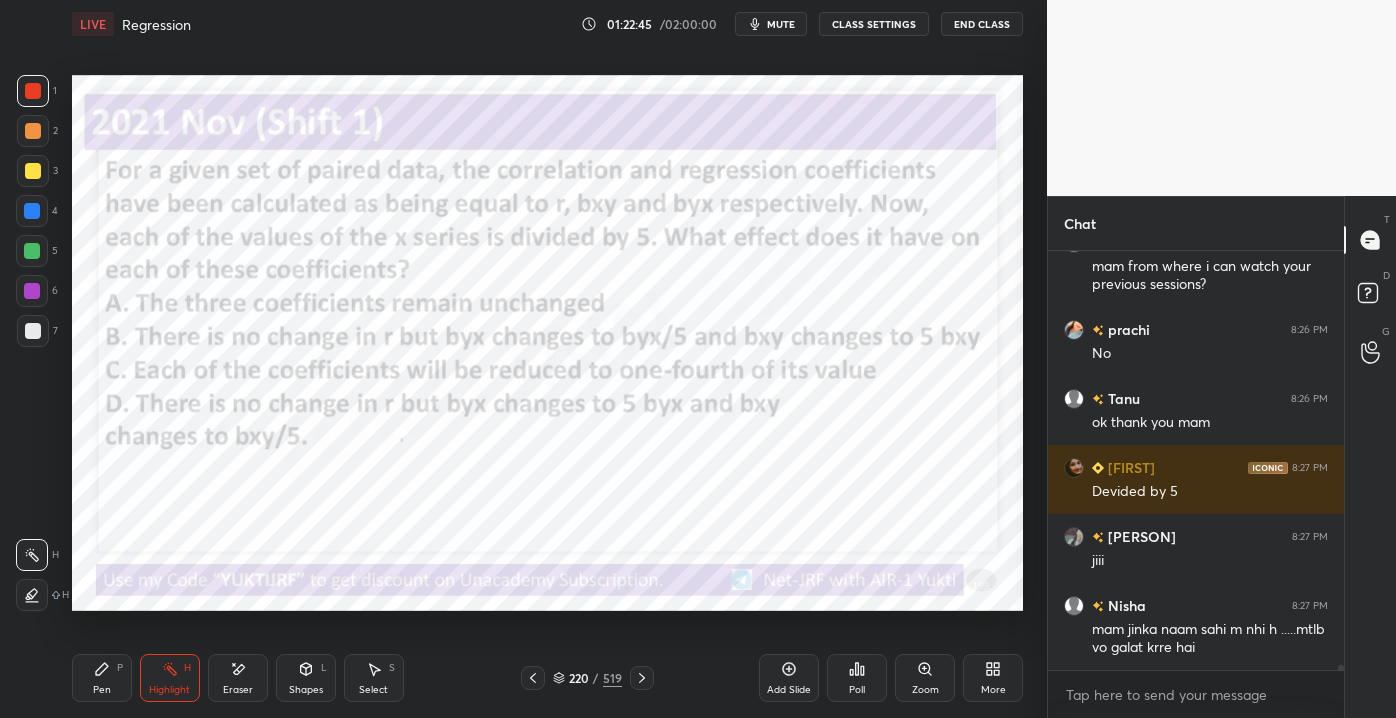 click on "P" at bounding box center [120, 668] 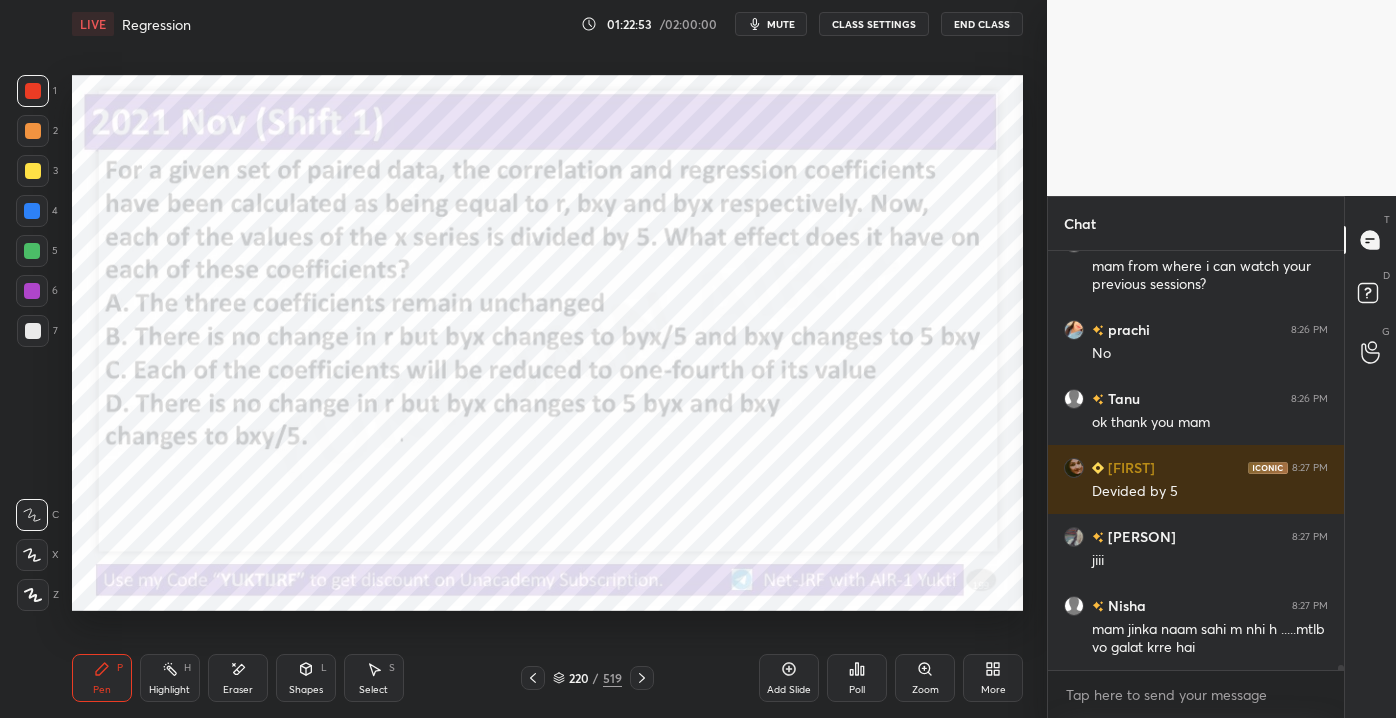 click 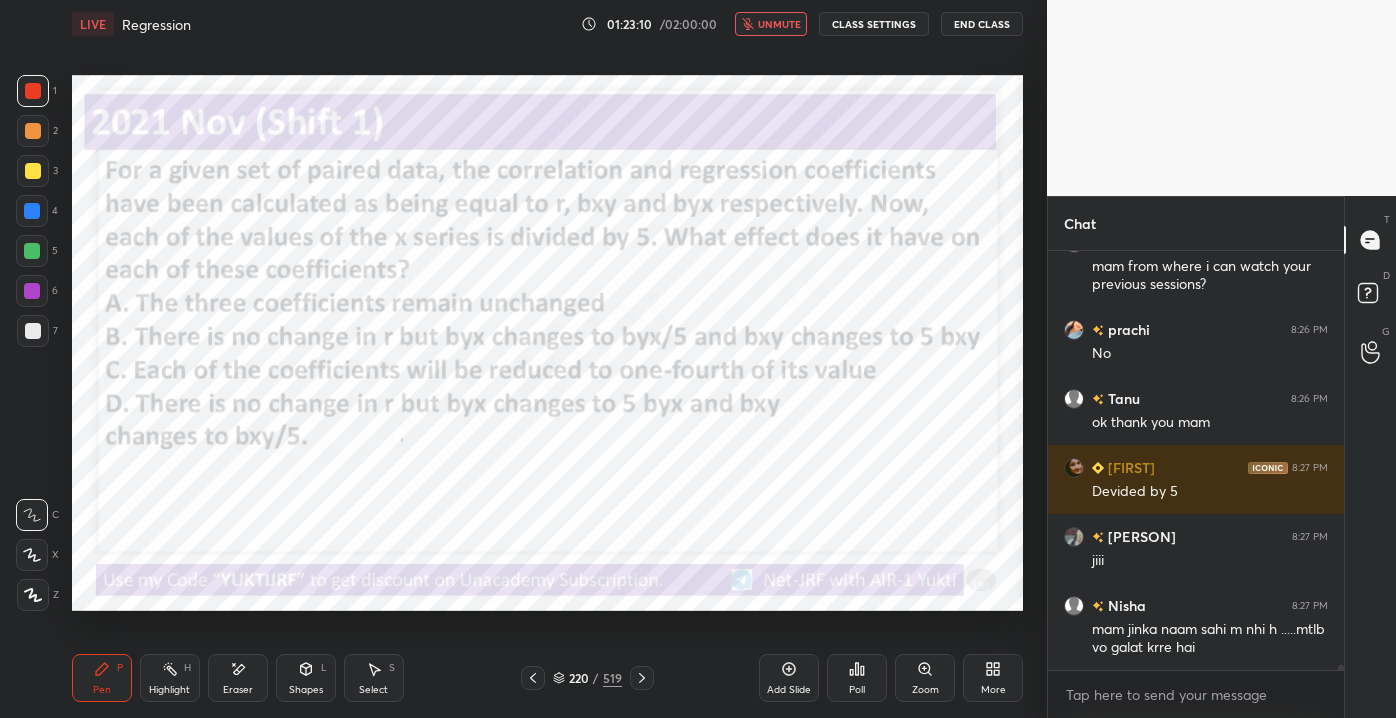 scroll, scrollTop: 33247, scrollLeft: 0, axis: vertical 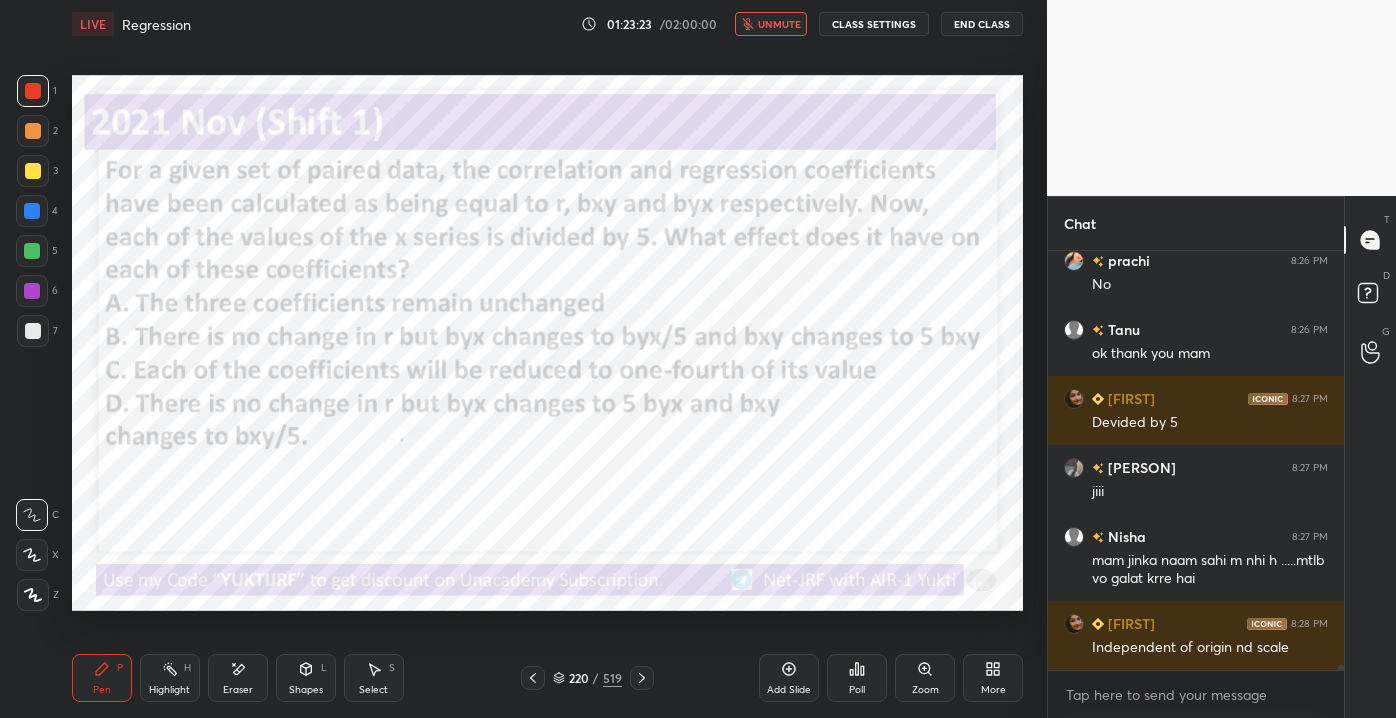 click on "unmute" at bounding box center (771, 24) 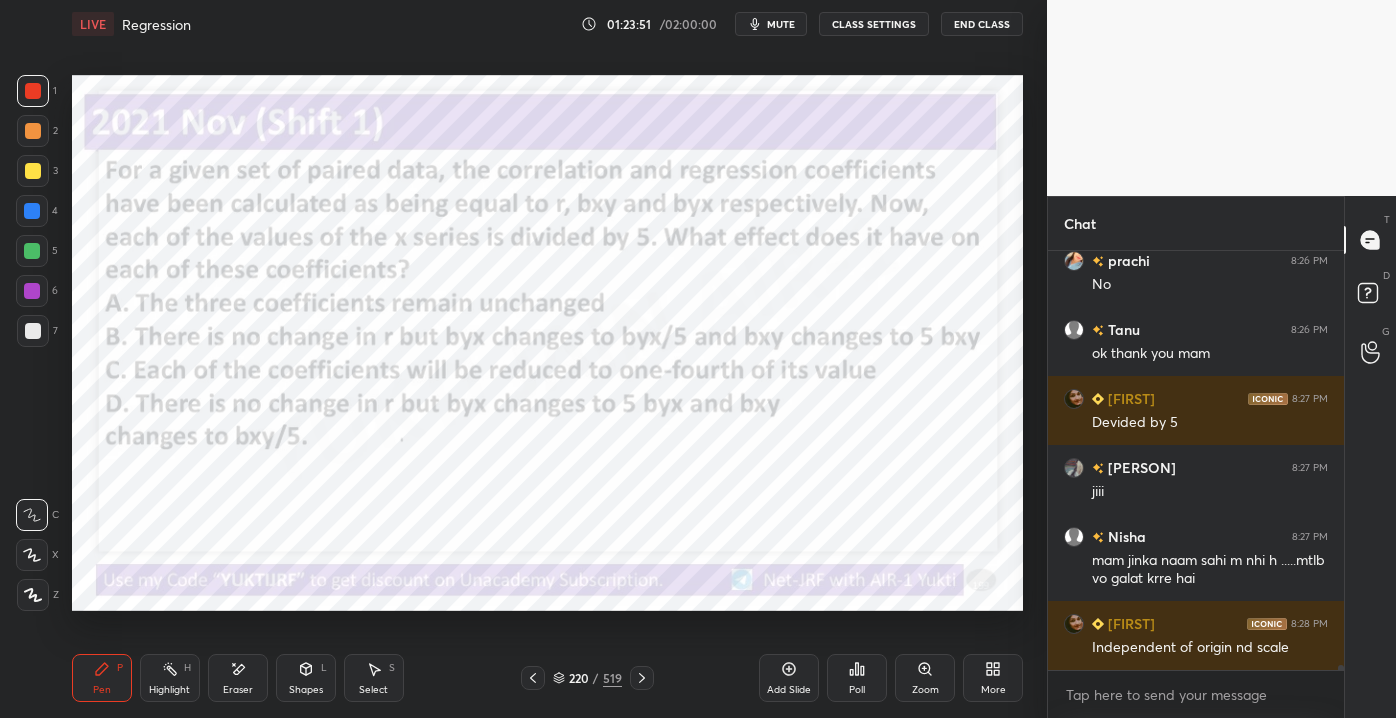 click on "Eraser" at bounding box center [238, 678] 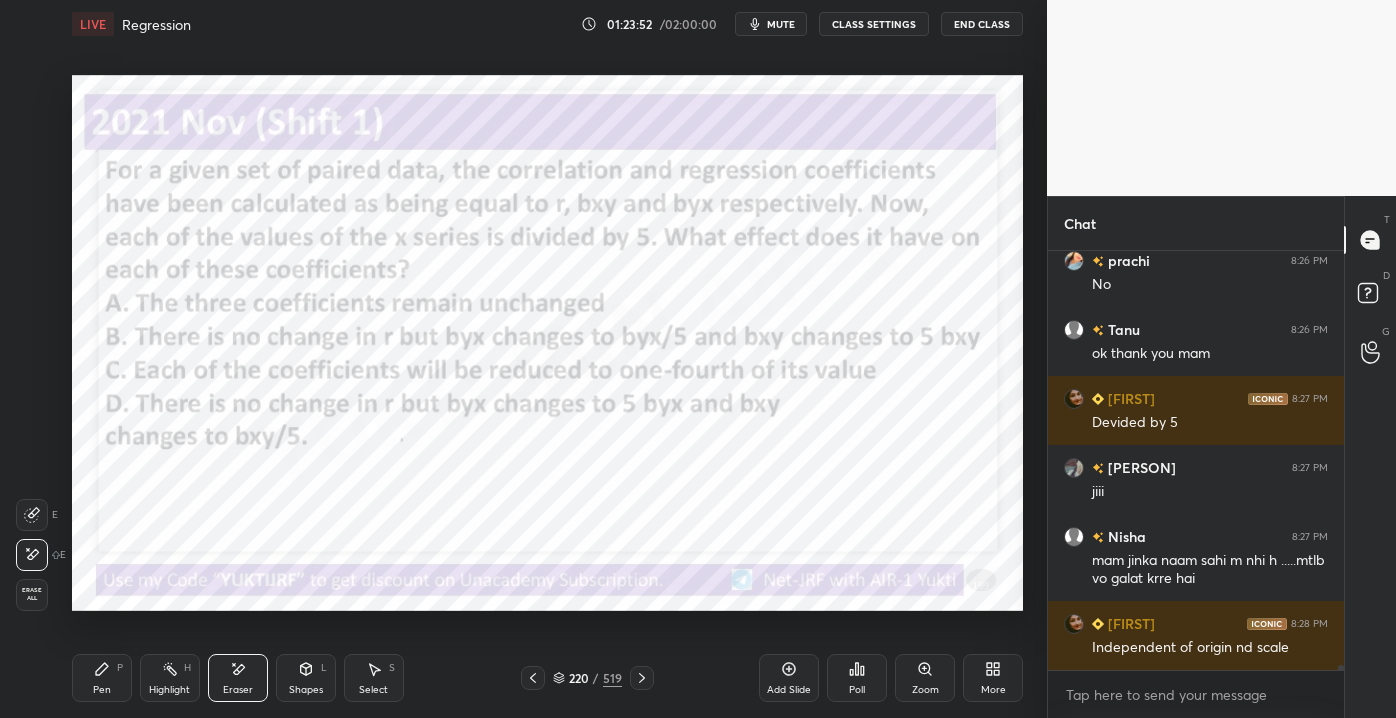 click on "Erase all" at bounding box center [32, 595] 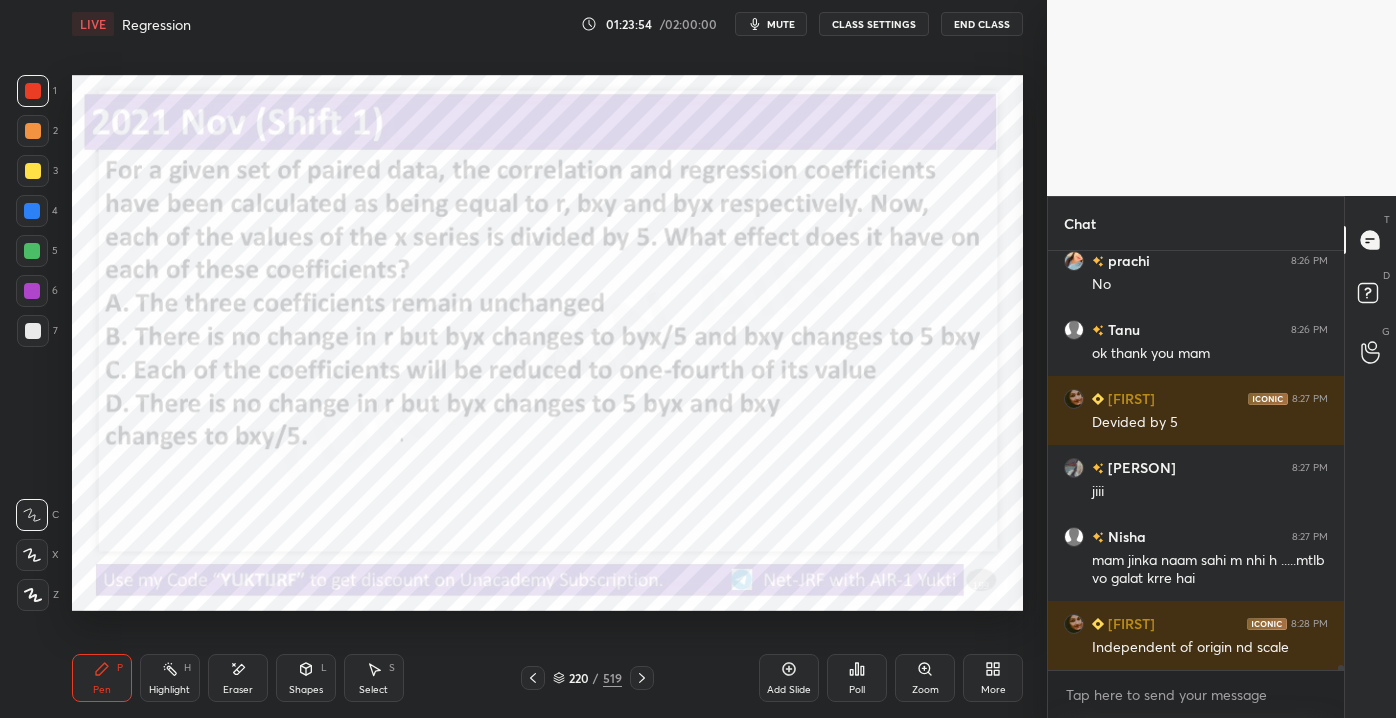 click at bounding box center [33, 91] 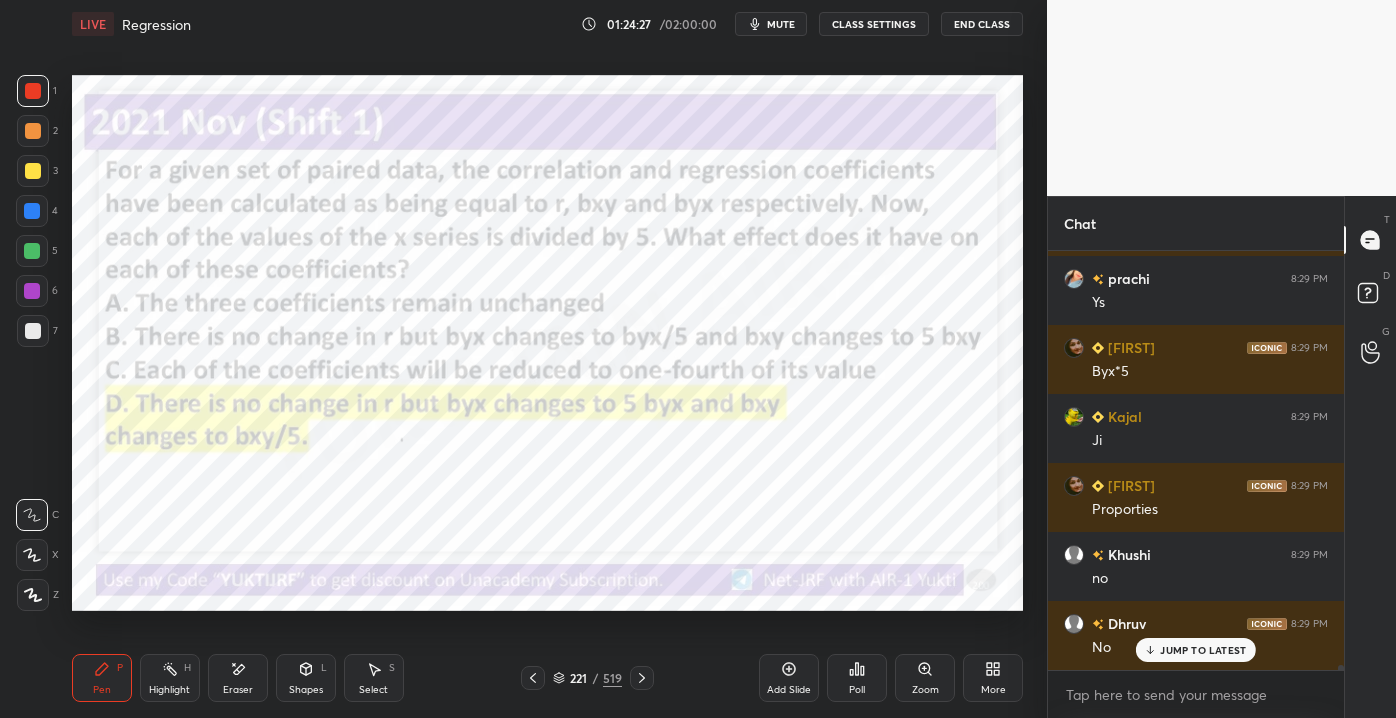 scroll, scrollTop: 33936, scrollLeft: 0, axis: vertical 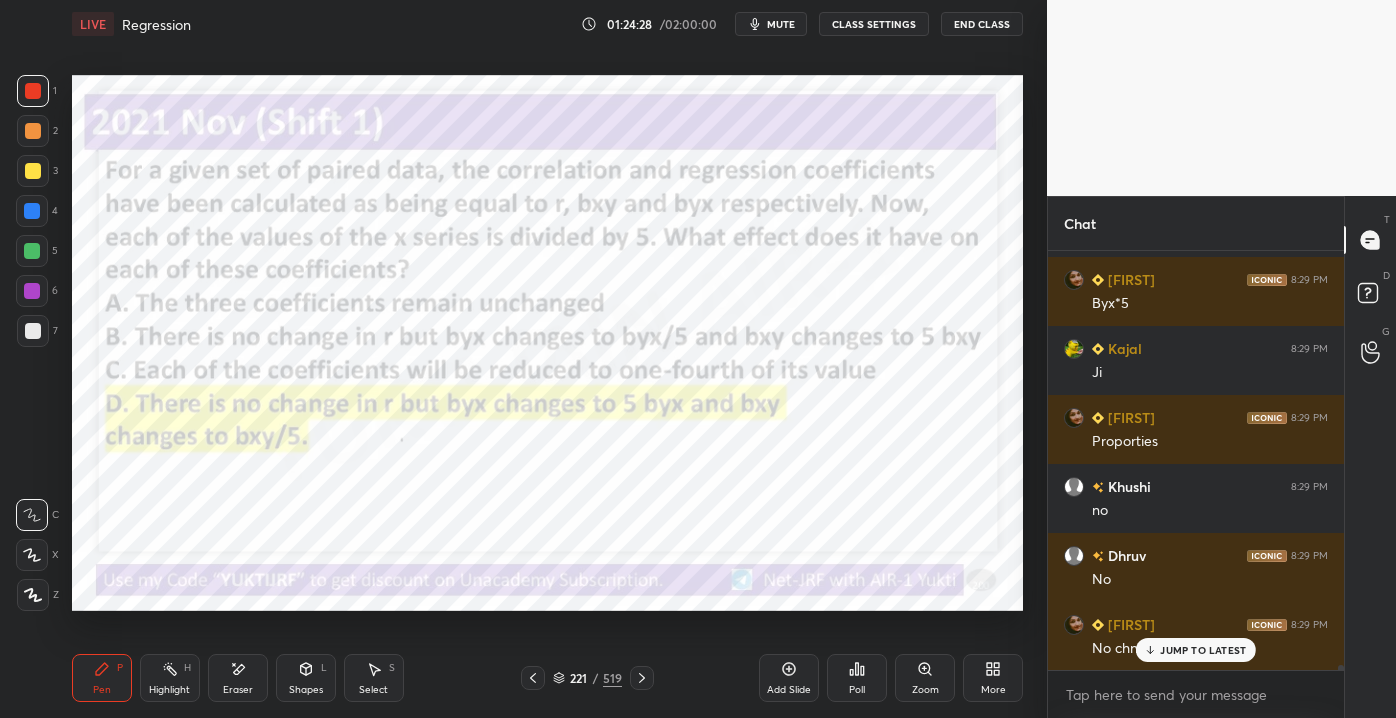 drag, startPoint x: 0, startPoint y: 192, endPoint x: 45, endPoint y: 201, distance: 45.891174 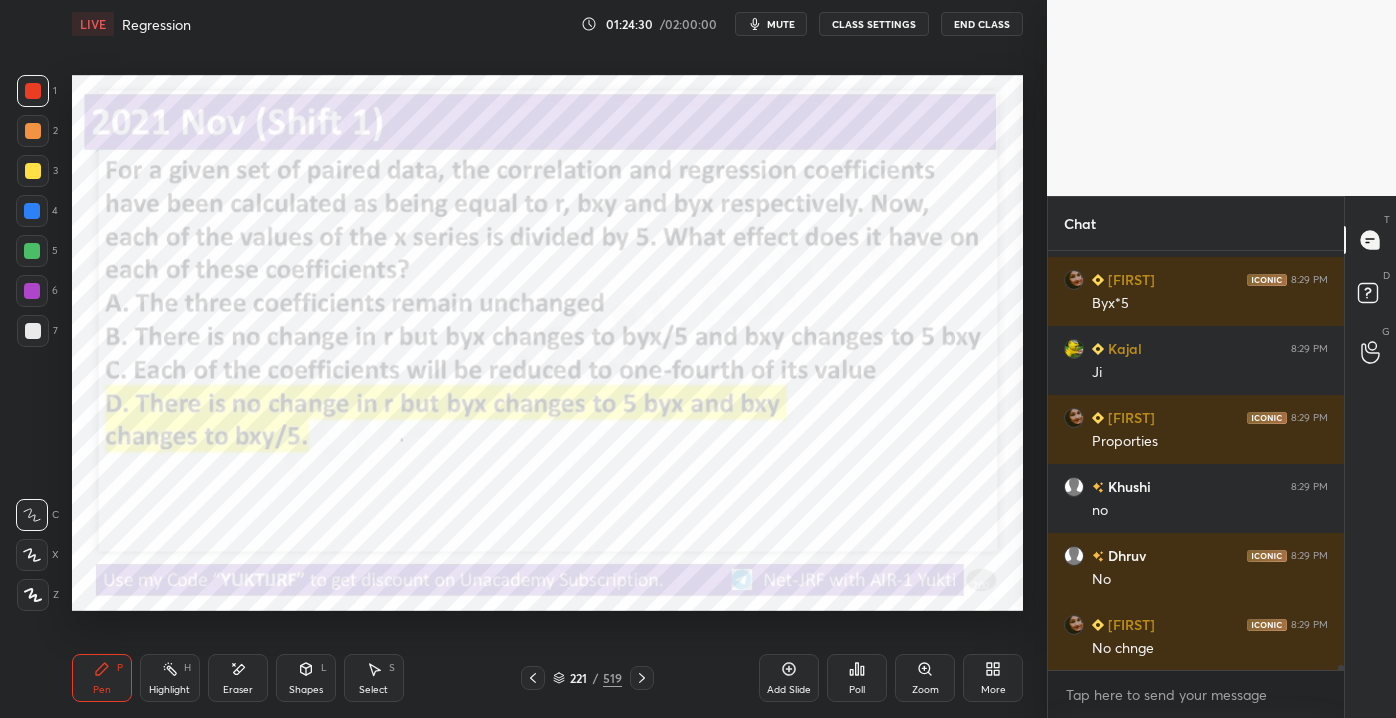 scroll, scrollTop: 34005, scrollLeft: 0, axis: vertical 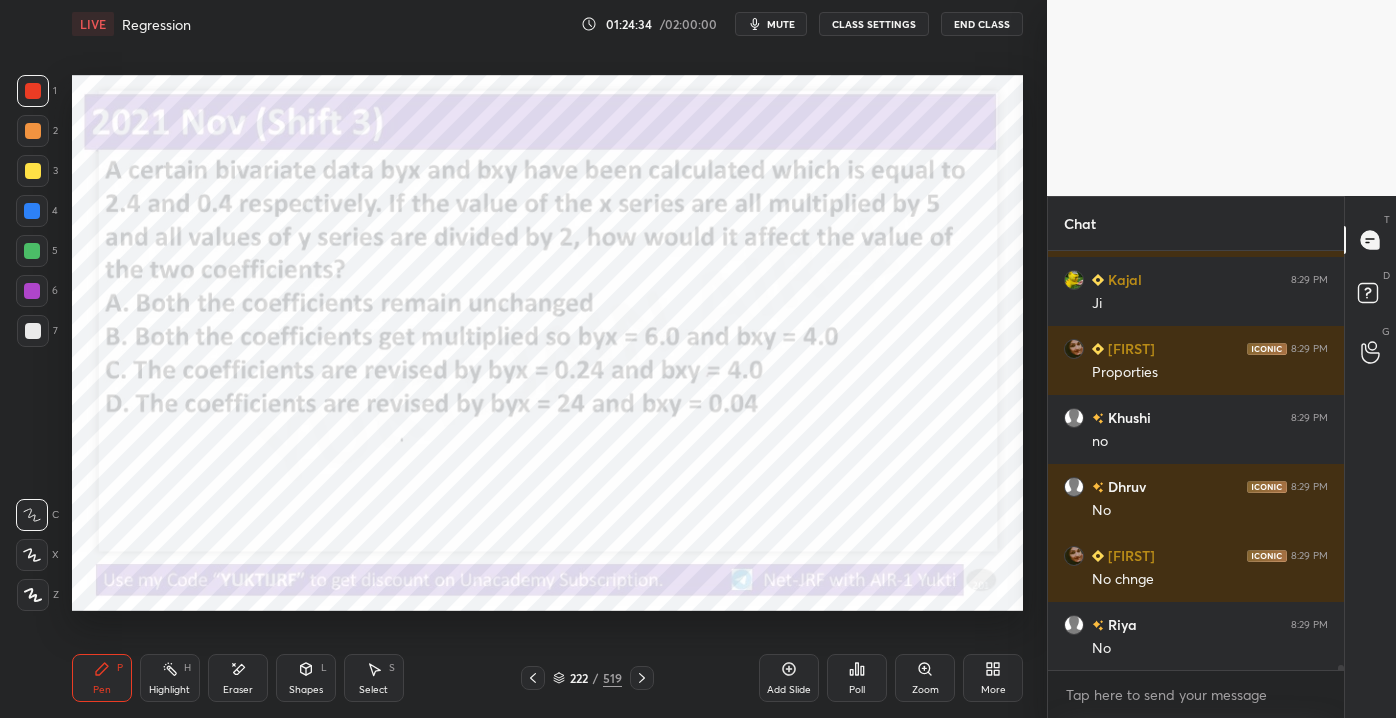 click on "Eraser" at bounding box center [238, 690] 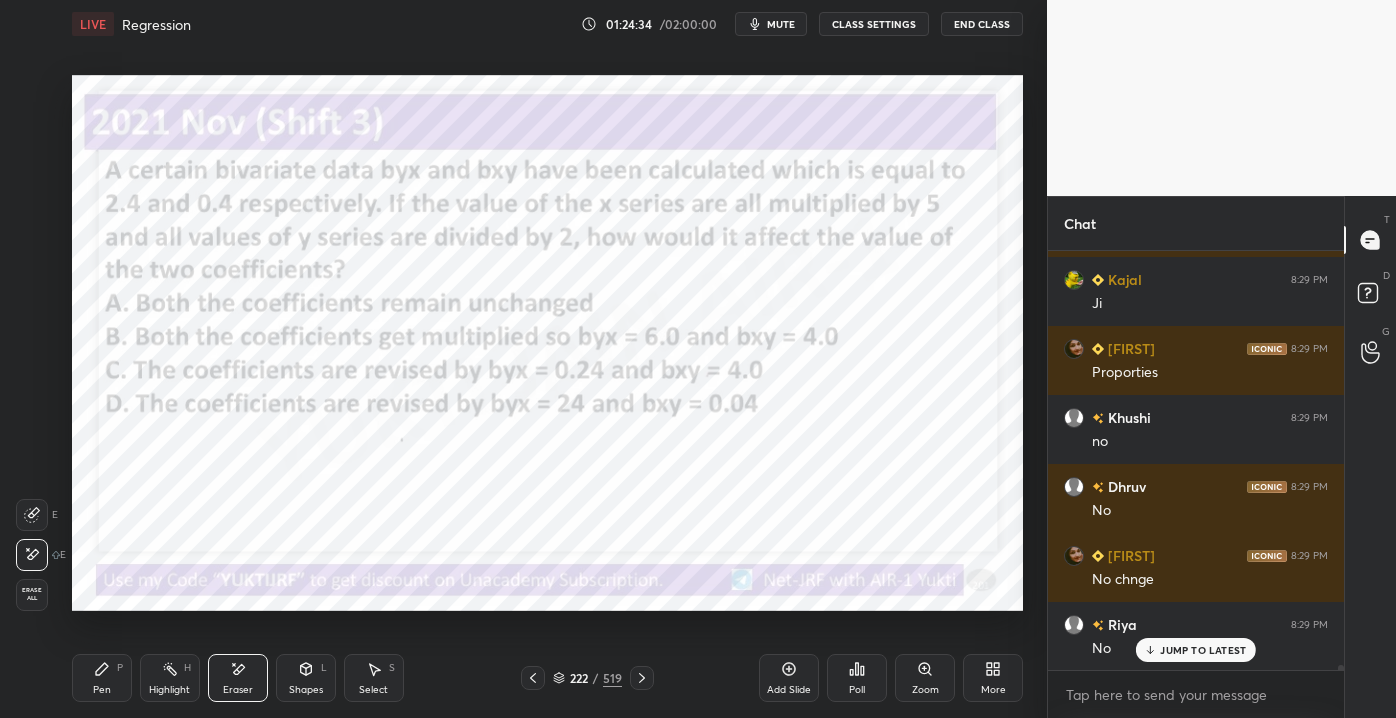 scroll, scrollTop: 34074, scrollLeft: 0, axis: vertical 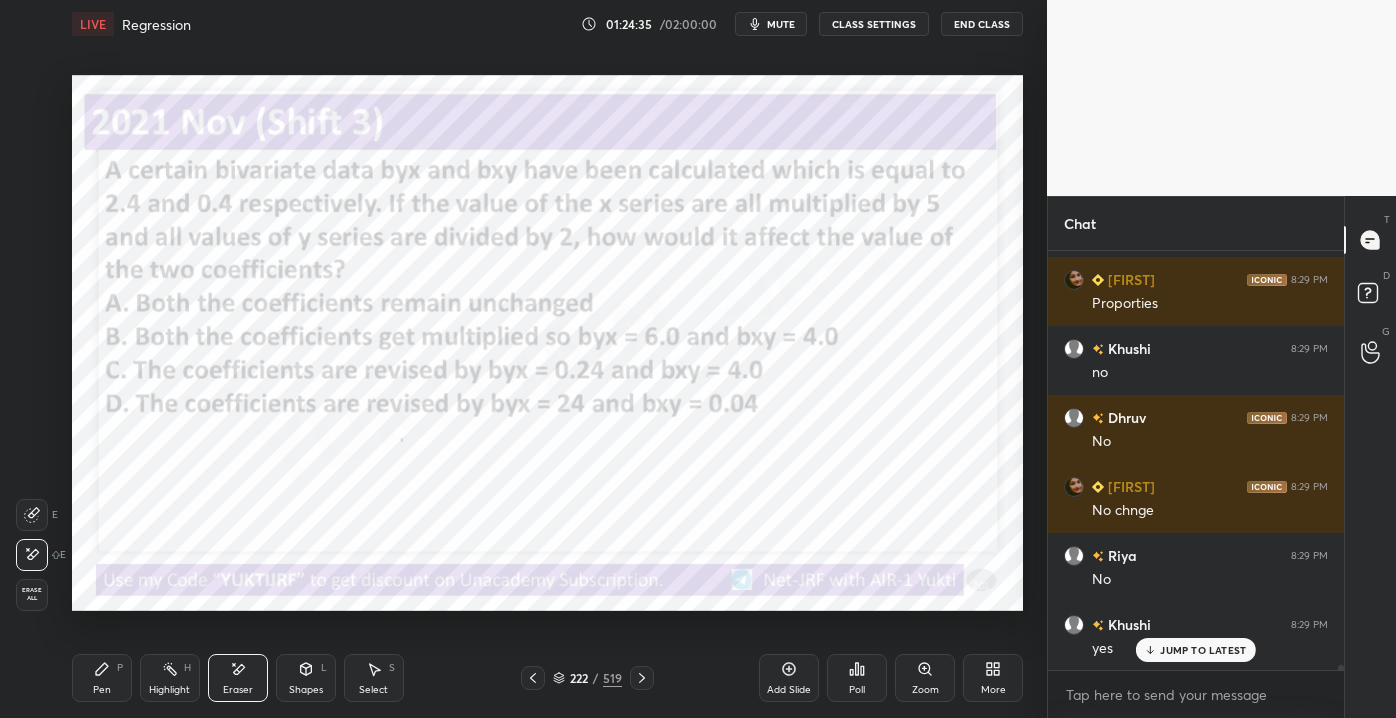click on "1 2 3 4 5 6 7 C X Z E E Erase all   H H LIVE Regression 01:24:35 /  02:00:00 mute CLASS SETTINGS End Class Setting up your live class Poll for   secs No correct answer Start poll Back Regression • L6 of Detailed Course on Business Statistics&Research Methods for NET/JRF December2025 Yukti Jain Pen P Highlight H Eraser Shapes L Select S 222 / 519 Add Slide Poll Zoom More" at bounding box center (515, 359) 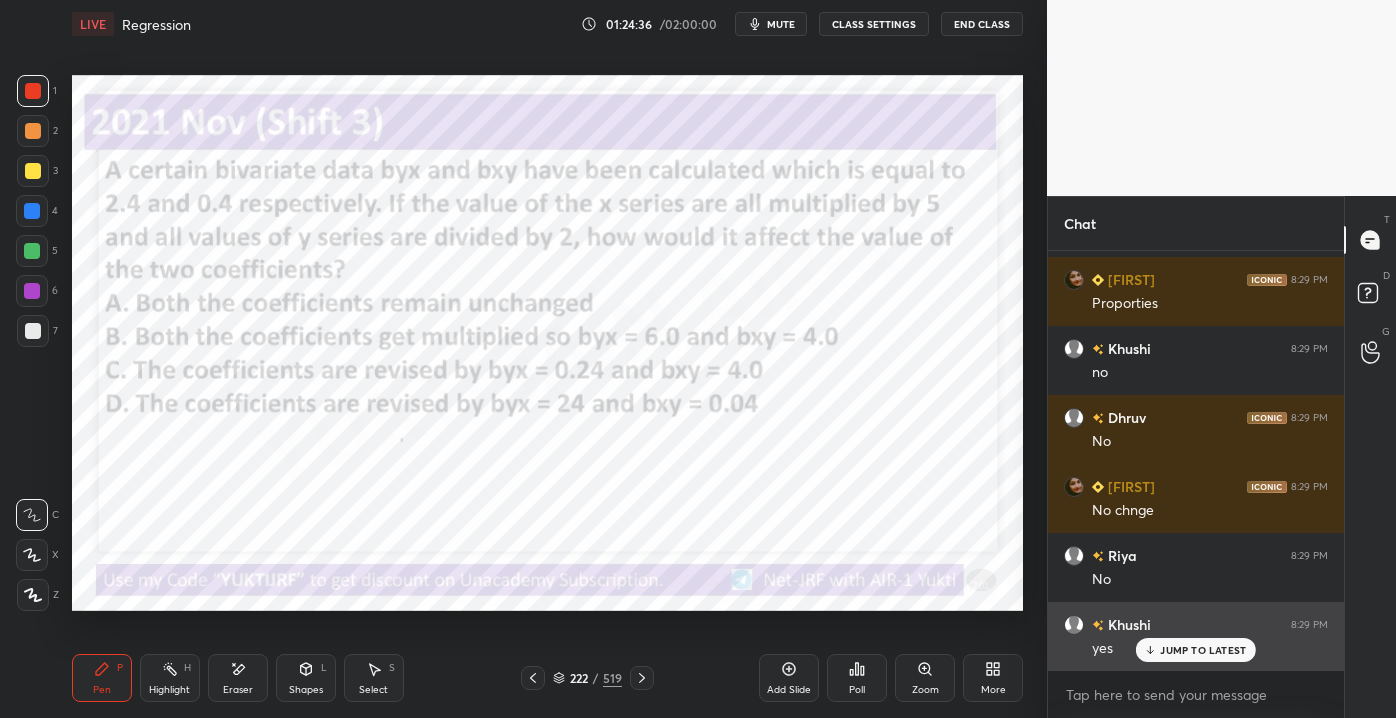 click on "JUMP TO LATEST" at bounding box center (1203, 650) 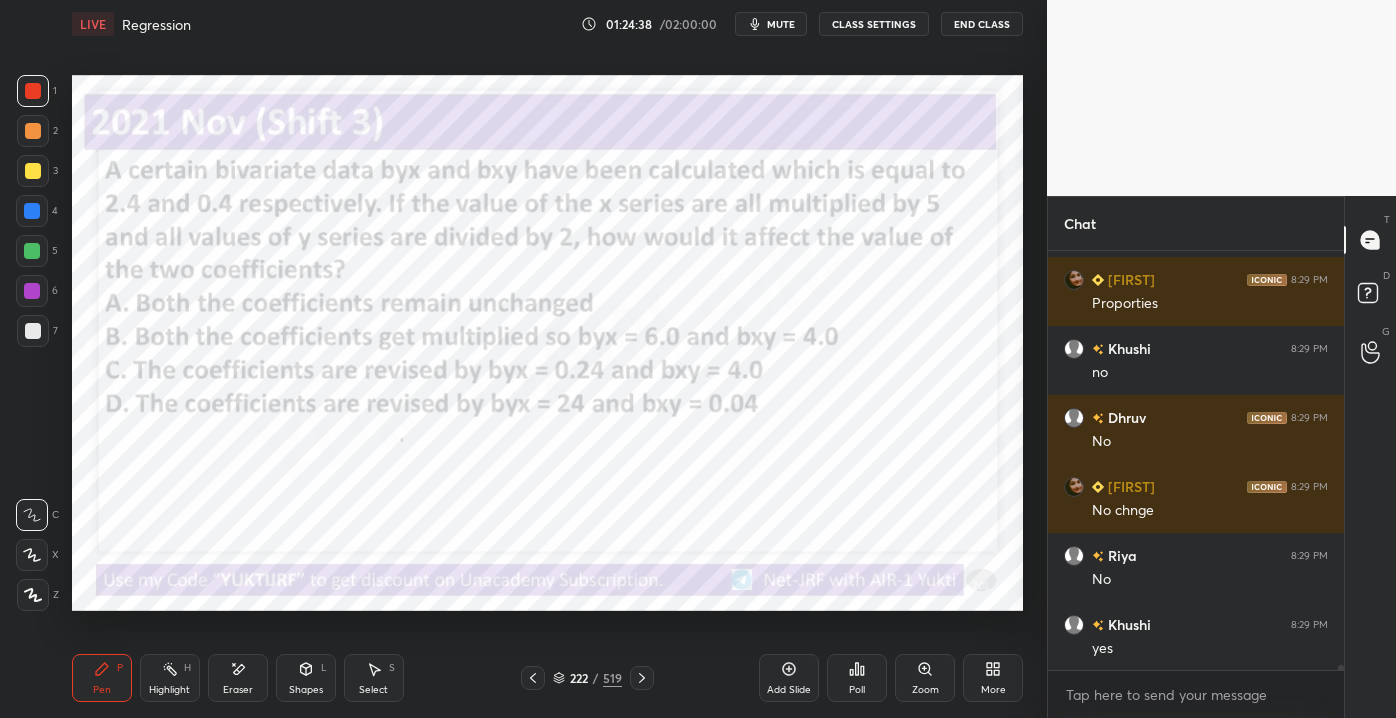 click on "mute" at bounding box center [781, 24] 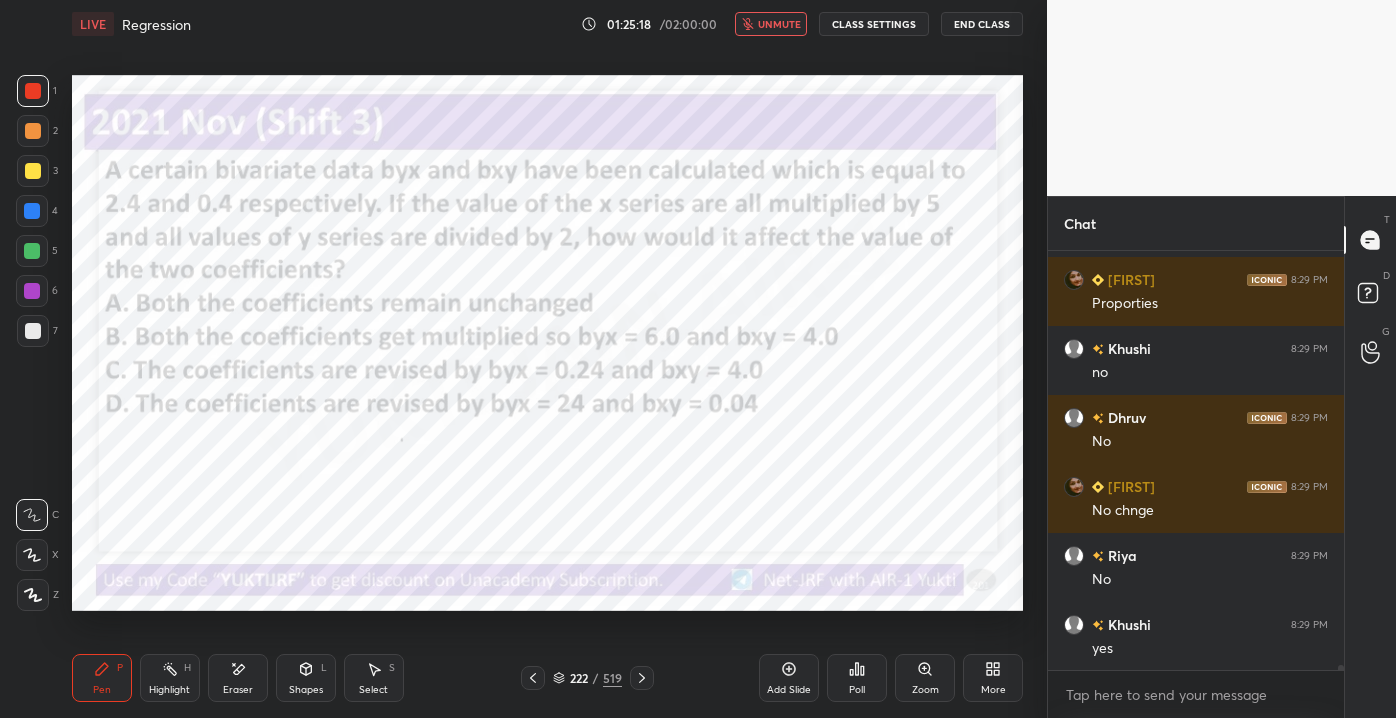 click on "222" at bounding box center [579, 678] 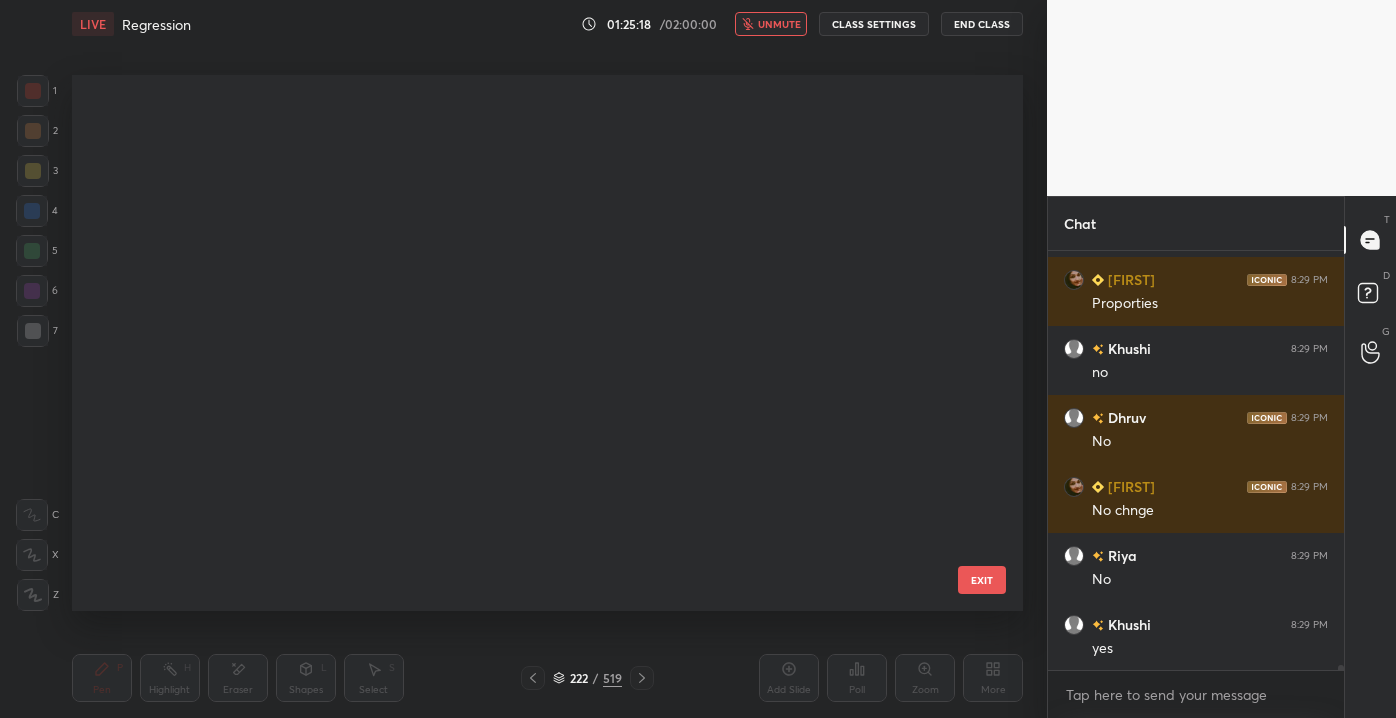 scroll, scrollTop: 11549, scrollLeft: 0, axis: vertical 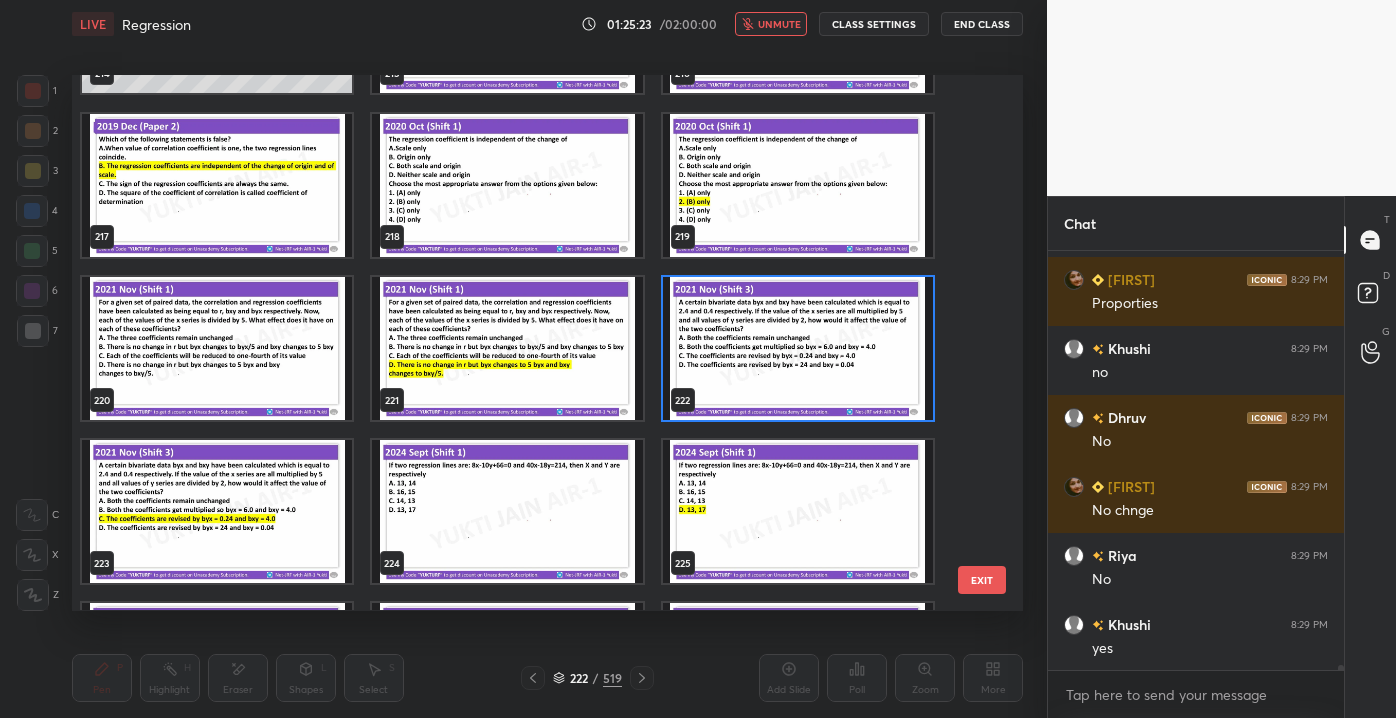 click on "EXIT" at bounding box center (982, 580) 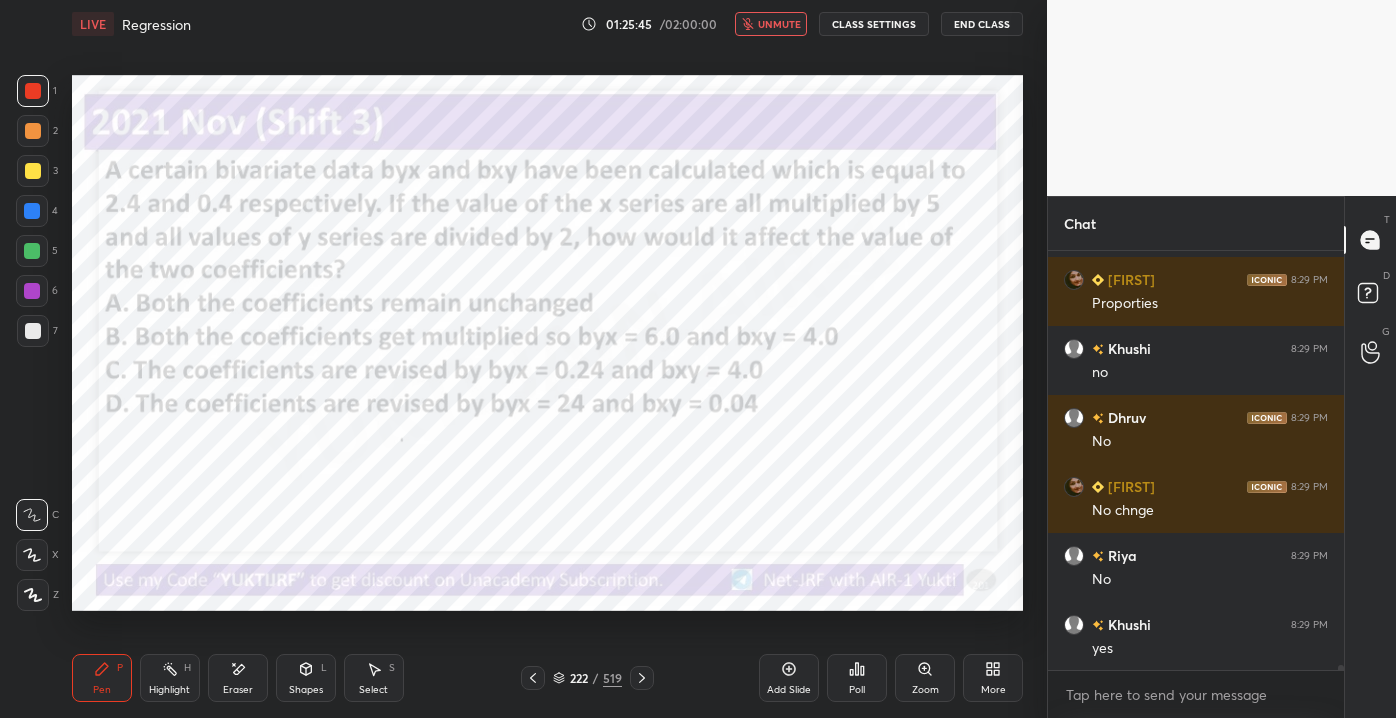 click on "unmute" at bounding box center (771, 24) 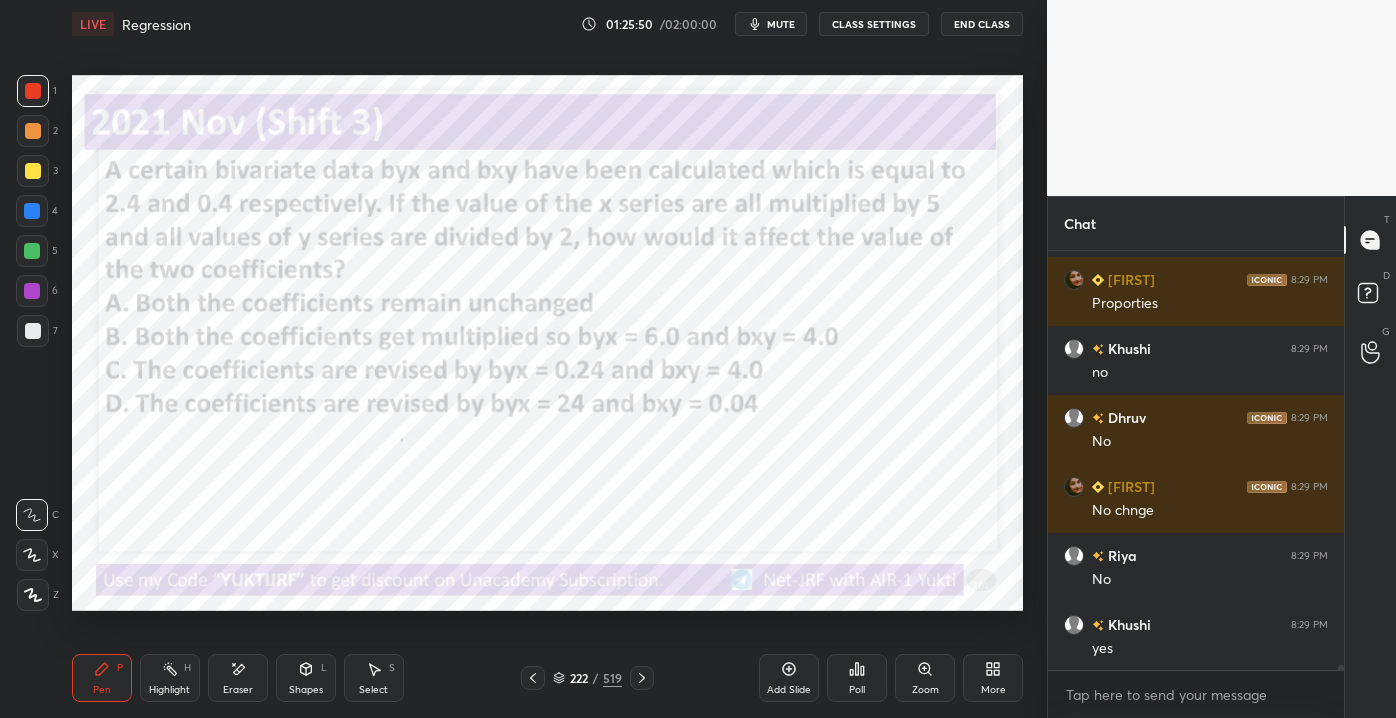 click on "Poll" at bounding box center (857, 690) 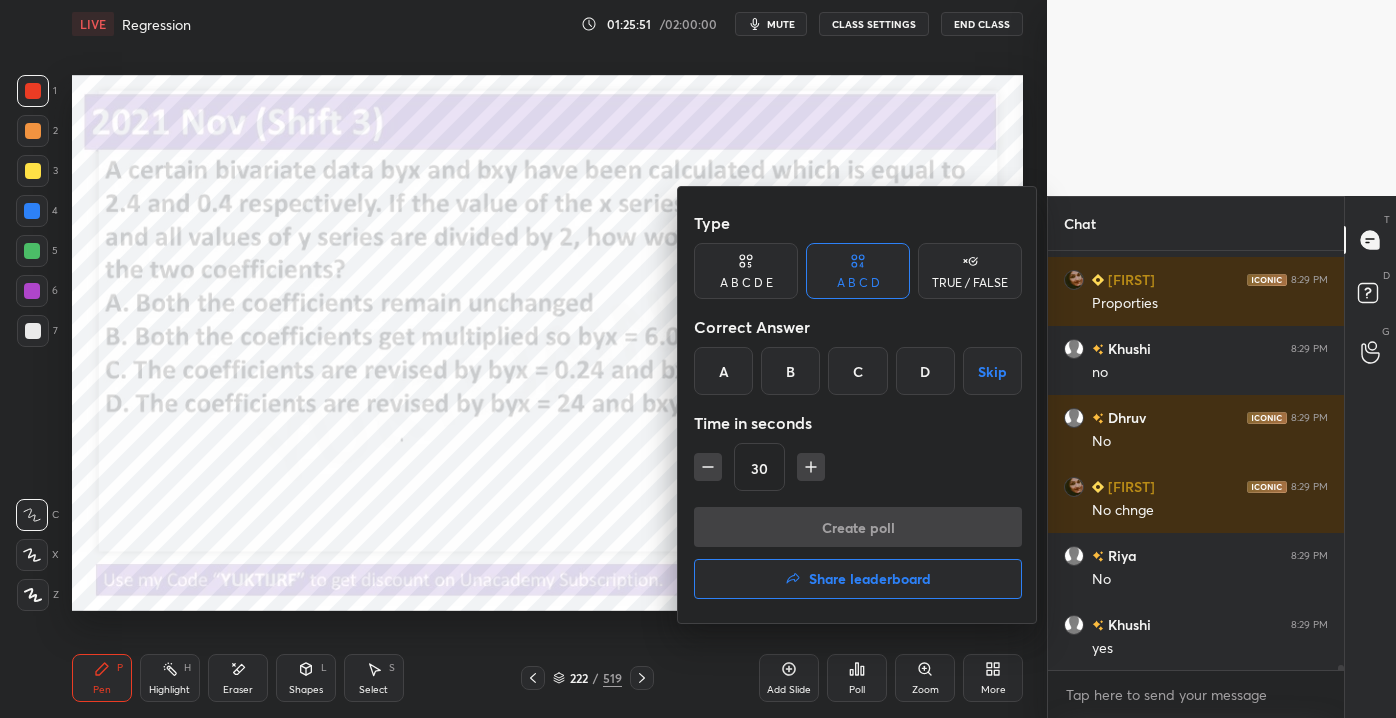 drag, startPoint x: 858, startPoint y: 365, endPoint x: 845, endPoint y: 400, distance: 37.336308 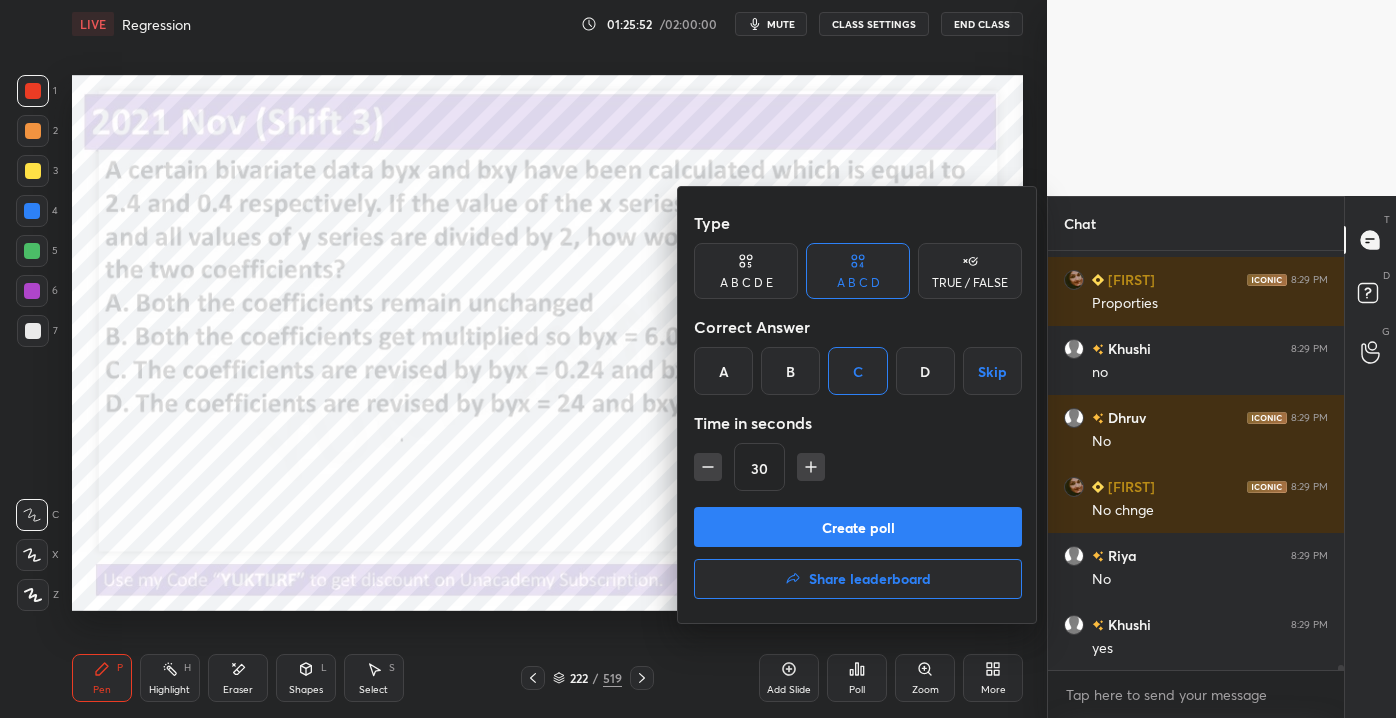 click on "Create poll" at bounding box center (858, 527) 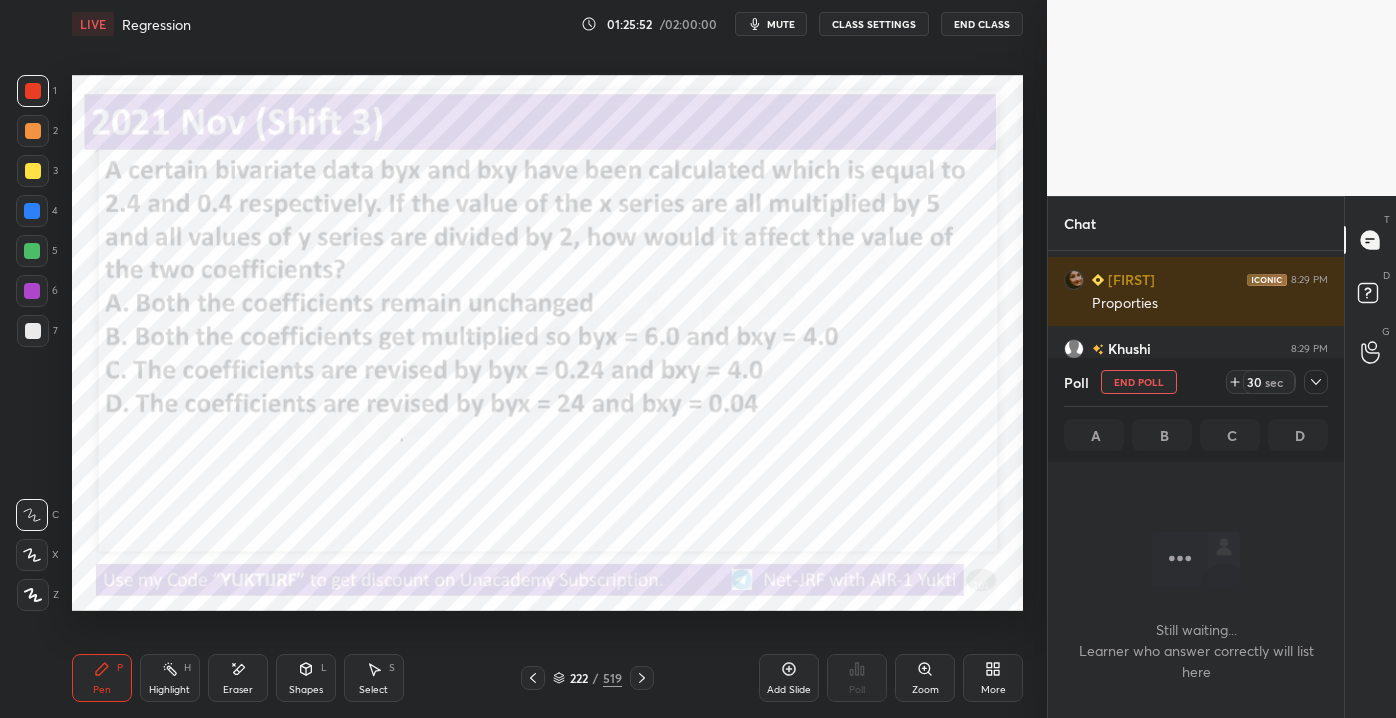 scroll, scrollTop: 371, scrollLeft: 290, axis: both 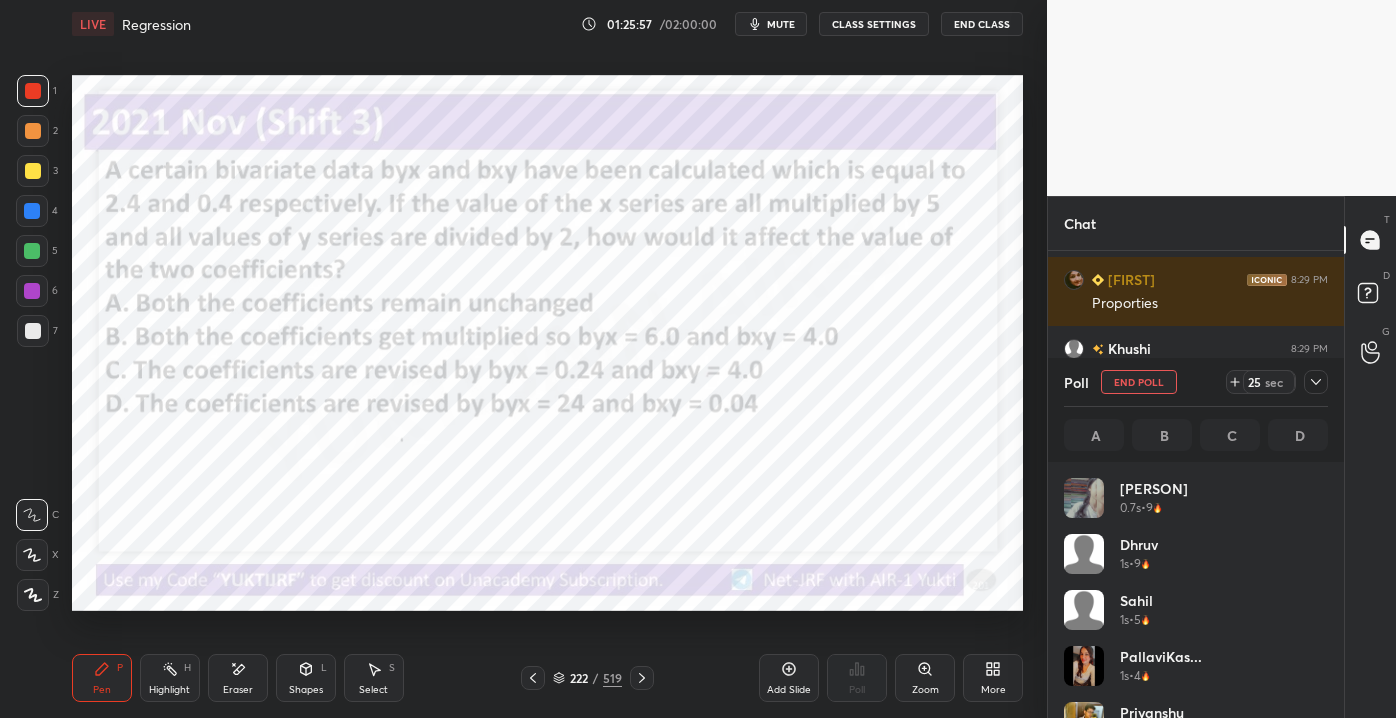 click 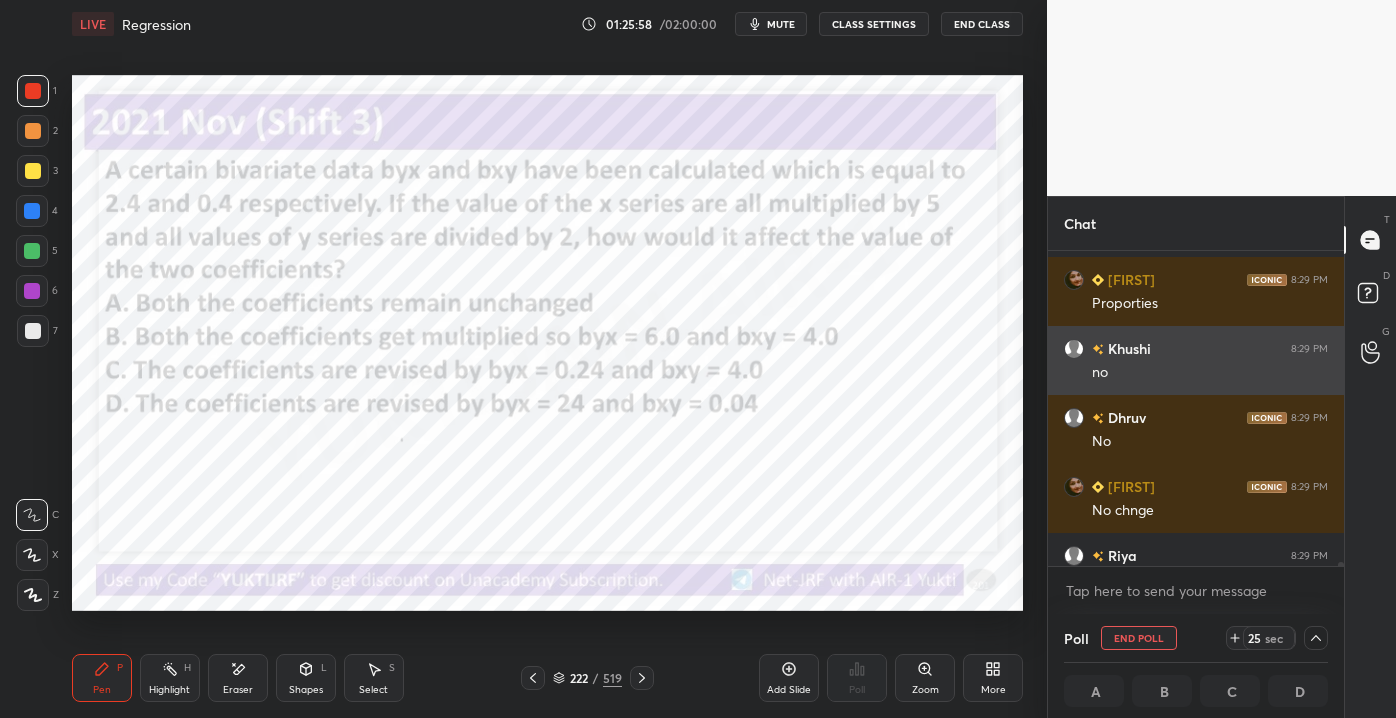scroll, scrollTop: 130, scrollLeft: 258, axis: both 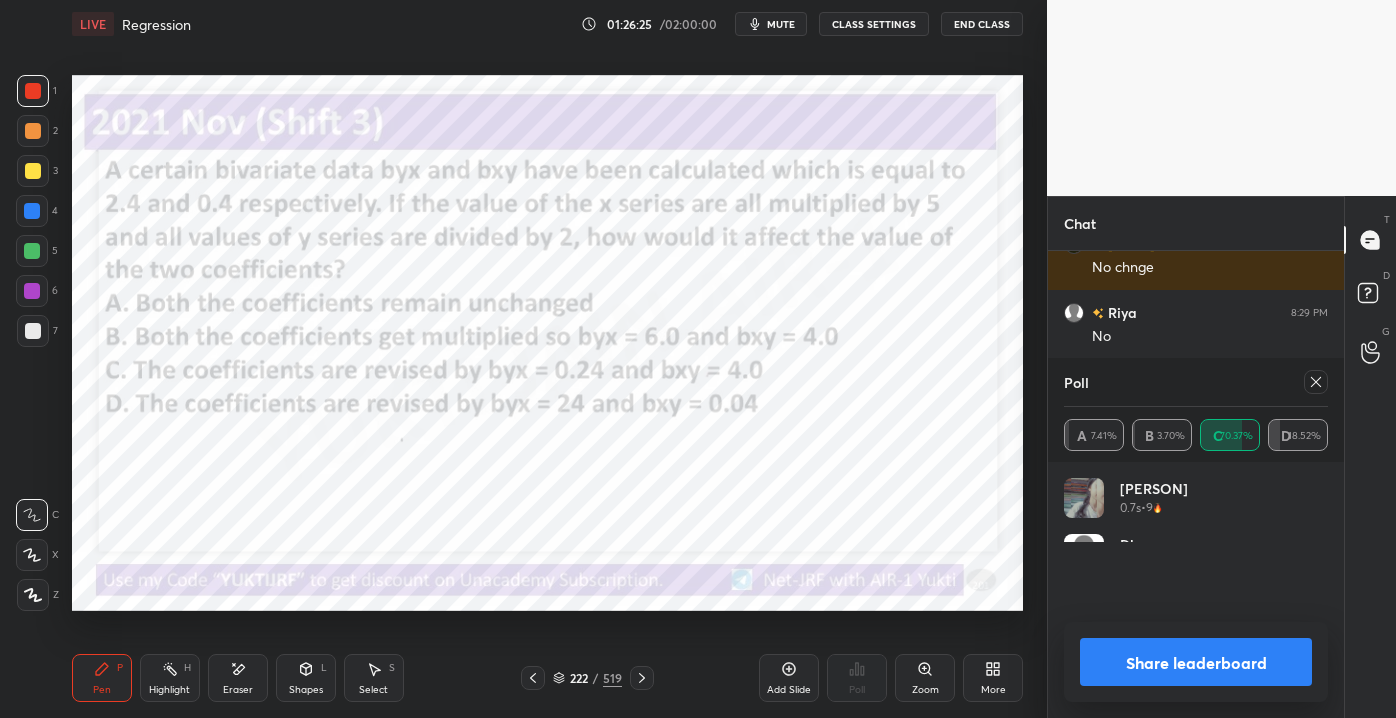 click 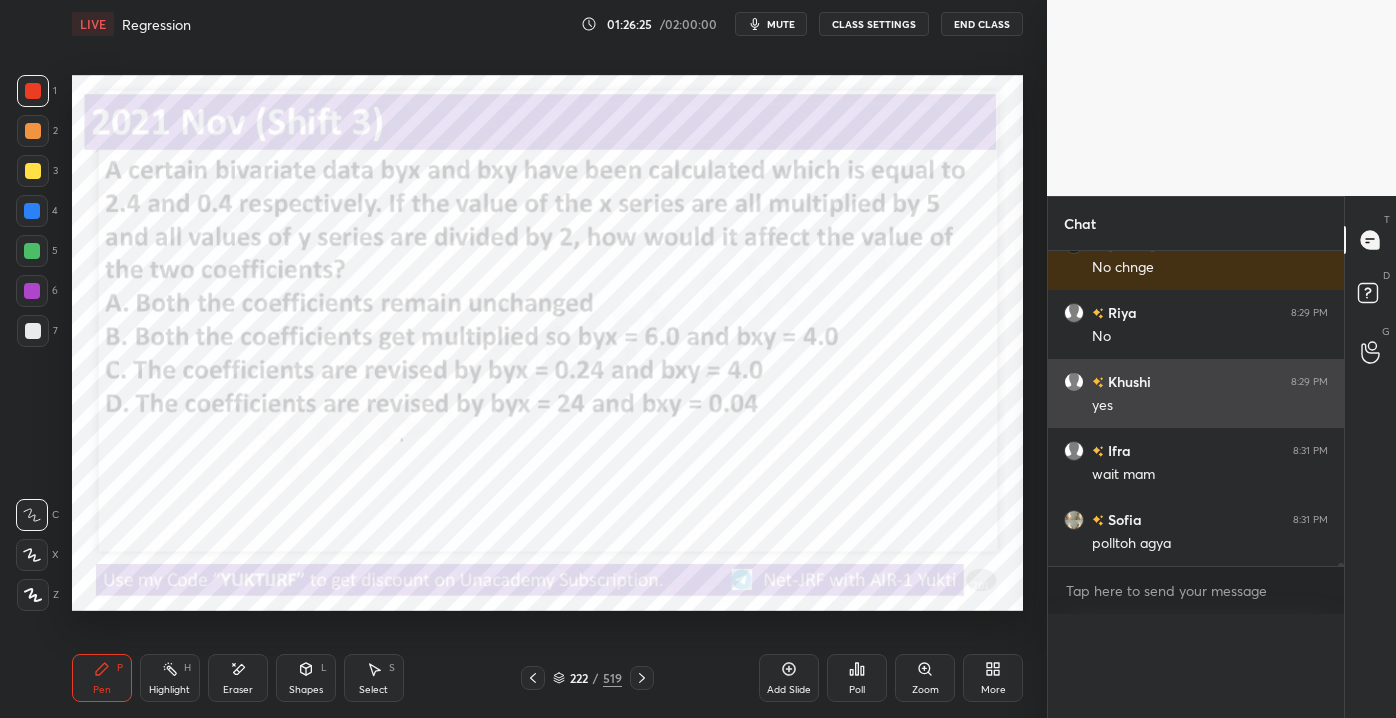 scroll, scrollTop: 0, scrollLeft: 0, axis: both 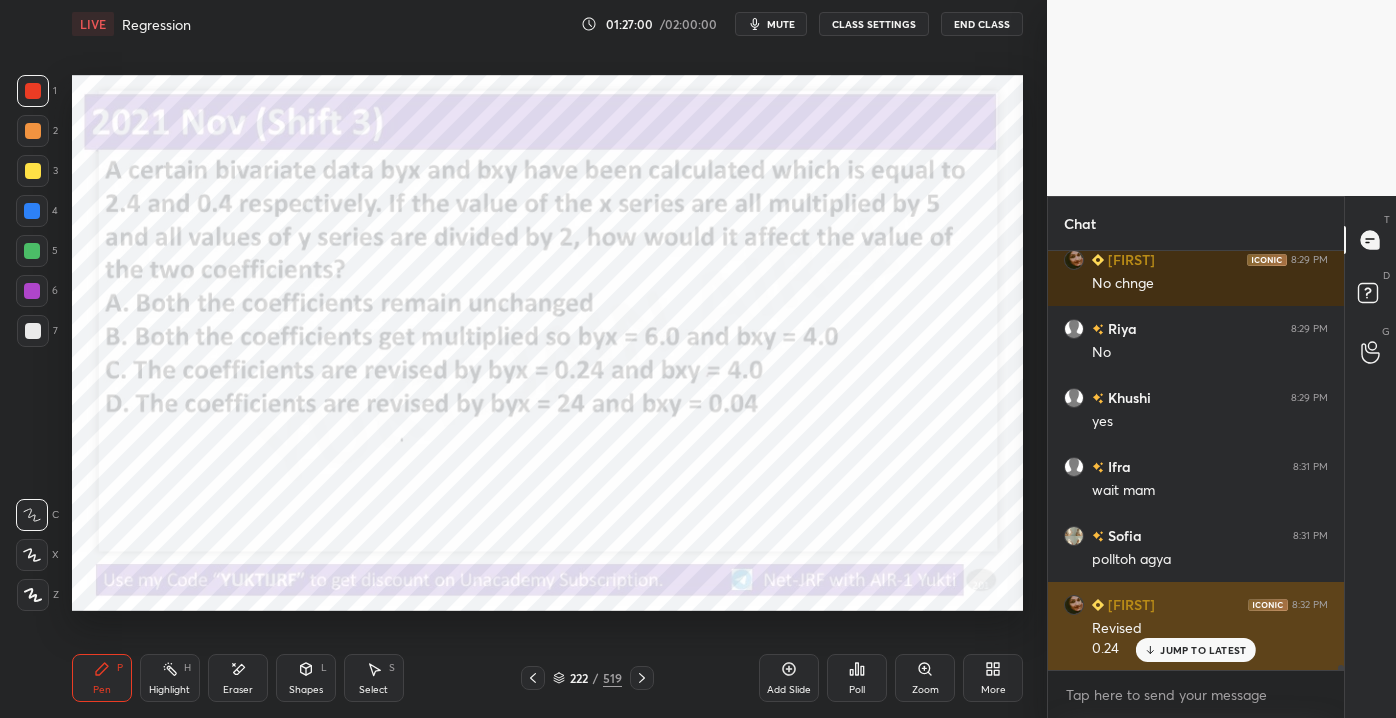 click on "JUMP TO LATEST" at bounding box center (1196, 650) 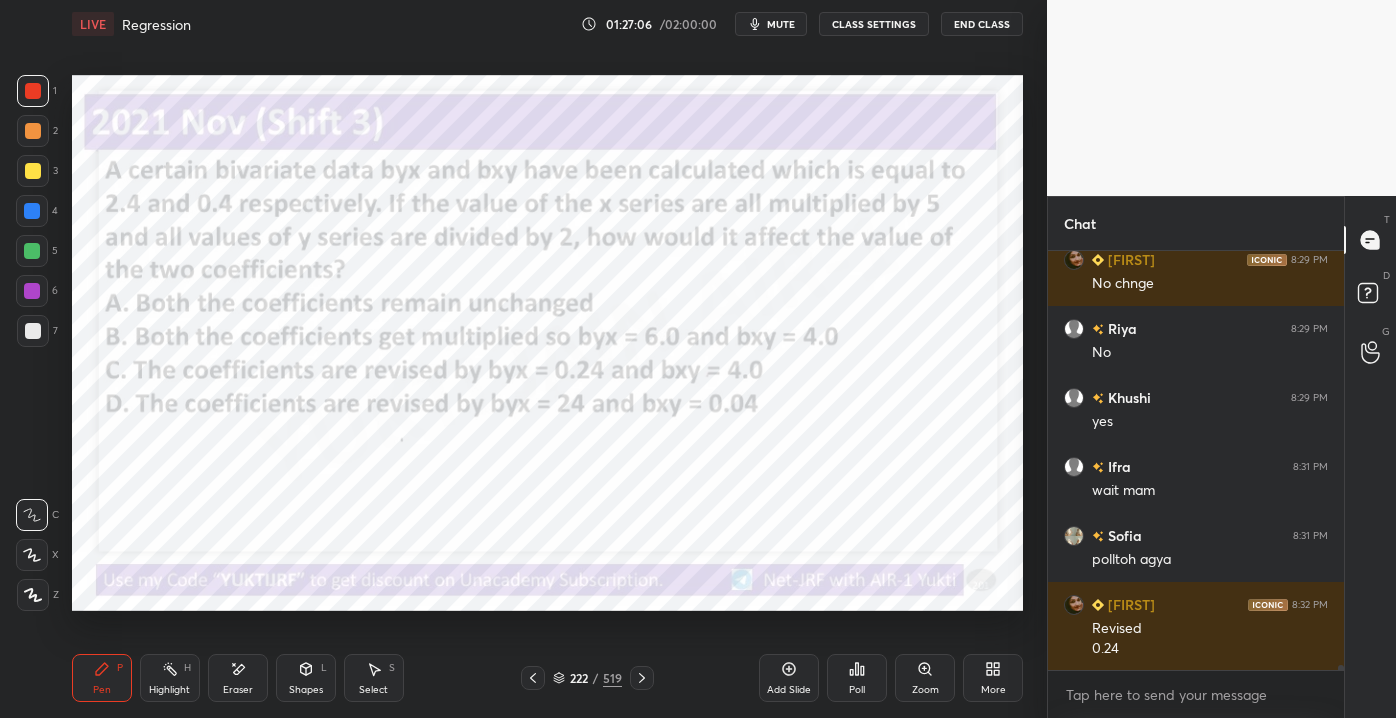 click on "Eraser" at bounding box center [238, 690] 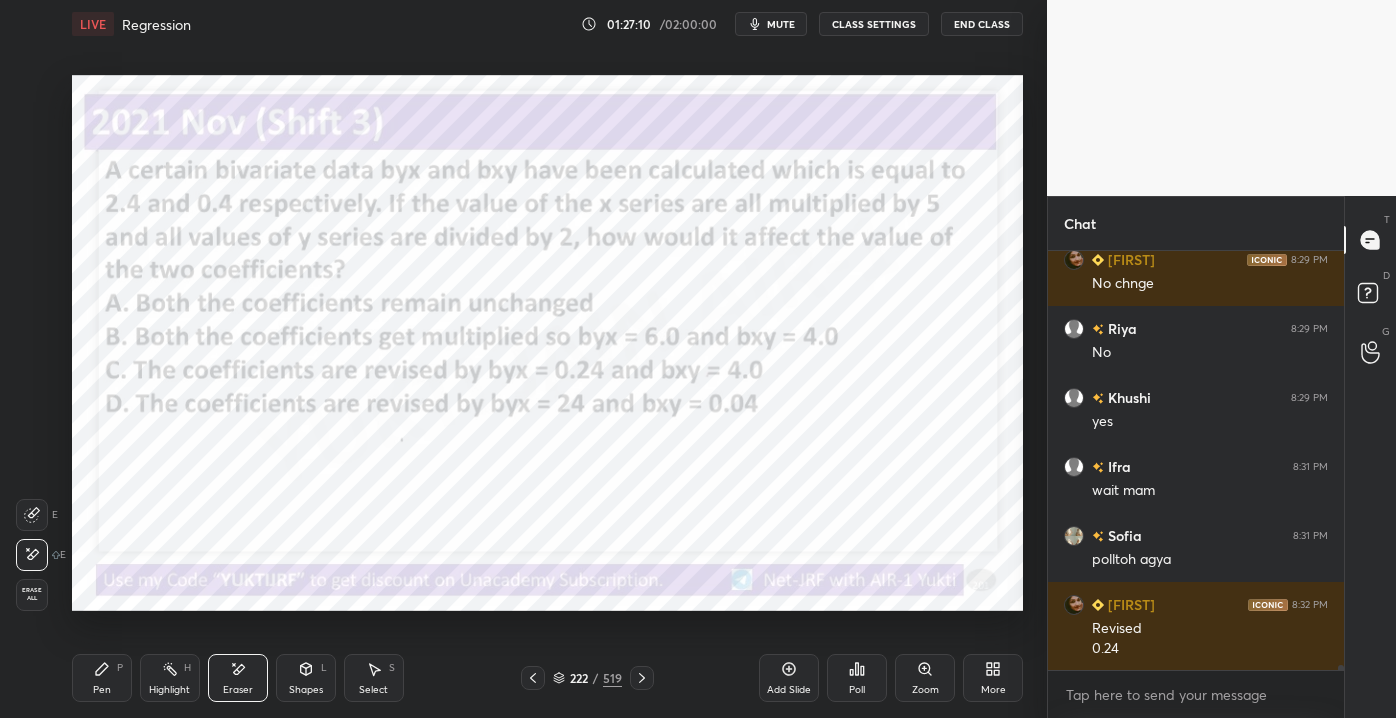 drag, startPoint x: 101, startPoint y: 676, endPoint x: 157, endPoint y: 652, distance: 60.926186 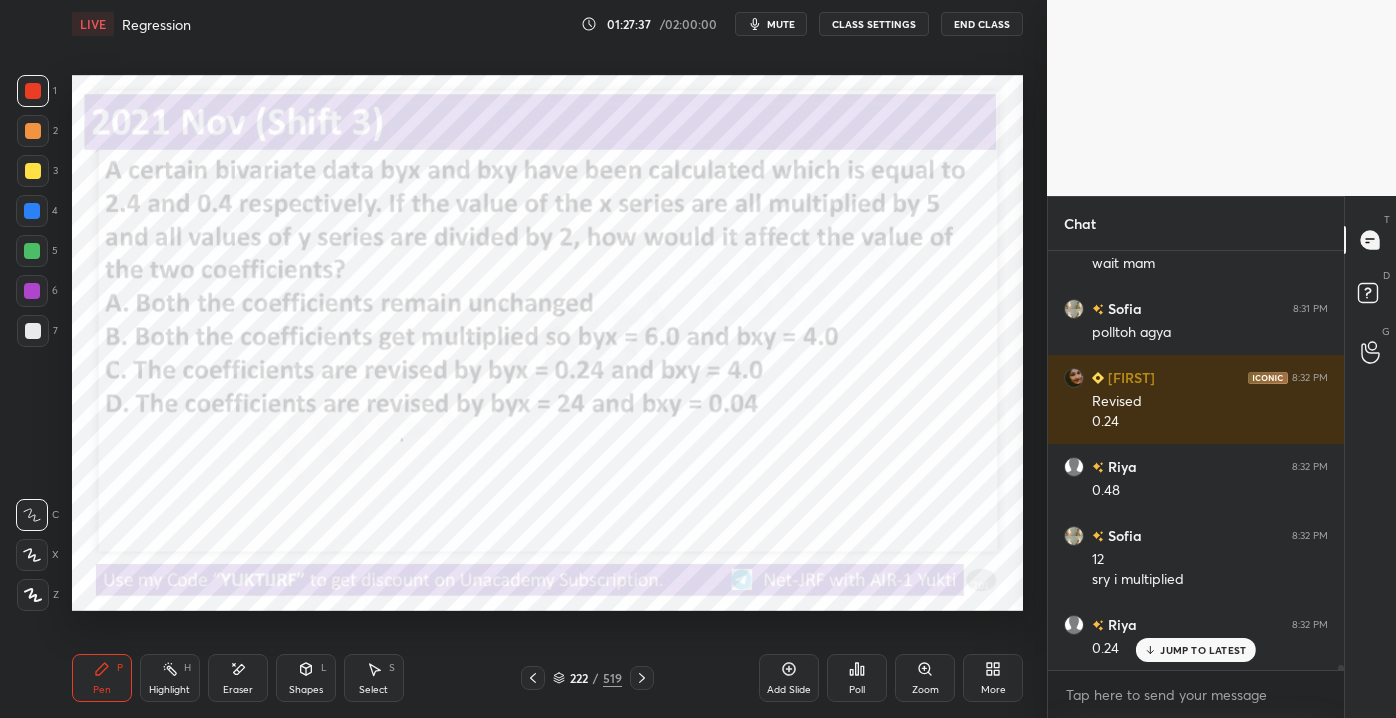 scroll, scrollTop: 34597, scrollLeft: 0, axis: vertical 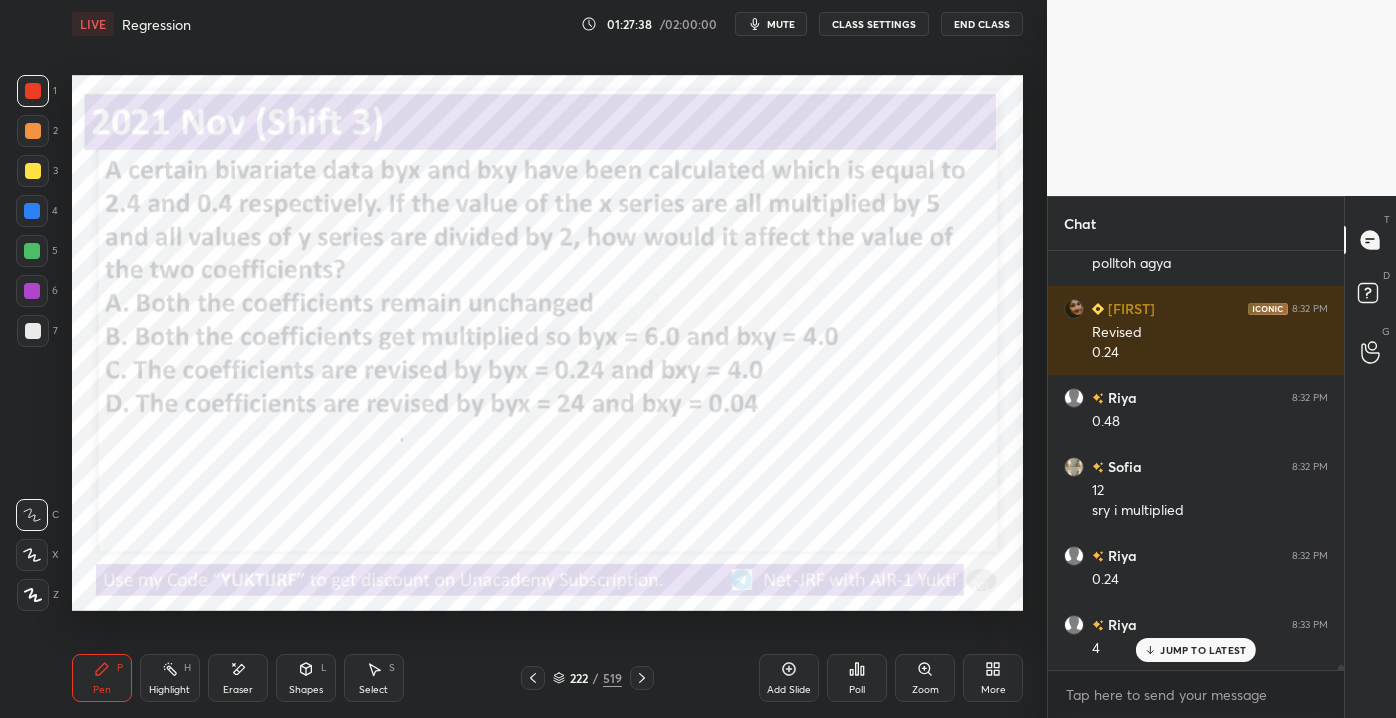 click on "JUMP TO LATEST" at bounding box center [1203, 650] 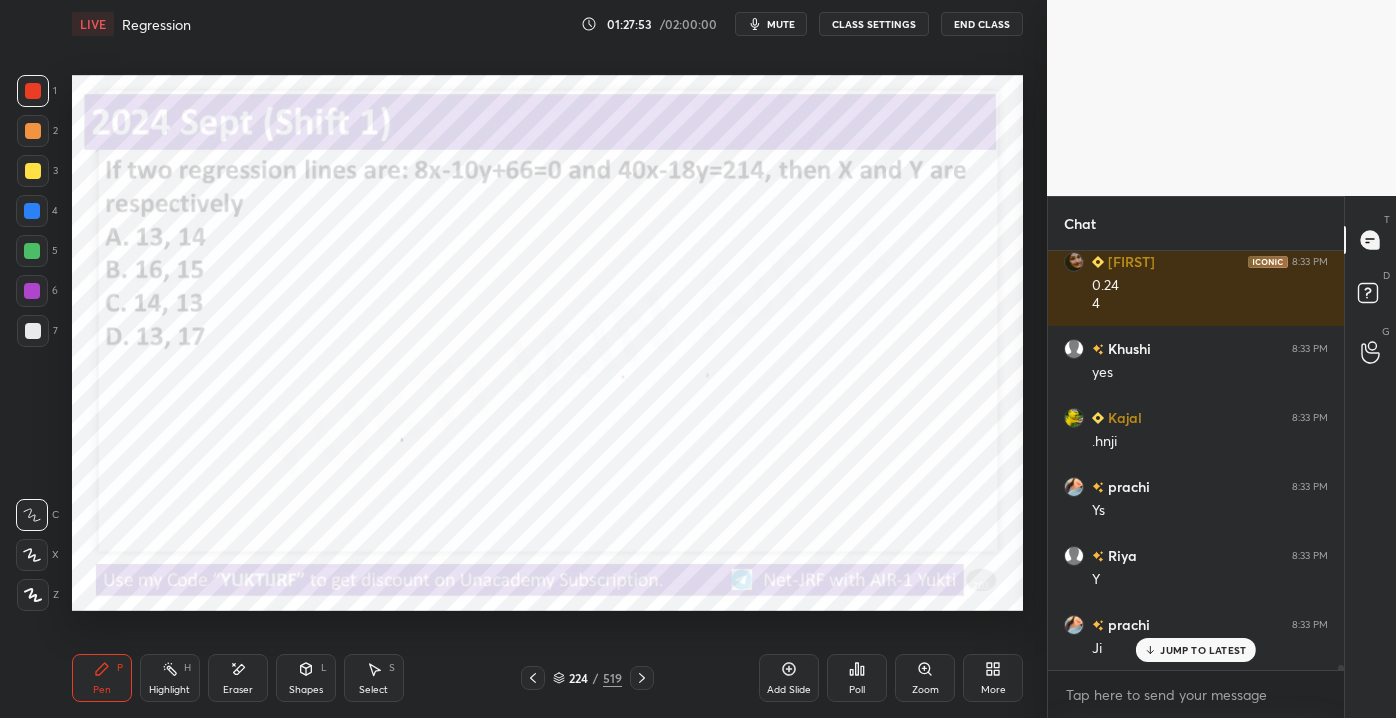 scroll, scrollTop: 35098, scrollLeft: 0, axis: vertical 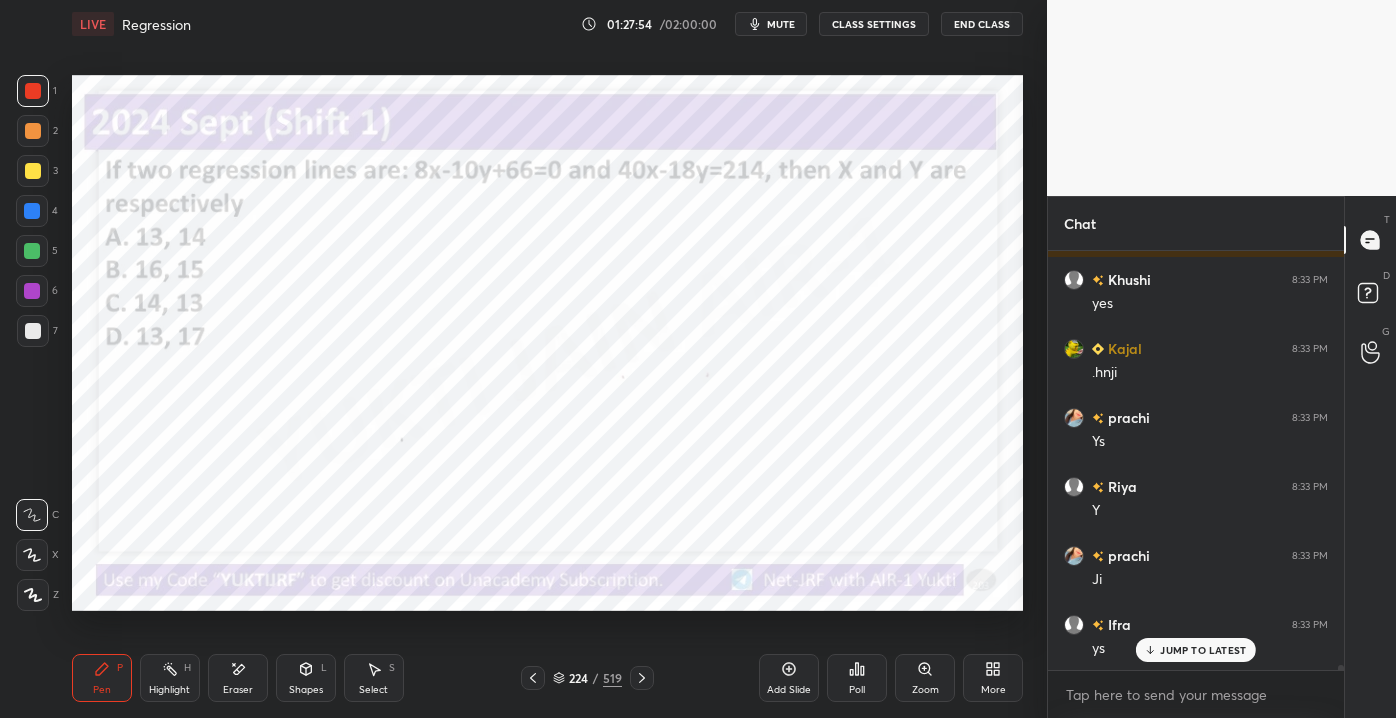 click on "JUMP TO LATEST" at bounding box center [1203, 650] 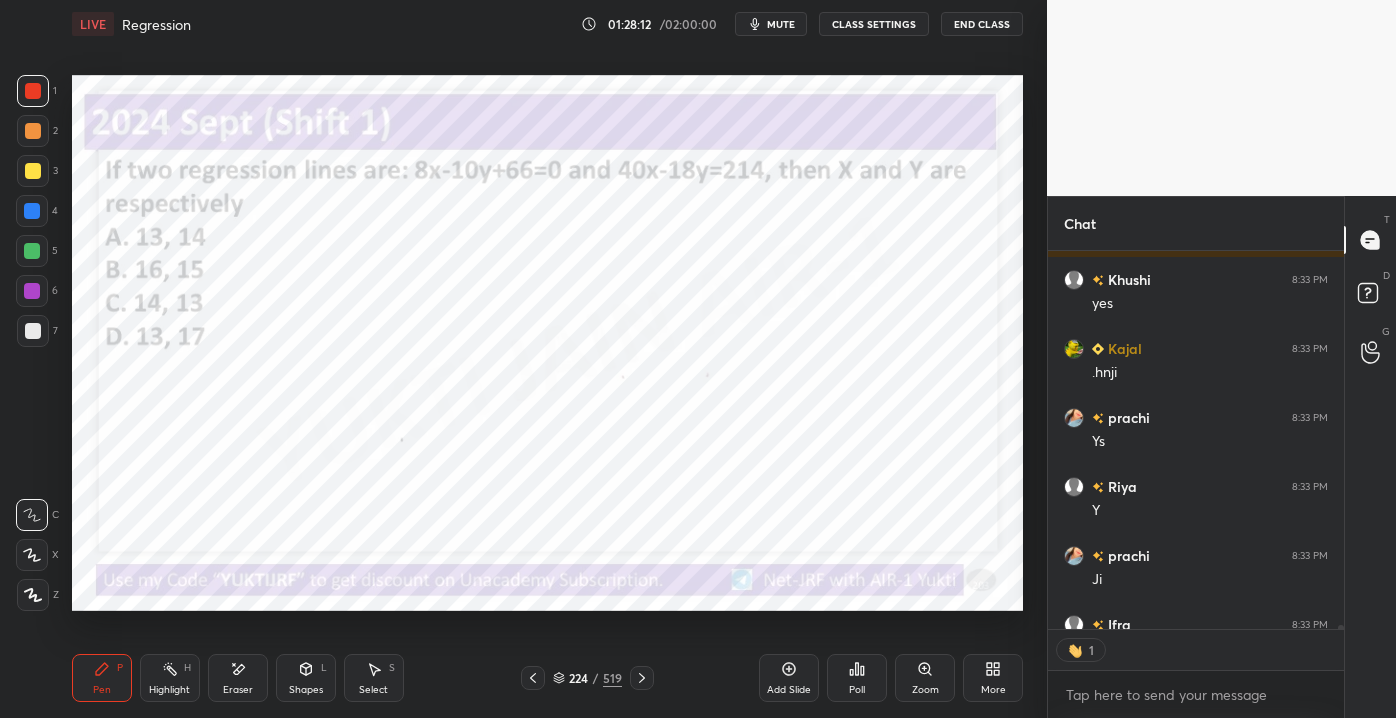 scroll, scrollTop: 373, scrollLeft: 290, axis: both 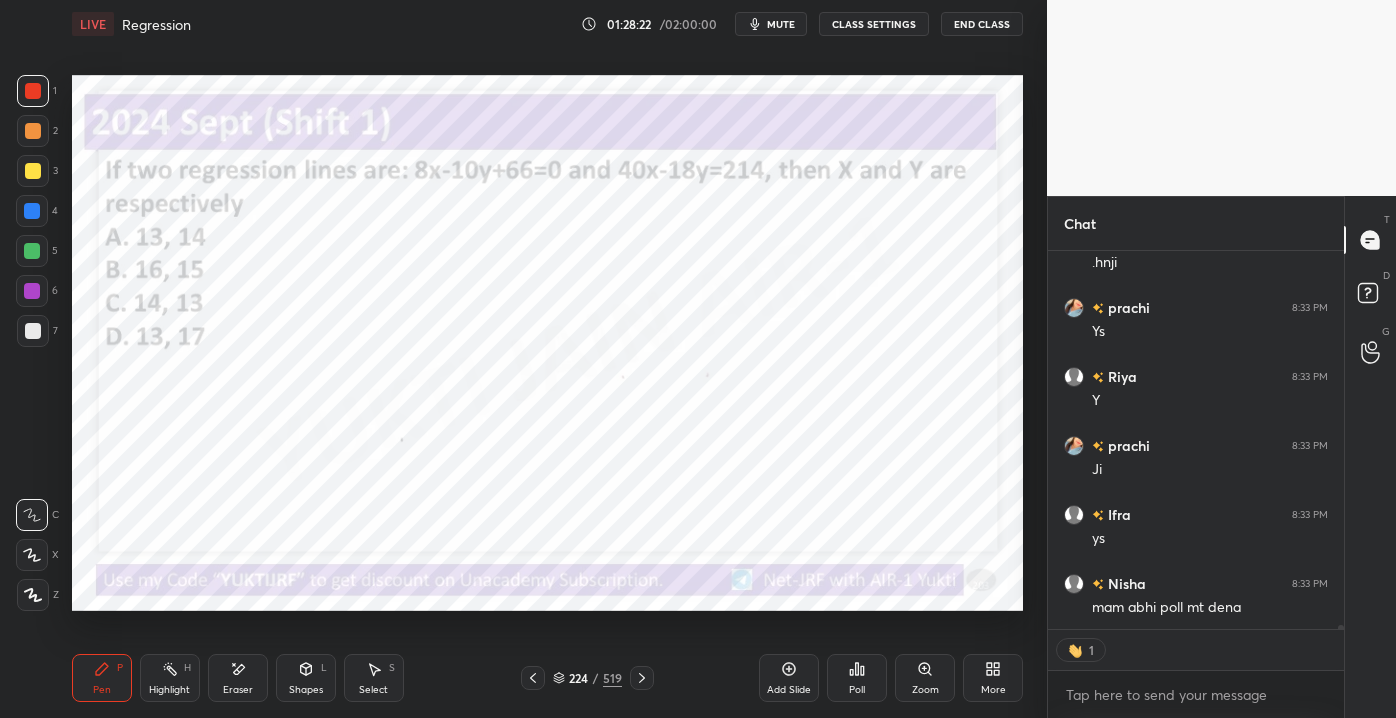 click on "224" at bounding box center [579, 678] 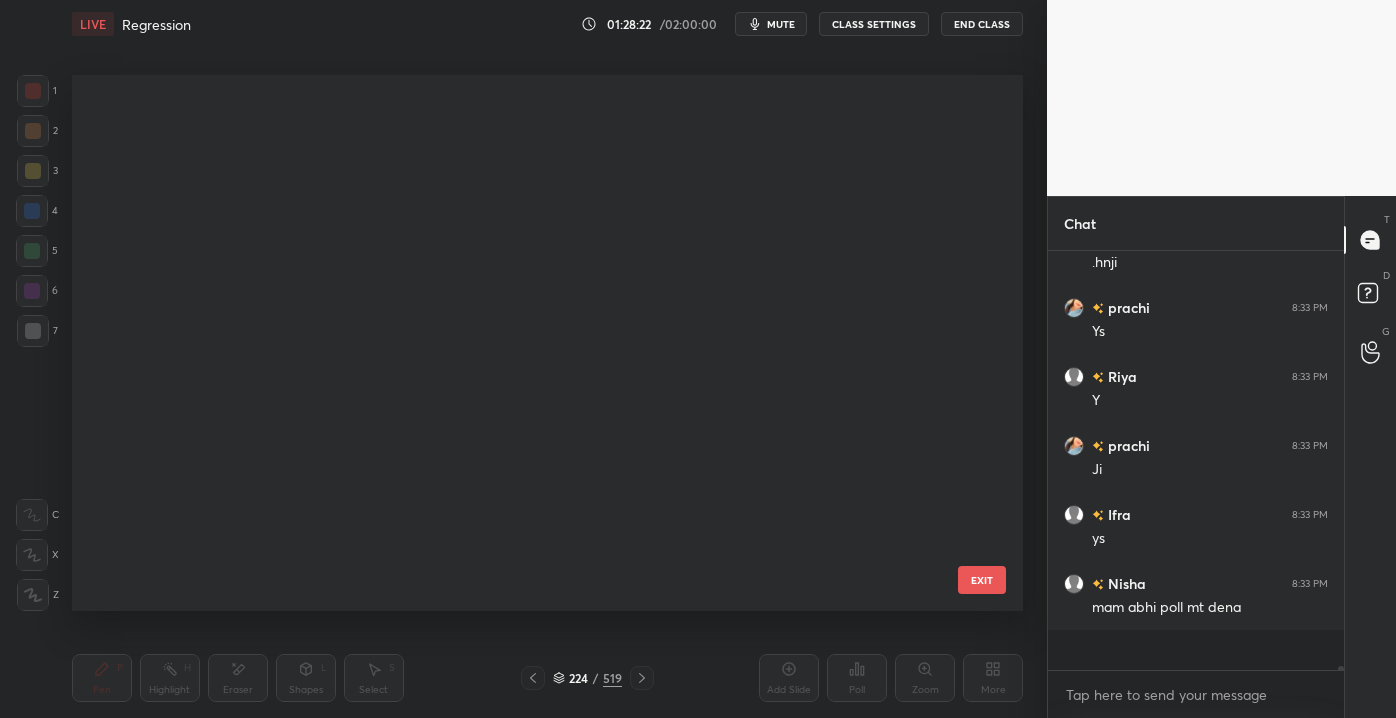 scroll, scrollTop: 6, scrollLeft: 5, axis: both 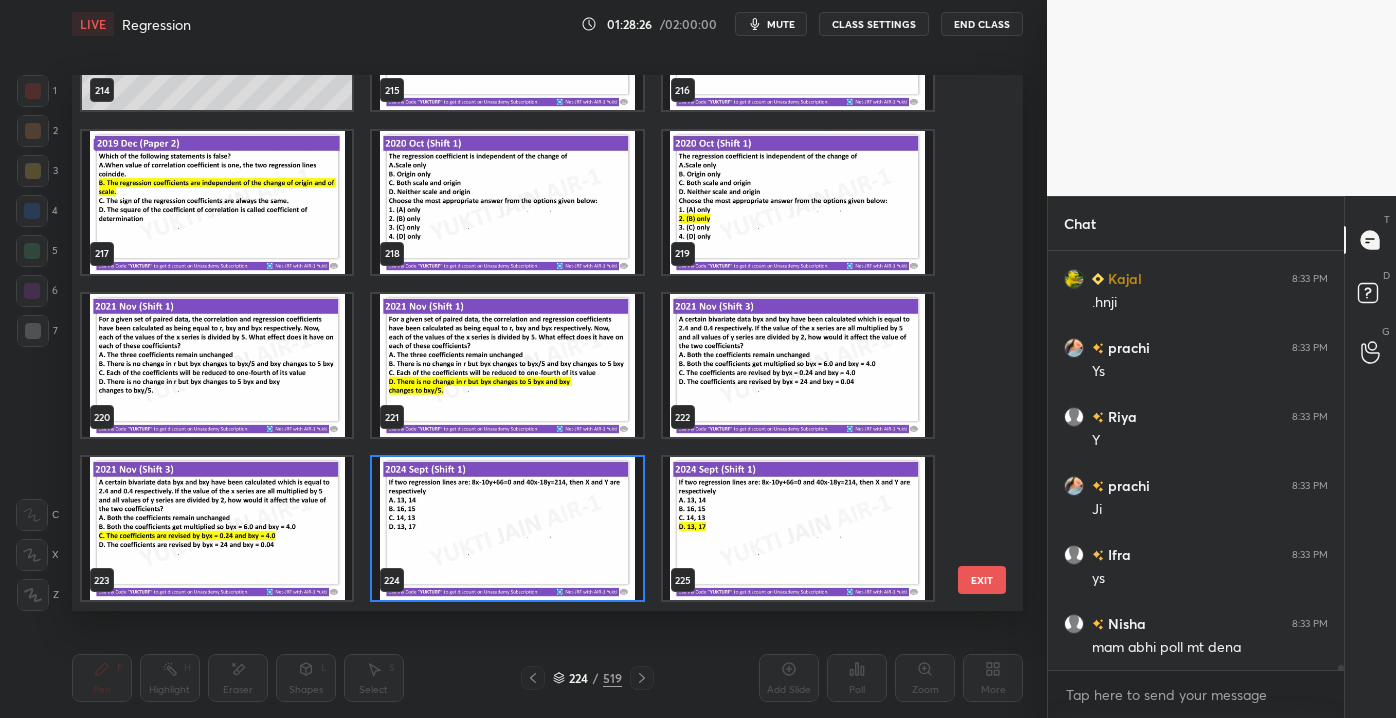 click on "214 215 216 217 218 219 220 221 222 223 224 225 226 227 228 229 230 231 EXIT" at bounding box center [547, 342] 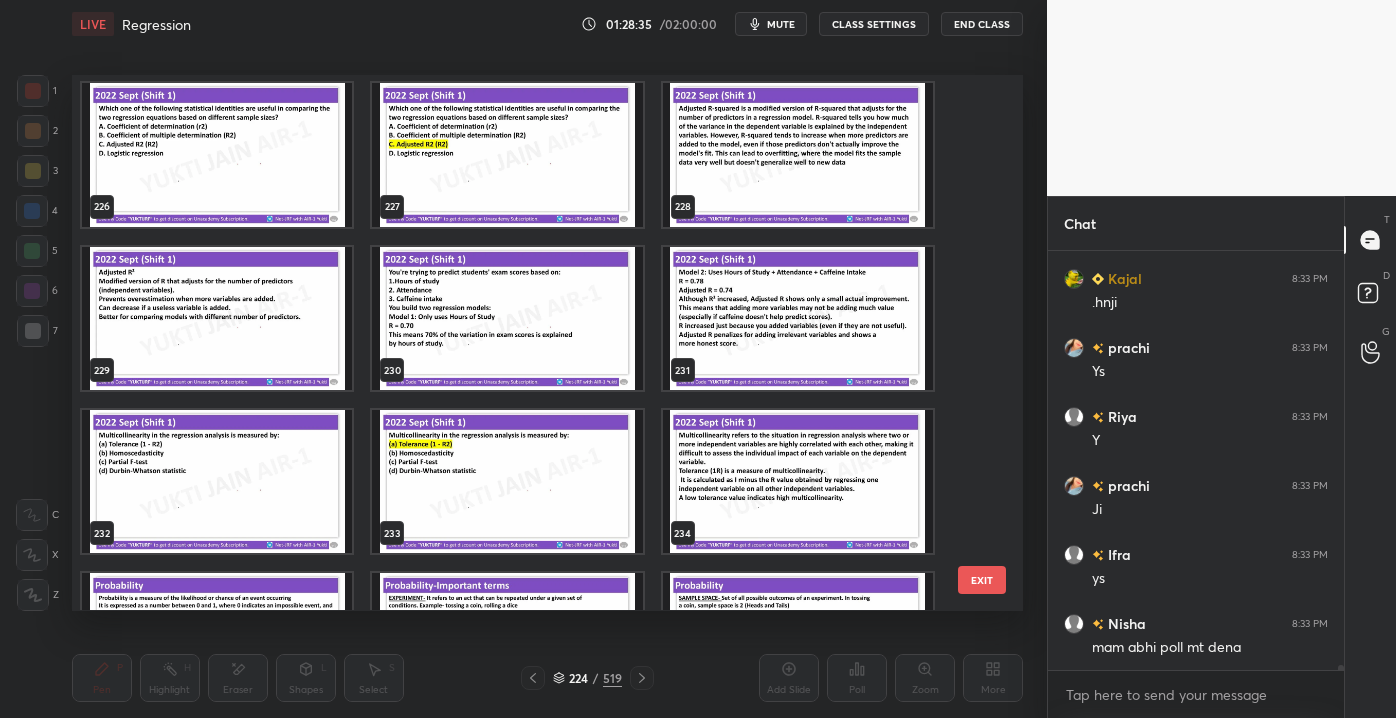 scroll, scrollTop: 12345, scrollLeft: 0, axis: vertical 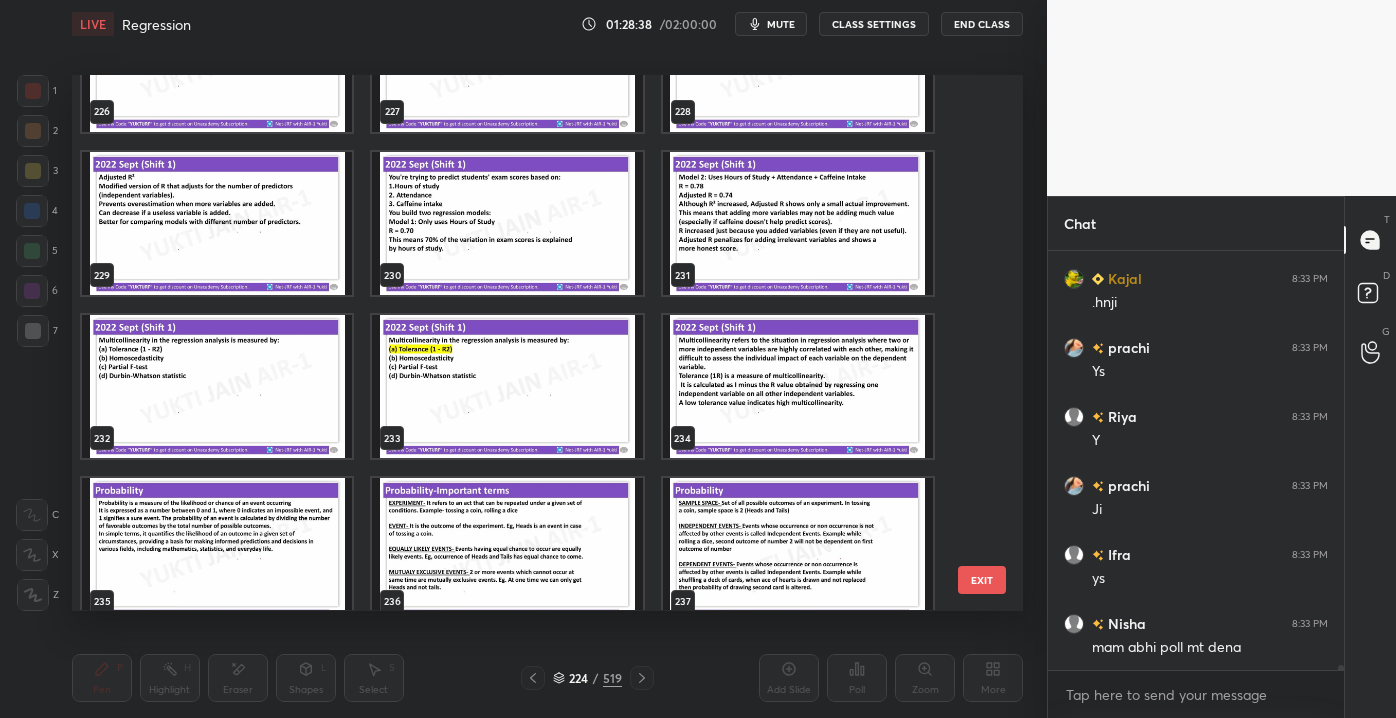 click on "EXIT" at bounding box center (982, 580) 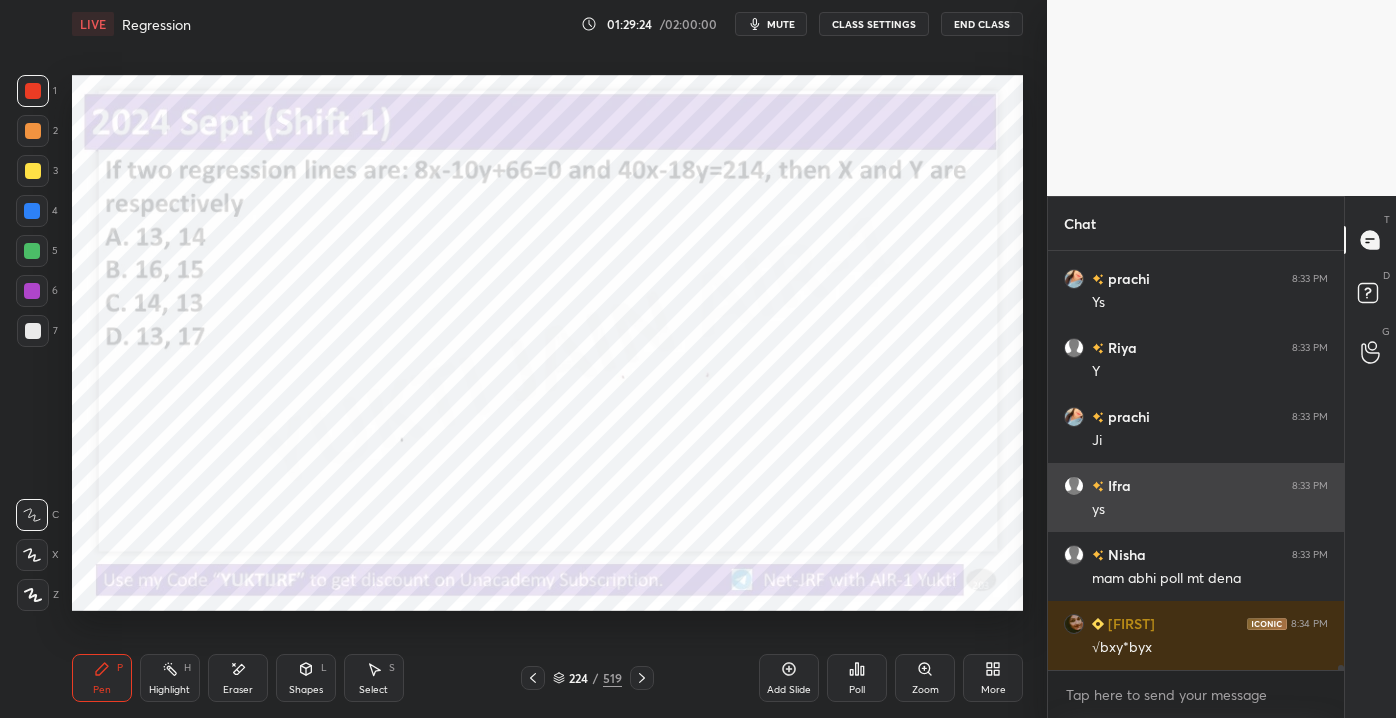 scroll, scrollTop: 35306, scrollLeft: 0, axis: vertical 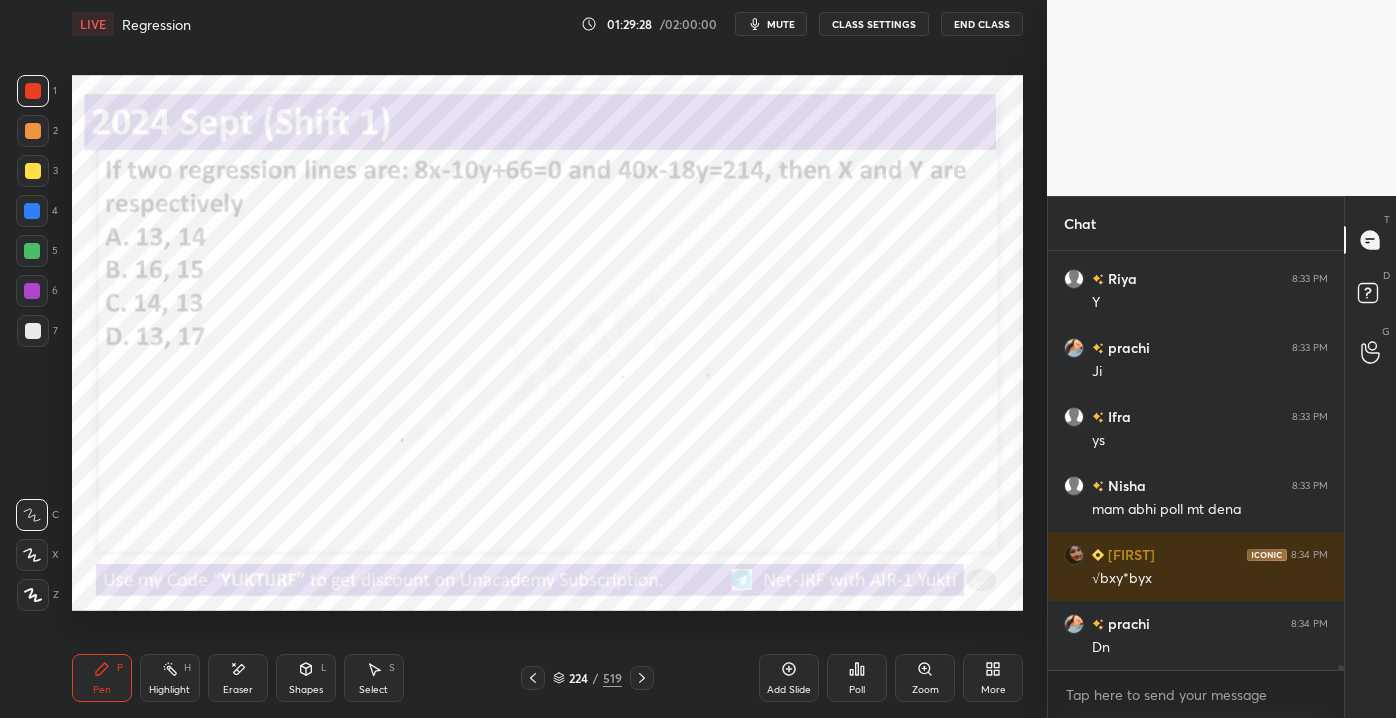 click on "224" at bounding box center (579, 678) 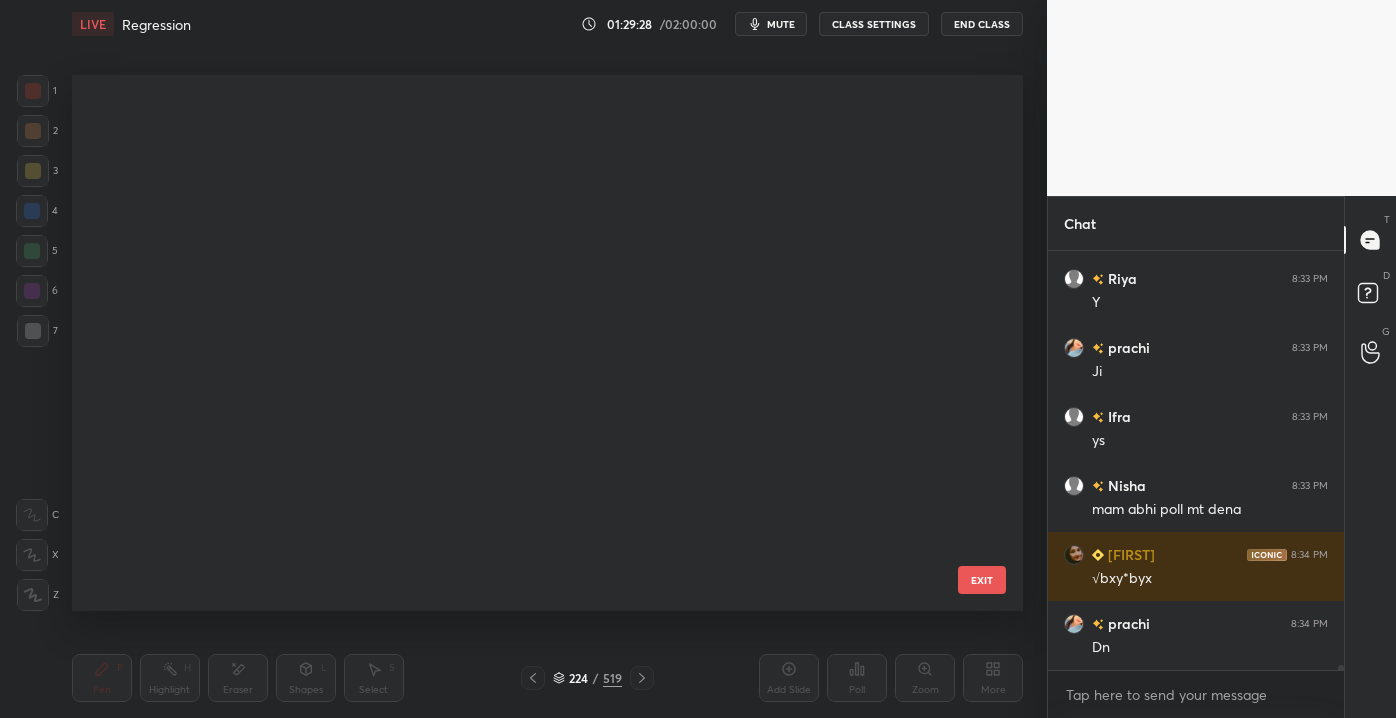 scroll, scrollTop: 11713, scrollLeft: 0, axis: vertical 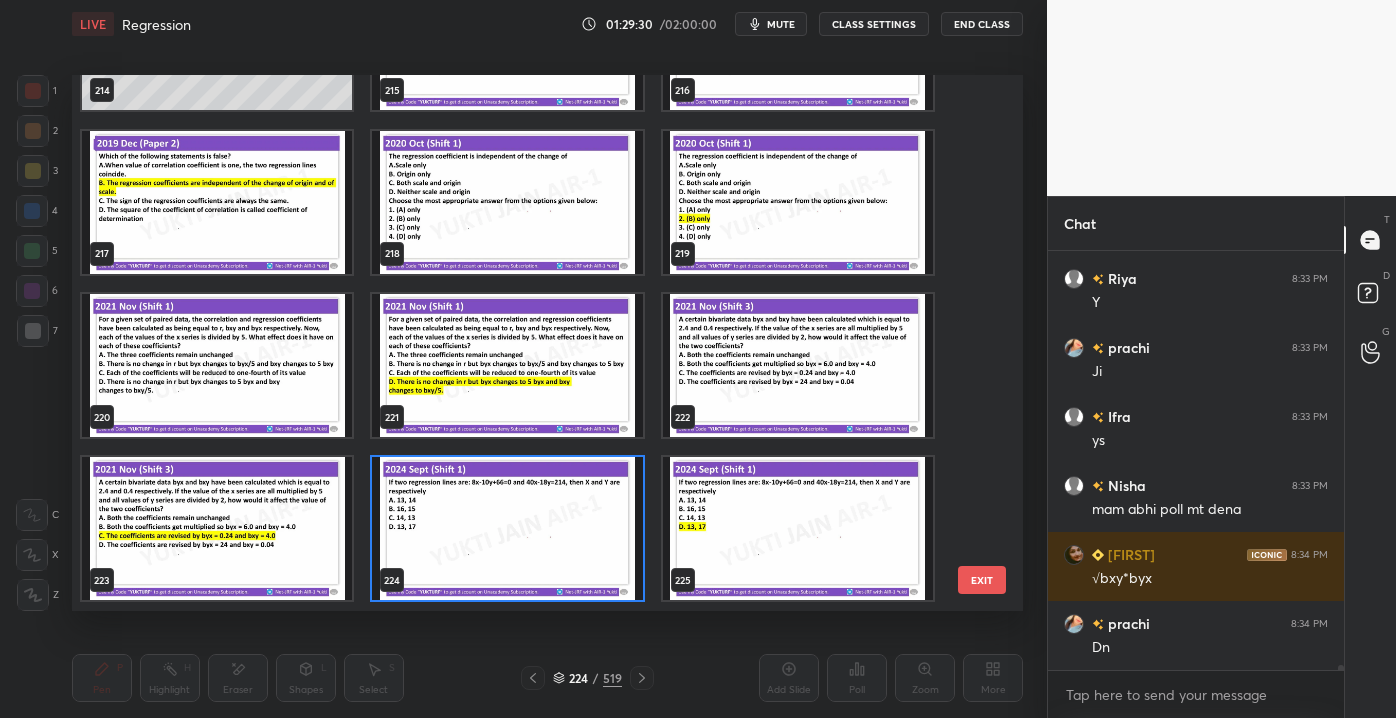 click on "EXIT" at bounding box center (982, 580) 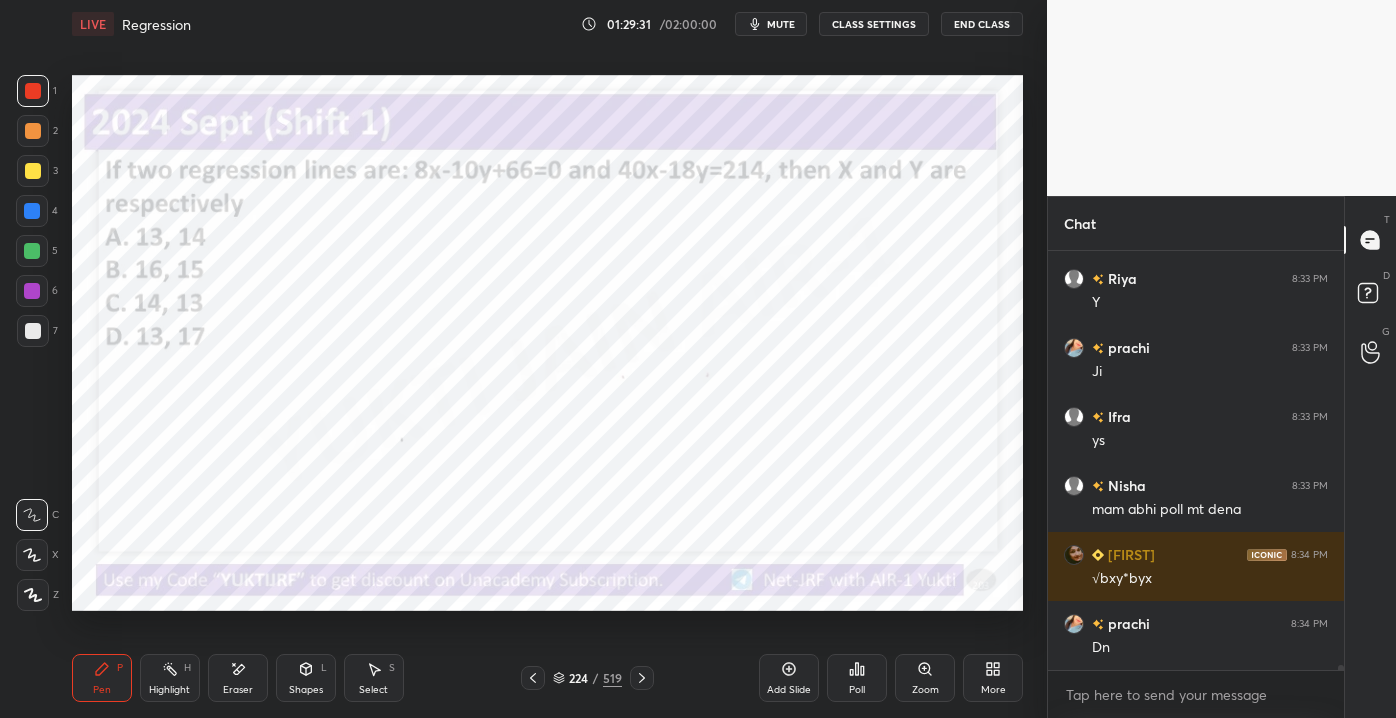 scroll, scrollTop: 0, scrollLeft: 0, axis: both 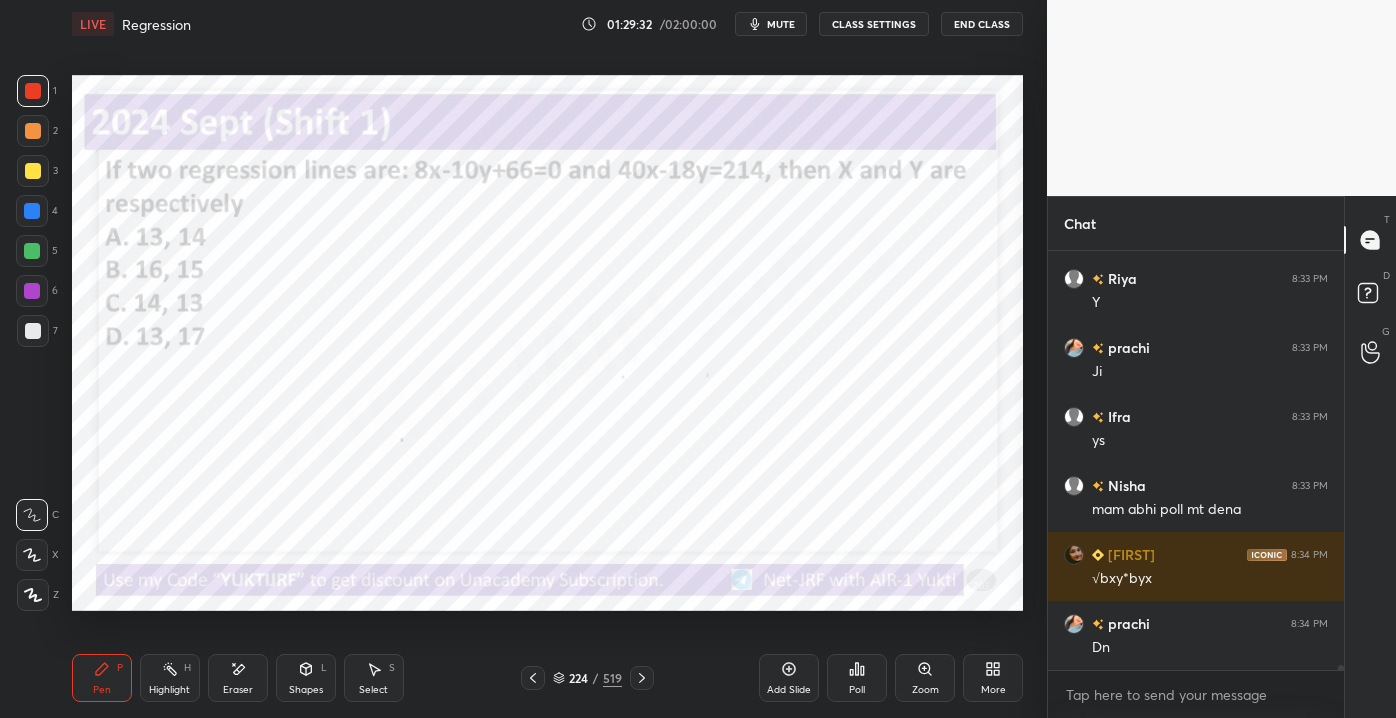 click on "Poll" at bounding box center (857, 690) 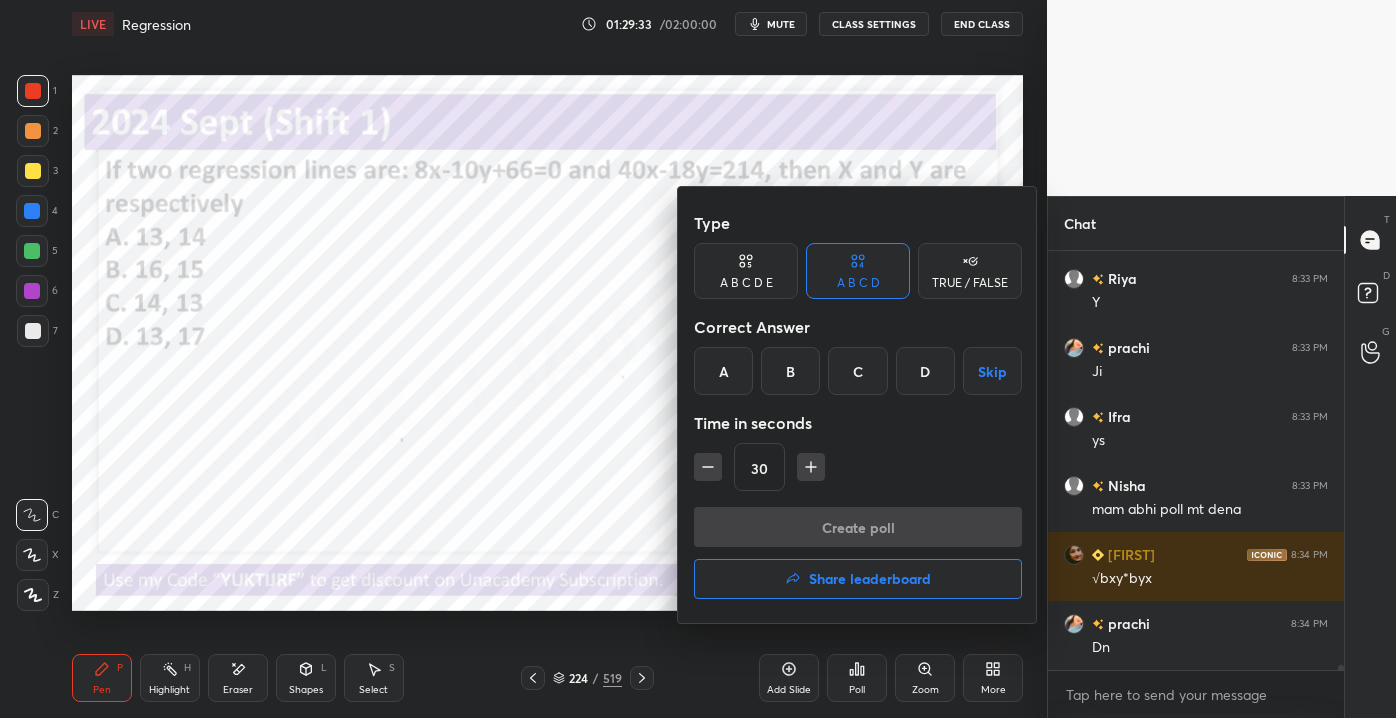 click 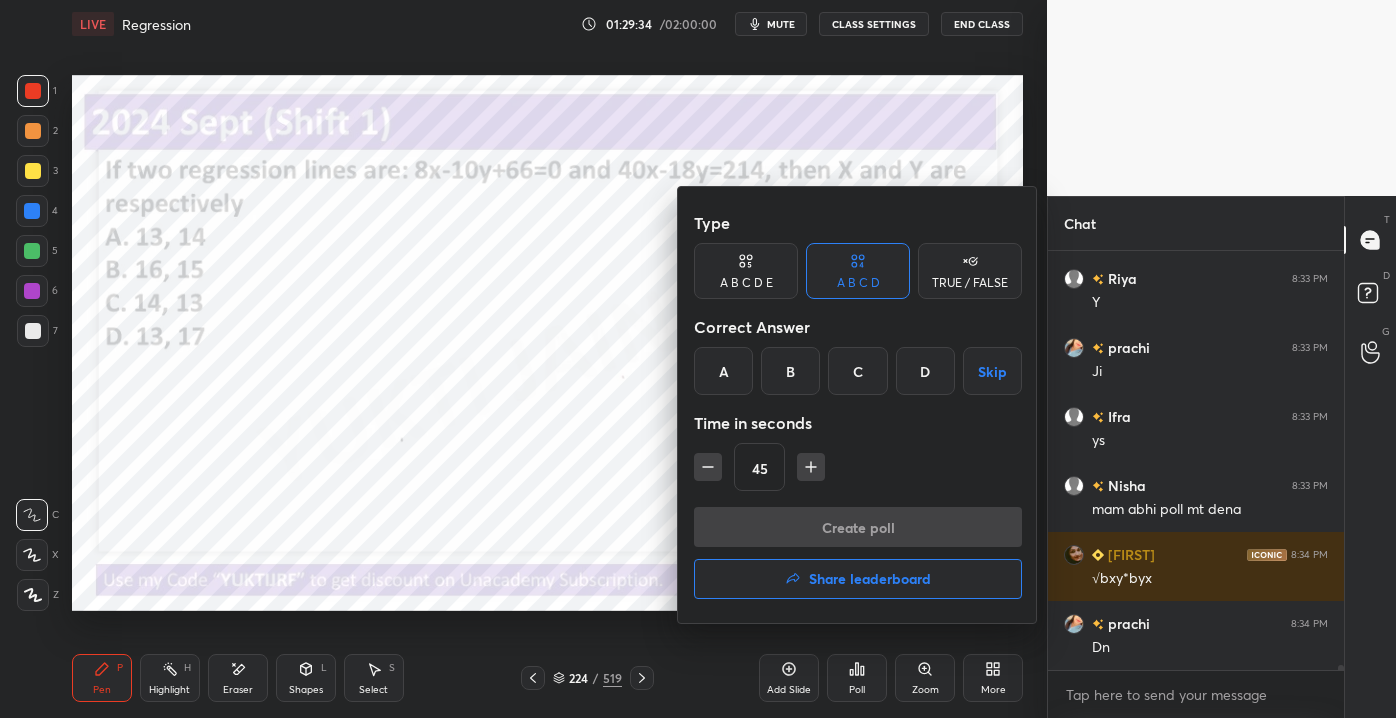 click on "D" at bounding box center [925, 371] 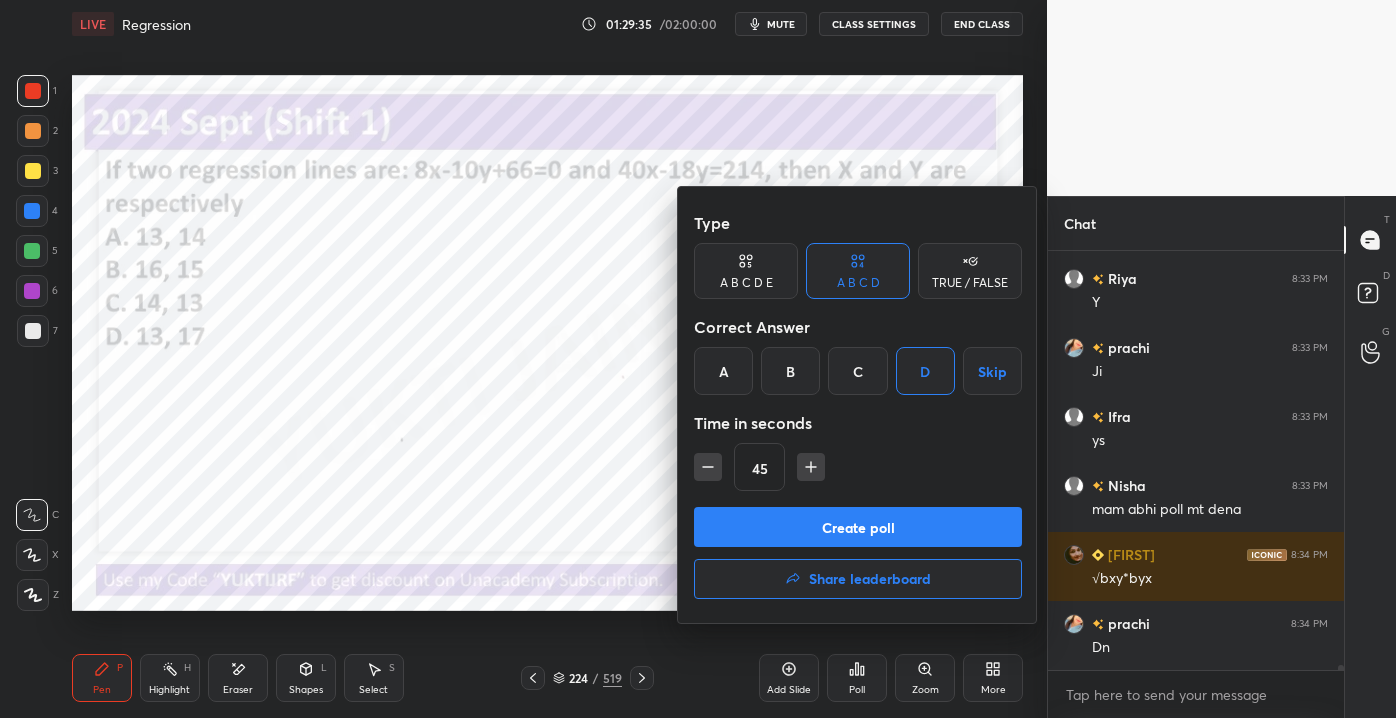 scroll, scrollTop: 35354, scrollLeft: 0, axis: vertical 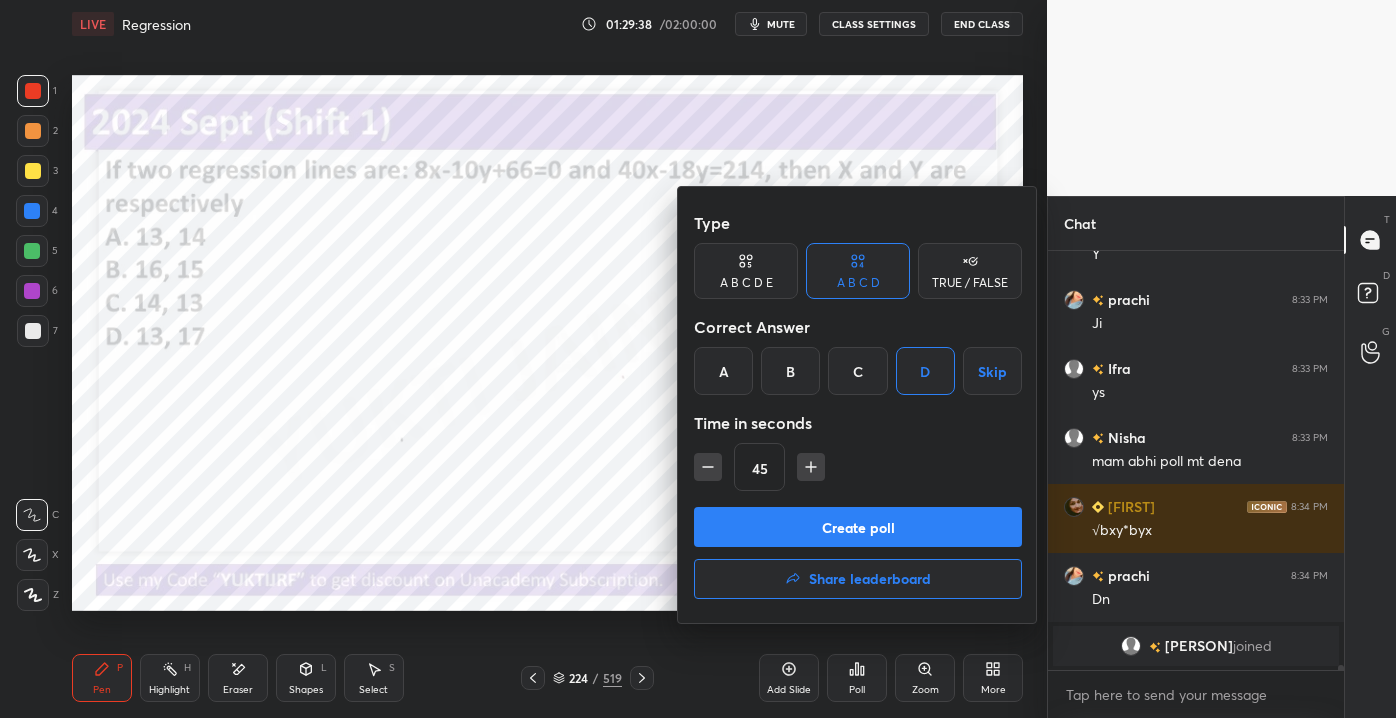 click on "Create poll" at bounding box center (858, 527) 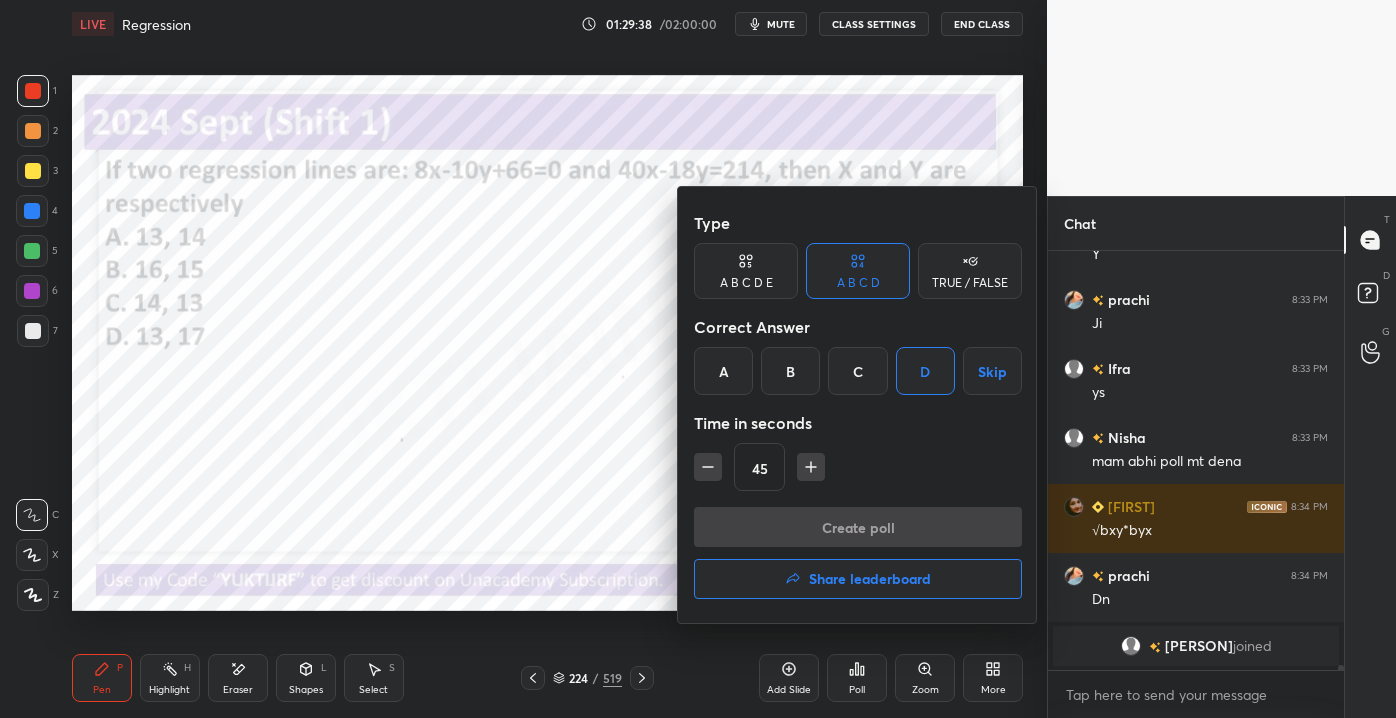 scroll, scrollTop: 380, scrollLeft: 290, axis: both 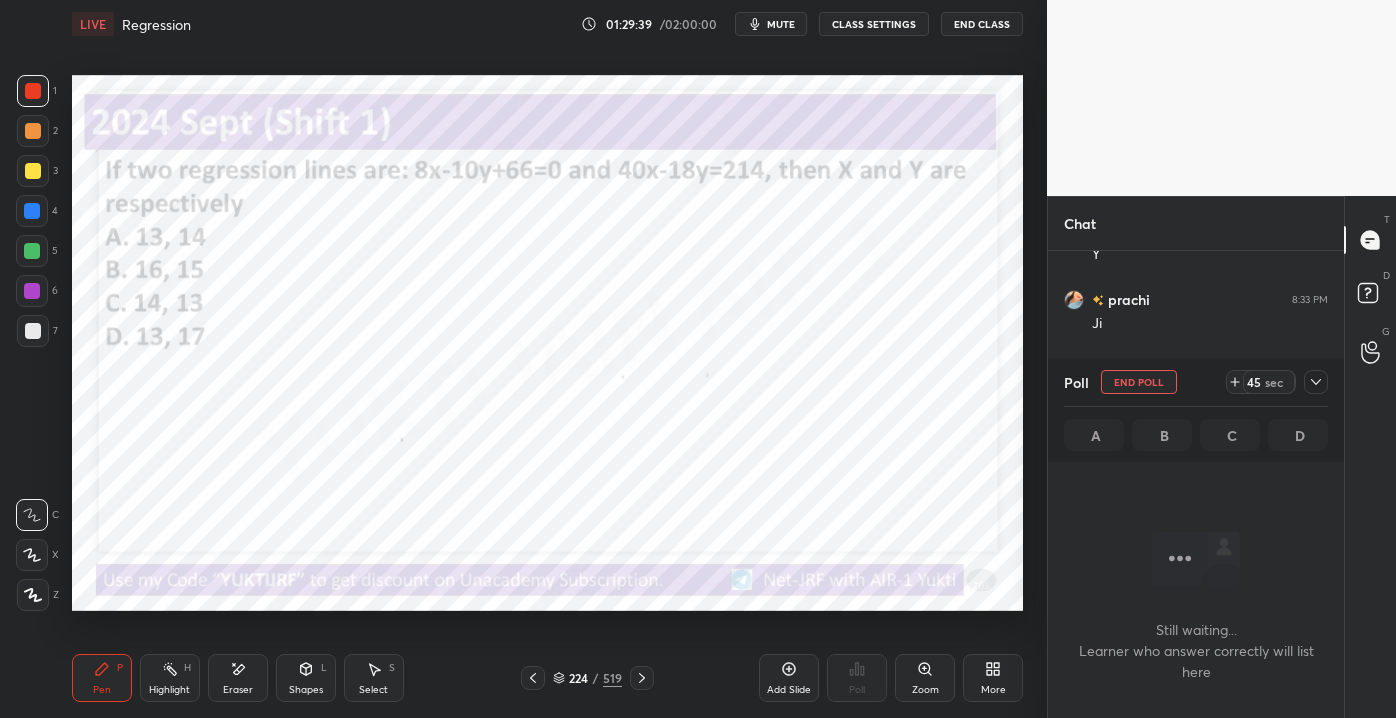 click on "224" at bounding box center [579, 678] 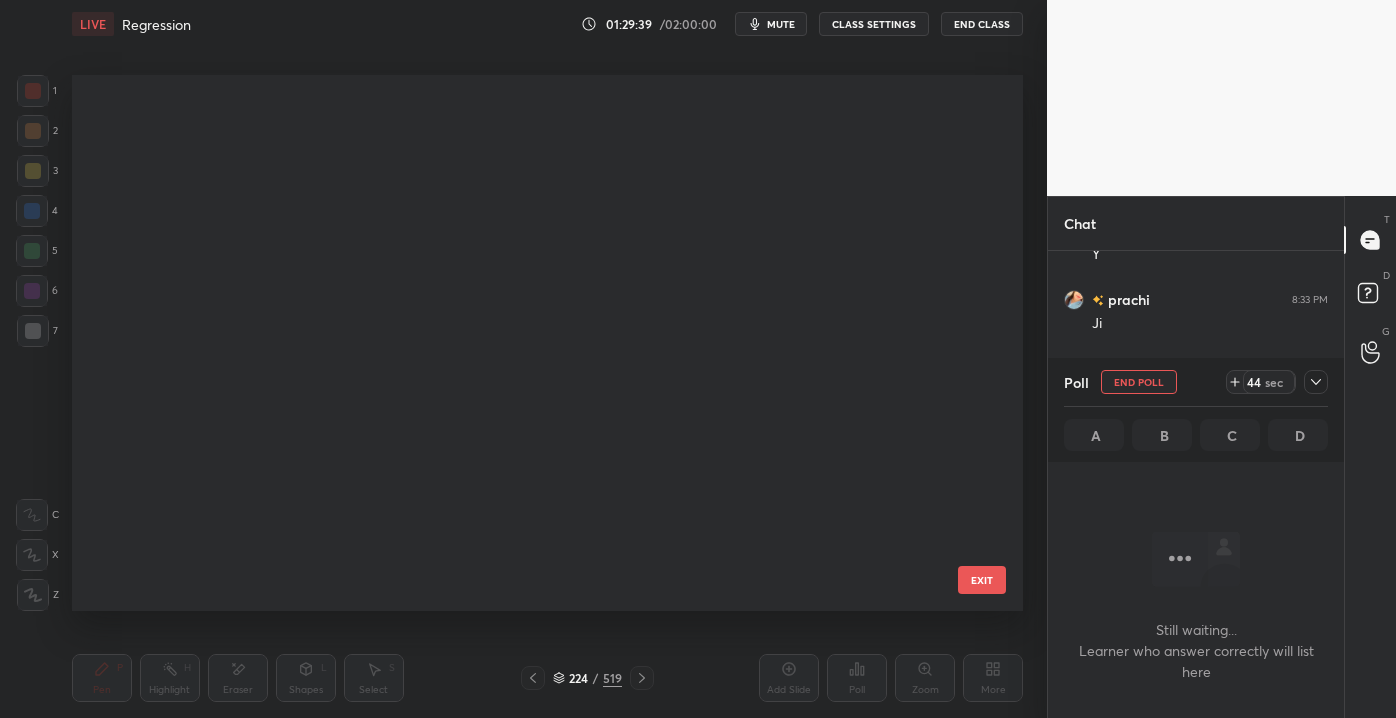 scroll, scrollTop: 11713, scrollLeft: 0, axis: vertical 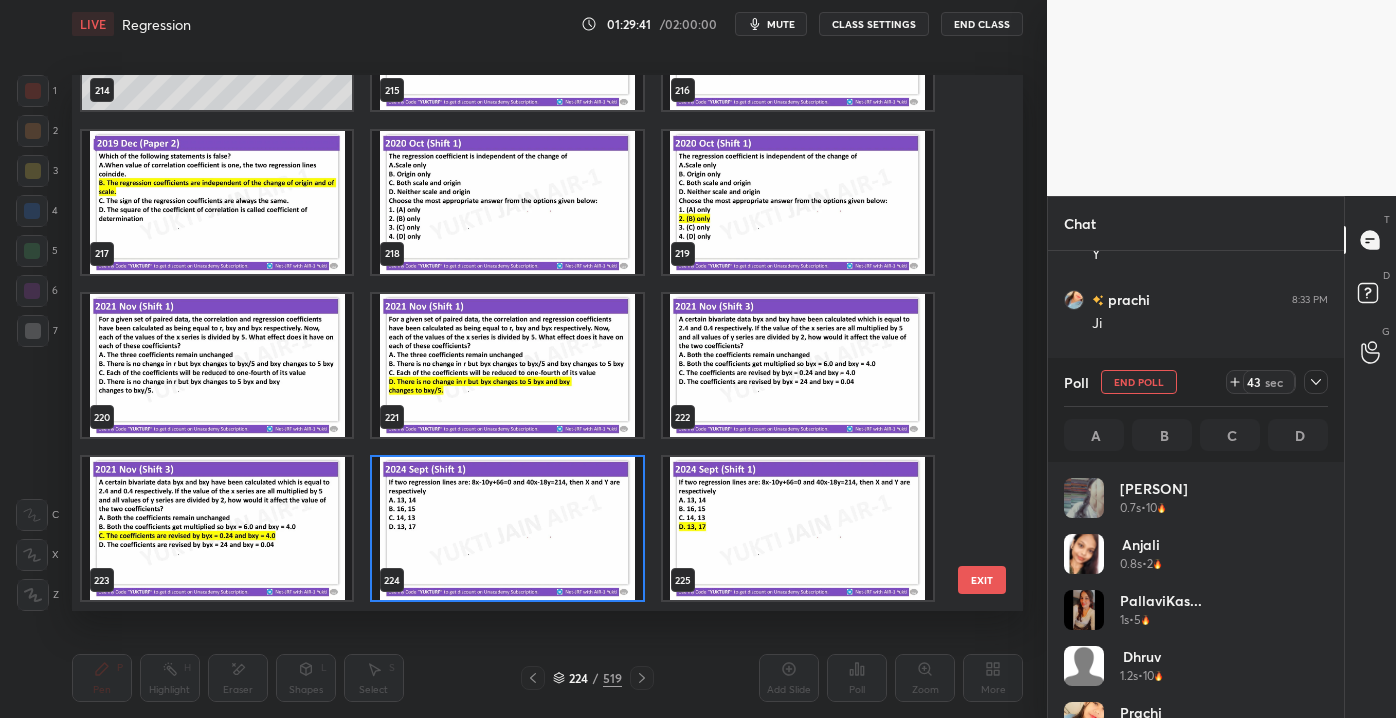 click on "EXIT" at bounding box center [982, 580] 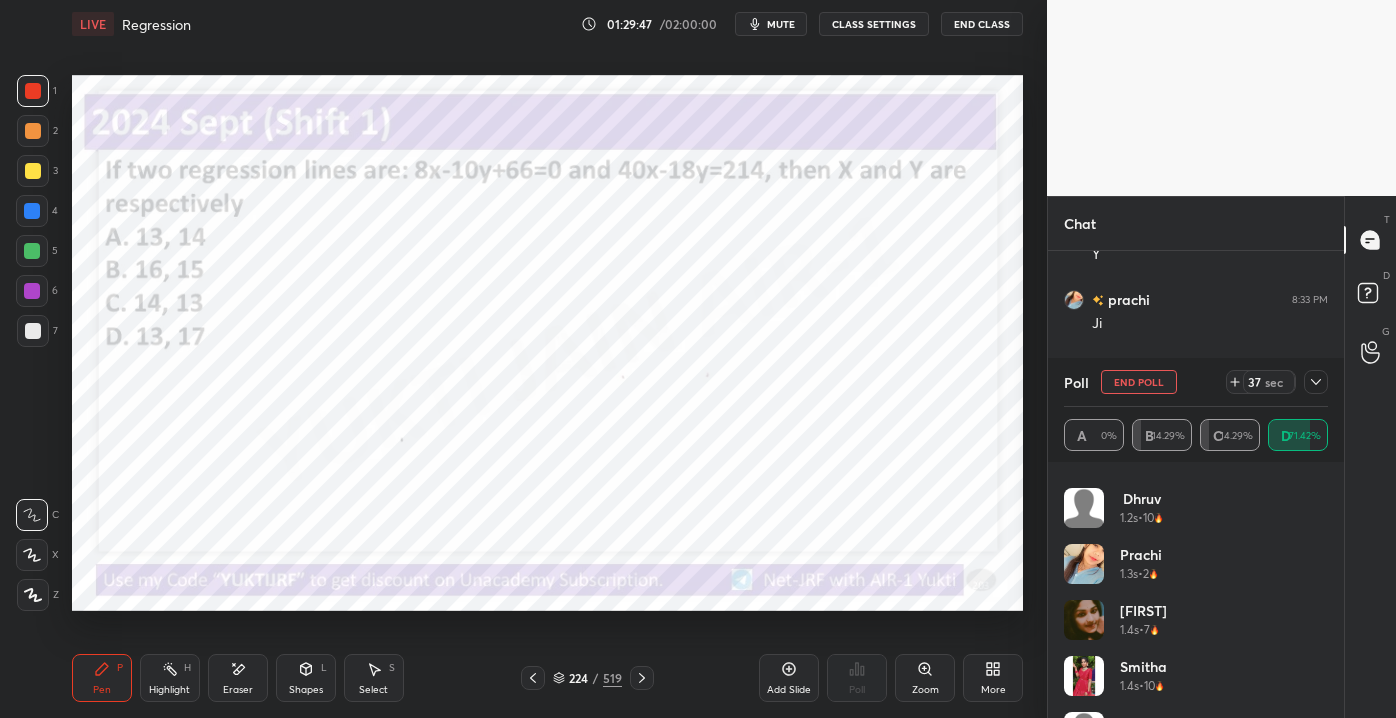 scroll, scrollTop: 240, scrollLeft: 0, axis: vertical 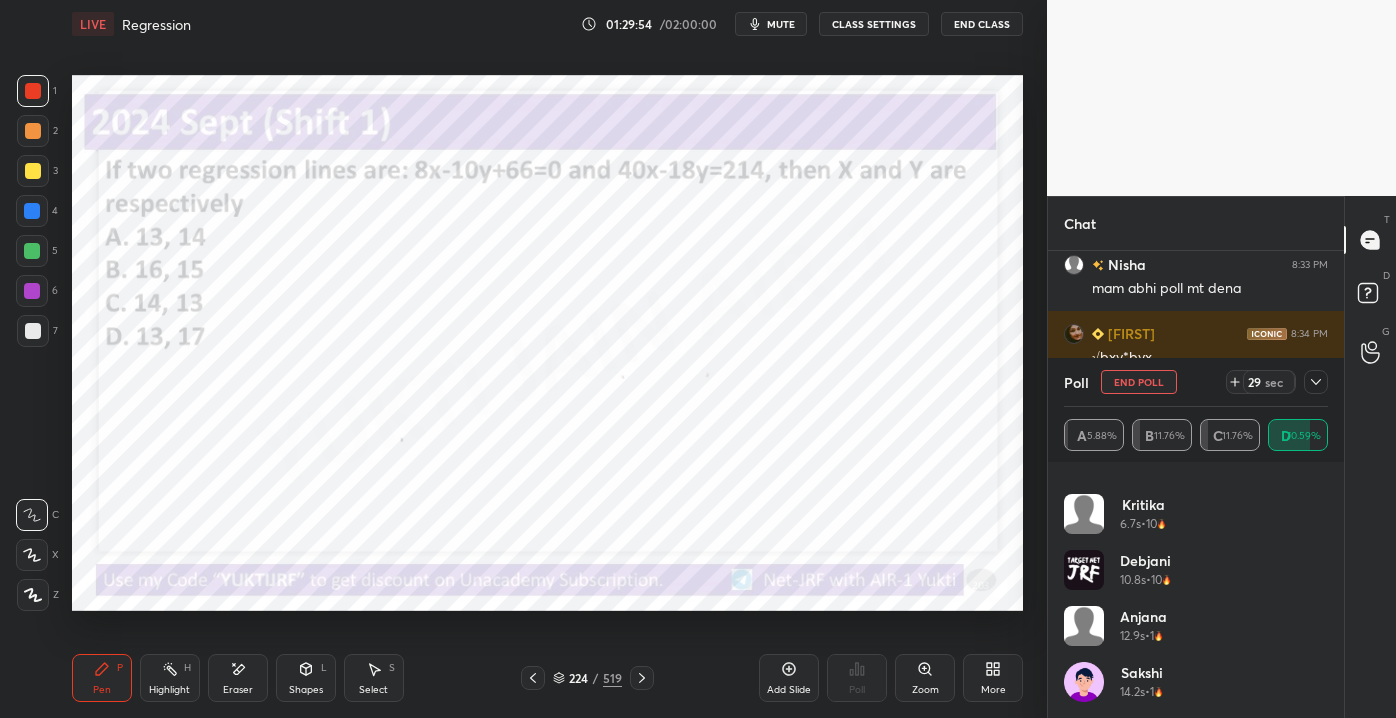 click 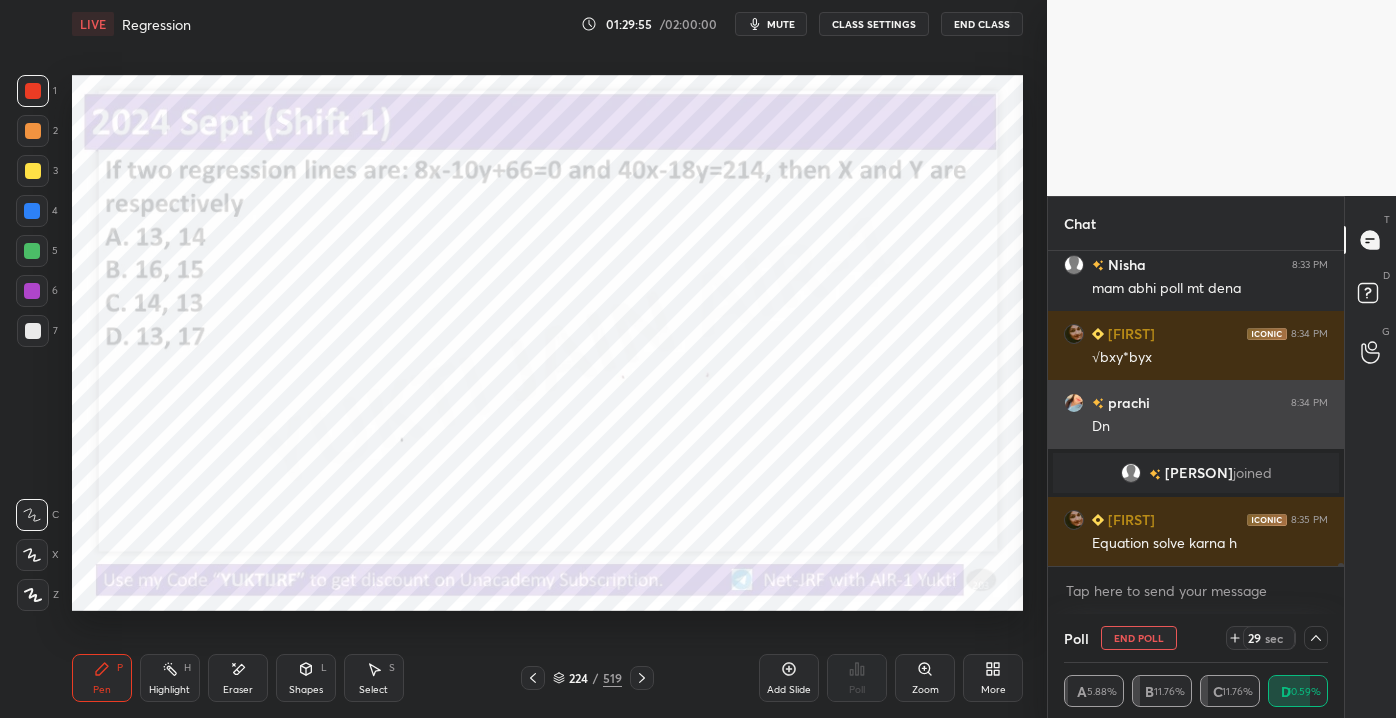 scroll, scrollTop: 153, scrollLeft: 258, axis: both 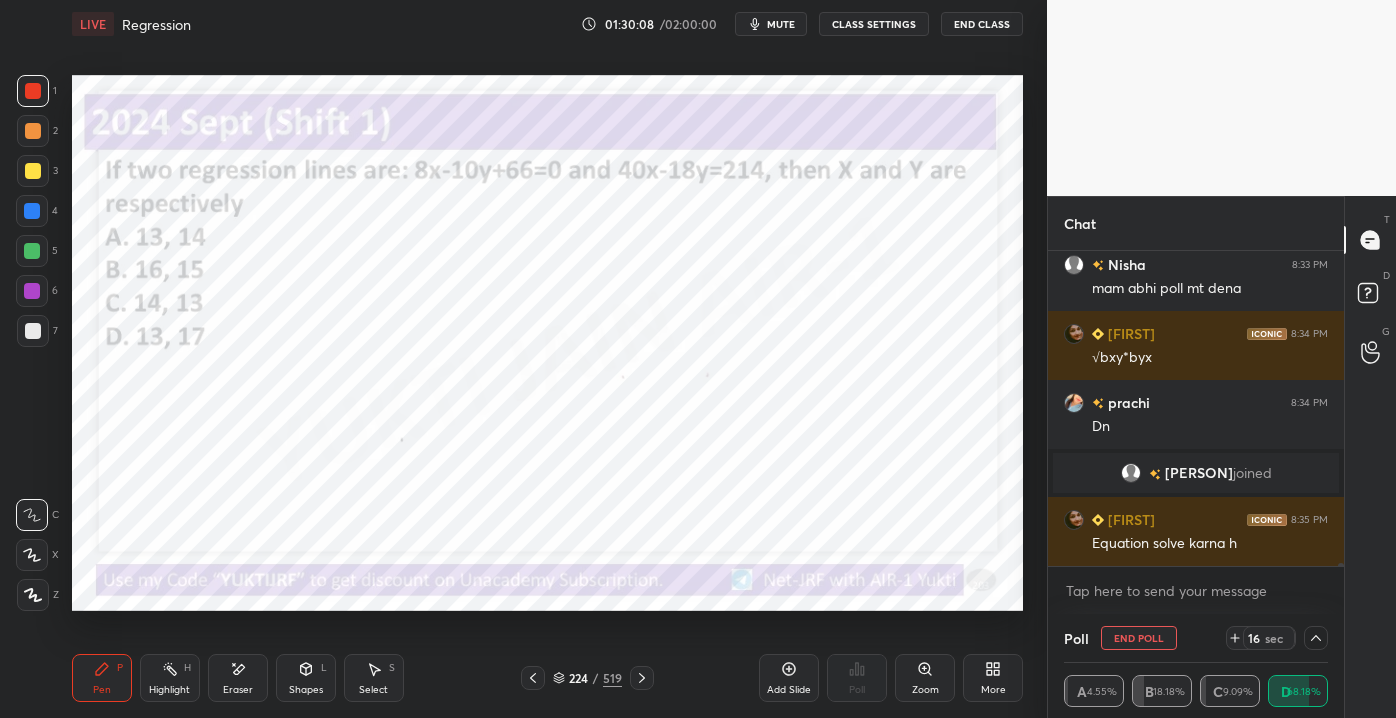 click 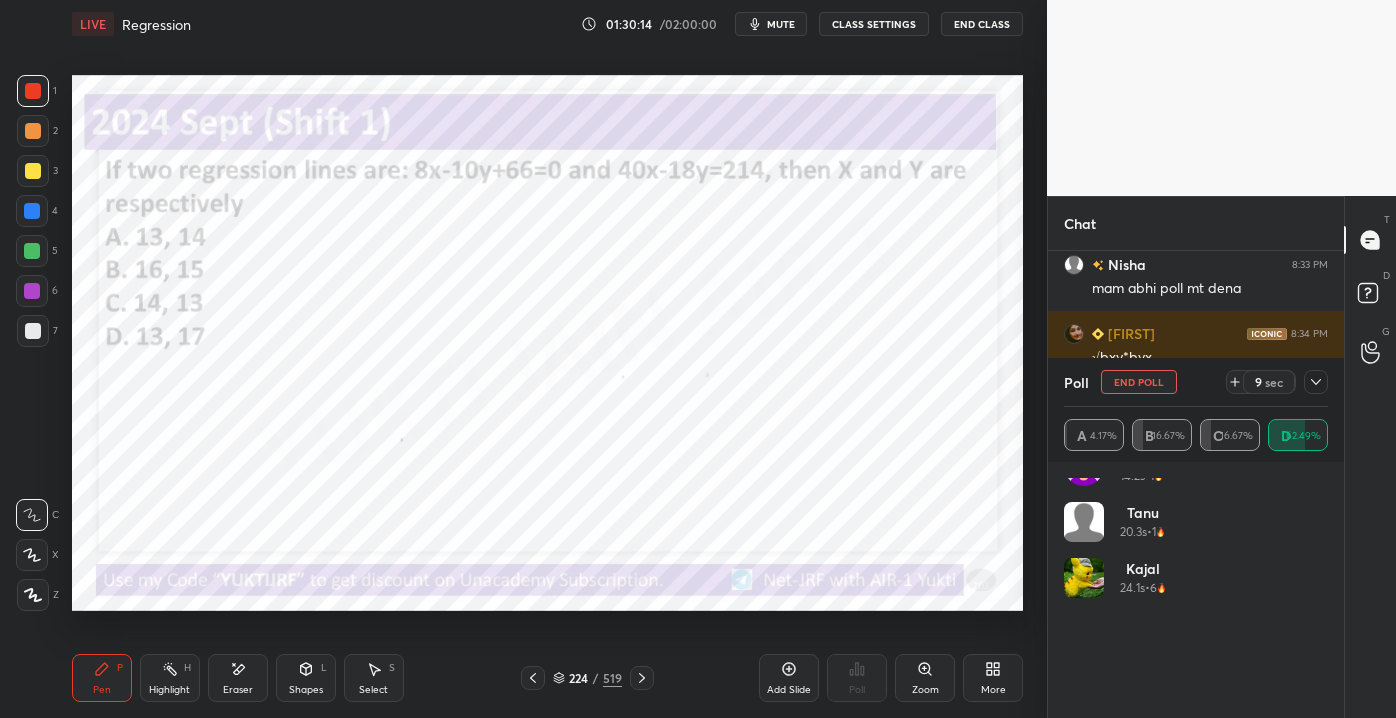 drag, startPoint x: 1317, startPoint y: 386, endPoint x: 1316, endPoint y: 399, distance: 13.038404 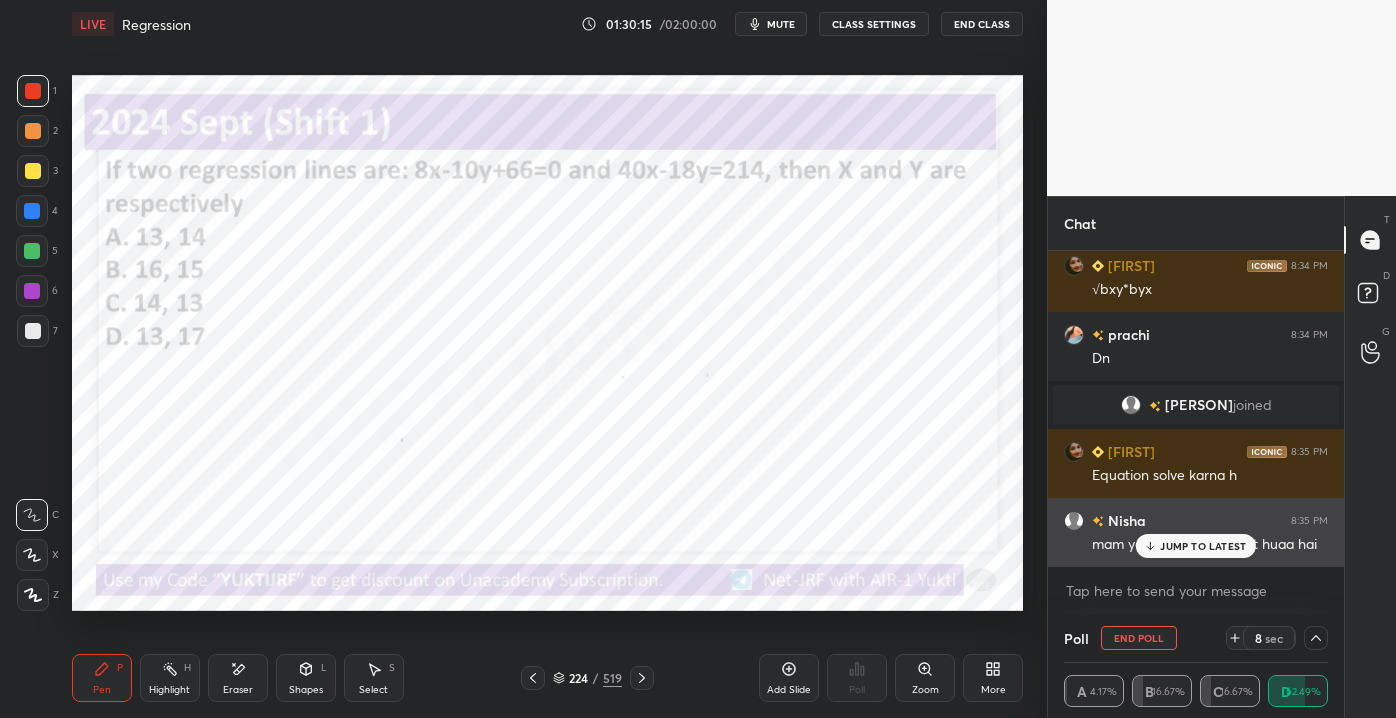 click on "JUMP TO LATEST" at bounding box center (1203, 546) 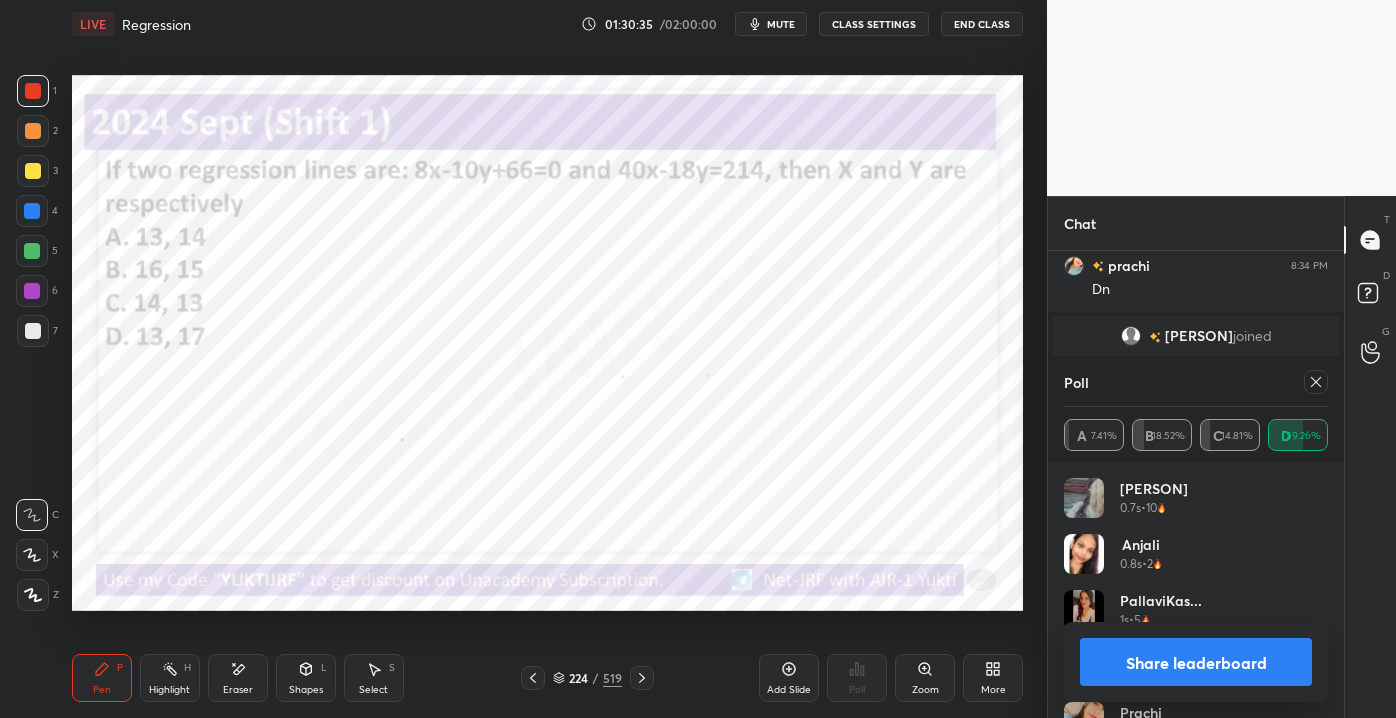 click 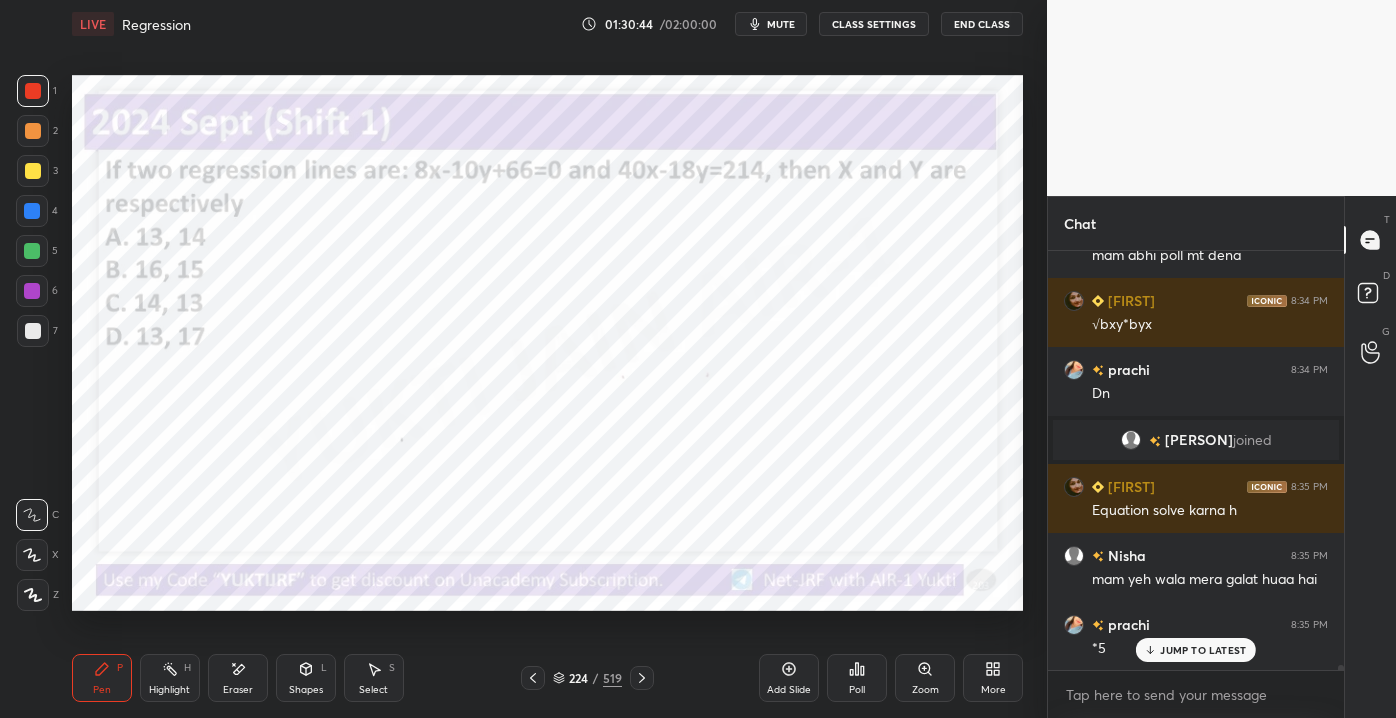 drag, startPoint x: 234, startPoint y: 682, endPoint x: 235, endPoint y: 665, distance: 17.029387 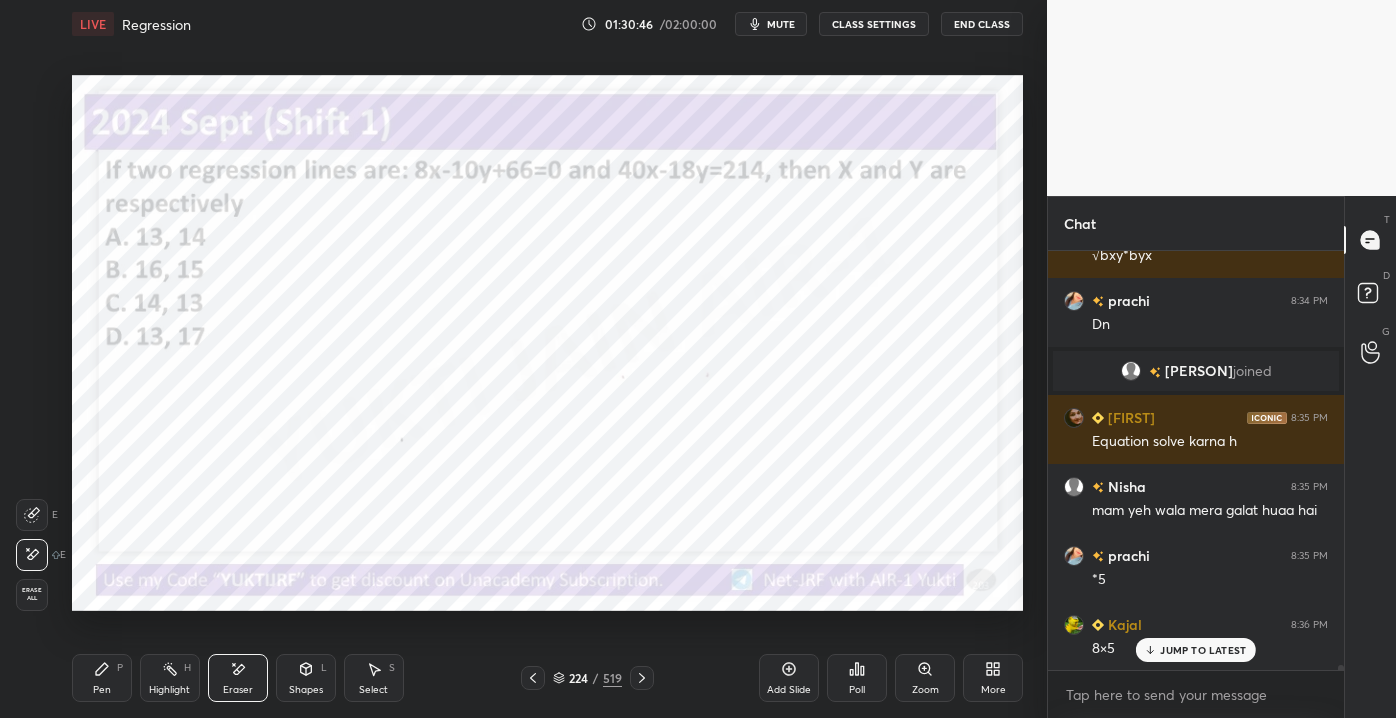 click on "Pen P" at bounding box center (102, 678) 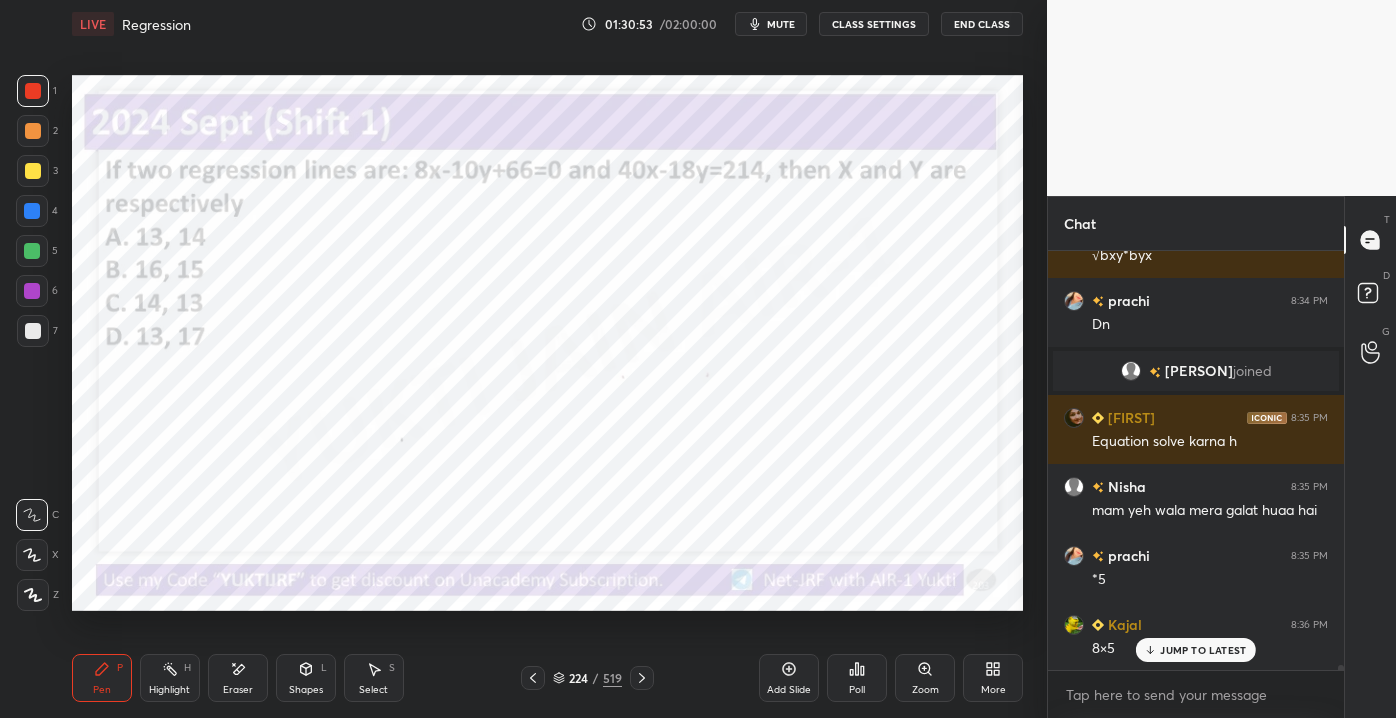 click on "JUMP TO LATEST" at bounding box center [1203, 650] 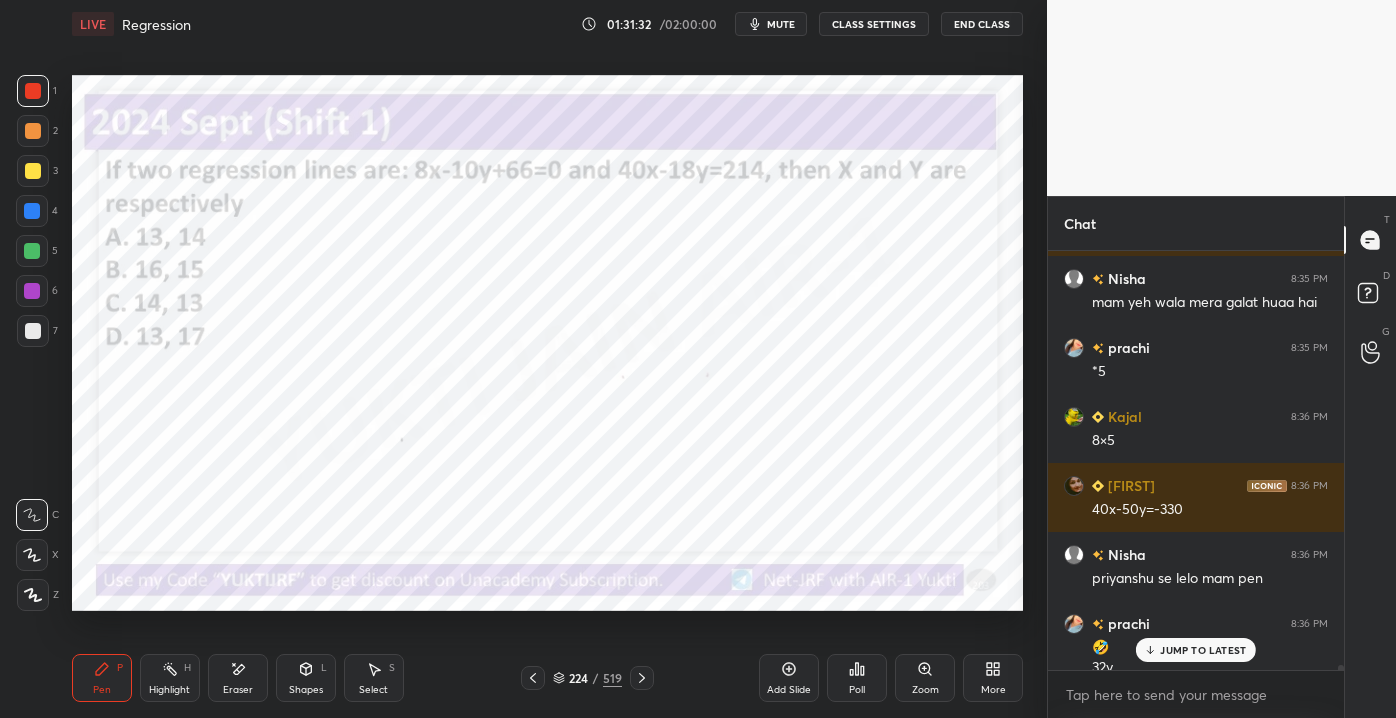 scroll, scrollTop: 33893, scrollLeft: 0, axis: vertical 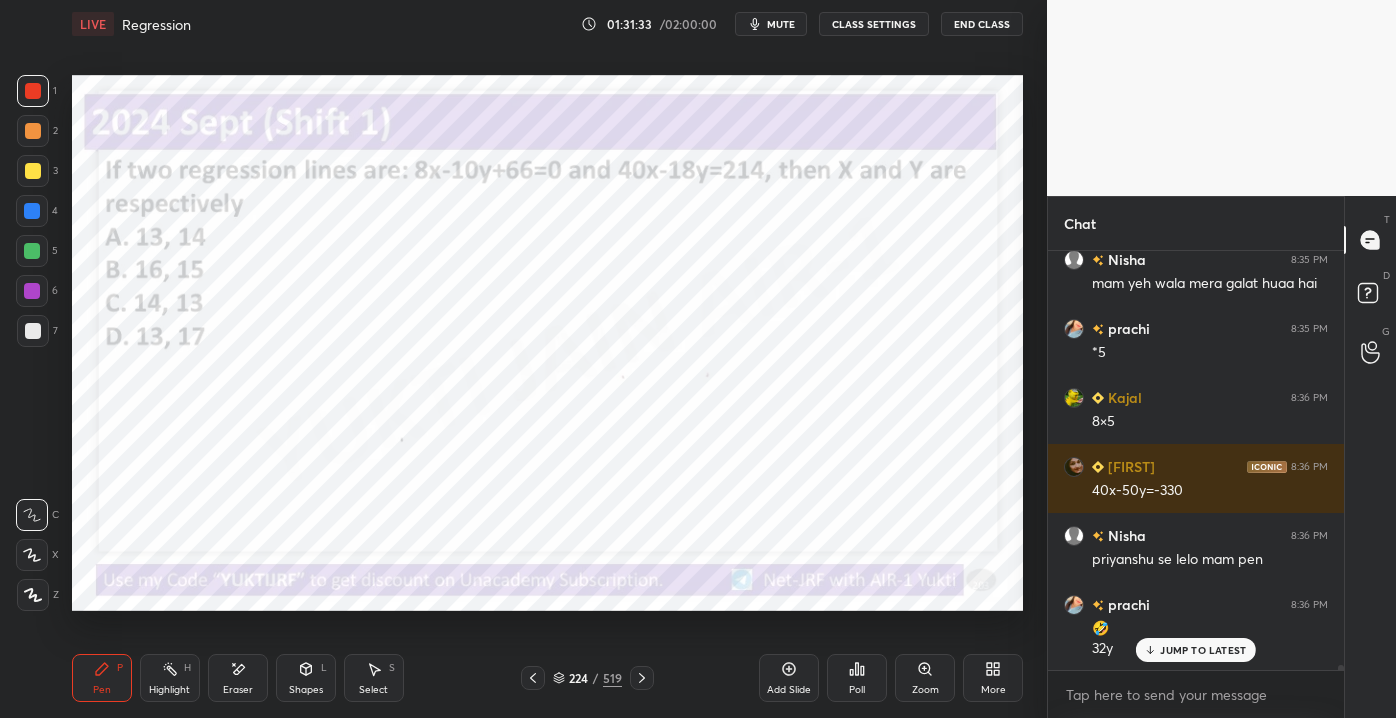 click on "JUMP TO LATEST" at bounding box center [1203, 650] 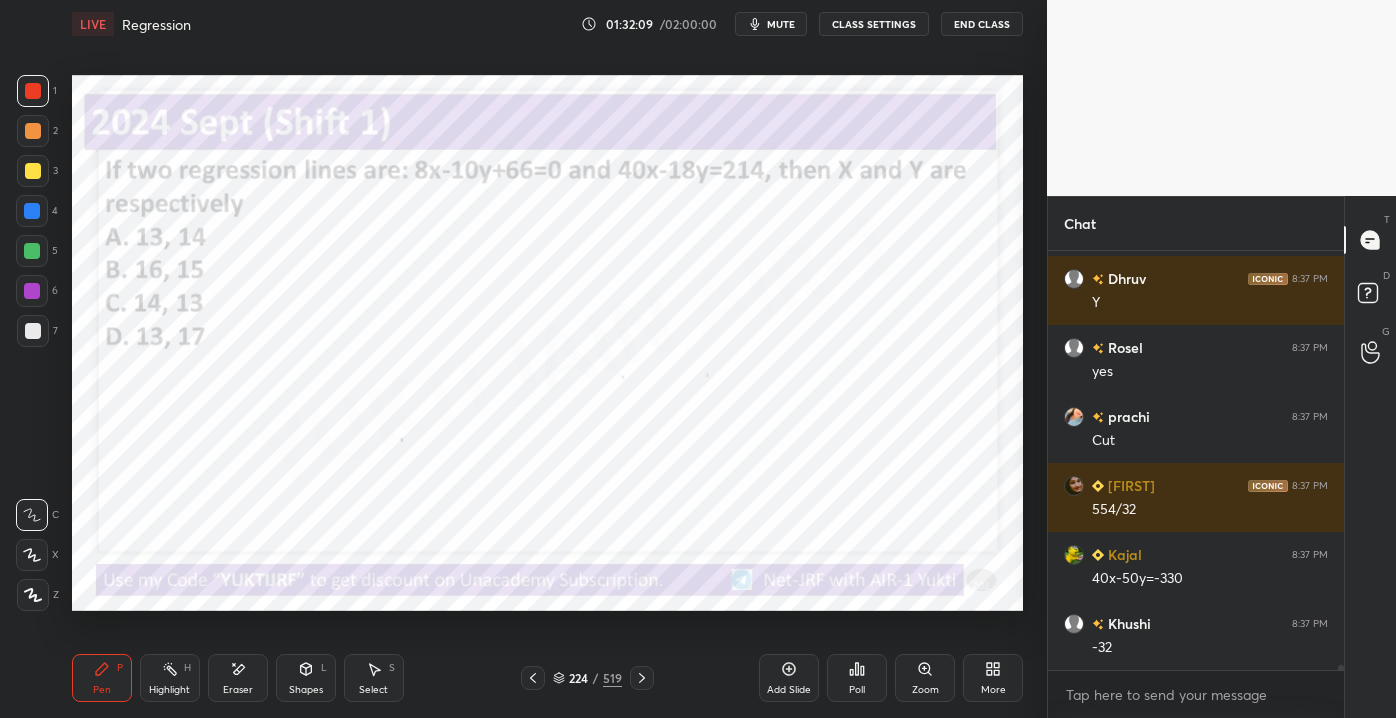scroll, scrollTop: 34376, scrollLeft: 0, axis: vertical 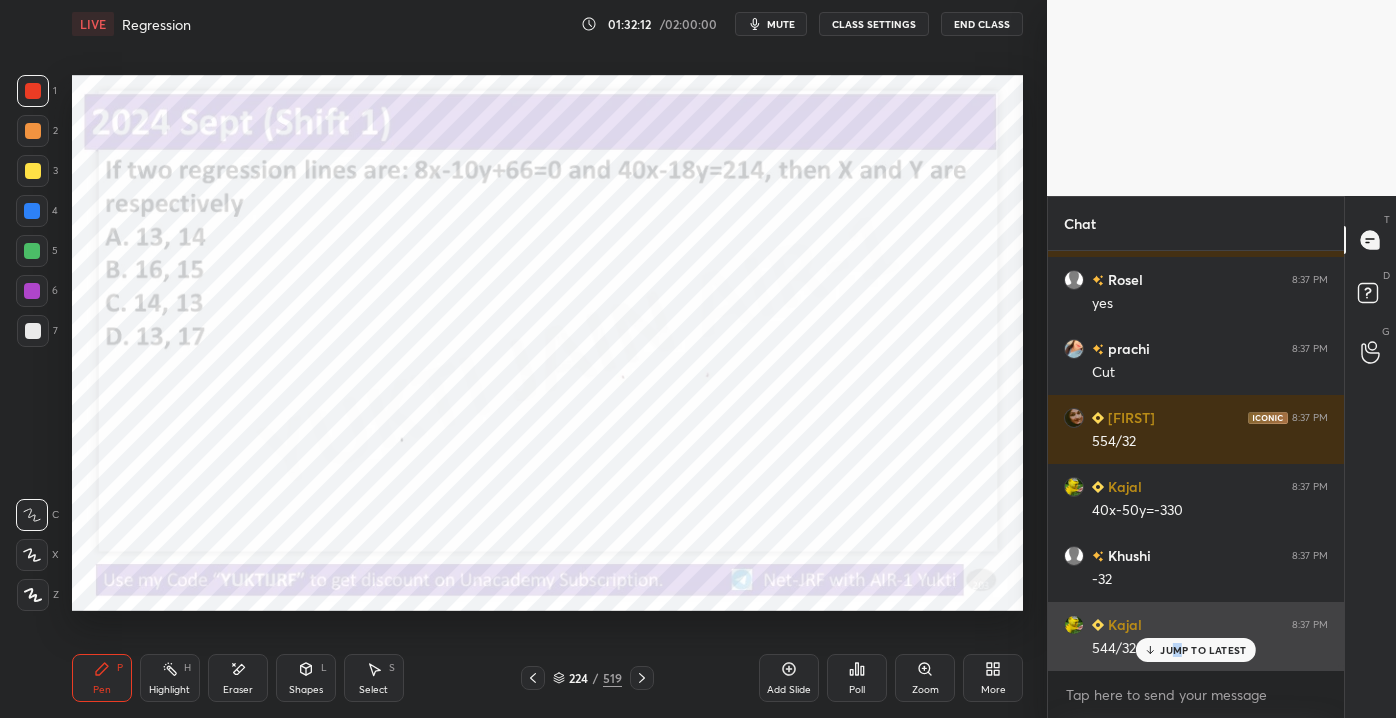 click on "JUMP TO LATEST" at bounding box center [1203, 650] 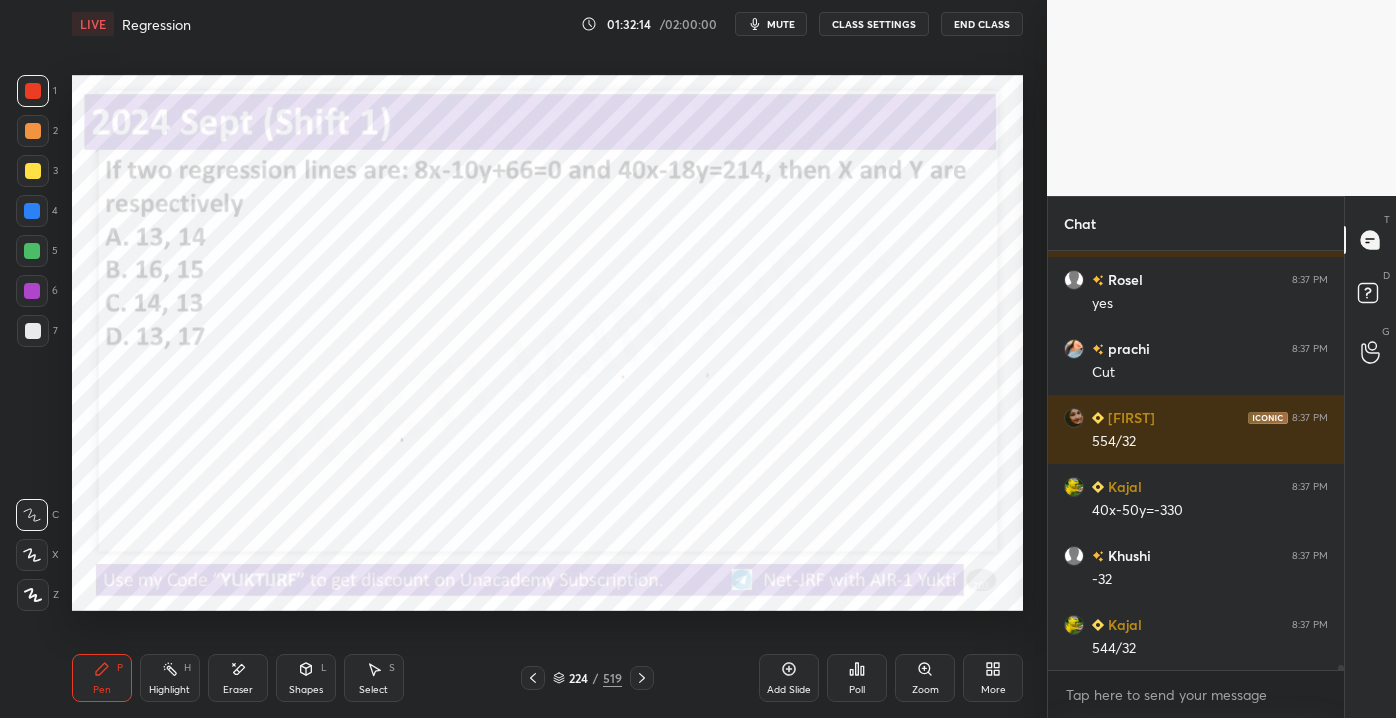 drag, startPoint x: 781, startPoint y: 675, endPoint x: 782, endPoint y: 665, distance: 10.049875 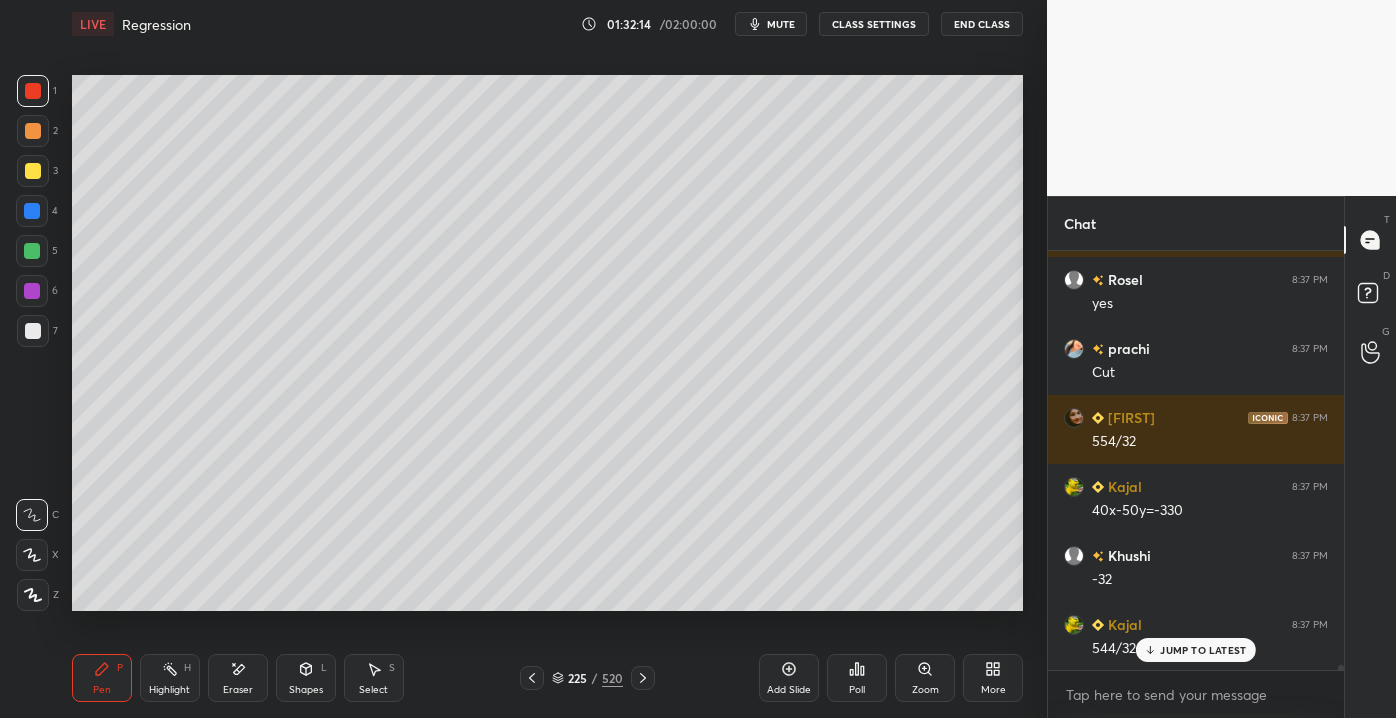 scroll, scrollTop: 34445, scrollLeft: 0, axis: vertical 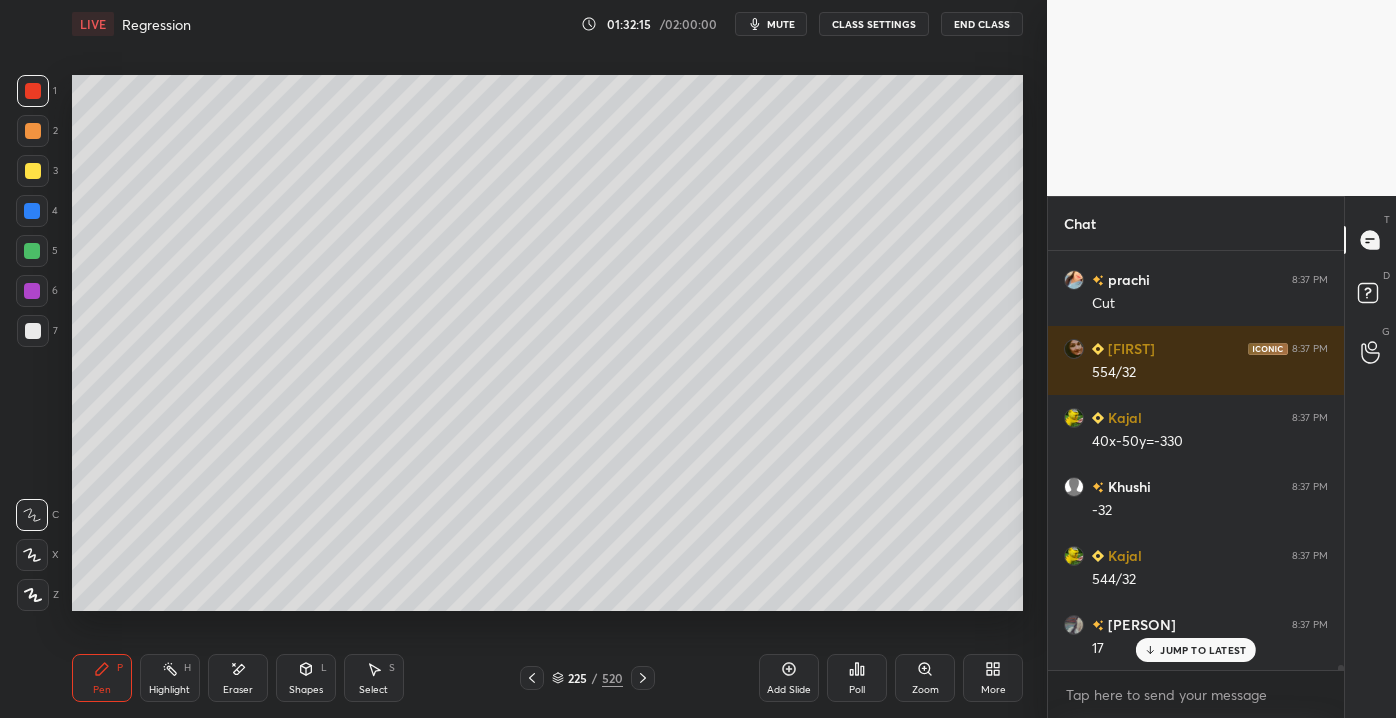 click at bounding box center [33, 331] 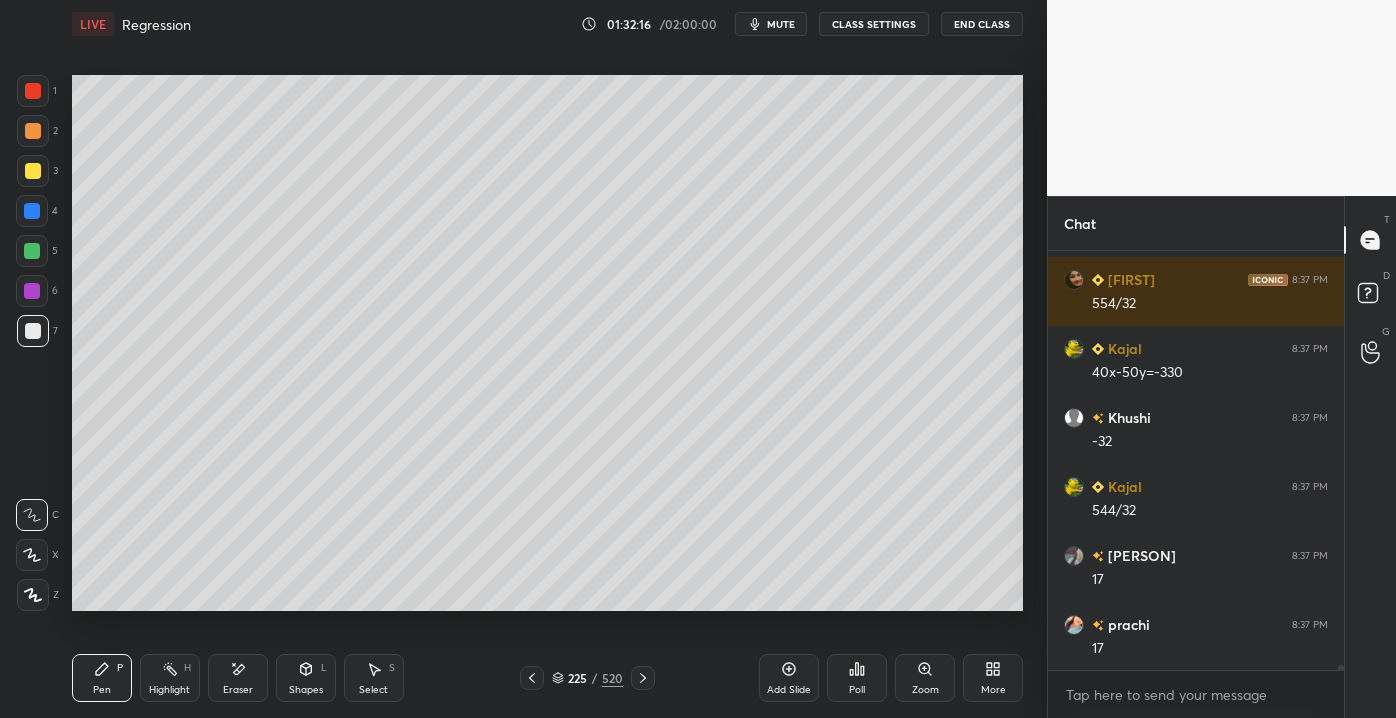 scroll, scrollTop: 34584, scrollLeft: 0, axis: vertical 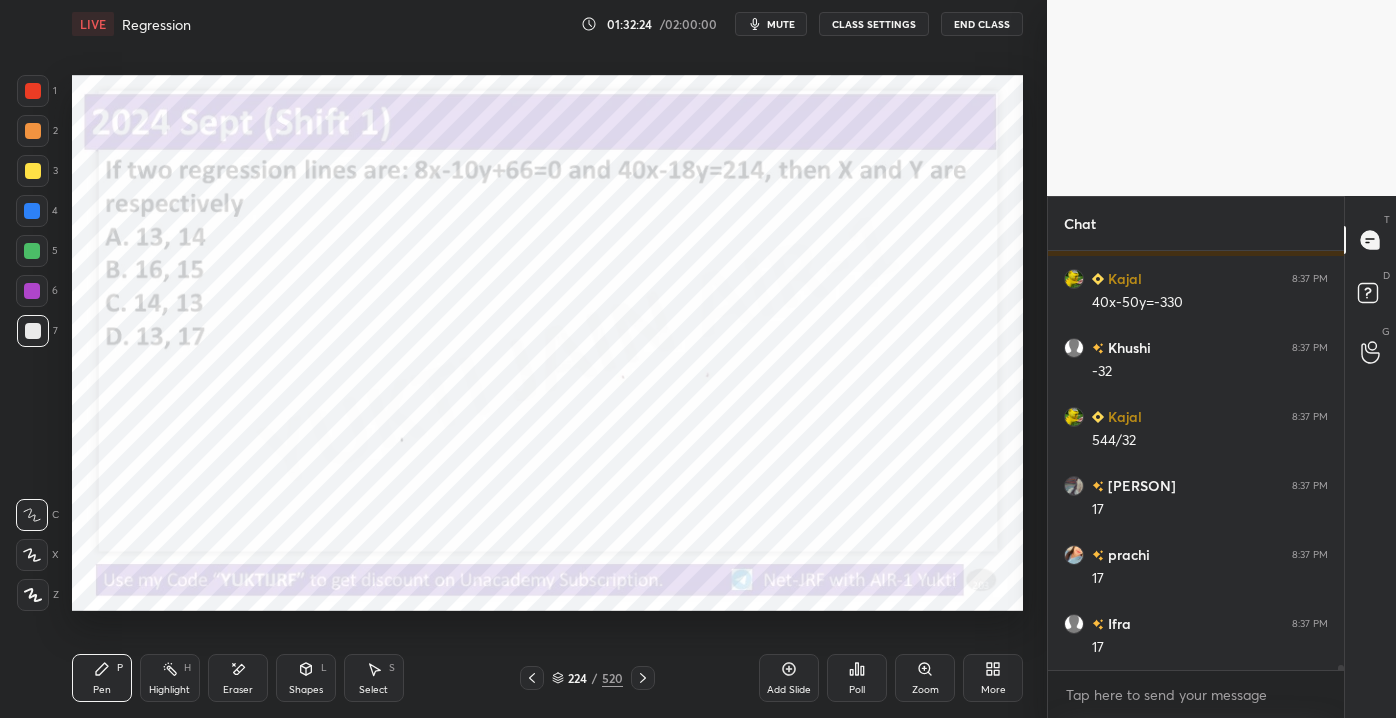 drag, startPoint x: 30, startPoint y: 108, endPoint x: 26, endPoint y: 92, distance: 16.492422 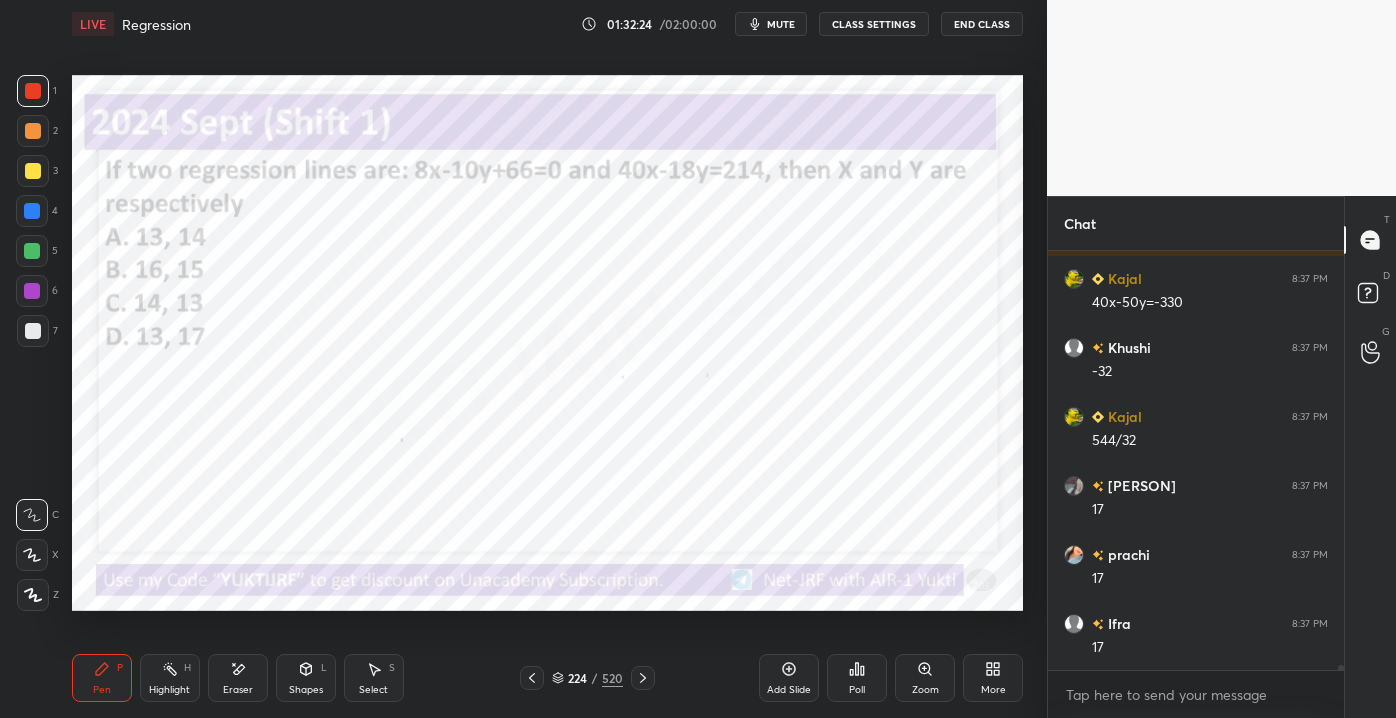 click at bounding box center (33, 91) 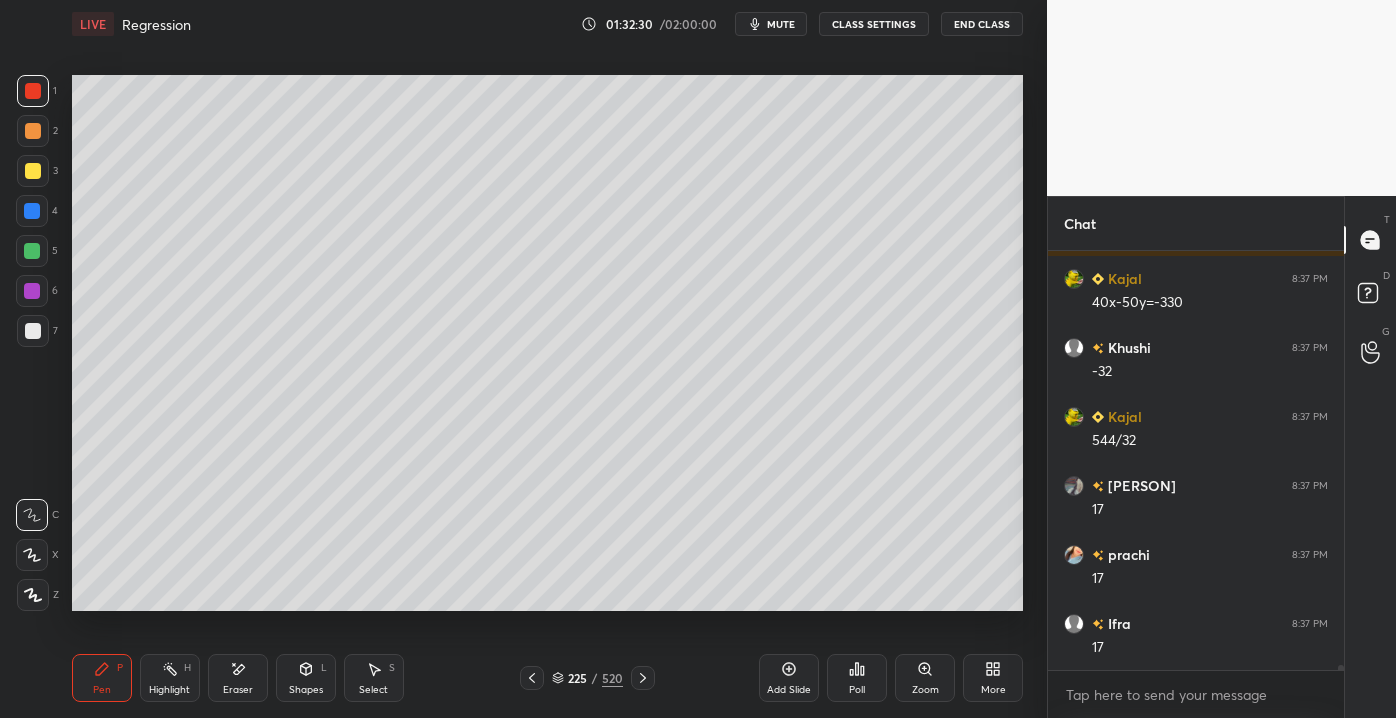 click at bounding box center (33, 331) 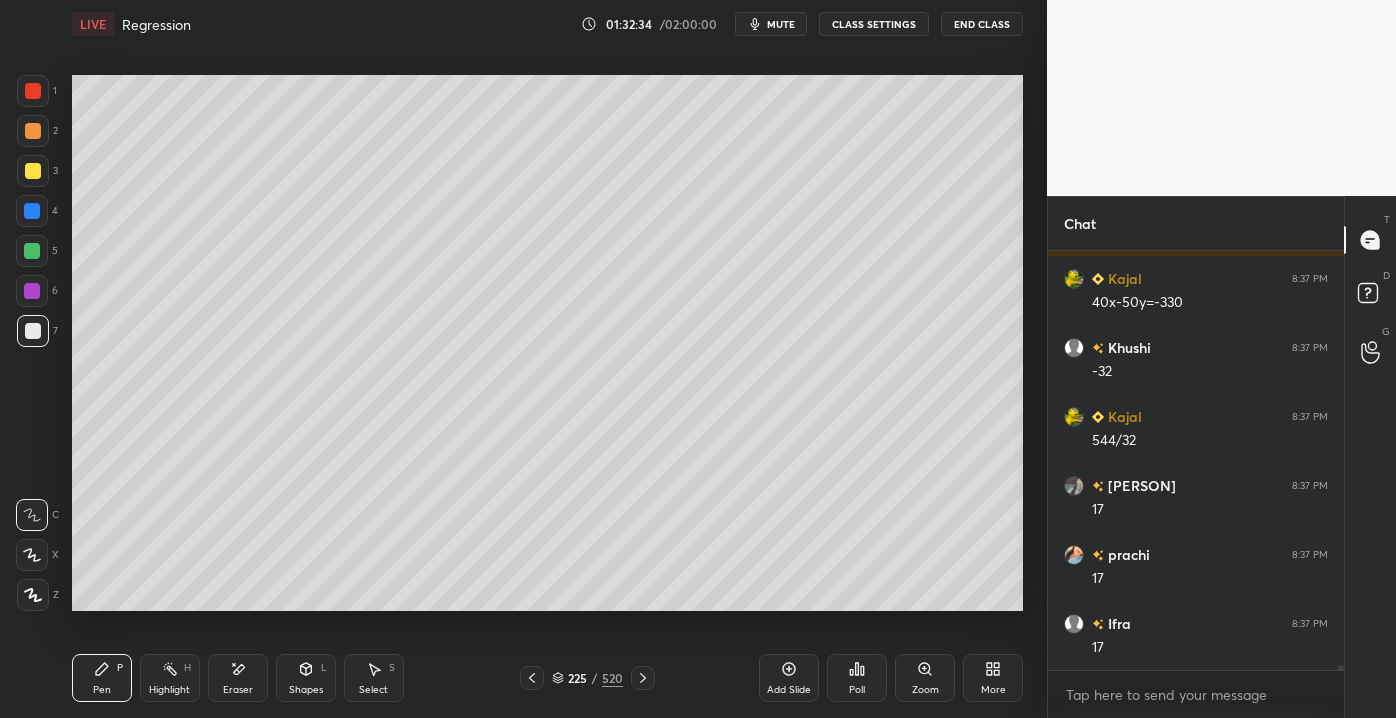 scroll, scrollTop: 34653, scrollLeft: 0, axis: vertical 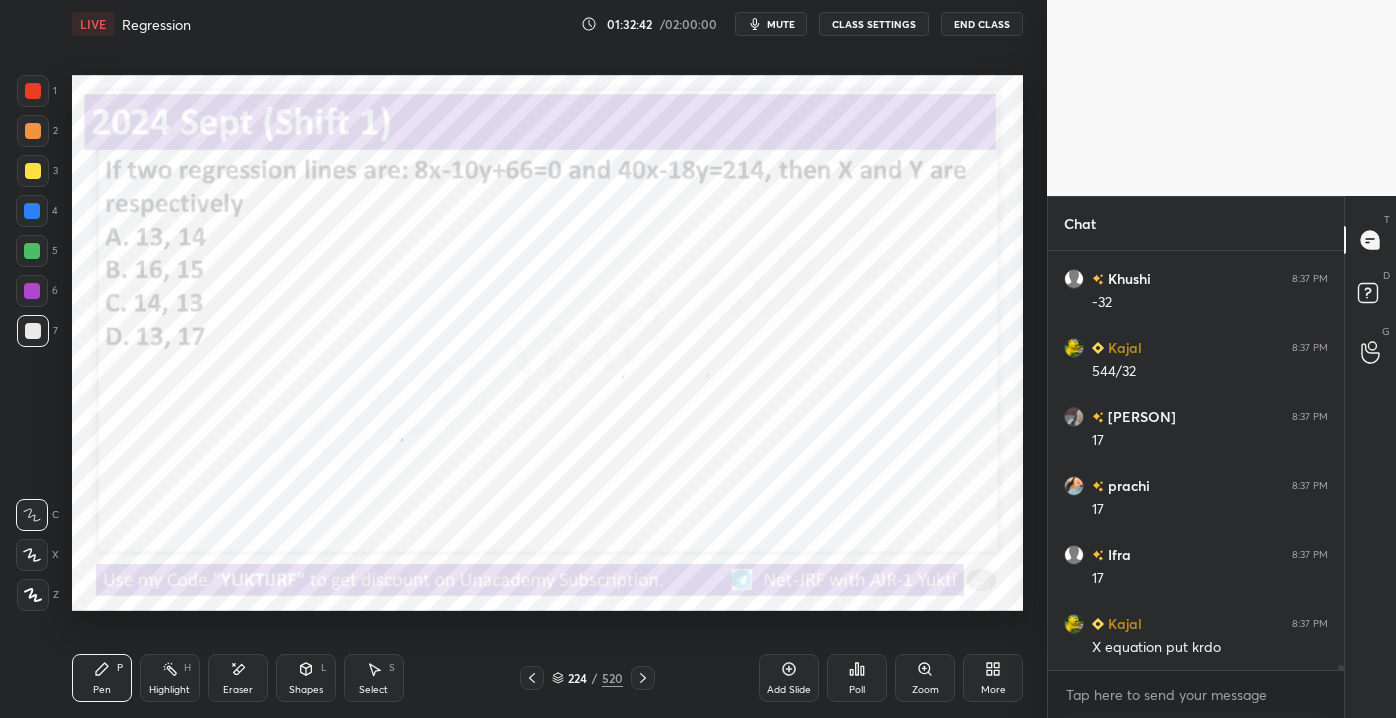 drag, startPoint x: 32, startPoint y: 89, endPoint x: 47, endPoint y: 100, distance: 18.601076 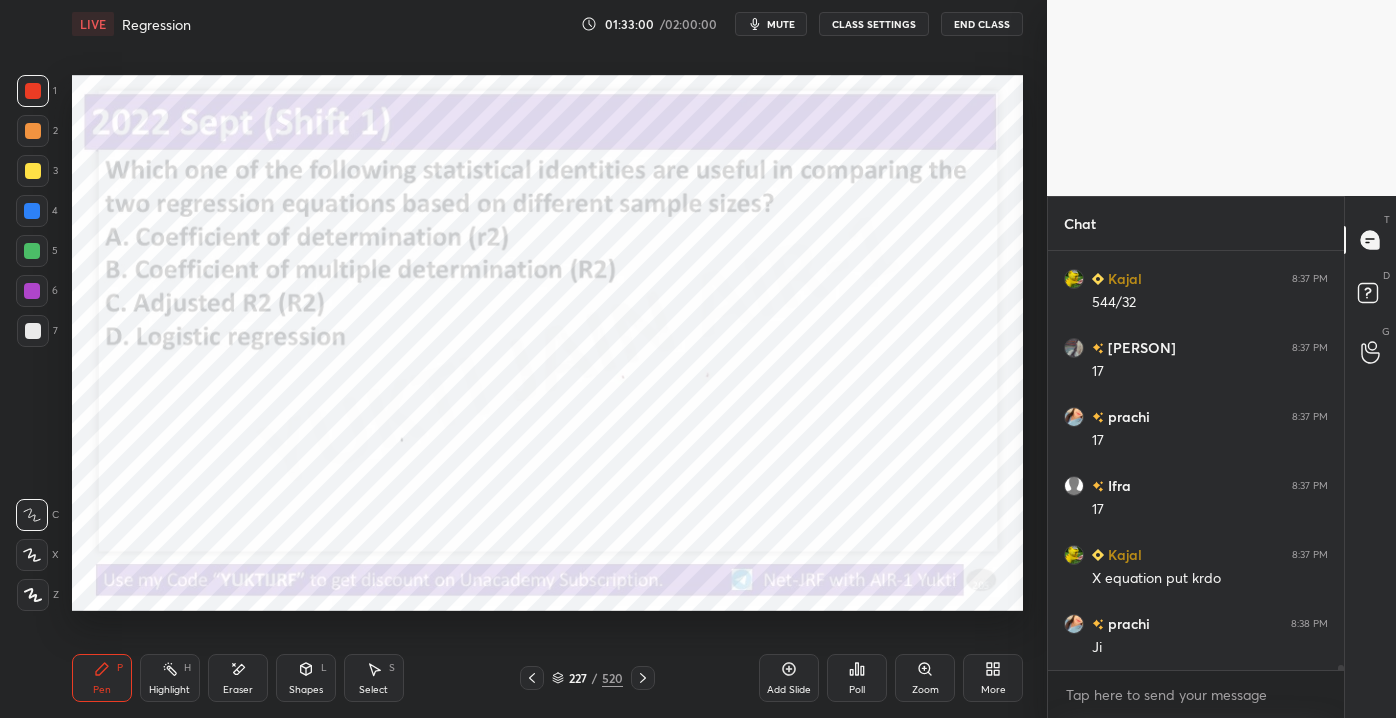 scroll, scrollTop: 34791, scrollLeft: 0, axis: vertical 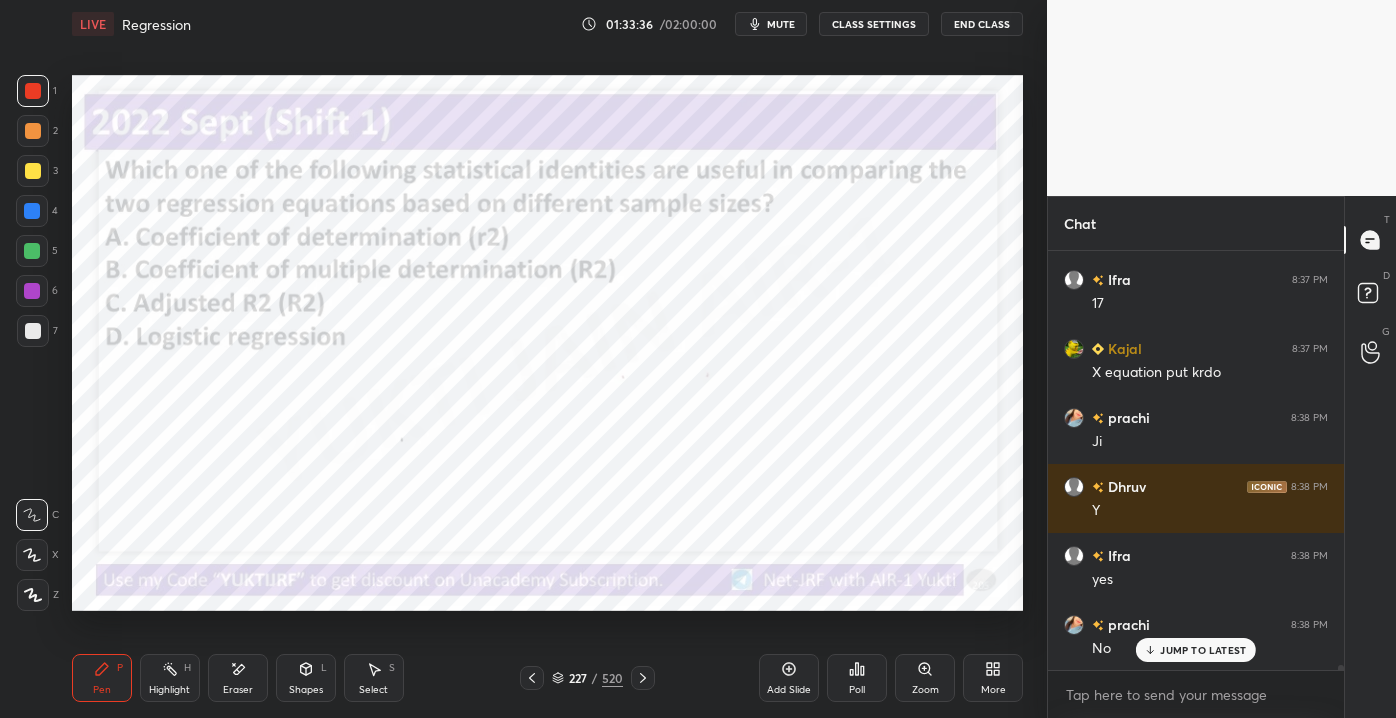 click on "/" at bounding box center [595, 678] 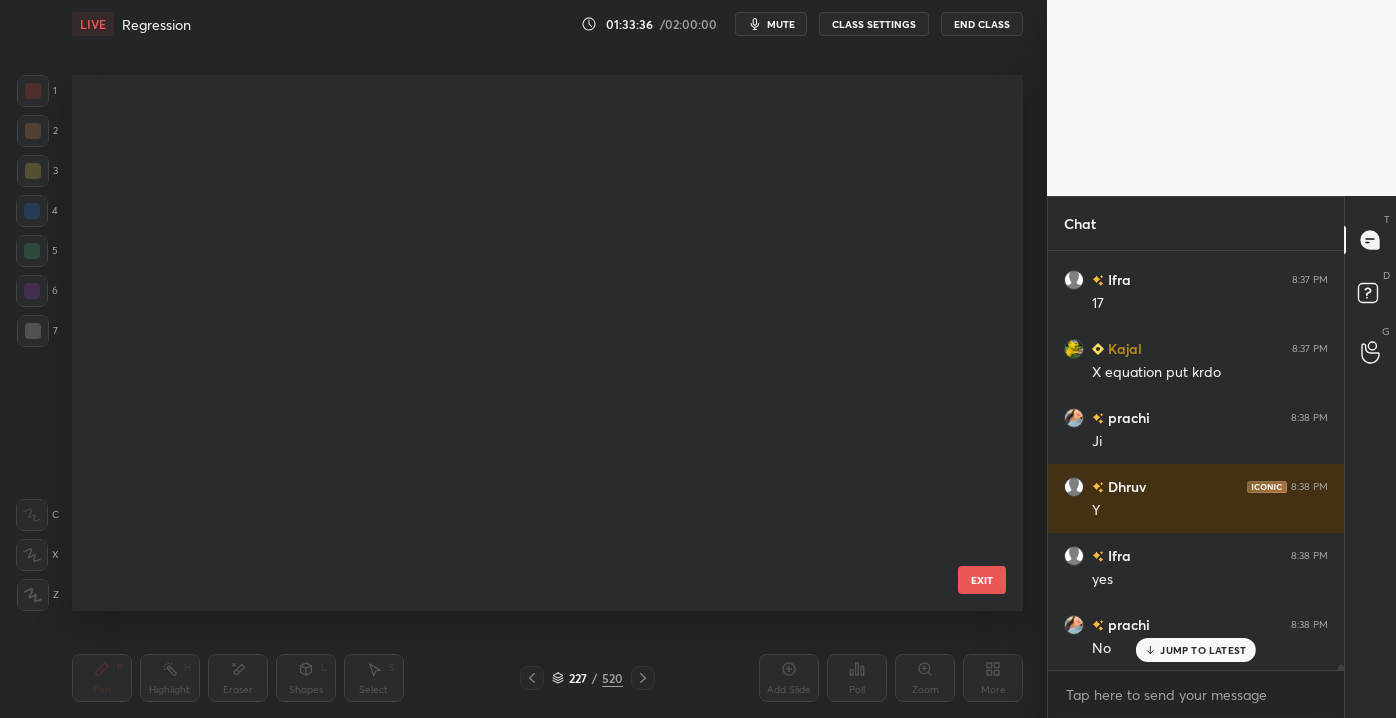 scroll, scrollTop: 11877, scrollLeft: 0, axis: vertical 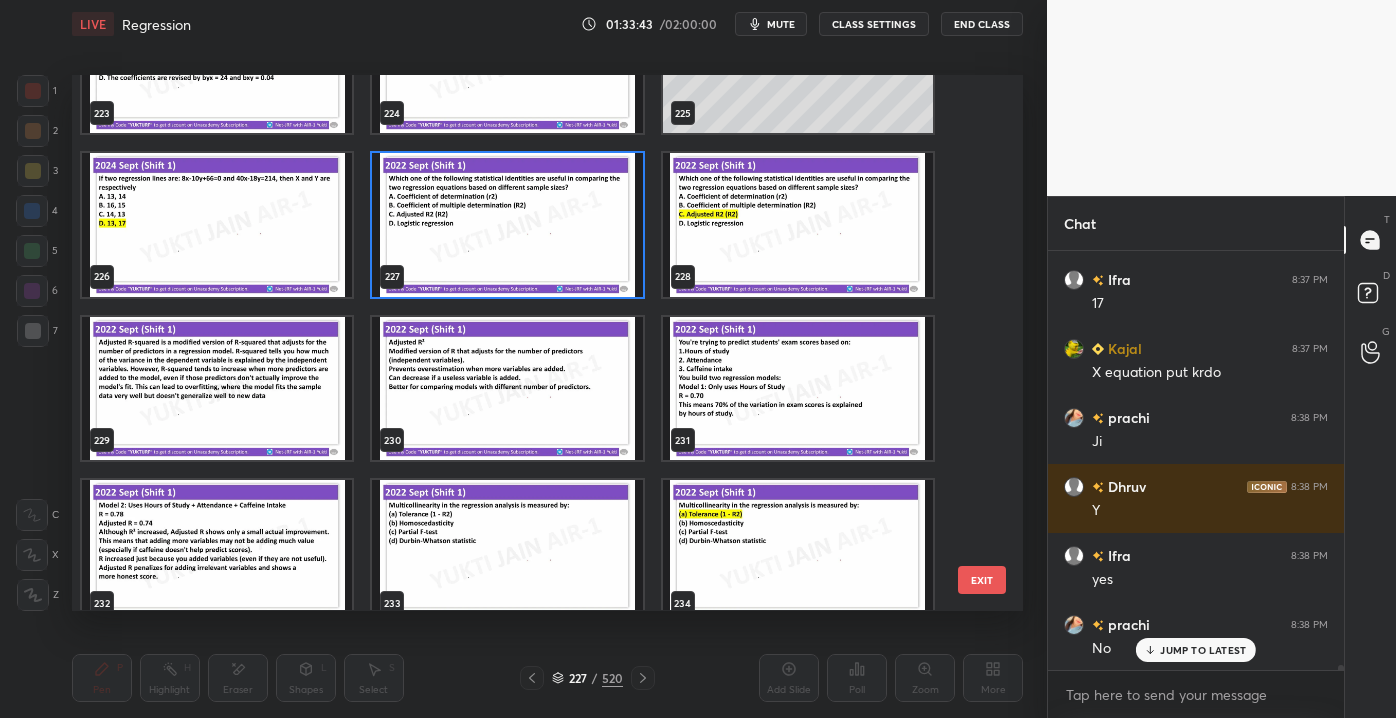 drag, startPoint x: 150, startPoint y: 409, endPoint x: 134, endPoint y: 406, distance: 16.27882 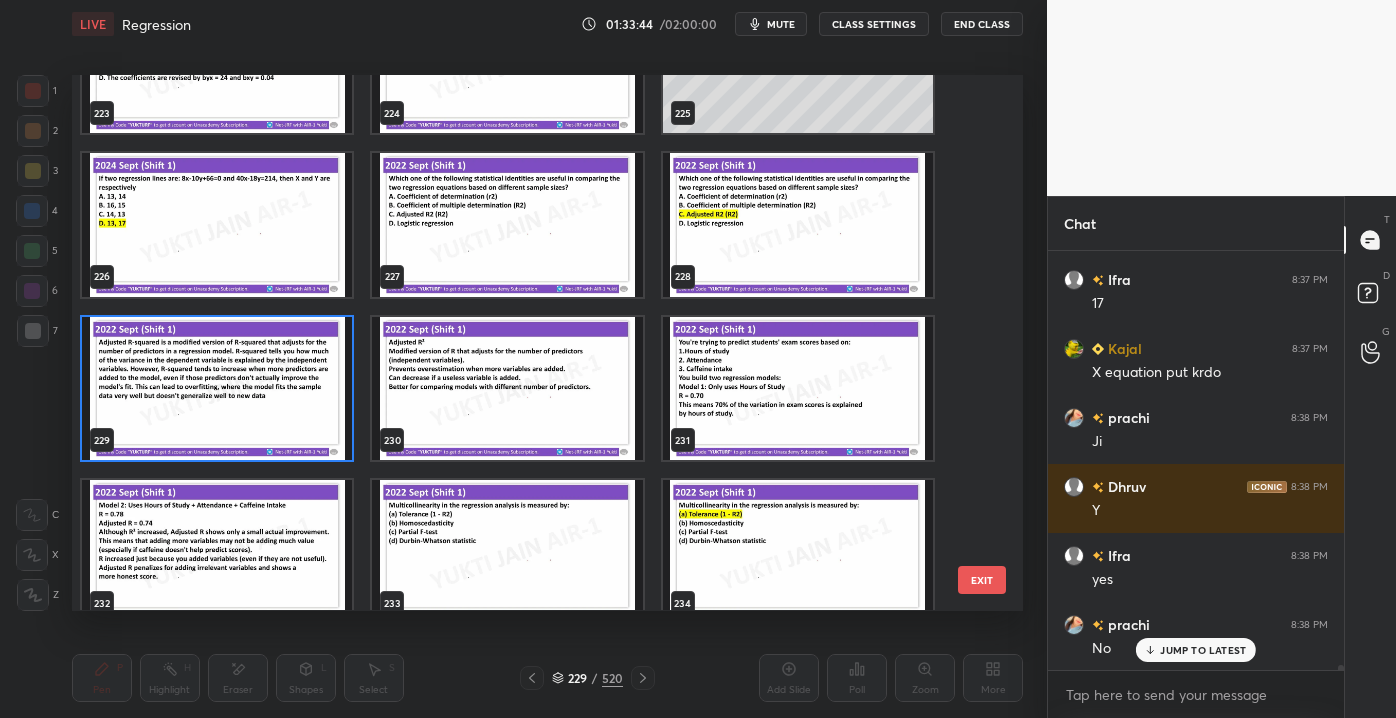 click on "EXIT" at bounding box center [982, 580] 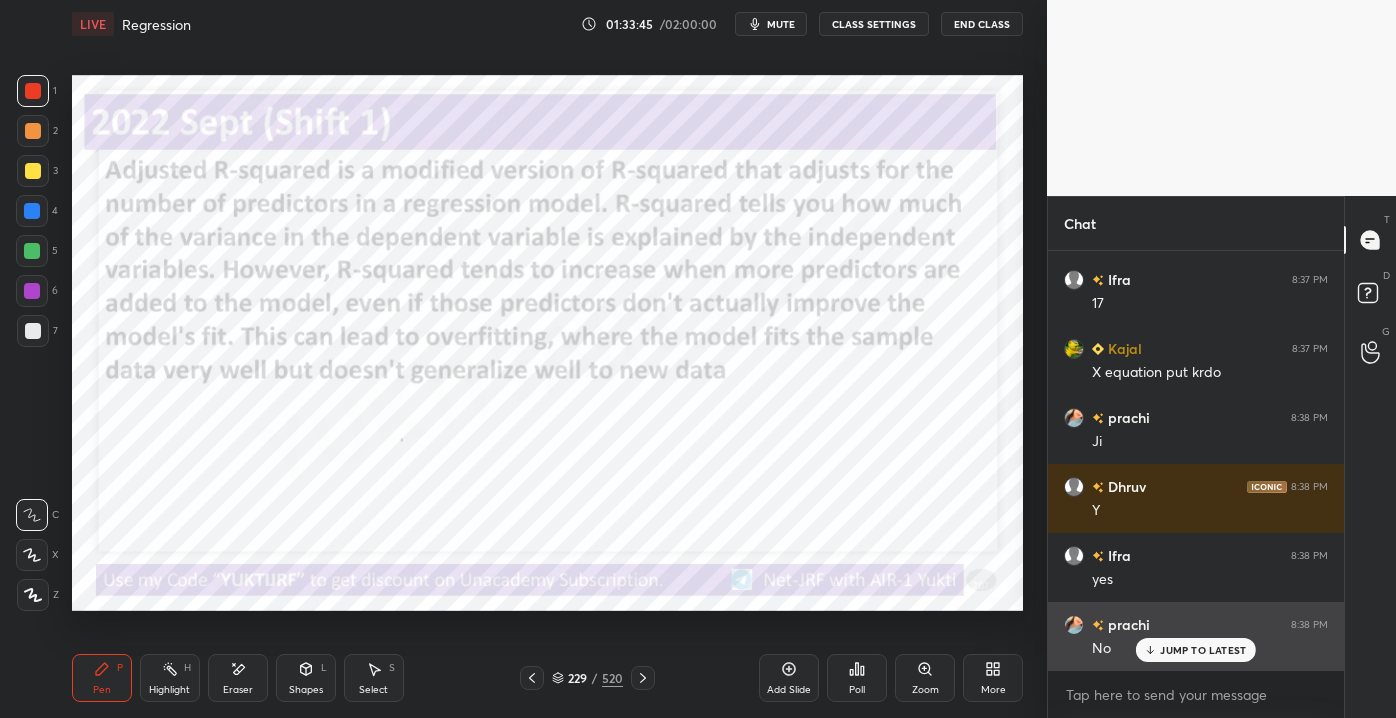 click on "JUMP TO LATEST" at bounding box center [1203, 650] 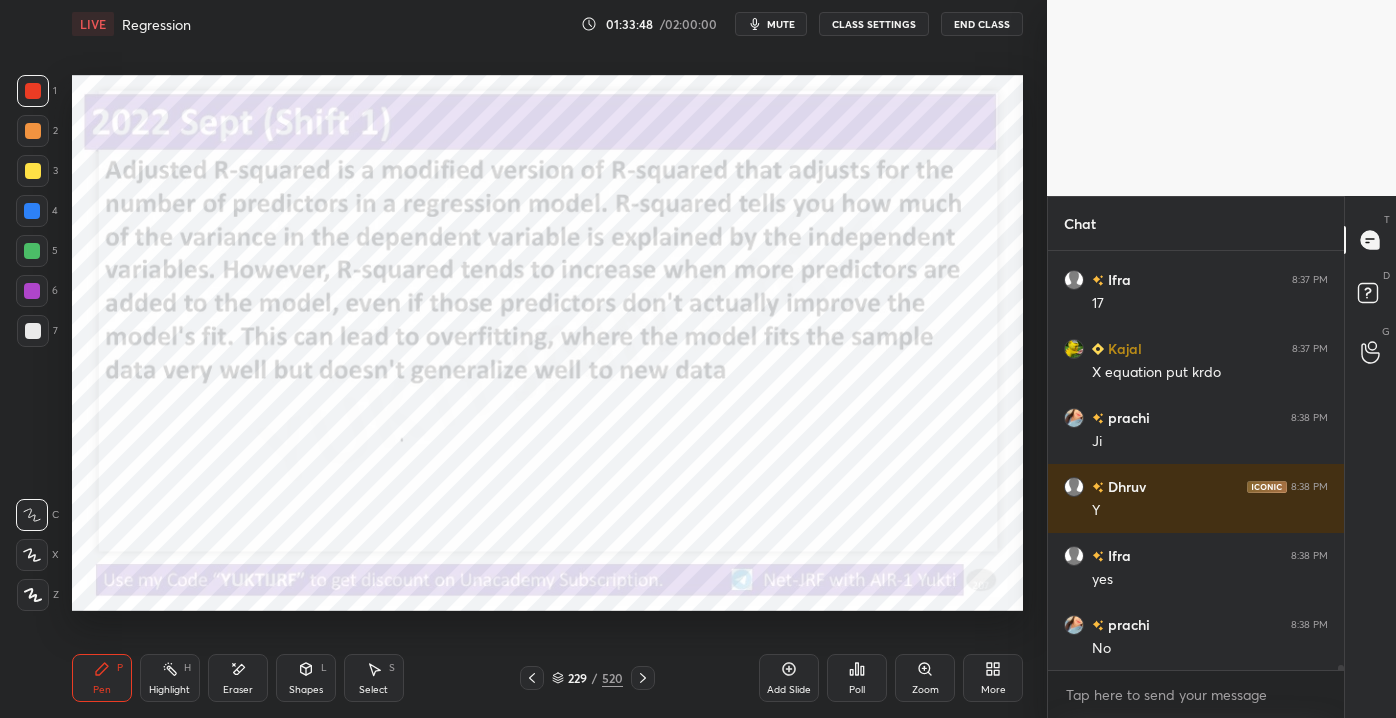 click on "Shapes" at bounding box center (306, 690) 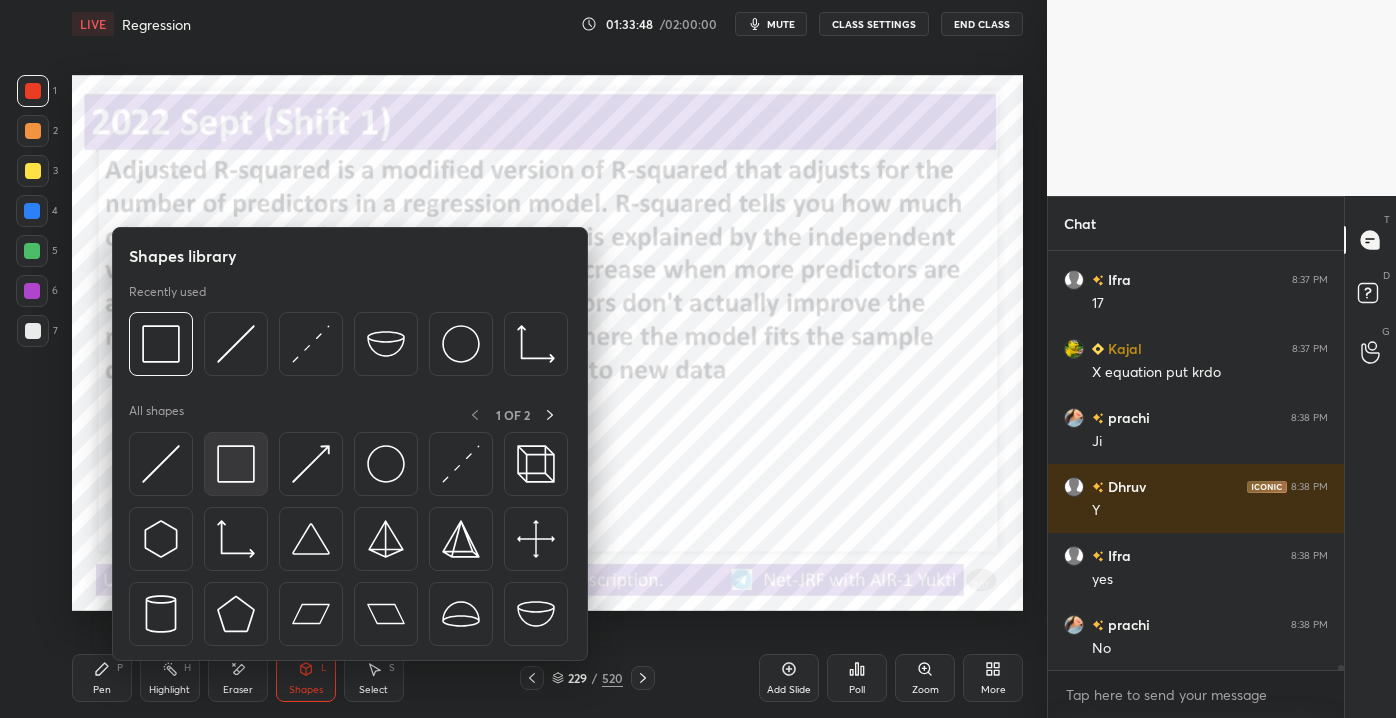 click at bounding box center (236, 464) 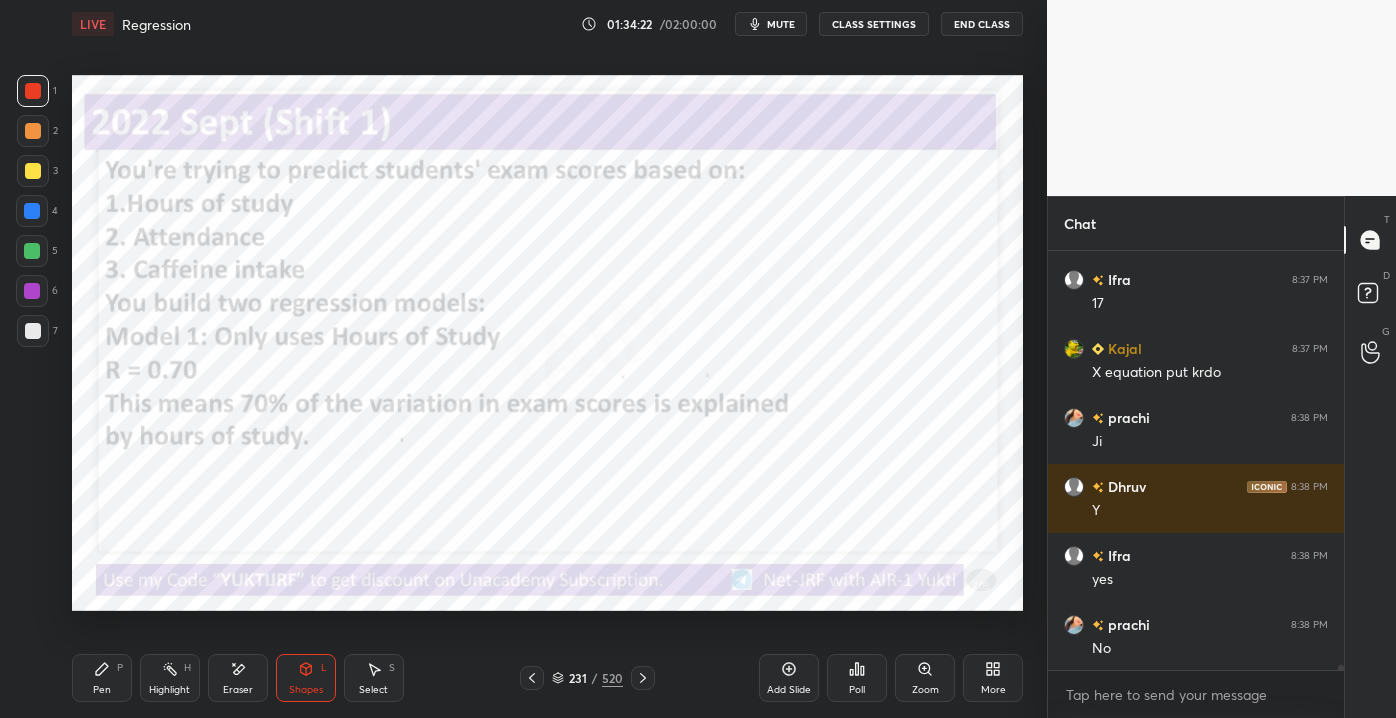 click on "Pen" at bounding box center [102, 690] 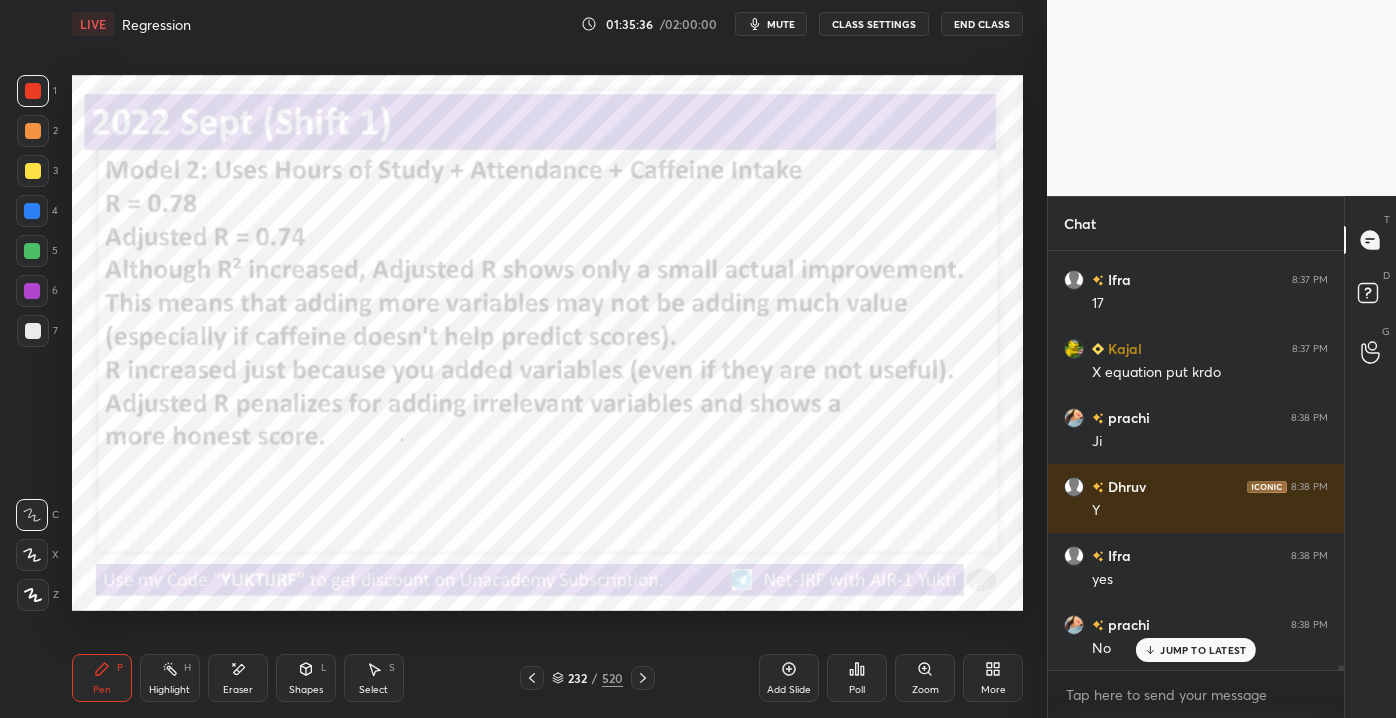 scroll, scrollTop: 34997, scrollLeft: 0, axis: vertical 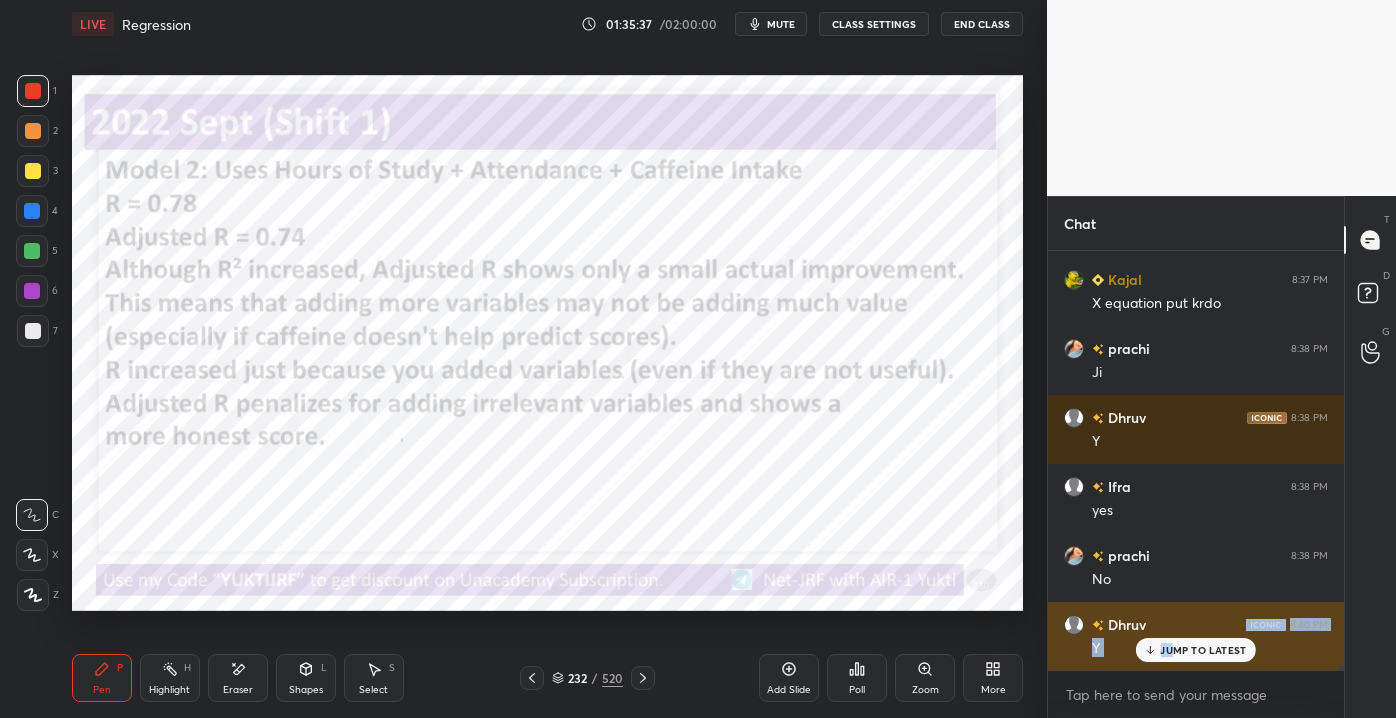 click on "[PERSON] 8:36 PM 🤣 32y [PERSON] 8:37 PM Y [PERSON] 8:37 PM yes [PERSON] 8:37 PM Cut [PERSON] 8:37 PM 554/32 [PERSON] 8:37 PM 40x-50y=-330 [PERSON] 8:37 PM -32 [PERSON] 8:37 PM 544/32 [PERSON] 8:37 PM 17 [PERSON] 8:37 PM 17 [PERSON] 8:37 PM X equation put krdo [PERSON] 8:38 PM Ji [PERSON] 8:38 PM Y [PERSON] 8:38 PM yes [PERSON] 8:38 PM No [PERSON] 8:40 PM Y JUMP TO LATEST" at bounding box center [1196, 460] 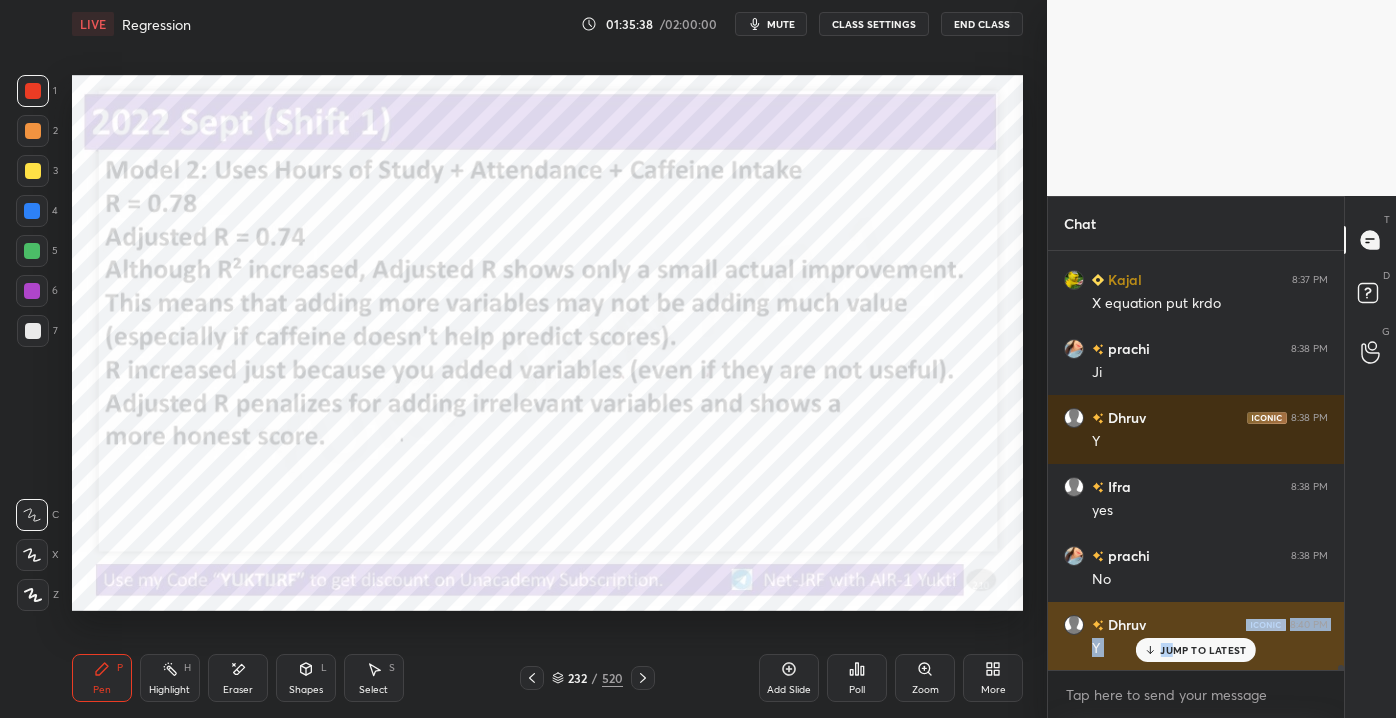 click on "Dhruv 8:40 PM Y" at bounding box center (1196, 636) 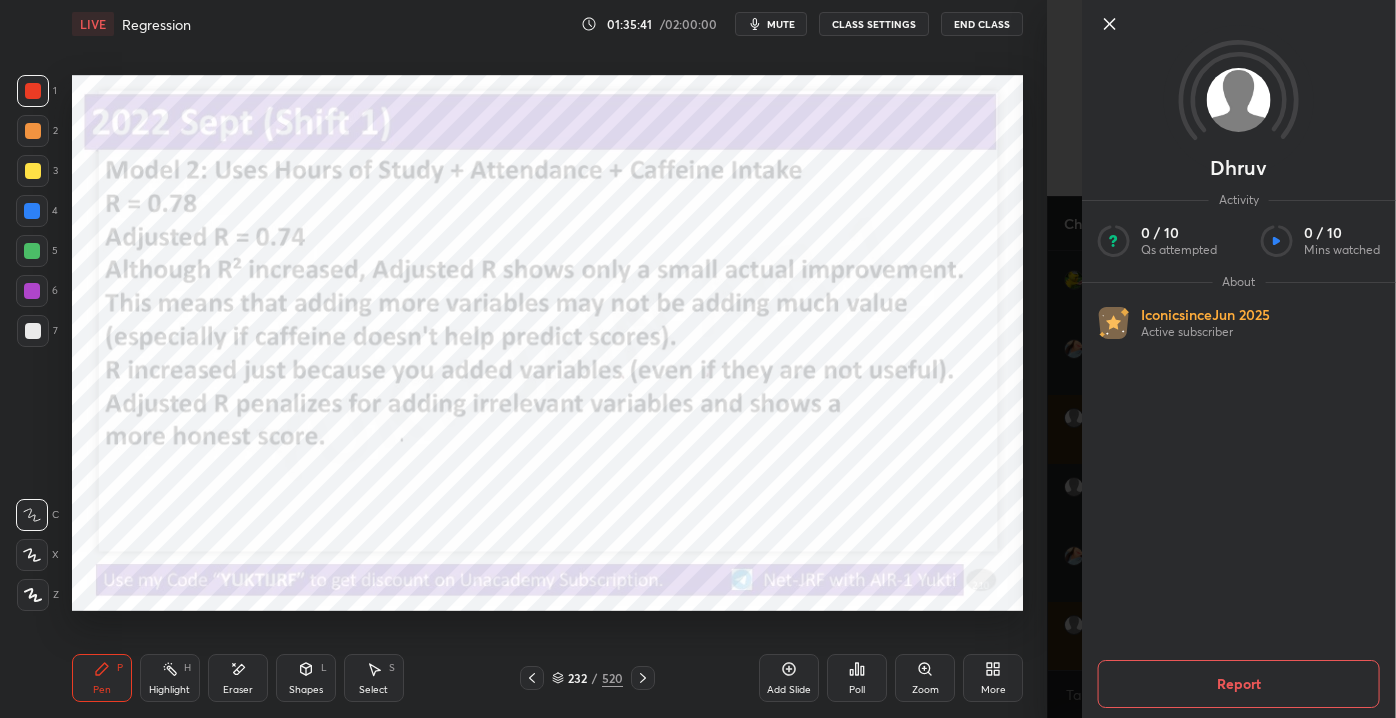 click 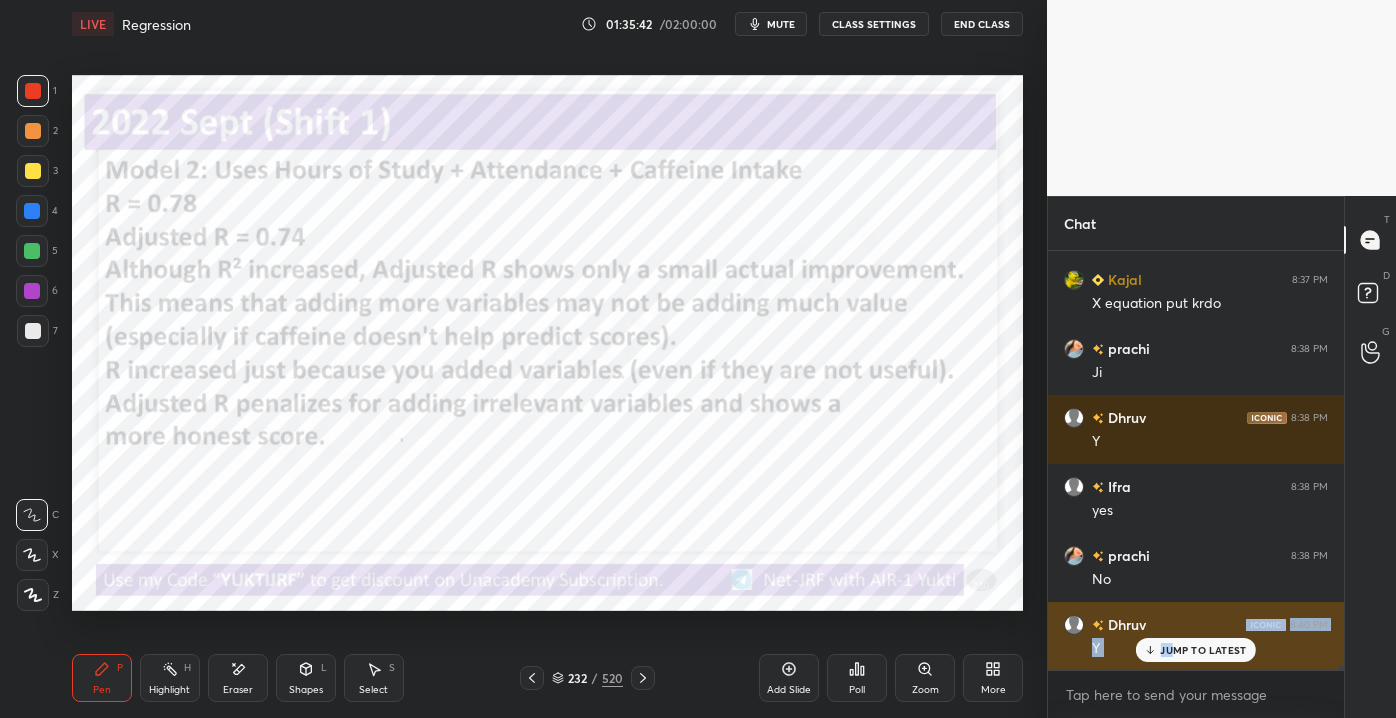 click on "[USERNAME] 8:40 PM" at bounding box center (1196, 624) 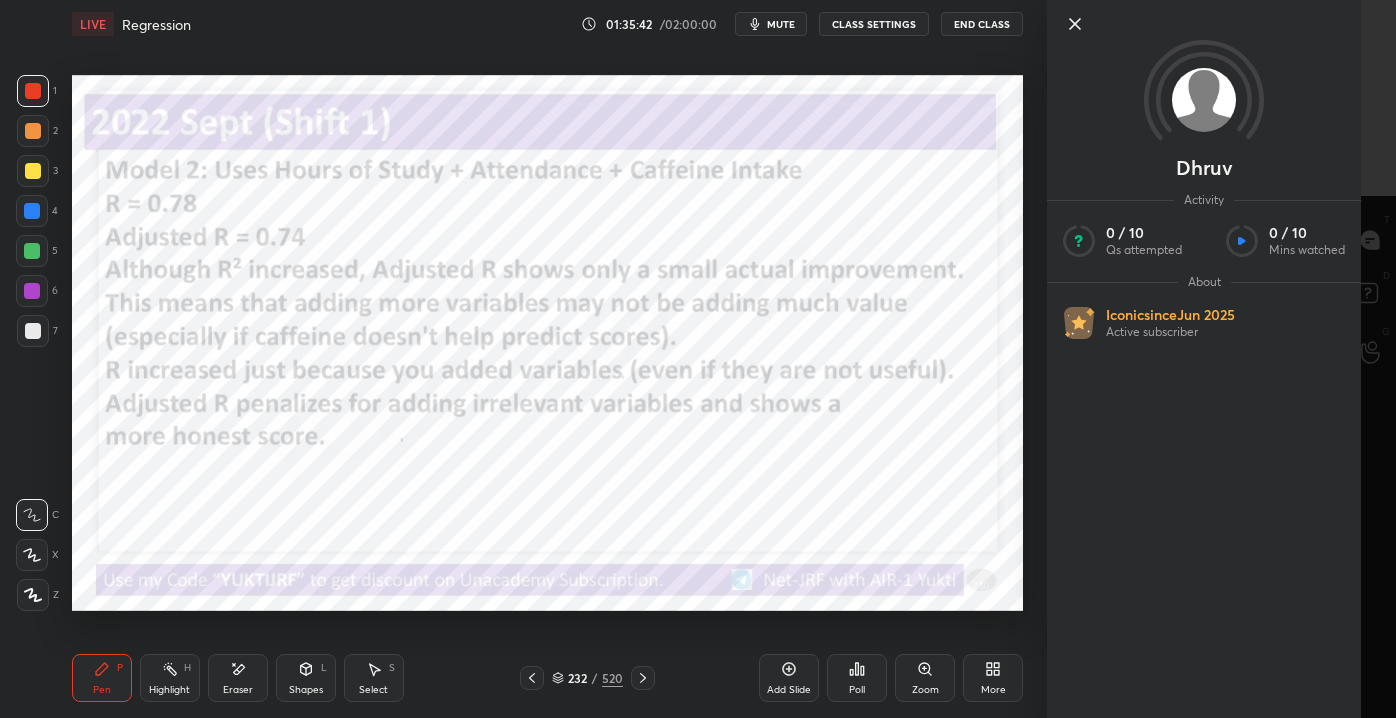 click on "[USER] Activity 0 / 10 Qs attempted 0 / 10 Mins watched About Iconic  since  Jun   2025 Active subscriber" at bounding box center [1221, 359] 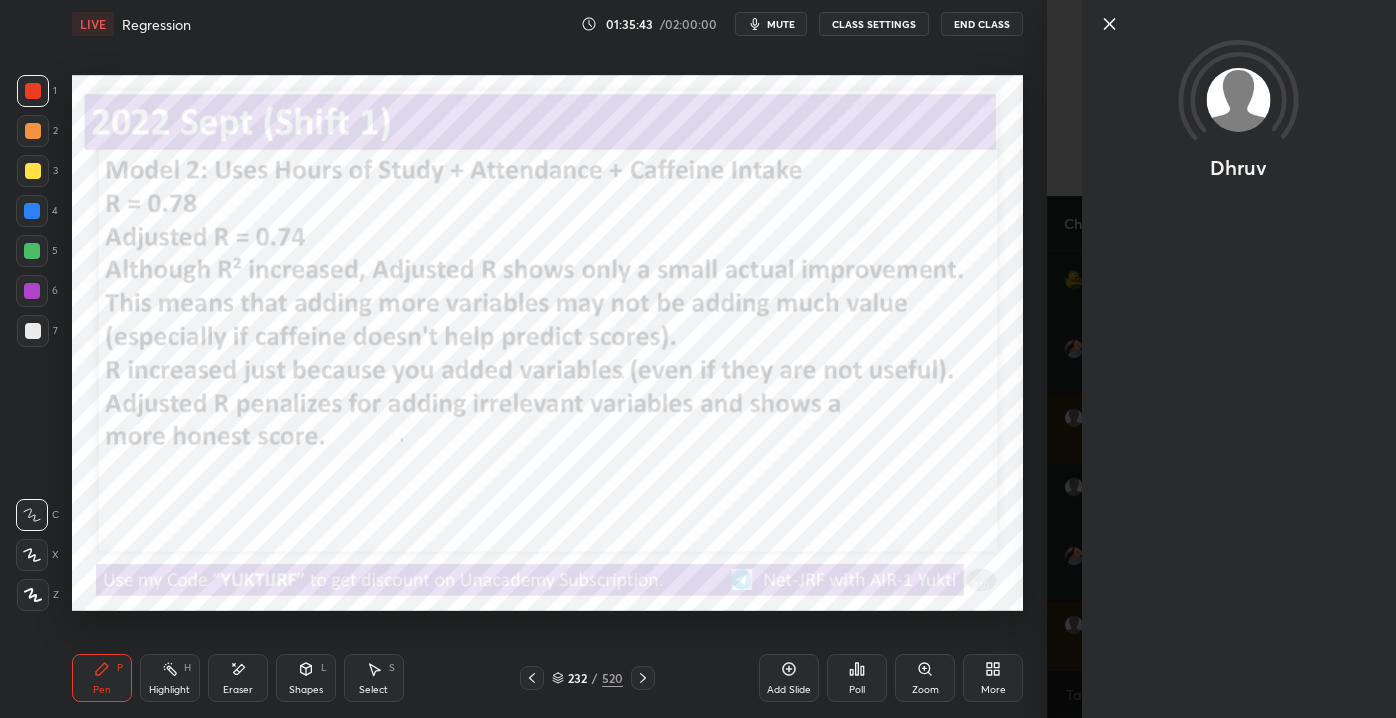 click on "Dhruv" at bounding box center (1221, 359) 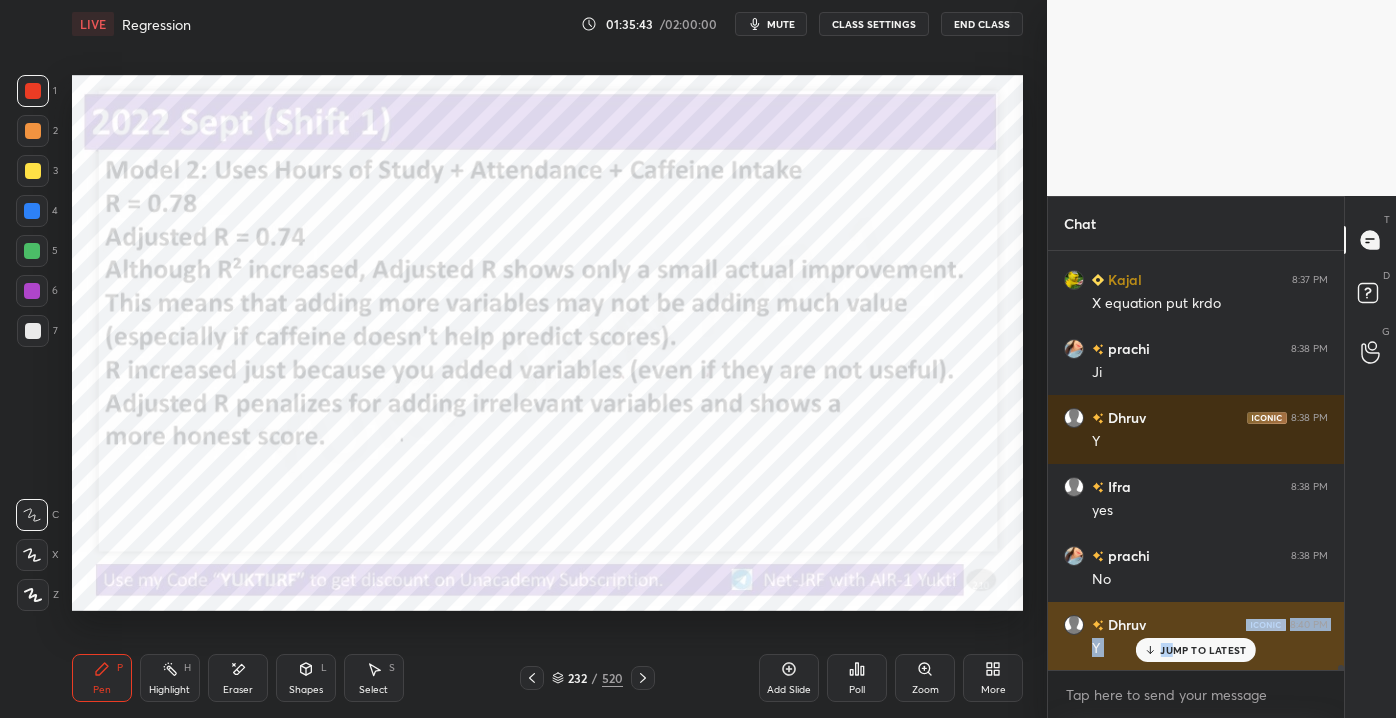 click on "Y" at bounding box center [1210, 647] 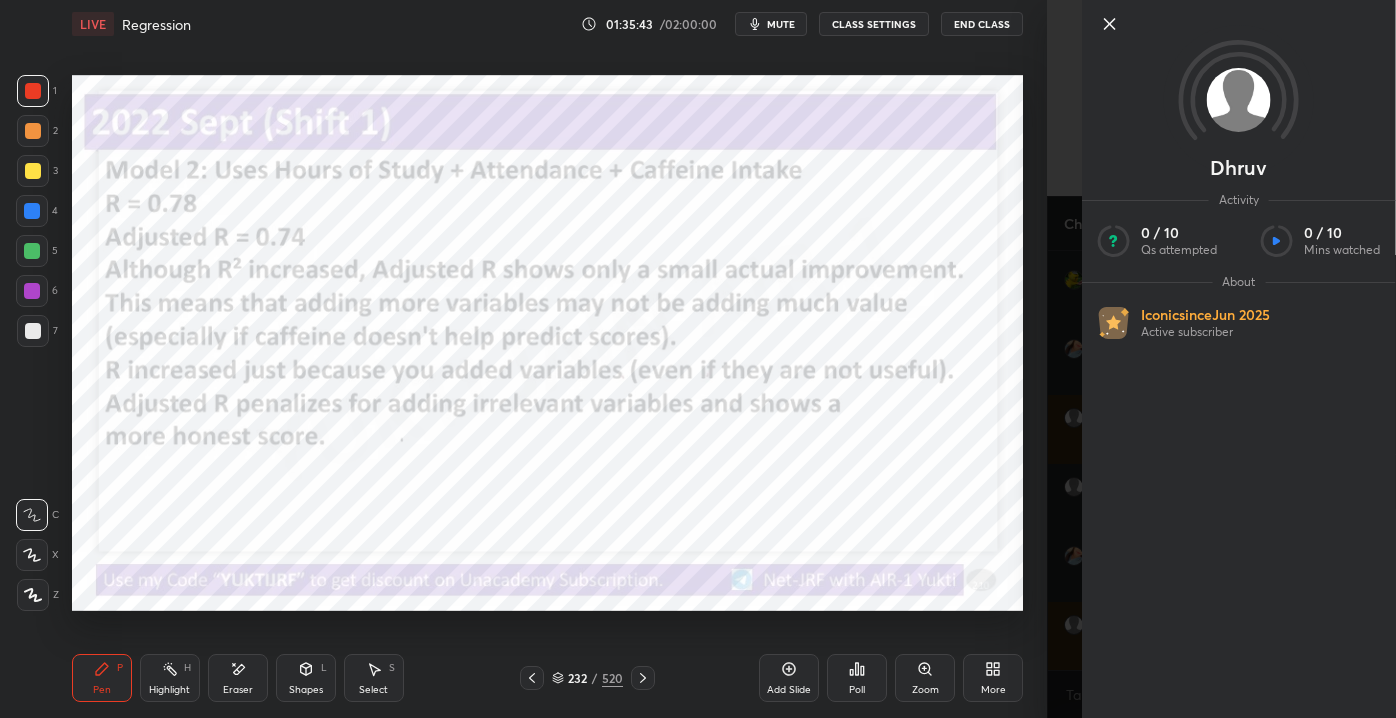 click on "[USER] Activity 0 / 10 Qs attempted 0 / 10 Mins watched About Iconic  since  Jun   2025 Active subscriber" at bounding box center [1221, 359] 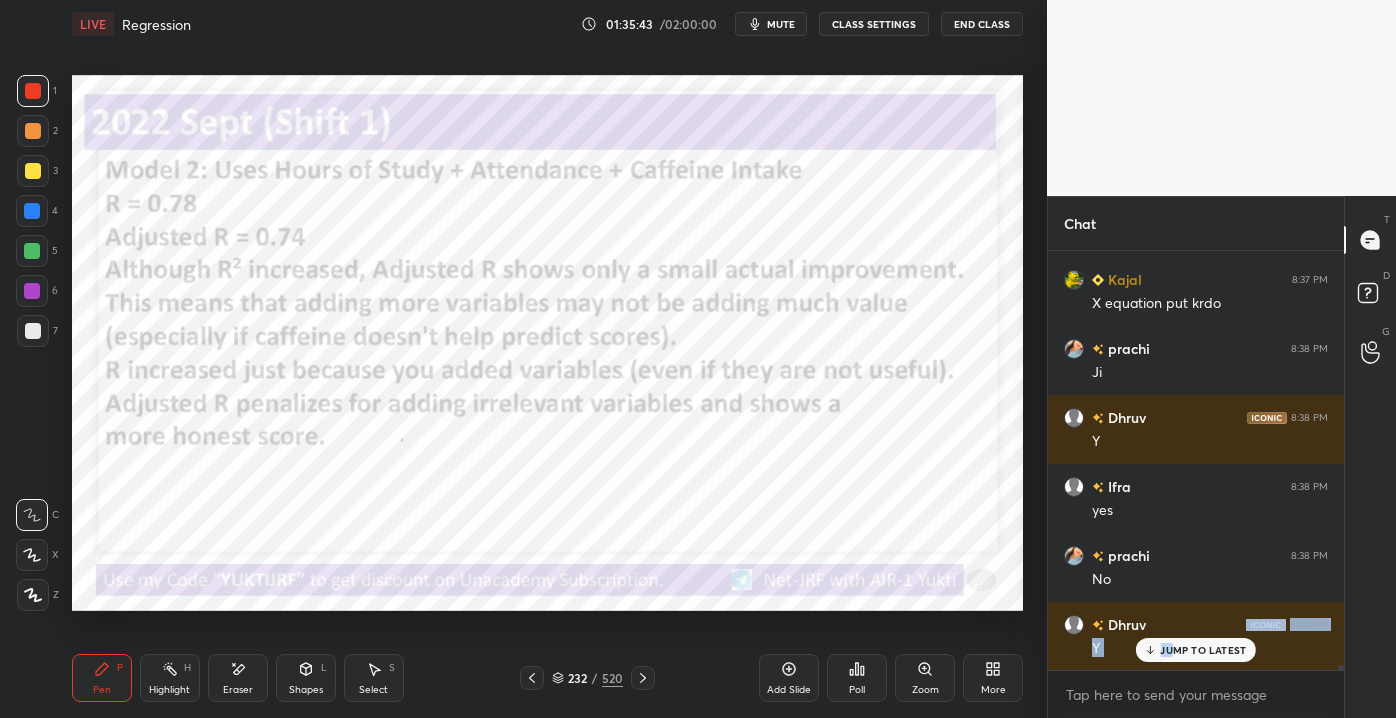 click on "Dhruv" at bounding box center (1221, 359) 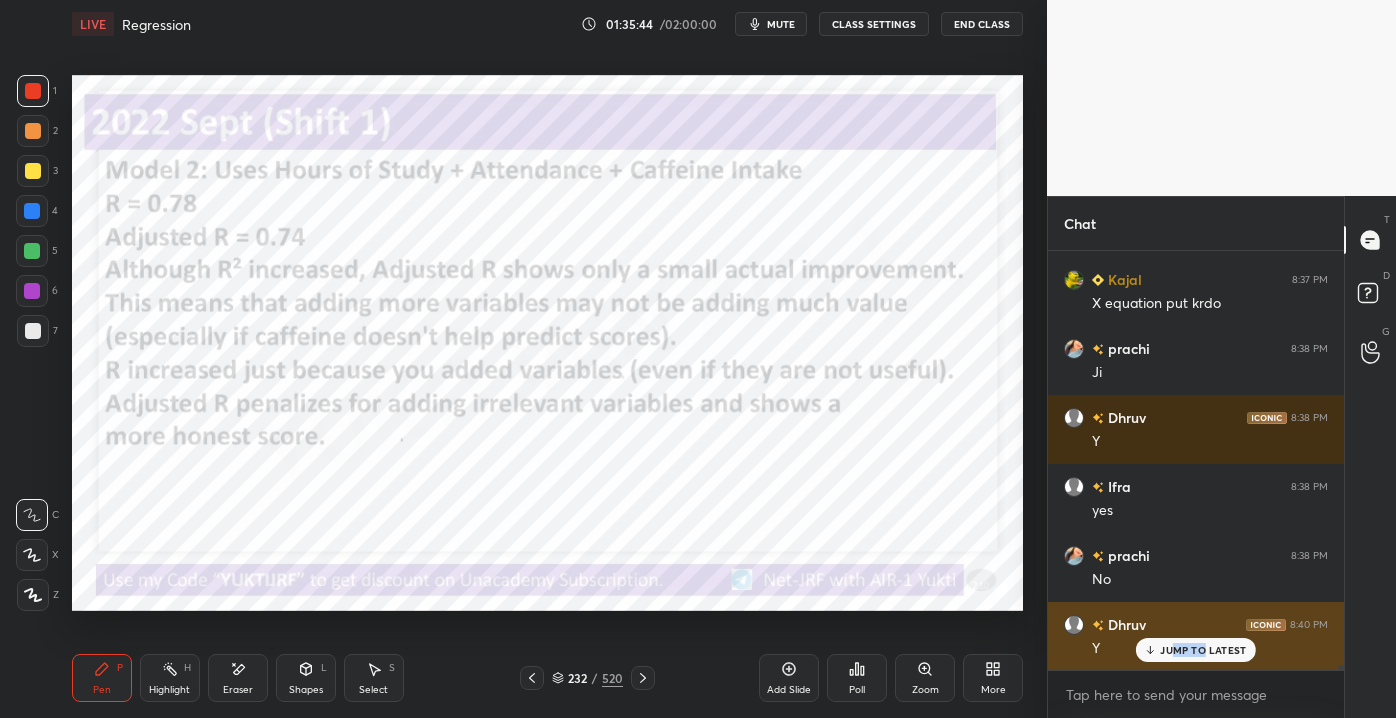 click on "JUMP TO LATEST" at bounding box center (1203, 650) 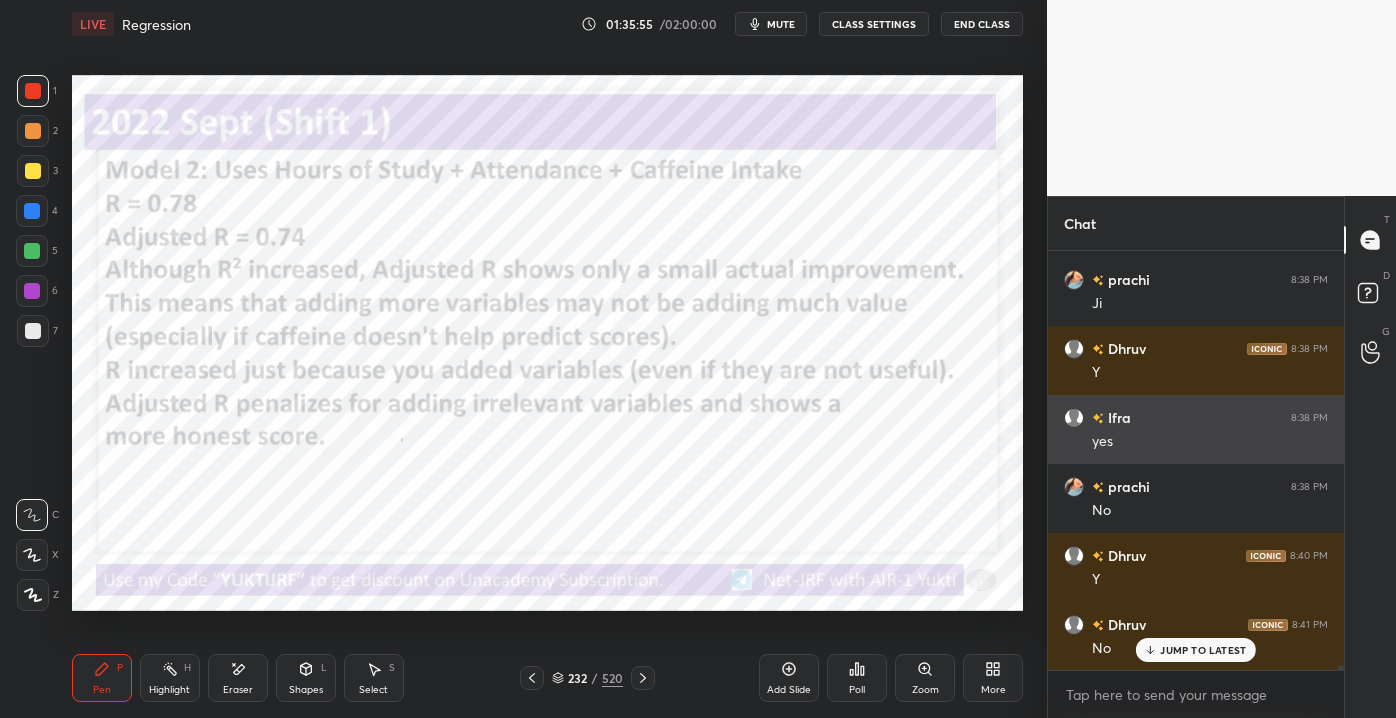 scroll, scrollTop: 35136, scrollLeft: 0, axis: vertical 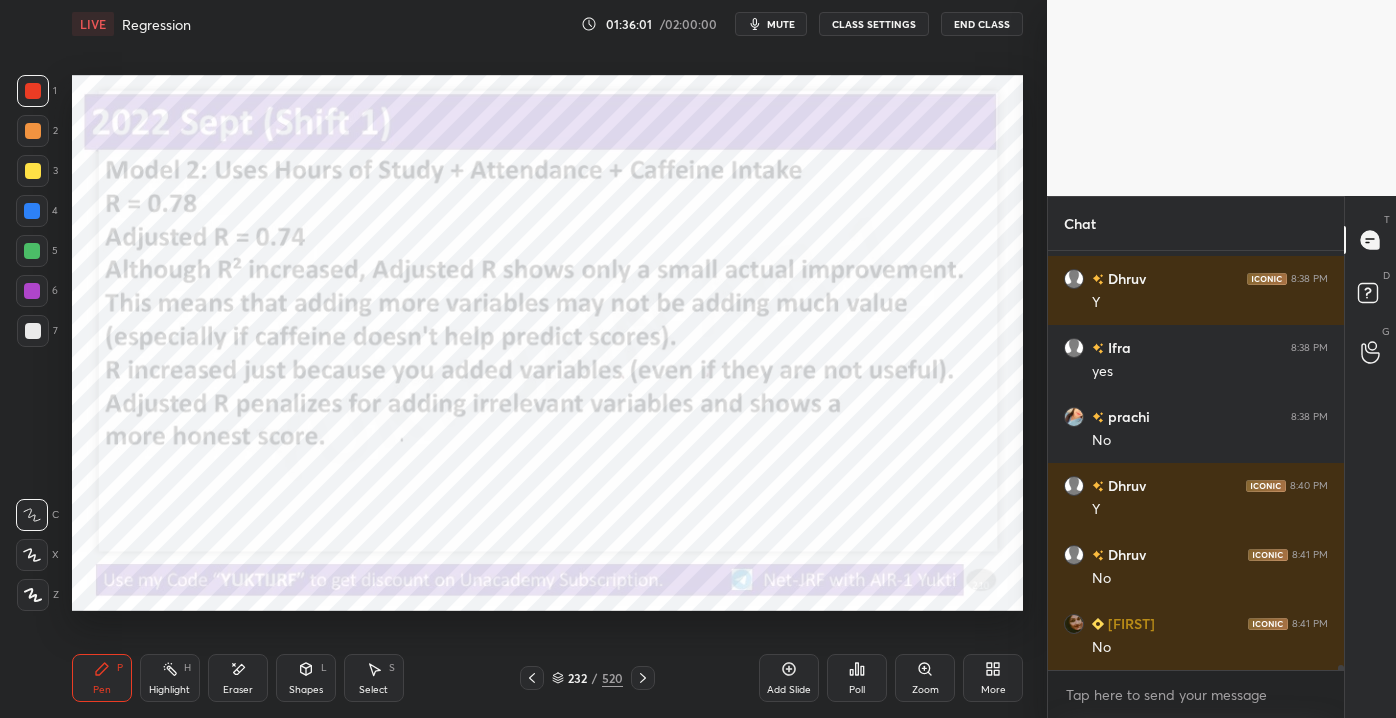 click on "Shapes" at bounding box center [306, 690] 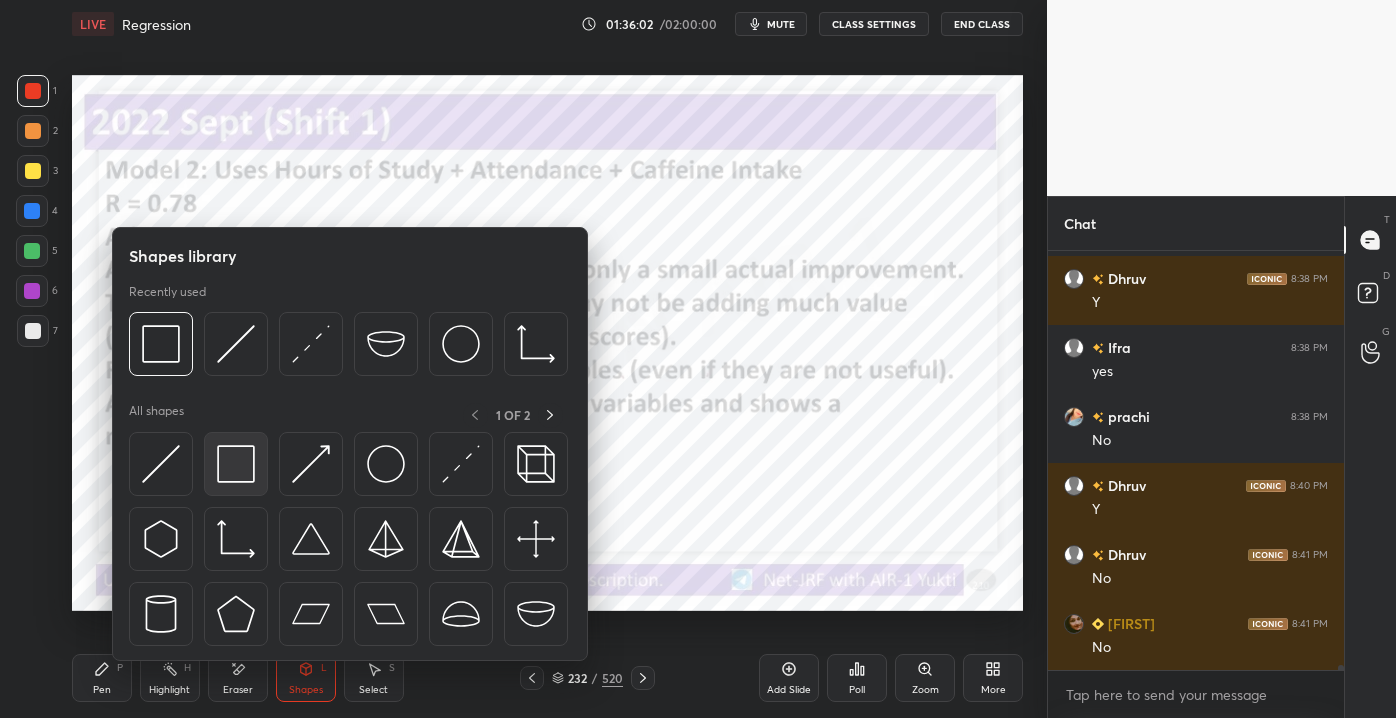 click at bounding box center [236, 464] 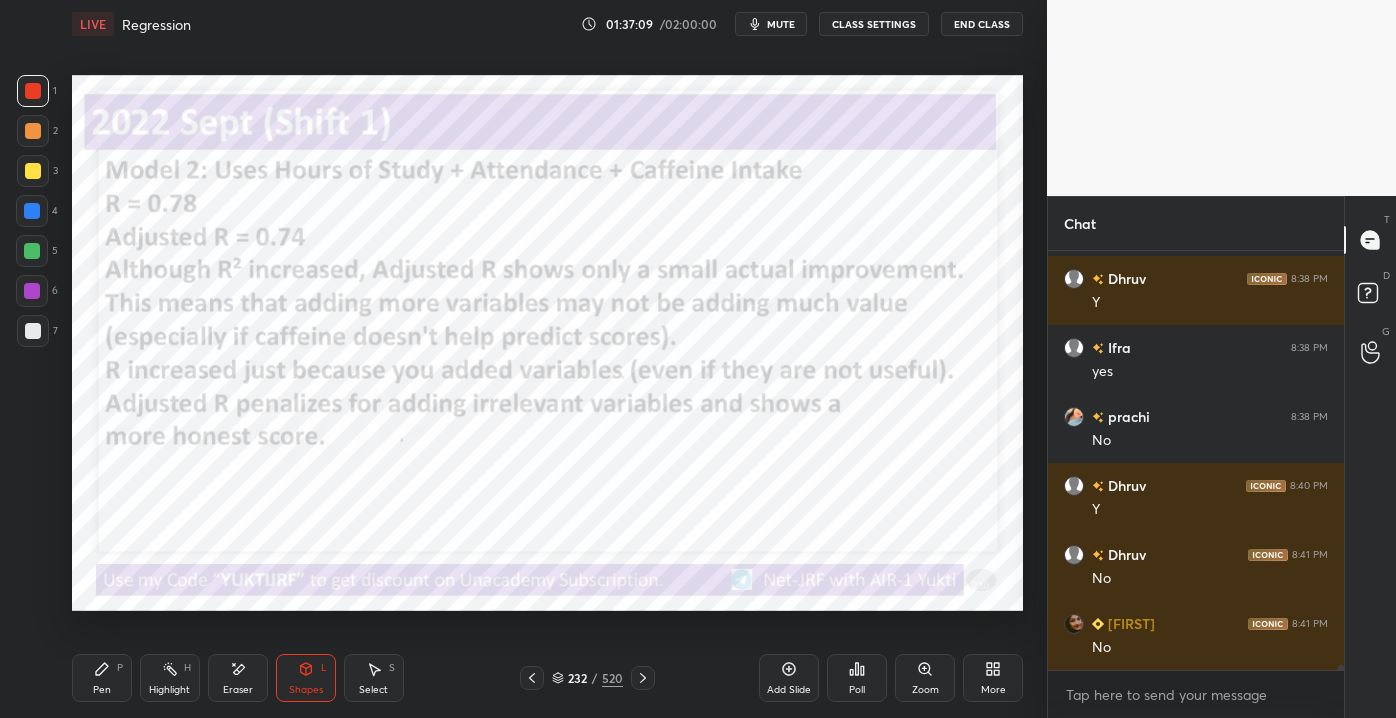 scroll, scrollTop: 35205, scrollLeft: 0, axis: vertical 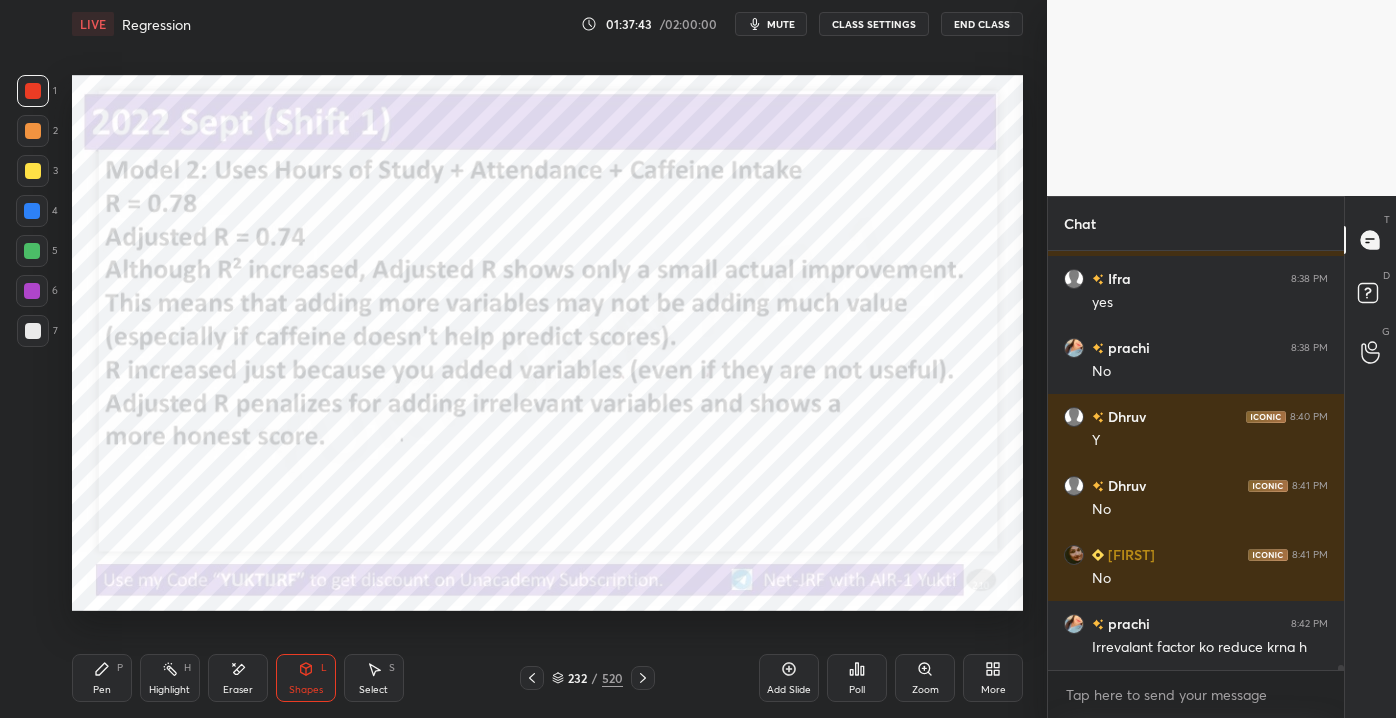 drag, startPoint x: 579, startPoint y: 681, endPoint x: 589, endPoint y: 675, distance: 11.661903 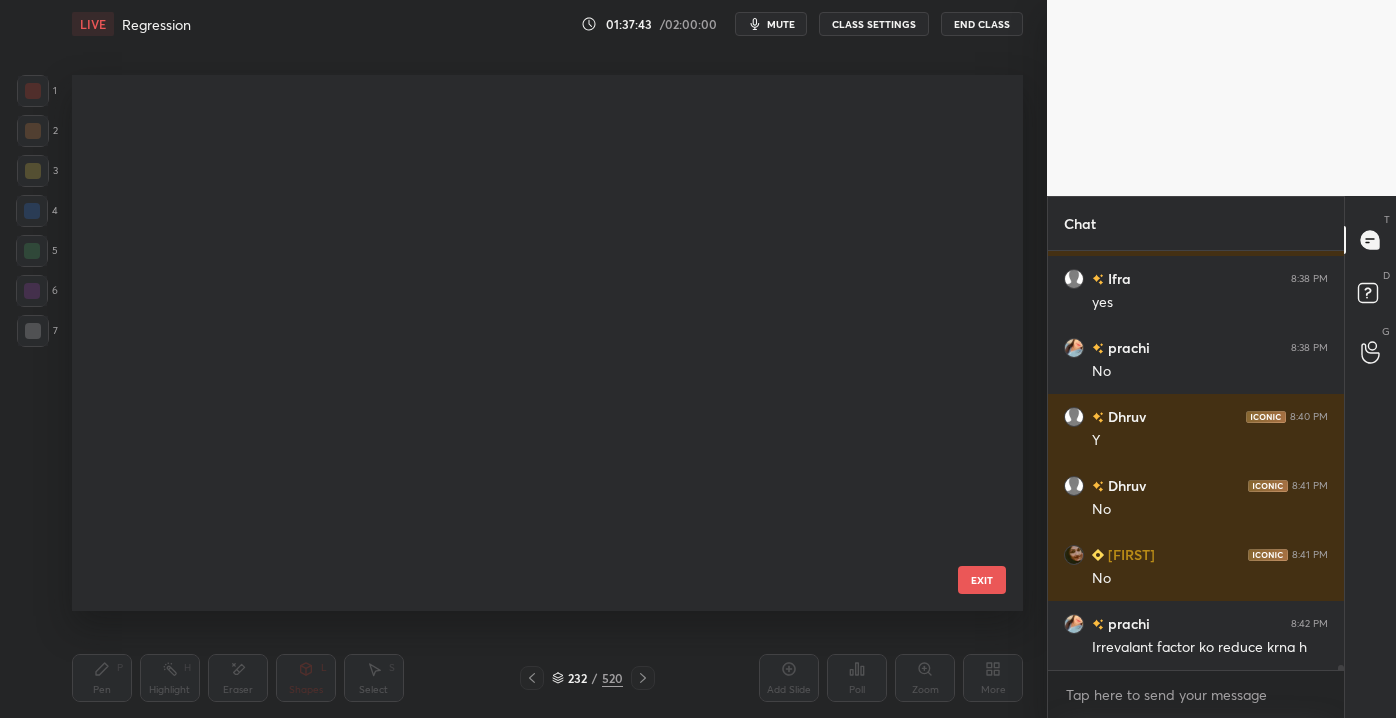 scroll, scrollTop: 12203, scrollLeft: 0, axis: vertical 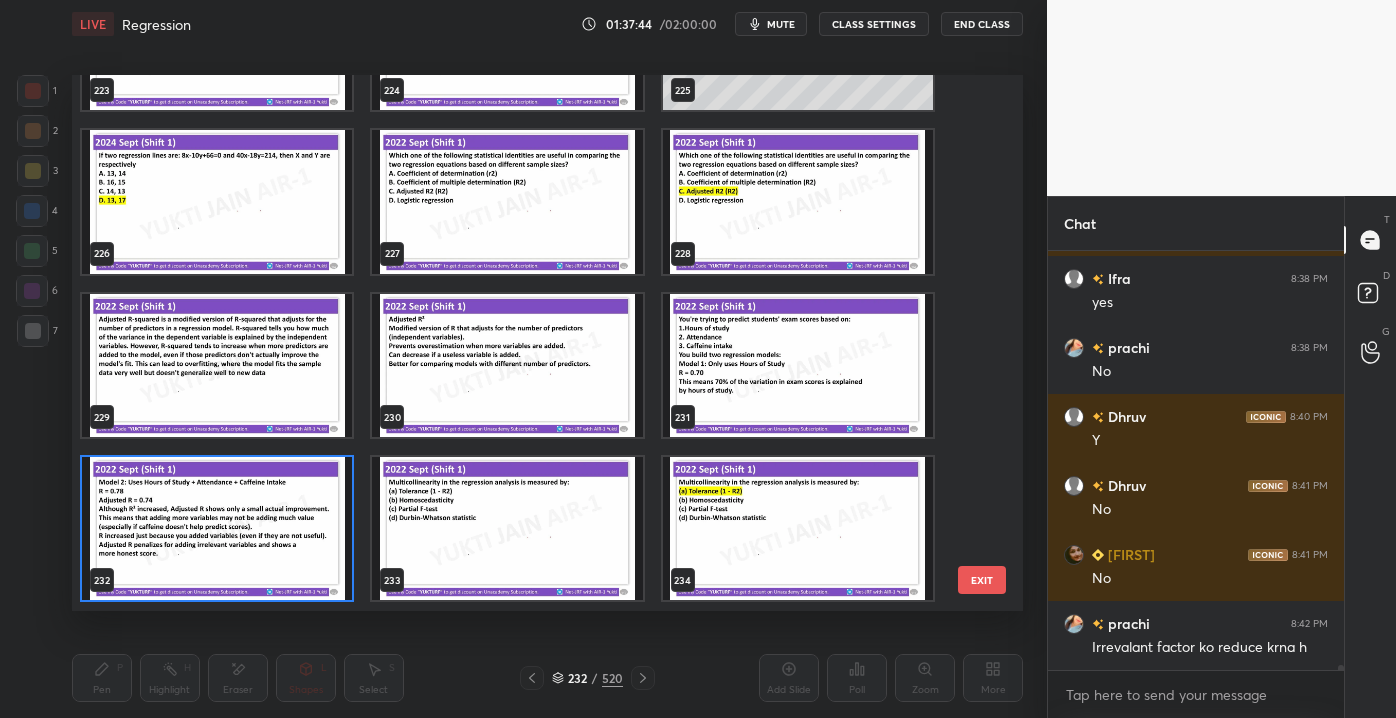click at bounding box center [507, 202] 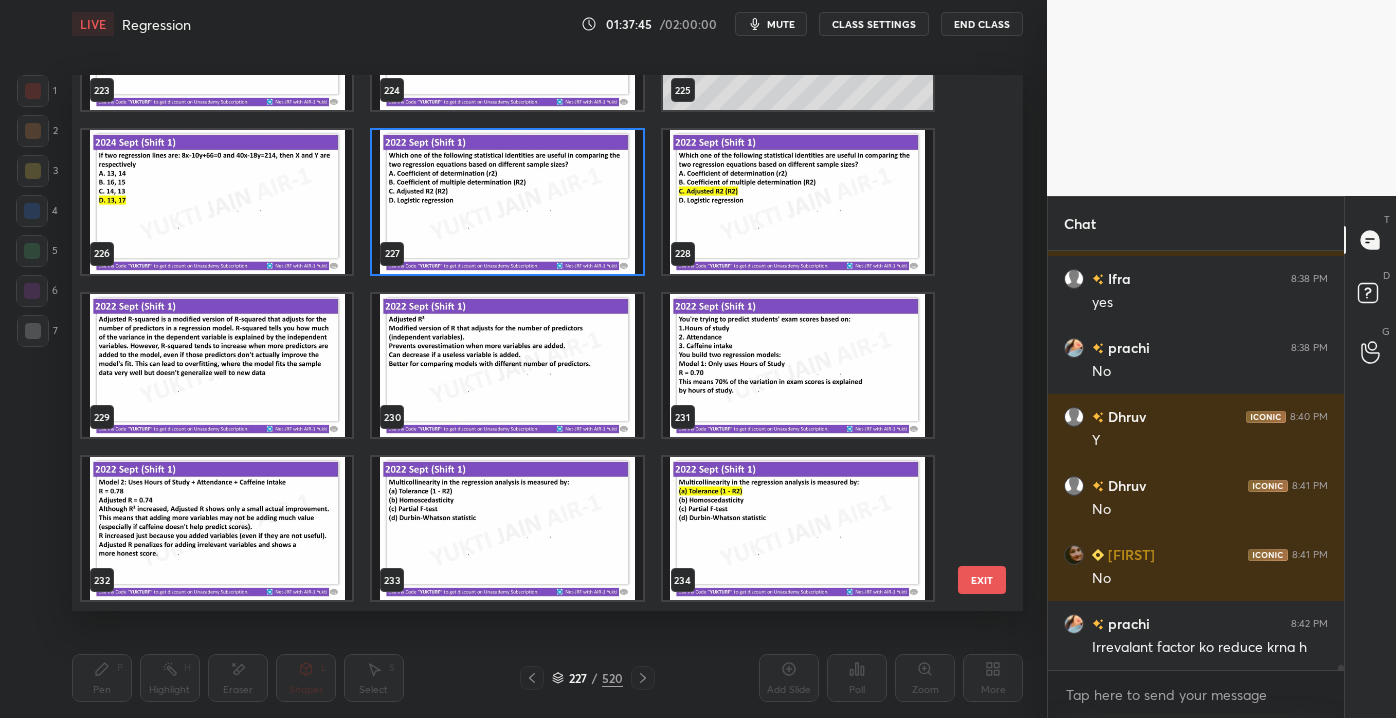 click on "EXIT" at bounding box center [982, 580] 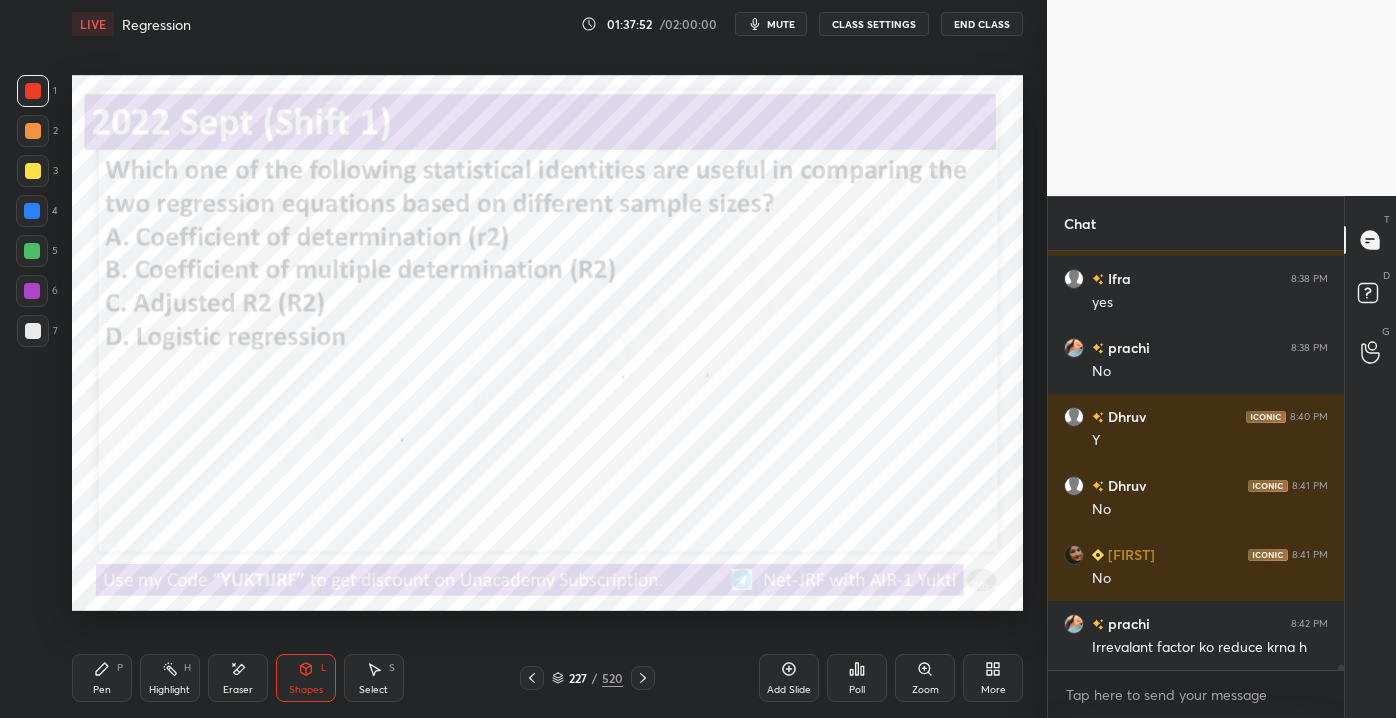 scroll, scrollTop: 35274, scrollLeft: 0, axis: vertical 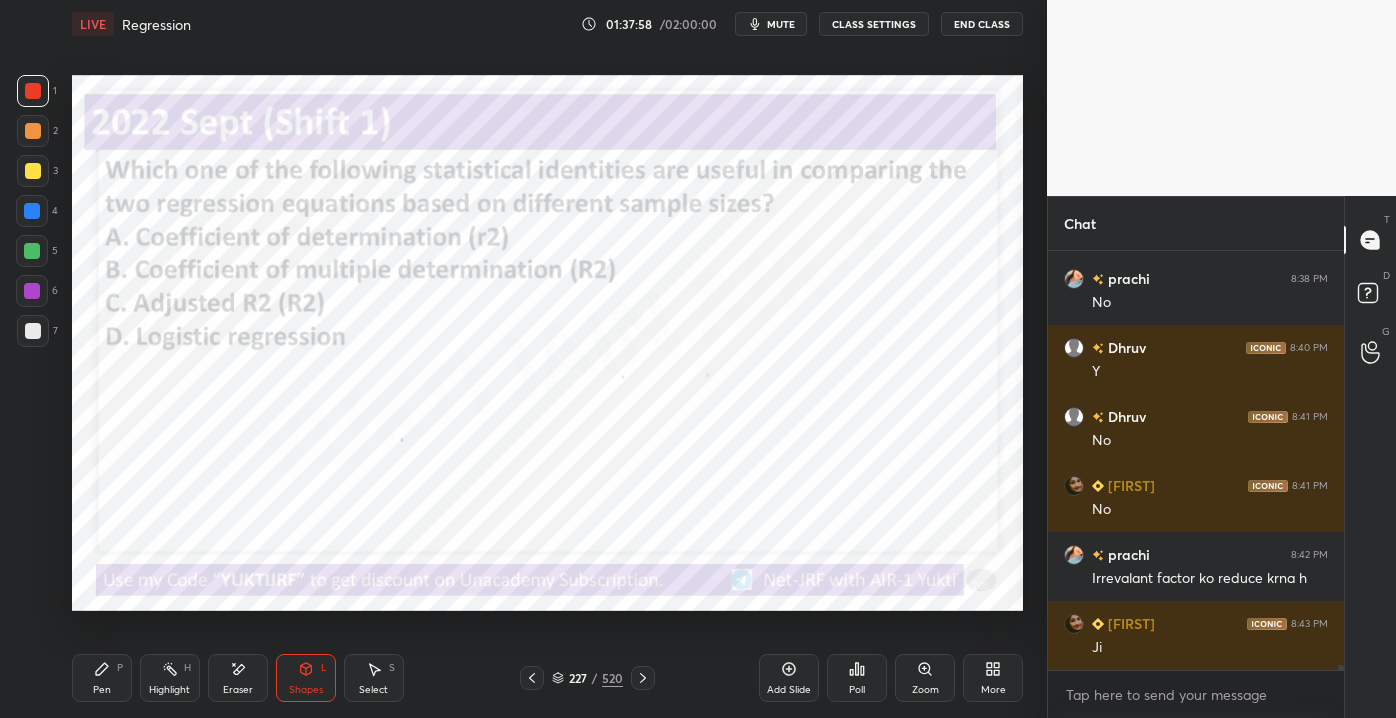 click on "Poll" at bounding box center (857, 678) 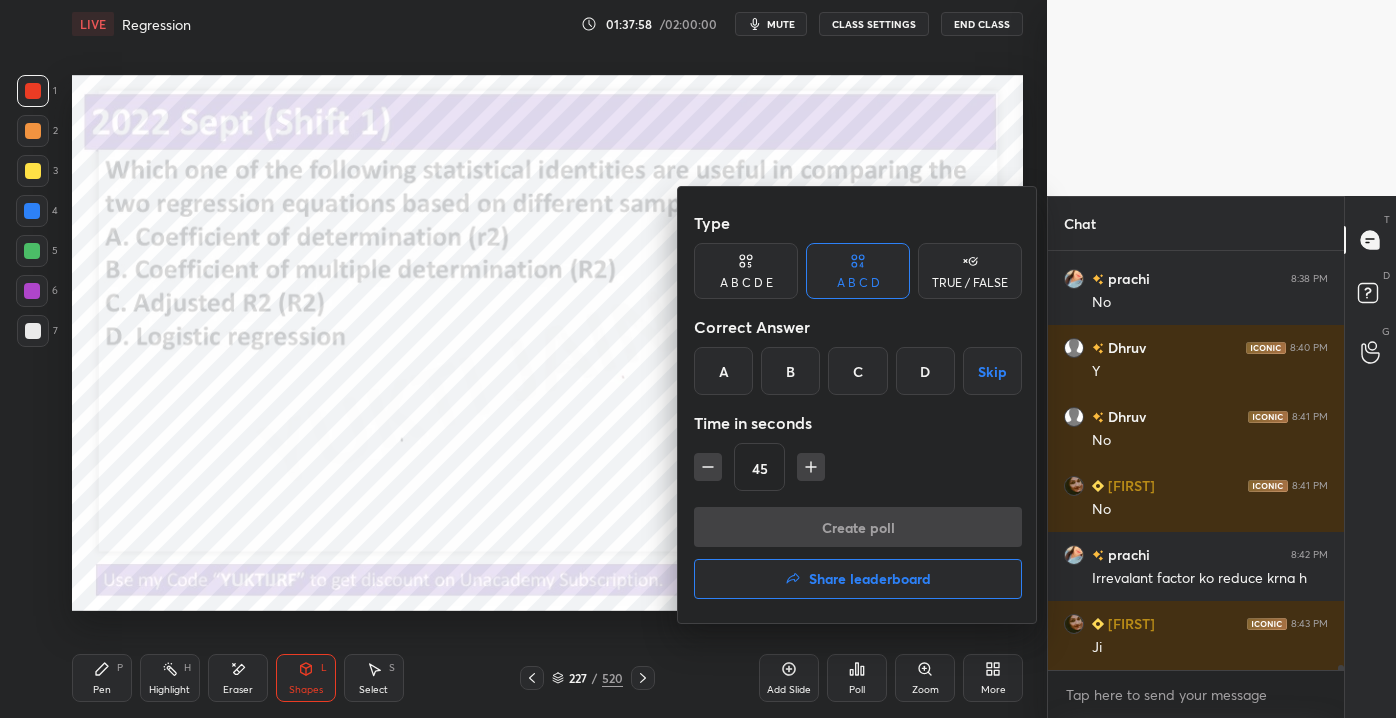 click on "C" at bounding box center (857, 371) 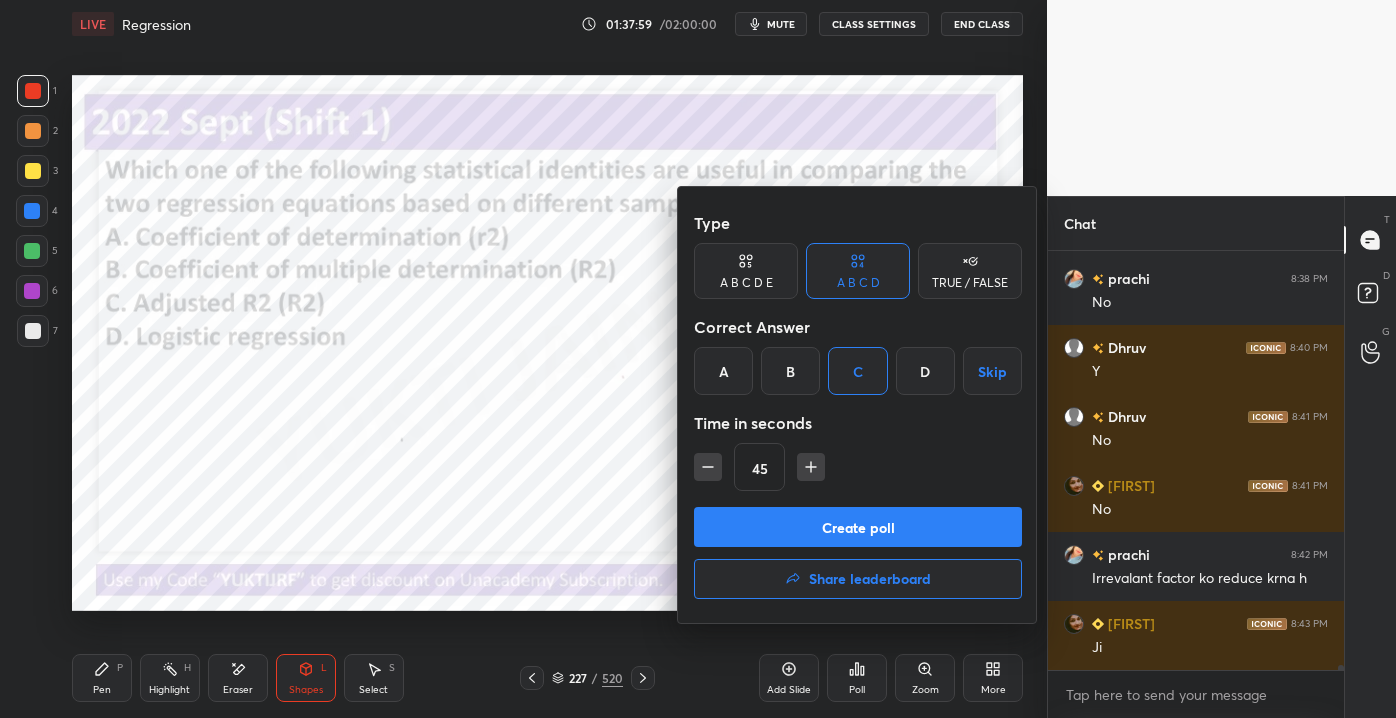 click on "Create poll" at bounding box center (858, 527) 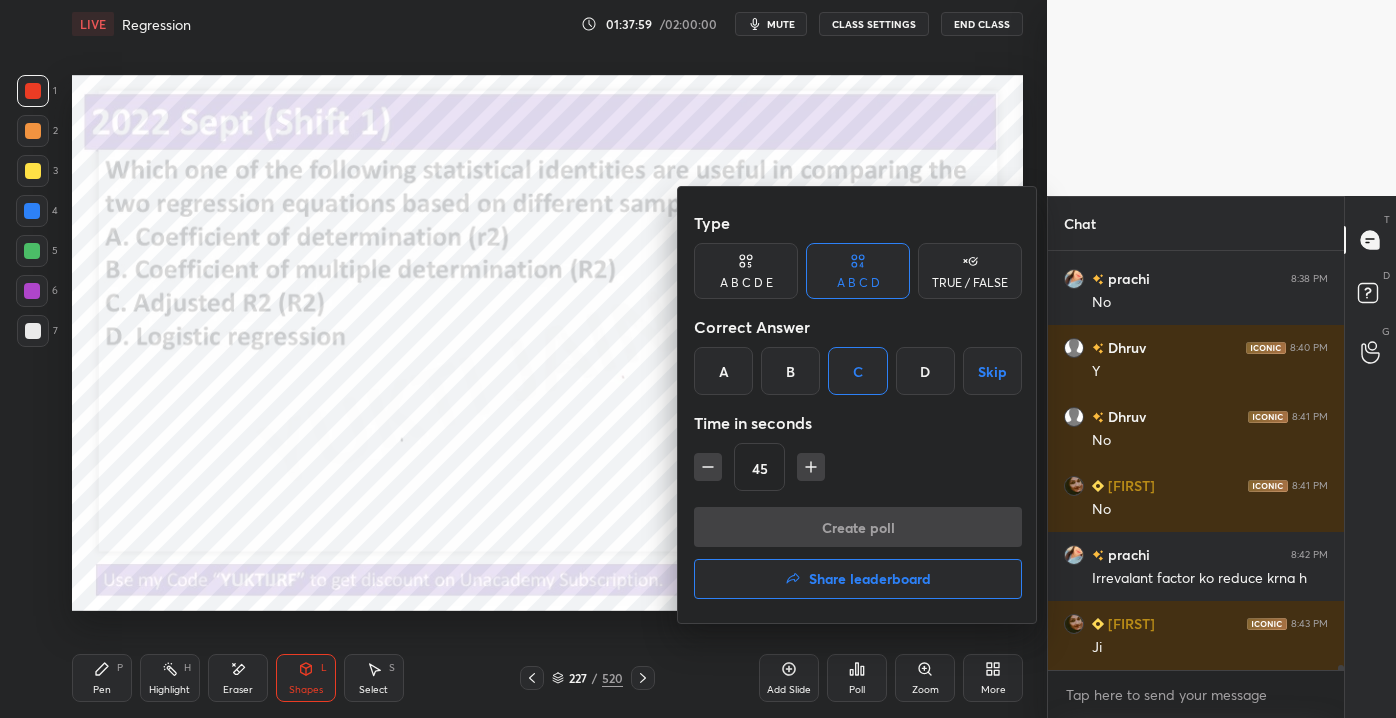 scroll, scrollTop: 371, scrollLeft: 290, axis: both 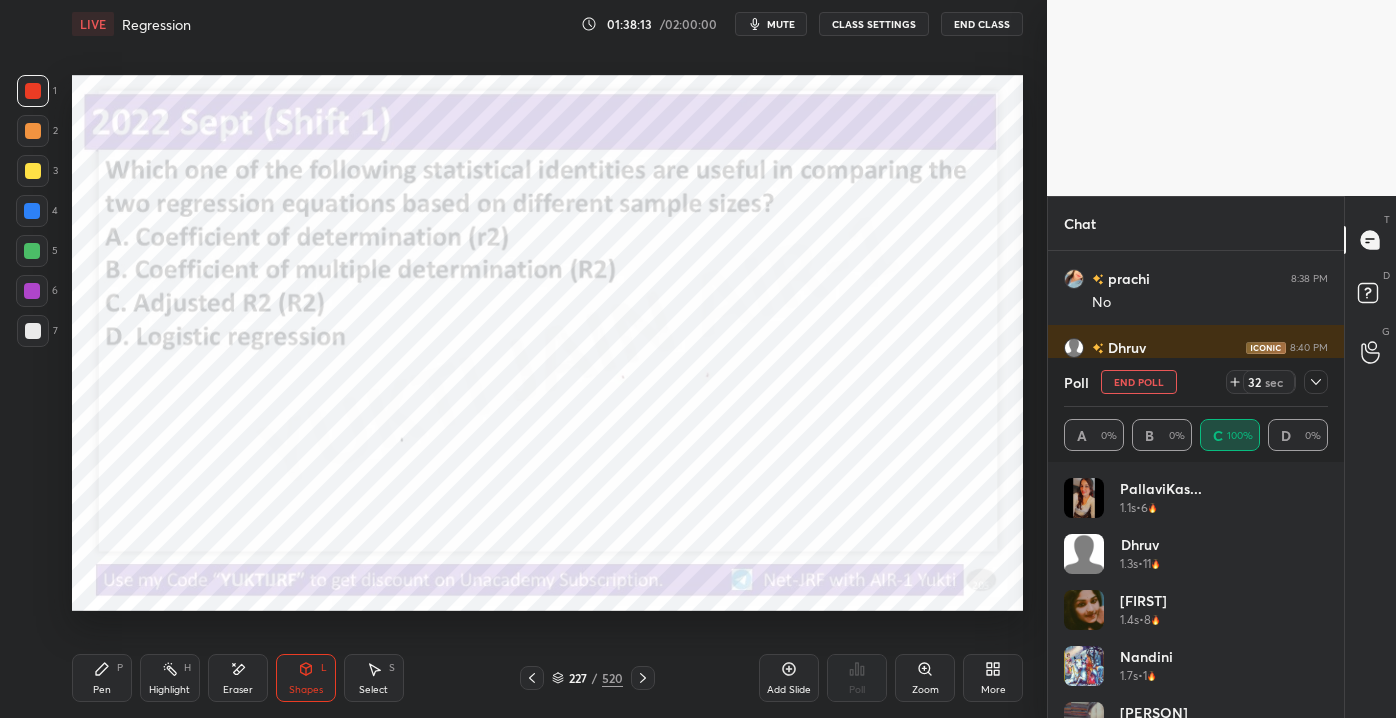 click on "[PERSON] 1.1s  •  6 [PERSON] 1.3s  •  11 [PERSON] 1.4s  •  8 [PERSON] 1.7s  •  1 [PERSON] 1.8s  •  11 [PERSON] 2.1s  •  11" at bounding box center (1196, 590) 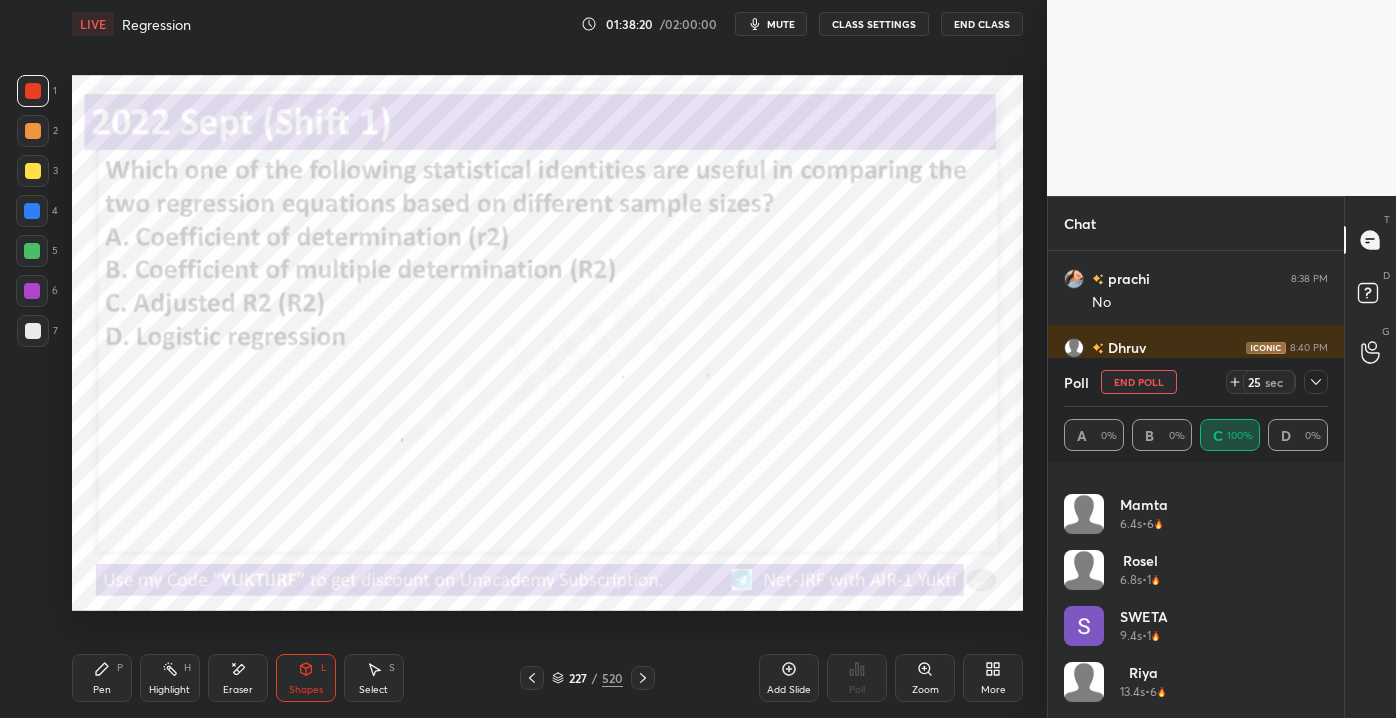 scroll, scrollTop: 1048, scrollLeft: 0, axis: vertical 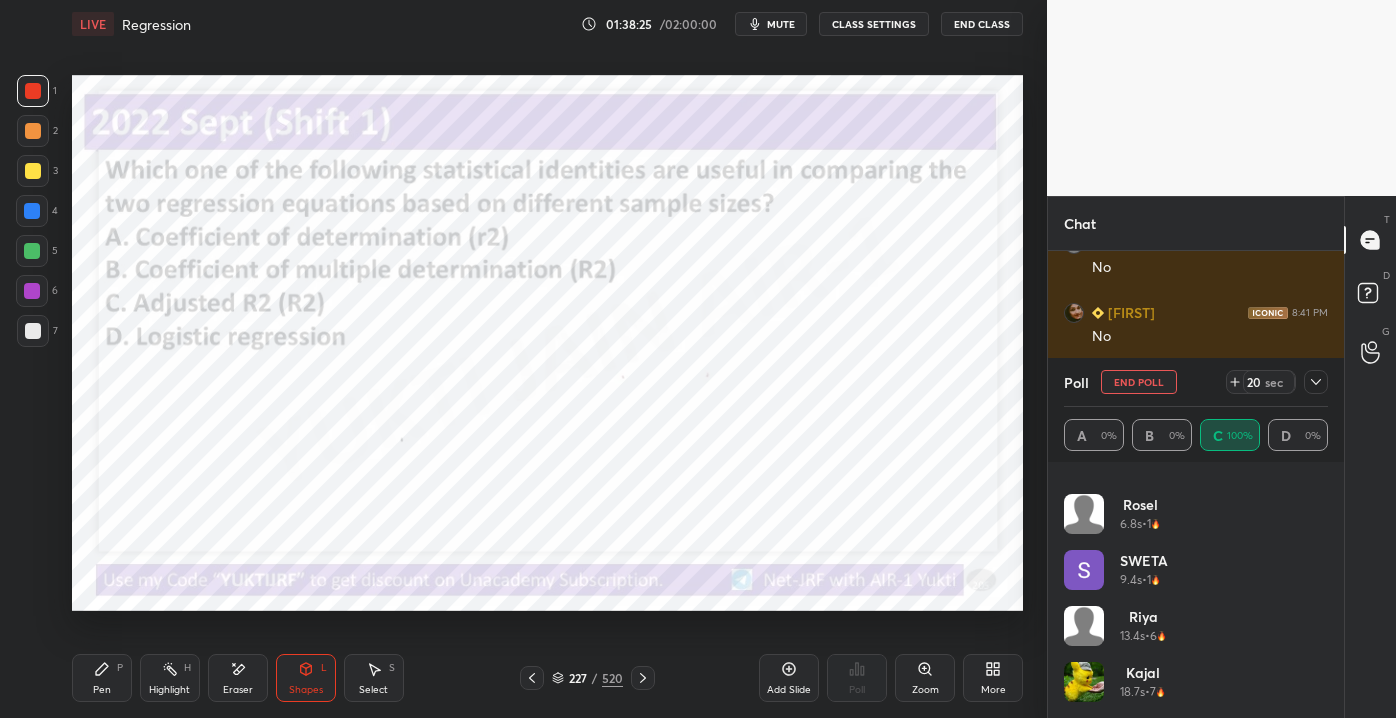 click on "End Poll" at bounding box center [1139, 382] 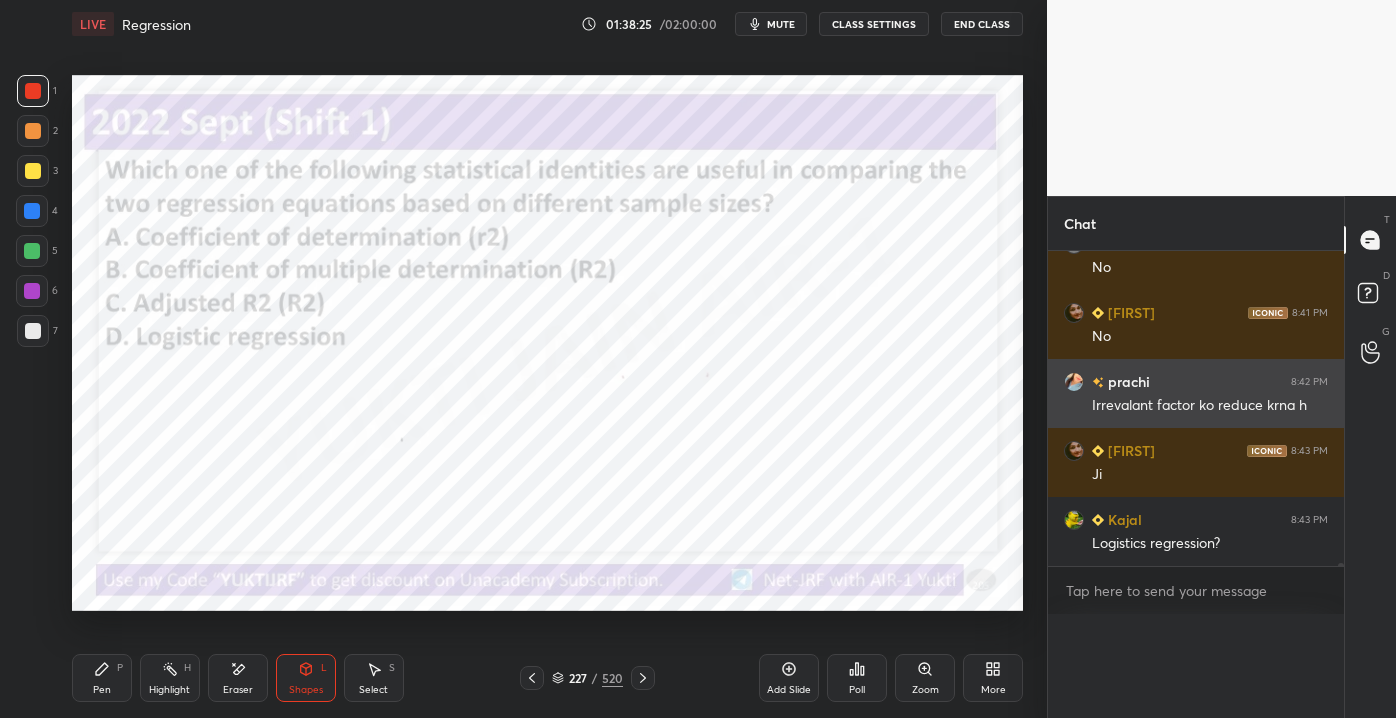 scroll, scrollTop: 121, scrollLeft: 258, axis: both 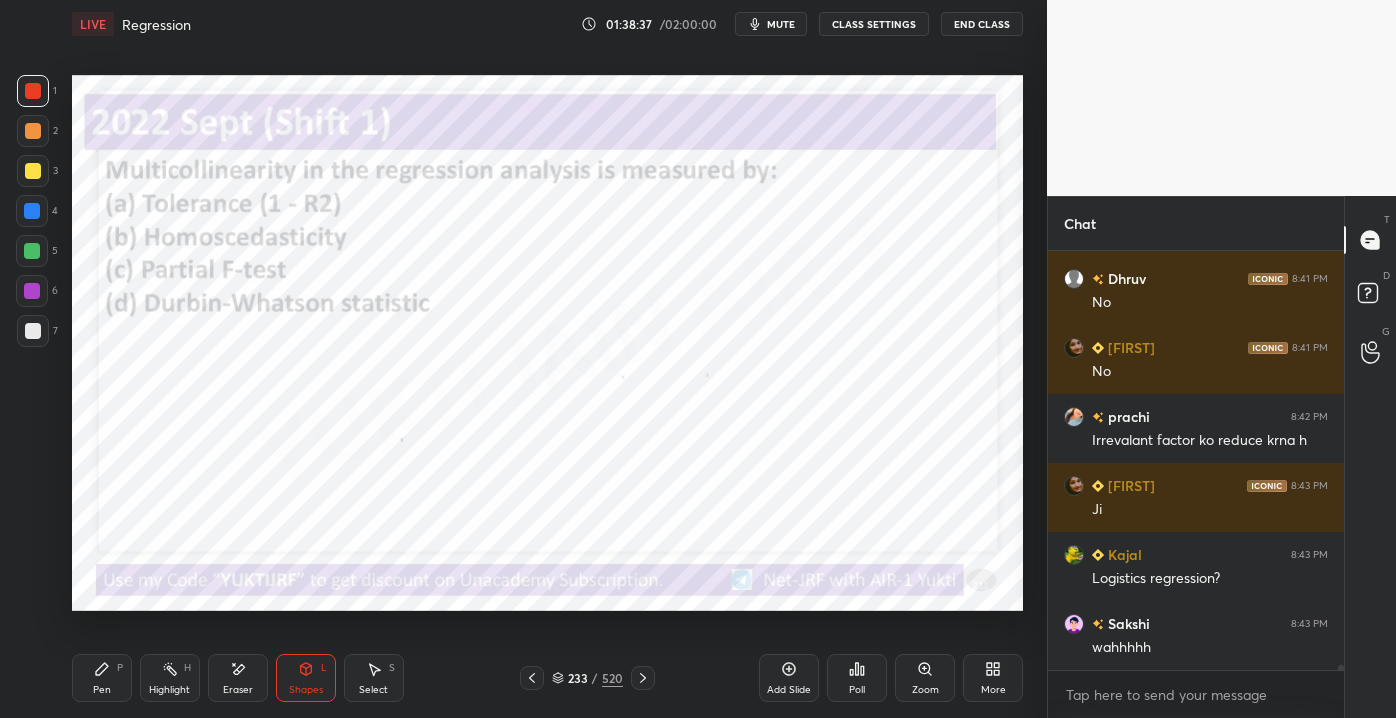 click on "/" at bounding box center (595, 678) 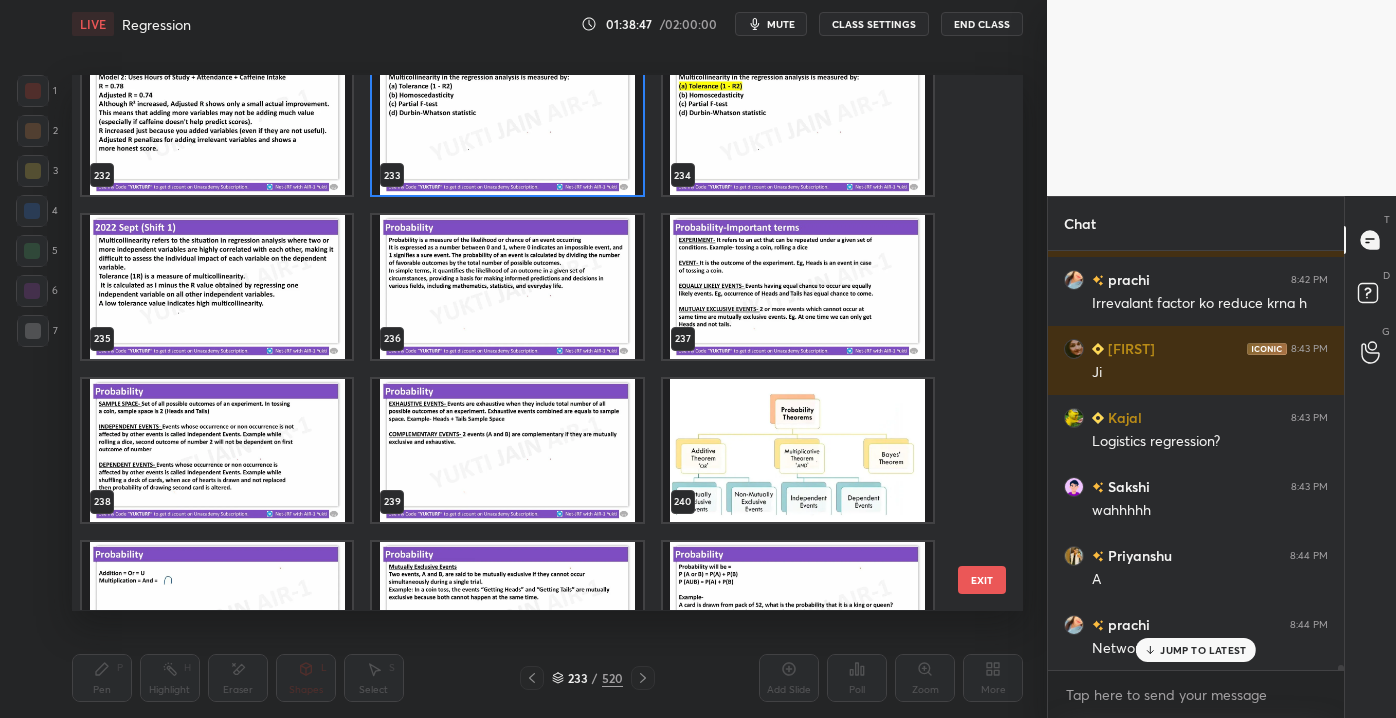 click at bounding box center (217, 287) 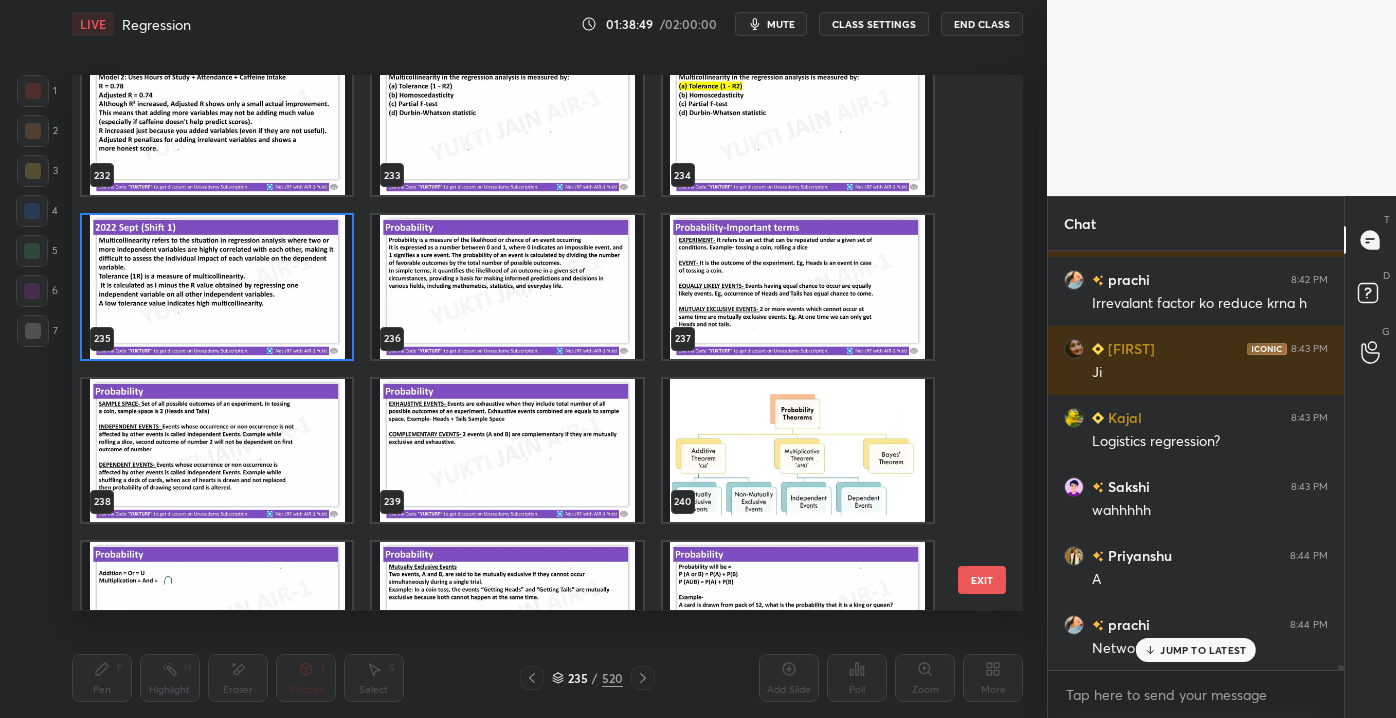 click on "EXIT" at bounding box center (982, 580) 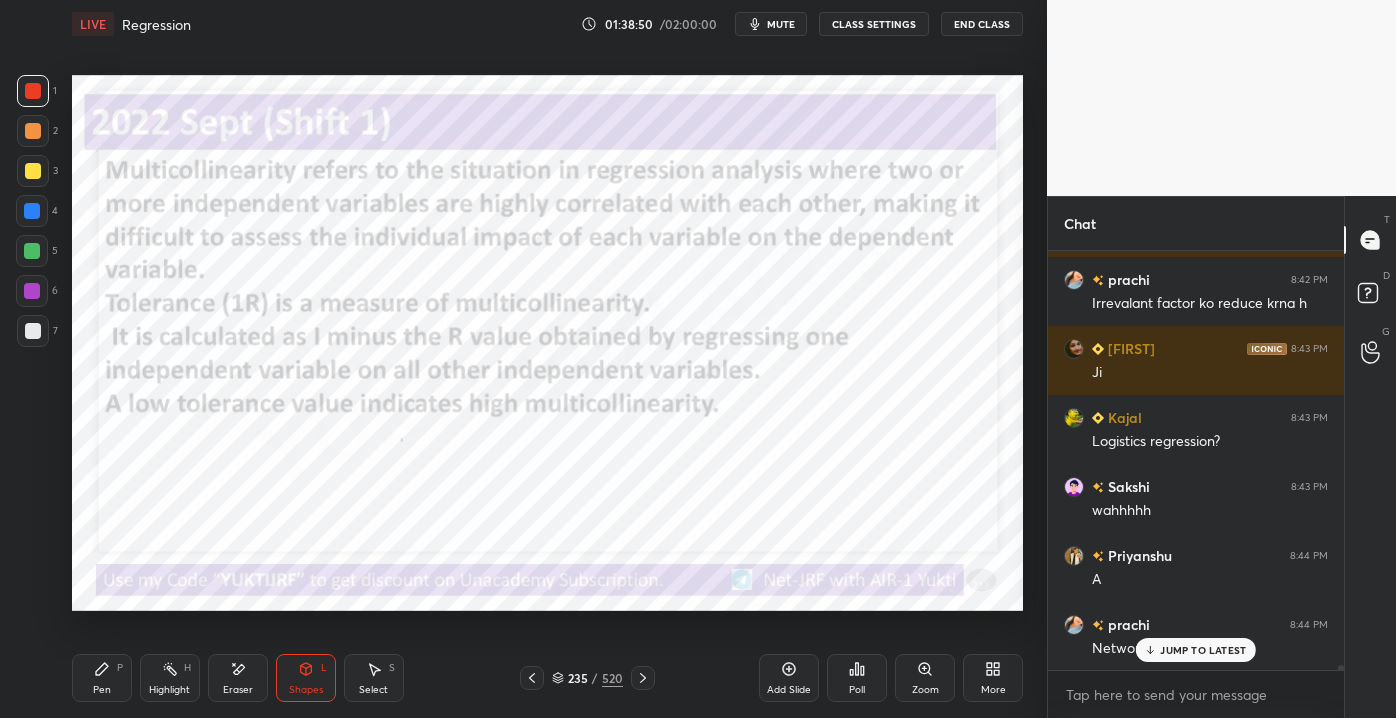 click 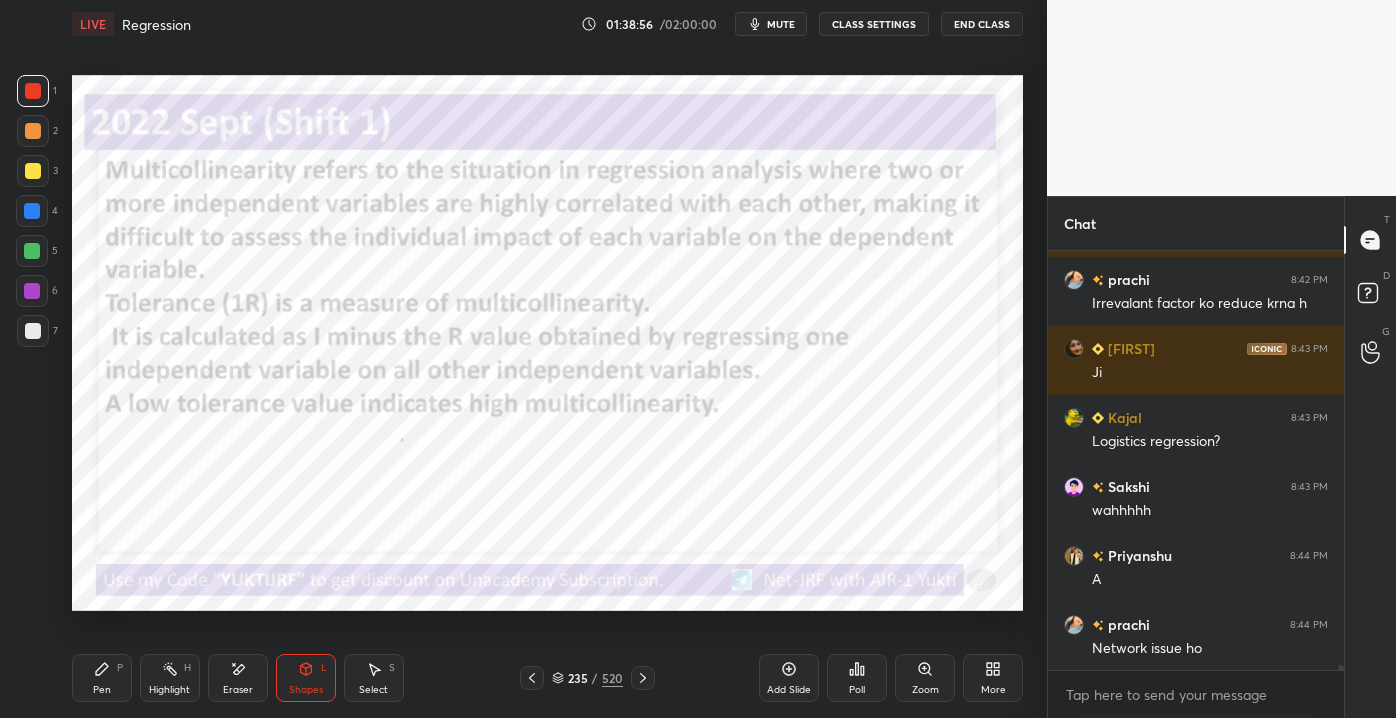 drag, startPoint x: 777, startPoint y: 684, endPoint x: 775, endPoint y: 673, distance: 11.18034 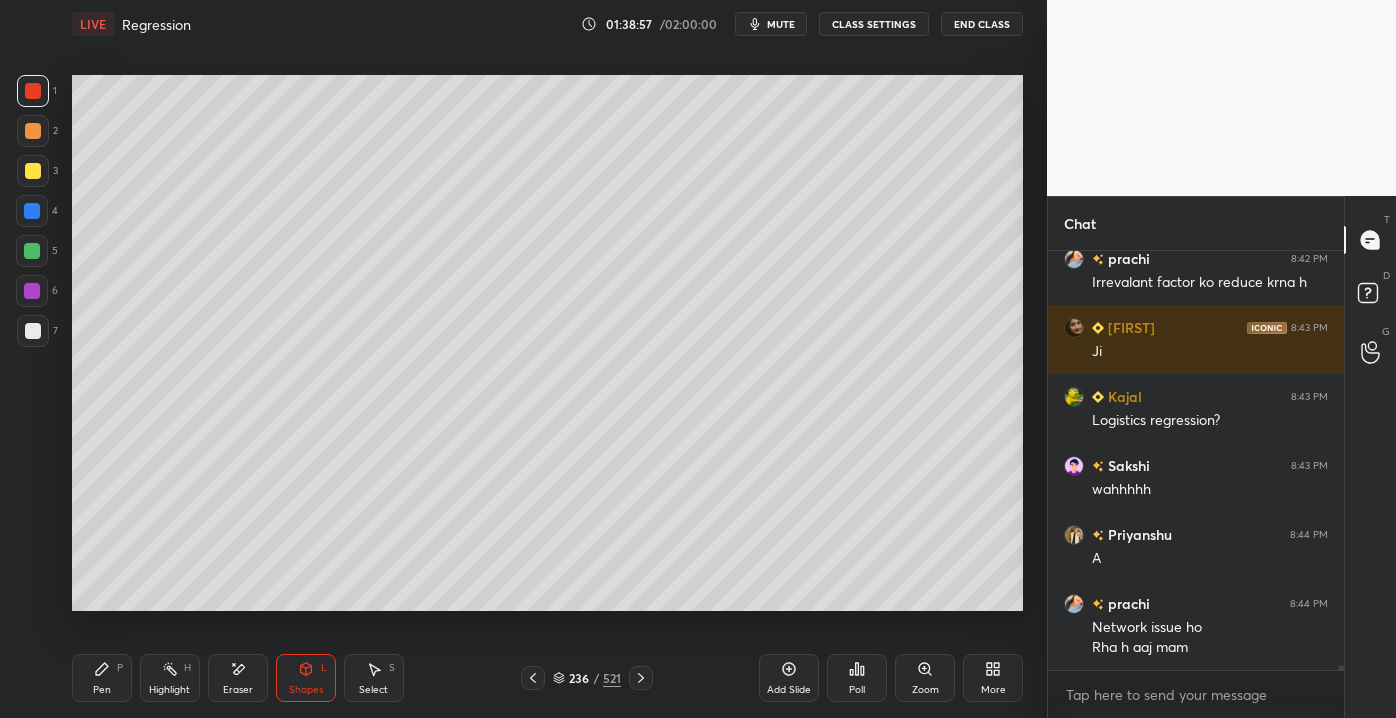 click at bounding box center [33, 331] 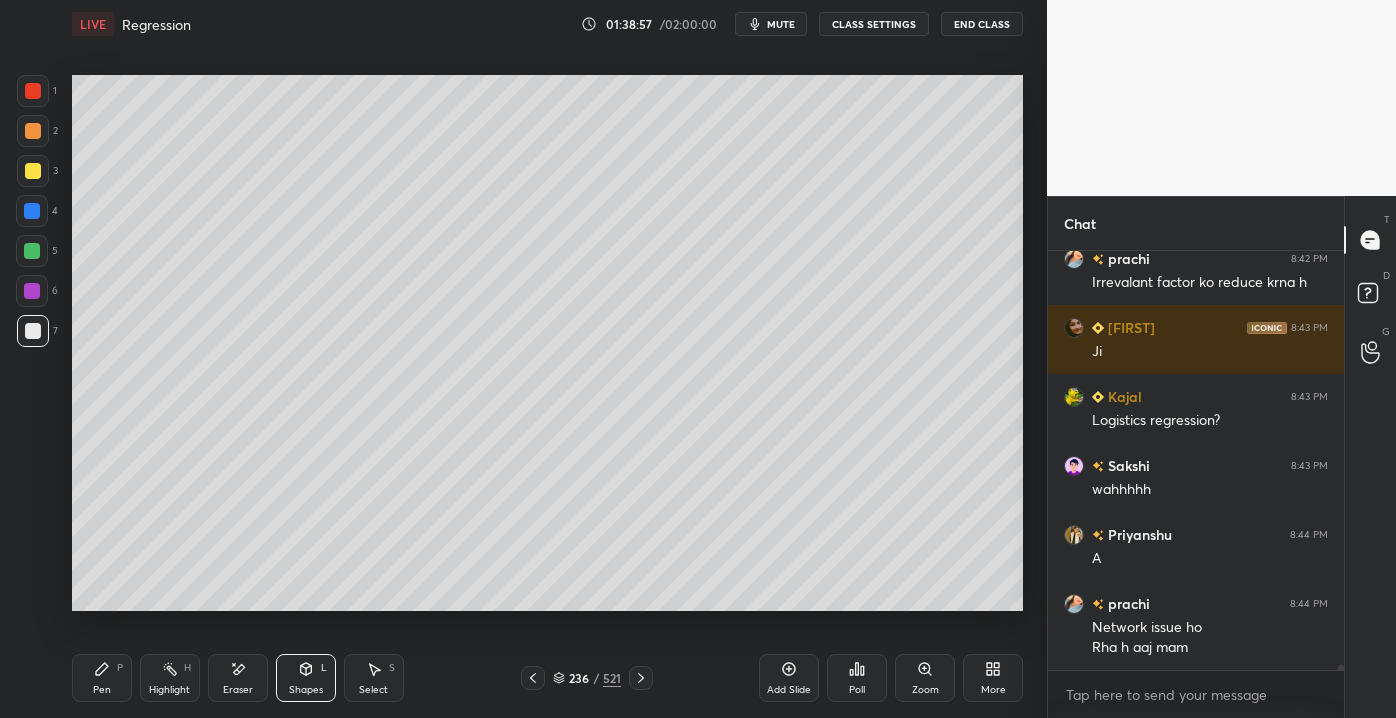 click 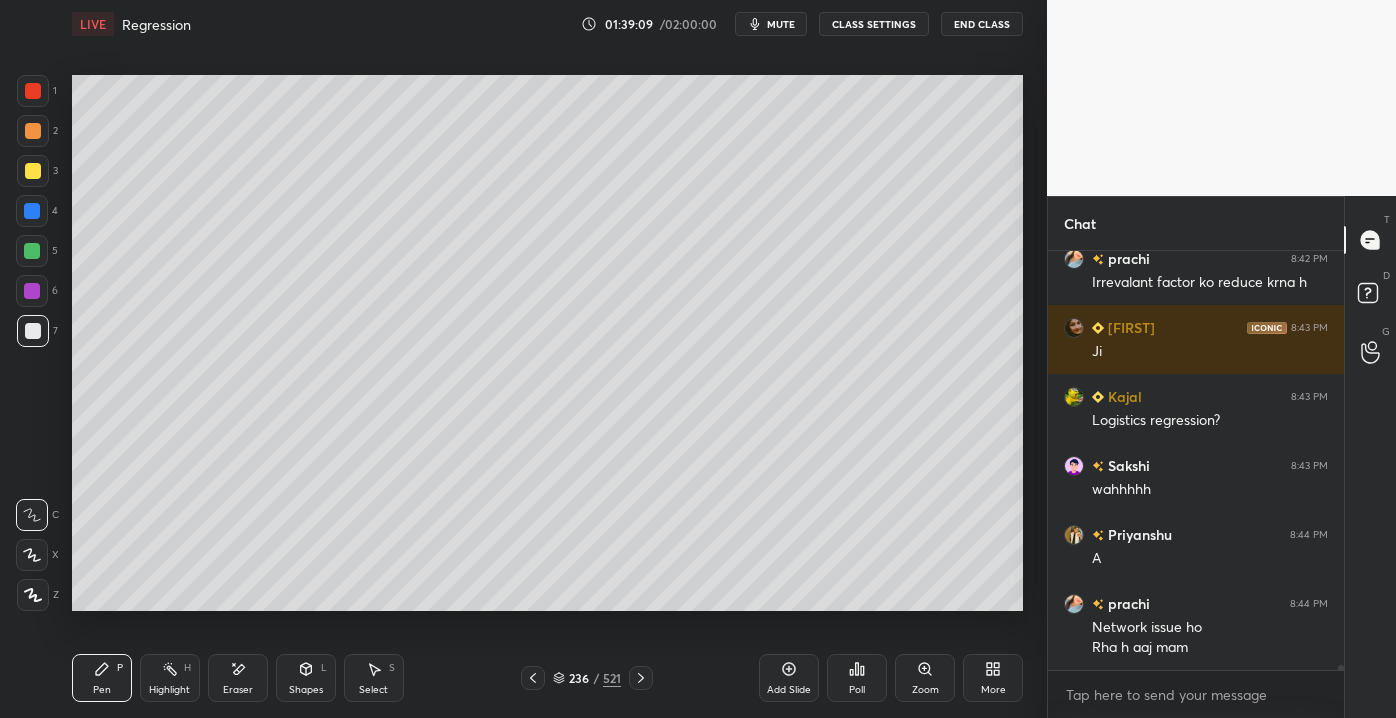 click at bounding box center [33, 171] 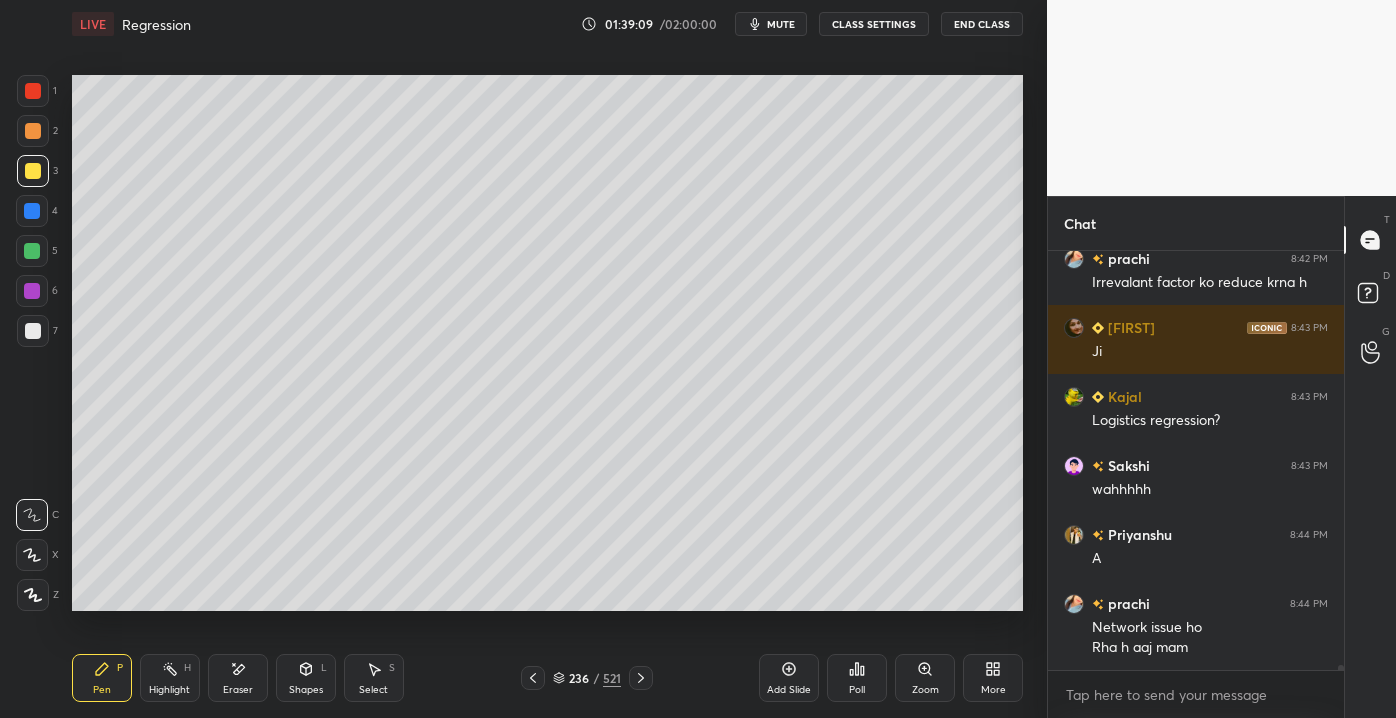 drag, startPoint x: 31, startPoint y: 329, endPoint x: 60, endPoint y: 354, distance: 38.28838 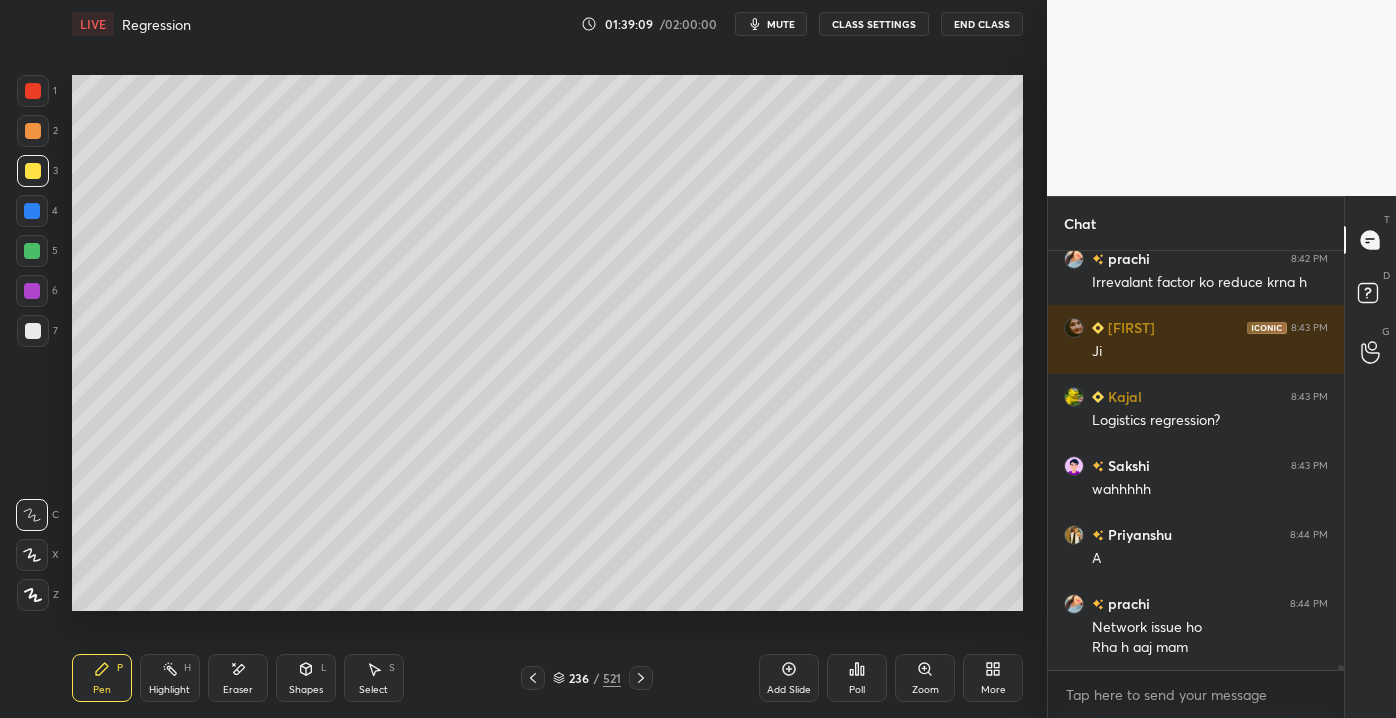 click at bounding box center [33, 331] 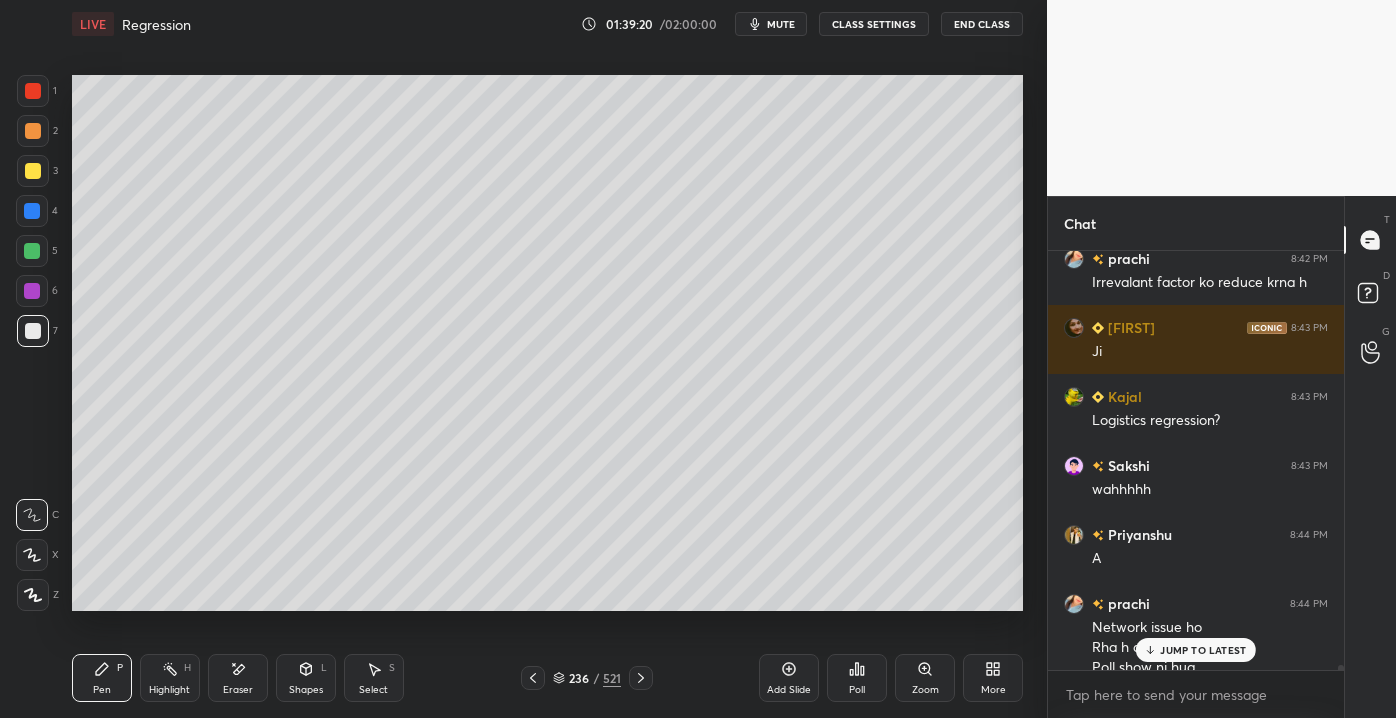 scroll, scrollTop: 35589, scrollLeft: 0, axis: vertical 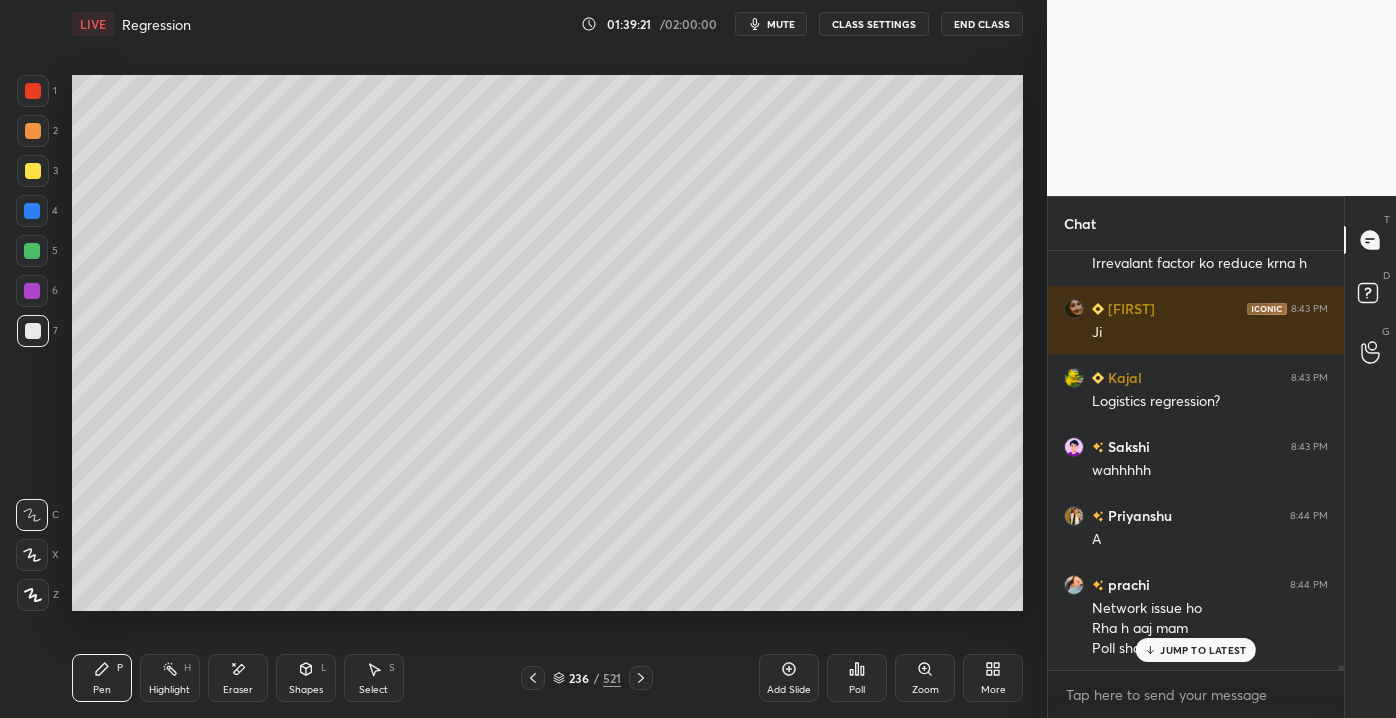 click on "JUMP TO LATEST" at bounding box center (1196, 650) 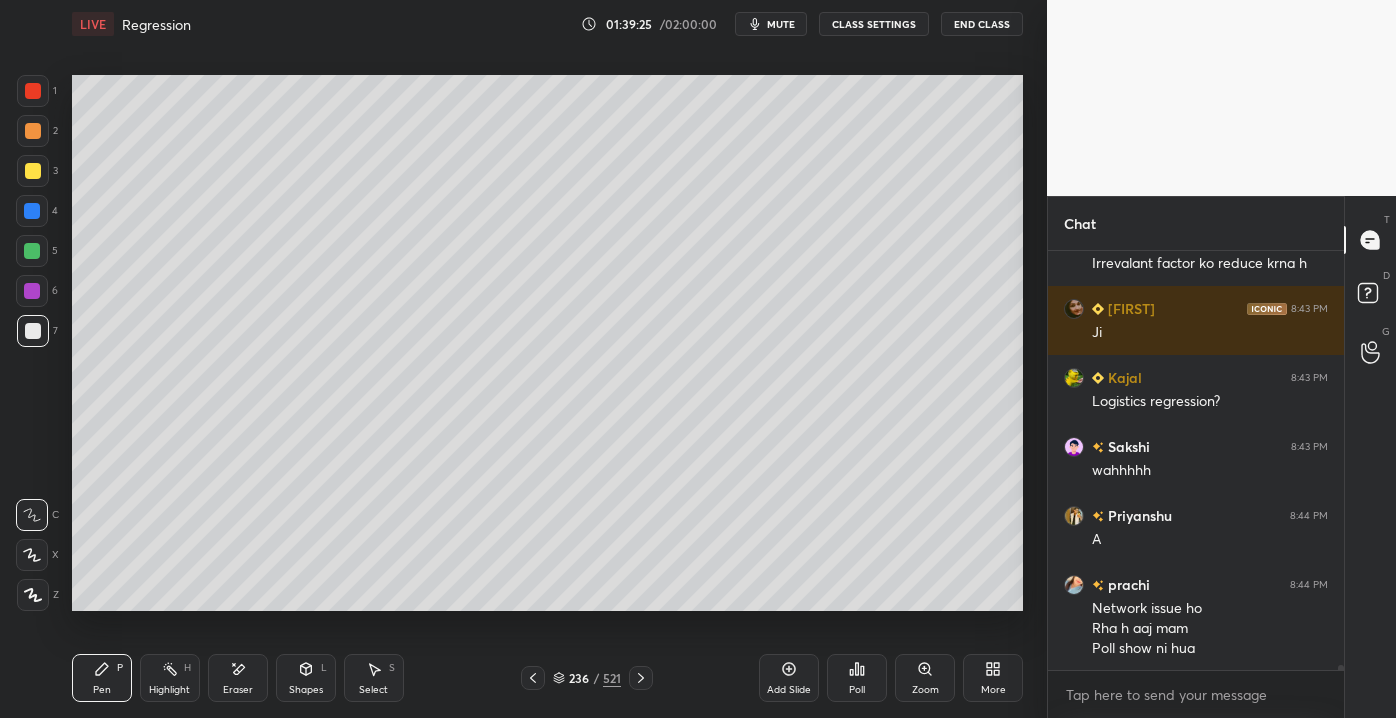 click at bounding box center [33, 171] 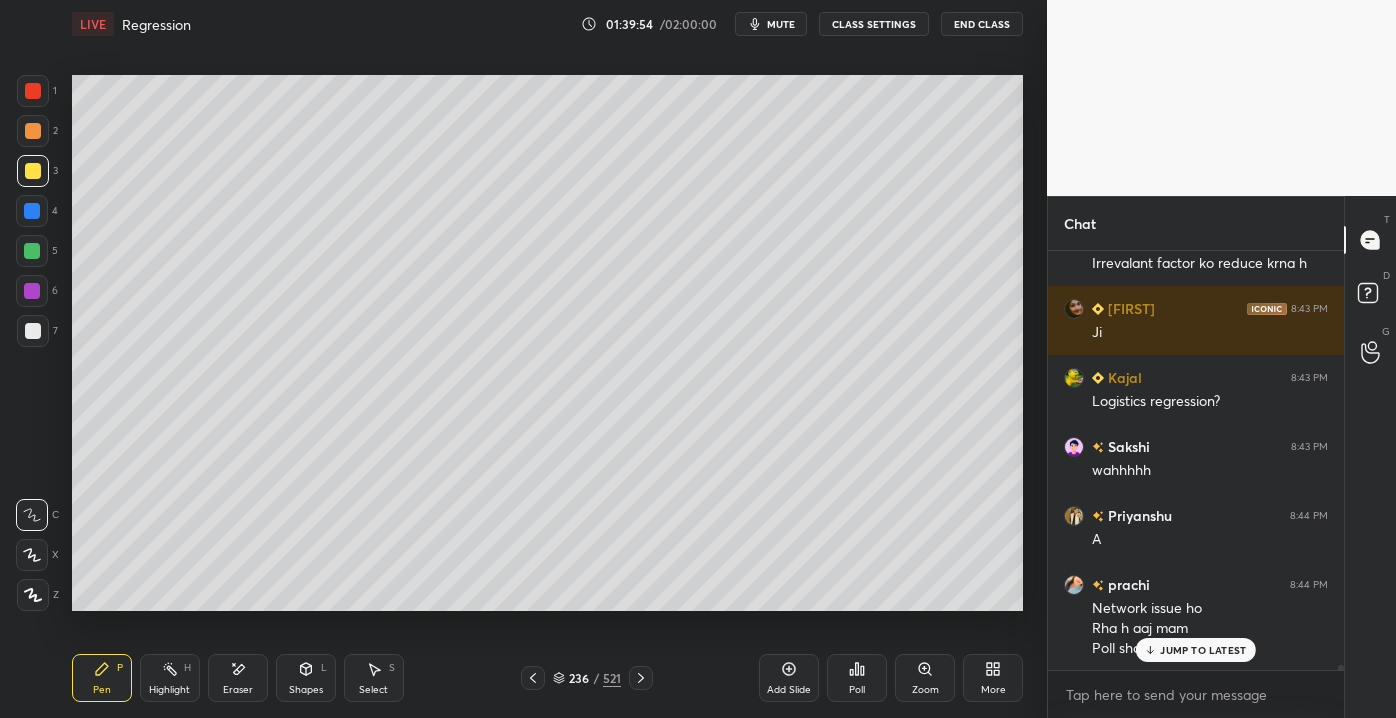 scroll, scrollTop: 35658, scrollLeft: 0, axis: vertical 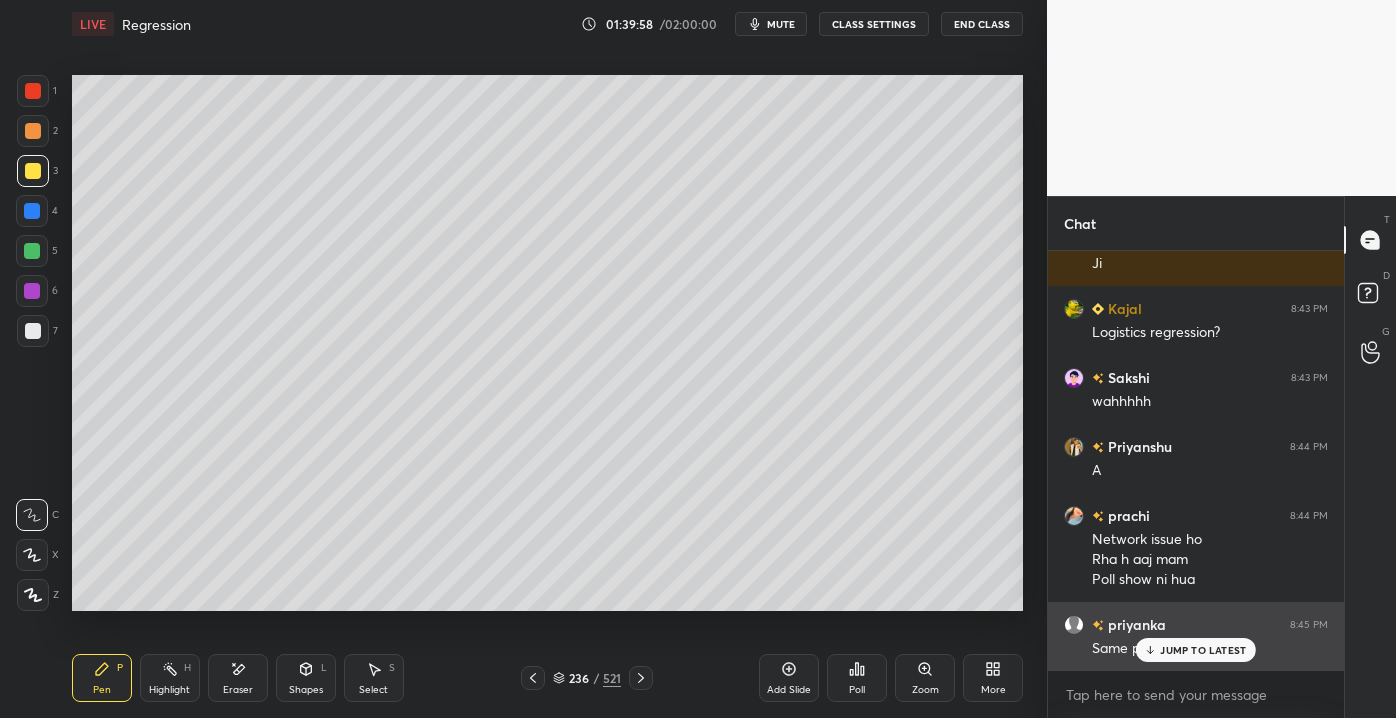 click on "JUMP TO LATEST" at bounding box center [1203, 650] 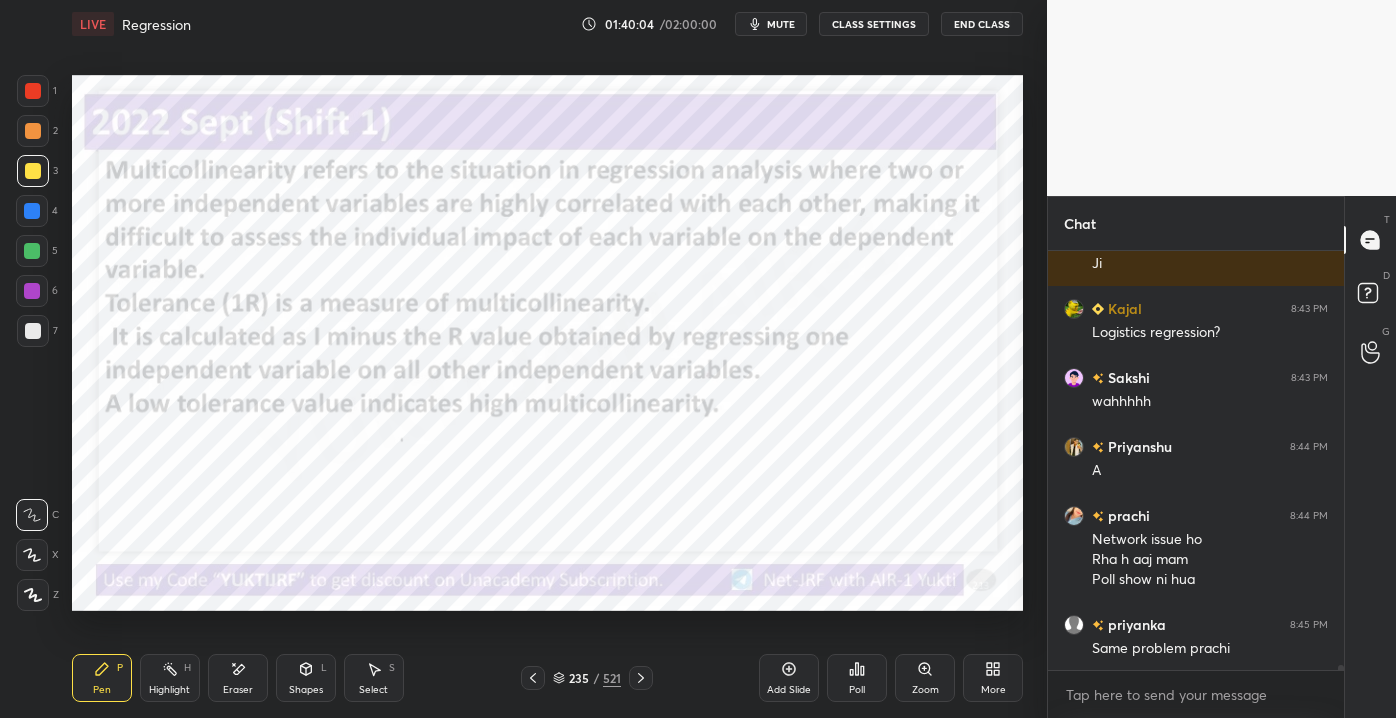 click on "1" at bounding box center (37, 91) 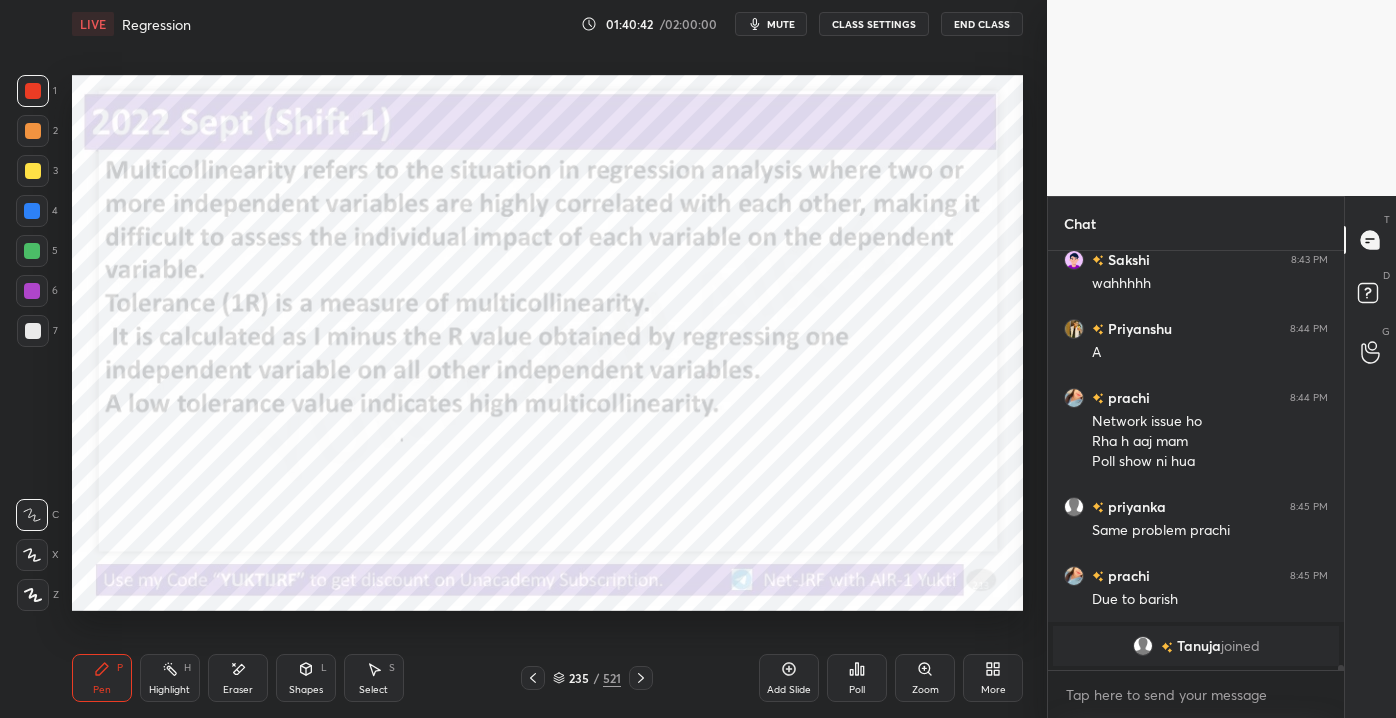 scroll, scrollTop: 35160, scrollLeft: 0, axis: vertical 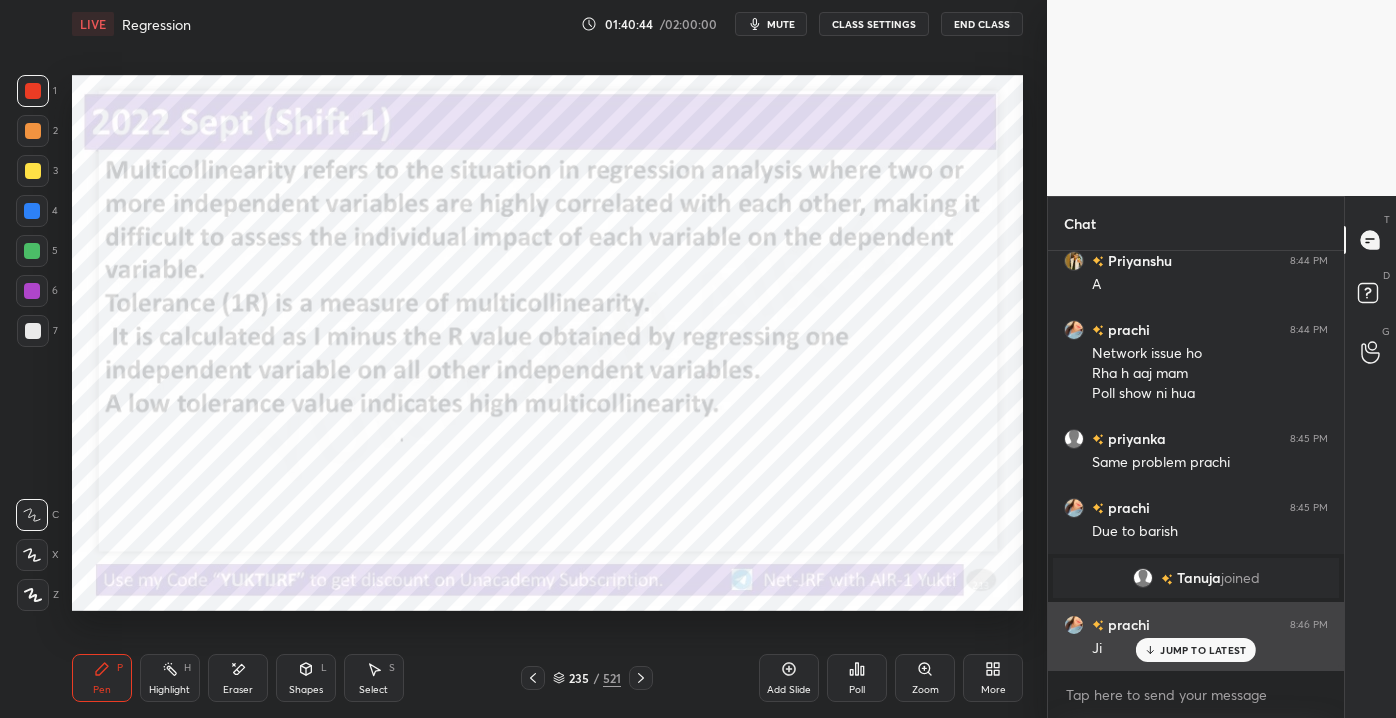 click on "JUMP TO LATEST" at bounding box center (1196, 650) 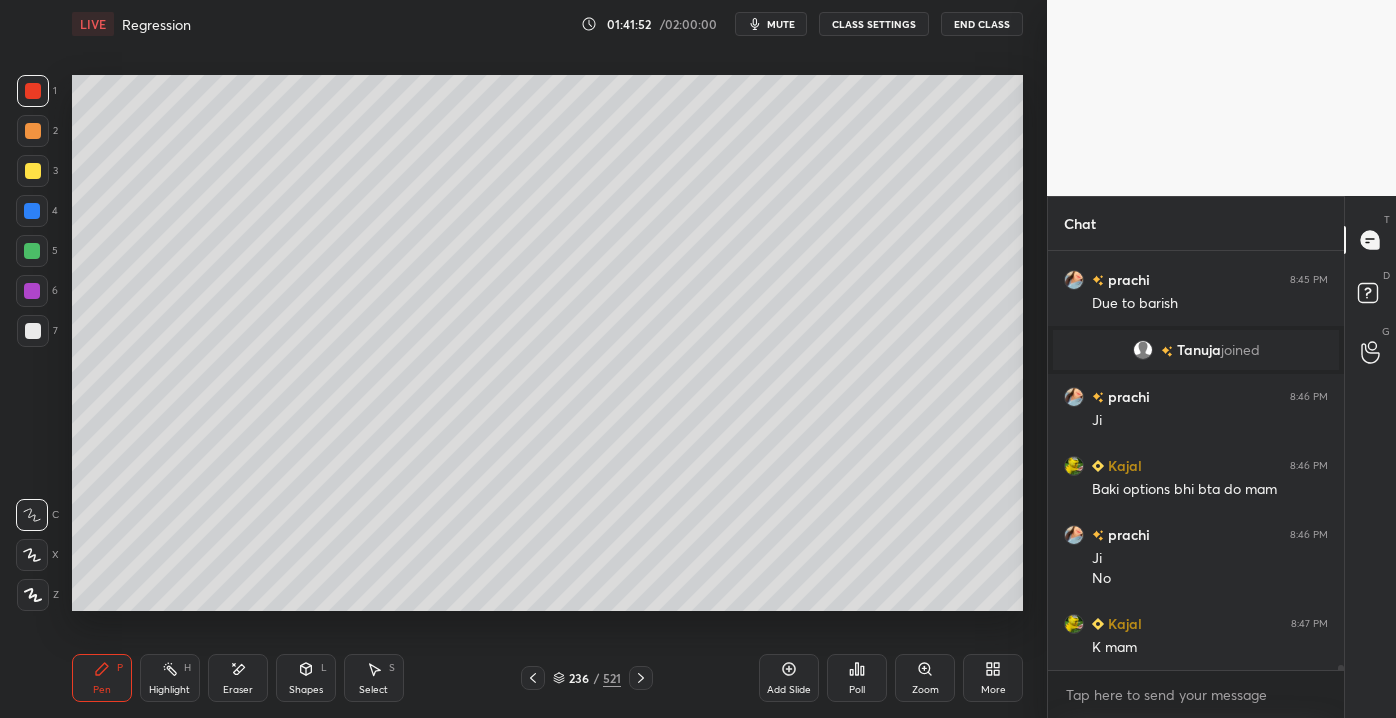 scroll, scrollTop: 35456, scrollLeft: 0, axis: vertical 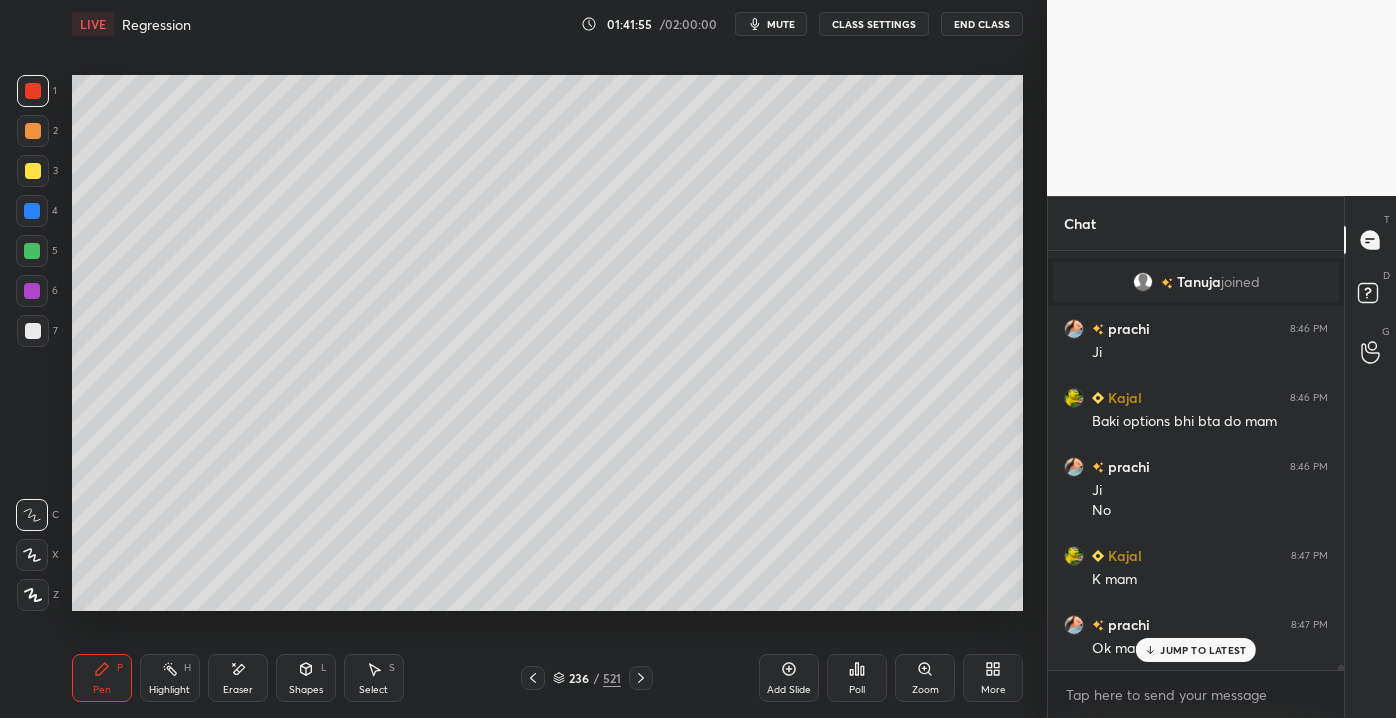 click on "JUMP TO LATEST" at bounding box center (1203, 650) 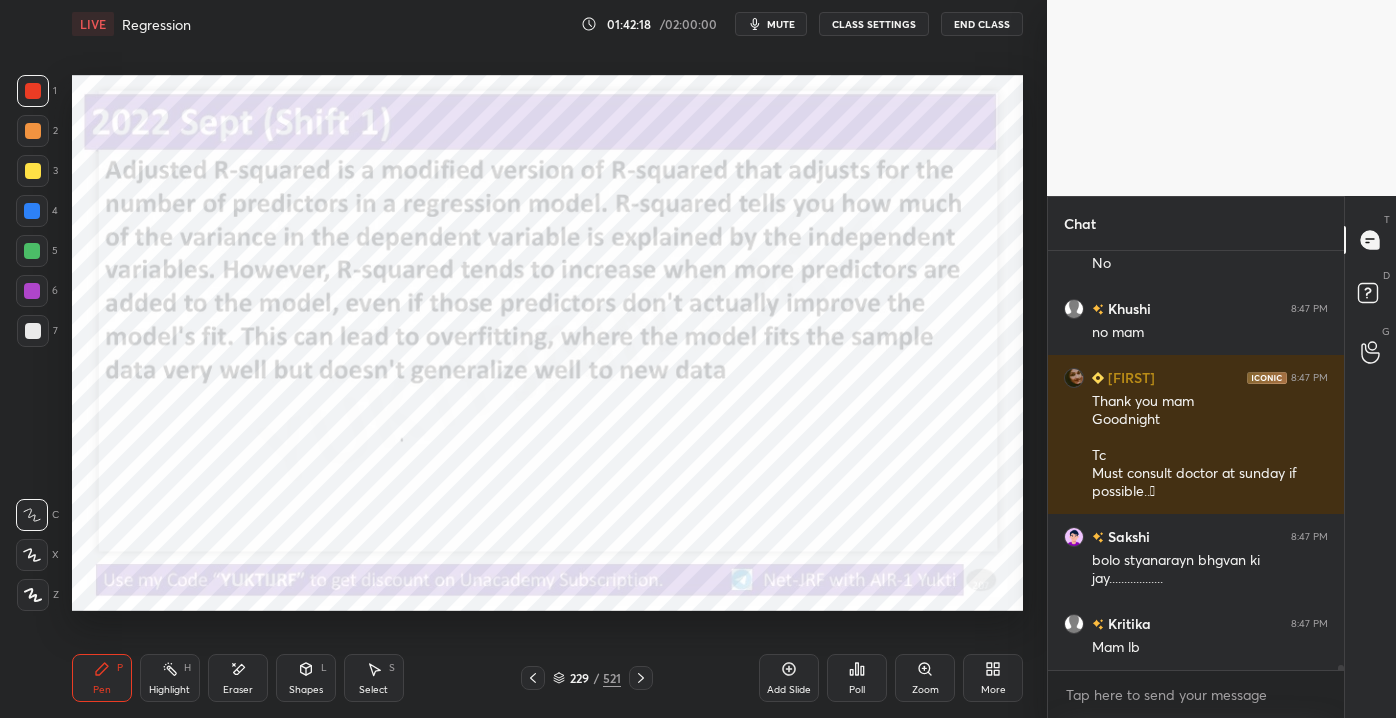 scroll, scrollTop: 36068, scrollLeft: 0, axis: vertical 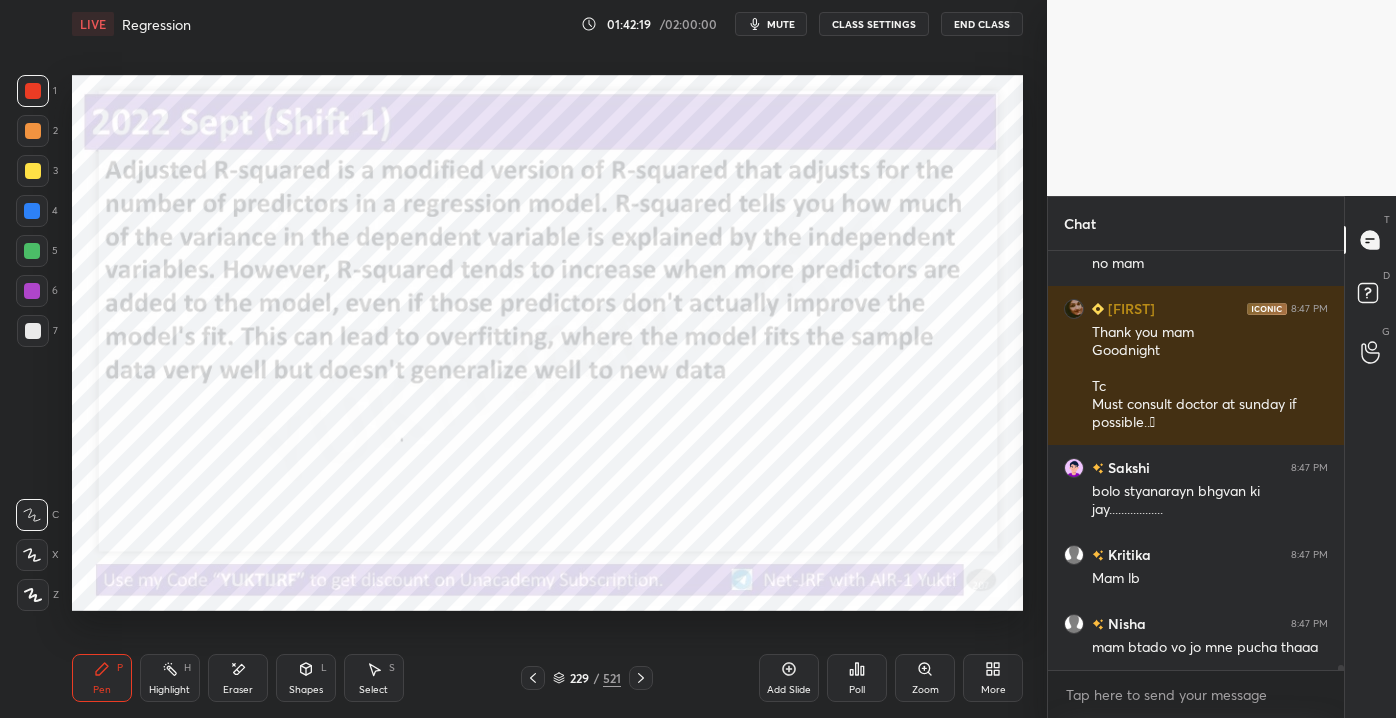 click on "More" at bounding box center (993, 690) 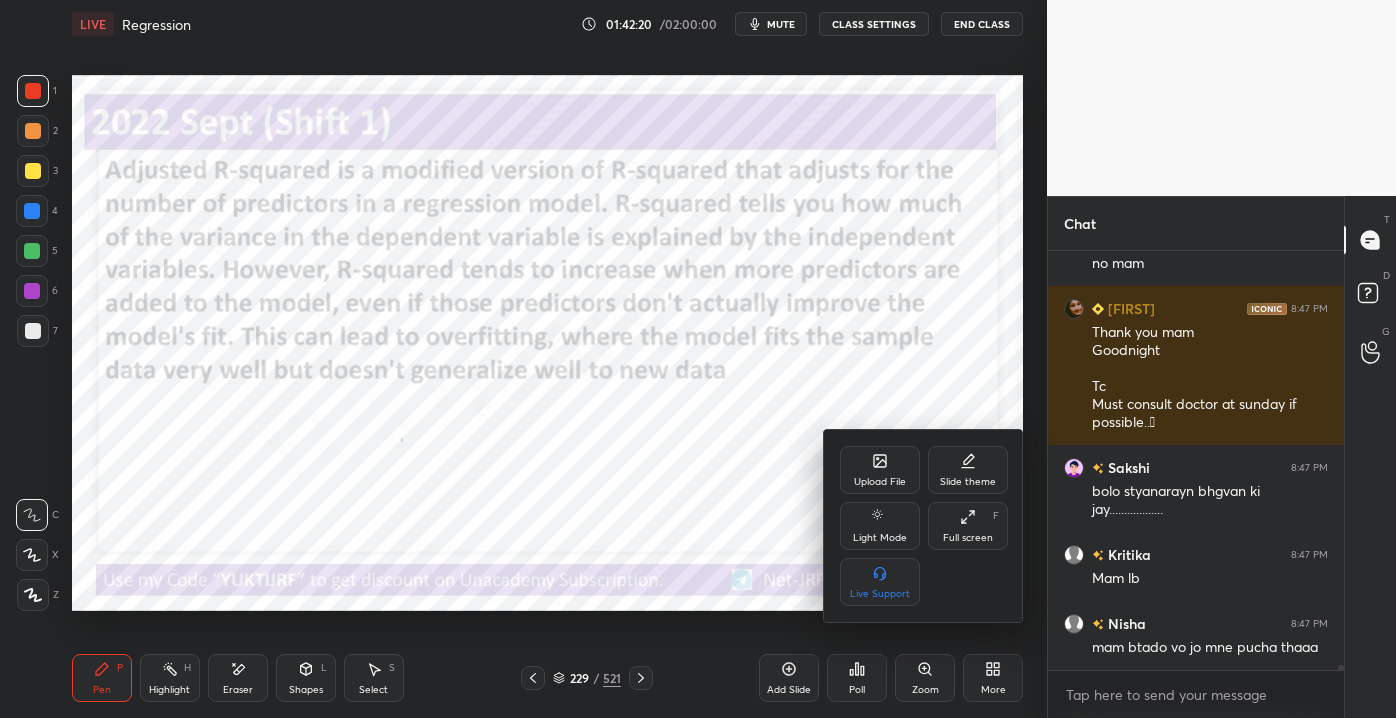 click on "Upload File" at bounding box center [880, 482] 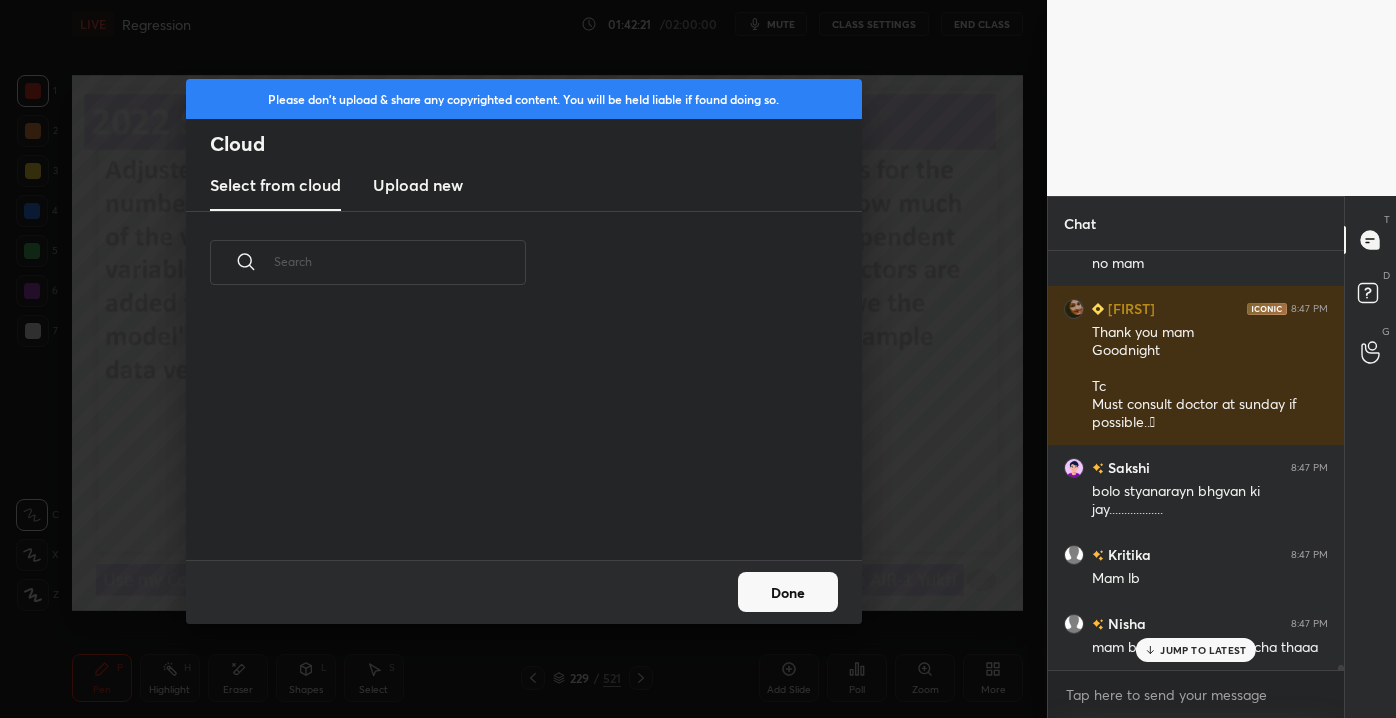 scroll, scrollTop: 36136, scrollLeft: 0, axis: vertical 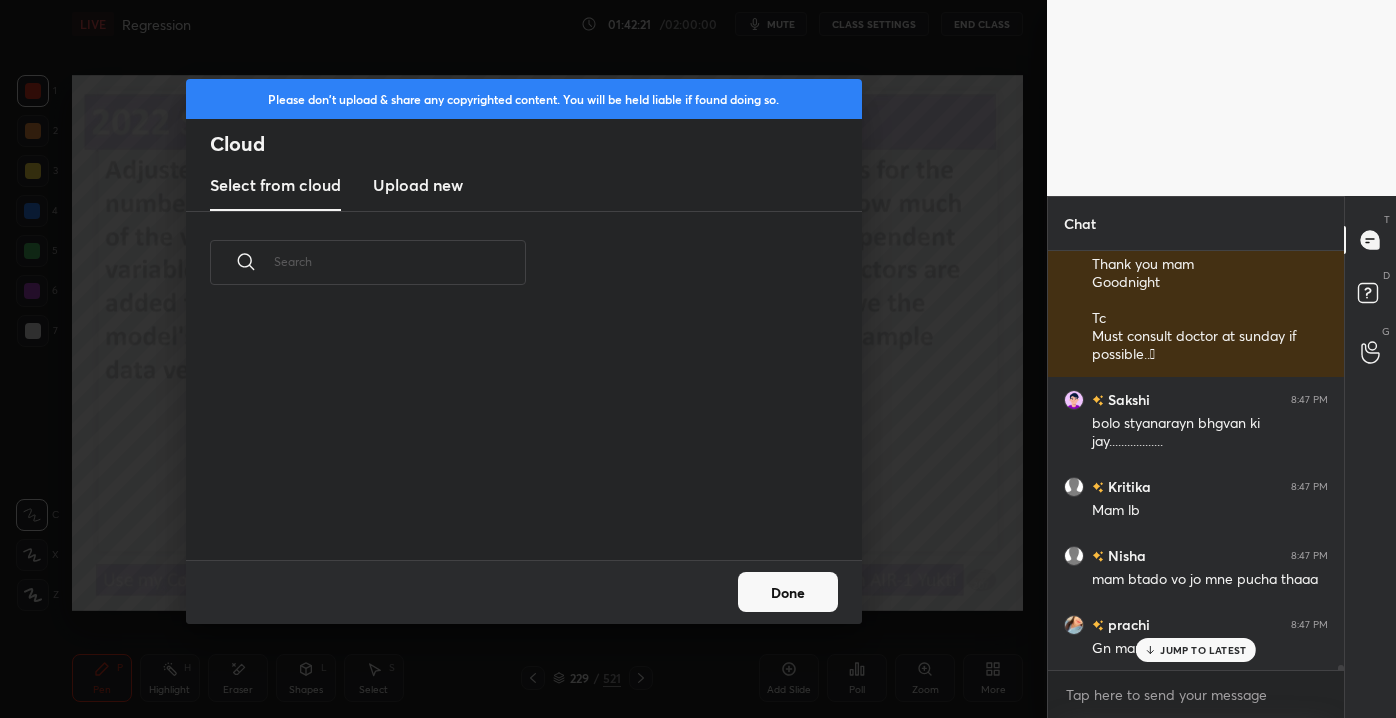 drag, startPoint x: 957, startPoint y: 542, endPoint x: 951, endPoint y: 552, distance: 11.661903 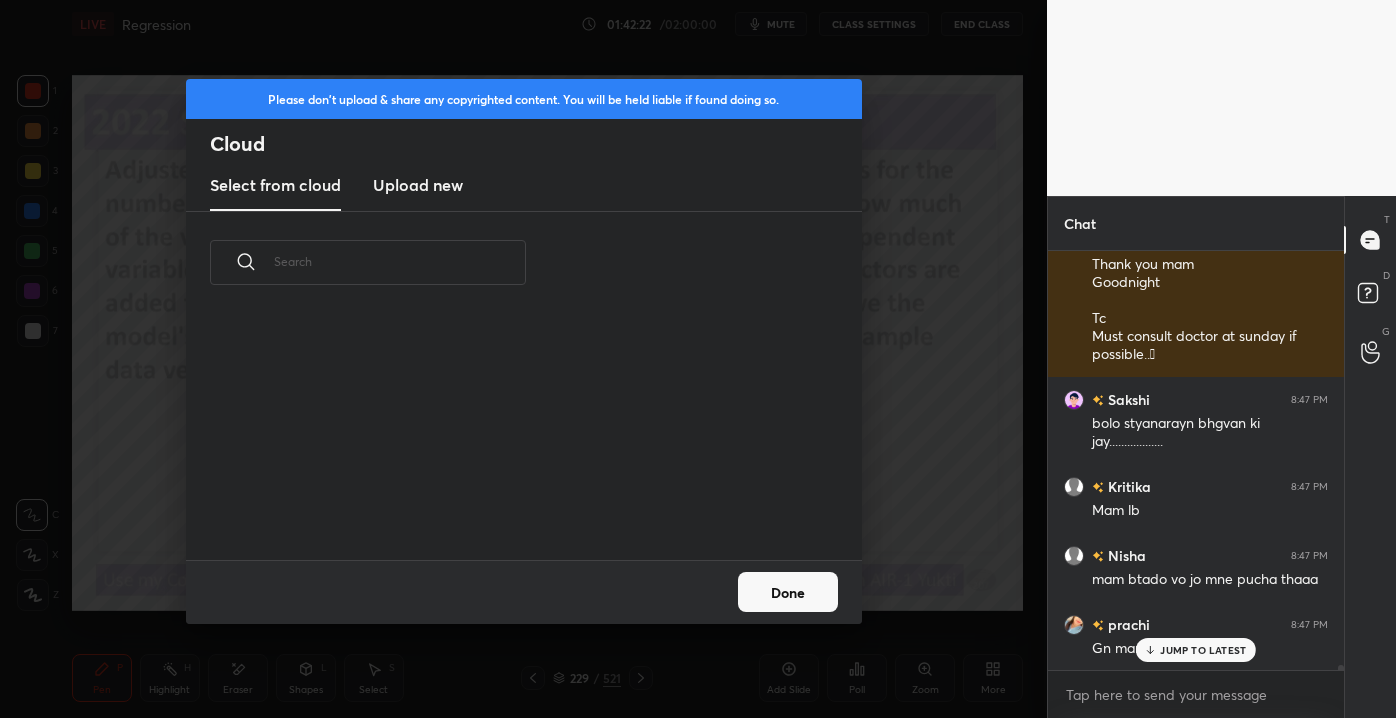 click on "Done" at bounding box center [788, 592] 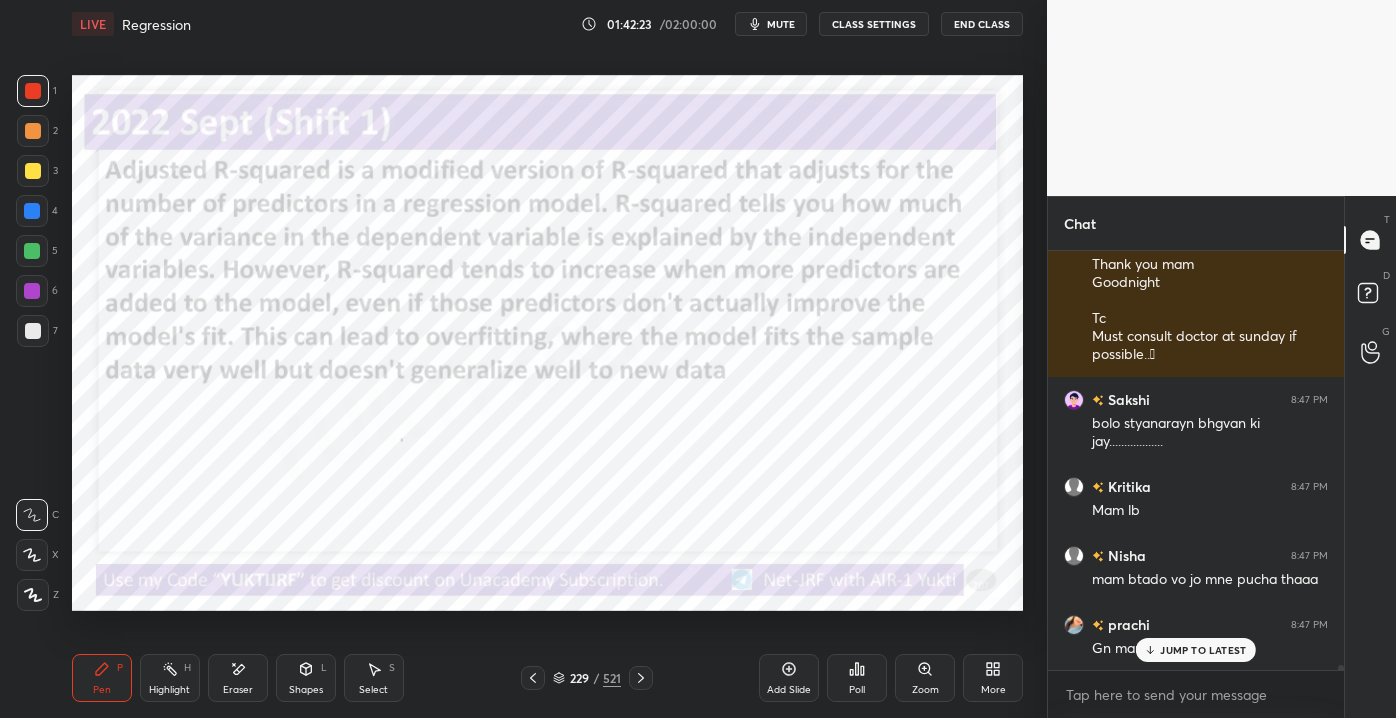 click on "More" at bounding box center (993, 690) 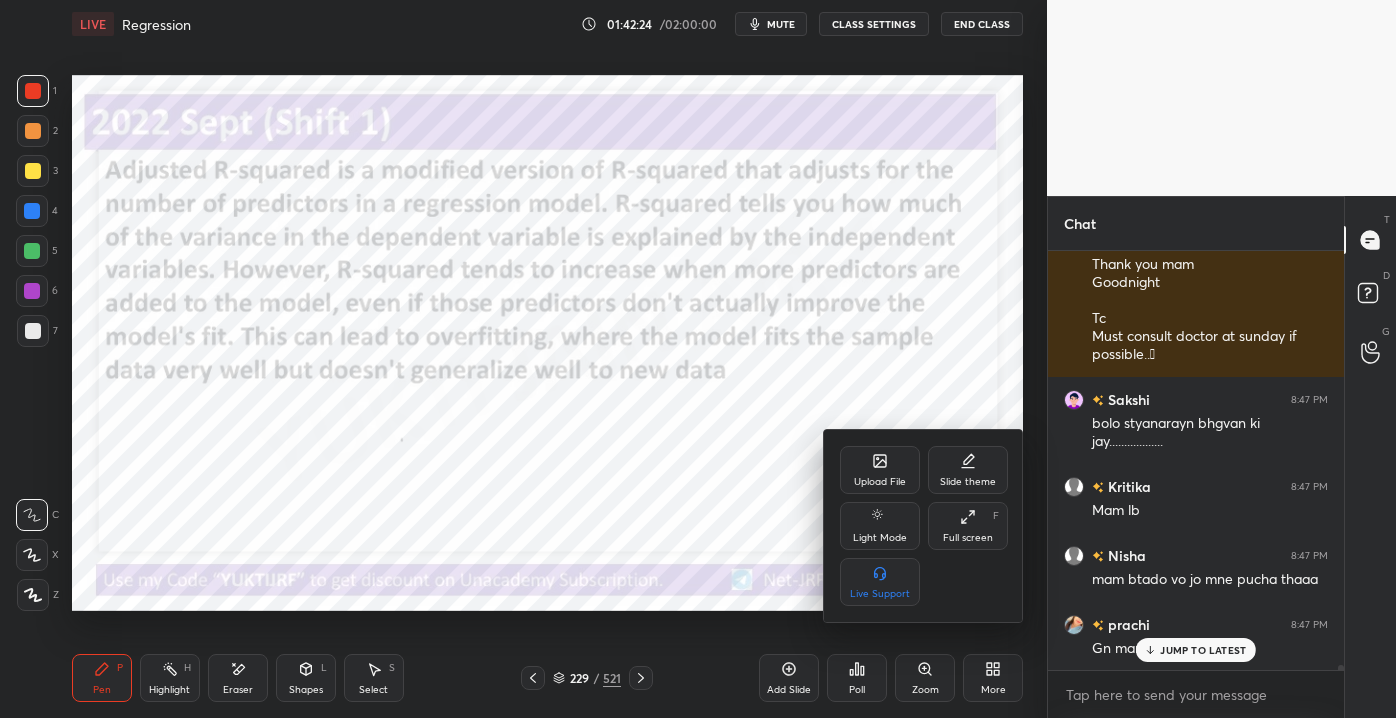 click at bounding box center [698, 359] 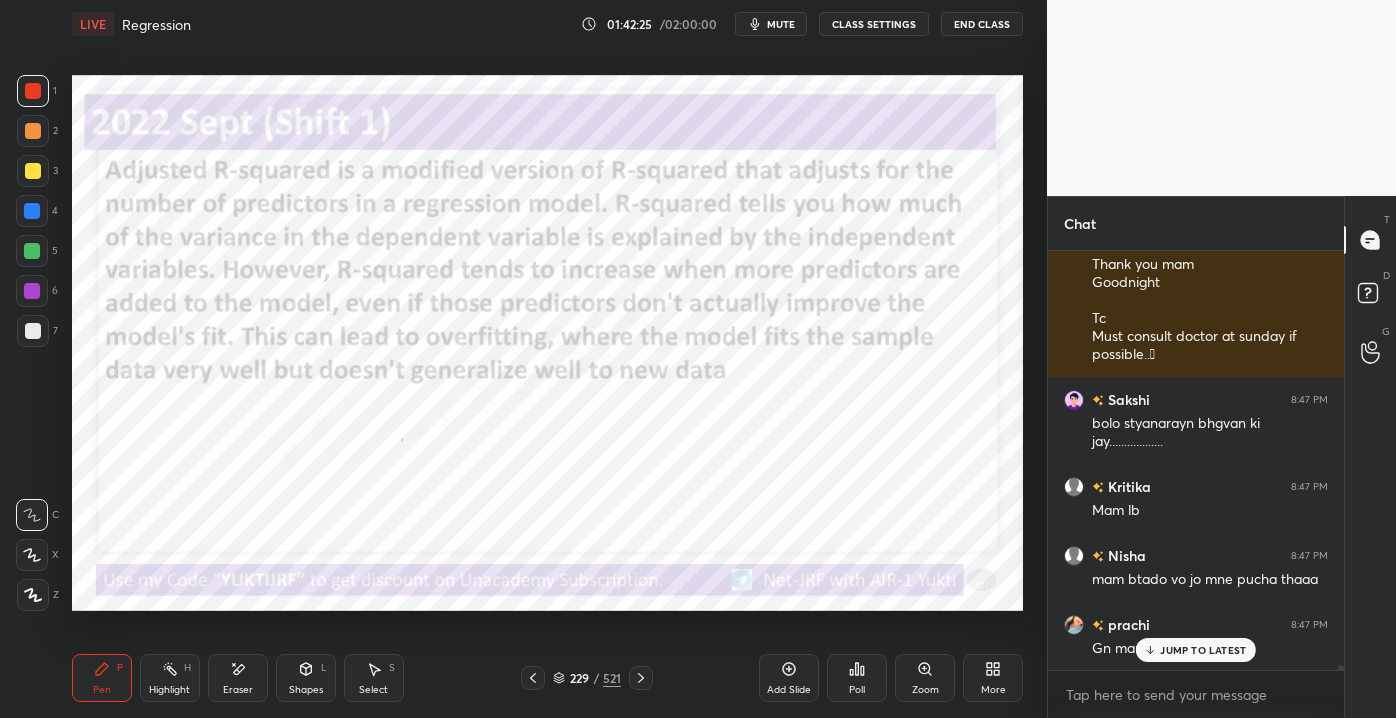 click on "Poll" at bounding box center [857, 690] 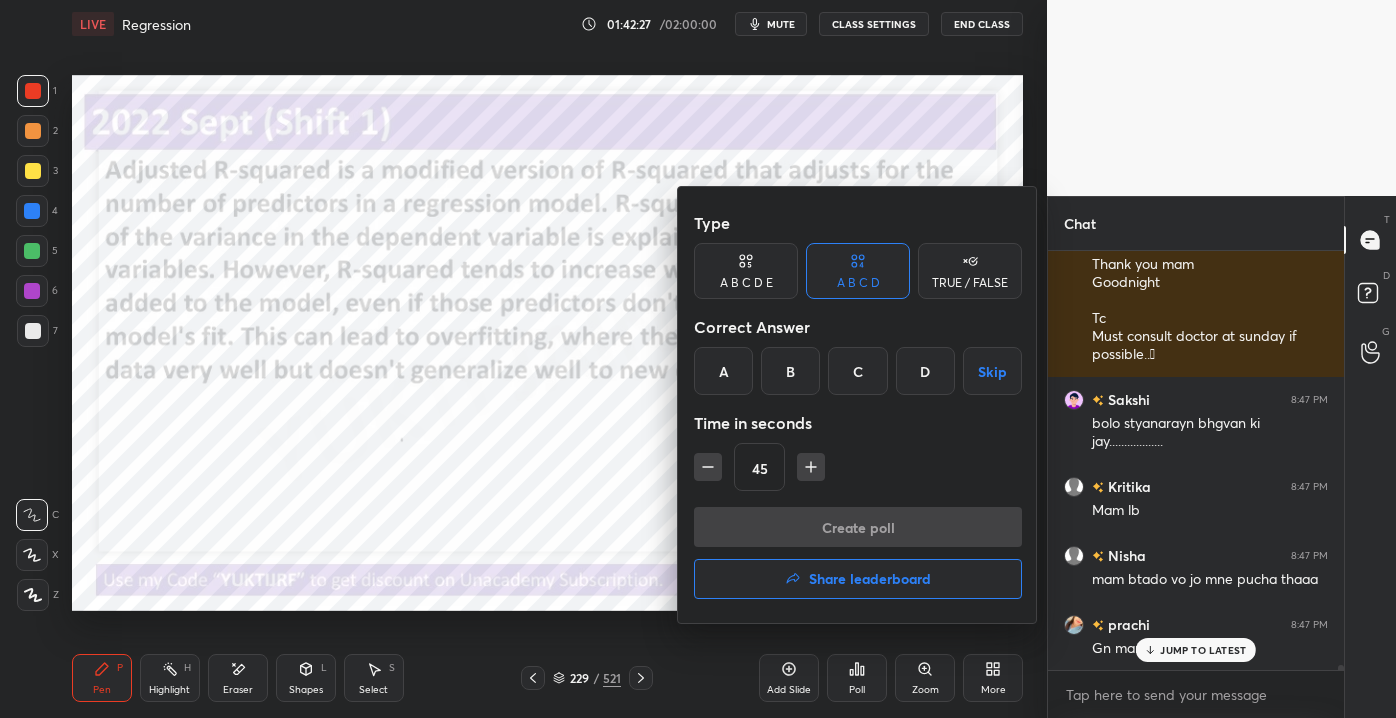 click on "Share leaderboard" at bounding box center [858, 579] 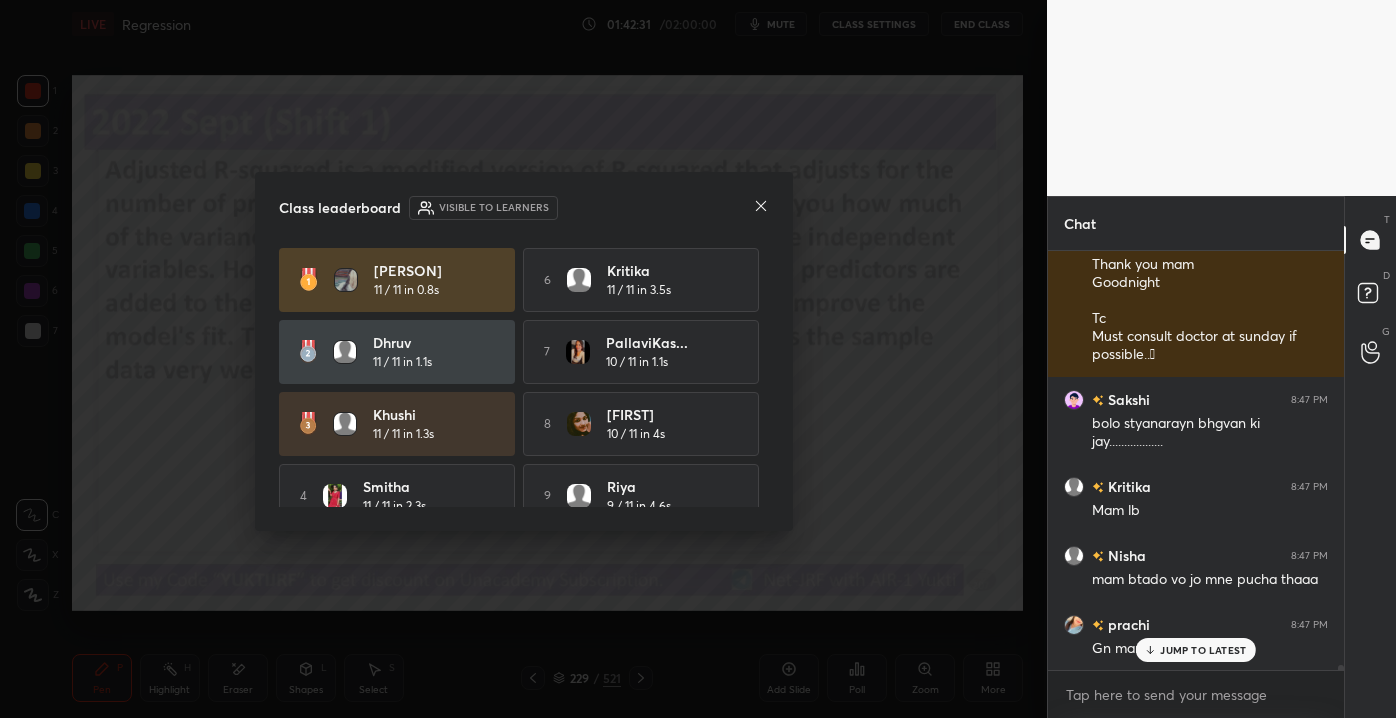 drag, startPoint x: 768, startPoint y: 337, endPoint x: 775, endPoint y: 372, distance: 35.69314 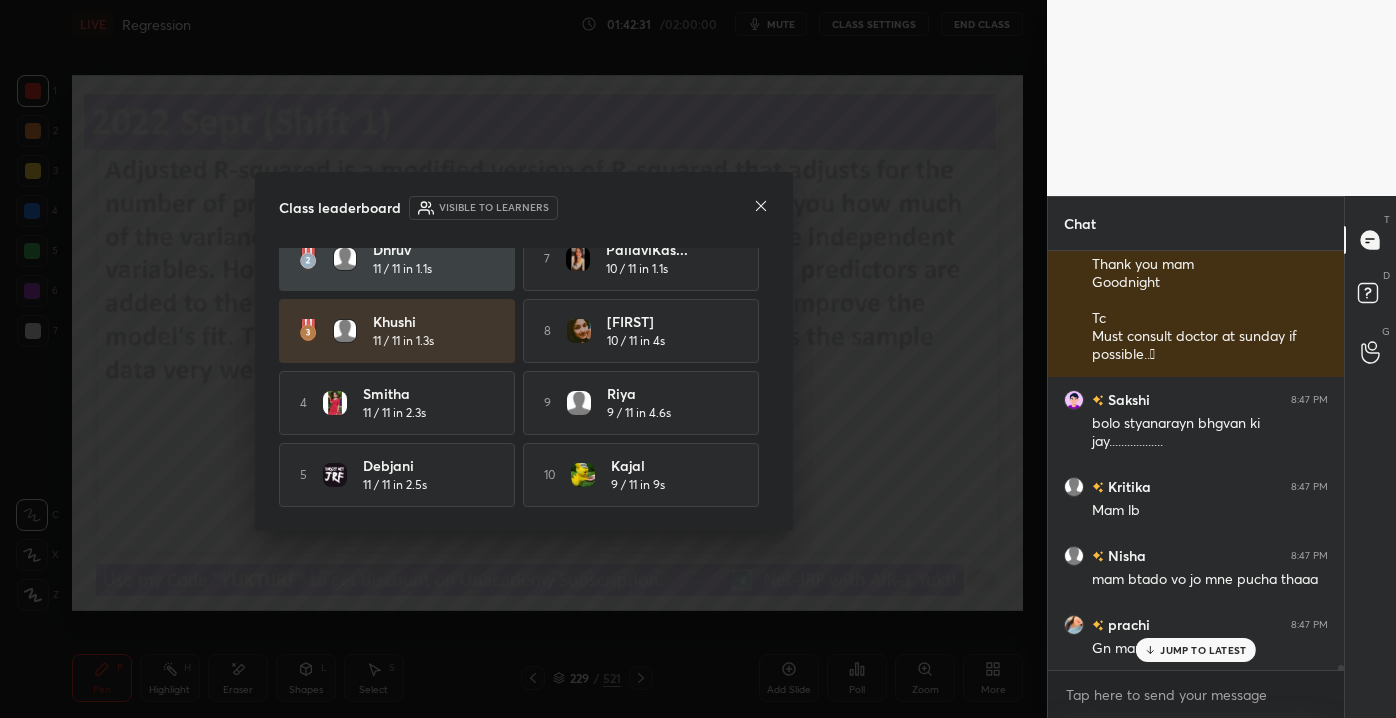 scroll, scrollTop: 0, scrollLeft: 0, axis: both 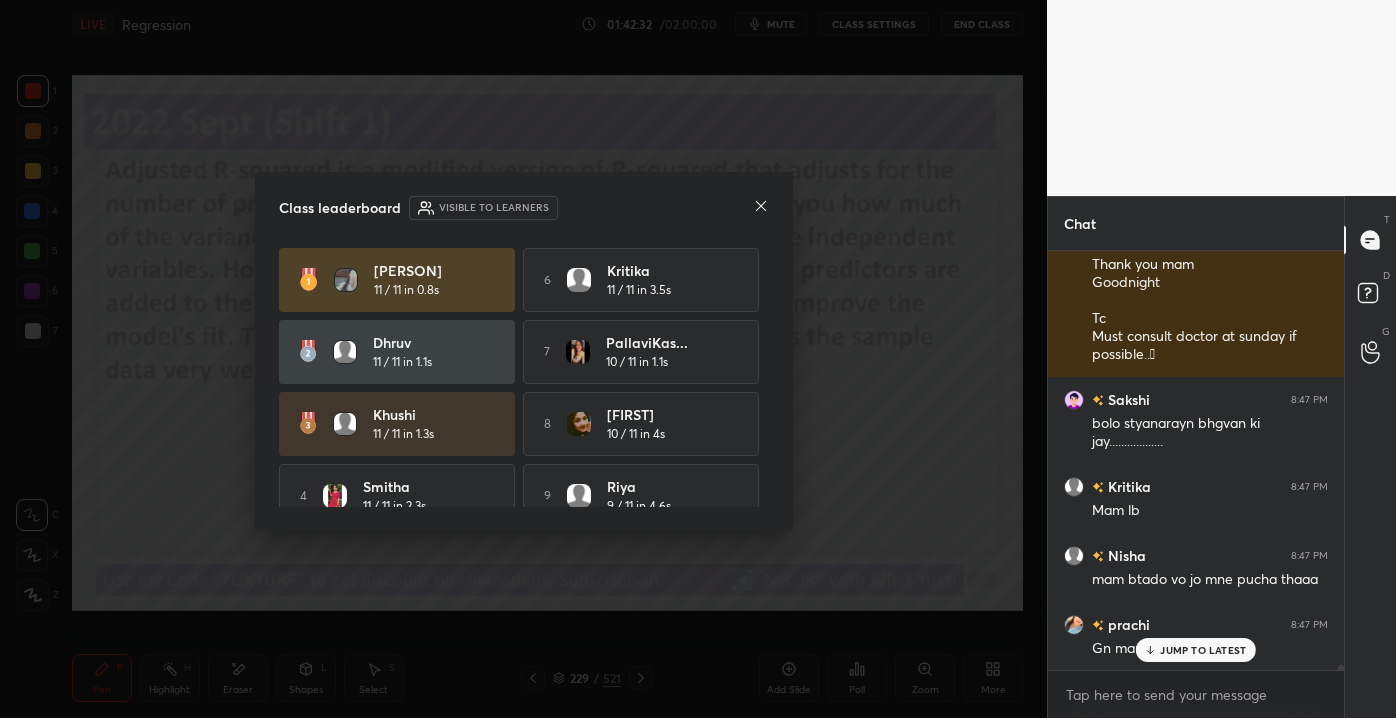 click on "Class leaderboard Visible to learners Saroj 11 / 11 in 0.8s 6 Kritika 11 / 11 in 3.5s Dhruv 11 / 11 in 1.1s 7 PallaviKas... 10 / 11 in 1.1s Khushi 11 / 11 in 1.3s 8 Sradha 10 / 11 in 4s 4 Smitha 11 / 11 in 2.3s 9 Riya 9 / 11 in 4.6s 5 Debjani 11 / 11 in 2.5s 10 Kajal 9 / 11 in 9s" at bounding box center (524, 351) 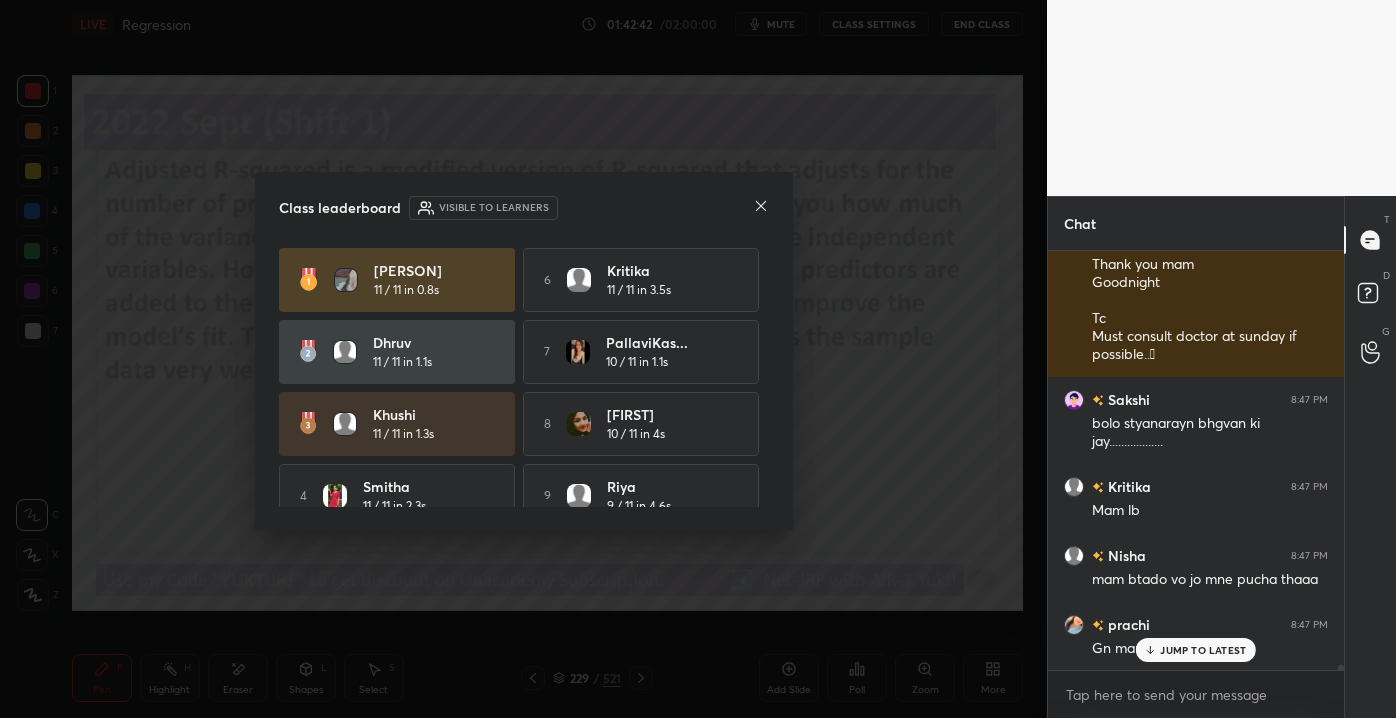 scroll, scrollTop: 98, scrollLeft: 0, axis: vertical 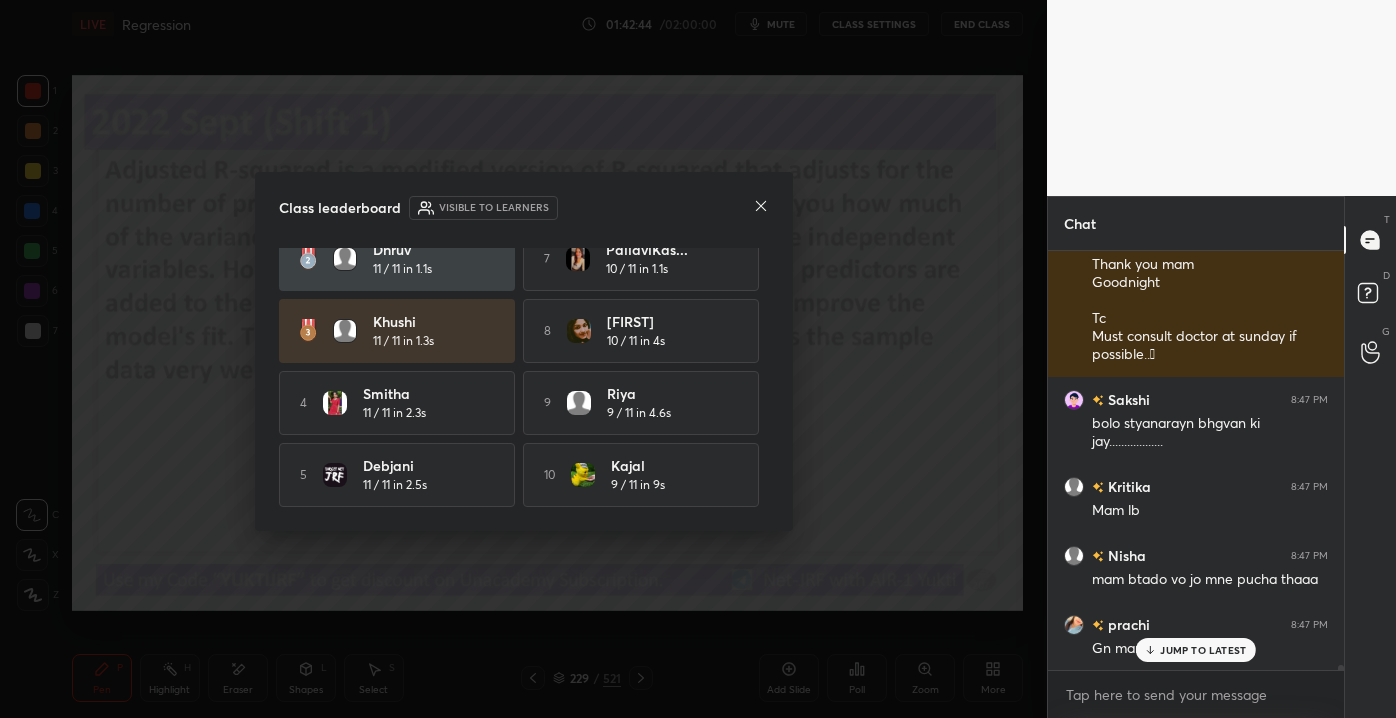 drag, startPoint x: 775, startPoint y: 408, endPoint x: 767, endPoint y: 399, distance: 12.0415945 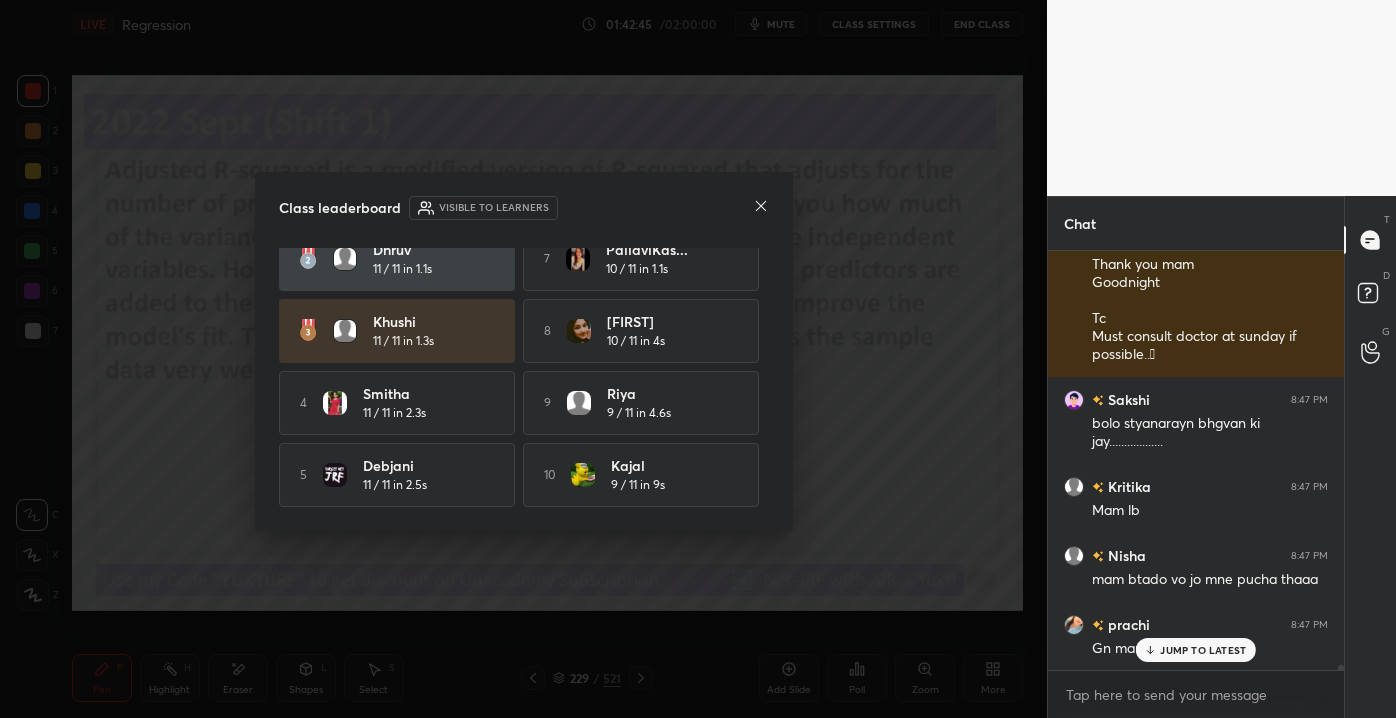 drag, startPoint x: 749, startPoint y: 193, endPoint x: 765, endPoint y: 303, distance: 111.15755 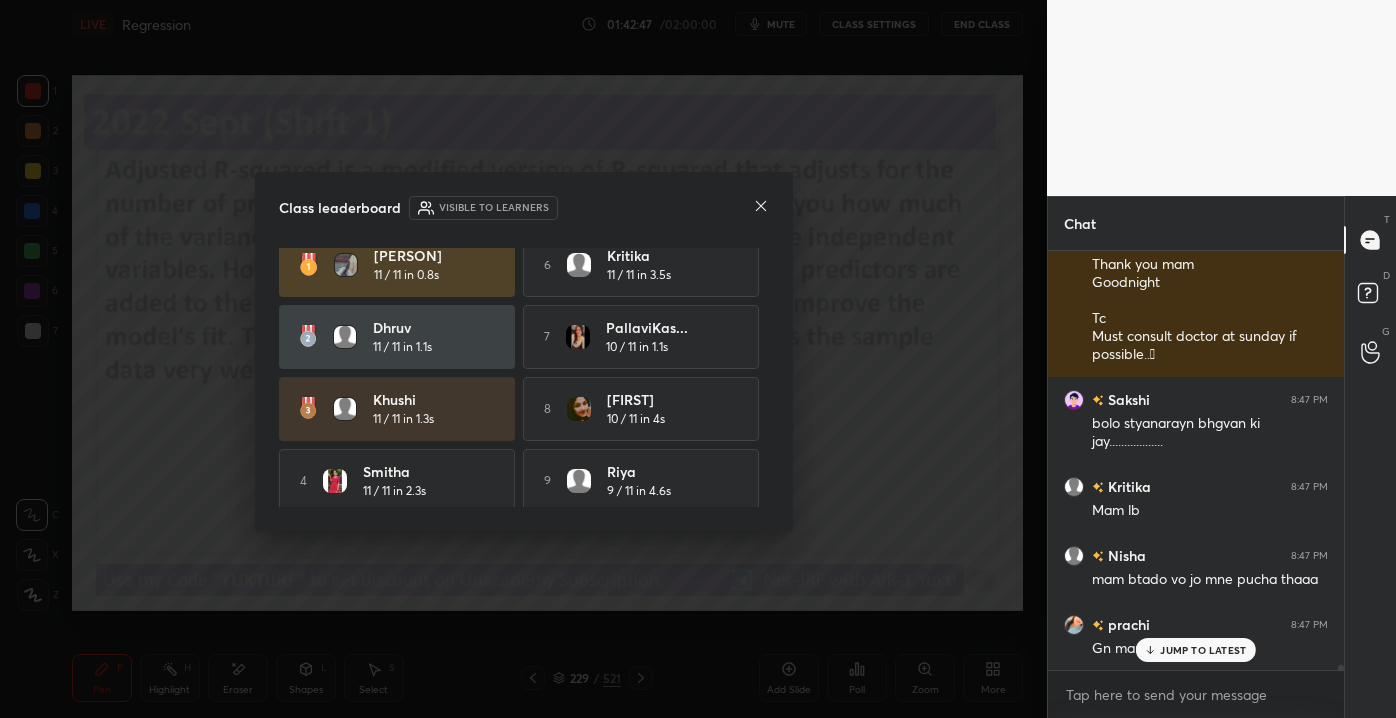scroll, scrollTop: 0, scrollLeft: 0, axis: both 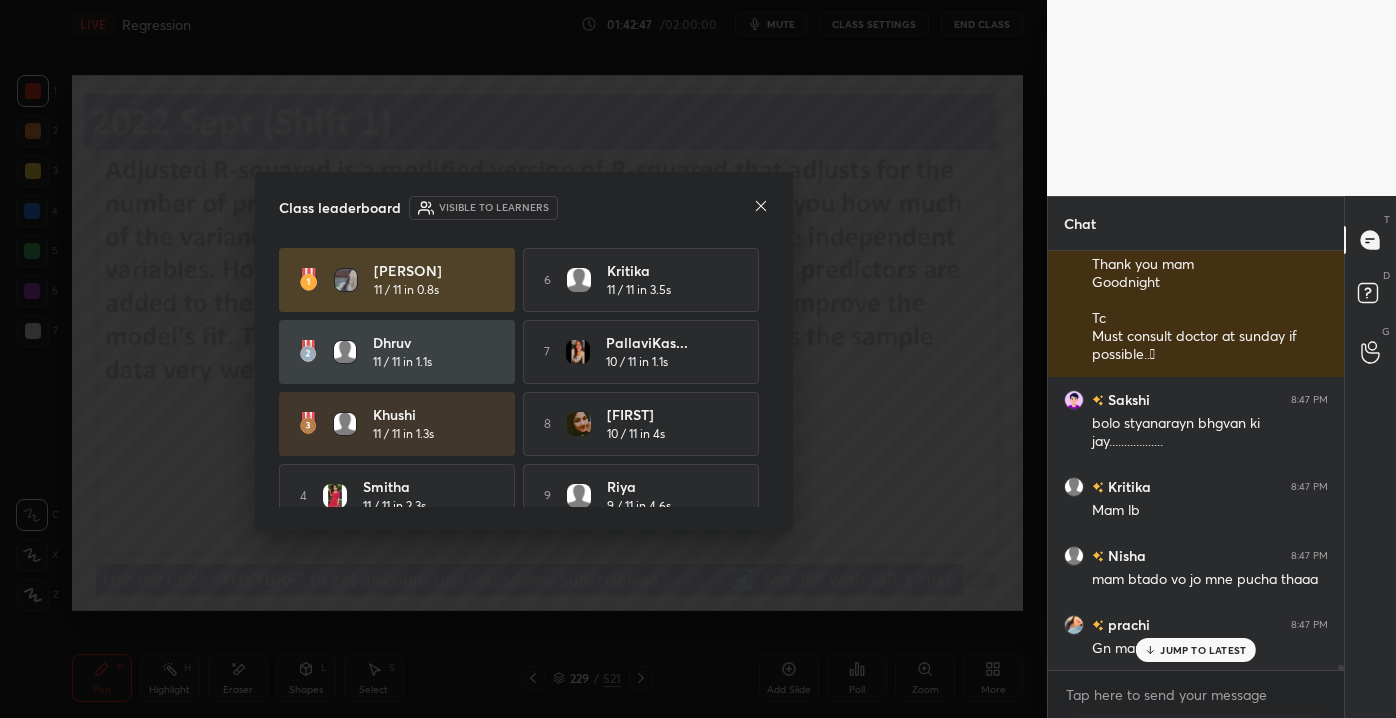 click on "Dhruv" at bounding box center (435, 342) 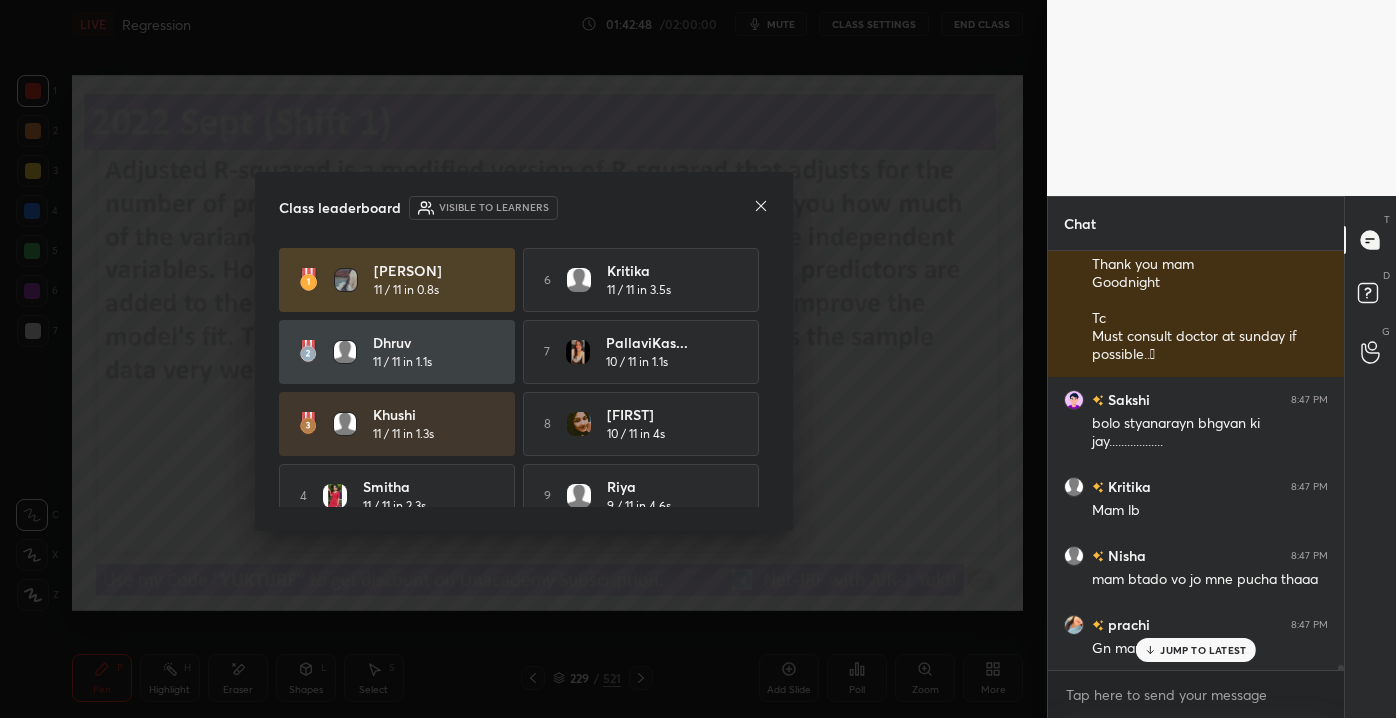 drag, startPoint x: 413, startPoint y: 430, endPoint x: 530, endPoint y: 472, distance: 124.3101 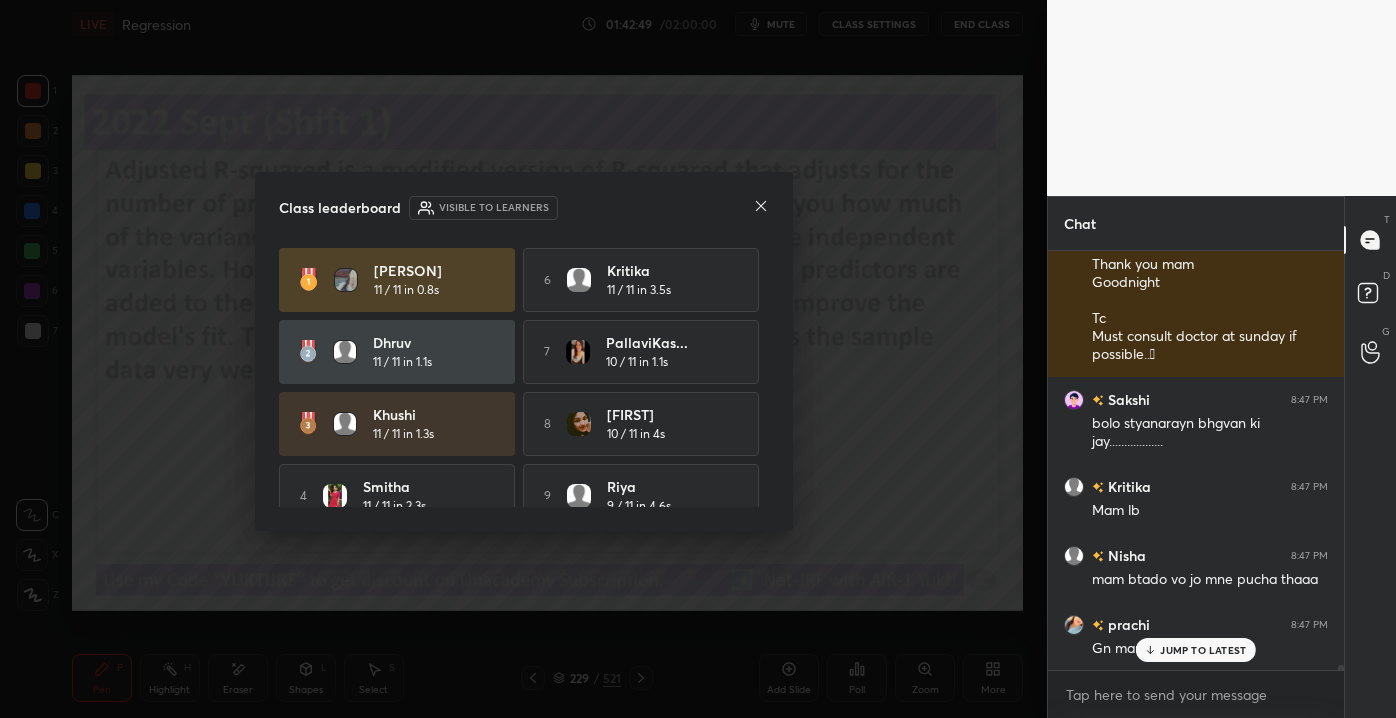 drag, startPoint x: 762, startPoint y: 382, endPoint x: 772, endPoint y: 410, distance: 29.732138 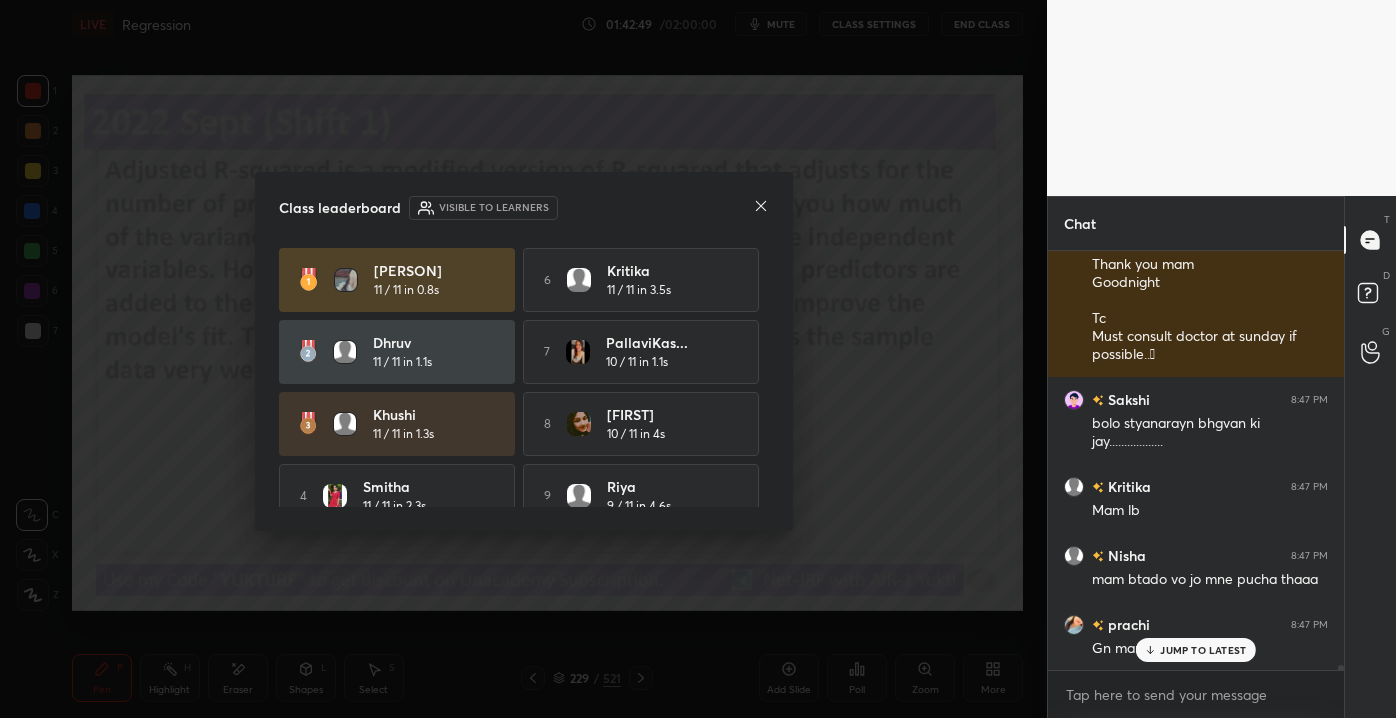 click on "Class leaderboard Visible to learners Saroj 11 / 11 in 0.8s 6 Kritika 11 / 11 in 3.5s Dhruv 11 / 11 in 1.1s 7 PallaviKas... 10 / 11 in 1.1s Khushi 11 / 11 in 1.3s 8 Sradha 10 / 11 in 4s 4 Smitha 11 / 11 in 2.3s 9 Riya 9 / 11 in 4.6s 5 Debjani 11 / 11 in 2.5s 10 Kajal 9 / 11 in 9s" at bounding box center [524, 351] 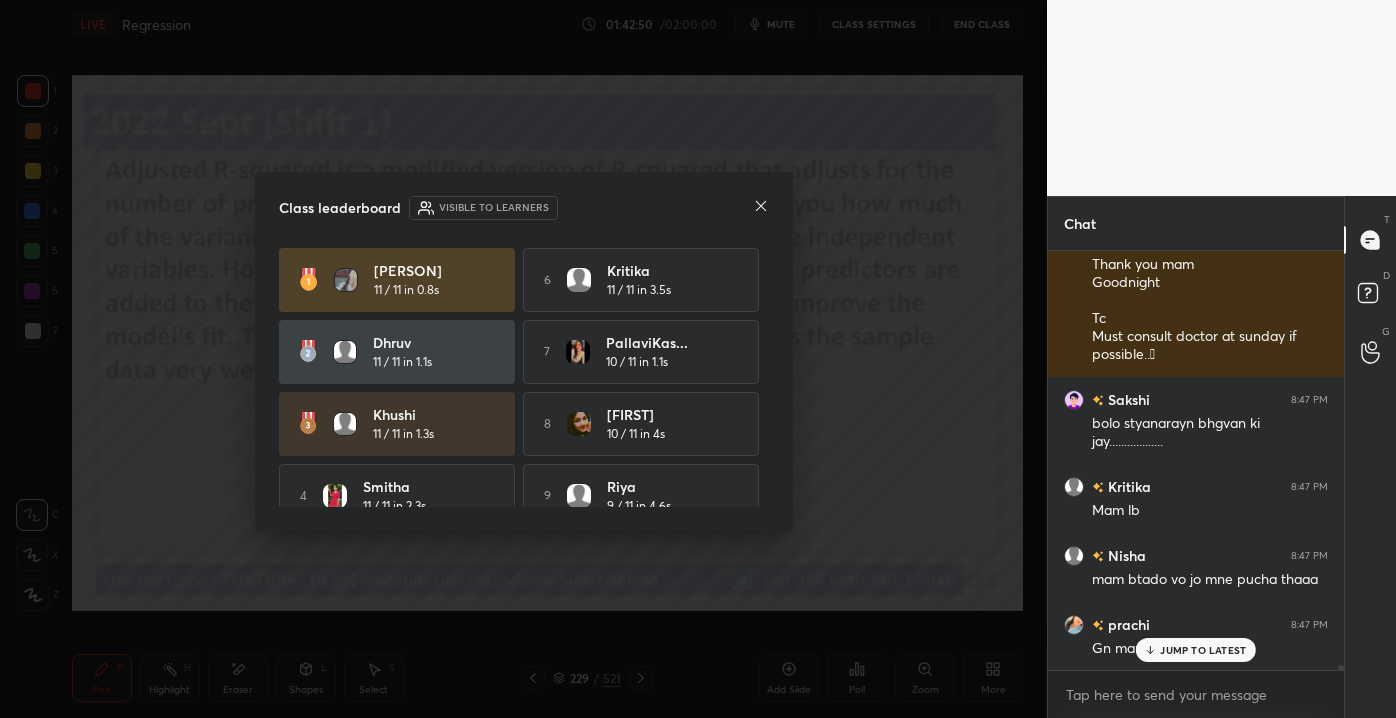 drag, startPoint x: 768, startPoint y: 410, endPoint x: 765, endPoint y: 424, distance: 14.3178215 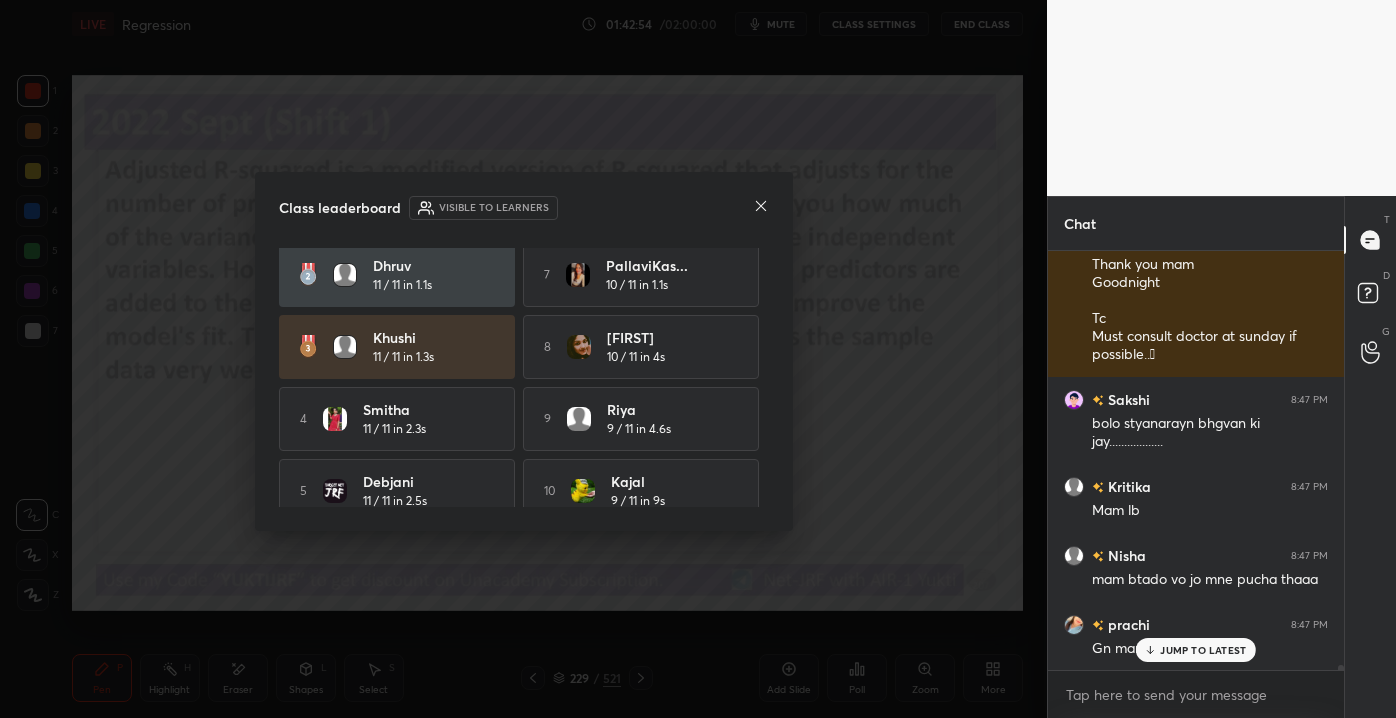 scroll, scrollTop: 72, scrollLeft: 0, axis: vertical 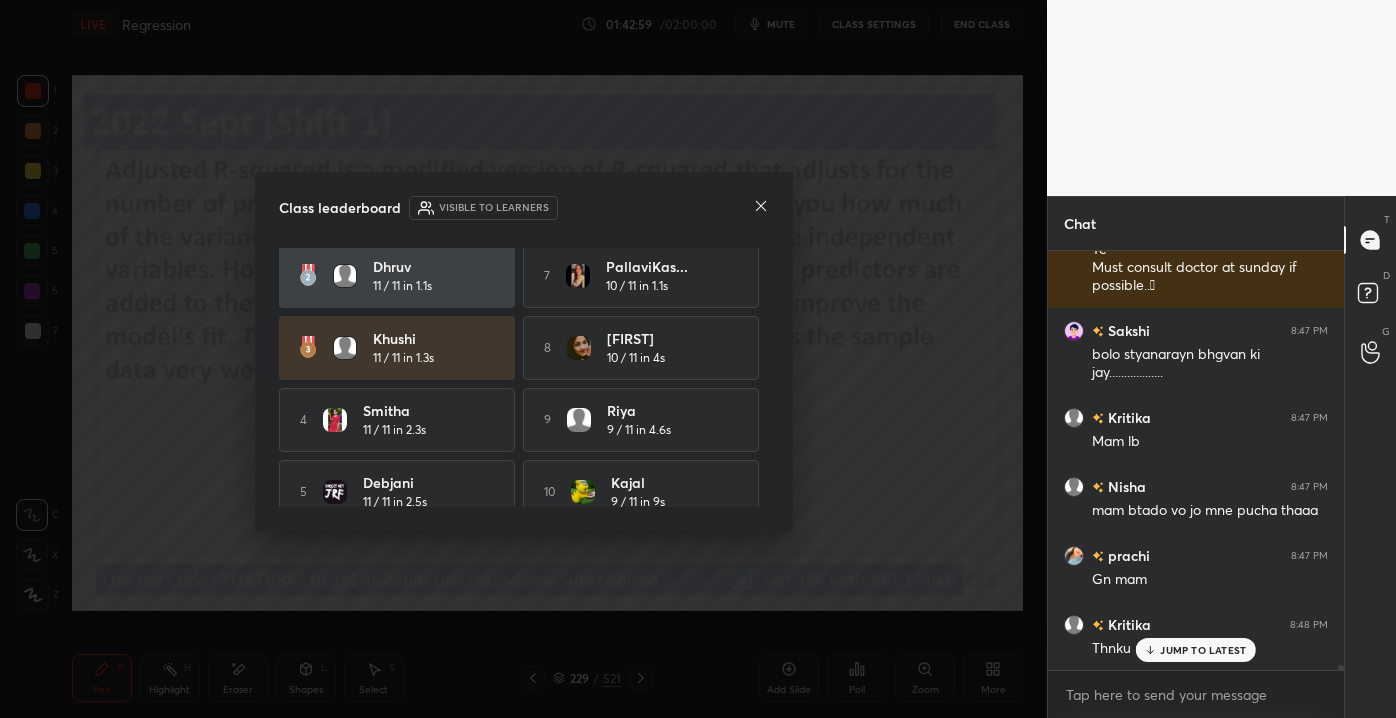 drag, startPoint x: 757, startPoint y: 369, endPoint x: 794, endPoint y: 495, distance: 131.32022 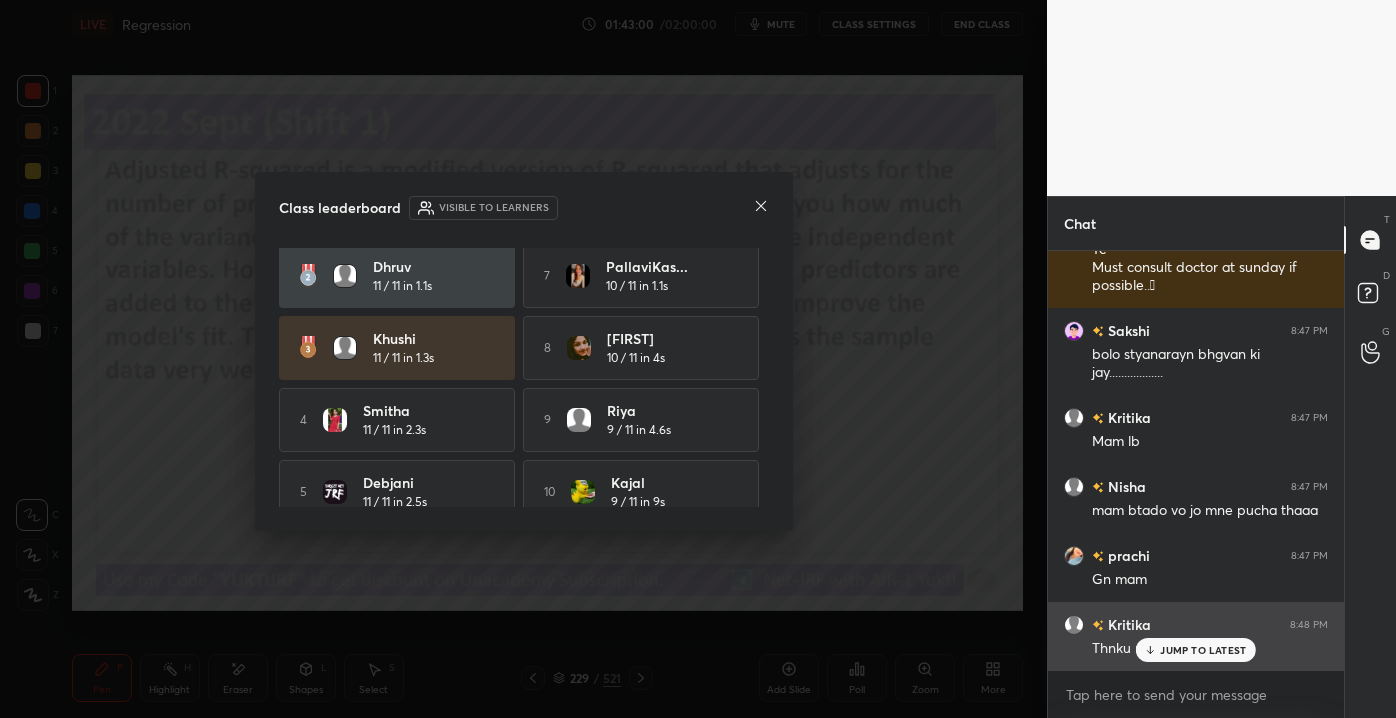 click on "[PERSON] 8:48 PM Thnku mam" at bounding box center [1196, 636] 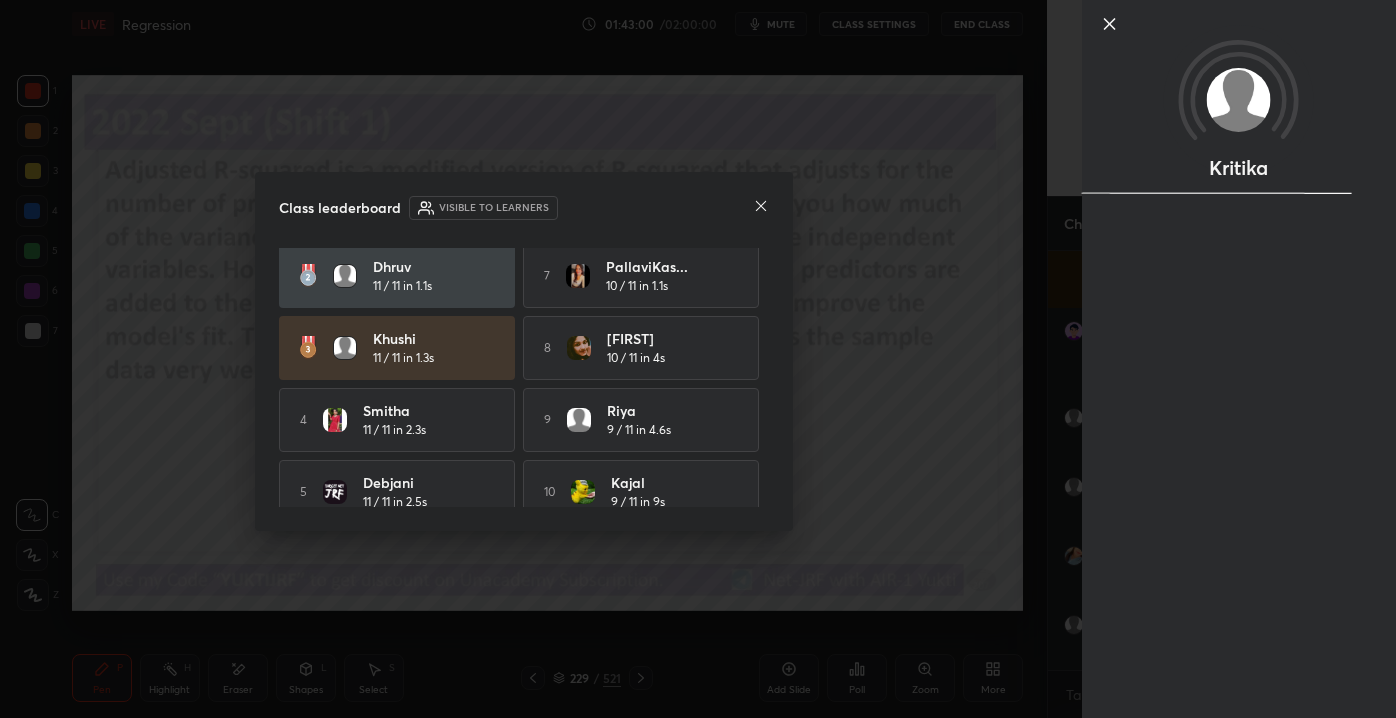 click on "Kritika" at bounding box center (1239, 359) 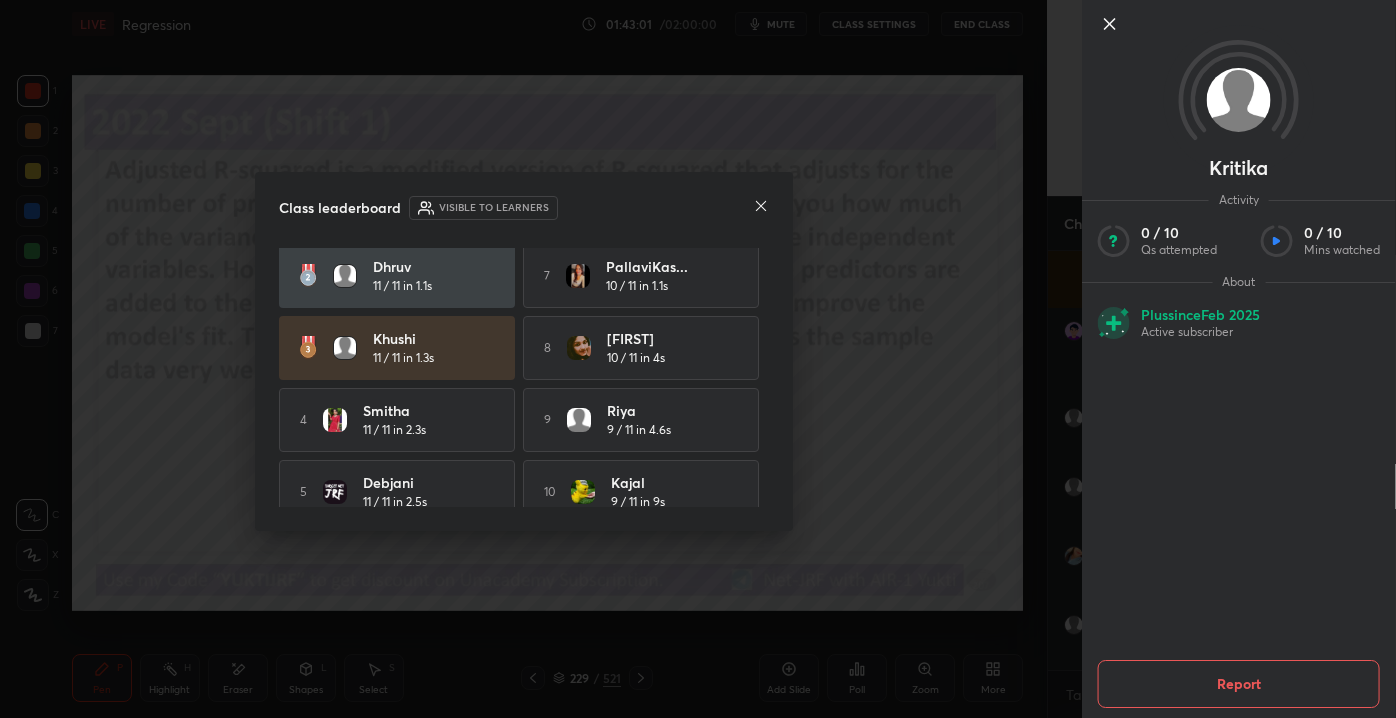 click 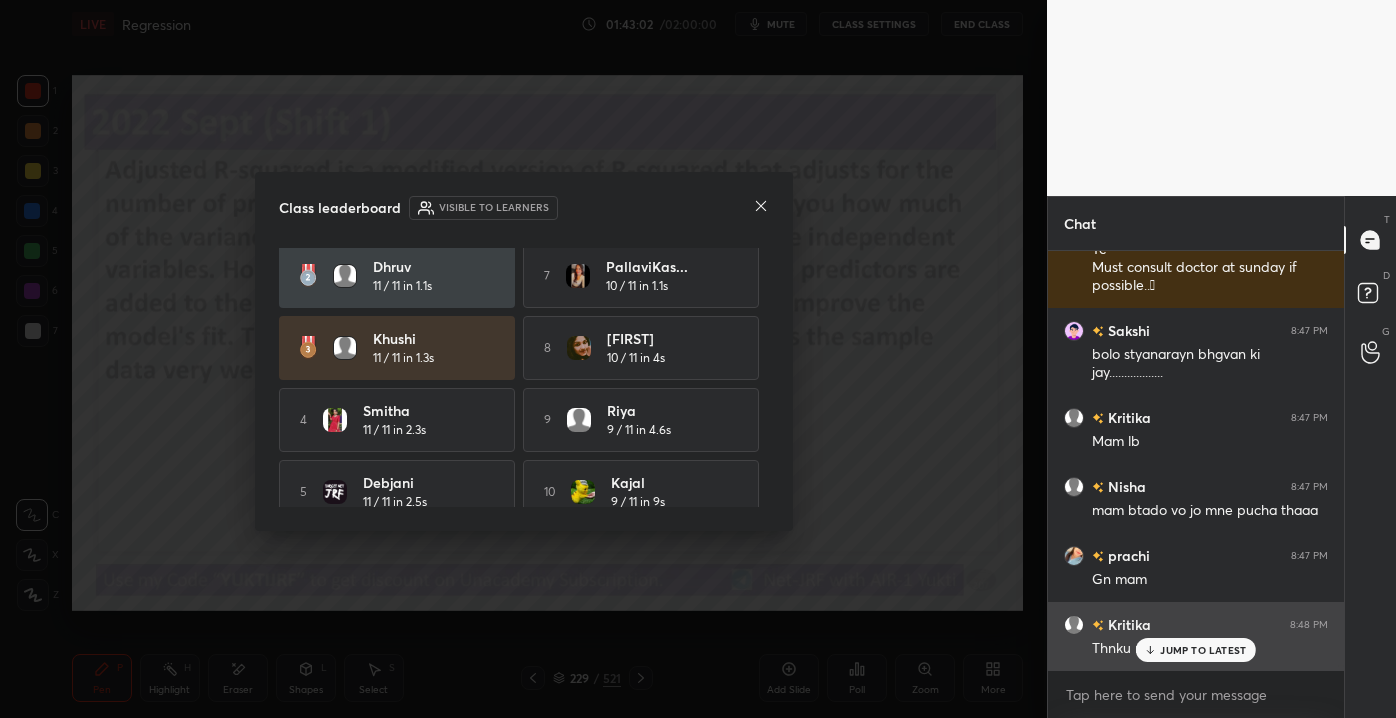 click on "JUMP TO LATEST" at bounding box center (1196, 650) 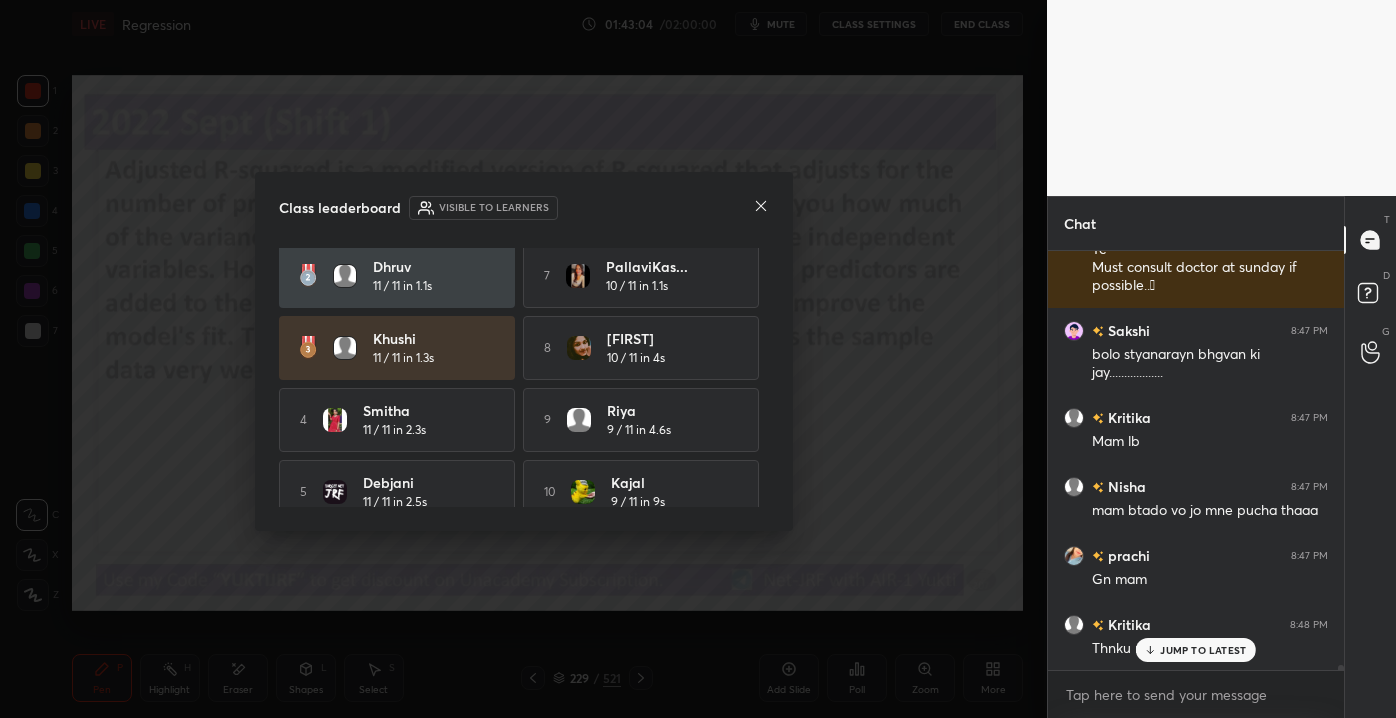 scroll, scrollTop: 36274, scrollLeft: 0, axis: vertical 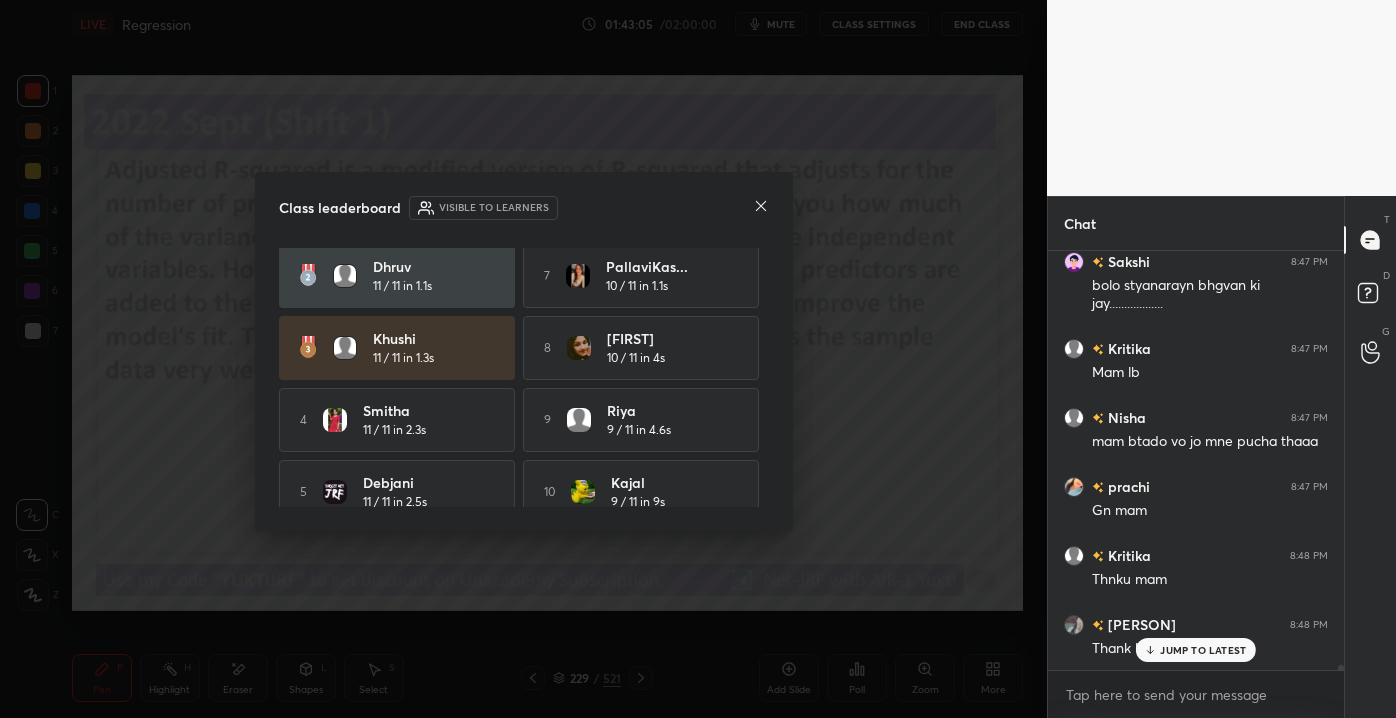 click on "Class leaderboard Visible to learners Saroj 11 / 11 in 0.8s 6 Kritika 11 / 11 in 3.5s Dhruv 11 / 11 in 1.1s 7 PallaviKas... 10 / 11 in 1.1s Khushi 11 / 11 in 1.3s 8 Sradha 10 / 11 in 4s 4 Smitha 11 / 11 in 2.3s 9 Riya 9 / 11 in 4.6s 5 Debjani 11 / 11 in 2.5s 10 Kajal 9 / 11 in 9s" at bounding box center [524, 351] 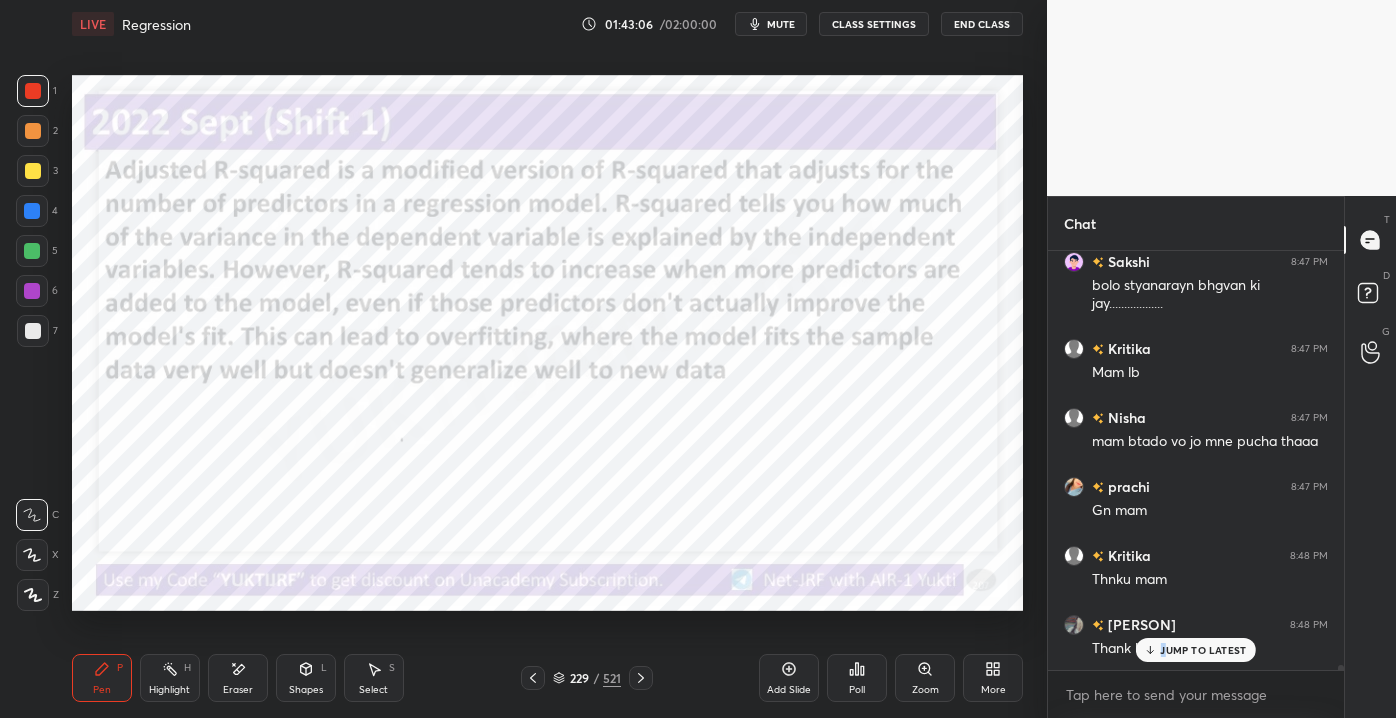 click on "JUMP TO LATEST" at bounding box center (1203, 650) 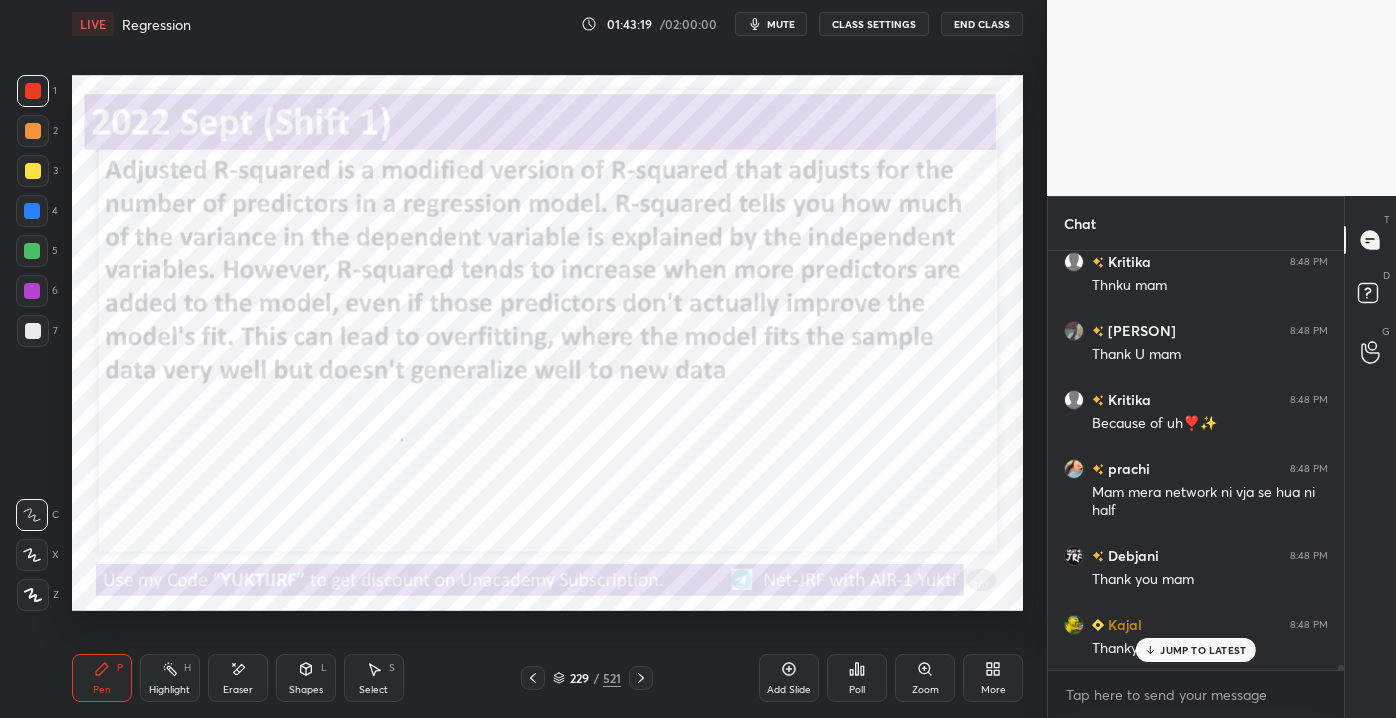 scroll, scrollTop: 36637, scrollLeft: 0, axis: vertical 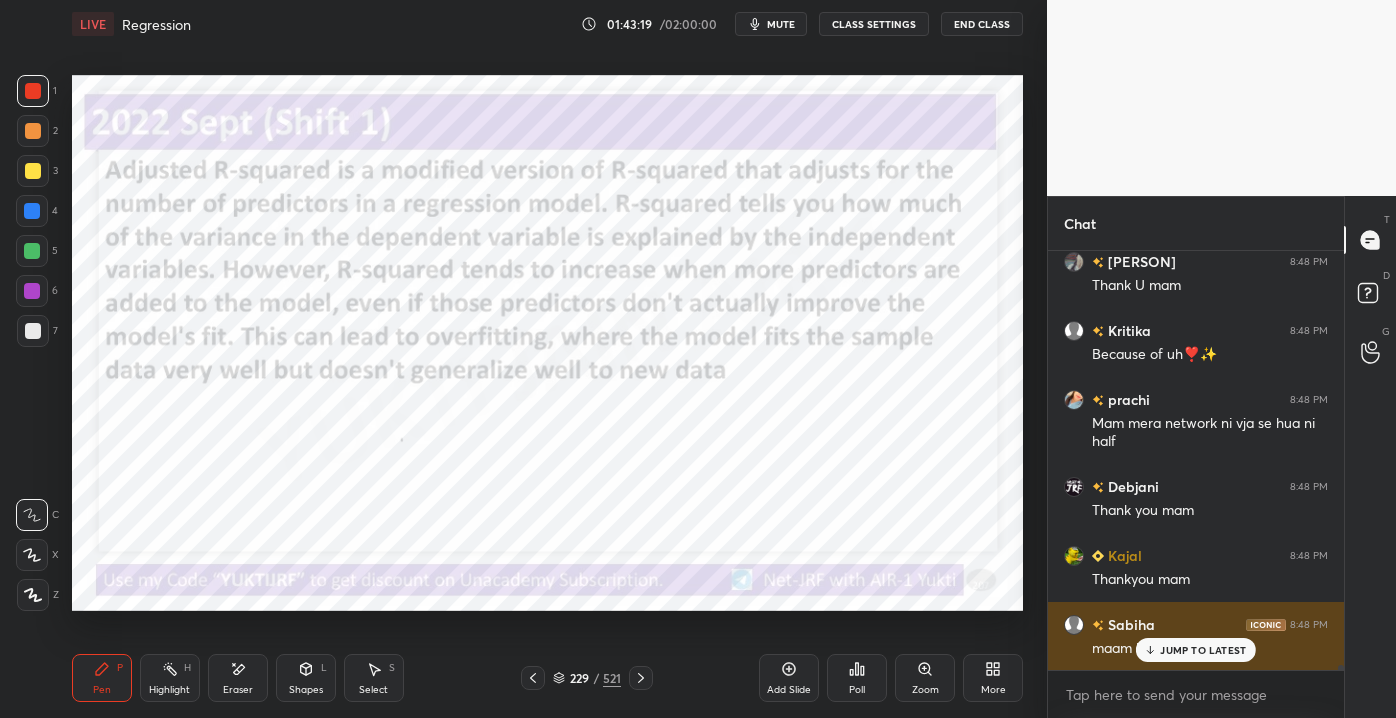 drag, startPoint x: 1181, startPoint y: 658, endPoint x: 1170, endPoint y: 657, distance: 11.045361 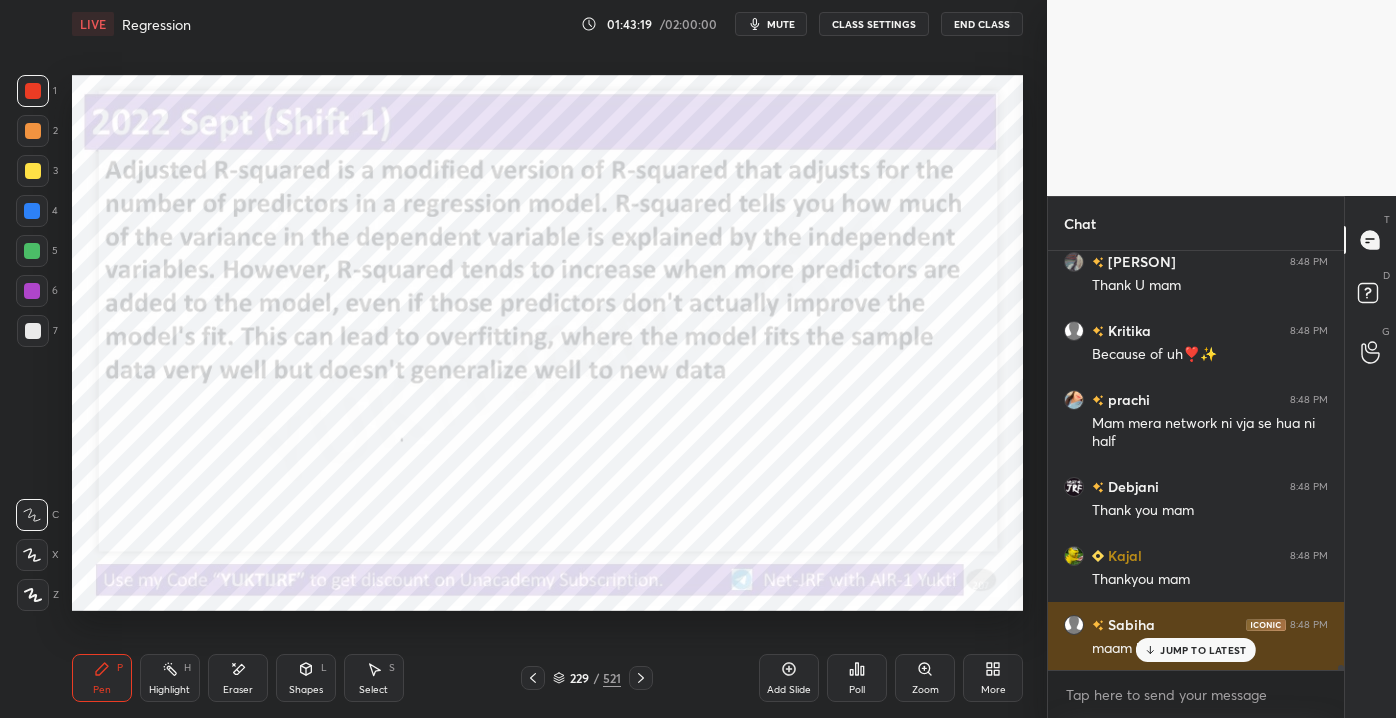 click on "JUMP TO LATEST" at bounding box center [1196, 650] 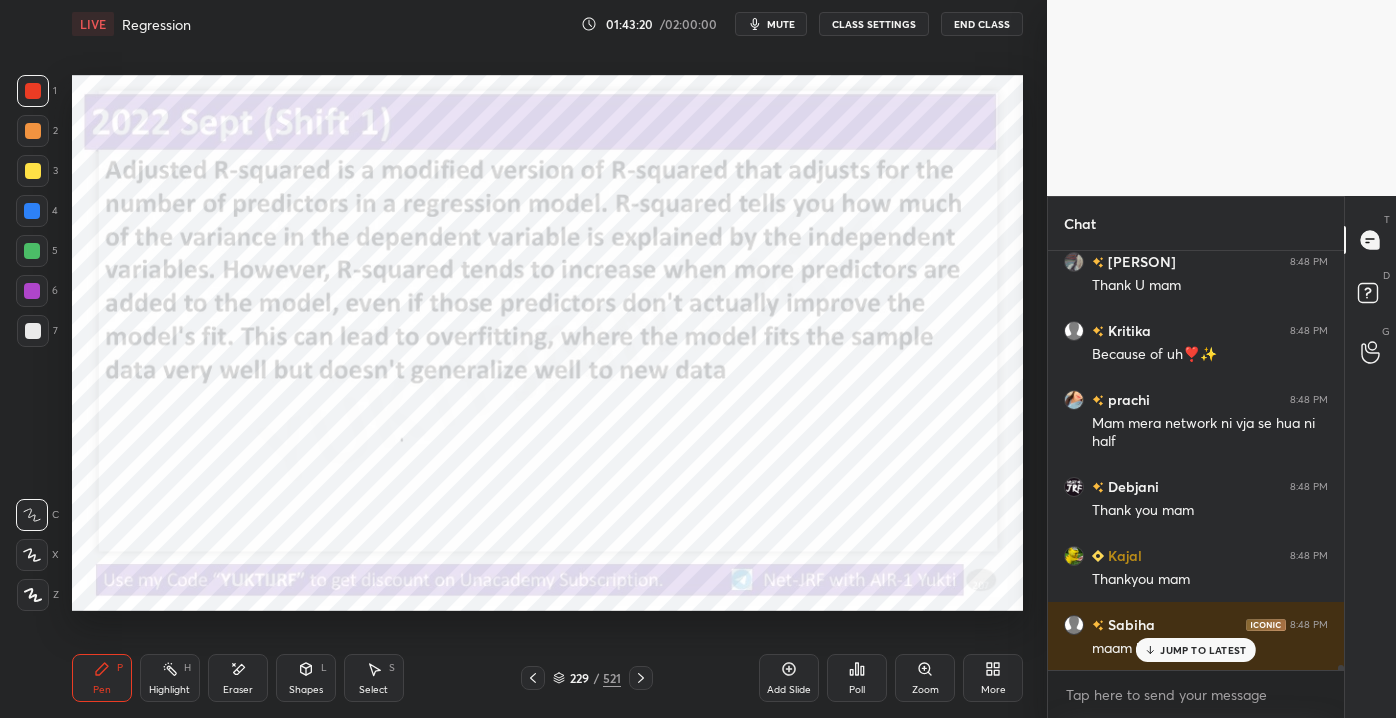 scroll, scrollTop: 36706, scrollLeft: 0, axis: vertical 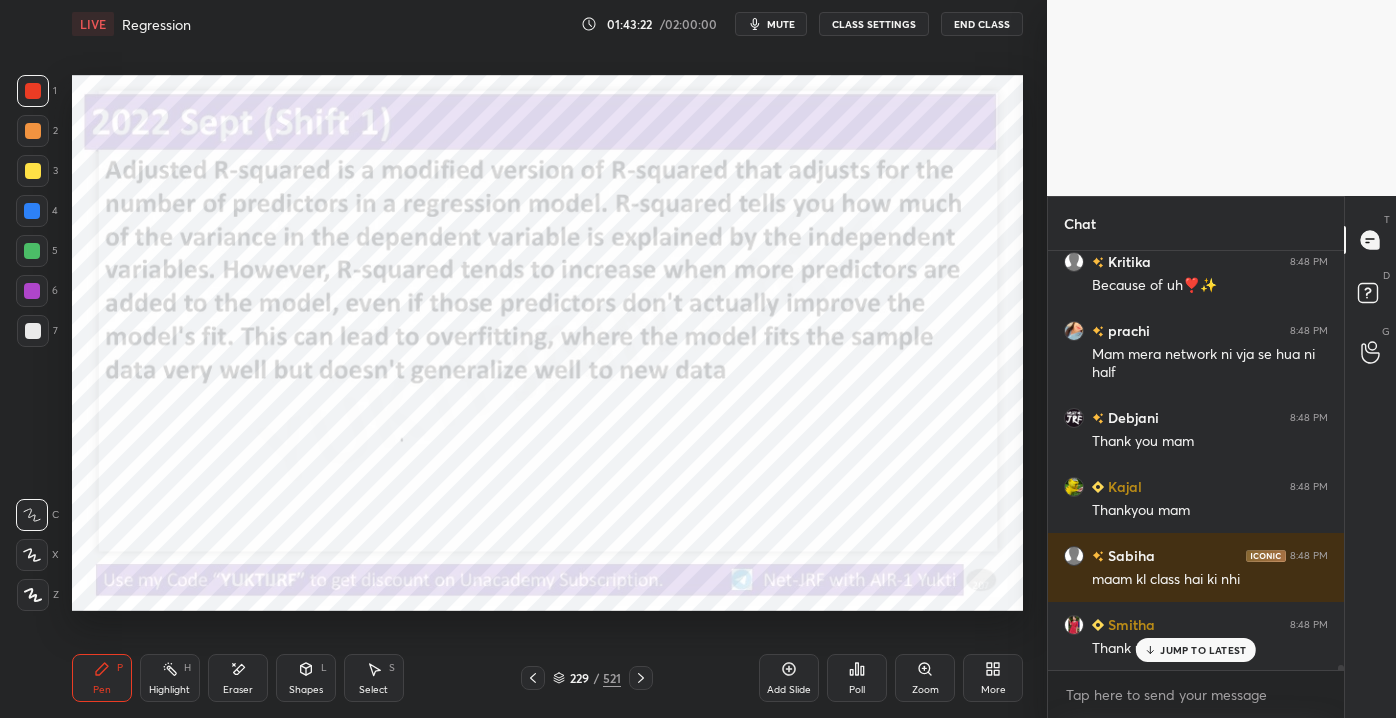 click on "Add Slide" at bounding box center [789, 690] 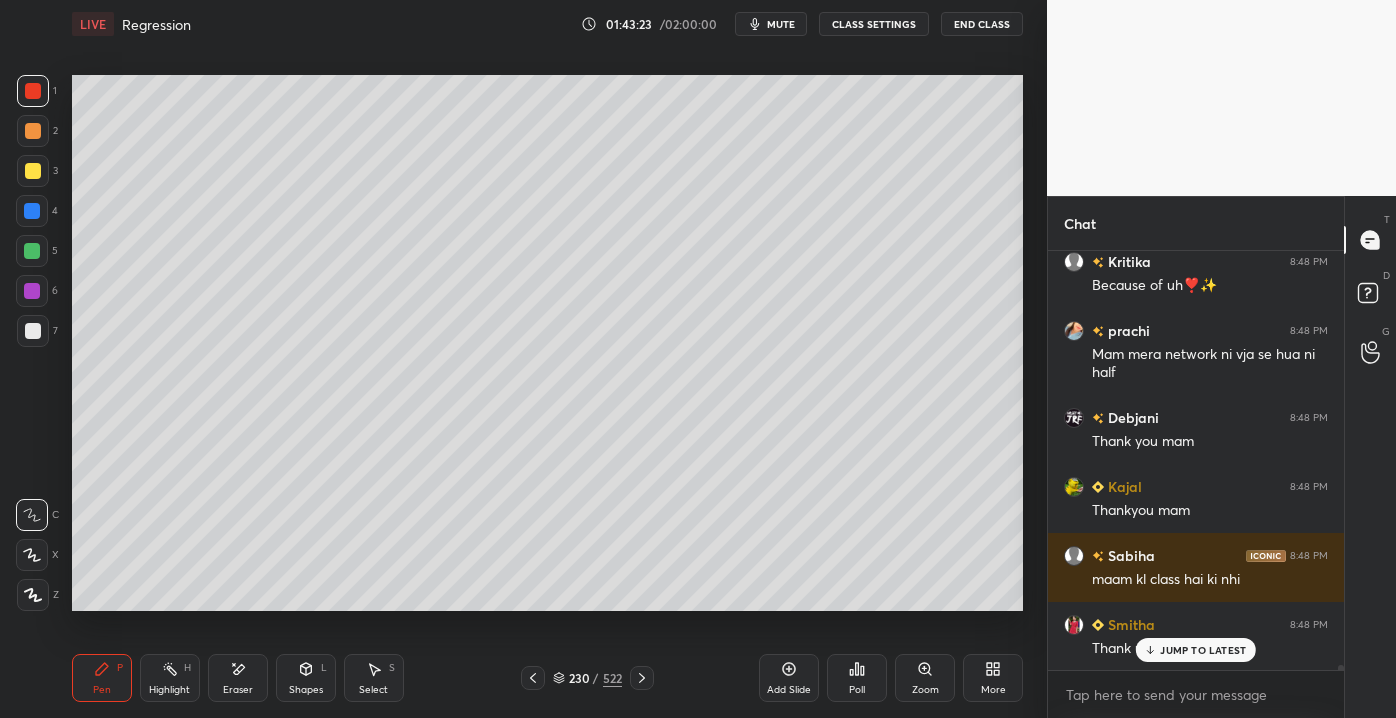 click at bounding box center (33, 331) 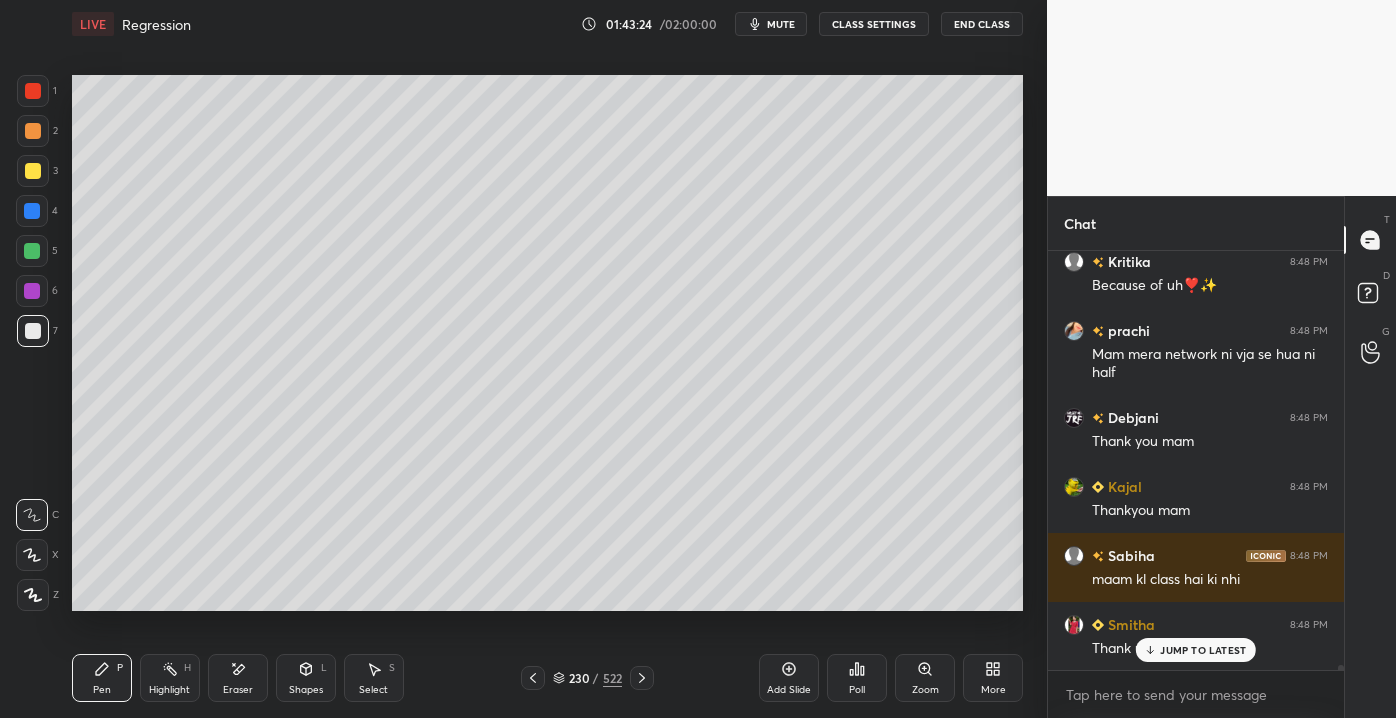 click at bounding box center [33, 331] 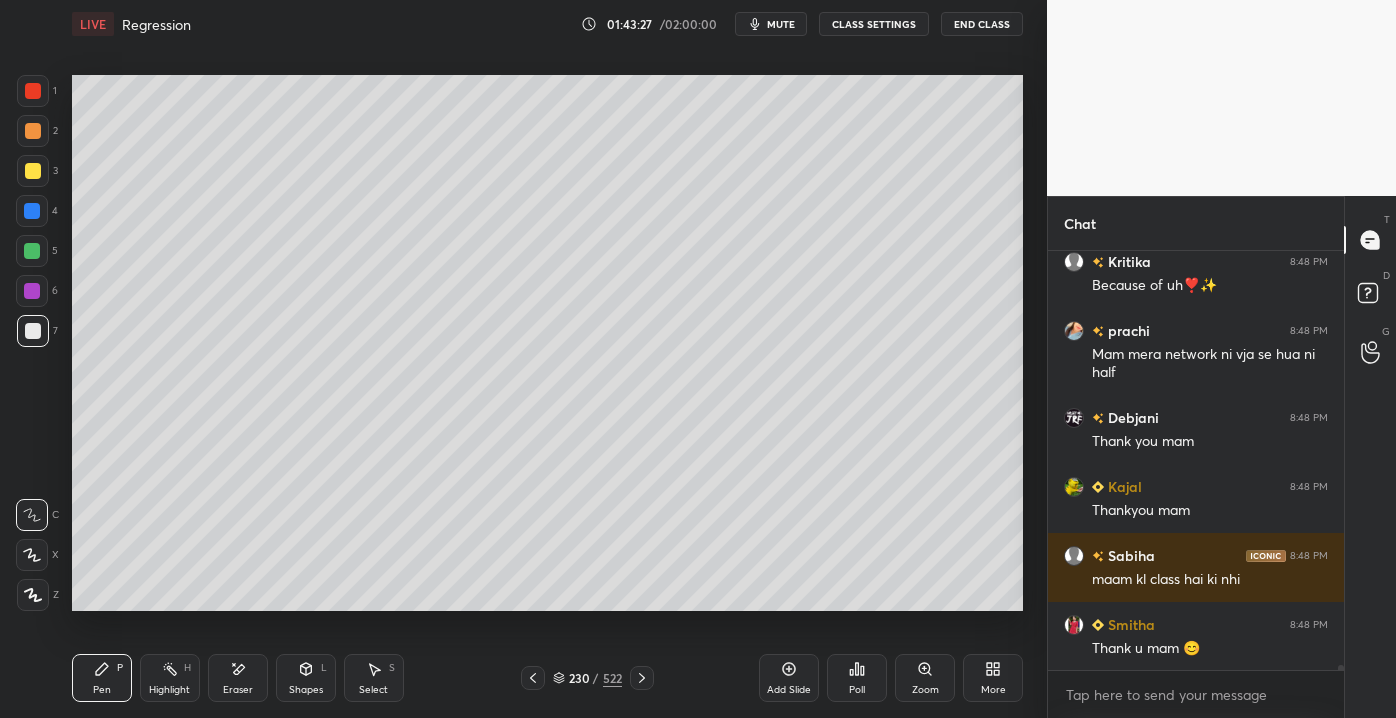 scroll, scrollTop: 36829, scrollLeft: 0, axis: vertical 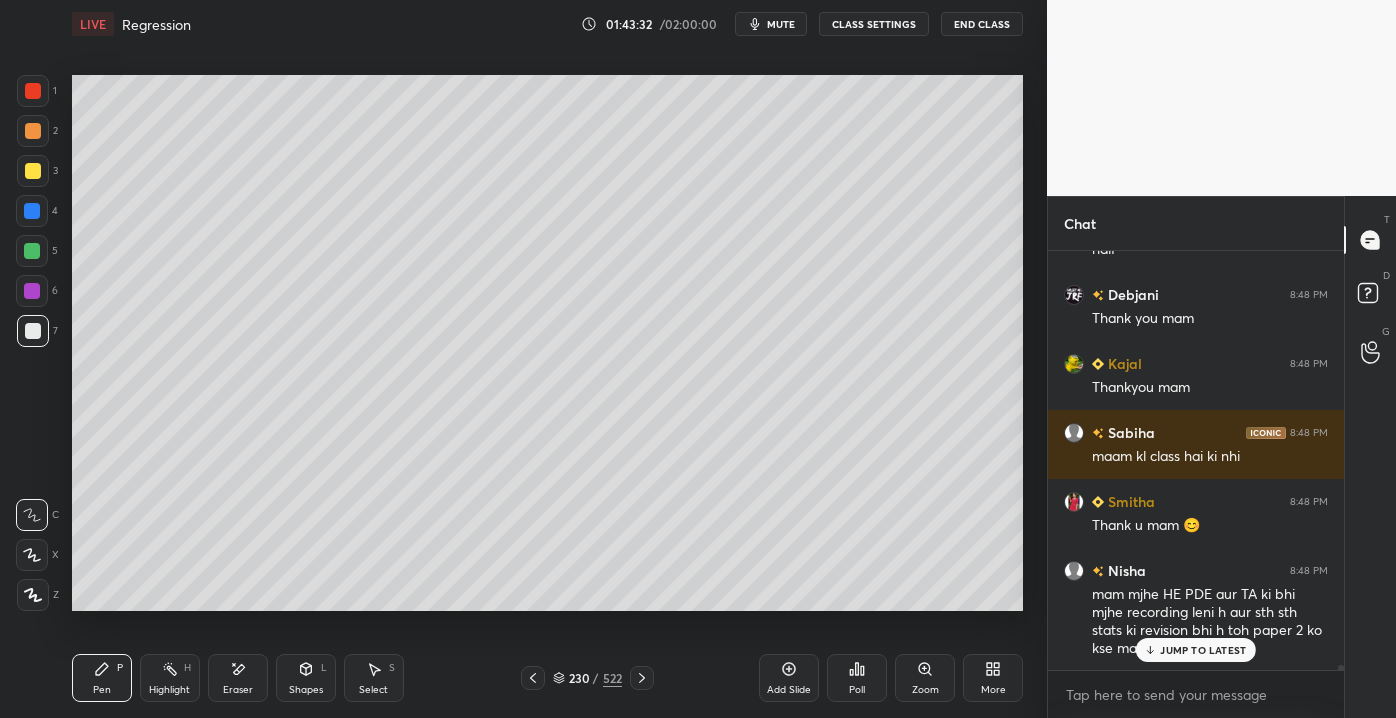 click on "JUMP TO LATEST" at bounding box center (1203, 650) 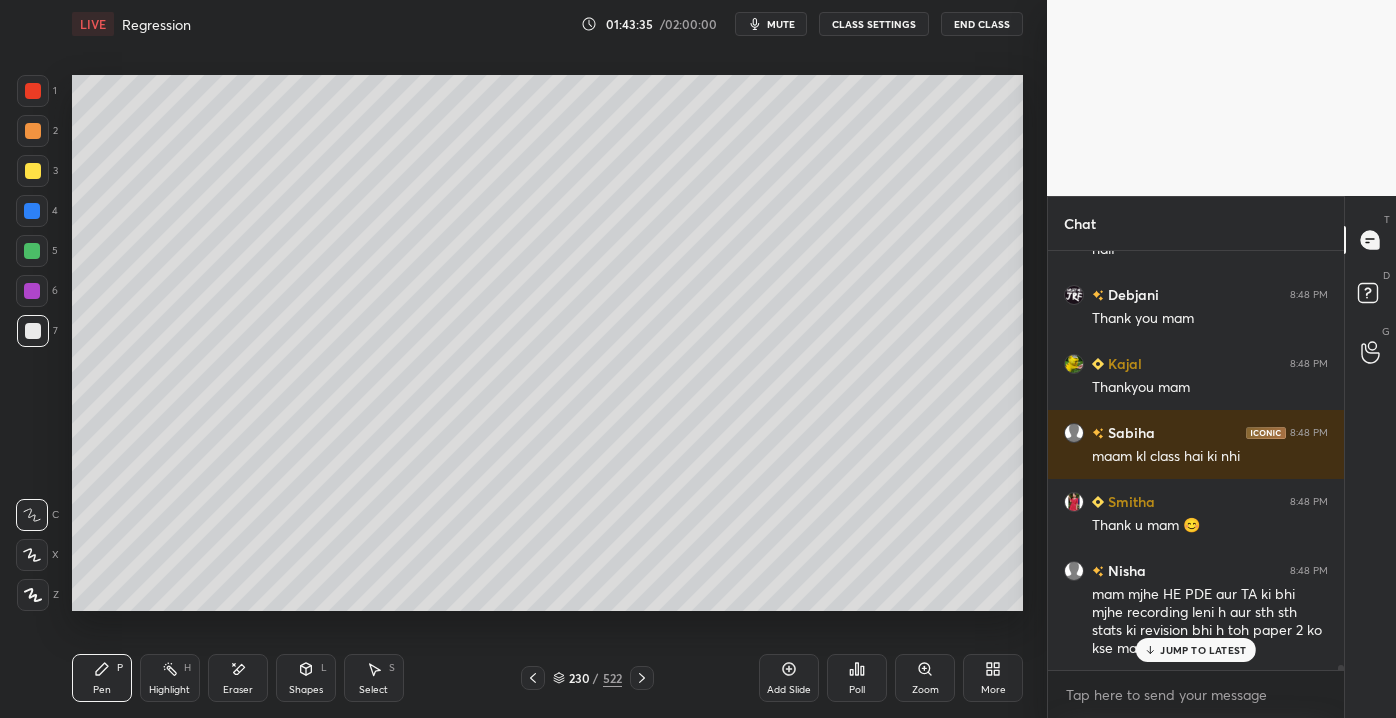 scroll, scrollTop: 36898, scrollLeft: 0, axis: vertical 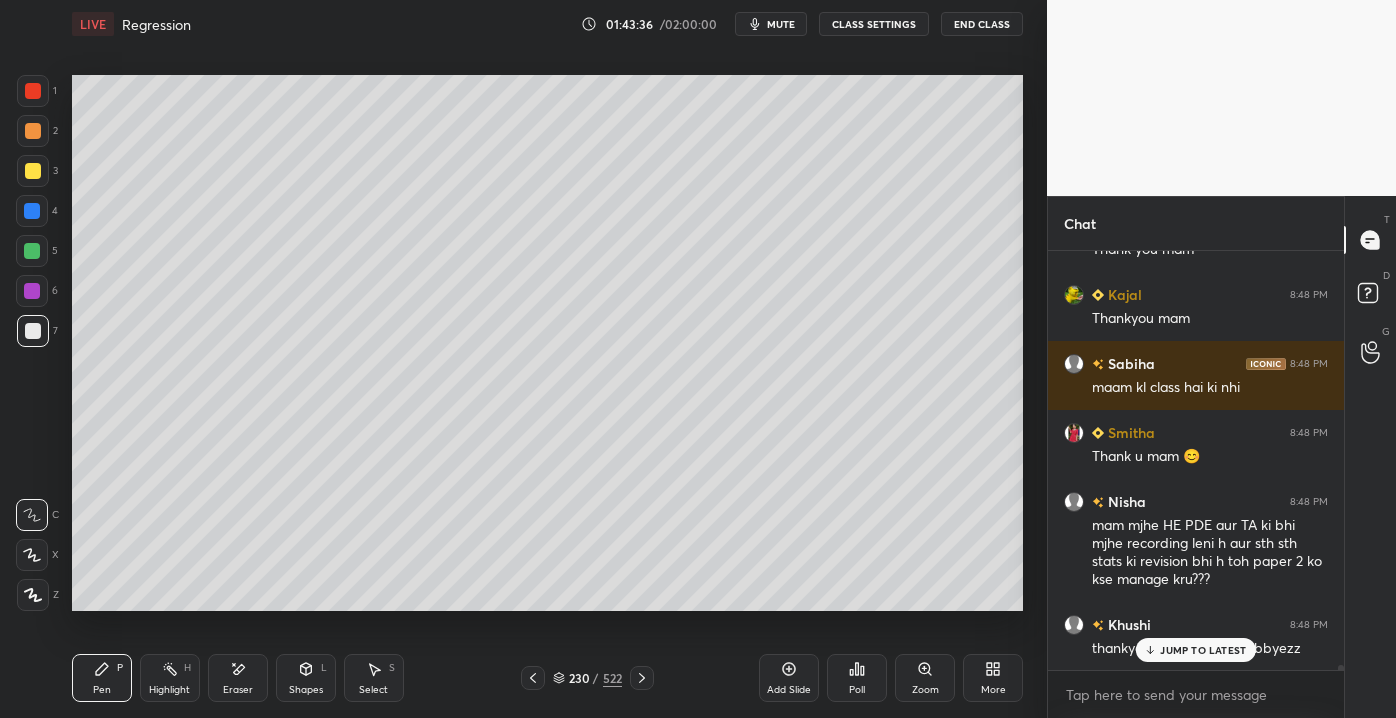 click on "JUMP TO LATEST" at bounding box center (1203, 650) 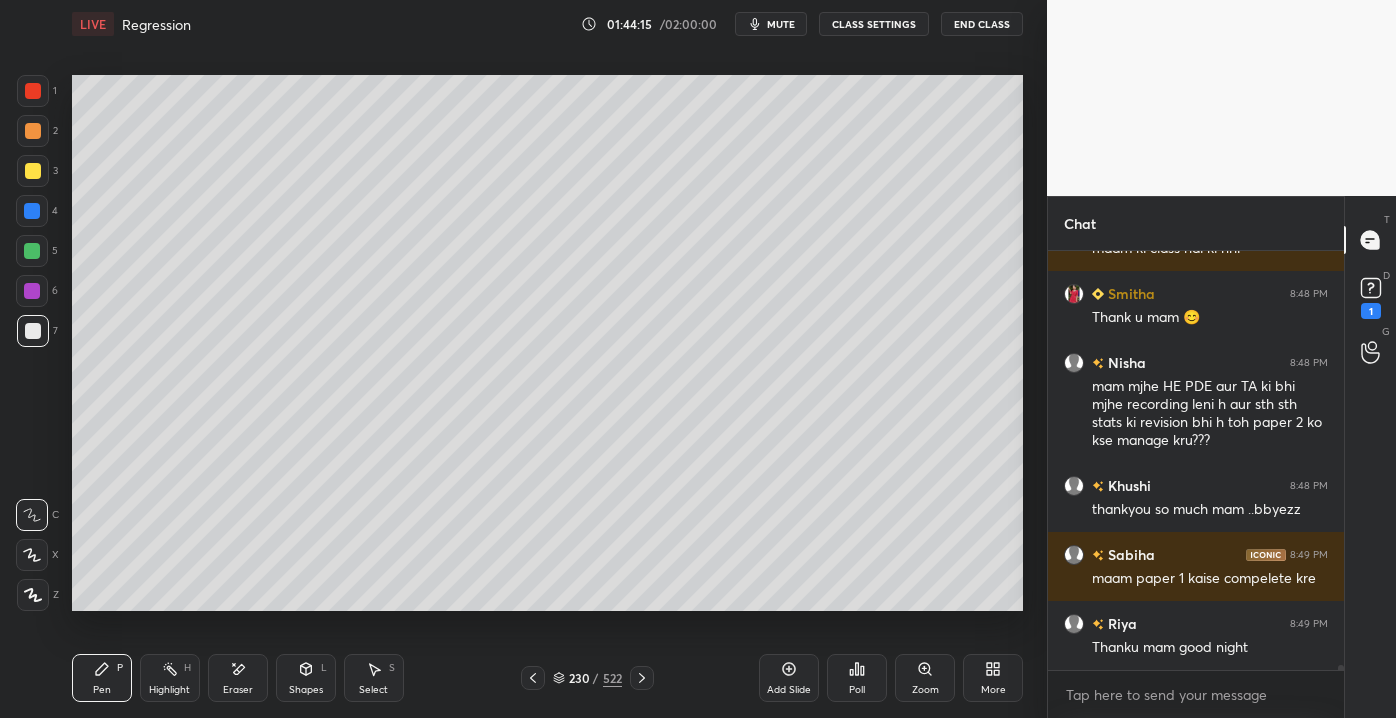 scroll, scrollTop: 37122, scrollLeft: 0, axis: vertical 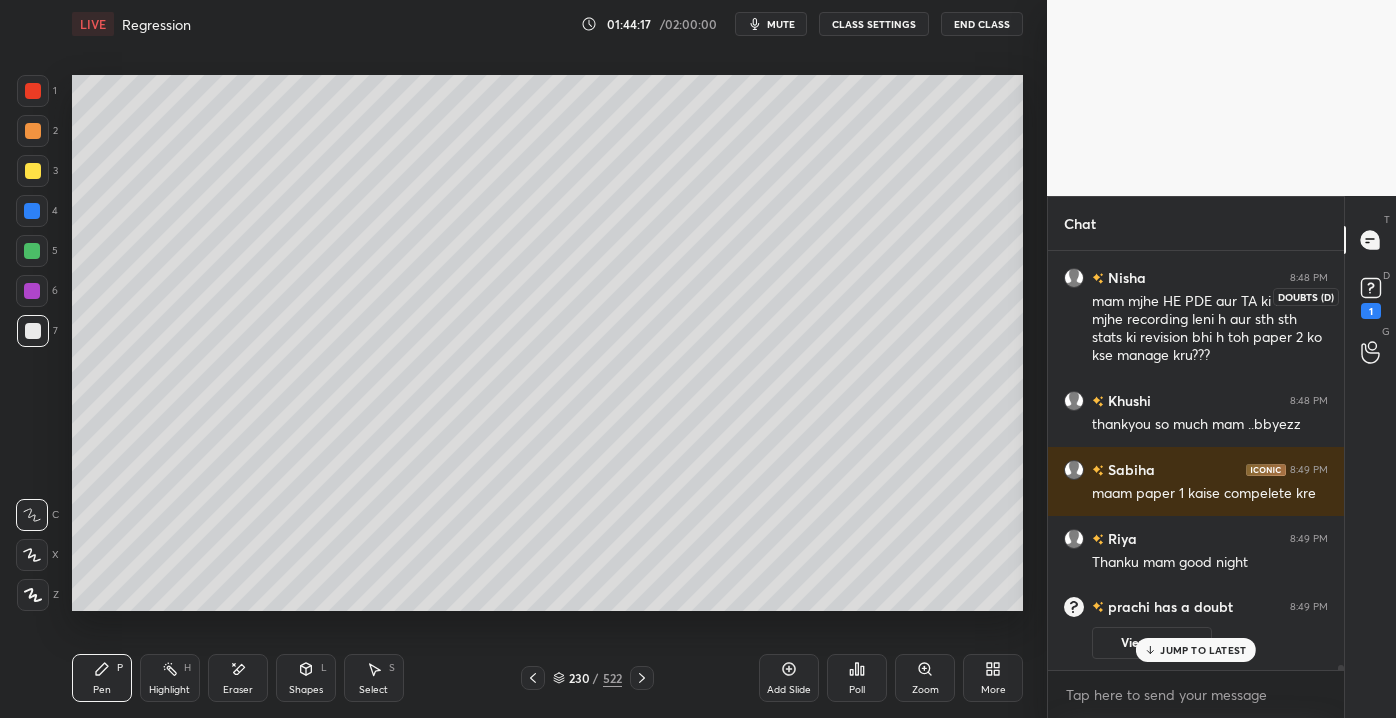 click 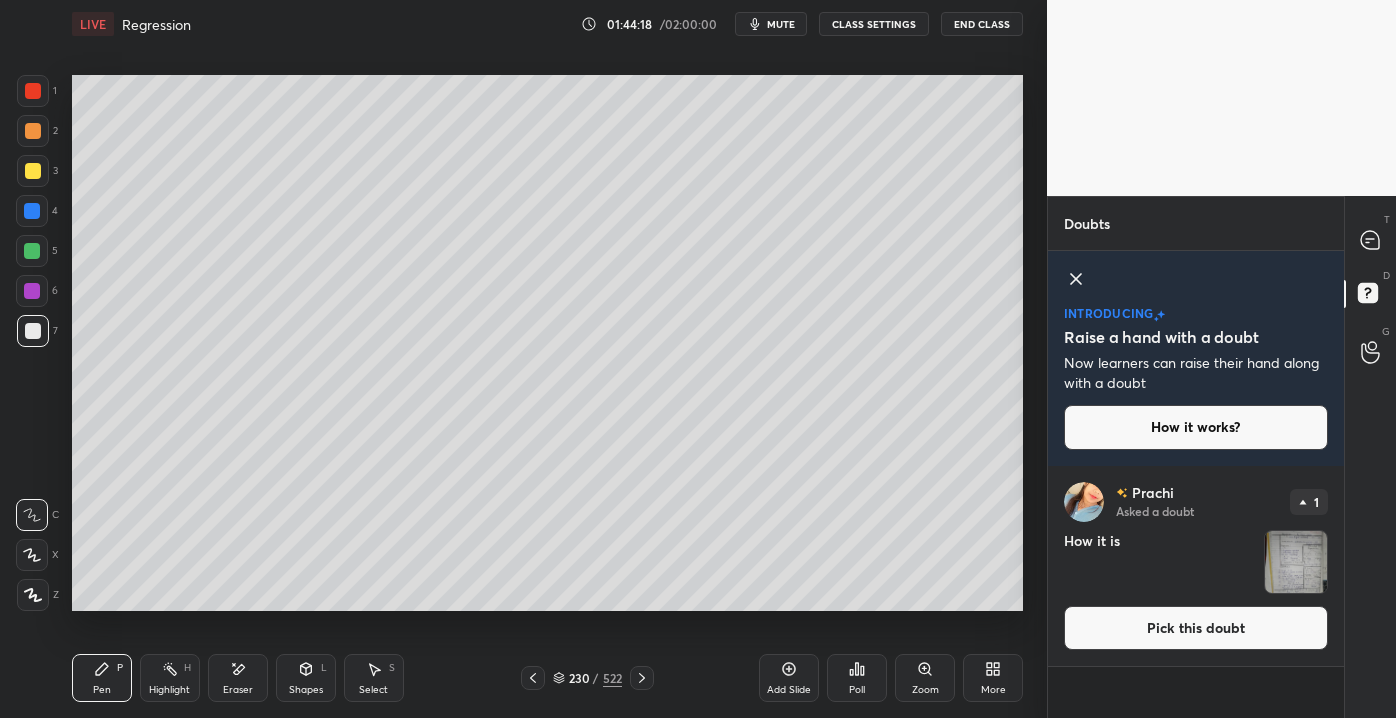 click on "Pick this doubt" at bounding box center (1196, 628) 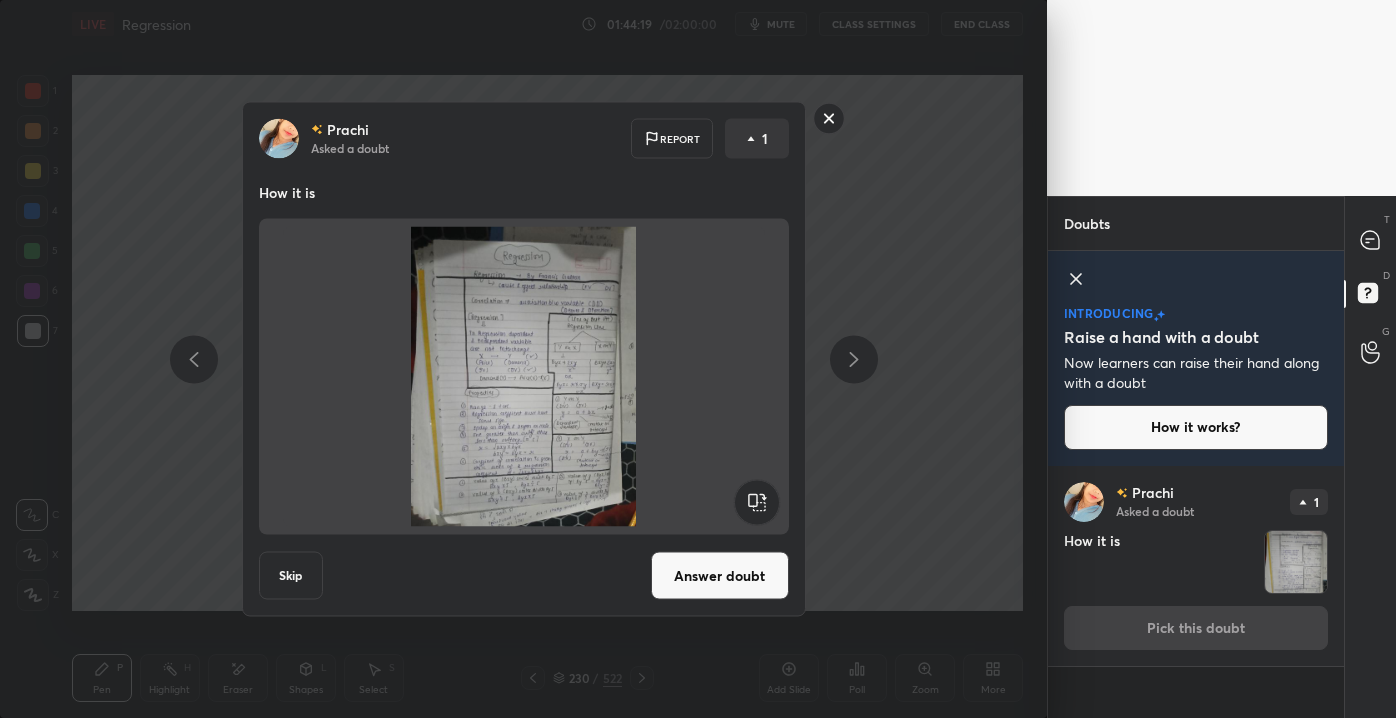 click on "Answer doubt" at bounding box center [720, 576] 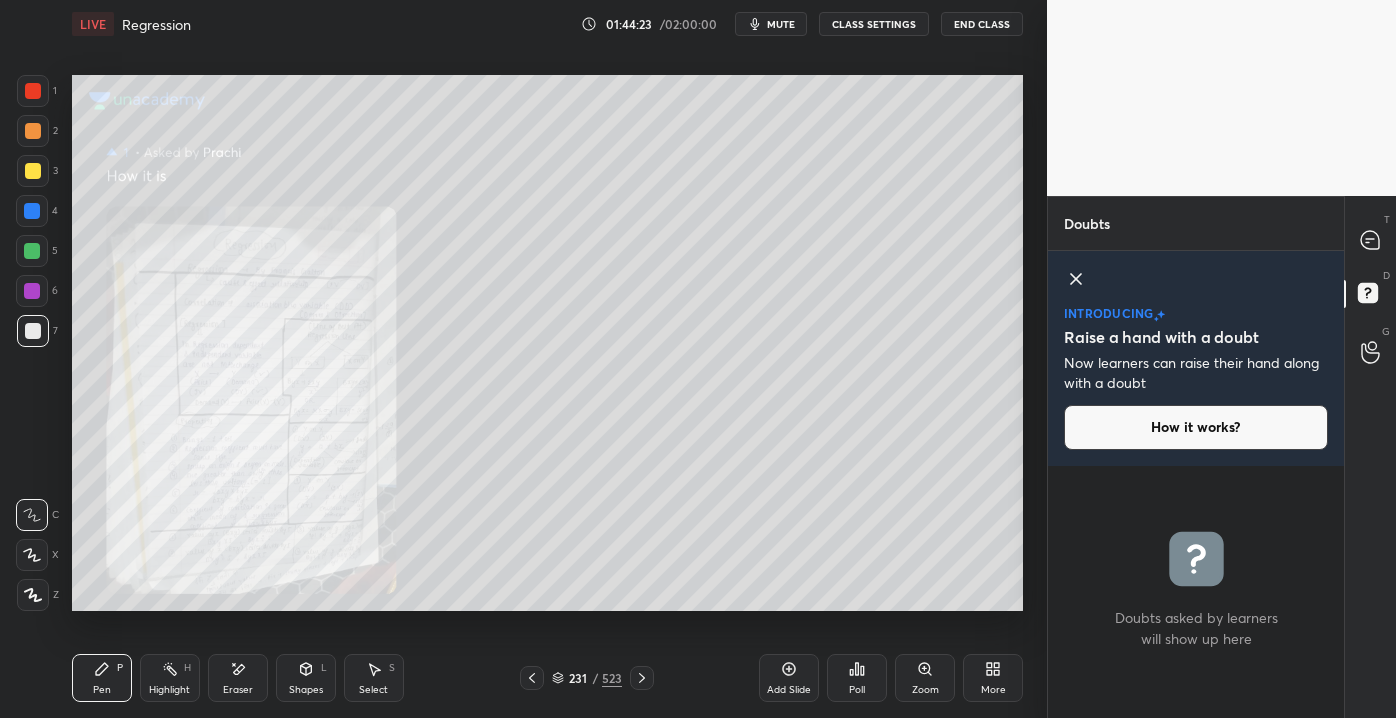 click on "Zoom" at bounding box center [925, 690] 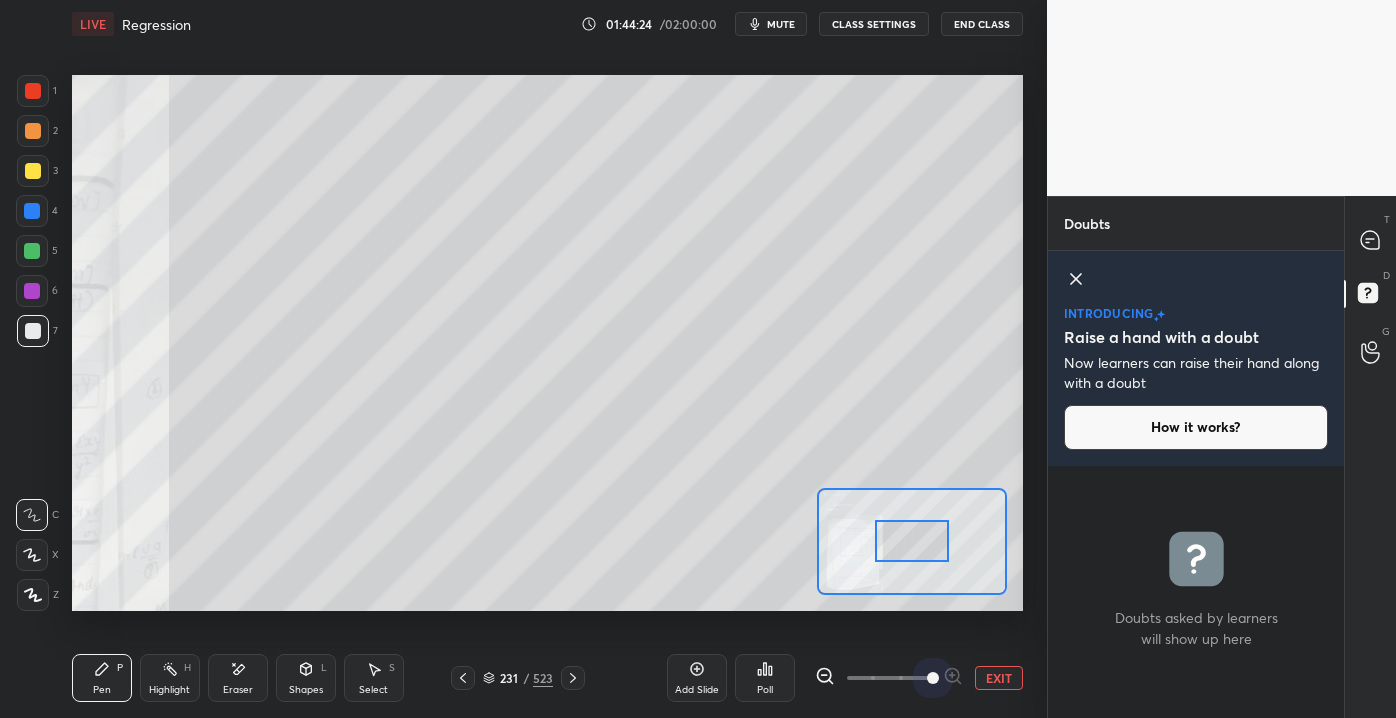 drag, startPoint x: 872, startPoint y: 676, endPoint x: 998, endPoint y: 686, distance: 126.3962 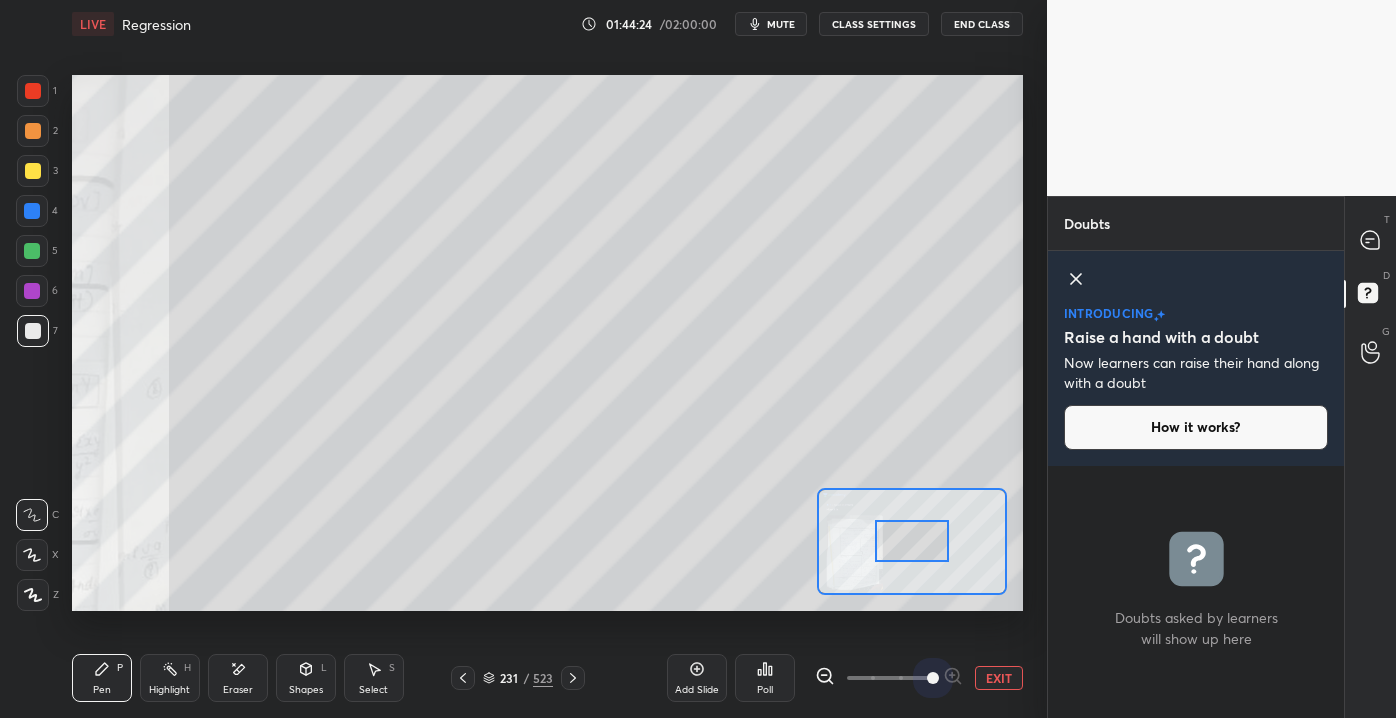 click on "EXIT" at bounding box center [919, 678] 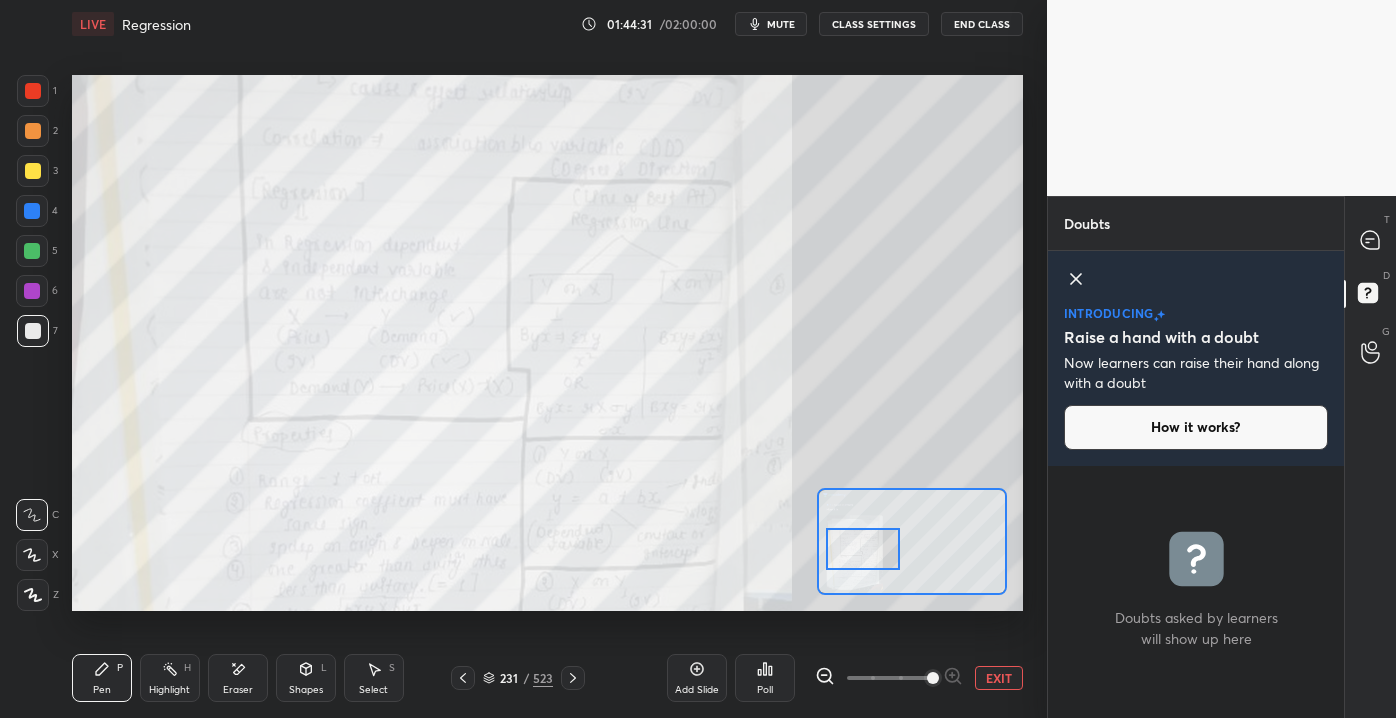 drag, startPoint x: 881, startPoint y: 542, endPoint x: 844, endPoint y: 541, distance: 37.01351 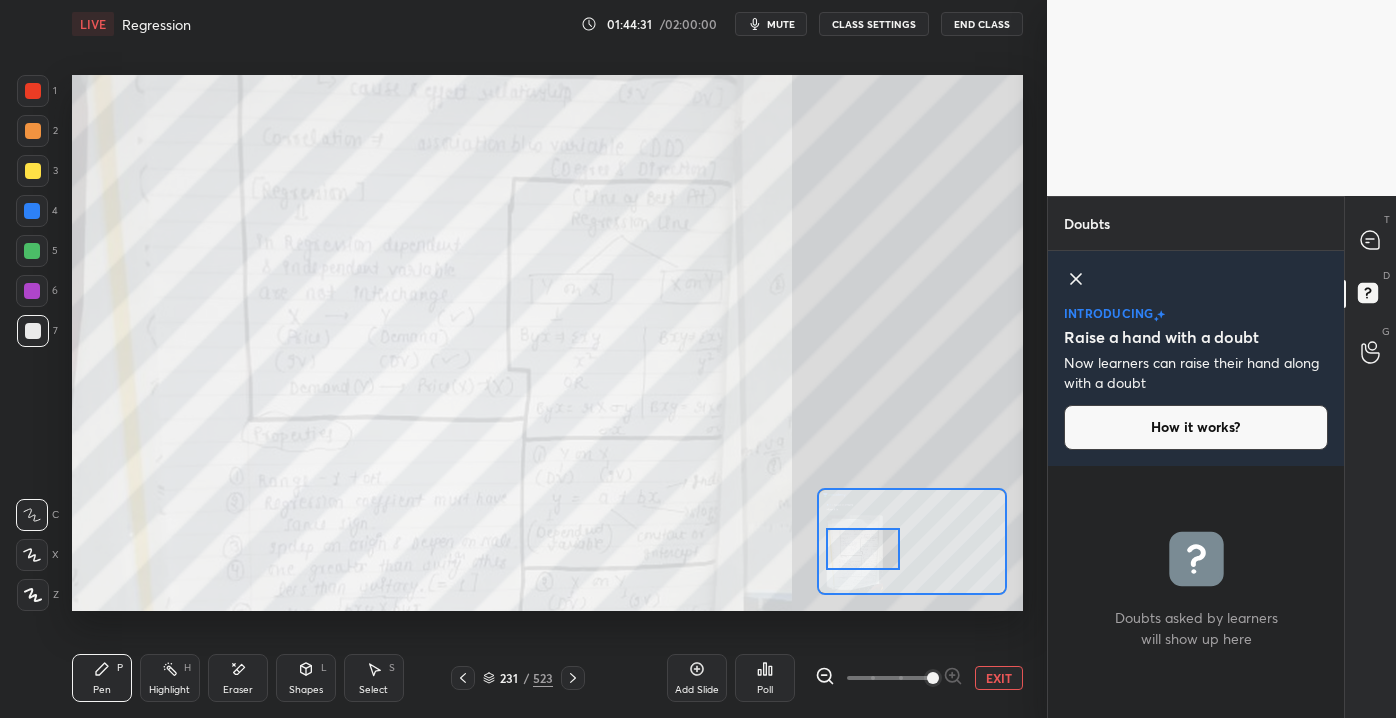 click at bounding box center [863, 548] 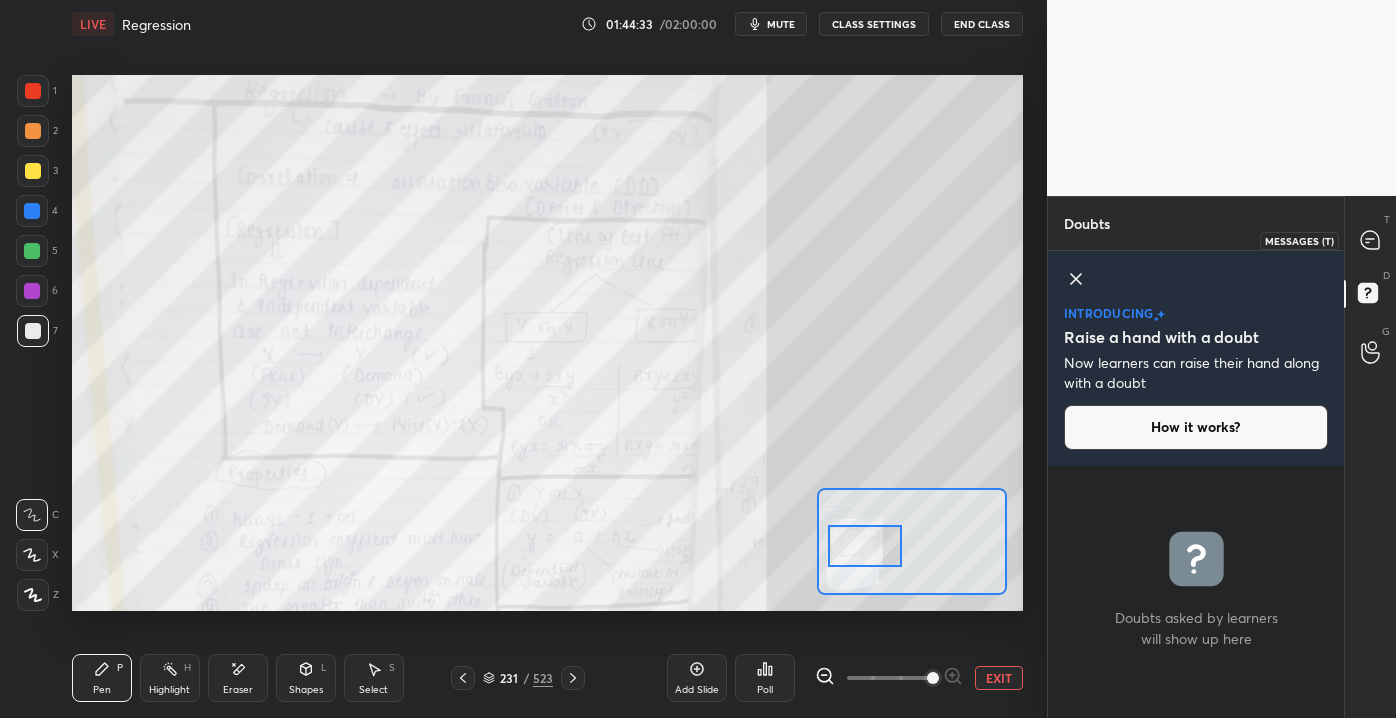 click 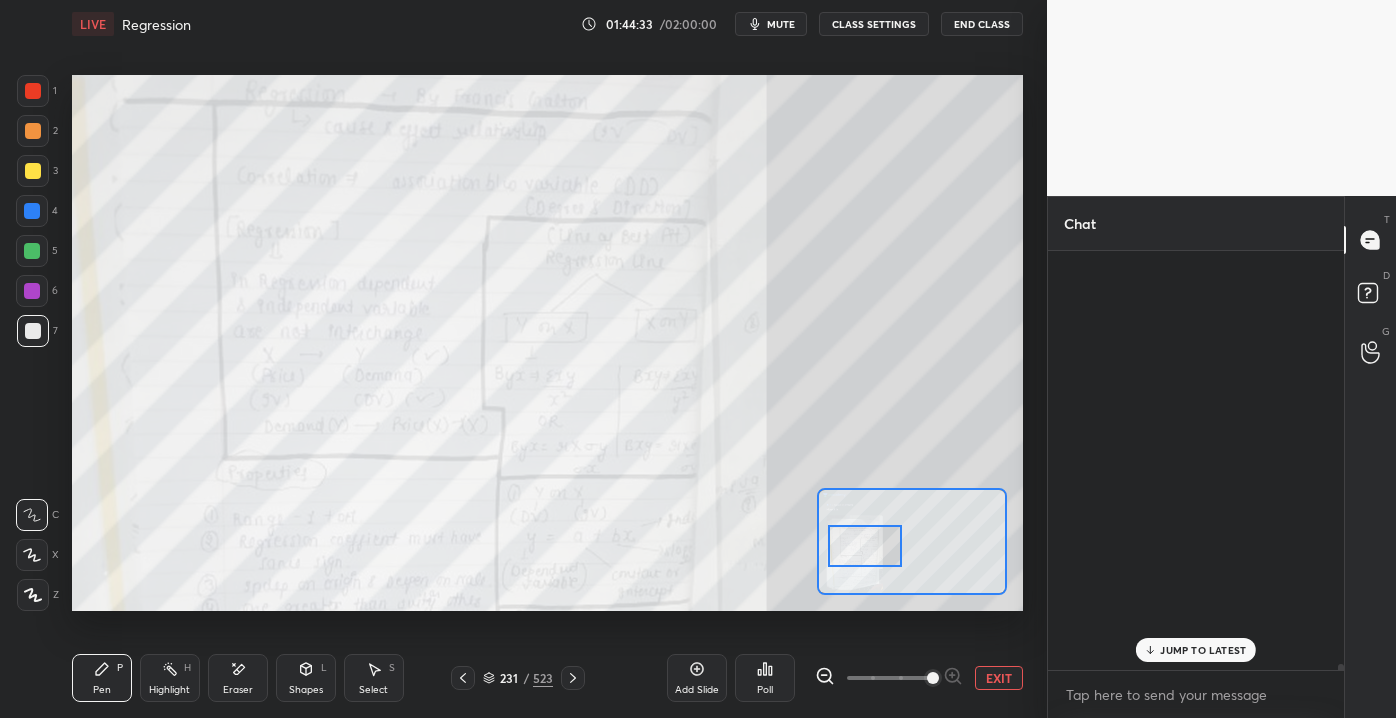 scroll, scrollTop: 36871, scrollLeft: 0, axis: vertical 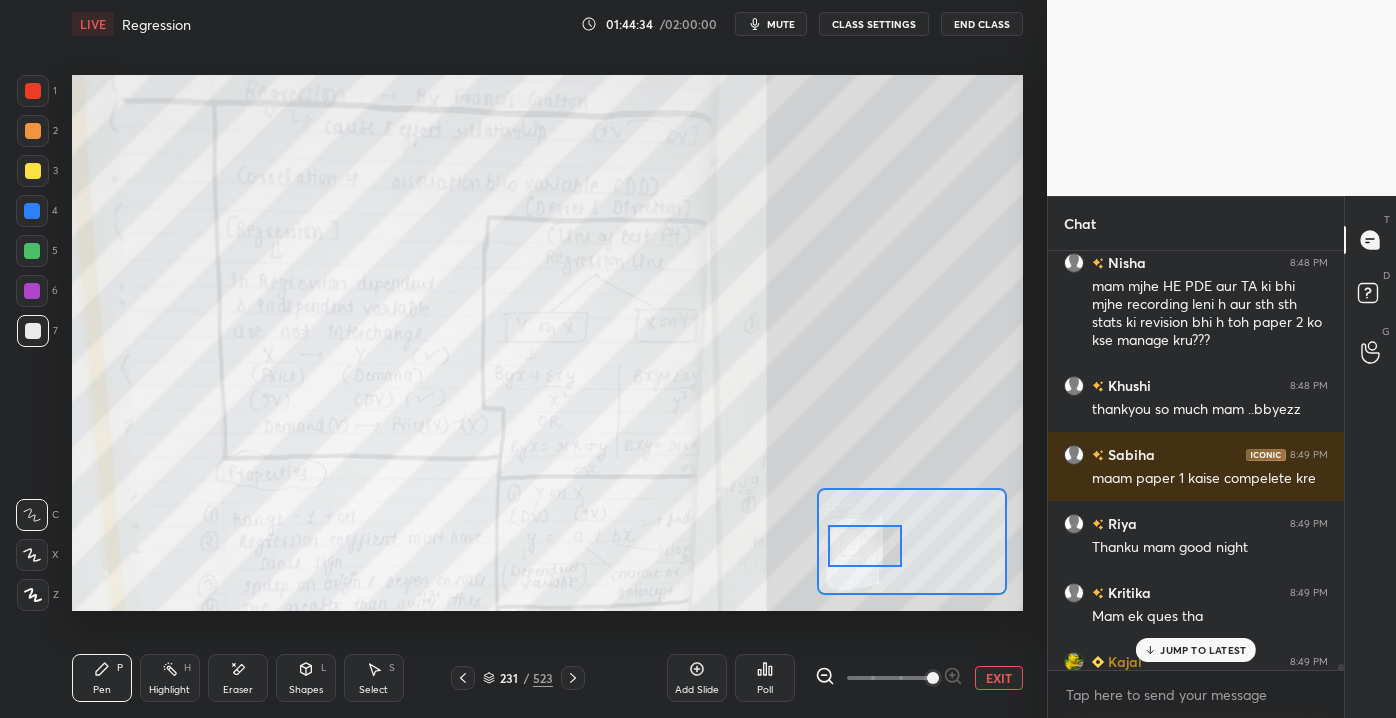 click on "JUMP TO LATEST" at bounding box center (1203, 650) 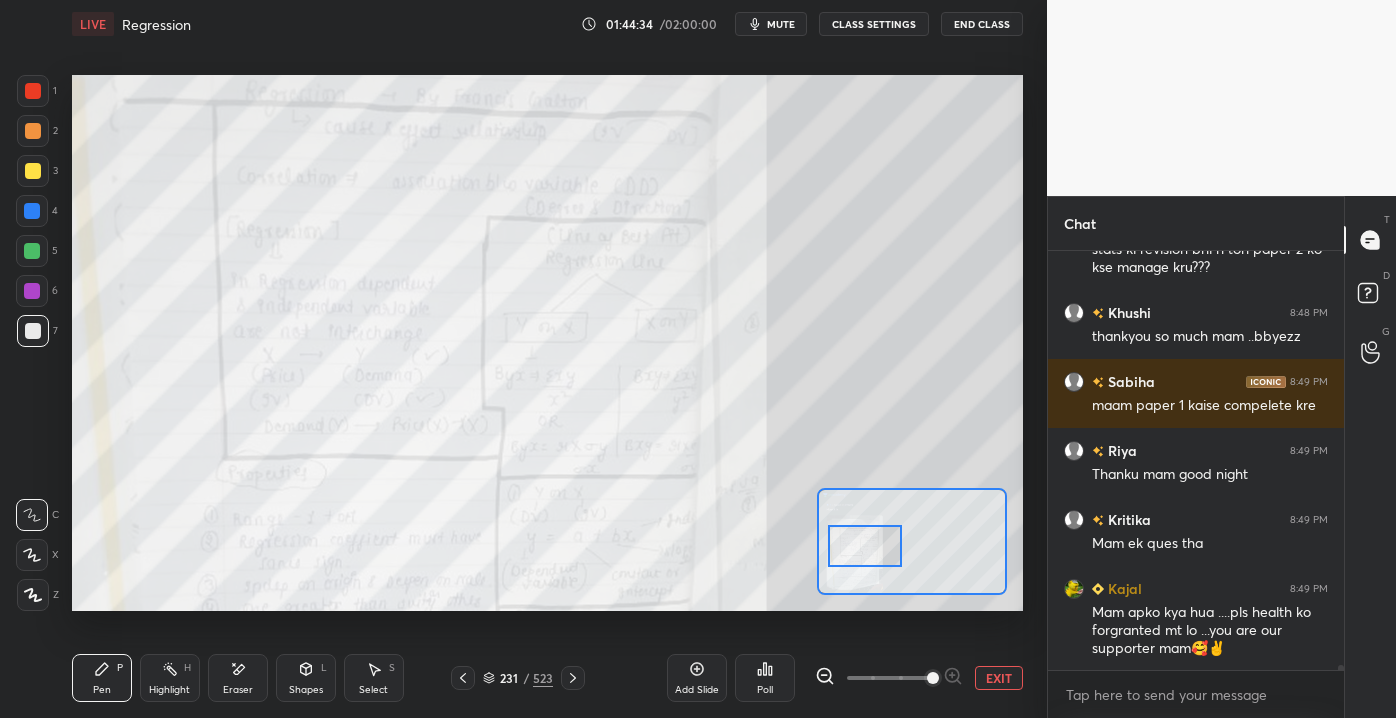 scroll, scrollTop: 37013, scrollLeft: 0, axis: vertical 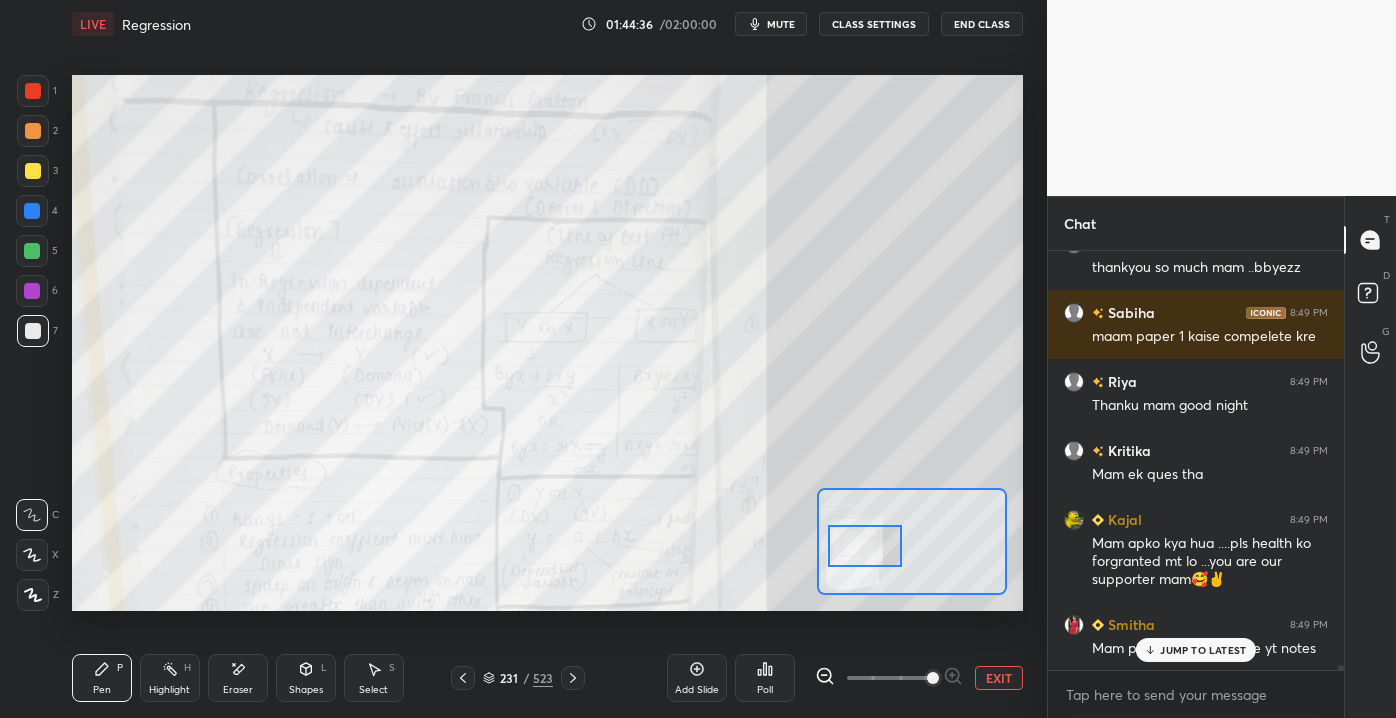 click at bounding box center [33, 171] 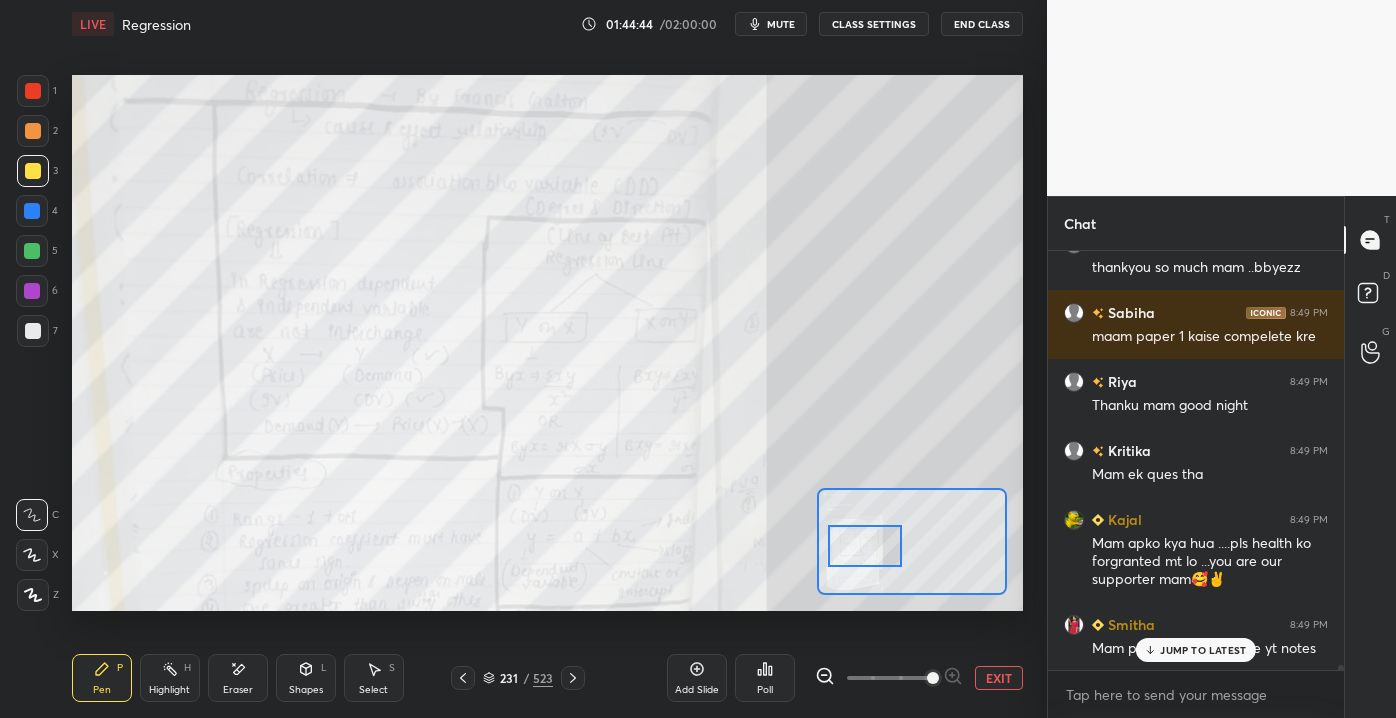 click on "JUMP TO LATEST" at bounding box center (1203, 650) 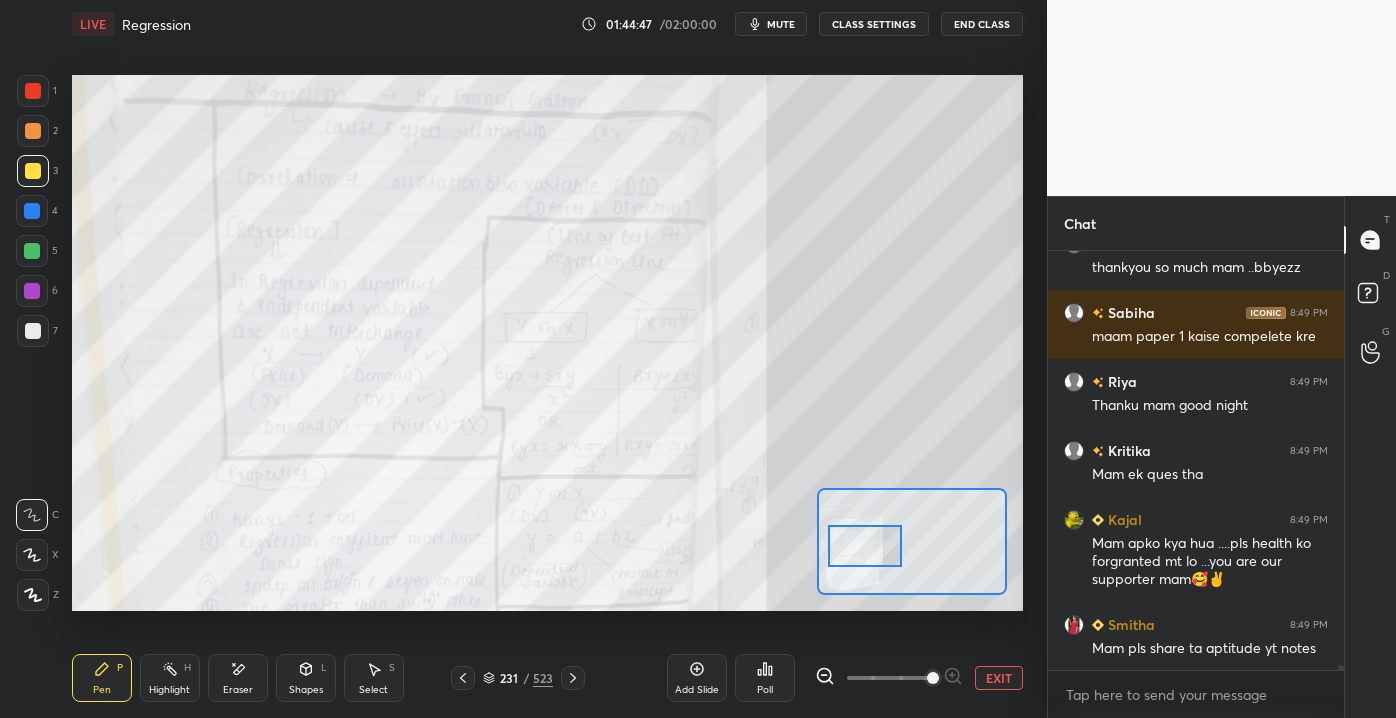 scroll, scrollTop: 37082, scrollLeft: 0, axis: vertical 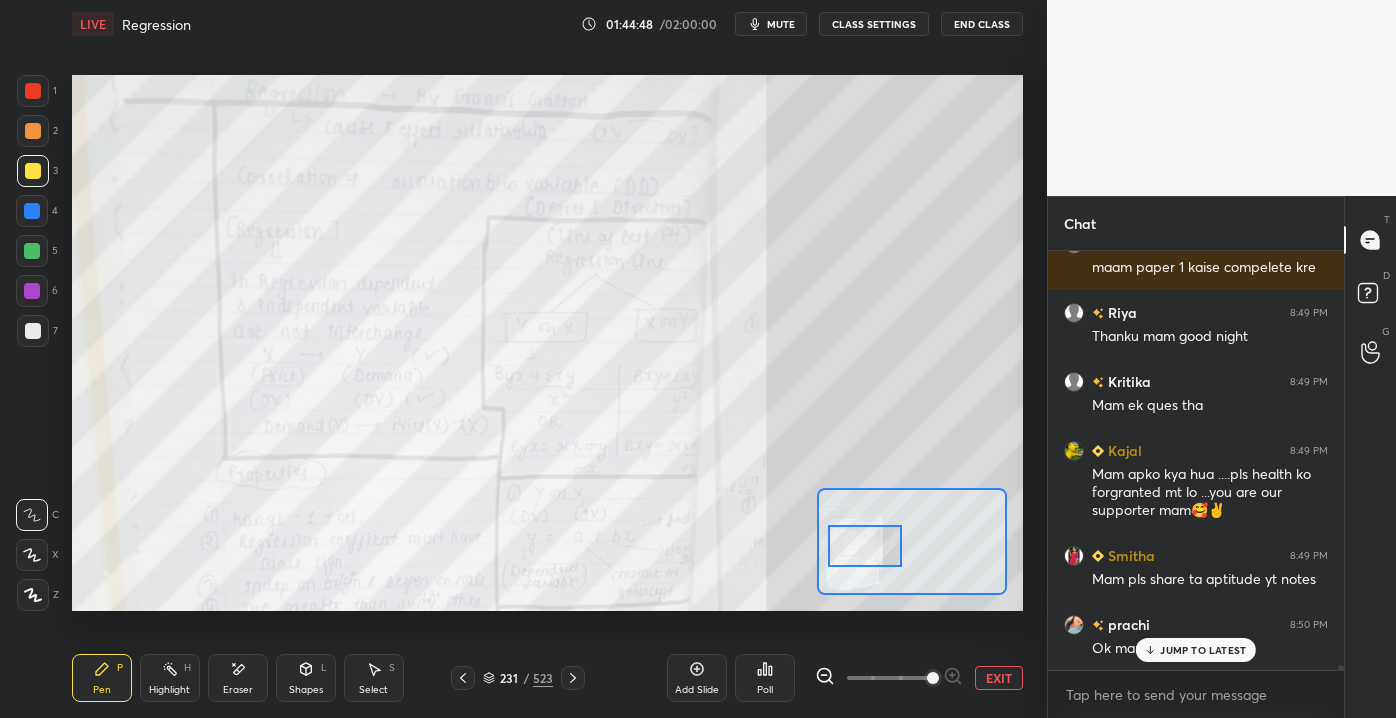 click on "JUMP TO LATEST" at bounding box center (1203, 650) 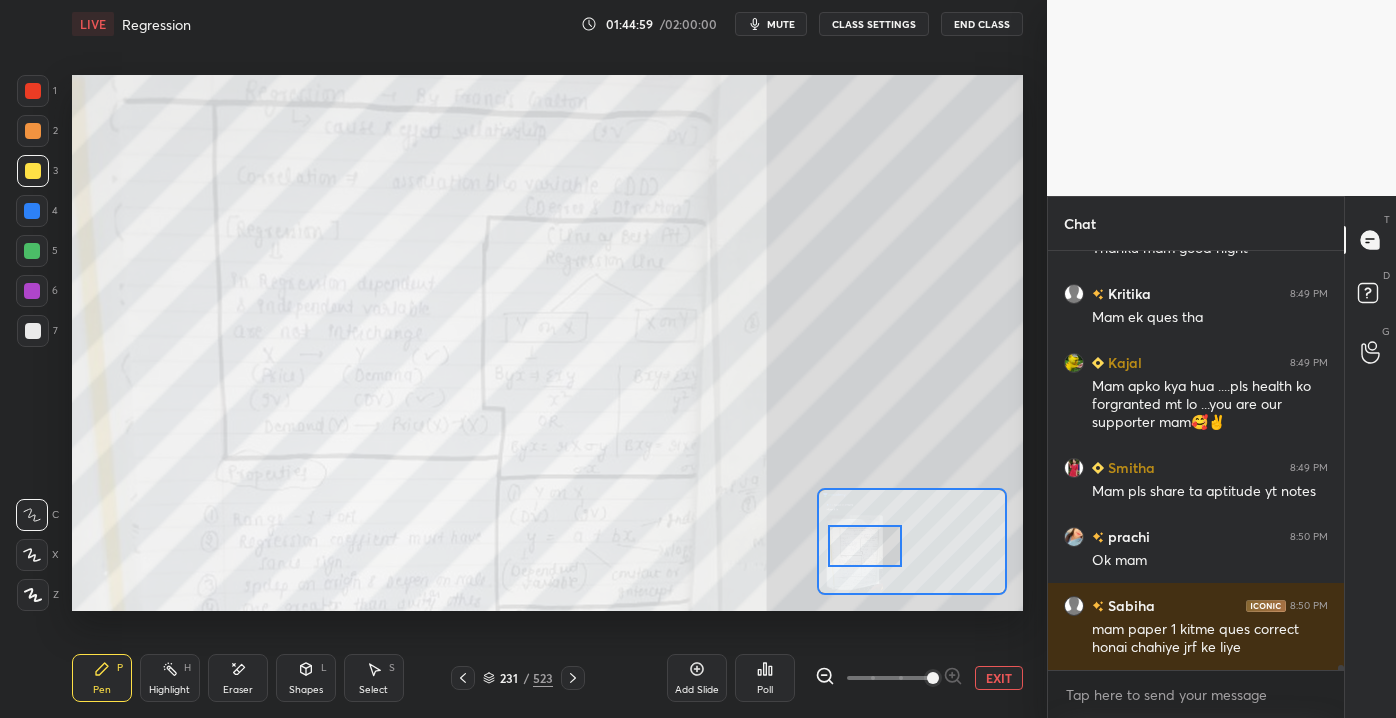 scroll, scrollTop: 37239, scrollLeft: 0, axis: vertical 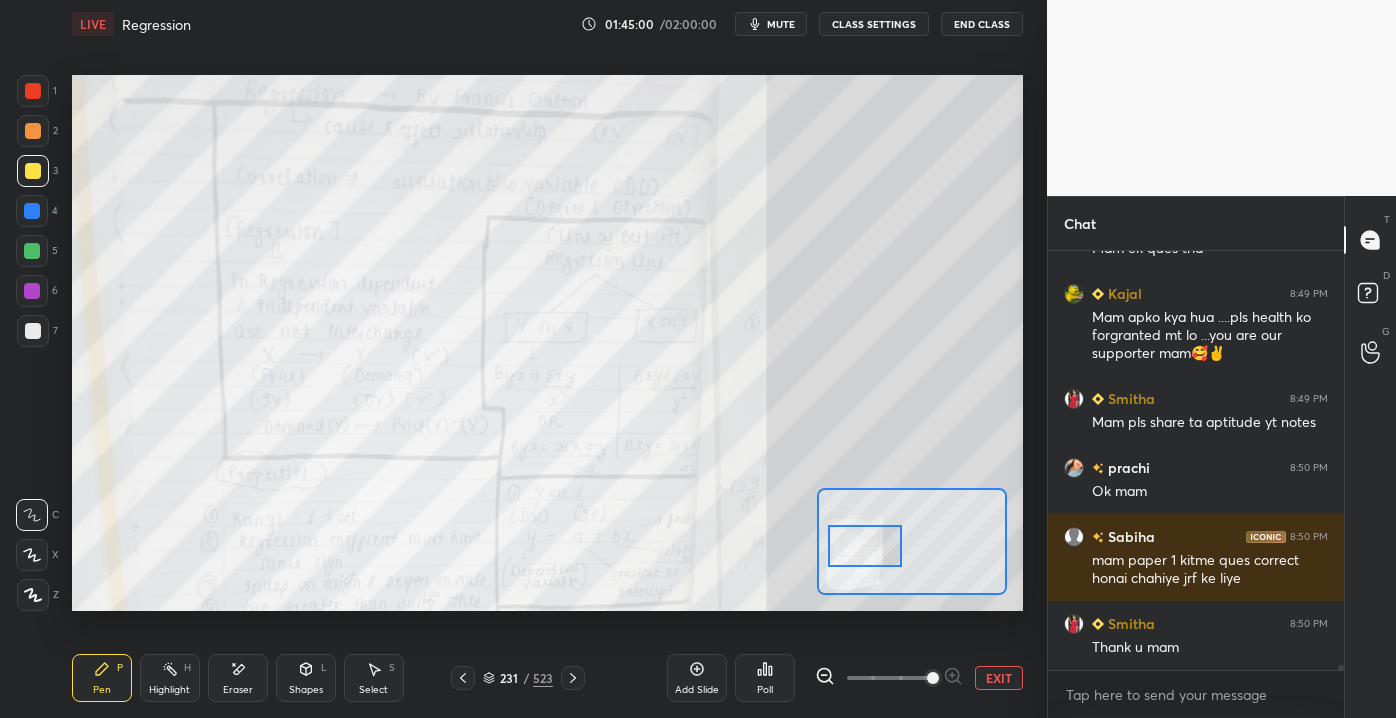 click on "EXIT" at bounding box center (999, 678) 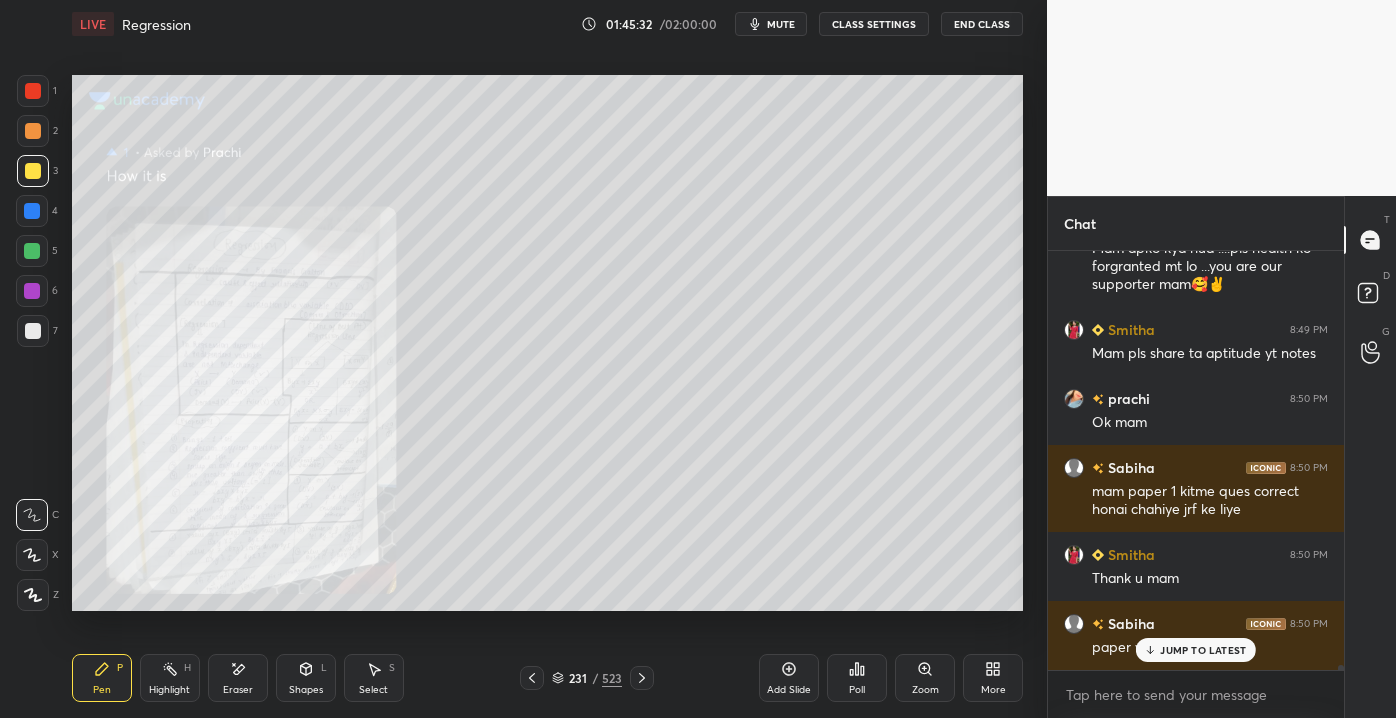scroll, scrollTop: 37394, scrollLeft: 0, axis: vertical 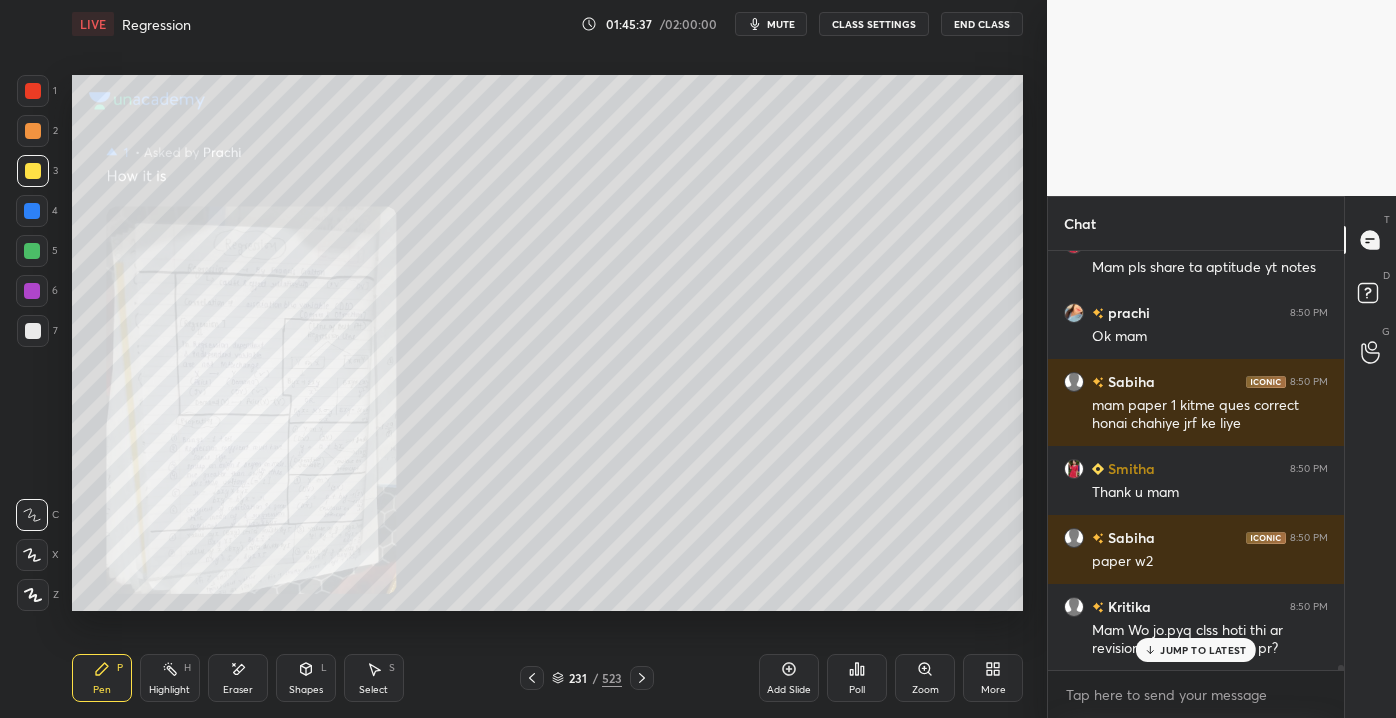 click on "JUMP TO LATEST" at bounding box center [1203, 650] 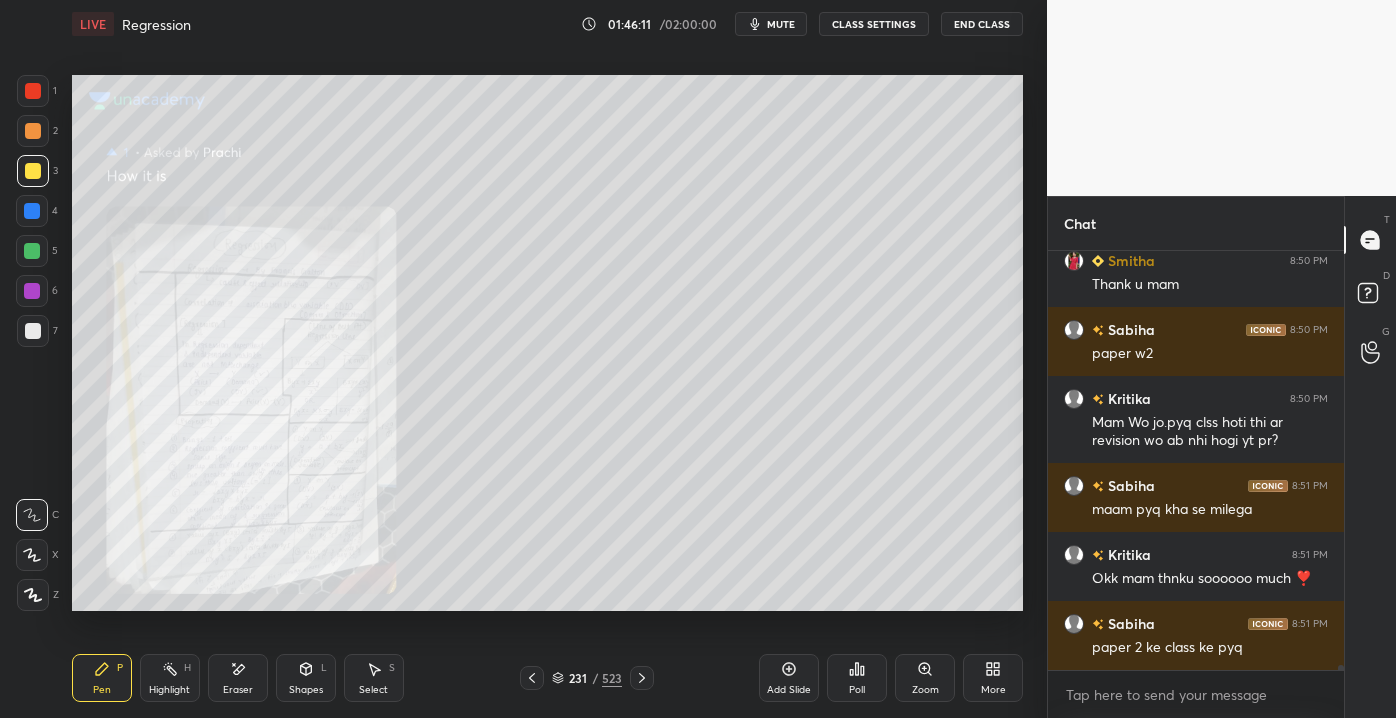 scroll, scrollTop: 37671, scrollLeft: 0, axis: vertical 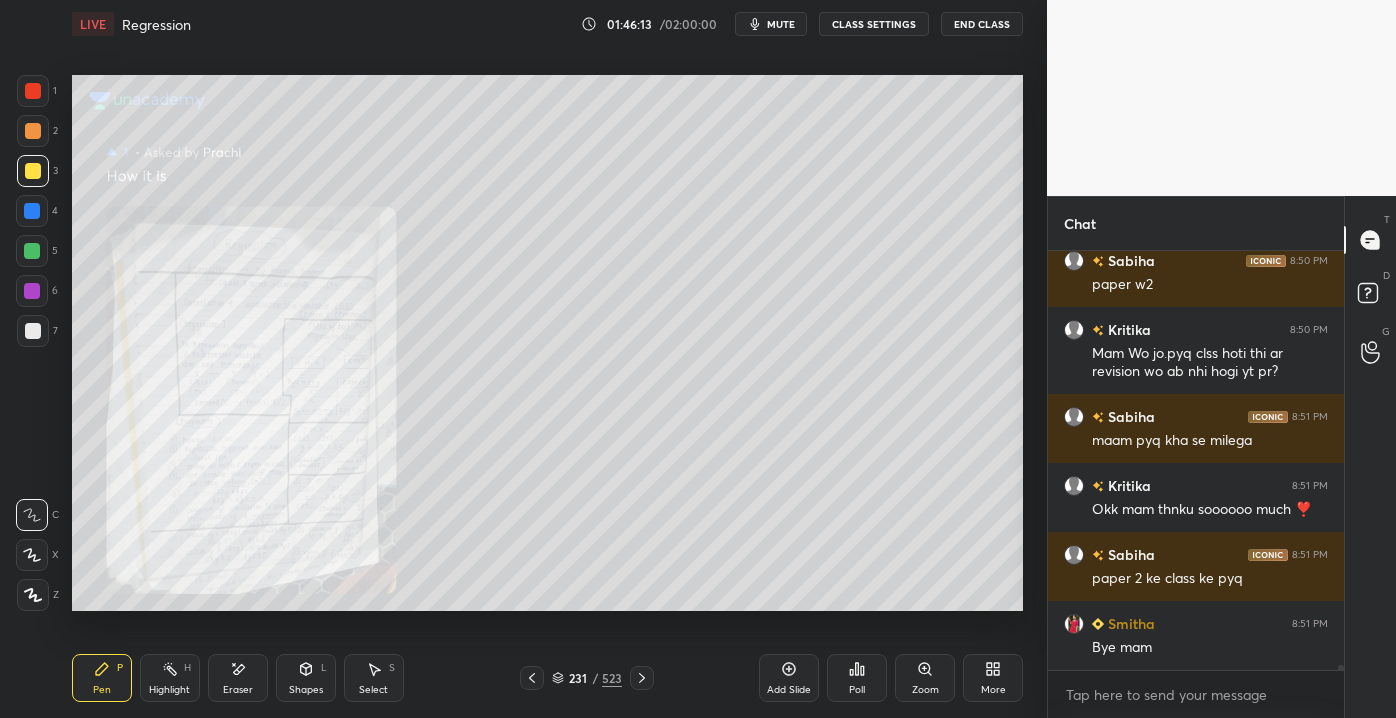 click on "Add Slide" at bounding box center [789, 690] 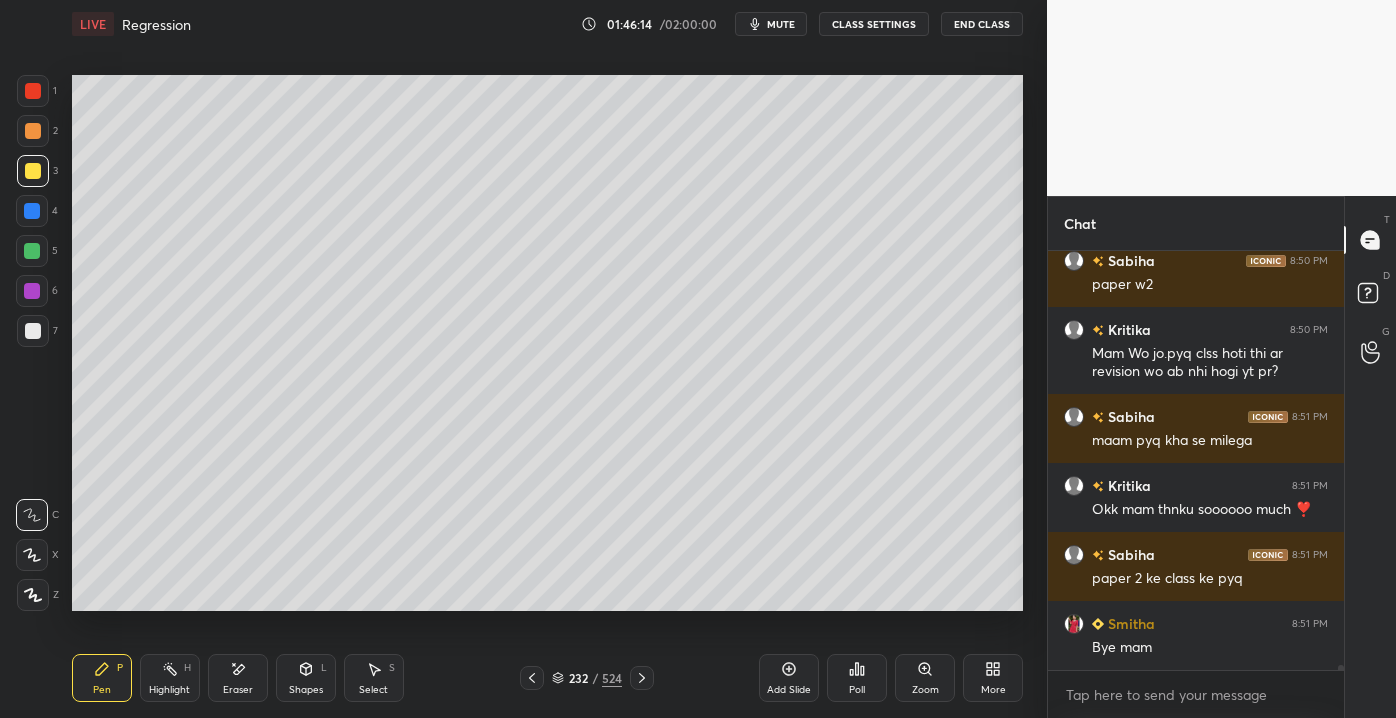 click on "6" at bounding box center (37, 295) 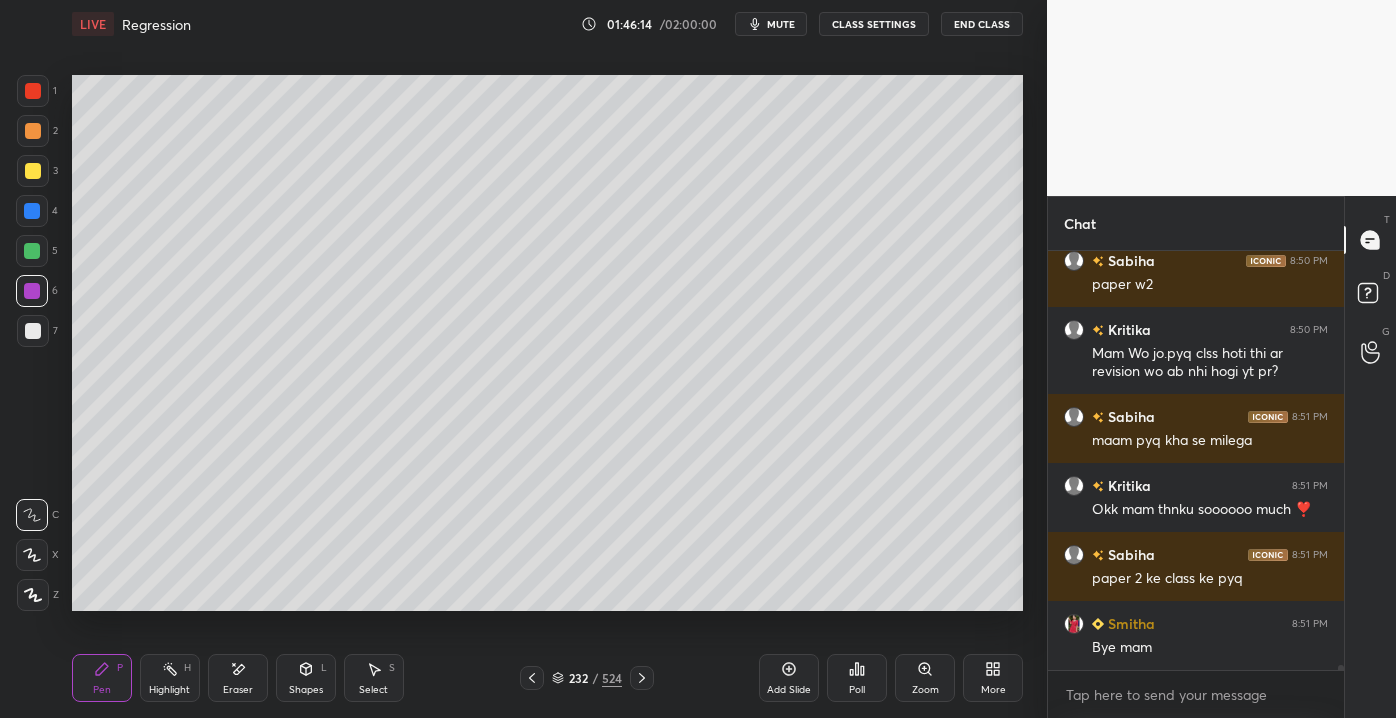 click at bounding box center (33, 331) 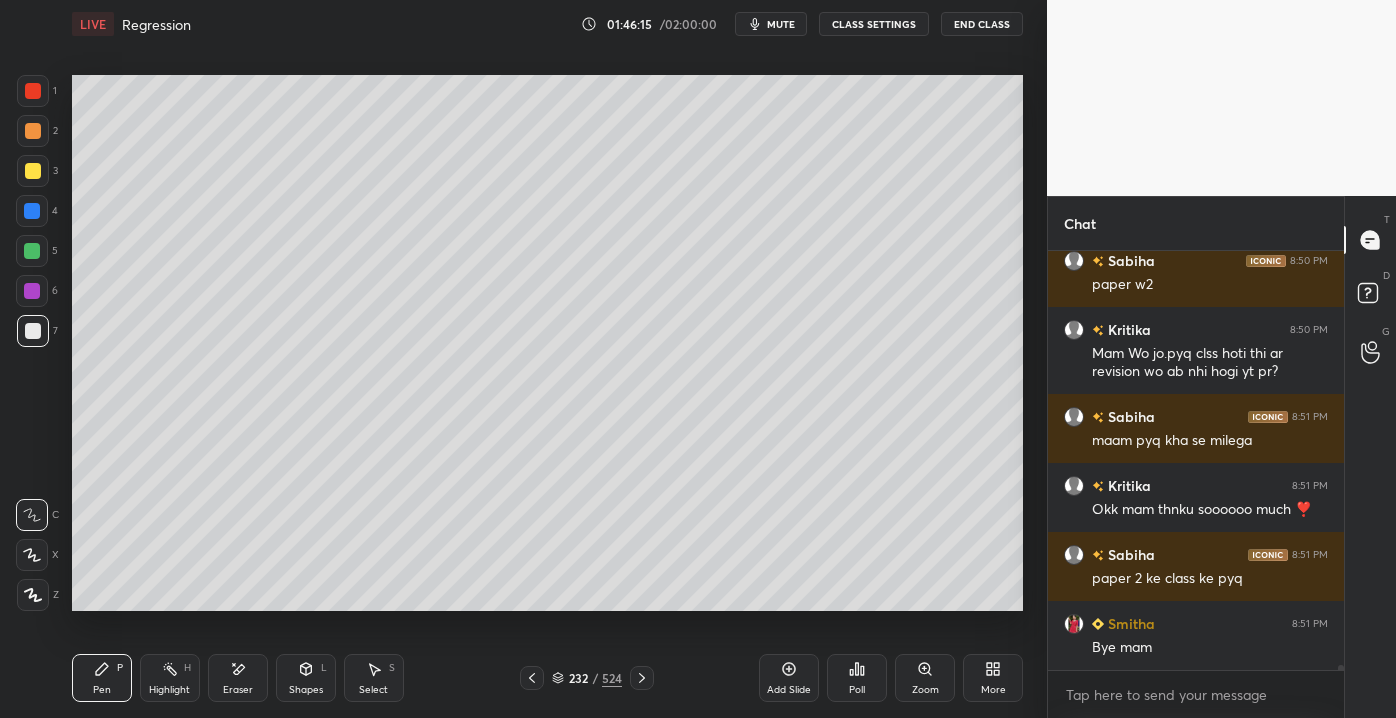 click at bounding box center (33, 331) 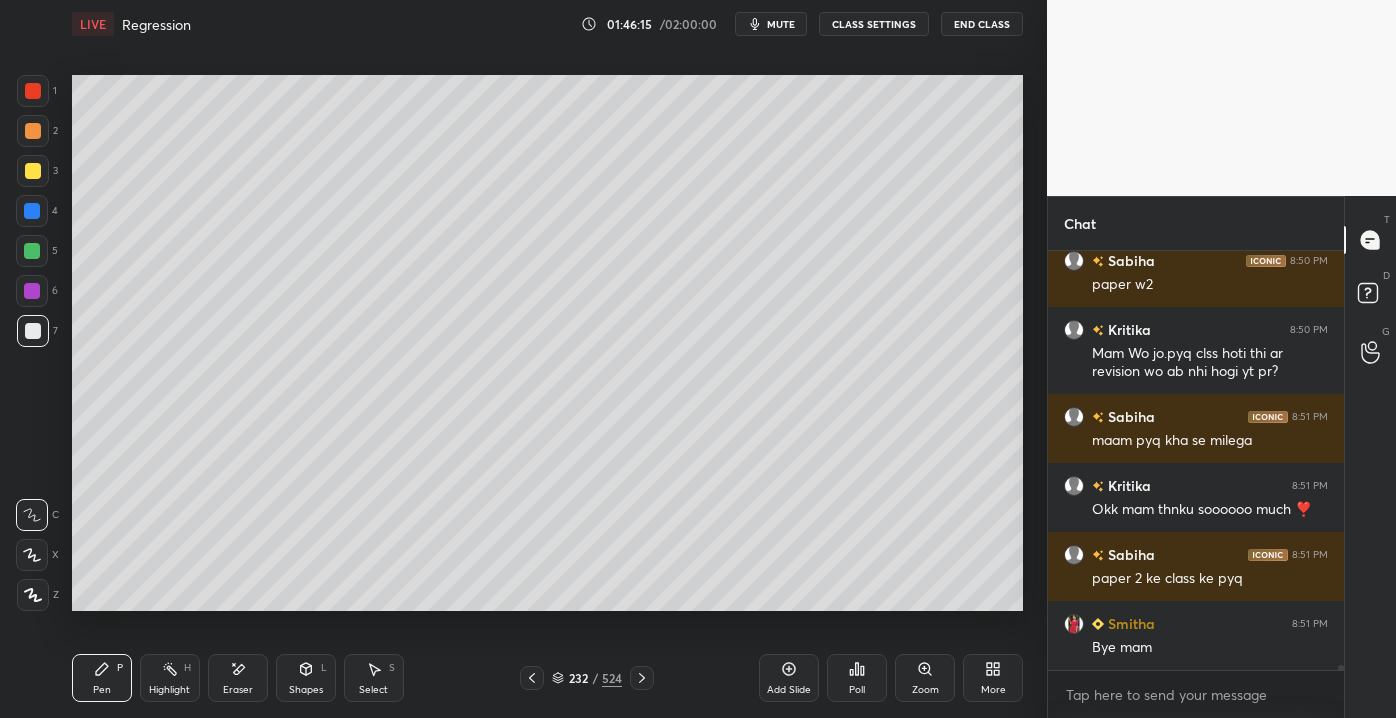scroll, scrollTop: 37740, scrollLeft: 0, axis: vertical 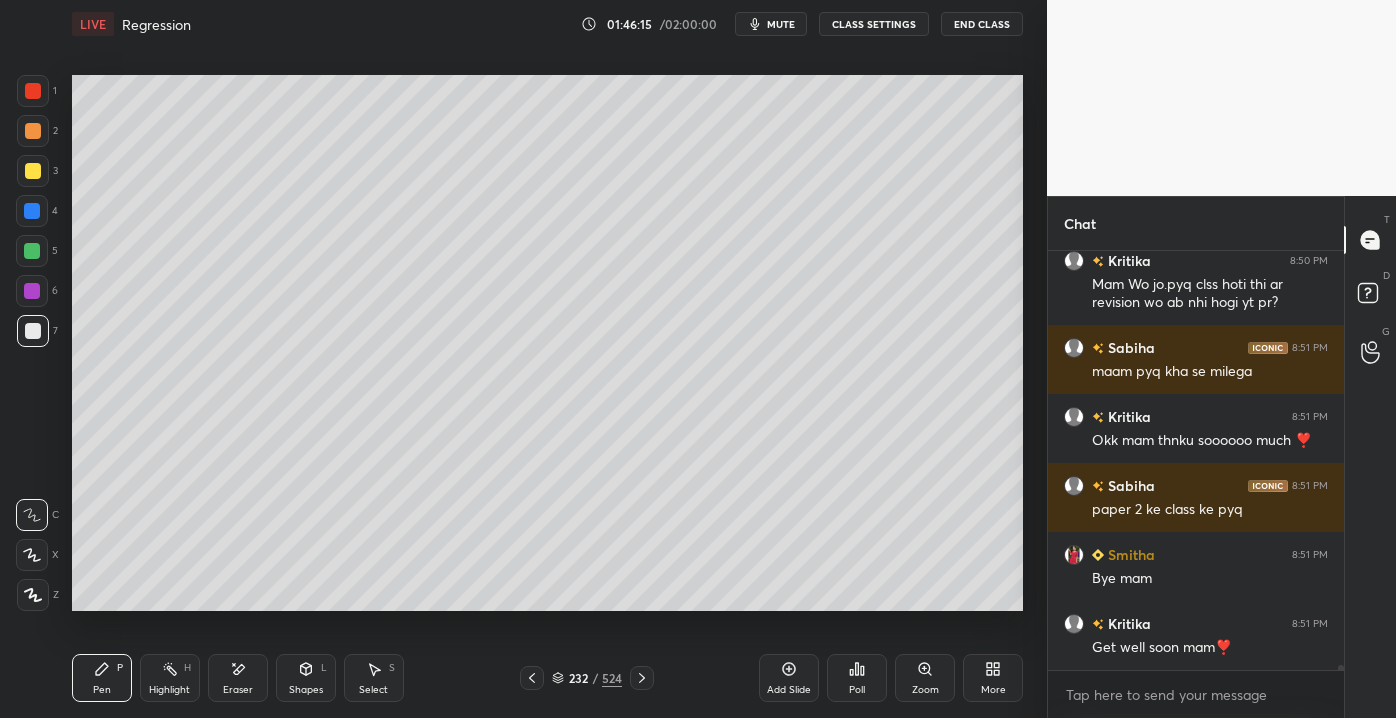 click at bounding box center (32, 251) 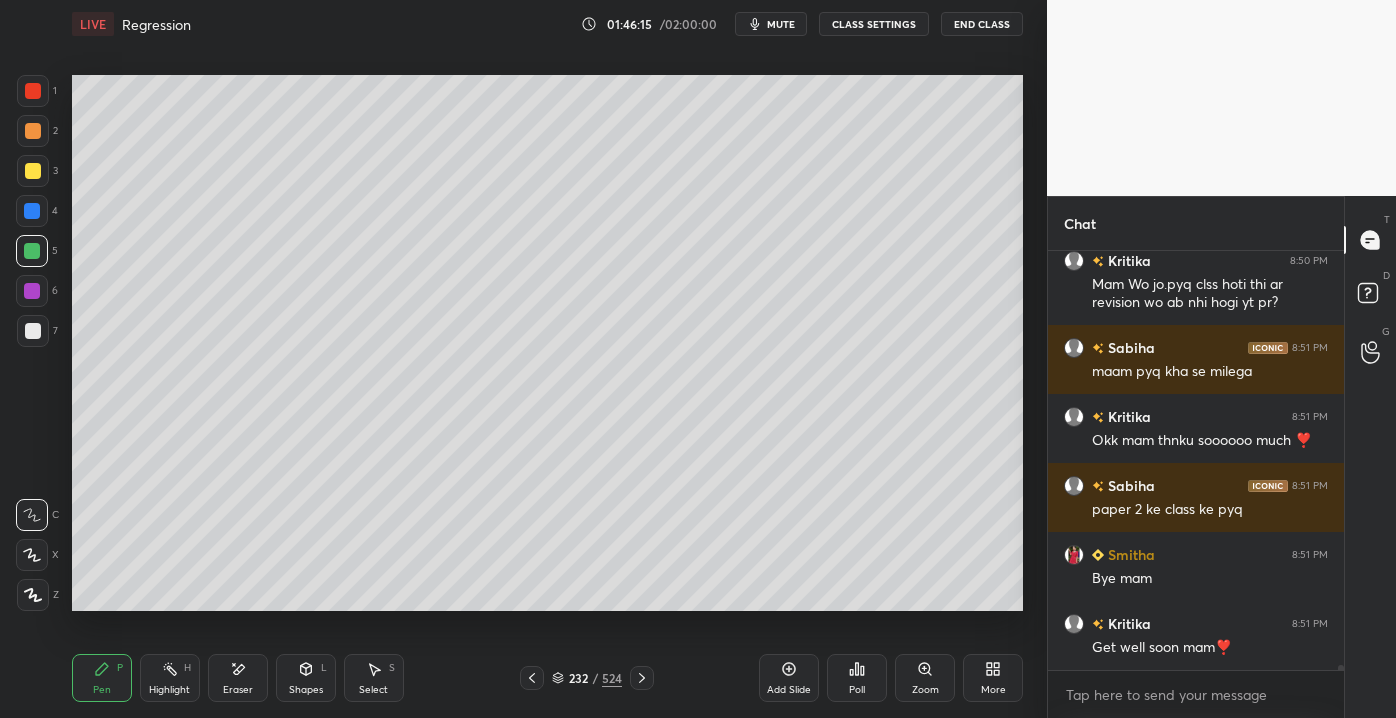 click on "1 2 3 4 5 6 7" at bounding box center [37, 215] 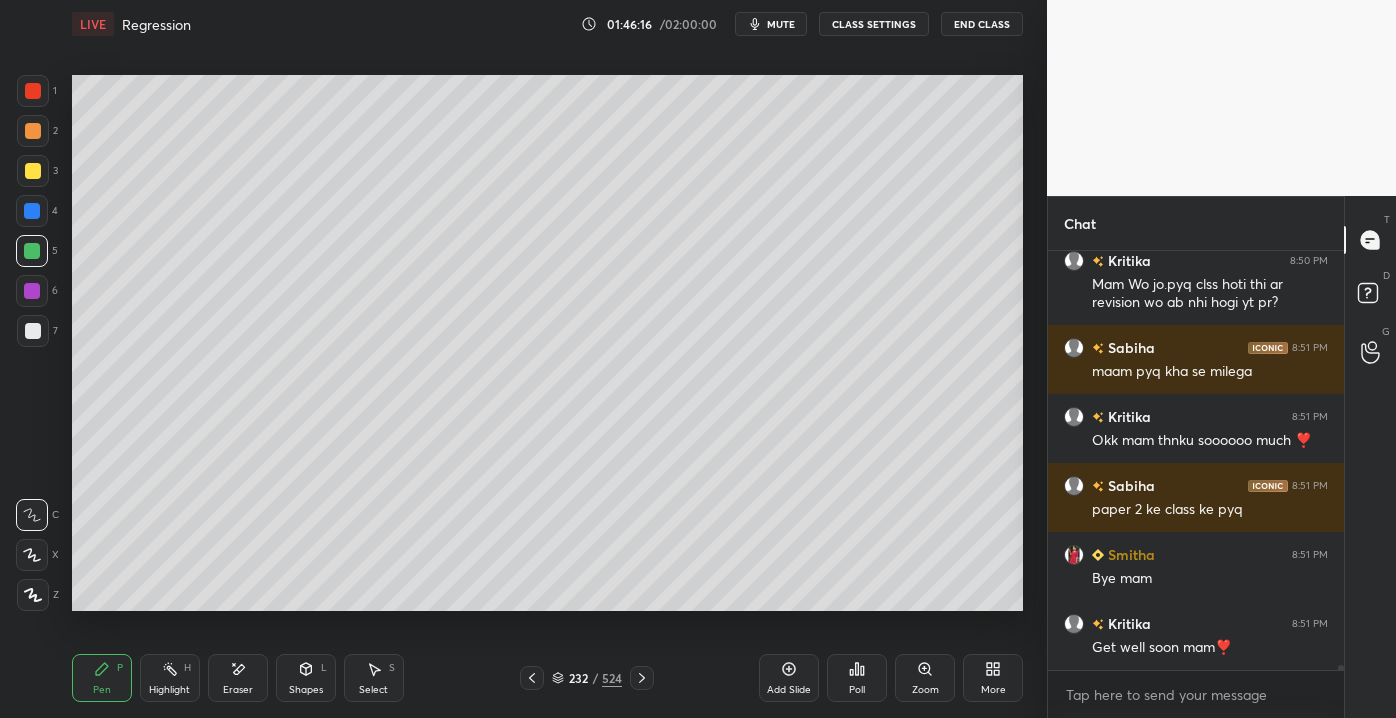 click at bounding box center [32, 251] 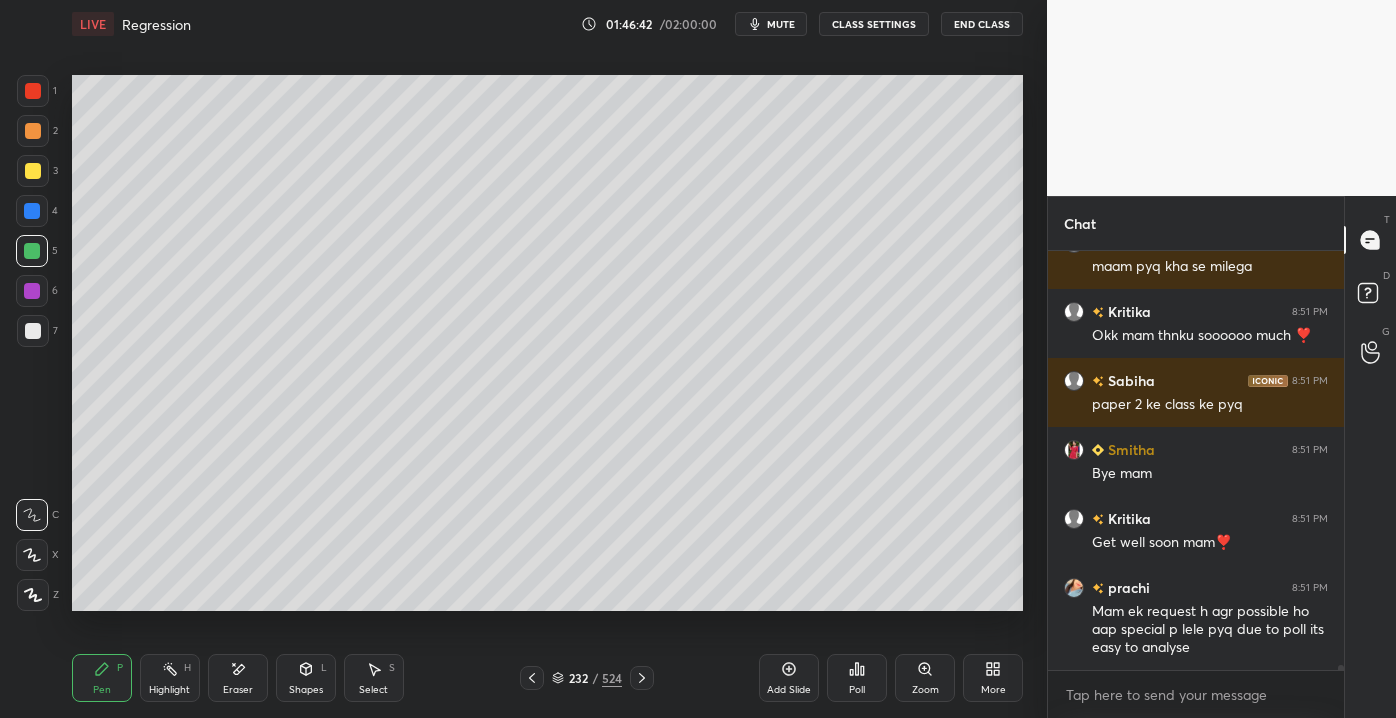 scroll, scrollTop: 37932, scrollLeft: 0, axis: vertical 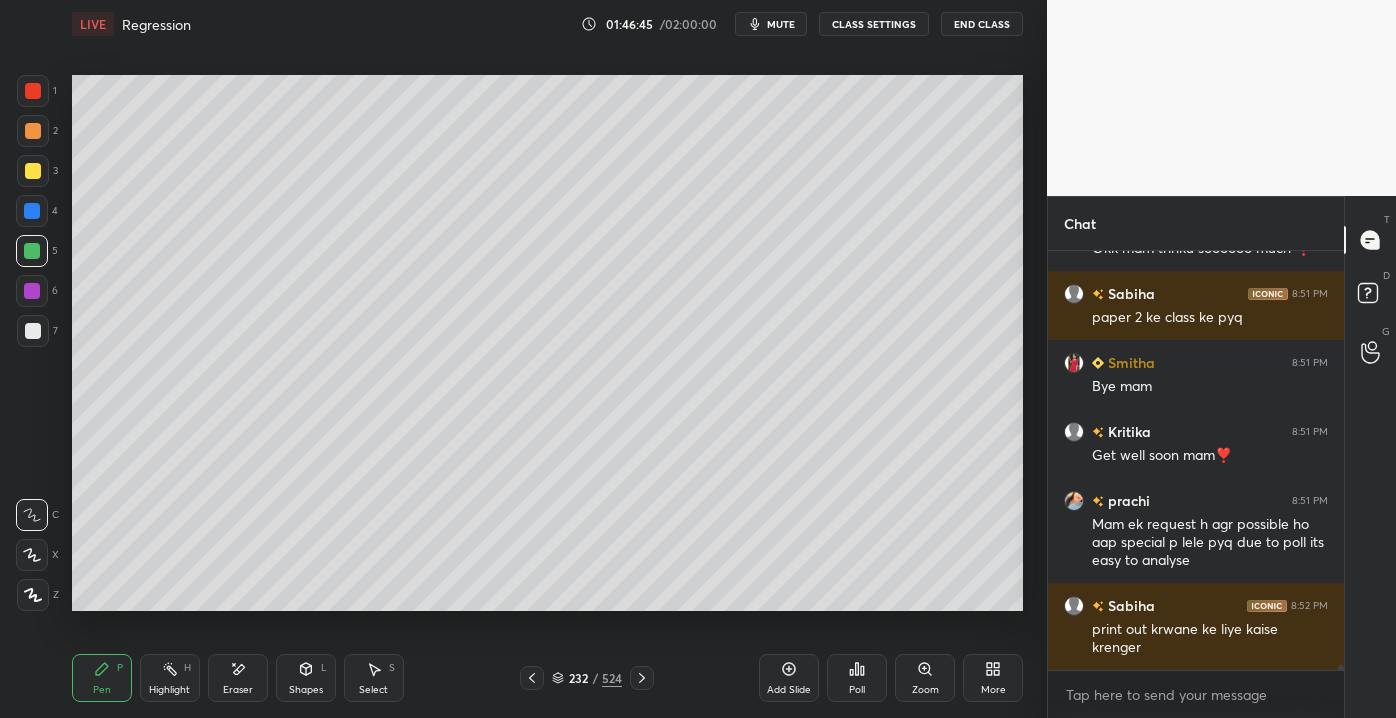 click at bounding box center [33, 171] 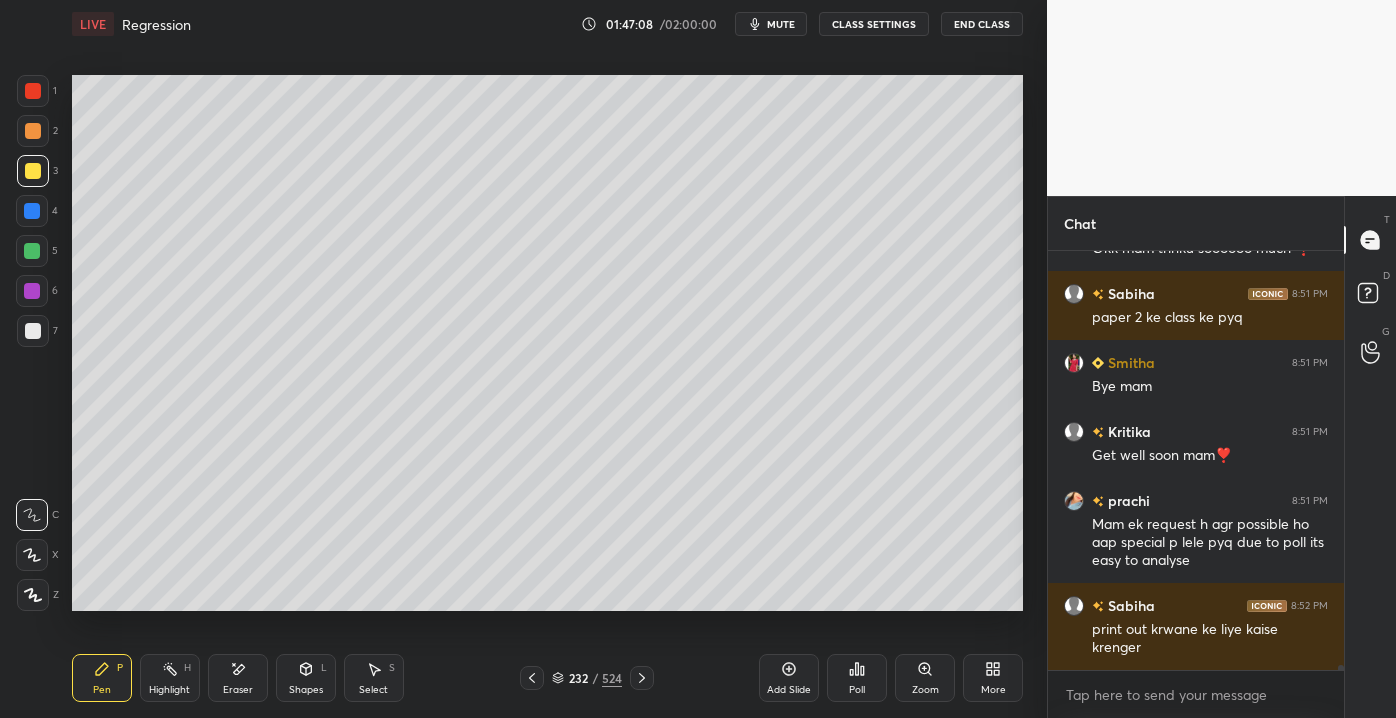 click on "End Class" at bounding box center [982, 24] 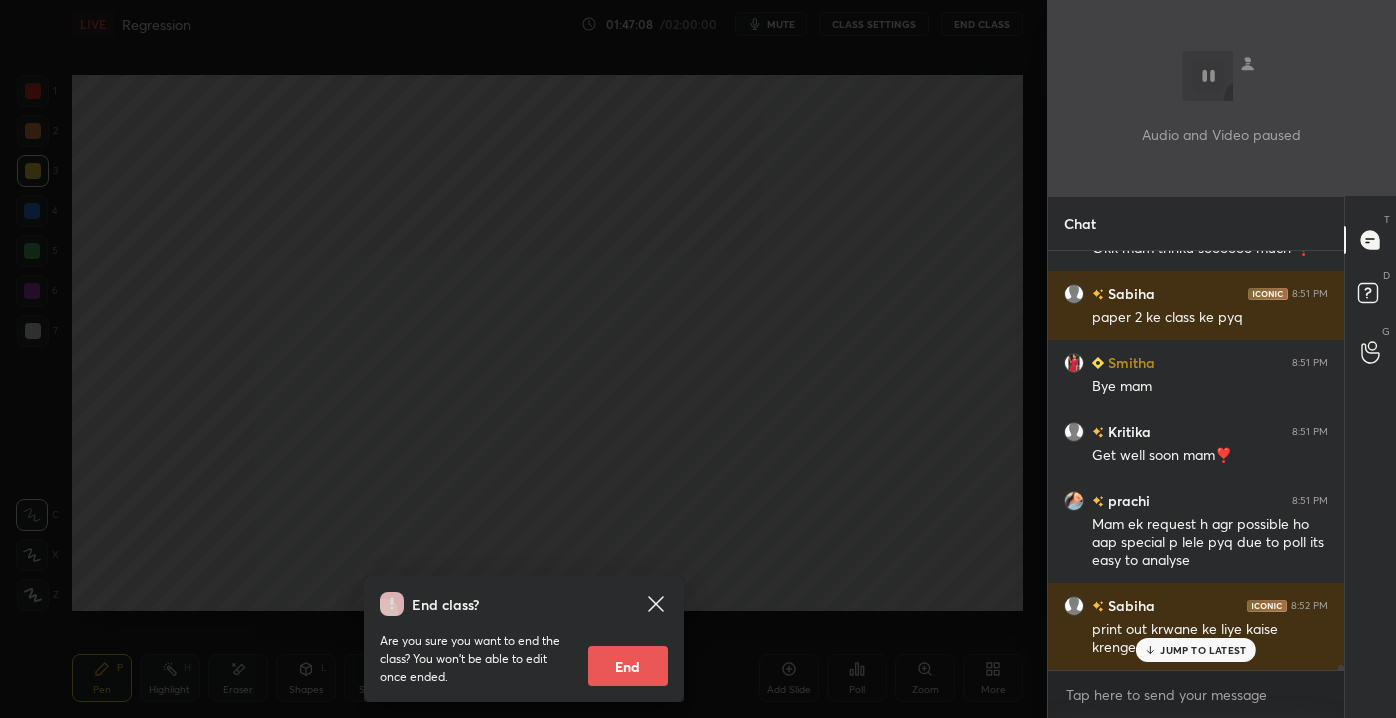 scroll, scrollTop: 38000, scrollLeft: 0, axis: vertical 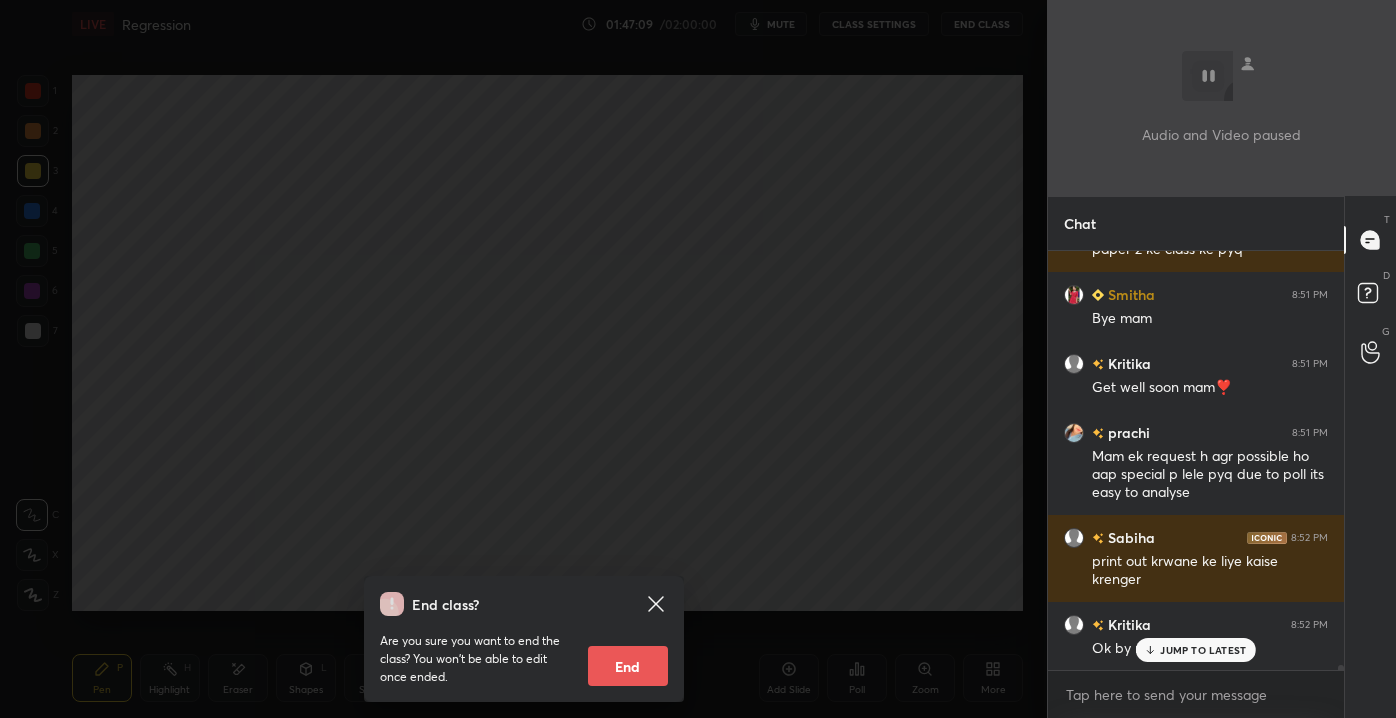 click on "End" at bounding box center (628, 666) 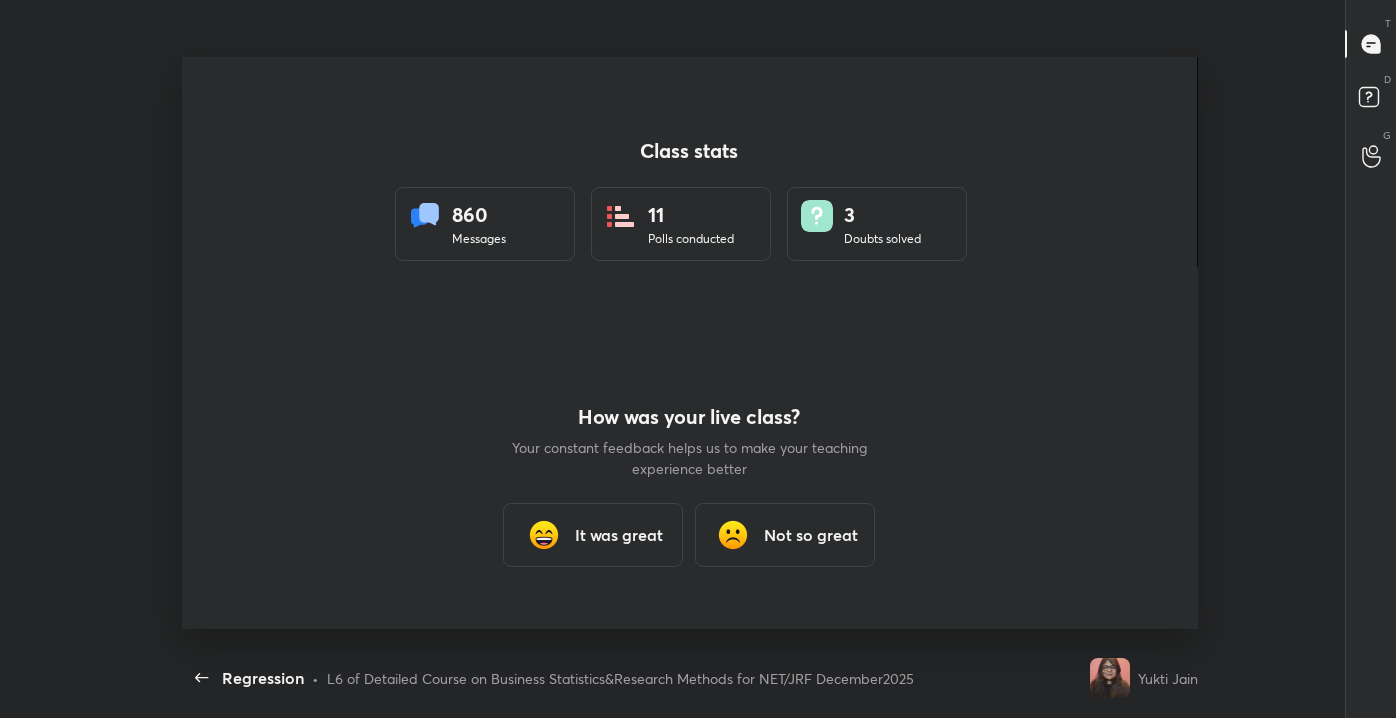 scroll, scrollTop: 99409, scrollLeft: 98940, axis: both 